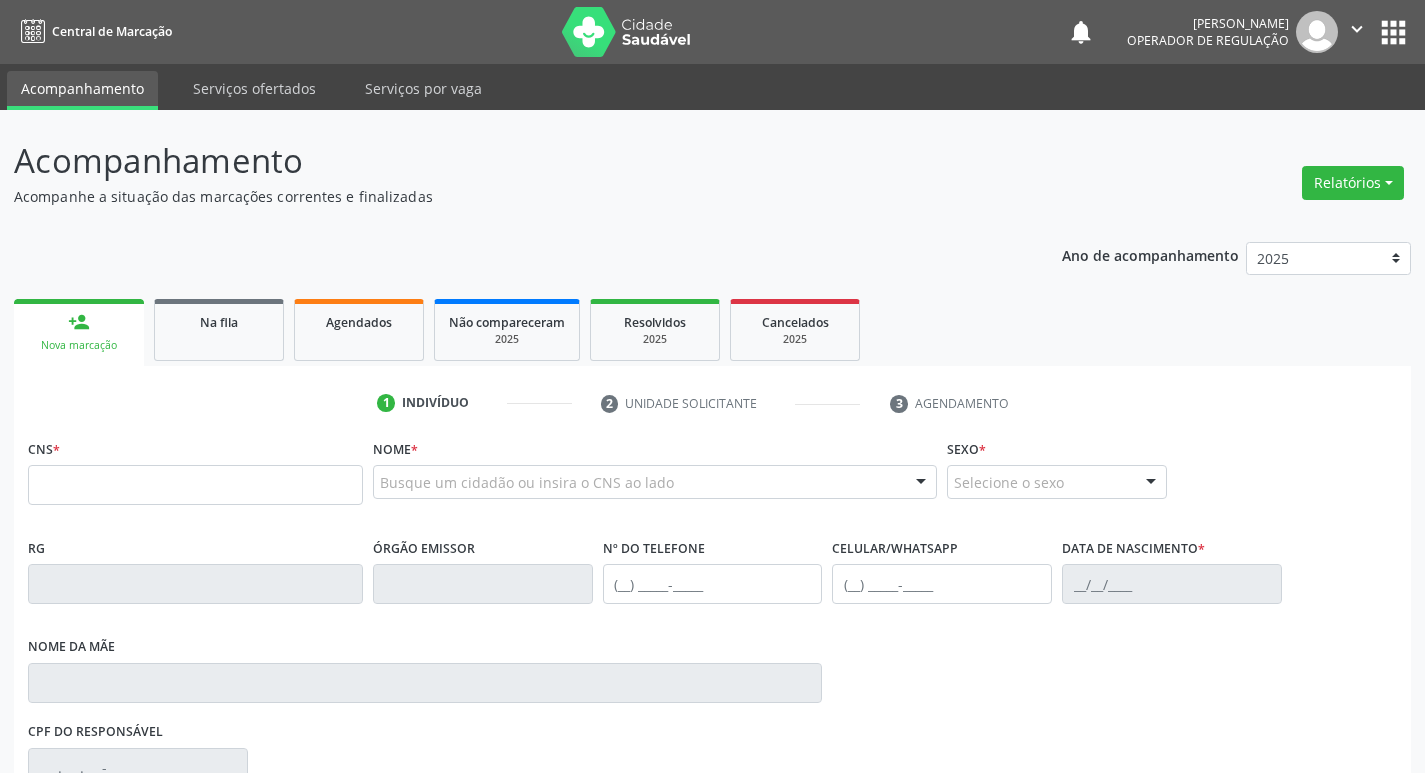scroll, scrollTop: 0, scrollLeft: 0, axis: both 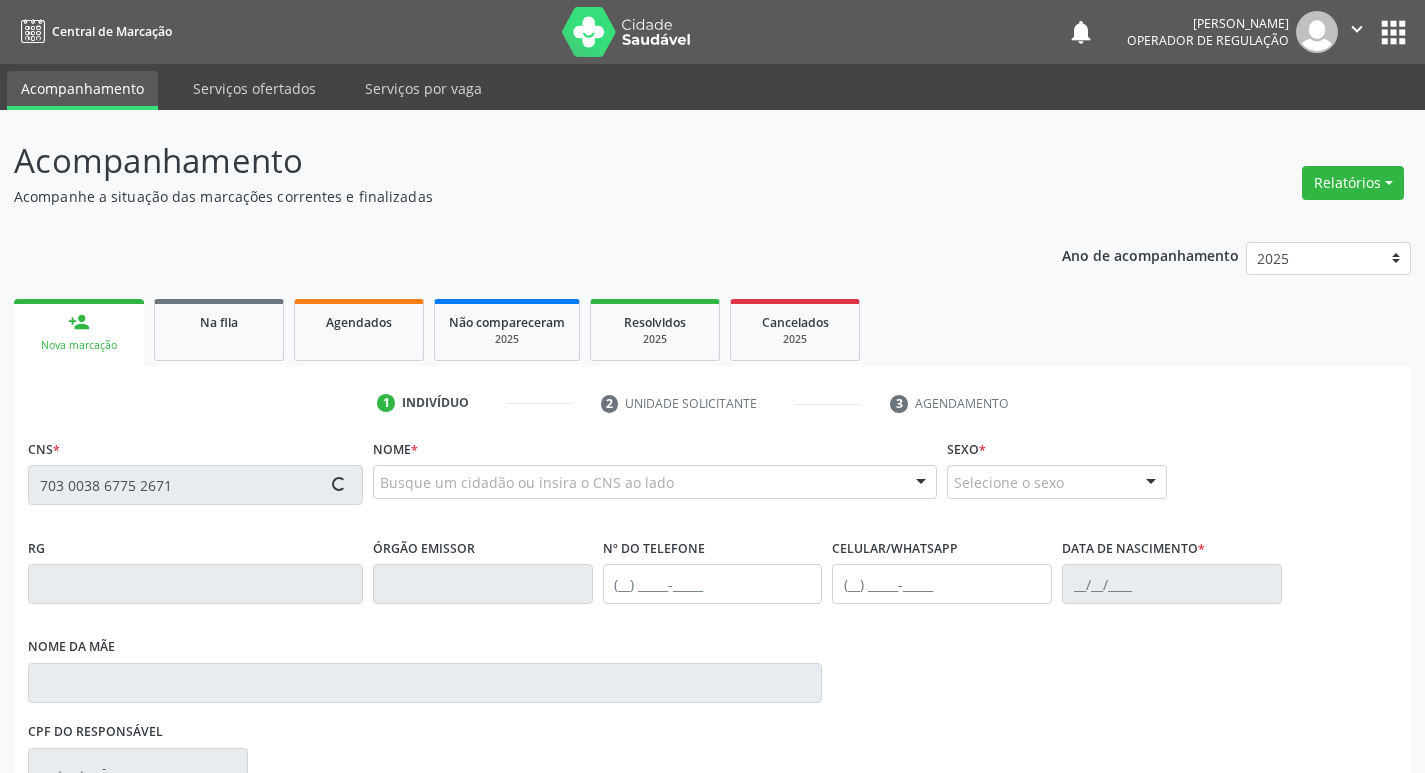 type on "703 0038 6775 2671" 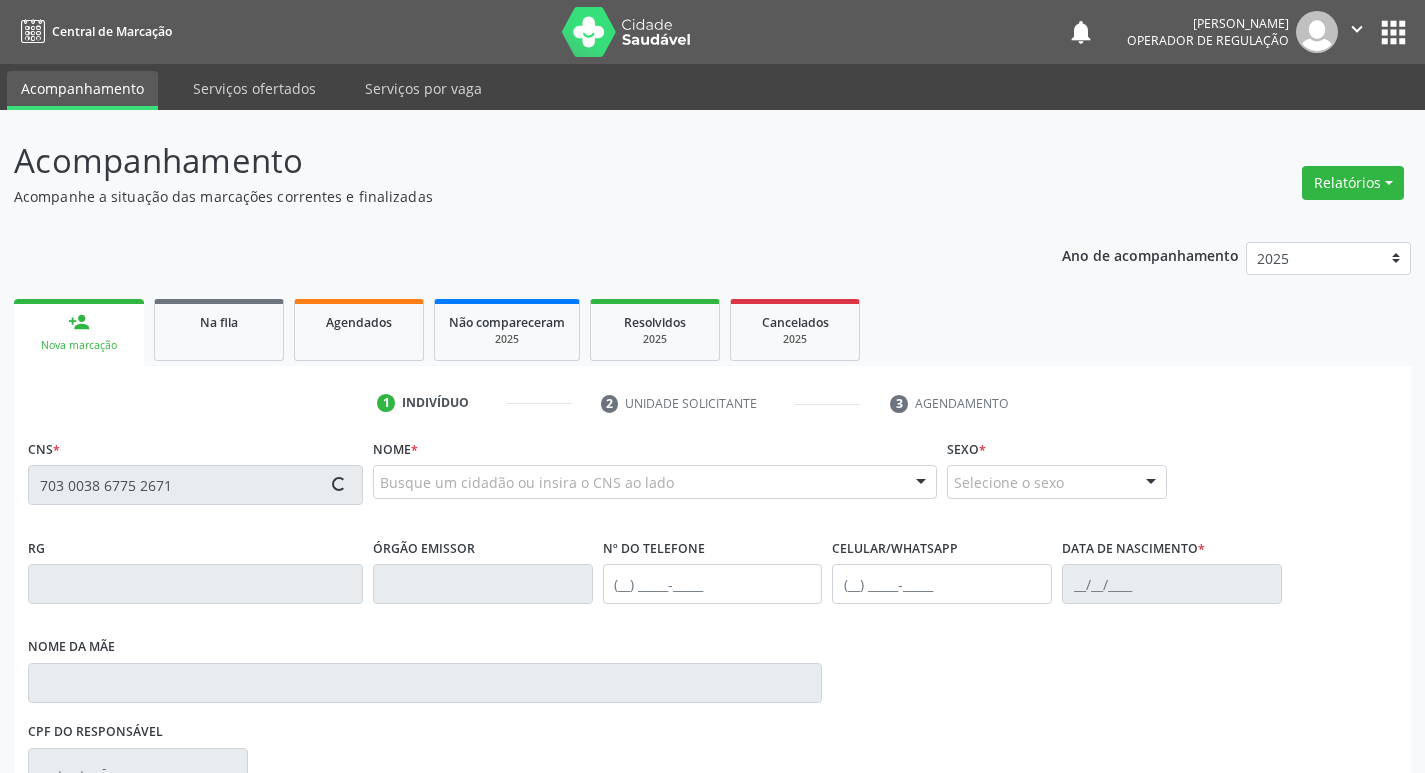 type 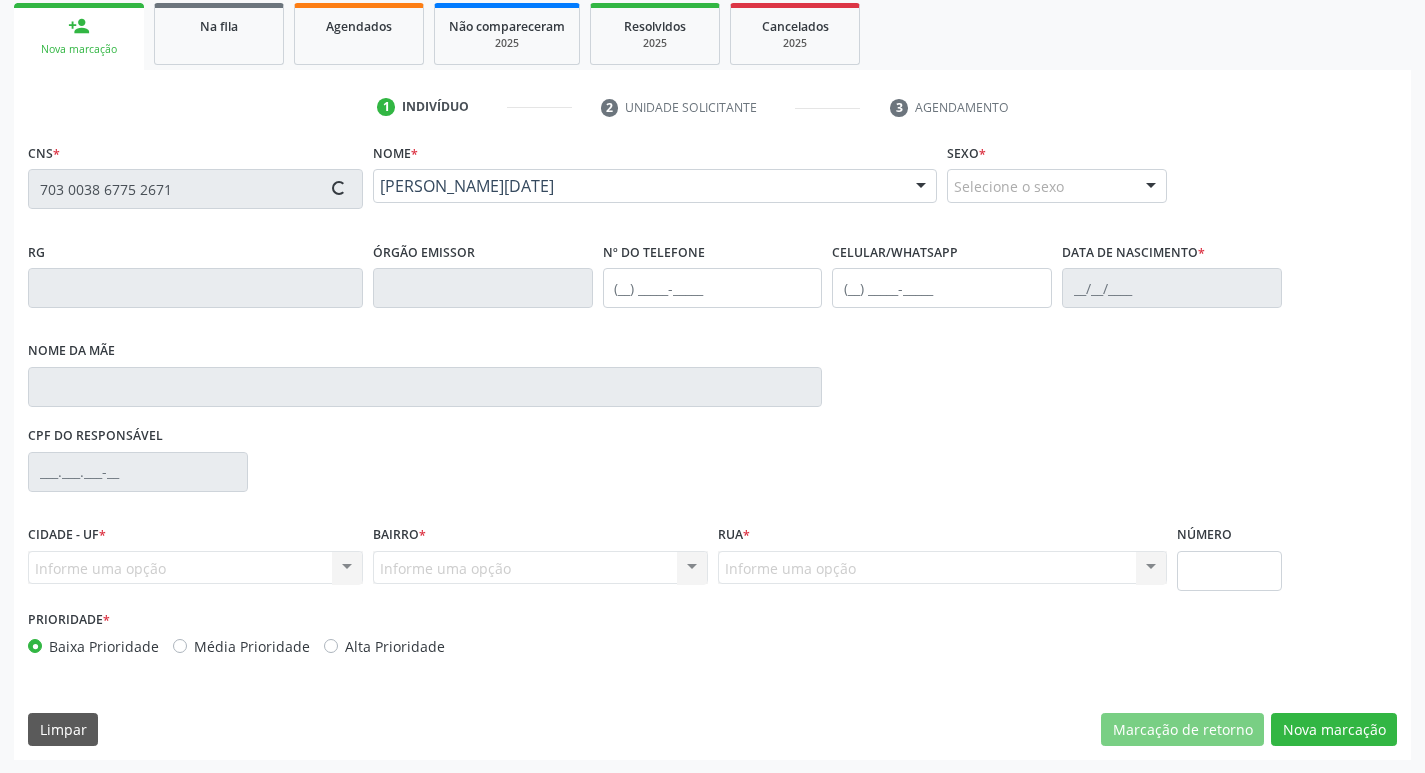 scroll, scrollTop: 297, scrollLeft: 0, axis: vertical 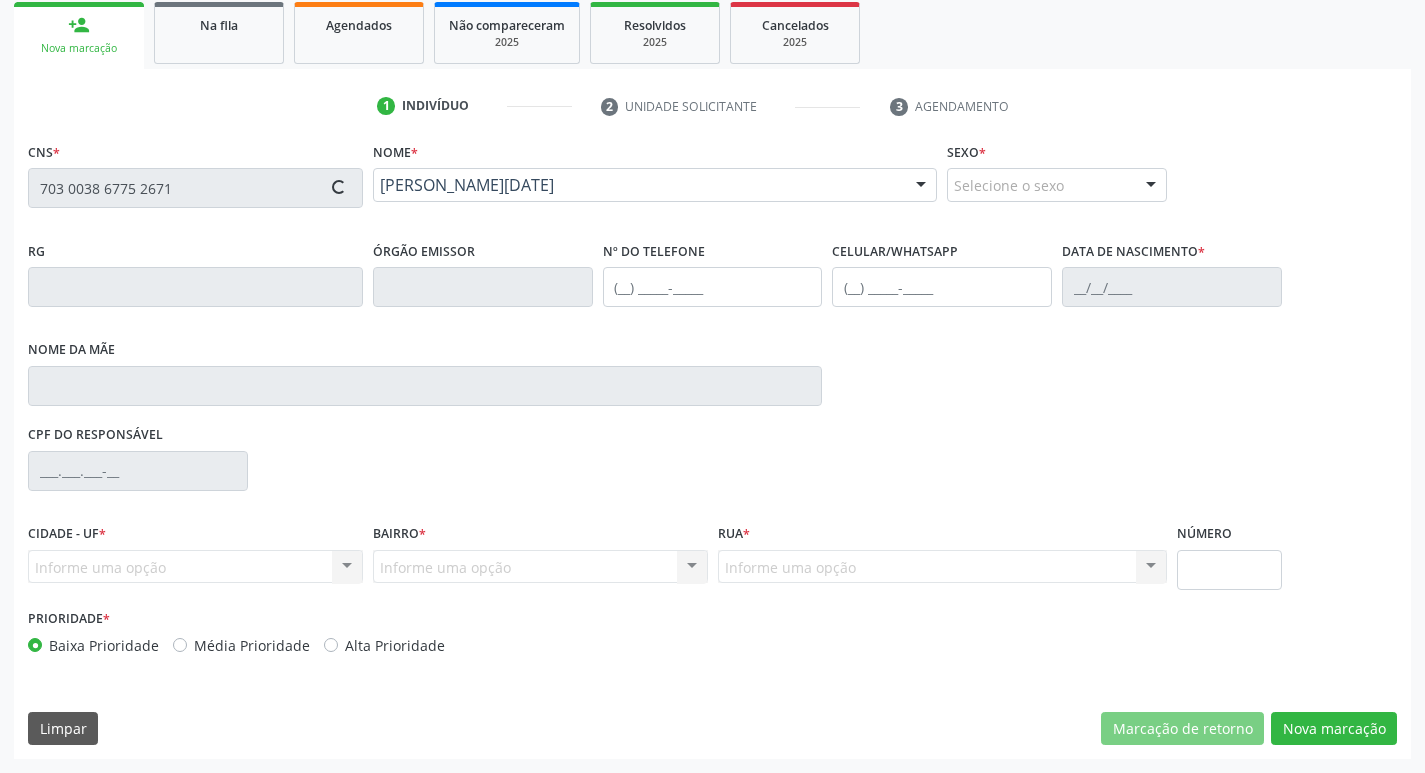 type on "[PHONE_NUMBER]" 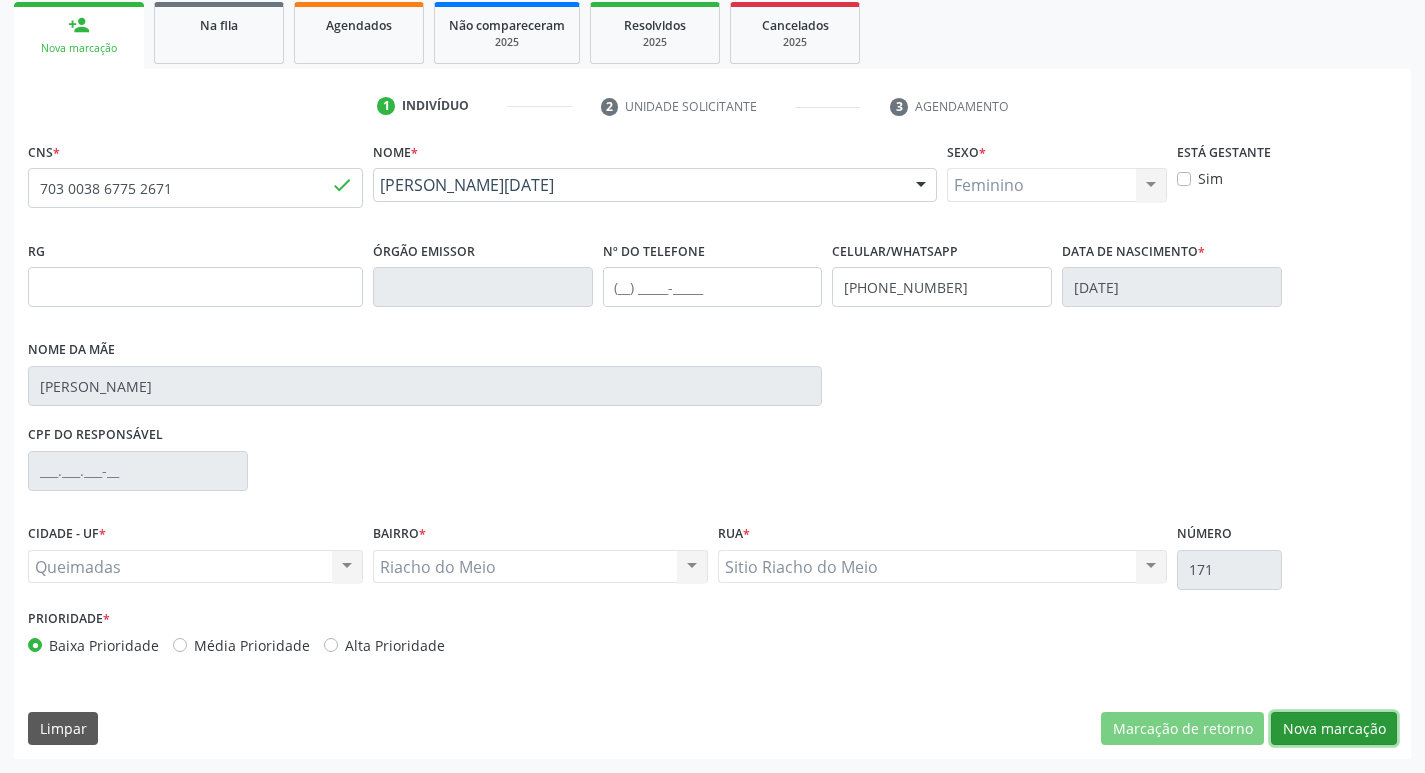 click on "Nova marcação" at bounding box center [1334, 729] 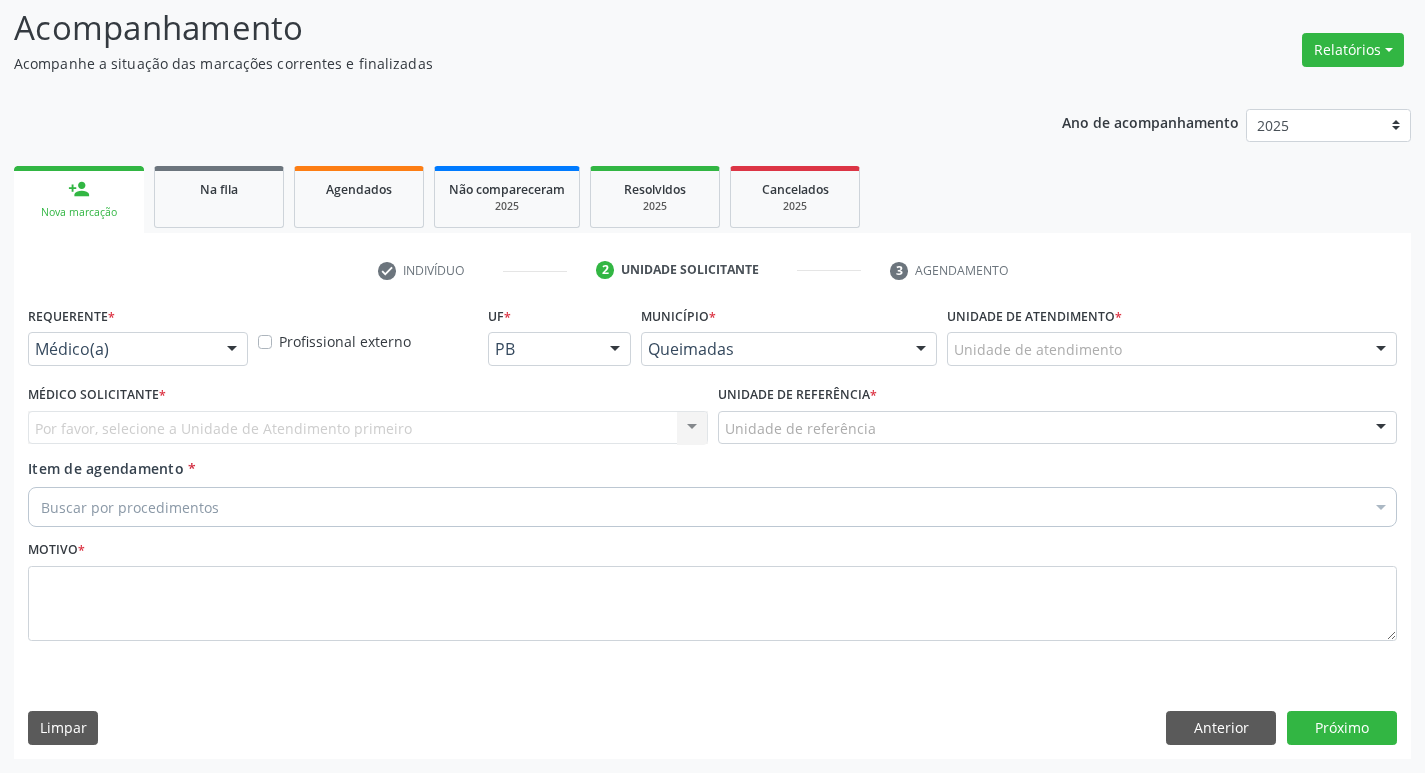 scroll, scrollTop: 133, scrollLeft: 0, axis: vertical 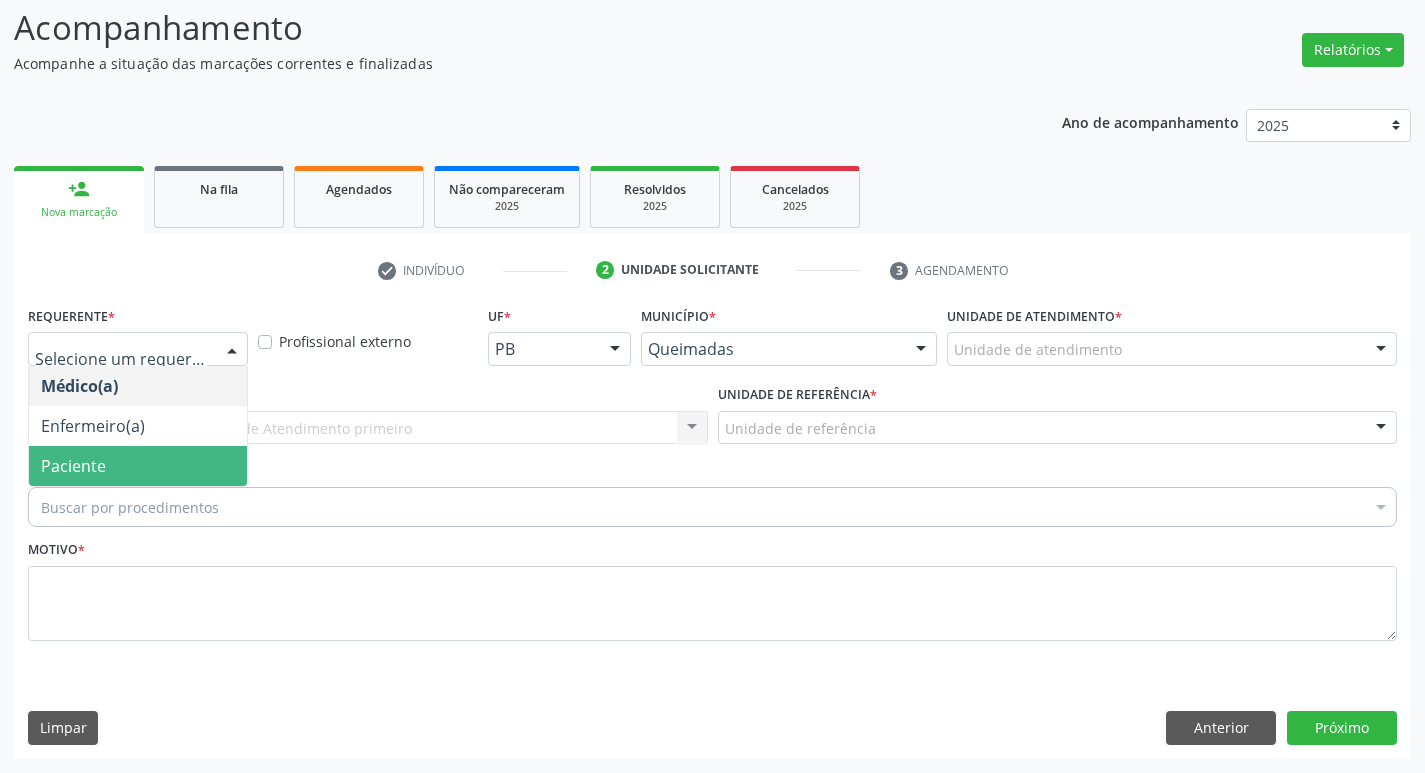 click on "Paciente" at bounding box center (138, 466) 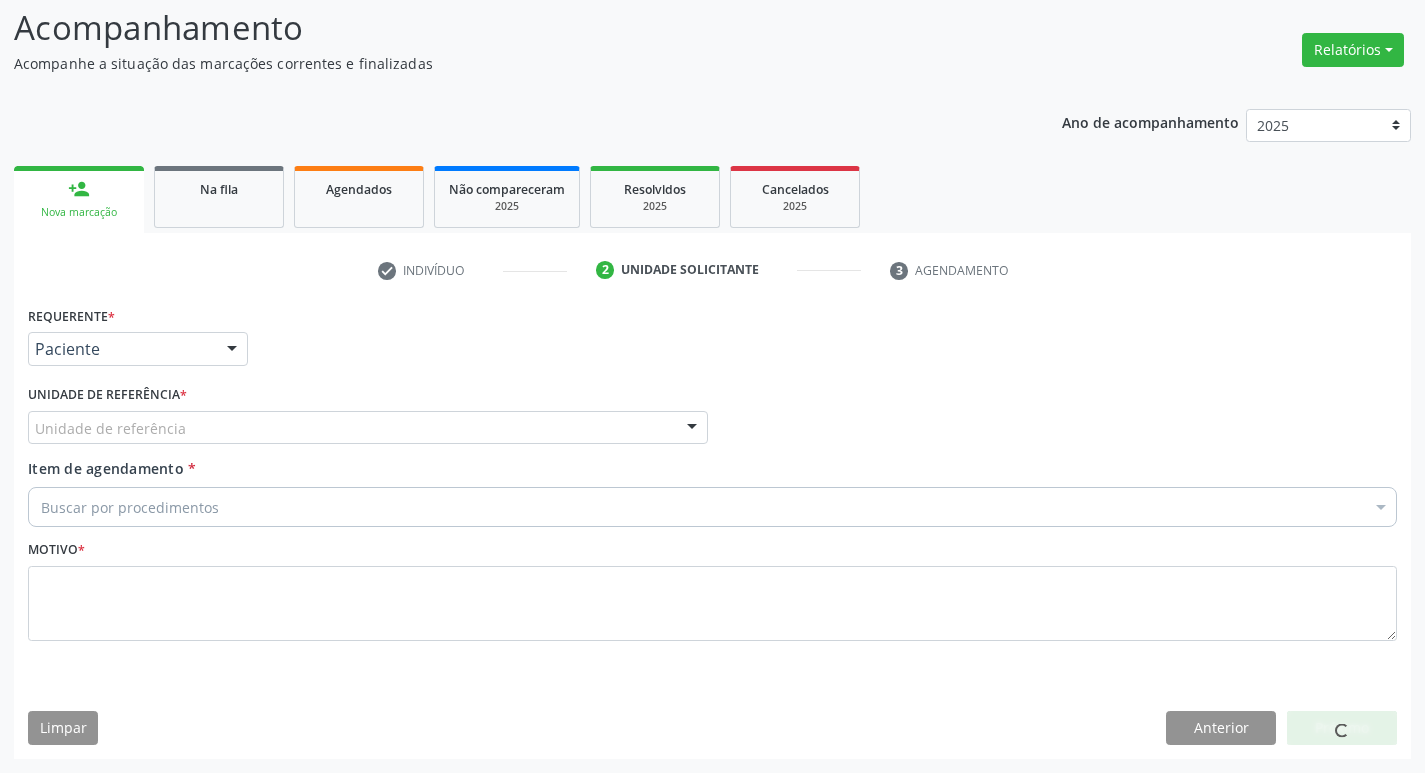 click on "Unidade de referência" at bounding box center [368, 428] 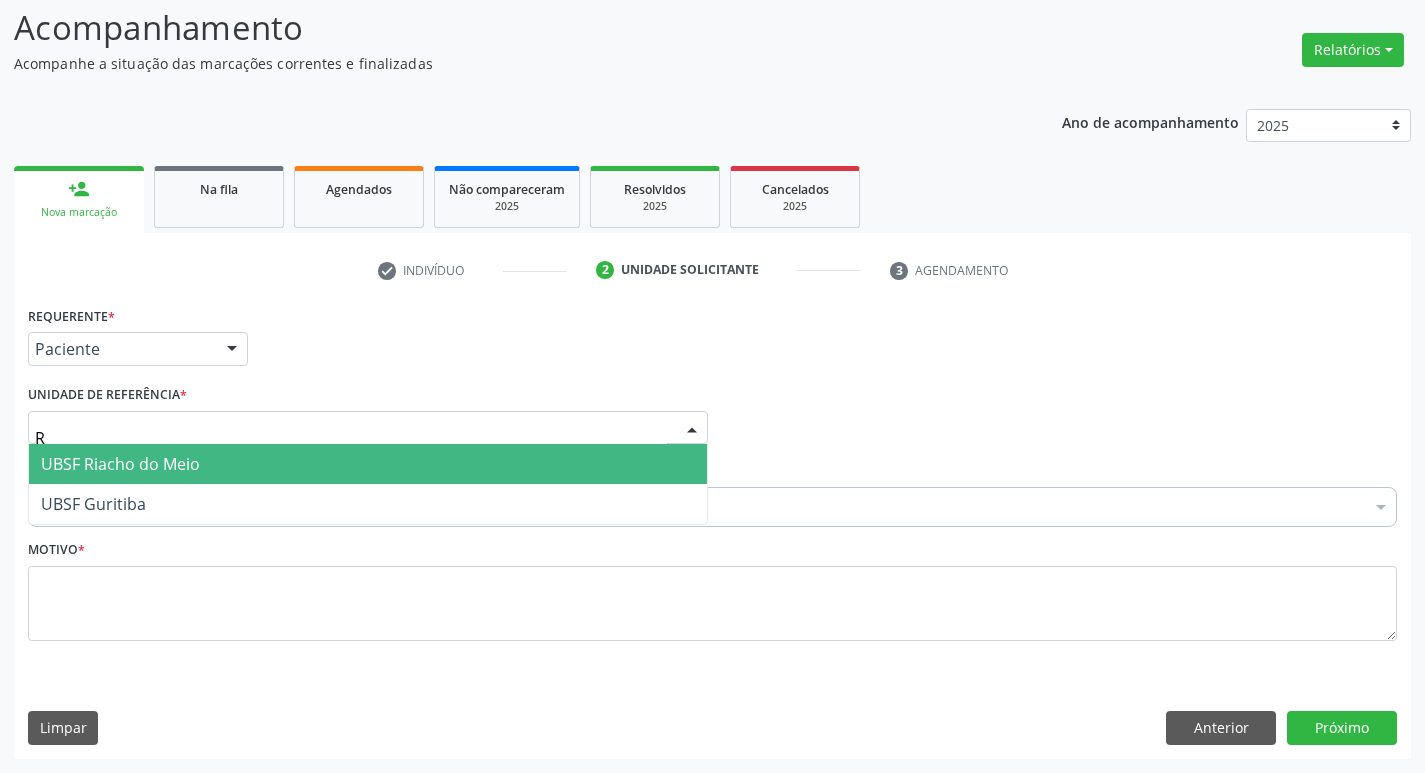 type on "RI" 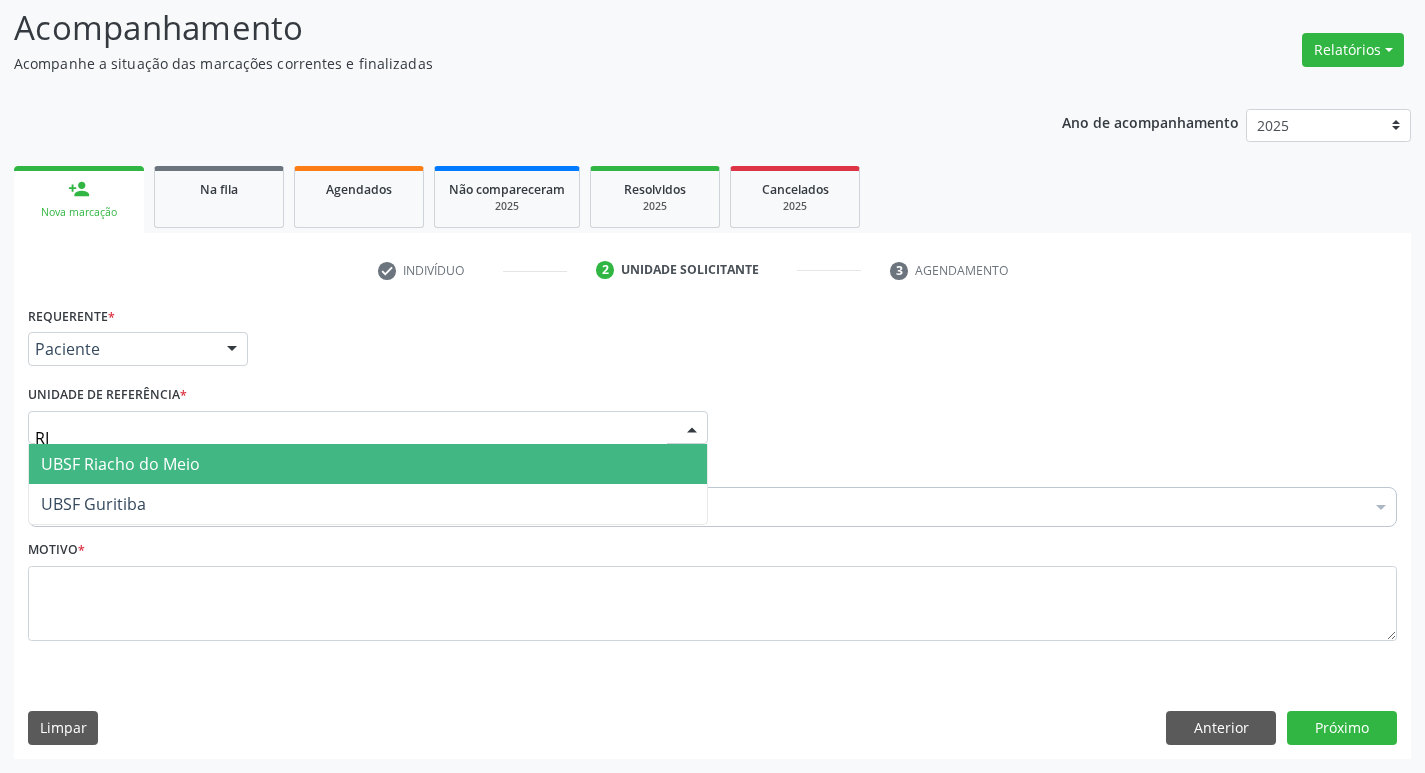 click on "UBSF Riacho do Meio" at bounding box center (120, 464) 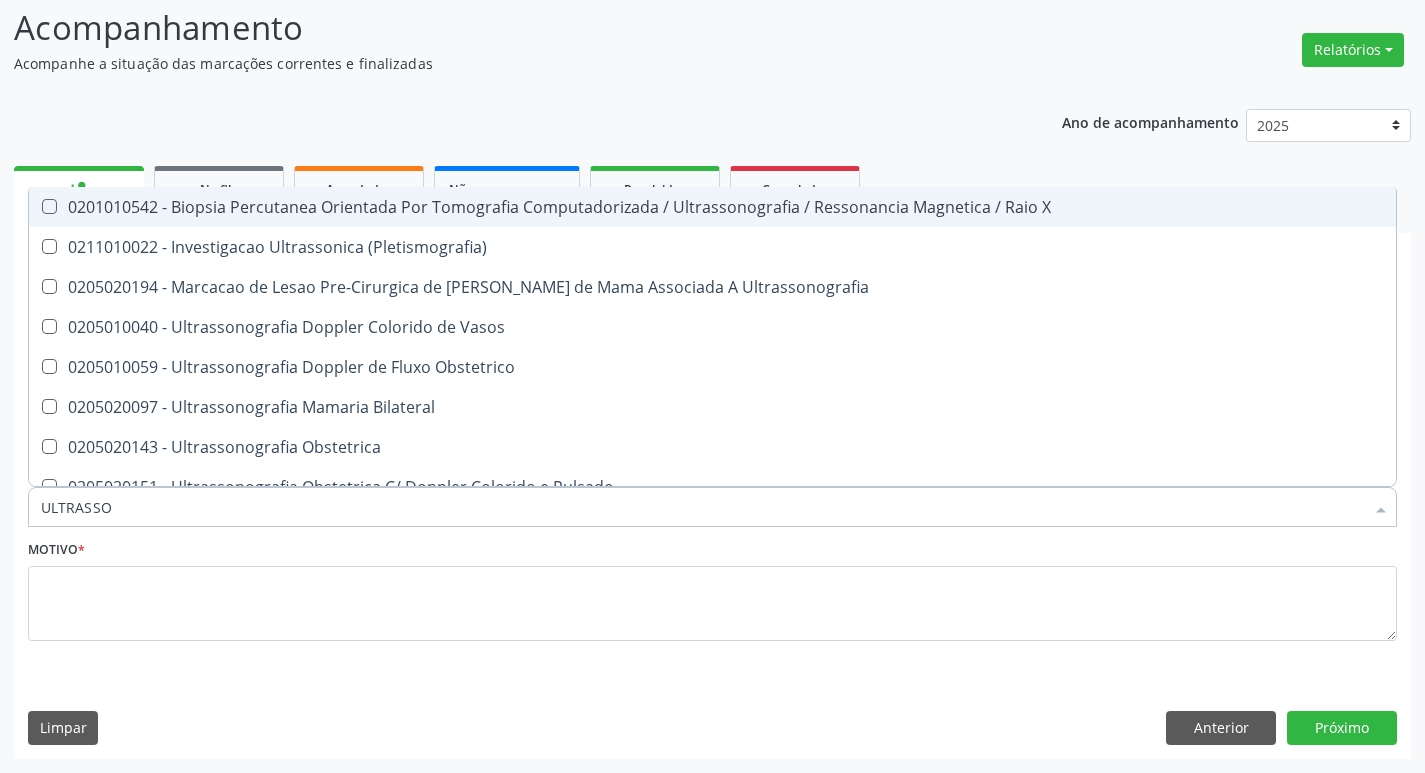 type on "ULTRASSON" 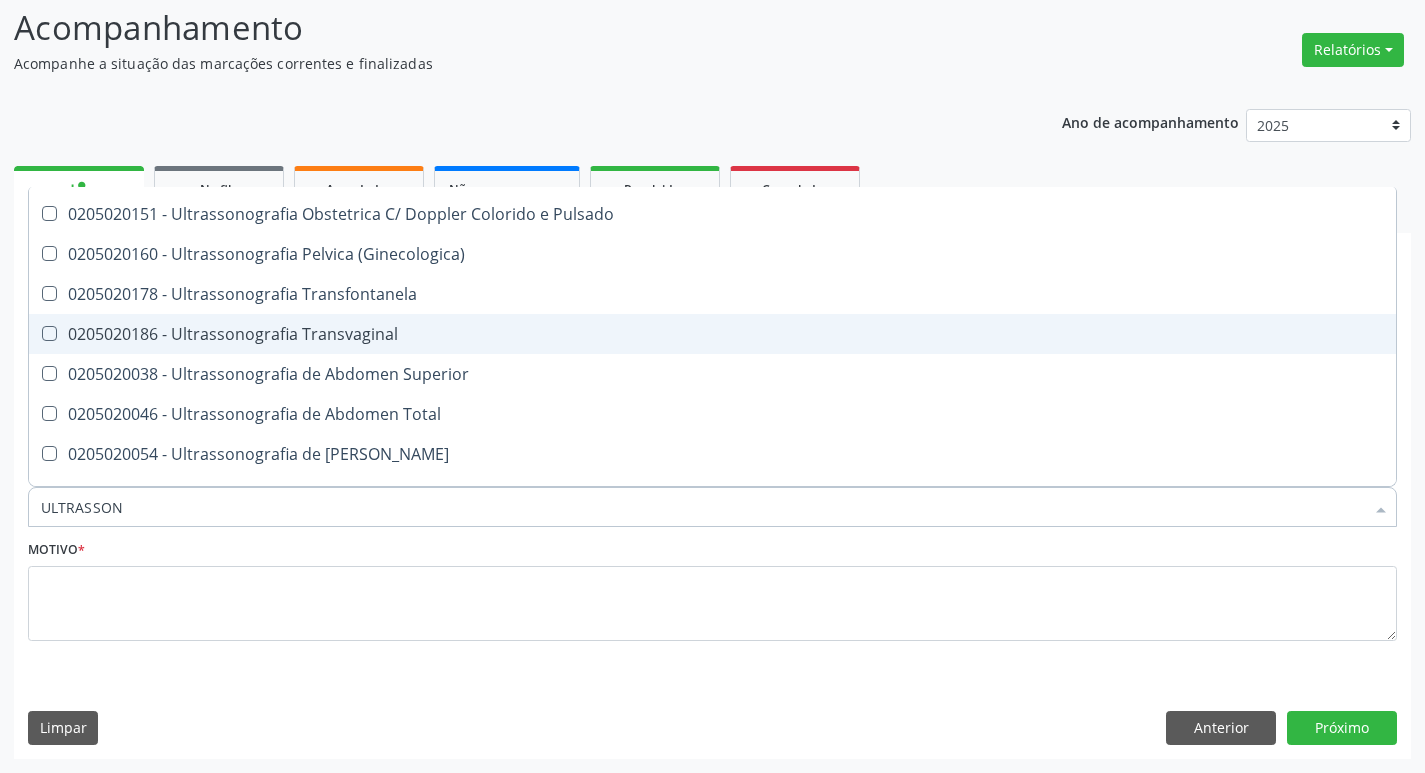 scroll, scrollTop: 300, scrollLeft: 0, axis: vertical 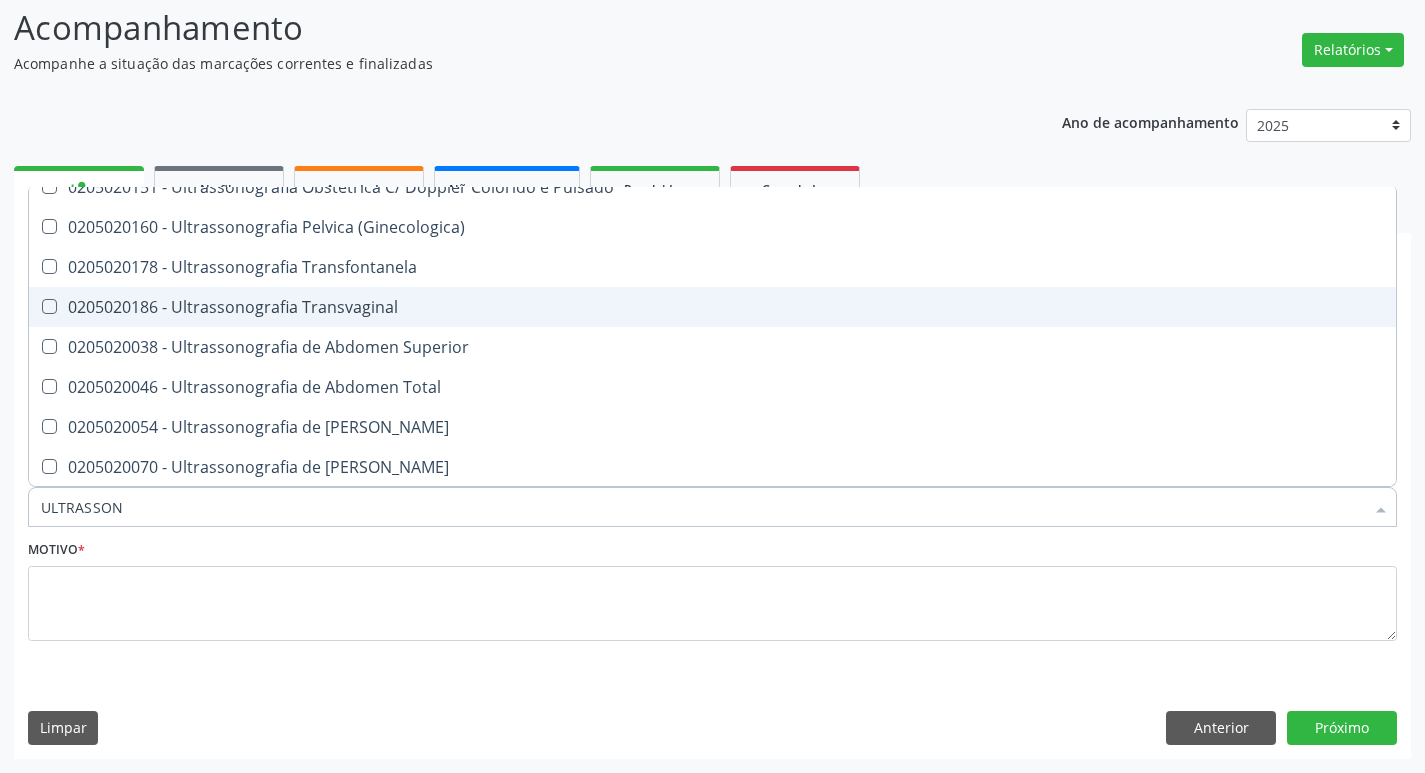 click on "0205020186 - Ultrassonografia Transvaginal" at bounding box center (712, 307) 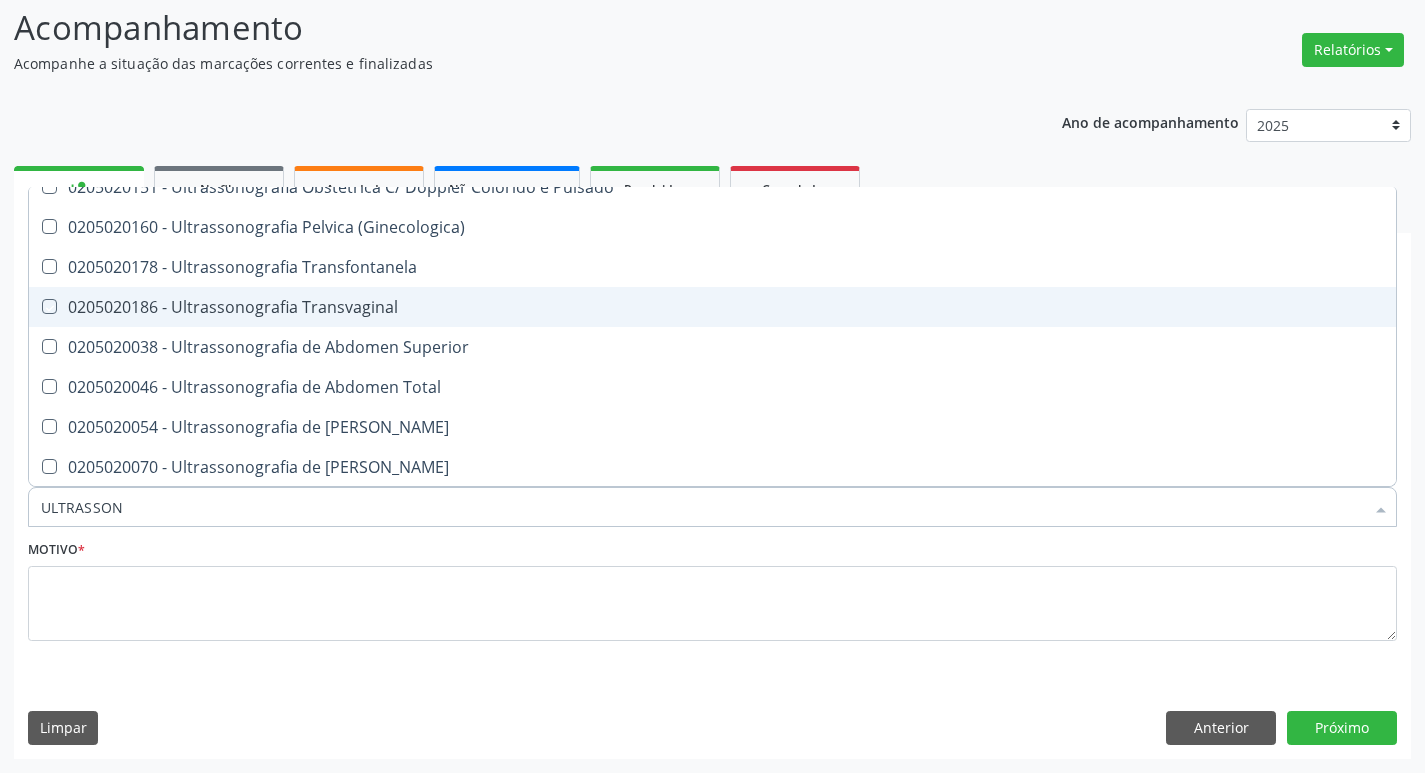 checkbox on "true" 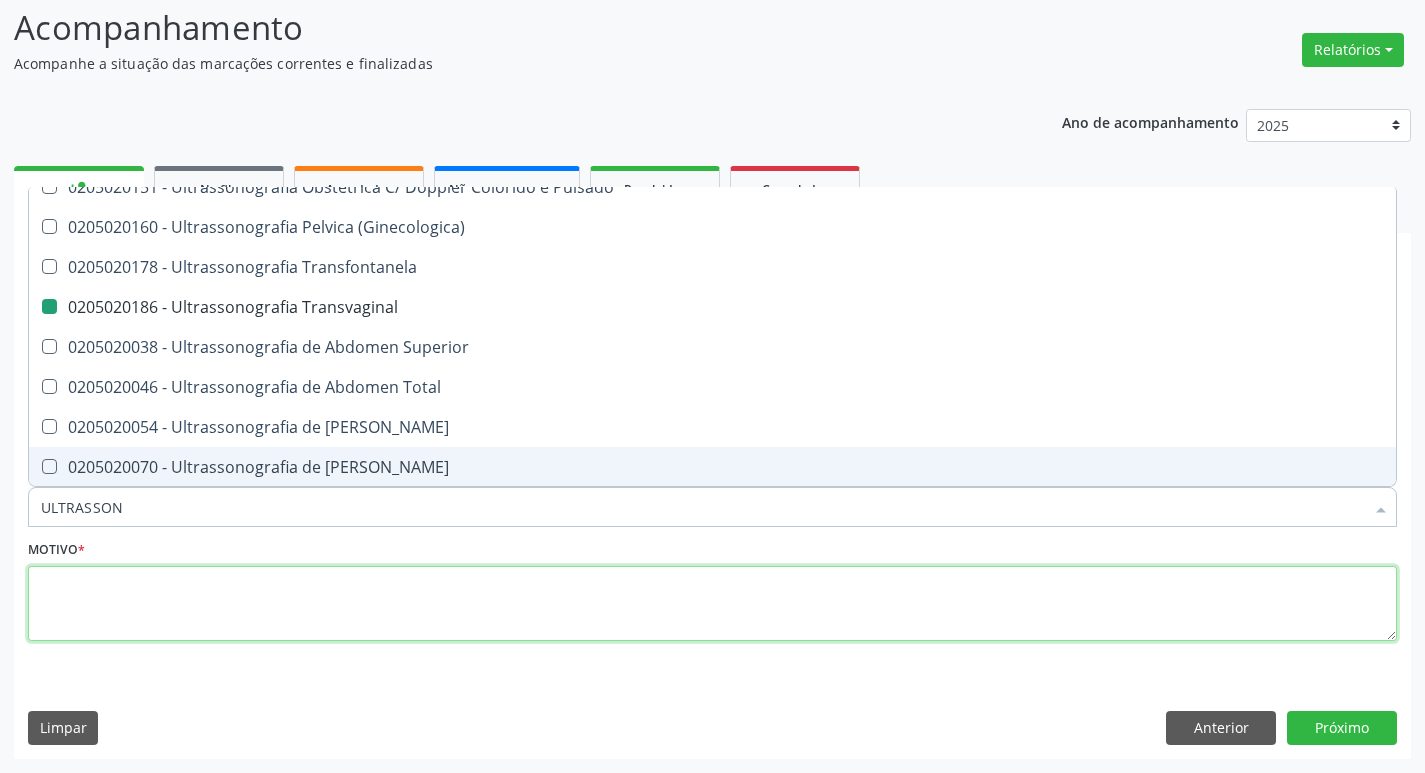click at bounding box center [712, 604] 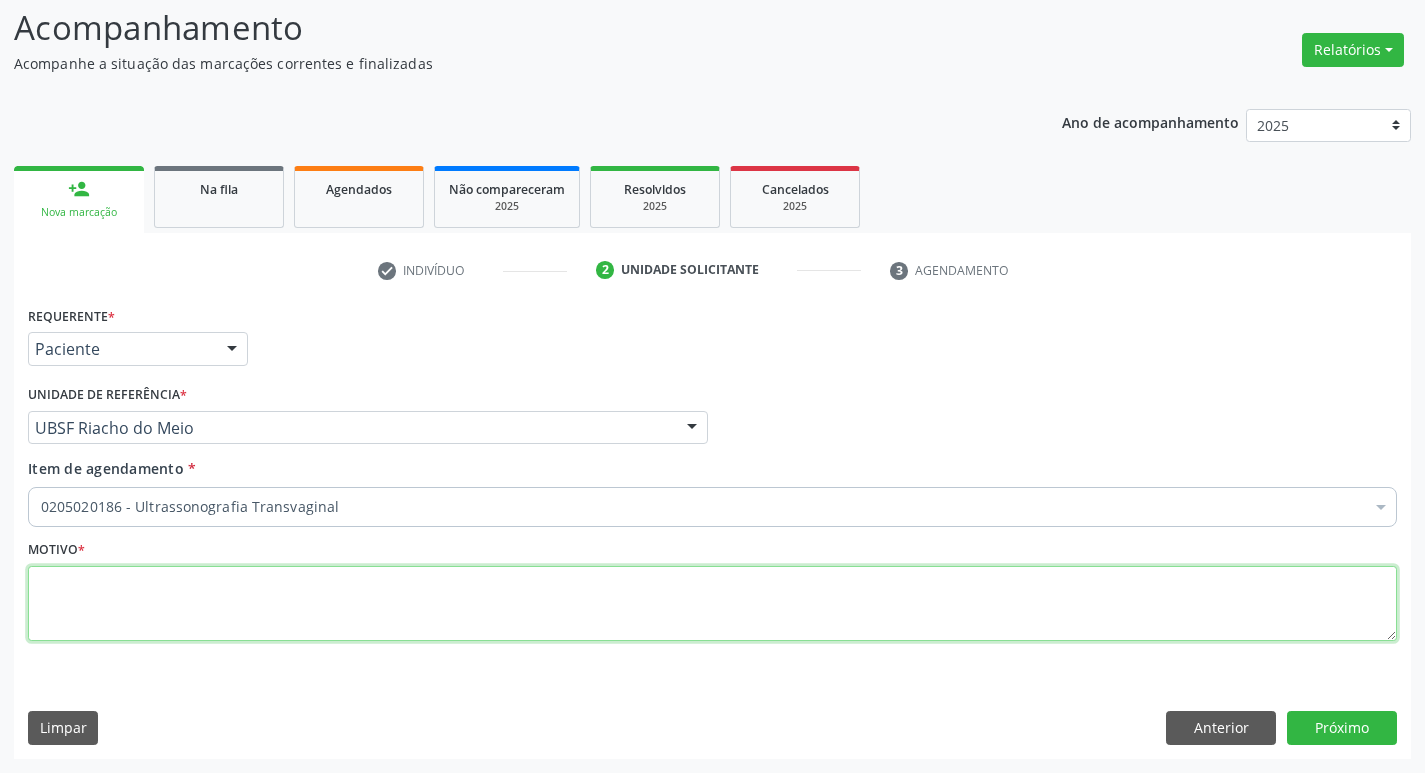 scroll, scrollTop: 0, scrollLeft: 0, axis: both 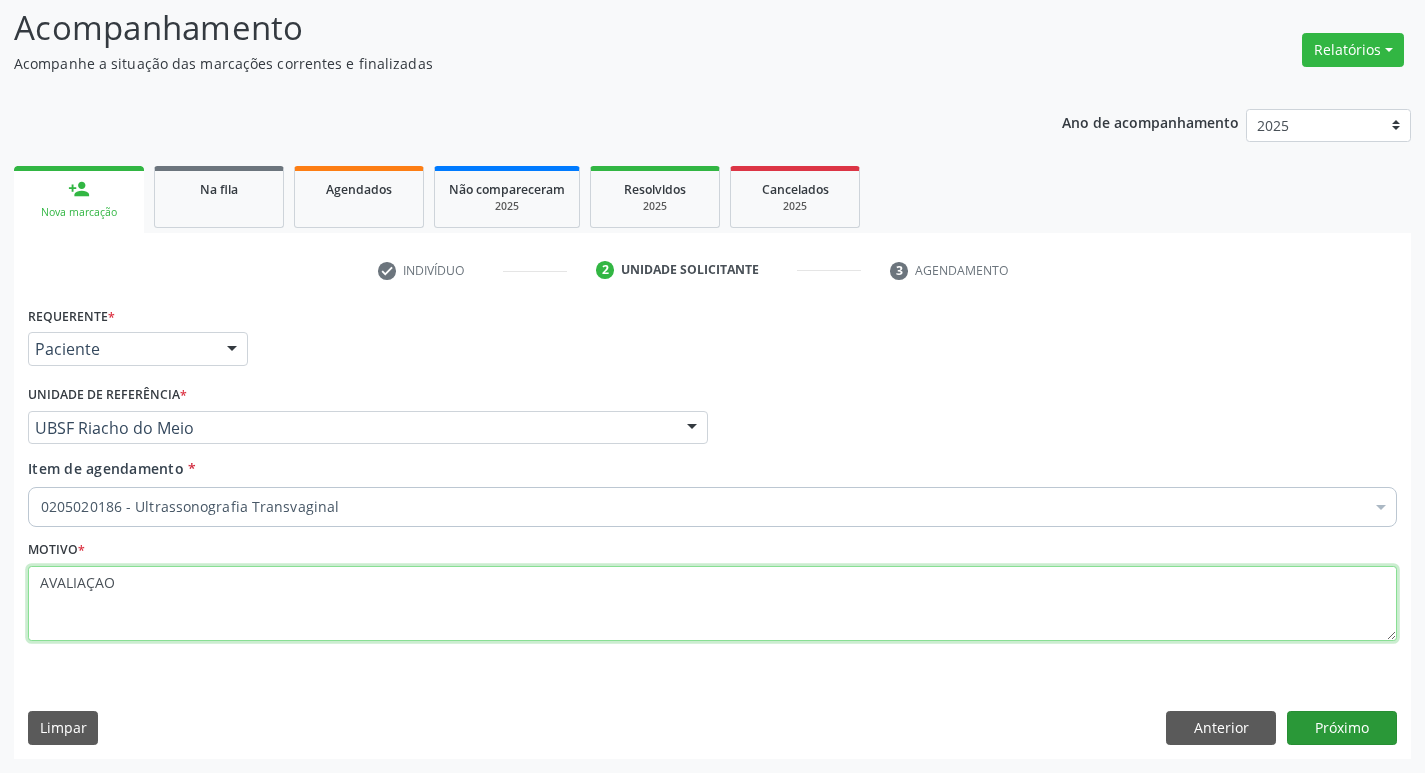 type on "AVALIAÇAO" 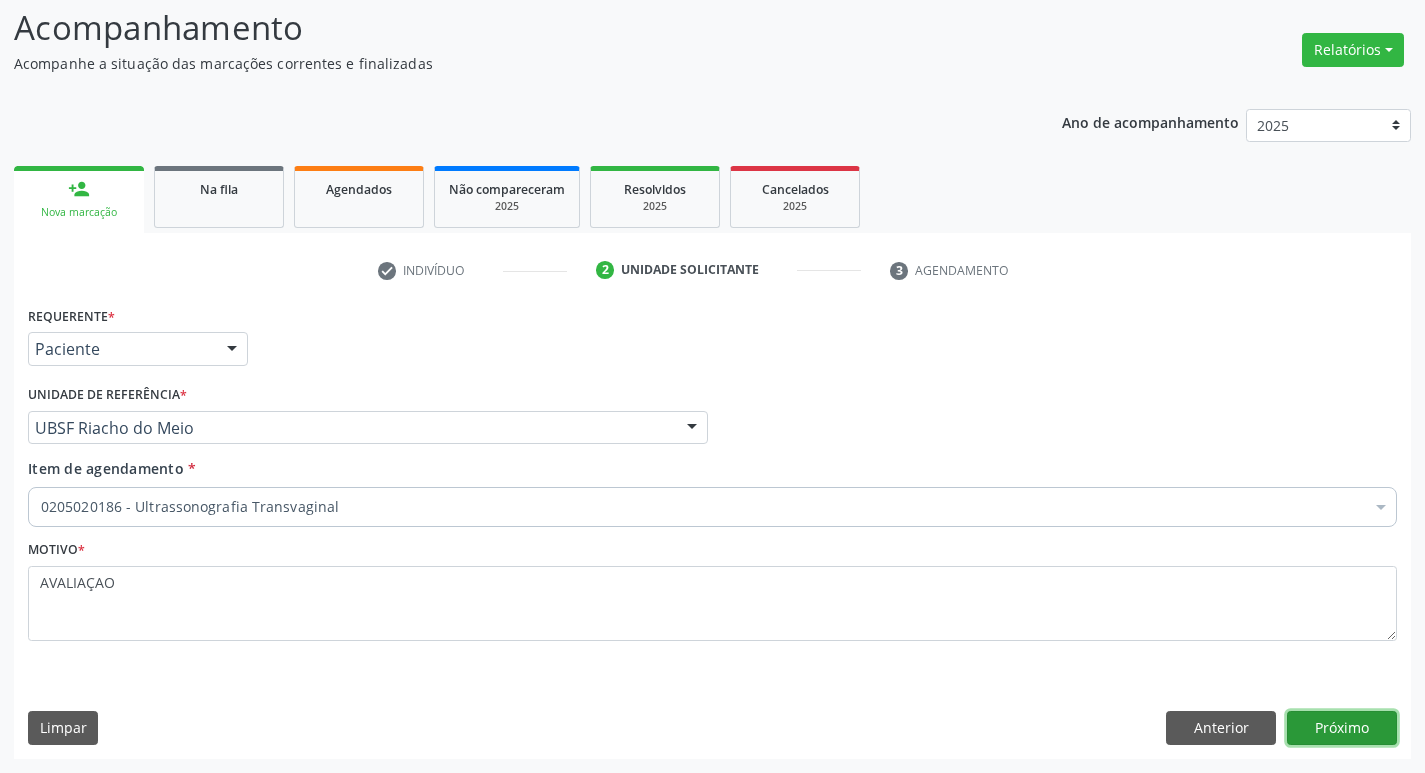 click on "Próximo" at bounding box center (1342, 728) 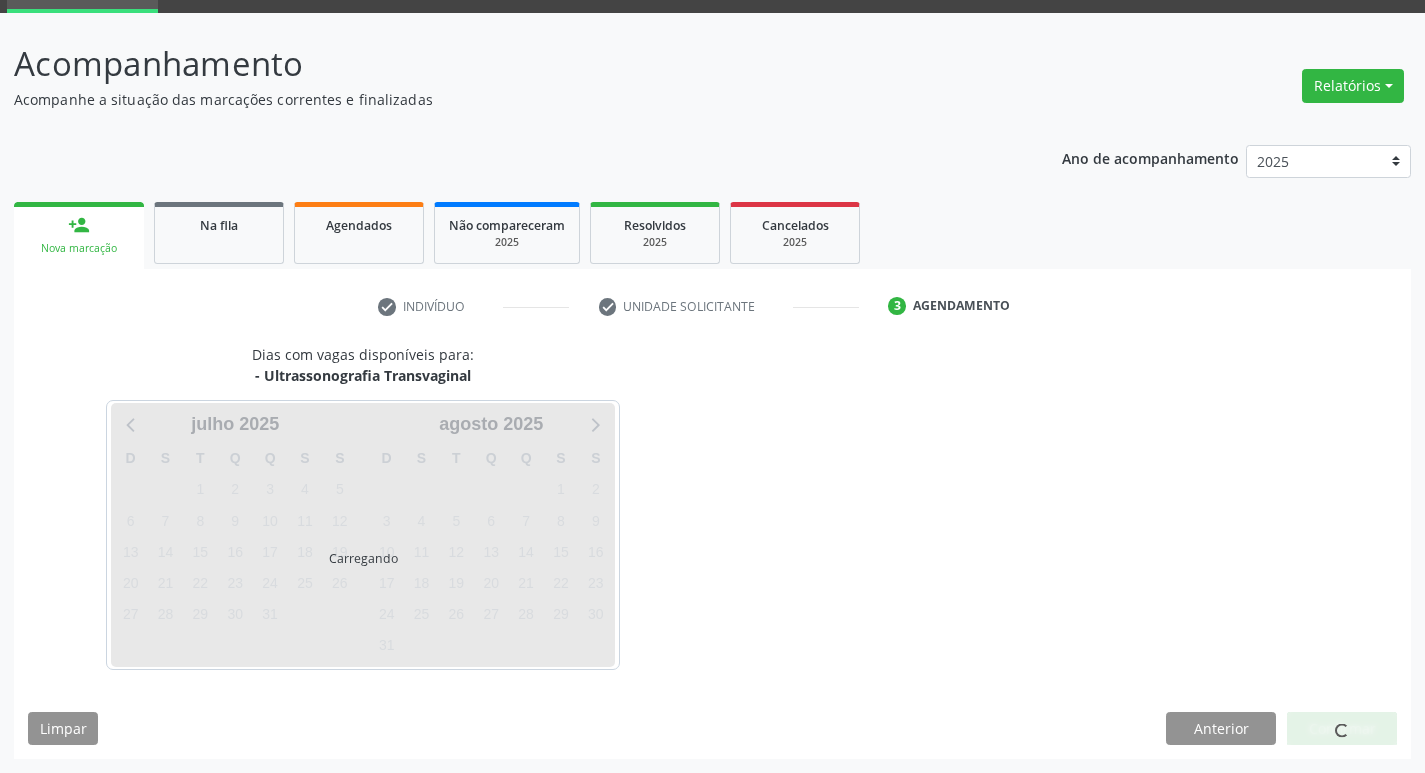 scroll, scrollTop: 97, scrollLeft: 0, axis: vertical 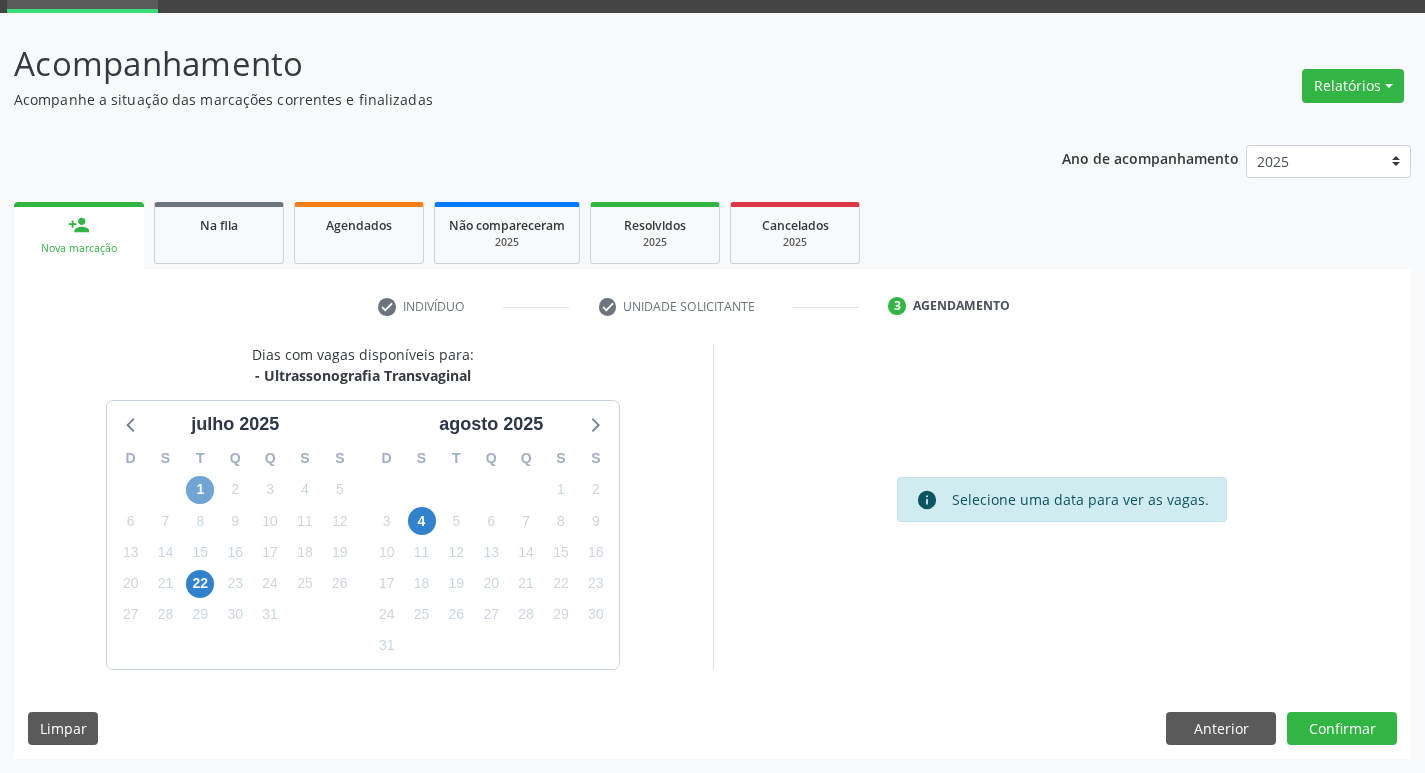 click on "1" at bounding box center (200, 490) 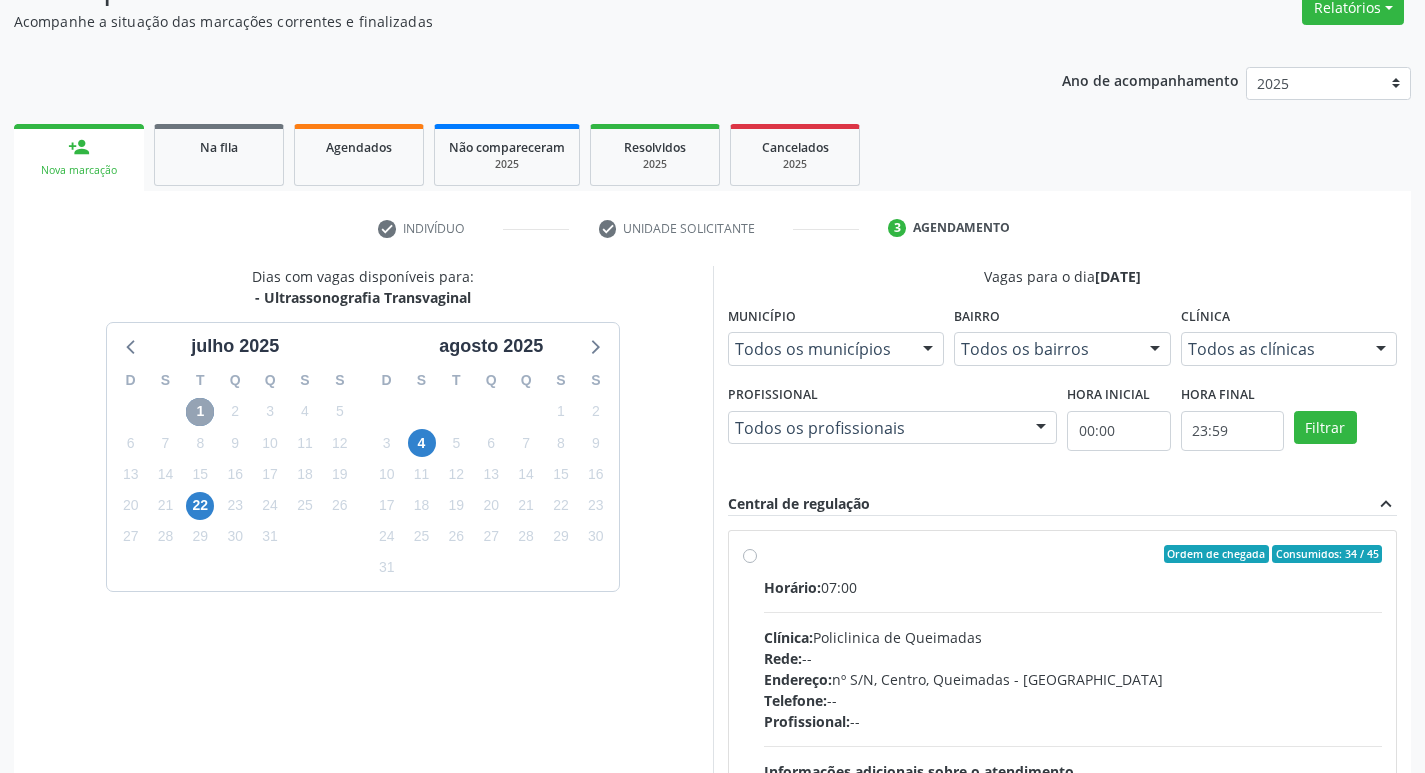 scroll, scrollTop: 297, scrollLeft: 0, axis: vertical 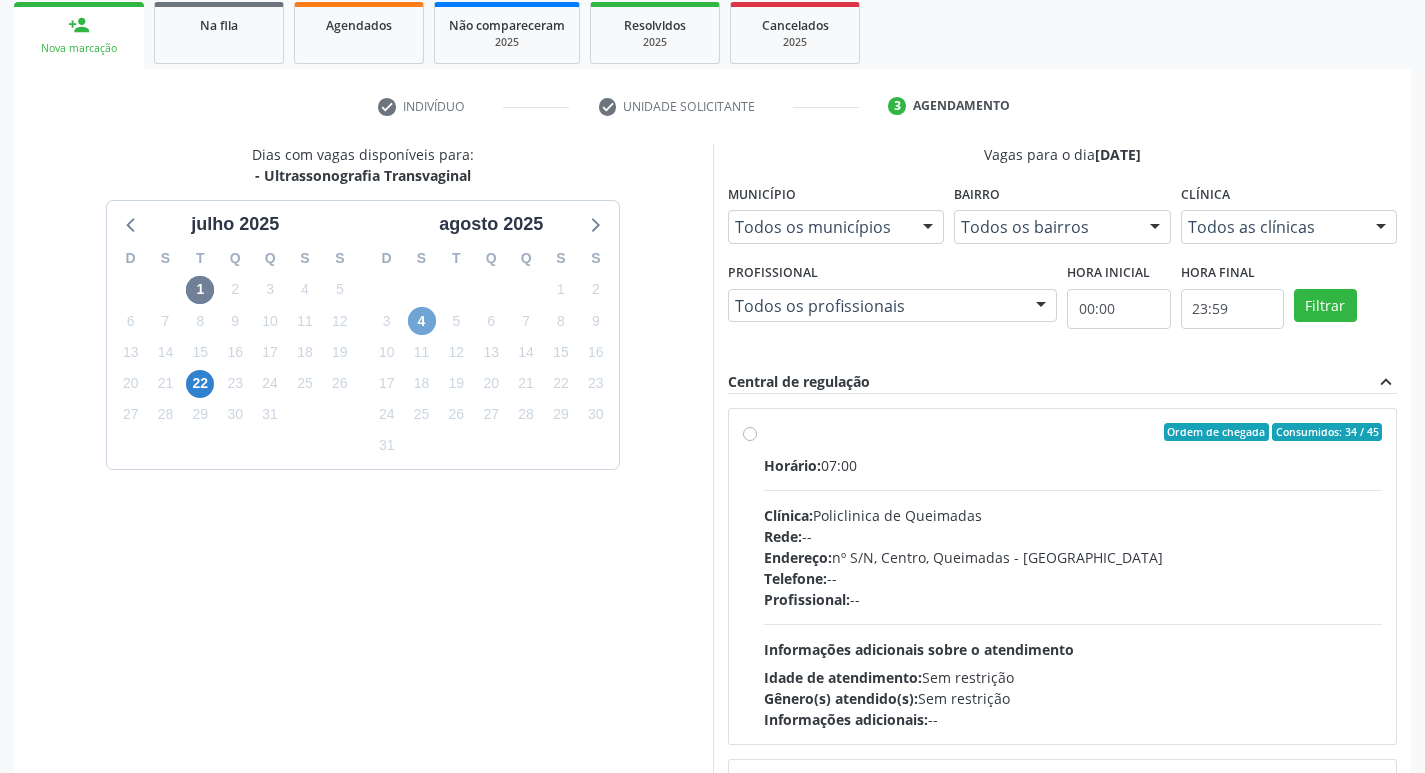click on "4" at bounding box center [422, 321] 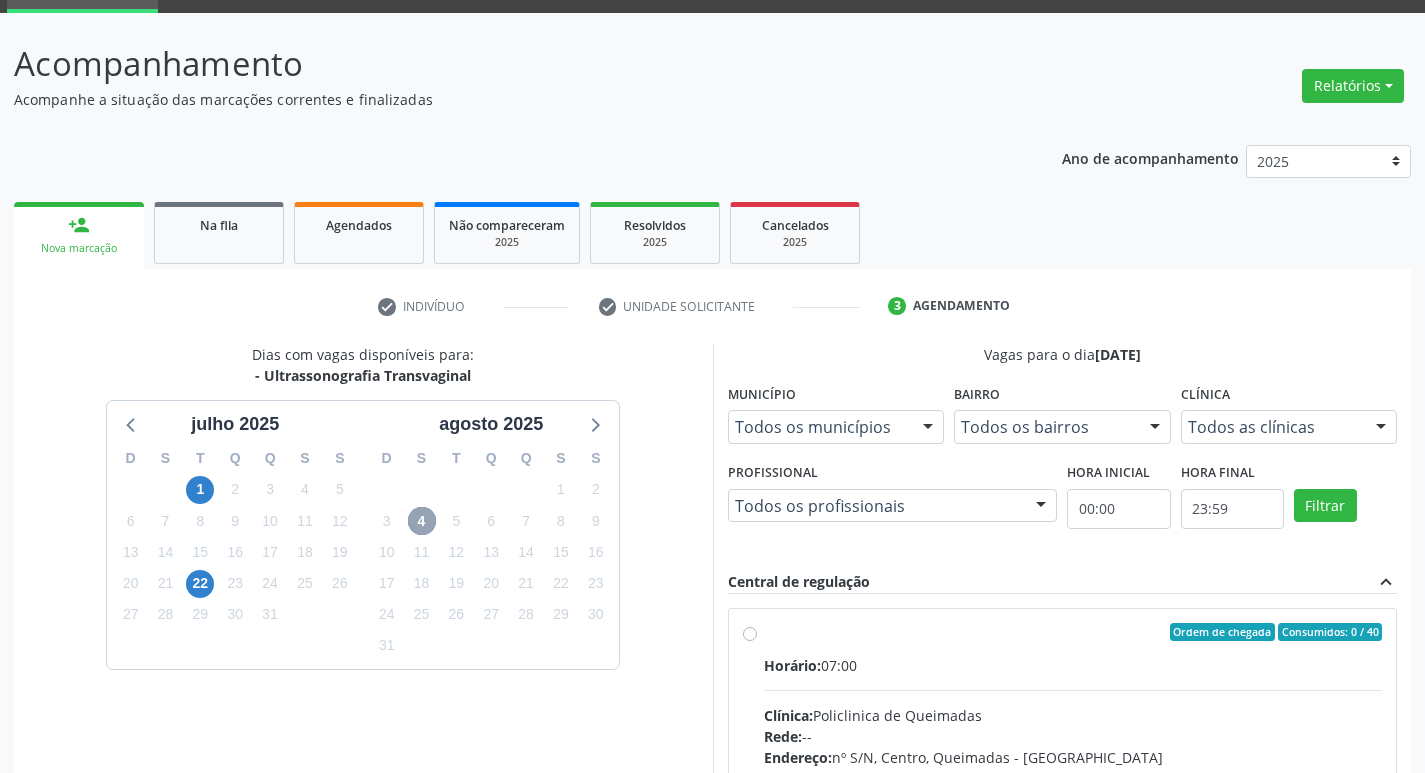 scroll, scrollTop: 297, scrollLeft: 0, axis: vertical 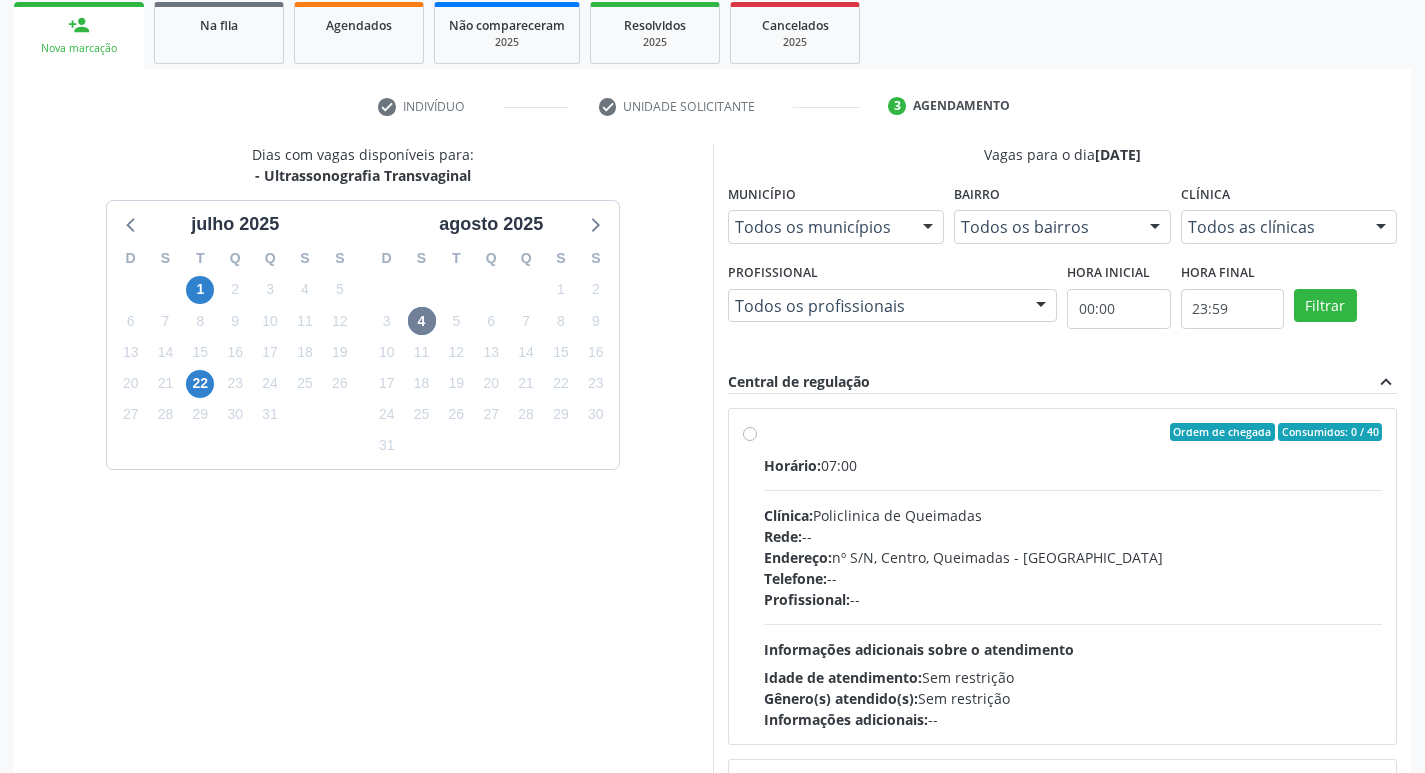 click on "Endereço:   nº S/N, Centro, Queimadas - [GEOGRAPHIC_DATA]" at bounding box center (1073, 557) 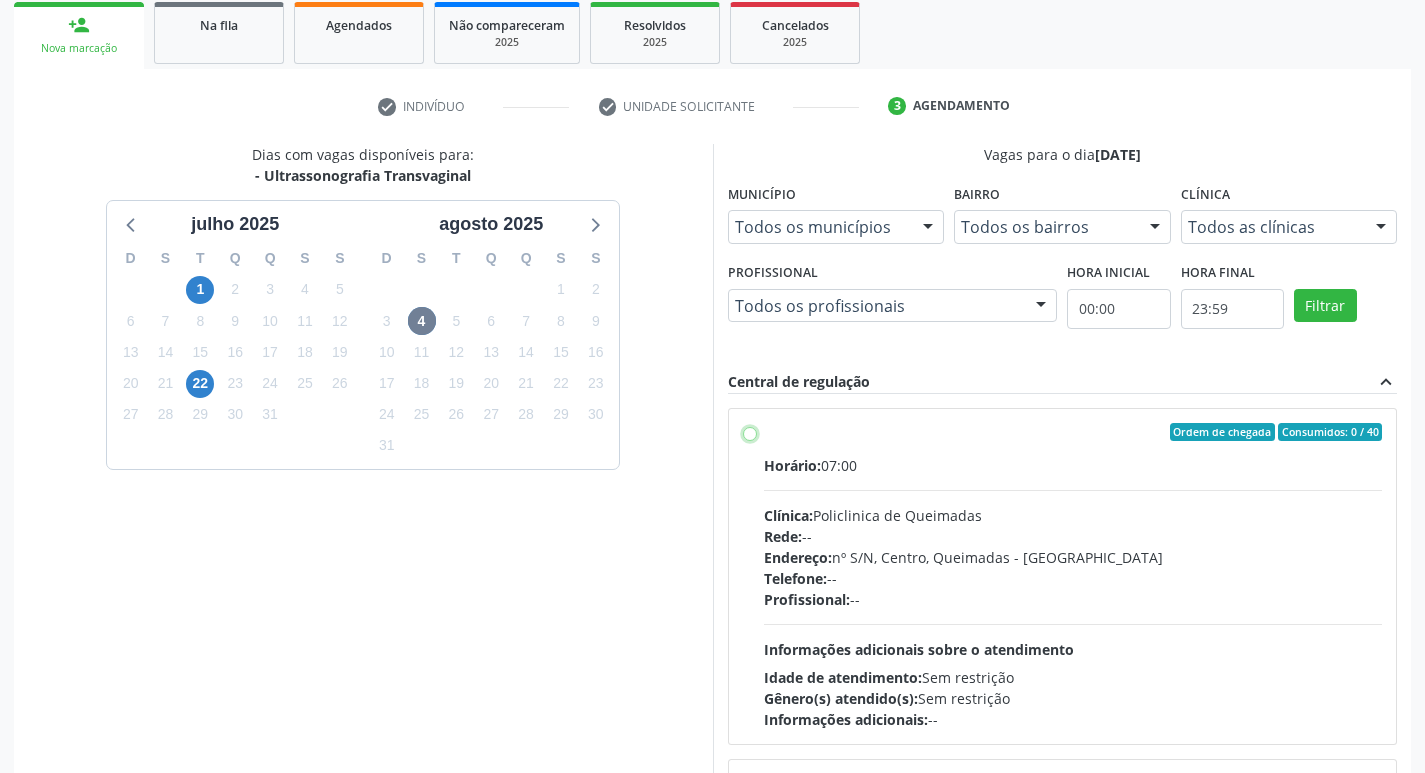 radio on "true" 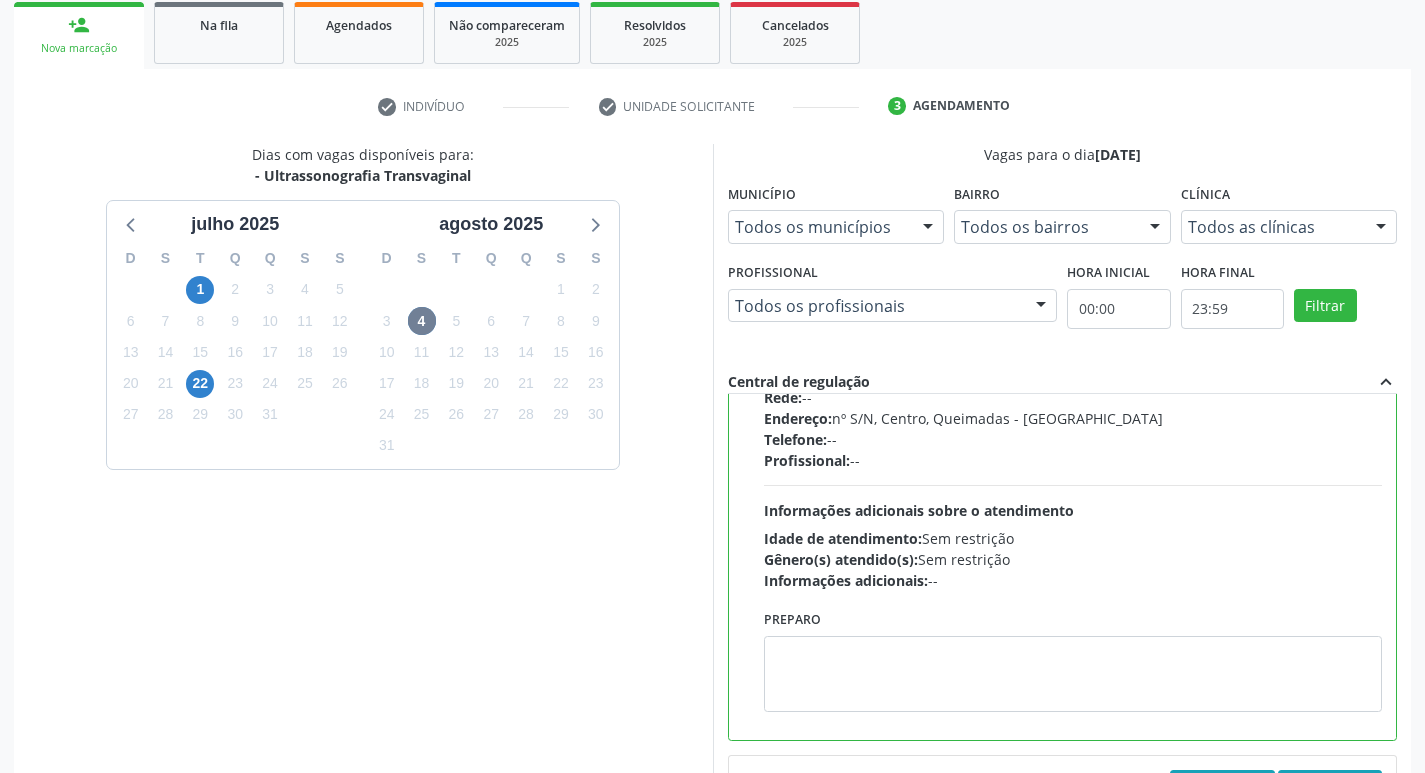 scroll, scrollTop: 300, scrollLeft: 0, axis: vertical 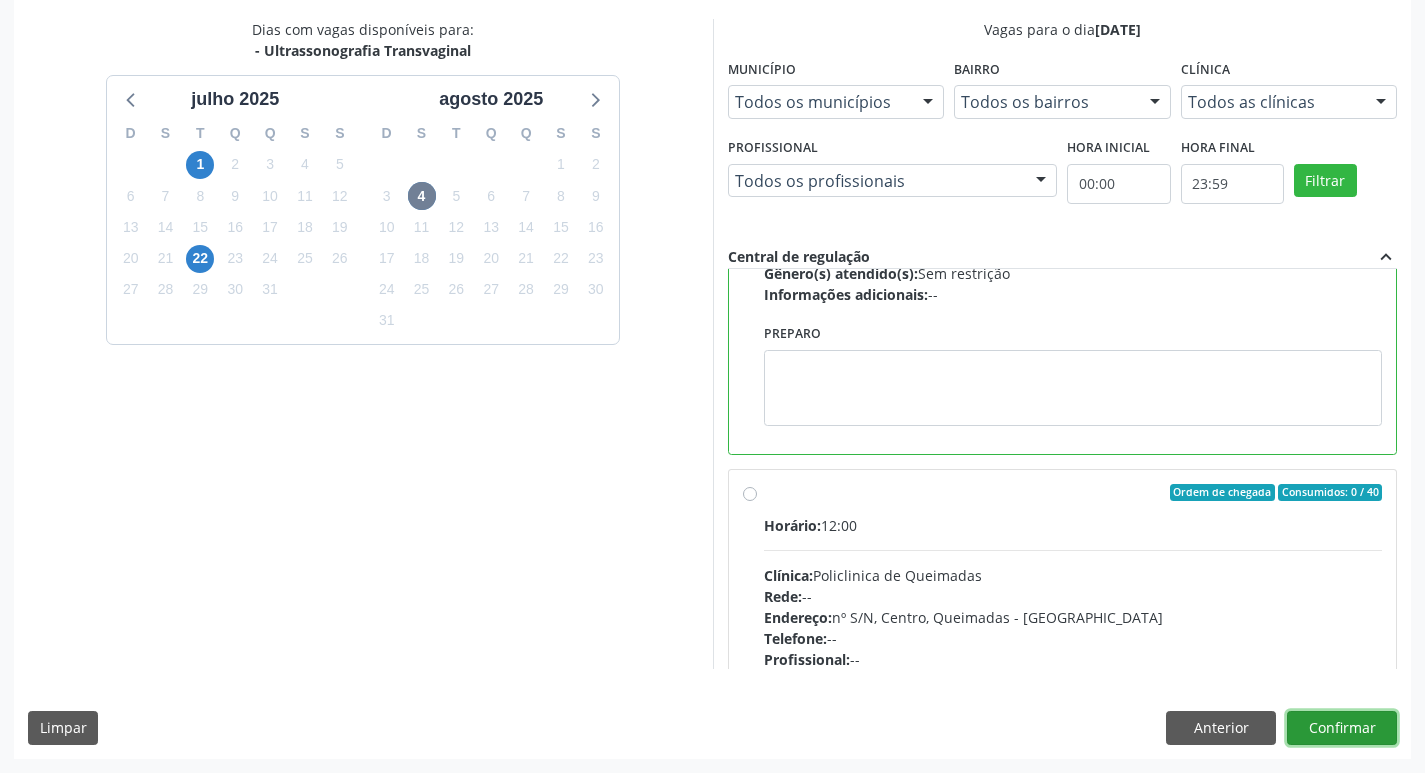click on "Confirmar" at bounding box center (1342, 728) 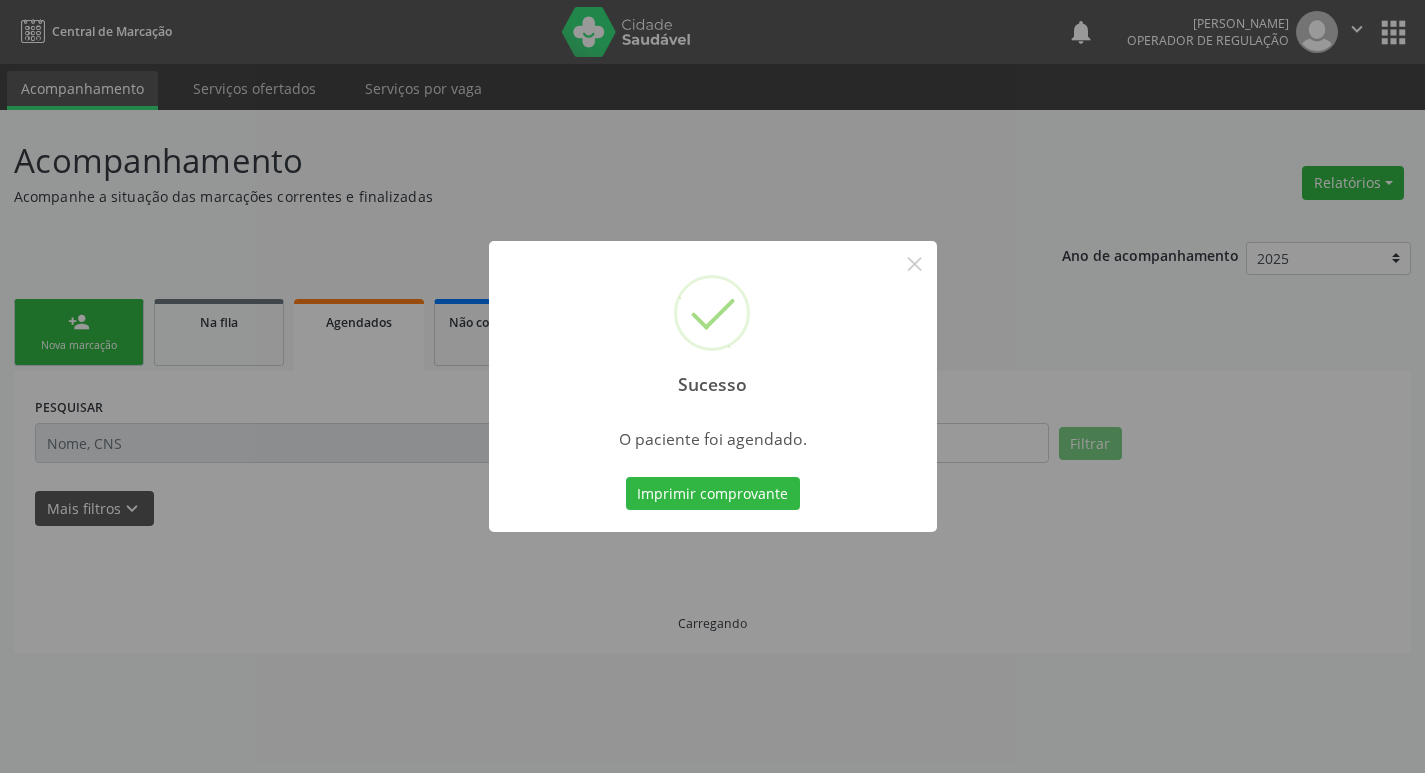 scroll, scrollTop: 0, scrollLeft: 0, axis: both 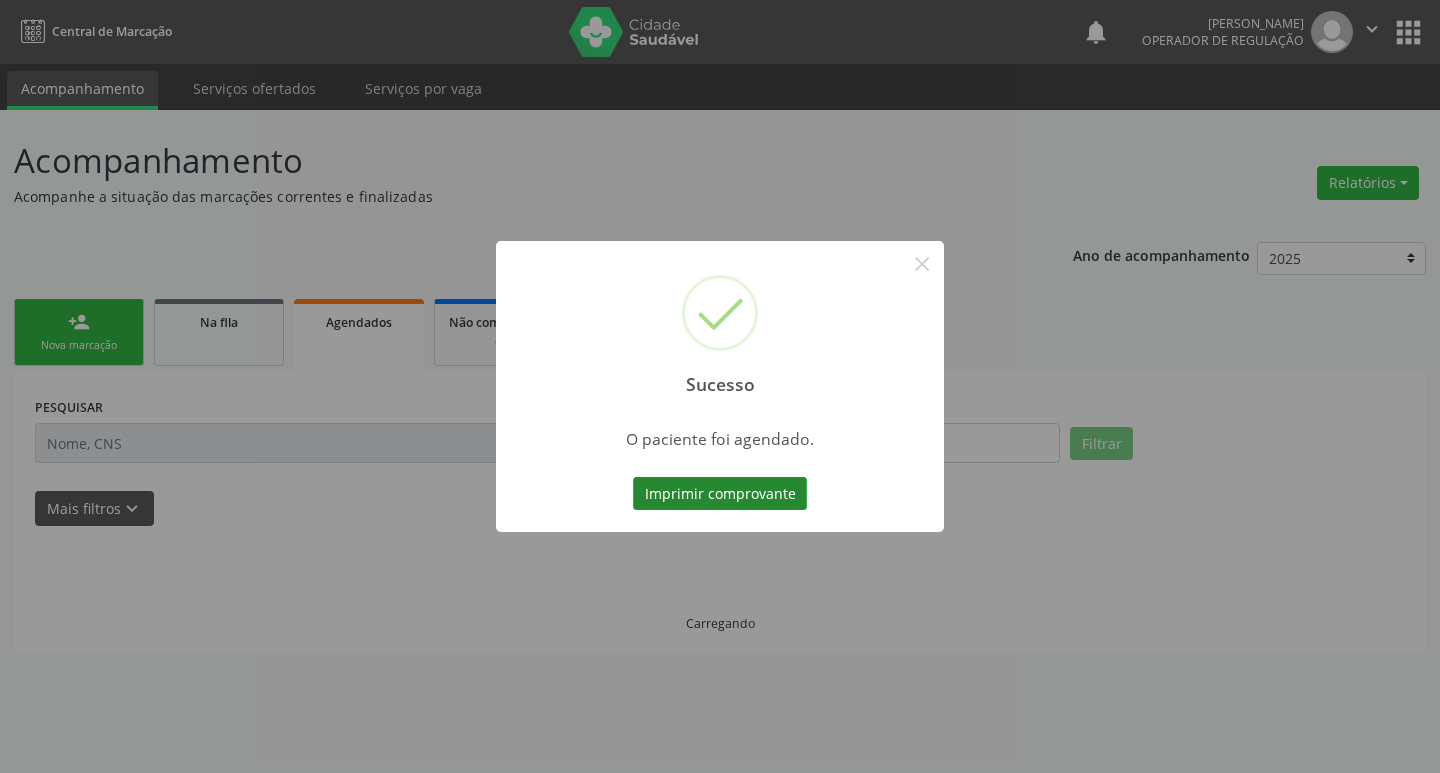 click on "Imprimir comprovante" at bounding box center (720, 494) 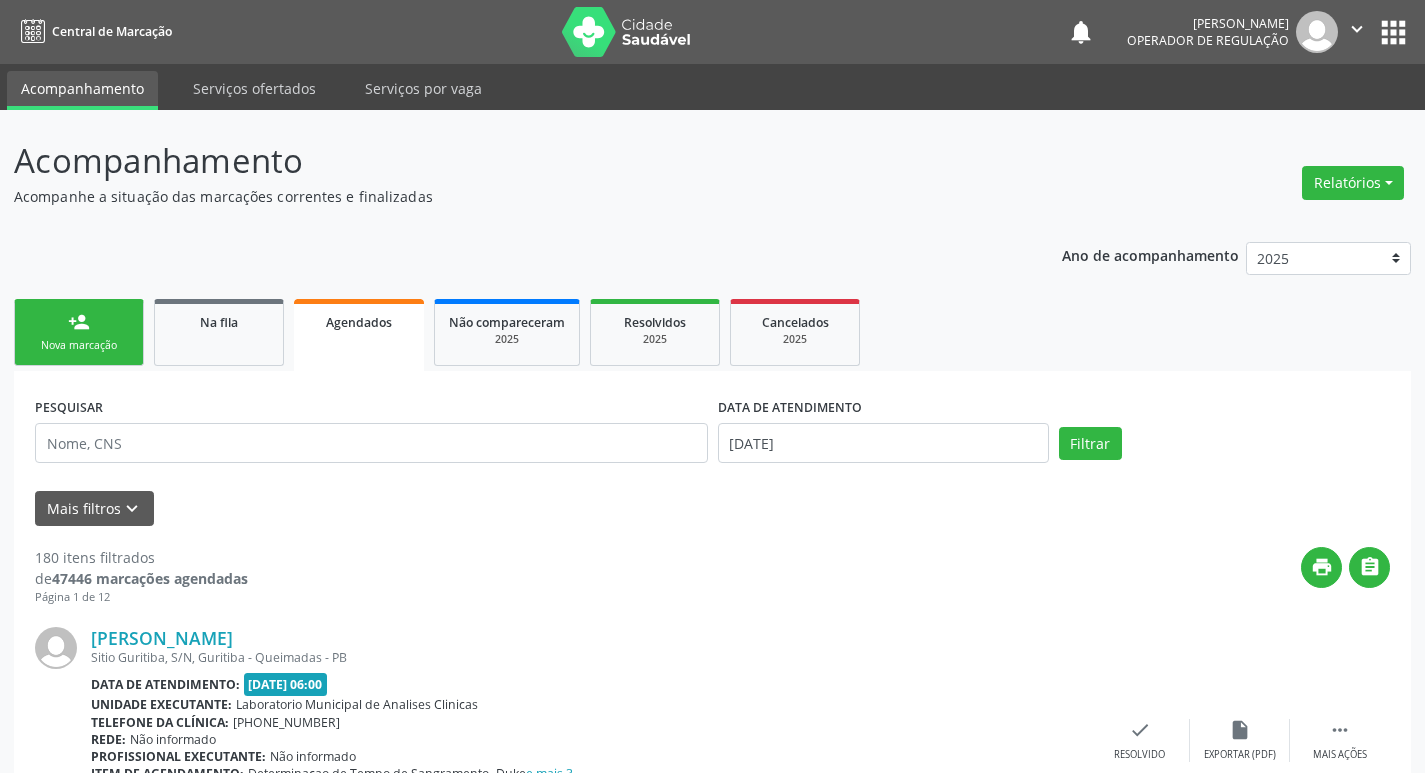 click on "Nova marcação" at bounding box center (79, 345) 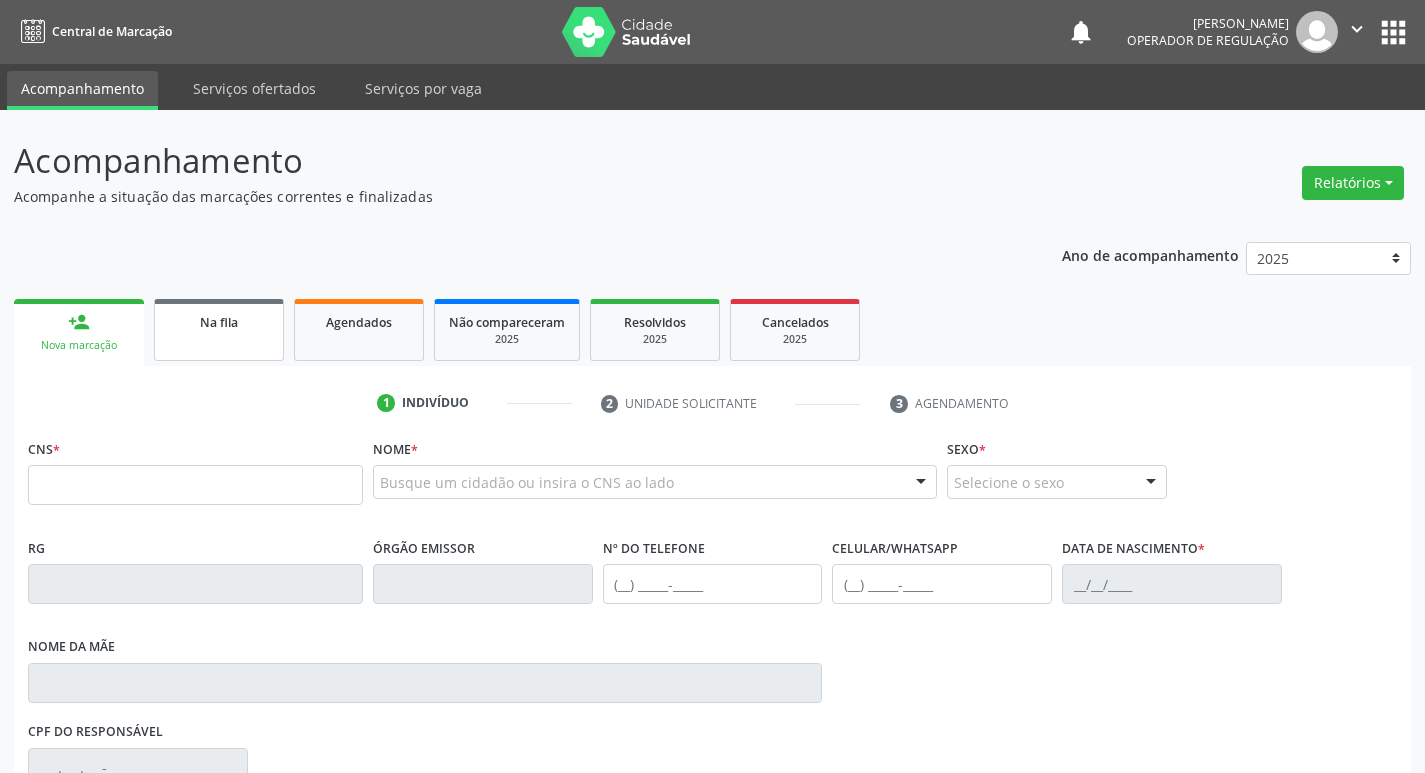 click on "Na fila" at bounding box center [219, 321] 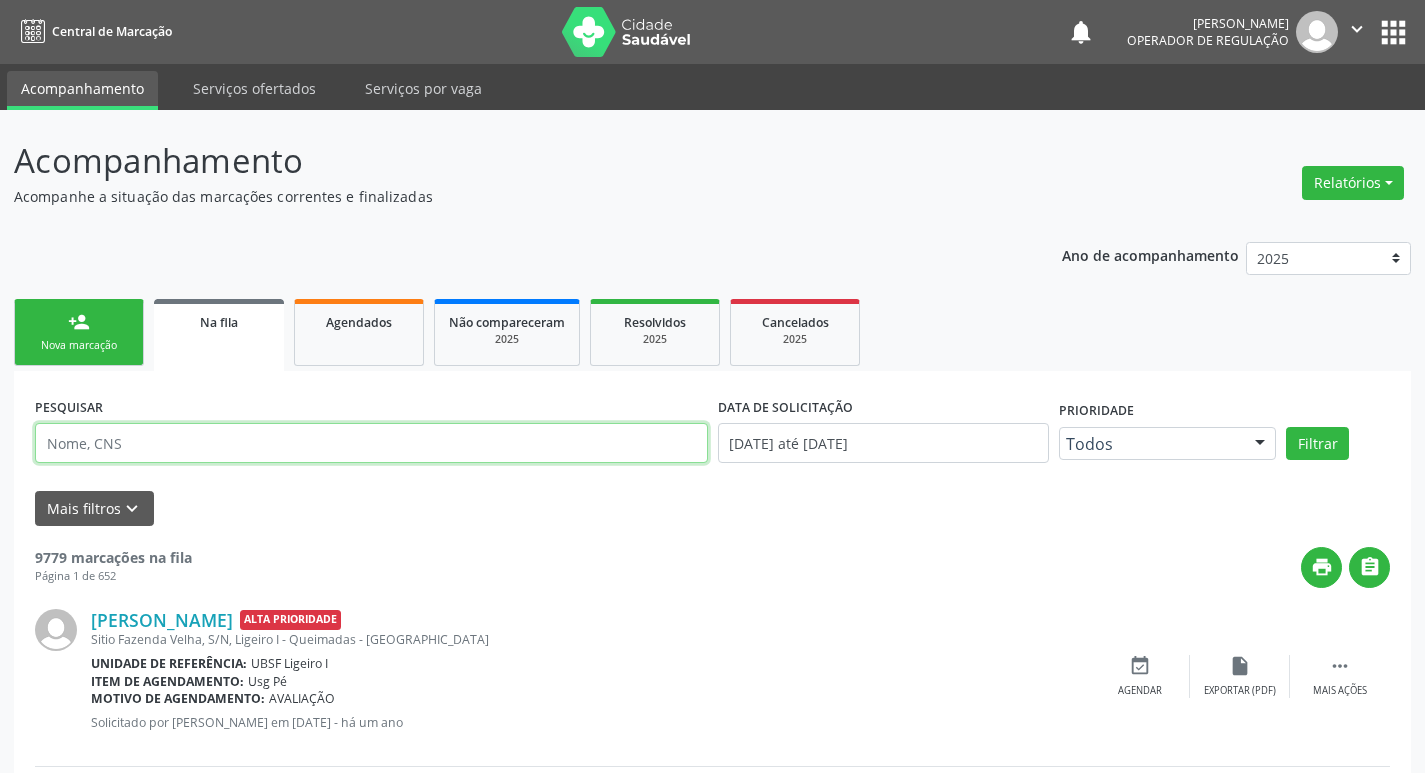 click at bounding box center [371, 443] 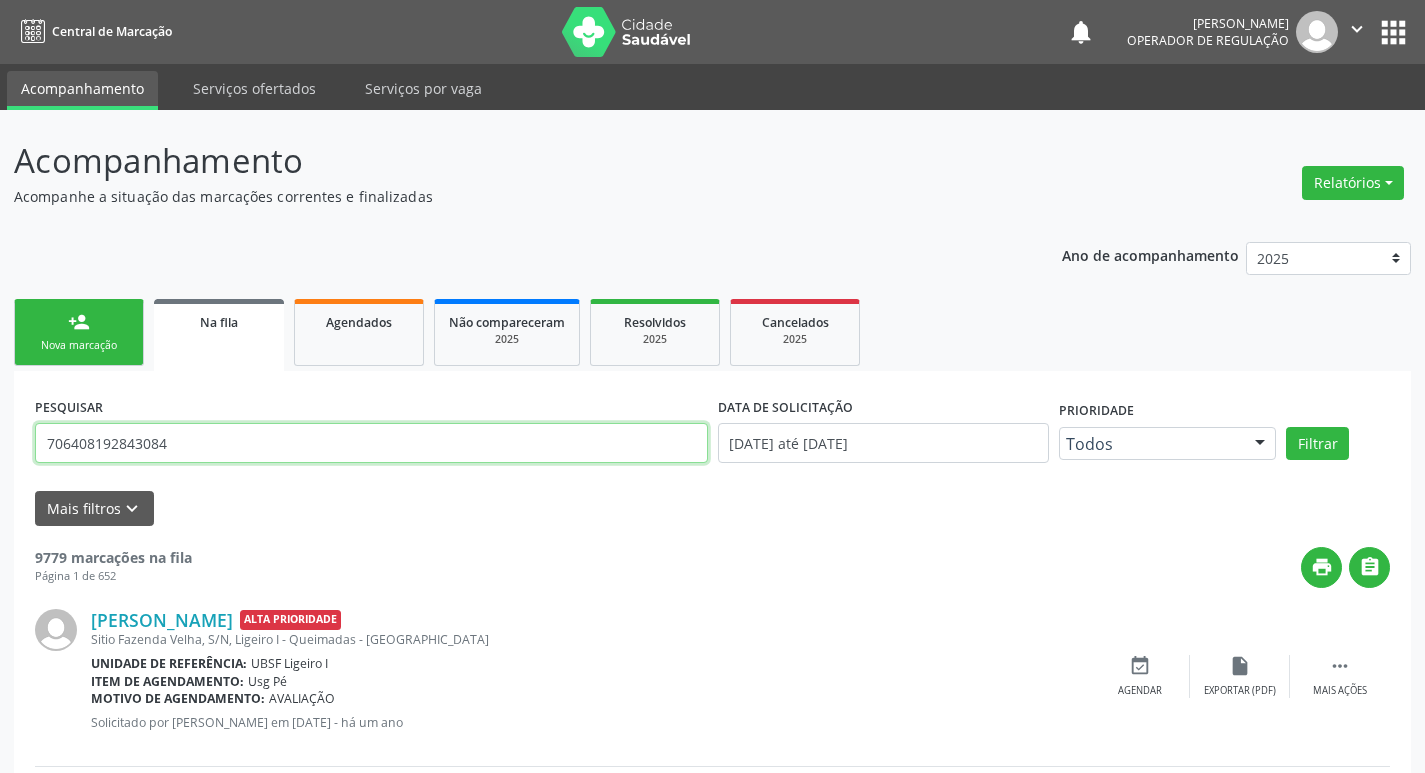 type on "706408192843084" 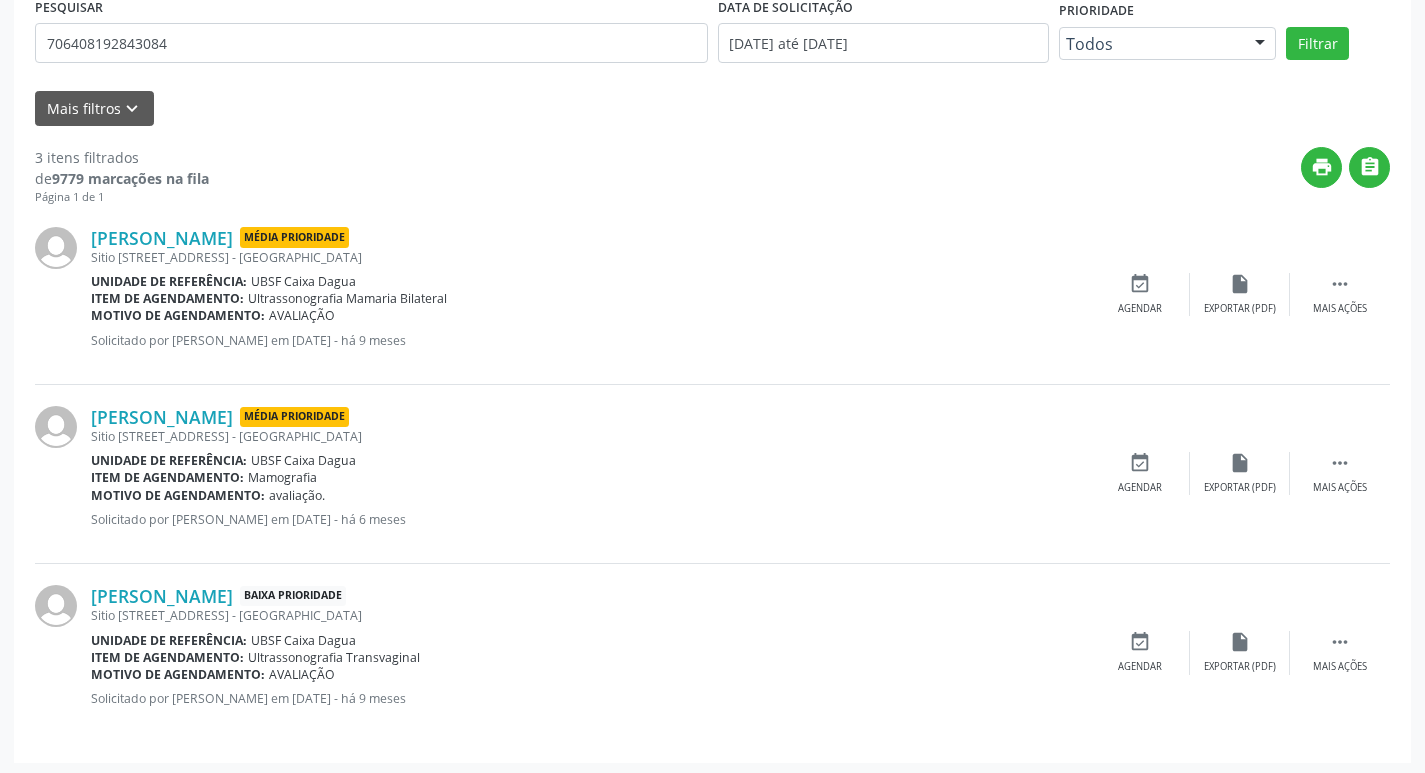 scroll, scrollTop: 404, scrollLeft: 0, axis: vertical 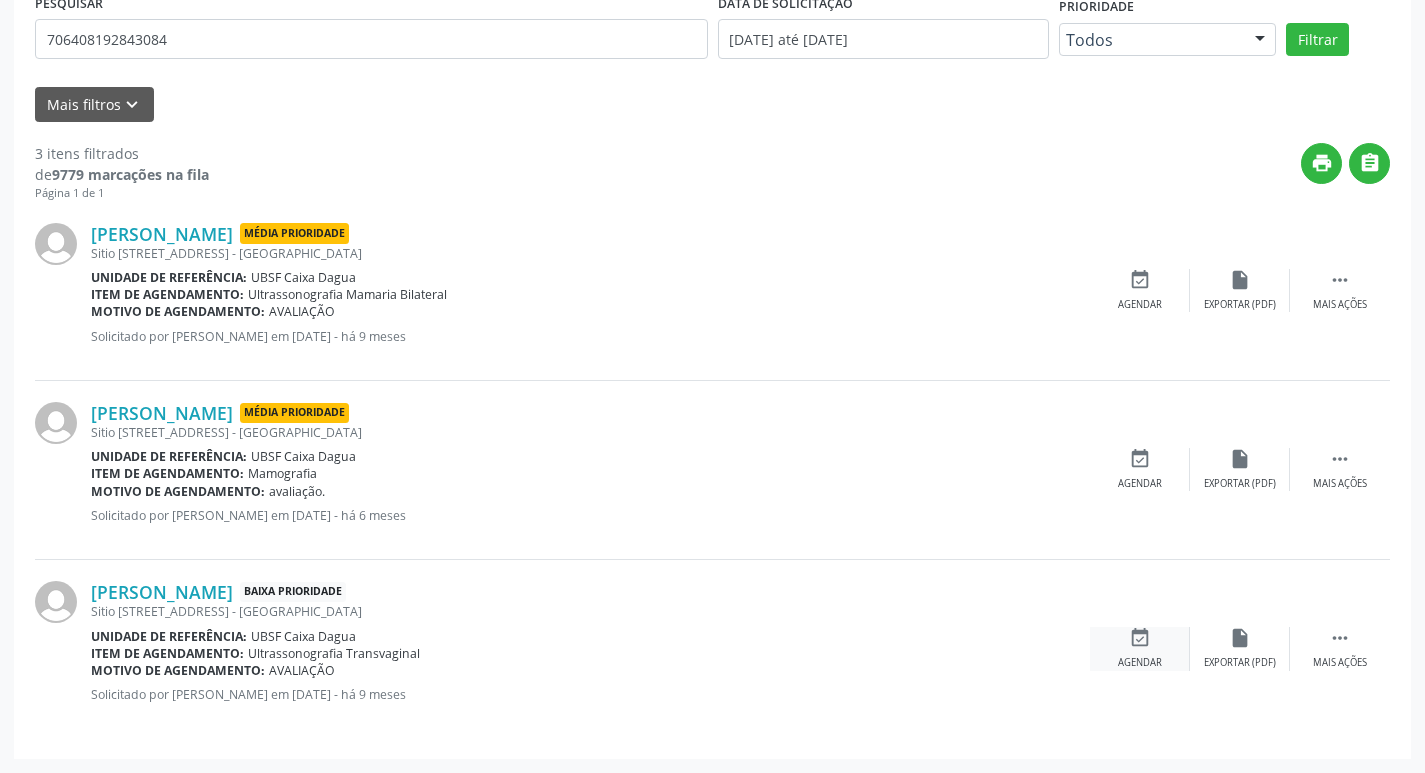 click on "event_available" at bounding box center (1140, 638) 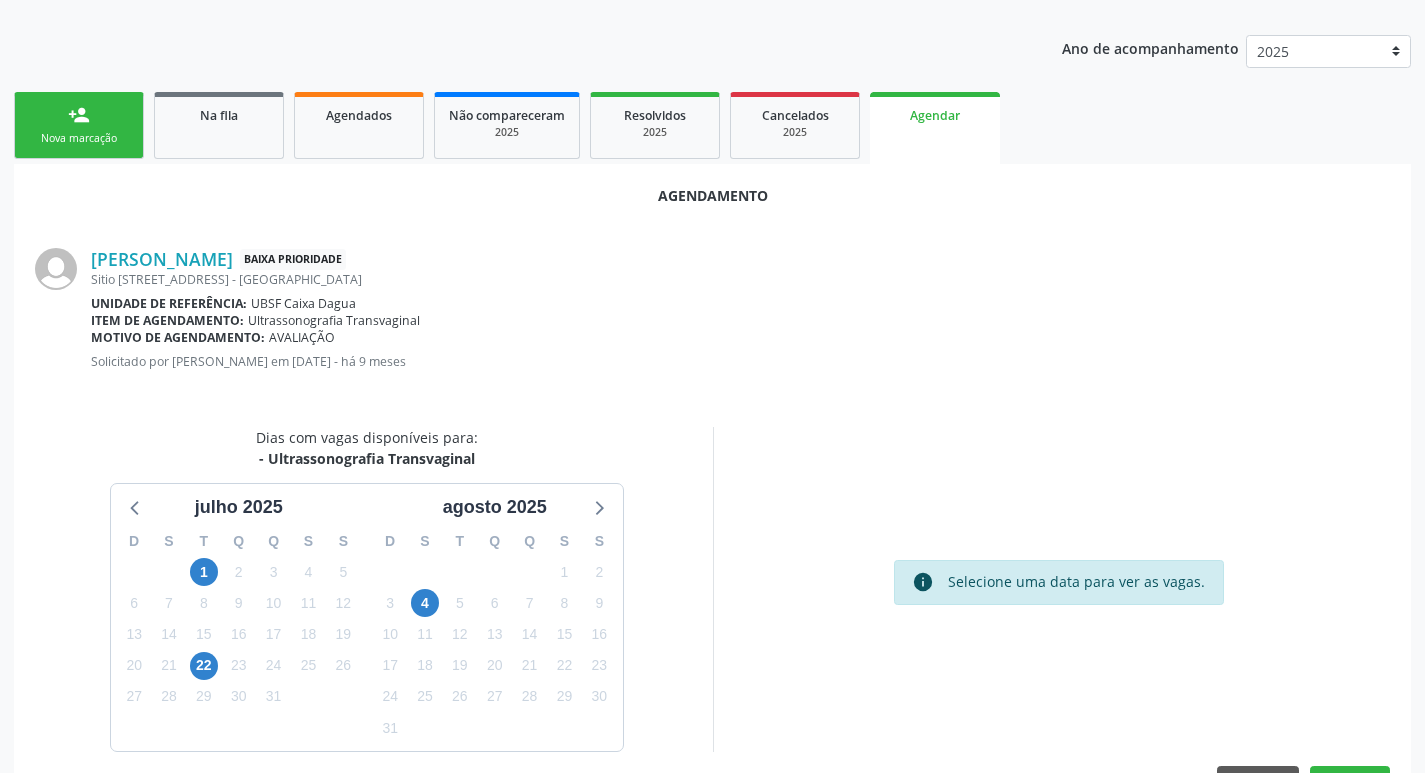 scroll, scrollTop: 221, scrollLeft: 0, axis: vertical 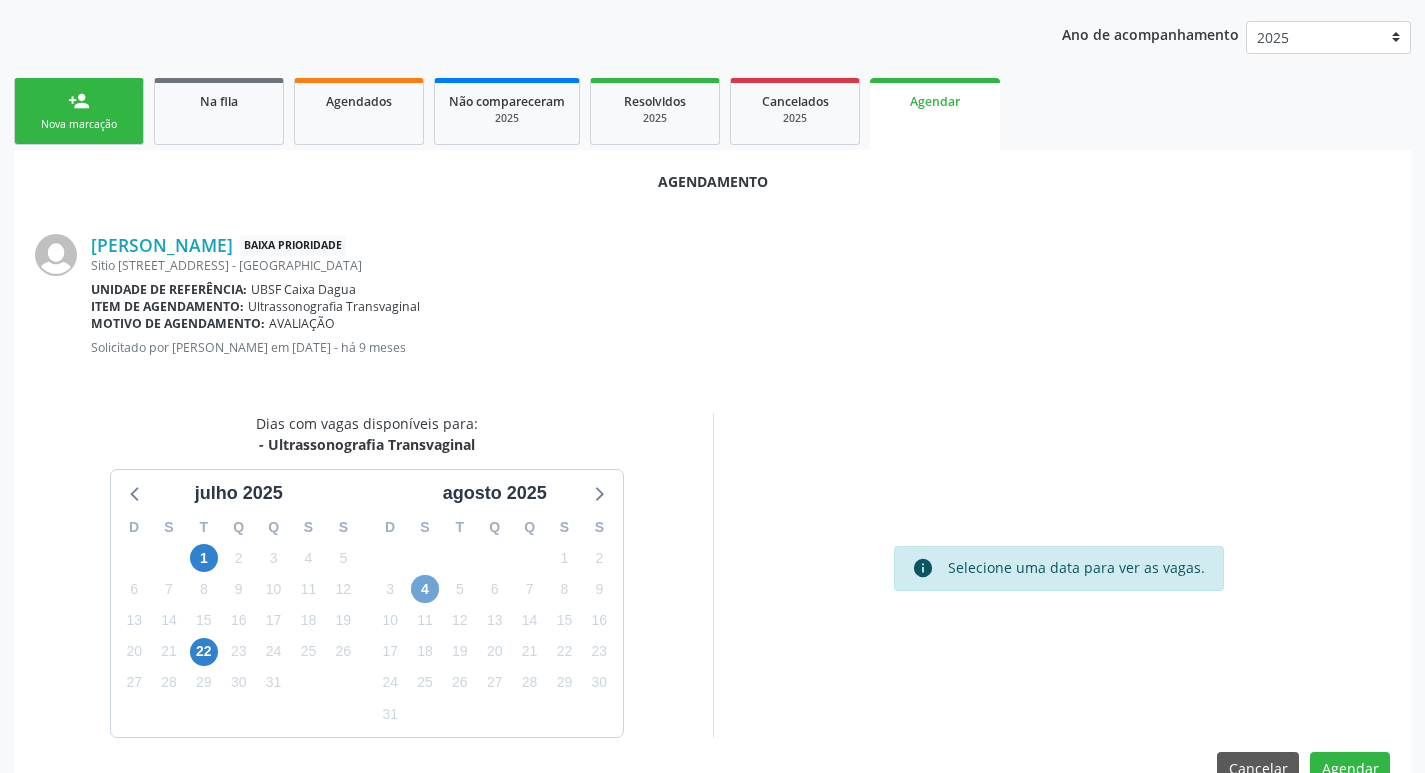 click on "4" at bounding box center (425, 589) 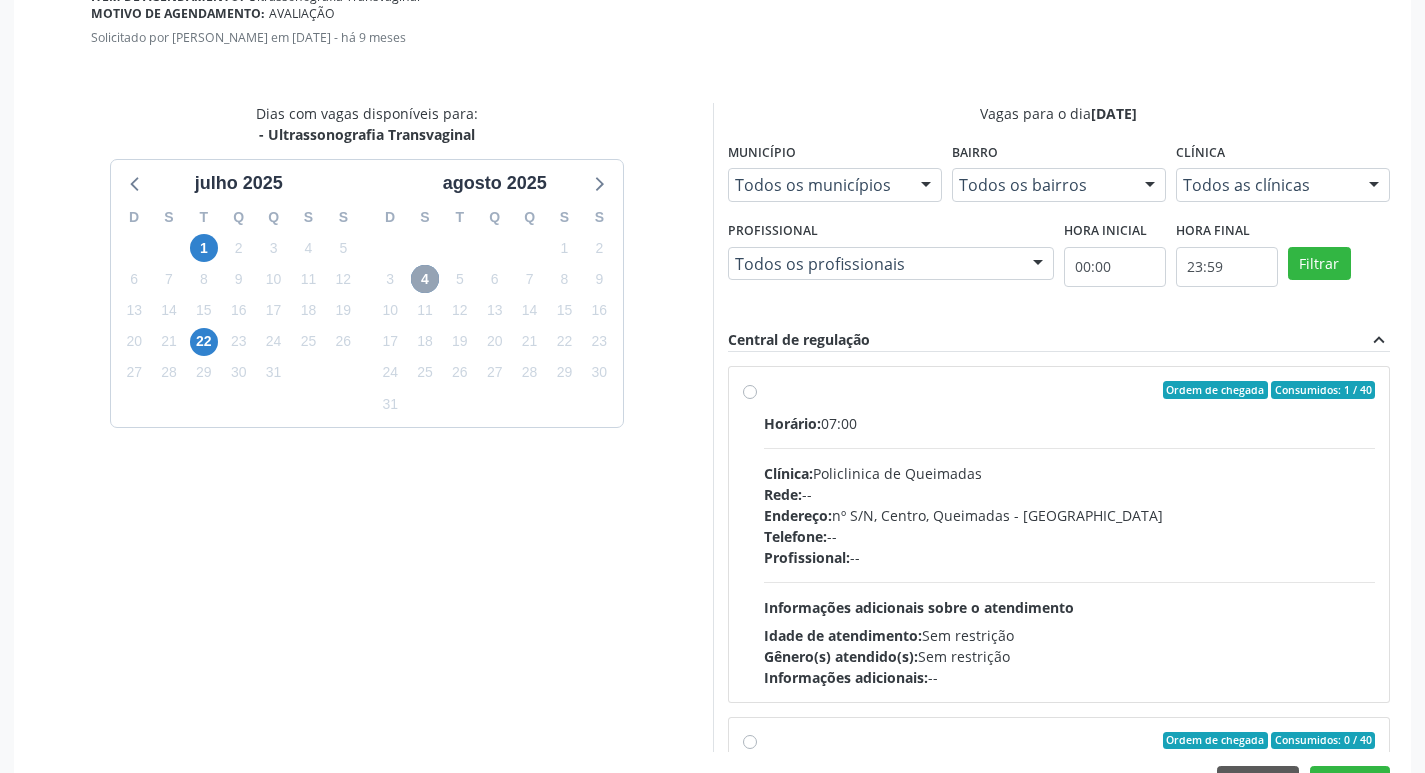 scroll, scrollTop: 593, scrollLeft: 0, axis: vertical 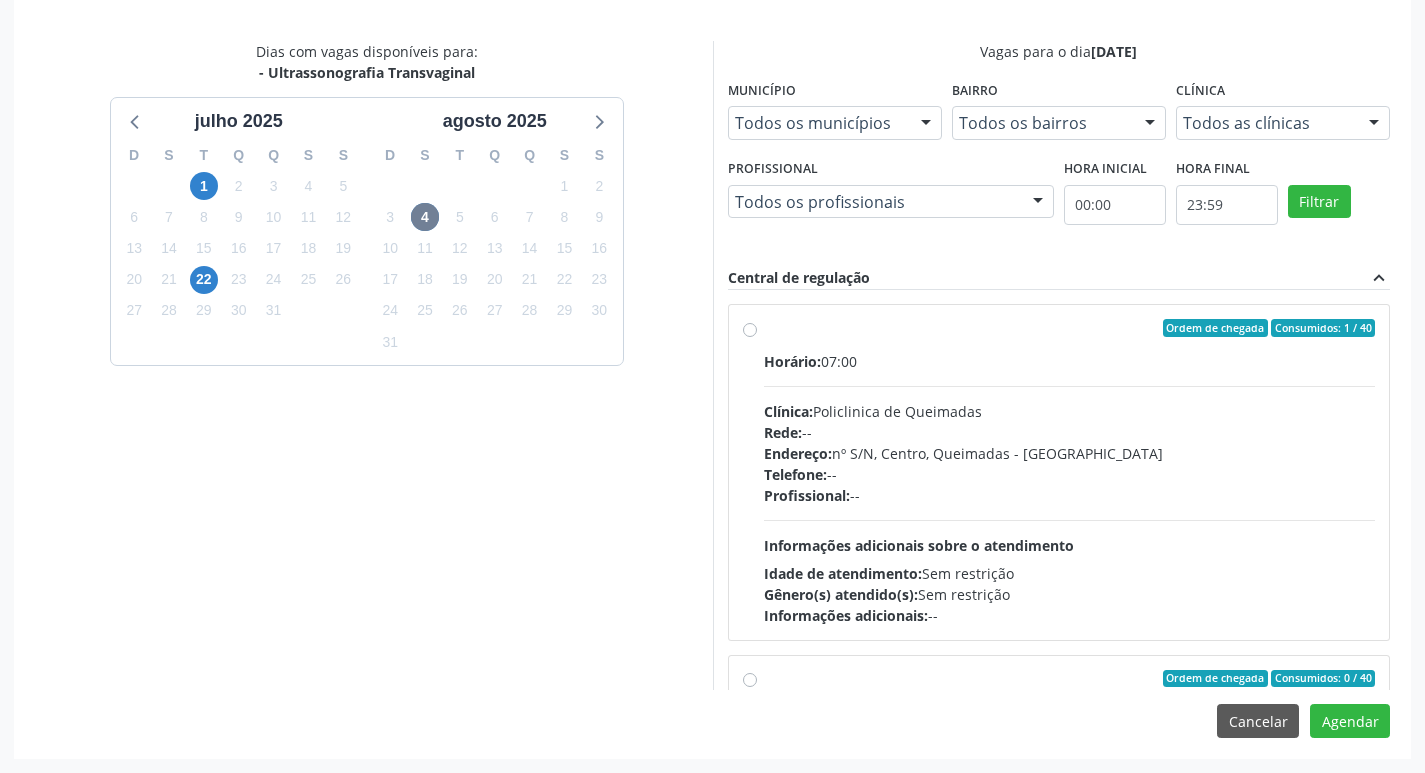 click on "Horário:   07:00
Clínica:  Policlinica de Queimadas
Rede:
--
Endereço:   nº S/N, Centro, Queimadas - PB
Telefone:   --
Profissional:
--
Informações adicionais sobre o atendimento
Idade de atendimento:
Sem restrição
Gênero(s) atendido(s):
Sem restrição
Informações adicionais:
--" at bounding box center [1070, 488] 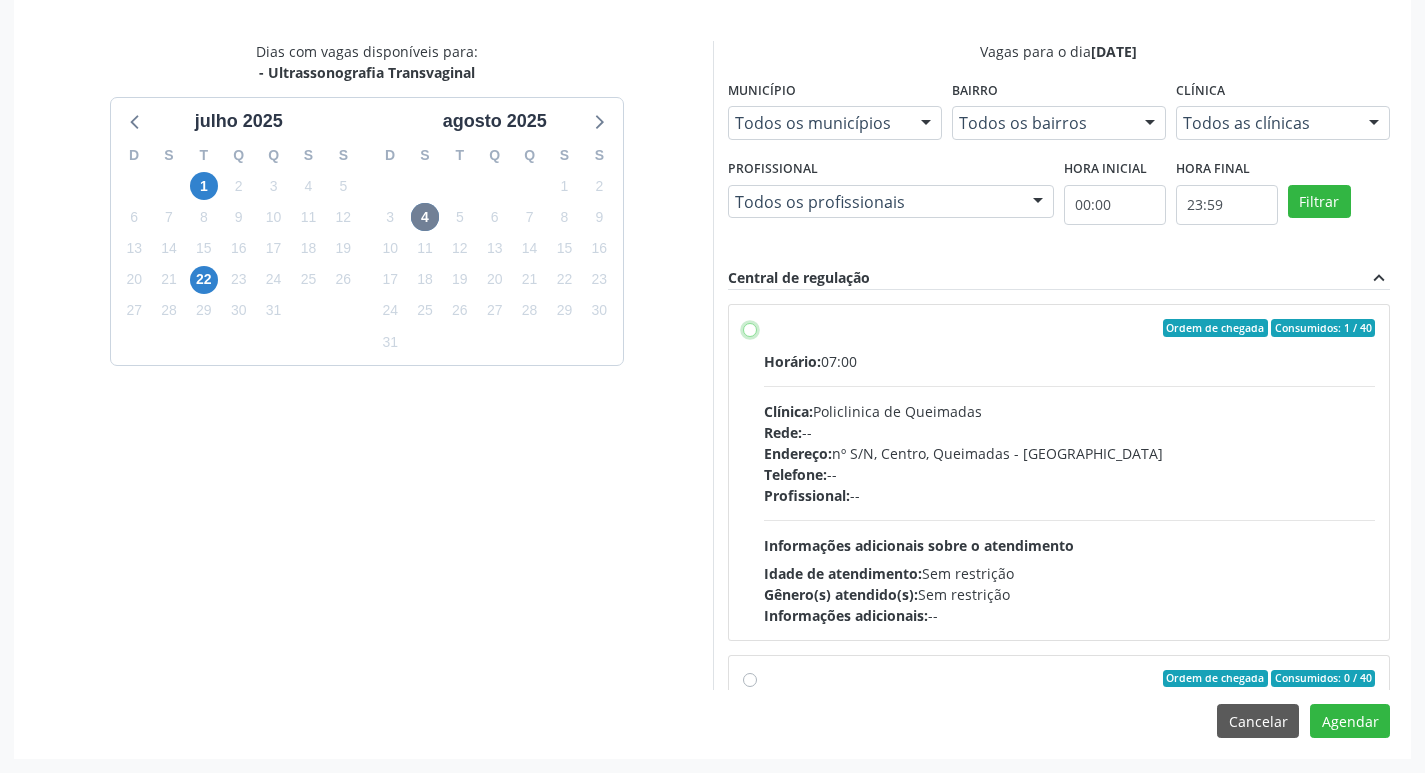 click on "Ordem de chegada
Consumidos: 1 / 40
Horário:   07:00
Clínica:  Policlinica de Queimadas
Rede:
--
Endereço:   nº S/N, Centro, Queimadas - PB
Telefone:   --
Profissional:
--
Informações adicionais sobre o atendimento
Idade de atendimento:
Sem restrição
Gênero(s) atendido(s):
Sem restrição
Informações adicionais:
--" at bounding box center (750, 328) 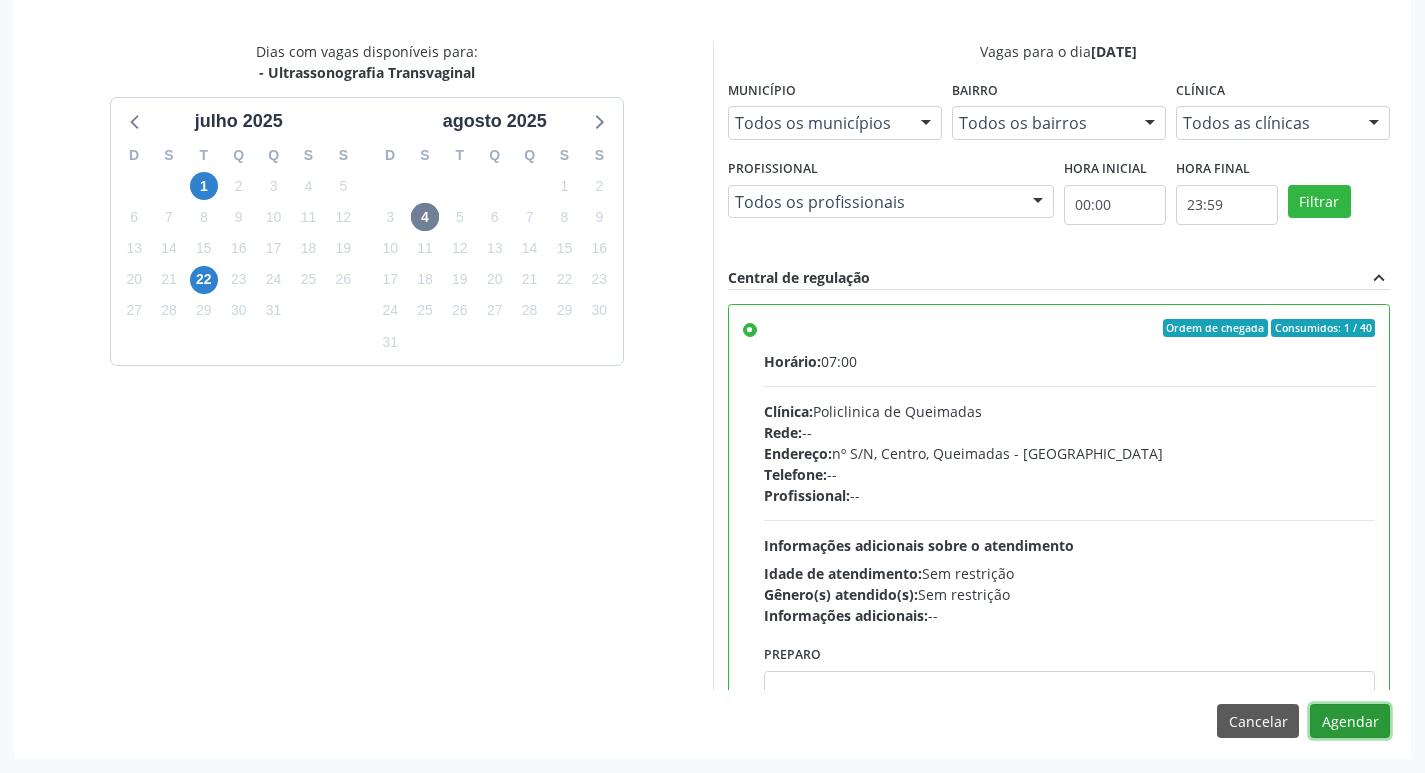 click on "Agendar" at bounding box center [1350, 721] 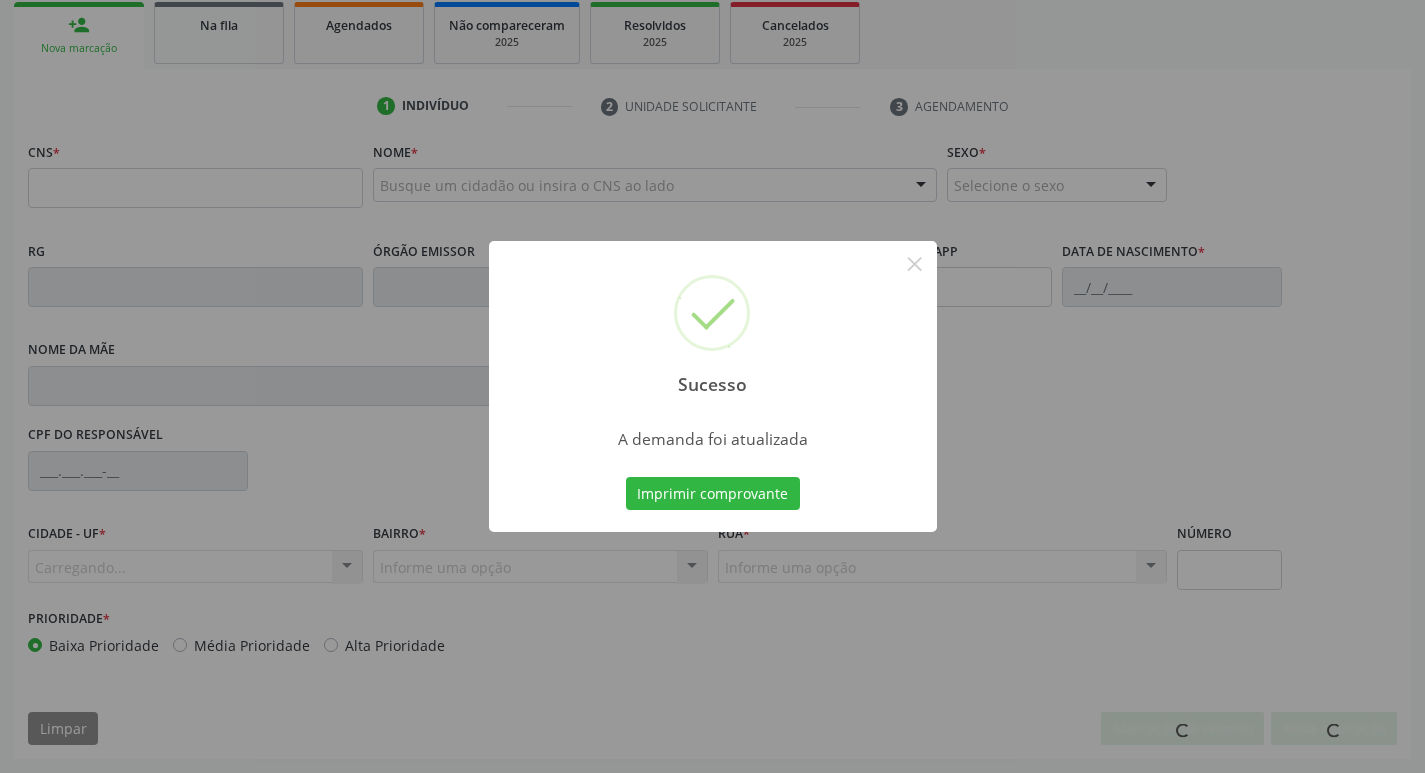 scroll, scrollTop: 297, scrollLeft: 0, axis: vertical 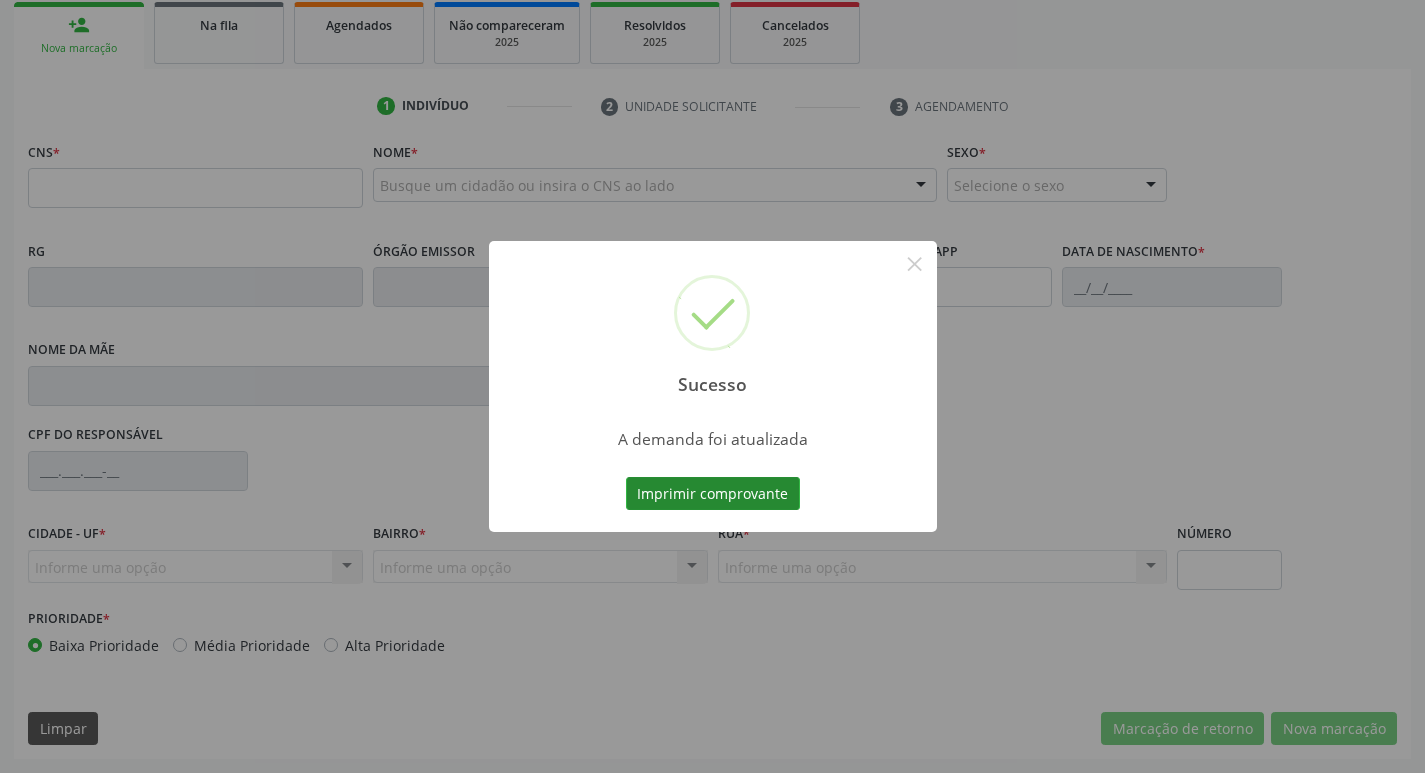 click on "Imprimir comprovante" at bounding box center [713, 494] 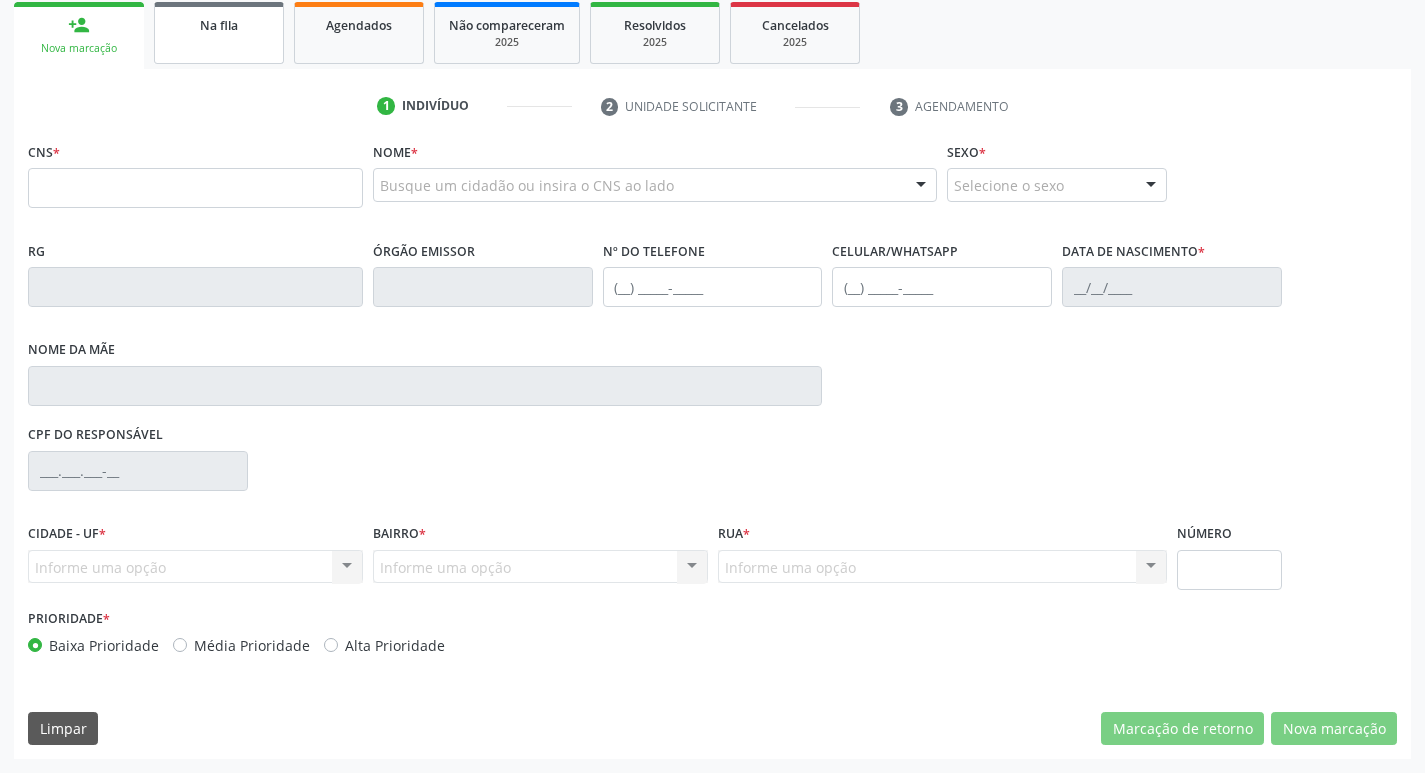 click on "Na fila" at bounding box center (219, 33) 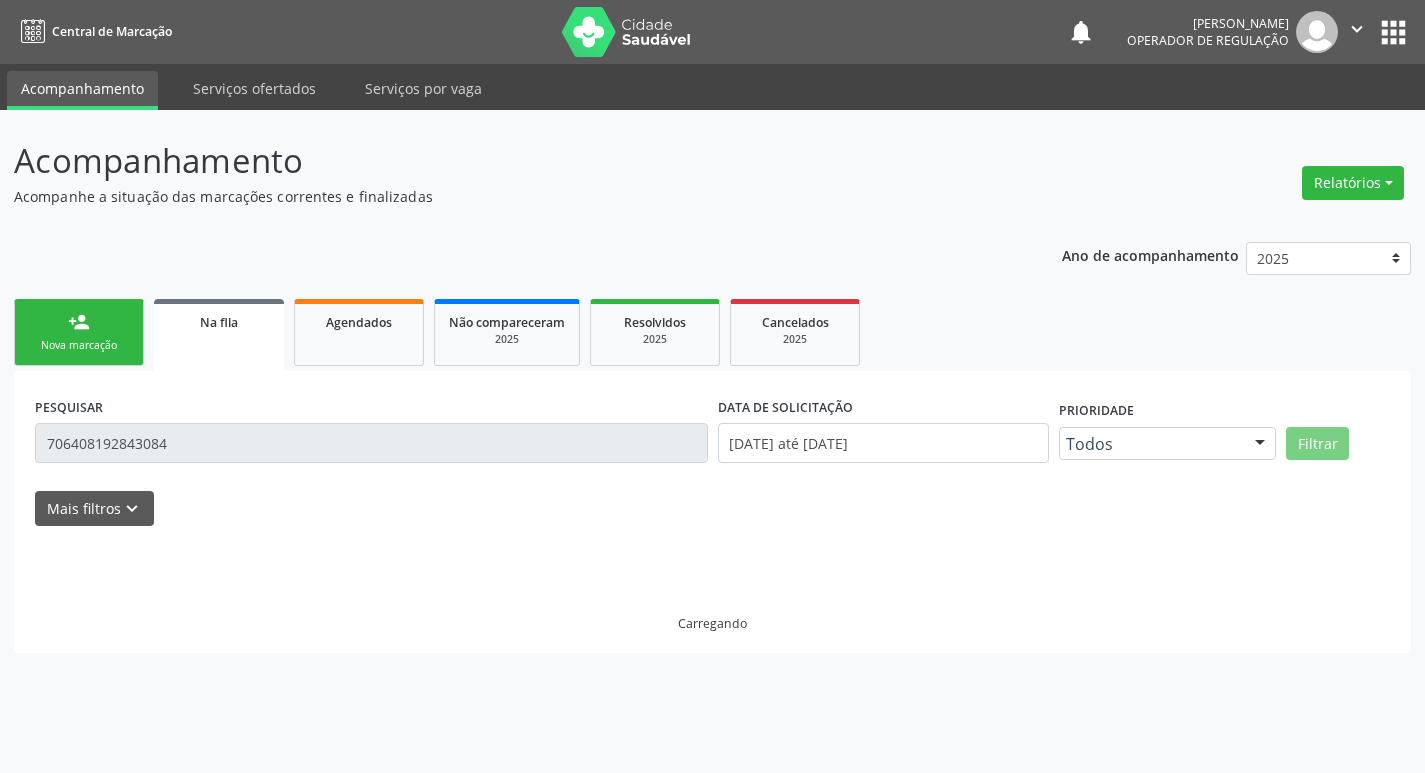 scroll, scrollTop: 0, scrollLeft: 0, axis: both 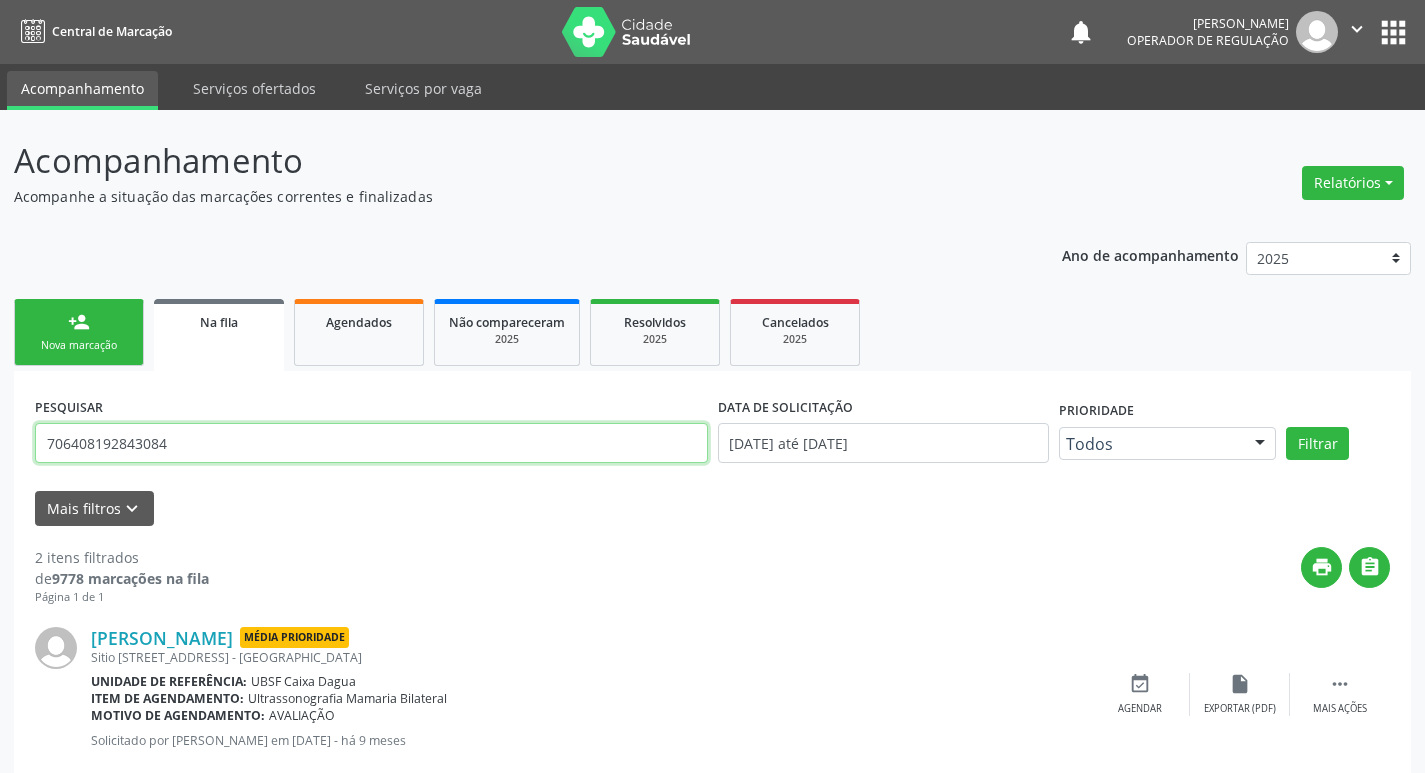 click on "706408192843084" at bounding box center [371, 443] 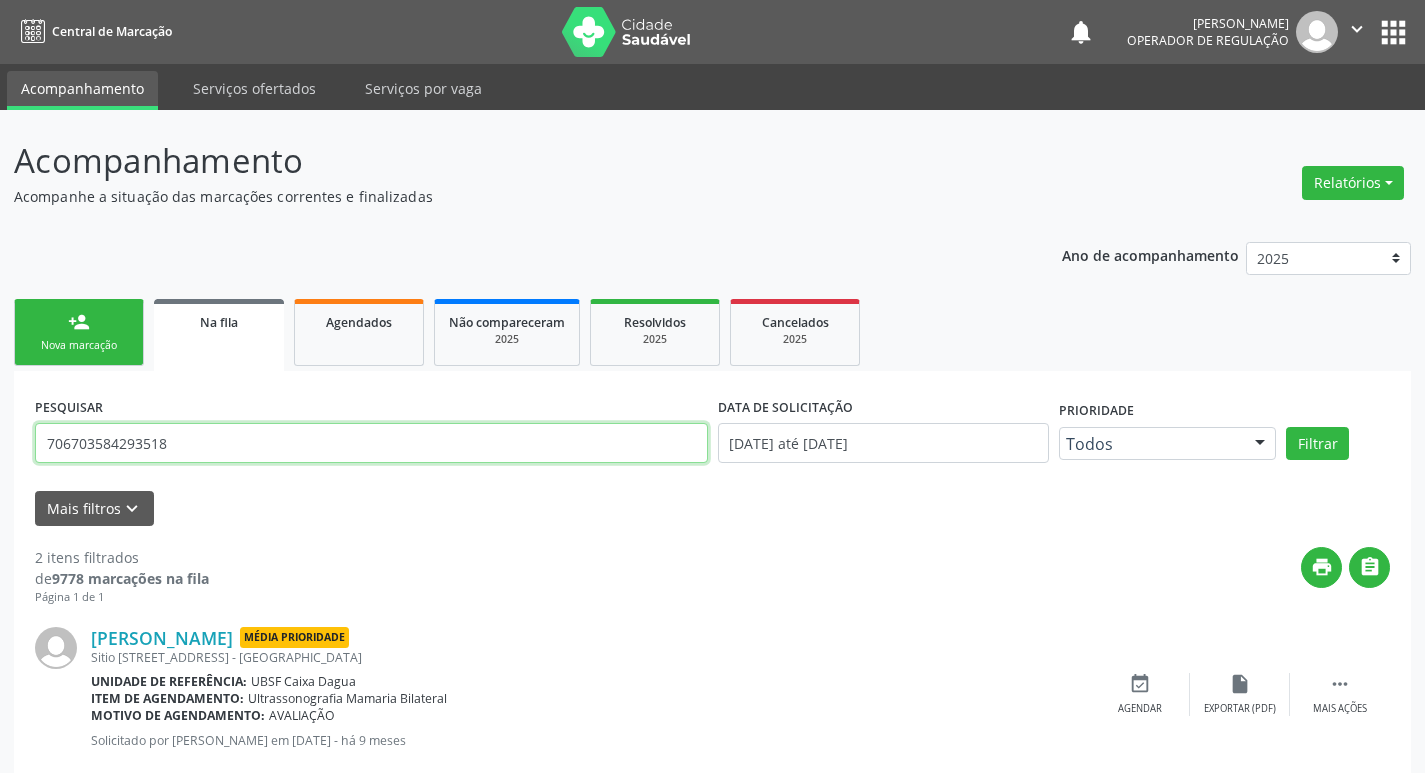 type on "706703584293518" 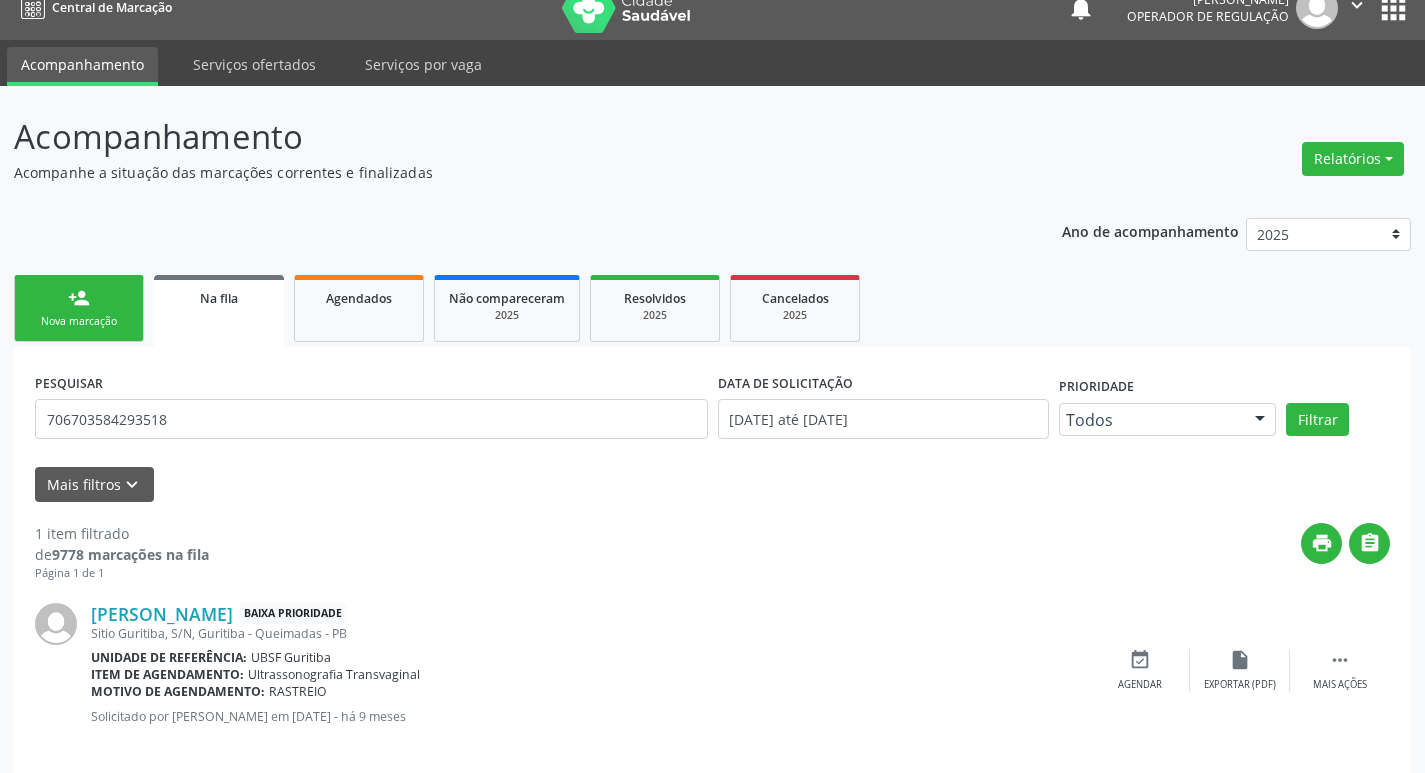 scroll, scrollTop: 46, scrollLeft: 0, axis: vertical 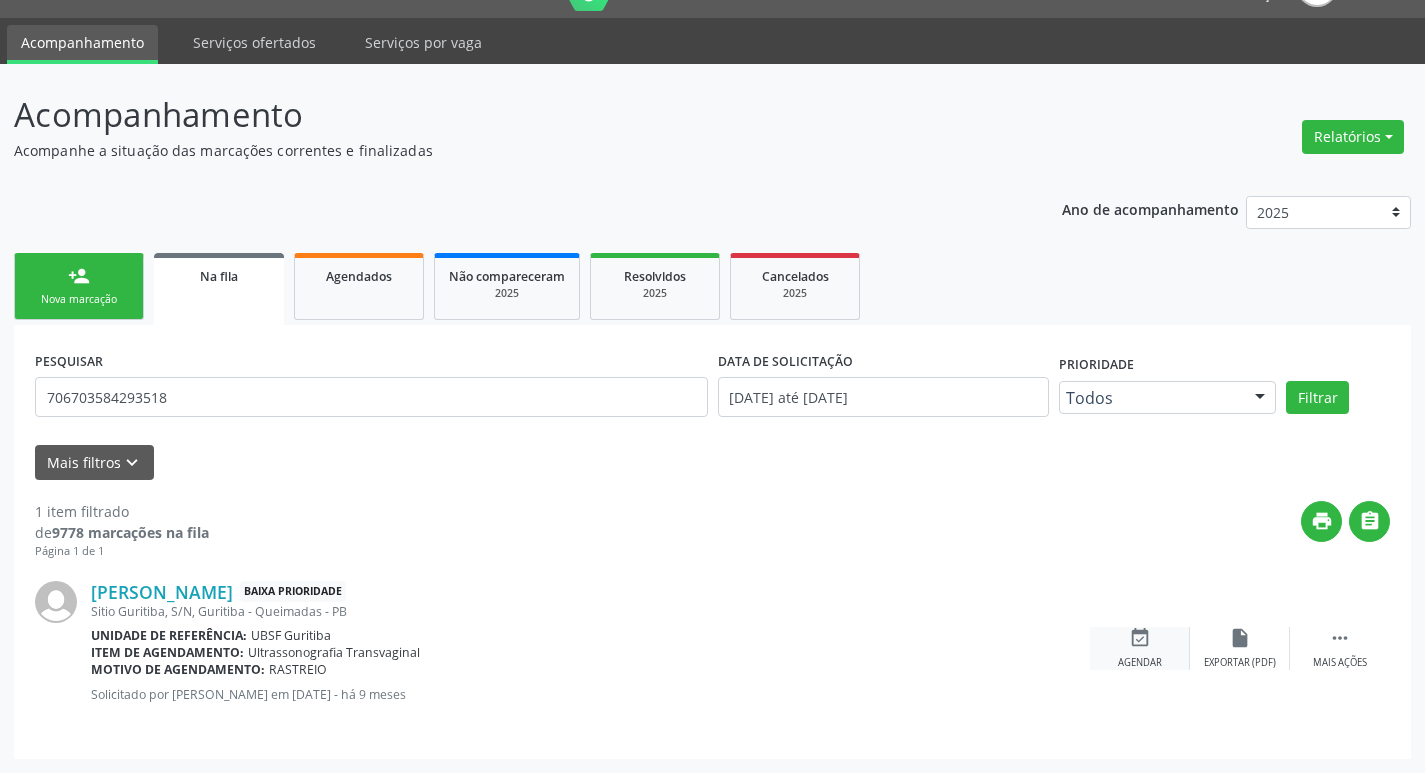 click on "event_available" at bounding box center (1140, 638) 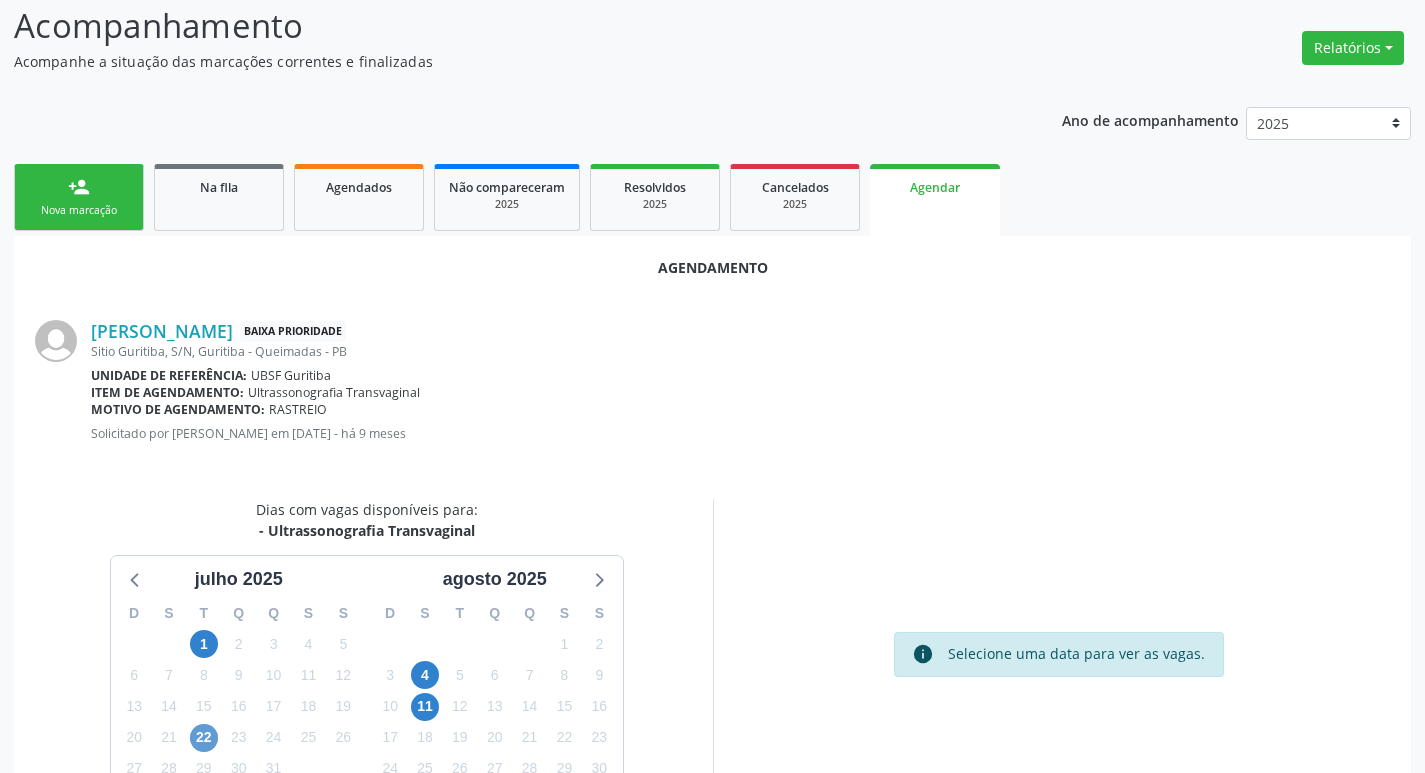scroll, scrollTop: 268, scrollLeft: 0, axis: vertical 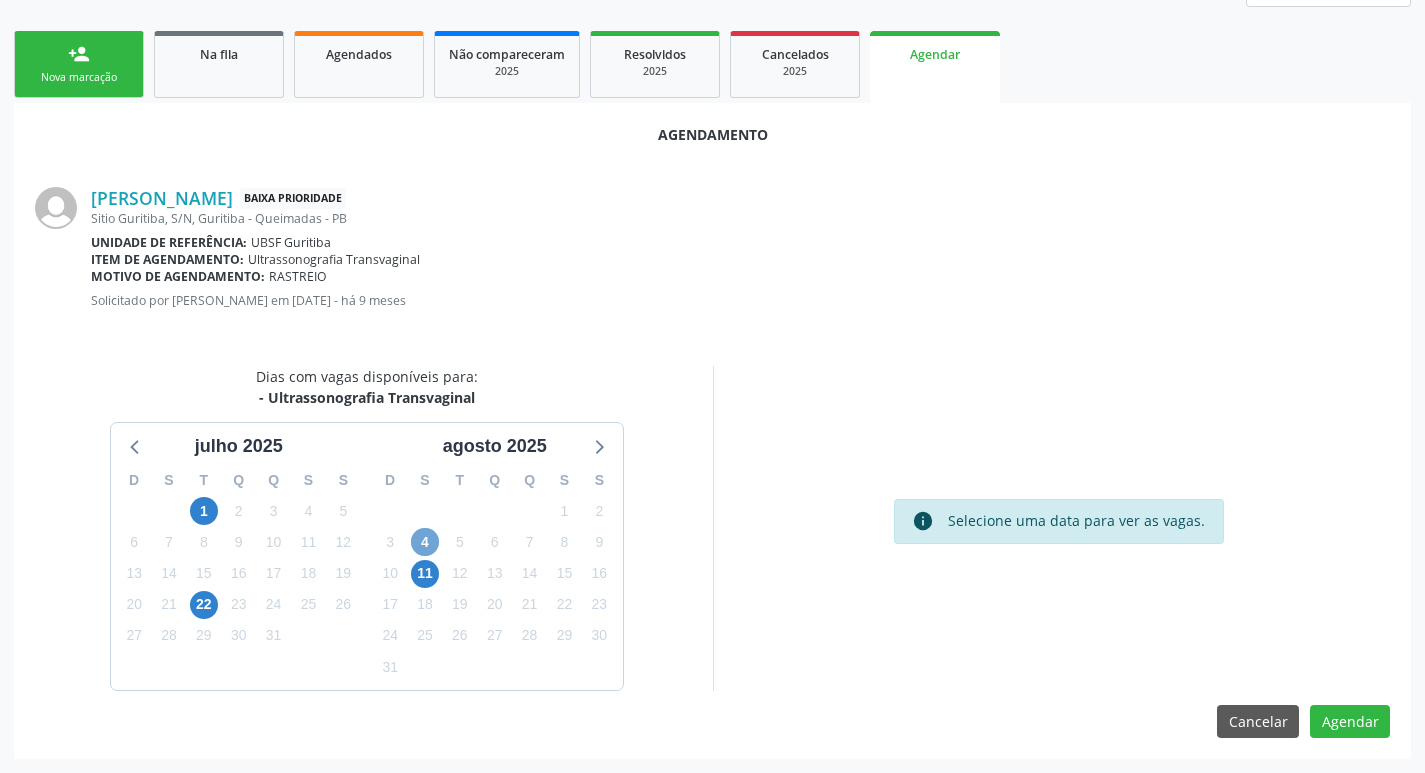 click on "4" at bounding box center (425, 542) 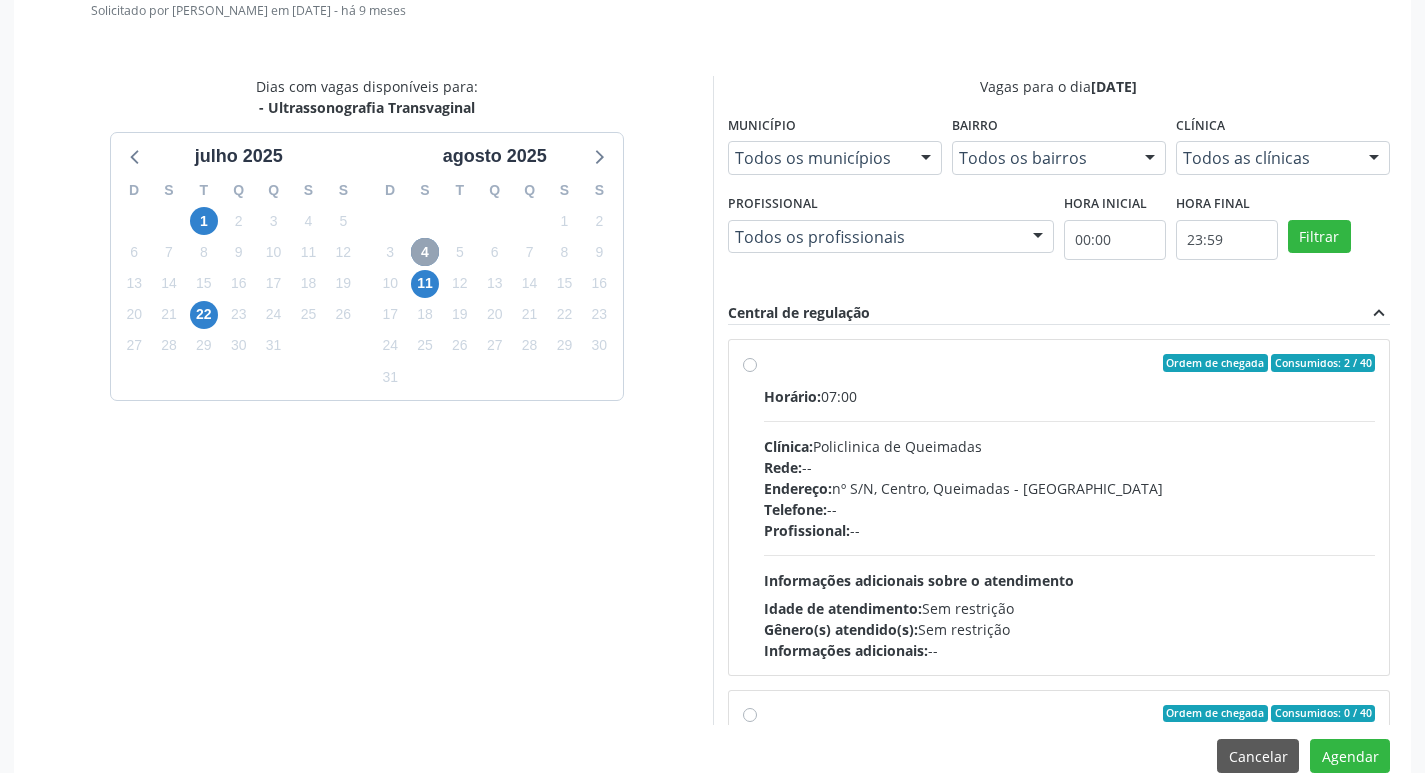 scroll, scrollTop: 568, scrollLeft: 0, axis: vertical 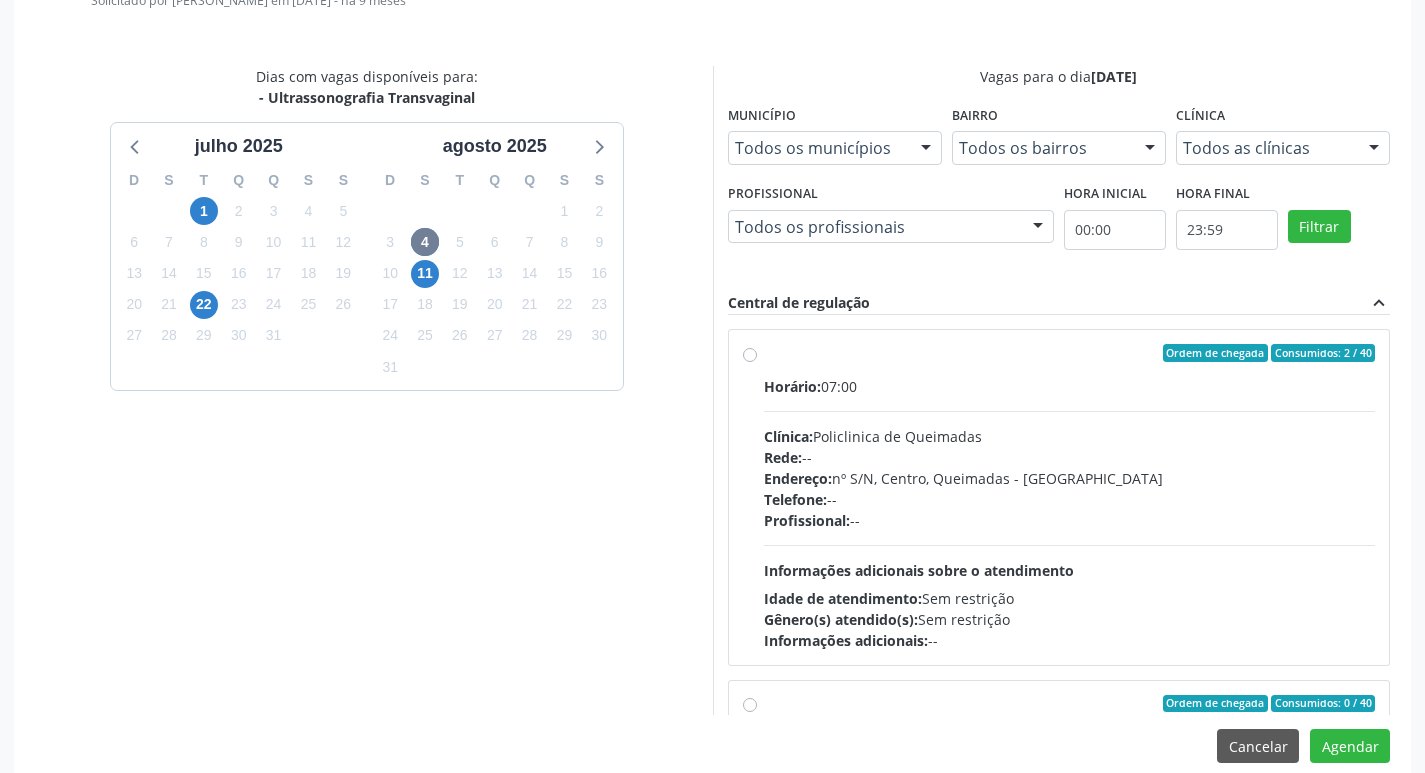 click on "Idade de atendimento:
Sem restrição" at bounding box center (1070, 598) 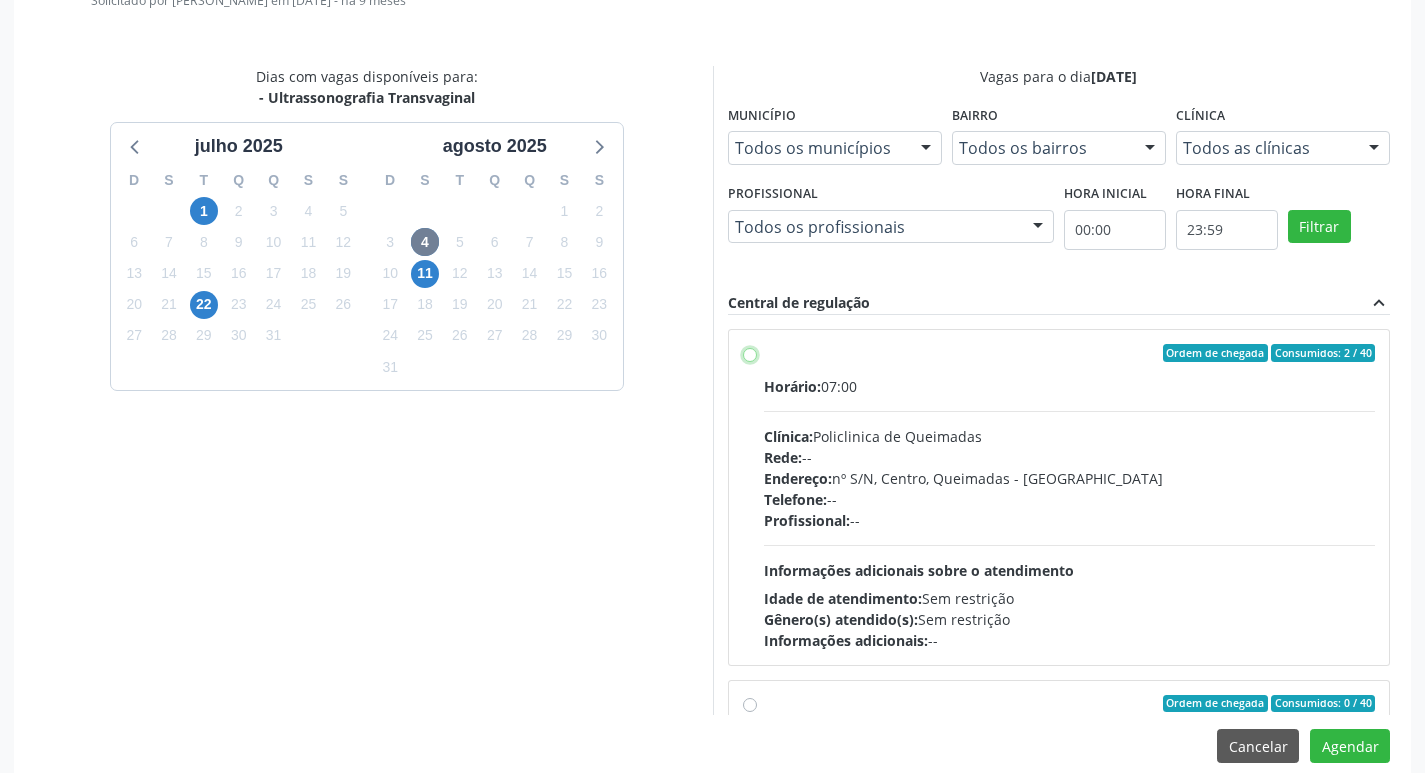 radio on "true" 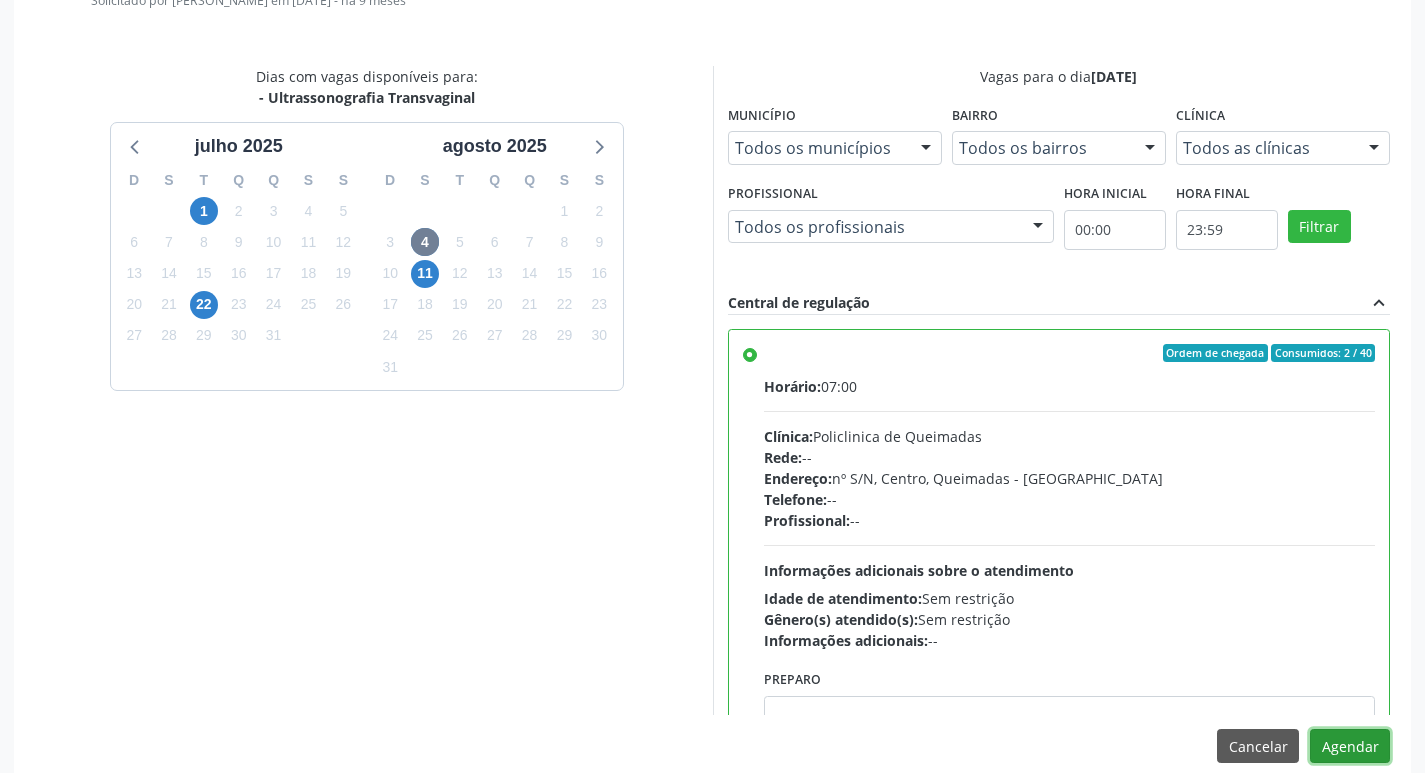 click on "Agendar" at bounding box center [1350, 746] 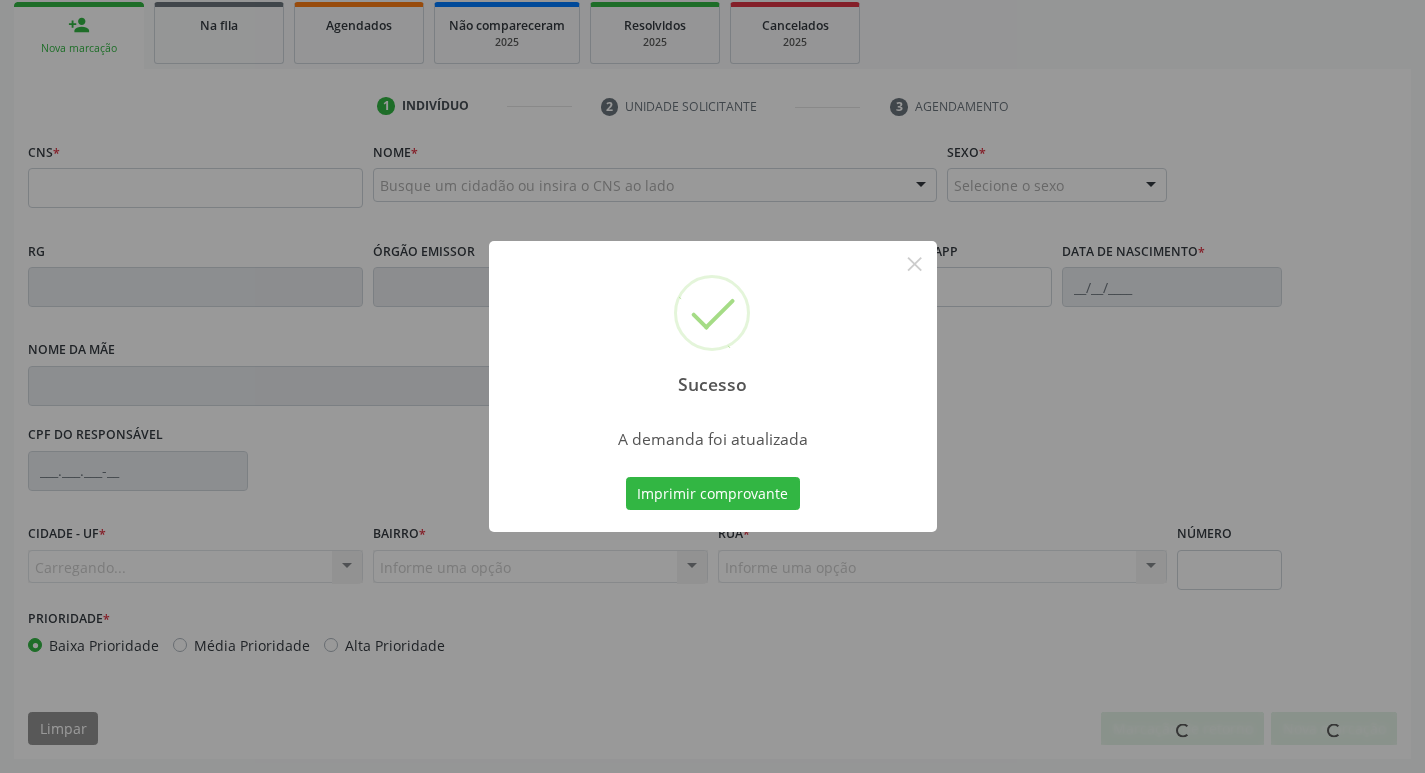 scroll, scrollTop: 297, scrollLeft: 0, axis: vertical 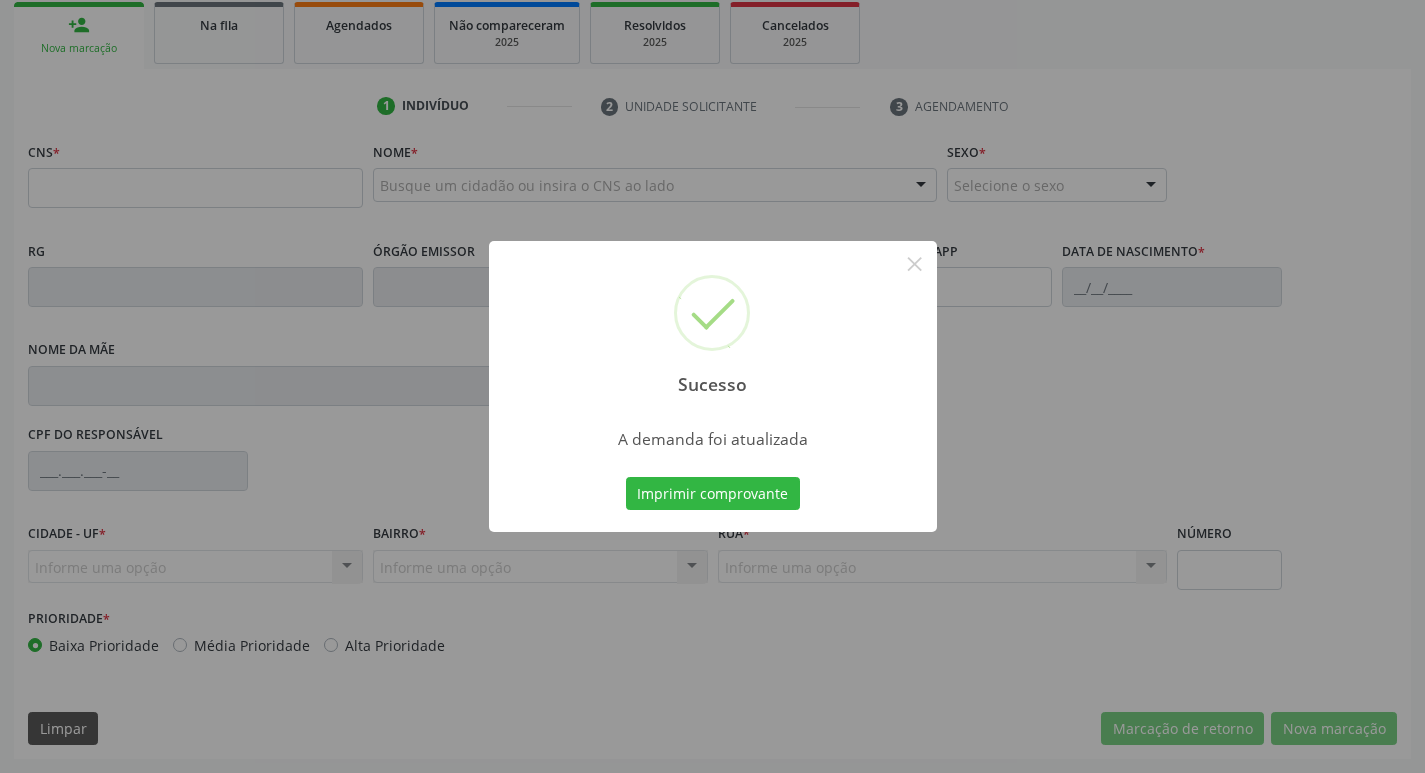 click on "Imprimir comprovante Cancel" at bounding box center [712, 494] 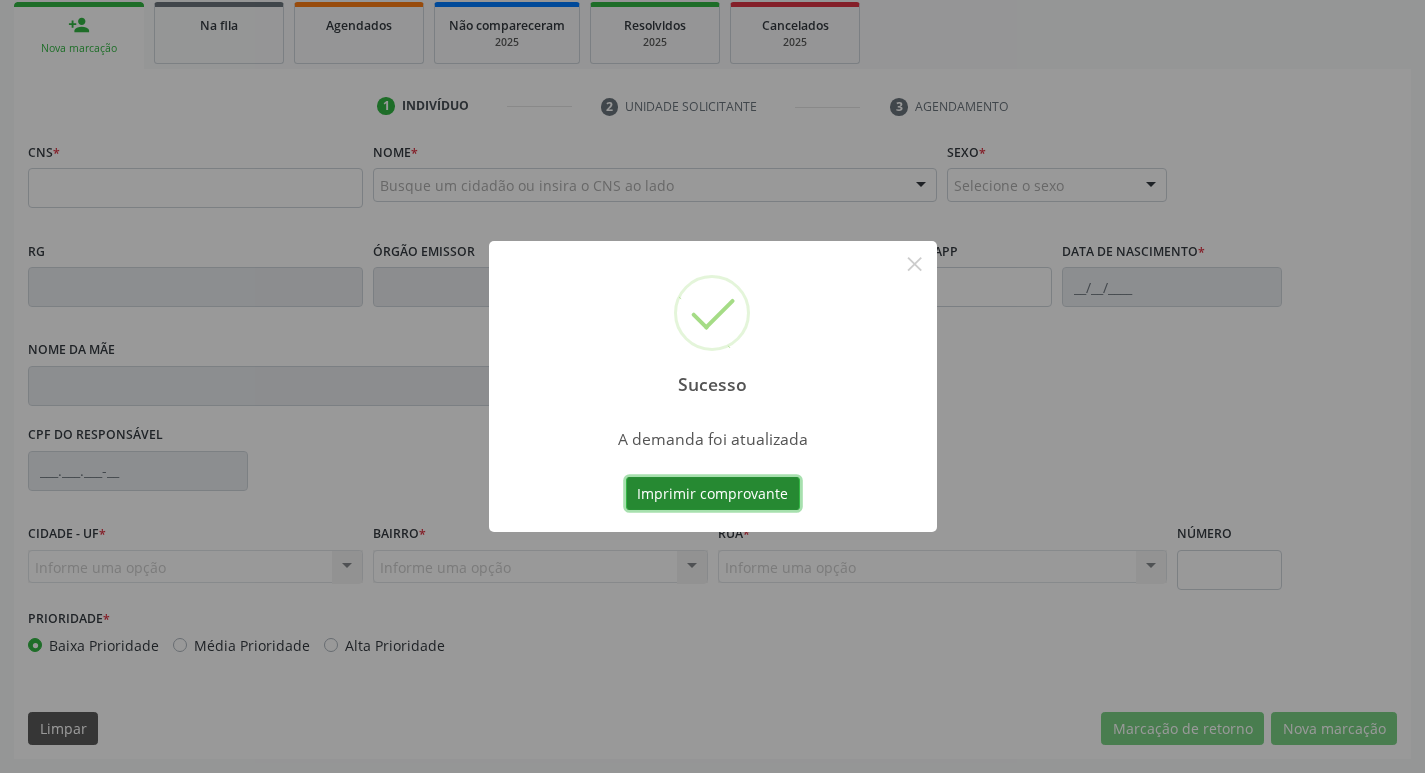click on "Imprimir comprovante" at bounding box center (713, 494) 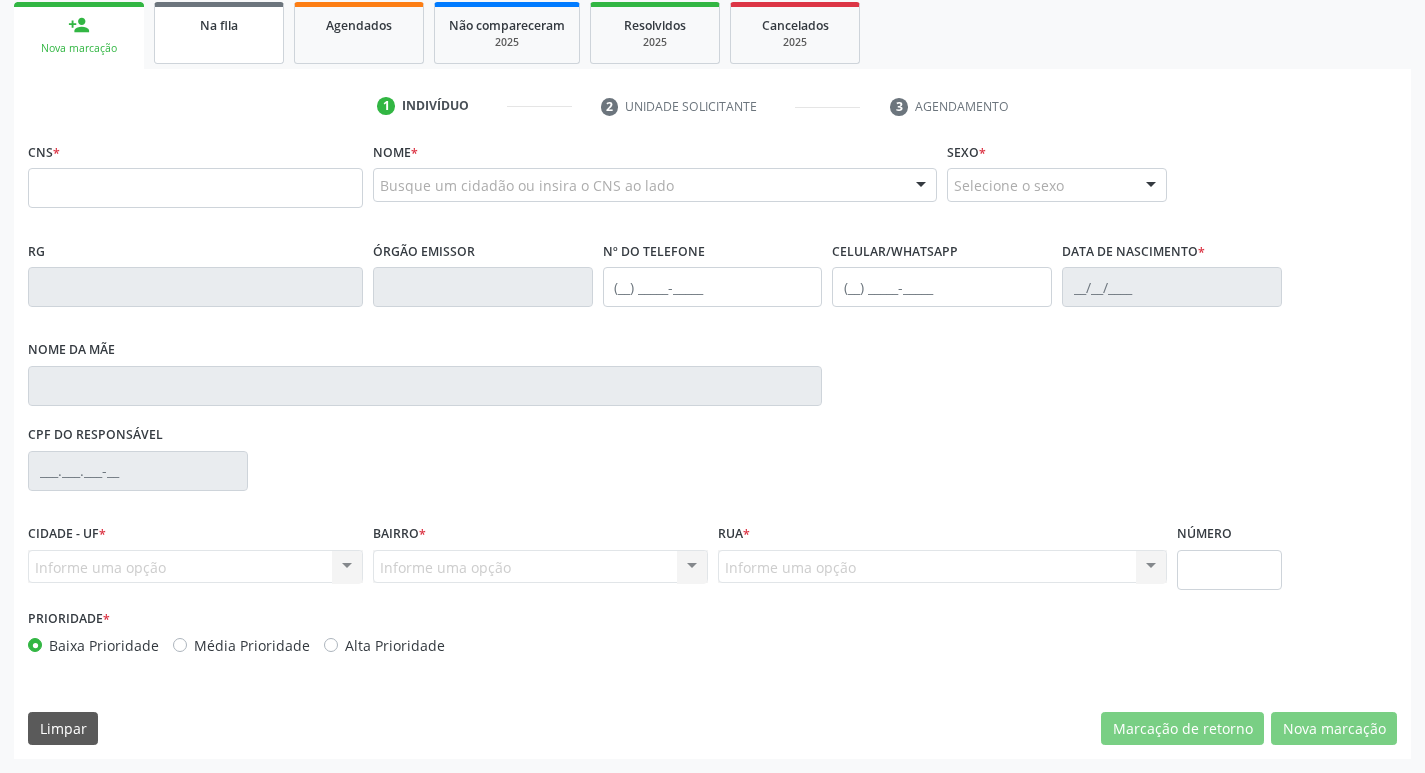 click on "Na fila" at bounding box center [219, 33] 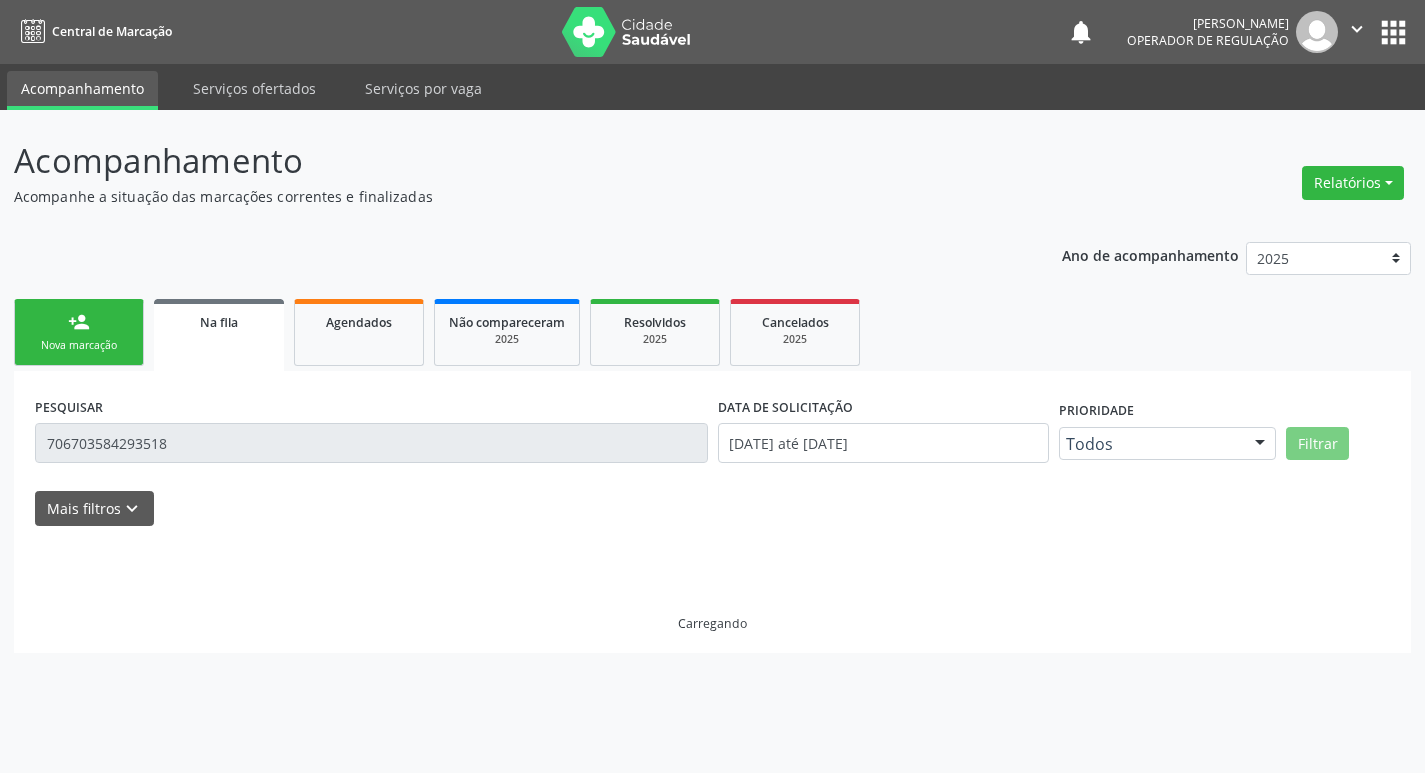 scroll, scrollTop: 0, scrollLeft: 0, axis: both 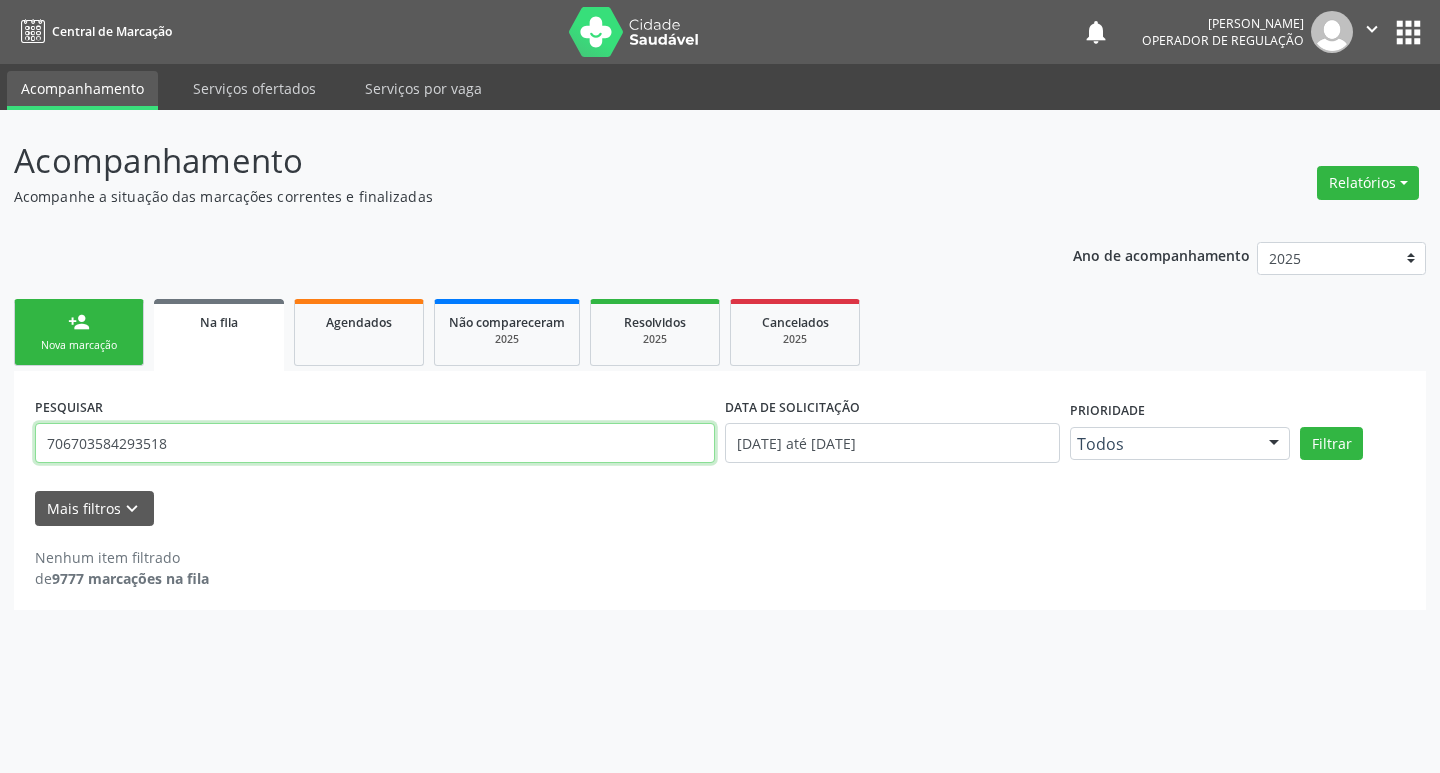 click on "706703584293518" at bounding box center (375, 443) 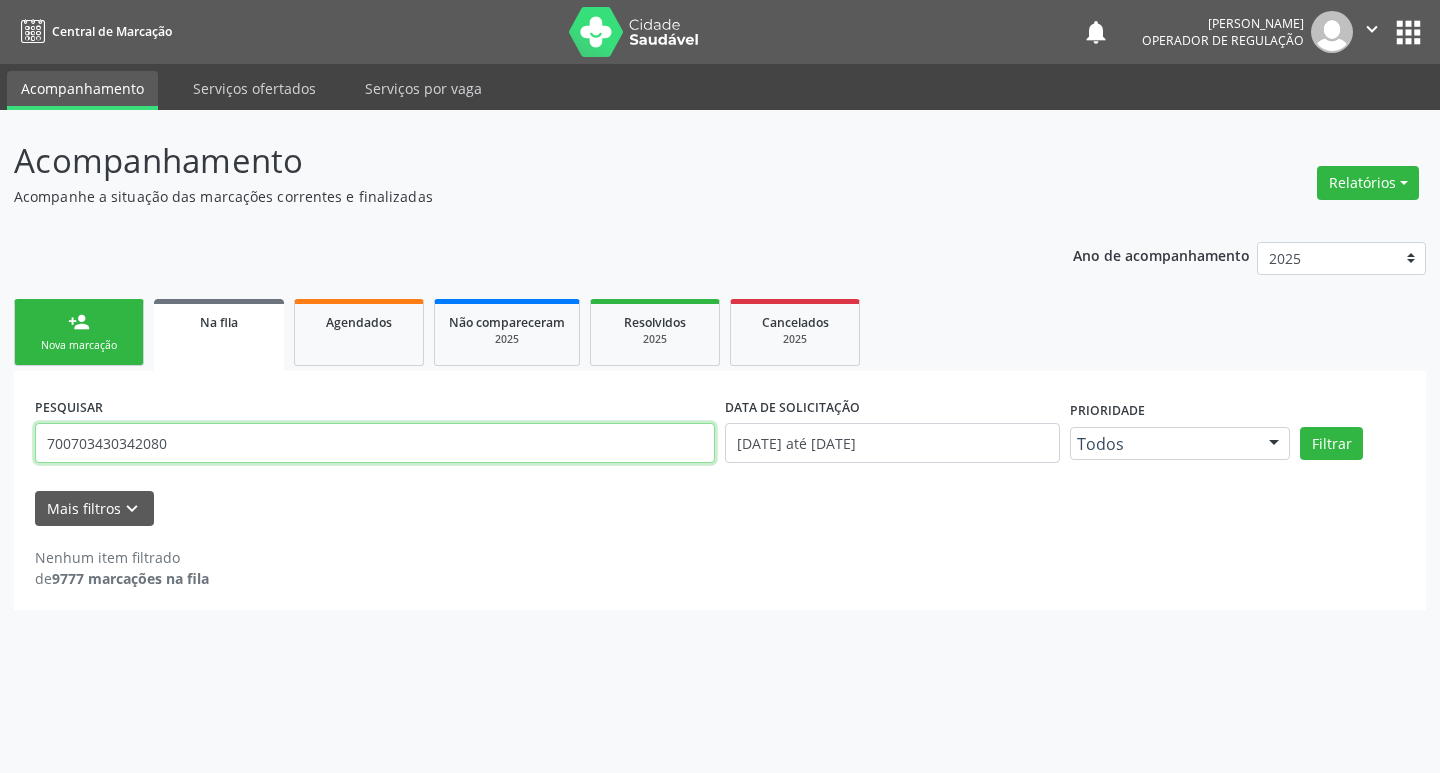 type on "700703430342080" 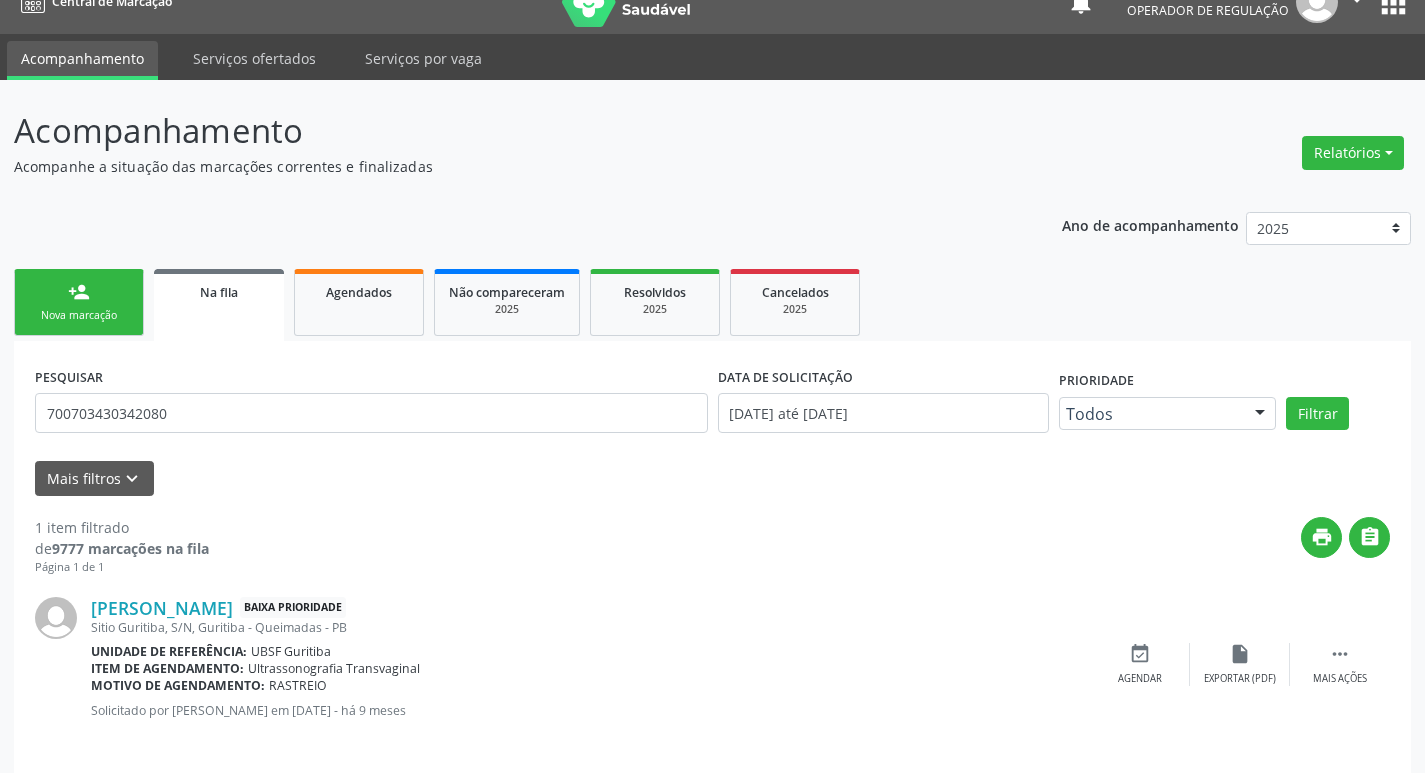 scroll, scrollTop: 46, scrollLeft: 0, axis: vertical 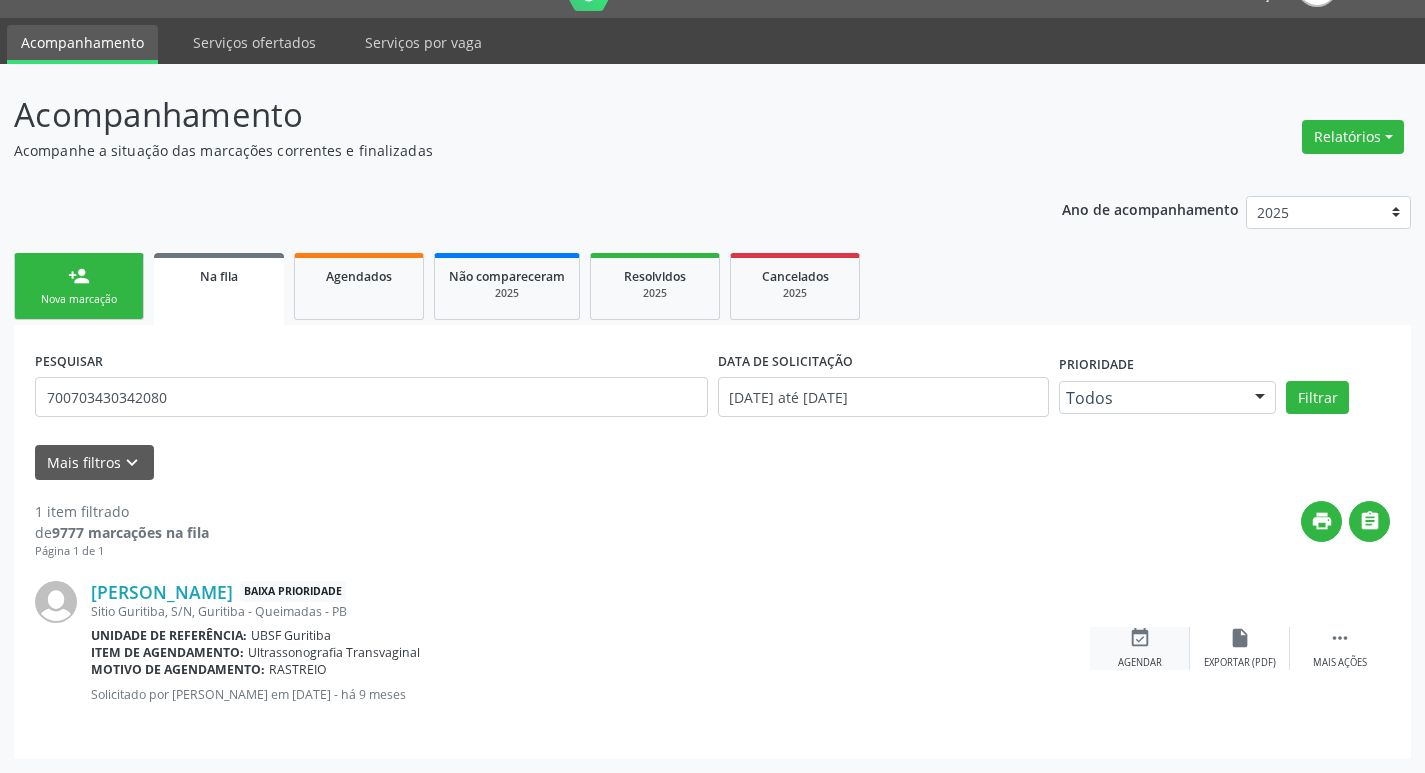 click on "Agendar" at bounding box center (1140, 663) 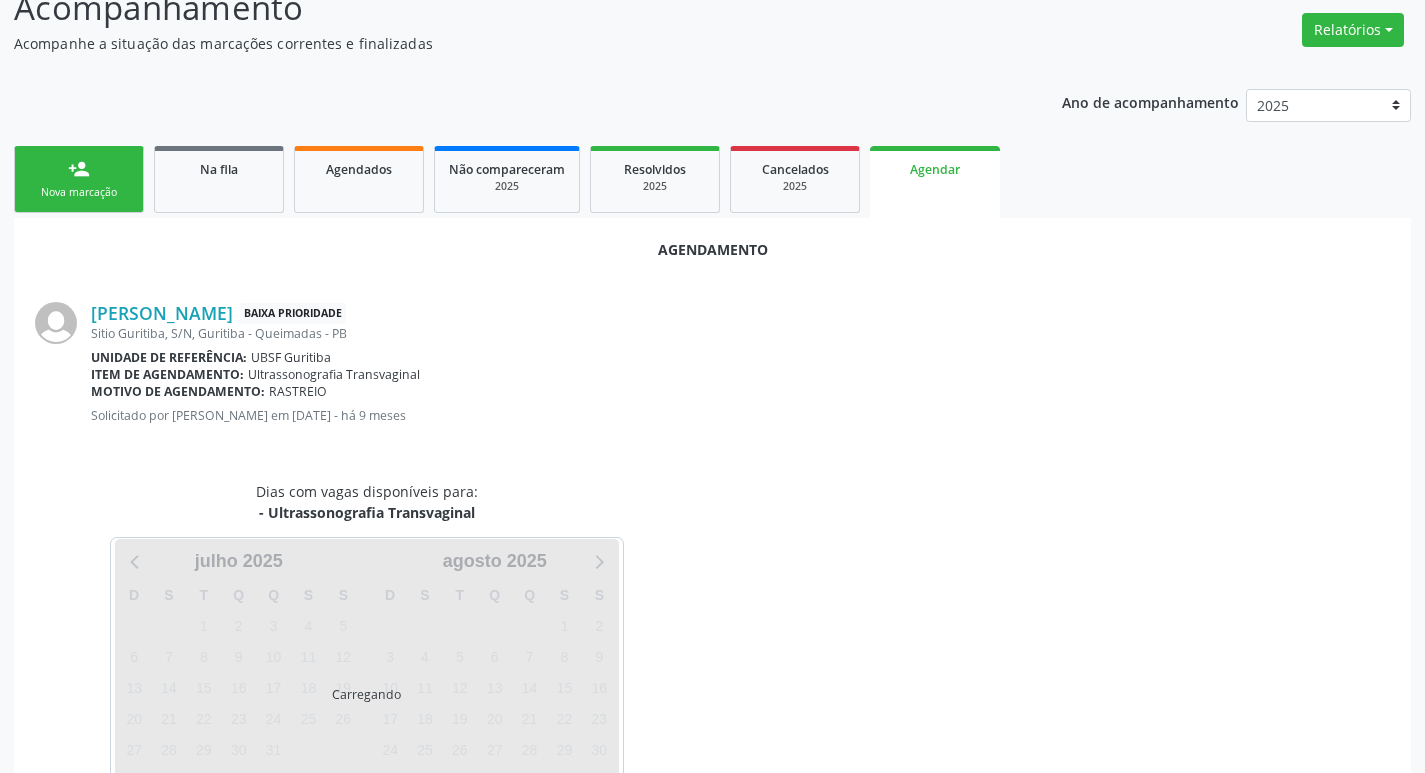 scroll, scrollTop: 221, scrollLeft: 0, axis: vertical 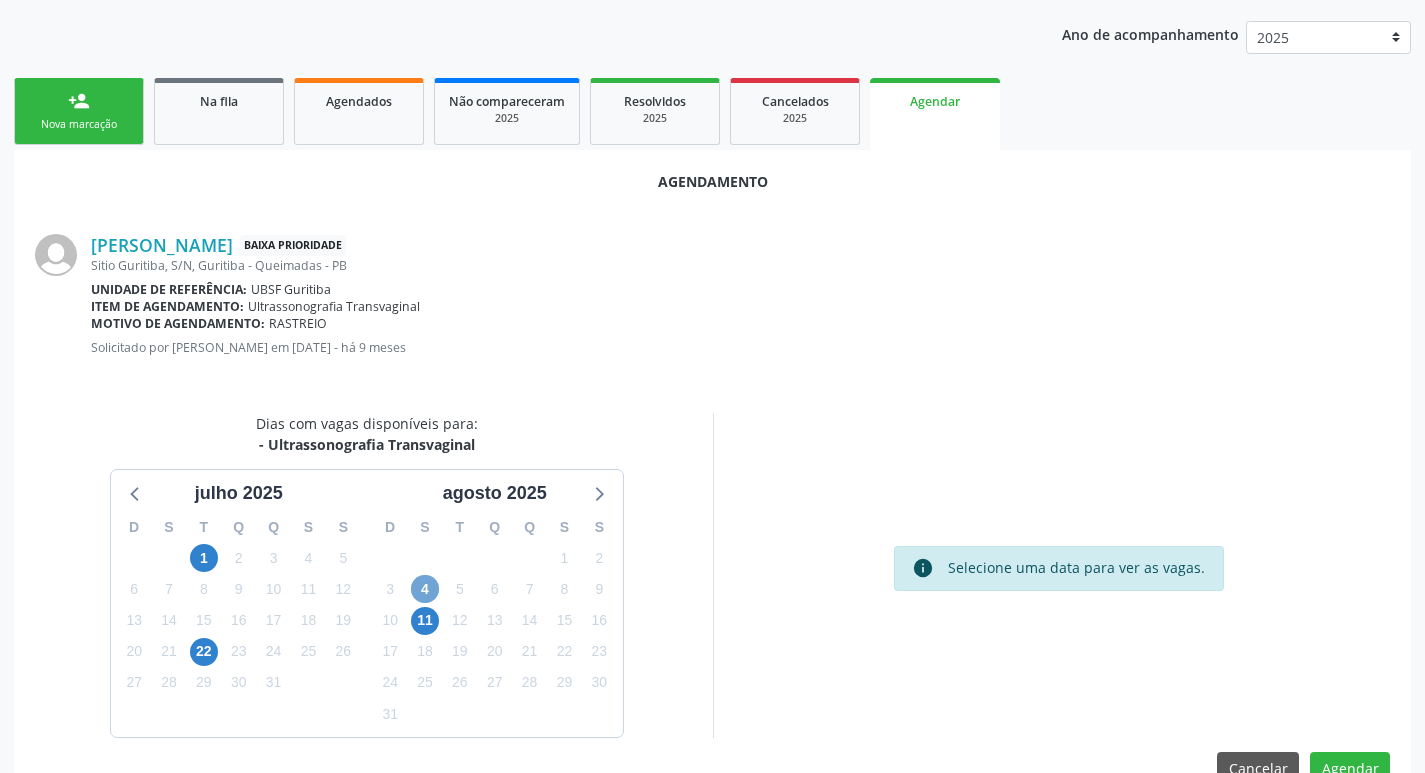 click on "4" at bounding box center (425, 589) 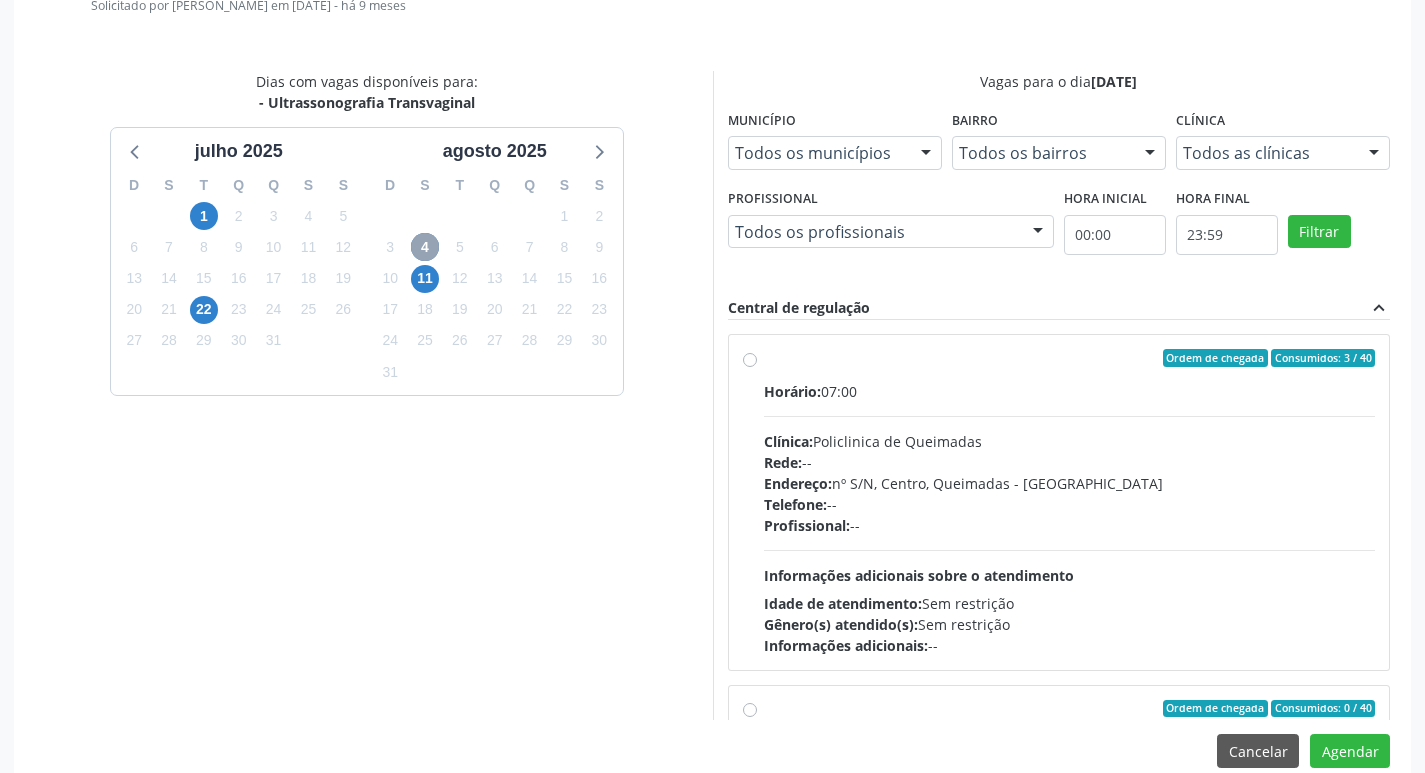 scroll, scrollTop: 593, scrollLeft: 0, axis: vertical 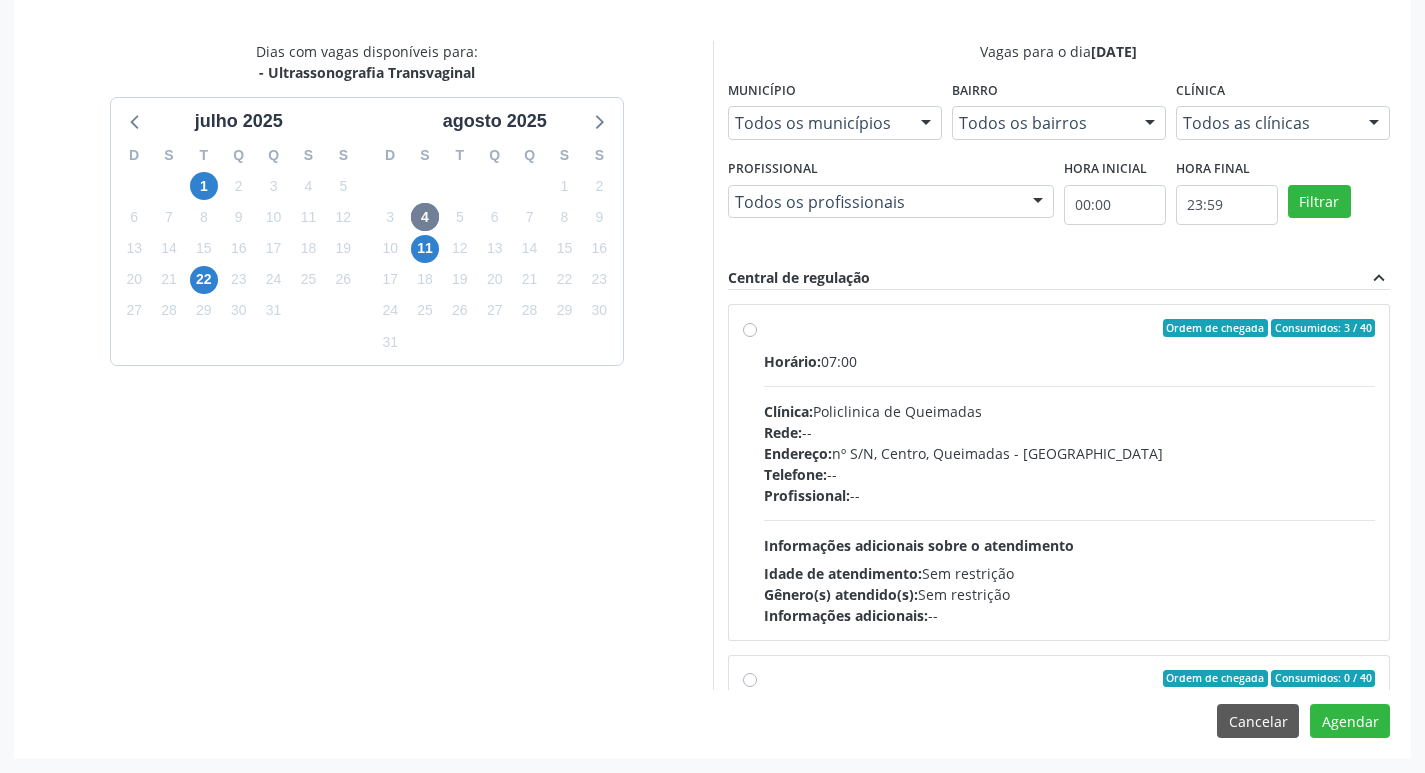 click on "Horário:   07:00
Clínica:  Policlinica de Queimadas
Rede:
--
Endereço:   nº S/N, Centro, Queimadas - PB
Telefone:   --
Profissional:
--
Informações adicionais sobre o atendimento
Idade de atendimento:
Sem restrição
Gênero(s) atendido(s):
Sem restrição
Informações adicionais:
--" at bounding box center [1070, 488] 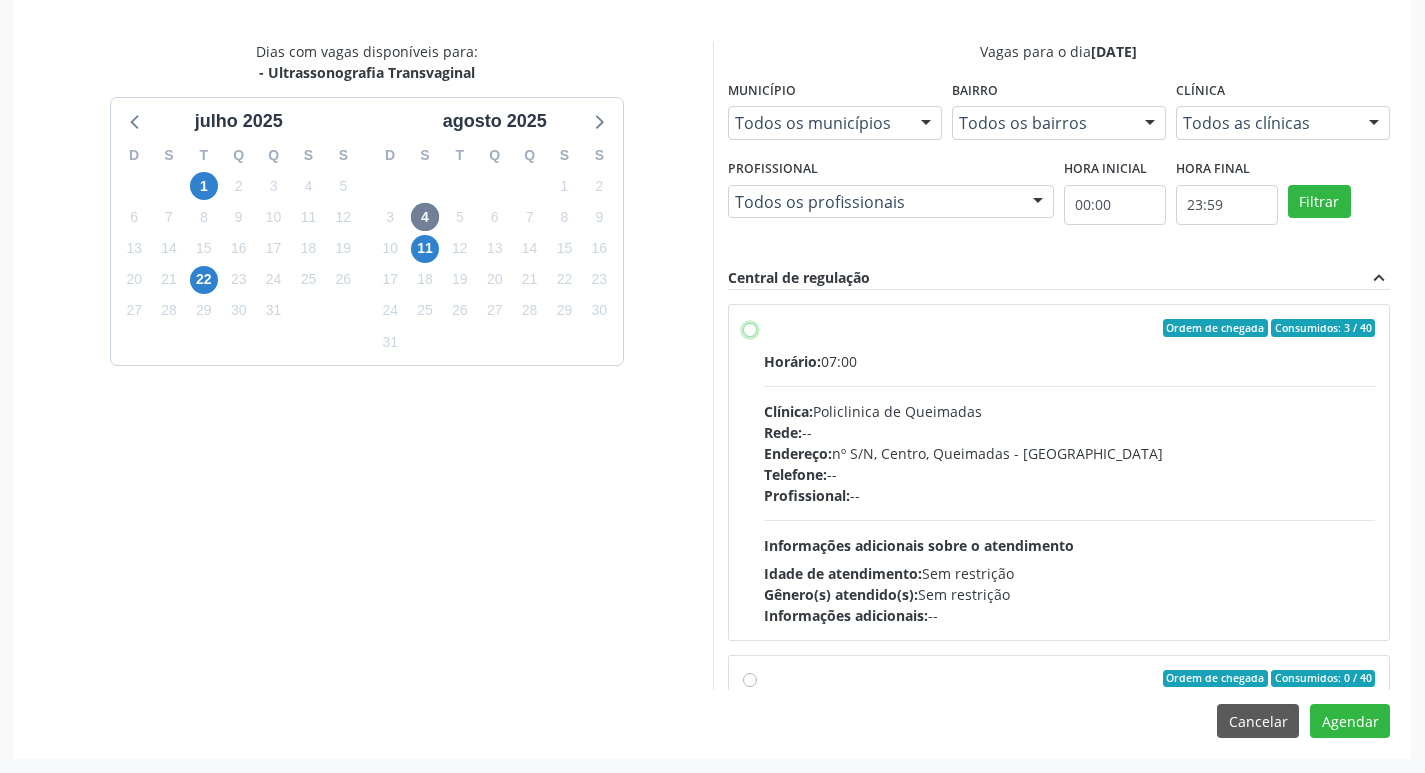 radio on "true" 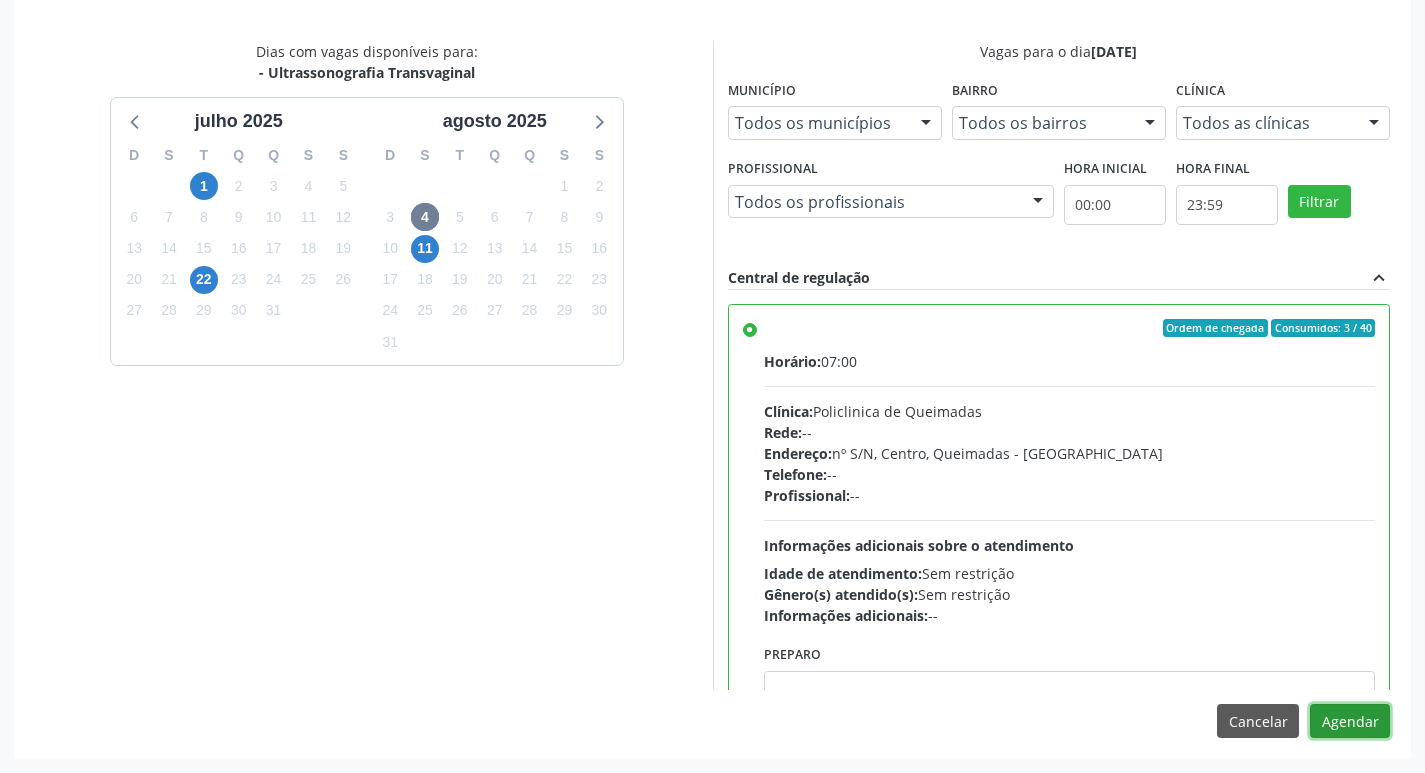 click on "Agendar" at bounding box center [1350, 721] 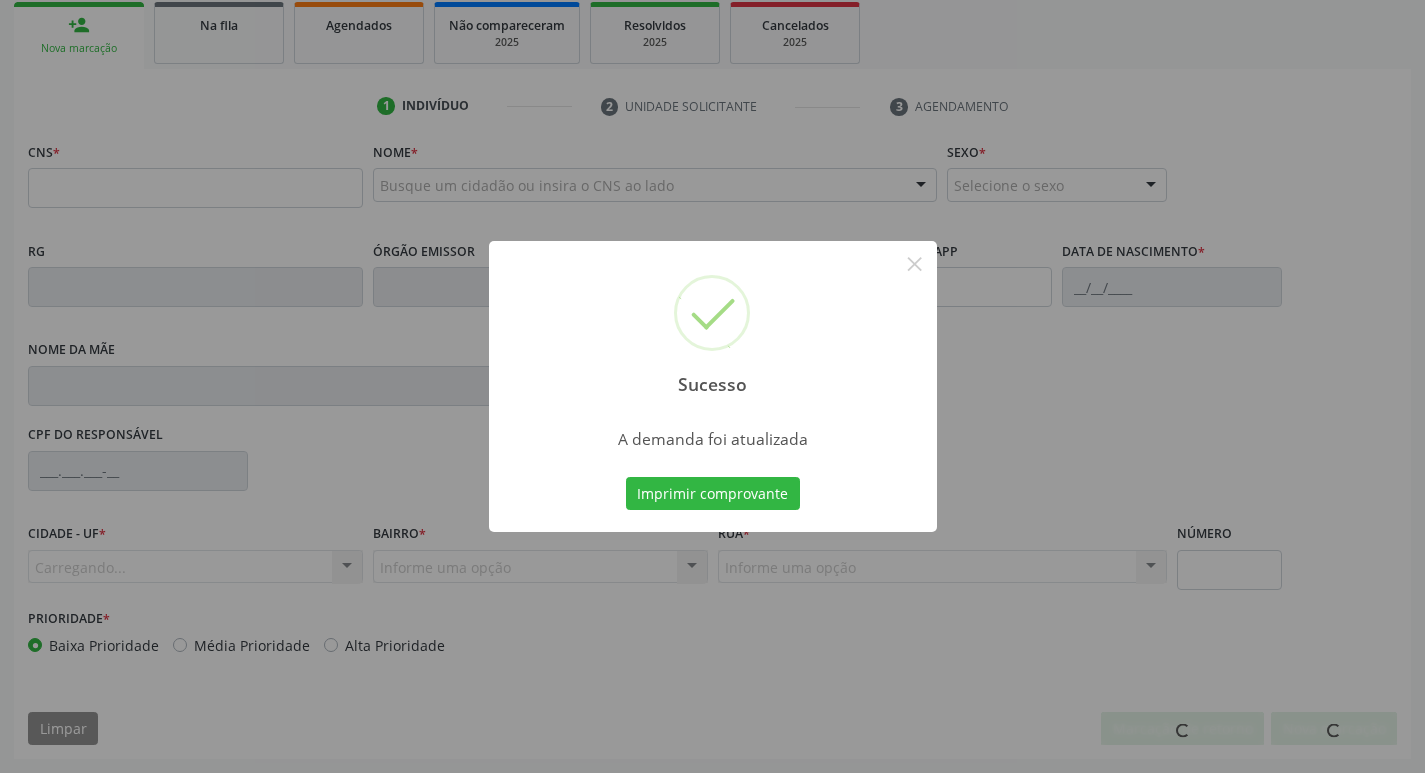 scroll, scrollTop: 297, scrollLeft: 0, axis: vertical 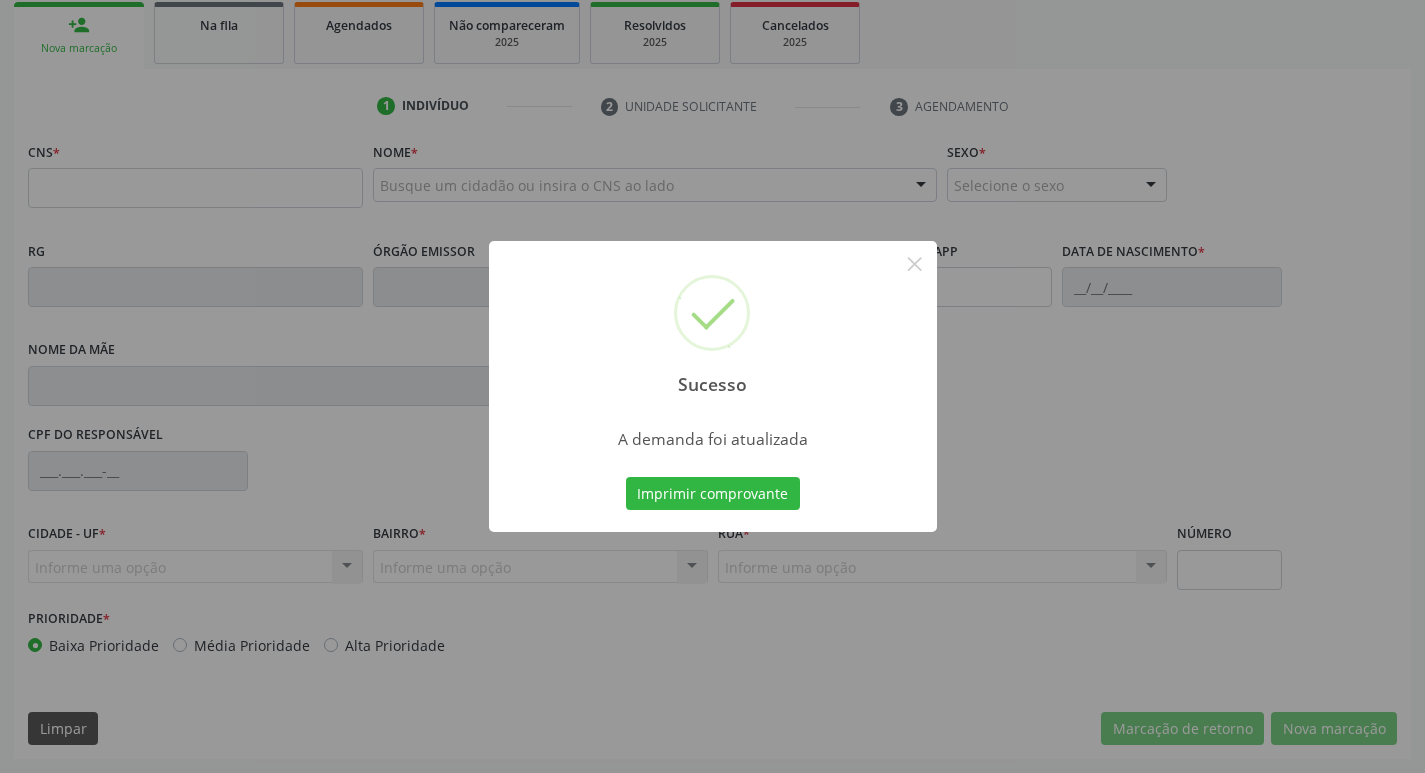 click on "Imprimir comprovante Cancel" at bounding box center (712, 494) 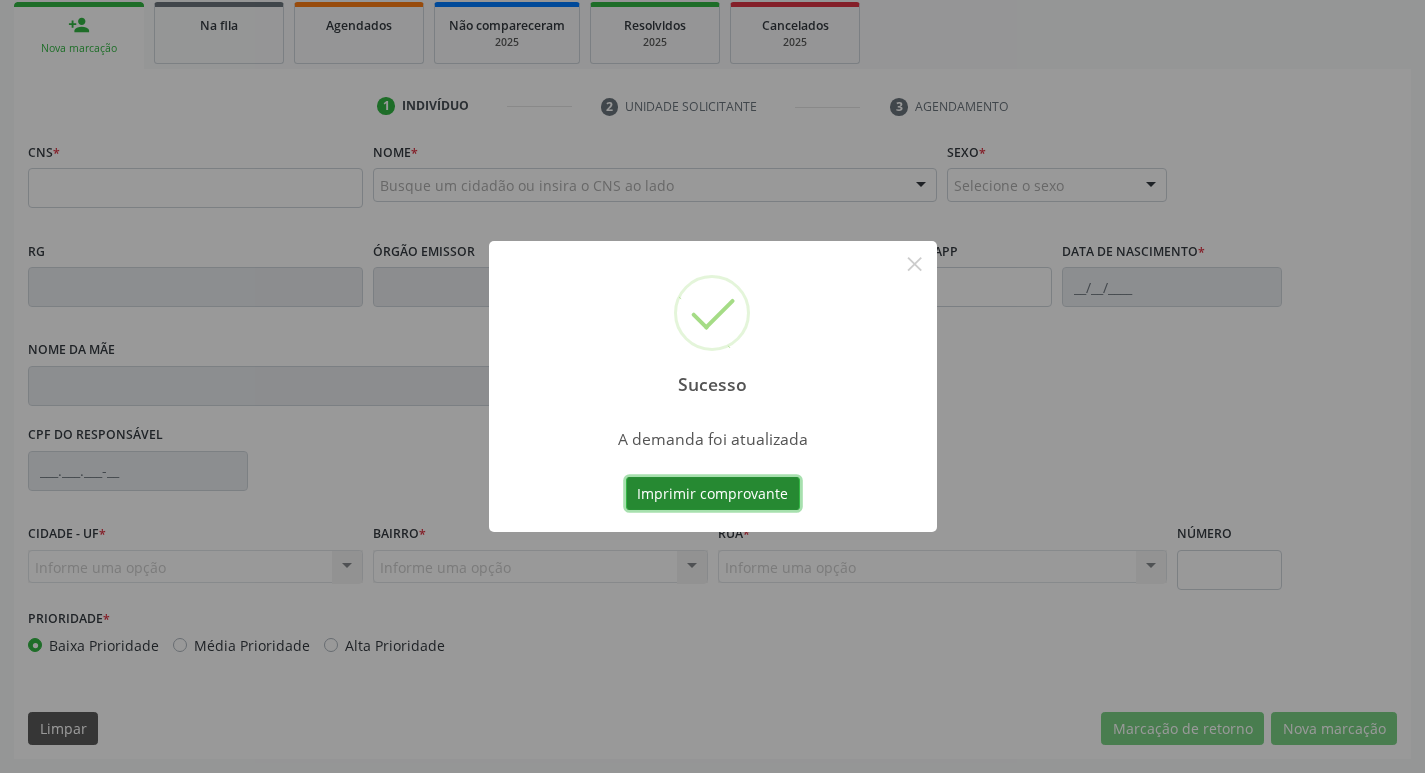 click on "Imprimir comprovante" at bounding box center [713, 494] 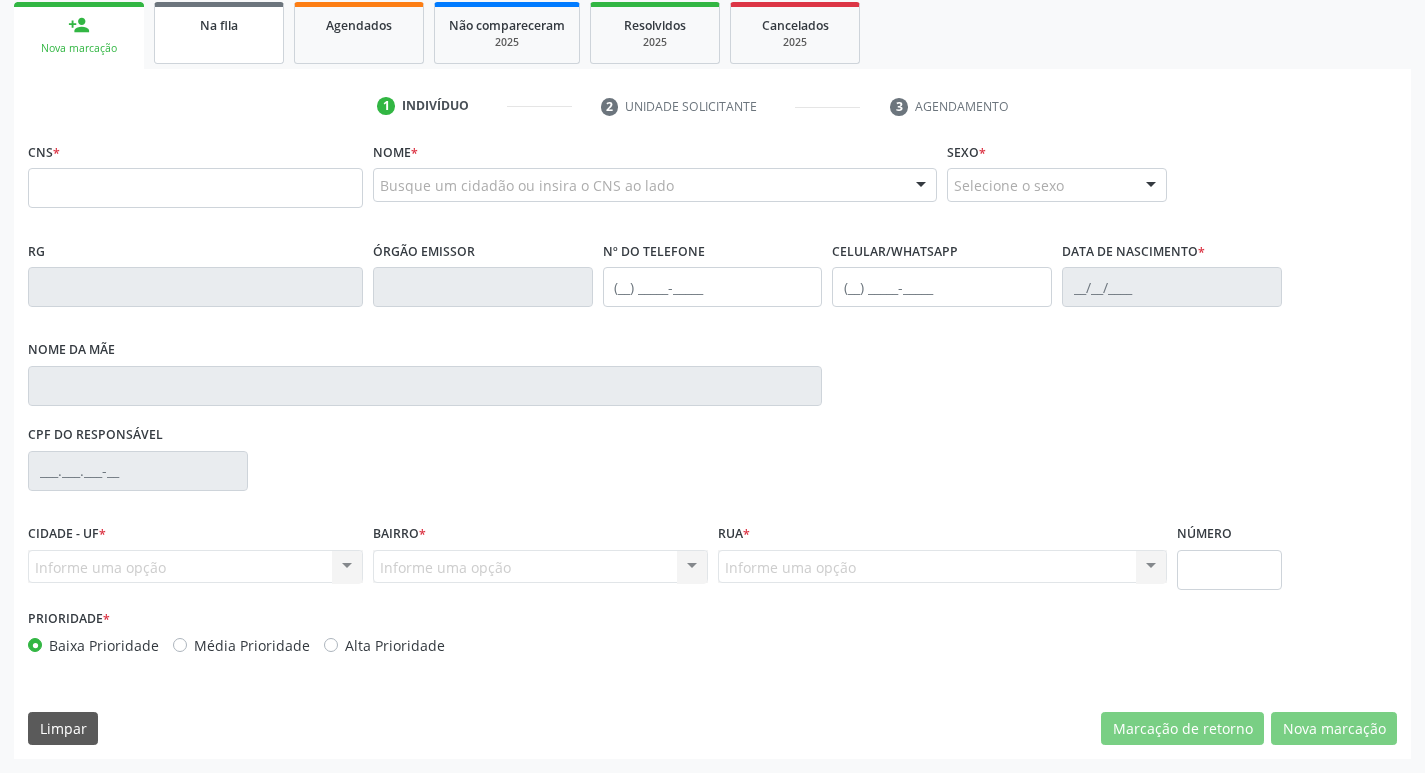 click on "Na fila" at bounding box center (219, 33) 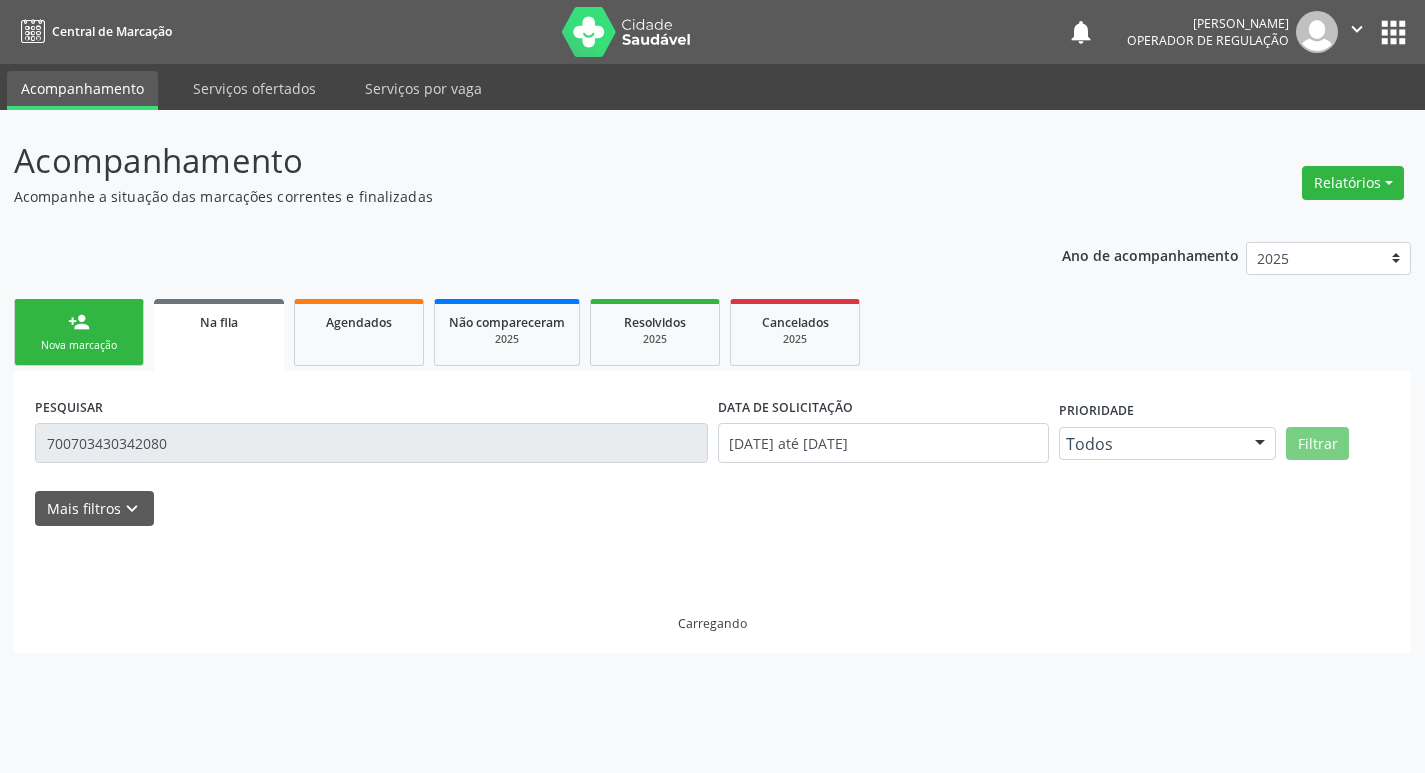 scroll, scrollTop: 0, scrollLeft: 0, axis: both 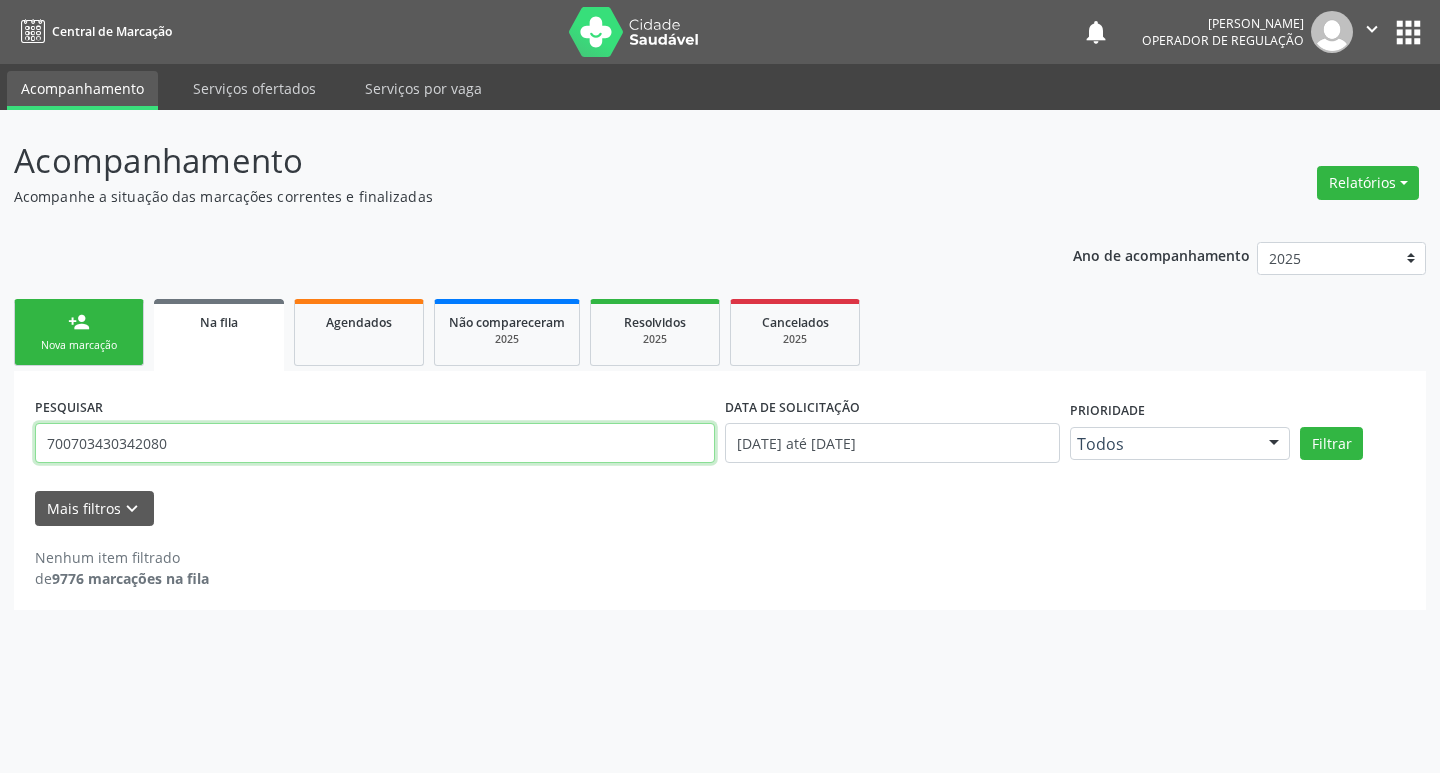 click on "700703430342080" at bounding box center (375, 443) 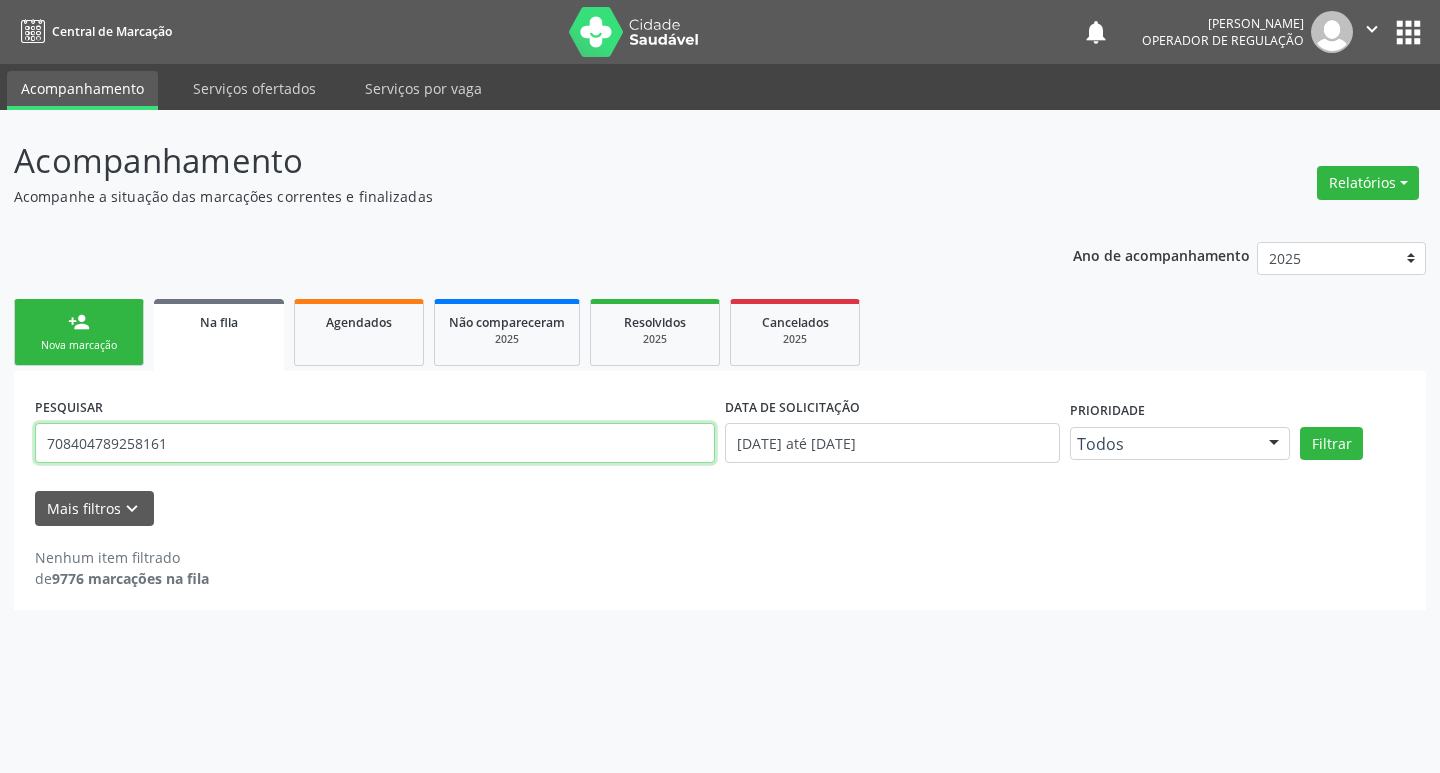 type on "708404789258161" 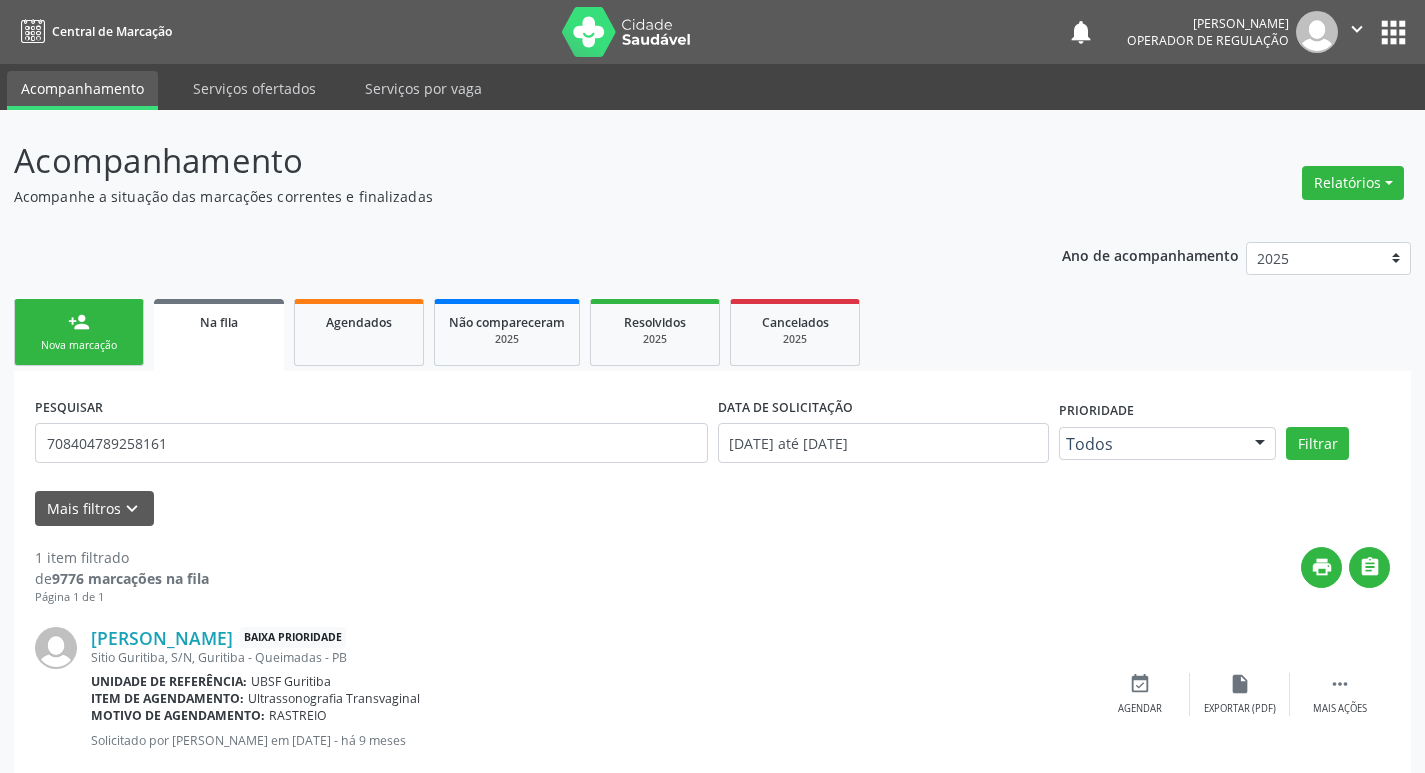 scroll, scrollTop: 46, scrollLeft: 0, axis: vertical 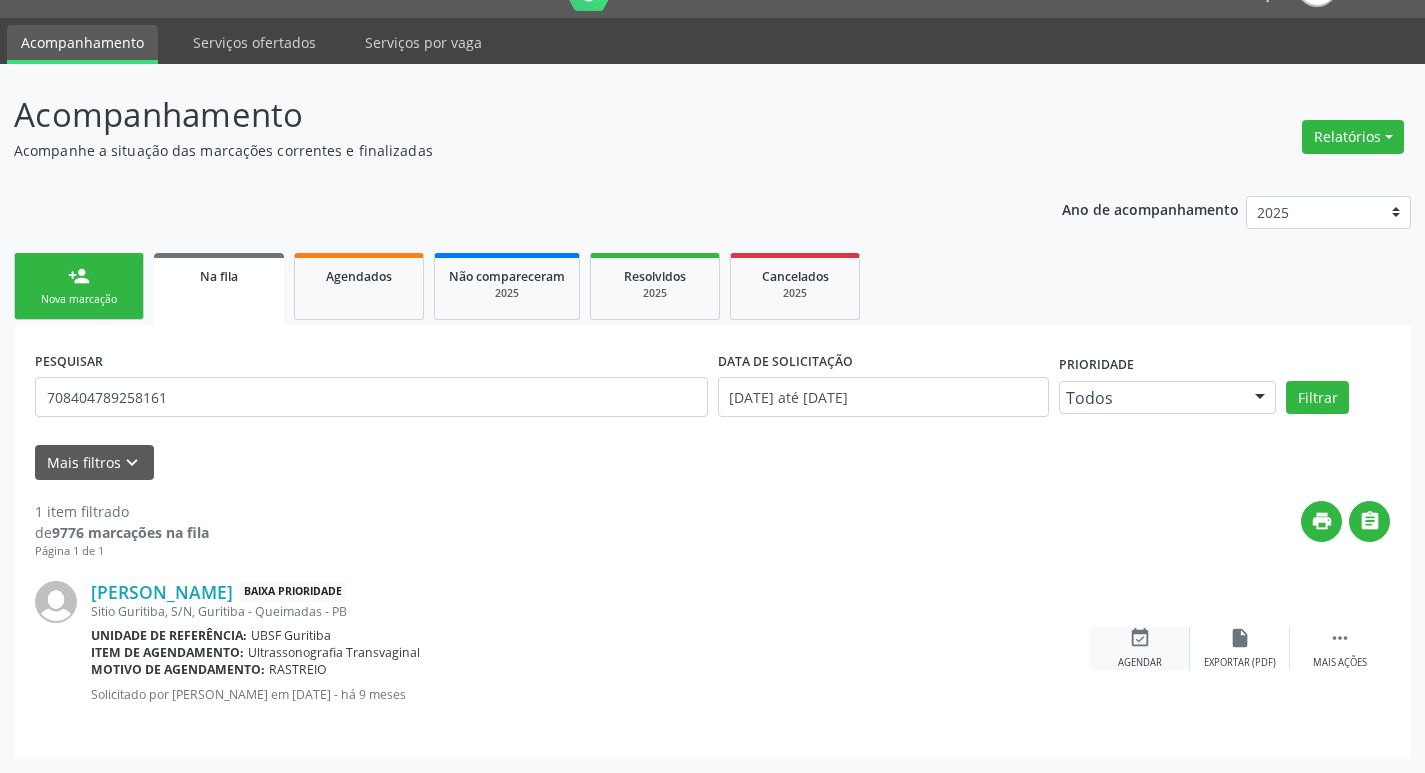 click on "event_available
Agendar" at bounding box center [1140, 648] 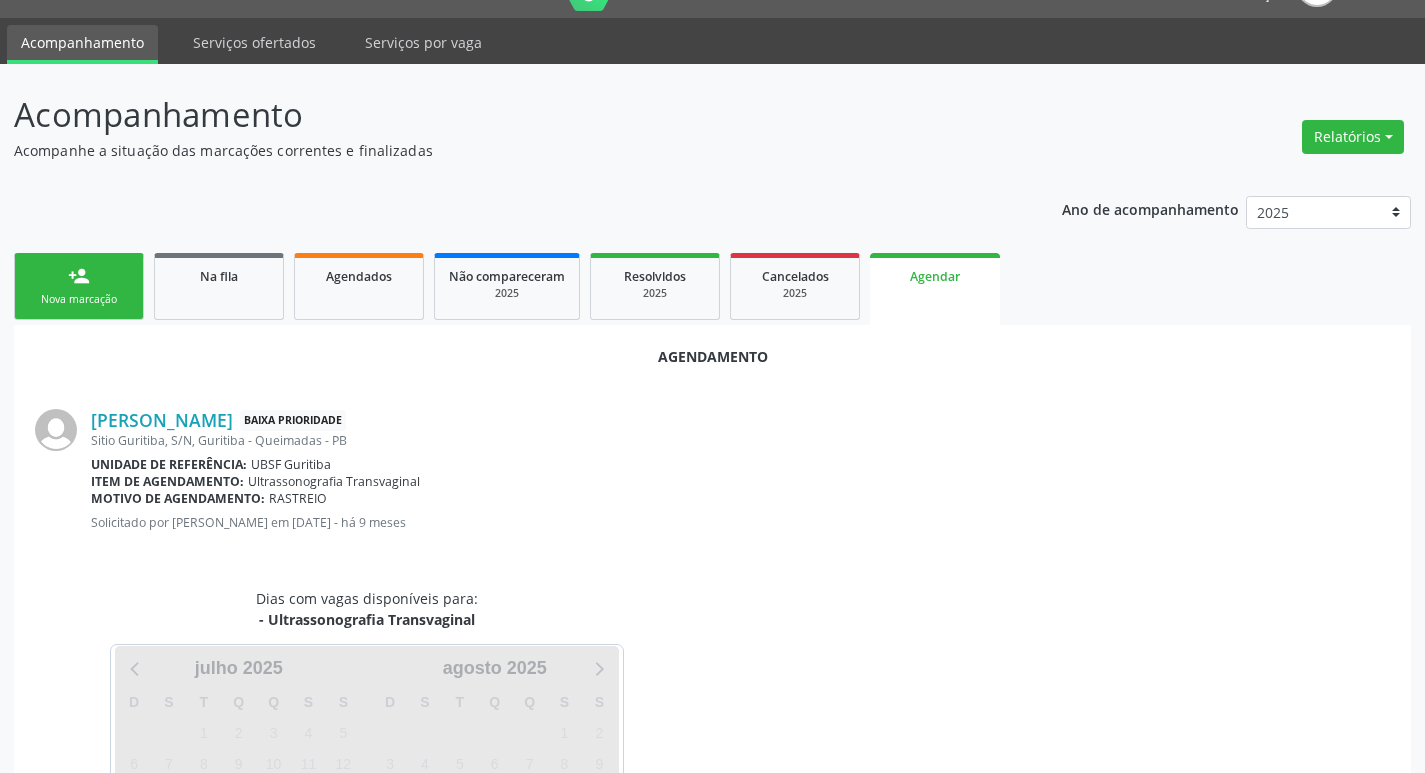 scroll, scrollTop: 221, scrollLeft: 0, axis: vertical 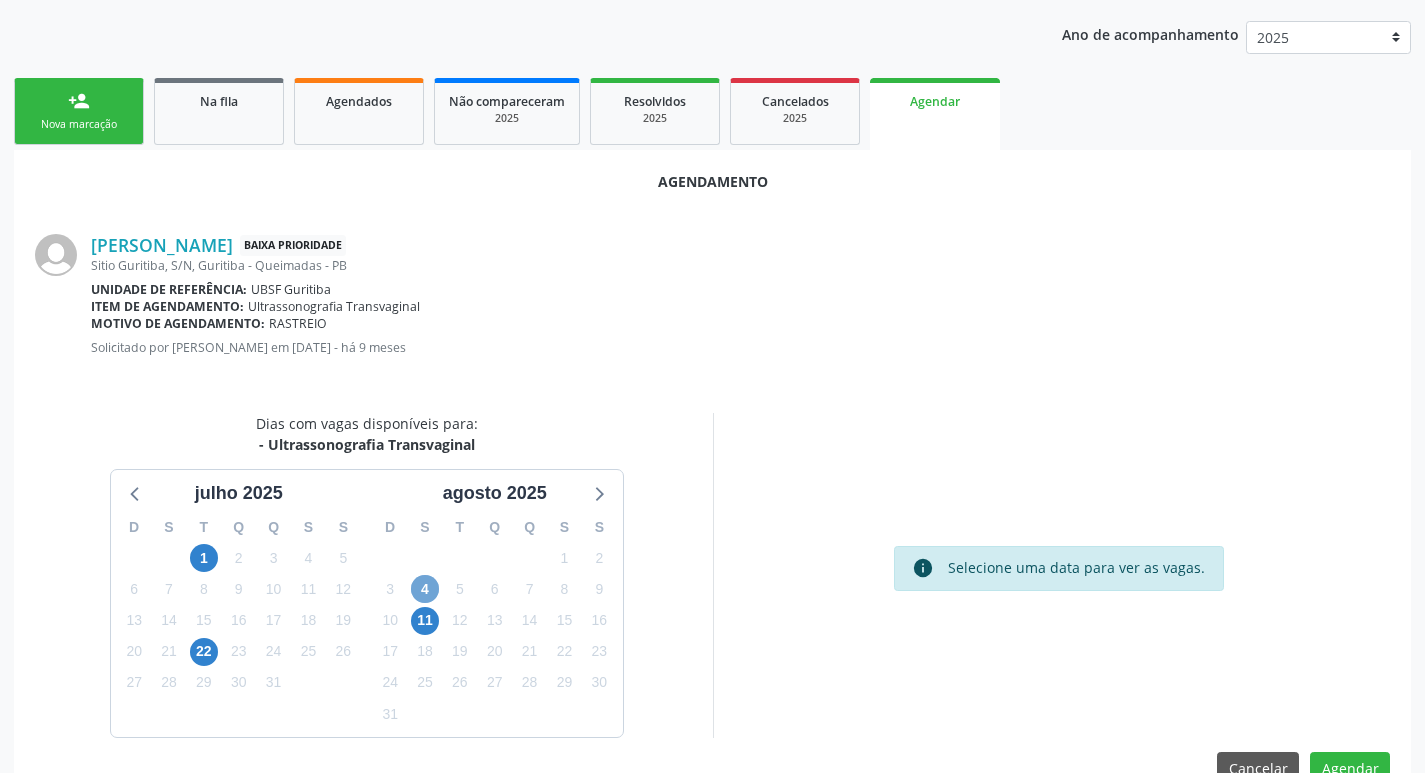 click on "4" at bounding box center [425, 589] 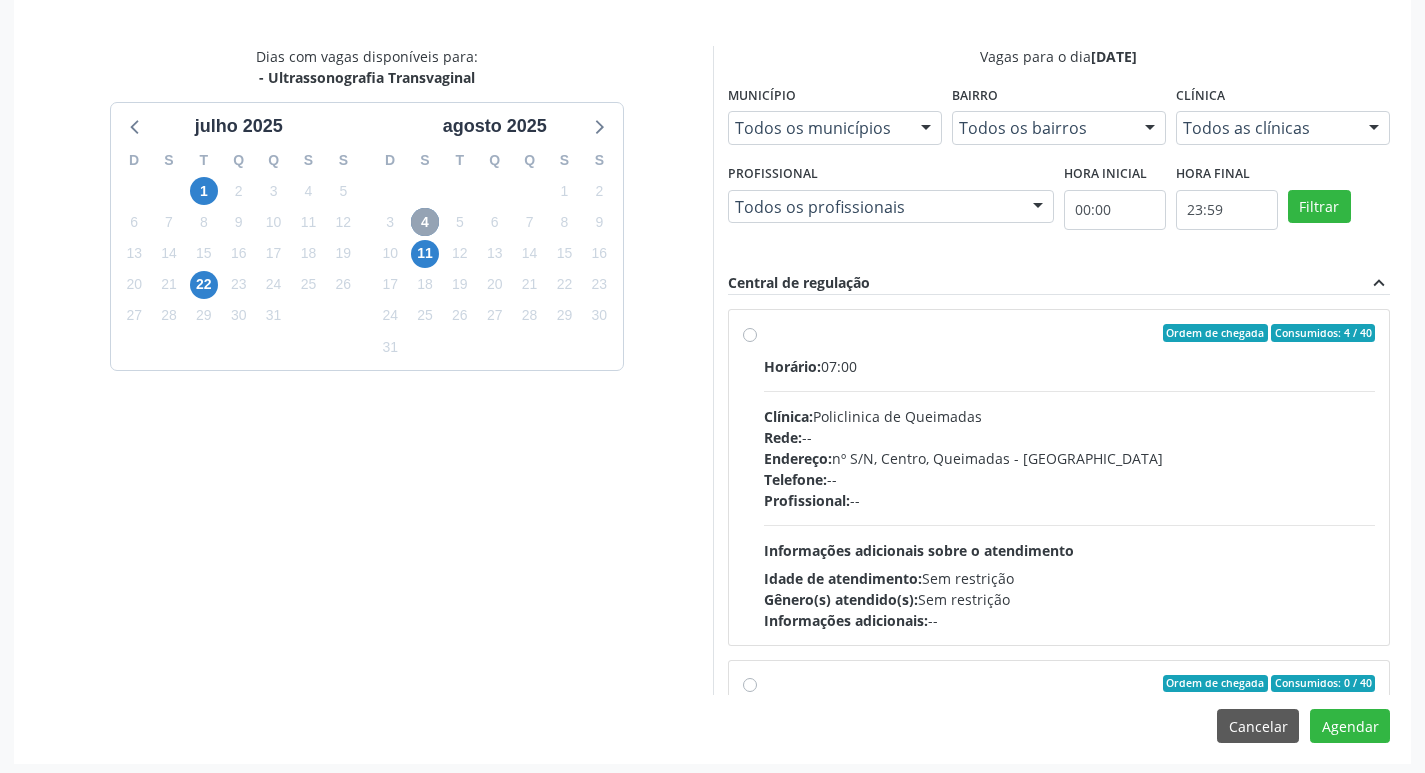 scroll, scrollTop: 593, scrollLeft: 0, axis: vertical 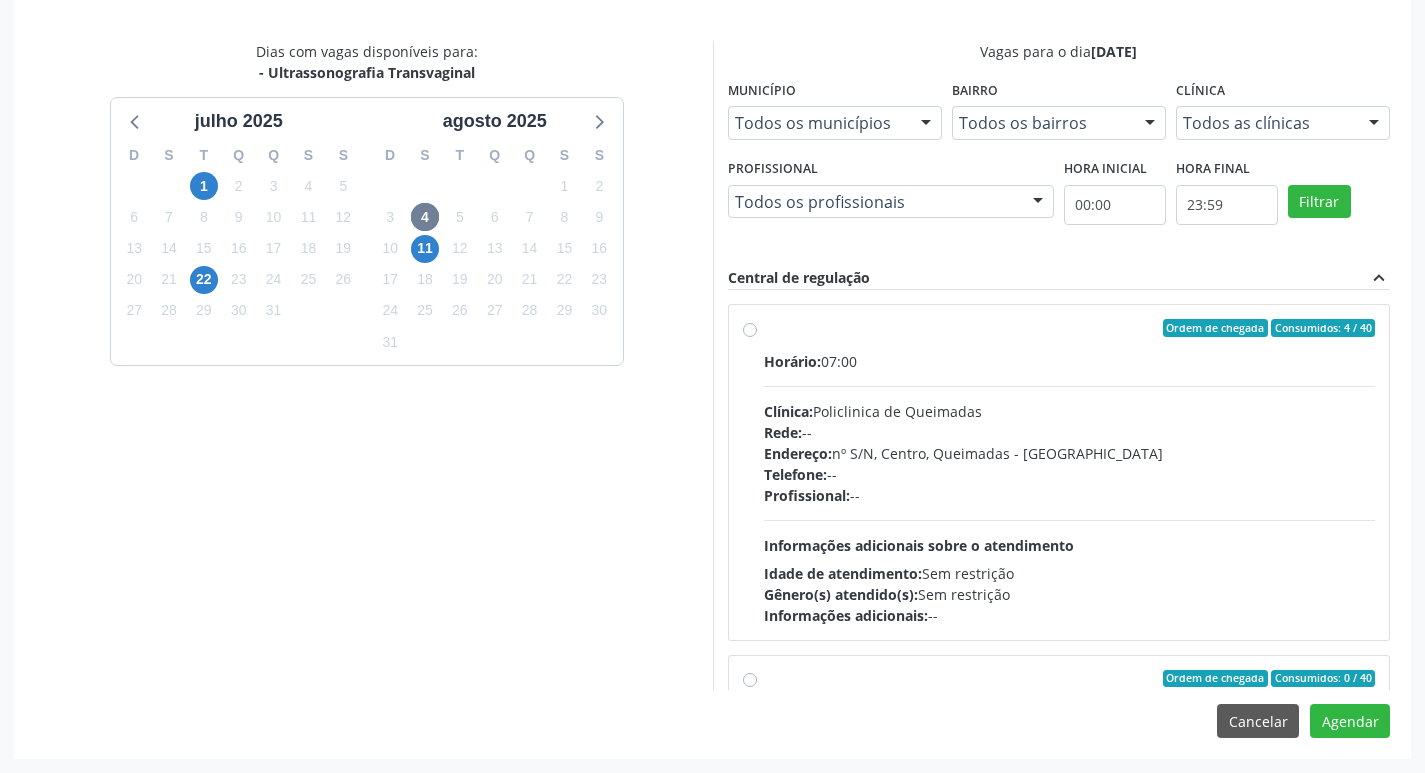 click on "Informações adicionais:
--" at bounding box center (1070, 615) 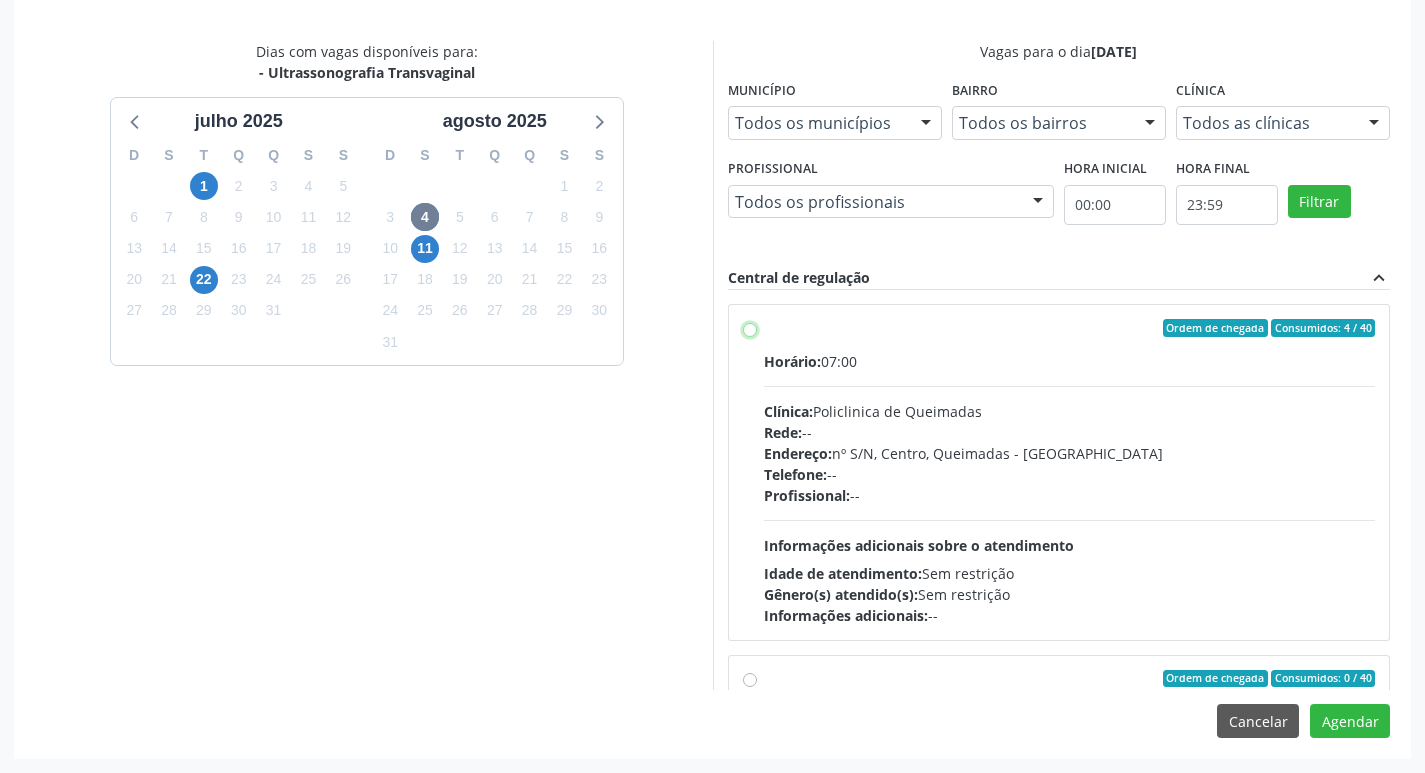 click on "Ordem de chegada
Consumidos: 4 / 40
Horário:   07:00
Clínica:  Policlinica de Queimadas
Rede:
--
Endereço:   nº S/N, Centro, Queimadas - PB
Telefone:   --
Profissional:
--
Informações adicionais sobre o atendimento
Idade de atendimento:
Sem restrição
Gênero(s) atendido(s):
Sem restrição
Informações adicionais:
--" at bounding box center (750, 328) 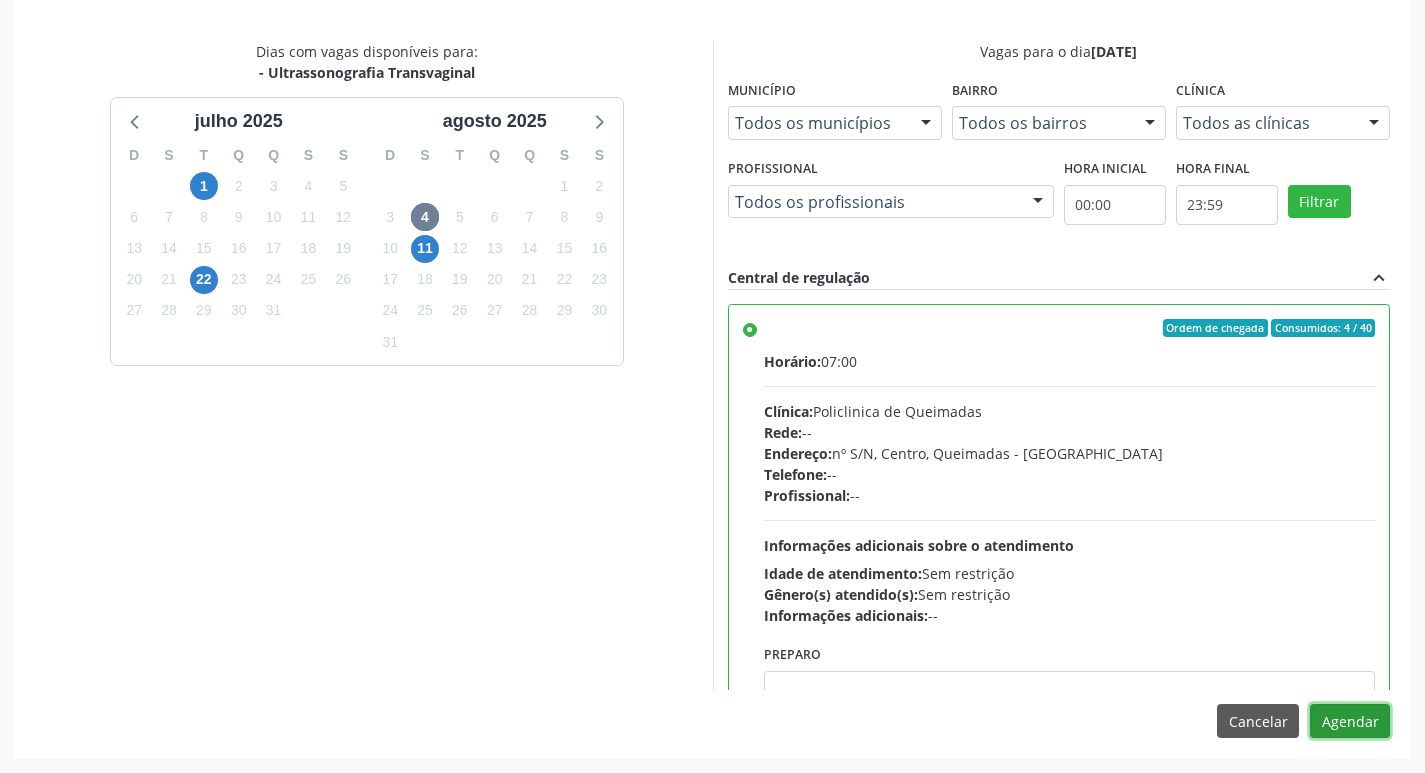 click on "Agendar" at bounding box center [1350, 721] 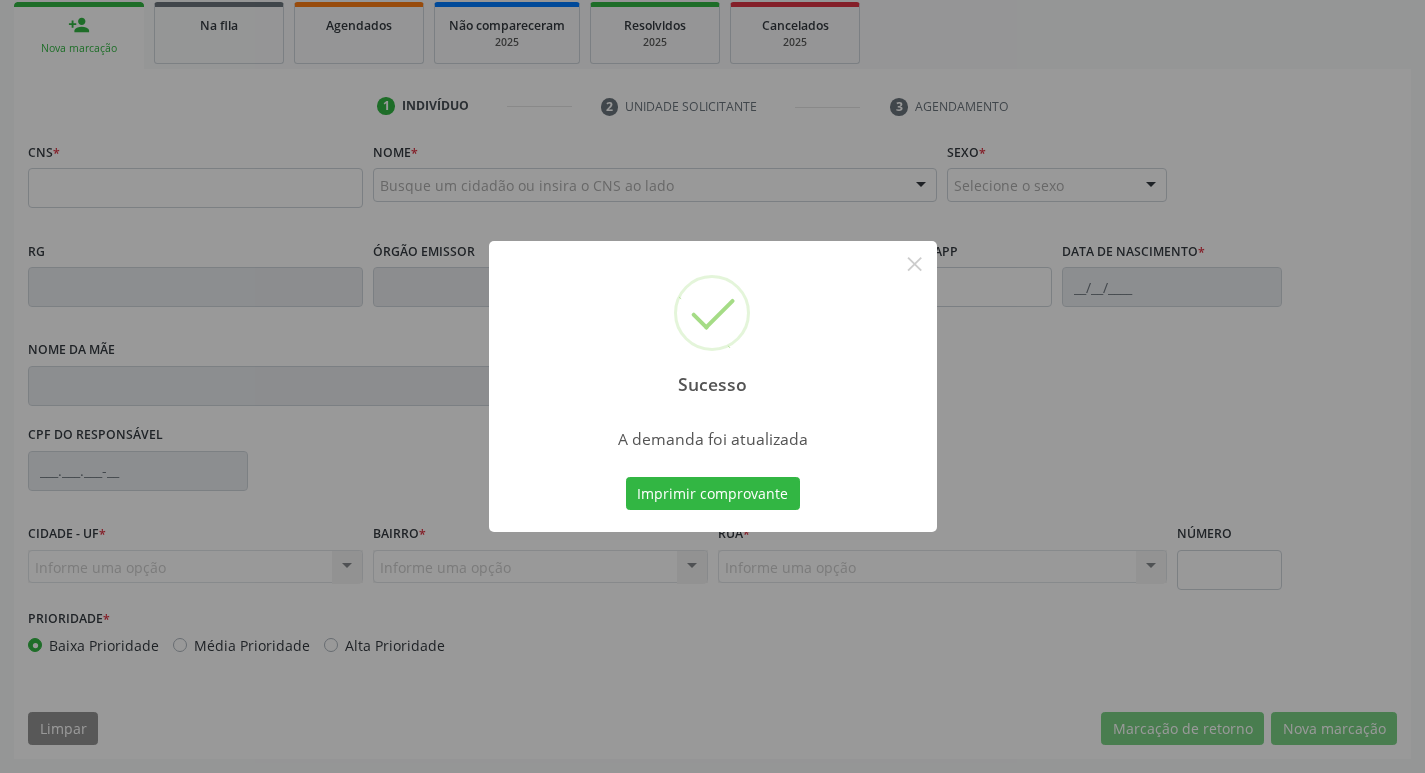 scroll, scrollTop: 297, scrollLeft: 0, axis: vertical 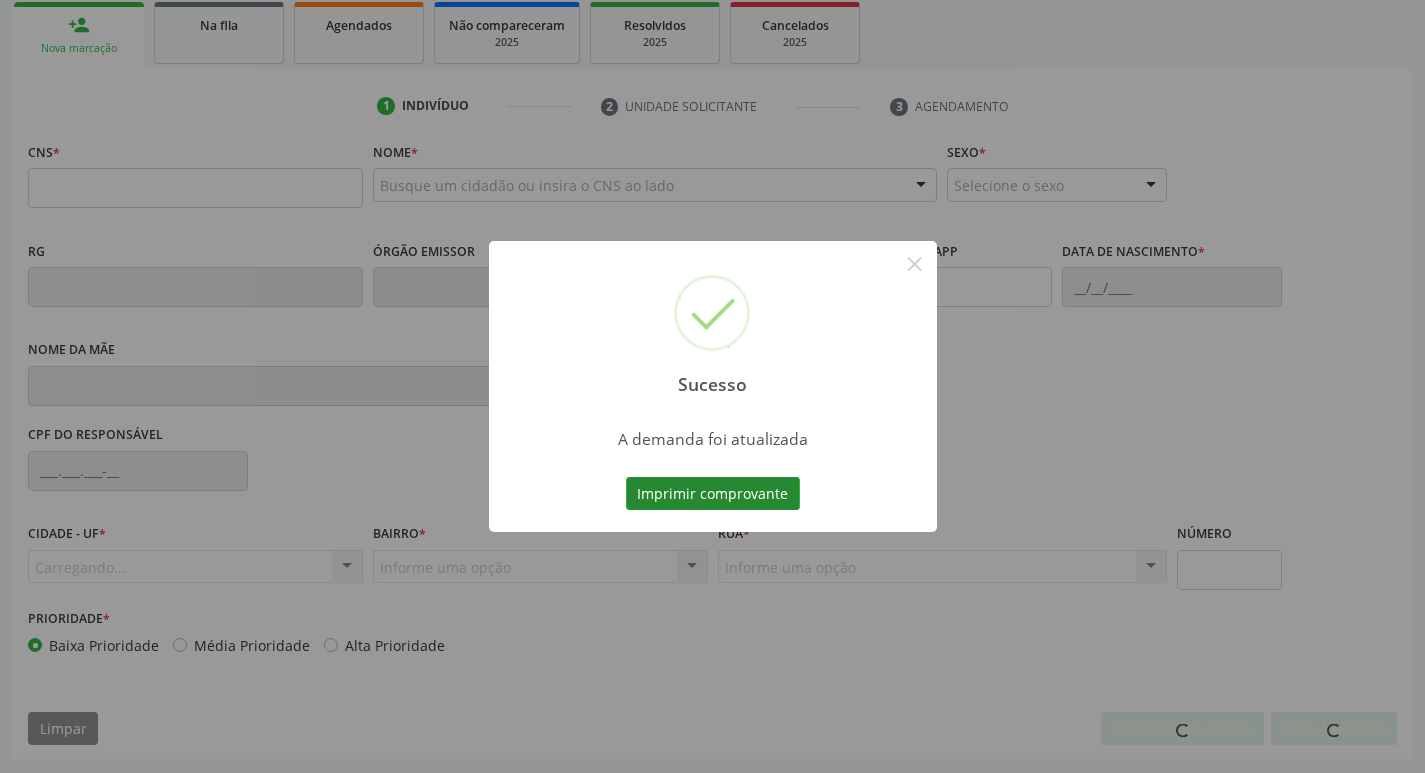 click on "Imprimir comprovante" at bounding box center (713, 494) 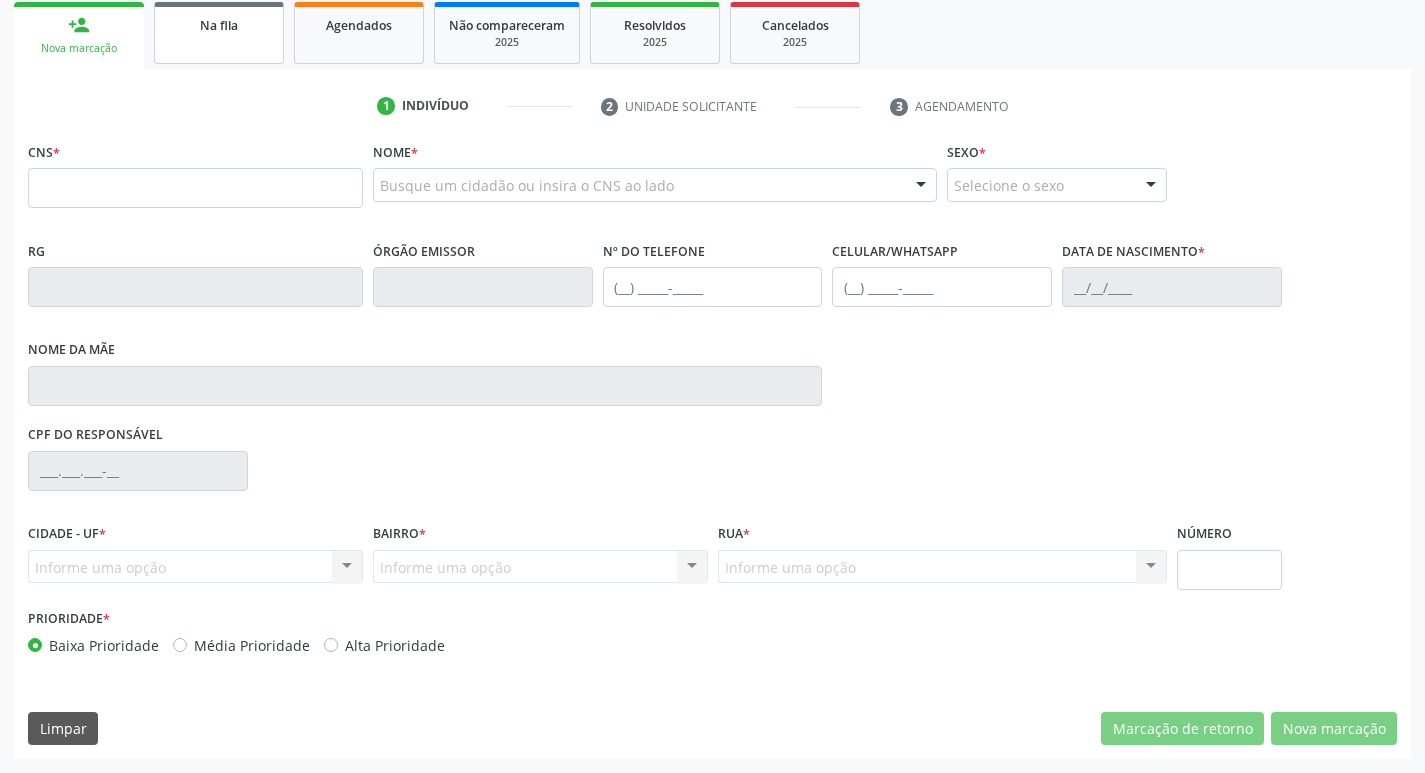 click on "Na fila" at bounding box center [219, 33] 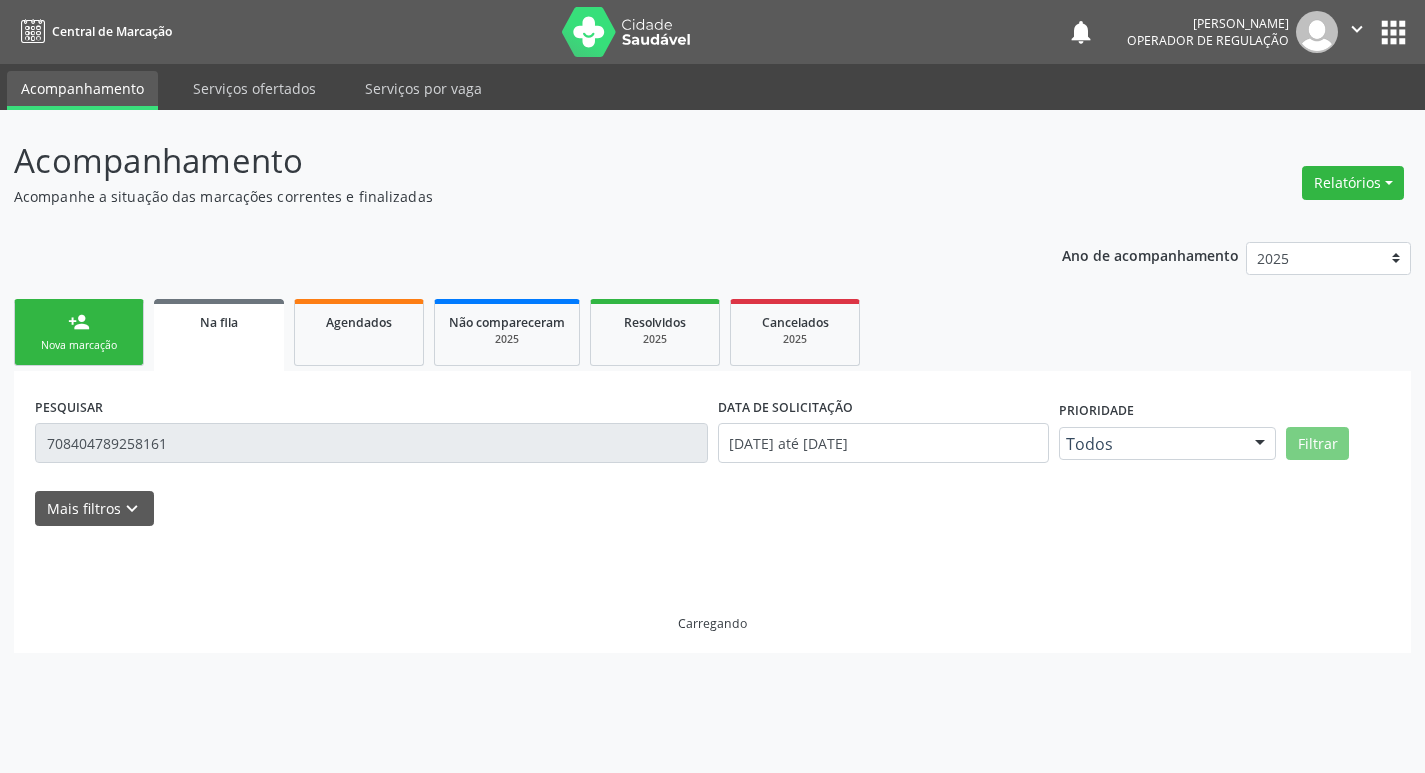 scroll, scrollTop: 0, scrollLeft: 0, axis: both 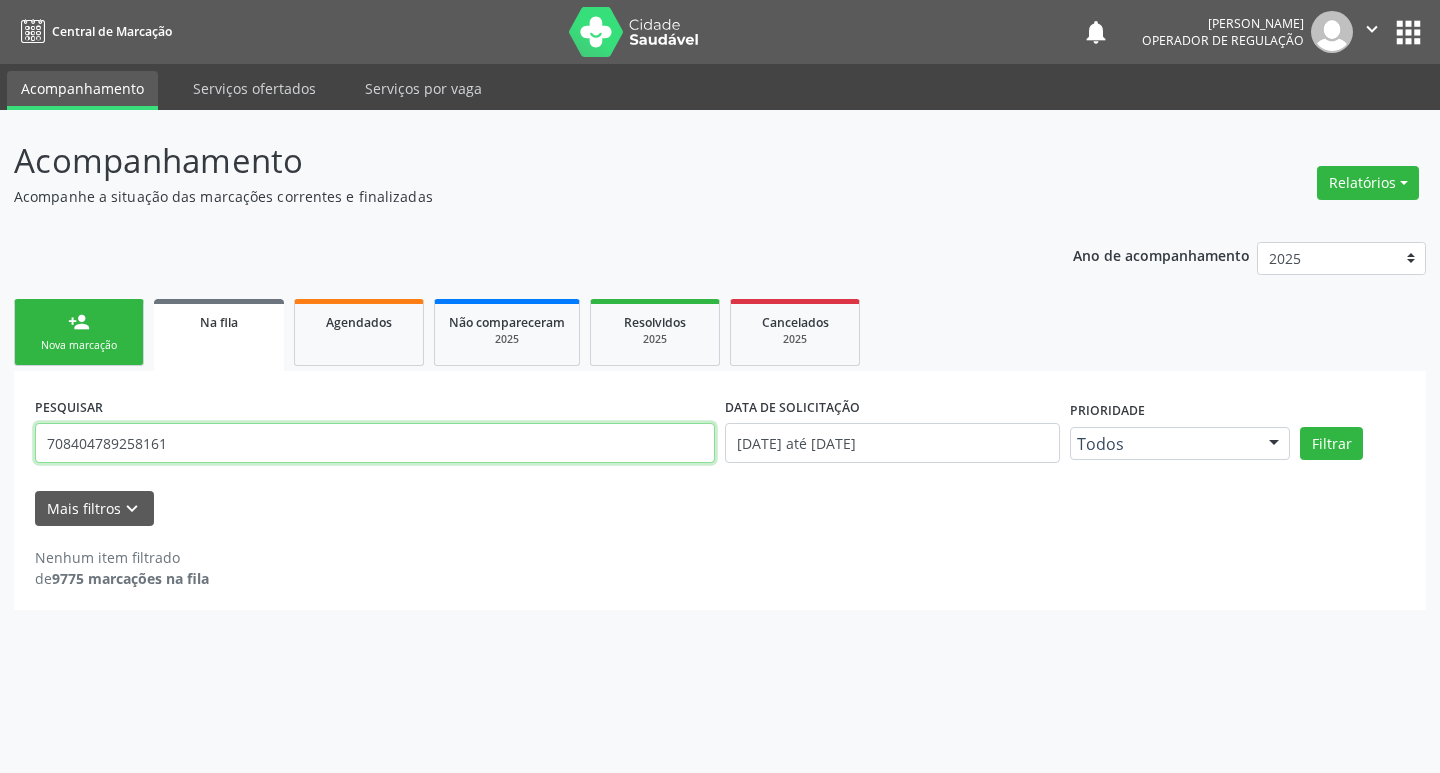 click on "708404789258161" at bounding box center (375, 443) 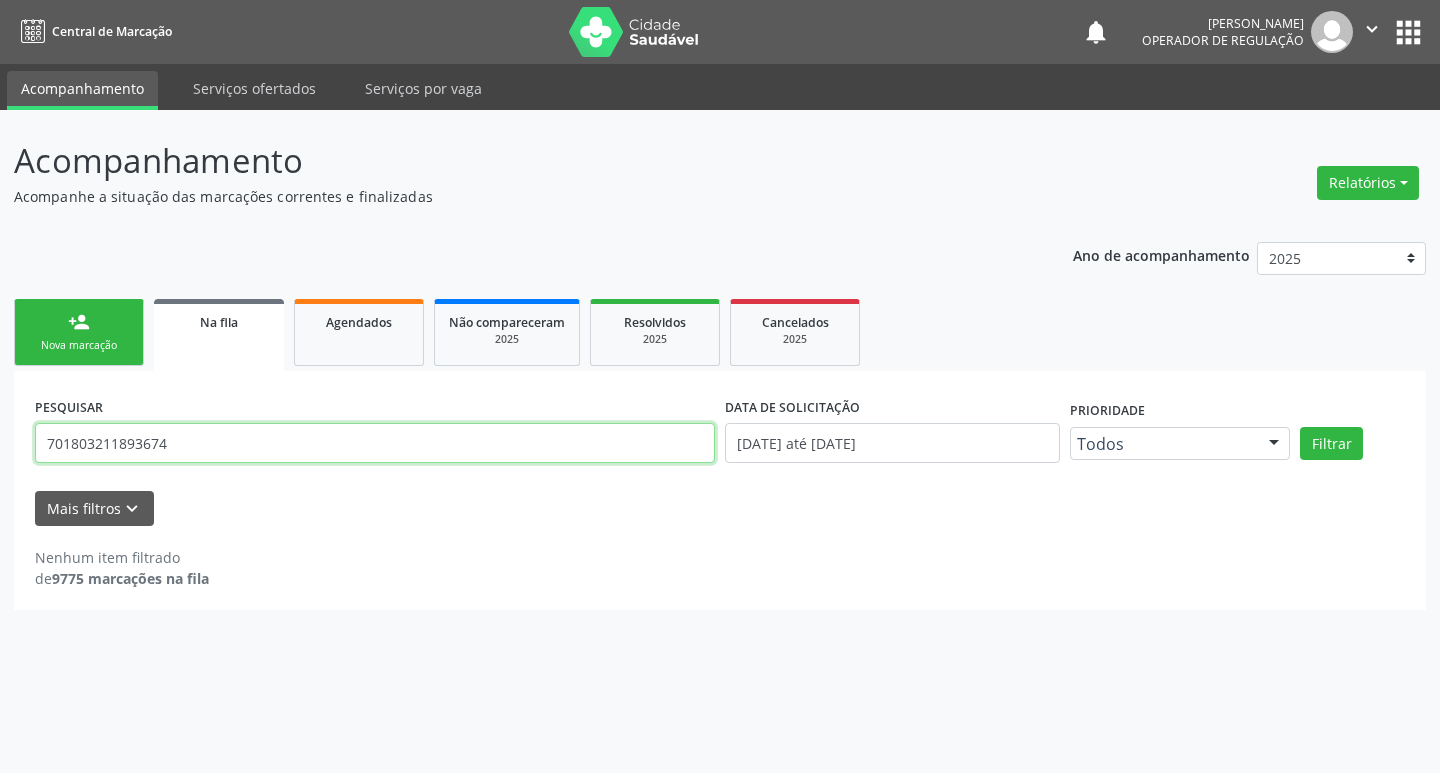 type on "701803211893674" 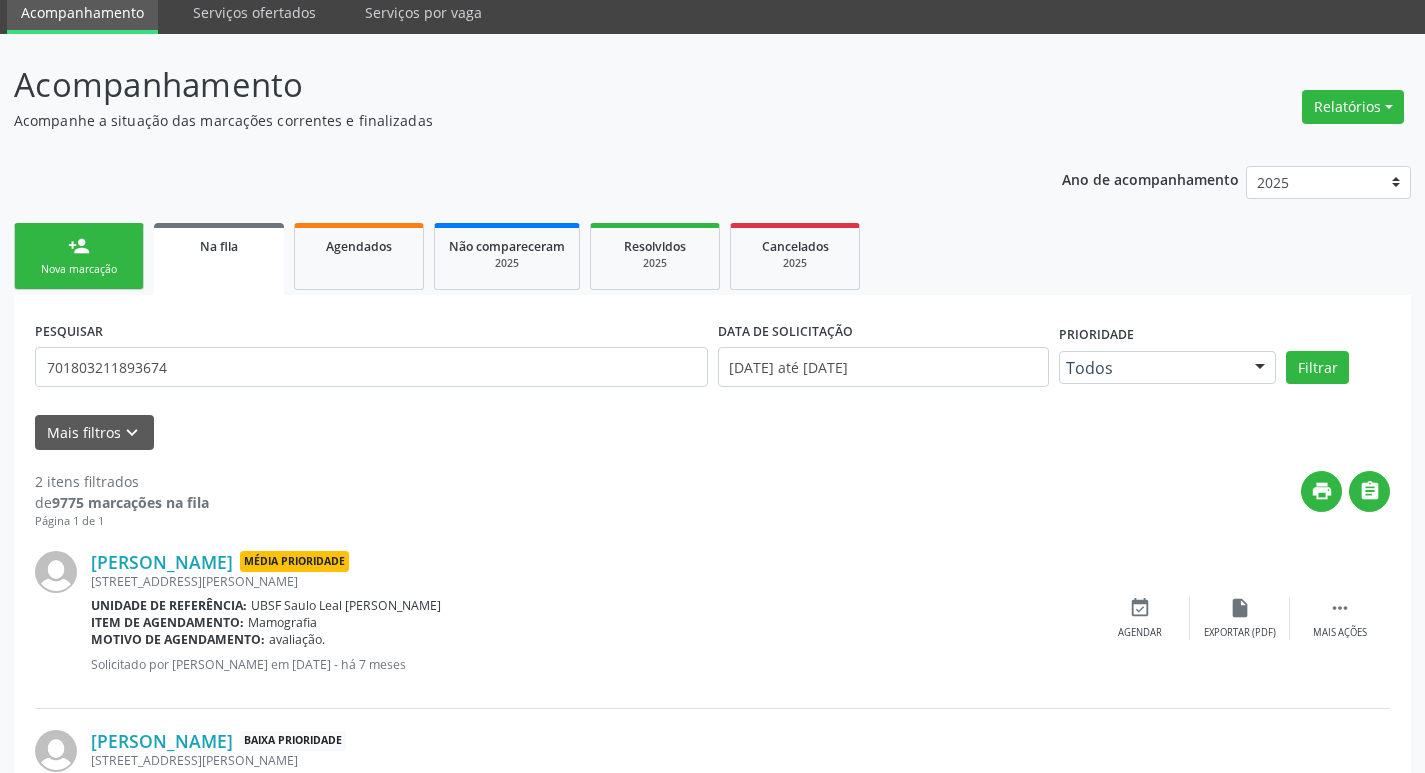 scroll, scrollTop: 225, scrollLeft: 0, axis: vertical 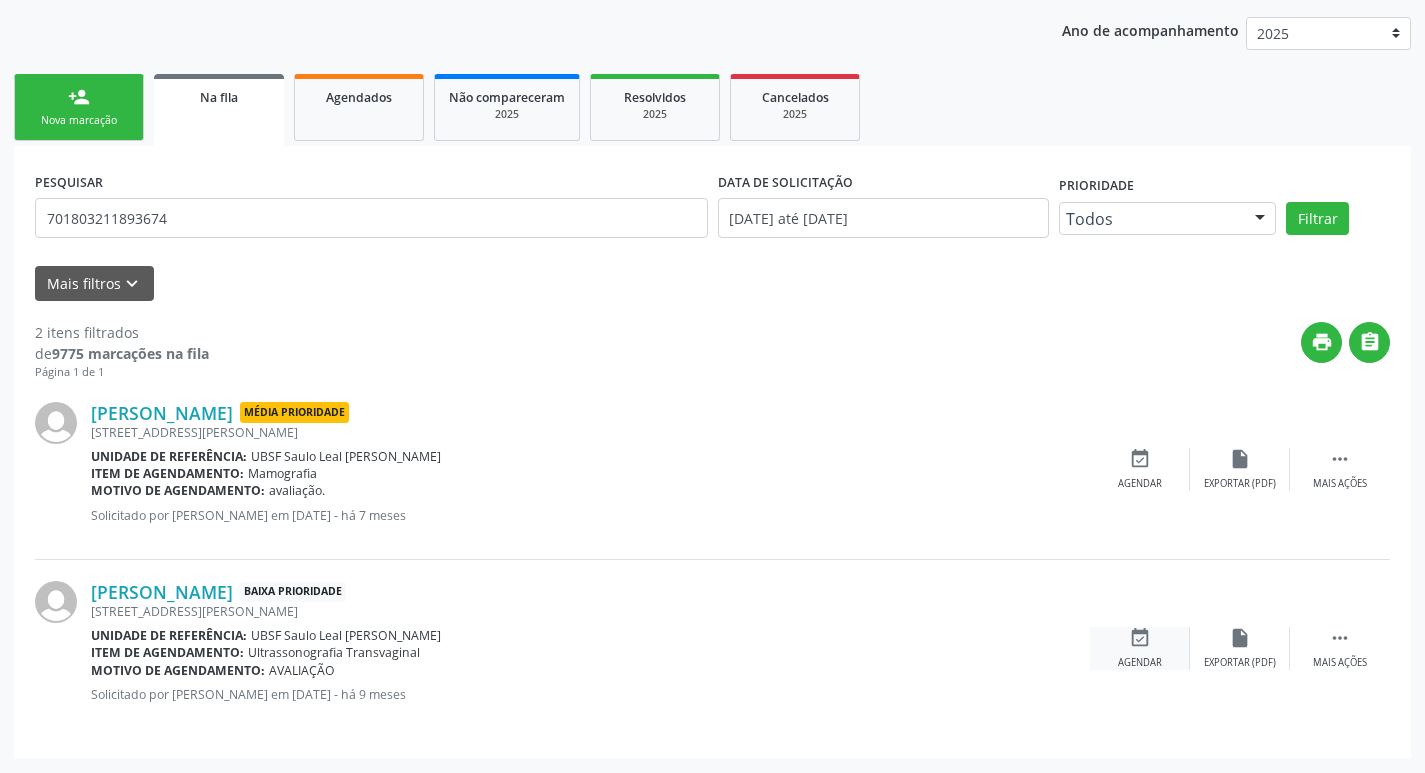 click on "event_available" at bounding box center (1140, 638) 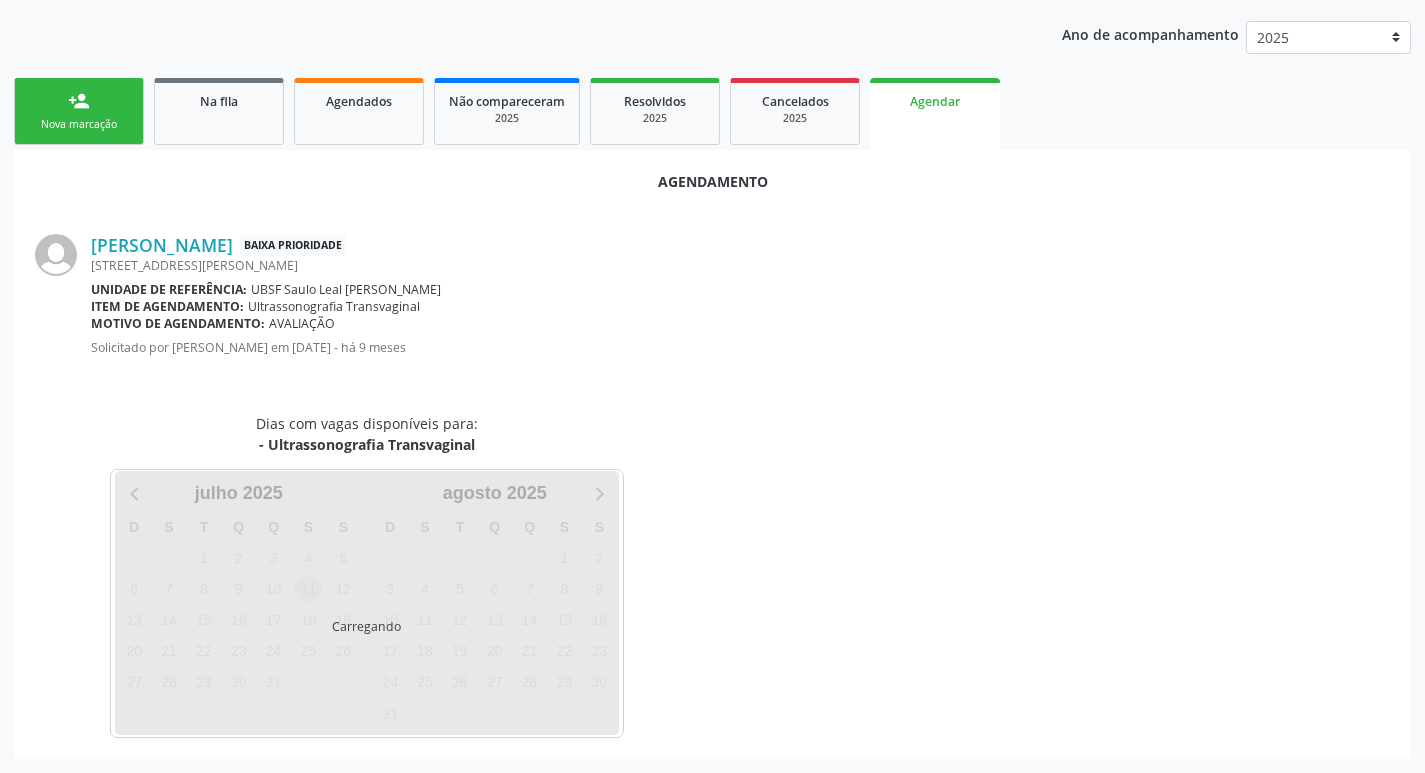 scroll, scrollTop: 225, scrollLeft: 0, axis: vertical 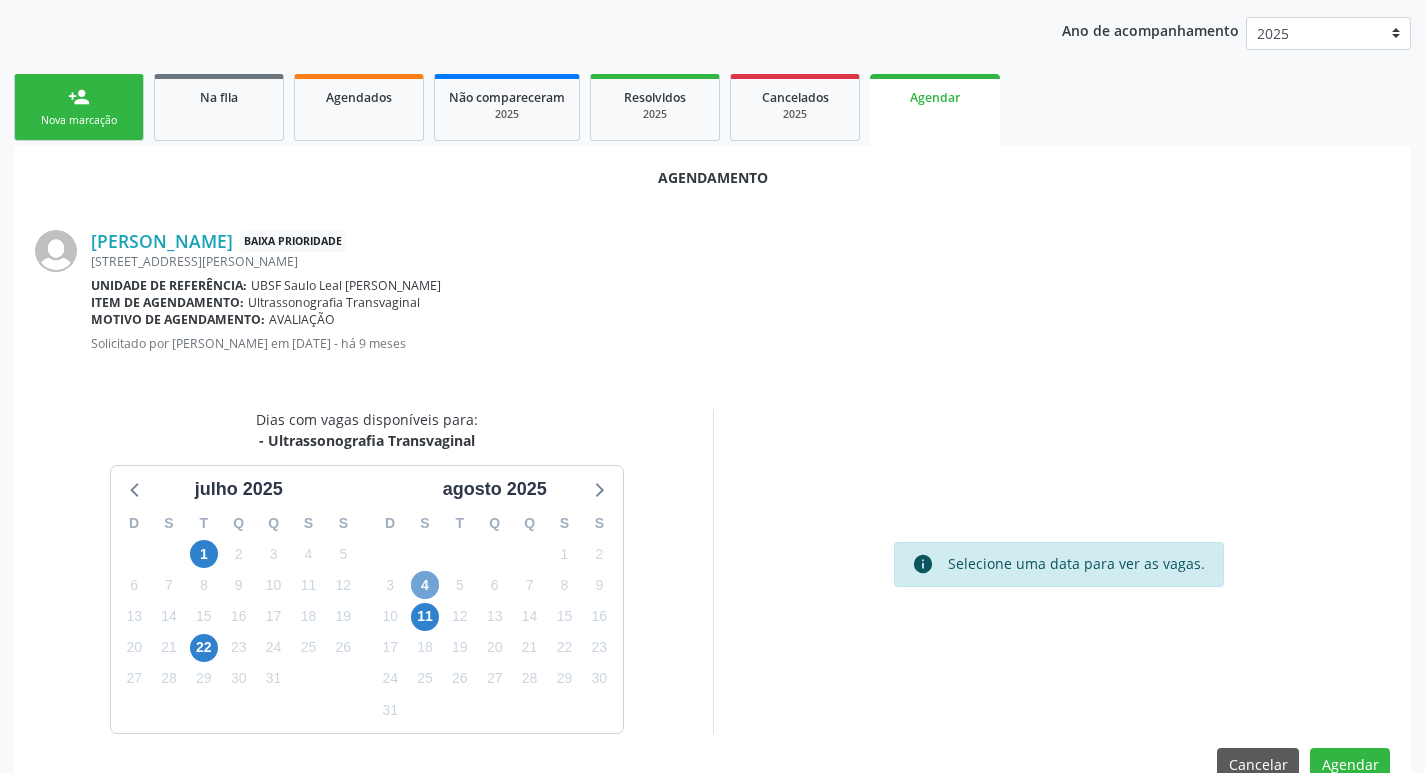 click on "4" at bounding box center (425, 585) 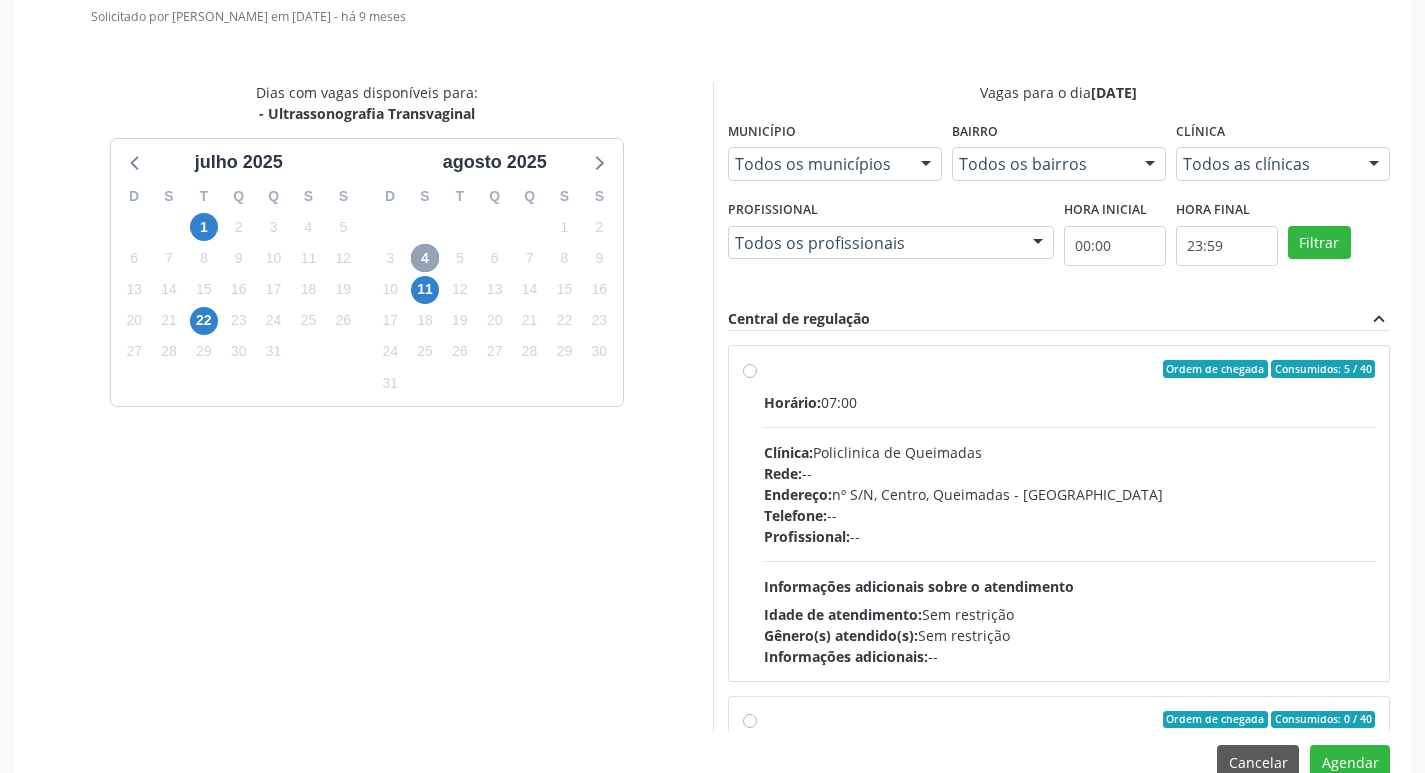 scroll, scrollTop: 593, scrollLeft: 0, axis: vertical 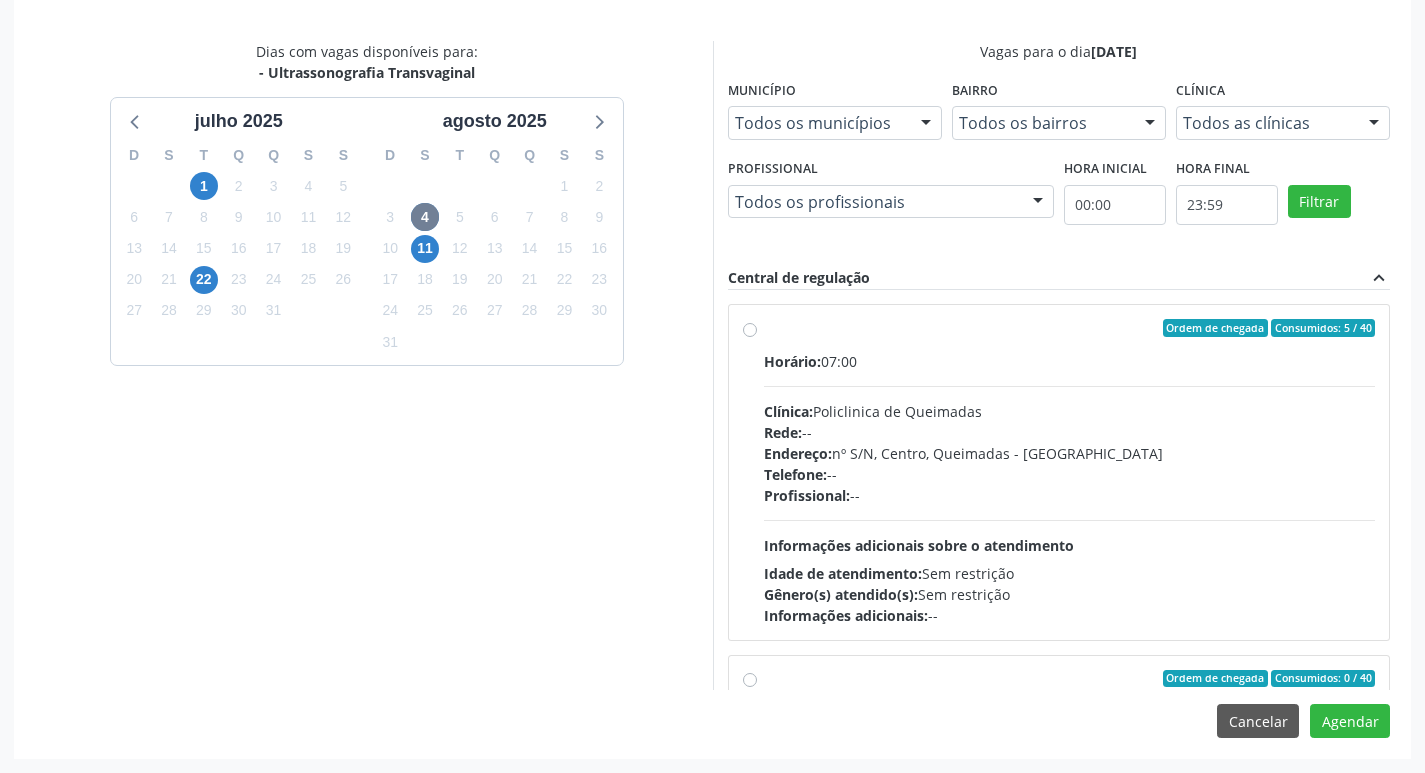 click on "Idade de atendimento:
Sem restrição" at bounding box center (1070, 573) 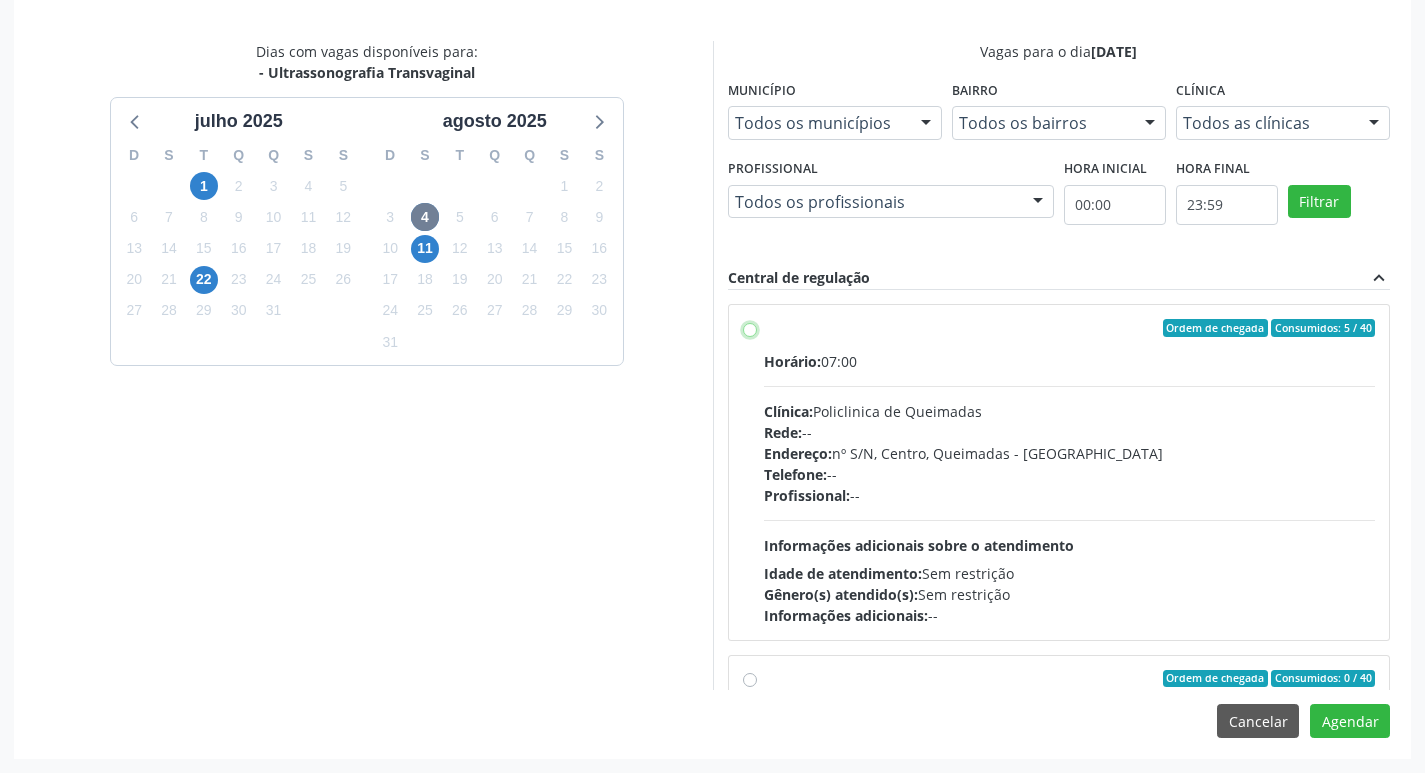 click on "Ordem de chegada
Consumidos: 5 / 40
Horário:   07:00
Clínica:  Policlinica de Queimadas
Rede:
--
Endereço:   nº S/N, Centro, Queimadas - PB
Telefone:   --
Profissional:
--
Informações adicionais sobre o atendimento
Idade de atendimento:
Sem restrição
Gênero(s) atendido(s):
Sem restrição
Informações adicionais:
--" at bounding box center [750, 328] 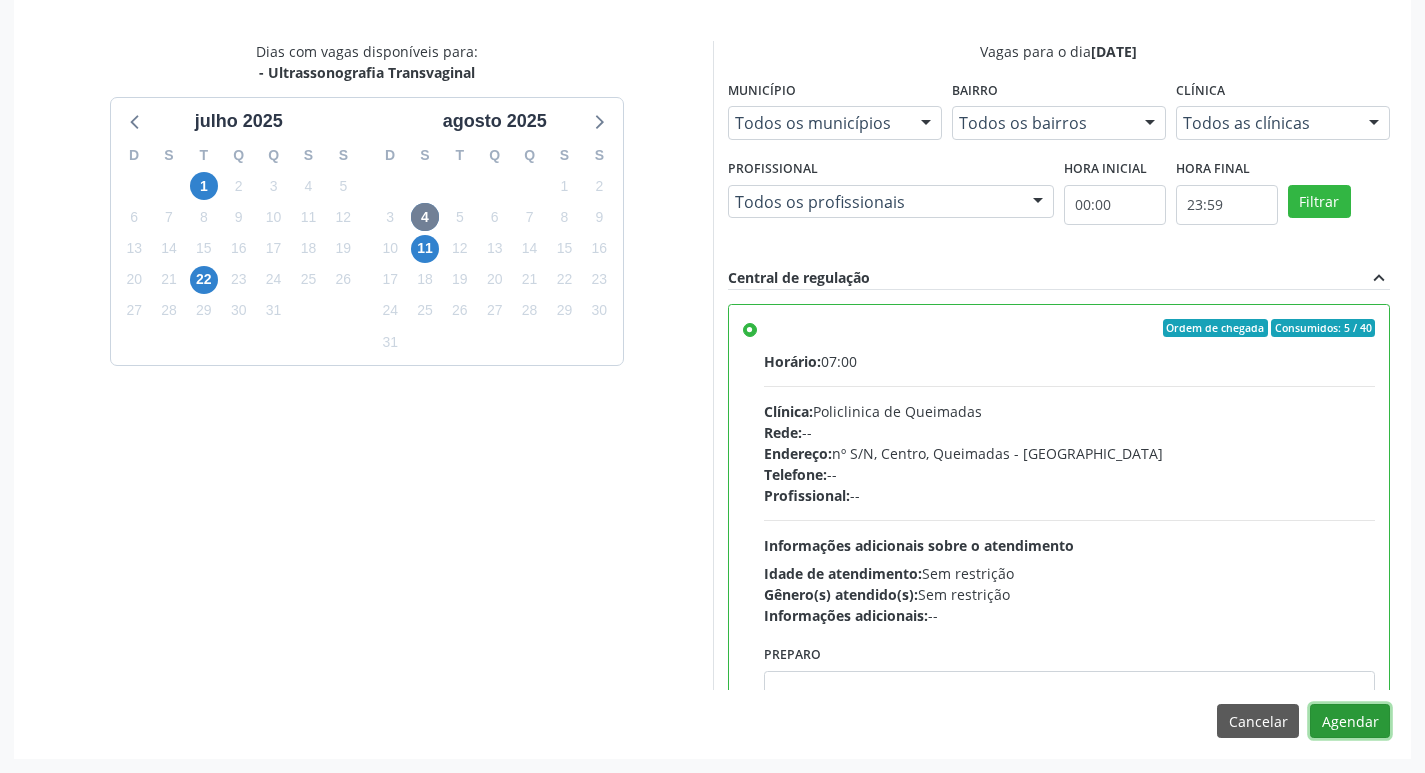 click on "Agendar" at bounding box center [1350, 721] 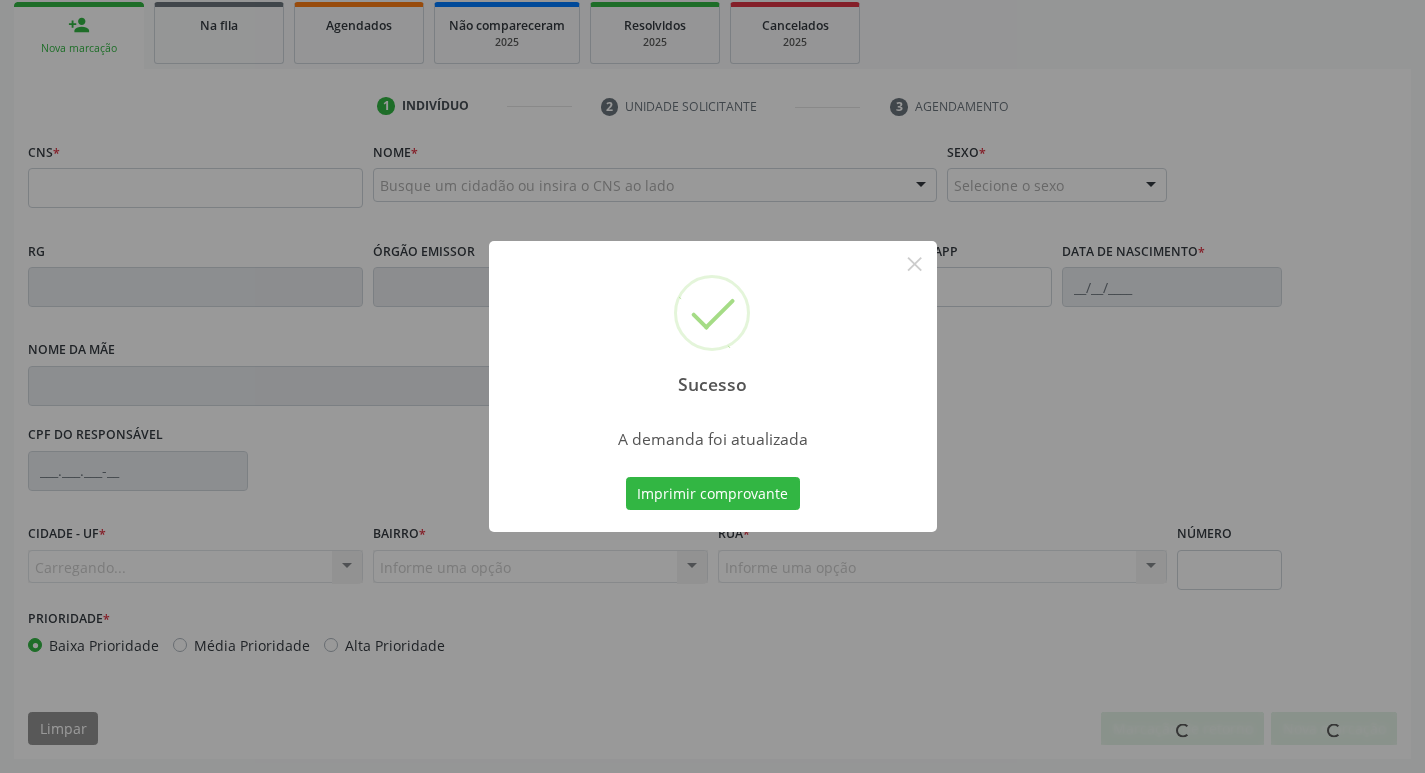 scroll, scrollTop: 297, scrollLeft: 0, axis: vertical 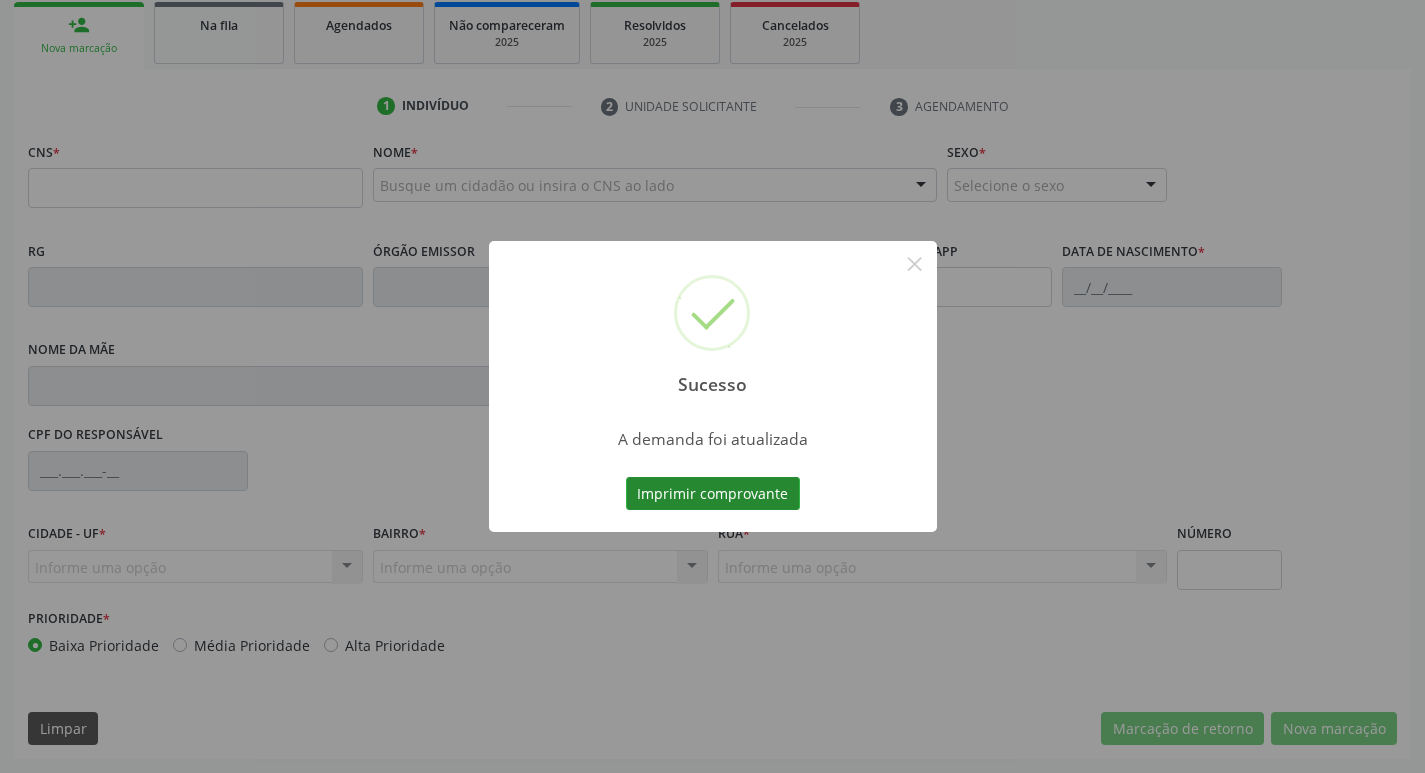 click on "Imprimir comprovante" at bounding box center [713, 494] 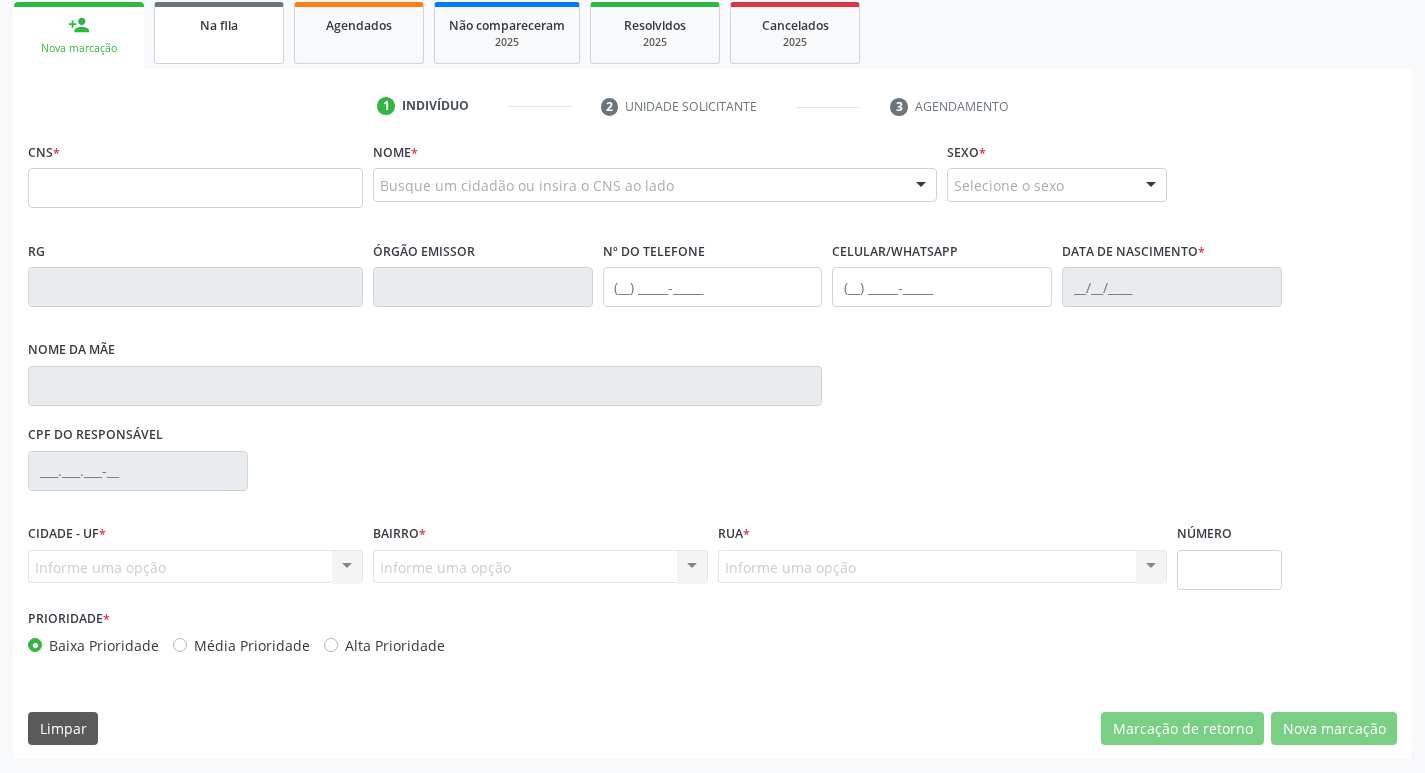 click on "Na fila" at bounding box center [219, 24] 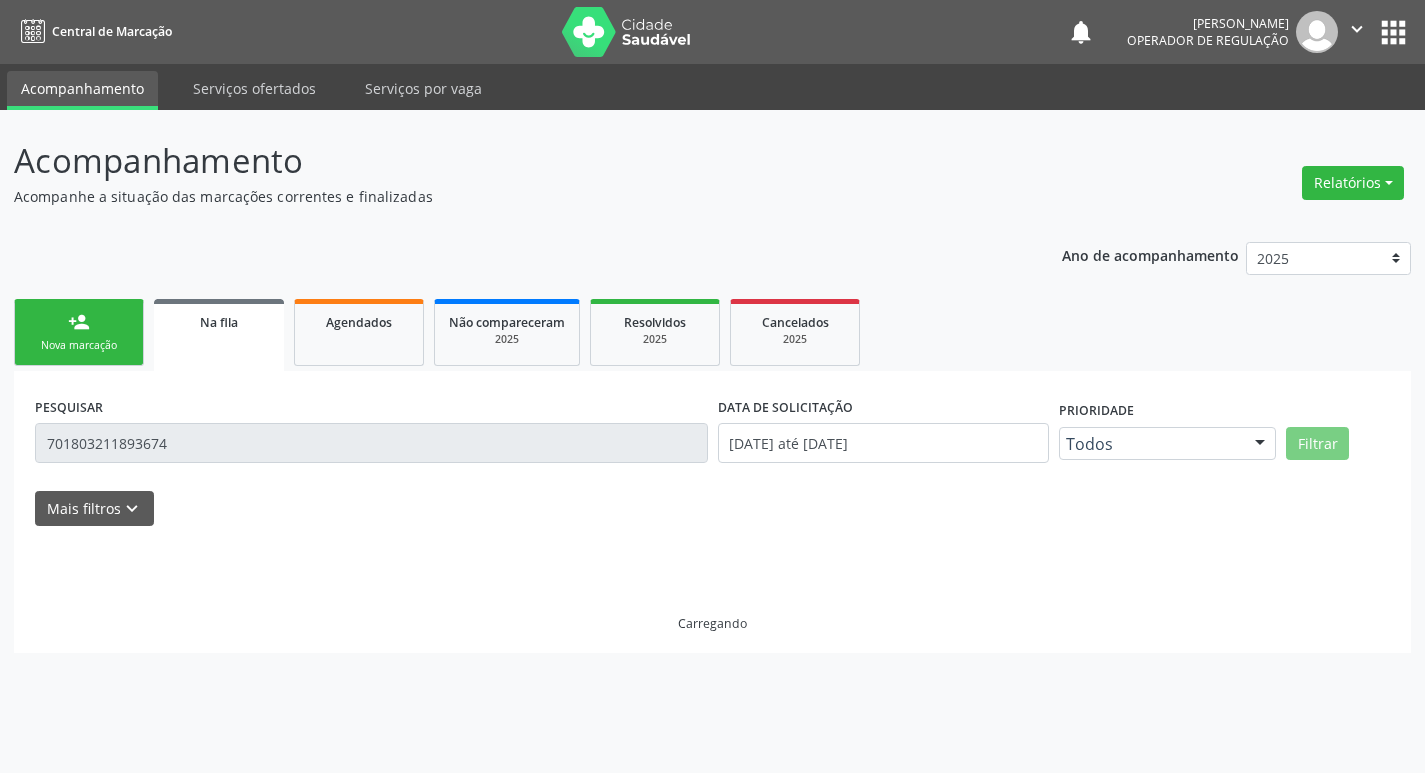 scroll, scrollTop: 0, scrollLeft: 0, axis: both 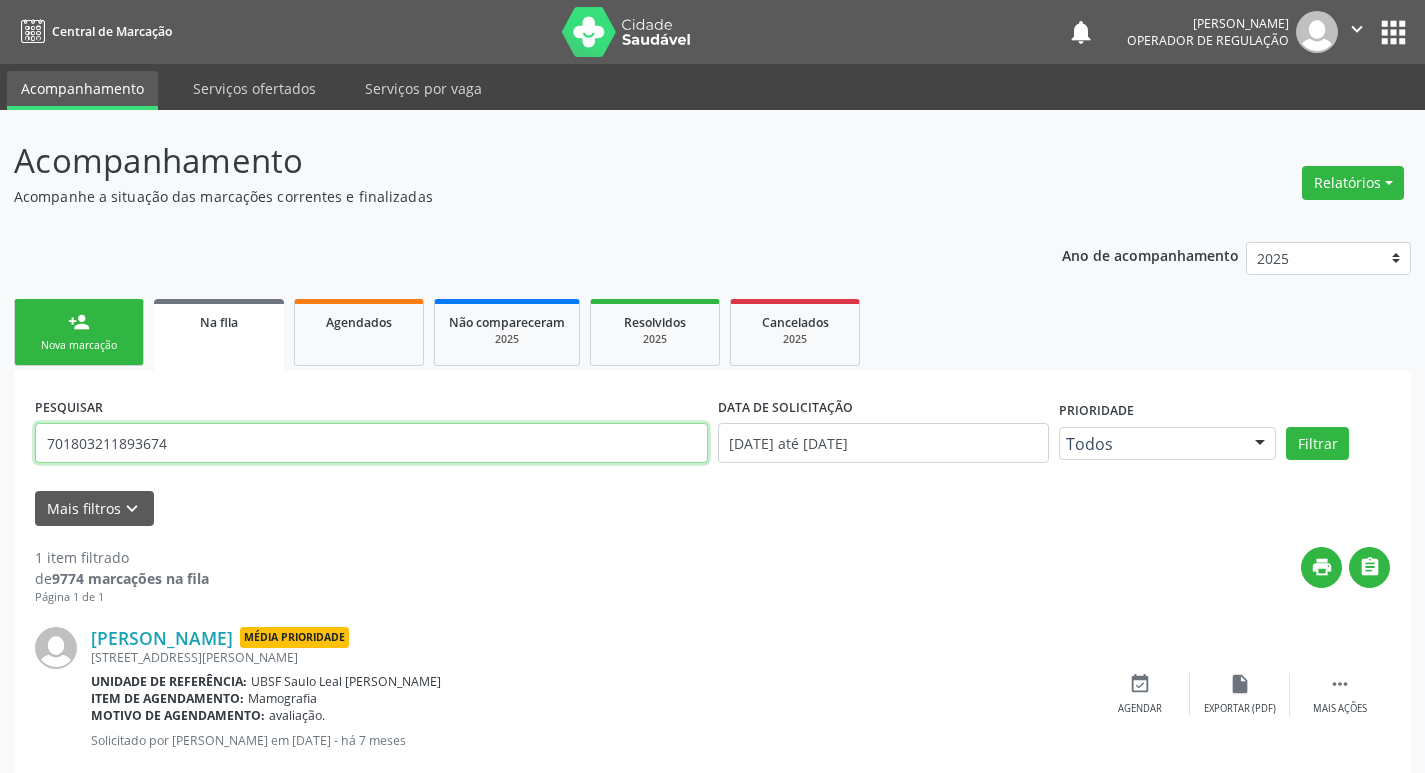 click on "701803211893674" at bounding box center [371, 443] 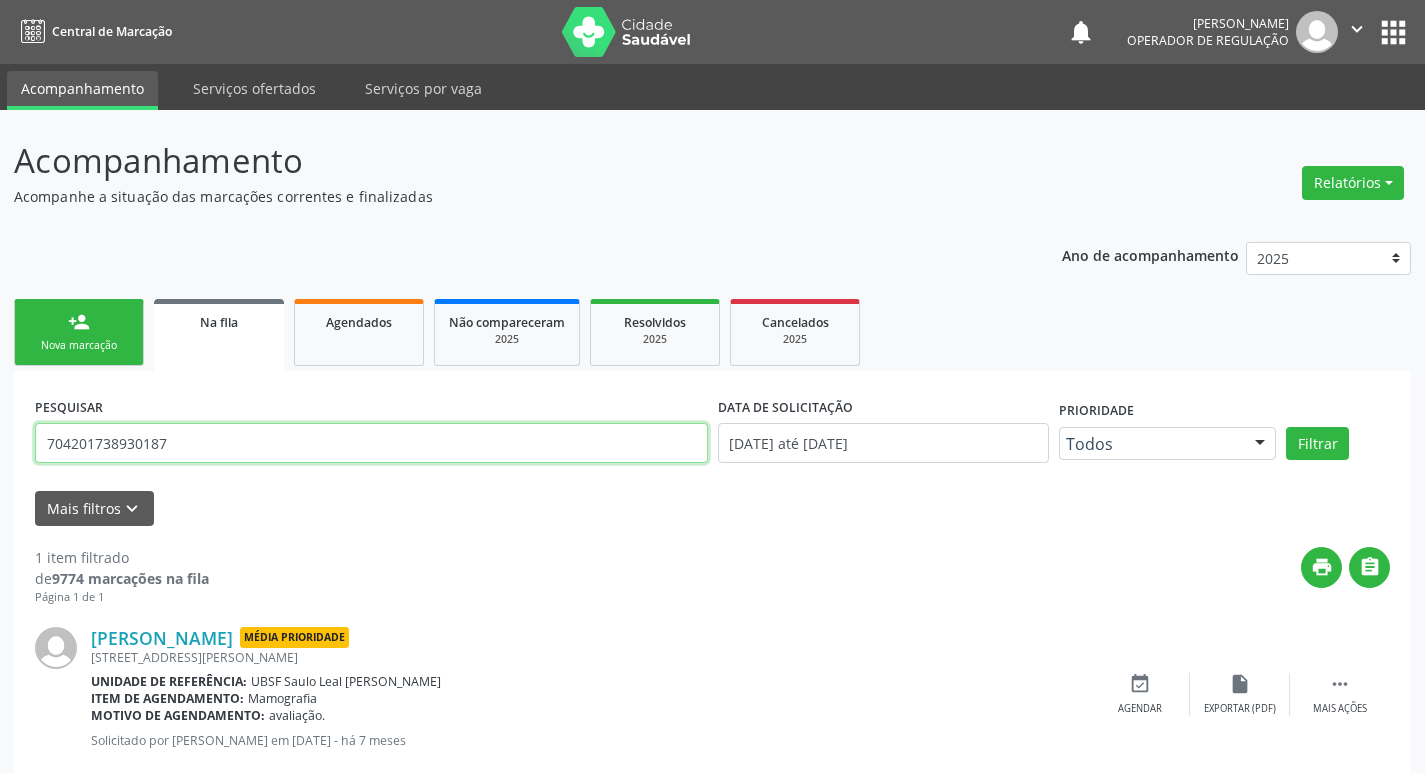 type on "704201738930187" 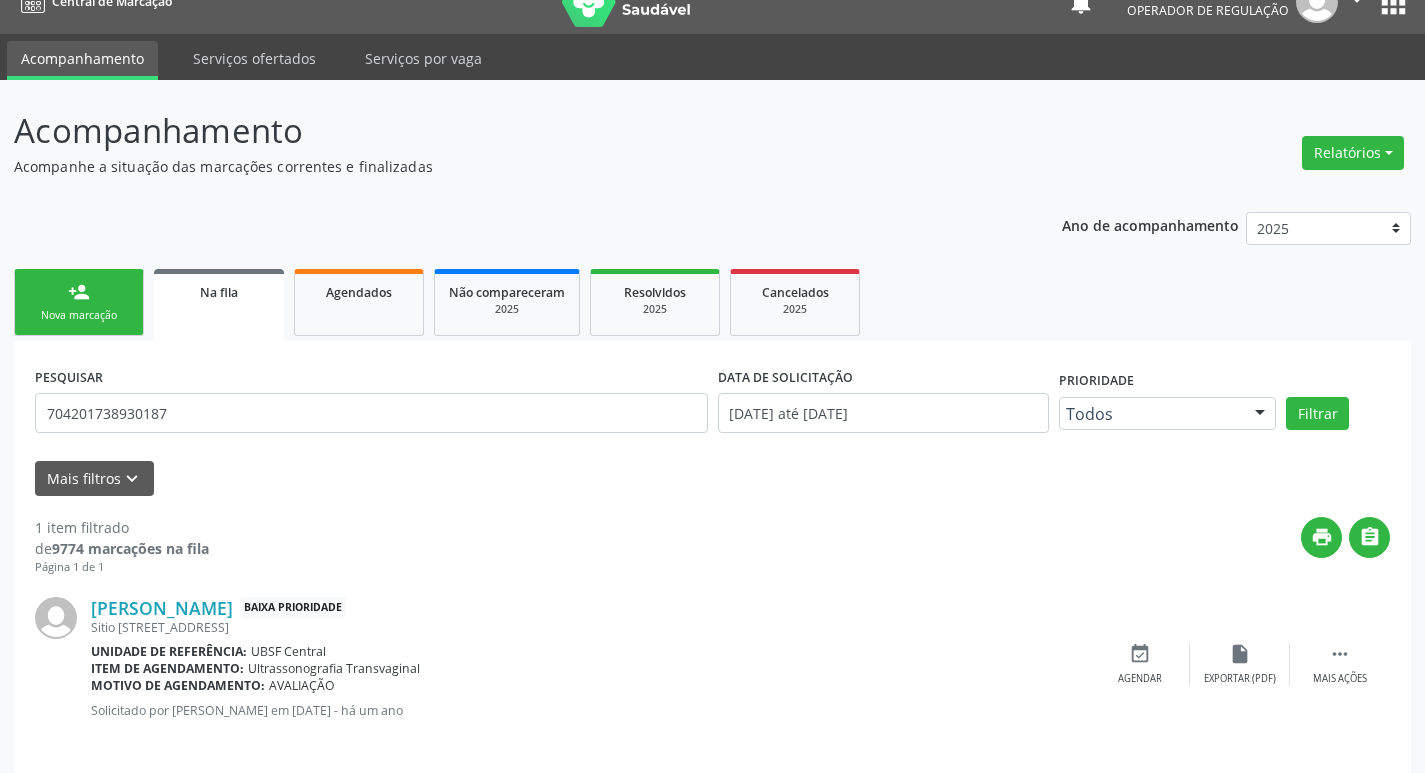 scroll, scrollTop: 46, scrollLeft: 0, axis: vertical 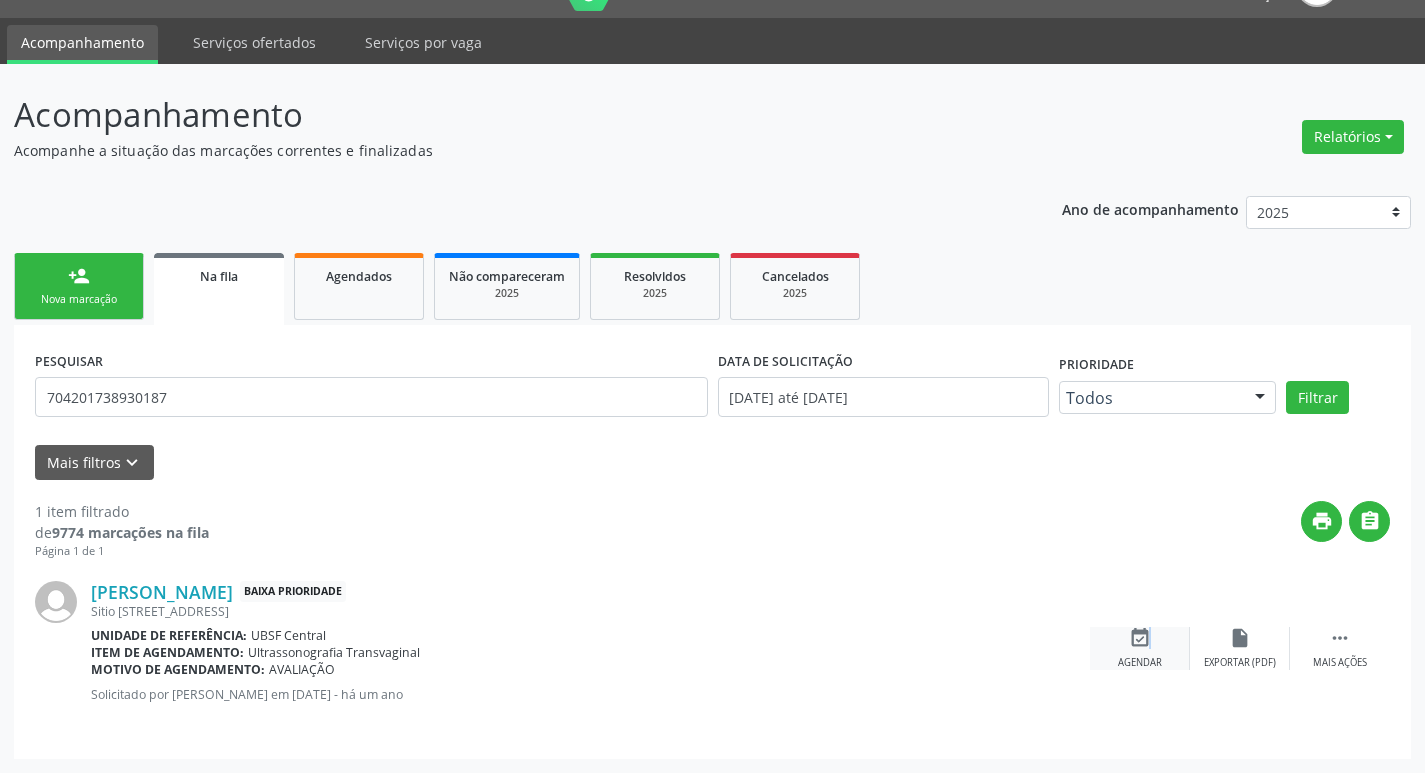 click on "event_available" at bounding box center (1140, 638) 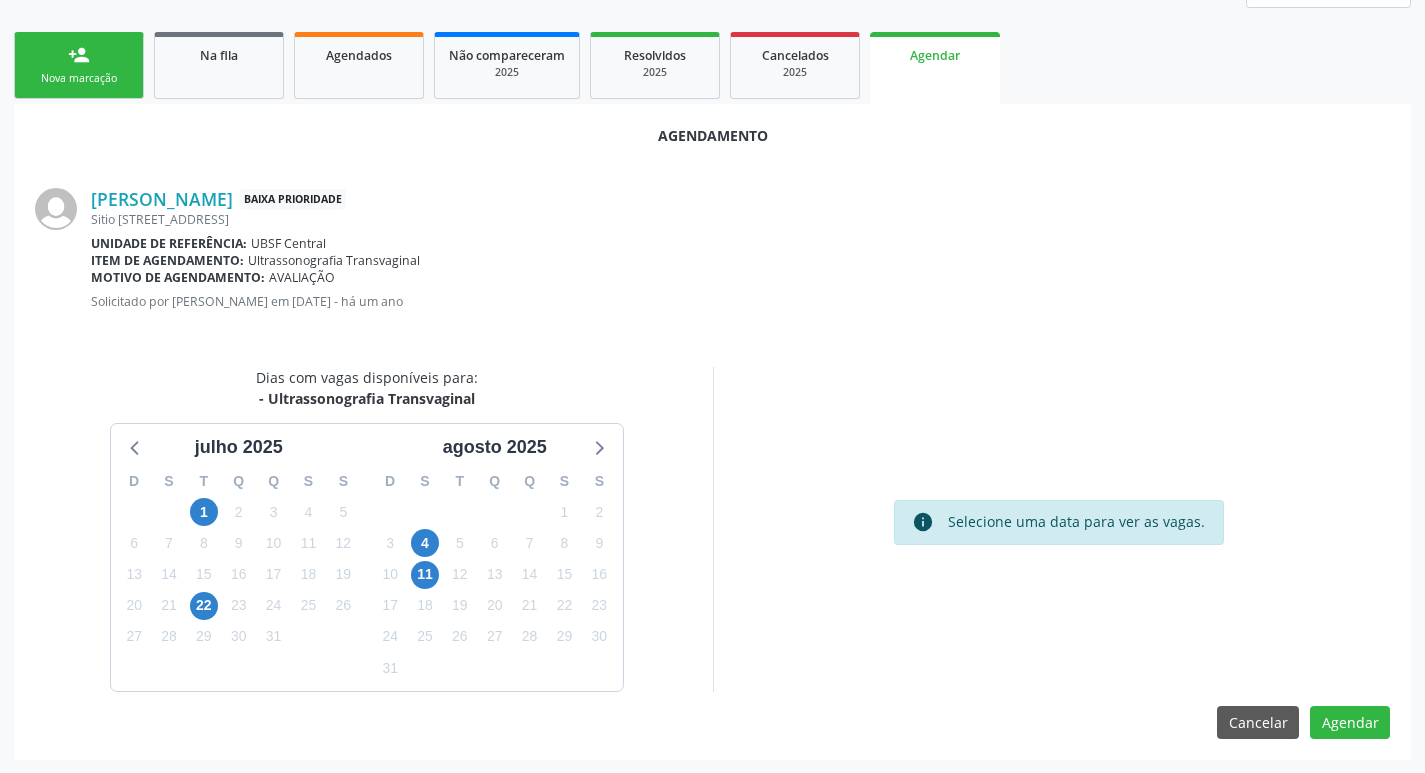 scroll, scrollTop: 268, scrollLeft: 0, axis: vertical 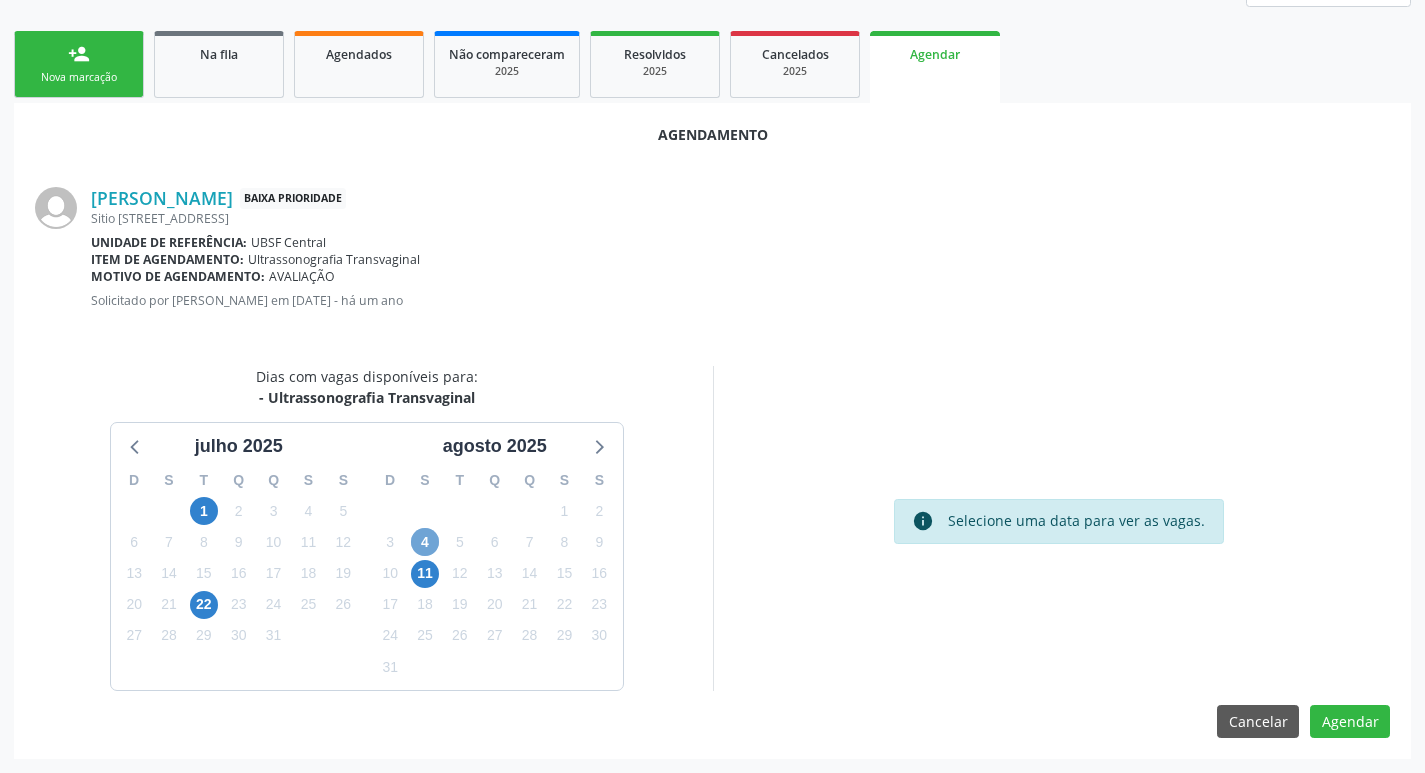 click on "4" at bounding box center (425, 542) 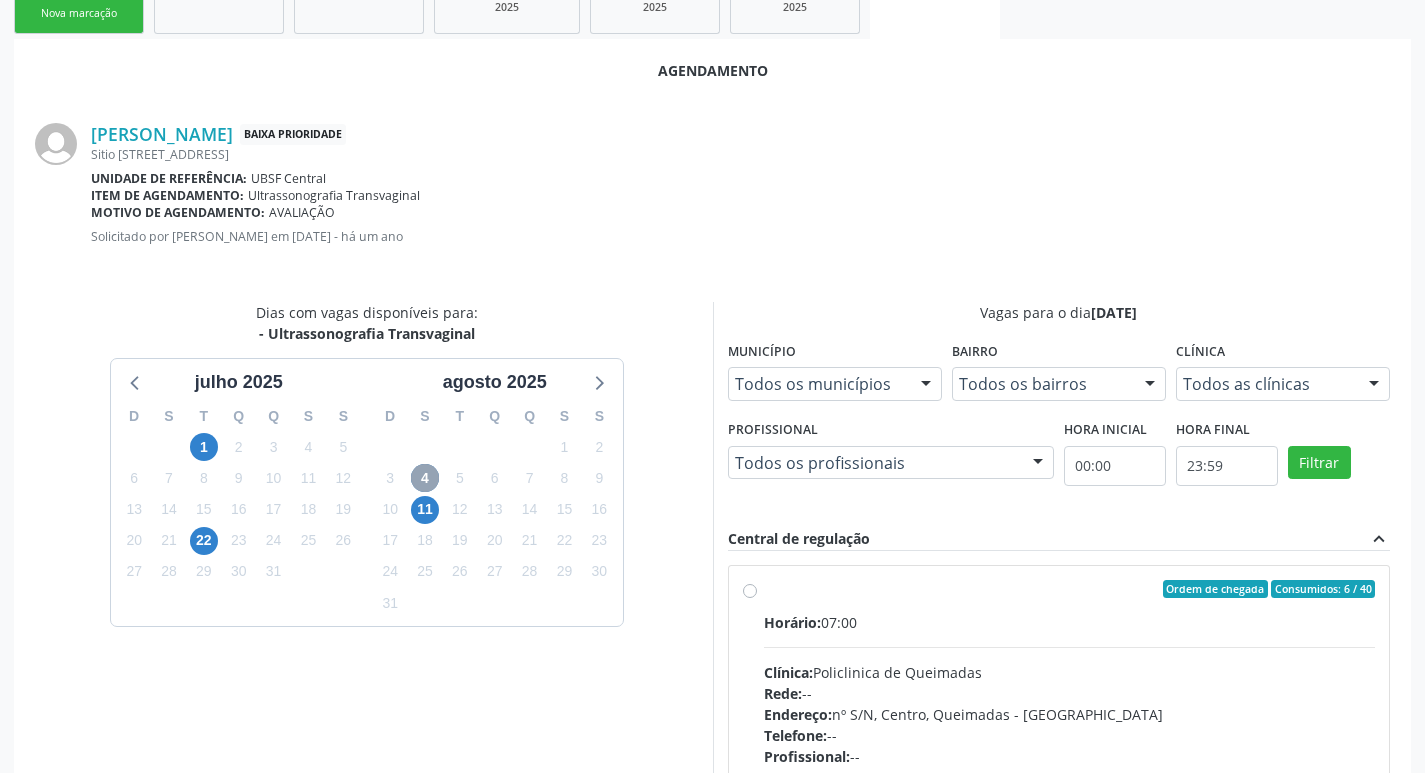 scroll, scrollTop: 568, scrollLeft: 0, axis: vertical 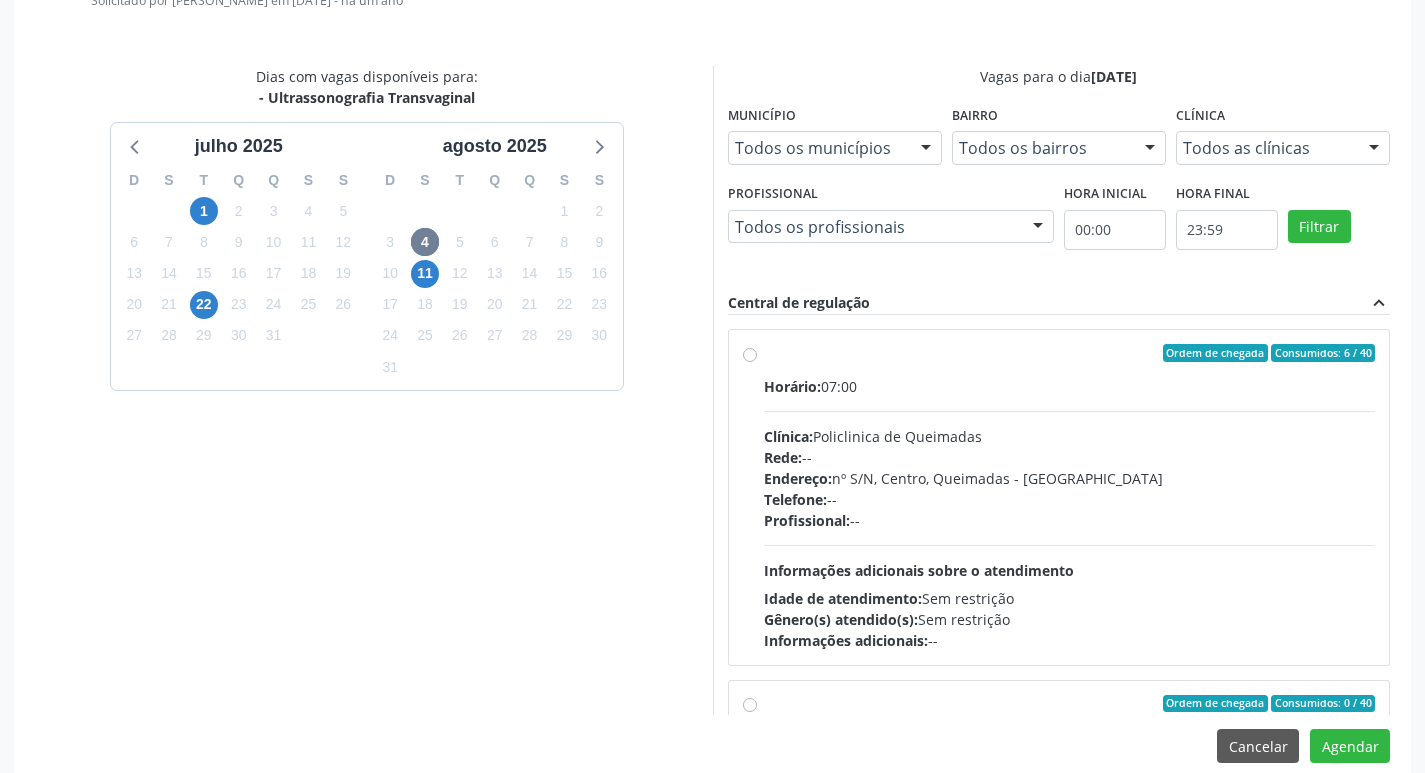 click on "Profissional:
--" at bounding box center (1070, 520) 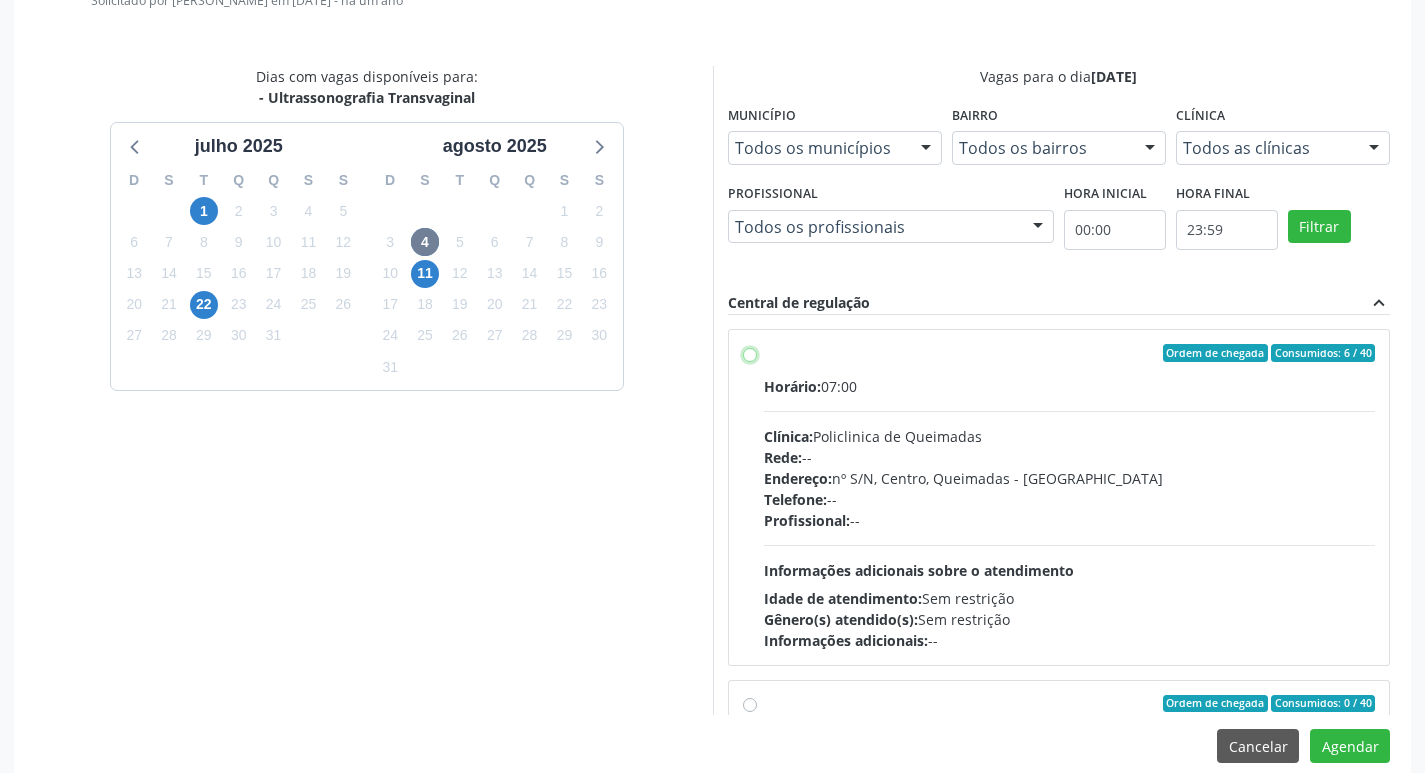 click on "Ordem de chegada
Consumidos: 6 / 40
Horário:   07:00
Clínica:  Policlinica de Queimadas
Rede:
--
Endereço:   nº S/N, Centro, Queimadas - PB
Telefone:   --
Profissional:
--
Informações adicionais sobre o atendimento
Idade de atendimento:
Sem restrição
Gênero(s) atendido(s):
Sem restrição
Informações adicionais:
--" at bounding box center [750, 353] 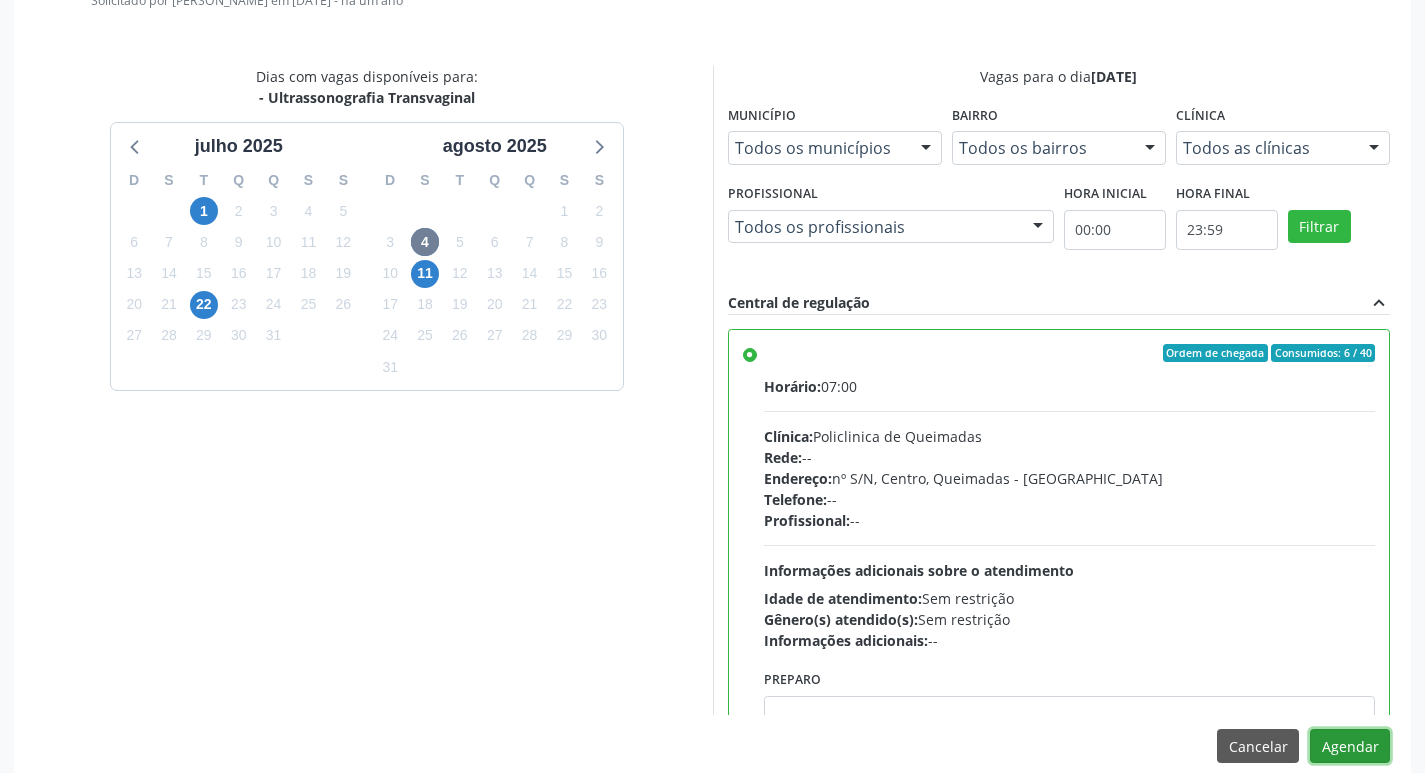 click on "Agendar" at bounding box center (1350, 746) 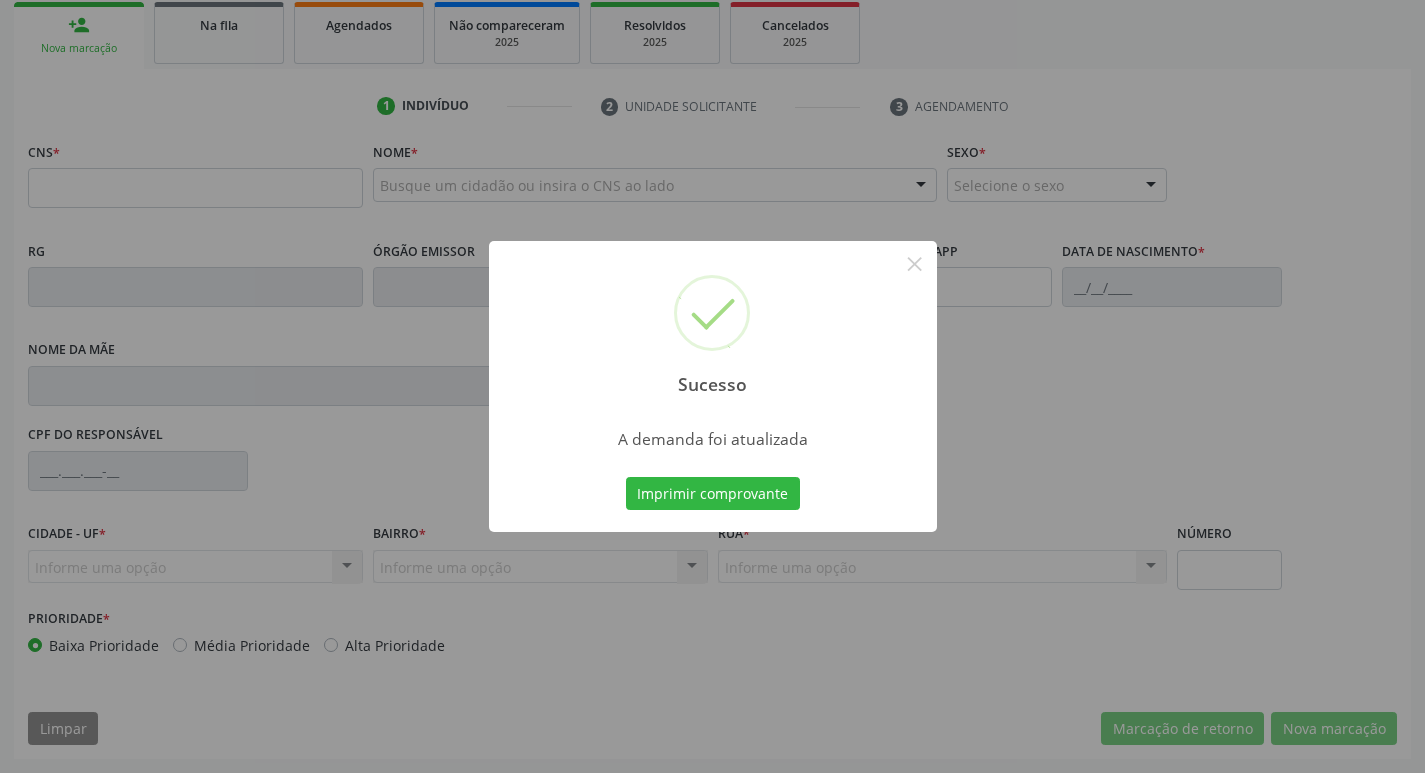 scroll, scrollTop: 297, scrollLeft: 0, axis: vertical 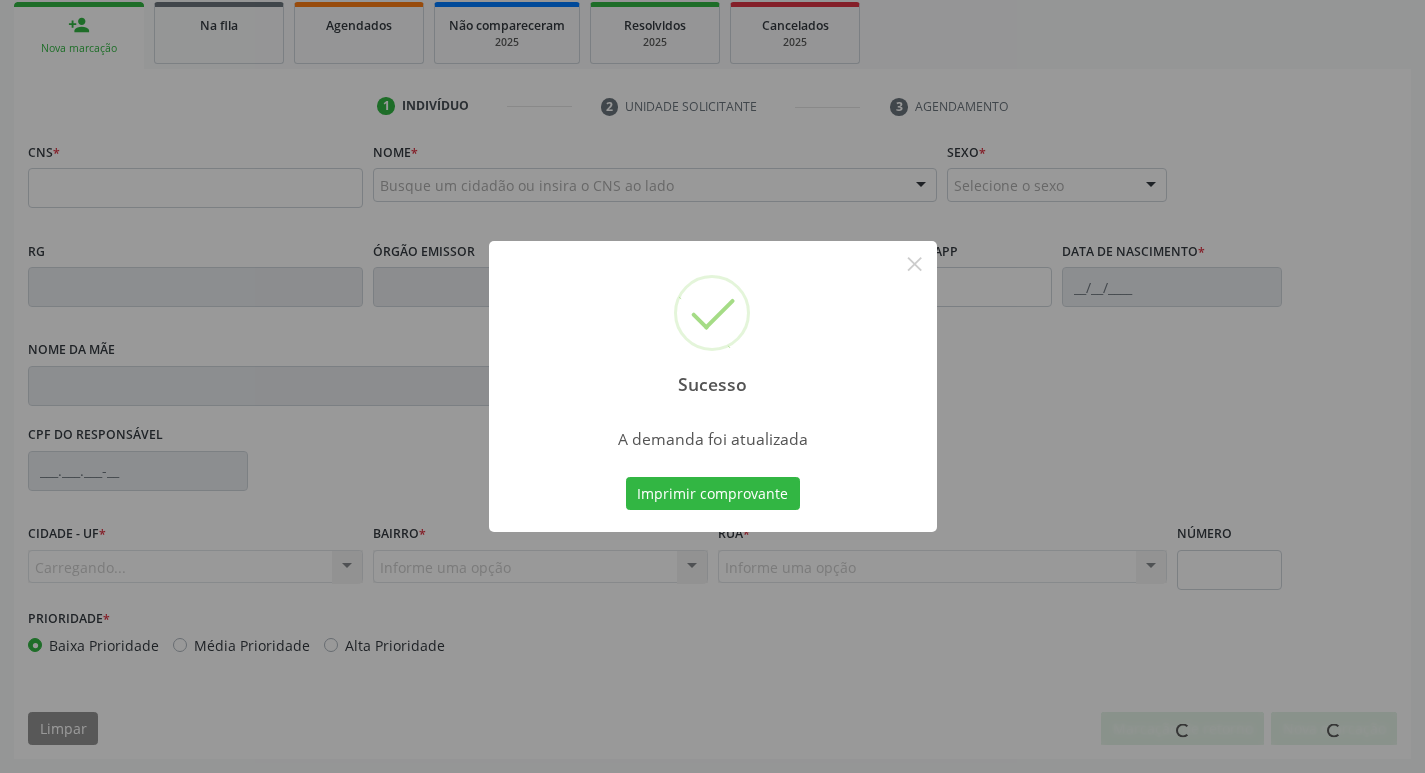 click on "Imprimir comprovante" at bounding box center (713, 494) 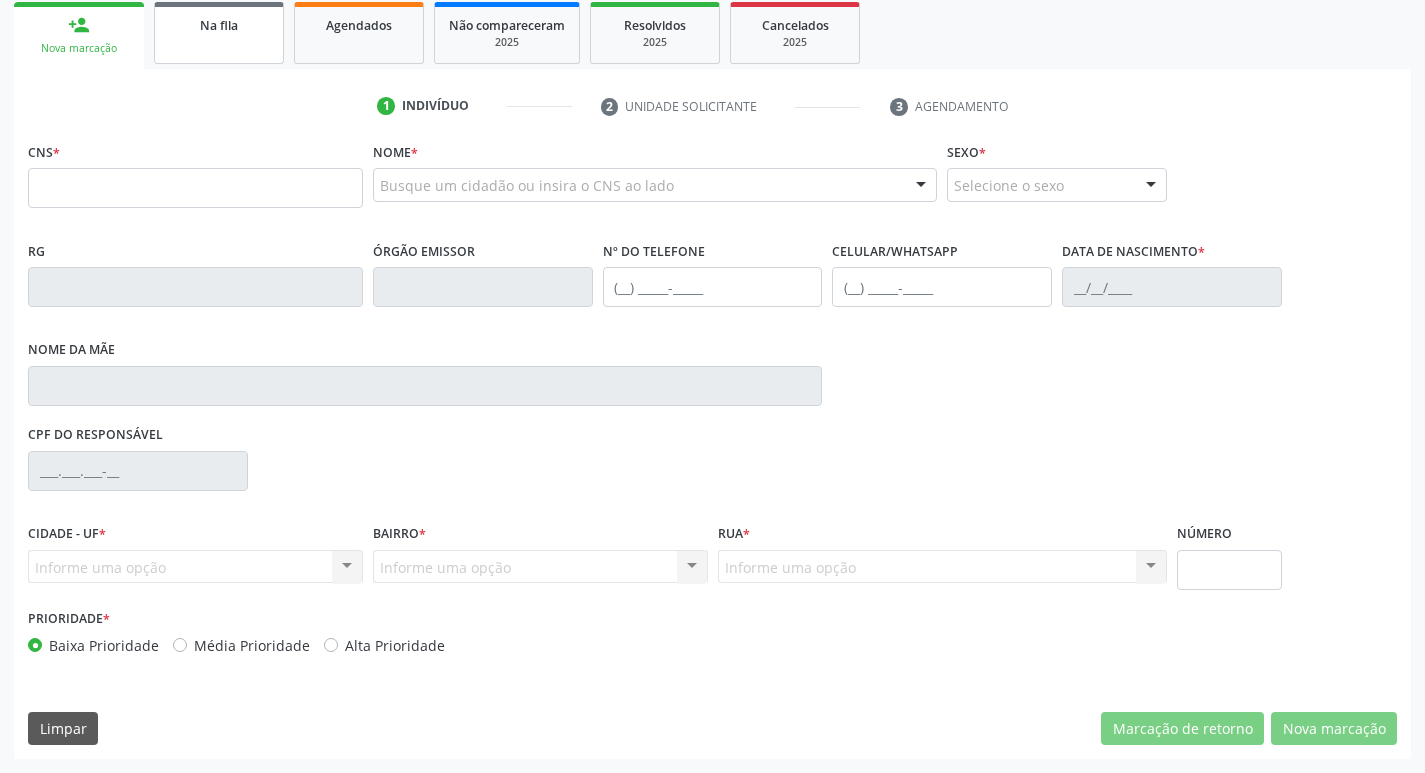 click on "Na fila" at bounding box center [219, 33] 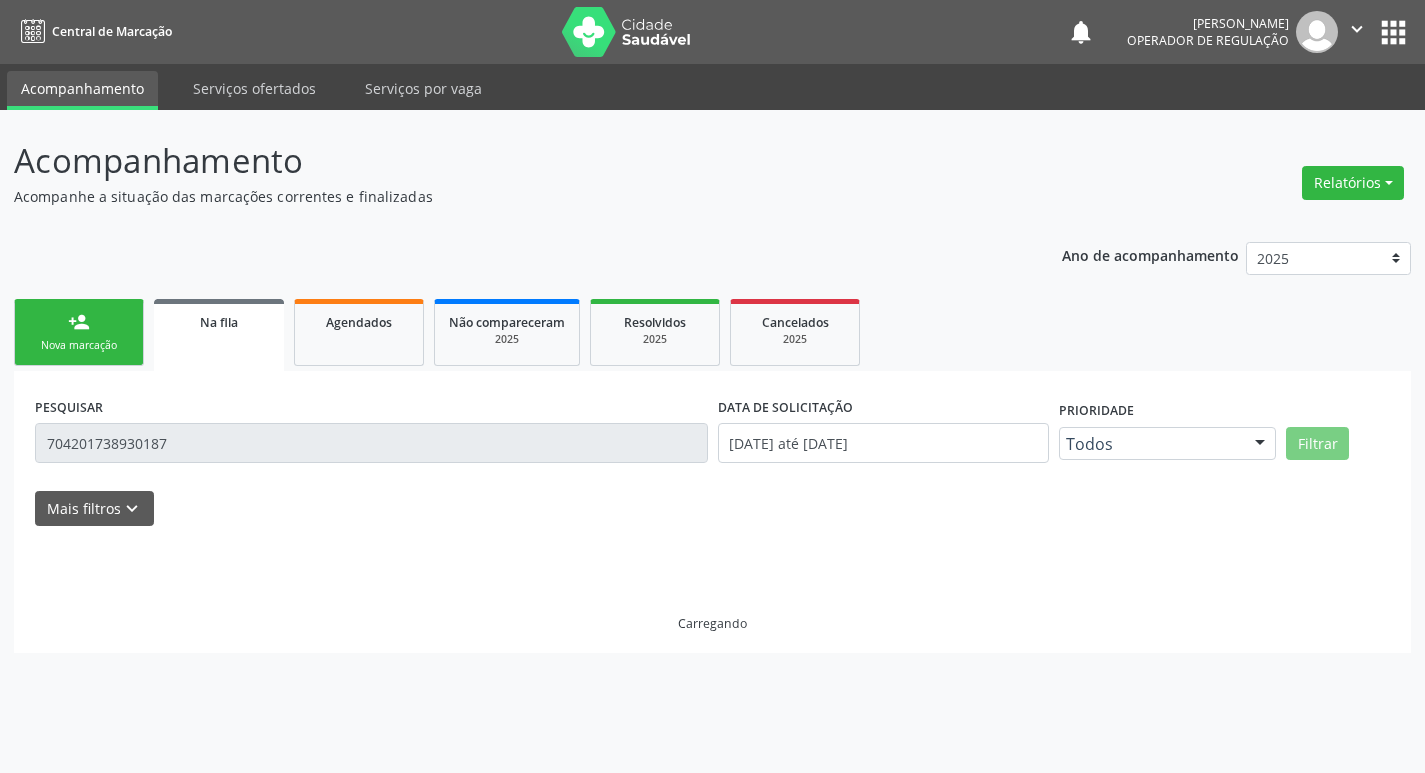 scroll, scrollTop: 0, scrollLeft: 0, axis: both 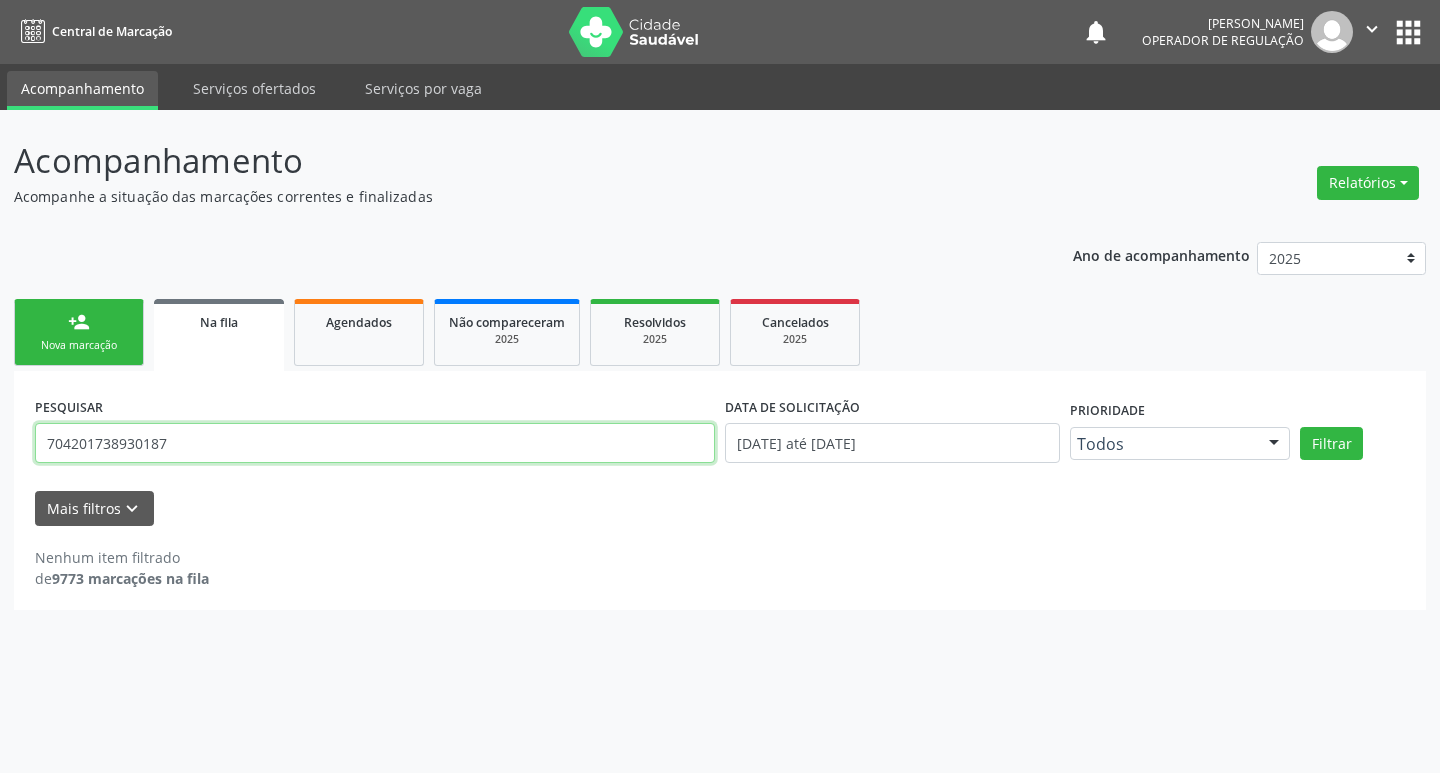 click on "704201738930187" at bounding box center [375, 443] 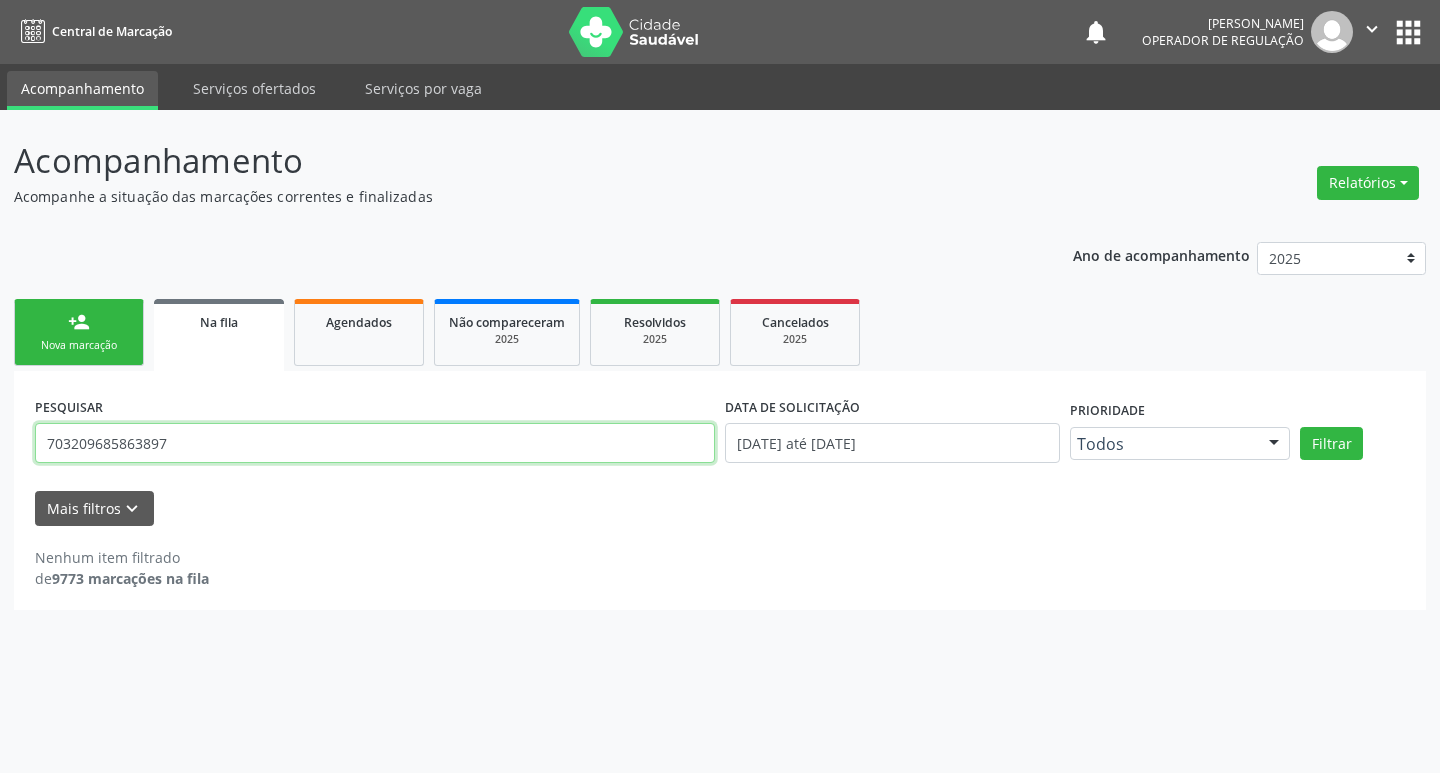 type on "703209685863897" 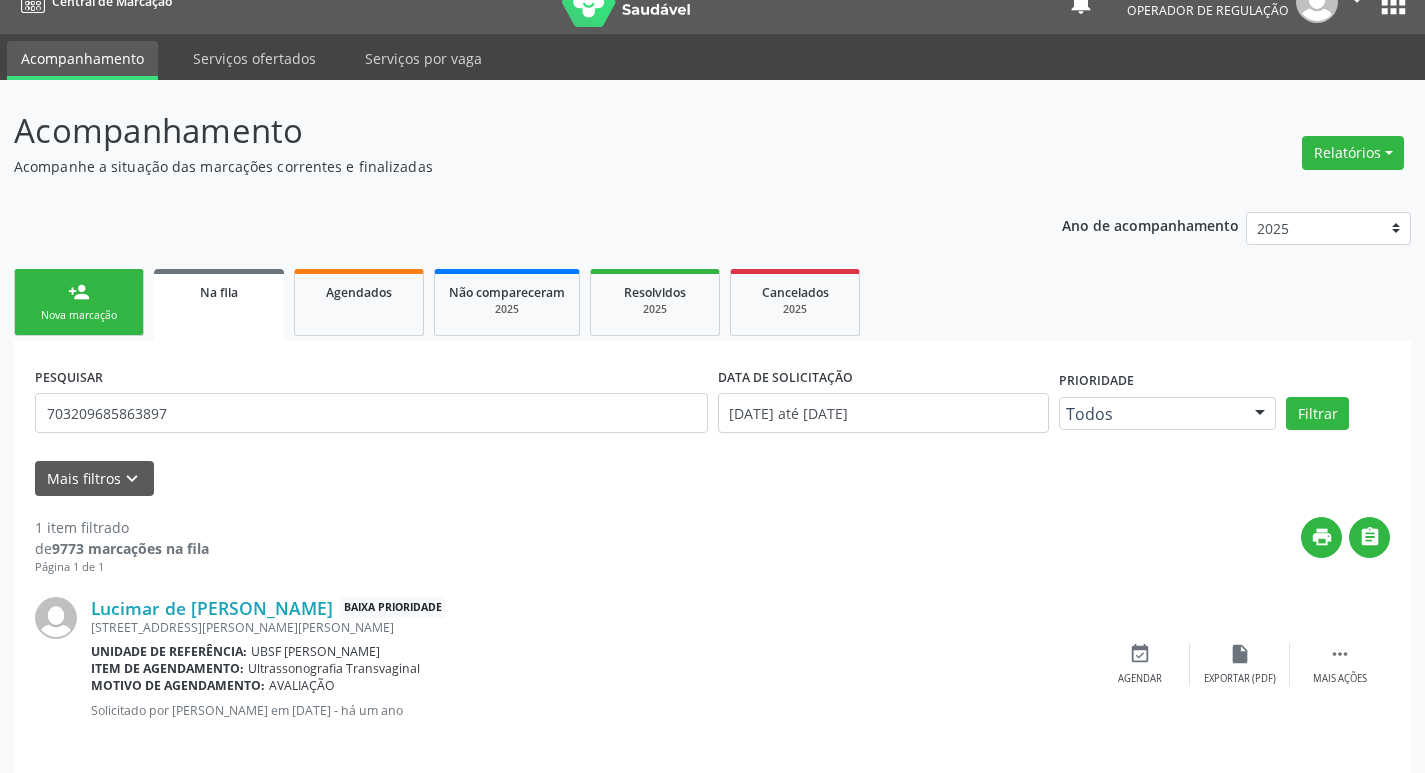 scroll, scrollTop: 46, scrollLeft: 0, axis: vertical 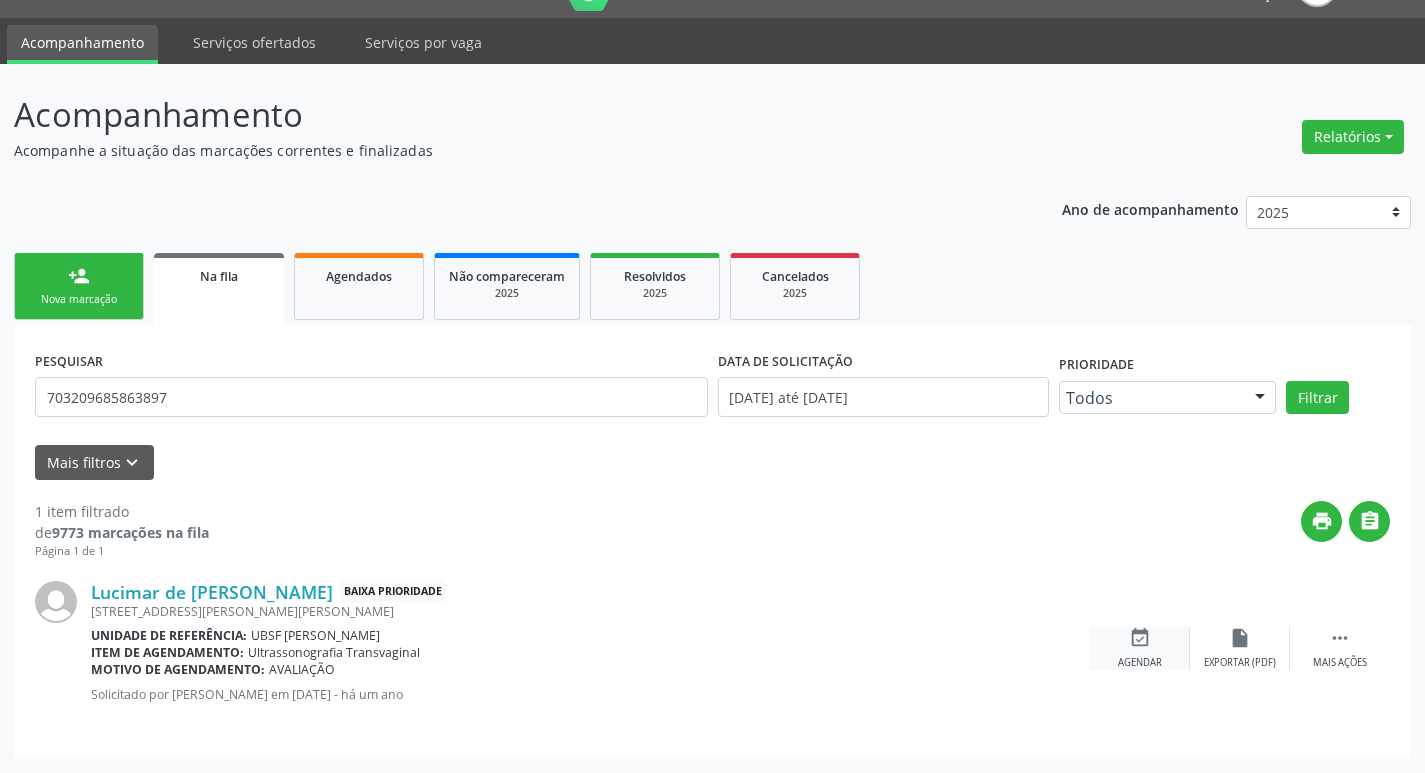 click on "event_available" at bounding box center [1140, 638] 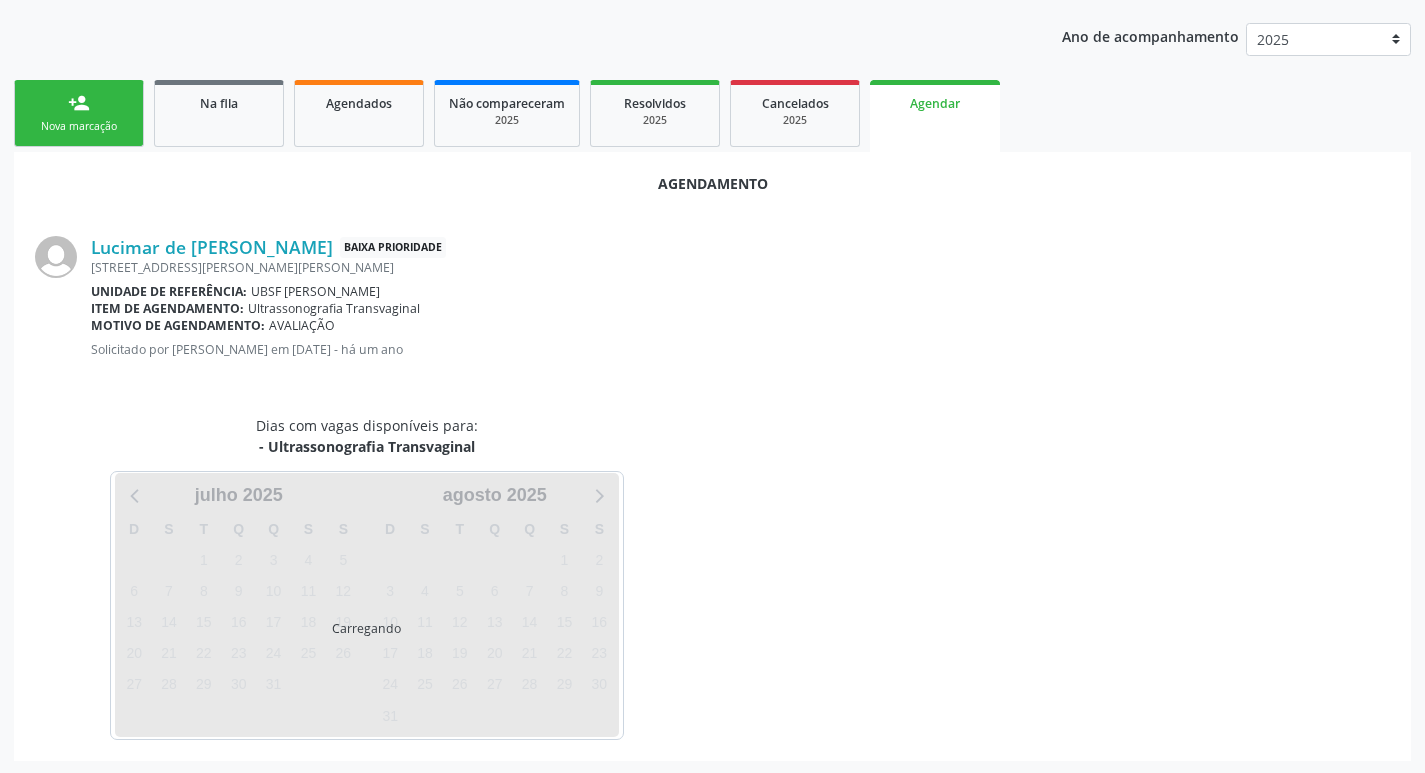 scroll, scrollTop: 221, scrollLeft: 0, axis: vertical 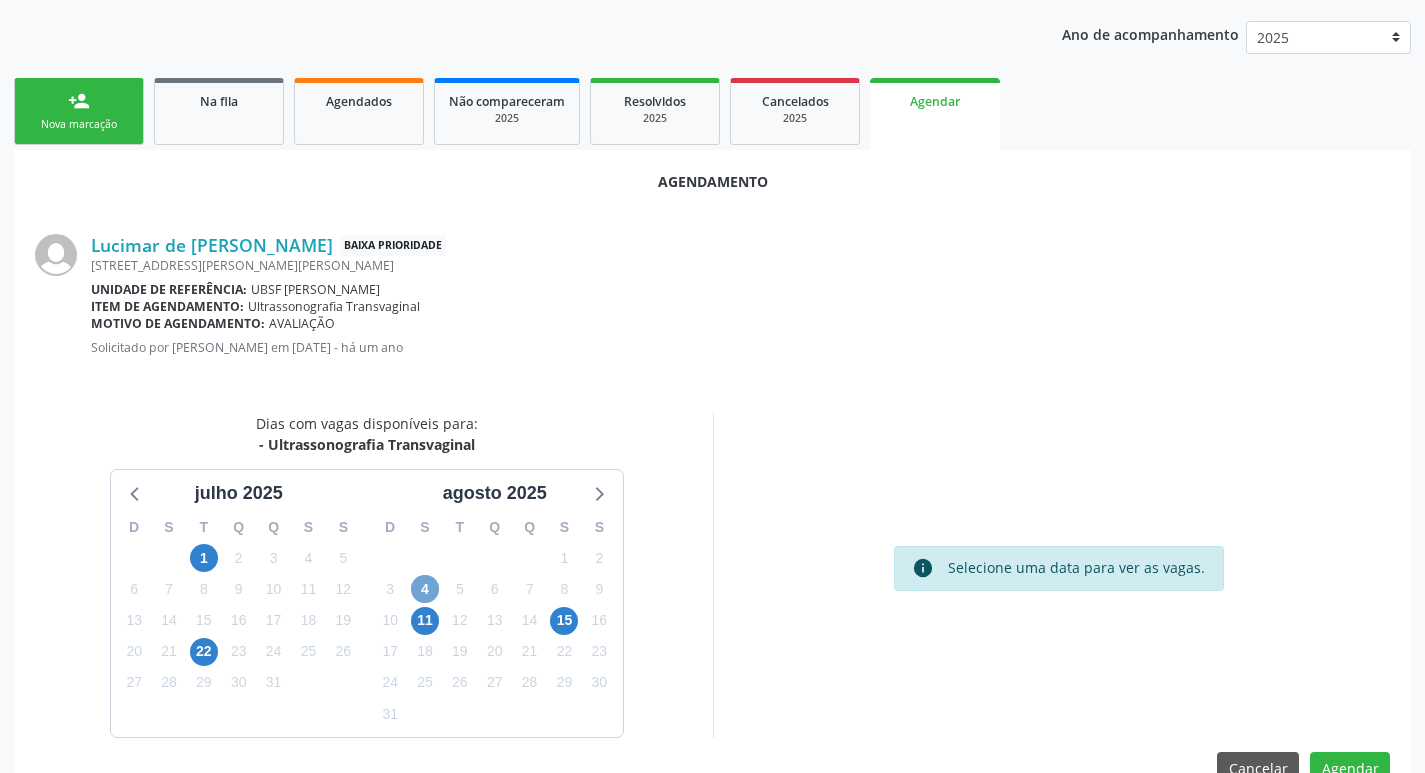 click on "4" at bounding box center [425, 589] 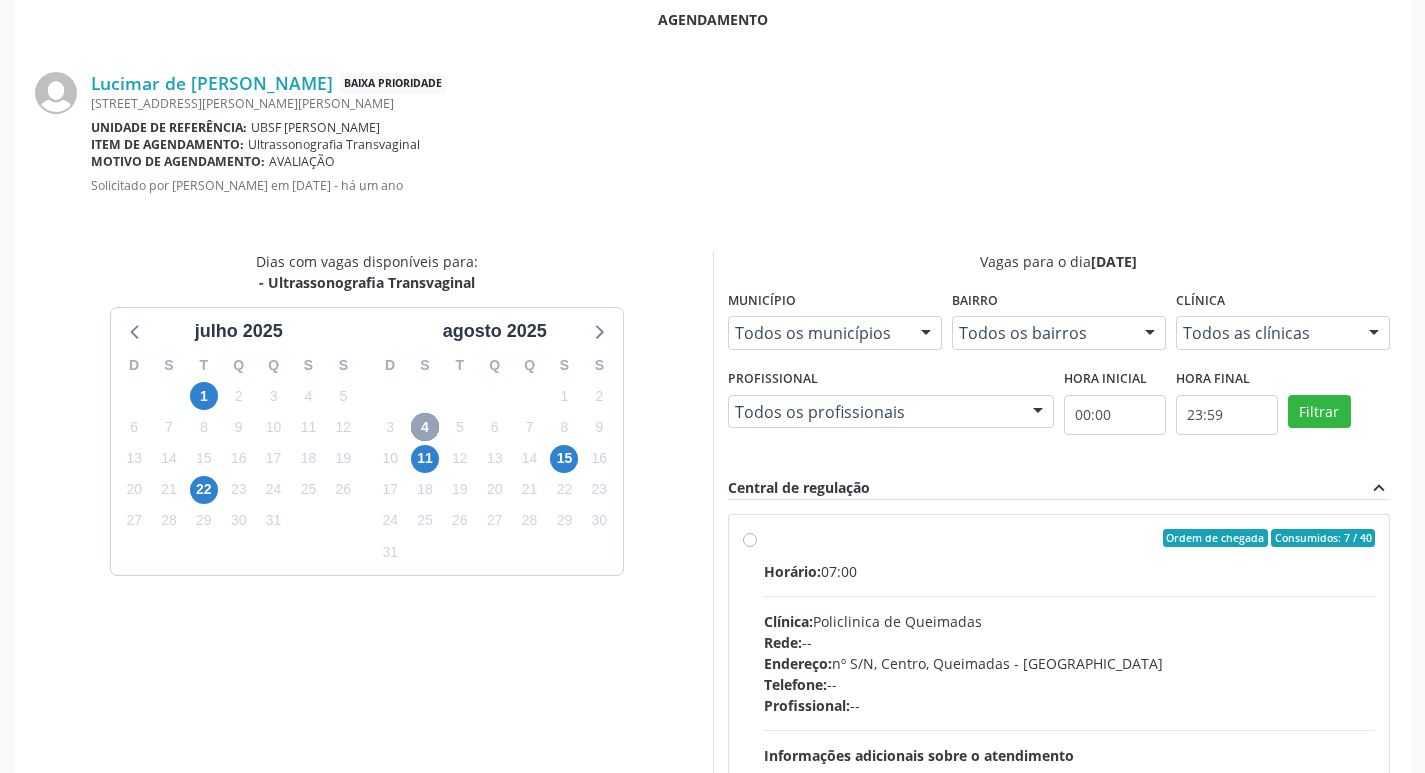 scroll, scrollTop: 421, scrollLeft: 0, axis: vertical 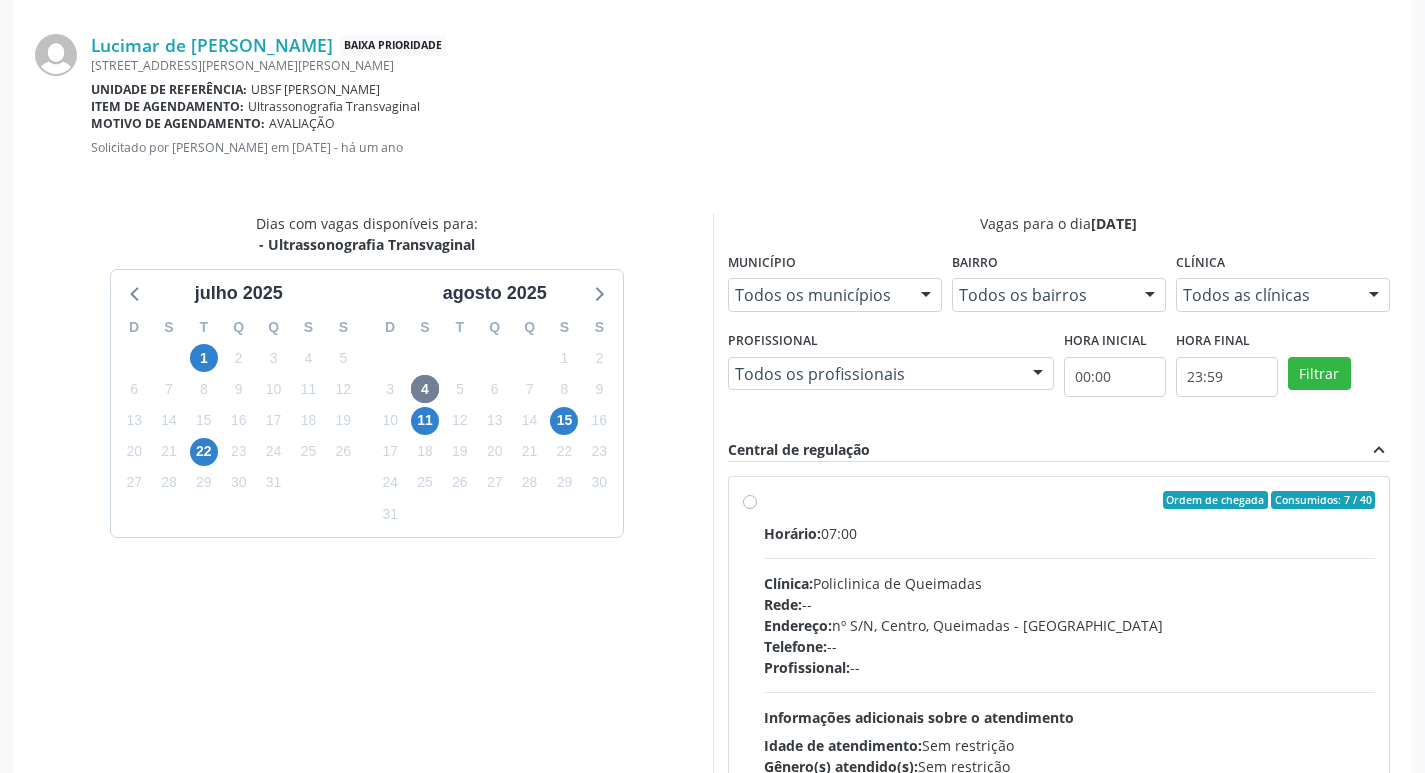 click on "Horário:   07:00
Clínica:  Policlinica de Queimadas
Rede:
--
Endereço:   nº S/N, Centro, Queimadas - PB
Telefone:   --
Profissional:
--
Informações adicionais sobre o atendimento
Idade de atendimento:
Sem restrição
Gênero(s) atendido(s):
Sem restrição
Informações adicionais:
--" at bounding box center (1070, 660) 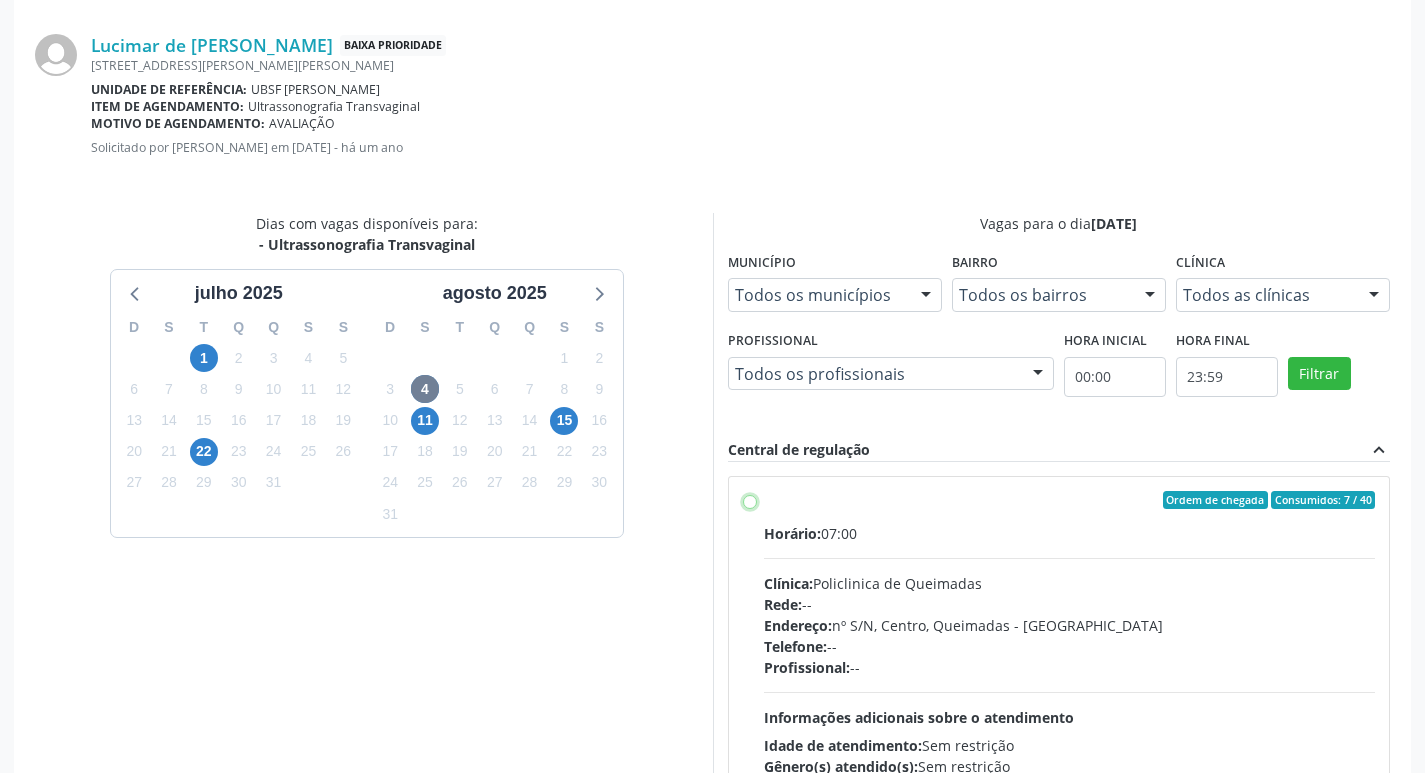 click on "Ordem de chegada
Consumidos: 7 / 40
Horário:   07:00
Clínica:  Policlinica de Queimadas
Rede:
--
Endereço:   nº S/N, Centro, Queimadas - PB
Telefone:   --
Profissional:
--
Informações adicionais sobre o atendimento
Idade de atendimento:
Sem restrição
Gênero(s) atendido(s):
Sem restrição
Informações adicionais:
--" at bounding box center [750, 500] 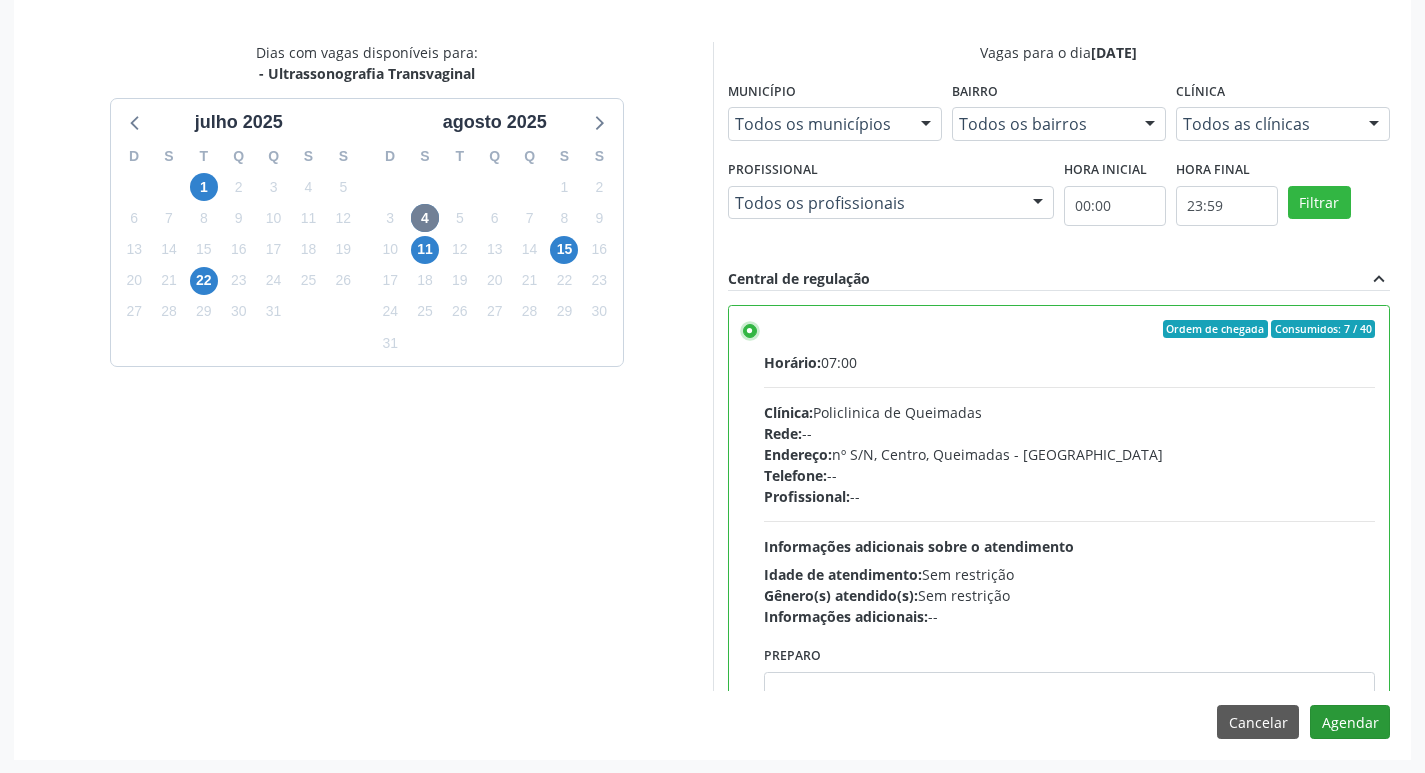 scroll, scrollTop: 593, scrollLeft: 0, axis: vertical 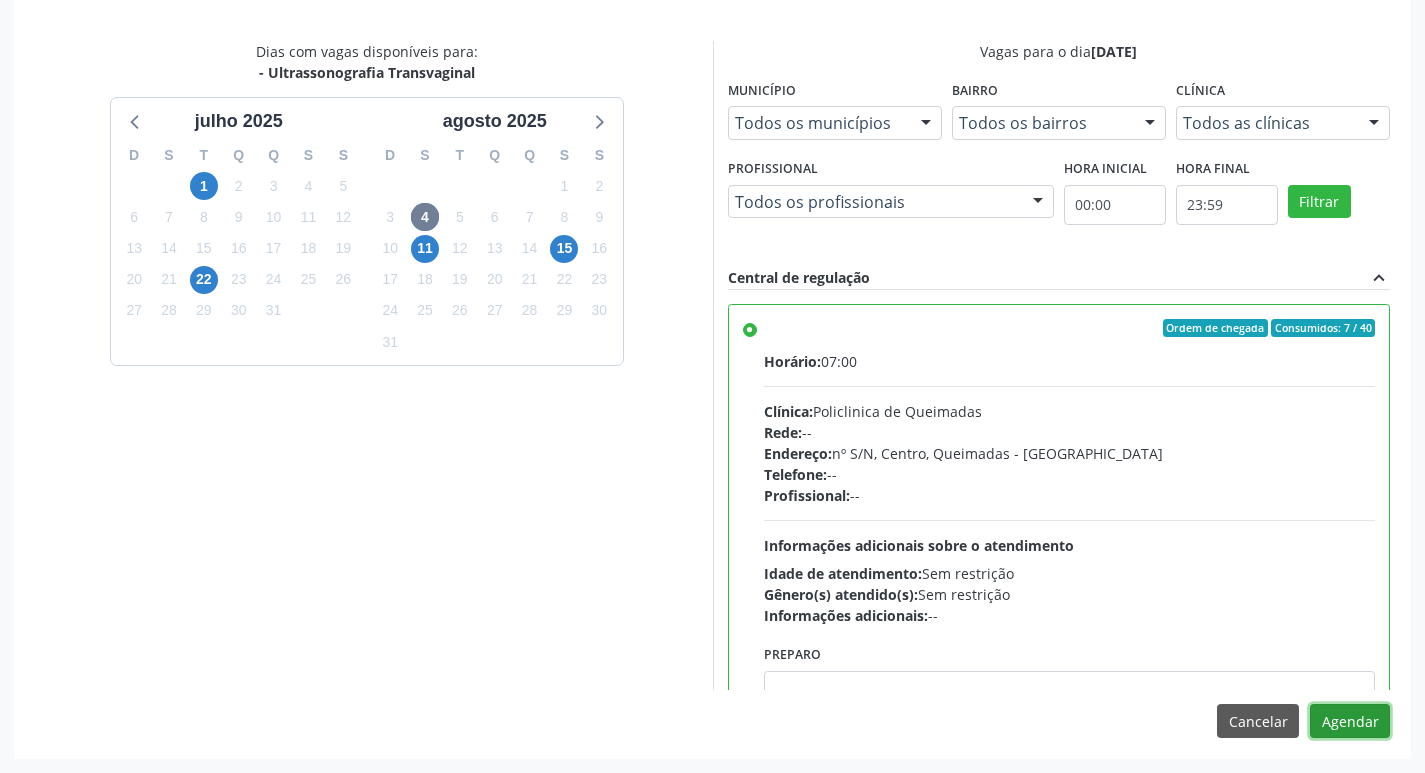 click on "Agendar" at bounding box center [1350, 721] 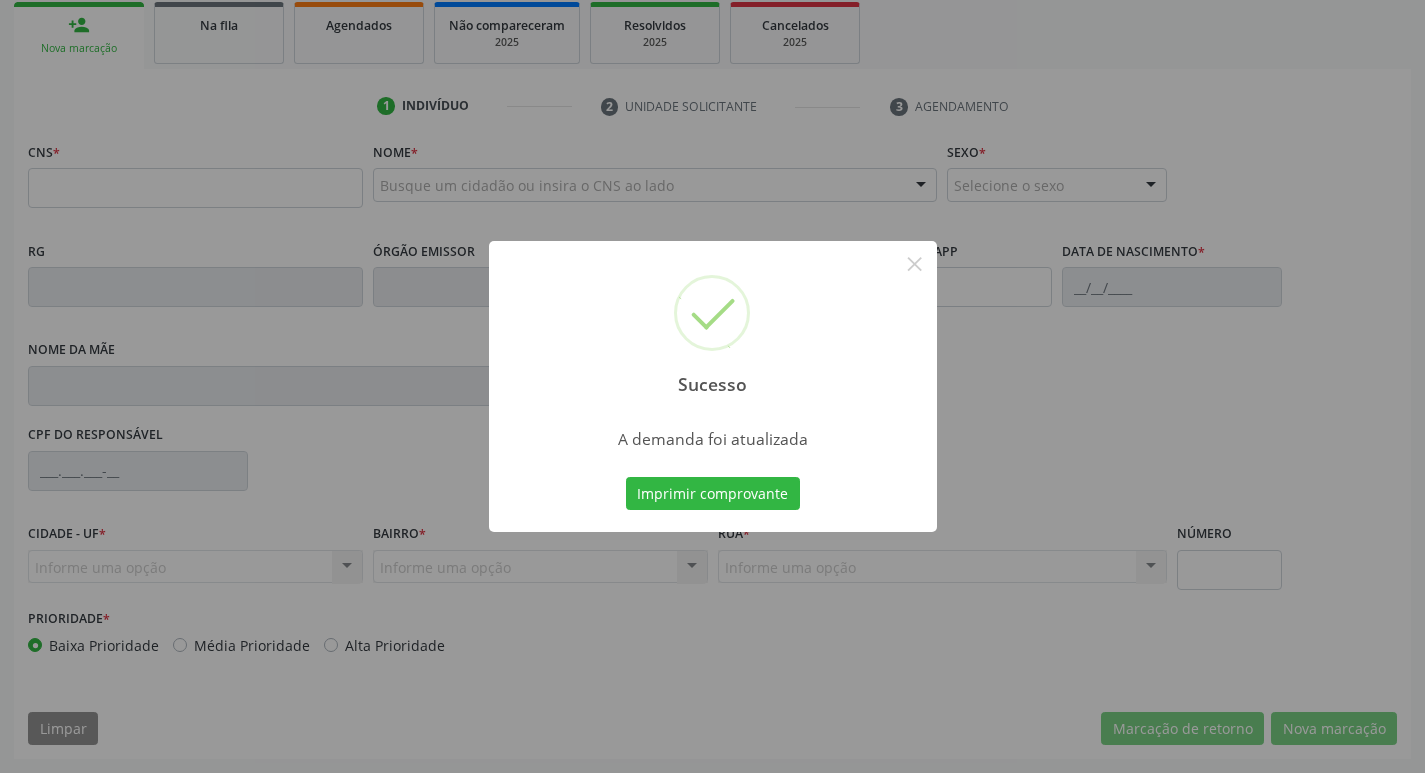 scroll, scrollTop: 297, scrollLeft: 0, axis: vertical 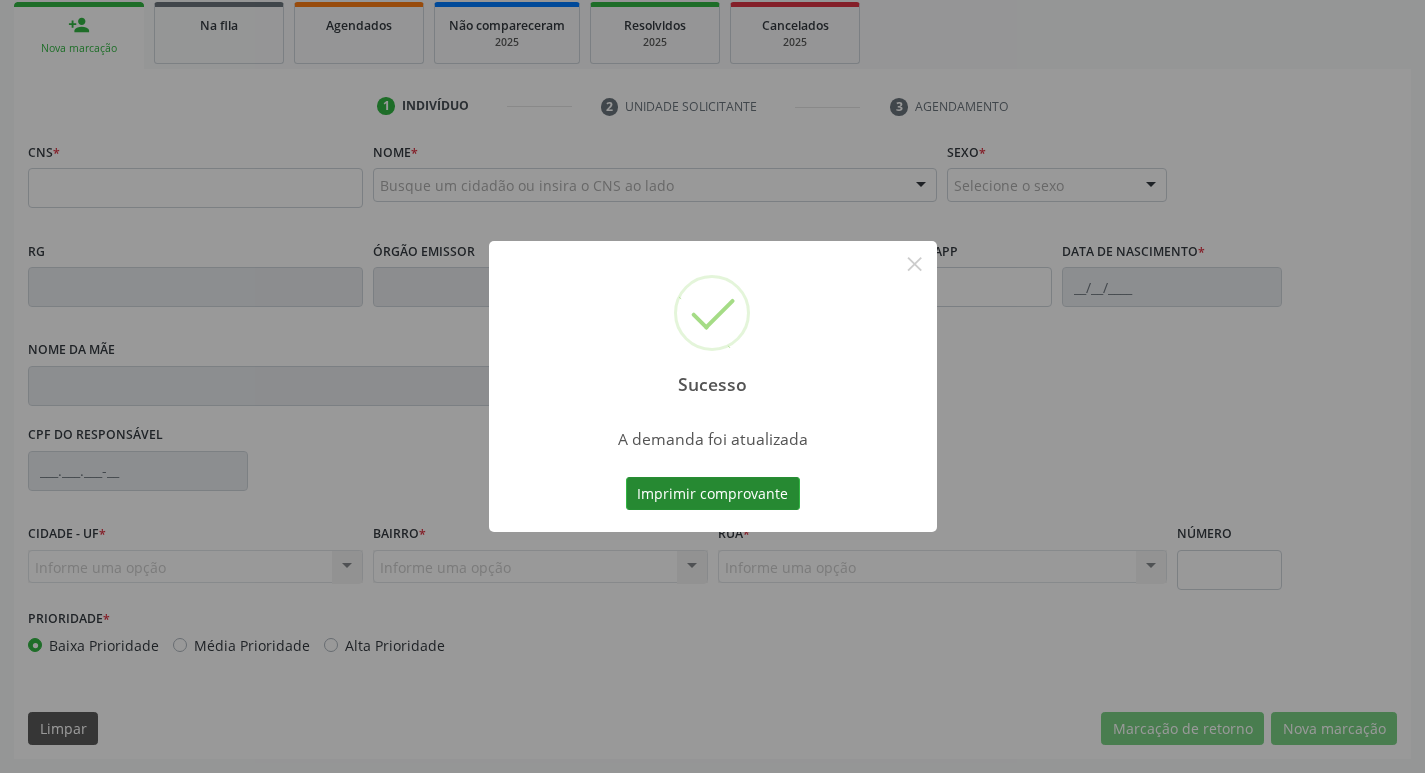 click on "Imprimir comprovante" at bounding box center [713, 494] 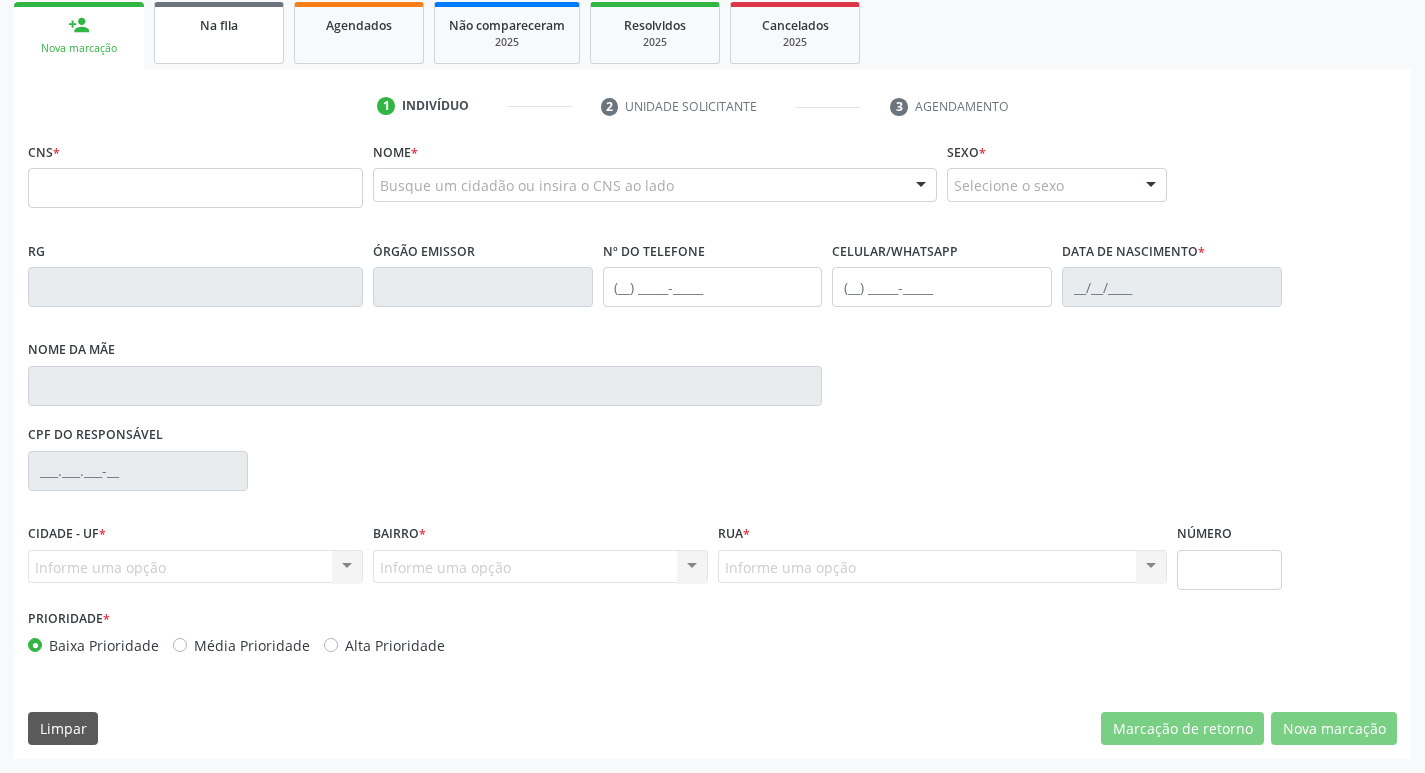 click on "Na fila" at bounding box center (219, 33) 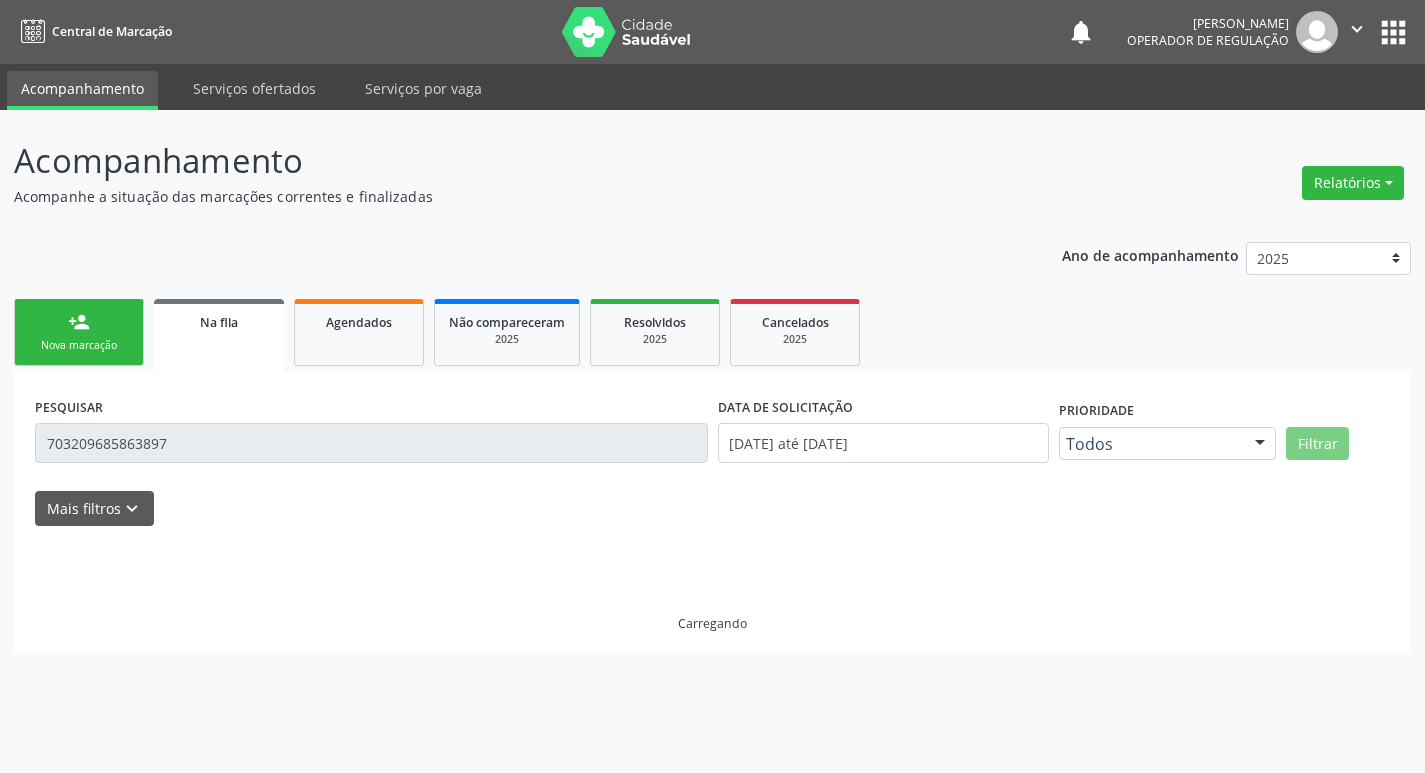 scroll, scrollTop: 0, scrollLeft: 0, axis: both 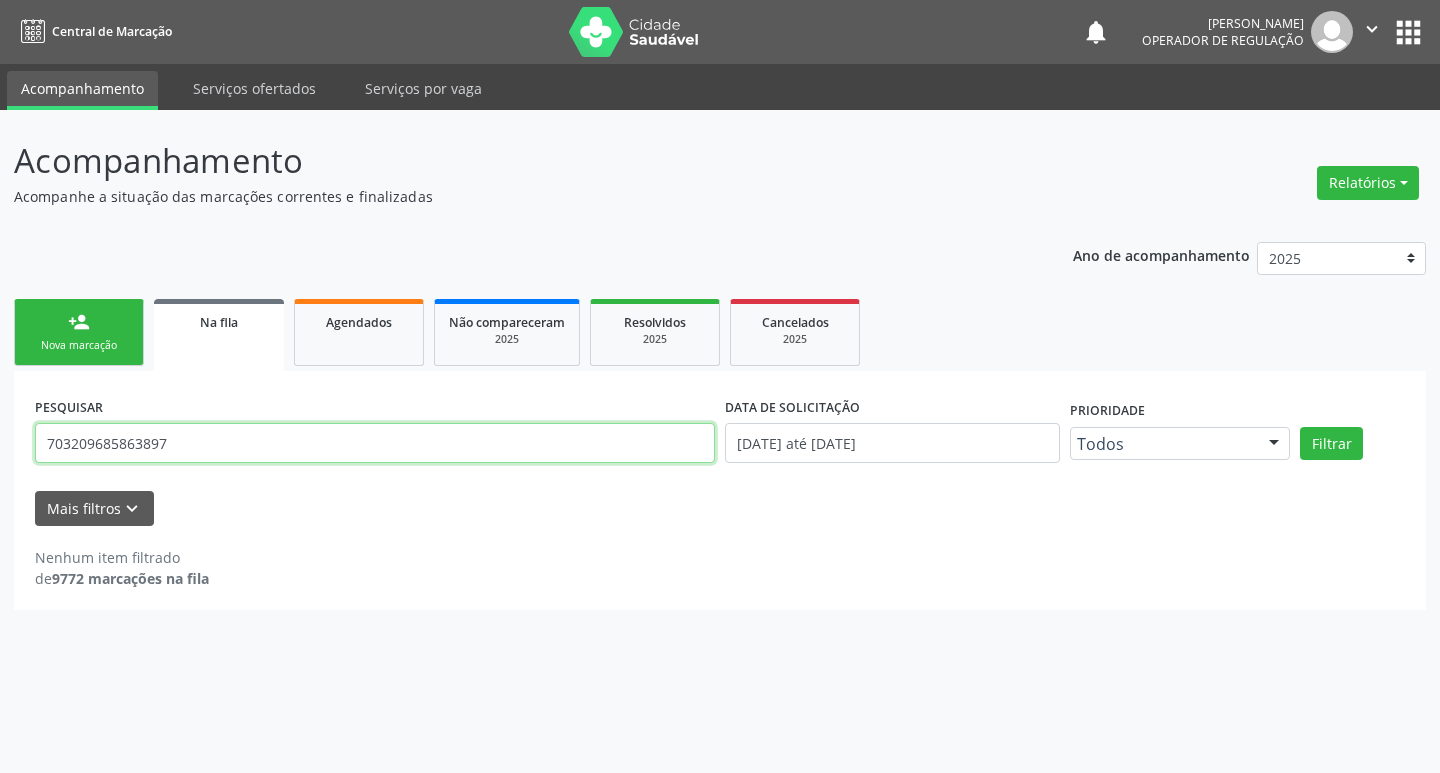 click on "703209685863897" at bounding box center (375, 443) 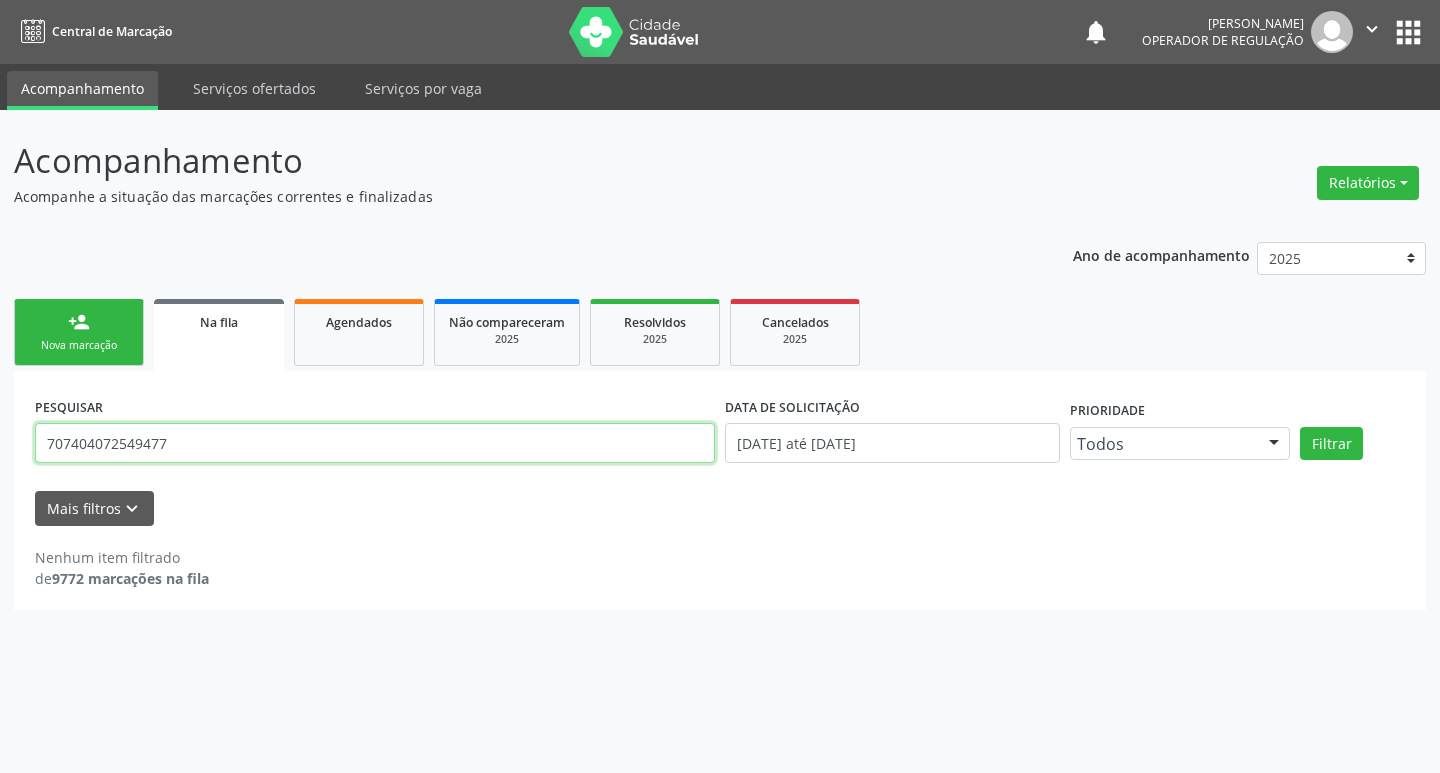 type on "707404072549477" 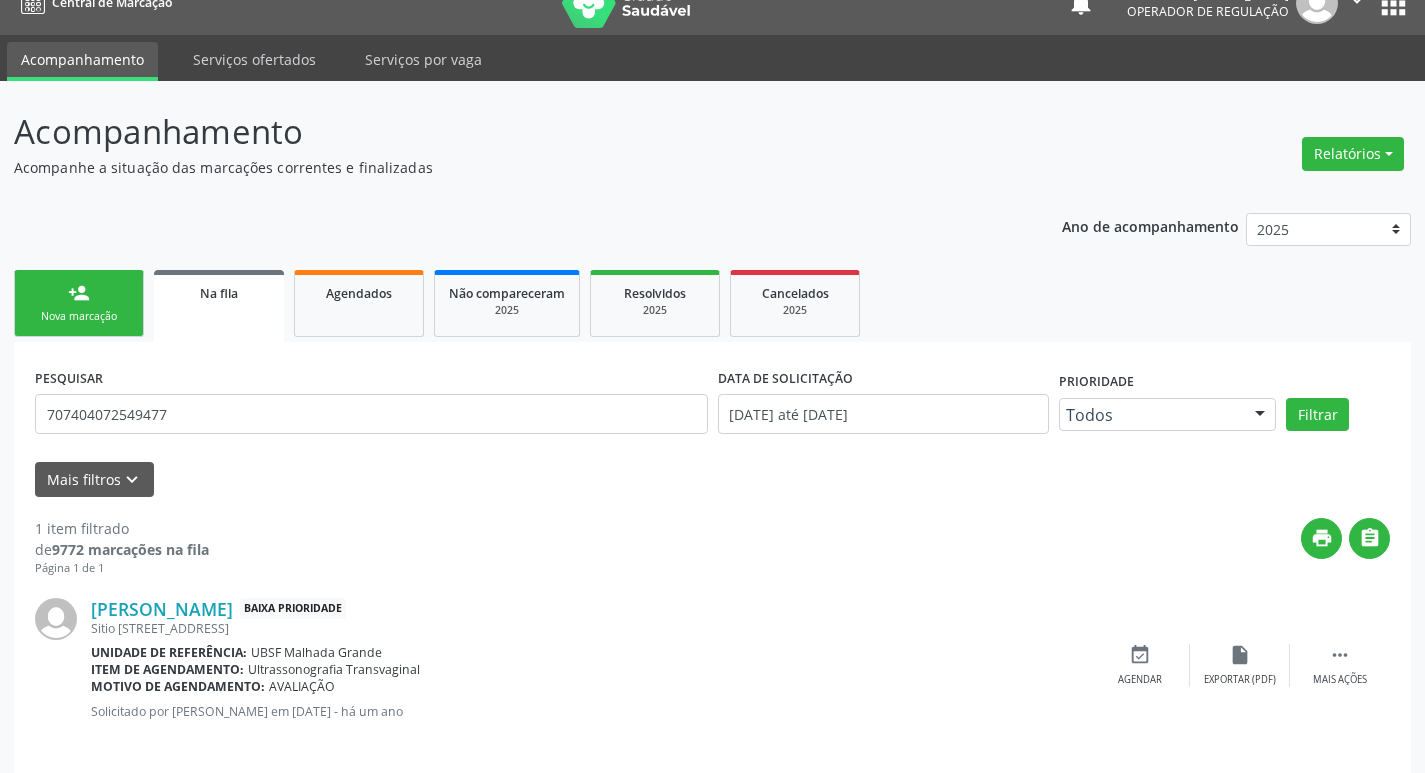 scroll, scrollTop: 46, scrollLeft: 0, axis: vertical 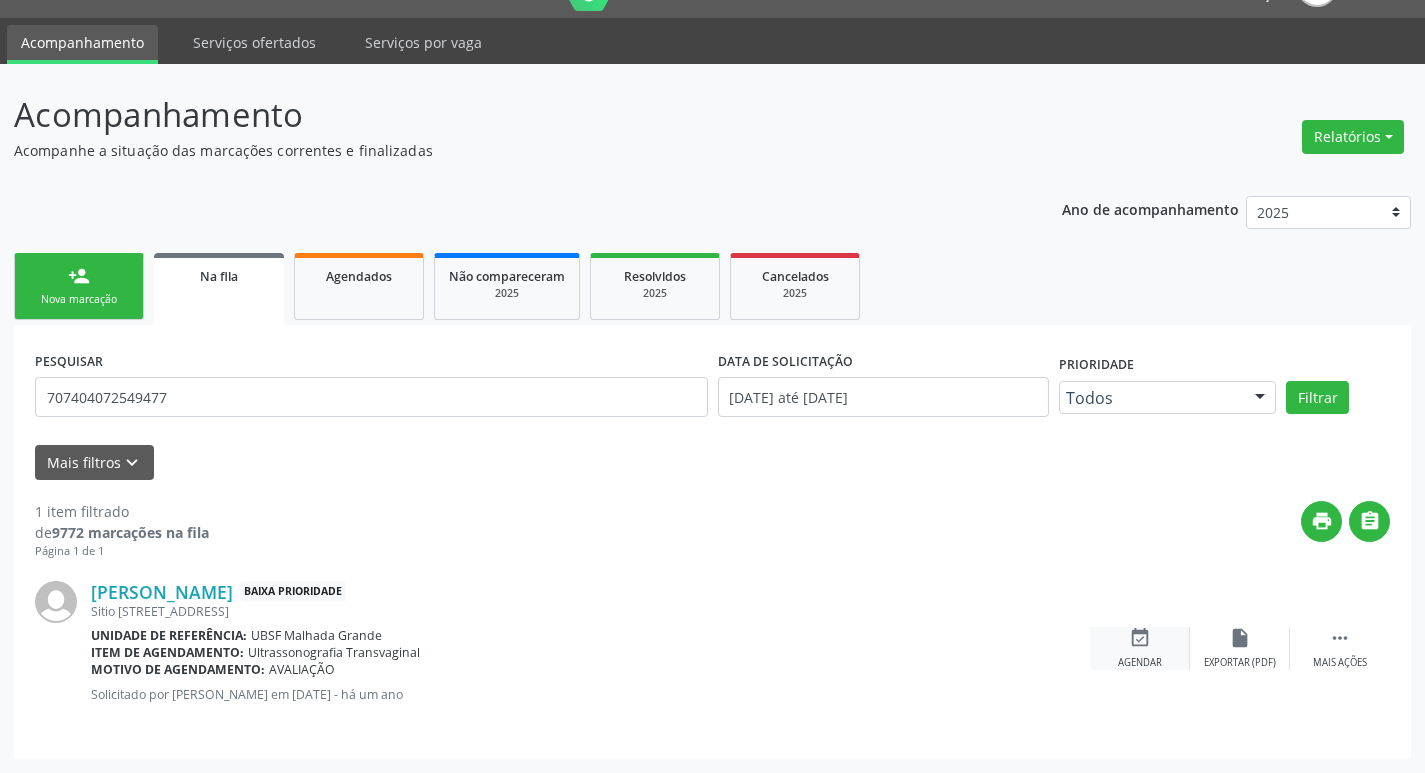 click on "event_available" at bounding box center [1140, 638] 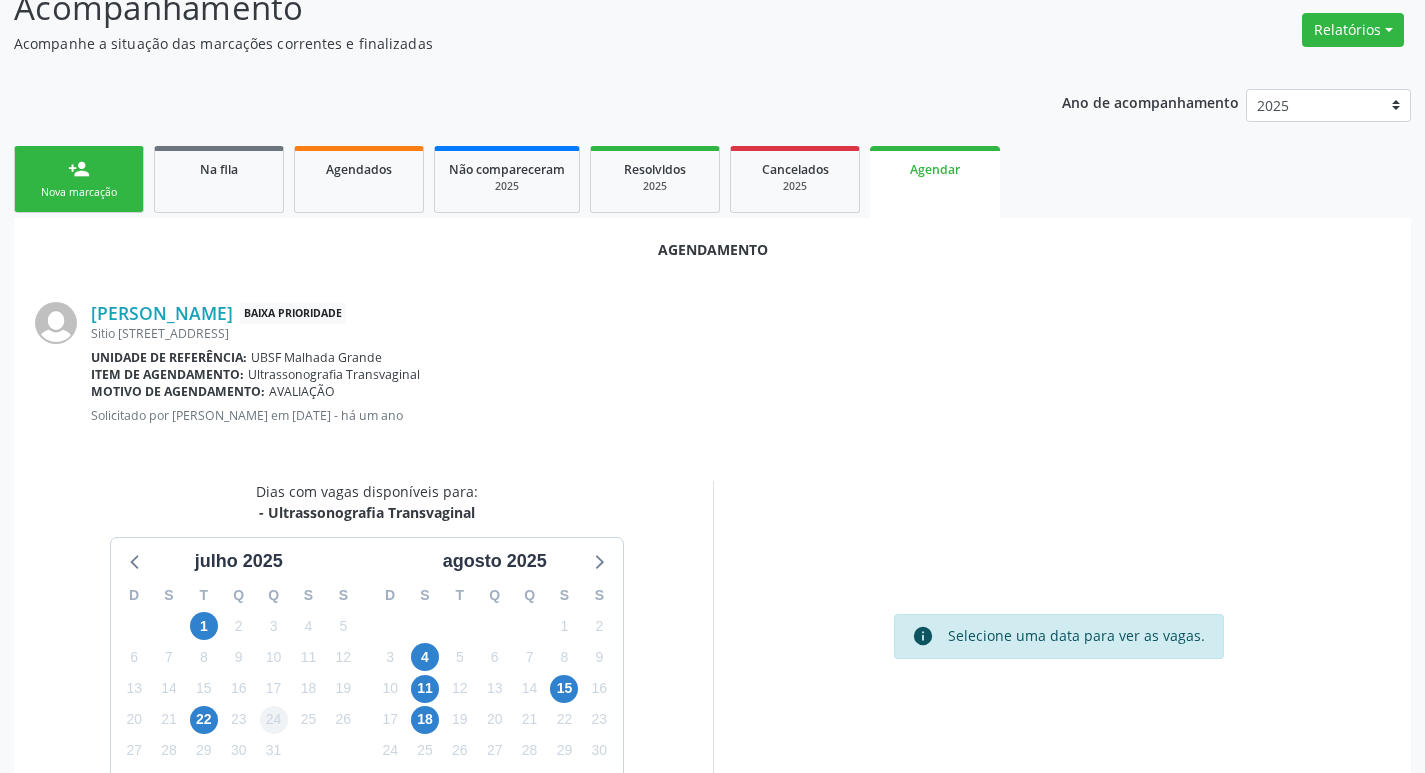 scroll, scrollTop: 268, scrollLeft: 0, axis: vertical 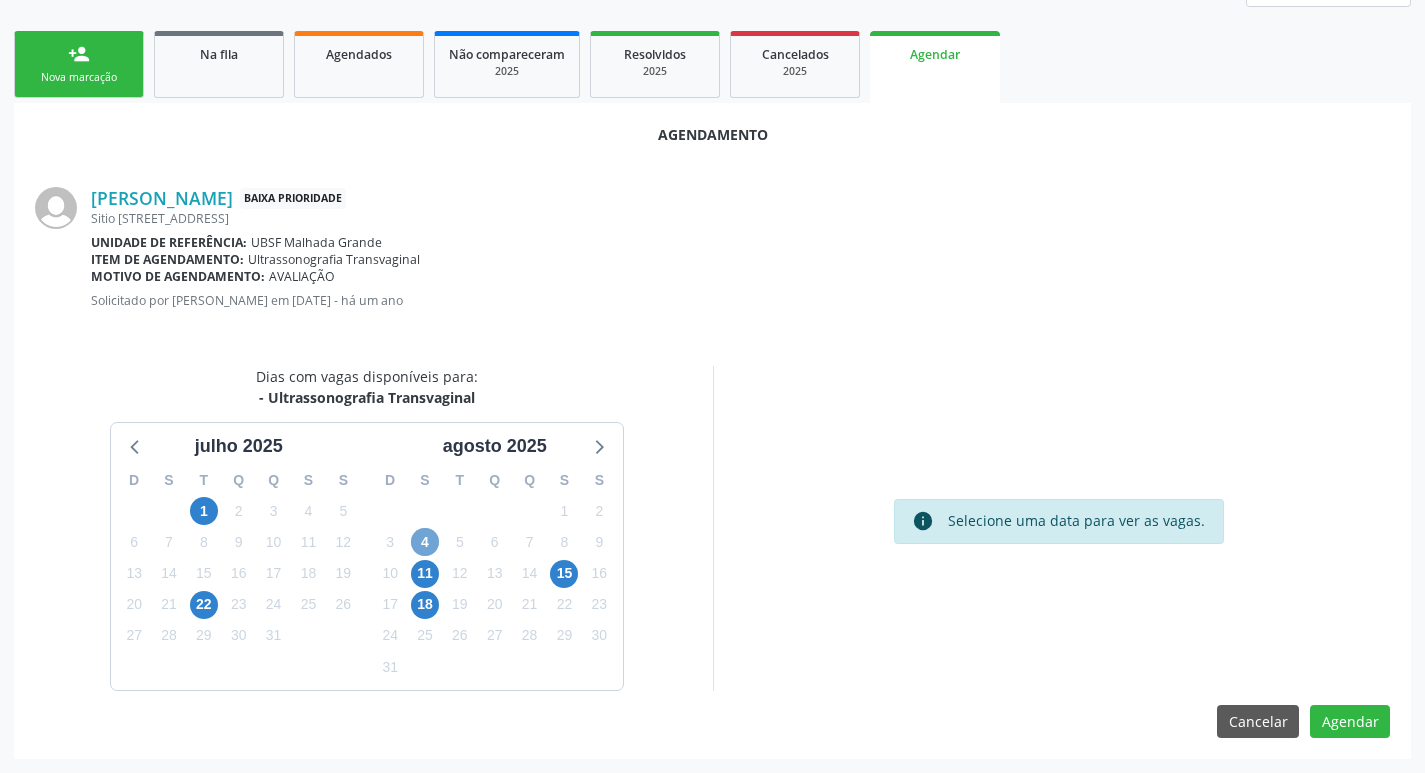 click on "4" at bounding box center [425, 542] 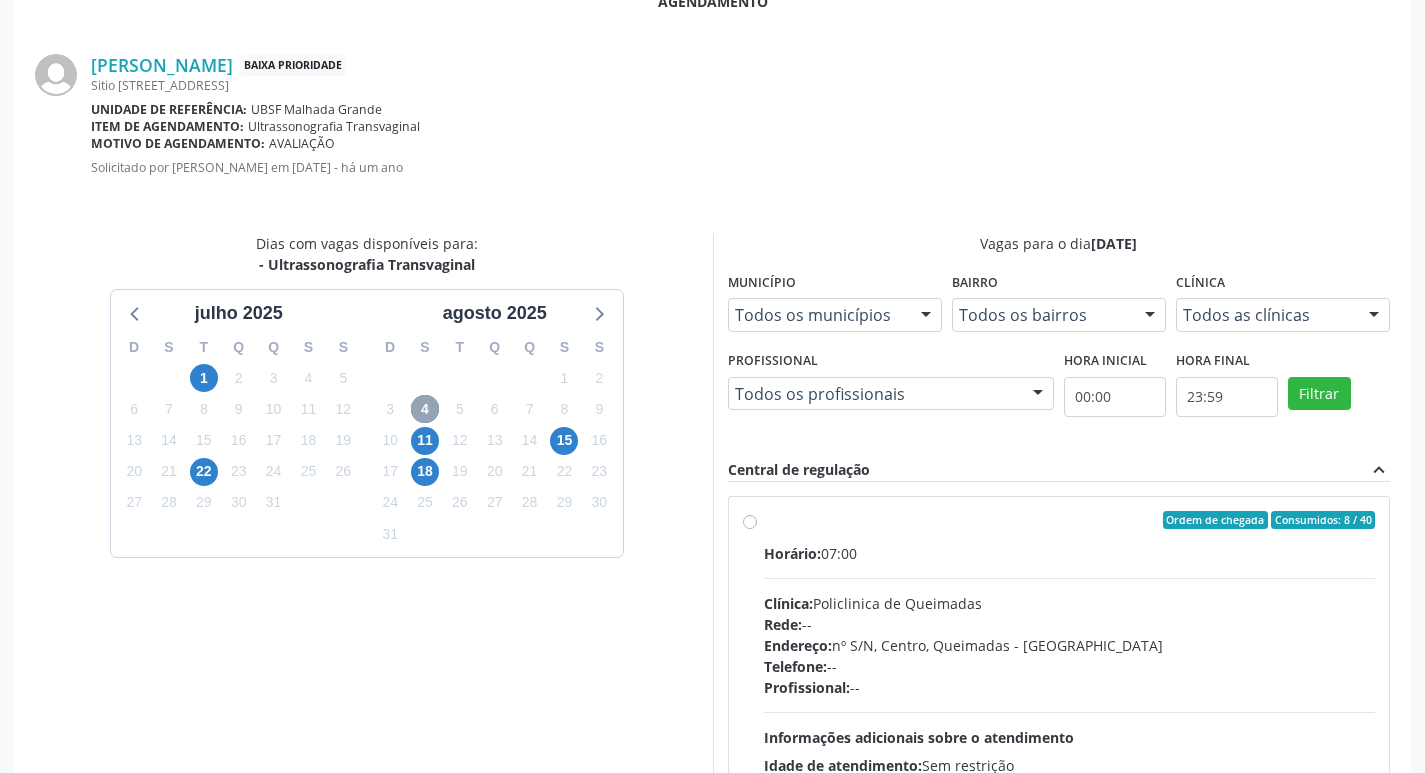 scroll, scrollTop: 593, scrollLeft: 0, axis: vertical 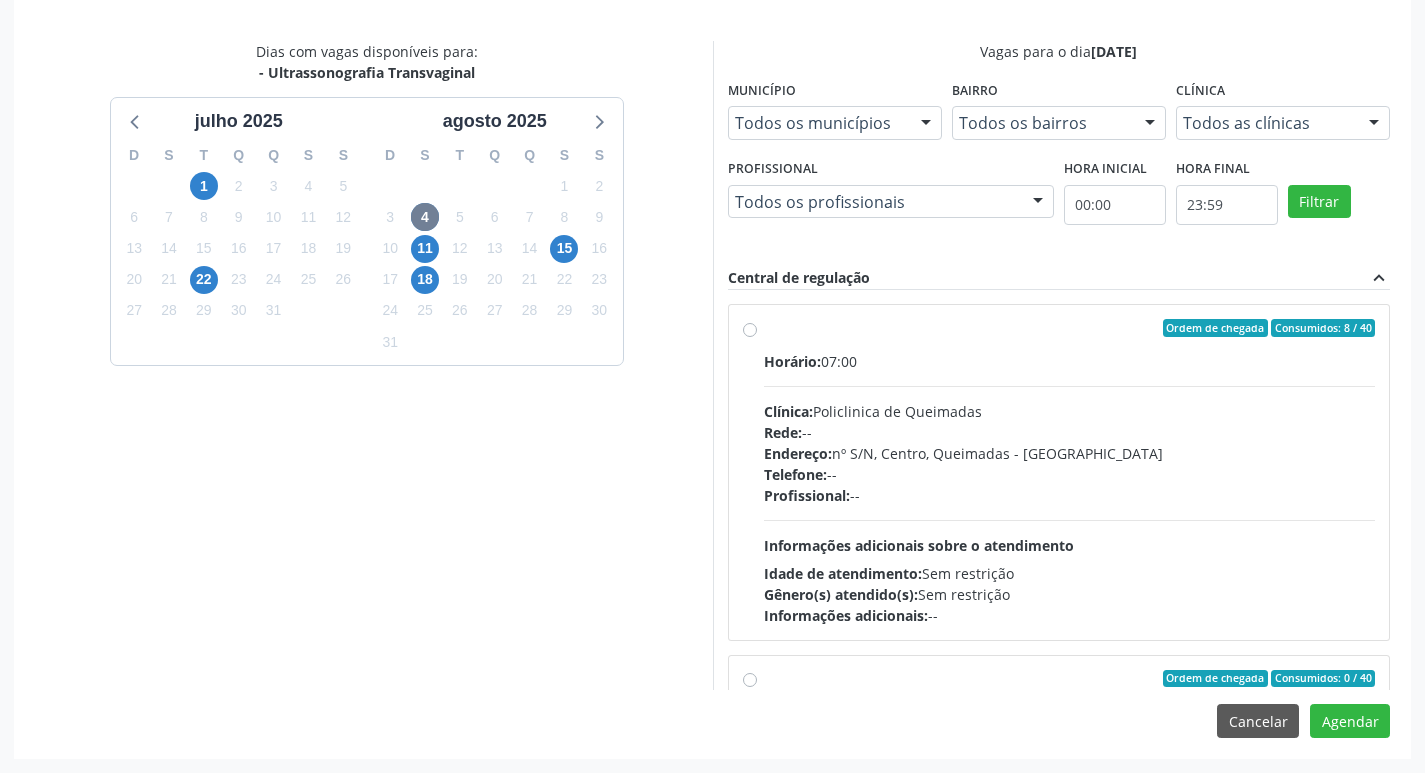 click on "Horário:   07:00
Clínica:  Policlinica de Queimadas
Rede:
--
Endereço:   nº S/N, Centro, Queimadas - PB
Telefone:   --
Profissional:
--
Informações adicionais sobre o atendimento
Idade de atendimento:
Sem restrição
Gênero(s) atendido(s):
Sem restrição
Informações adicionais:
--" at bounding box center (1070, 488) 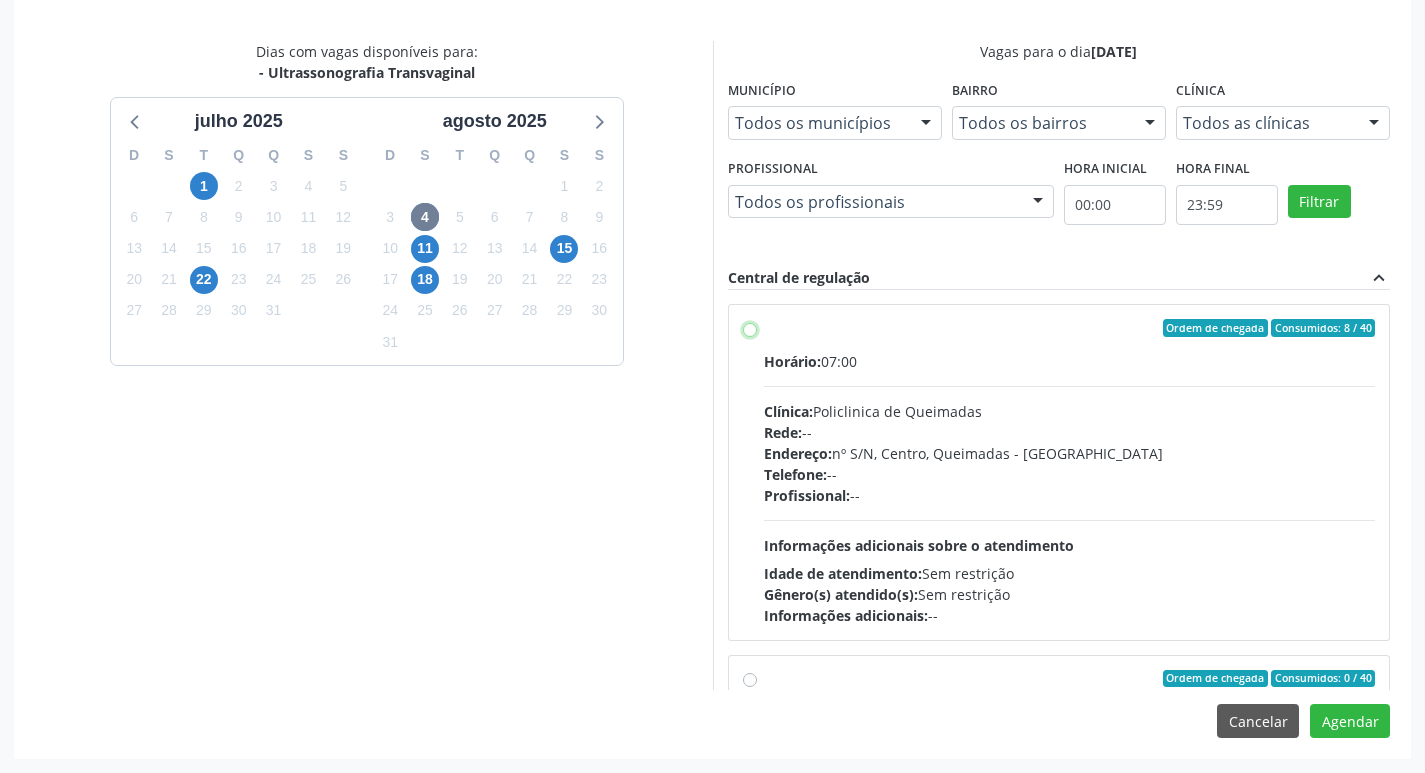 radio on "true" 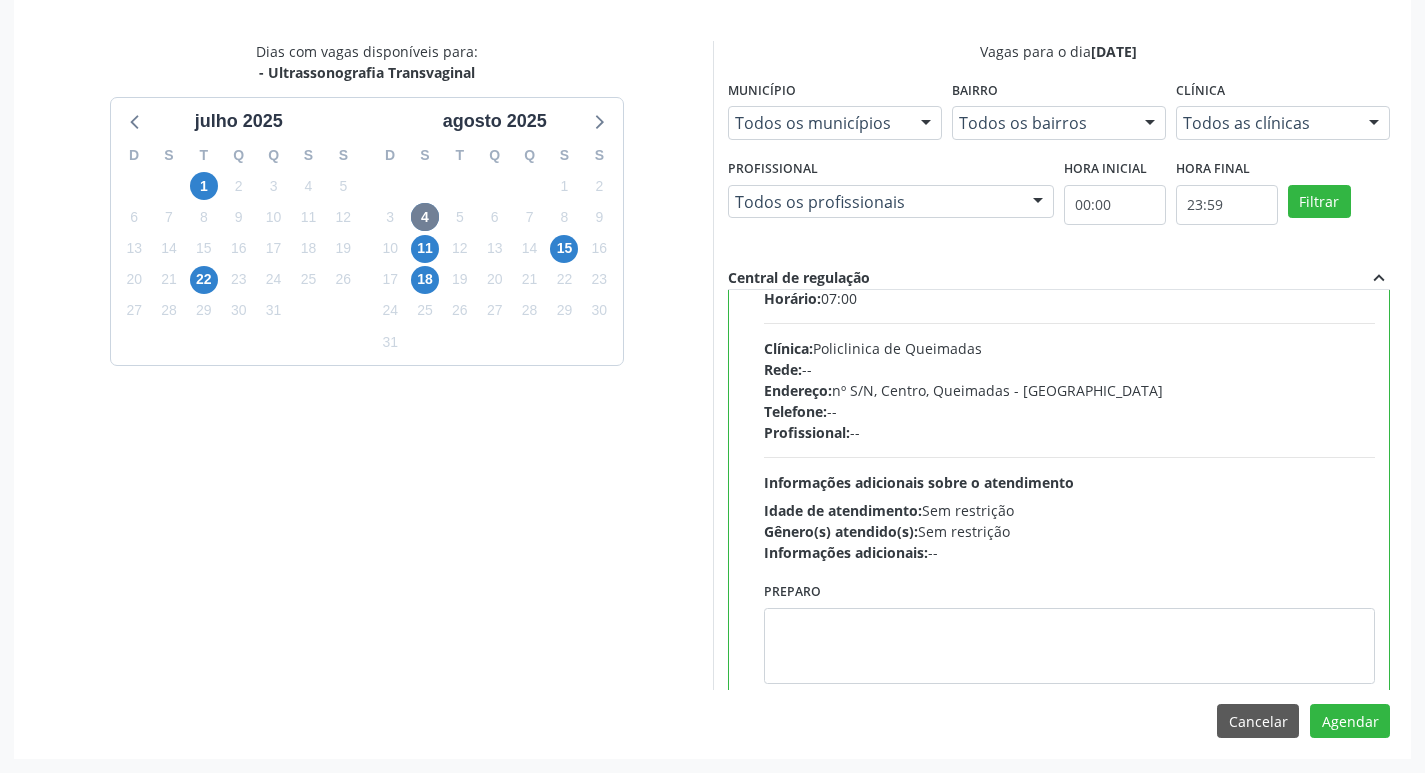 scroll, scrollTop: 300, scrollLeft: 0, axis: vertical 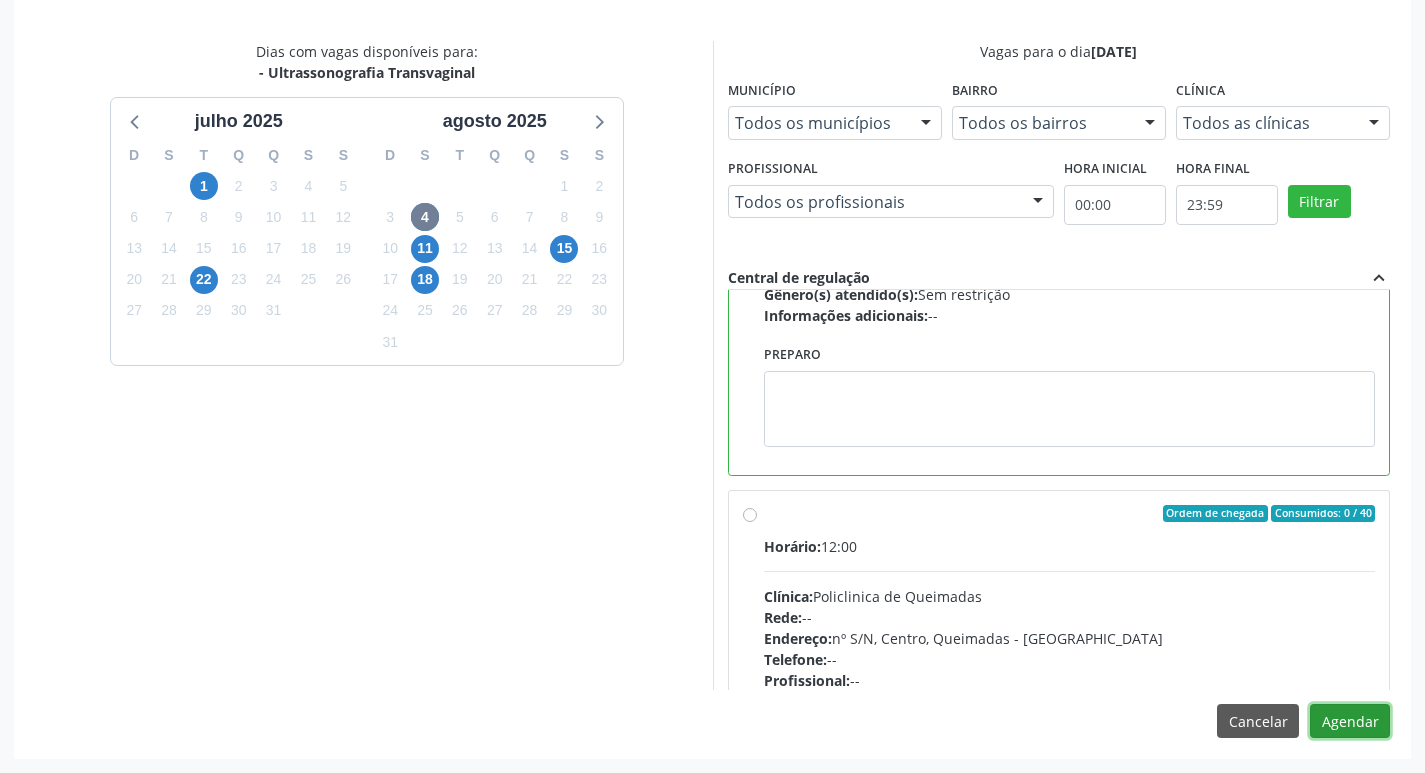click on "Agendar" at bounding box center (1350, 721) 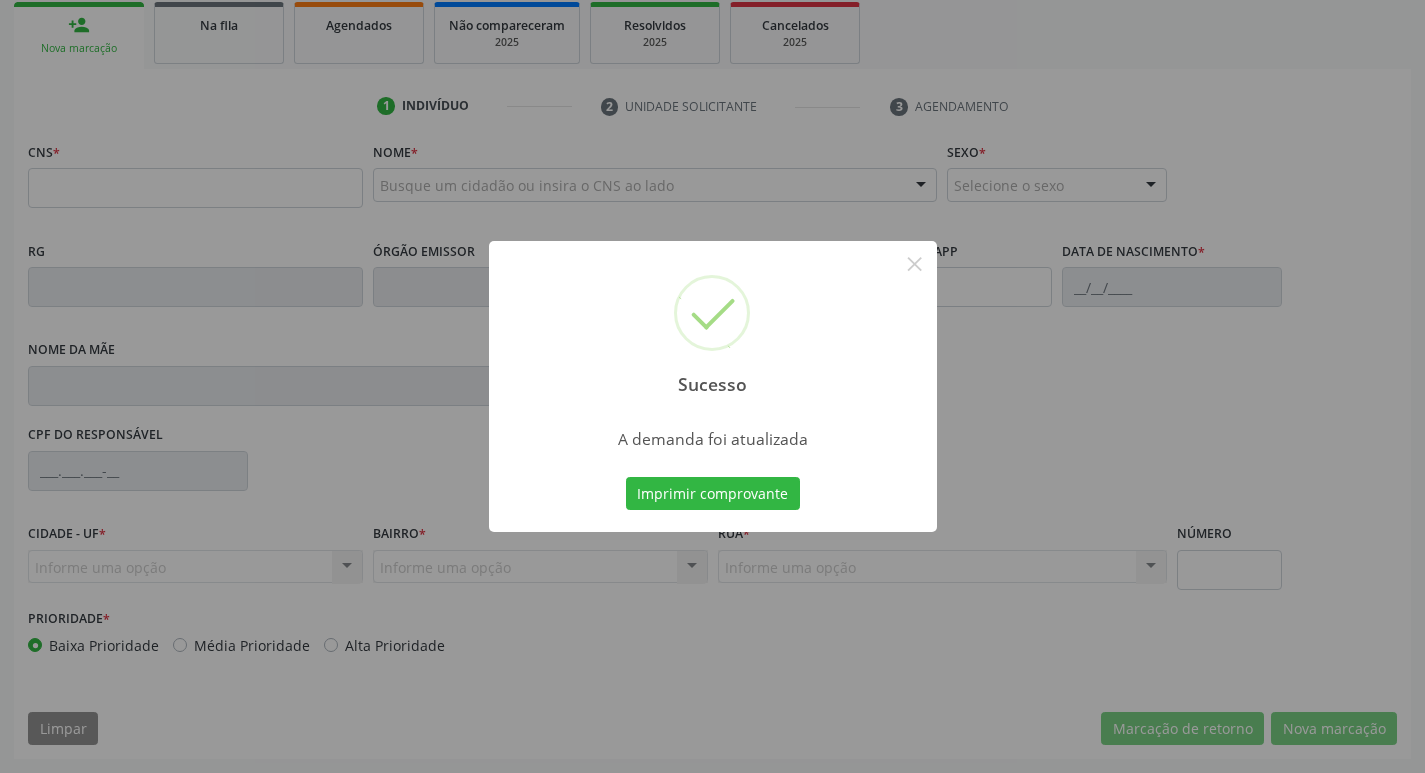scroll, scrollTop: 297, scrollLeft: 0, axis: vertical 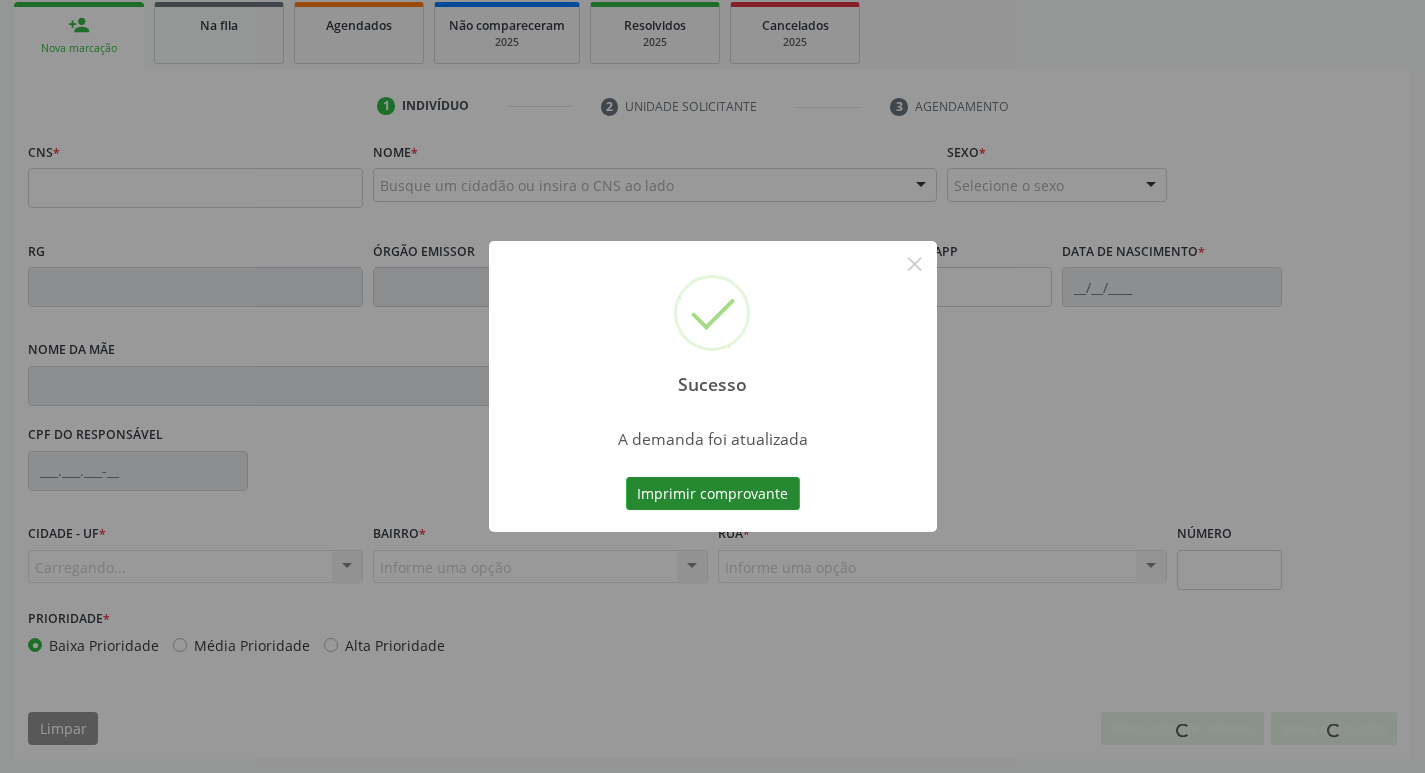 click on "Imprimir comprovante" at bounding box center (713, 494) 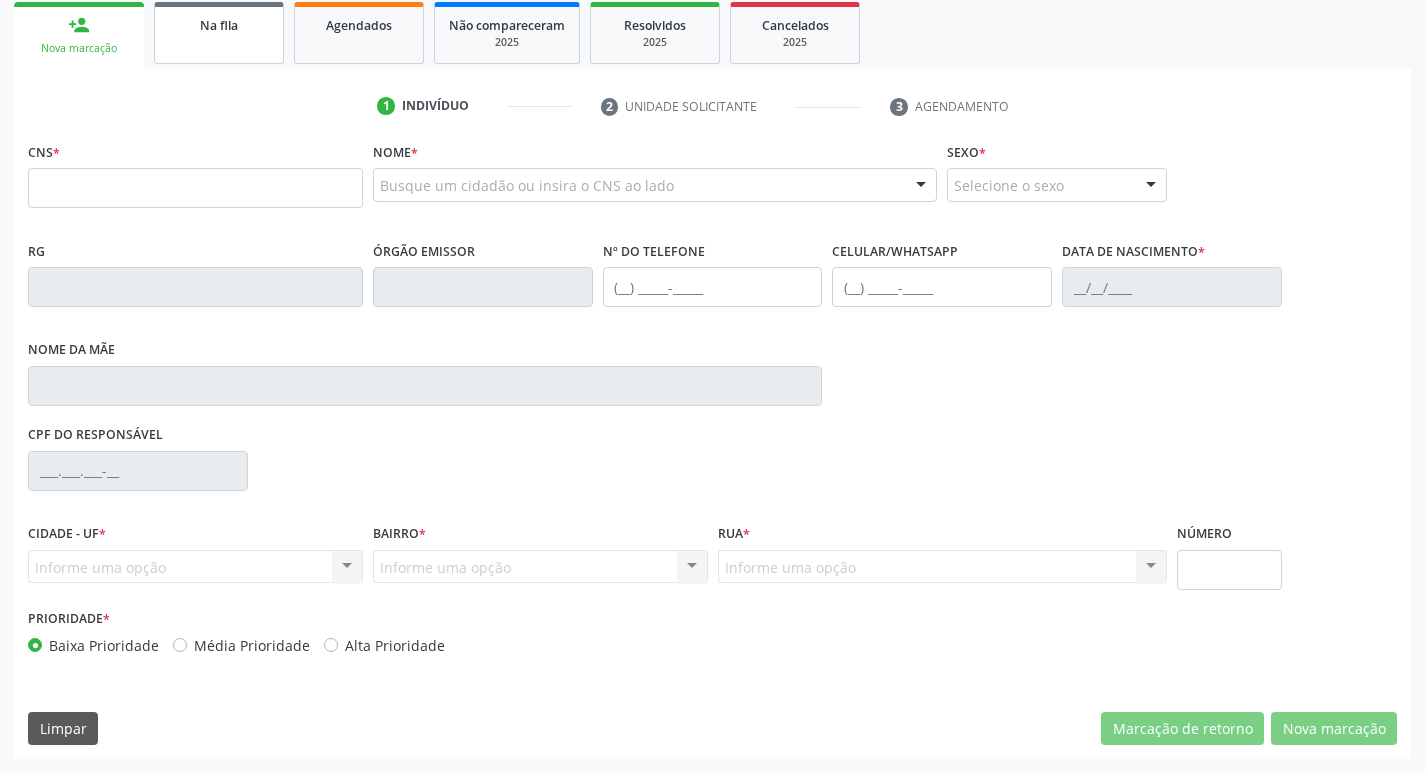 click on "Na fila" at bounding box center [219, 33] 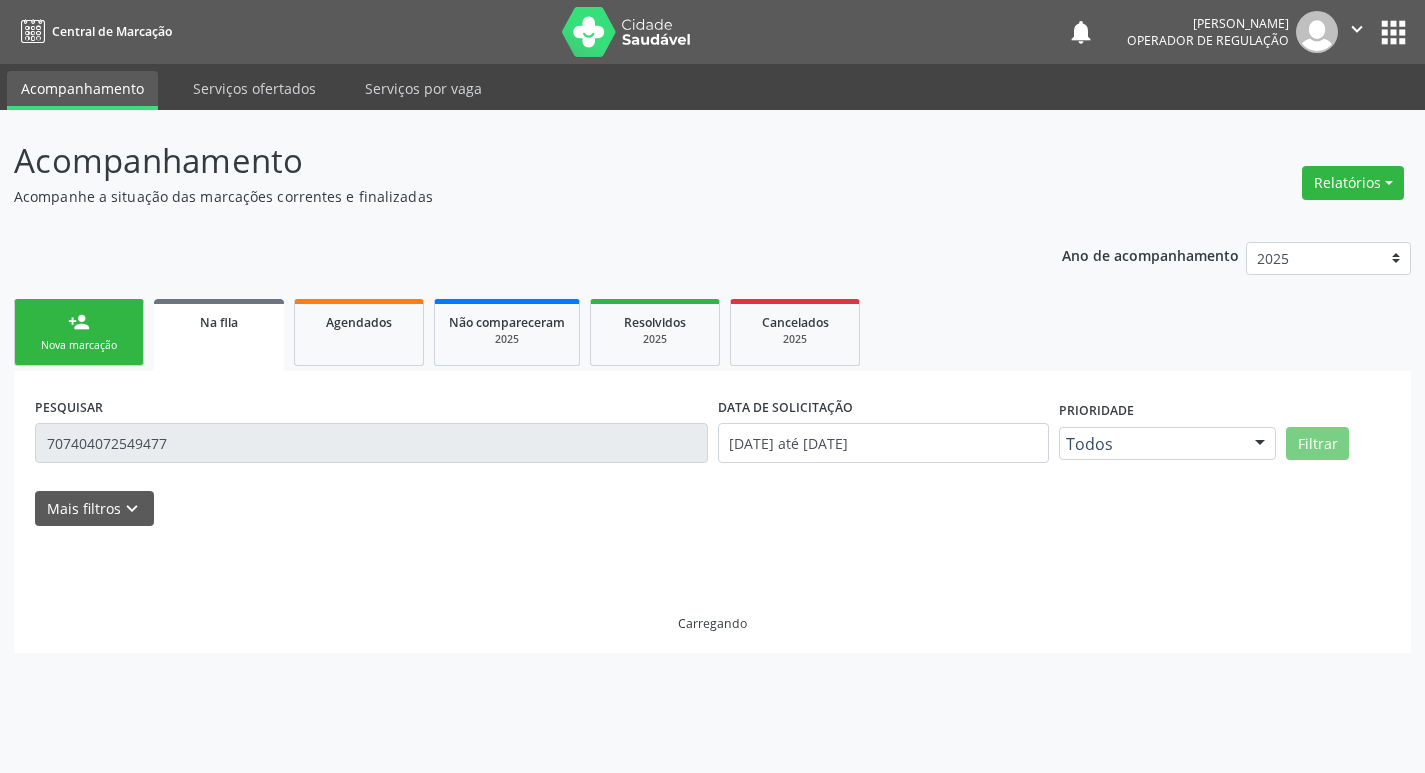 scroll, scrollTop: 0, scrollLeft: 0, axis: both 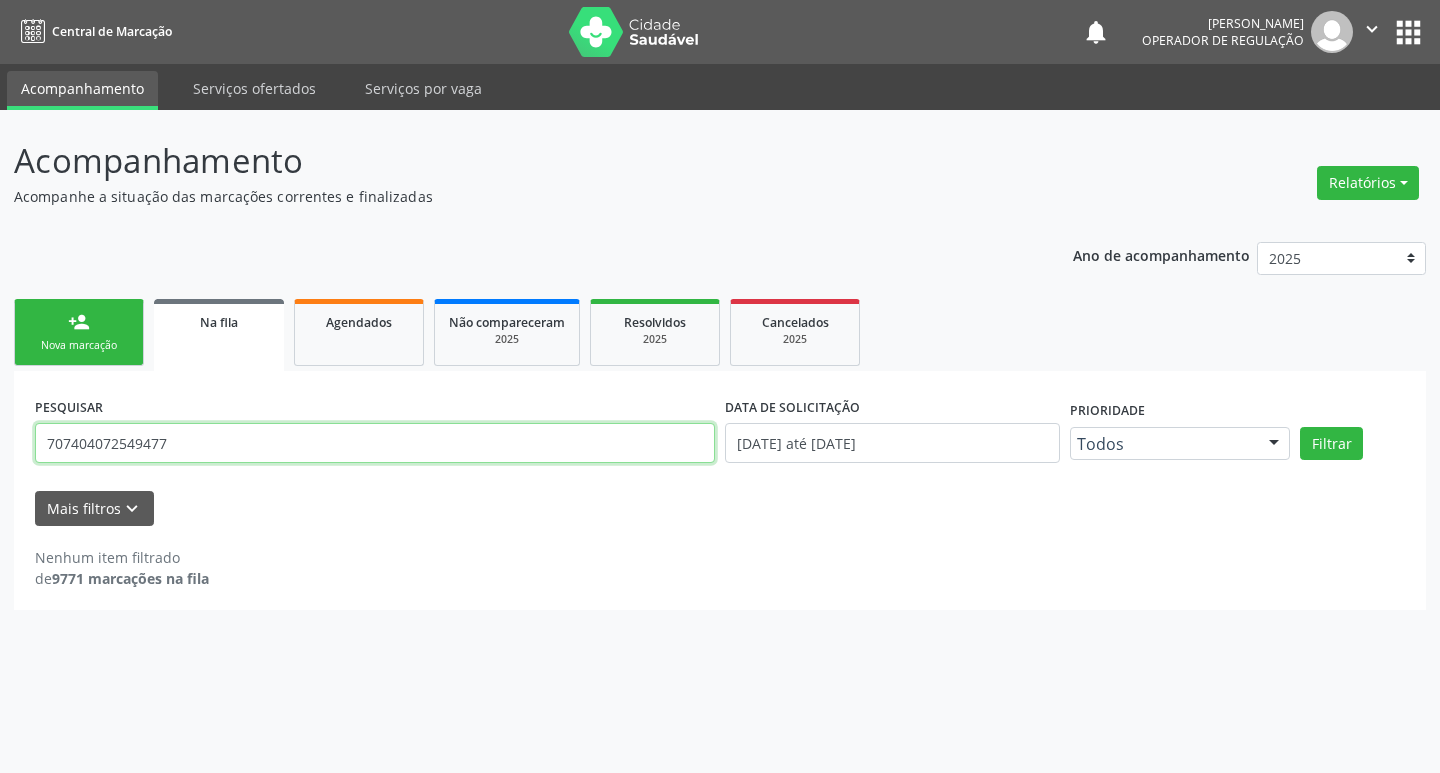 click on "707404072549477" at bounding box center (375, 443) 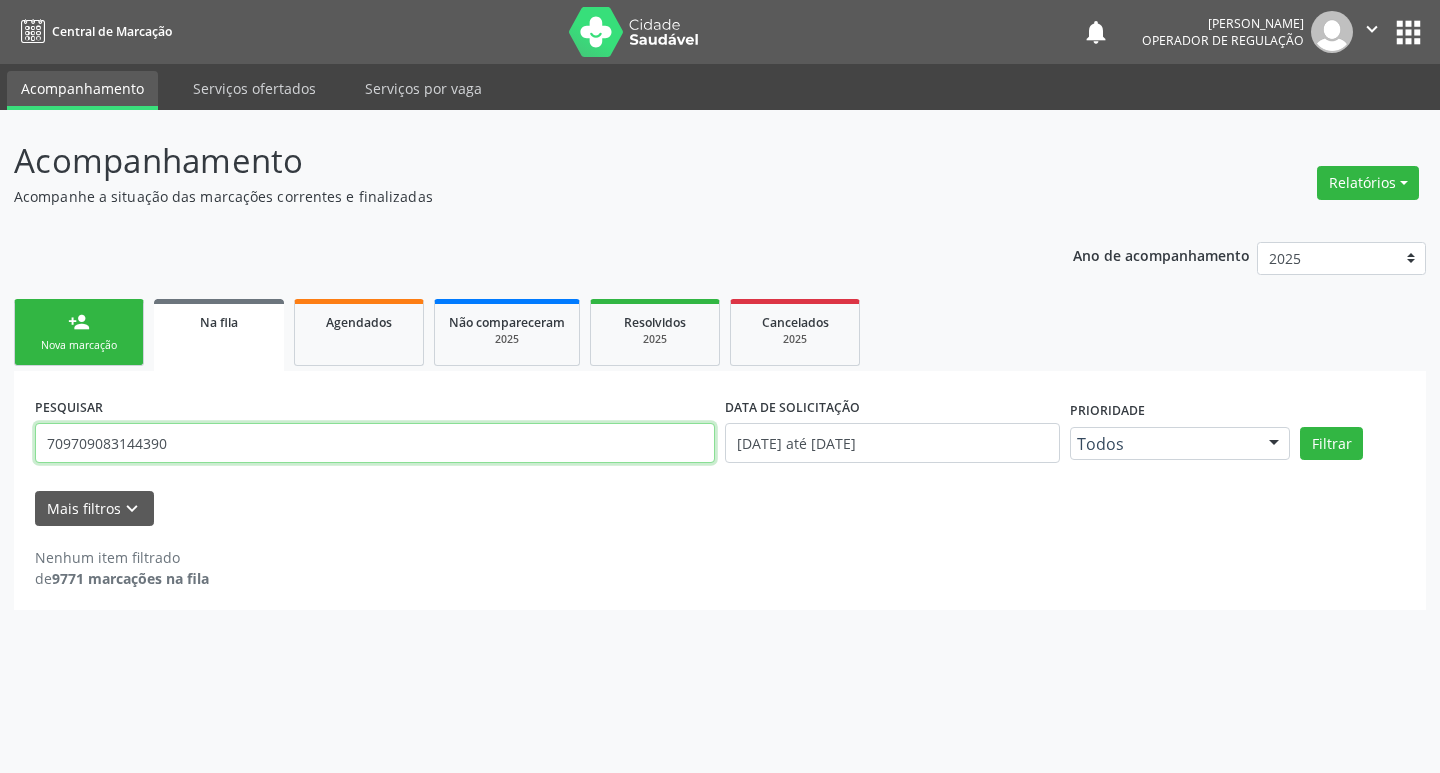 type on "709709083144390" 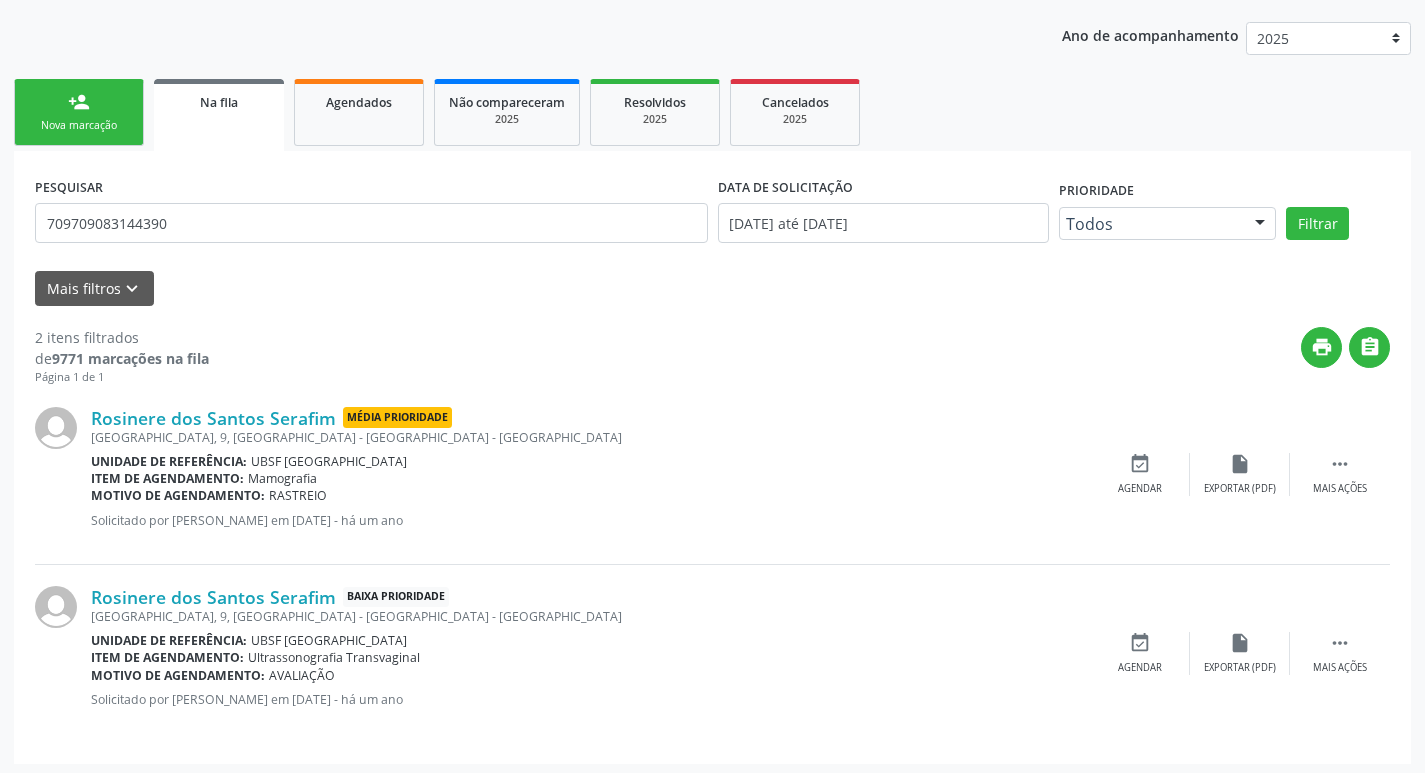 scroll, scrollTop: 225, scrollLeft: 0, axis: vertical 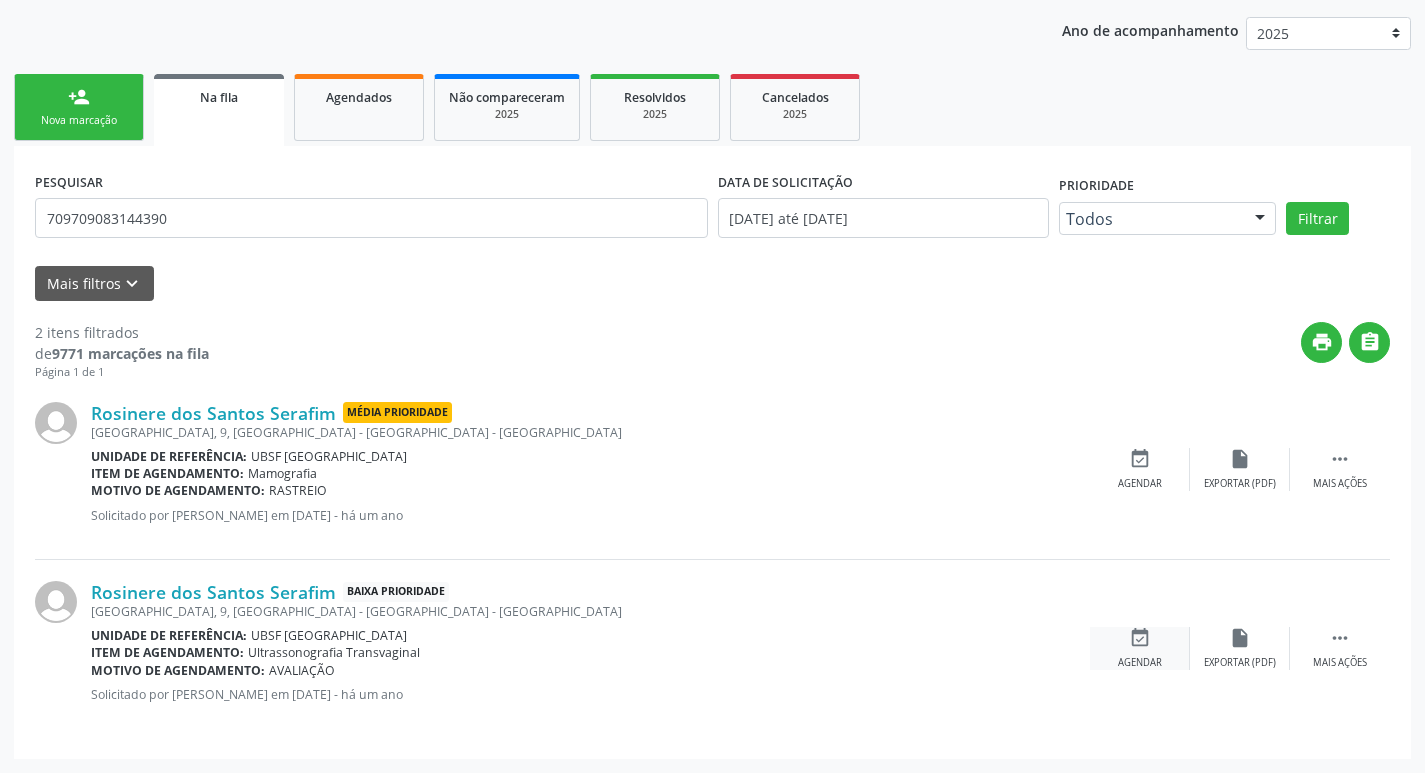 click on "event_available
Agendar" at bounding box center (1140, 648) 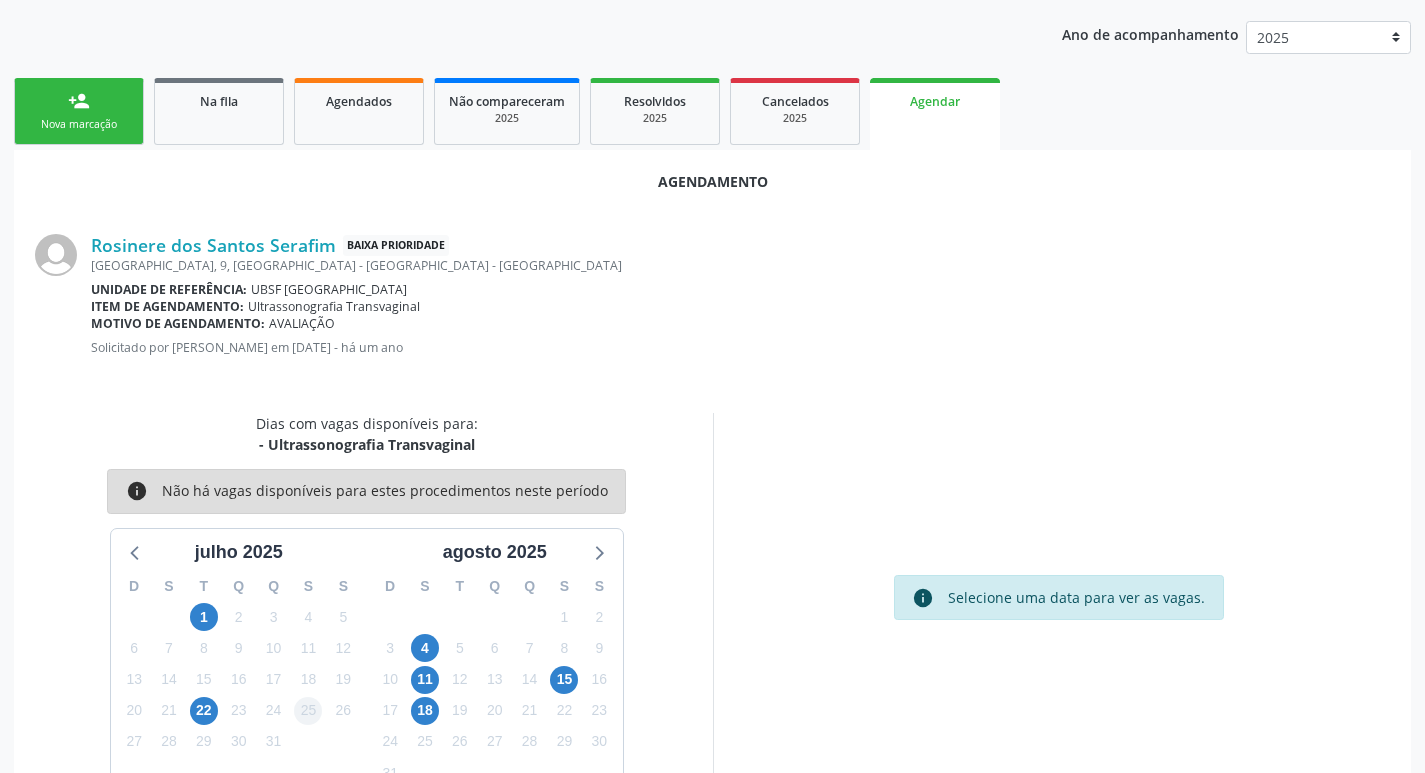 scroll, scrollTop: 225, scrollLeft: 0, axis: vertical 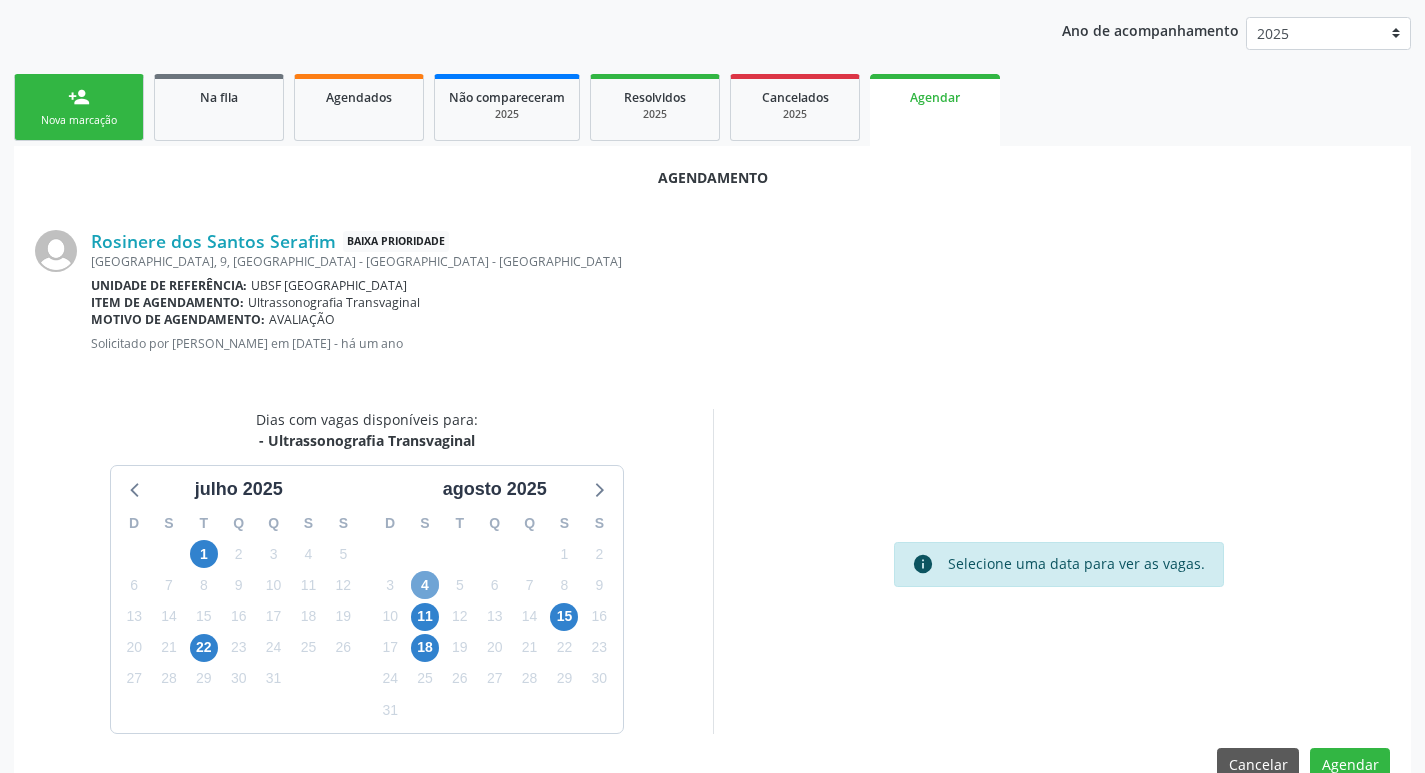 click on "4" at bounding box center (425, 585) 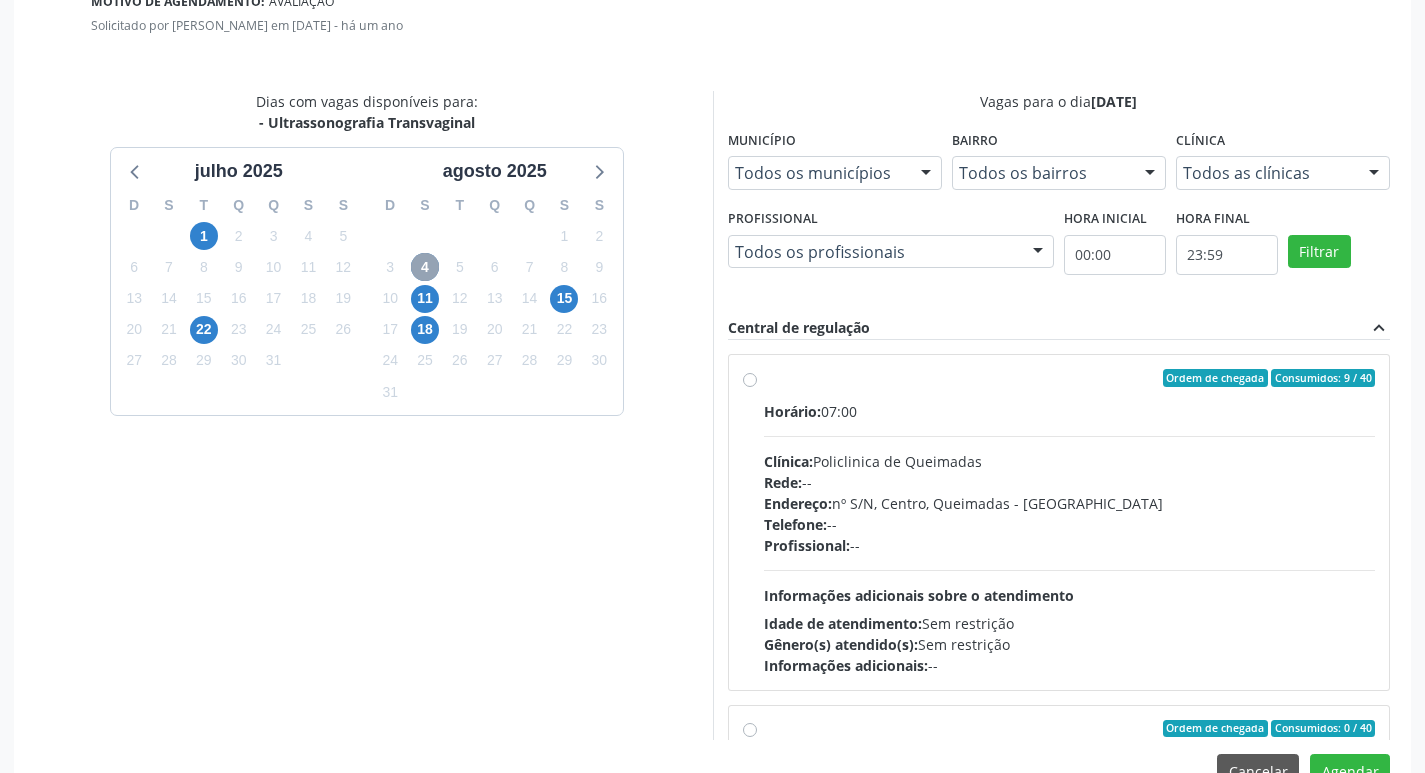 scroll, scrollTop: 593, scrollLeft: 0, axis: vertical 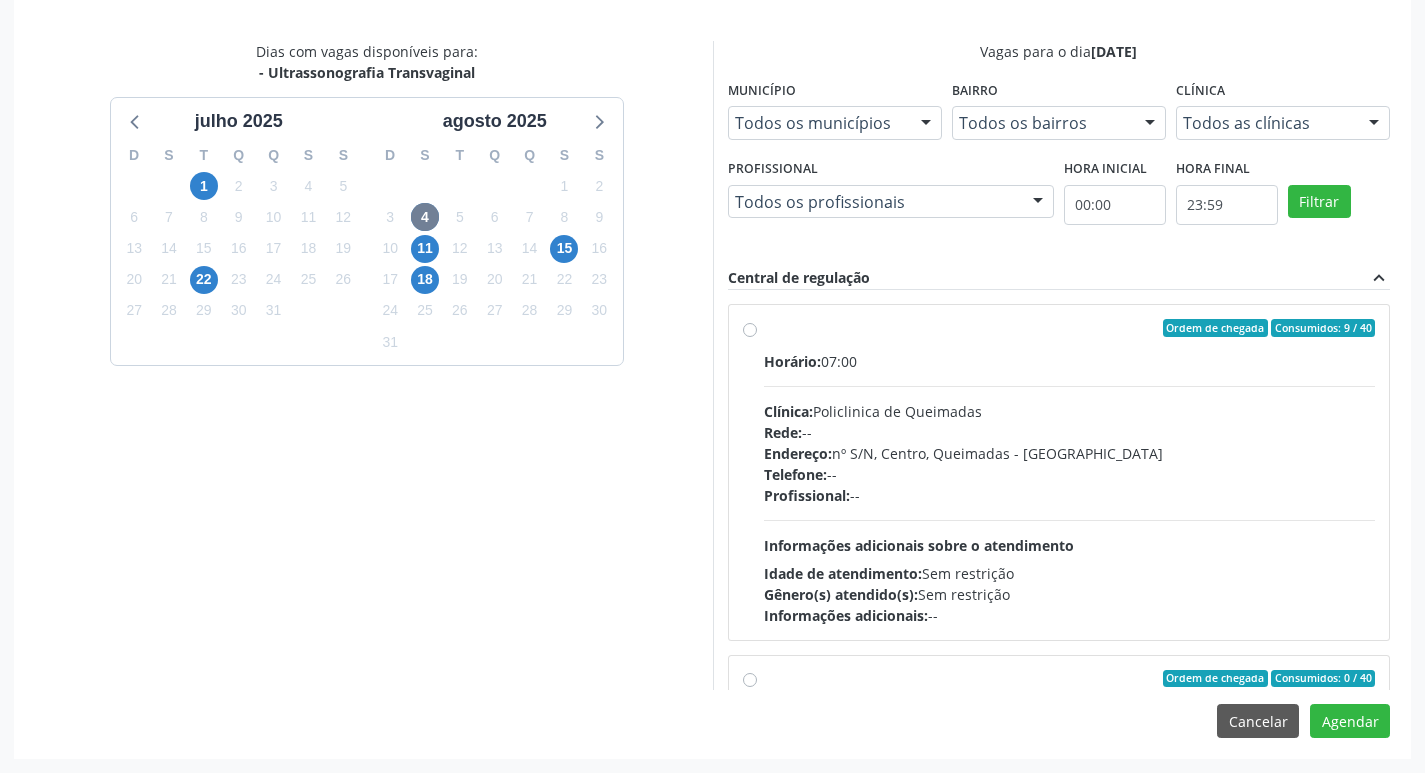 click on "Horário:   07:00
Clínica:  Policlinica de Queimadas
Rede:
--
Endereço:   nº S/N, Centro, Queimadas - PB
Telefone:   --
Profissional:
--
Informações adicionais sobre o atendimento
Idade de atendimento:
Sem restrição
Gênero(s) atendido(s):
Sem restrição
Informações adicionais:
--" at bounding box center (1070, 488) 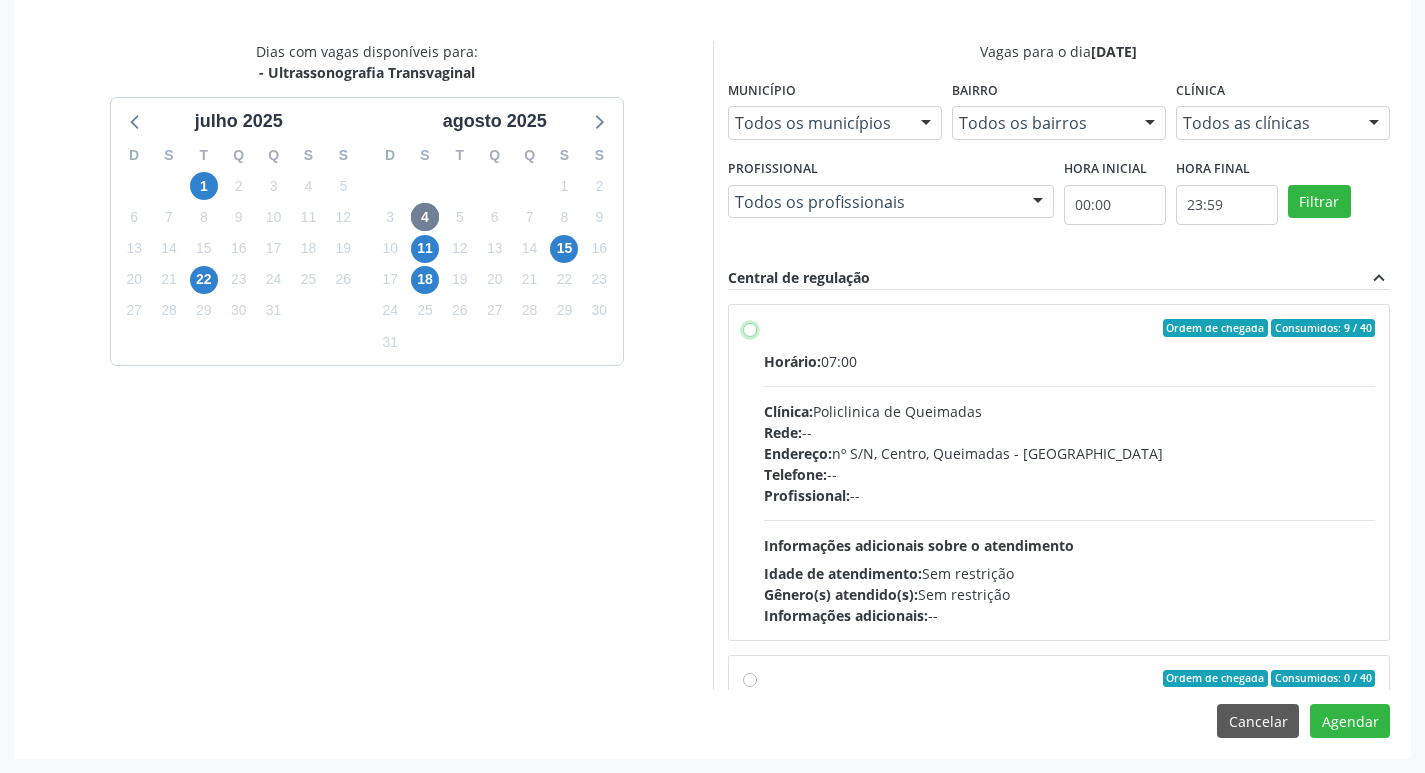 radio on "true" 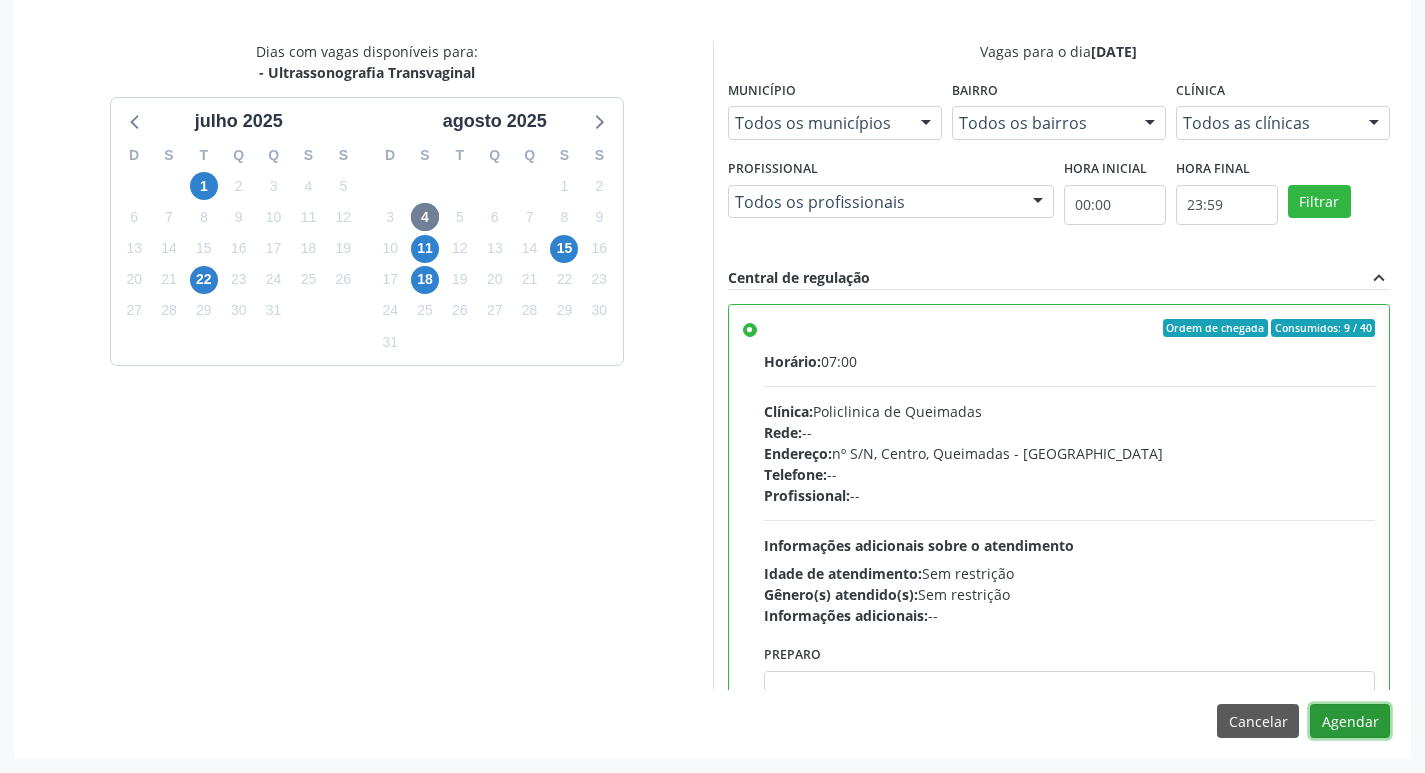 click on "Agendar" at bounding box center (1350, 721) 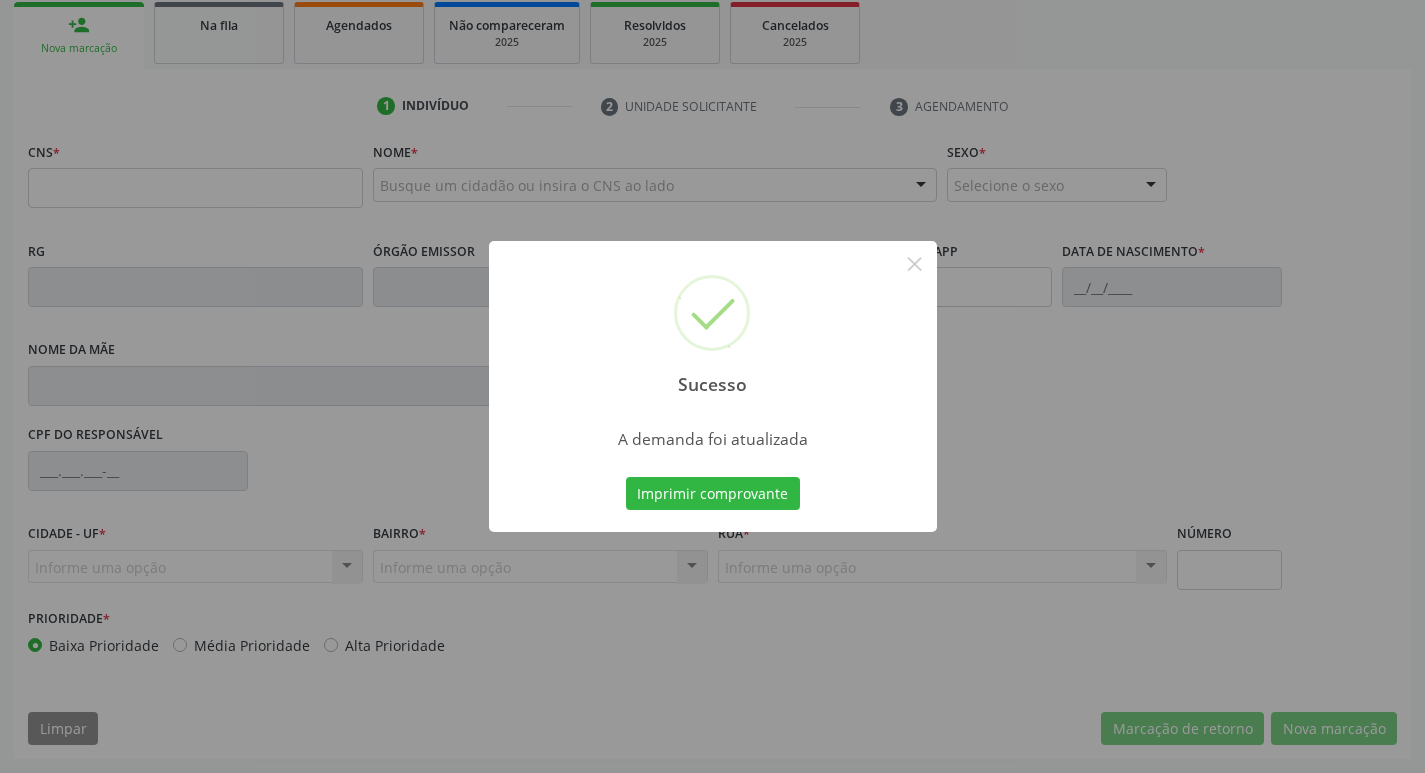 scroll, scrollTop: 297, scrollLeft: 0, axis: vertical 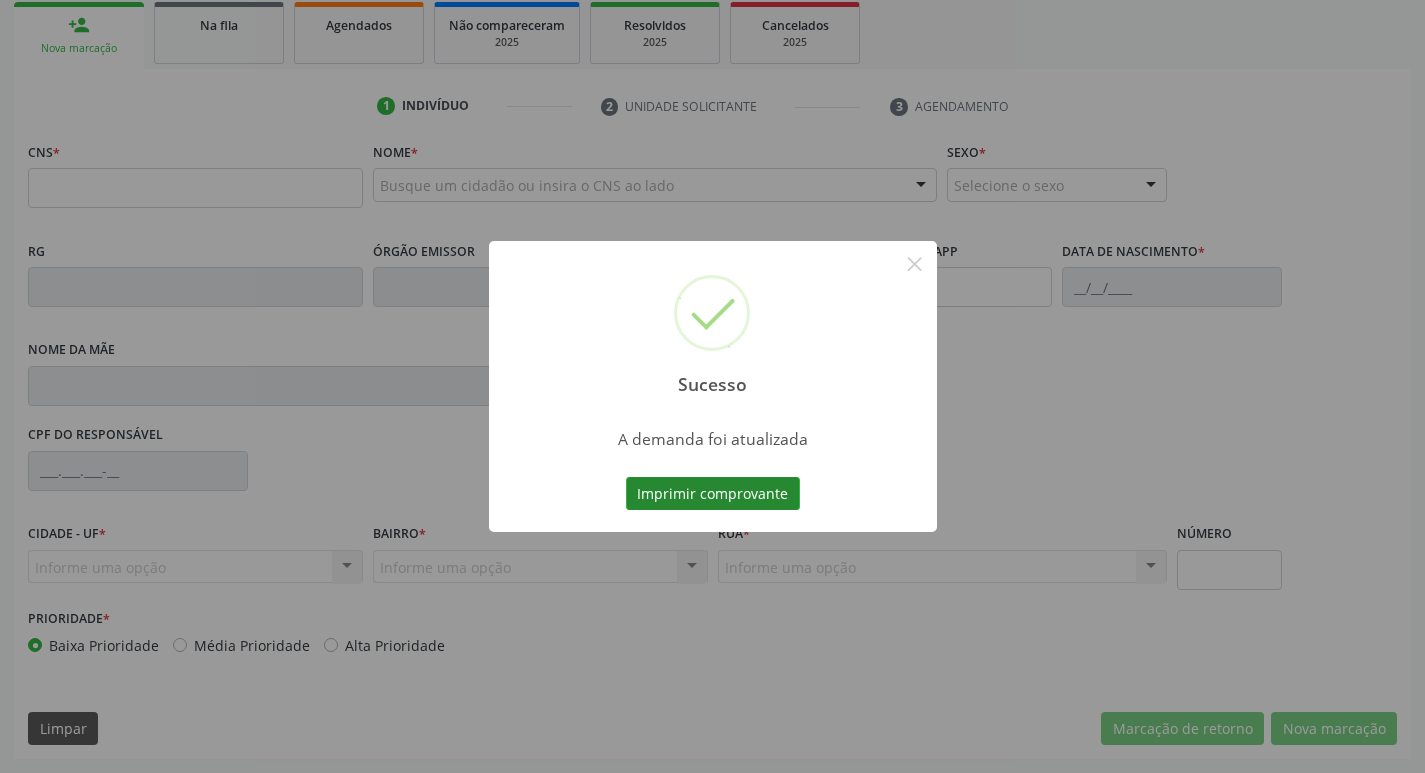 click on "Imprimir comprovante" at bounding box center (713, 494) 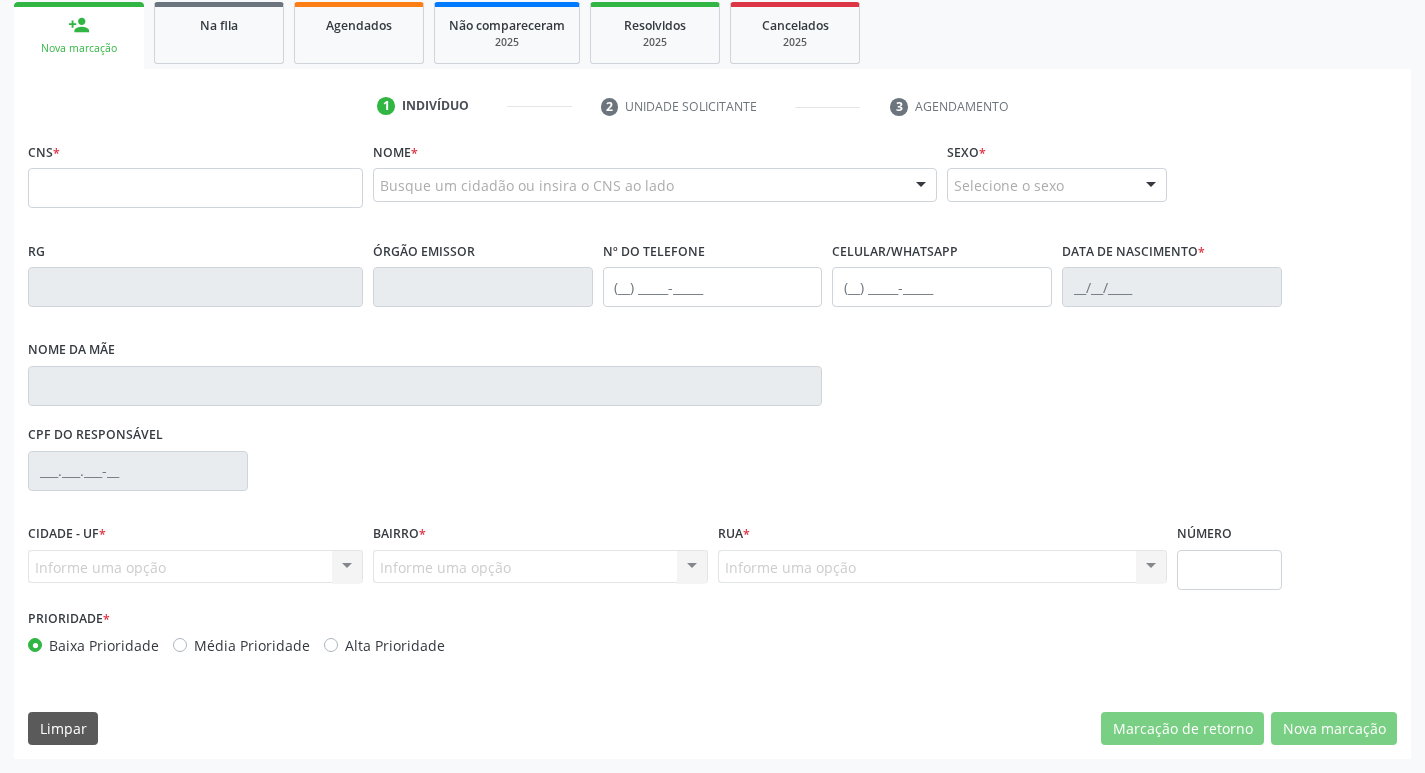 click on "Na fila" at bounding box center [219, 24] 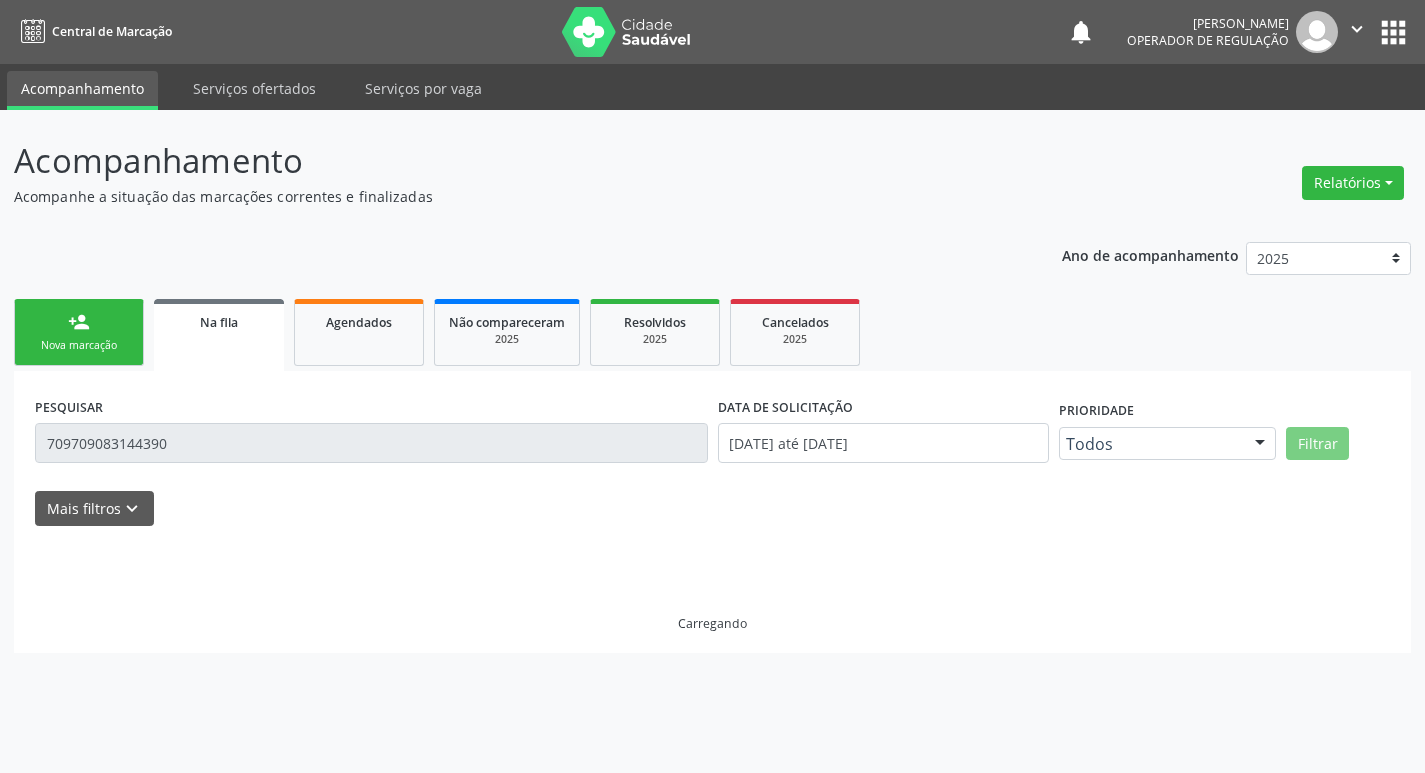 scroll, scrollTop: 0, scrollLeft: 0, axis: both 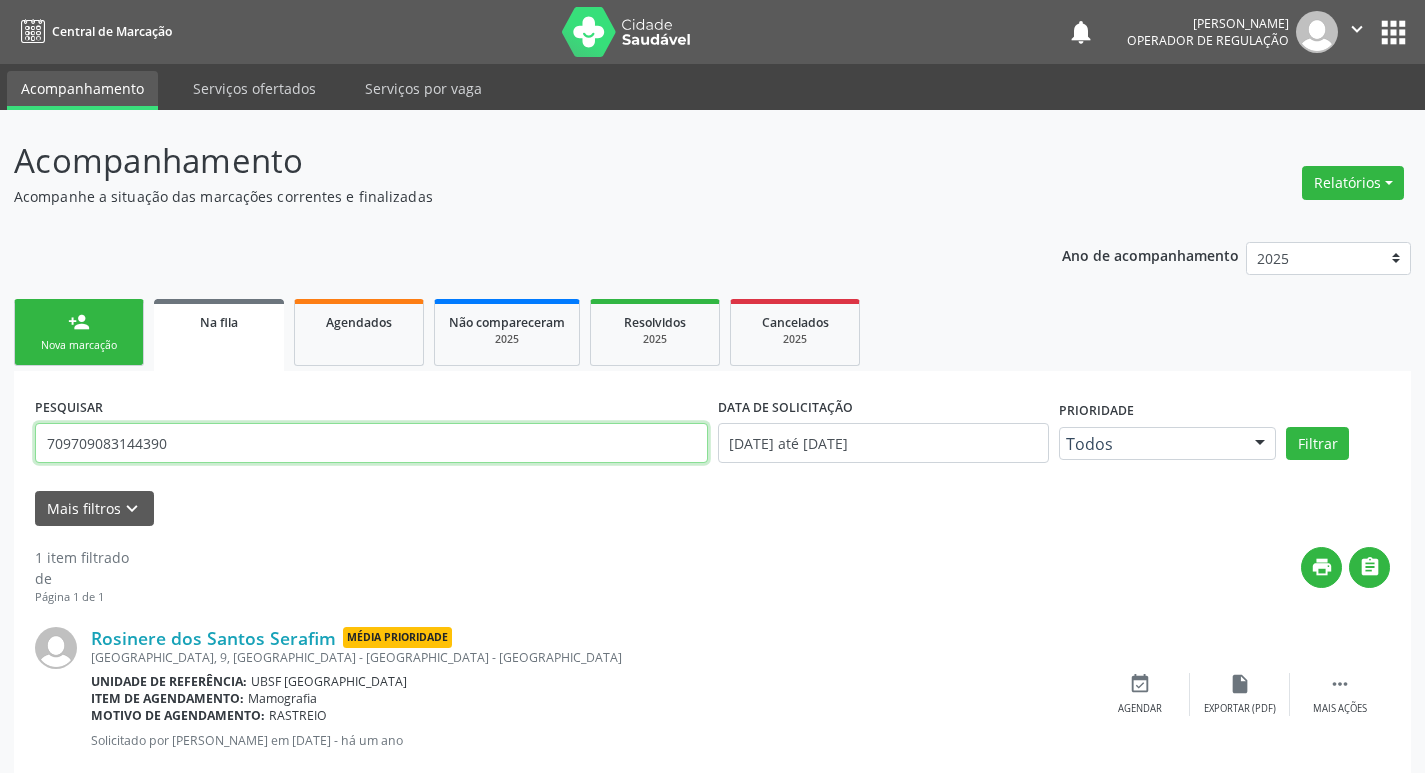 click on "709709083144390" at bounding box center [371, 443] 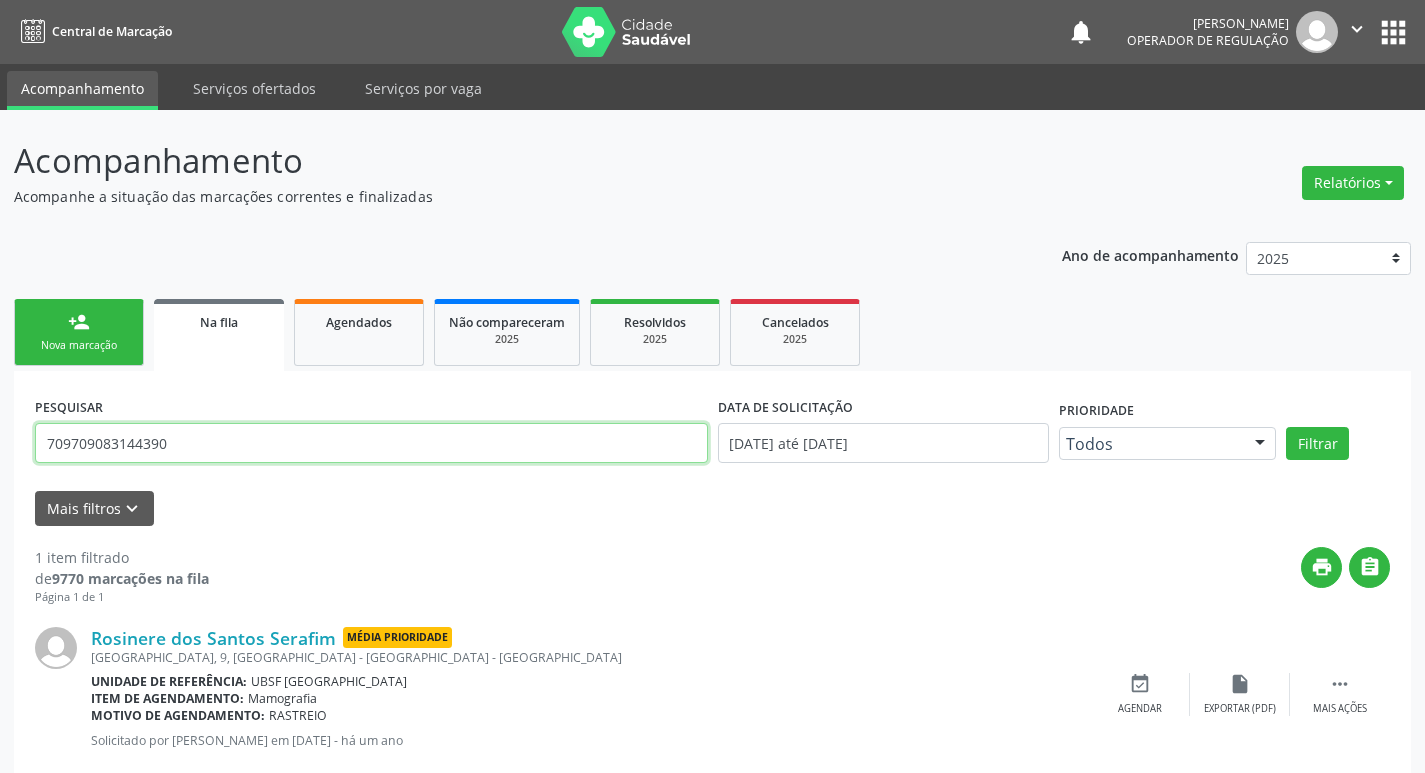 click on "709709083144390" at bounding box center (371, 443) 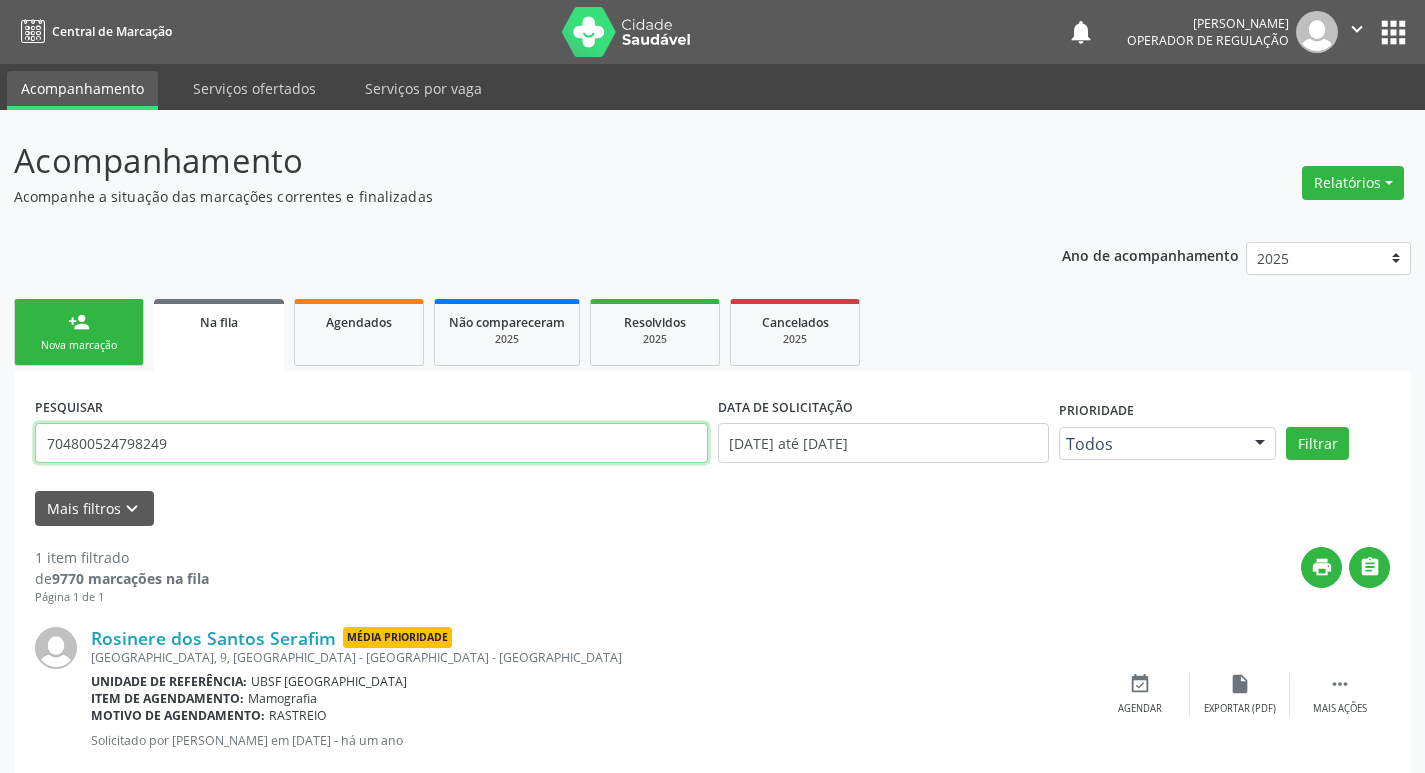 type on "704800524798249" 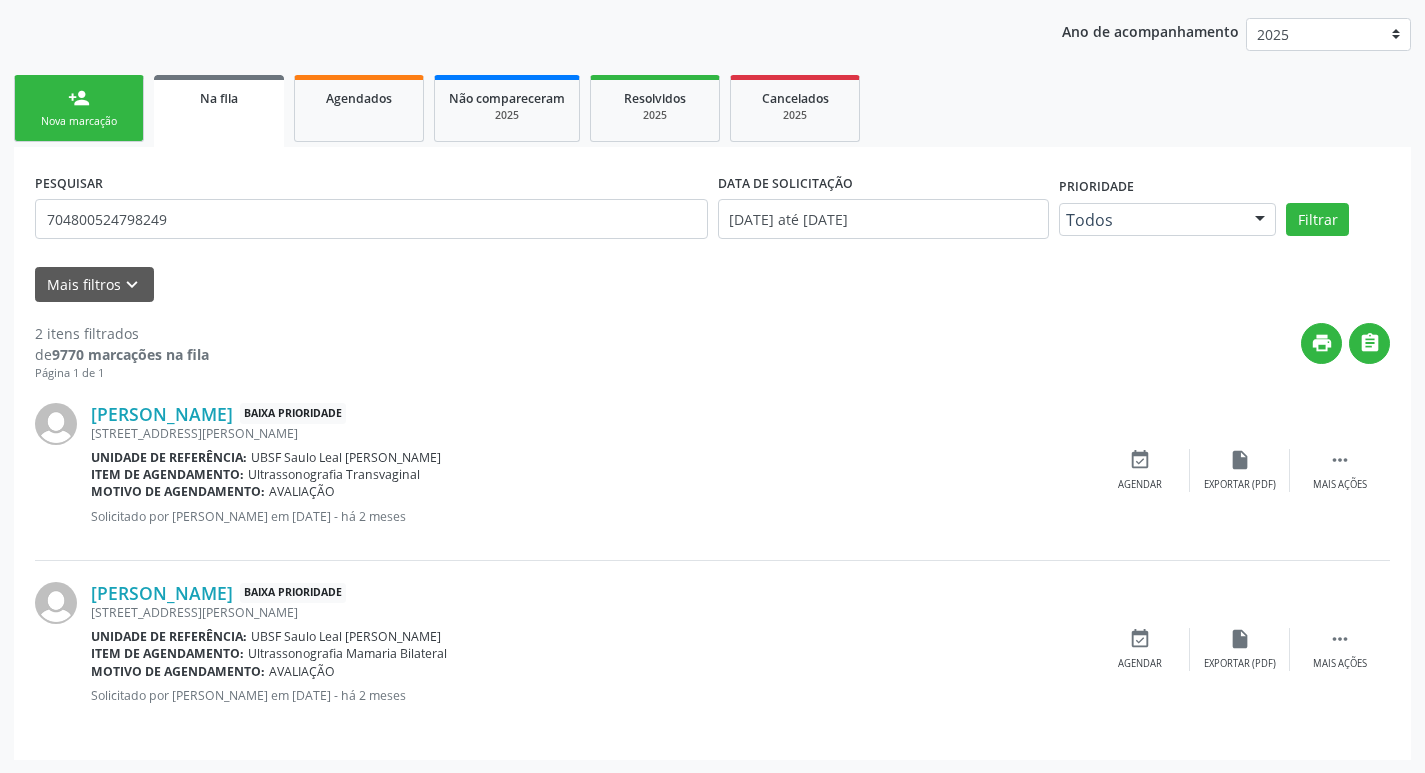 scroll, scrollTop: 225, scrollLeft: 0, axis: vertical 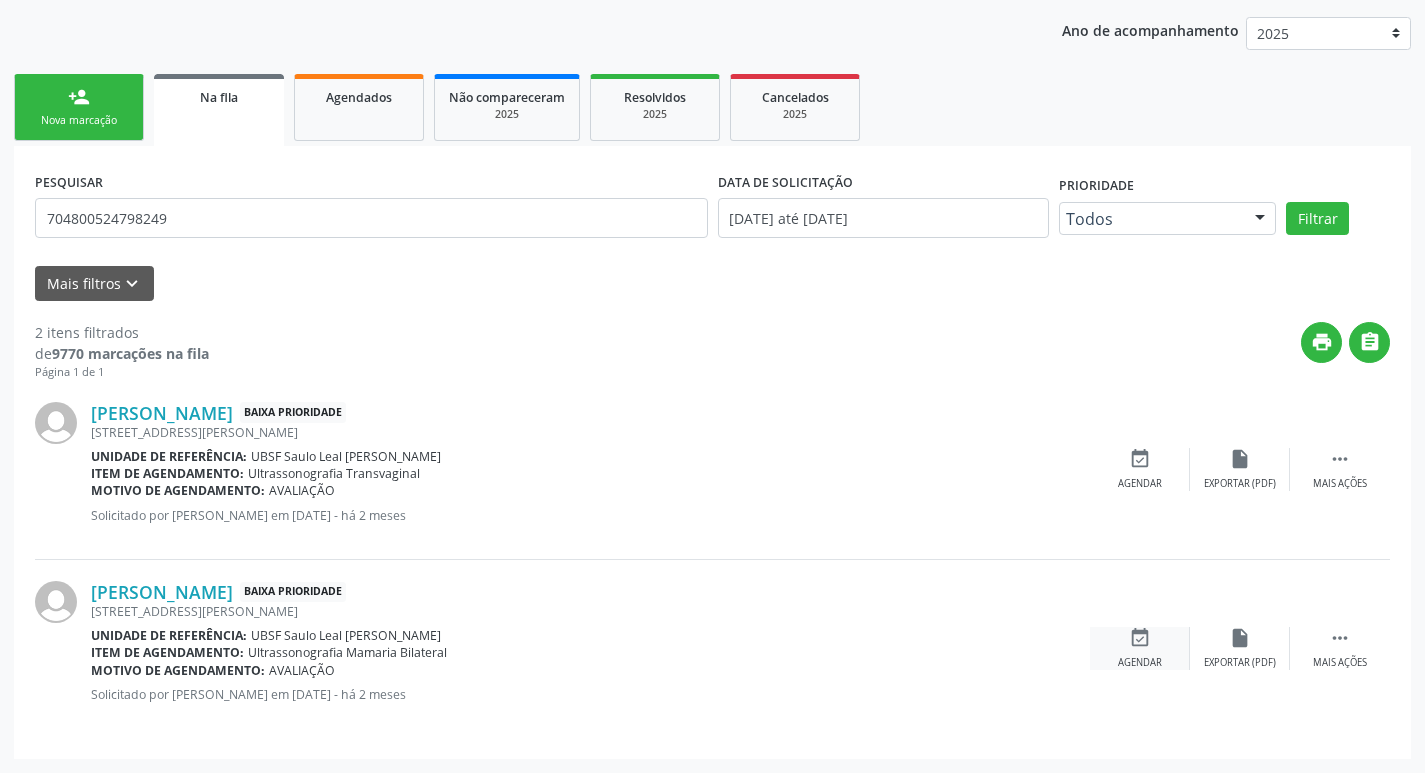 click on "event_available" at bounding box center (1140, 638) 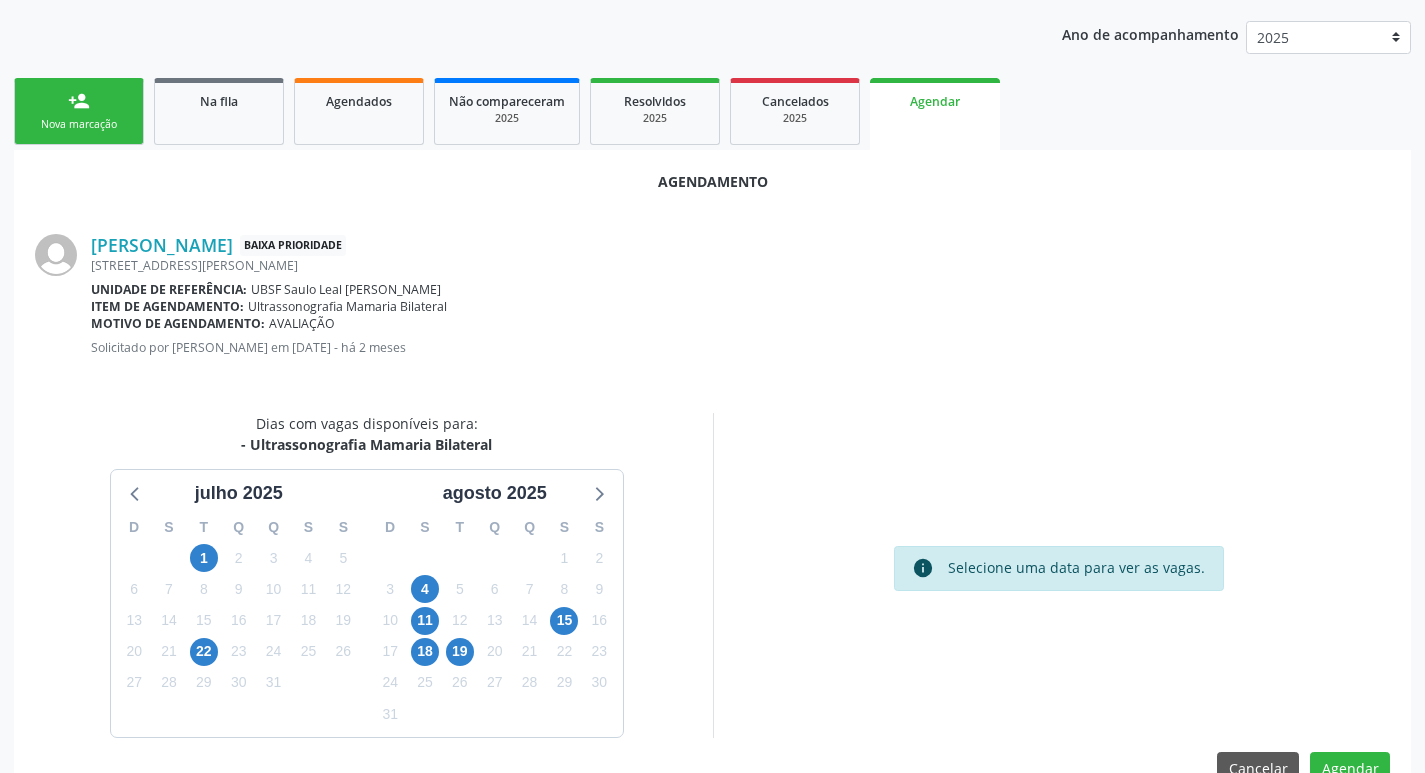 scroll, scrollTop: 225, scrollLeft: 0, axis: vertical 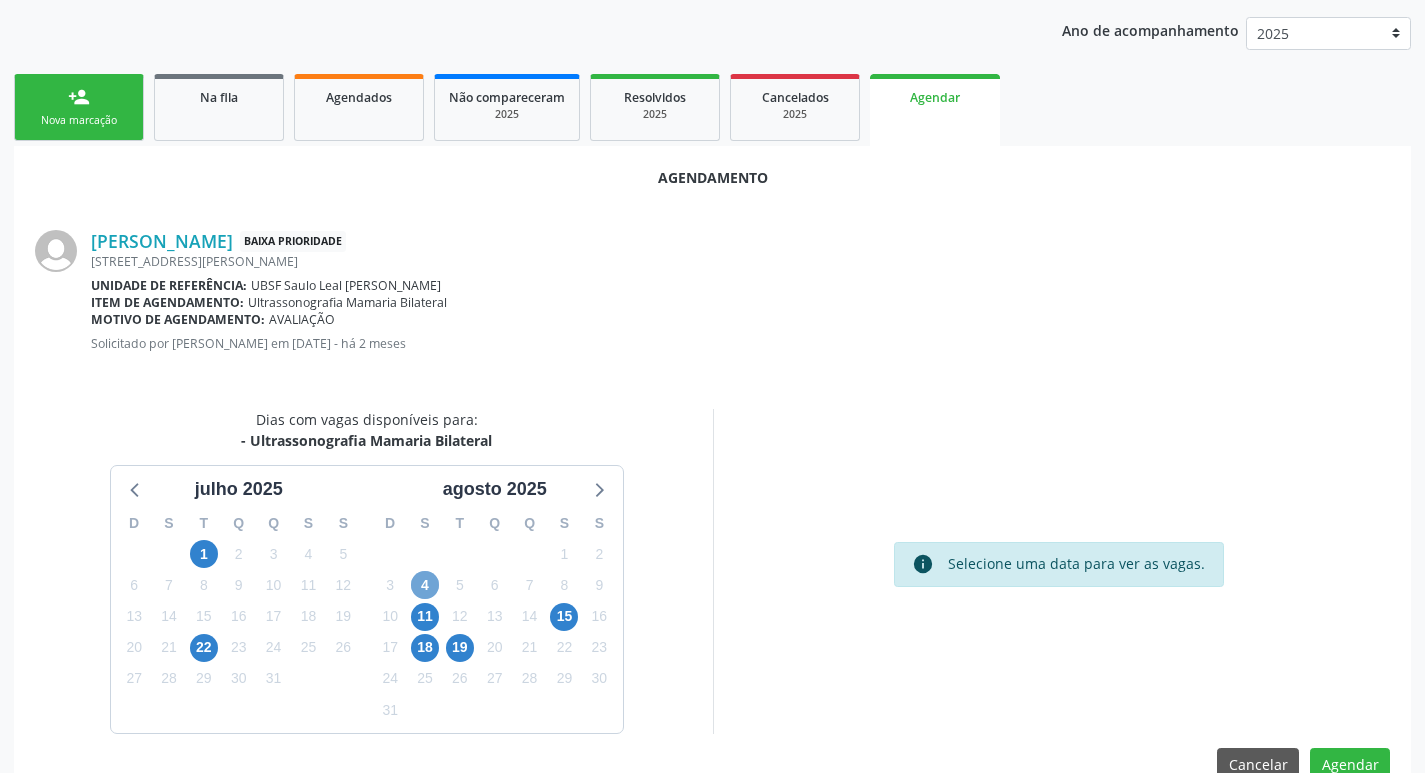 click on "4" at bounding box center [425, 585] 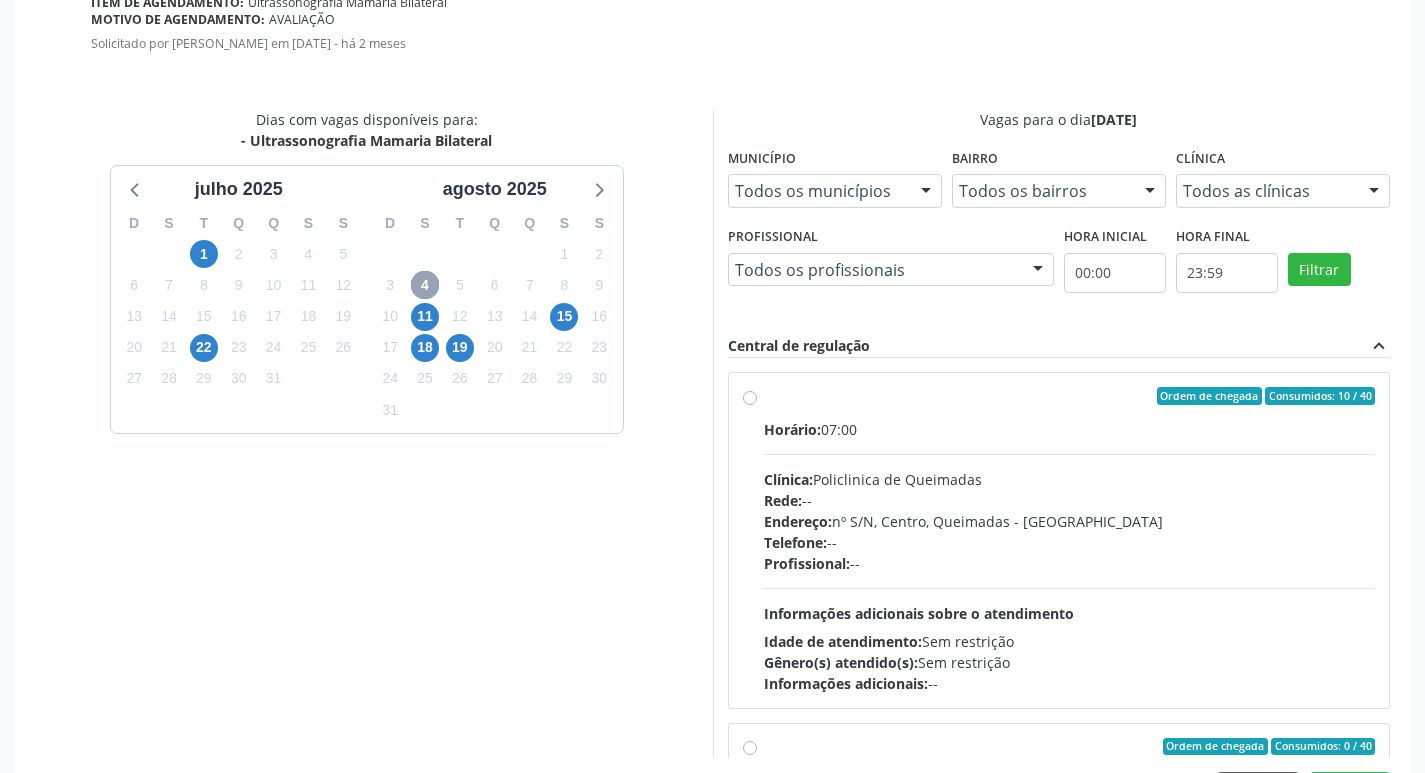 scroll, scrollTop: 593, scrollLeft: 0, axis: vertical 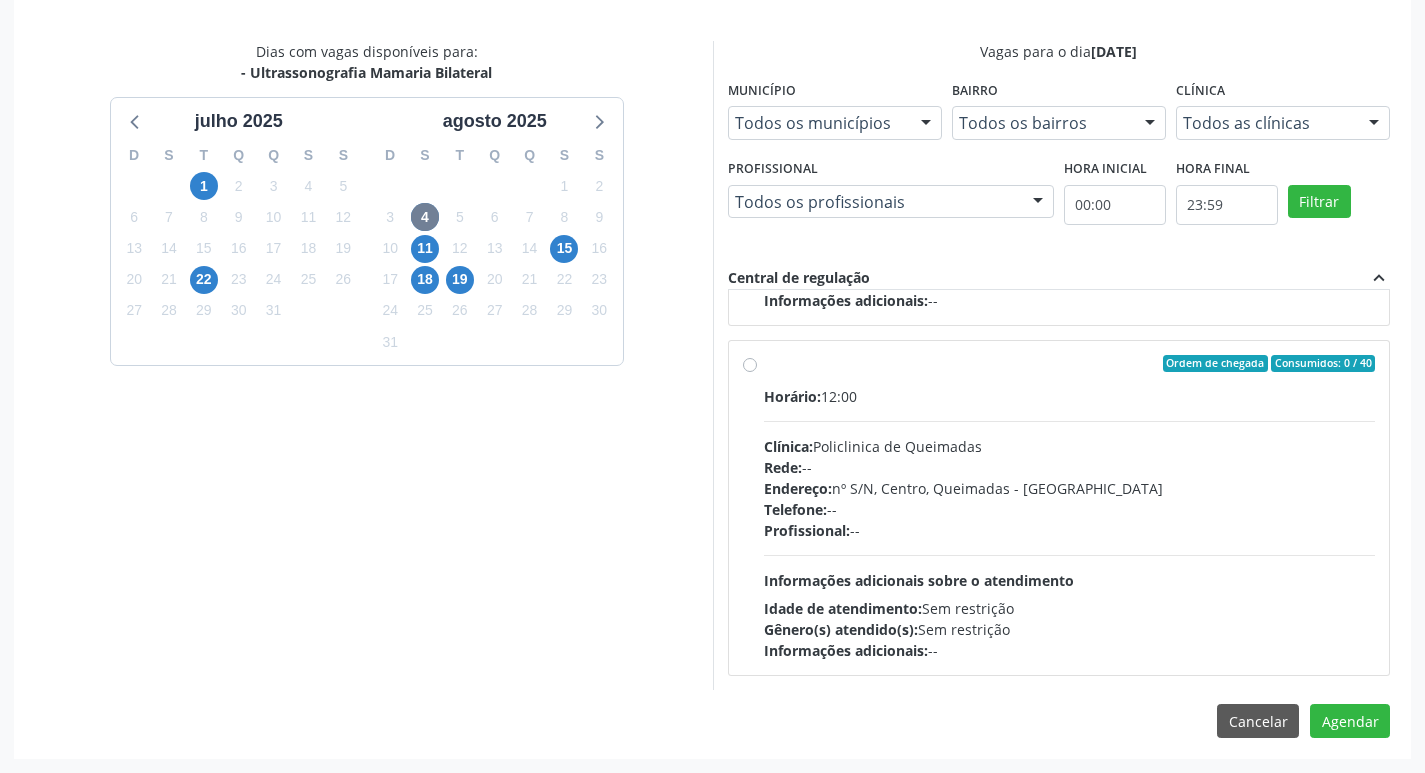 click on "Horário:   12:00
Clínica:  Policlinica de Queimadas
Rede:
--
Endereço:   nº S/N, Centro, Queimadas - PB
Telefone:   --
Profissional:
--
Informações adicionais sobre o atendimento
Idade de atendimento:
Sem restrição
Gênero(s) atendido(s):
Sem restrição
Informações adicionais:
--" at bounding box center [1070, 523] 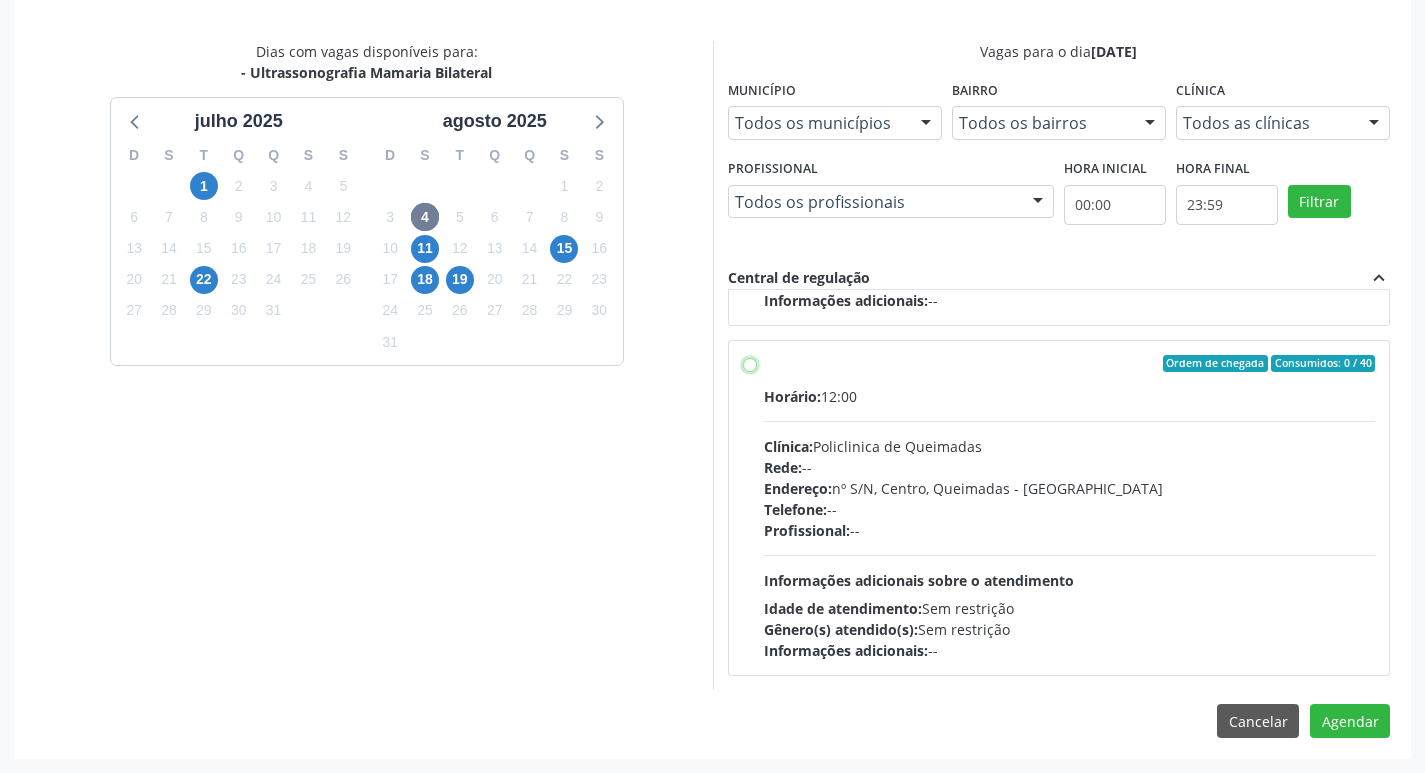 click on "Ordem de chegada
Consumidos: 0 / 40
Horário:   12:00
Clínica:  Policlinica de Queimadas
Rede:
--
Endereço:   nº S/N, Centro, Queimadas - PB
Telefone:   --
Profissional:
--
Informações adicionais sobre o atendimento
Idade de atendimento:
Sem restrição
Gênero(s) atendido(s):
Sem restrição
Informações adicionais:
--" at bounding box center [750, 364] 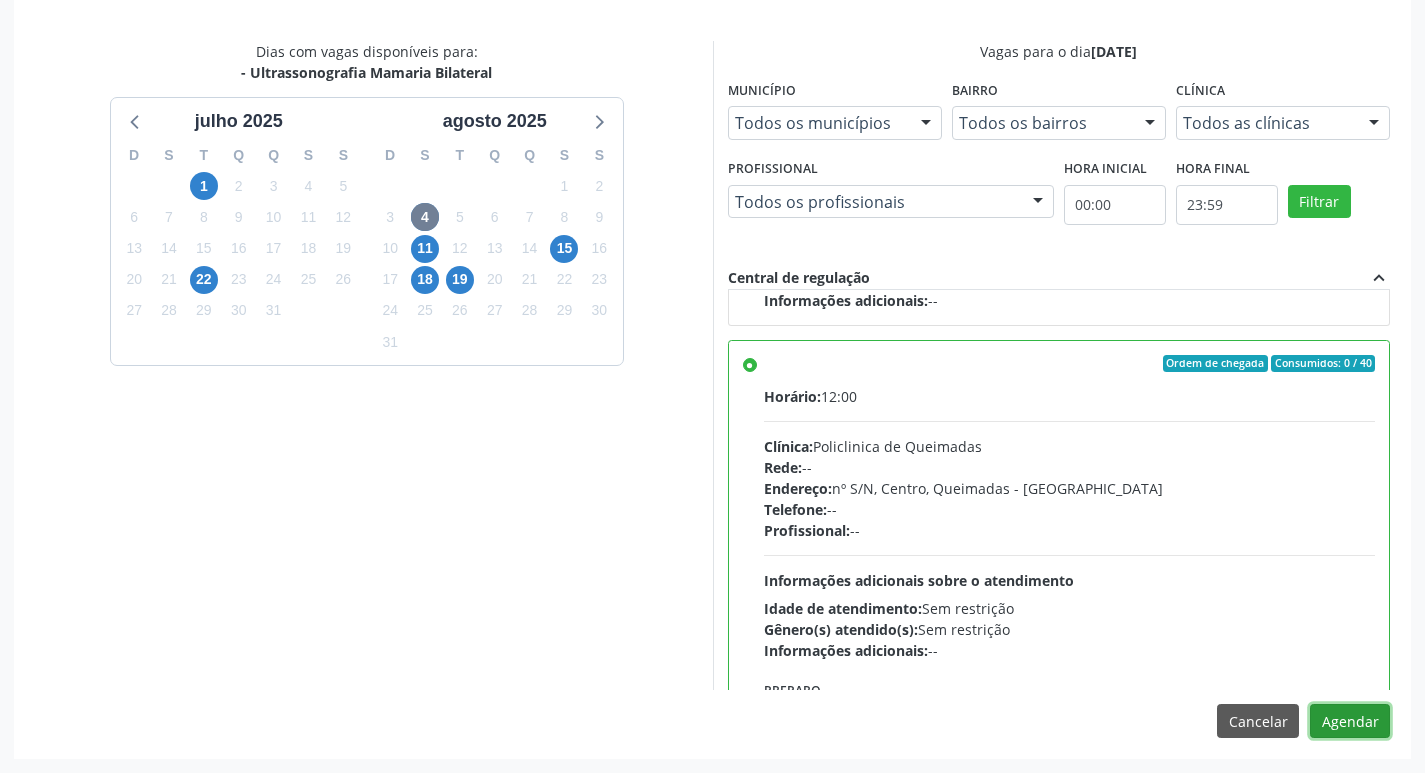 click on "Agendar" at bounding box center [1350, 721] 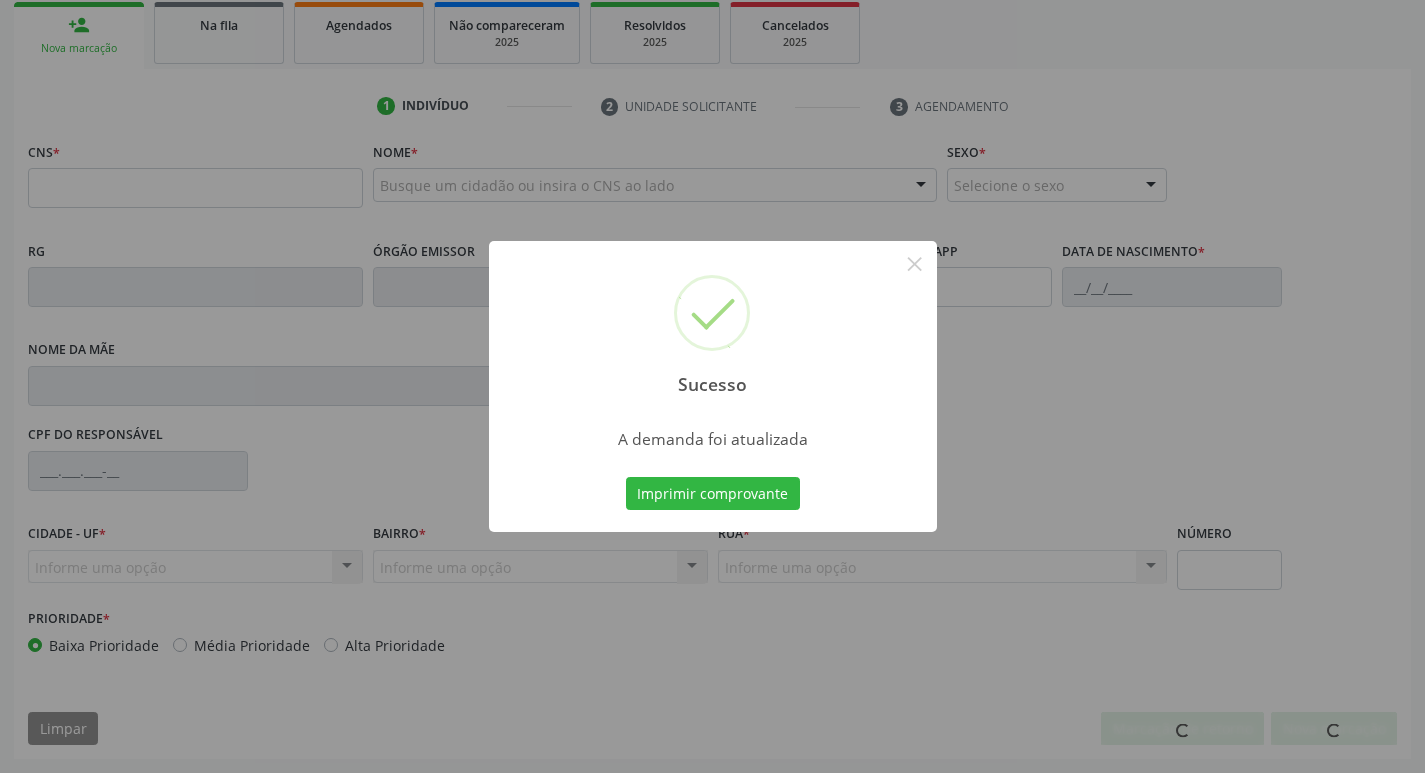 scroll, scrollTop: 297, scrollLeft: 0, axis: vertical 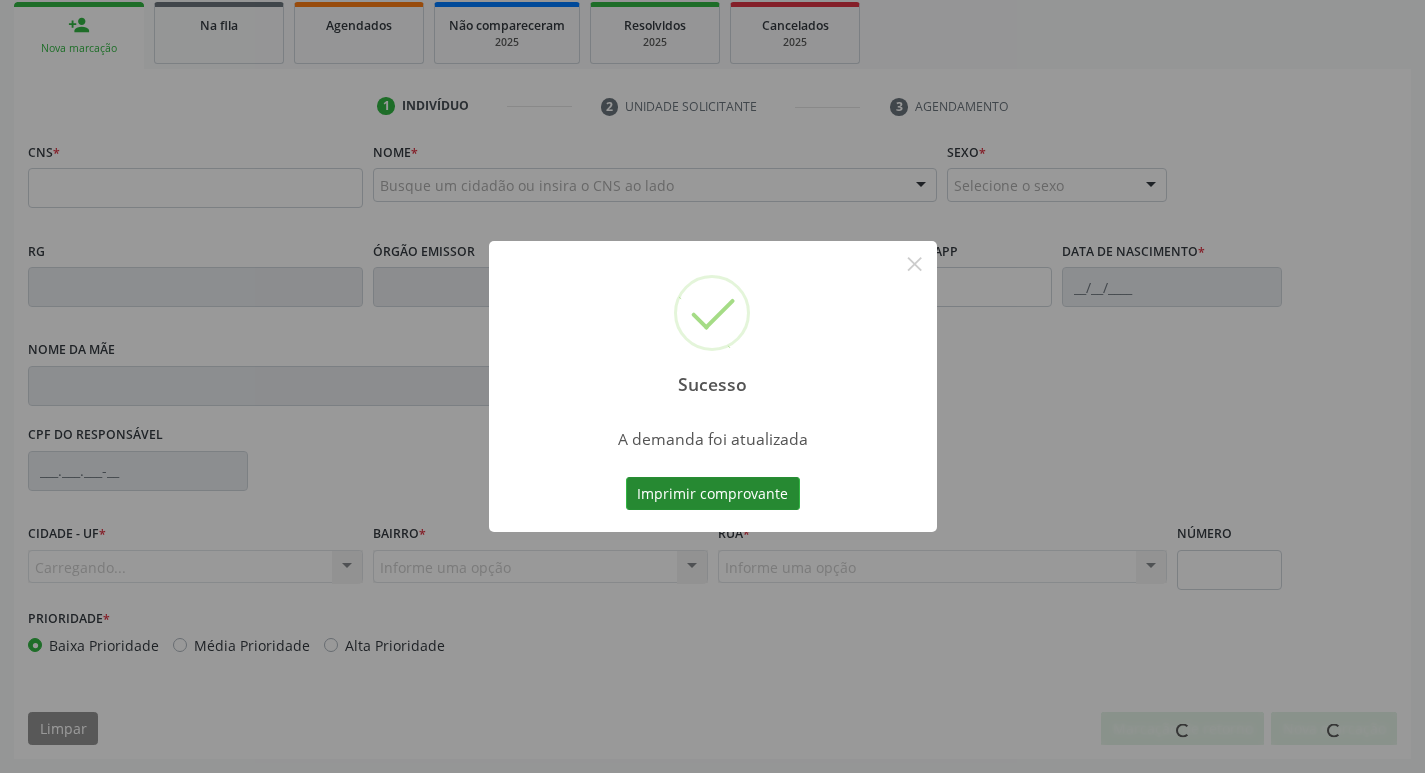 click on "Imprimir comprovante" at bounding box center [713, 494] 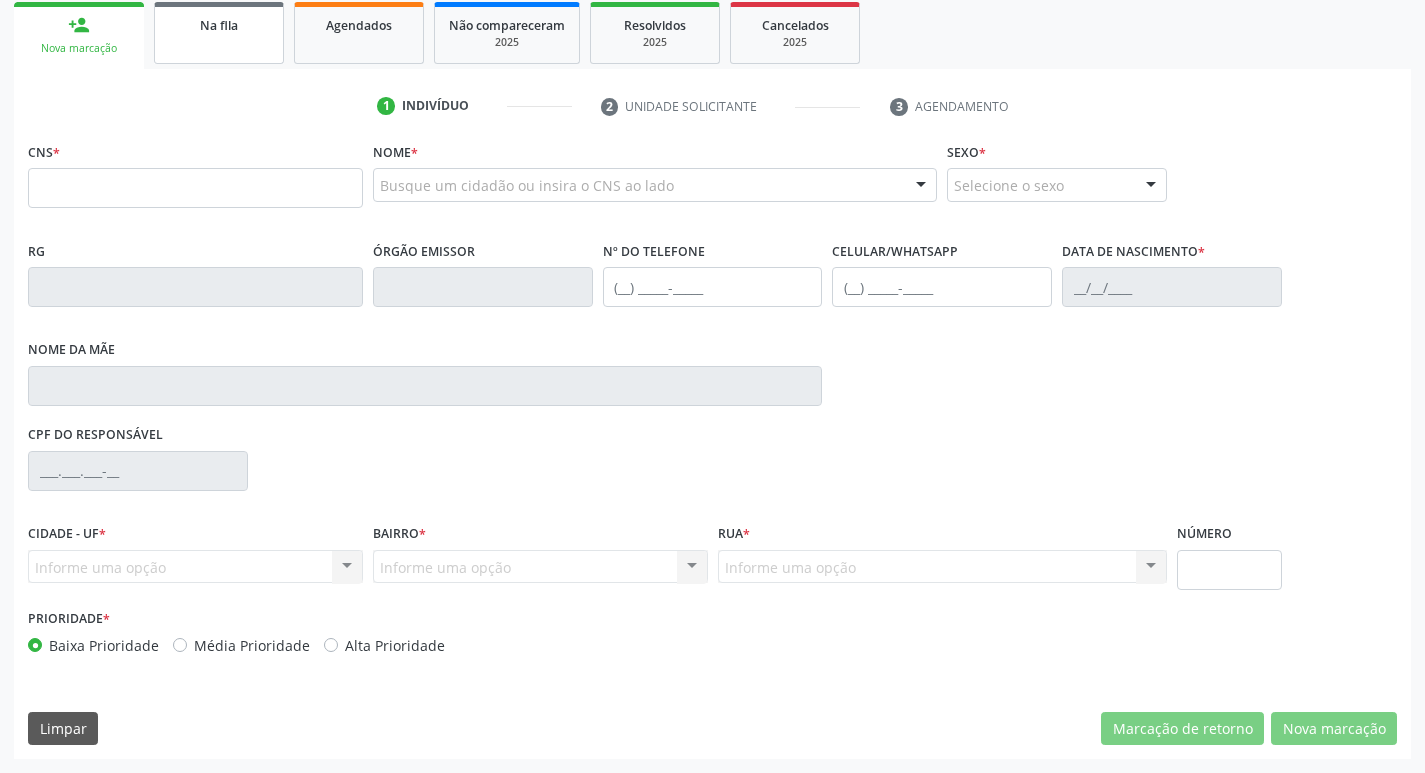 click on "Na fila" at bounding box center [219, 33] 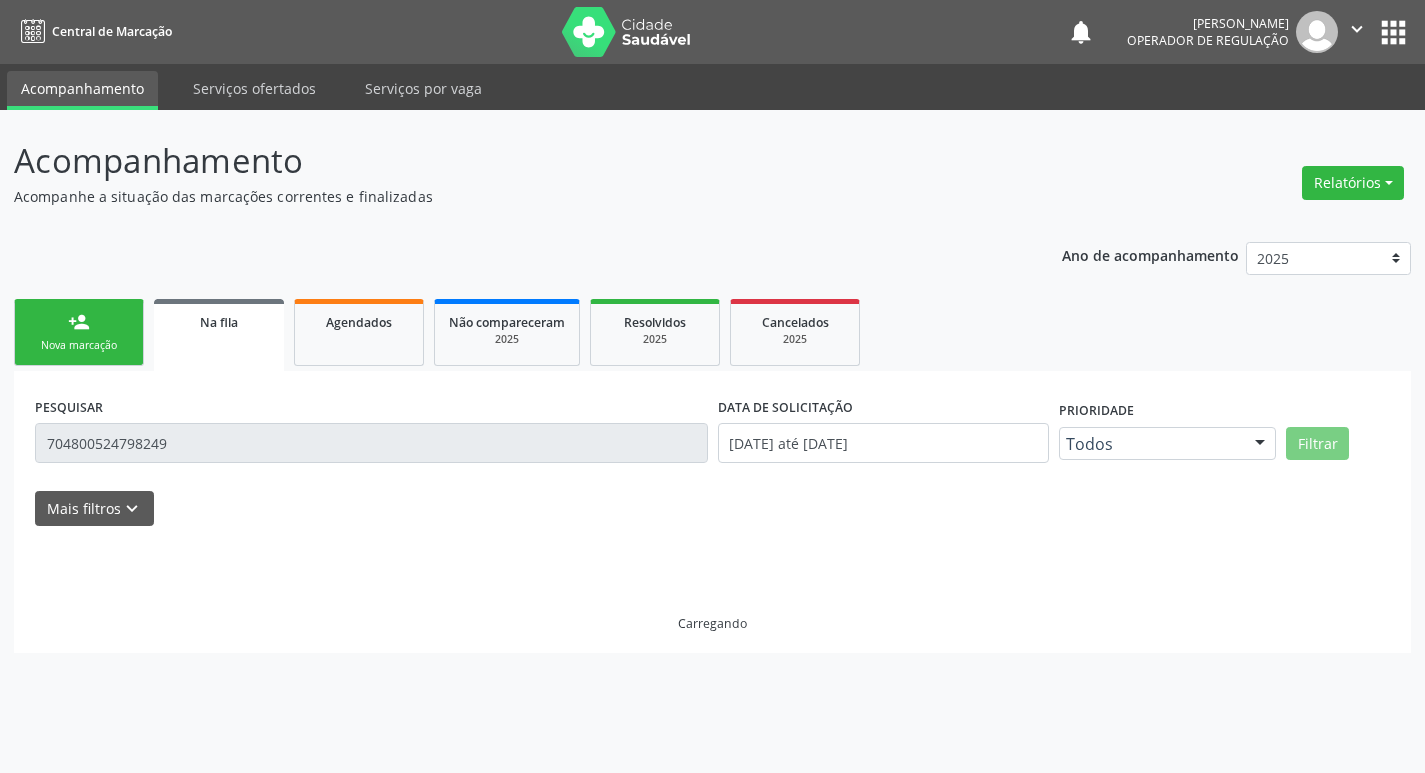 scroll, scrollTop: 0, scrollLeft: 0, axis: both 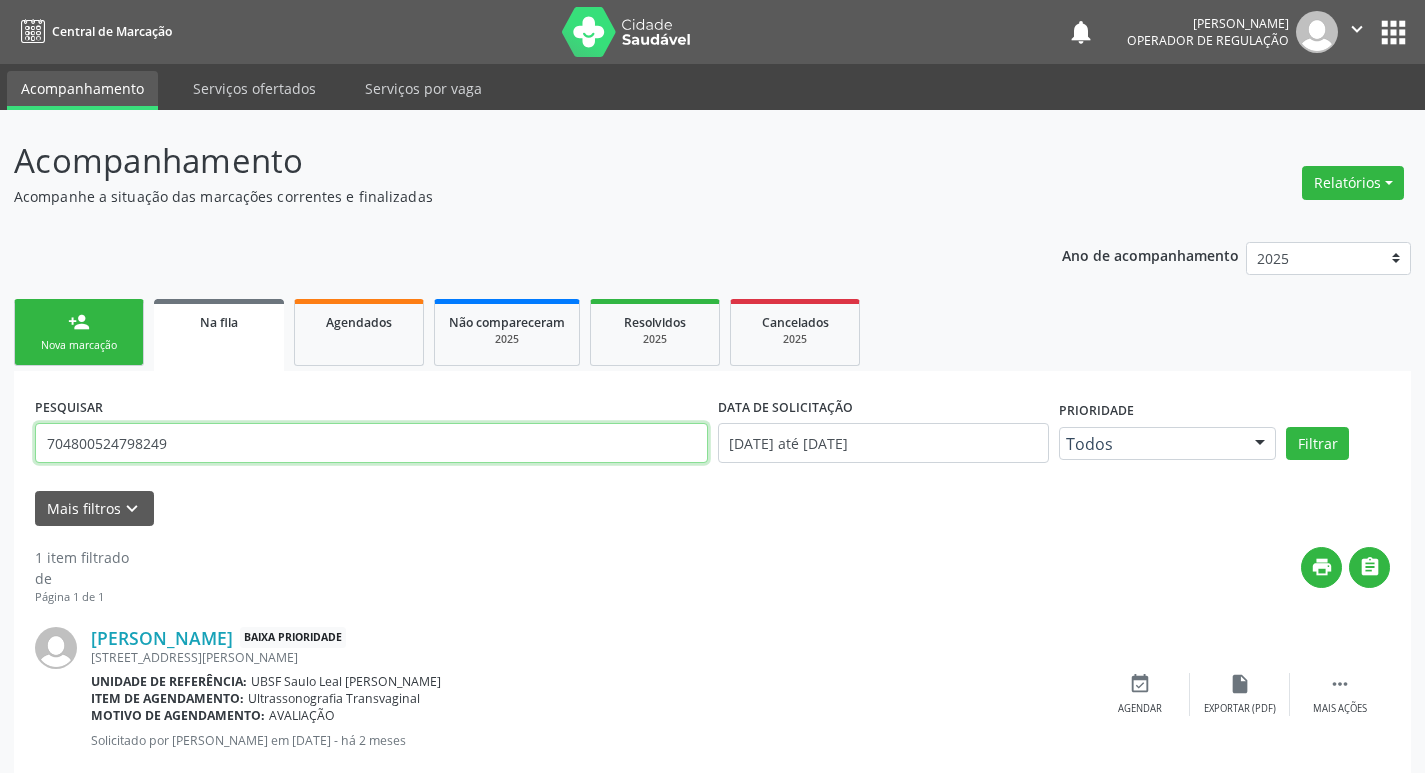 click on "704800524798249" at bounding box center (371, 443) 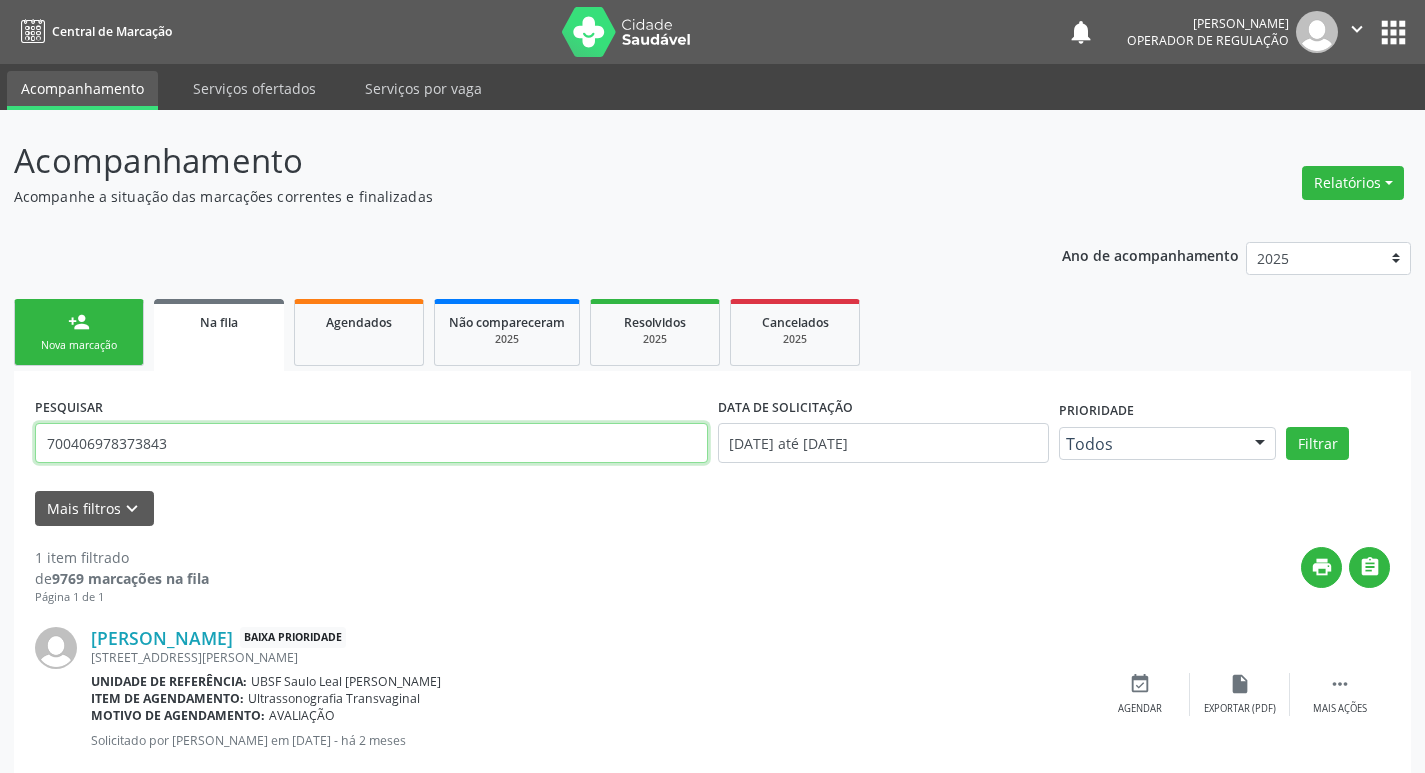 type on "700406978373843" 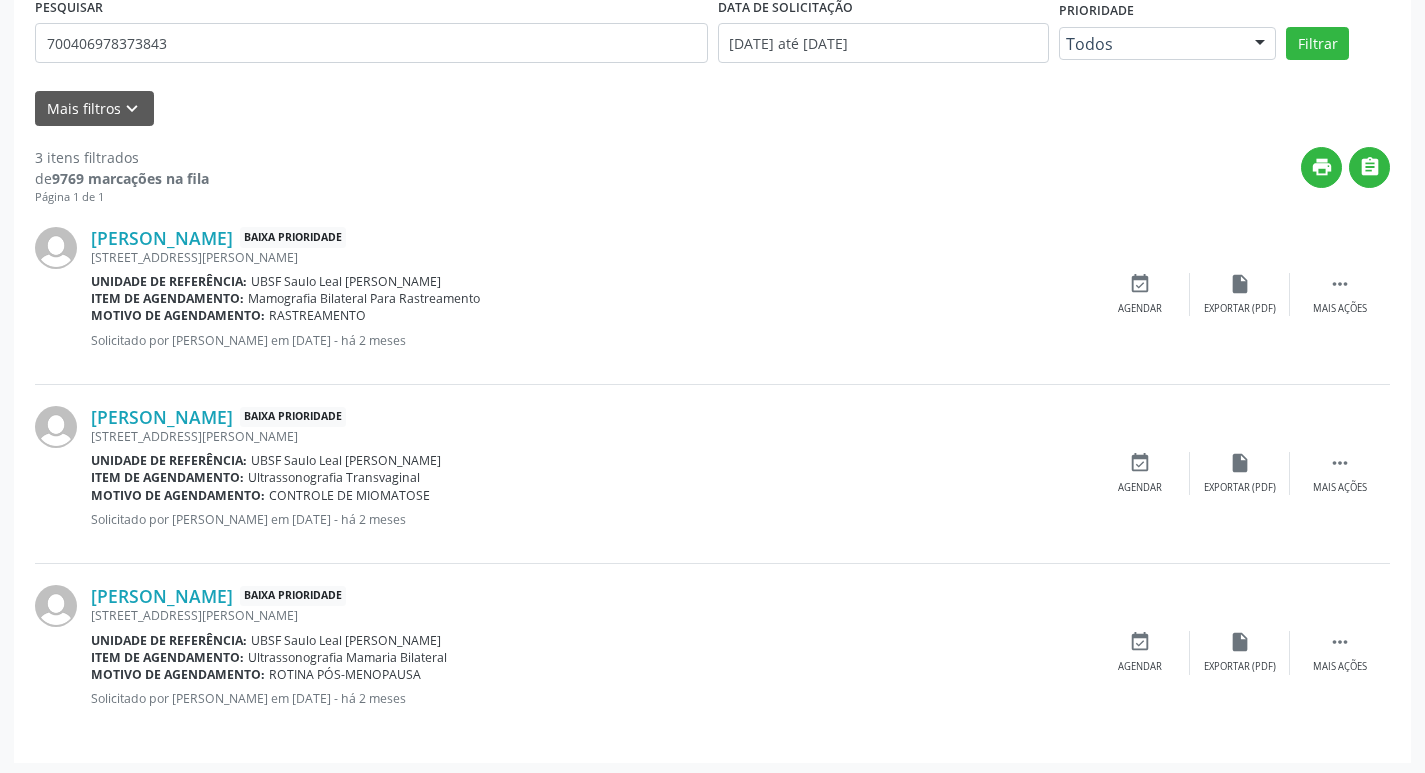 scroll, scrollTop: 404, scrollLeft: 0, axis: vertical 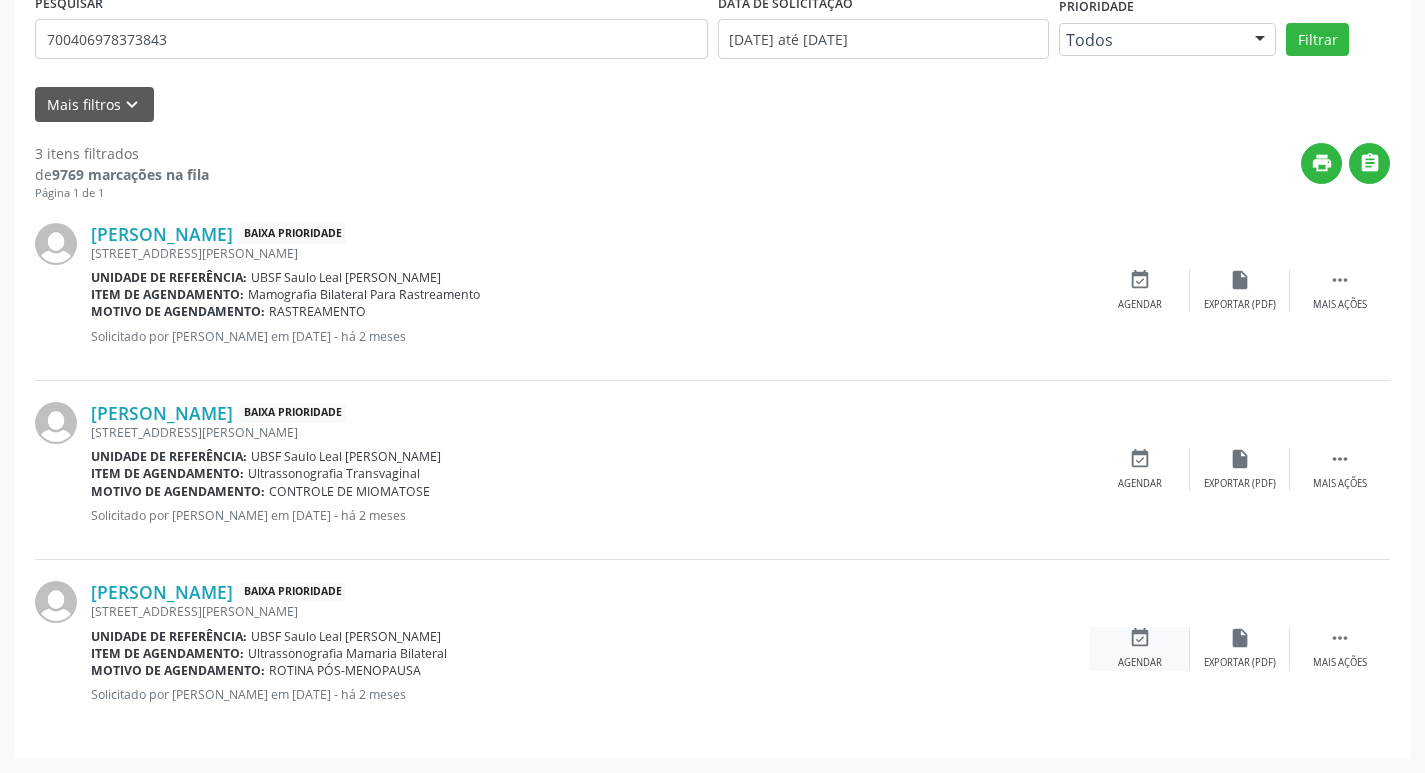 click on "event_available
Agendar" at bounding box center (1140, 648) 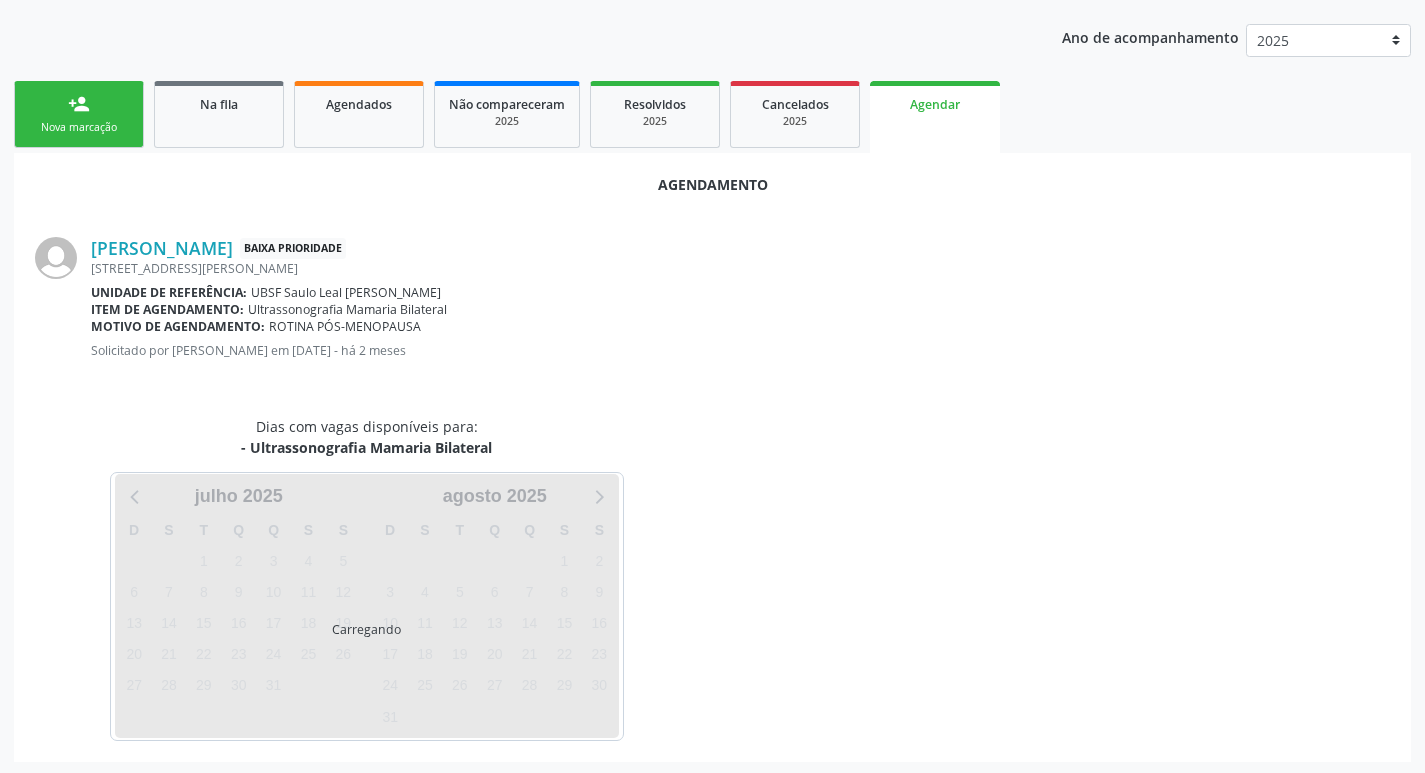 scroll, scrollTop: 221, scrollLeft: 0, axis: vertical 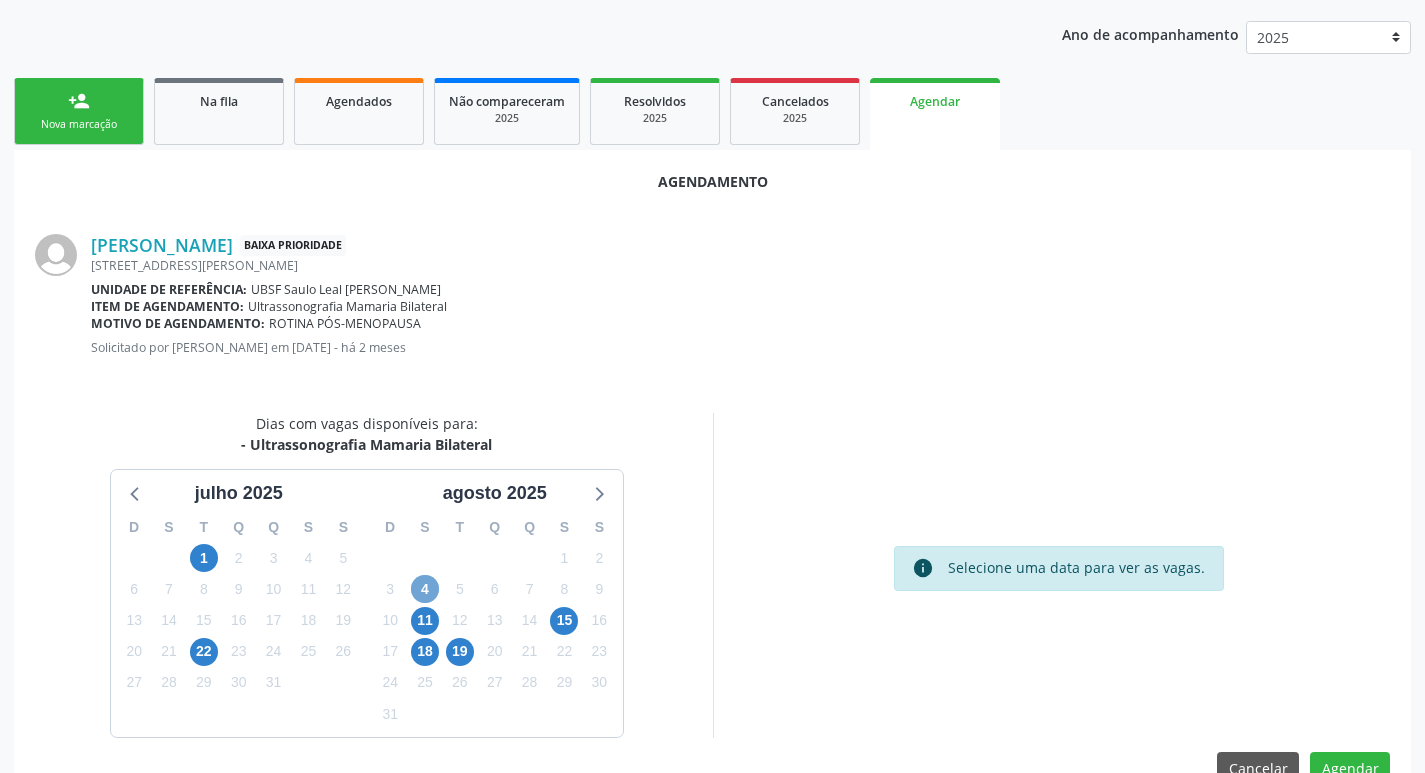 click on "4" at bounding box center (425, 589) 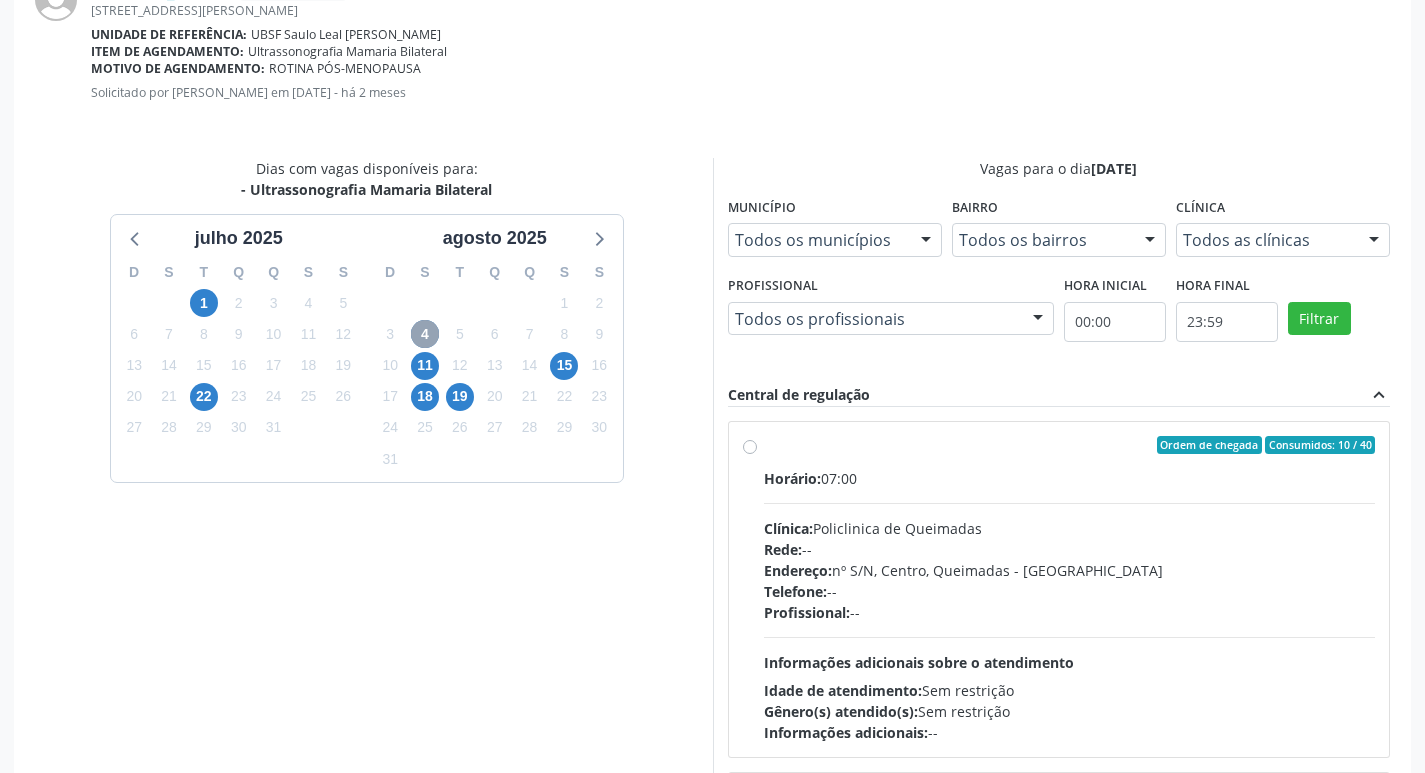 scroll, scrollTop: 521, scrollLeft: 0, axis: vertical 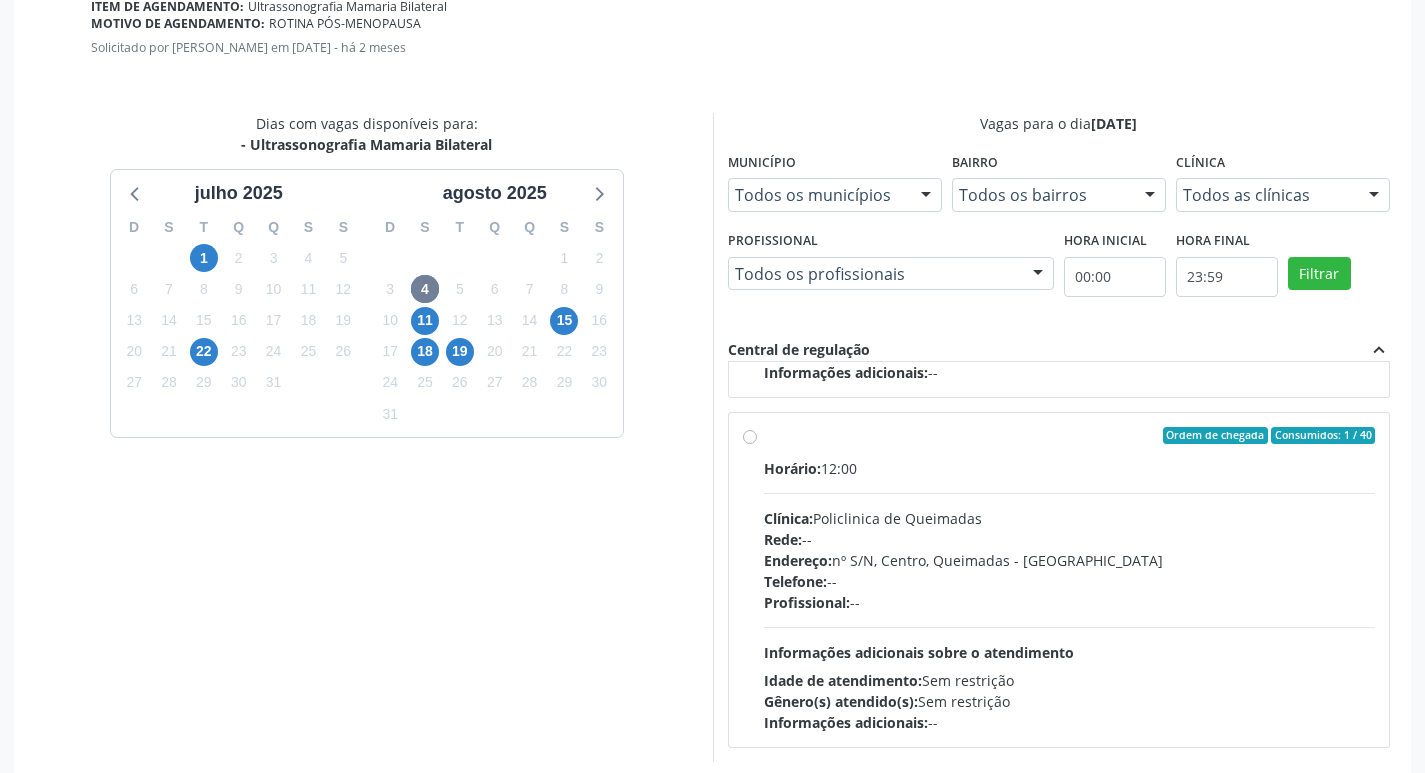 click on "Horário:   12:00
Clínica:  Policlinica de Queimadas
Rede:
--
Endereço:   nº S/N, Centro, Queimadas - PB
Telefone:   --
Profissional:
--
Informações adicionais sobre o atendimento
Idade de atendimento:
Sem restrição
Gênero(s) atendido(s):
Sem restrição
Informações adicionais:
--" at bounding box center (1070, 595) 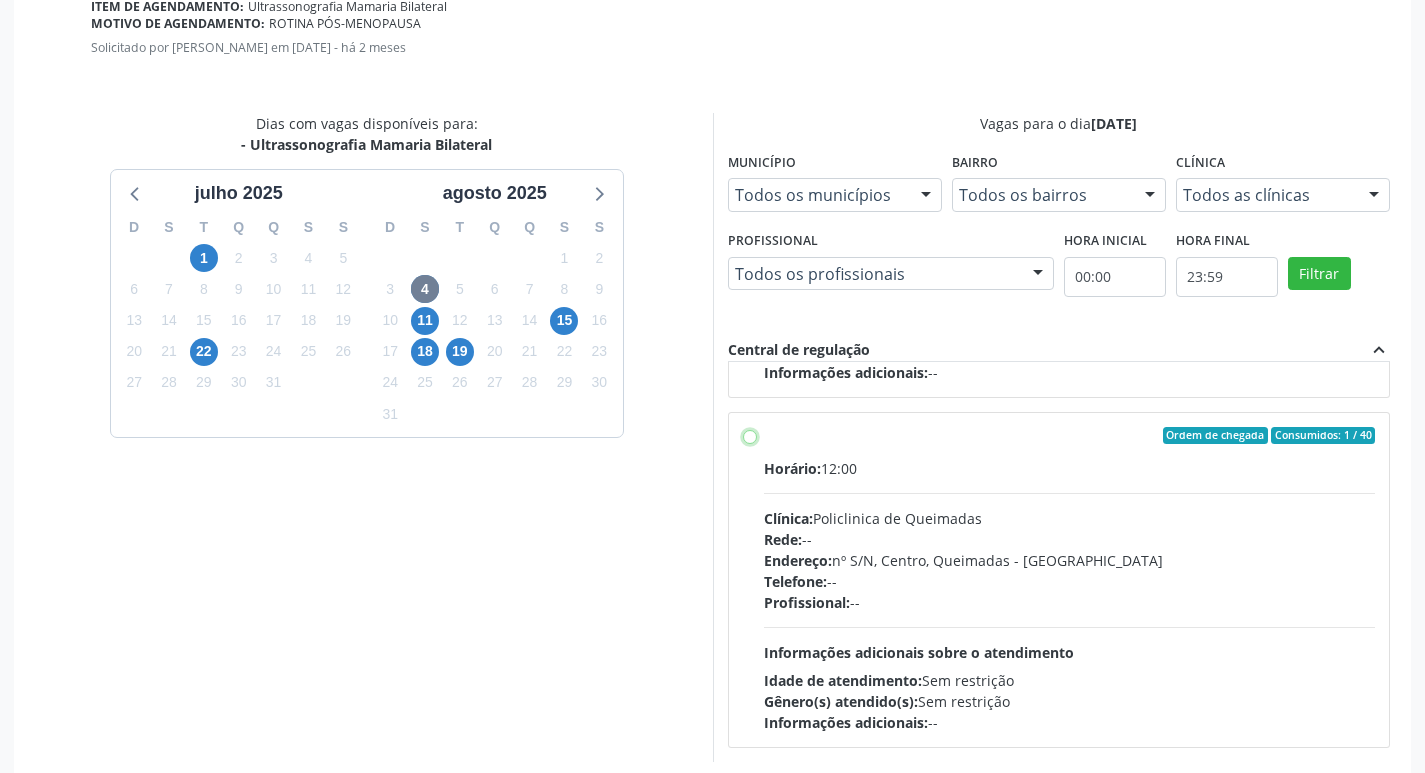 click on "Ordem de chegada
Consumidos: 1 / 40
Horário:   12:00
Clínica:  Policlinica de Queimadas
Rede:
--
Endereço:   nº S/N, Centro, Queimadas - PB
Telefone:   --
Profissional:
--
Informações adicionais sobre o atendimento
Idade de atendimento:
Sem restrição
Gênero(s) atendido(s):
Sem restrição
Informações adicionais:
--" at bounding box center [750, 436] 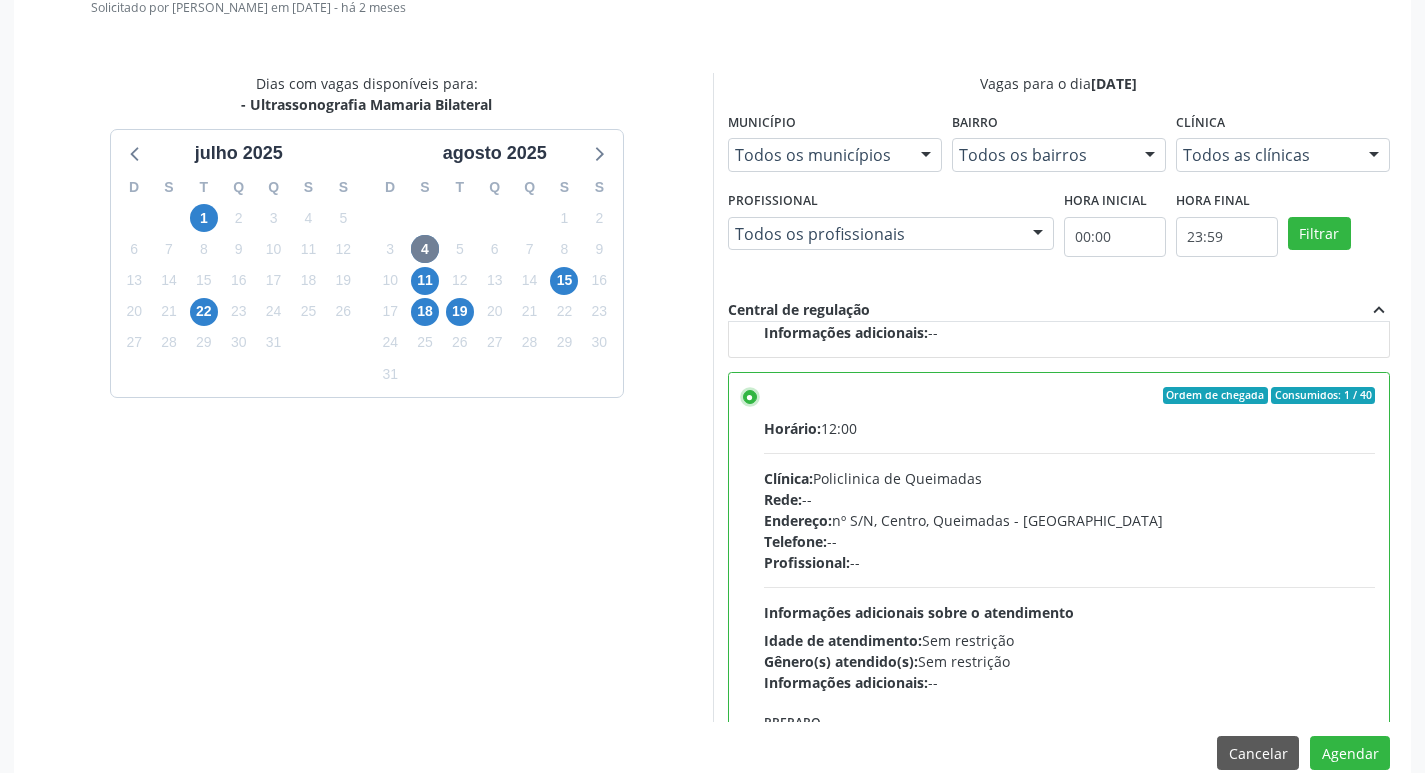 scroll, scrollTop: 593, scrollLeft: 0, axis: vertical 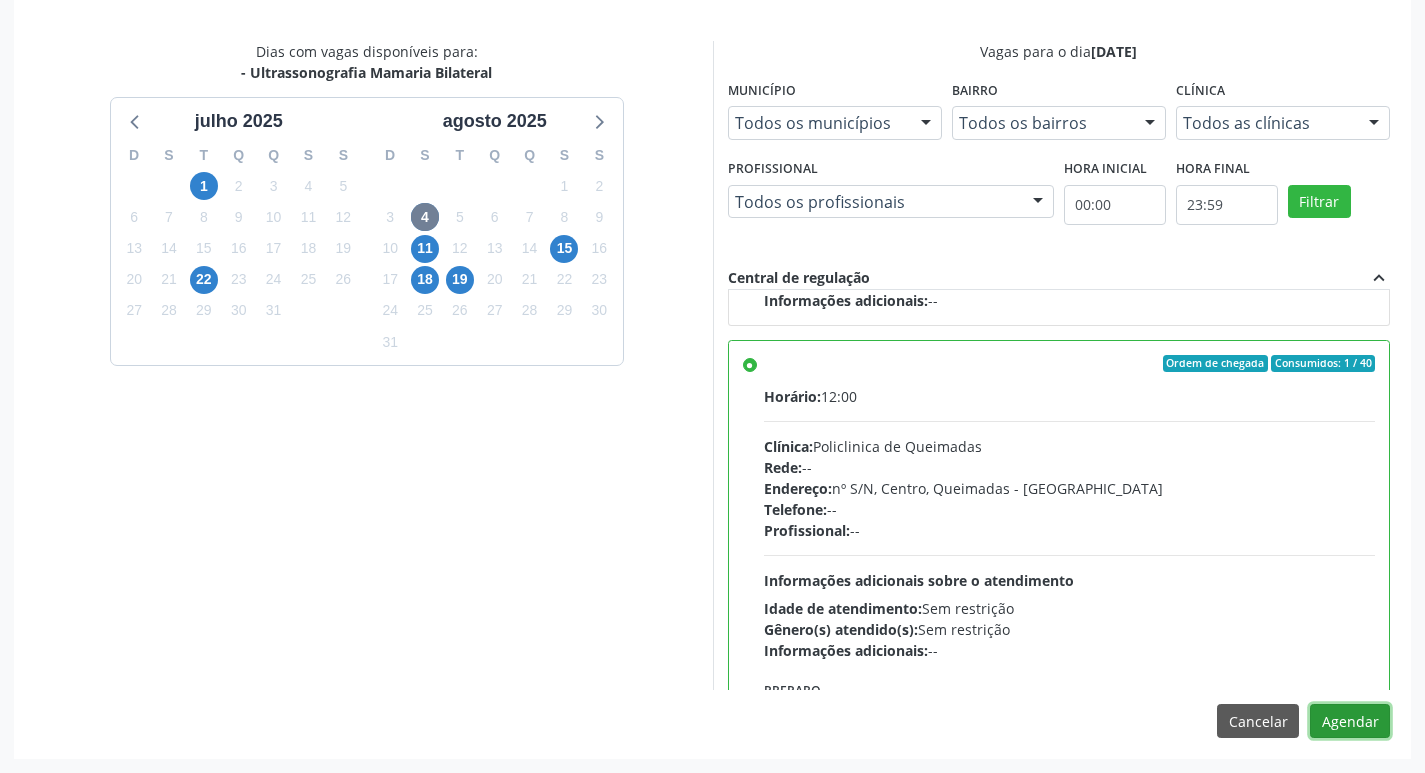 click on "Agendar" at bounding box center (1350, 721) 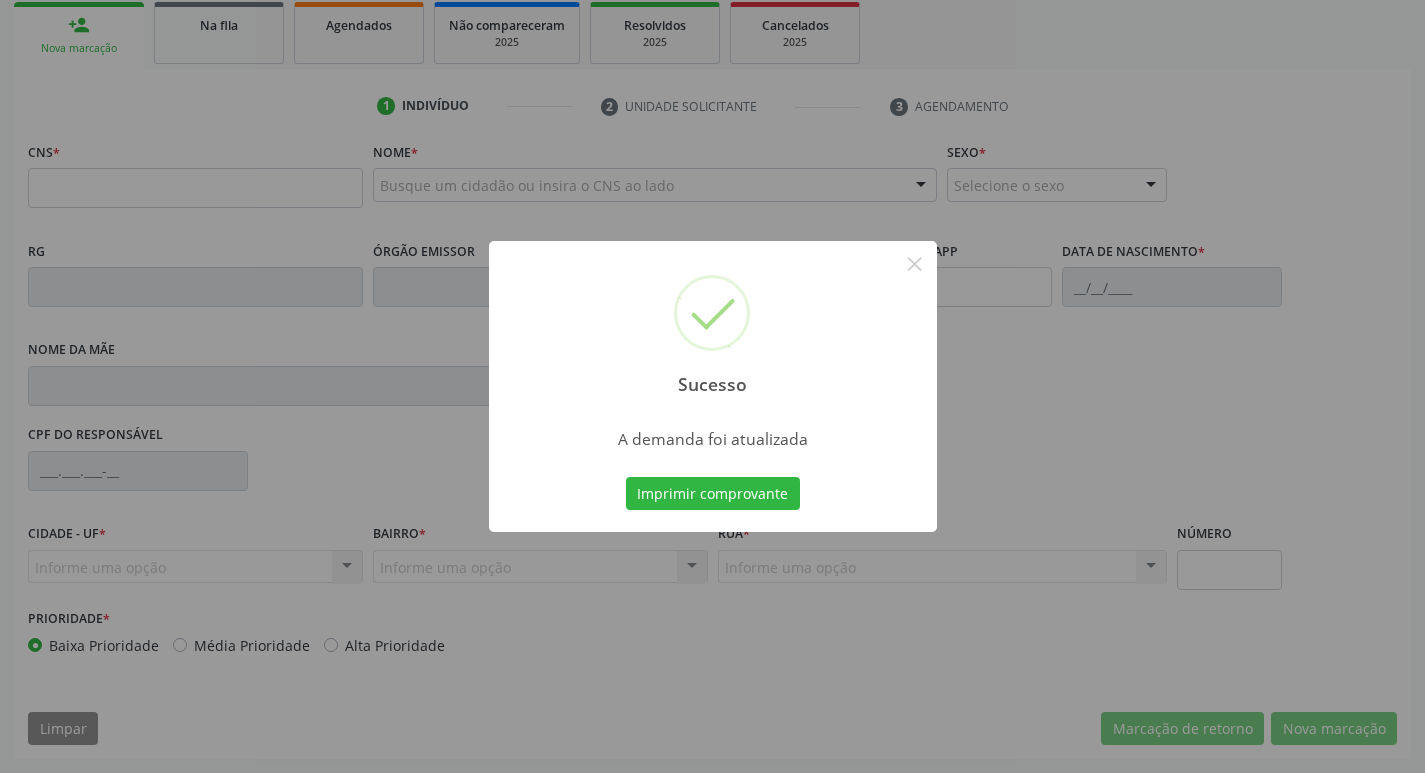 scroll, scrollTop: 297, scrollLeft: 0, axis: vertical 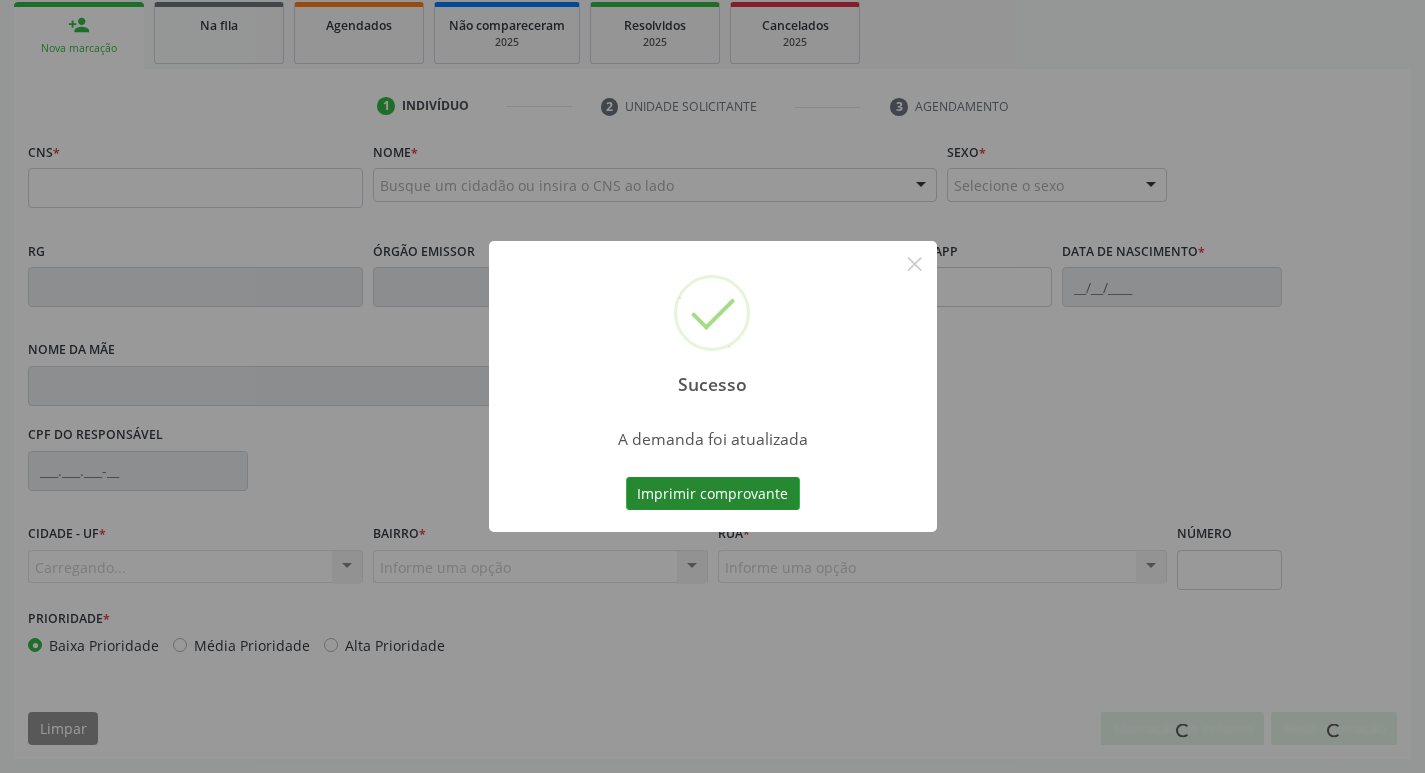 click on "Imprimir comprovante" at bounding box center [713, 494] 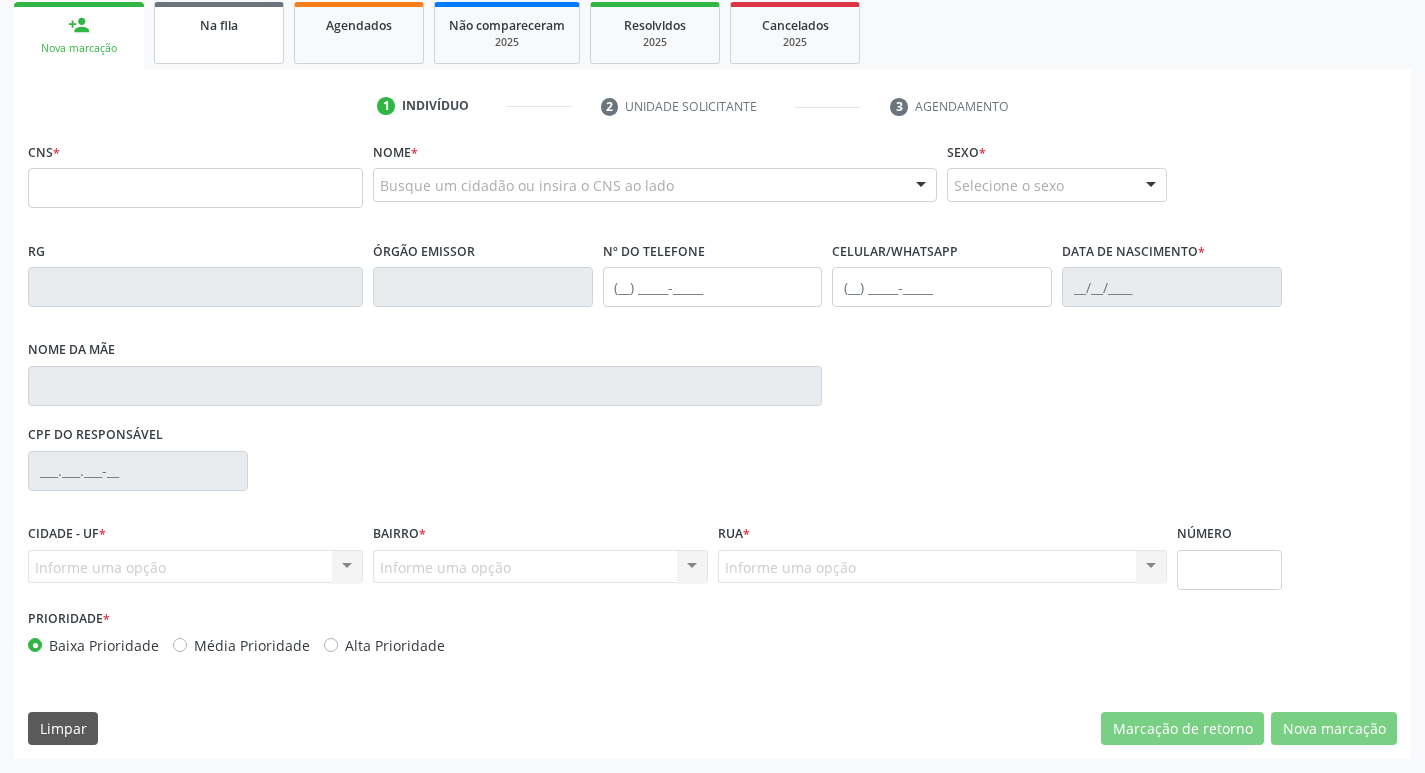 click on "Na fila" at bounding box center [219, 33] 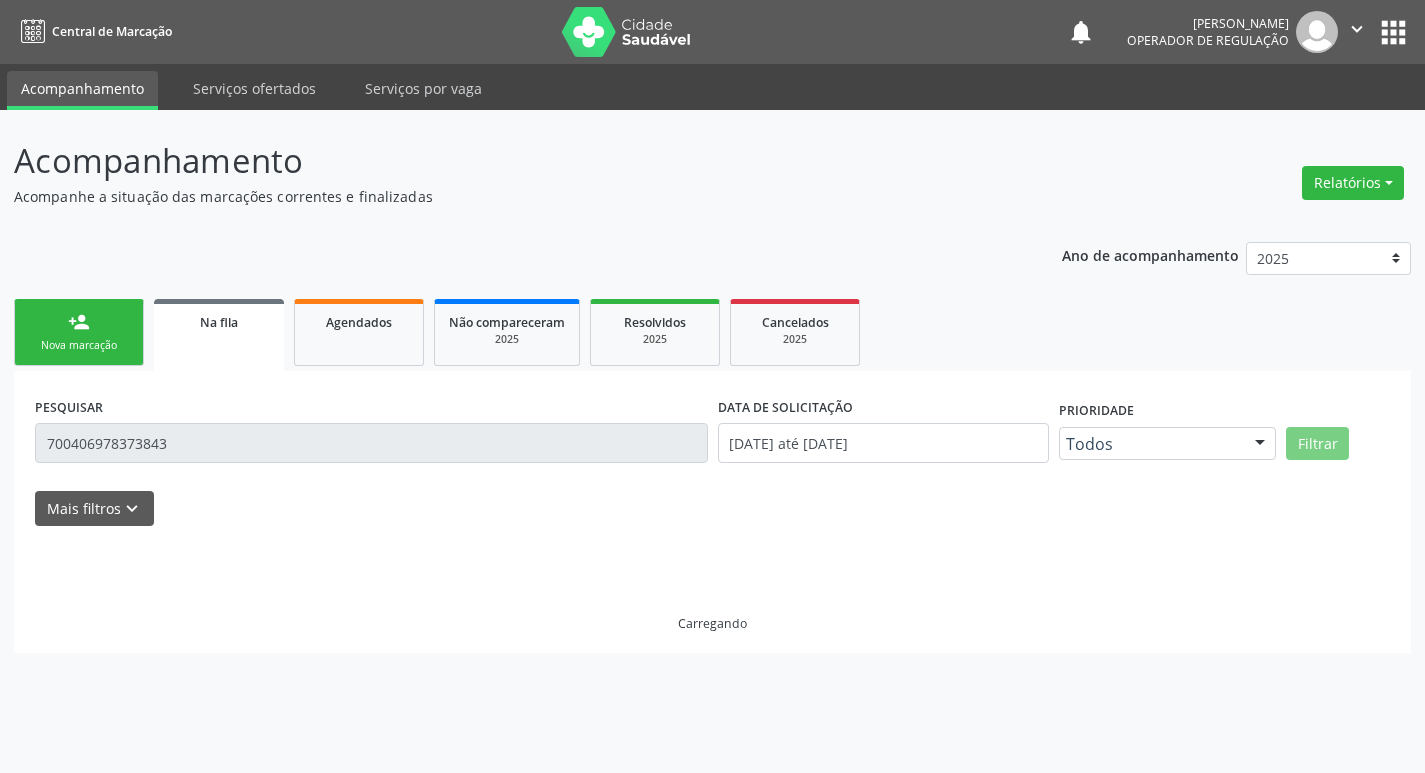 scroll, scrollTop: 0, scrollLeft: 0, axis: both 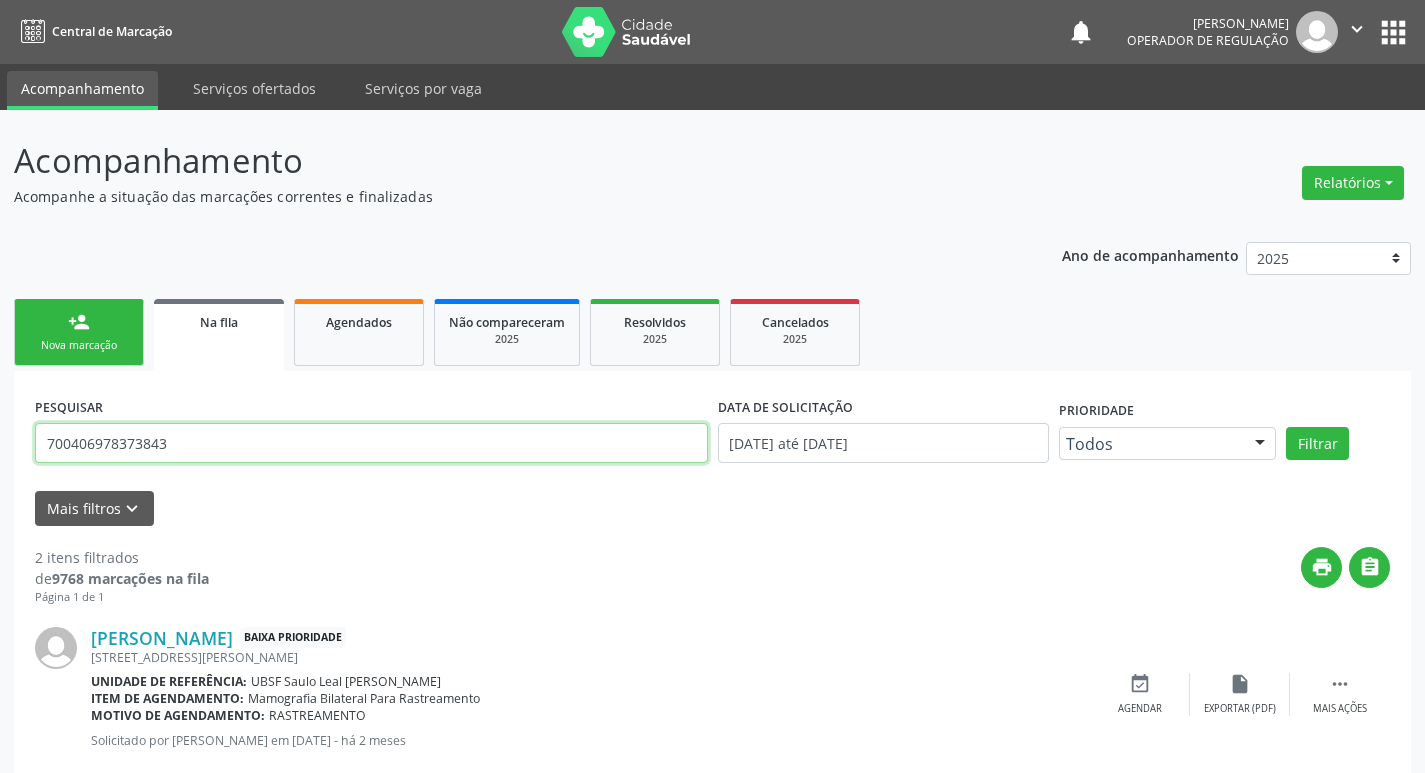 click on "700406978373843" at bounding box center (371, 443) 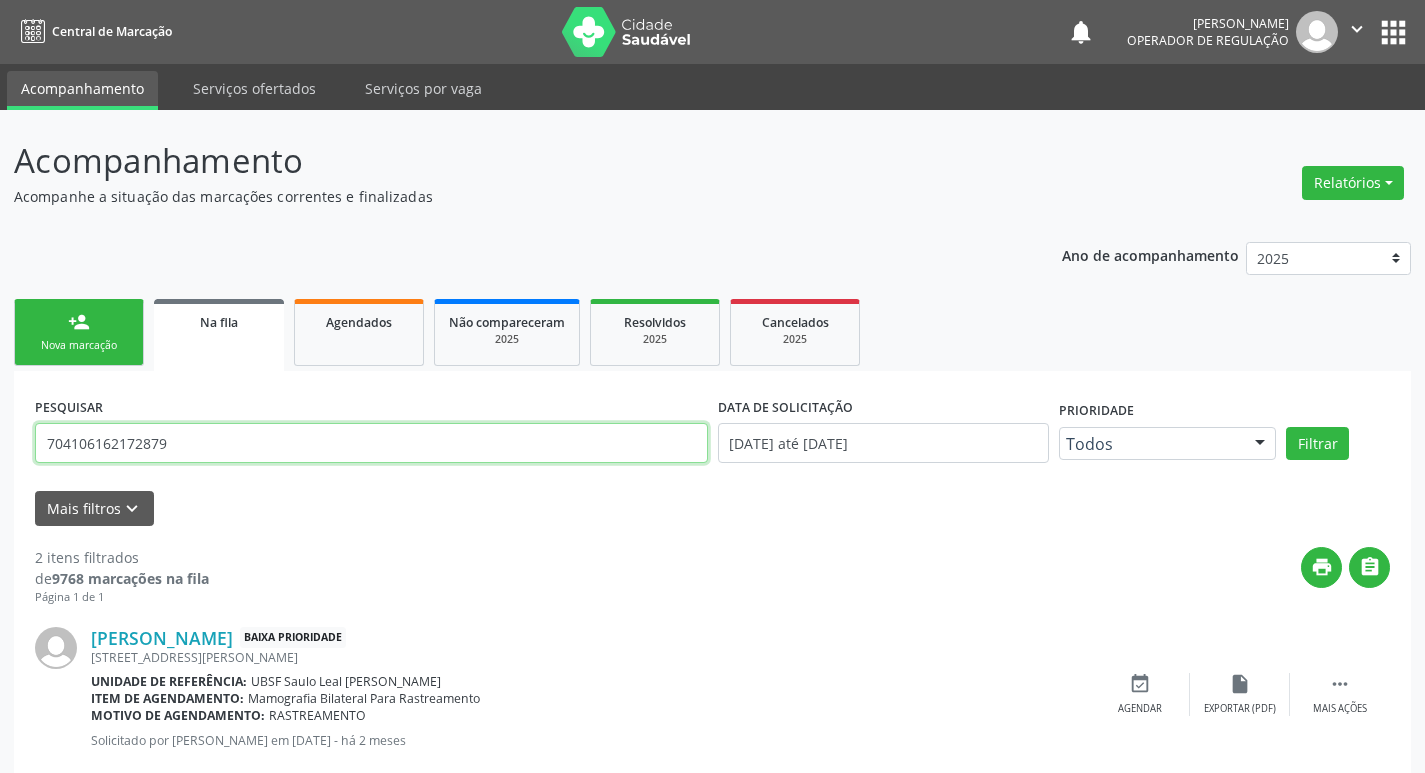 type on "704106162172879" 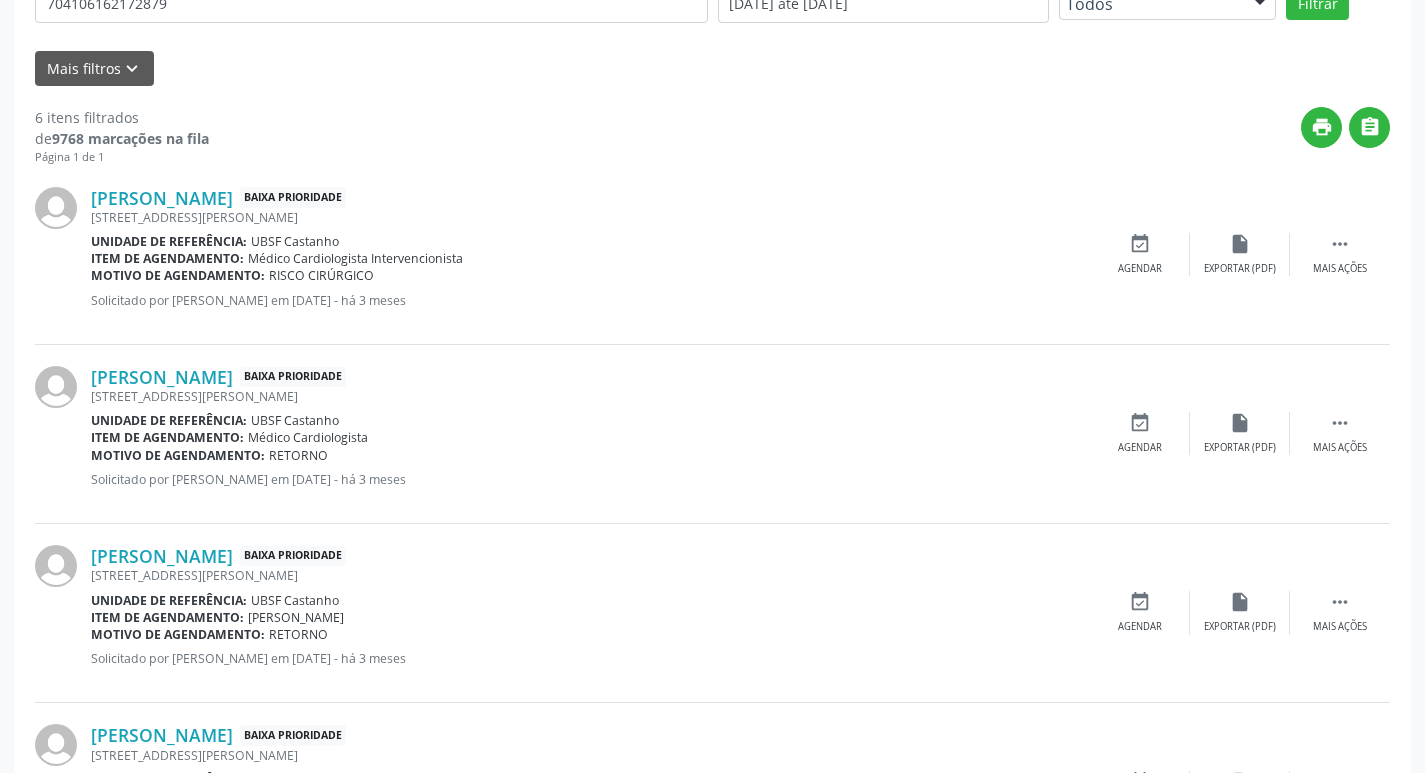 scroll, scrollTop: 342, scrollLeft: 0, axis: vertical 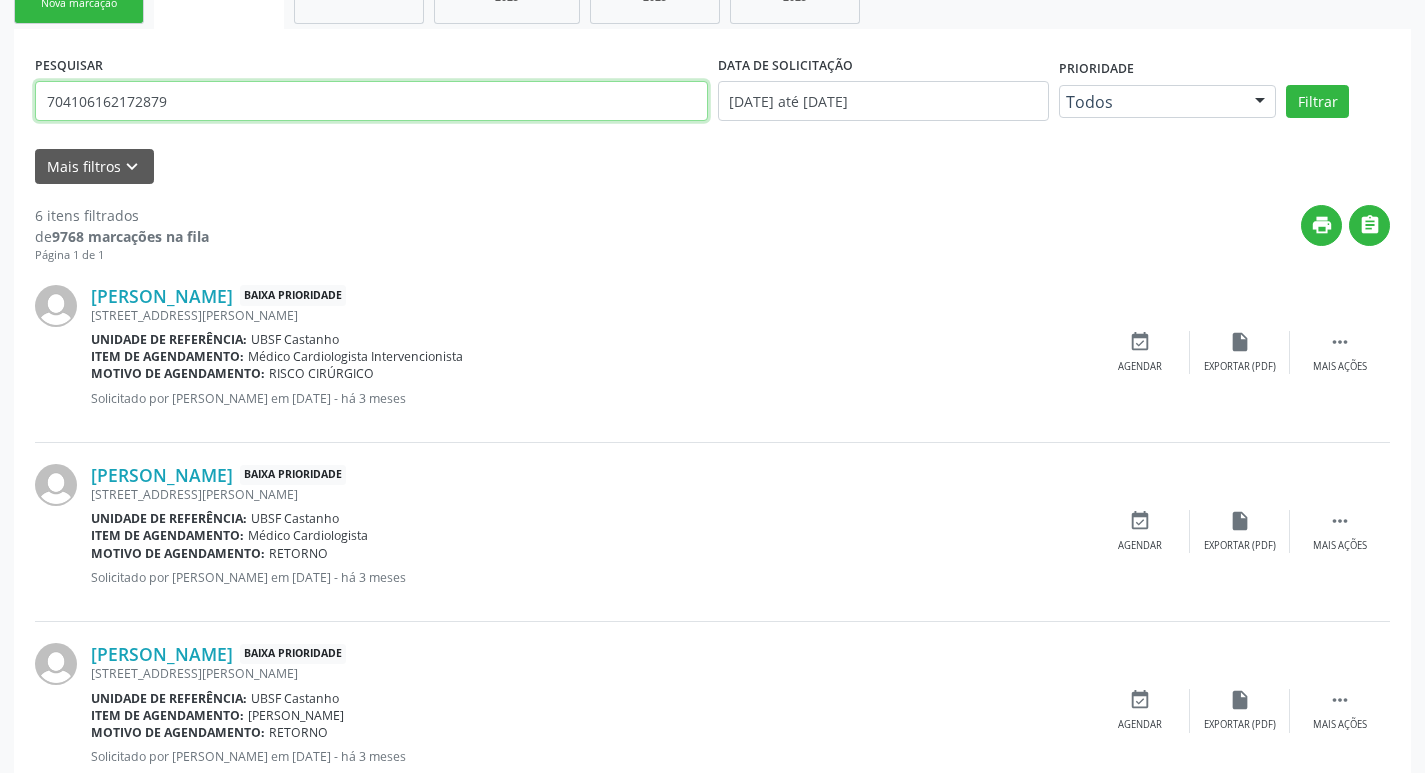 click on "704106162172879" at bounding box center (371, 101) 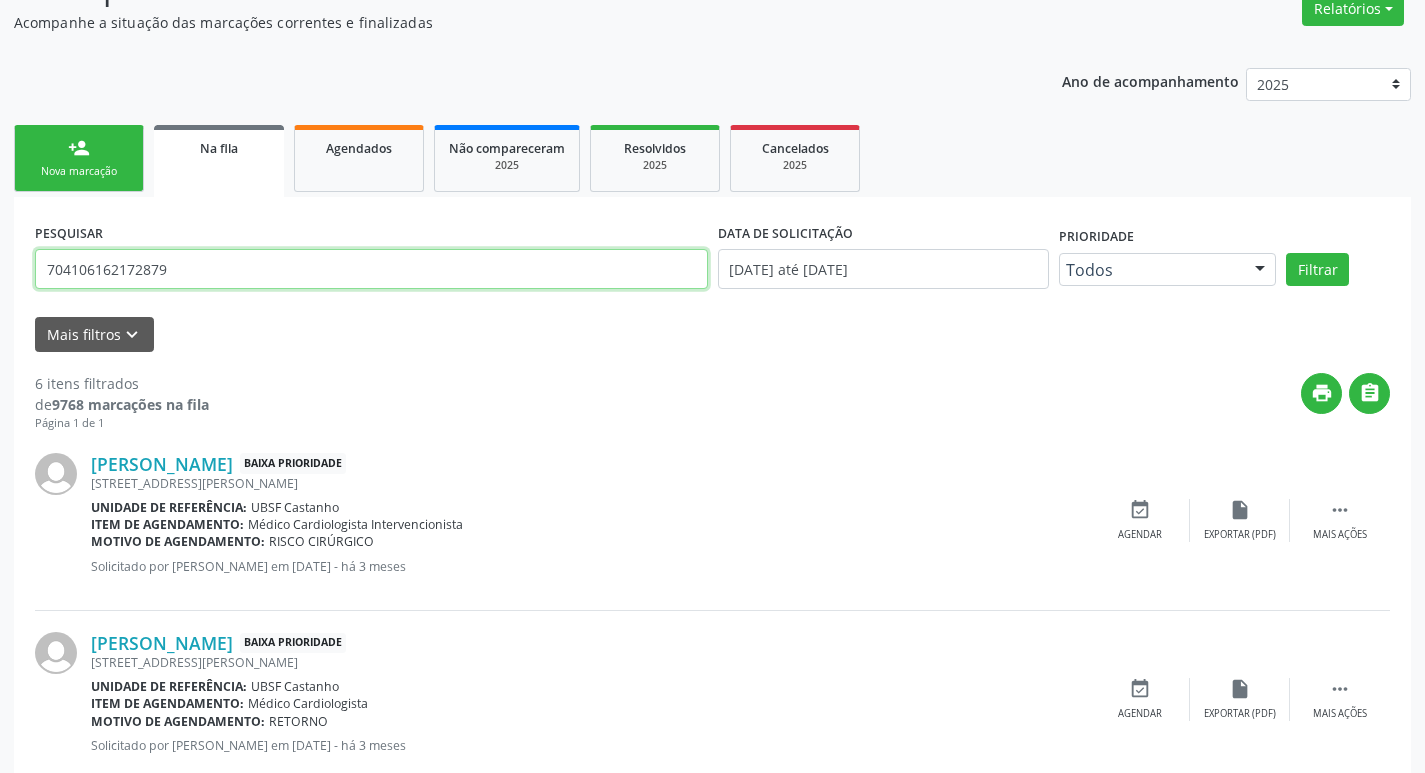scroll, scrollTop: 0, scrollLeft: 0, axis: both 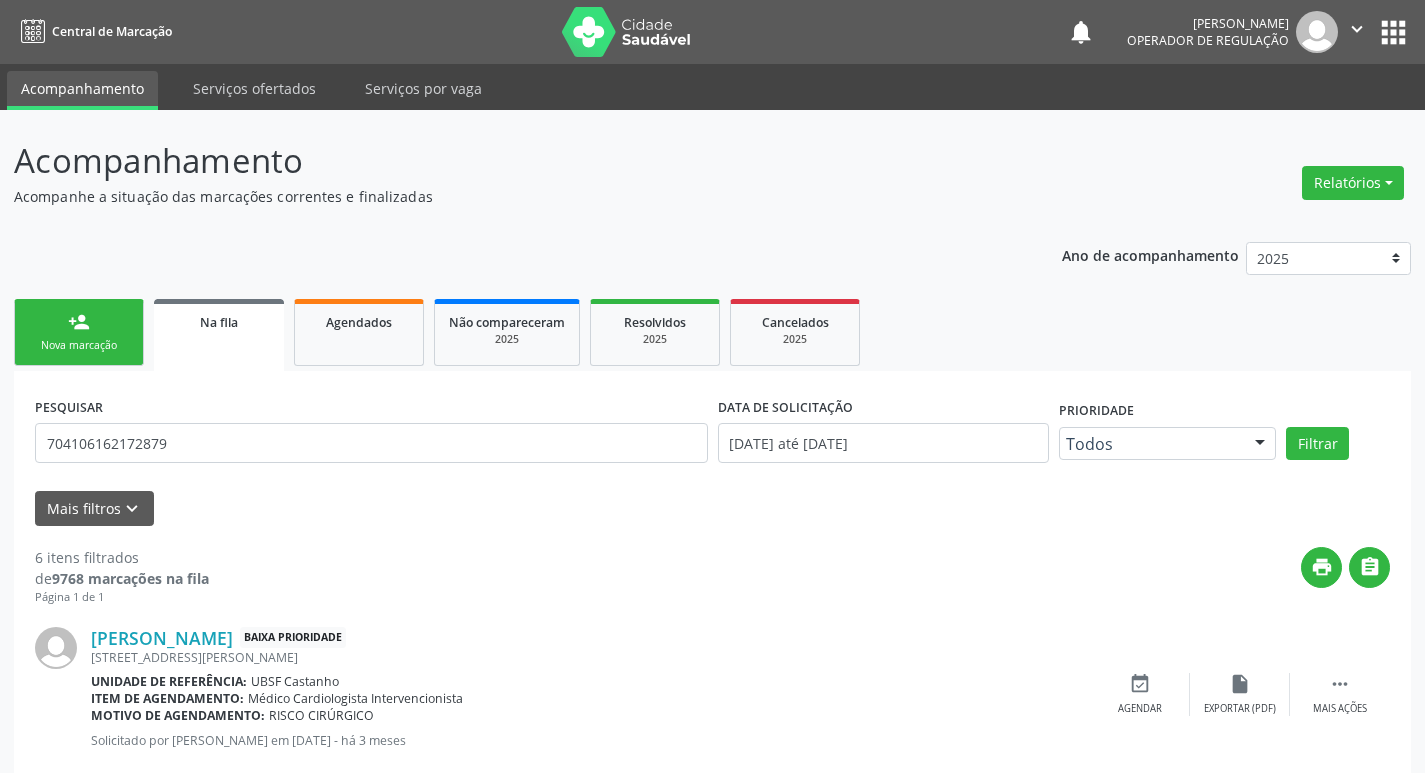 click on "person_add
Nova marcação" at bounding box center (79, 332) 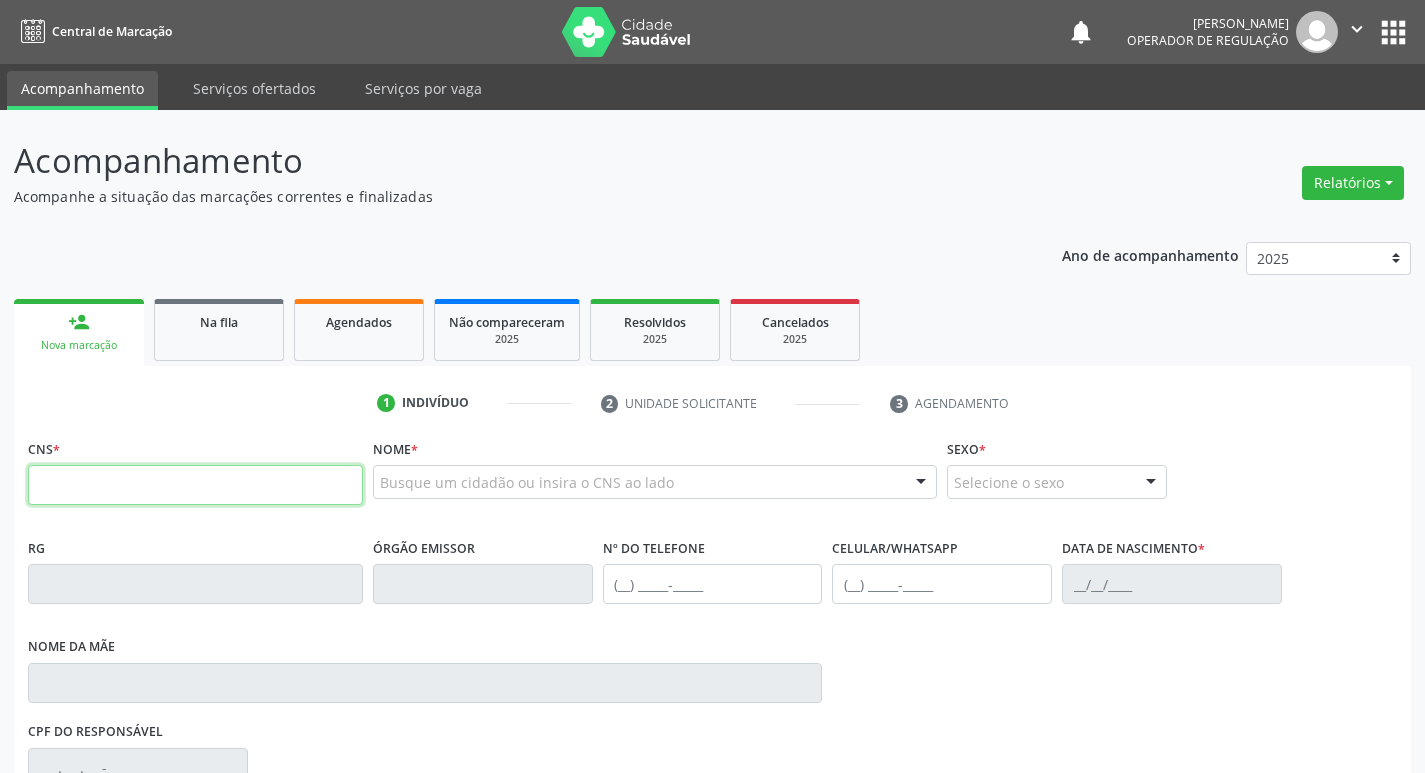click at bounding box center (195, 485) 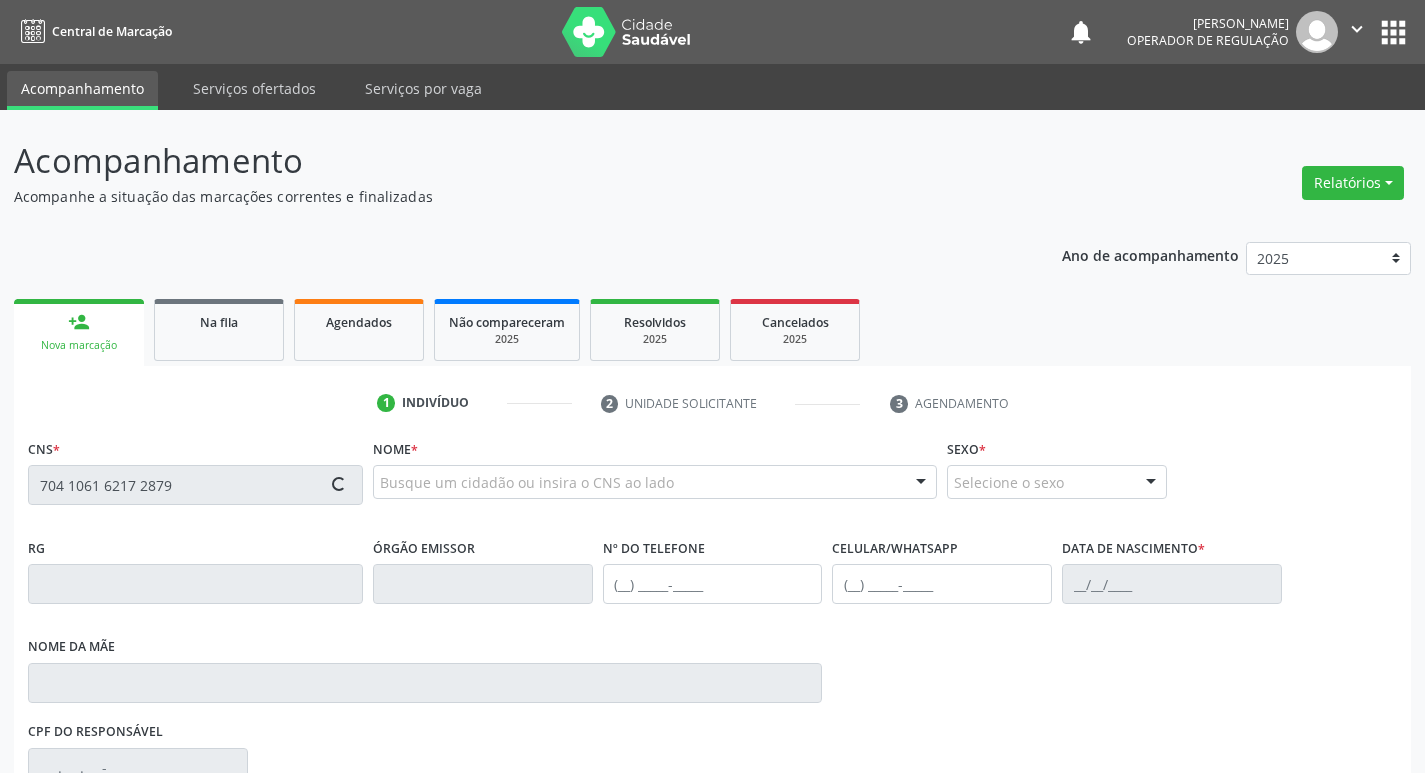 type on "704 1061 6217 2879" 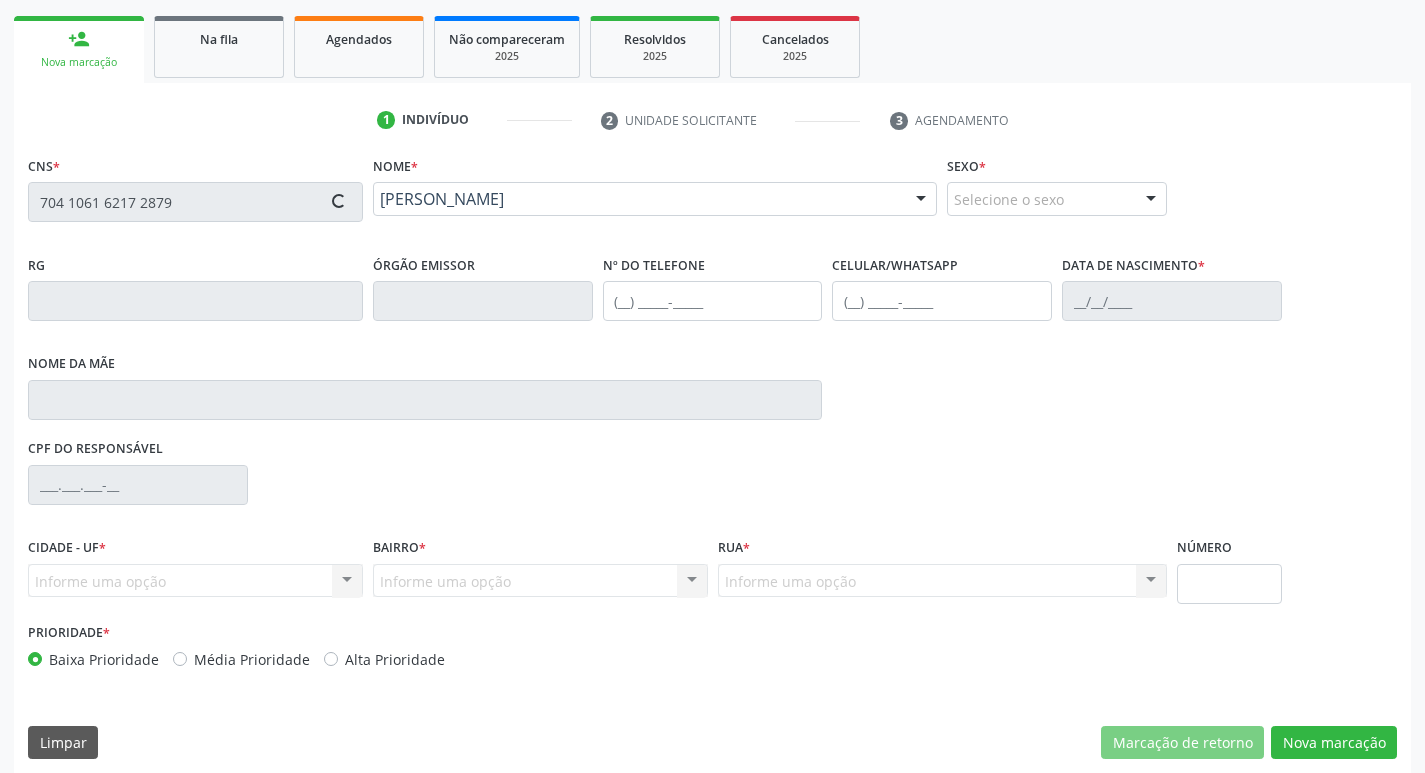 scroll, scrollTop: 297, scrollLeft: 0, axis: vertical 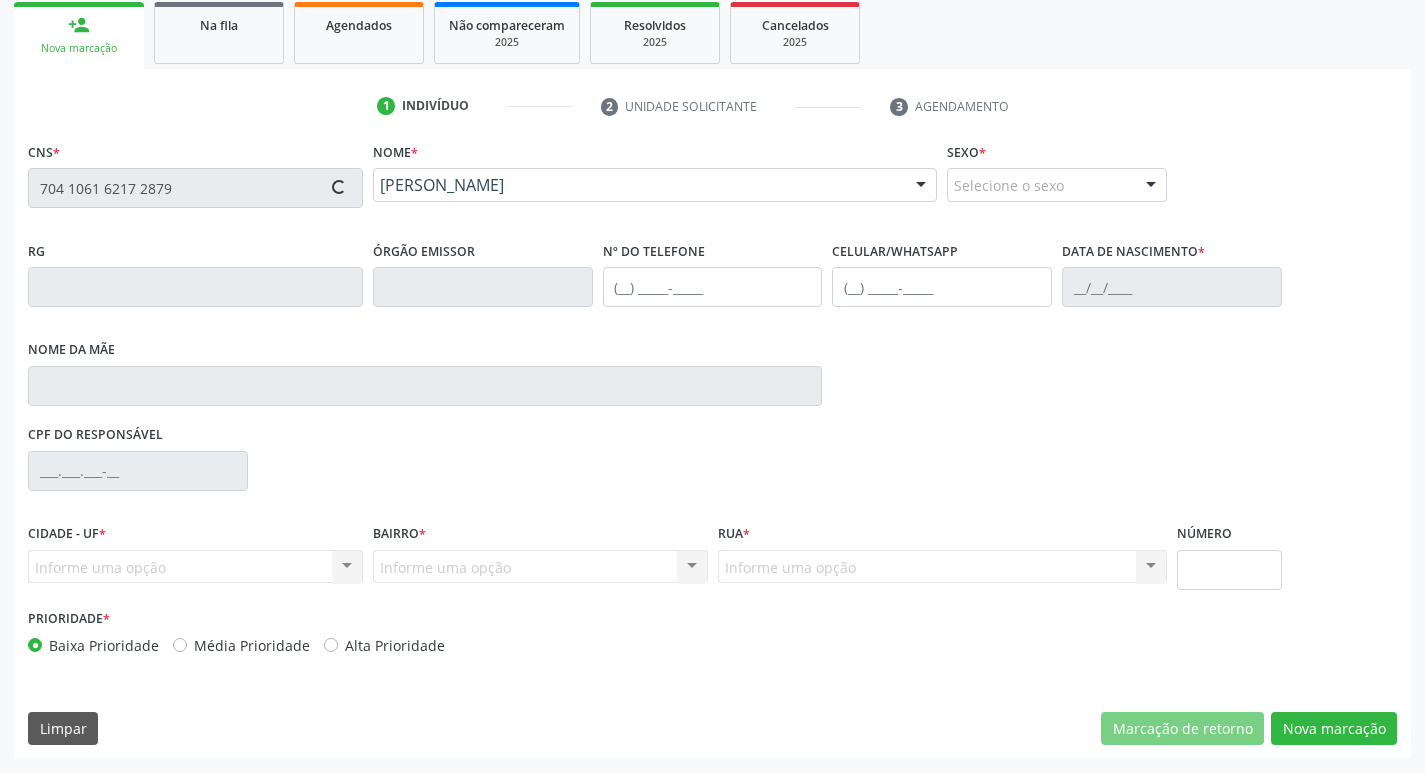 type on "(83) 99168-0272" 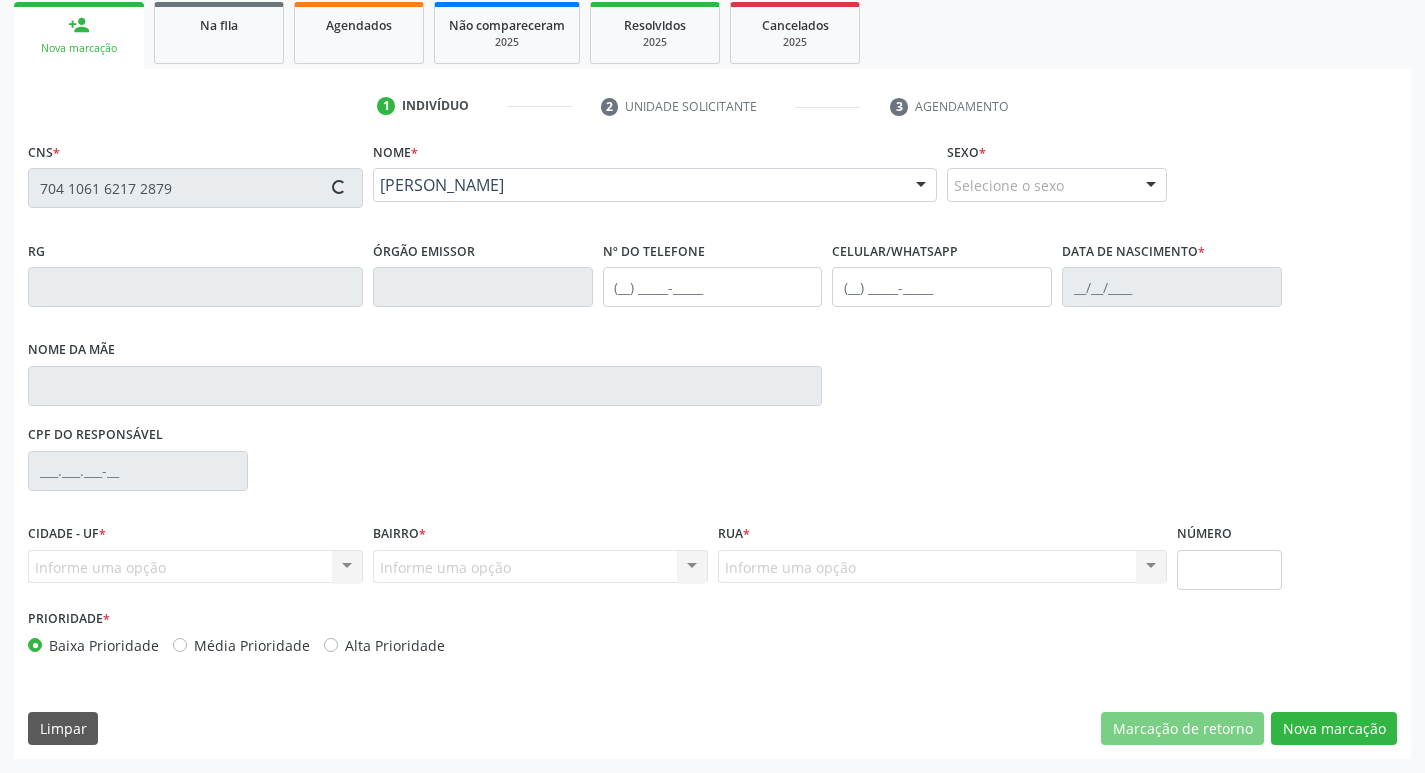 type on "14/04/1967" 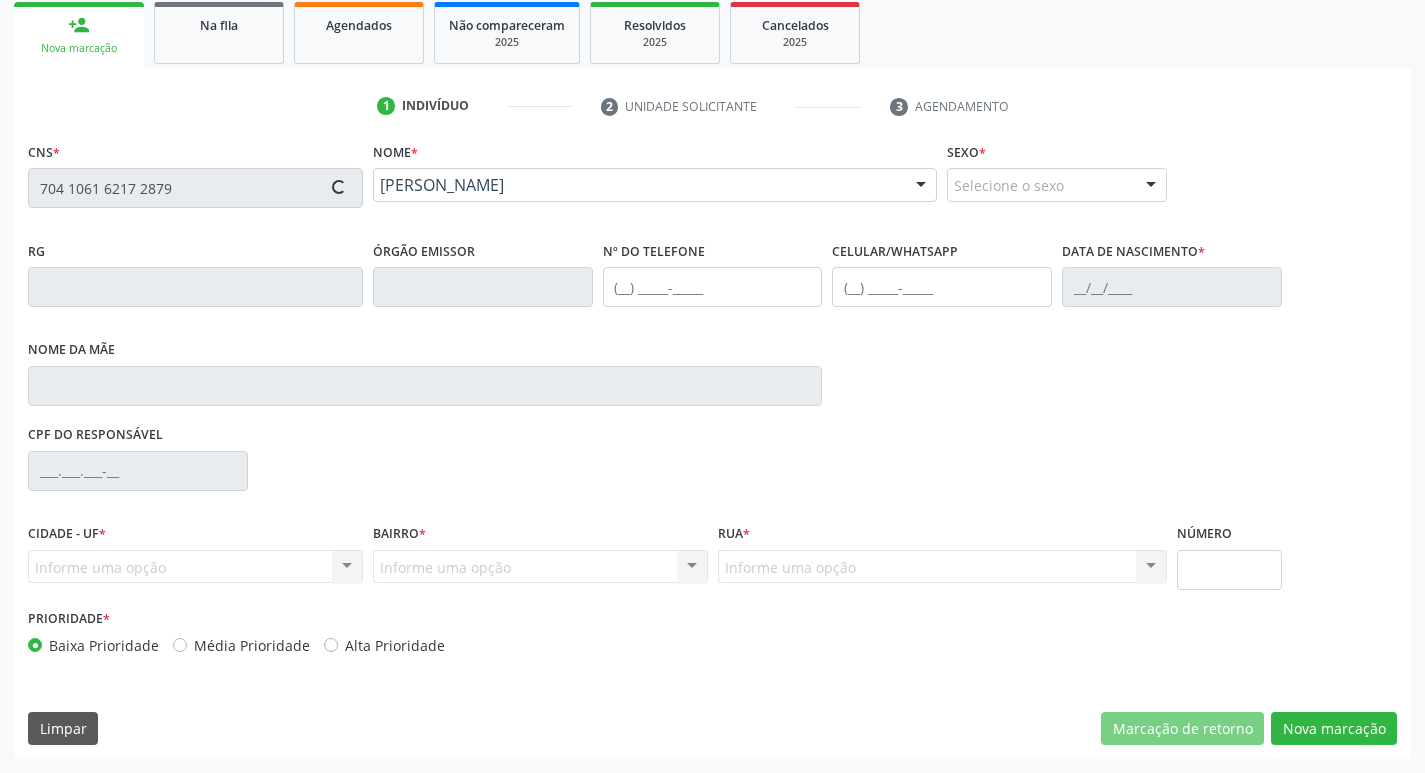 type on "Severina Tavares da Silva" 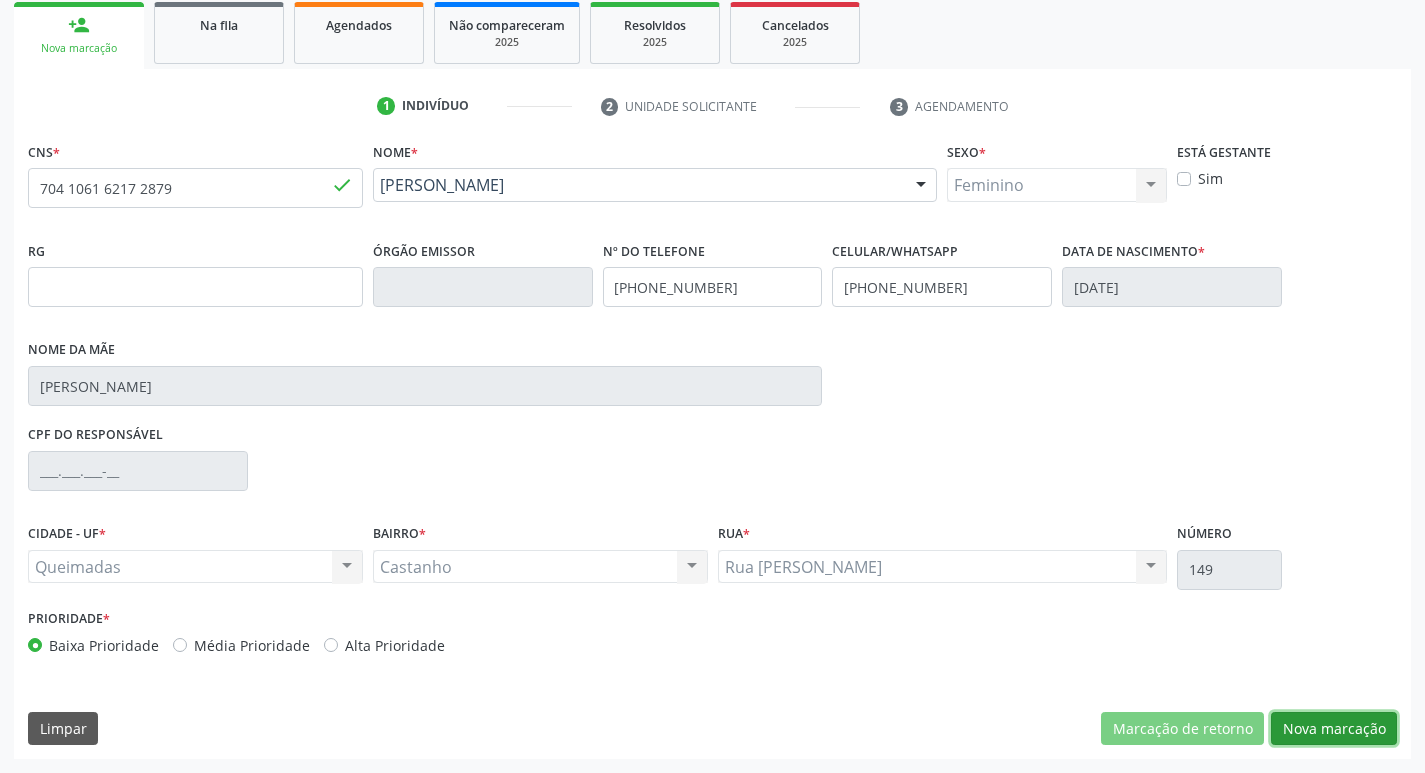 click on "Nova marcação" at bounding box center (1334, 729) 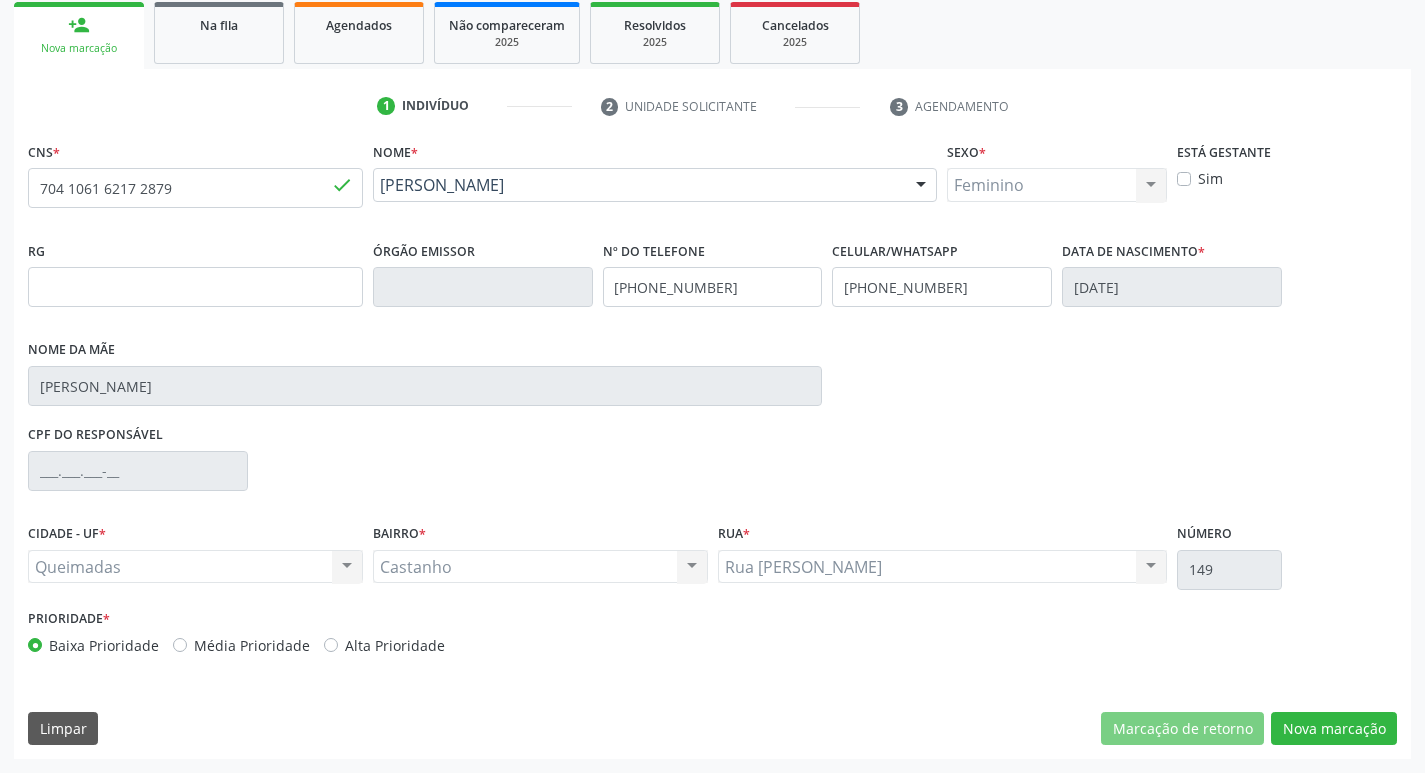 scroll, scrollTop: 133, scrollLeft: 0, axis: vertical 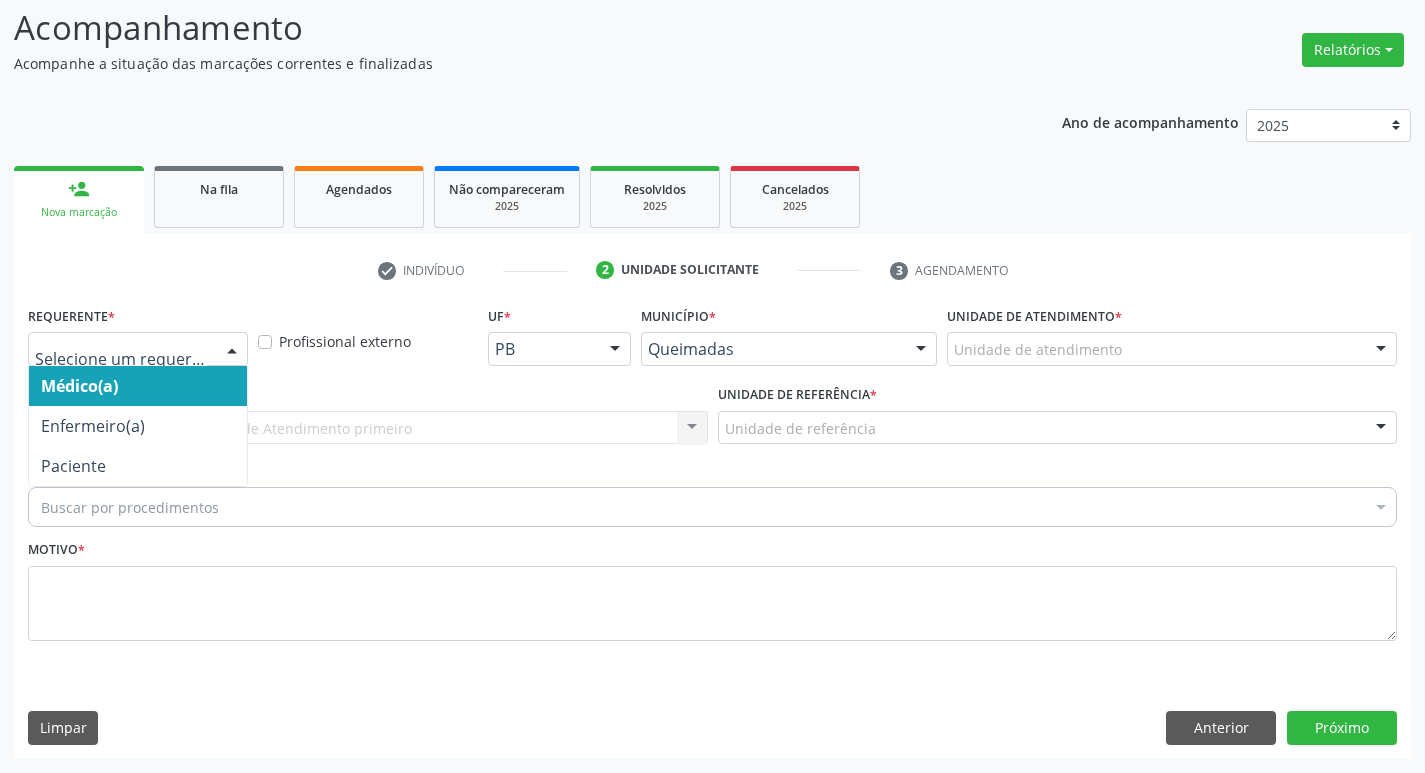 click on "Médico(a)   Enfermeiro(a)   Paciente
Nenhum resultado encontrado para: "   "
Não há nenhuma opção para ser exibida." at bounding box center [138, 349] 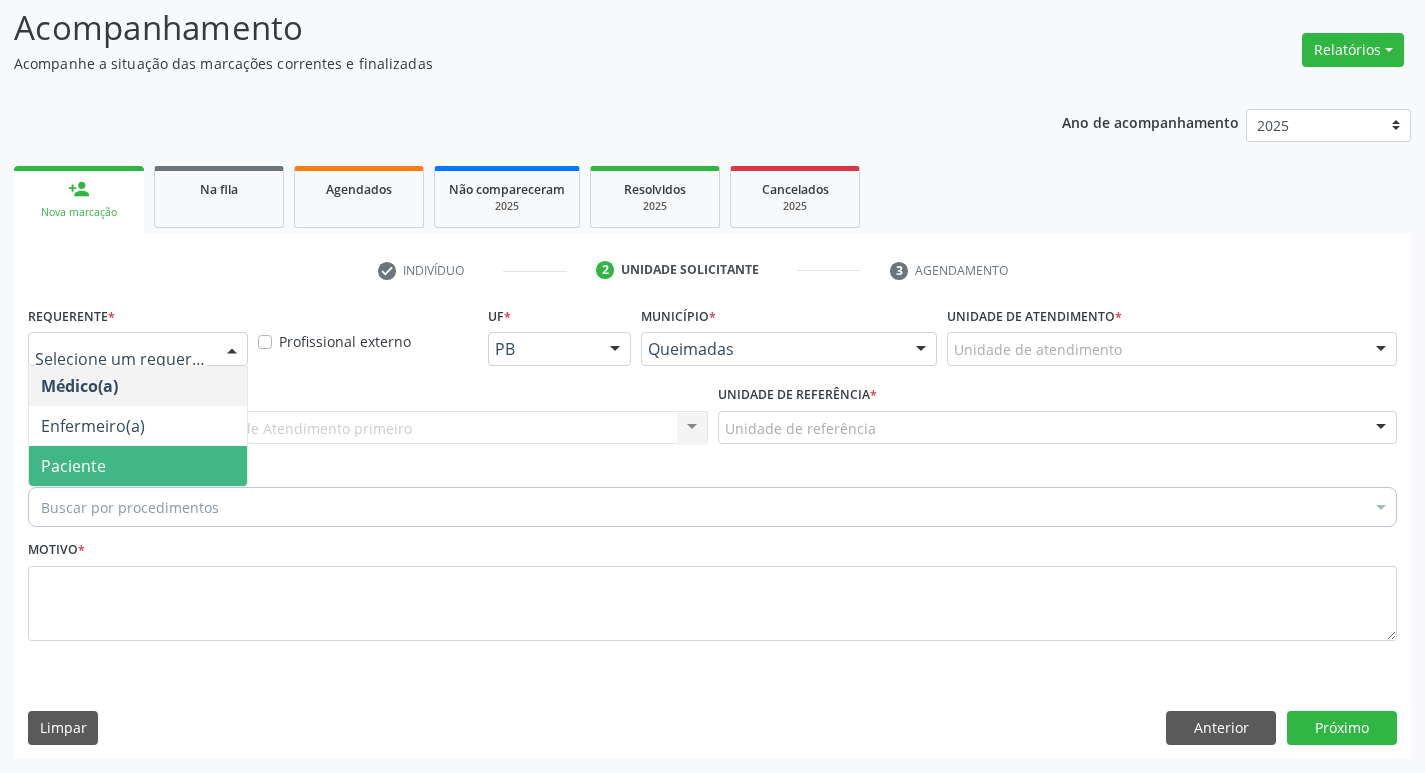 click on "Paciente" at bounding box center (138, 466) 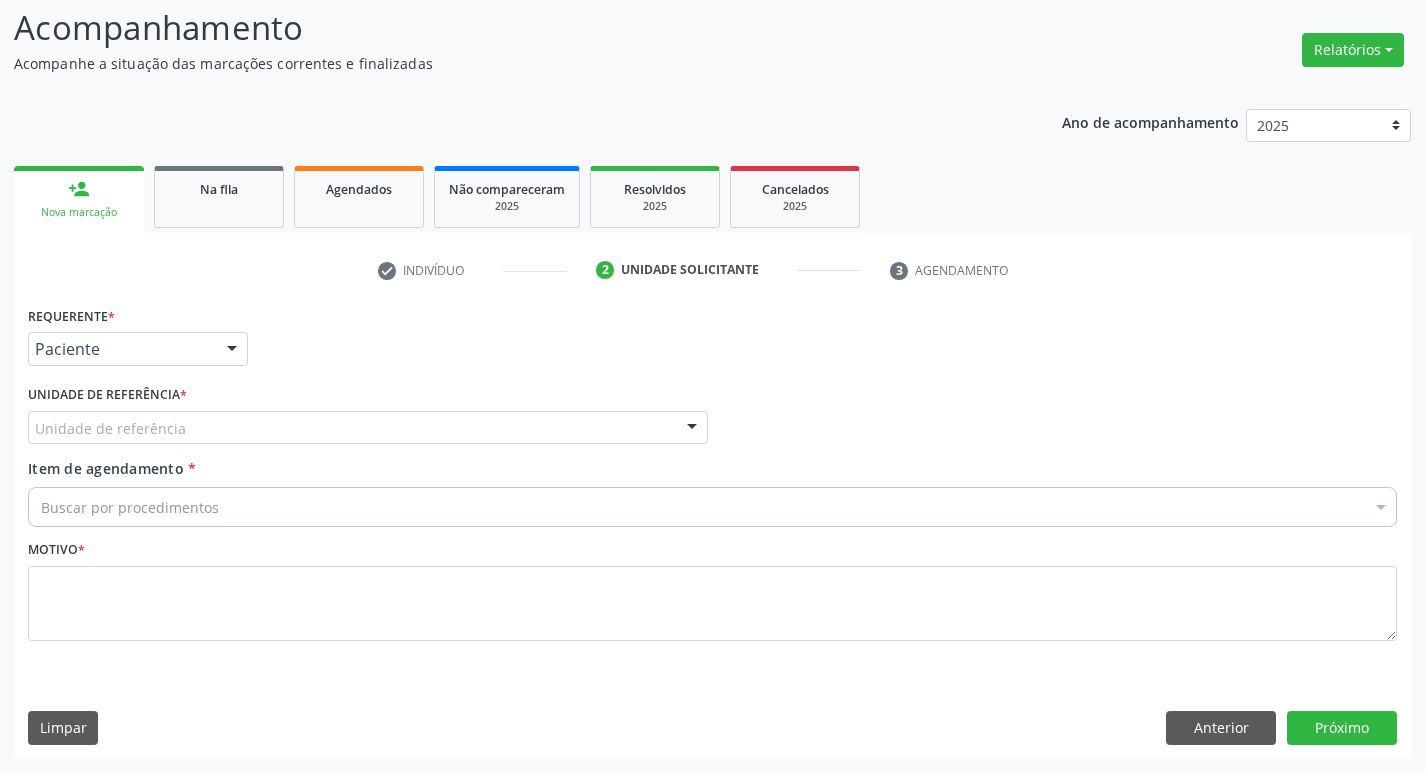 click on "Unidade de referência" at bounding box center (368, 428) 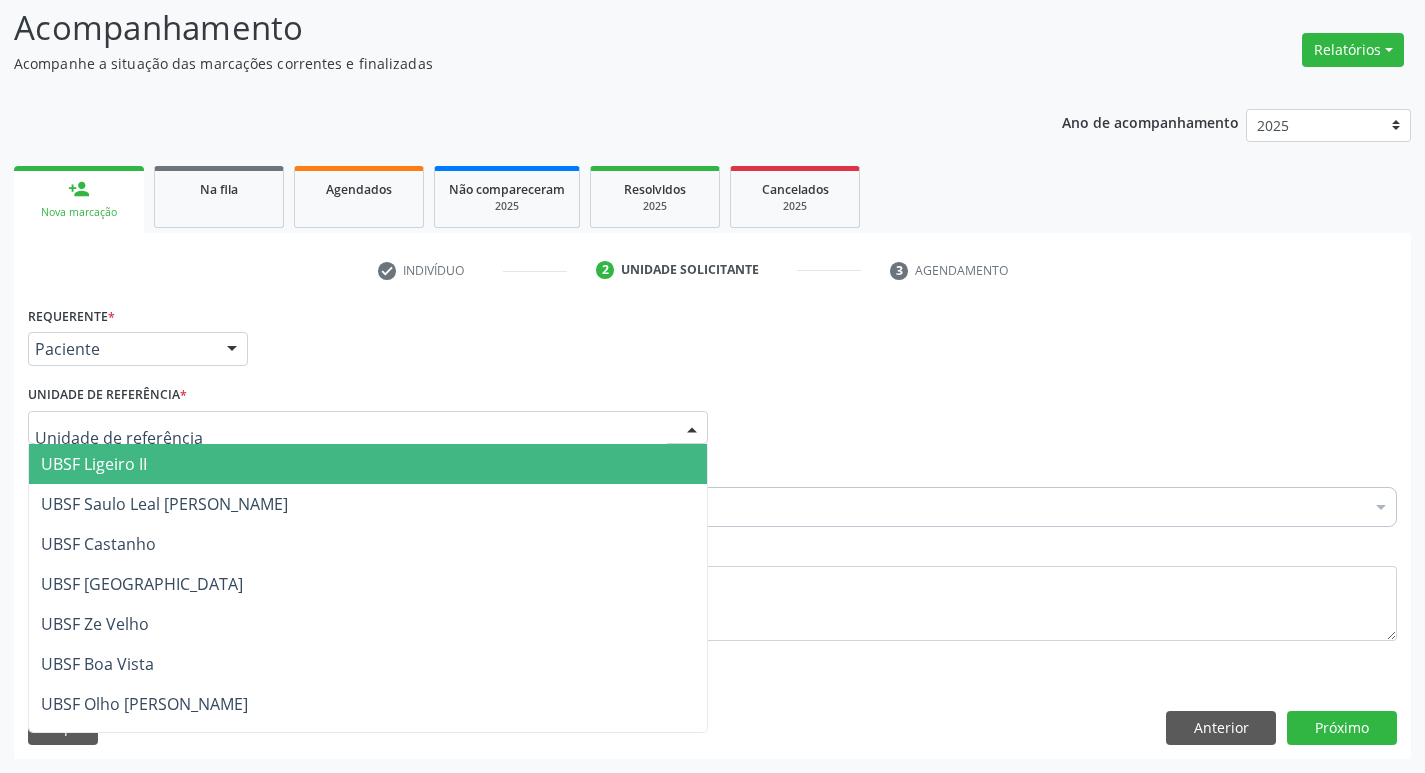 type on "C" 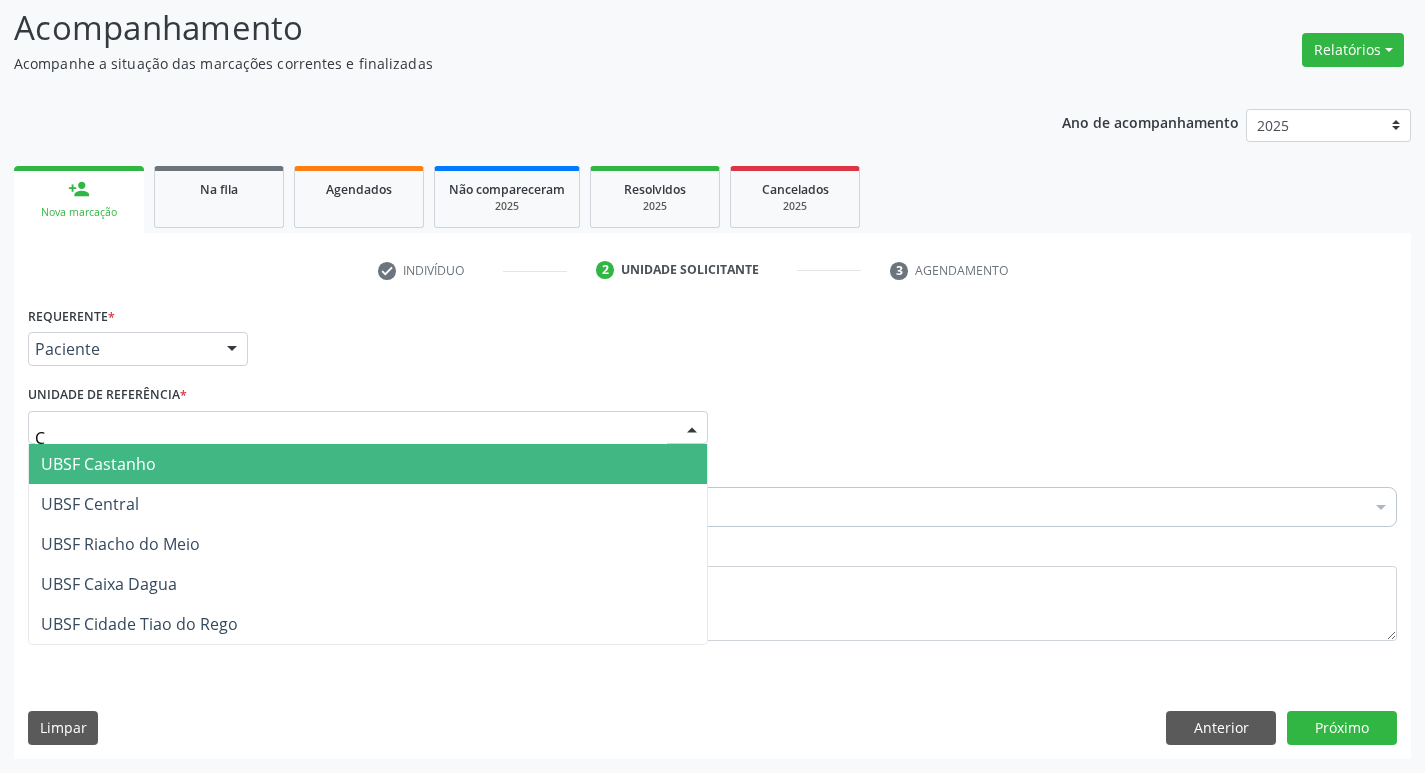 click on "UBSF Castanho" at bounding box center (368, 464) 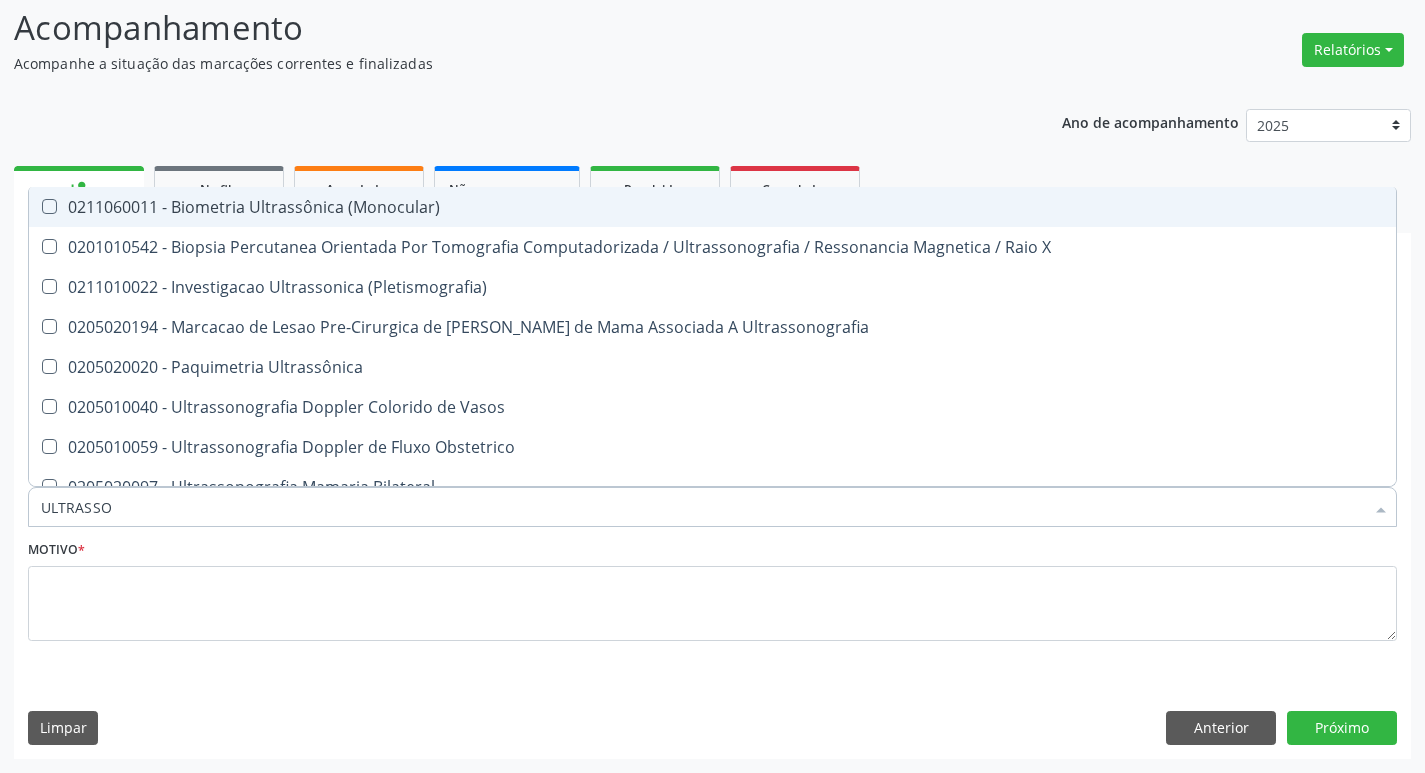 type on "ULTRASSON" 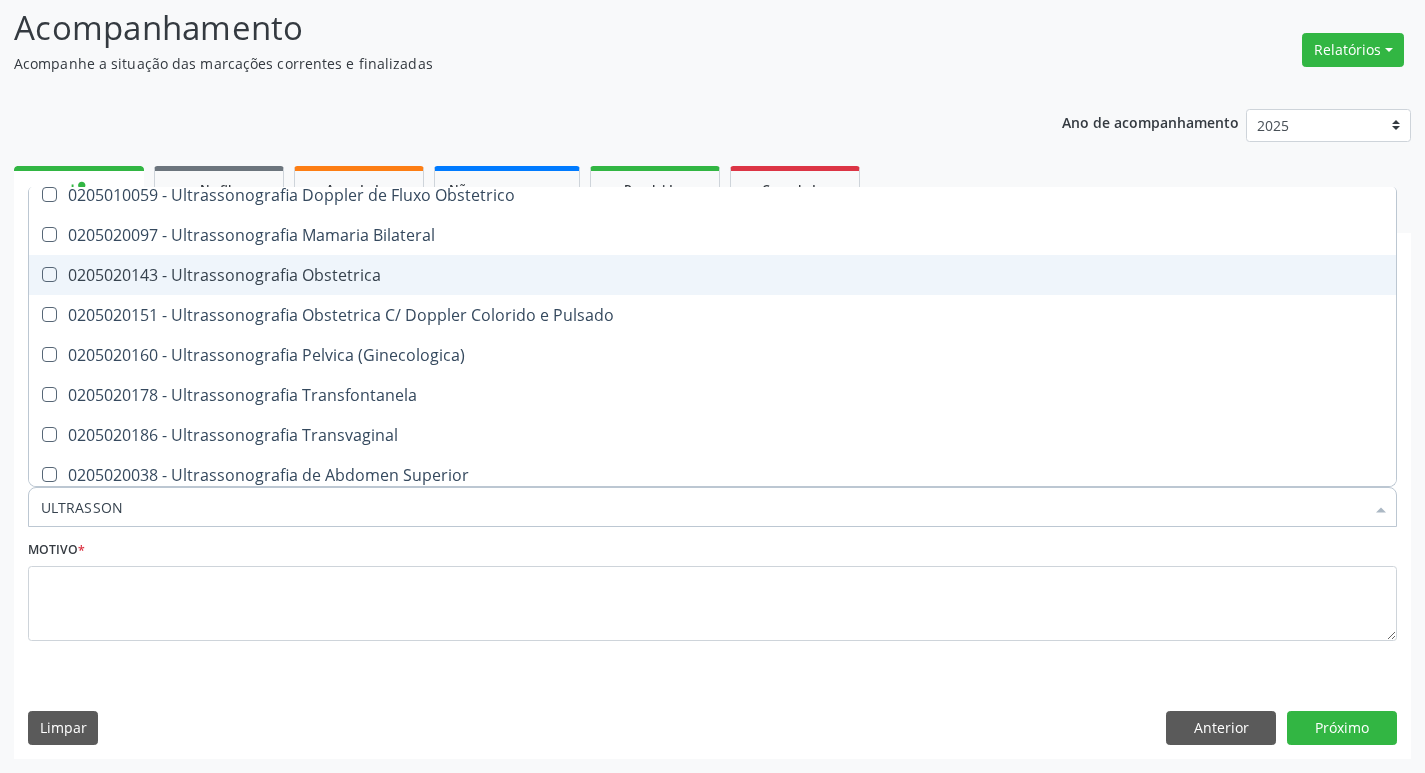 scroll, scrollTop: 200, scrollLeft: 0, axis: vertical 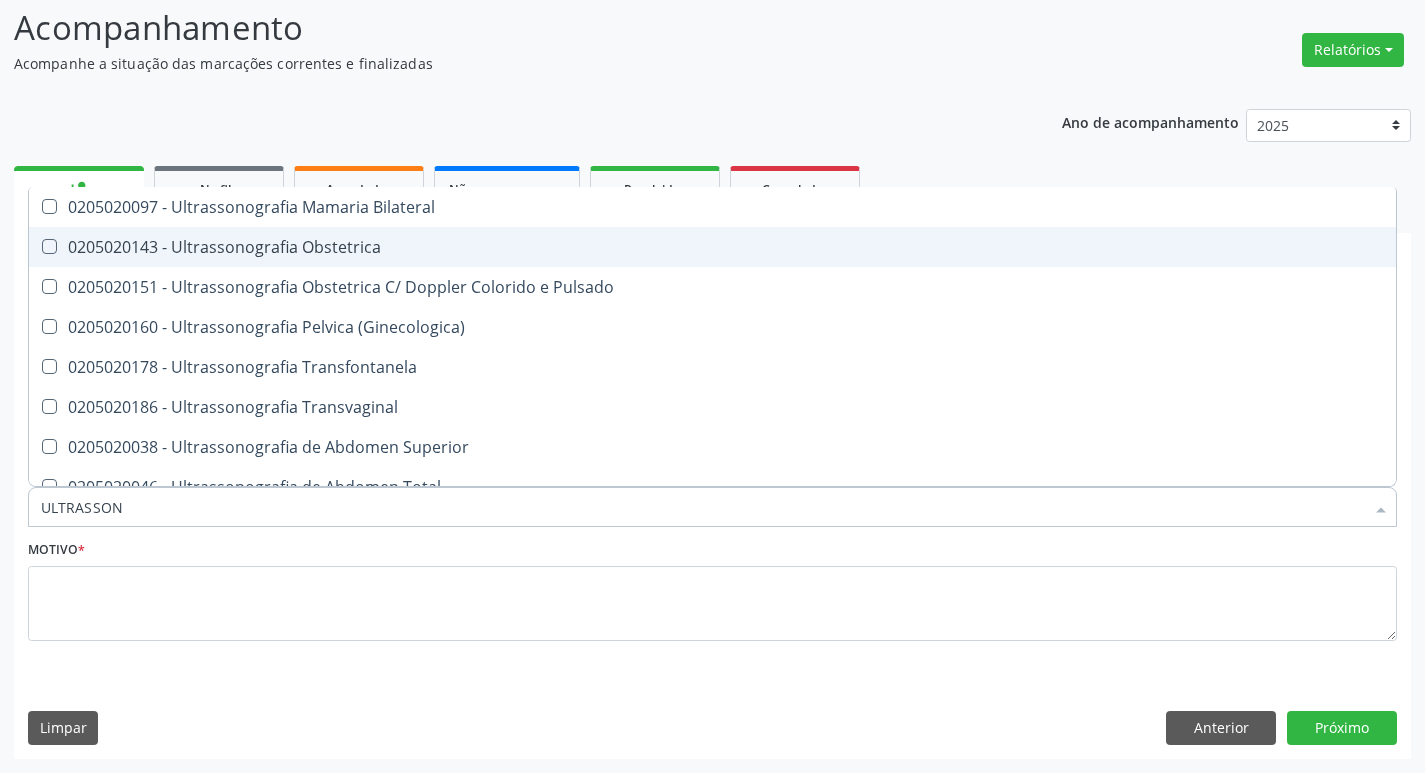 click on "0205020143 - Ultrassonografia Obstetrica" at bounding box center [712, 247] 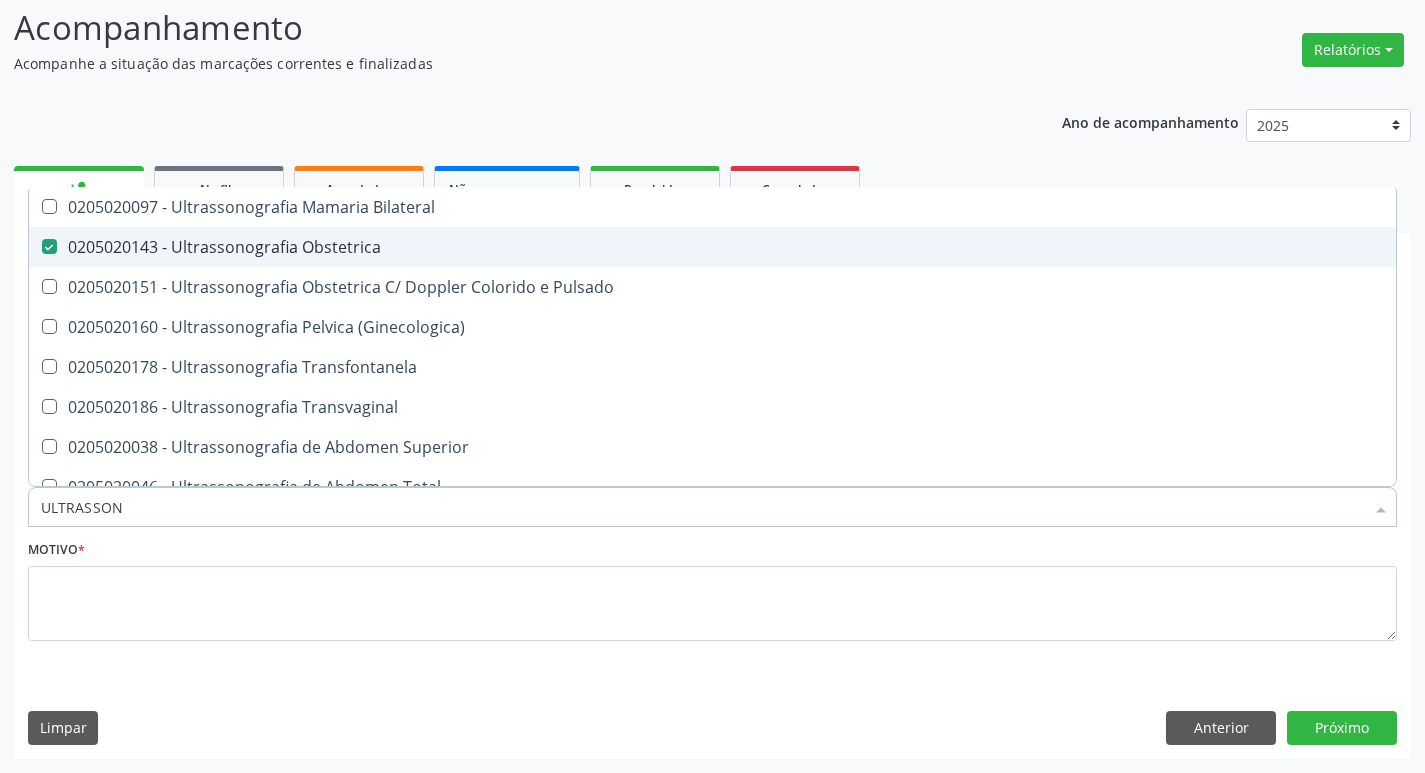 click on "0205020143 - Ultrassonografia Obstetrica" at bounding box center [712, 247] 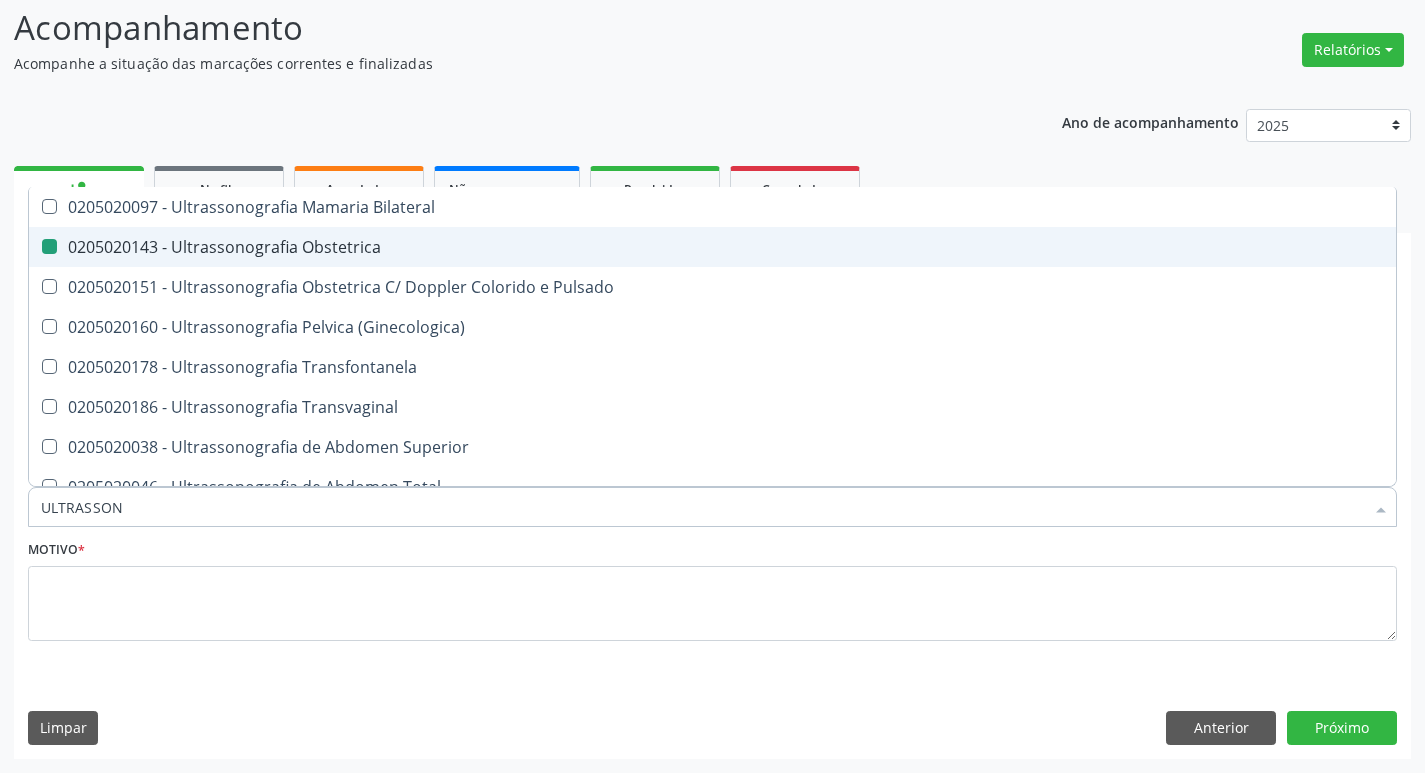 checkbox on "false" 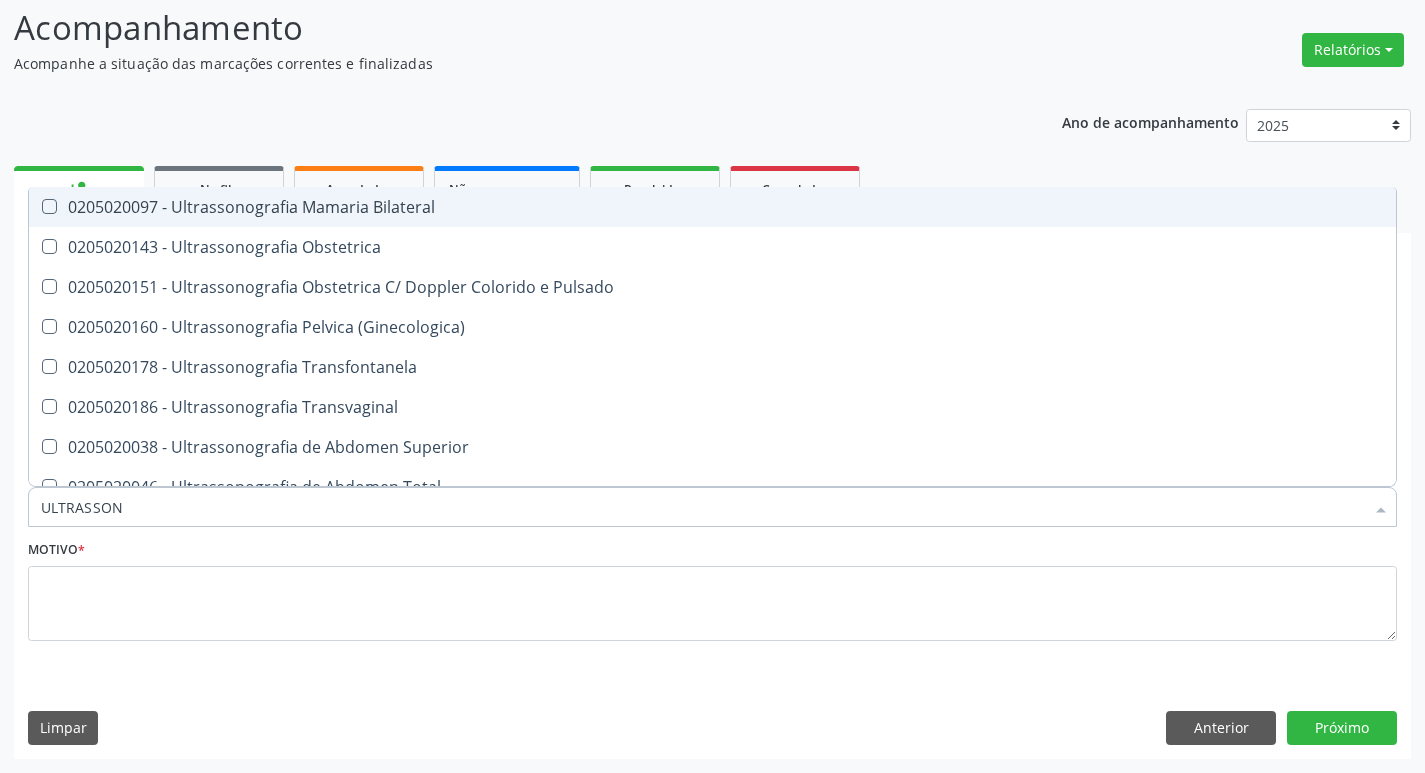 click on "0205020097 - Ultrassonografia Mamaria Bilateral" at bounding box center (712, 207) 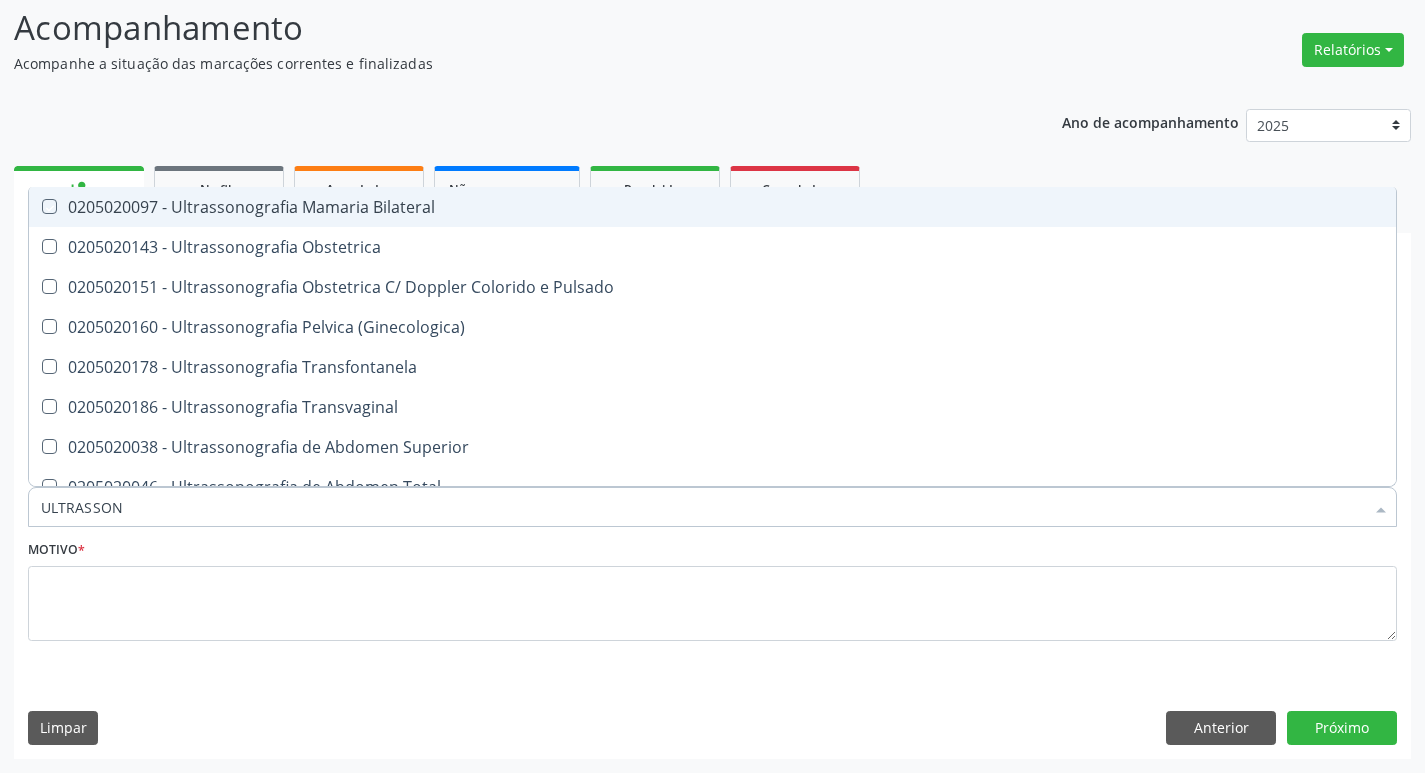 checkbox on "true" 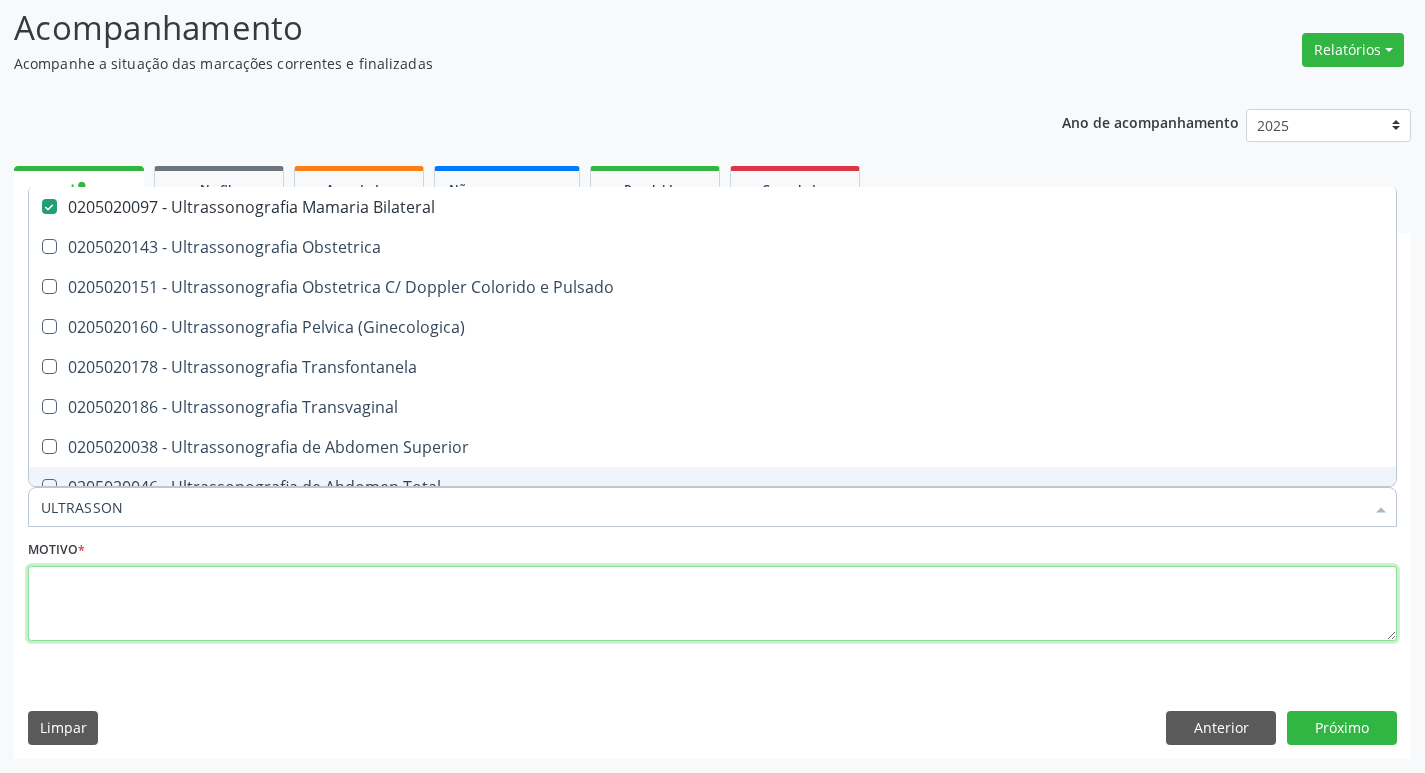 click at bounding box center (712, 604) 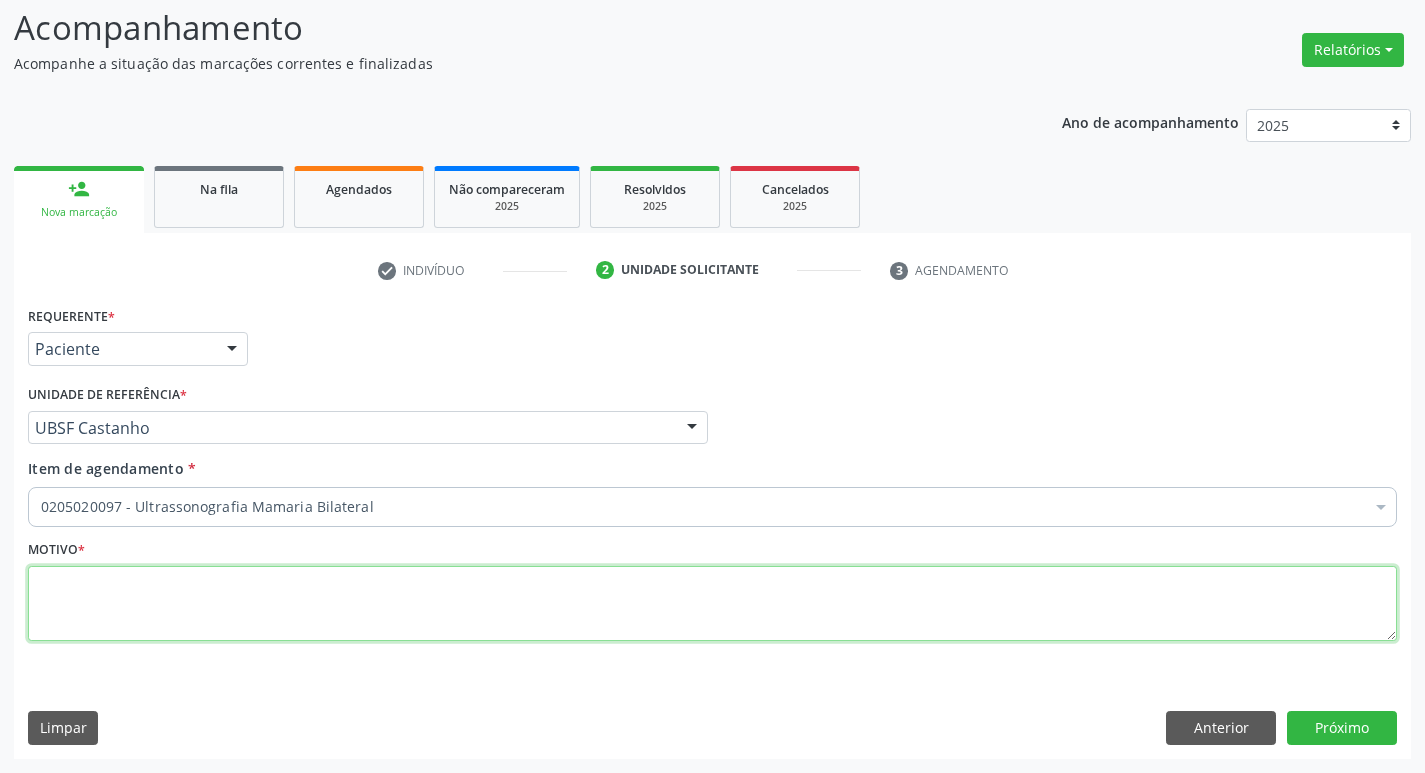 scroll, scrollTop: 0, scrollLeft: 0, axis: both 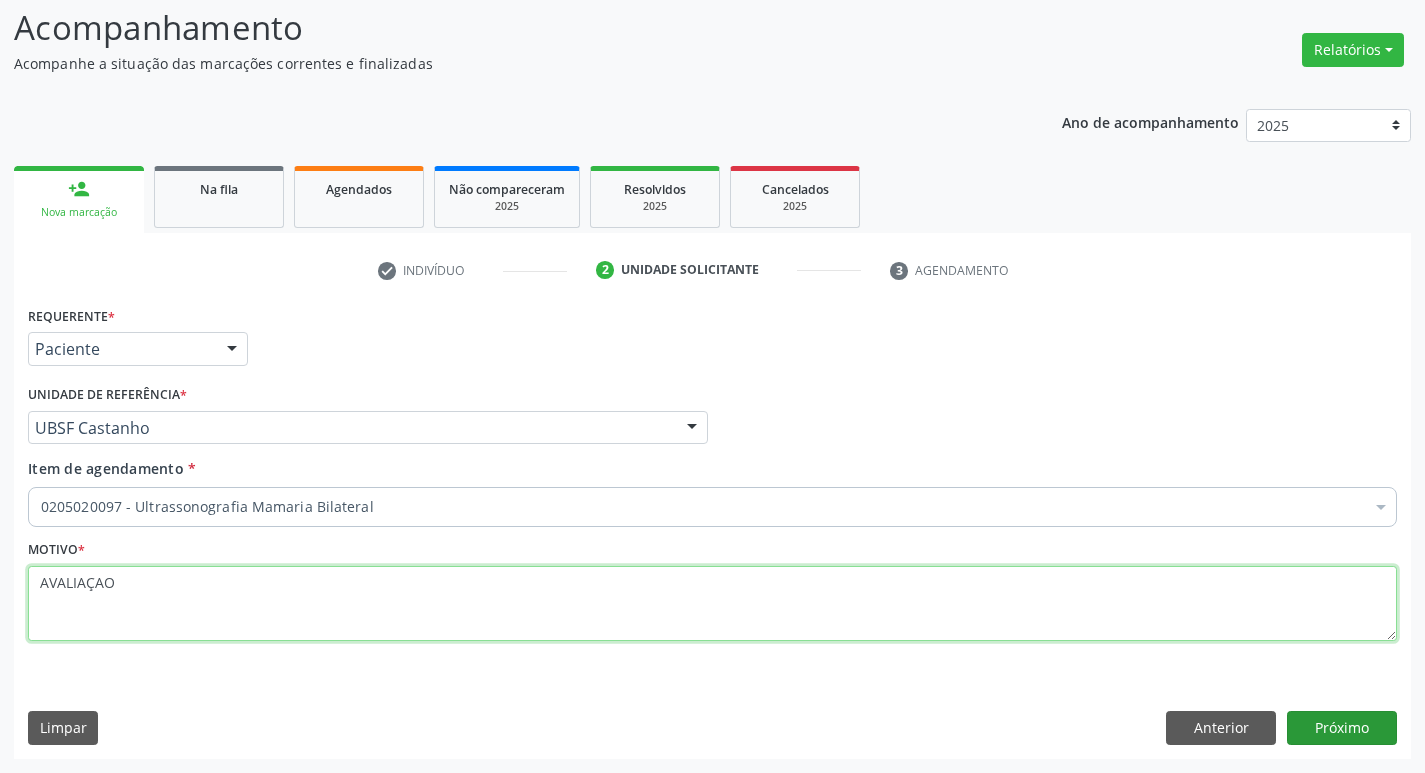type on "AVALIAÇAO" 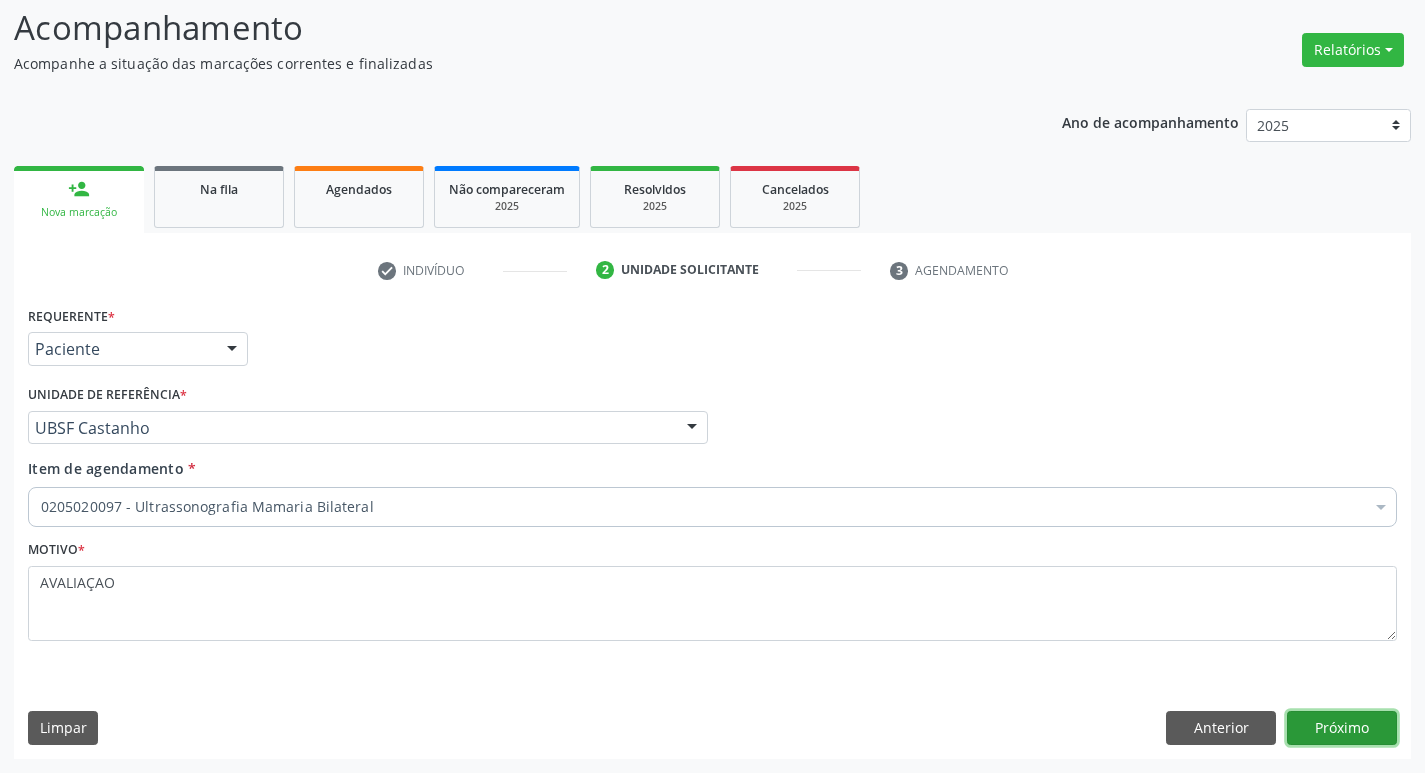 click on "Próximo" at bounding box center [1342, 728] 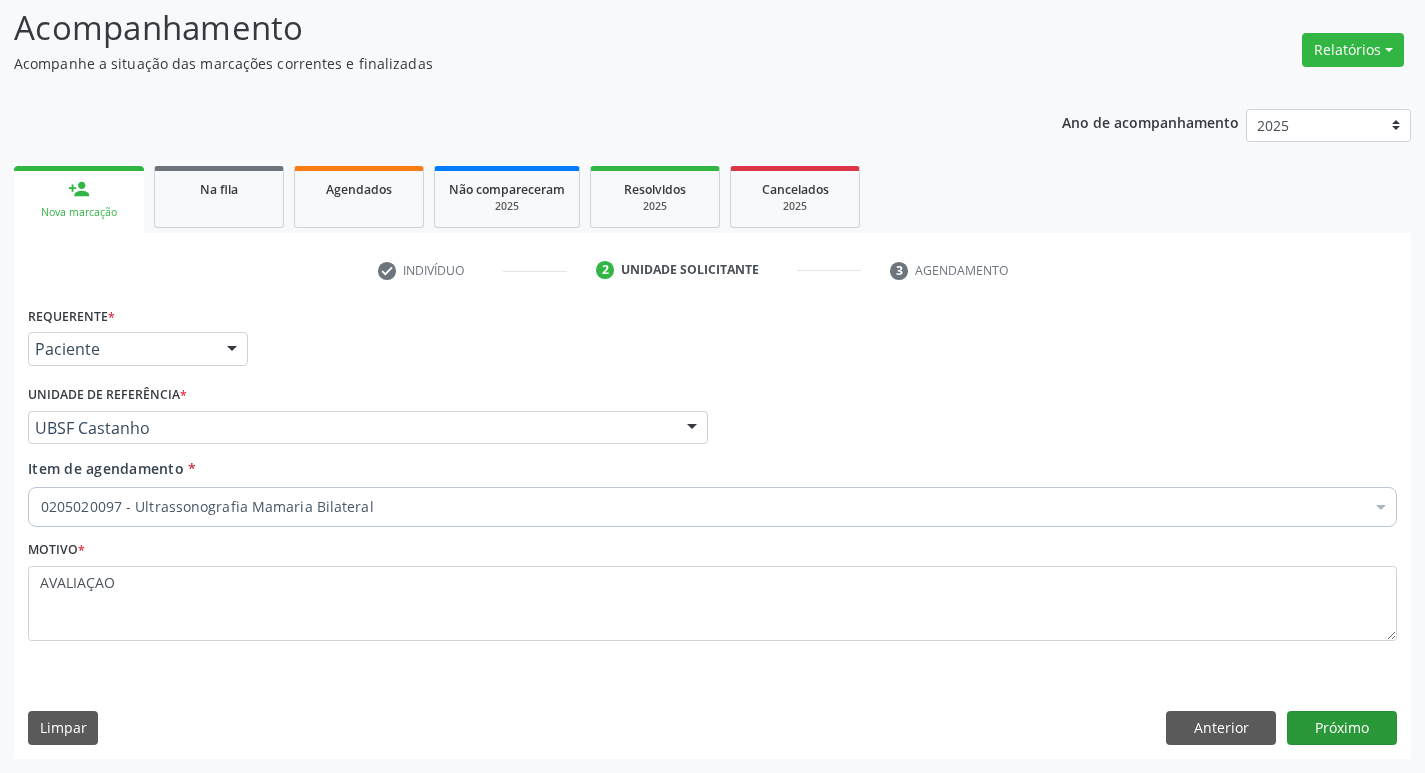scroll, scrollTop: 97, scrollLeft: 0, axis: vertical 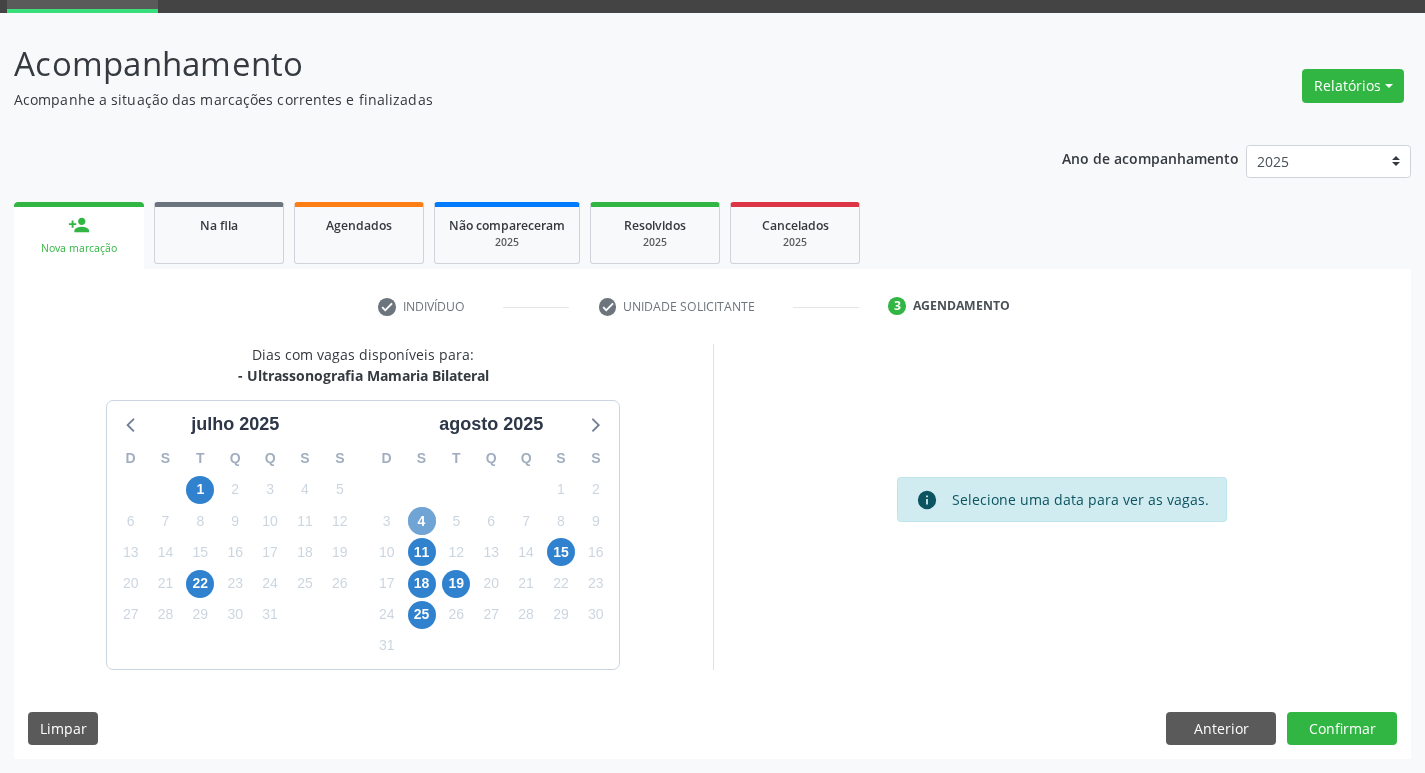 click on "4" at bounding box center (422, 521) 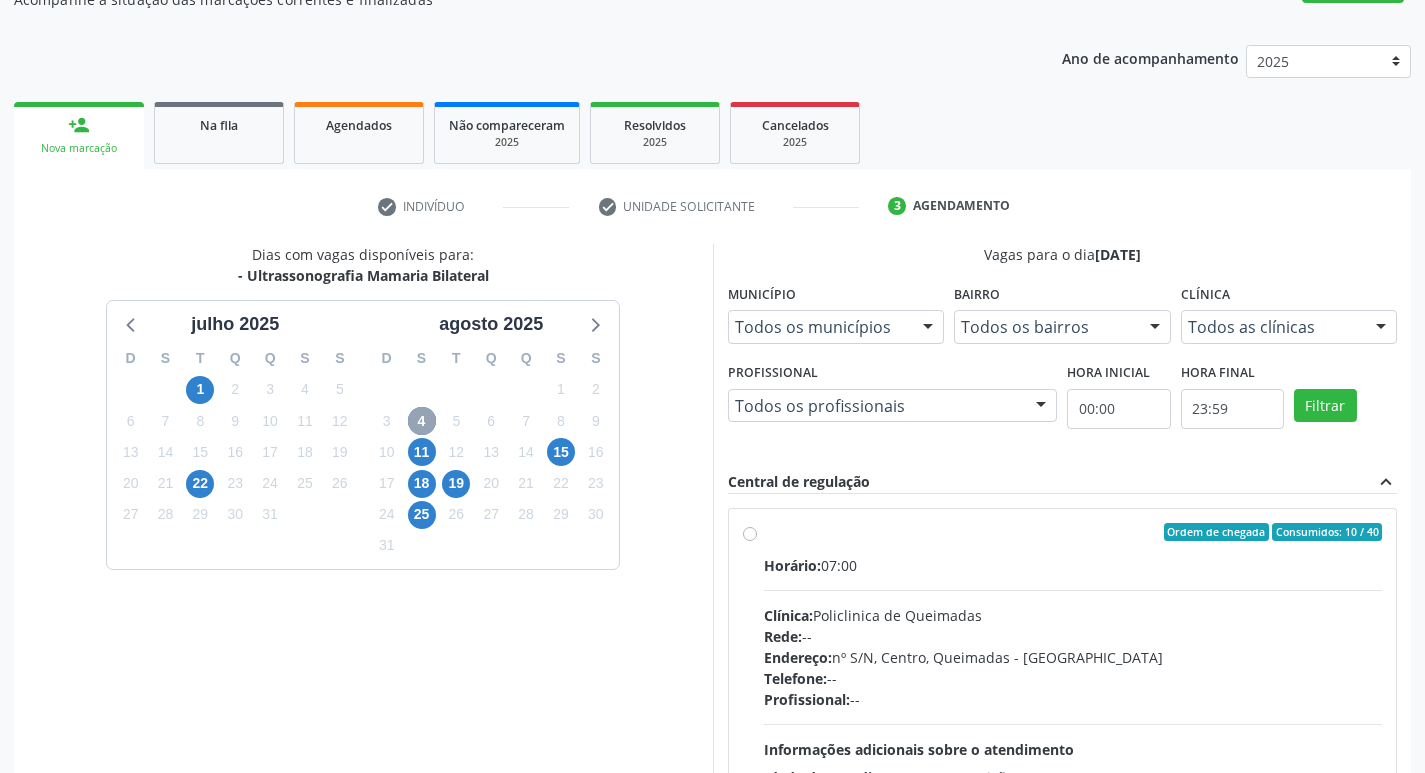 scroll, scrollTop: 397, scrollLeft: 0, axis: vertical 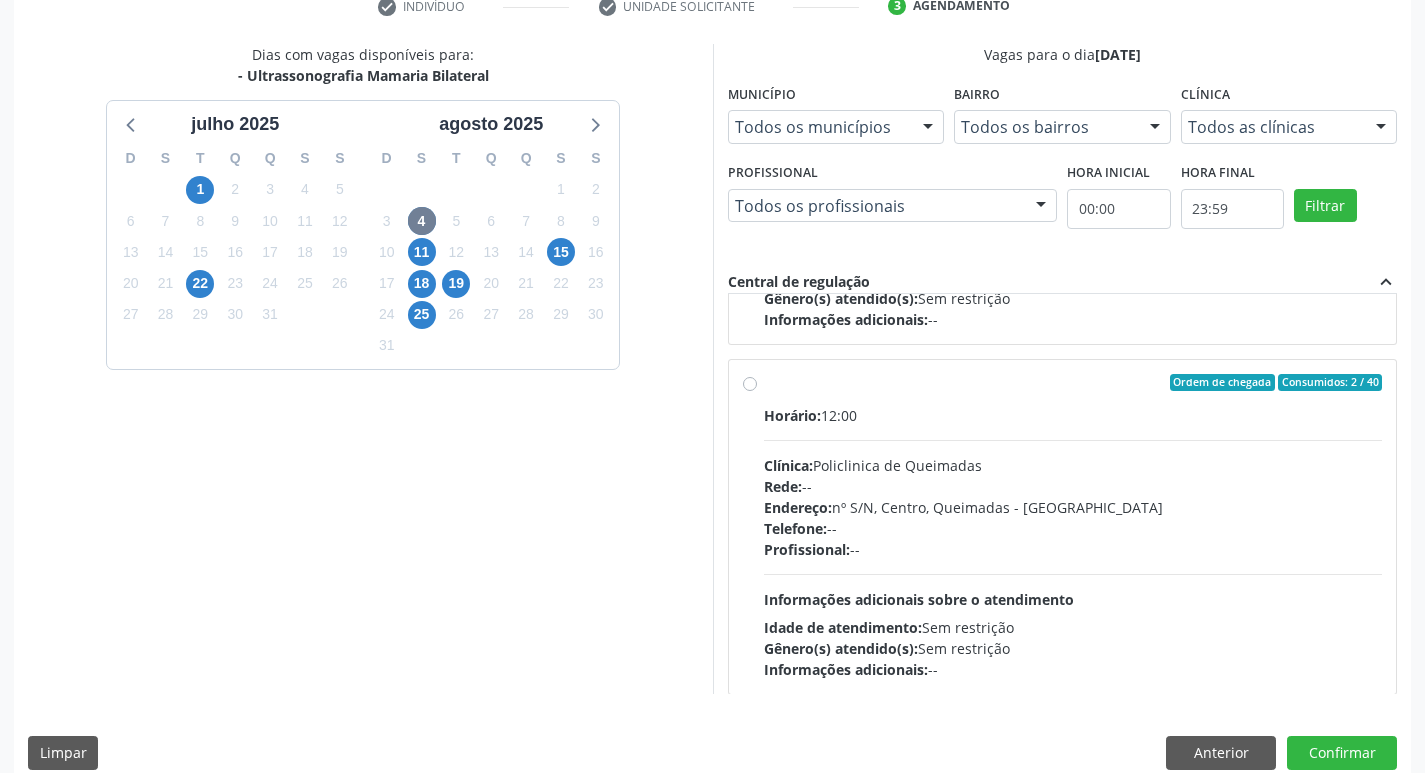 click on "Idade de atendimento:
Sem restrição" at bounding box center (1073, 627) 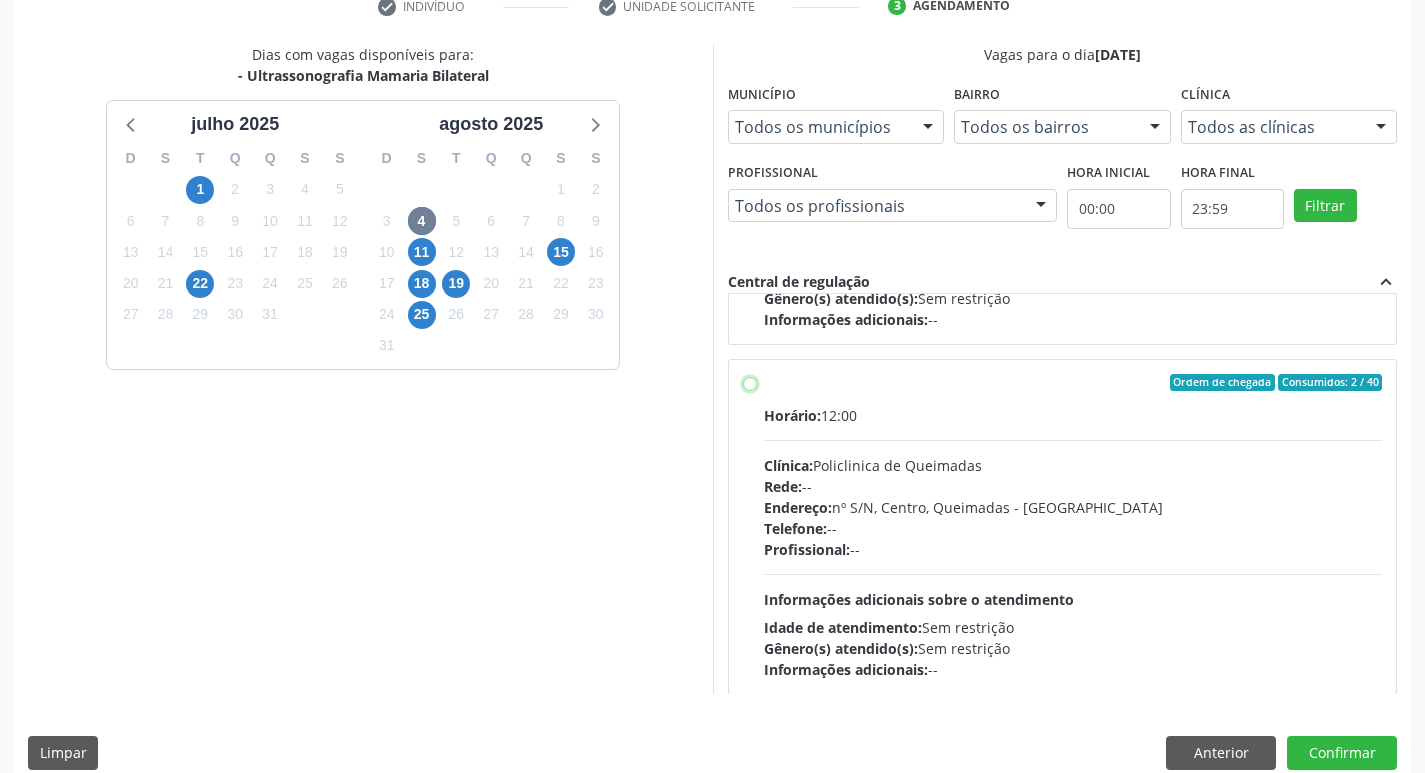 click on "Ordem de chegada
Consumidos: 2 / 40
Horário:   12:00
Clínica:  Policlinica de Queimadas
Rede:
--
Endereço:   nº S/N, Centro, Queimadas - PB
Telefone:   --
Profissional:
--
Informações adicionais sobre o atendimento
Idade de atendimento:
Sem restrição
Gênero(s) atendido(s):
Sem restrição
Informações adicionais:
--" at bounding box center (750, 383) 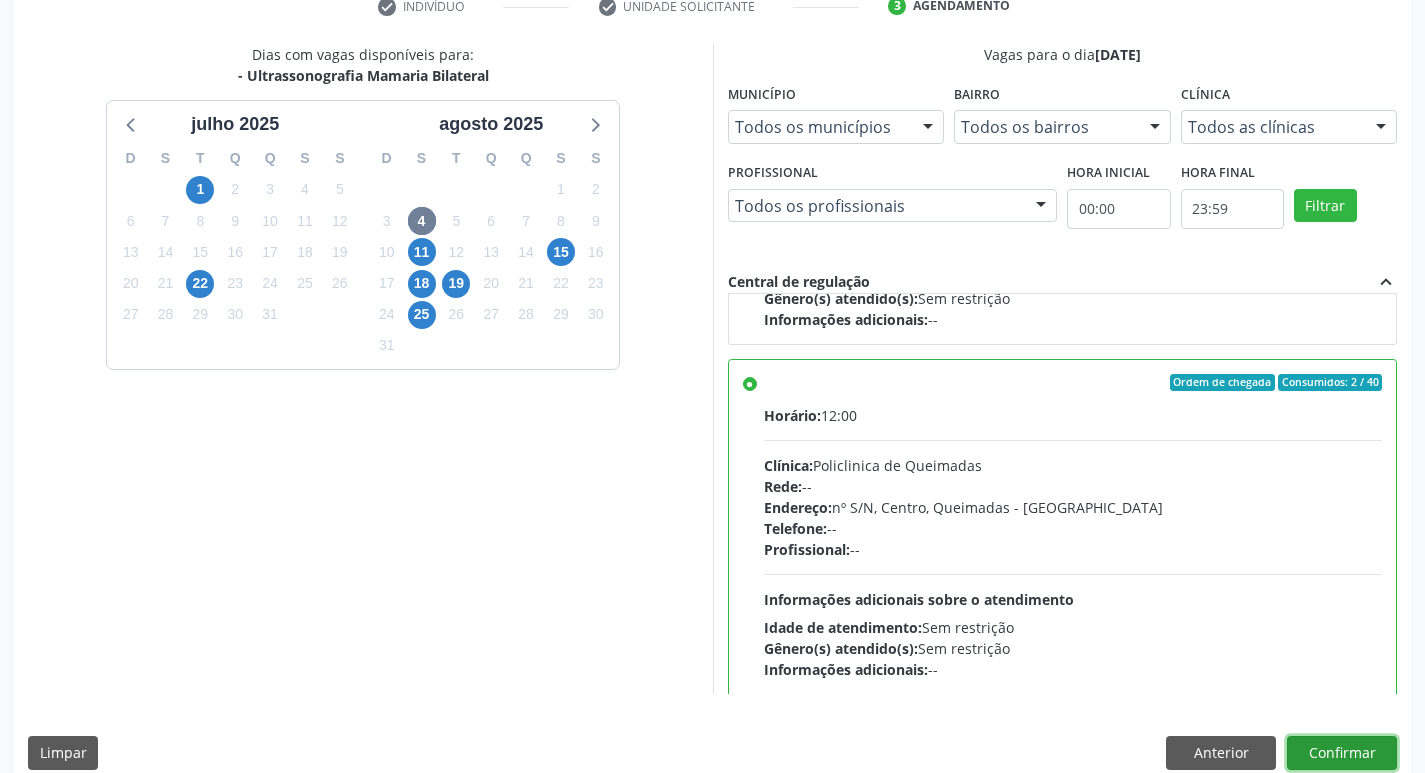 click on "Confirmar" at bounding box center (1342, 753) 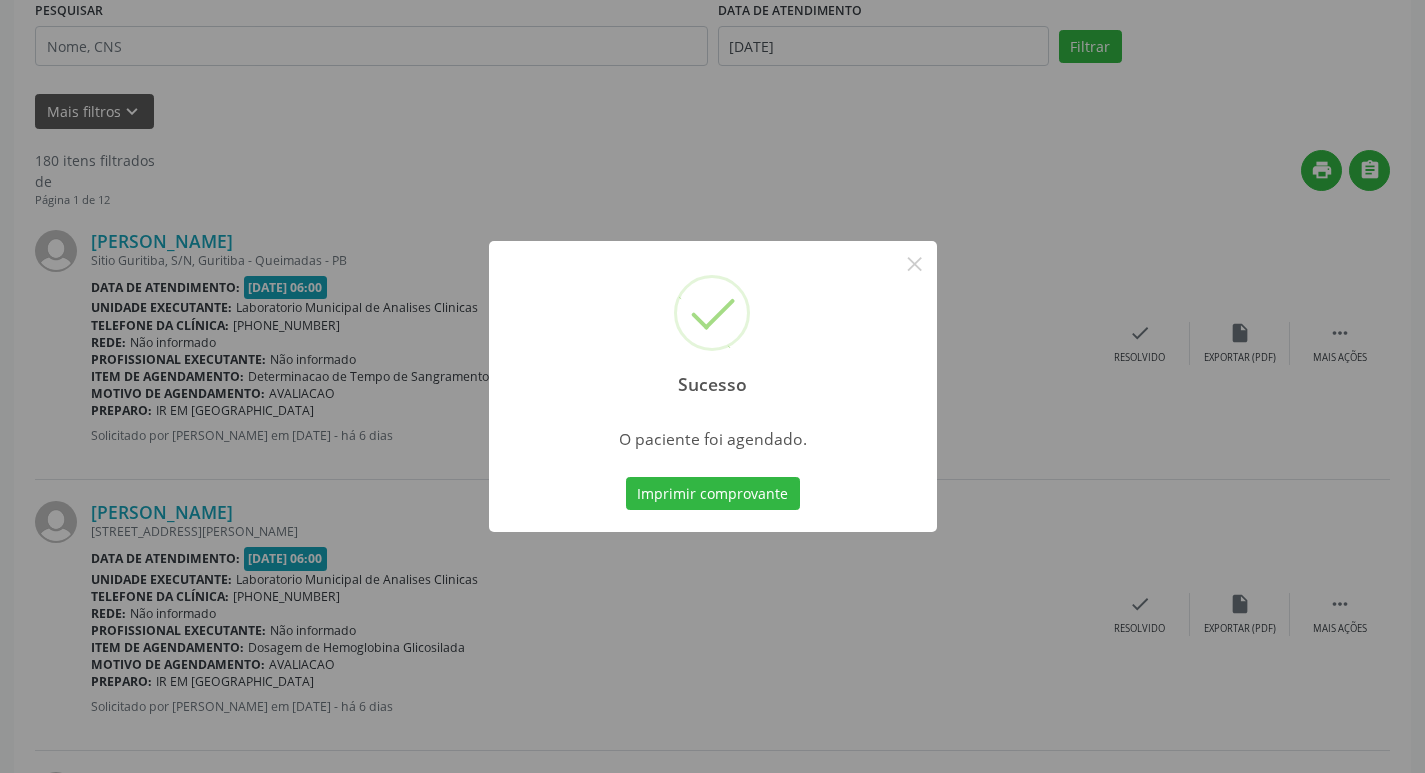 scroll, scrollTop: 0, scrollLeft: 0, axis: both 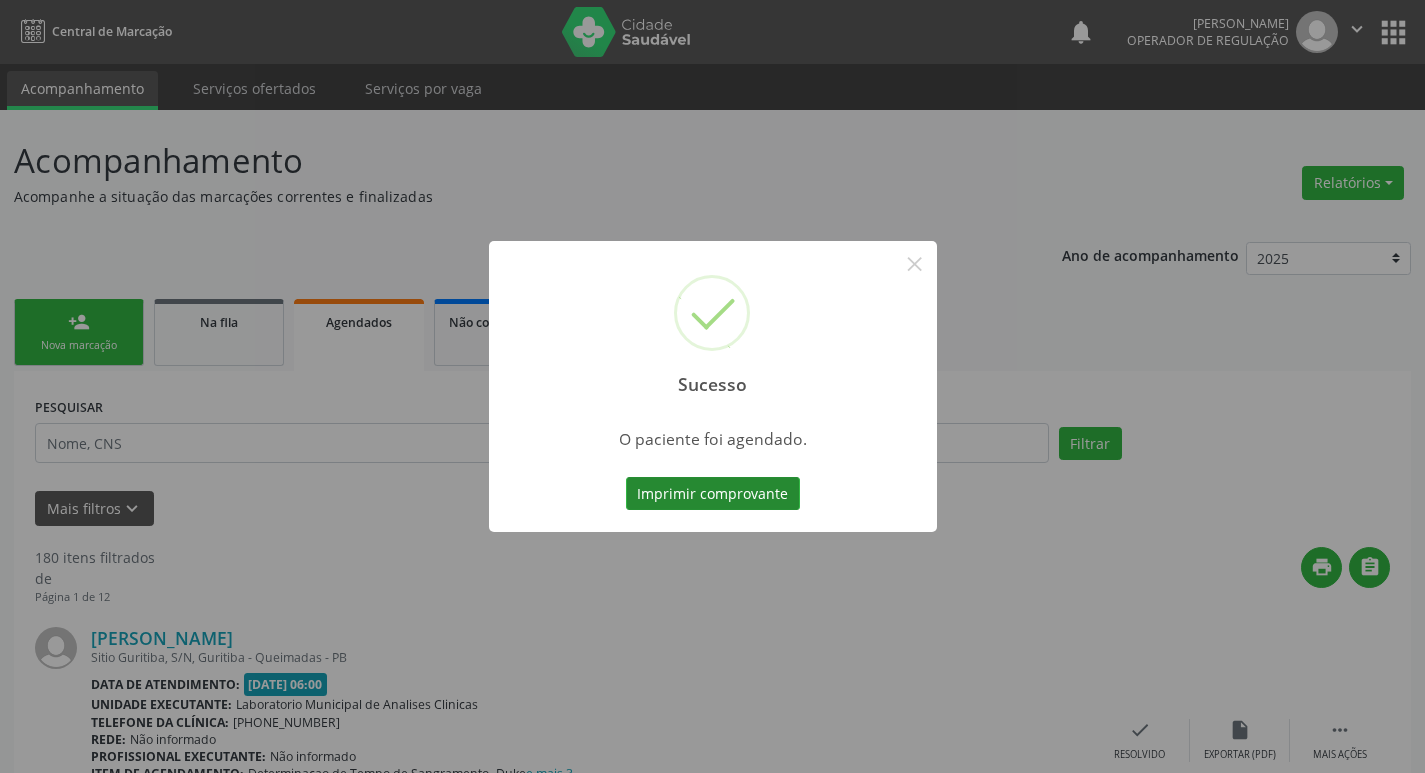 click on "Imprimir comprovante" at bounding box center [713, 494] 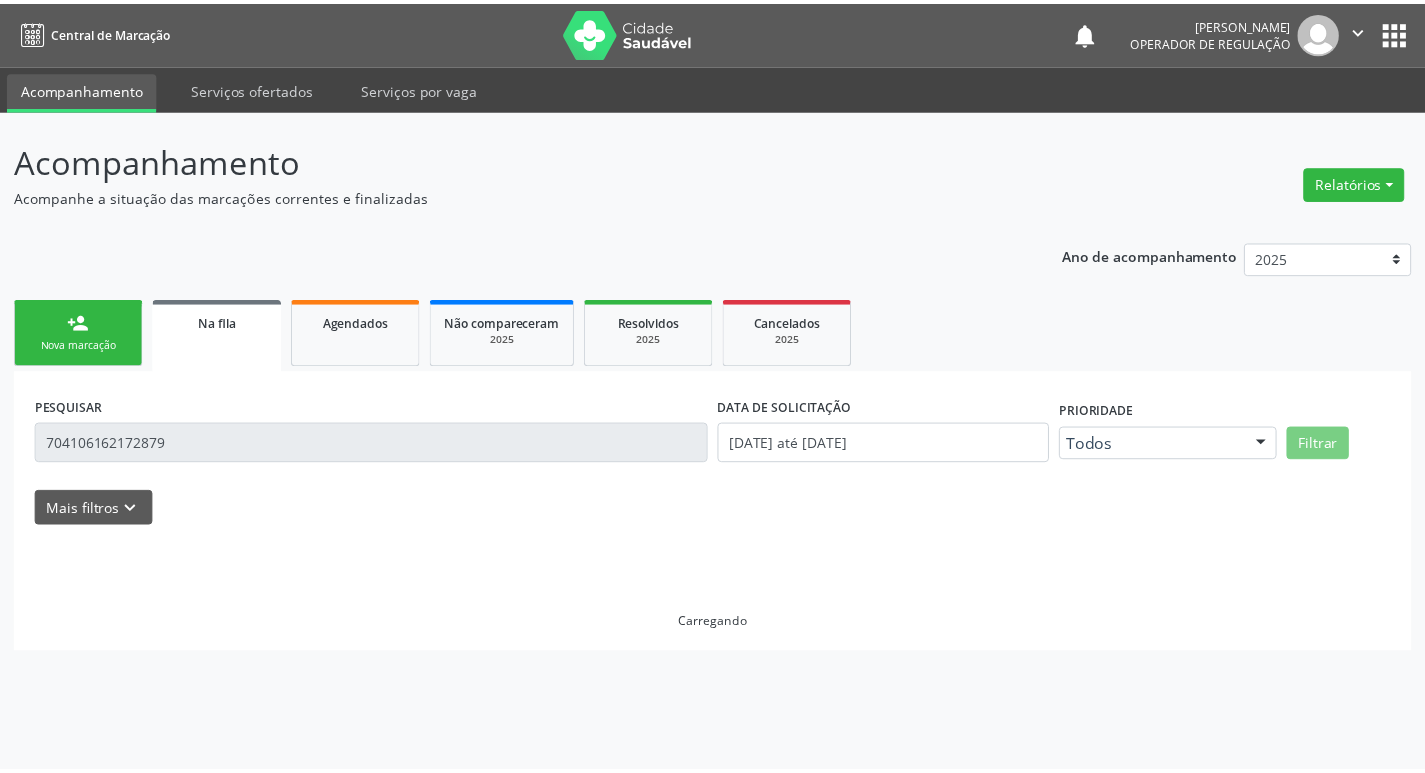 scroll, scrollTop: 0, scrollLeft: 0, axis: both 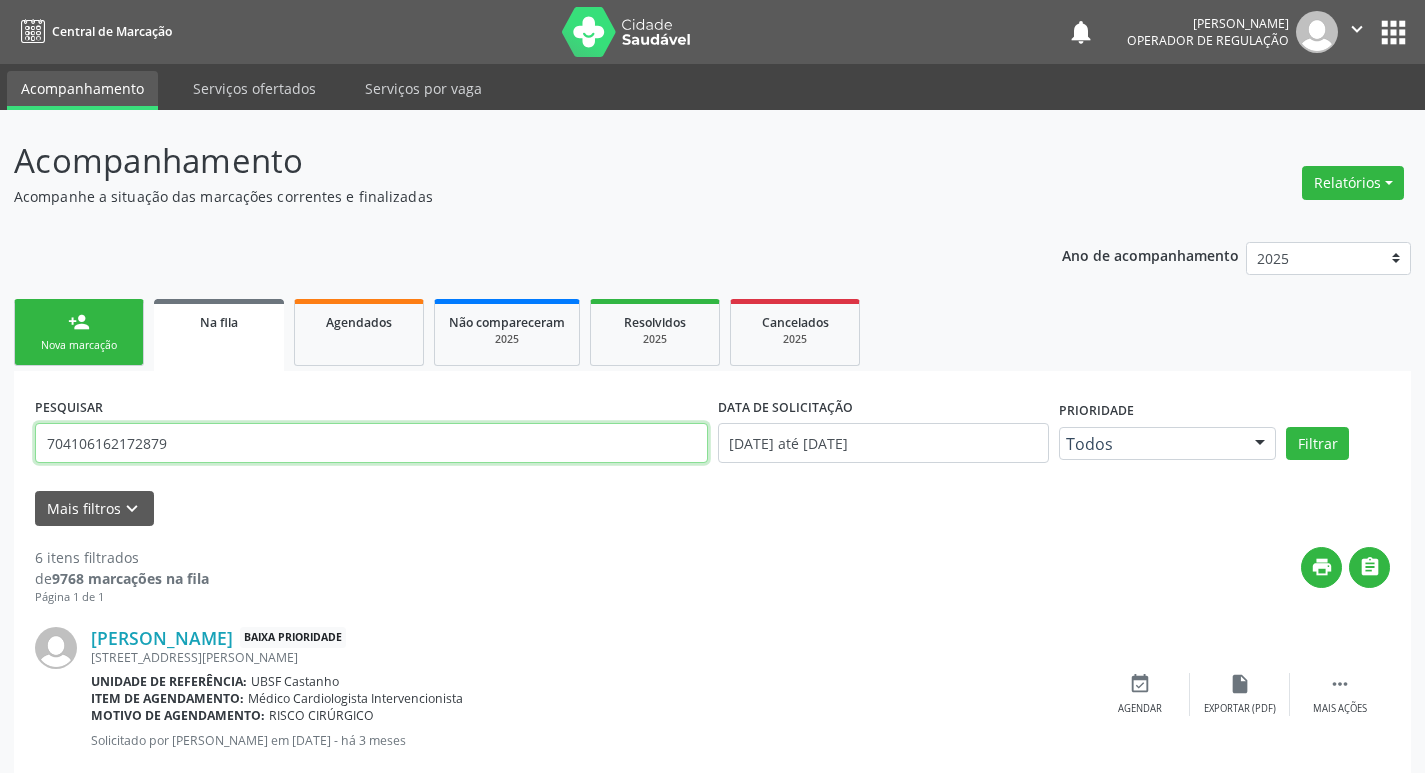 click on "704106162172879" at bounding box center (371, 443) 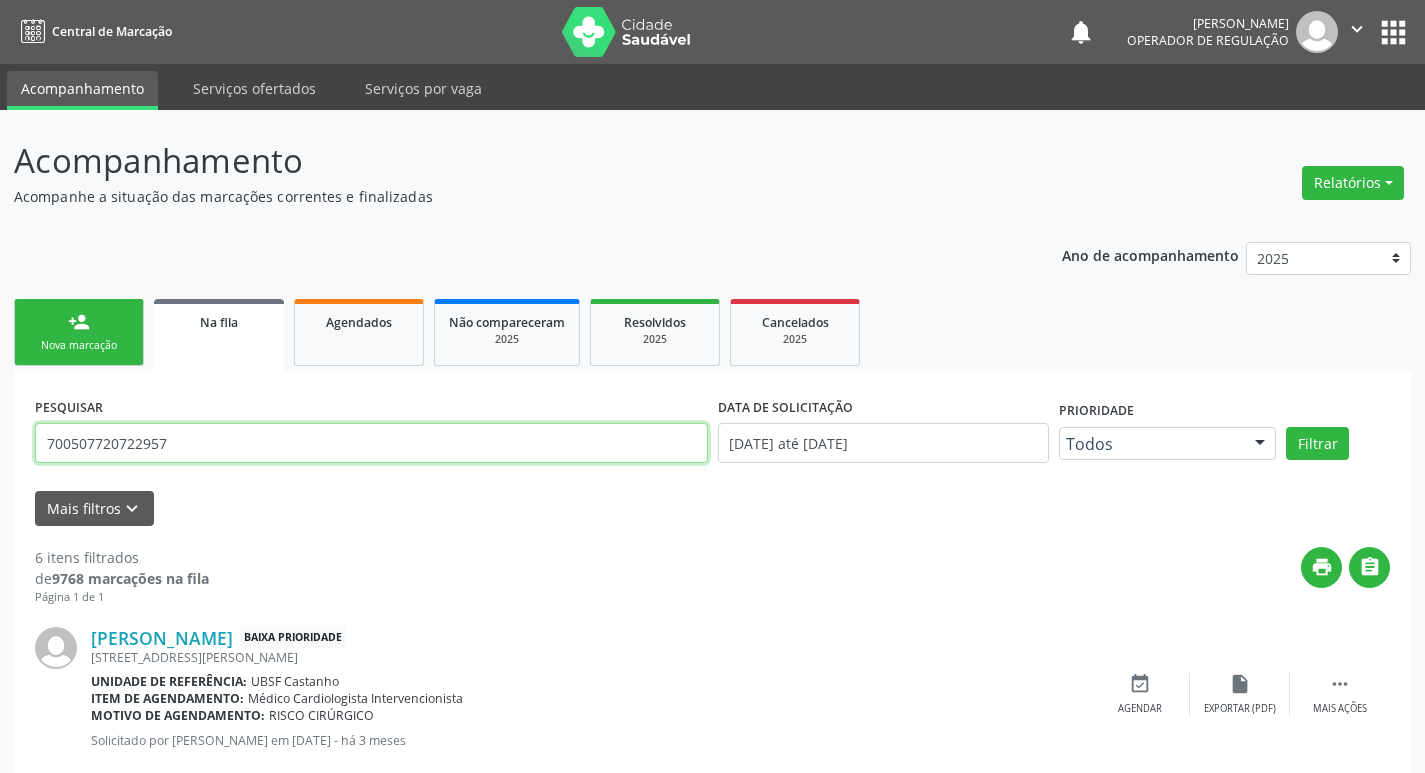 type on "700507720722957" 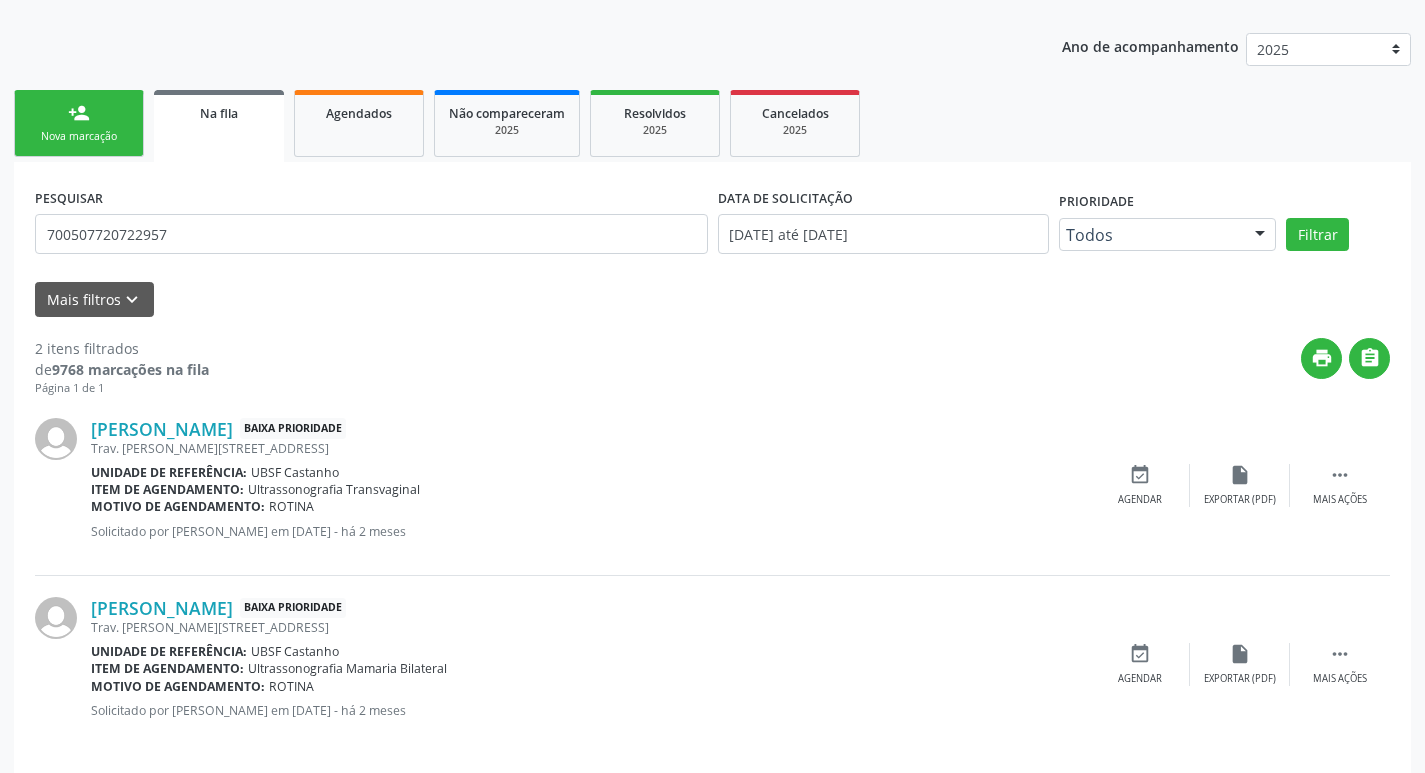 scroll, scrollTop: 225, scrollLeft: 0, axis: vertical 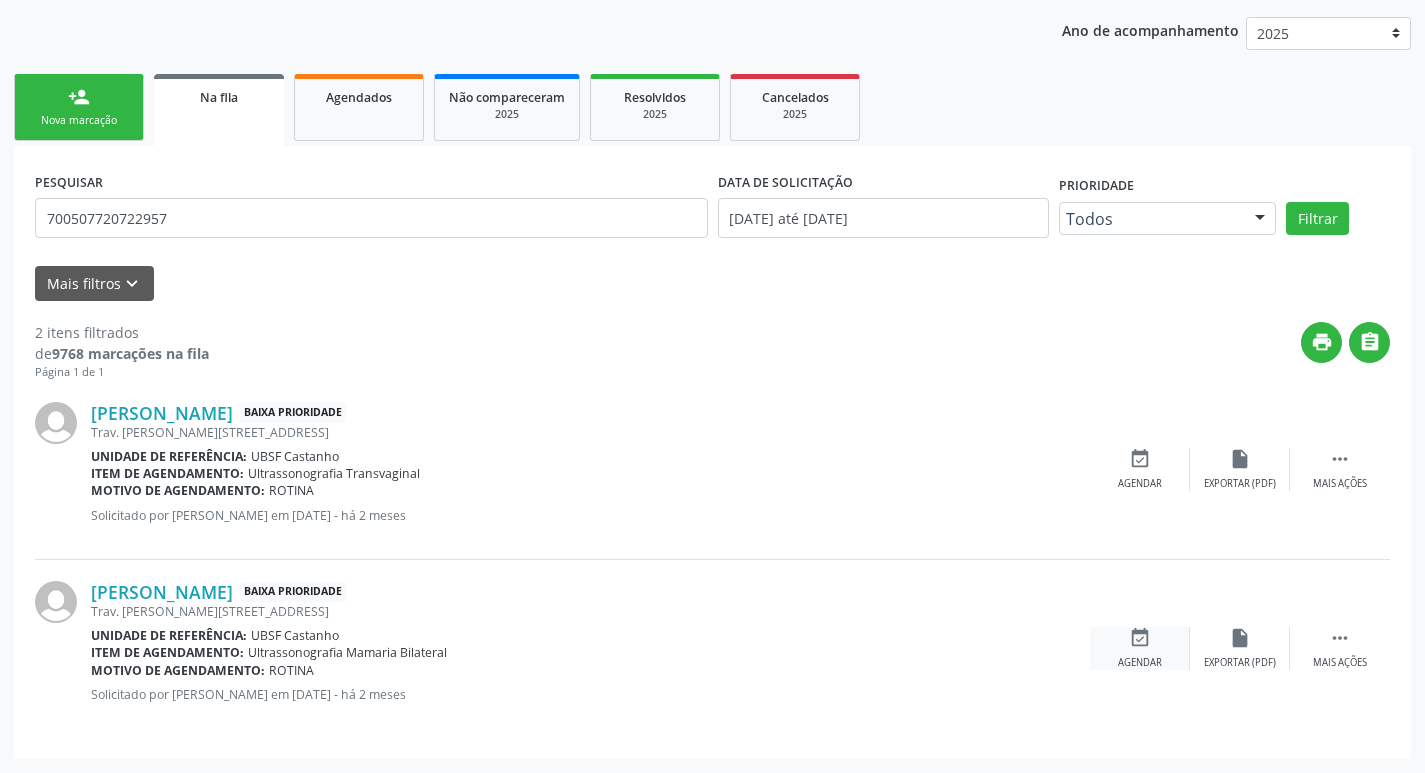 click on "event_available" at bounding box center [1140, 638] 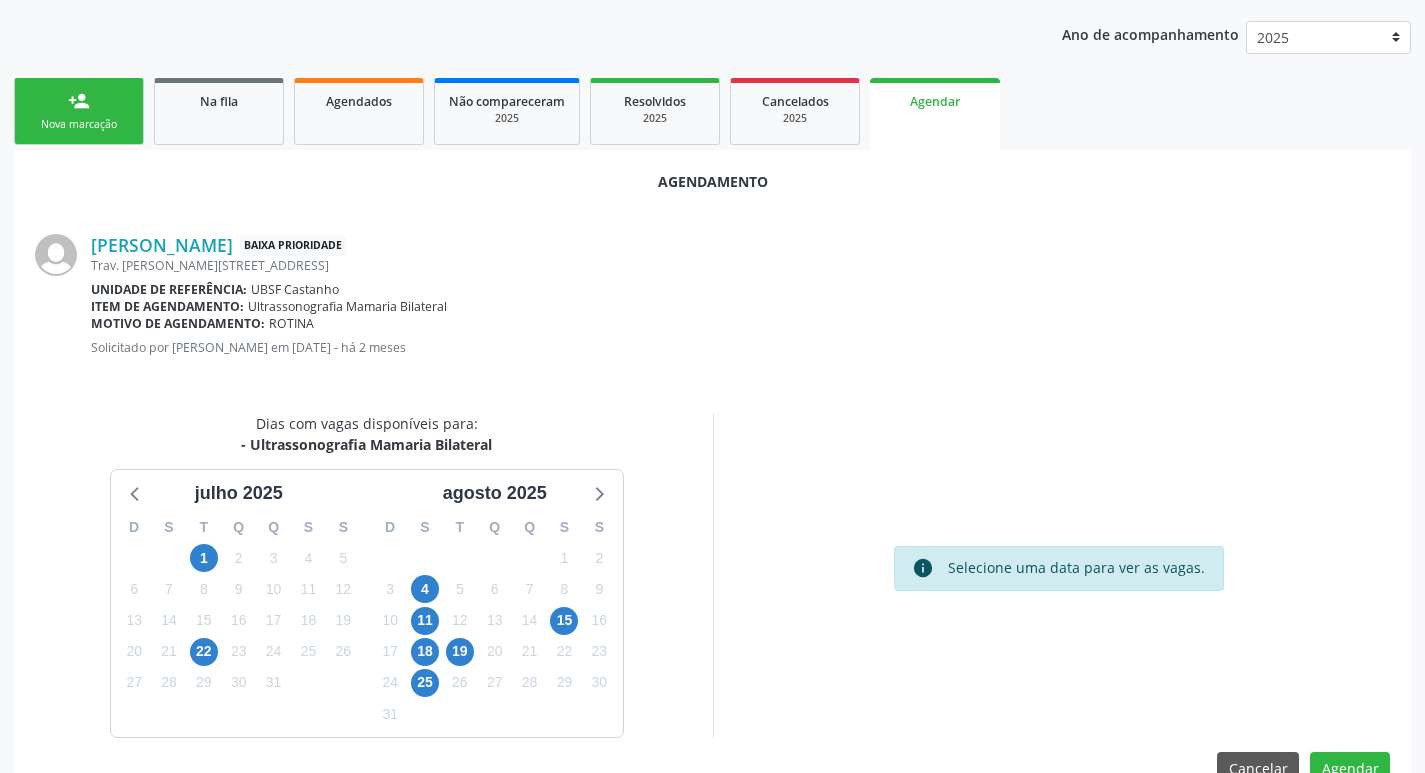 scroll, scrollTop: 225, scrollLeft: 0, axis: vertical 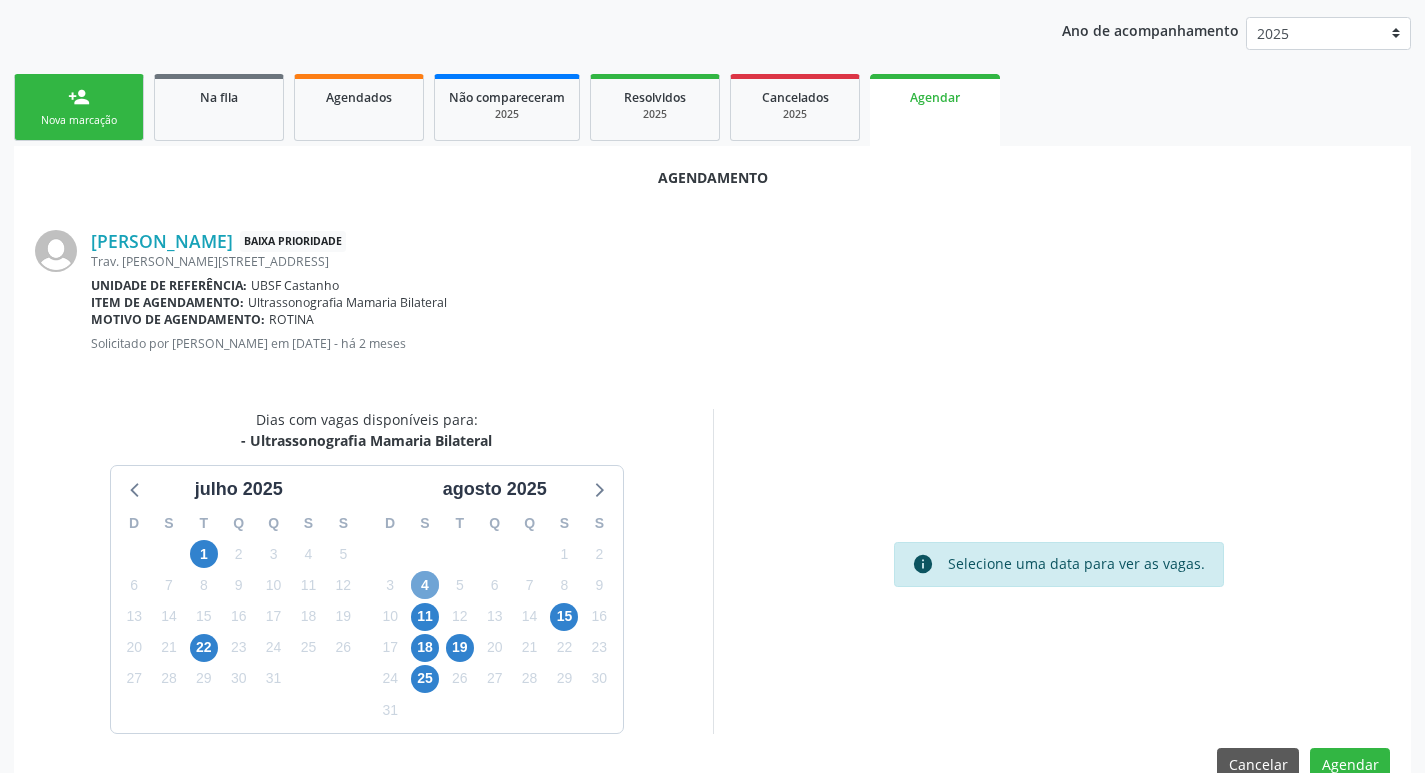 click on "4" at bounding box center [425, 585] 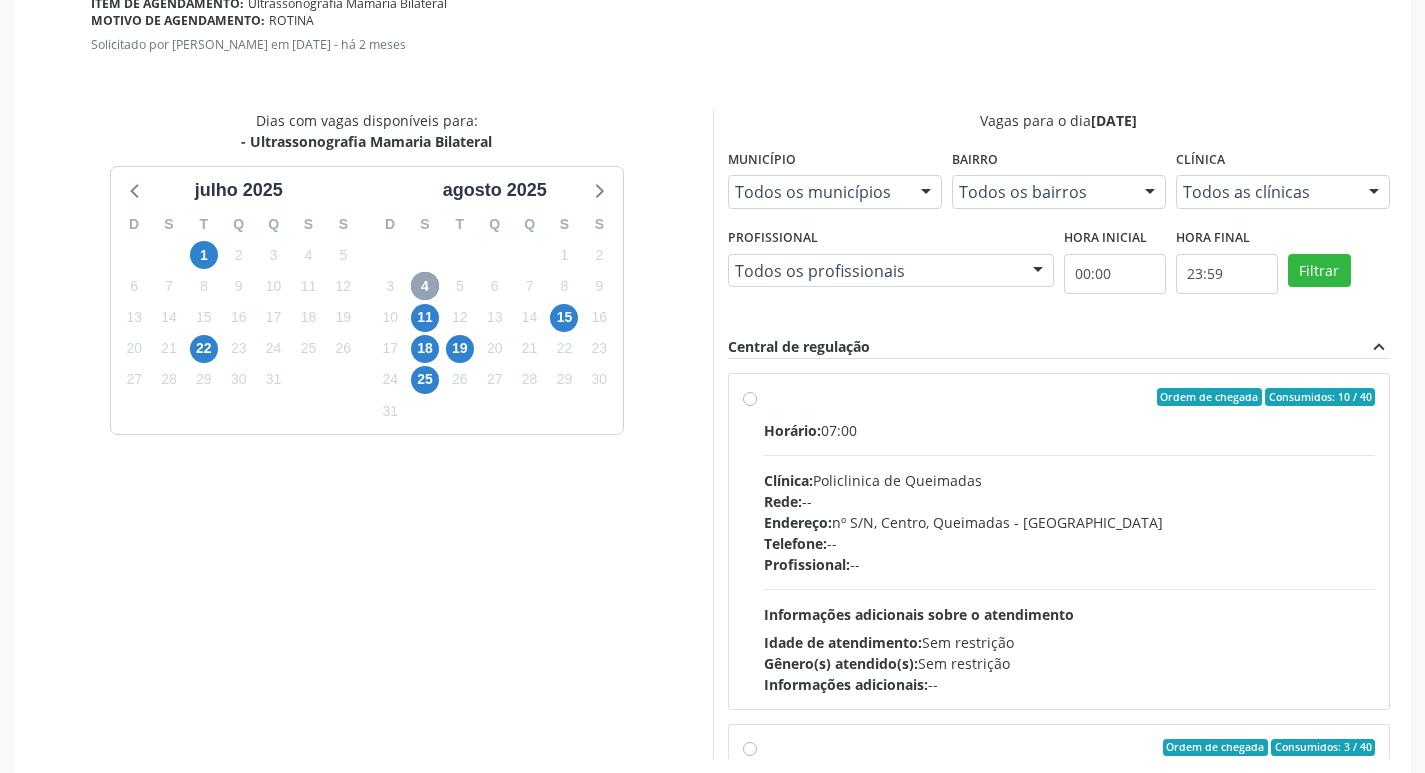 scroll, scrollTop: 525, scrollLeft: 0, axis: vertical 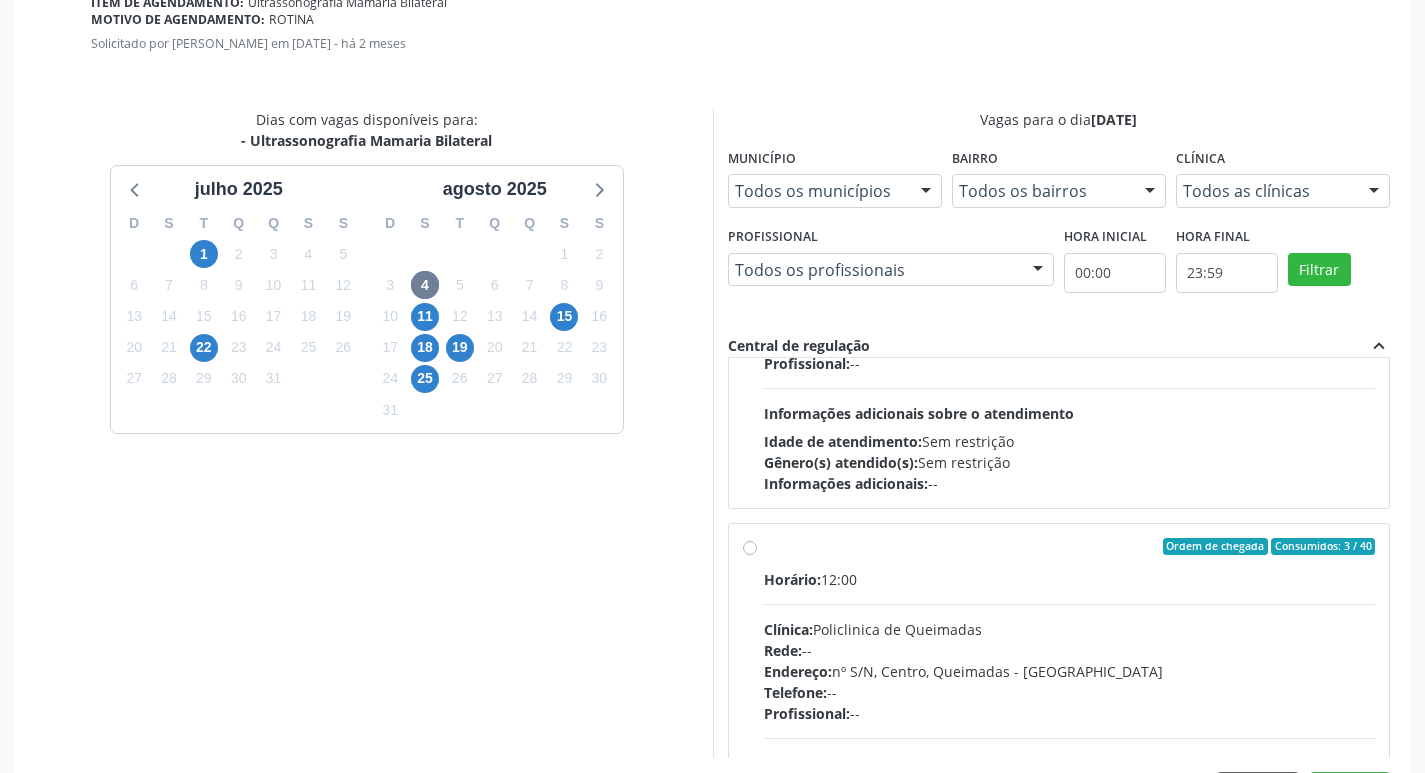 click on "Rede:
--" at bounding box center (1070, 650) 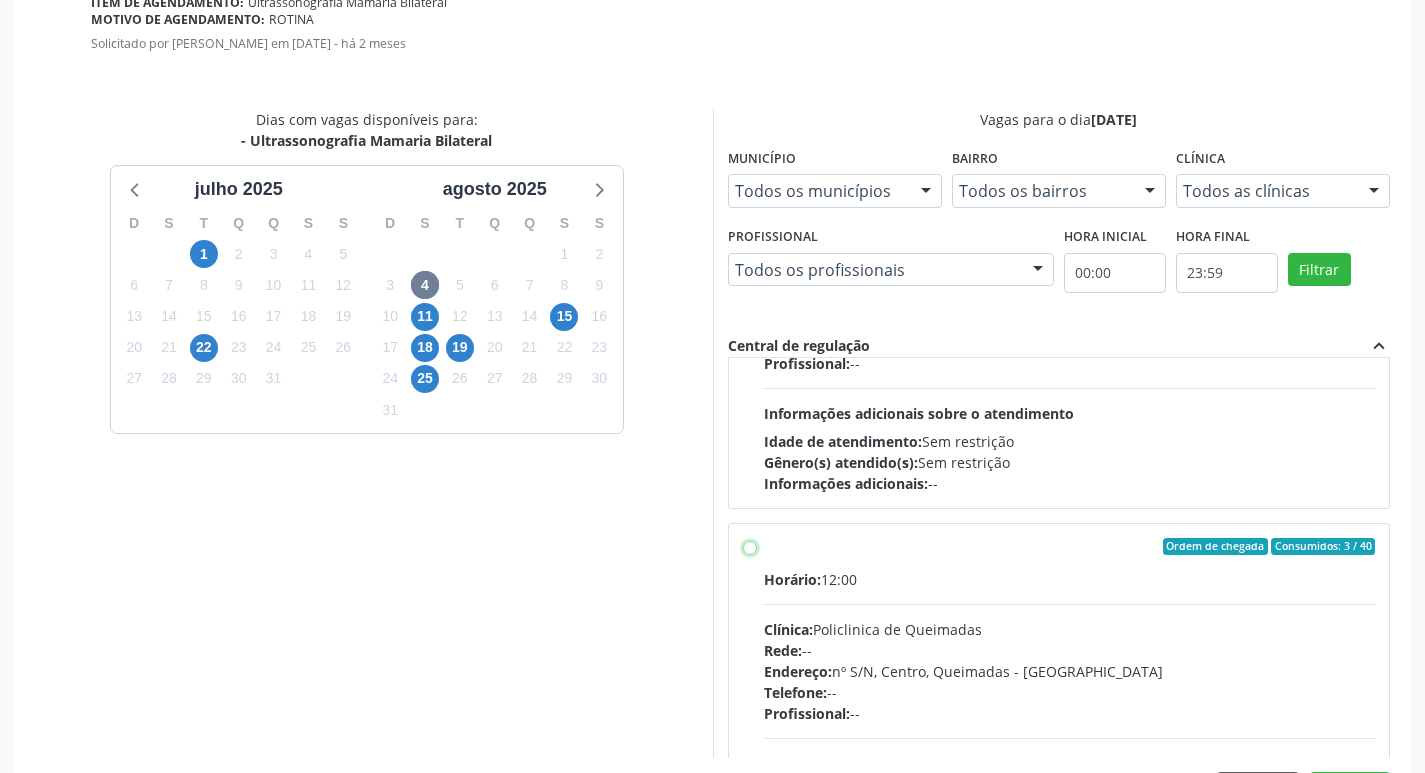 click on "Ordem de chegada
Consumidos: 3 / 40
Horário:   12:00
Clínica:  Policlinica de Queimadas
Rede:
--
Endereço:   nº S/N, Centro, Queimadas - PB
Telefone:   --
Profissional:
--
Informações adicionais sobre o atendimento
Idade de atendimento:
Sem restrição
Gênero(s) atendido(s):
Sem restrição
Informações adicionais:
--" at bounding box center [750, 547] 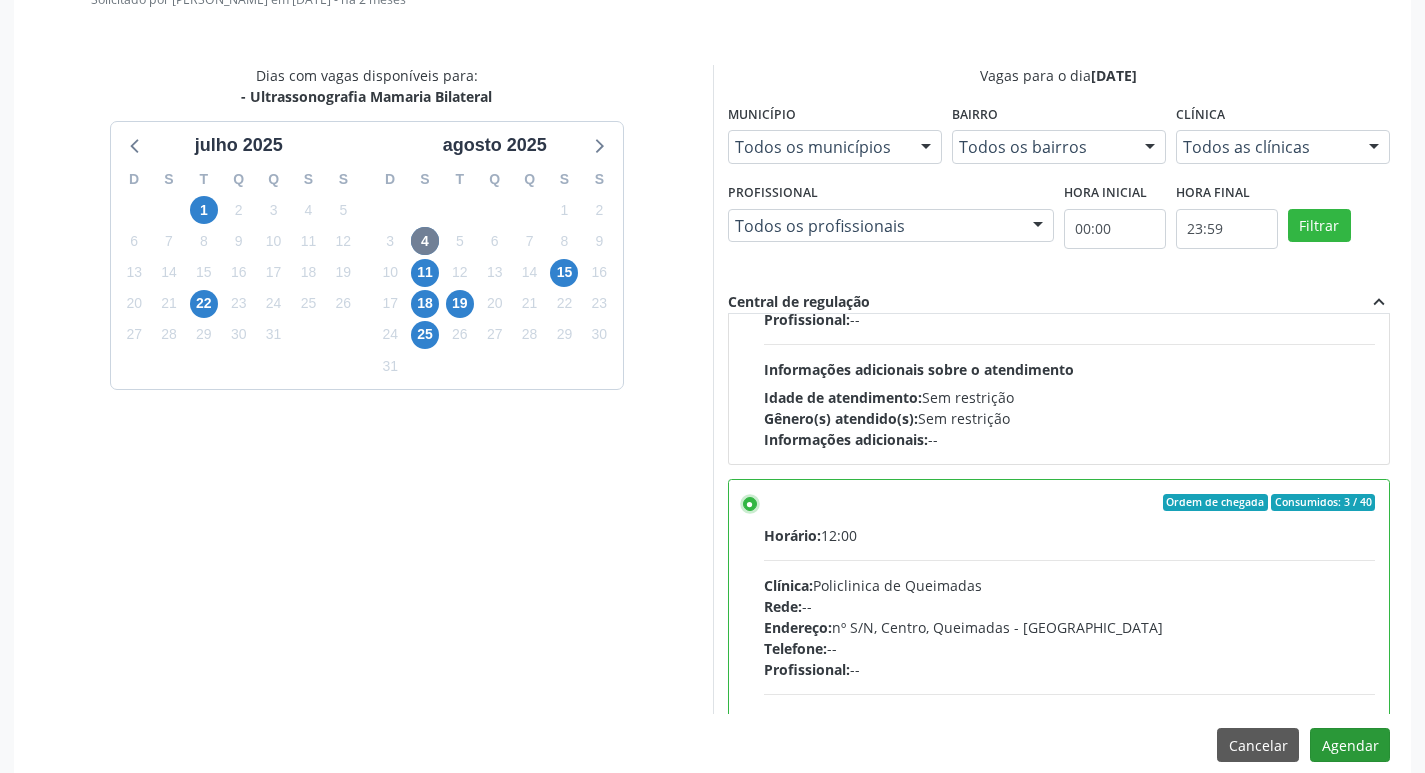 scroll, scrollTop: 593, scrollLeft: 0, axis: vertical 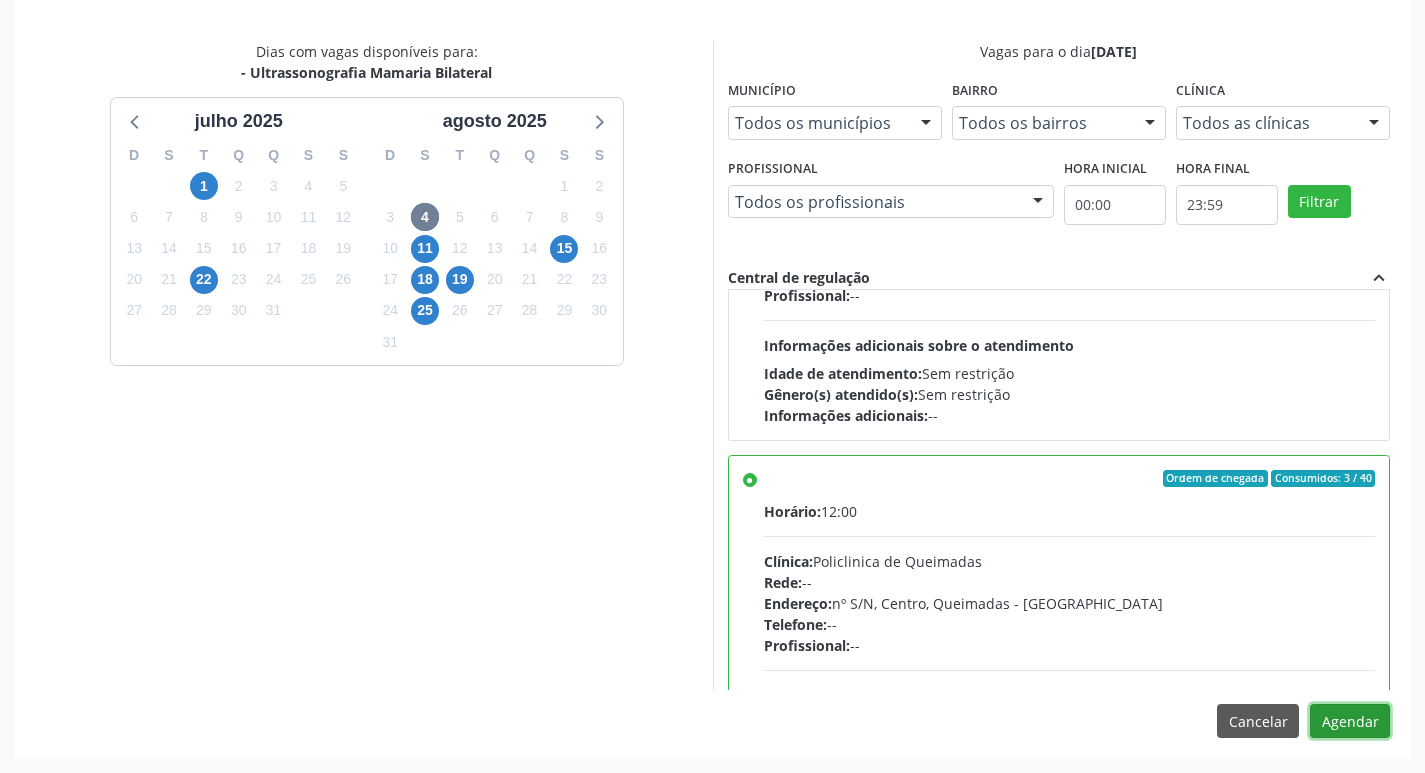click on "Agendar" at bounding box center [1350, 721] 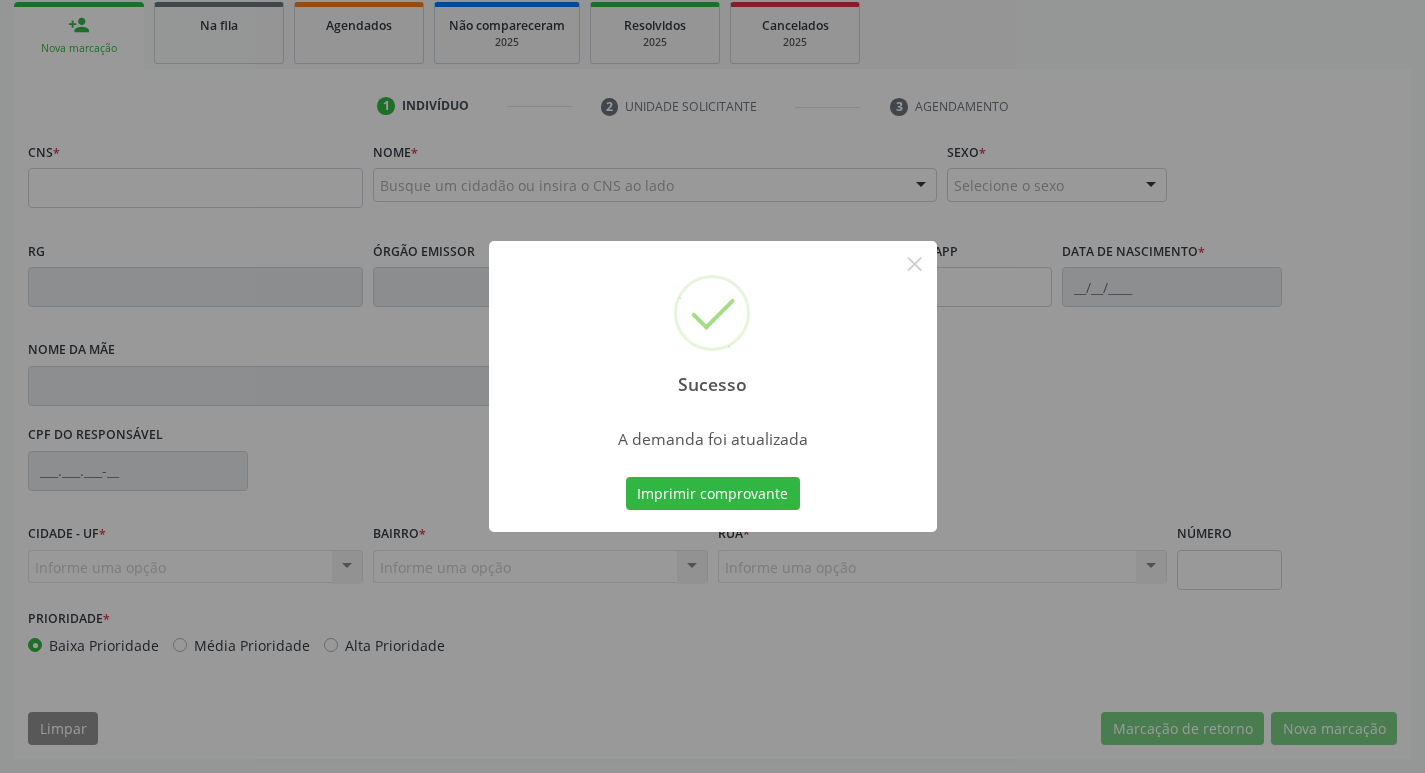 scroll, scrollTop: 297, scrollLeft: 0, axis: vertical 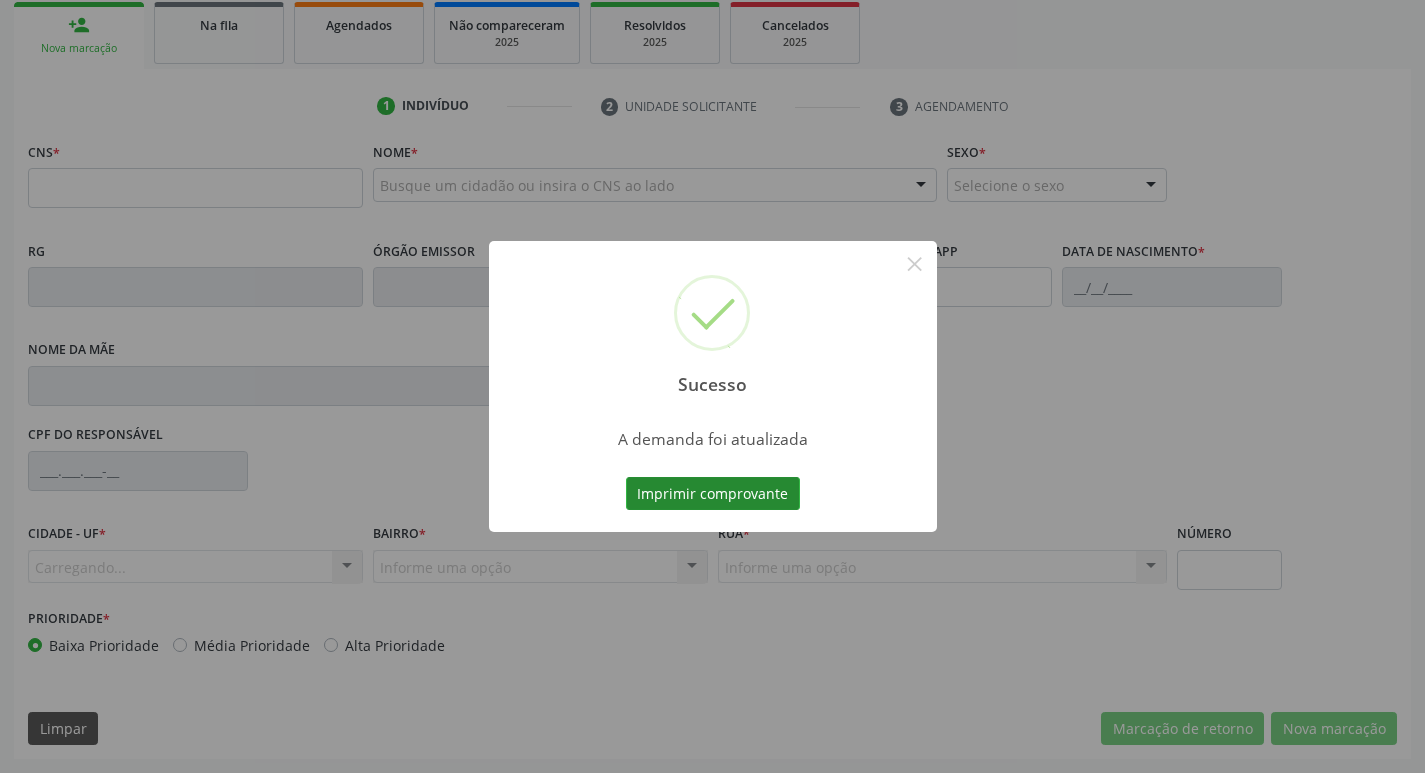 click on "Imprimir comprovante" at bounding box center (713, 494) 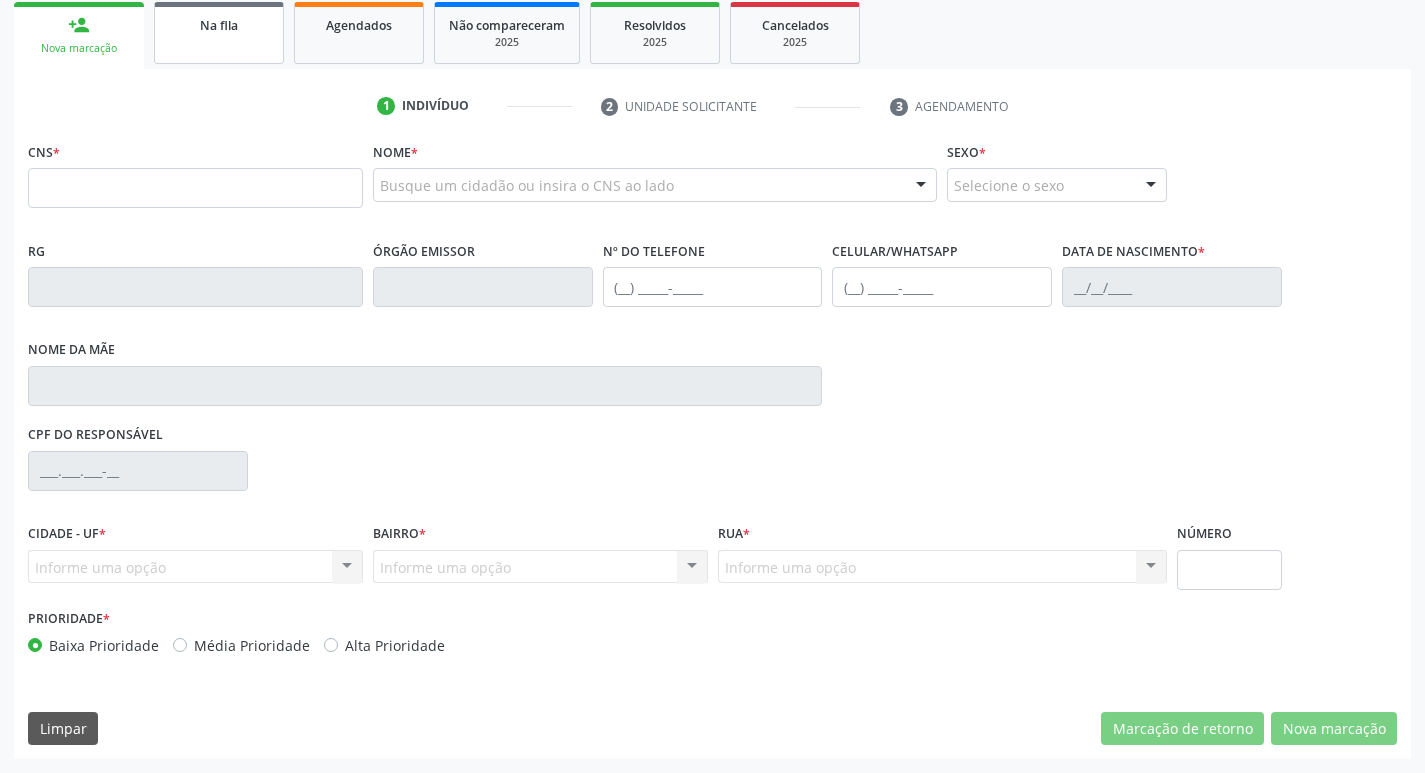click on "Na fila" at bounding box center (219, 33) 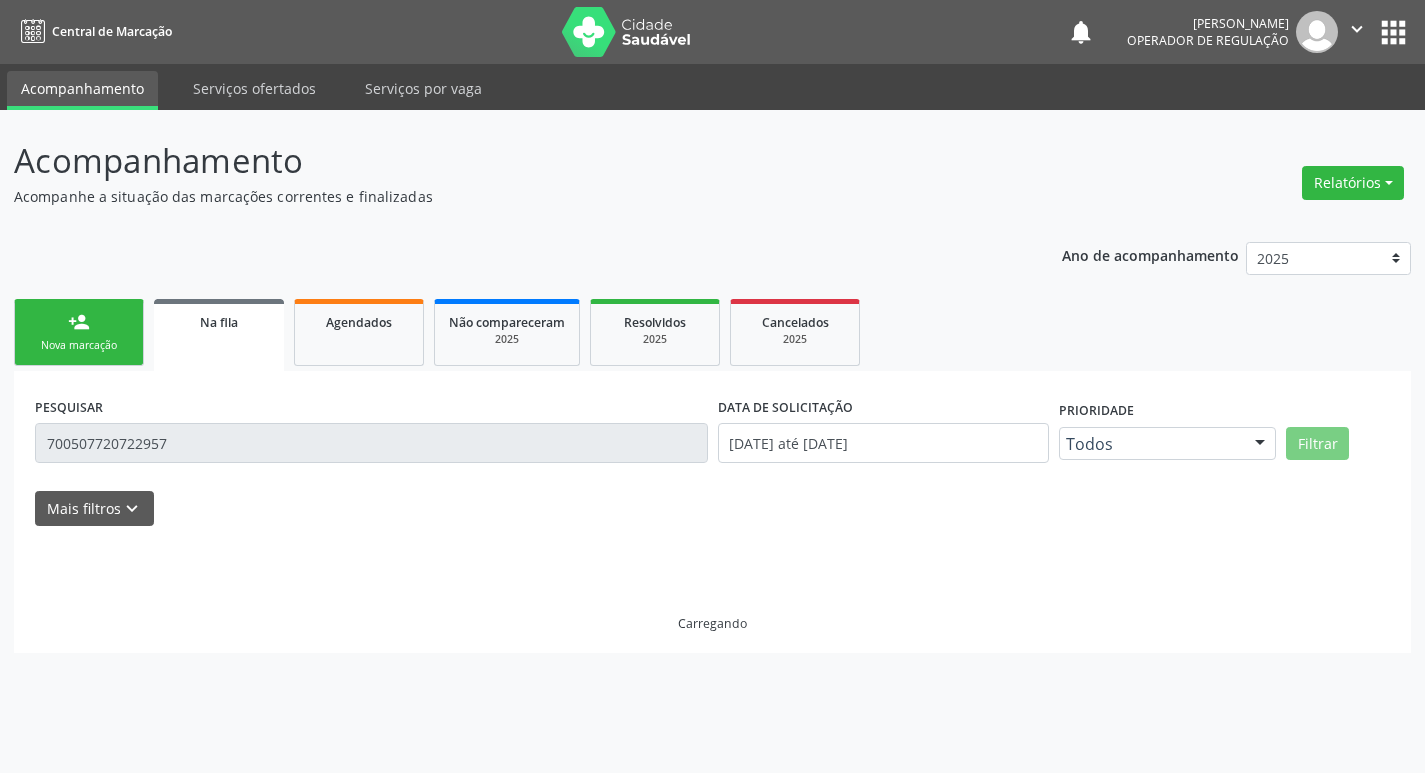 scroll, scrollTop: 0, scrollLeft: 0, axis: both 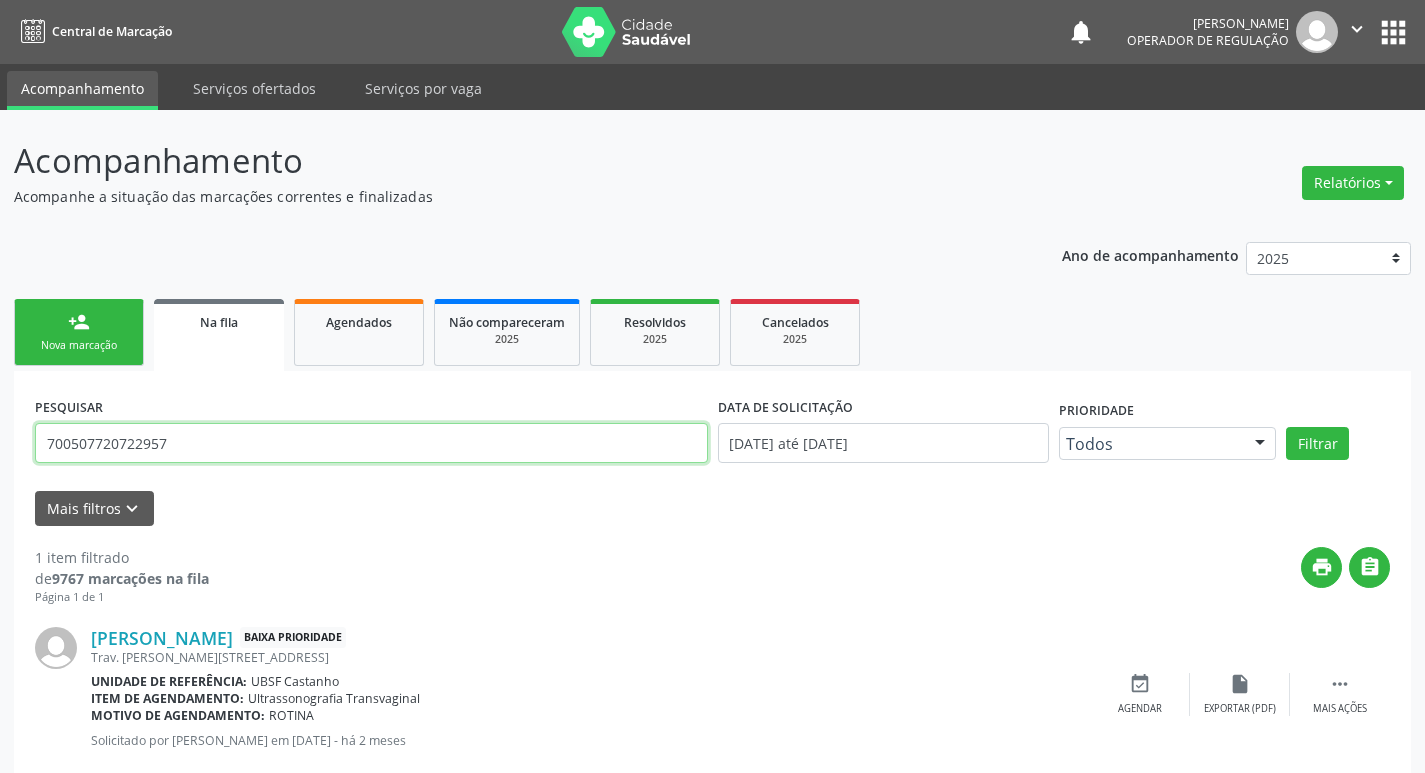 click on "700507720722957" at bounding box center [371, 443] 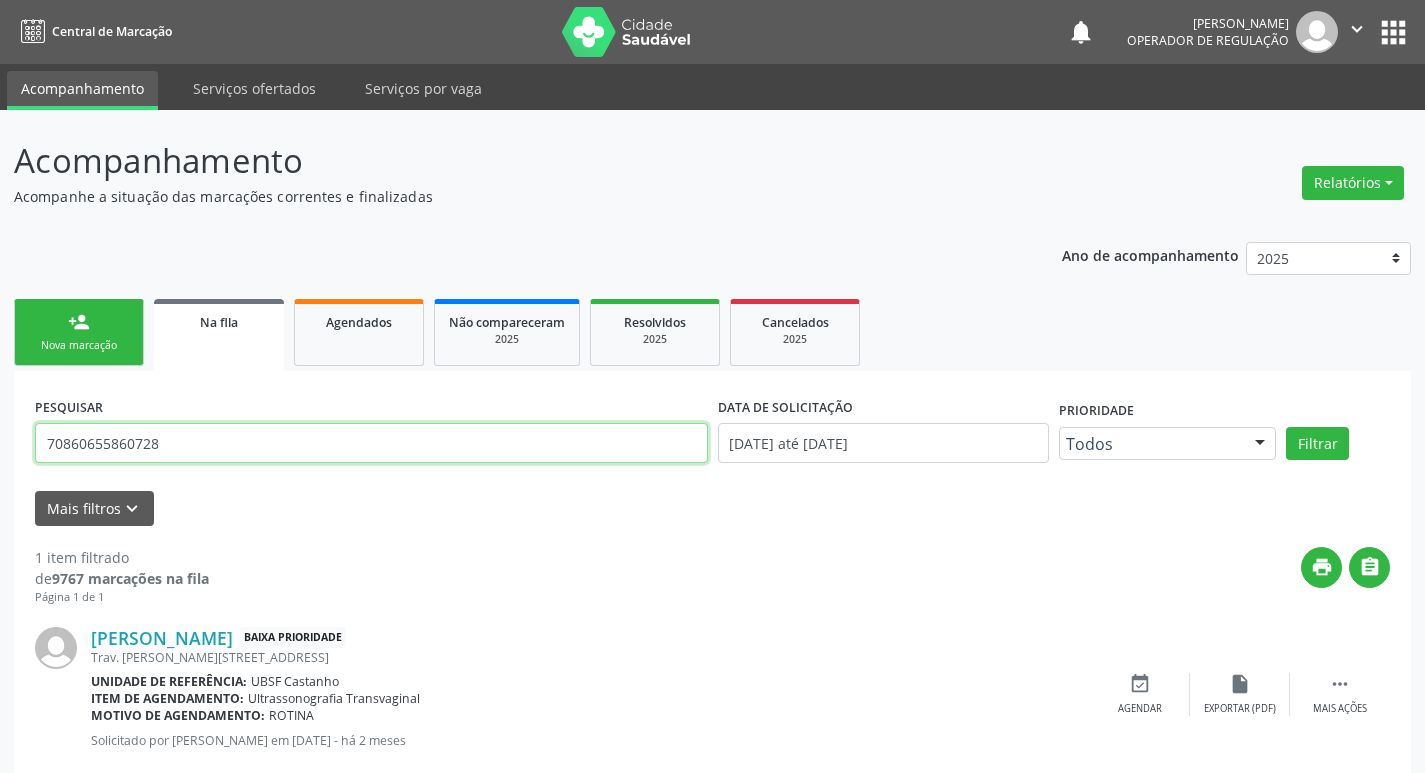 type on "70860655860728" 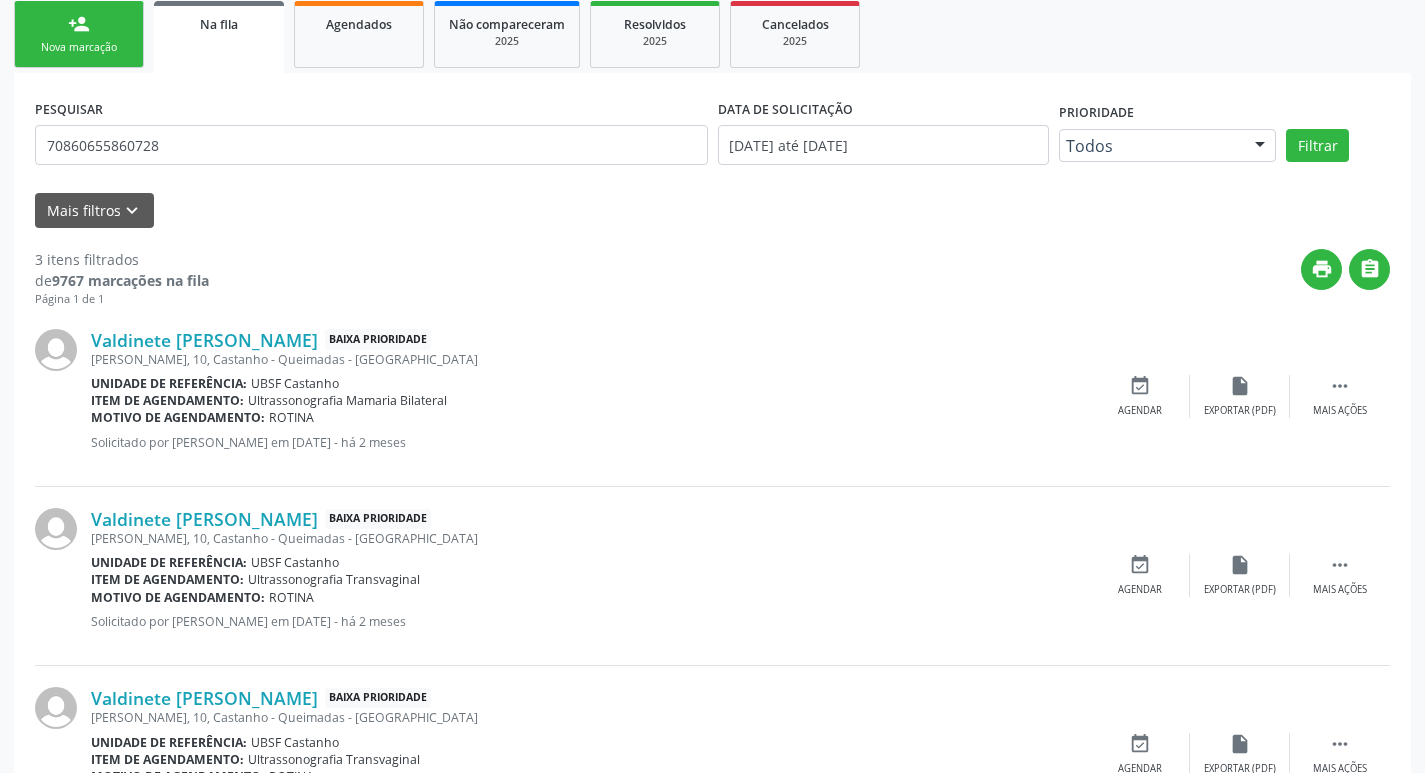 scroll, scrollTop: 300, scrollLeft: 0, axis: vertical 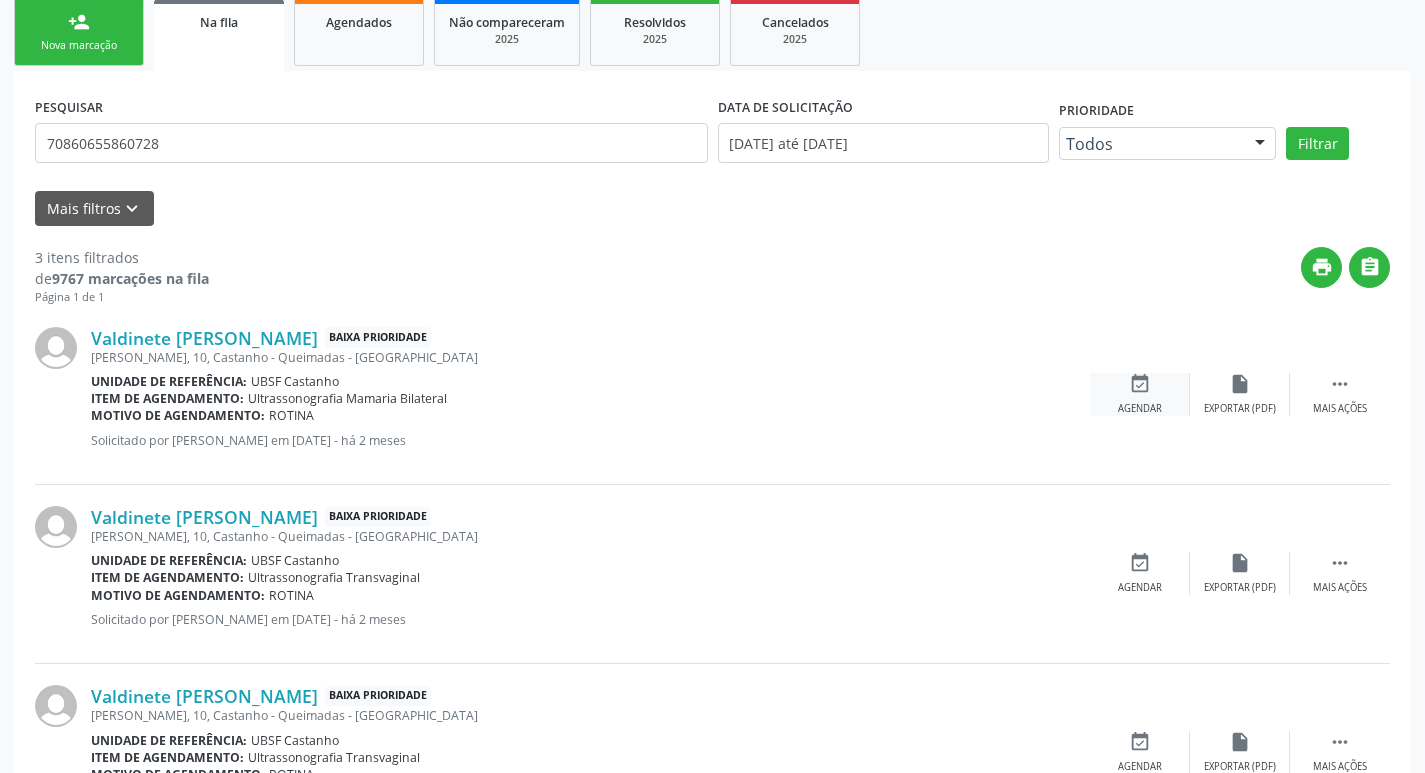 click on "event_available
Agendar" at bounding box center (1140, 394) 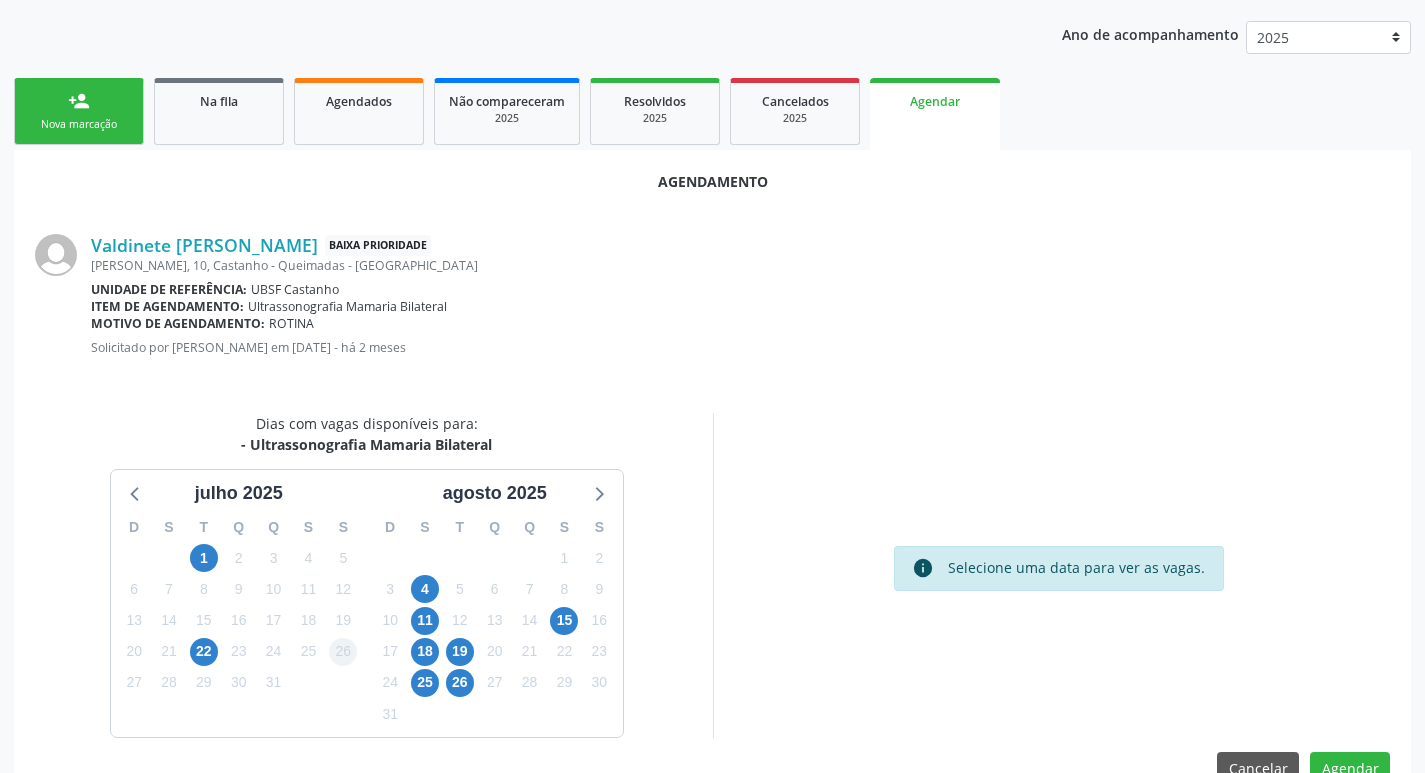 scroll, scrollTop: 268, scrollLeft: 0, axis: vertical 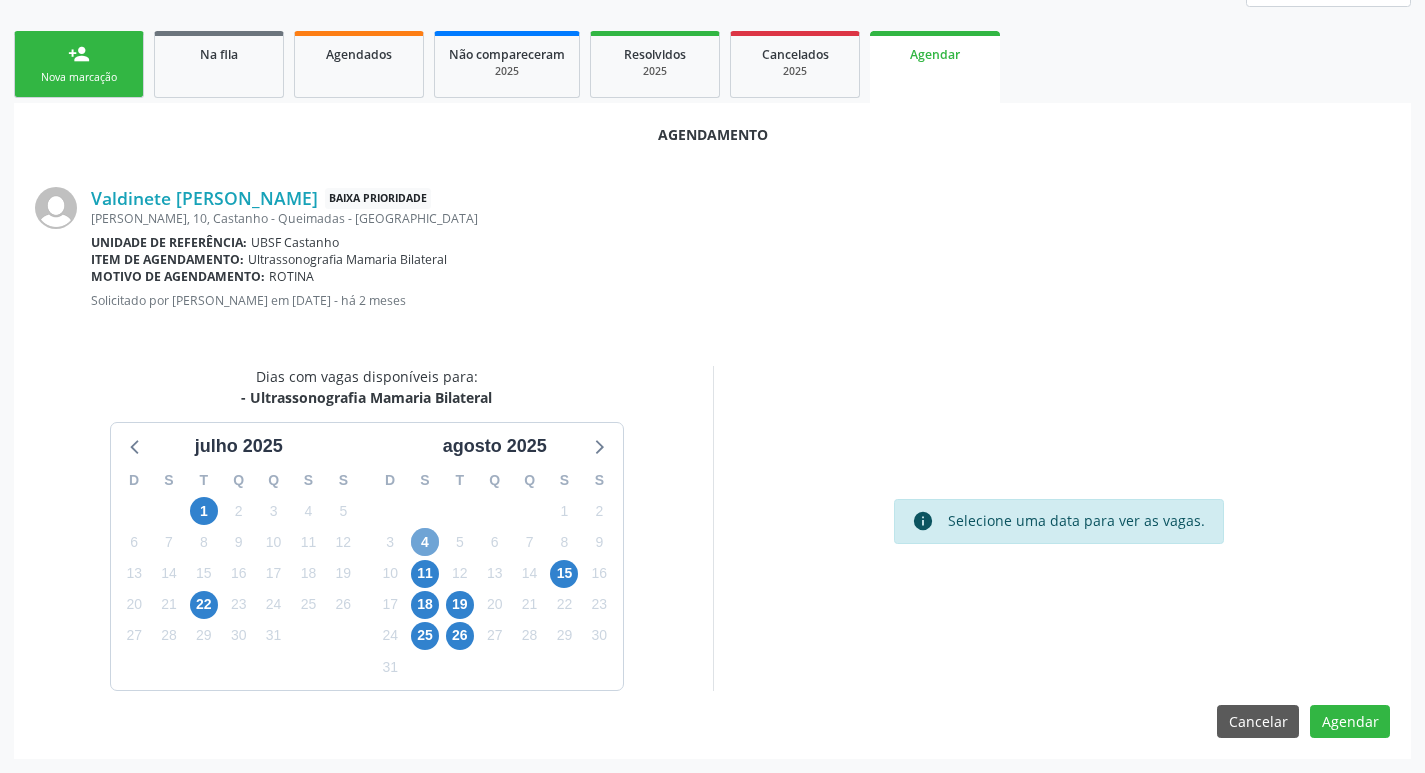 click on "4" at bounding box center [425, 542] 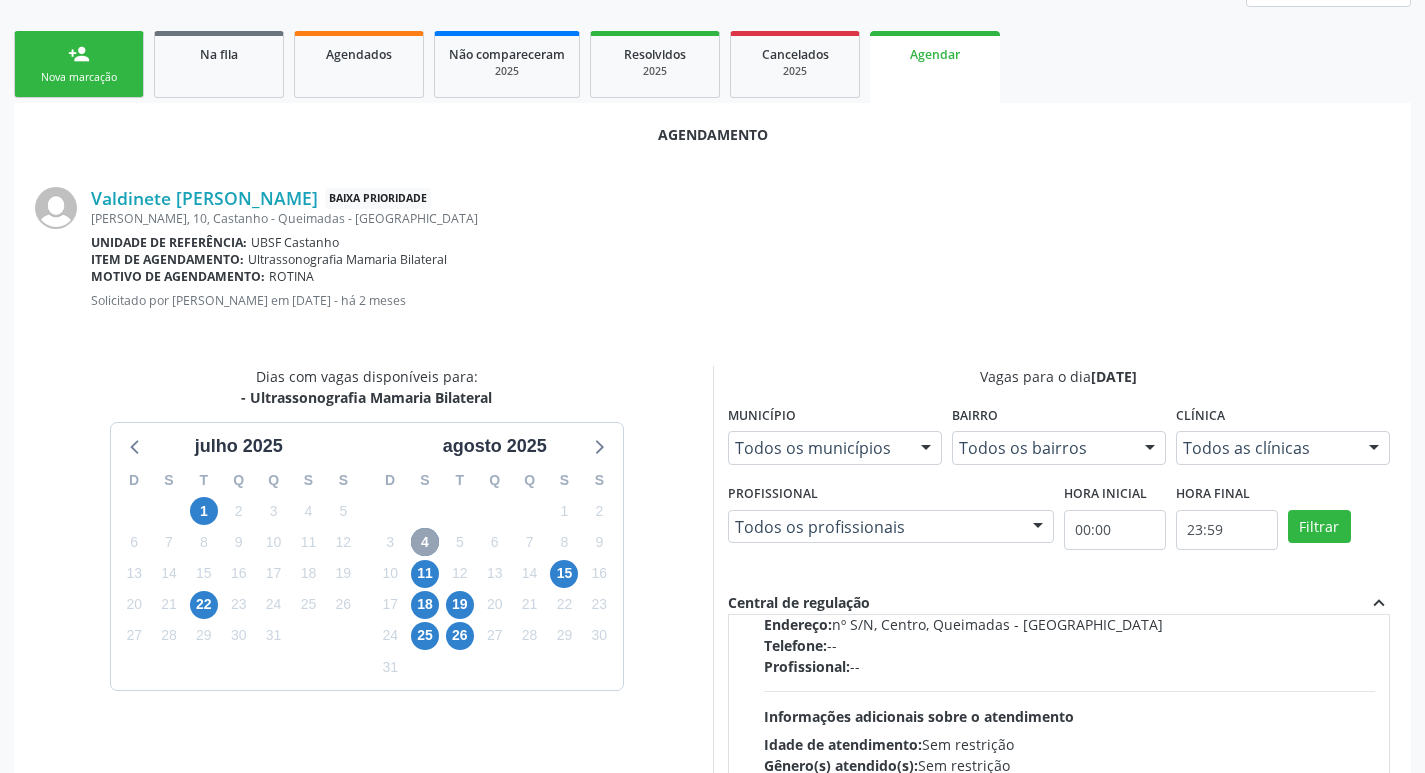 scroll, scrollTop: 300, scrollLeft: 0, axis: vertical 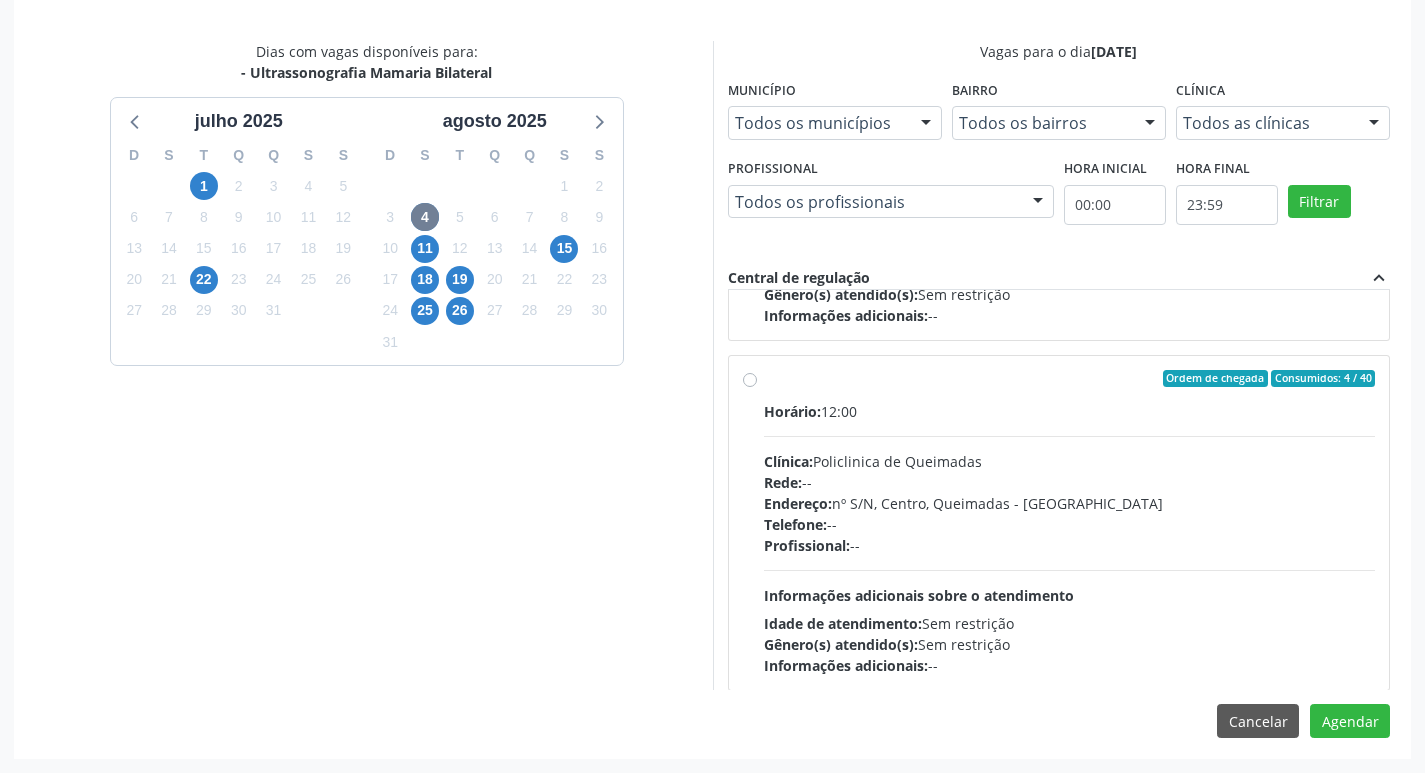 click on "Horário:   12:00
Clínica:  Policlinica de Queimadas
Rede:
--
Endereço:   nº S/N, Centro, Queimadas - PB
Telefone:   --
Profissional:
--
Informações adicionais sobre o atendimento
Idade de atendimento:
Sem restrição
Gênero(s) atendido(s):
Sem restrição
Informações adicionais:
--" at bounding box center [1070, 538] 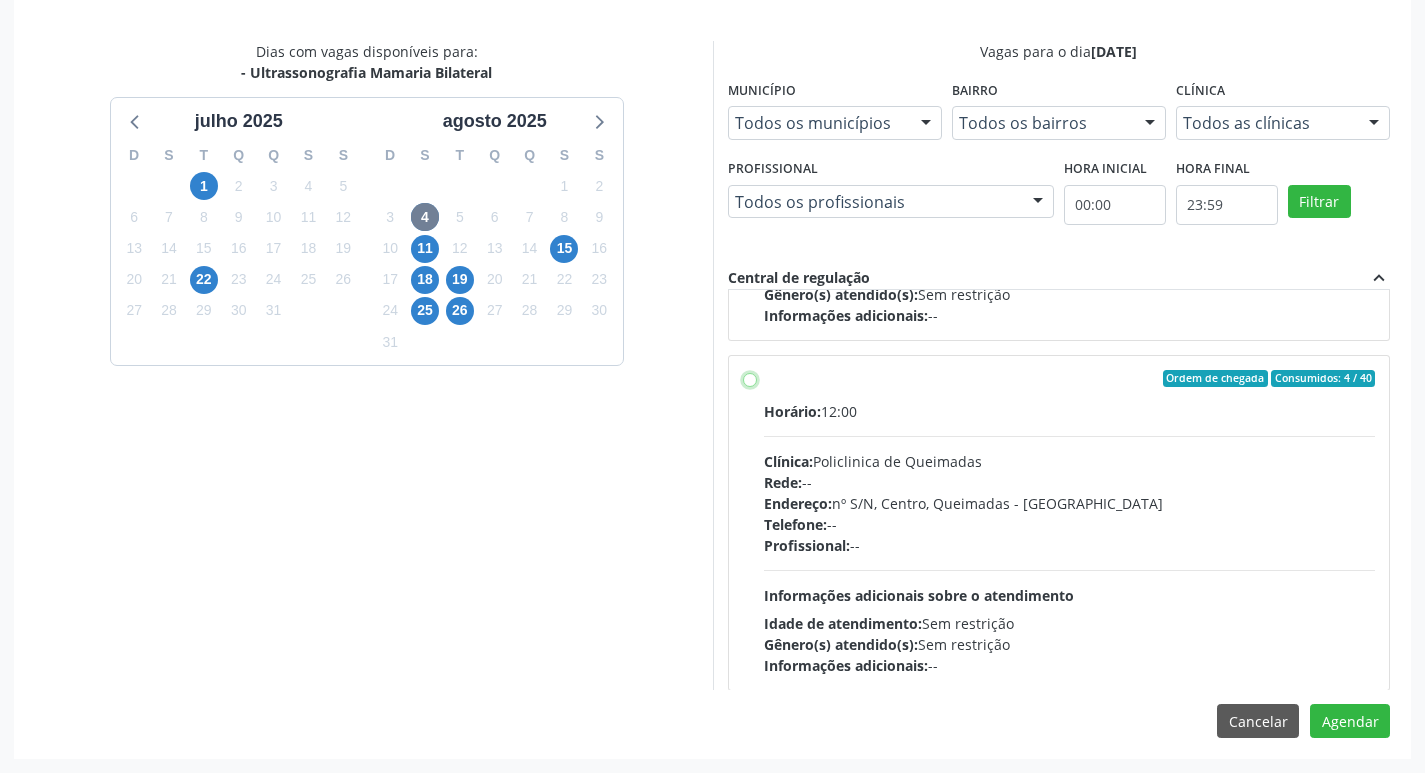 radio on "true" 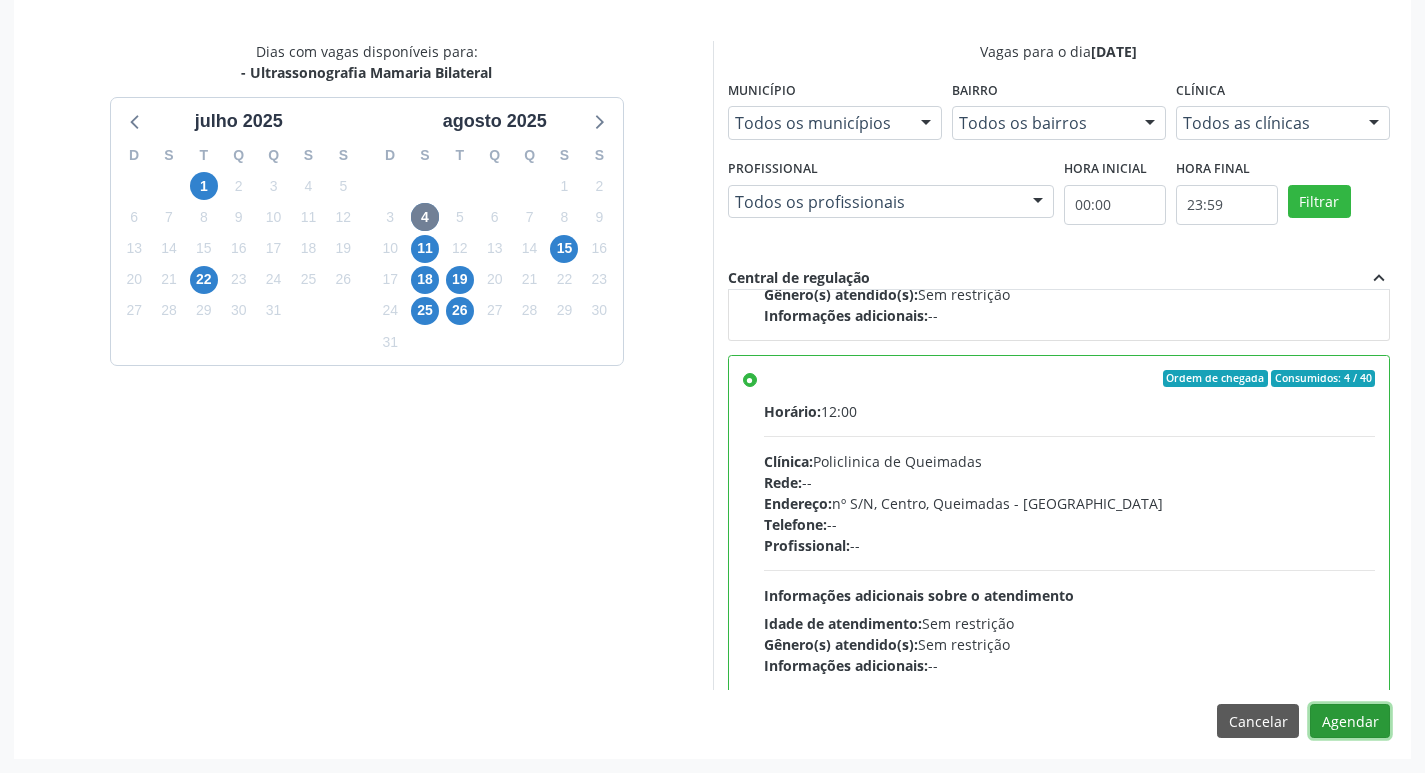 click on "Agendar" at bounding box center (1350, 721) 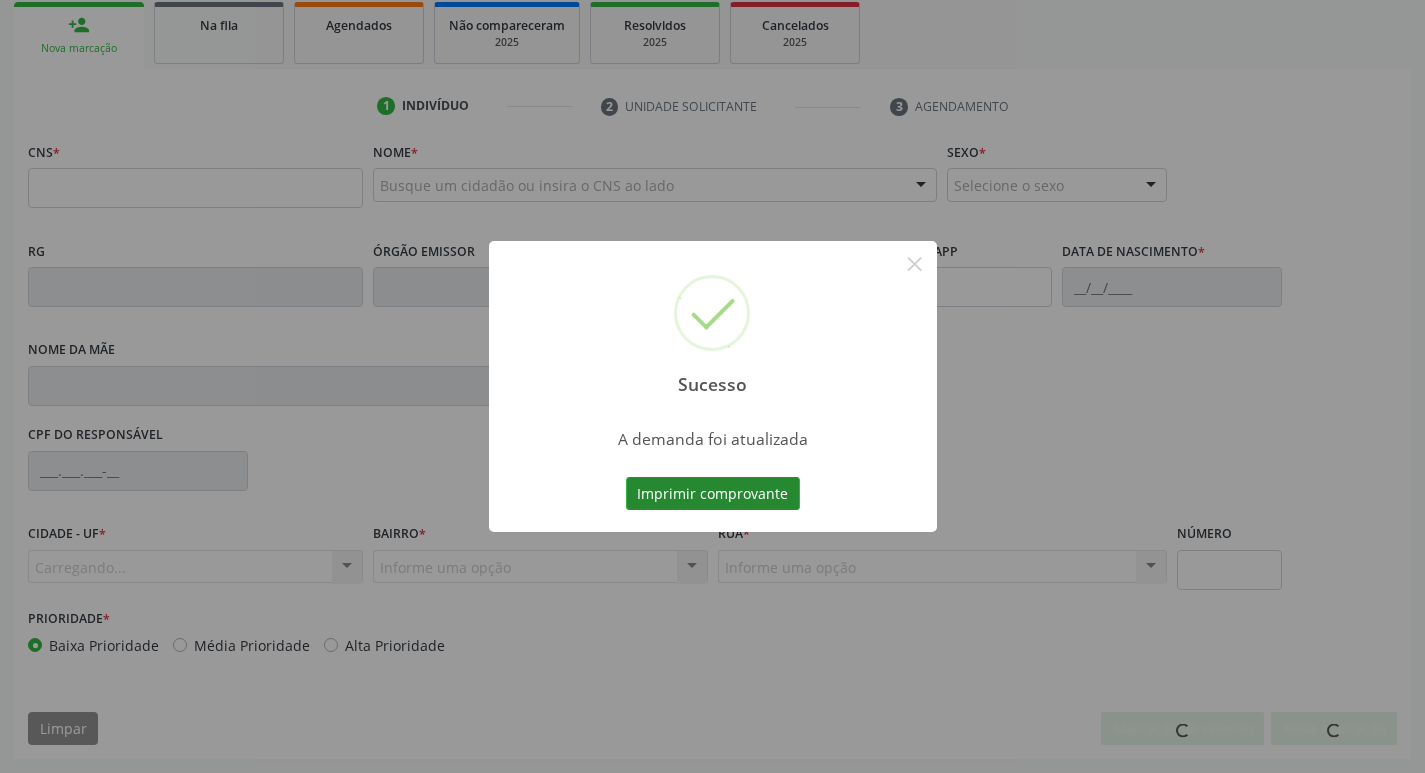 scroll, scrollTop: 297, scrollLeft: 0, axis: vertical 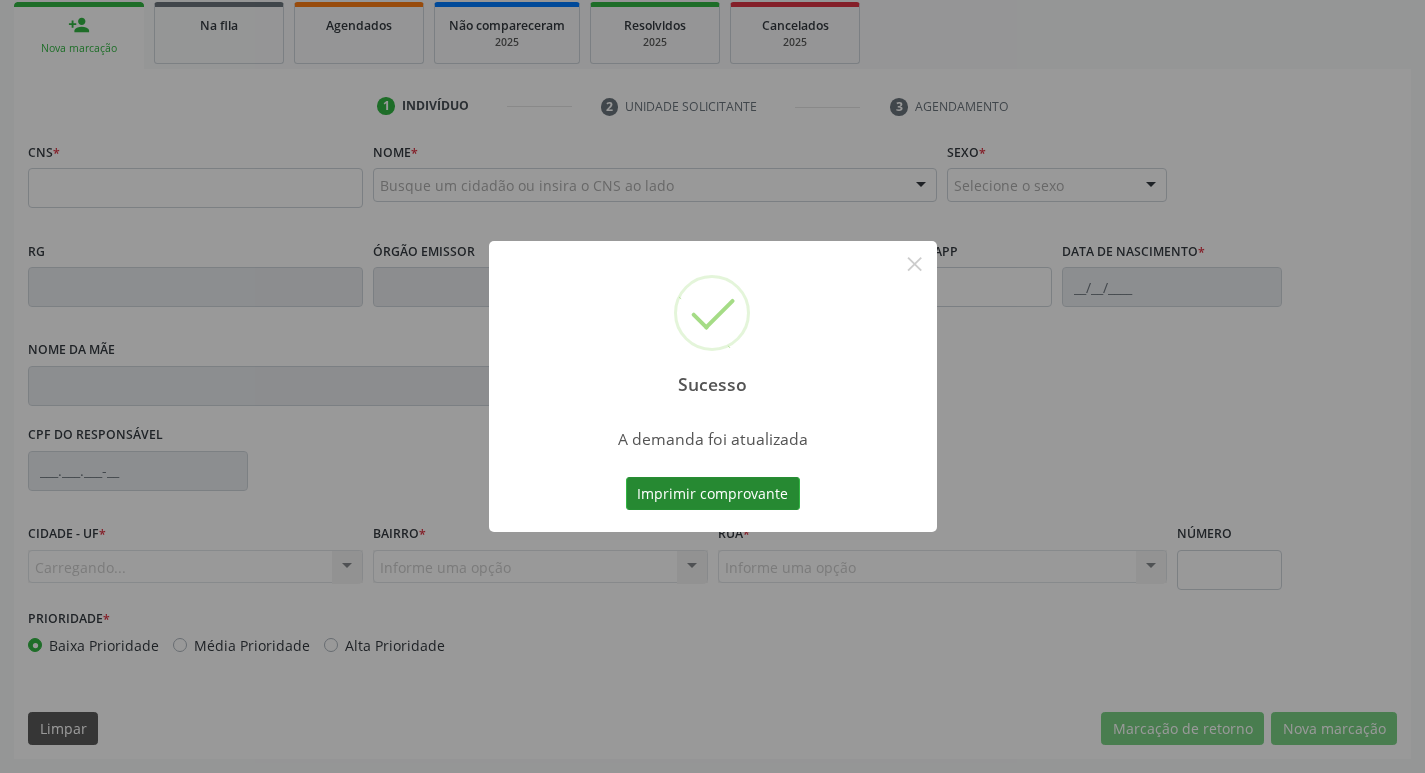 click on "Imprimir comprovante" at bounding box center (713, 494) 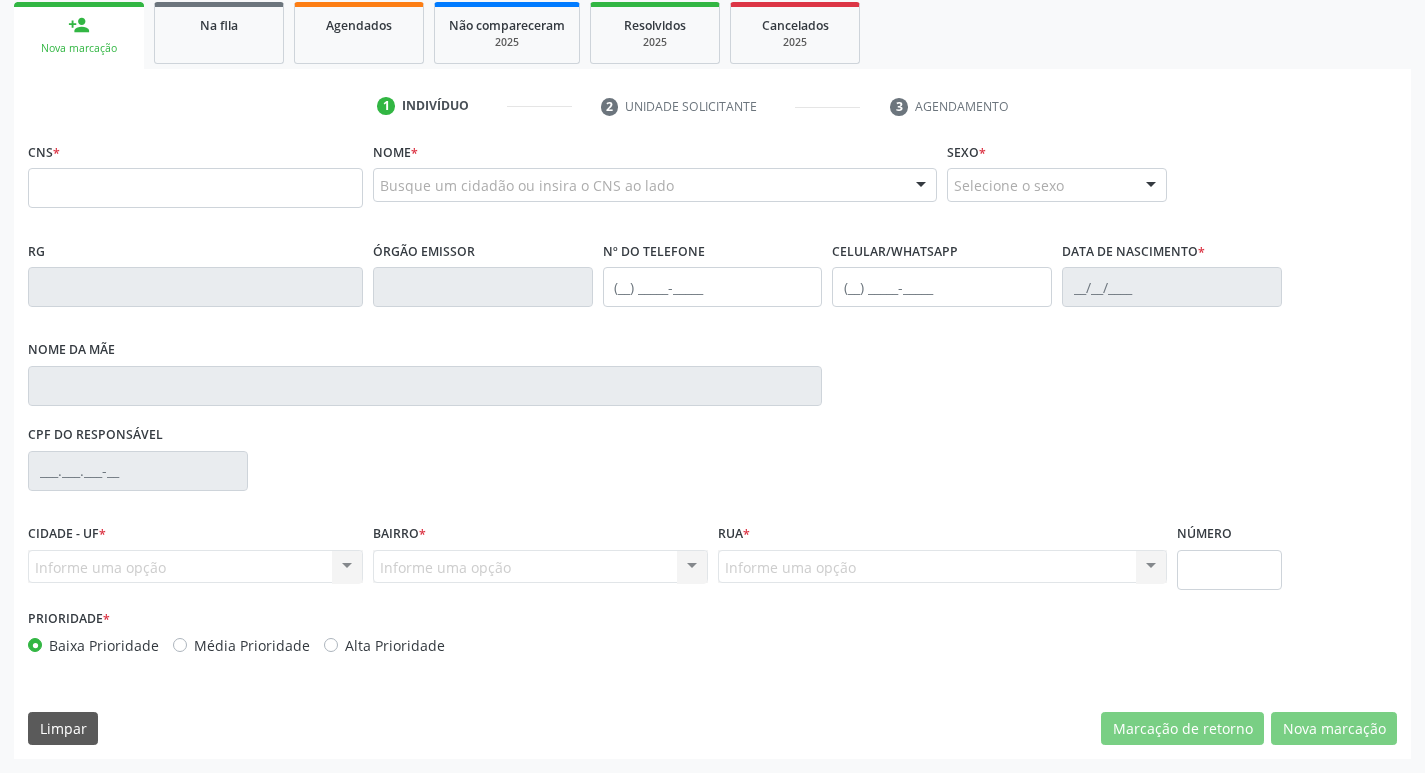 click on "Na fila" at bounding box center [219, 33] 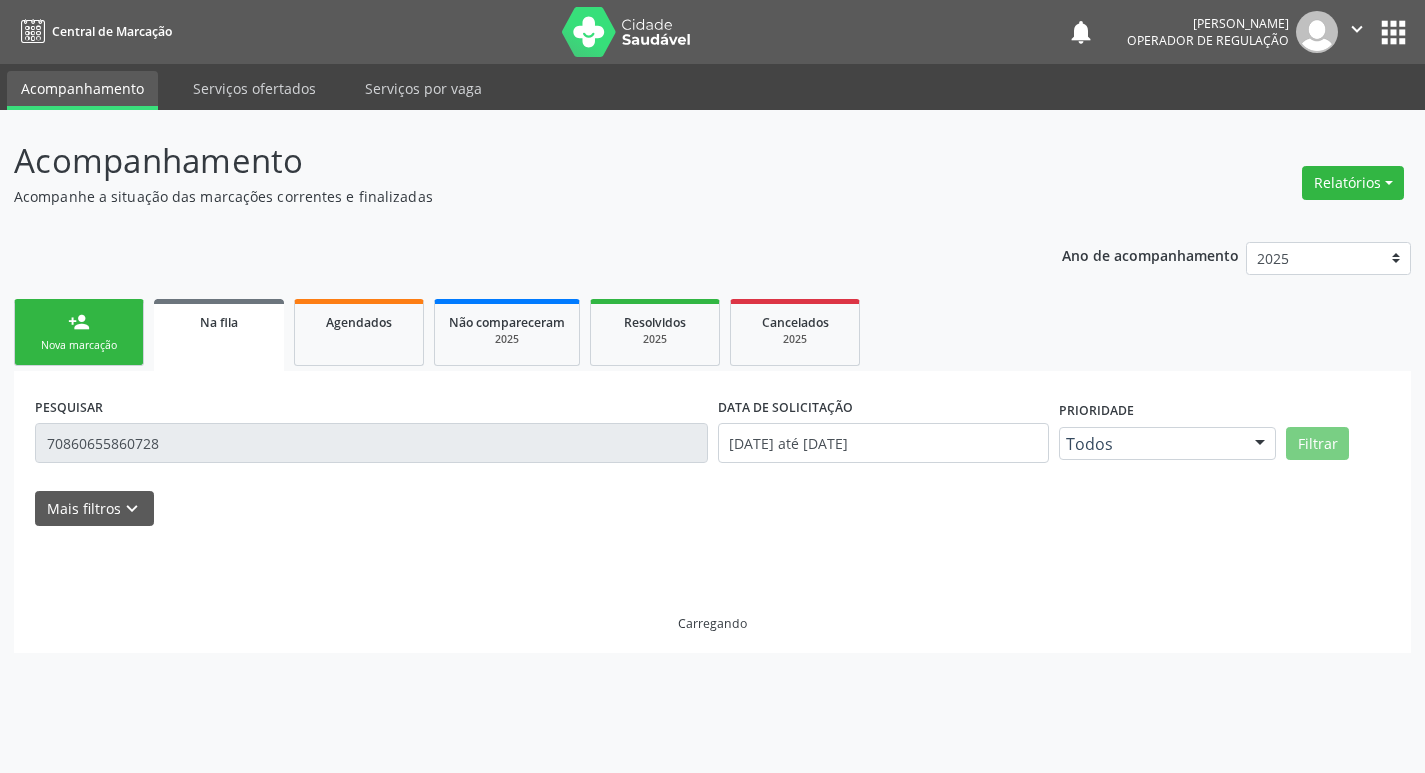 scroll, scrollTop: 0, scrollLeft: 0, axis: both 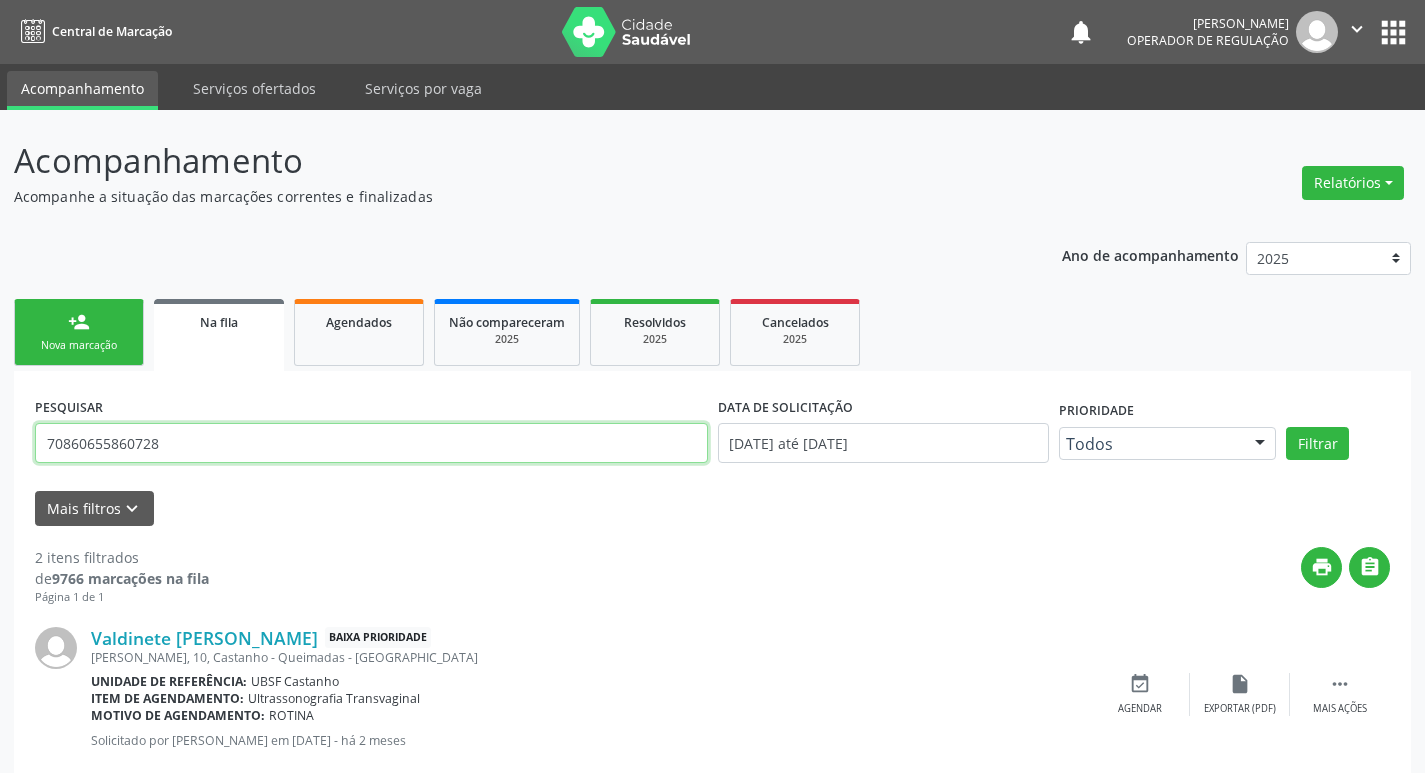 click on "70860655860728" at bounding box center [371, 443] 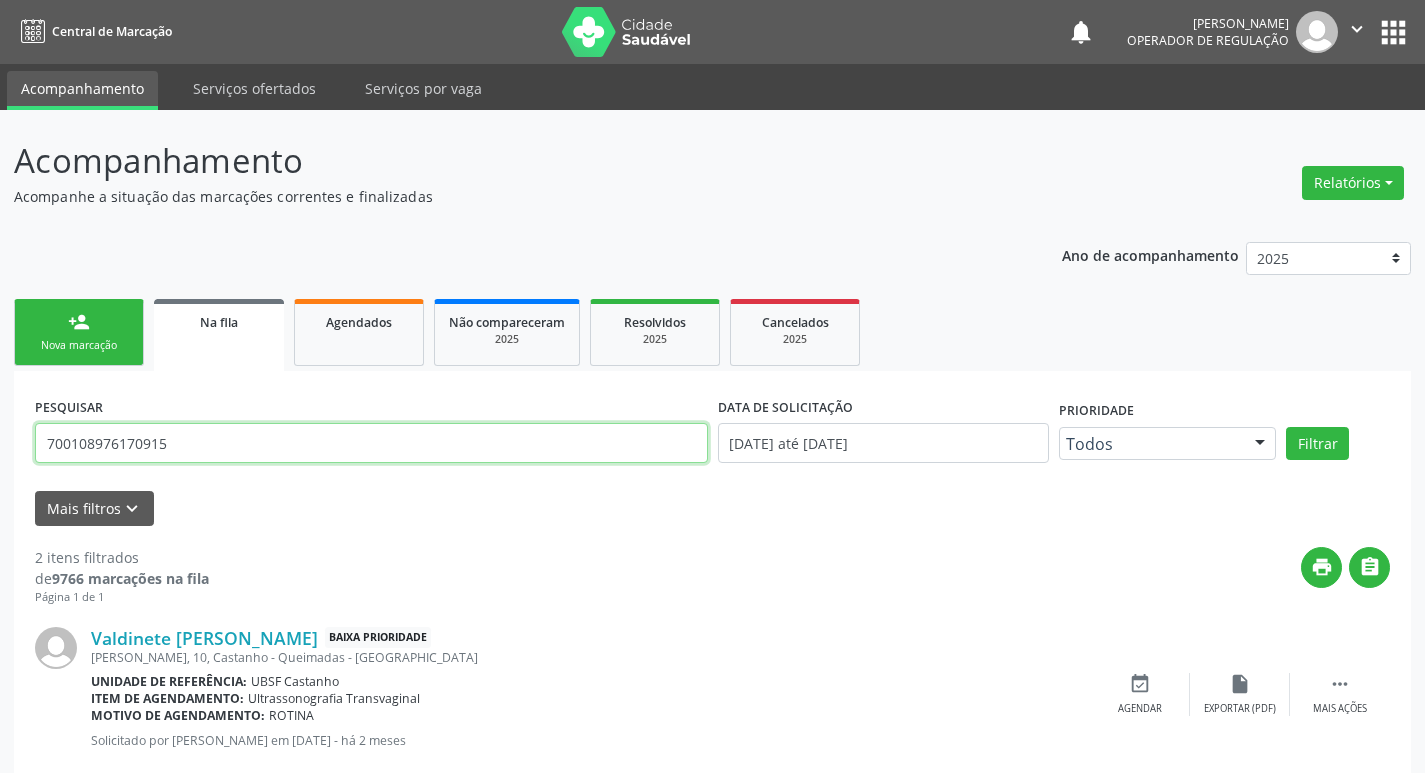 type on "700108976170915" 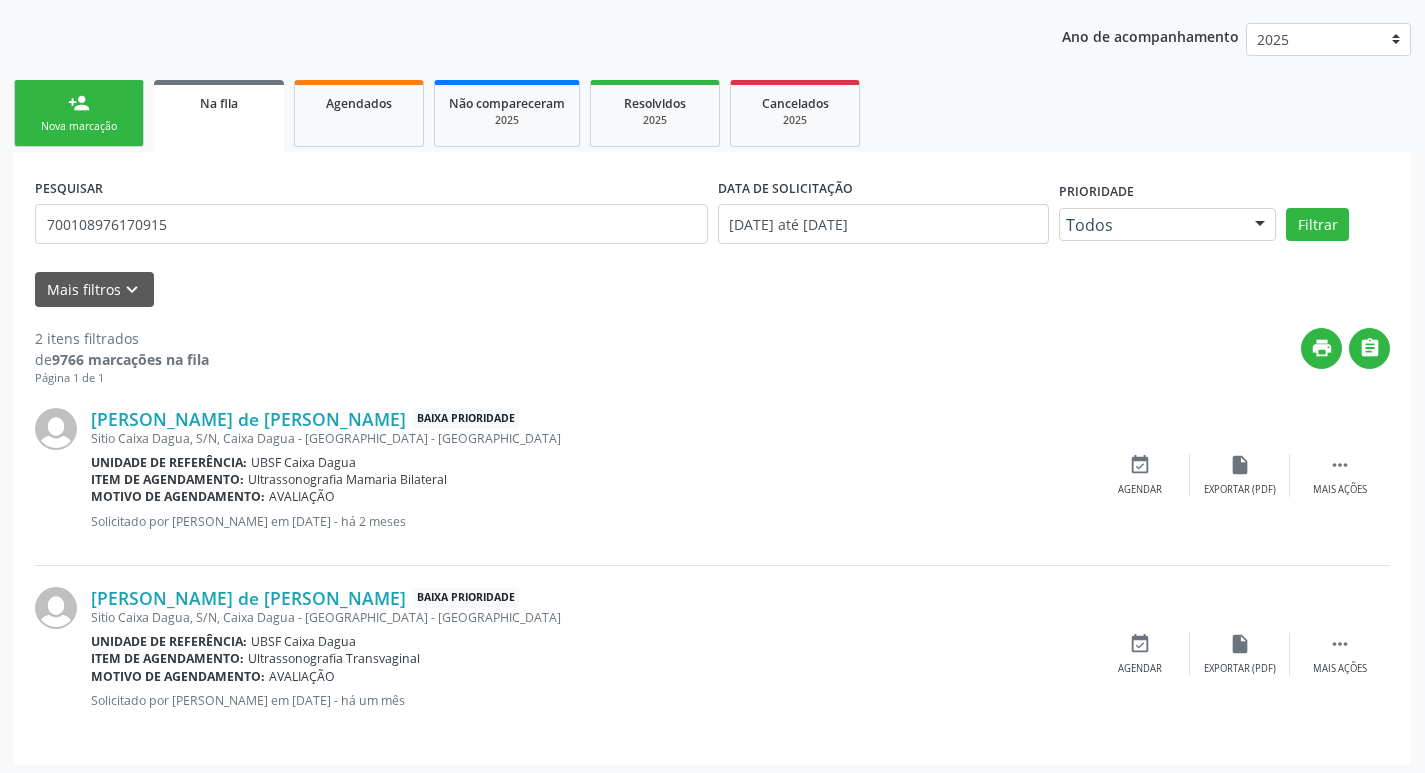 scroll, scrollTop: 225, scrollLeft: 0, axis: vertical 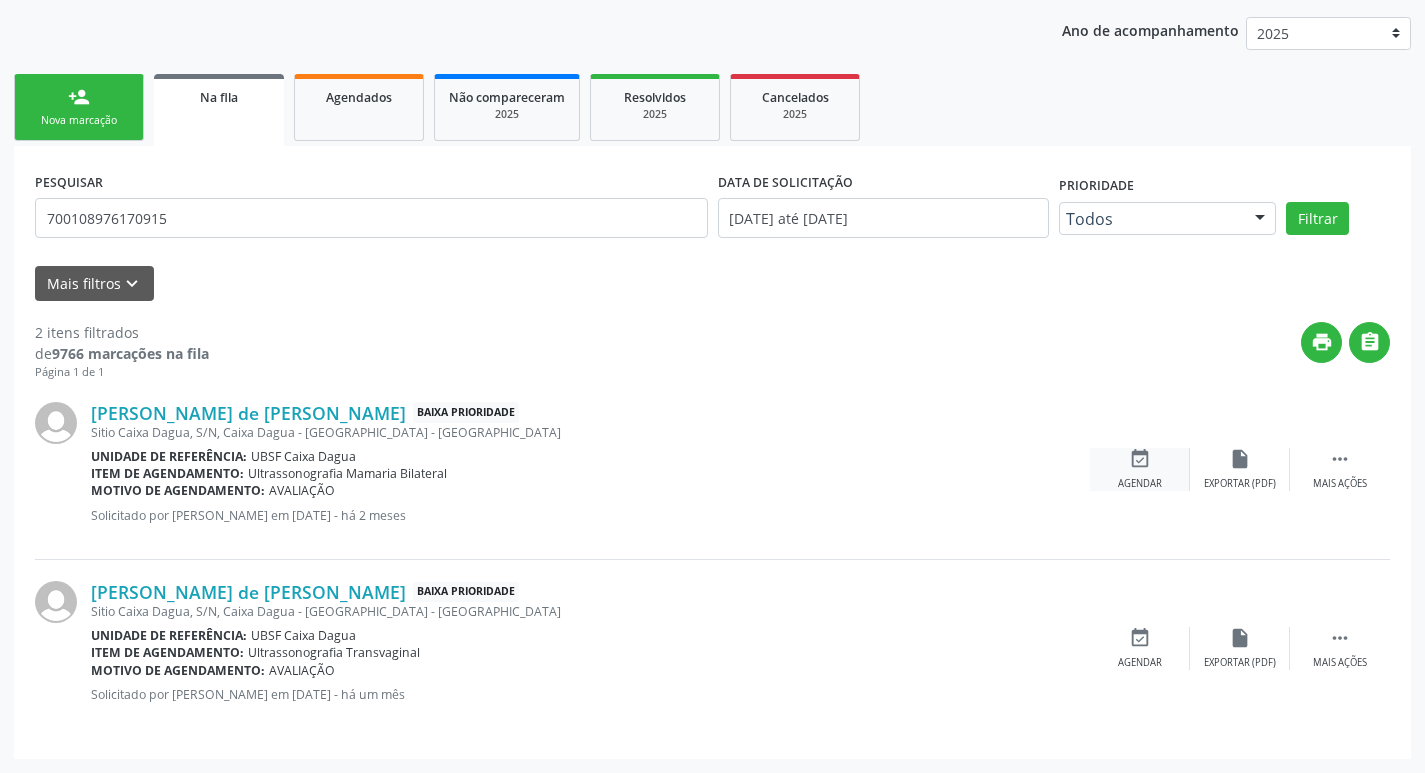 click on "Agendar" at bounding box center [1140, 484] 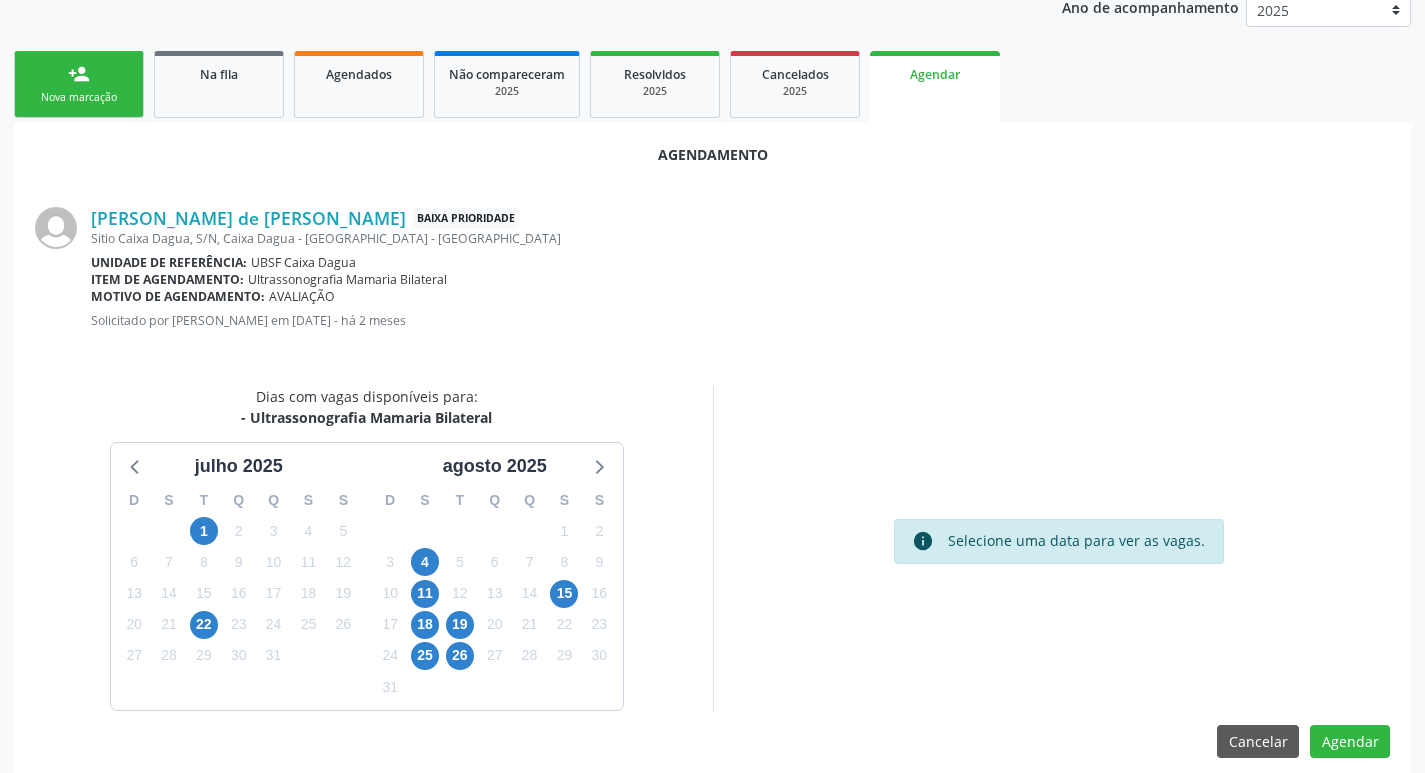 scroll, scrollTop: 268, scrollLeft: 0, axis: vertical 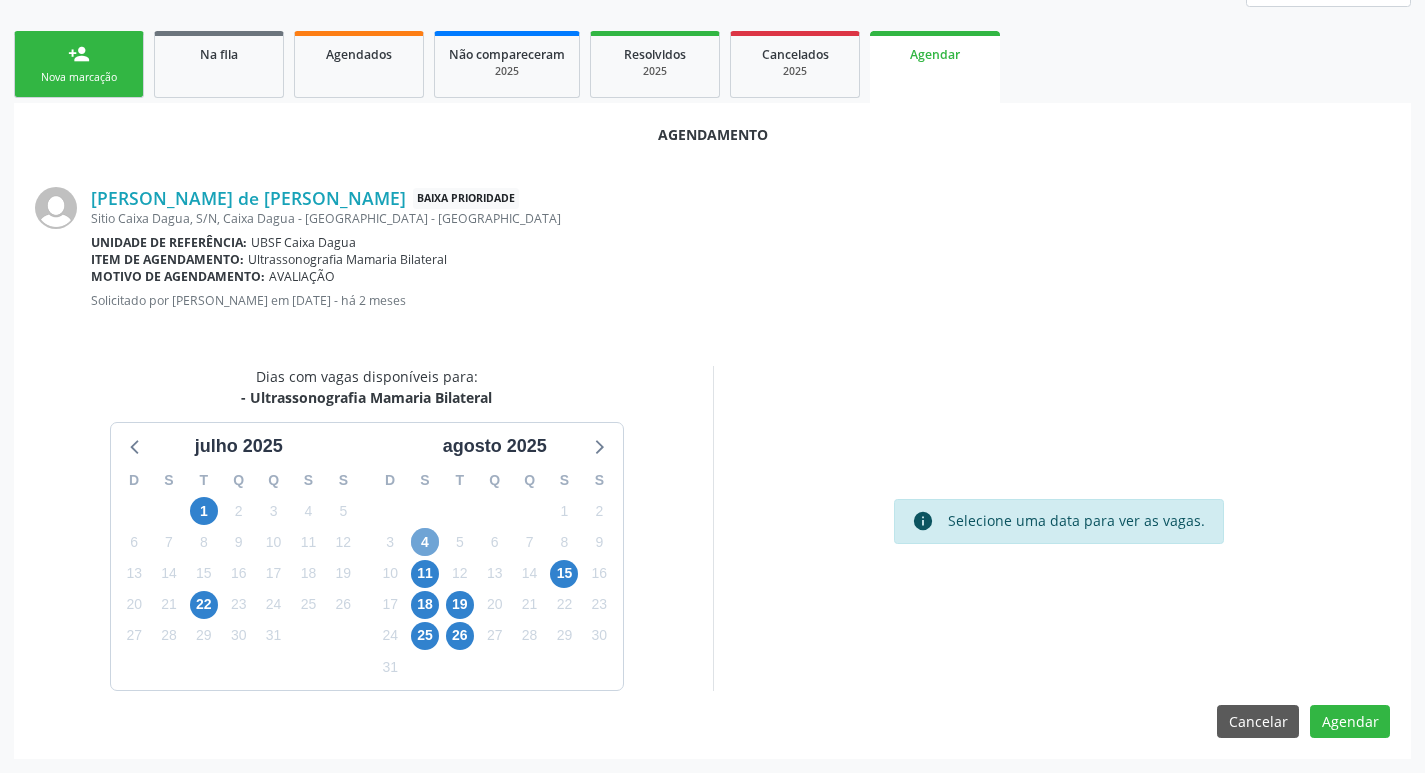 click on "4" at bounding box center [425, 542] 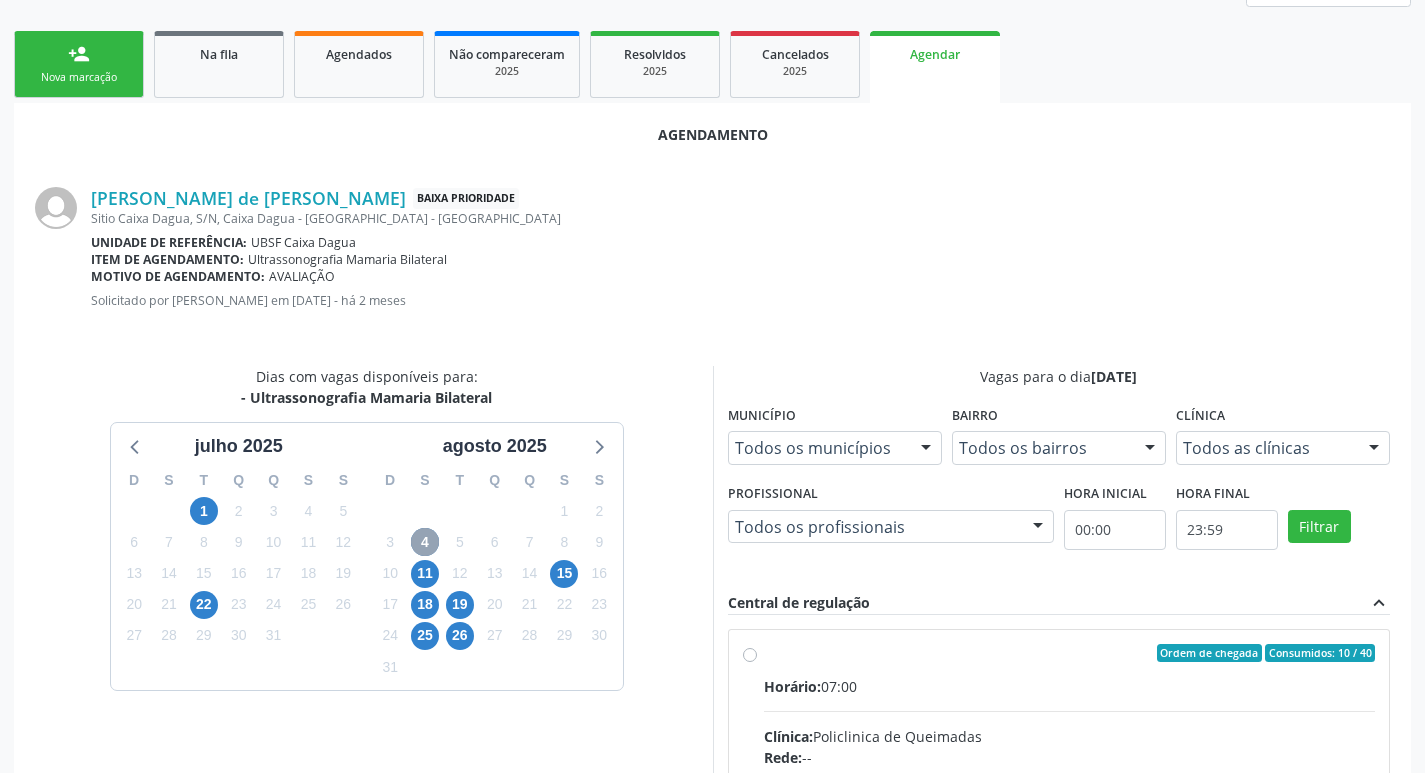 scroll, scrollTop: 568, scrollLeft: 0, axis: vertical 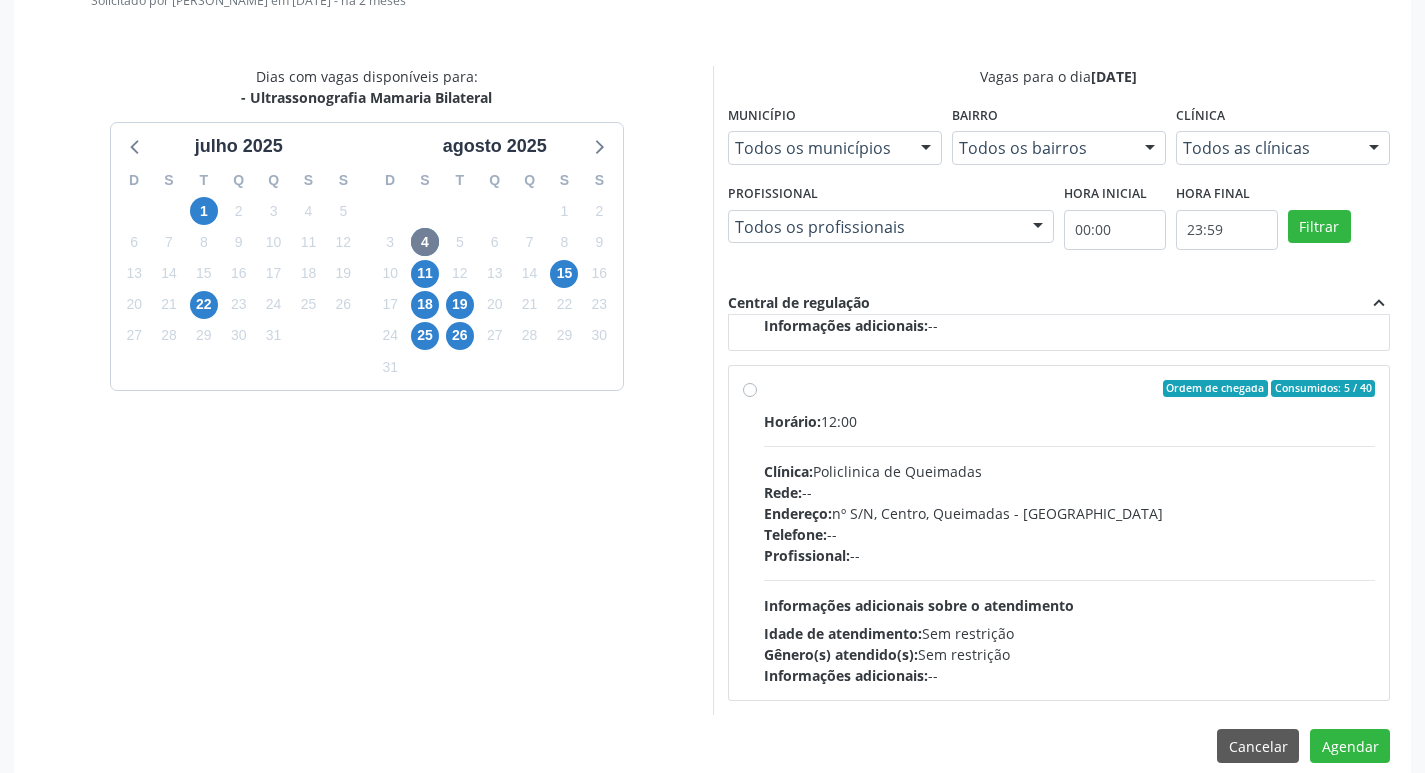 click on "Idade de atendimento:
Sem restrição" at bounding box center (1070, 633) 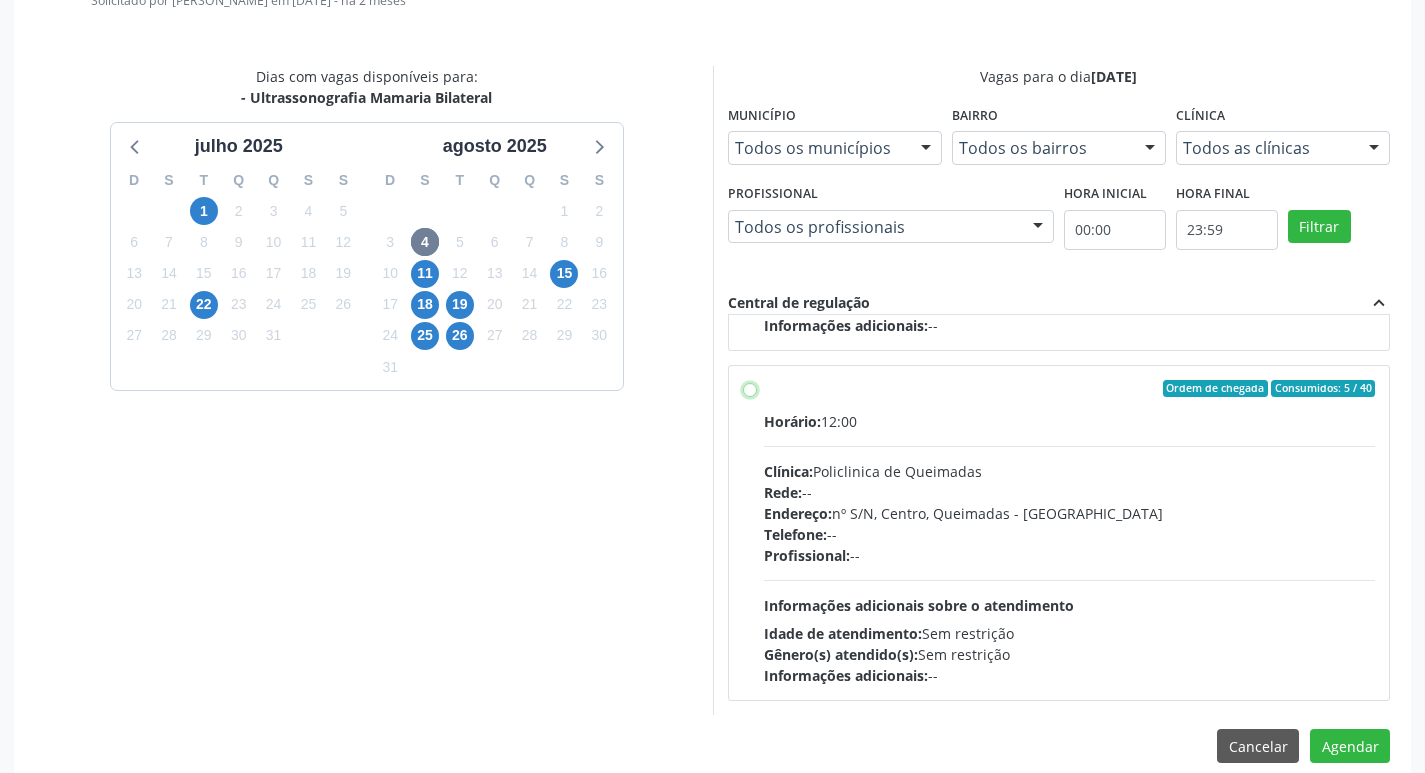 radio on "true" 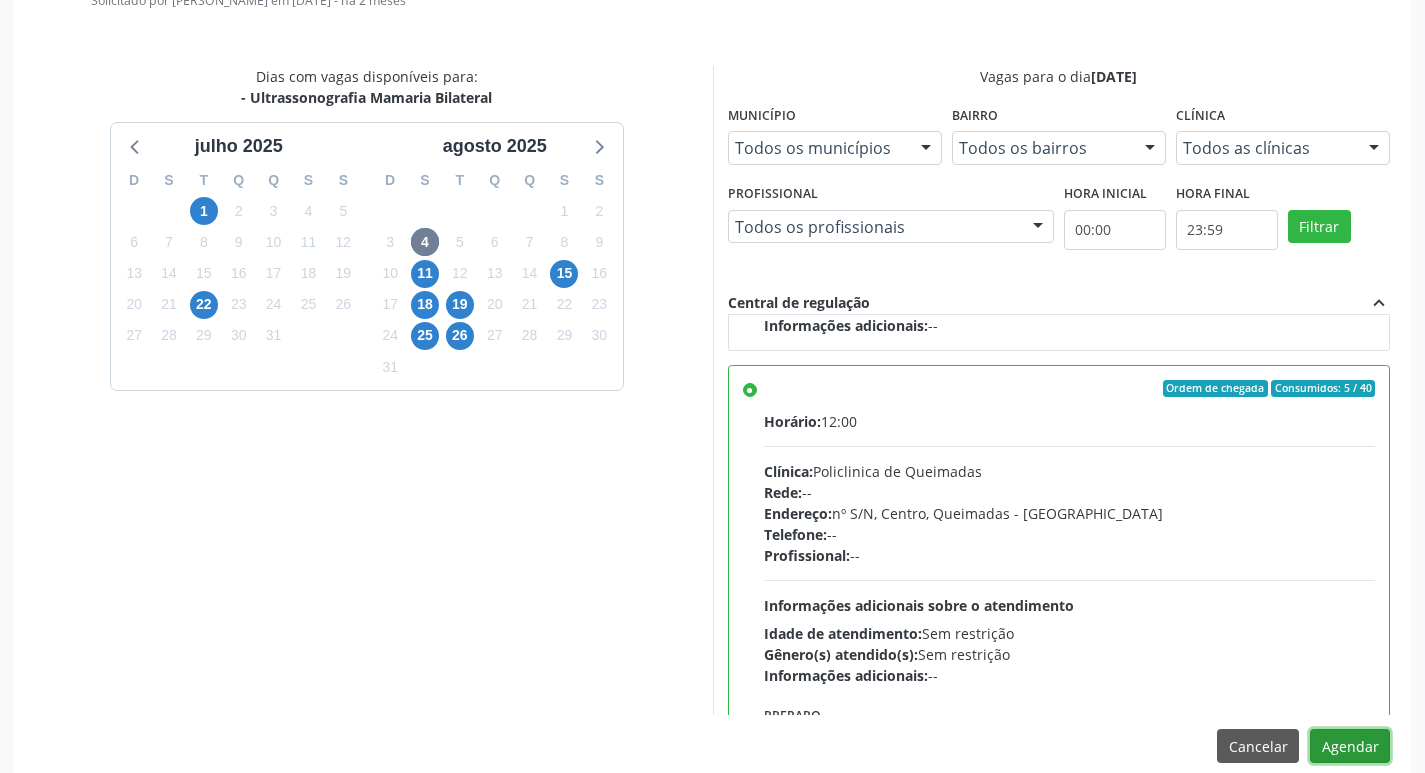 click on "Agendar" at bounding box center [1350, 746] 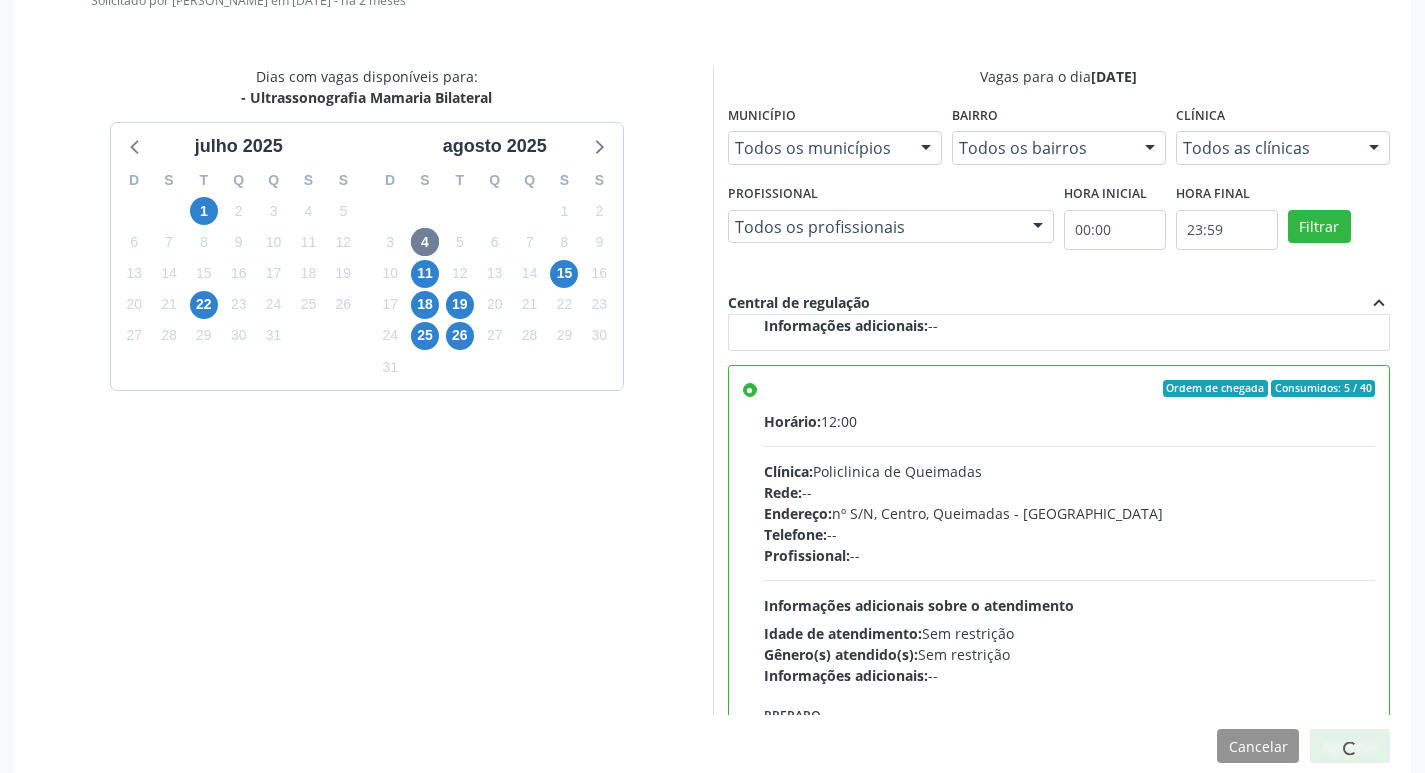 scroll, scrollTop: 297, scrollLeft: 0, axis: vertical 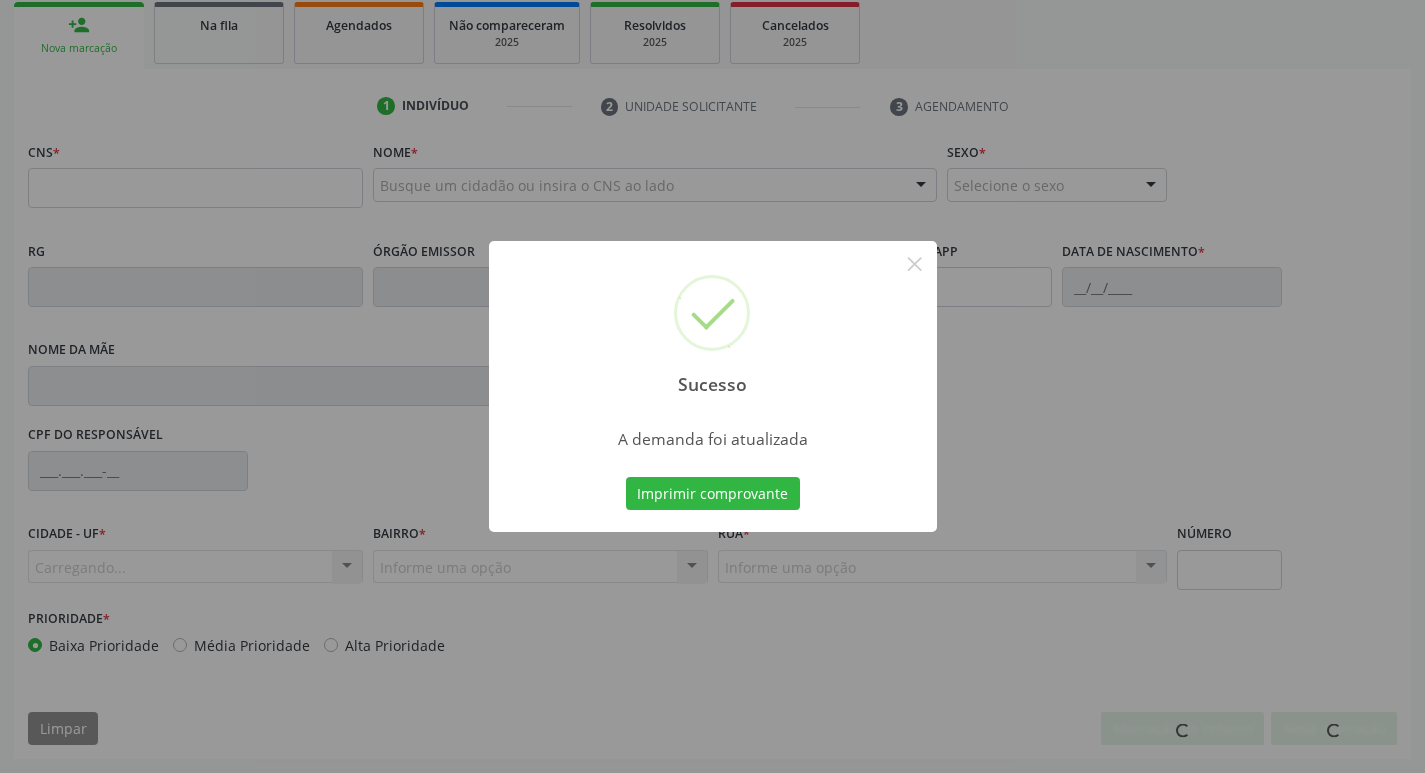 click on "Imprimir comprovante" at bounding box center [713, 494] 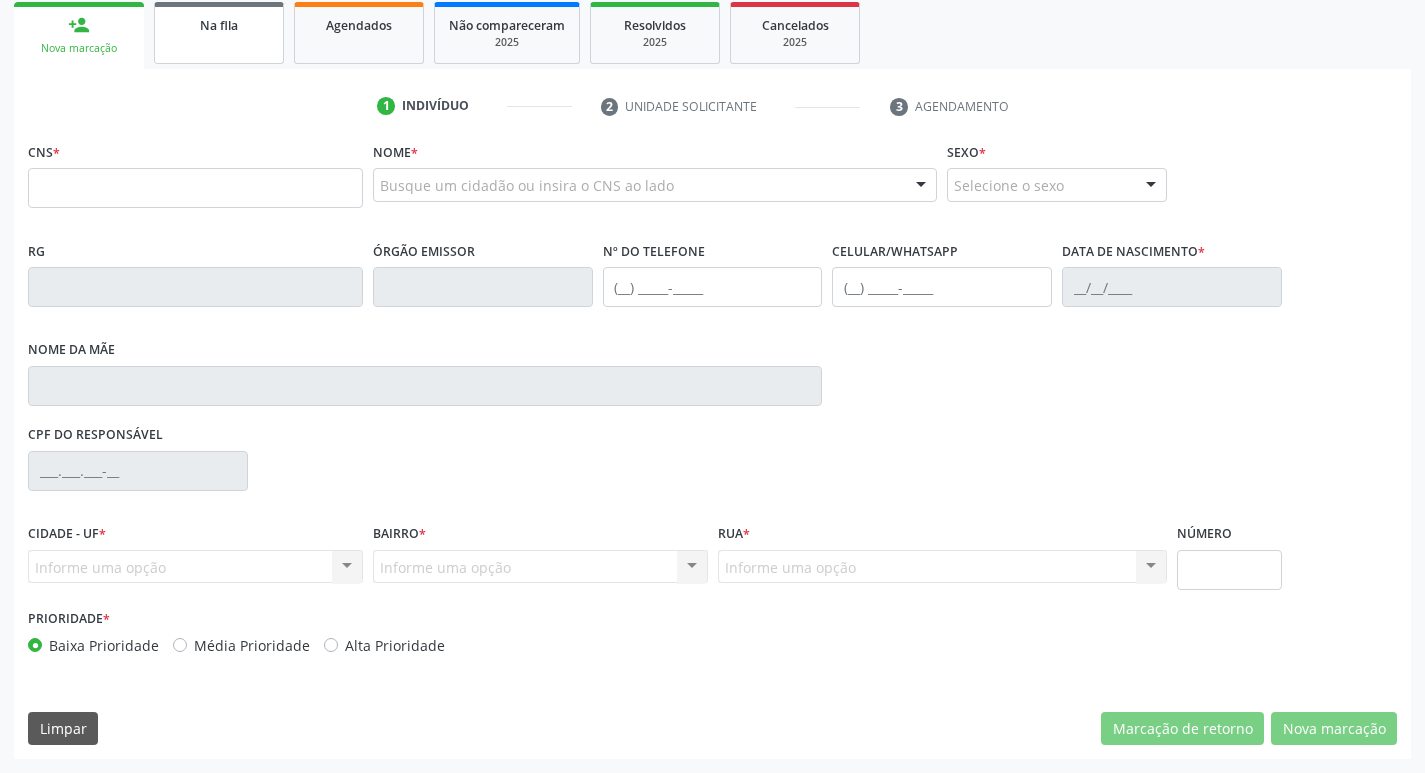 click on "Na fila" at bounding box center [219, 33] 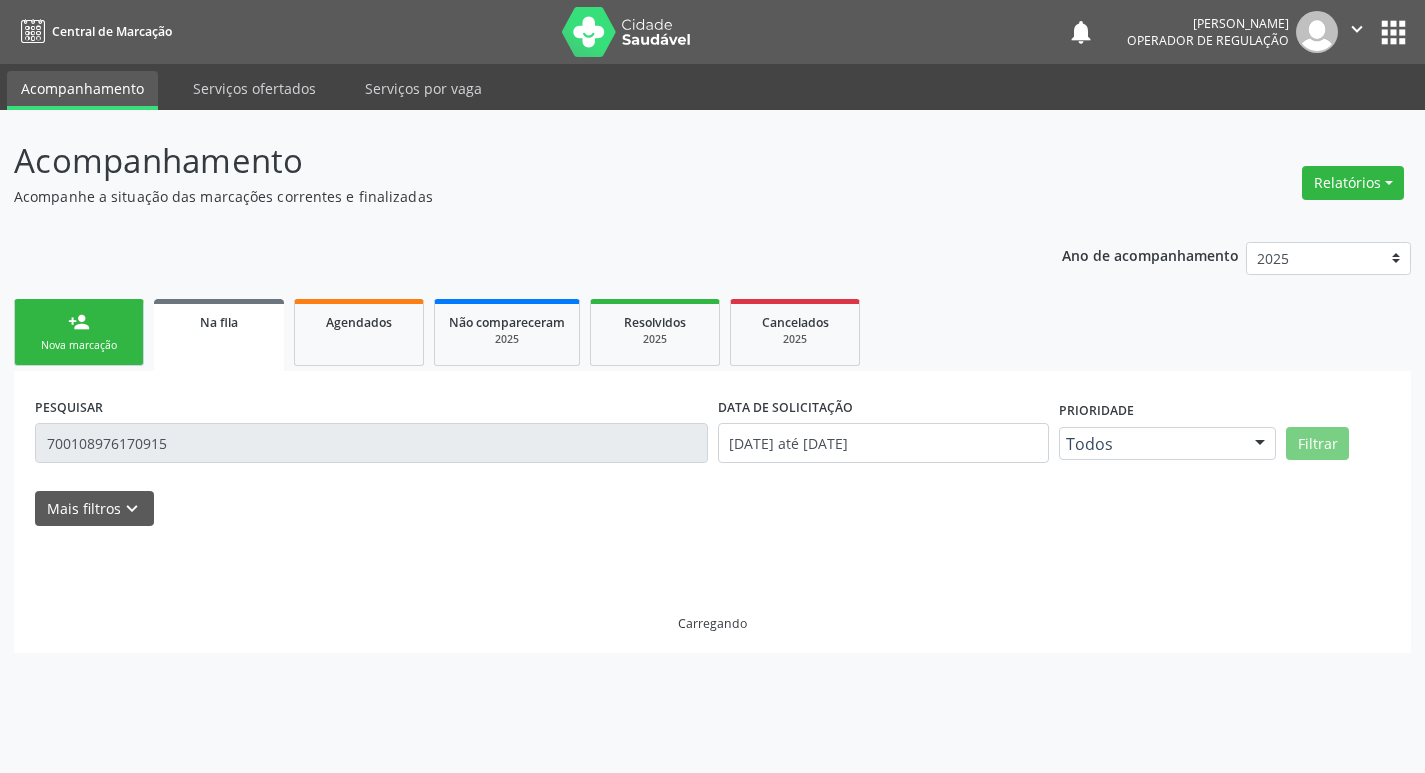 scroll, scrollTop: 0, scrollLeft: 0, axis: both 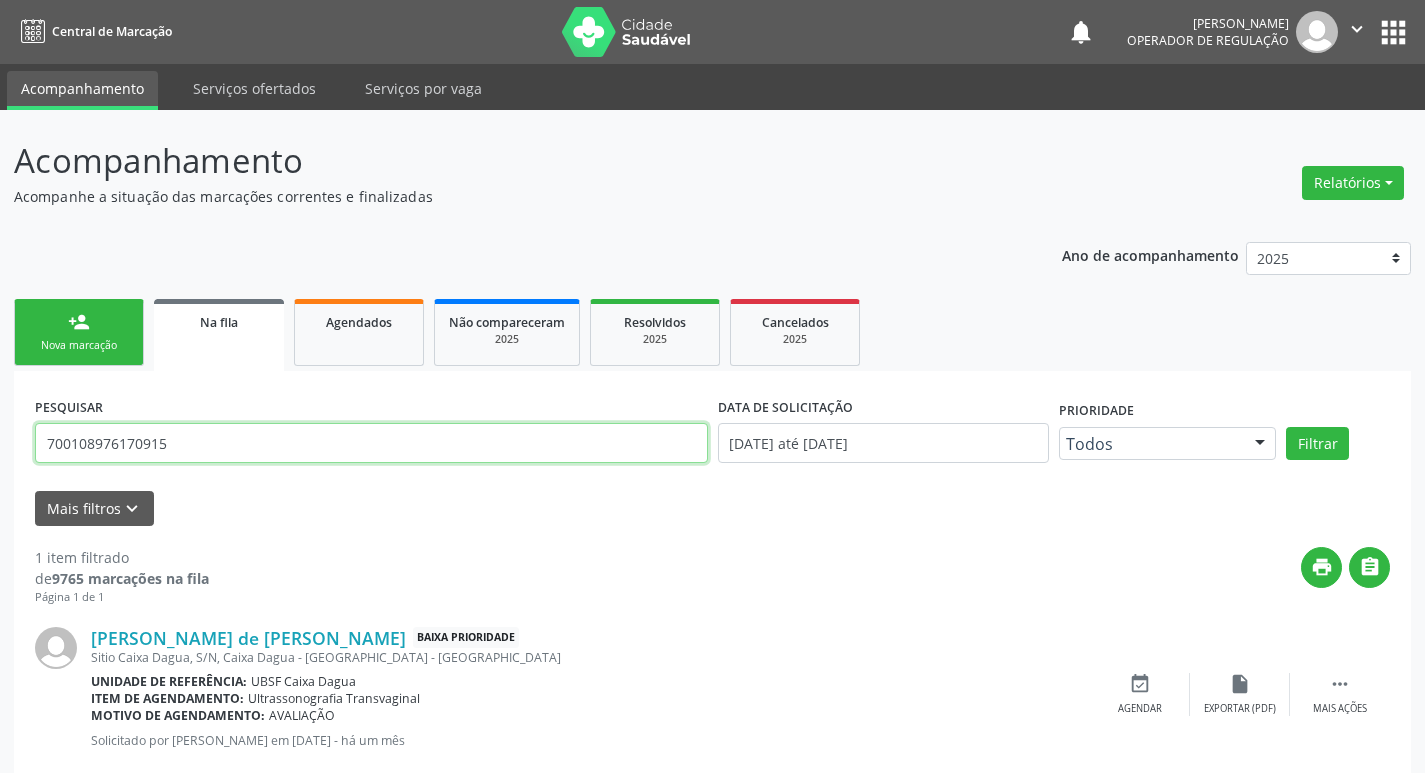 click on "700108976170915" at bounding box center (371, 443) 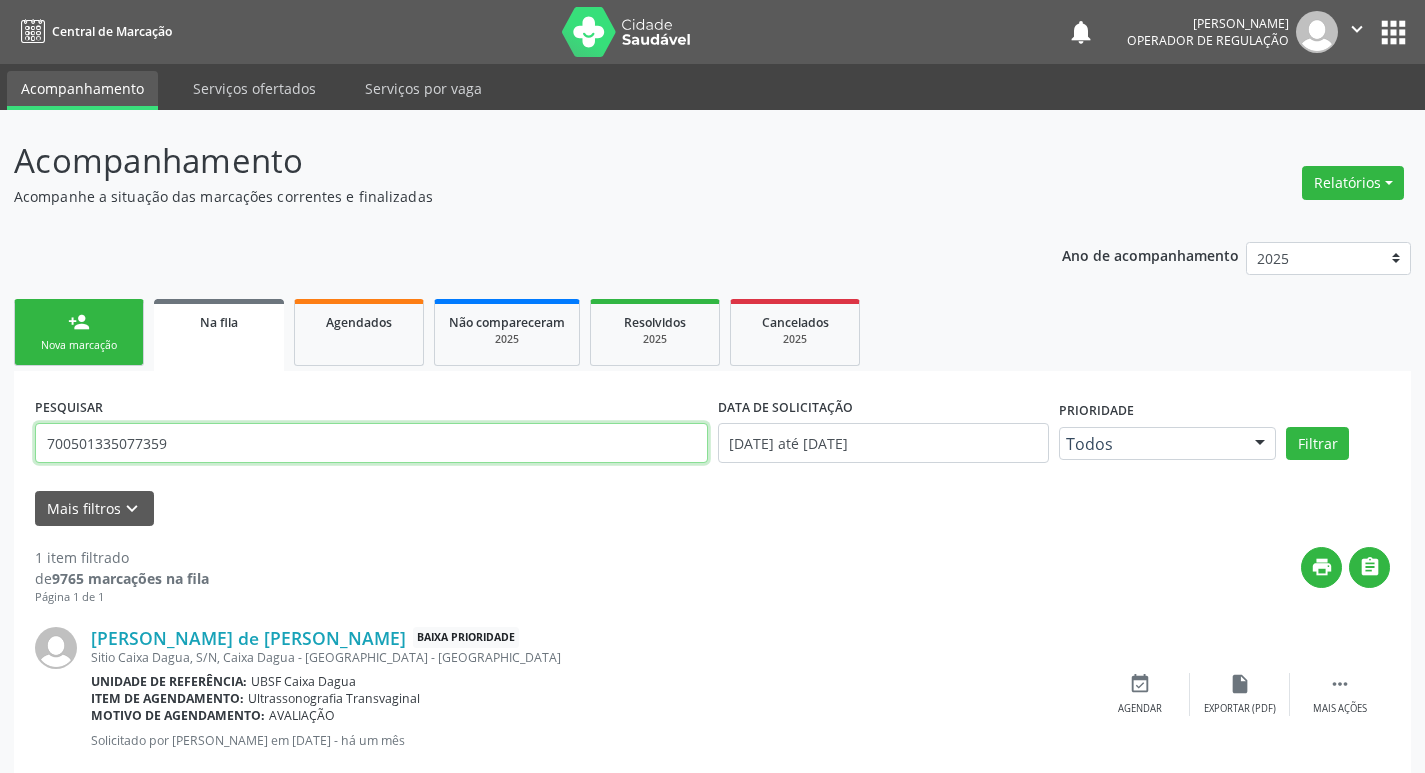 type on "700501335077359" 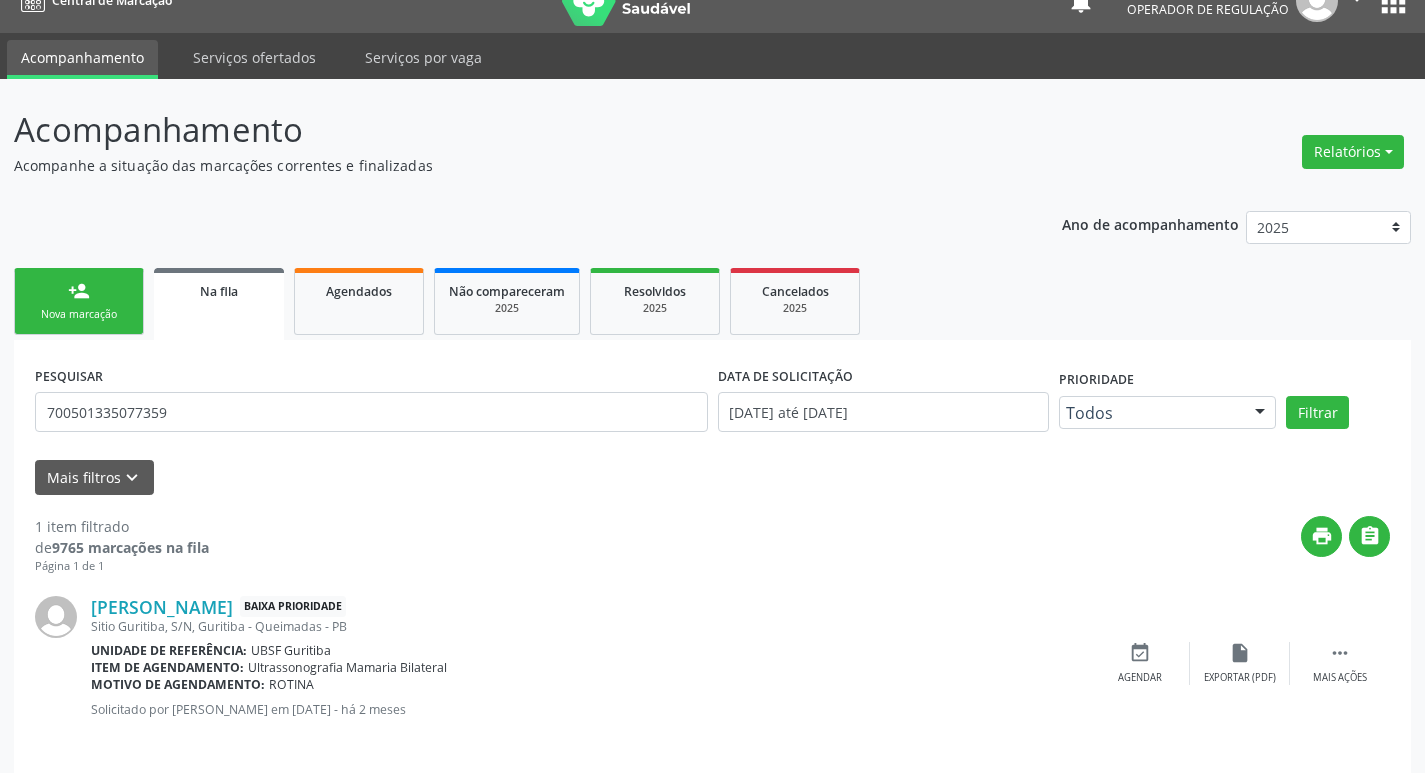 scroll, scrollTop: 46, scrollLeft: 0, axis: vertical 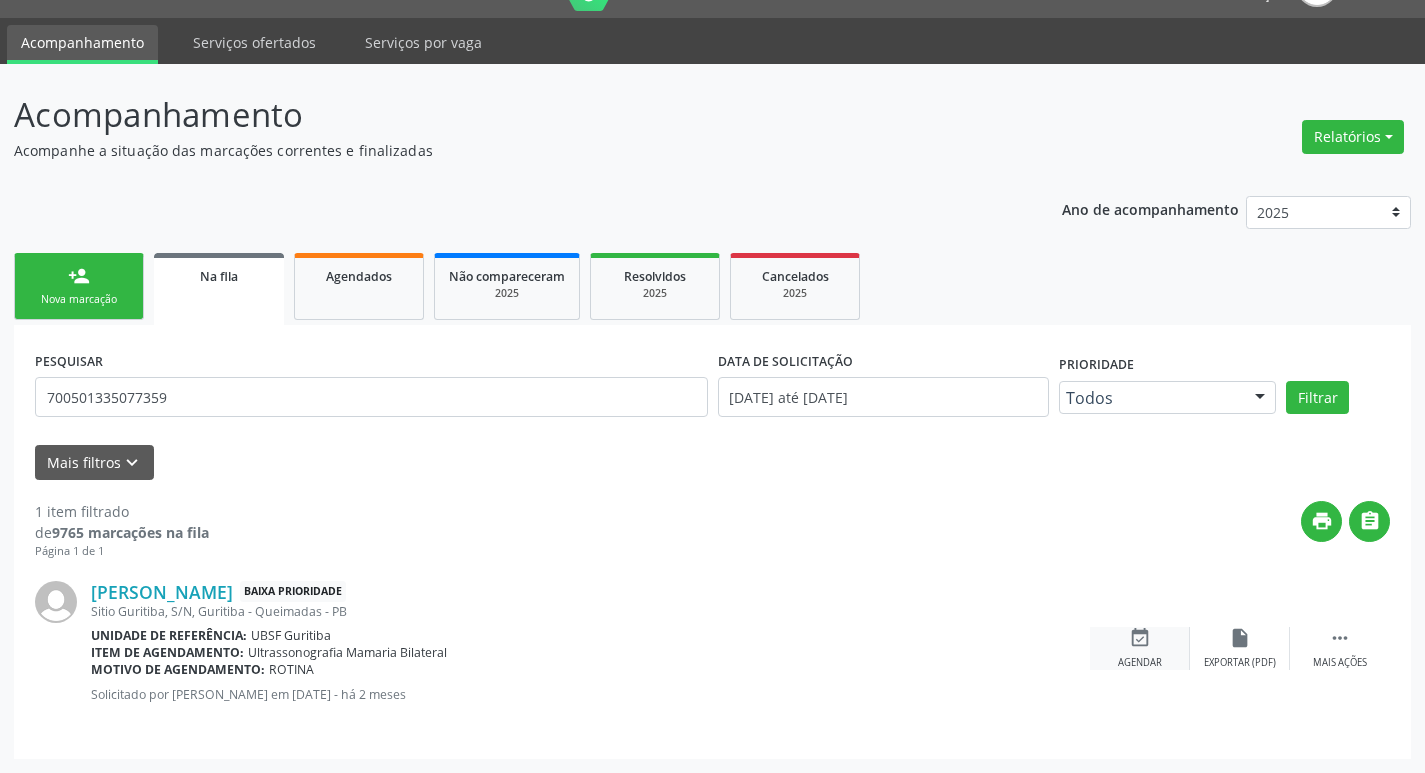 click on "event_available
Agendar" at bounding box center (1140, 648) 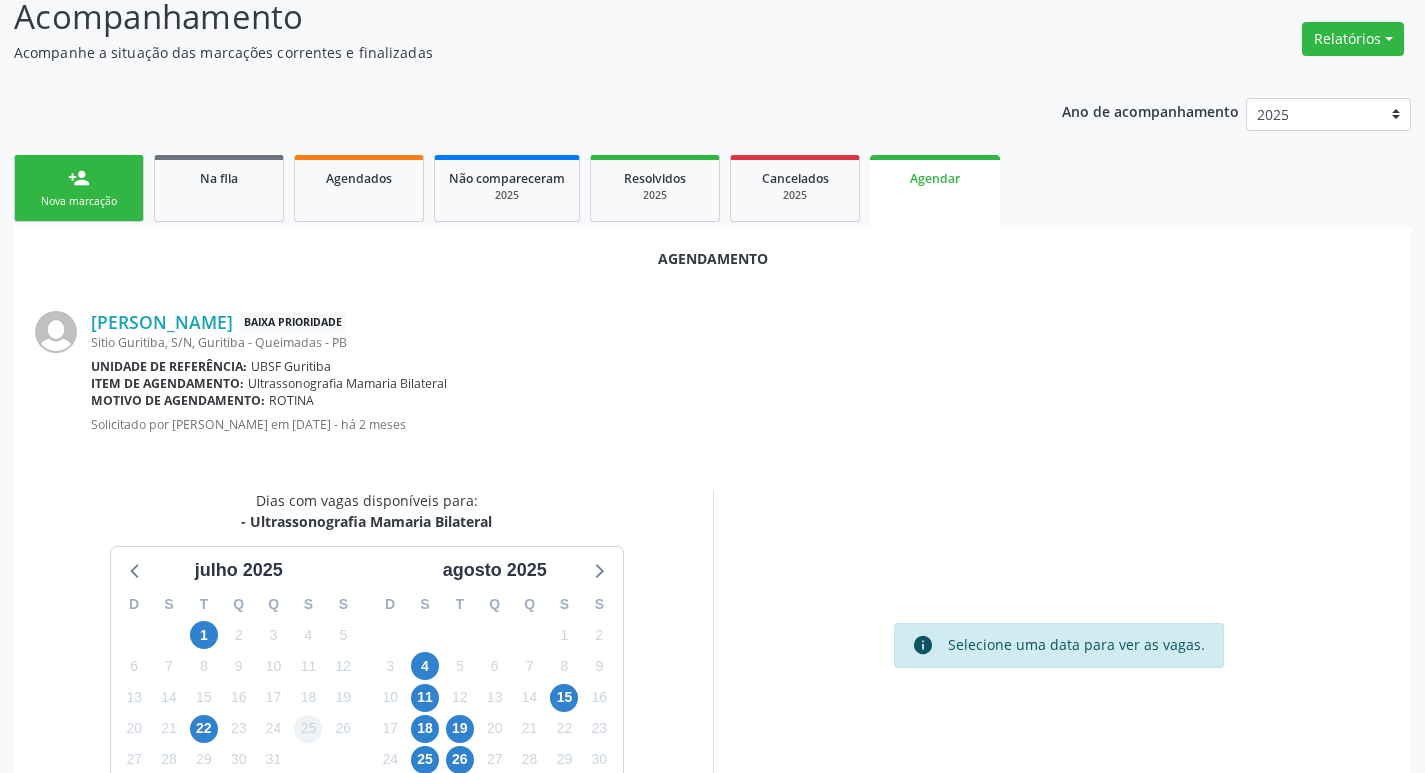 scroll, scrollTop: 268, scrollLeft: 0, axis: vertical 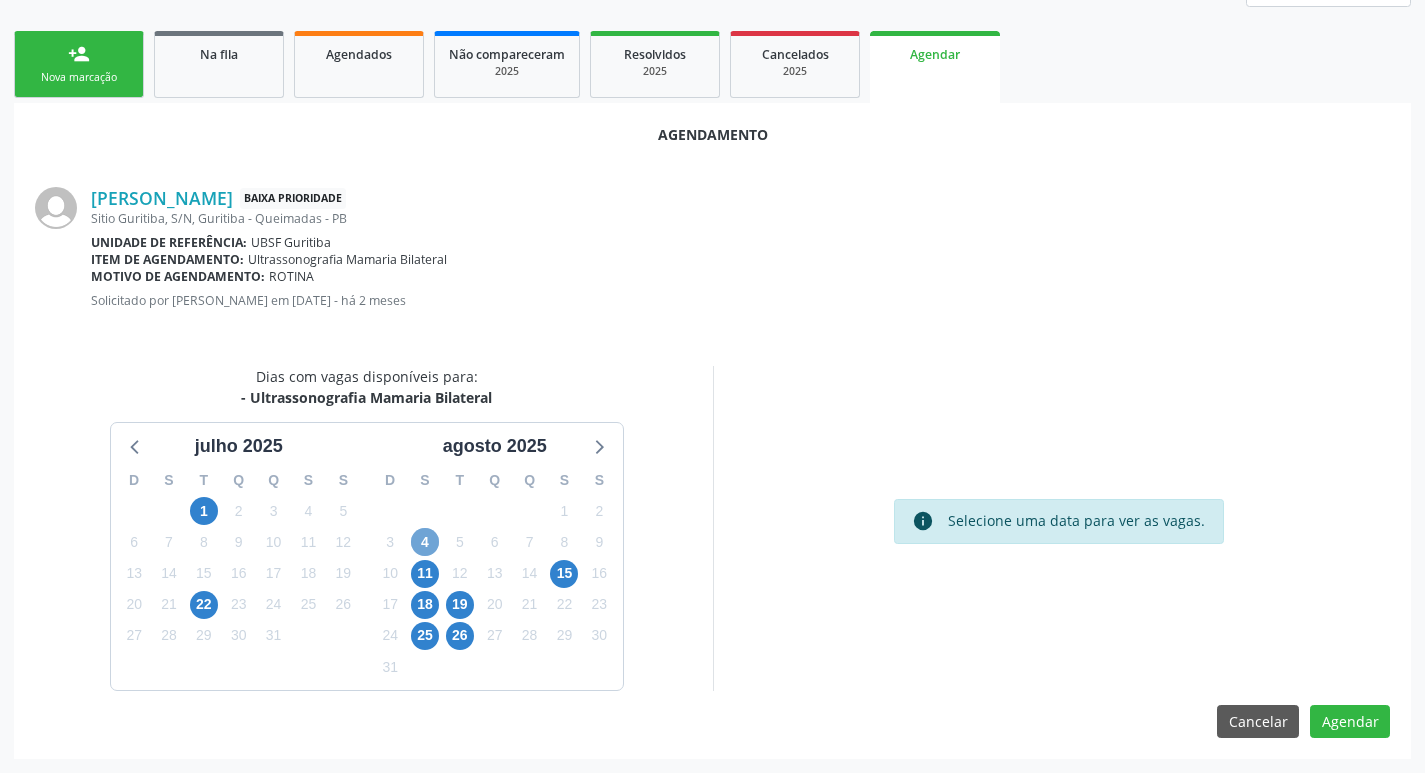 click on "4" at bounding box center (425, 542) 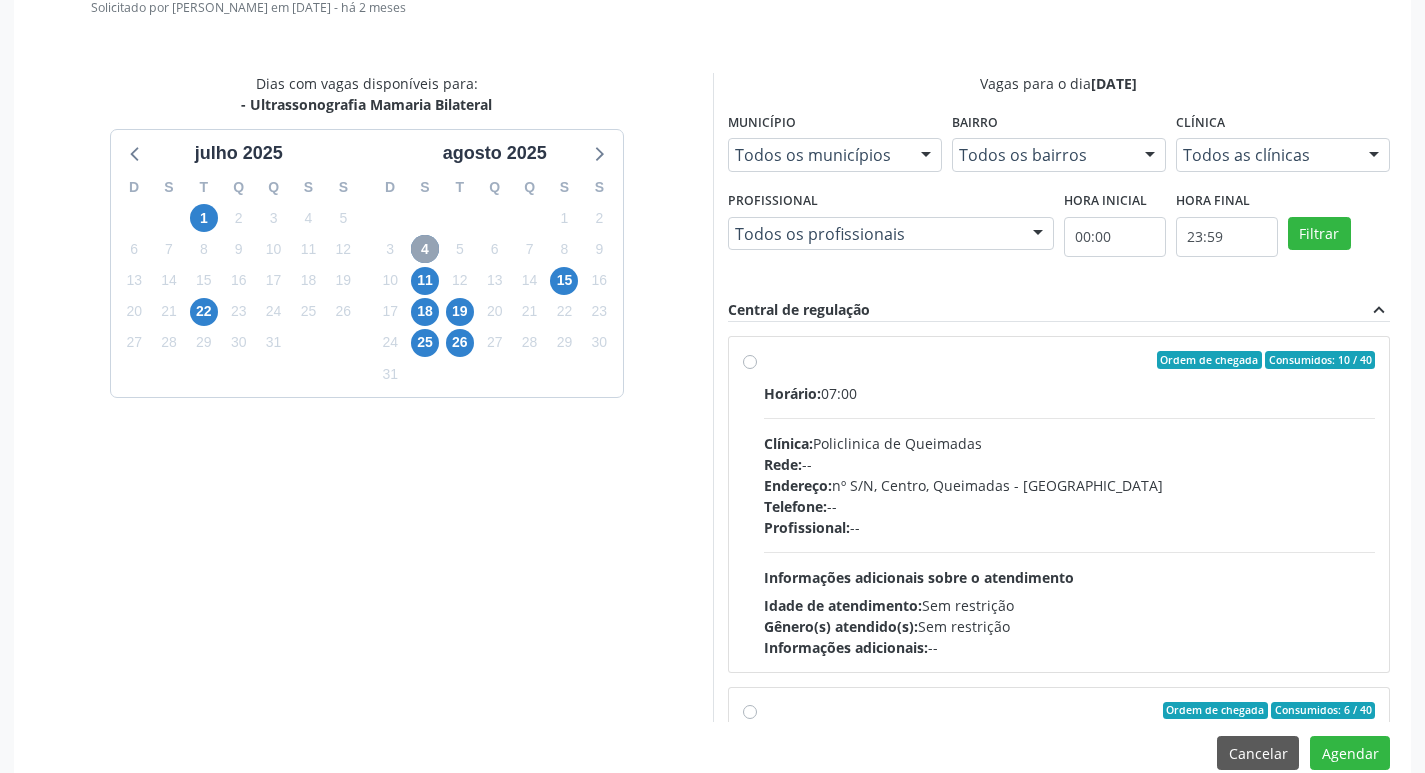 scroll, scrollTop: 568, scrollLeft: 0, axis: vertical 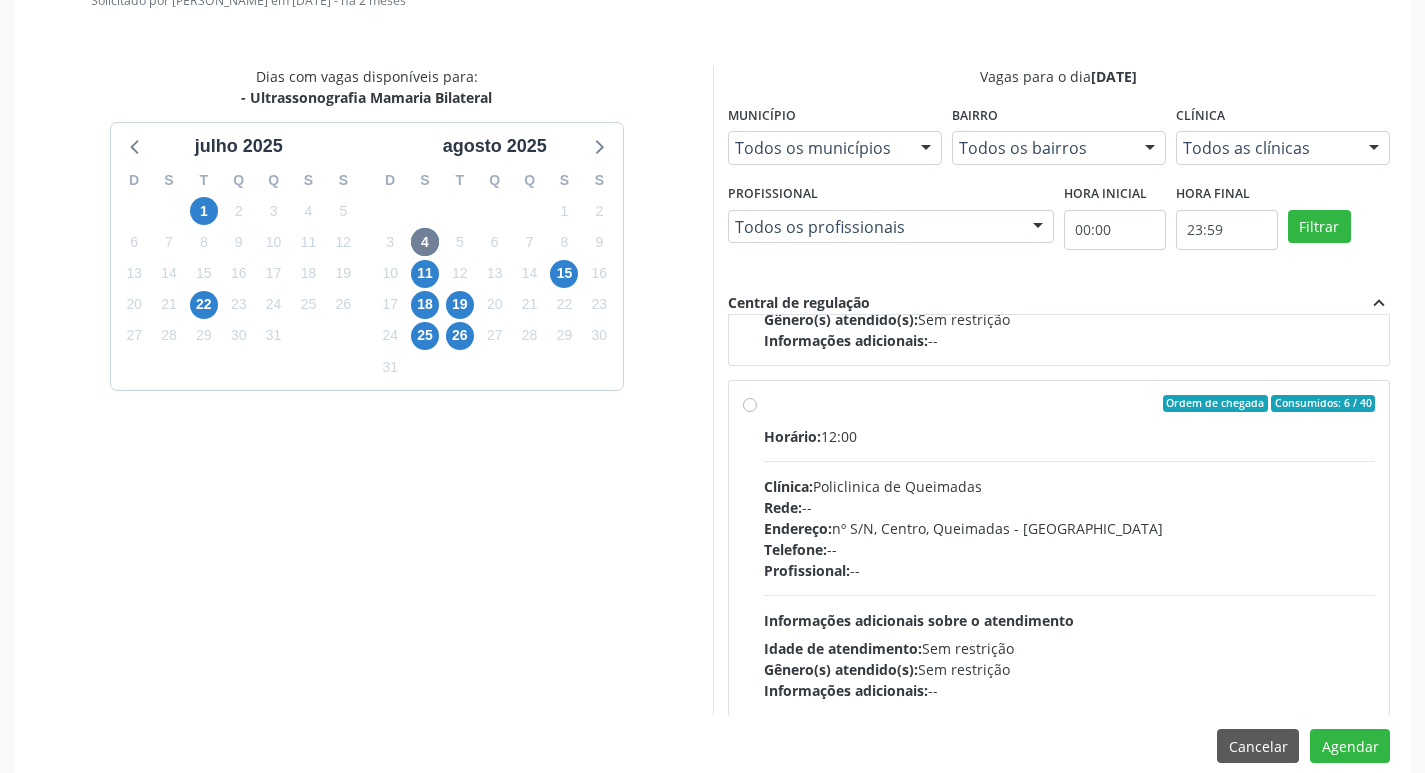 click on "Idade de atendimento:
Sem restrição" at bounding box center [1070, 648] 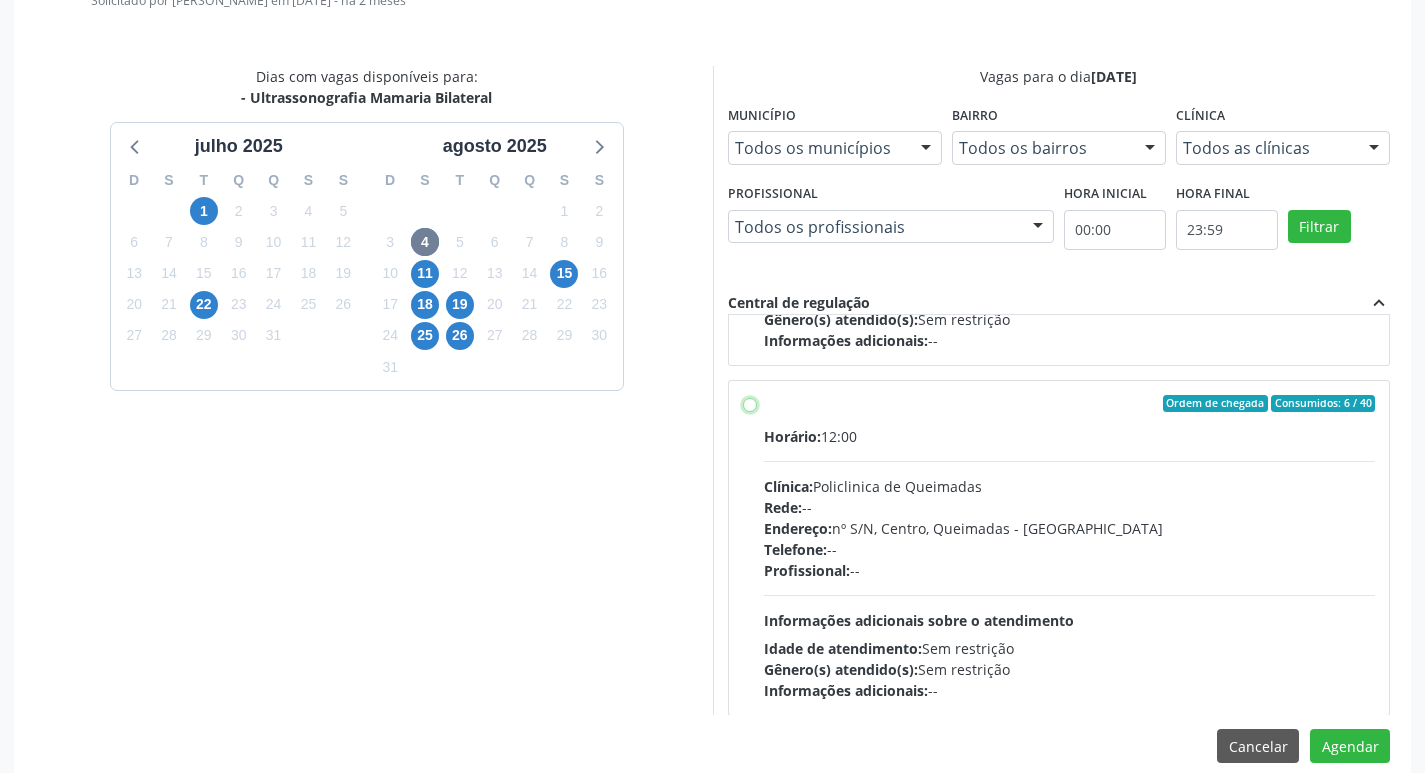 radio on "true" 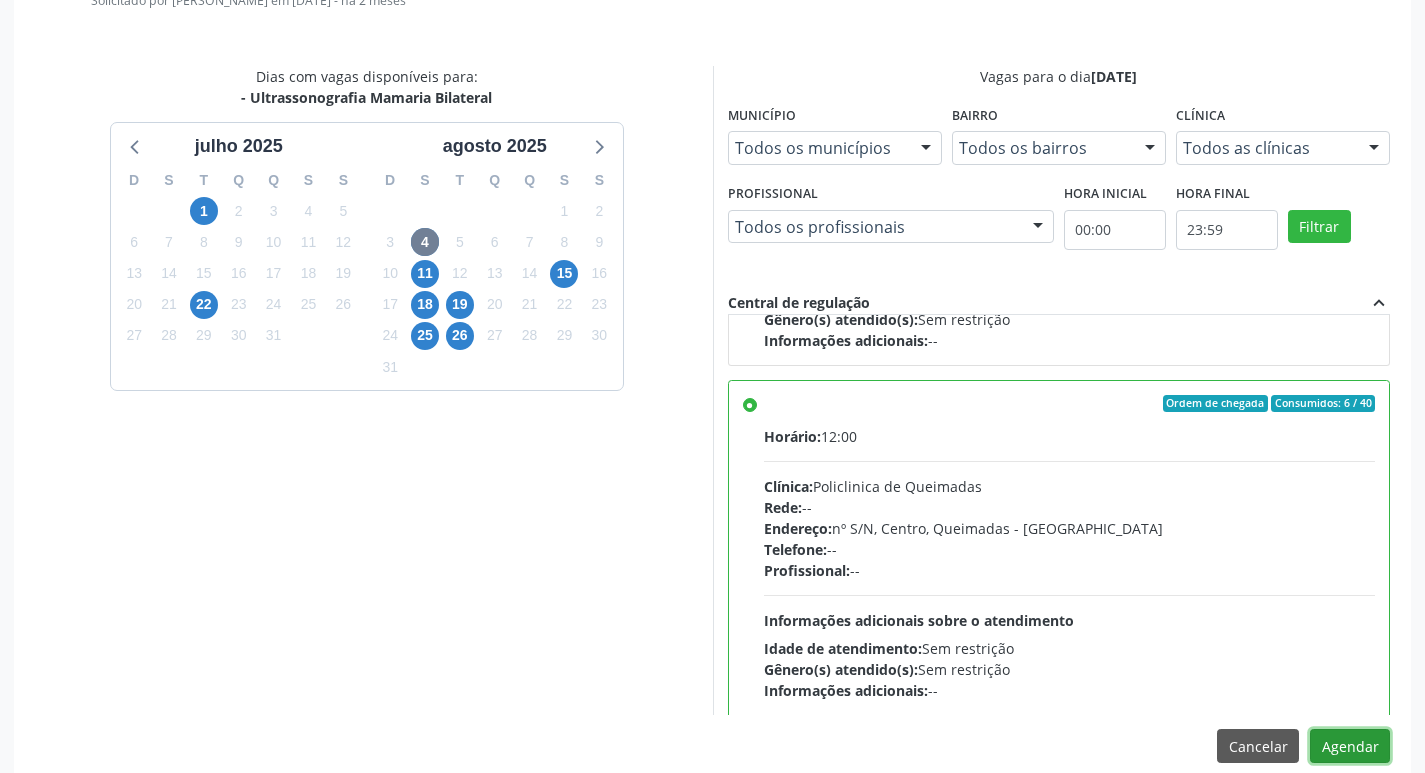 click on "Agendar" at bounding box center [1350, 746] 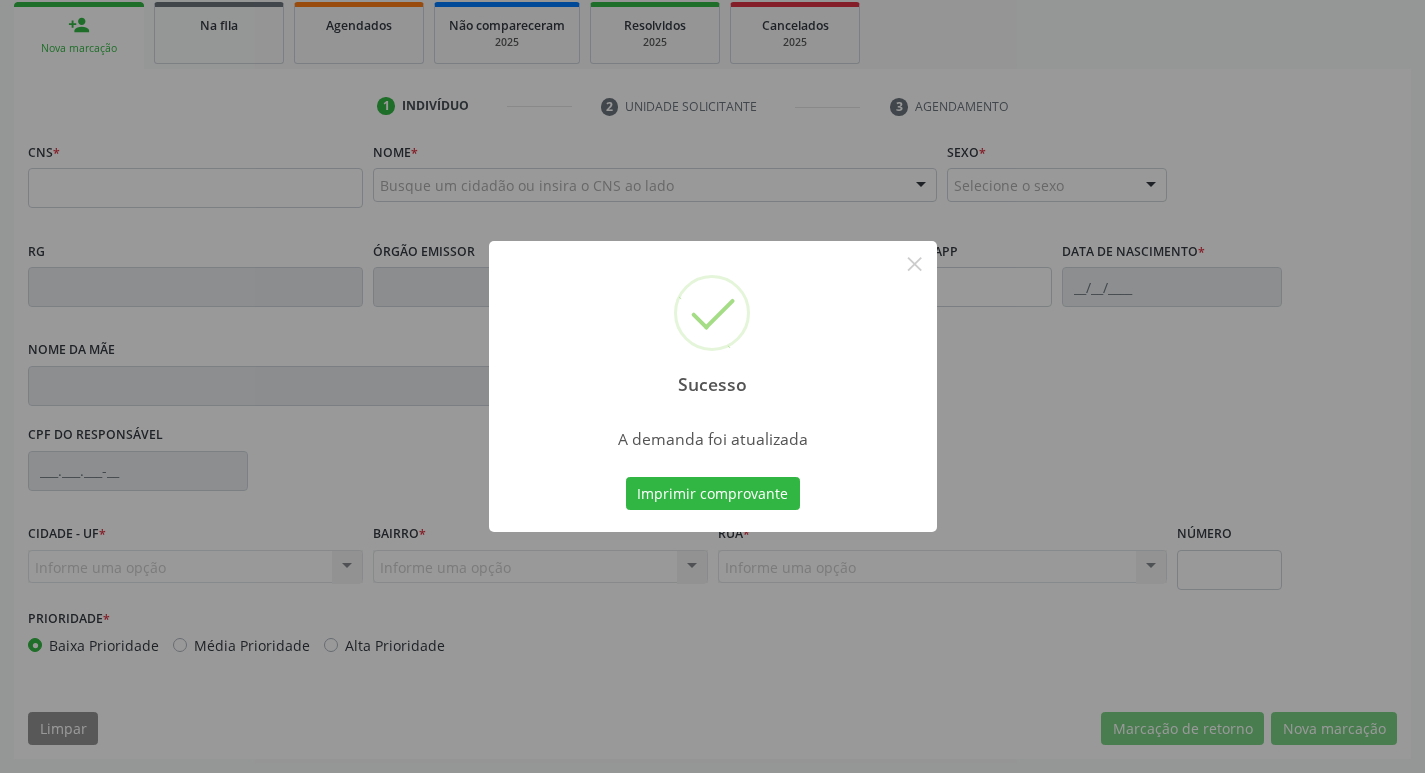 scroll, scrollTop: 297, scrollLeft: 0, axis: vertical 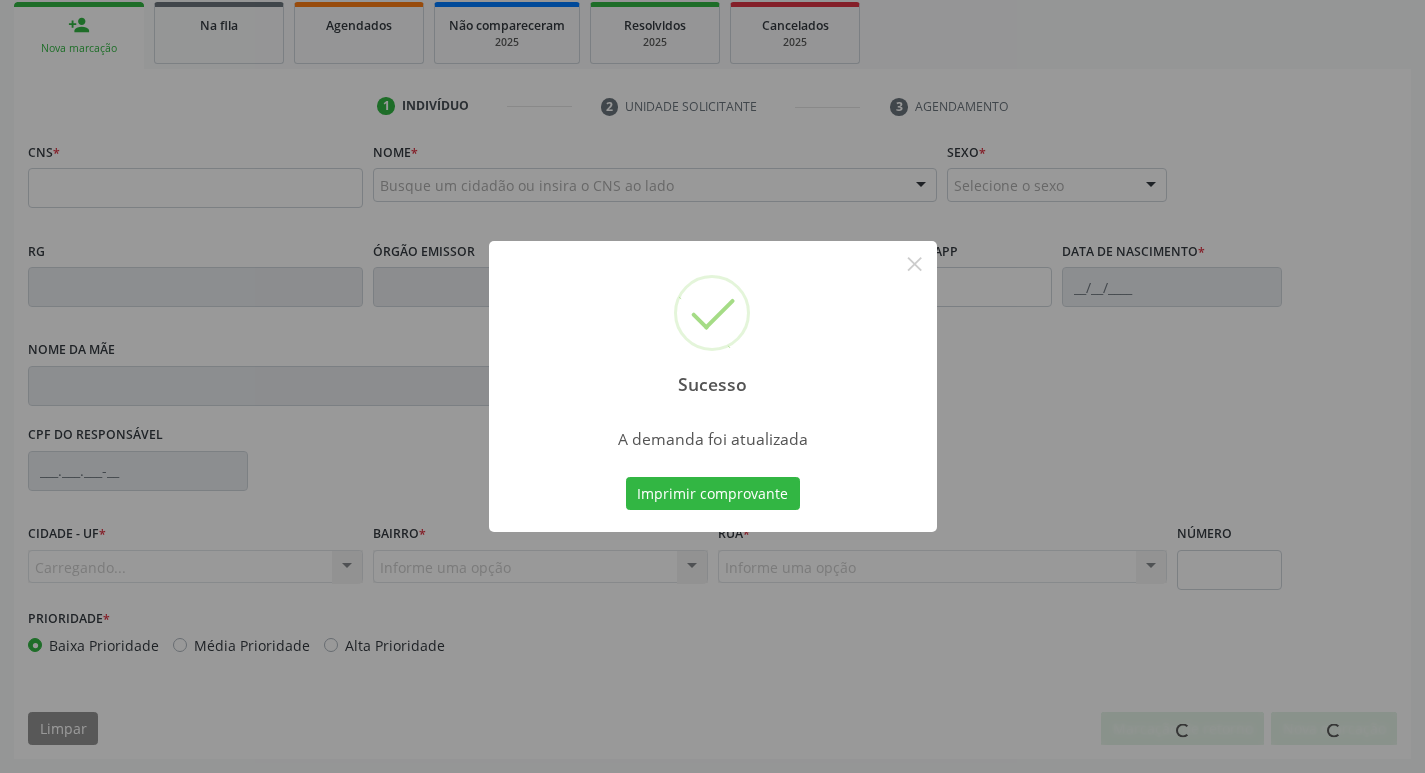 click on "Imprimir comprovante Cancel" at bounding box center [712, 494] 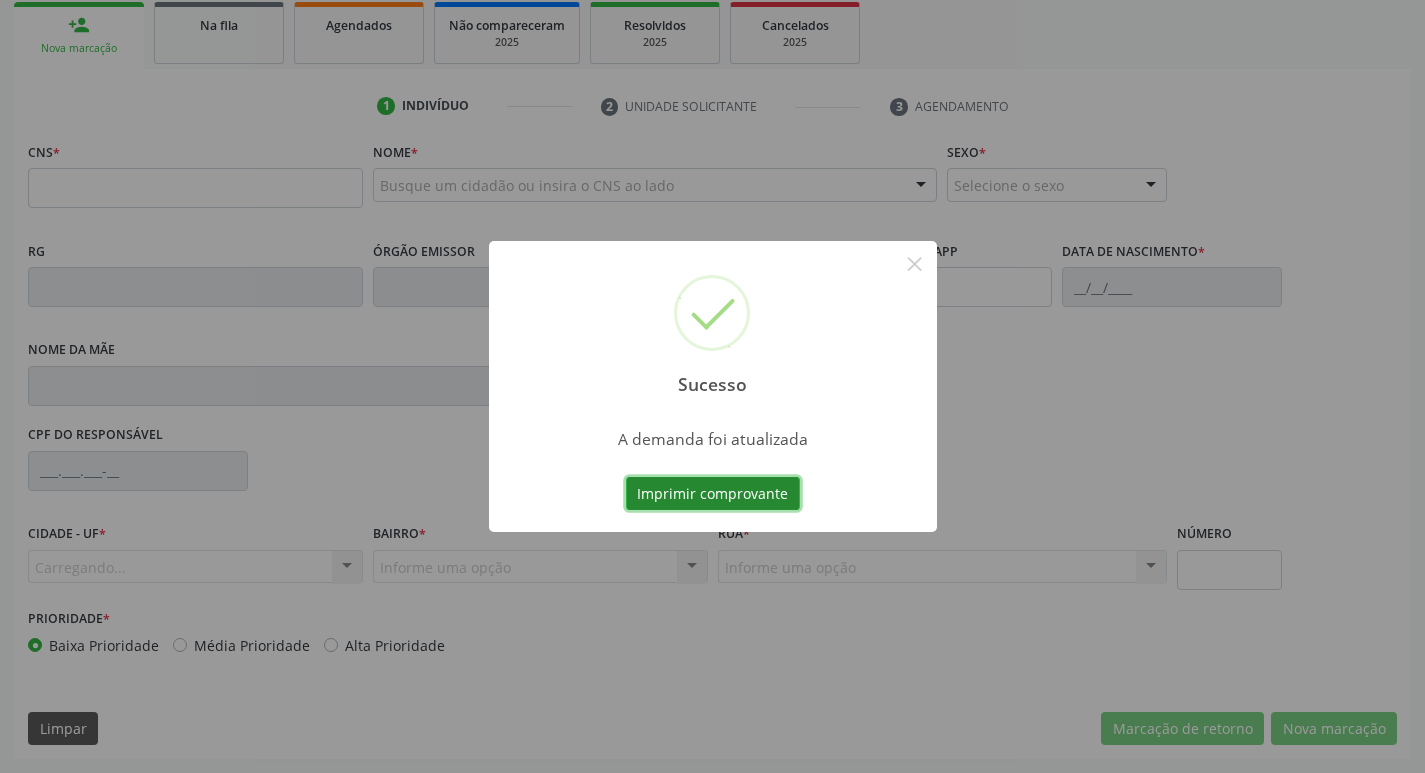 click on "Imprimir comprovante" at bounding box center (713, 494) 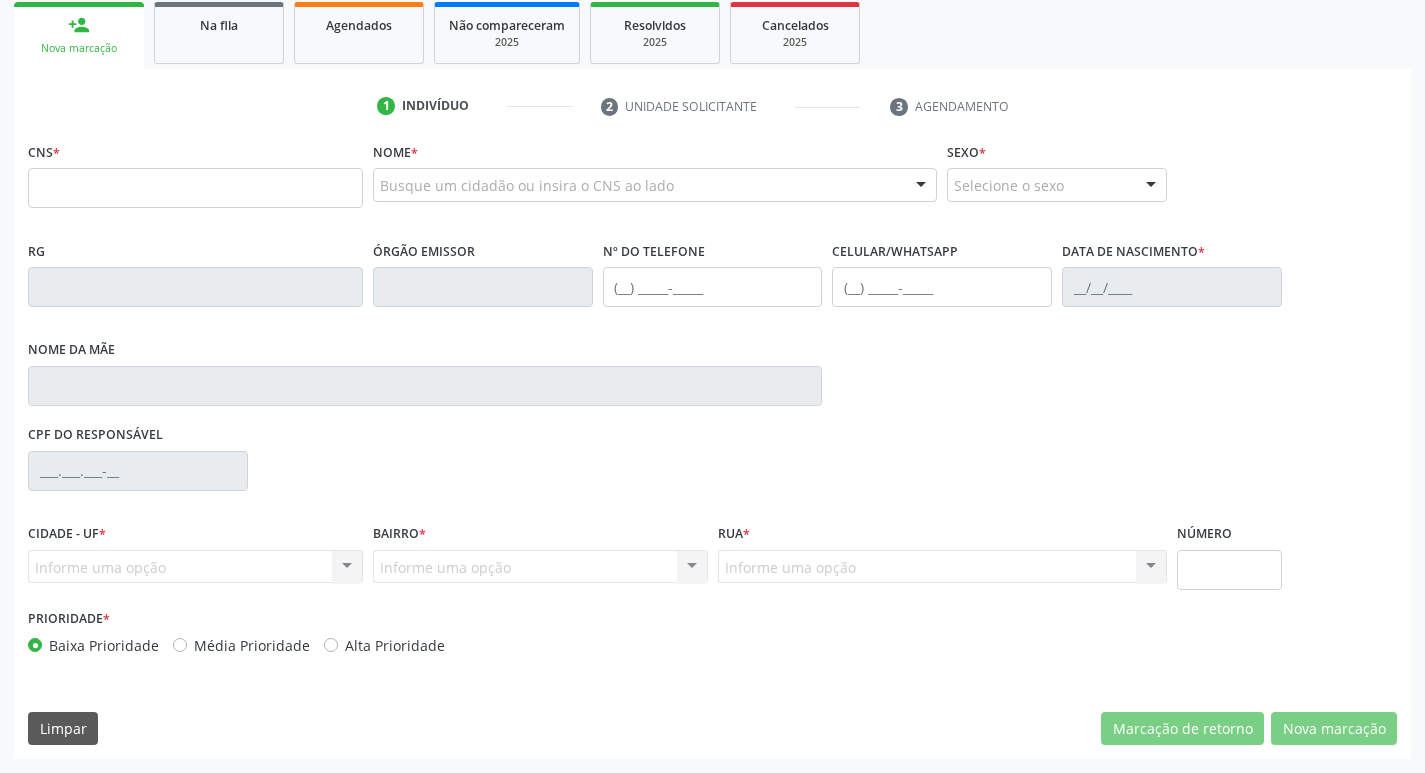 click on "Na fila" at bounding box center [219, 33] 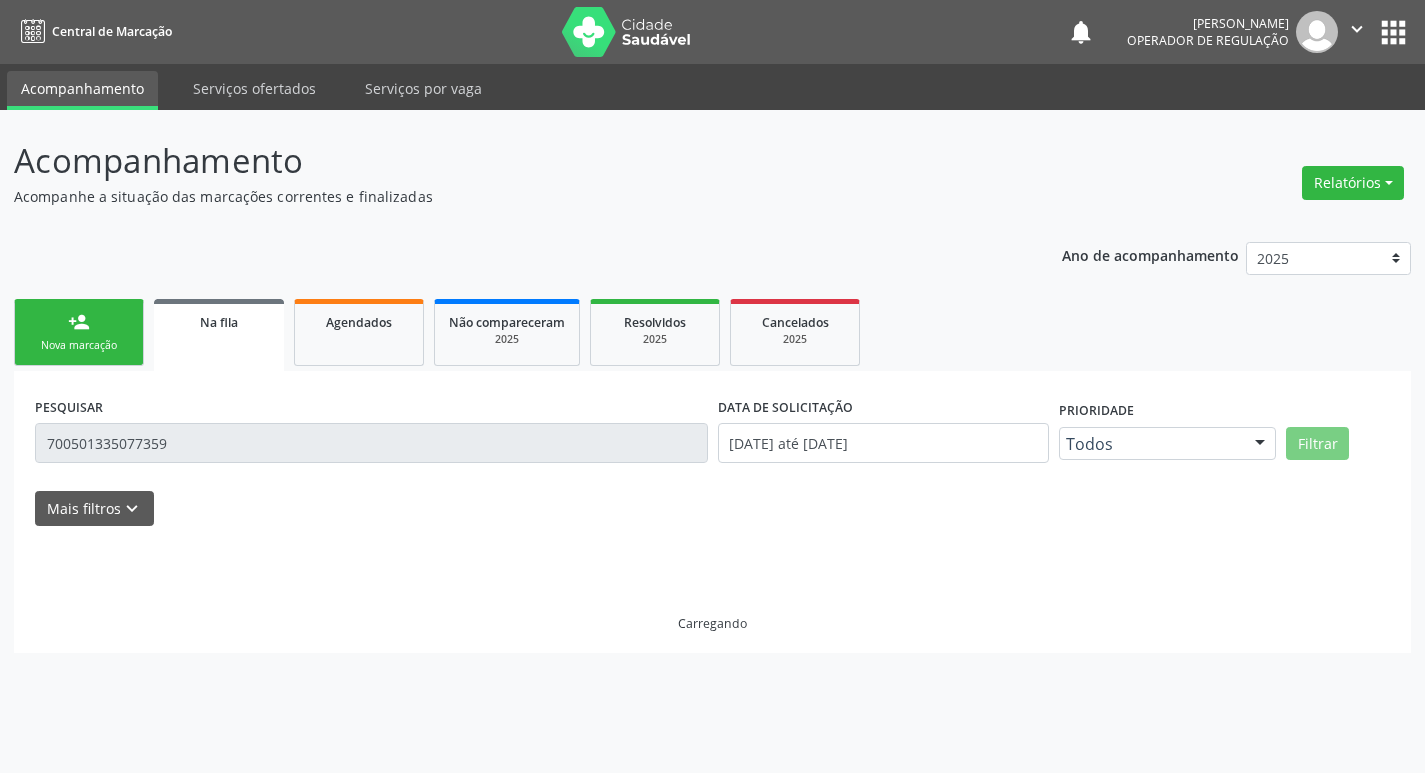 scroll, scrollTop: 0, scrollLeft: 0, axis: both 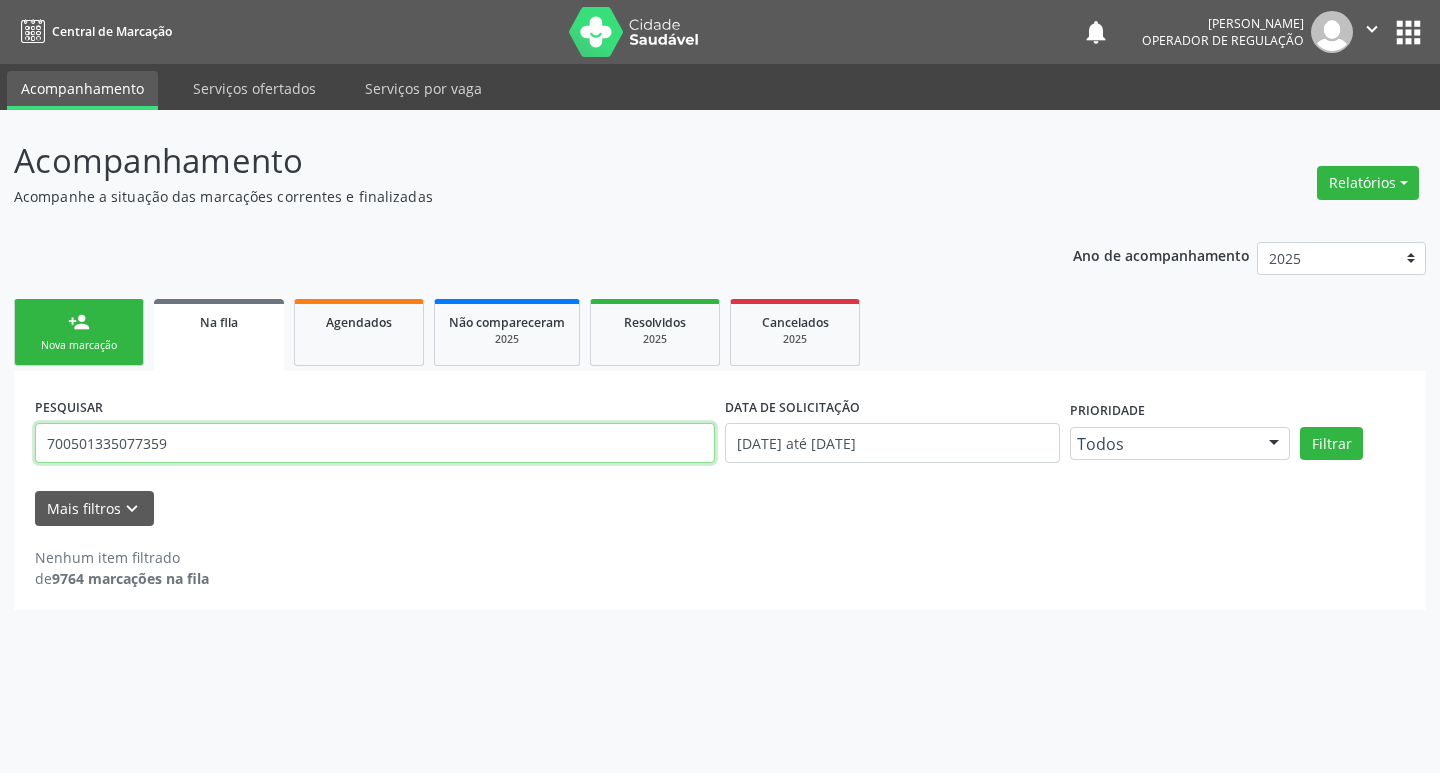 click on "700501335077359" at bounding box center [375, 443] 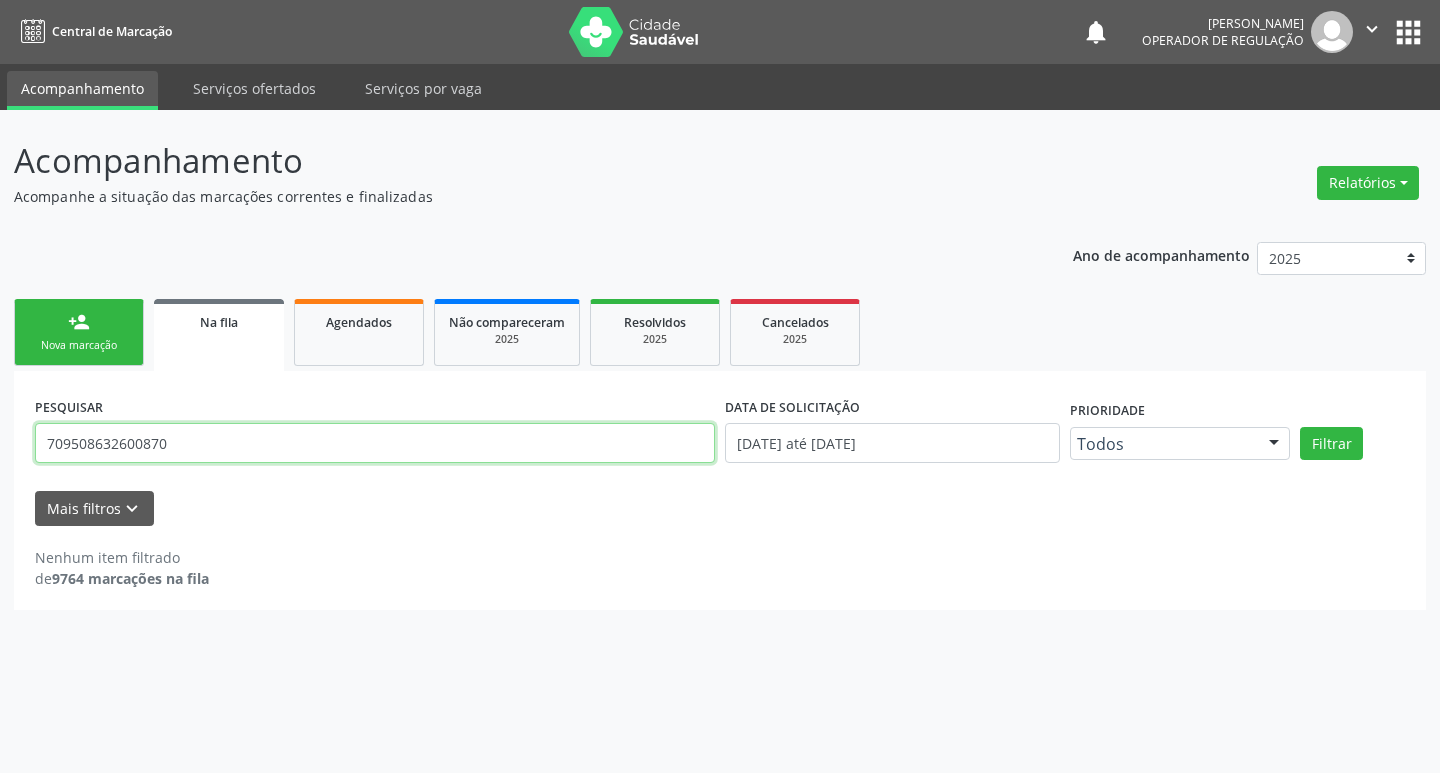 type on "709508632600870" 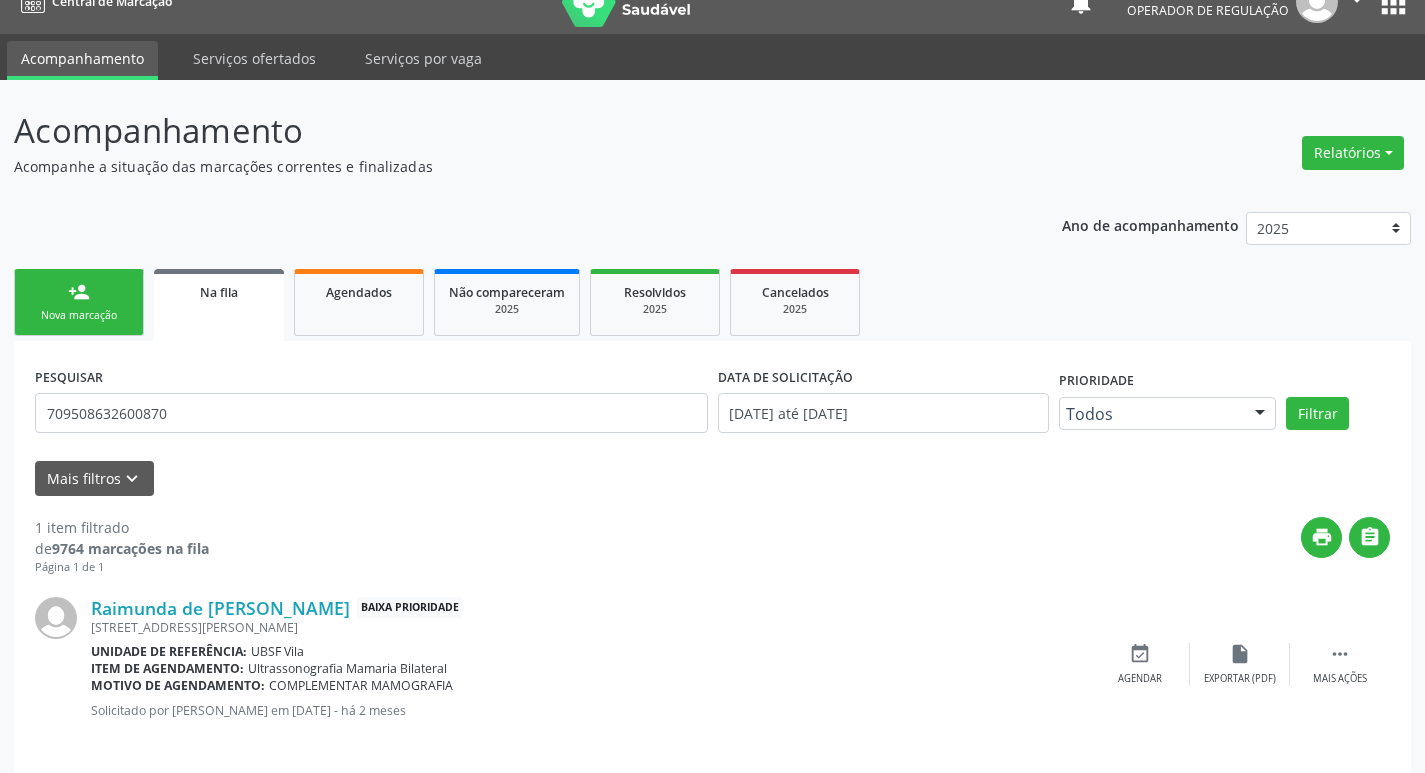 scroll, scrollTop: 46, scrollLeft: 0, axis: vertical 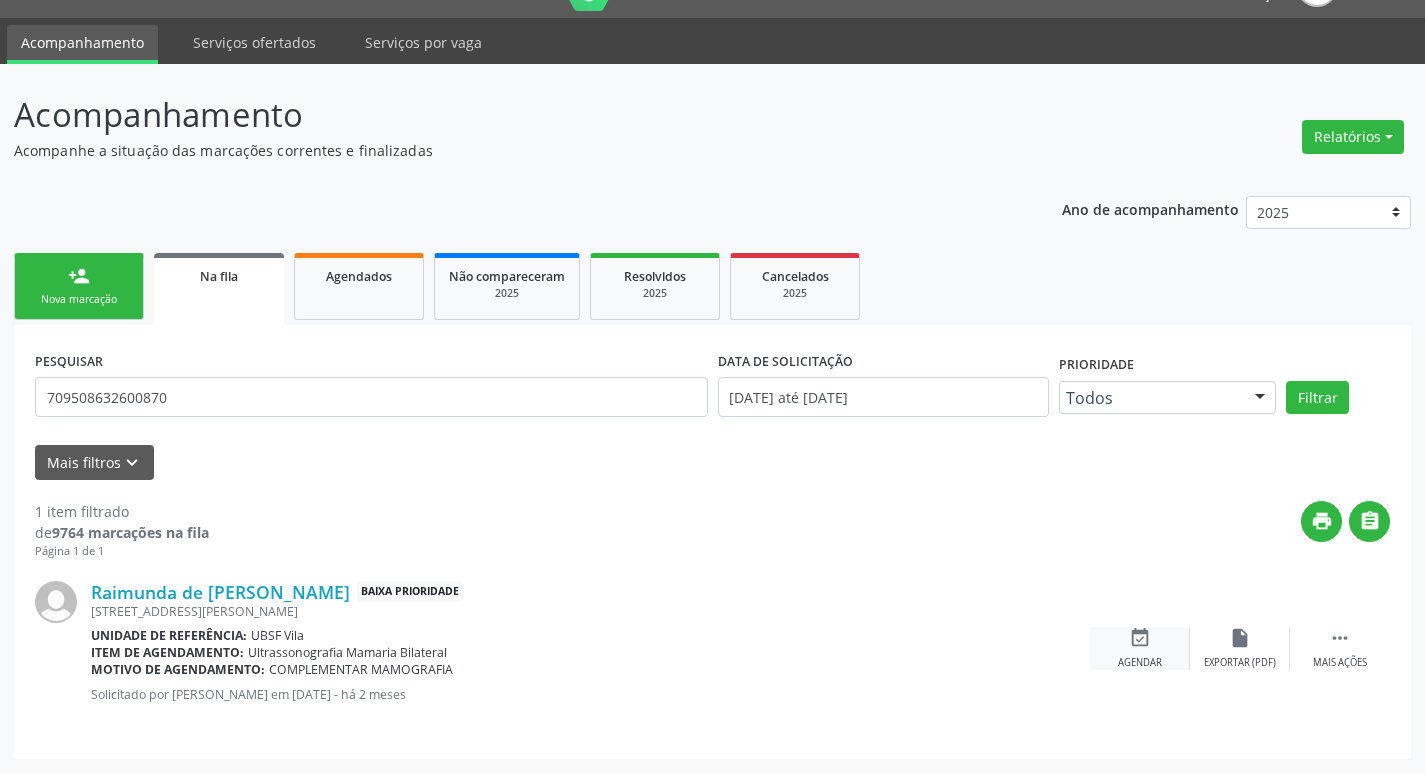 click on "event_available
Agendar" at bounding box center (1140, 648) 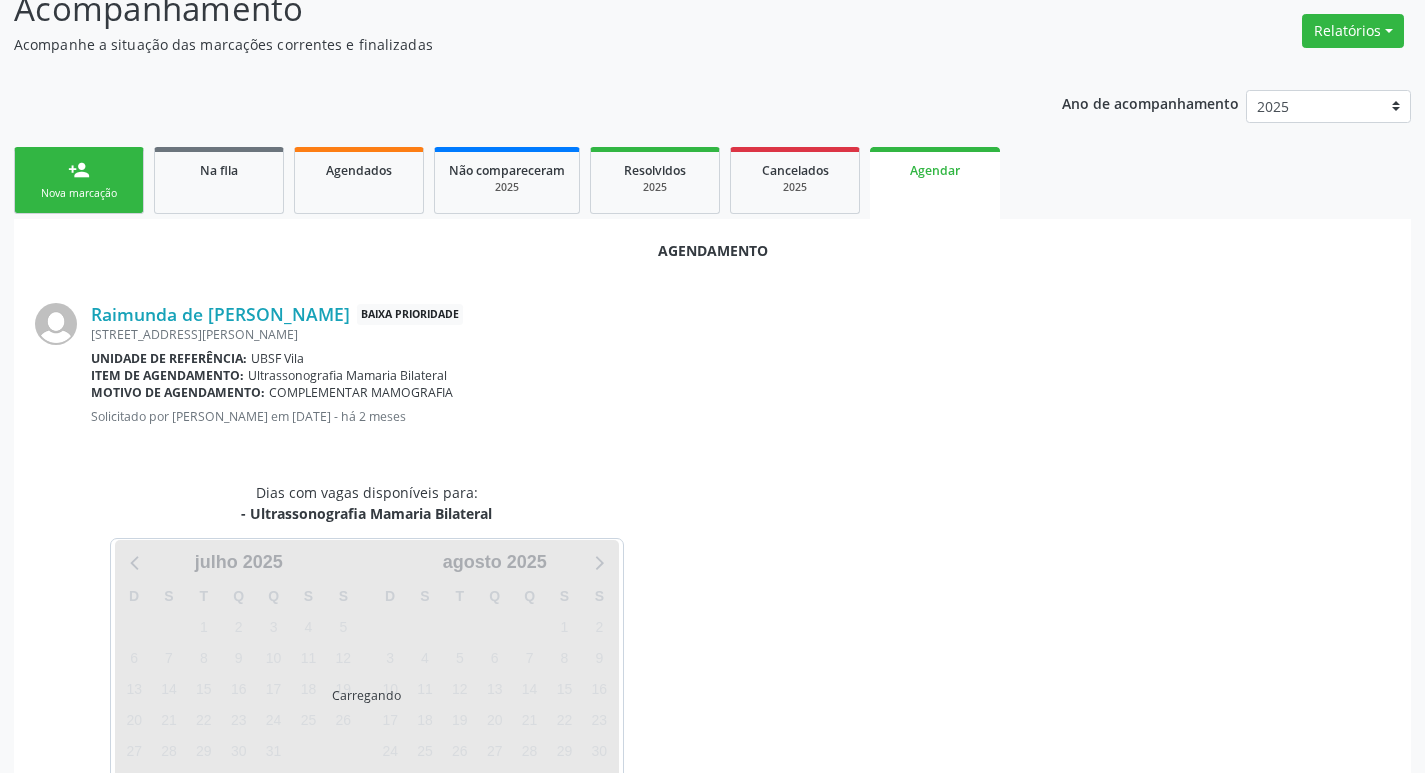 scroll, scrollTop: 221, scrollLeft: 0, axis: vertical 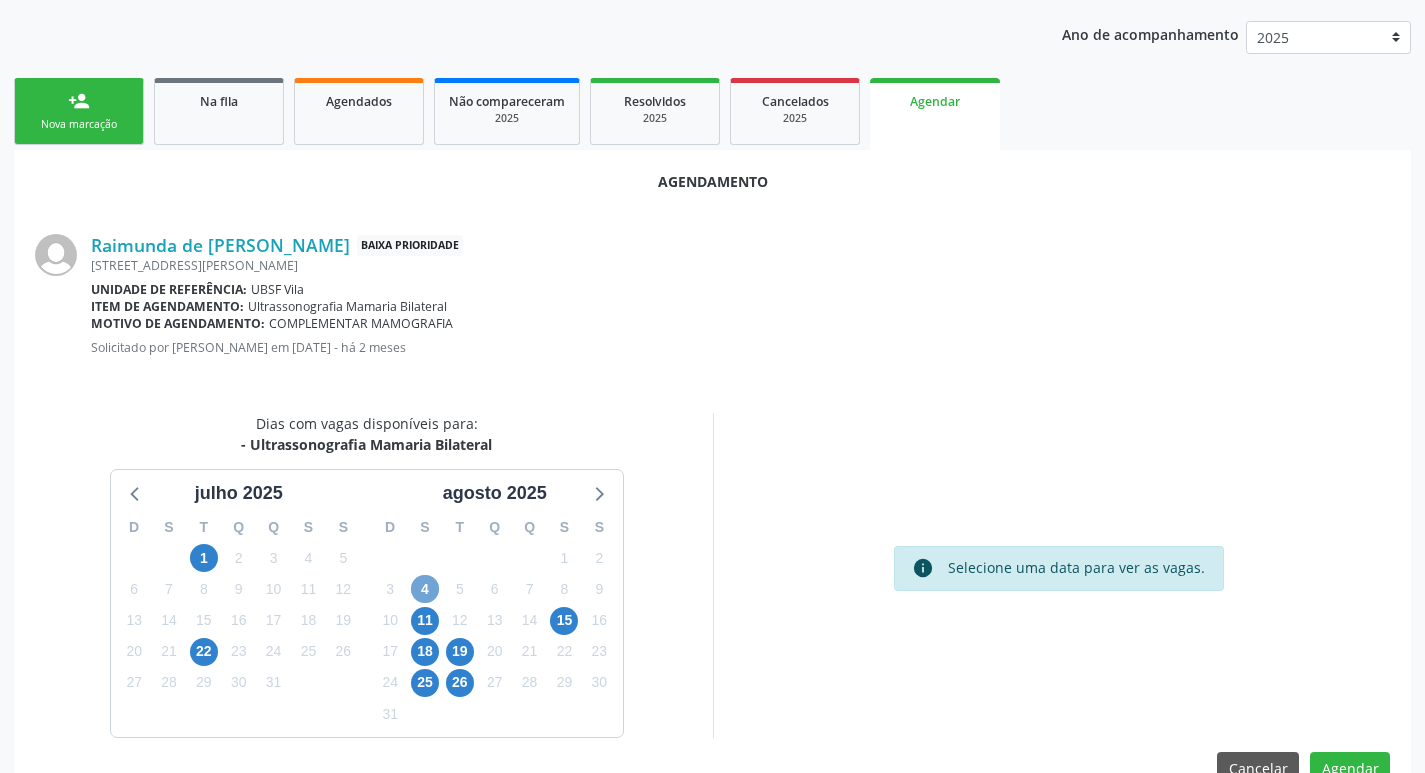 click on "4" at bounding box center (425, 589) 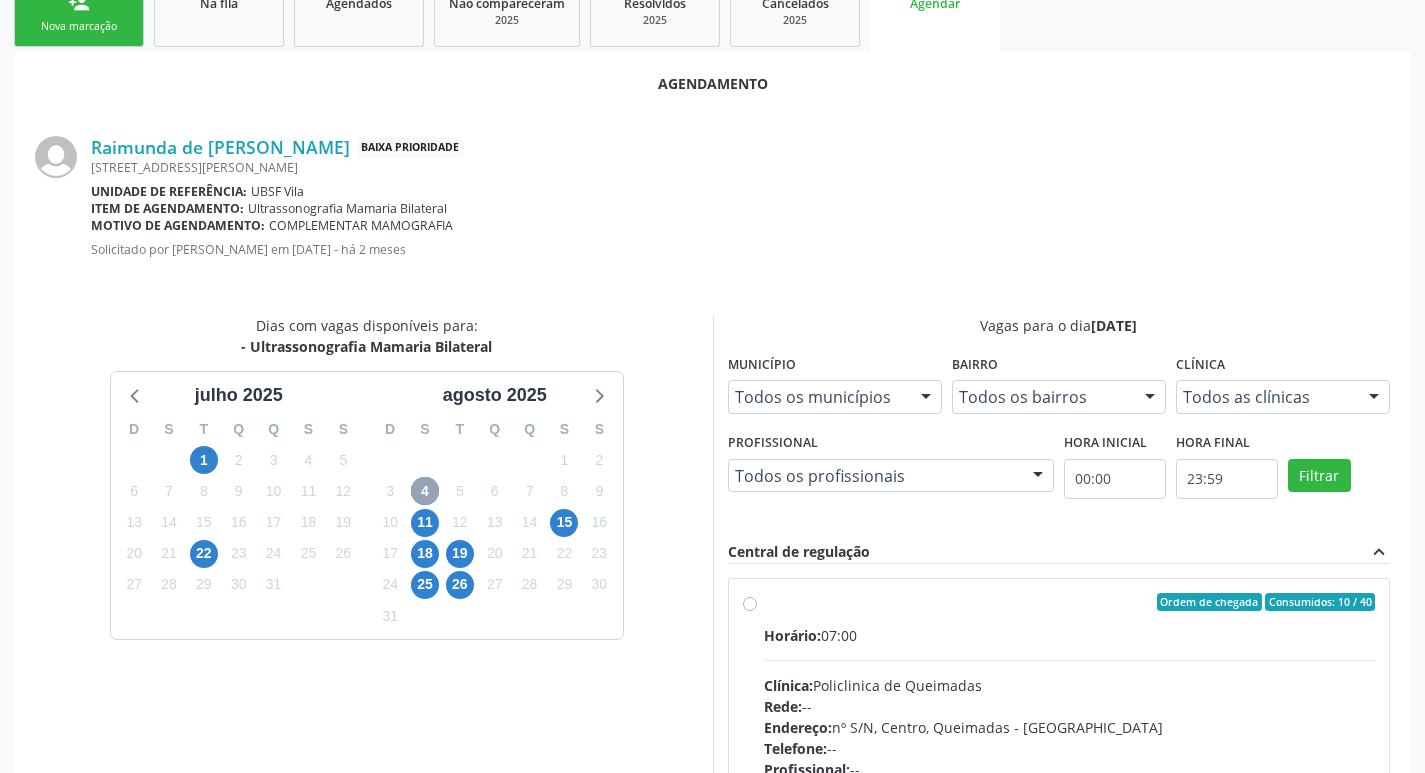 scroll, scrollTop: 593, scrollLeft: 0, axis: vertical 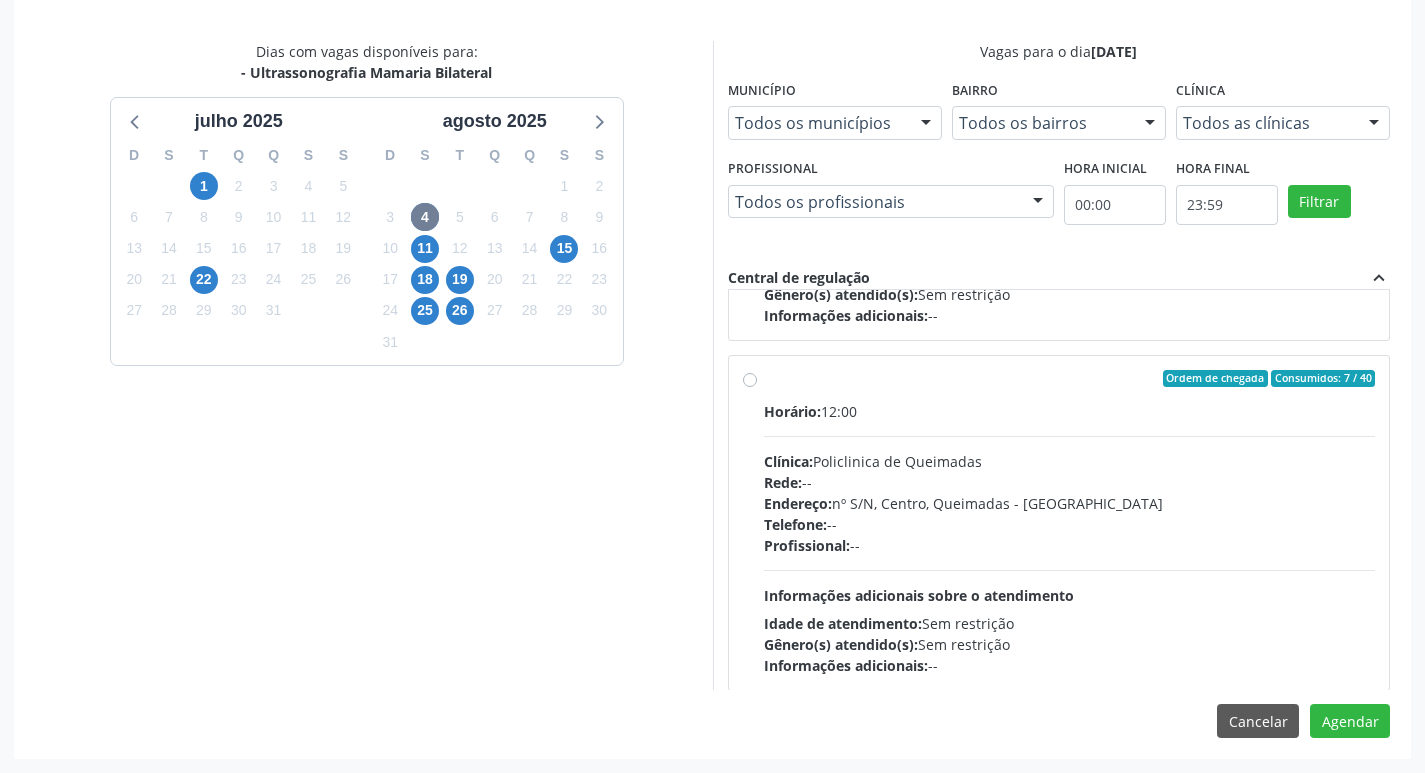 click on "Horário:   12:00
Clínica:  Policlinica de Queimadas
Rede:
--
Endereço:   nº S/N, Centro, Queimadas - PB
Telefone:   --
Profissional:
--
Informações adicionais sobre o atendimento
Idade de atendimento:
Sem restrição
Gênero(s) atendido(s):
Sem restrição
Informações adicionais:
--" at bounding box center (1070, 538) 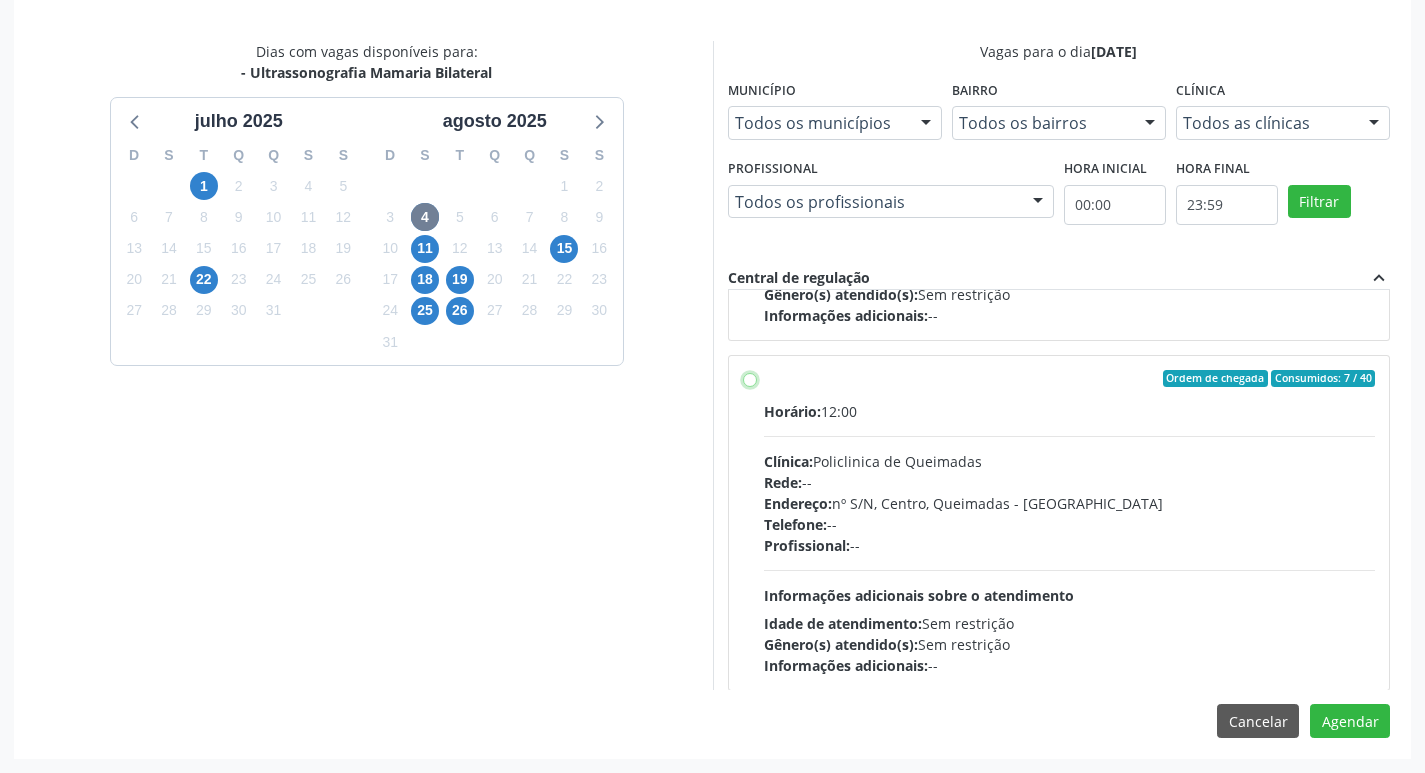 radio on "true" 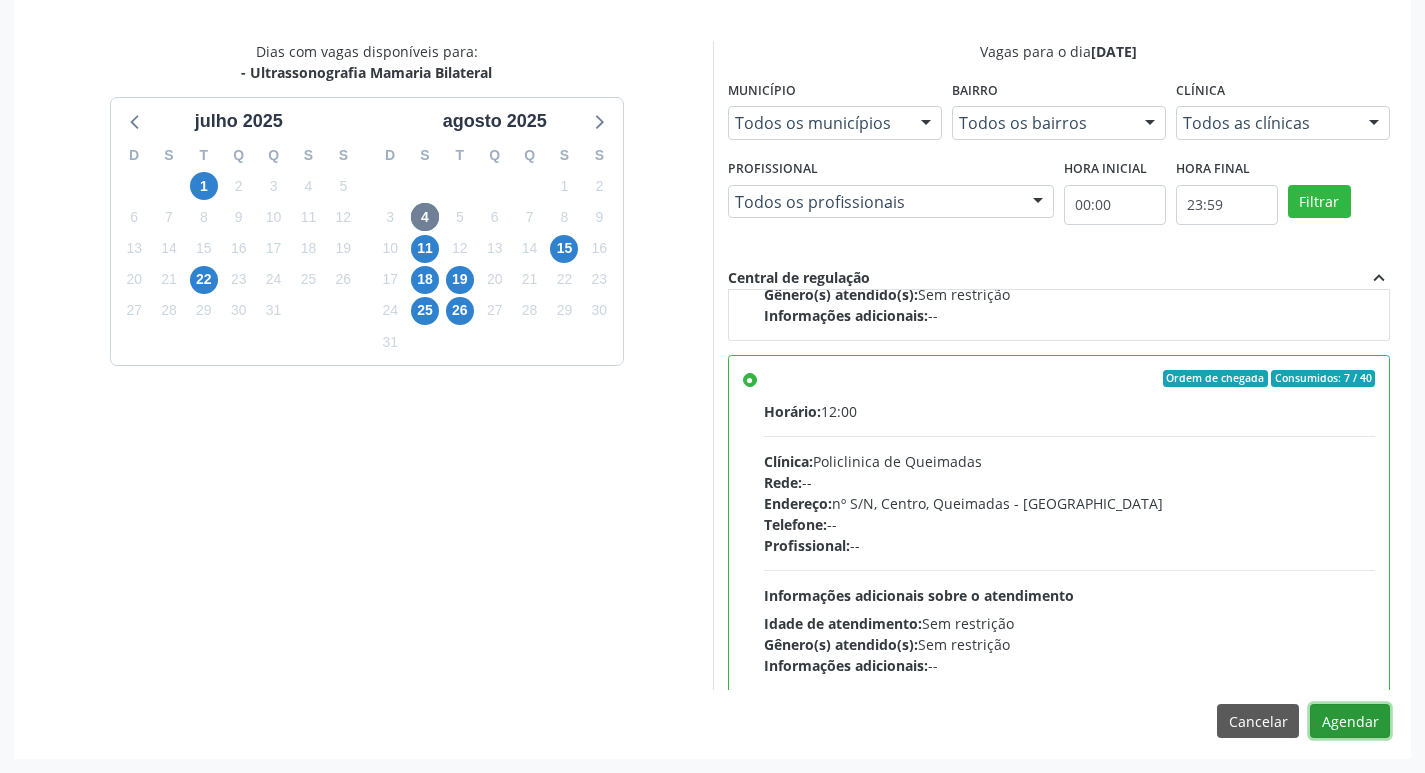 click on "Agendar" at bounding box center [1350, 721] 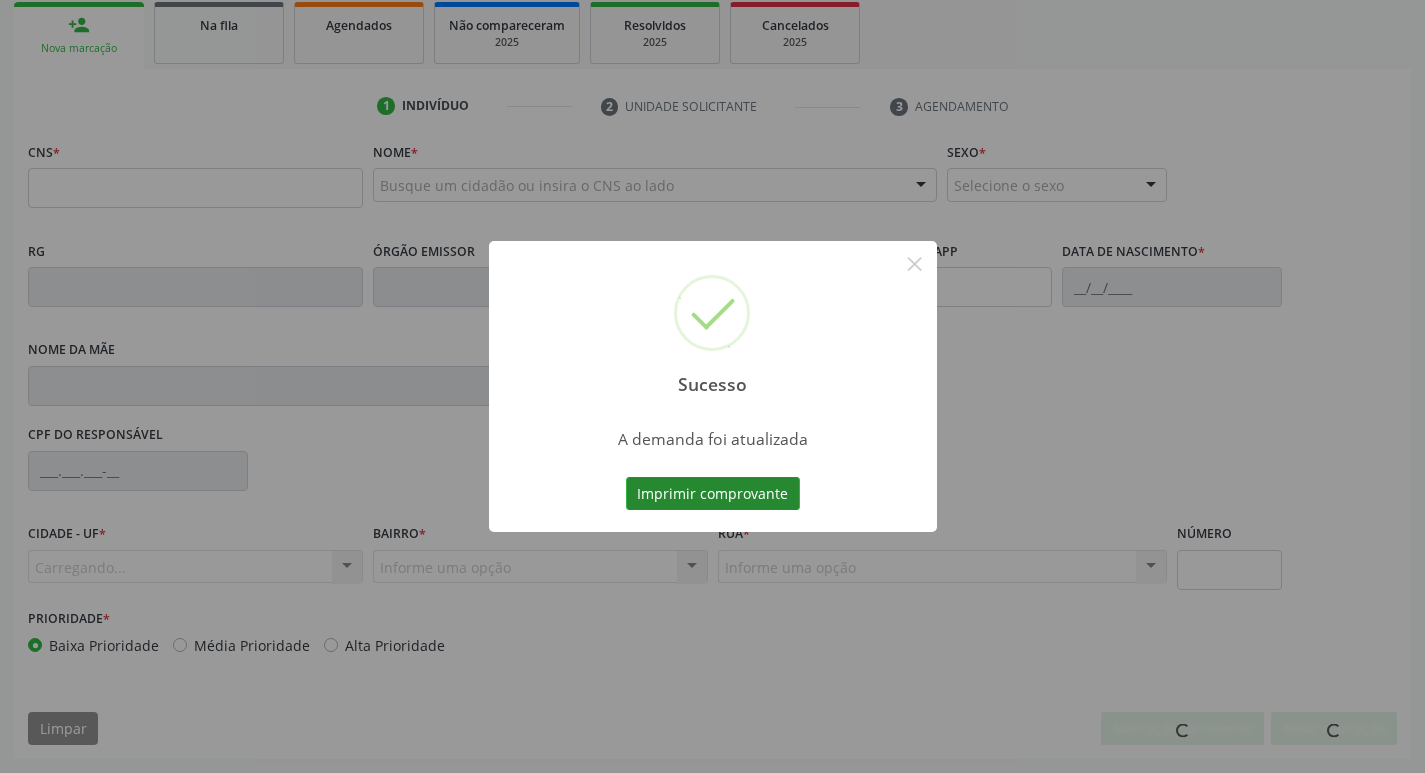 scroll, scrollTop: 297, scrollLeft: 0, axis: vertical 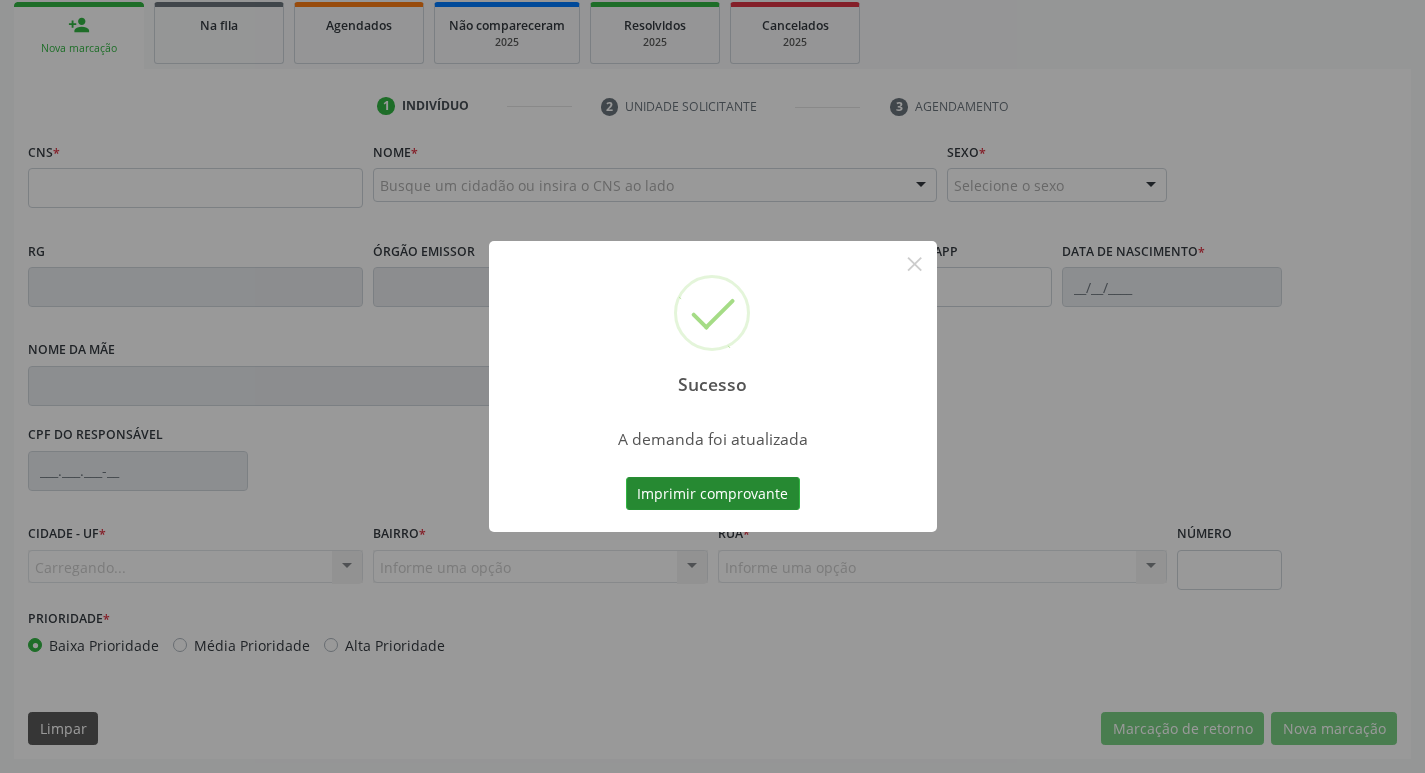 click on "Imprimir comprovante" at bounding box center (713, 494) 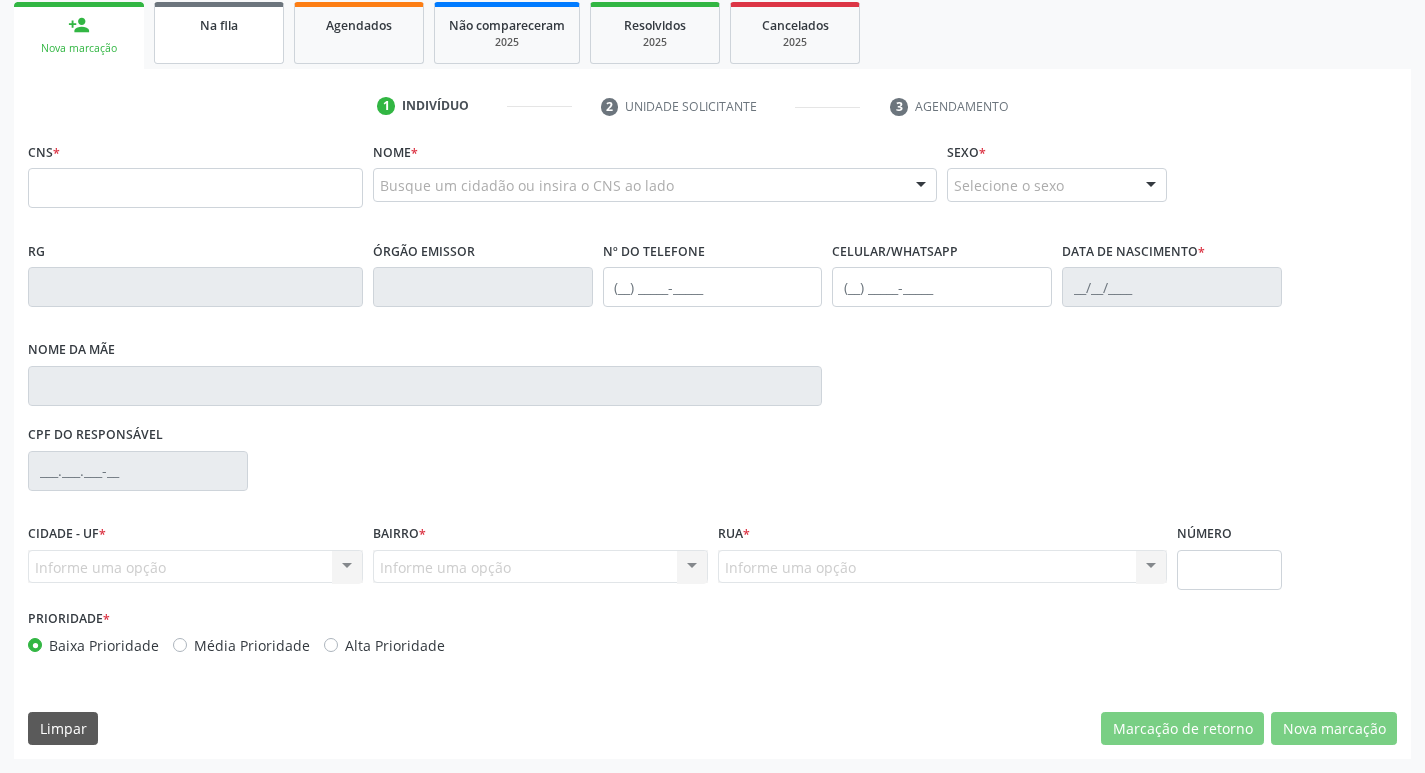 click on "Na fila" at bounding box center [219, 33] 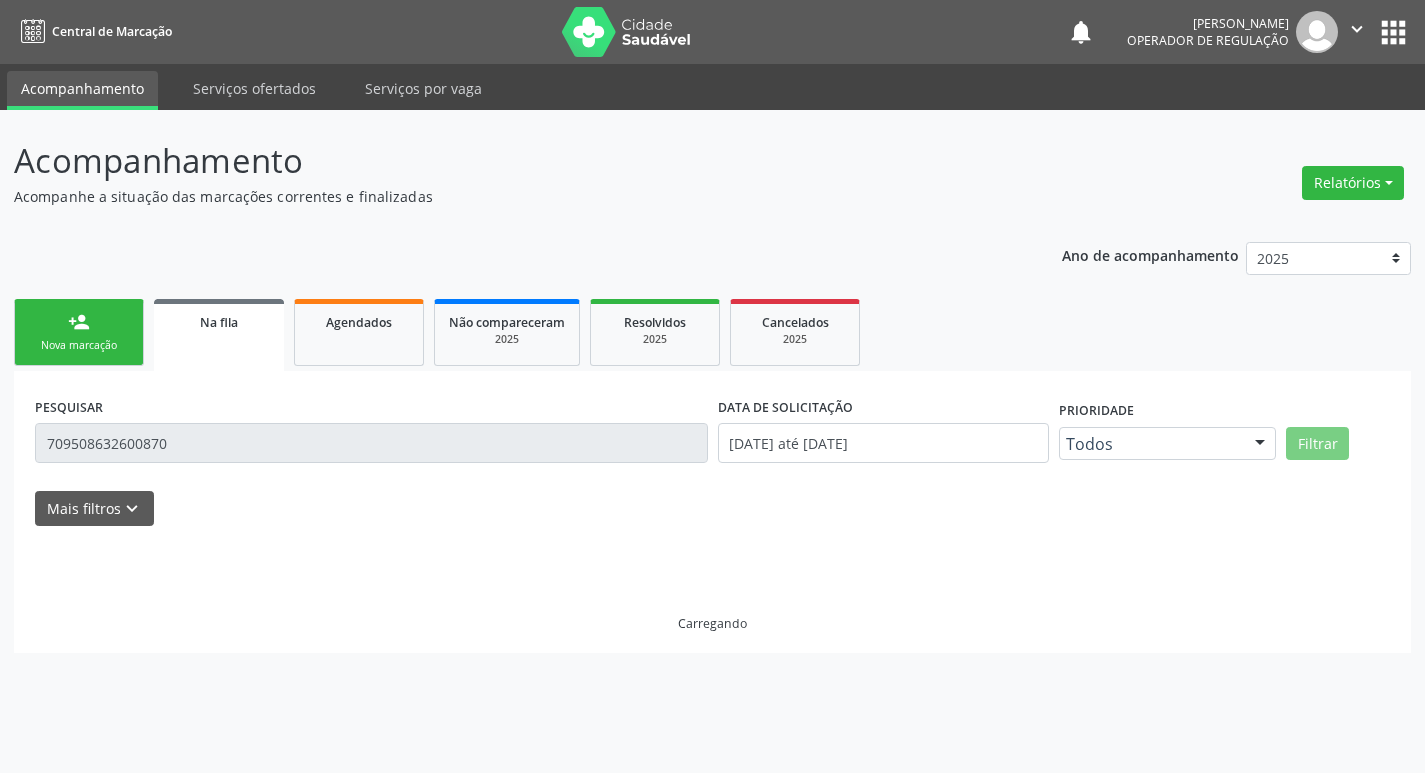 scroll, scrollTop: 0, scrollLeft: 0, axis: both 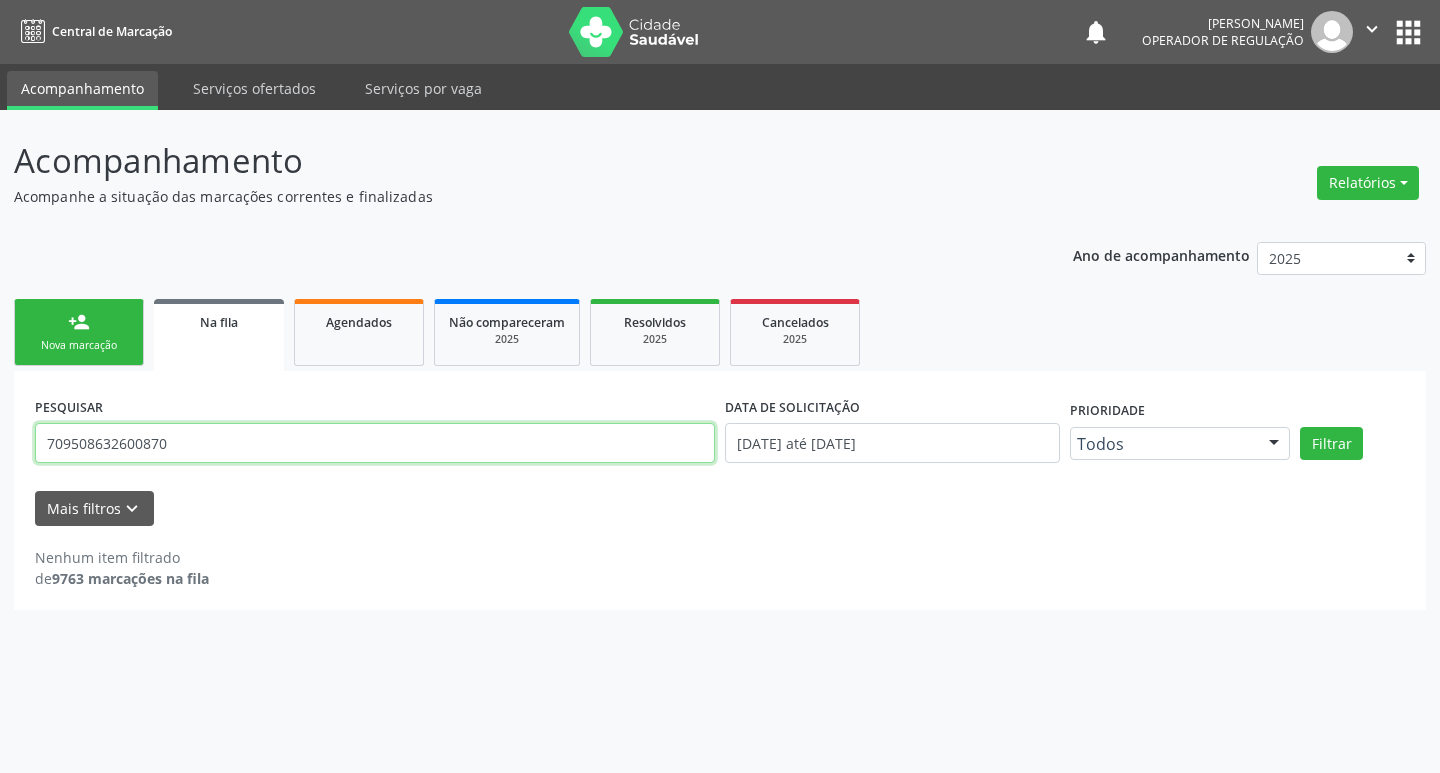 click on "709508632600870" at bounding box center [375, 443] 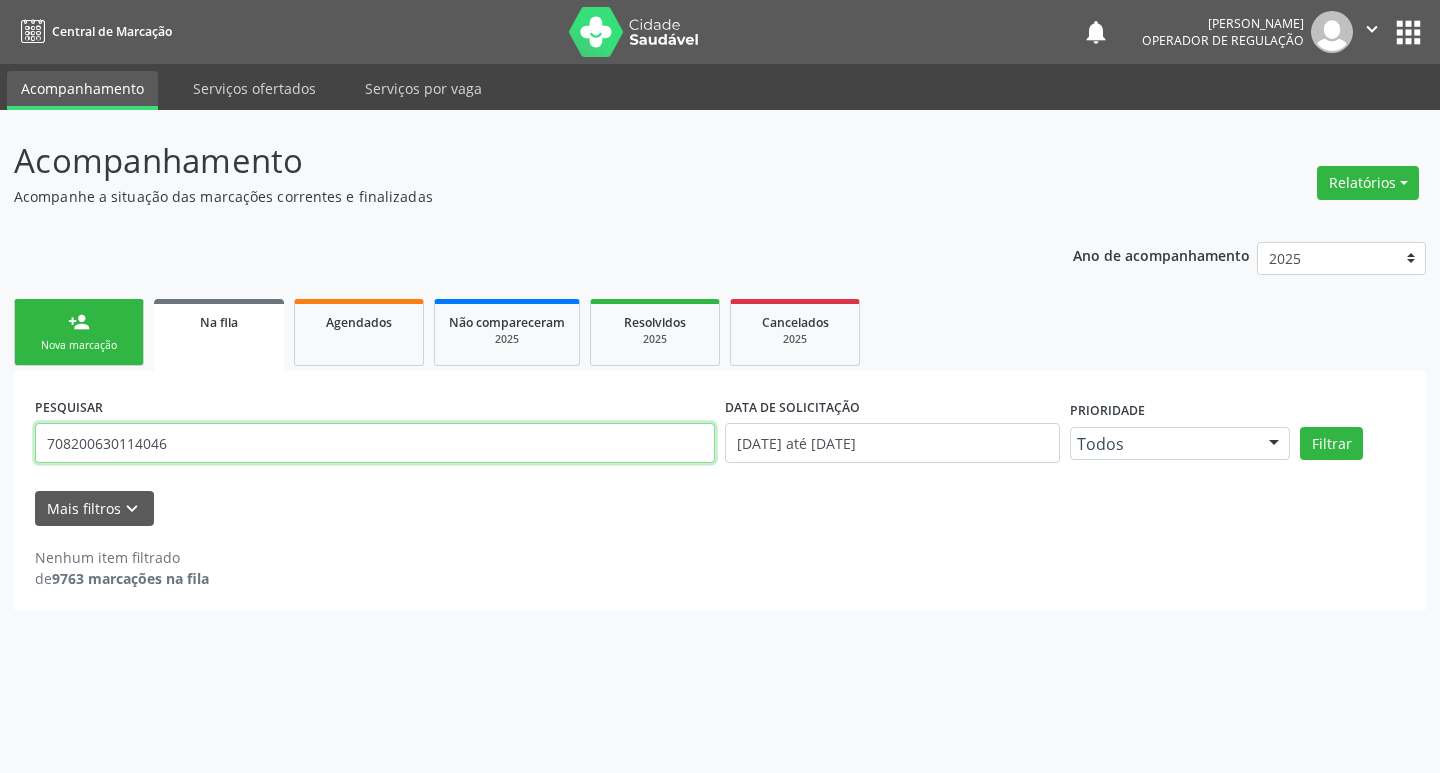 type on "708200630114046" 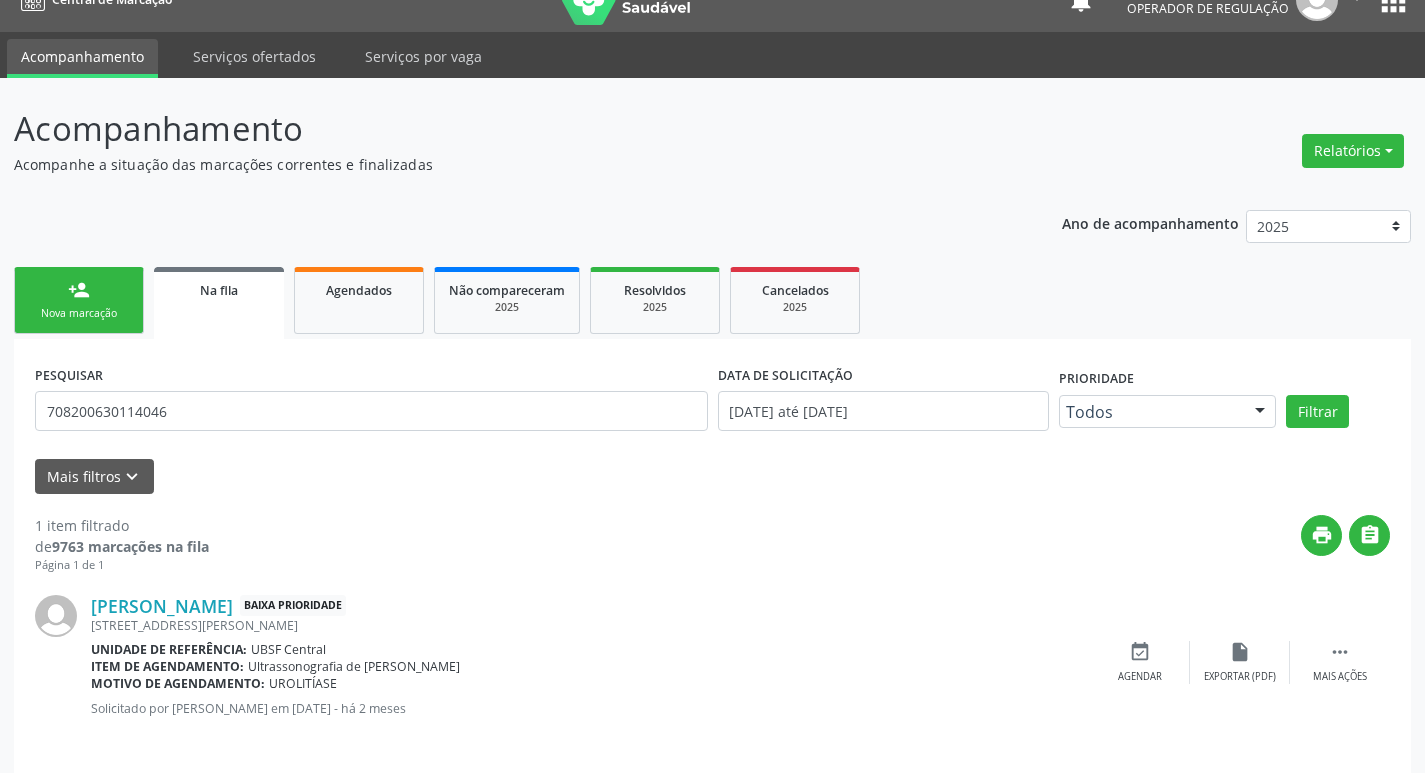 scroll, scrollTop: 46, scrollLeft: 0, axis: vertical 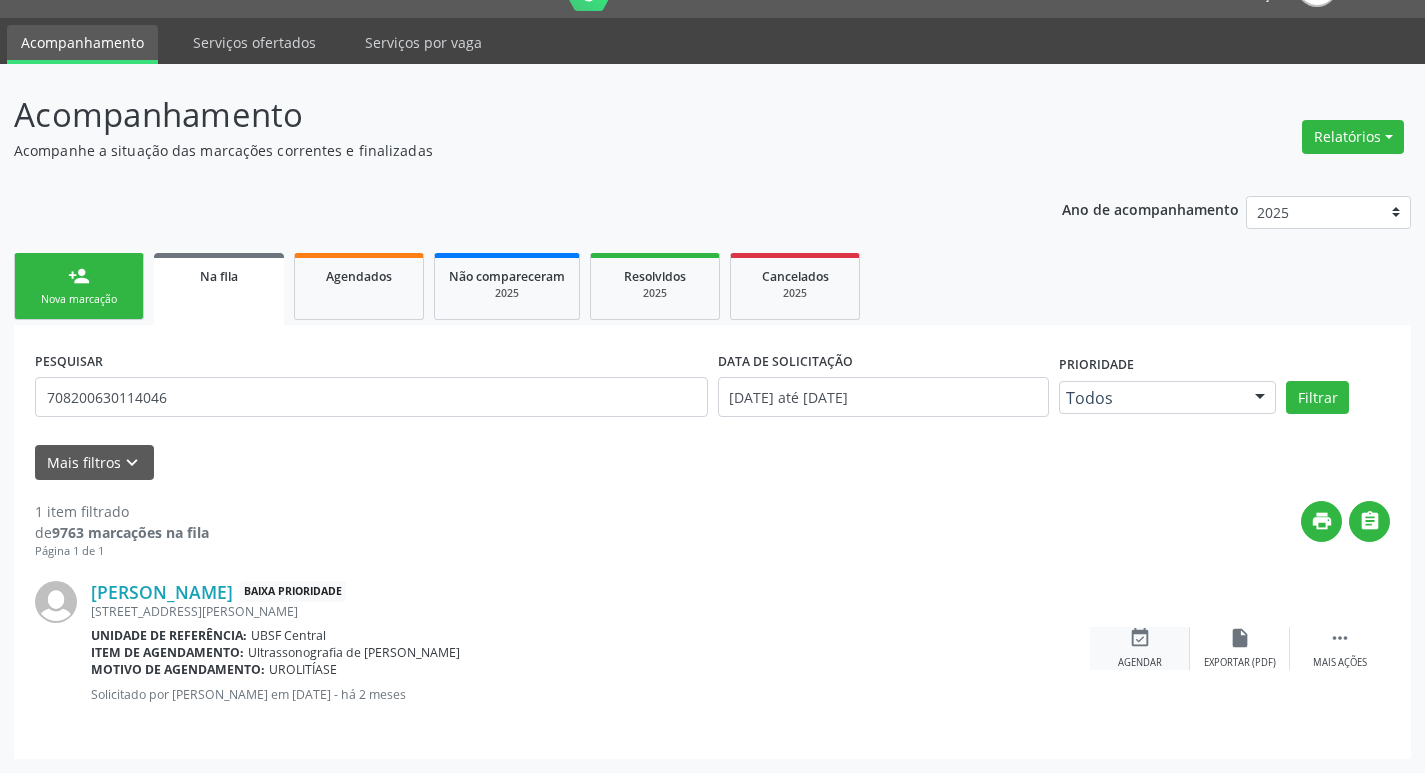 click on "event_available
Agendar" at bounding box center (1140, 648) 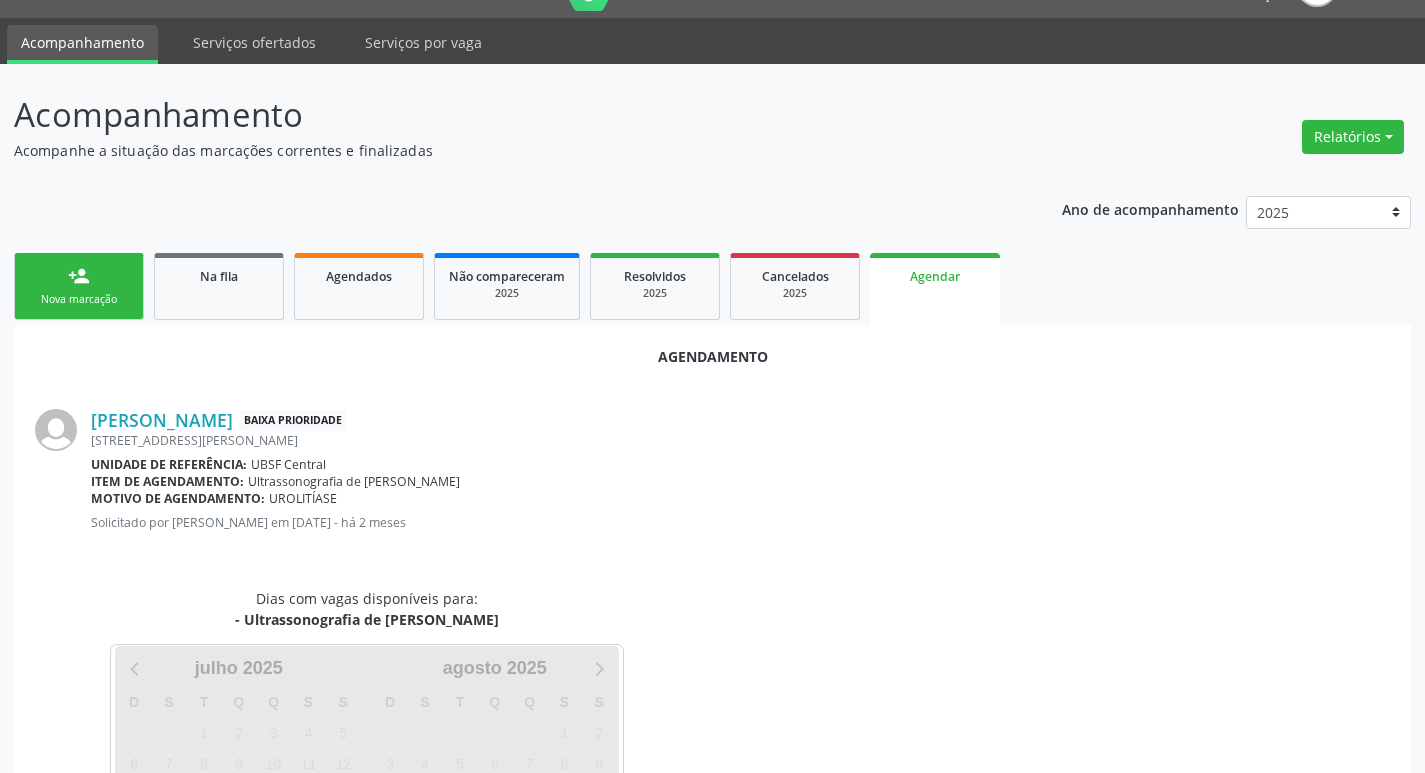 scroll, scrollTop: 221, scrollLeft: 0, axis: vertical 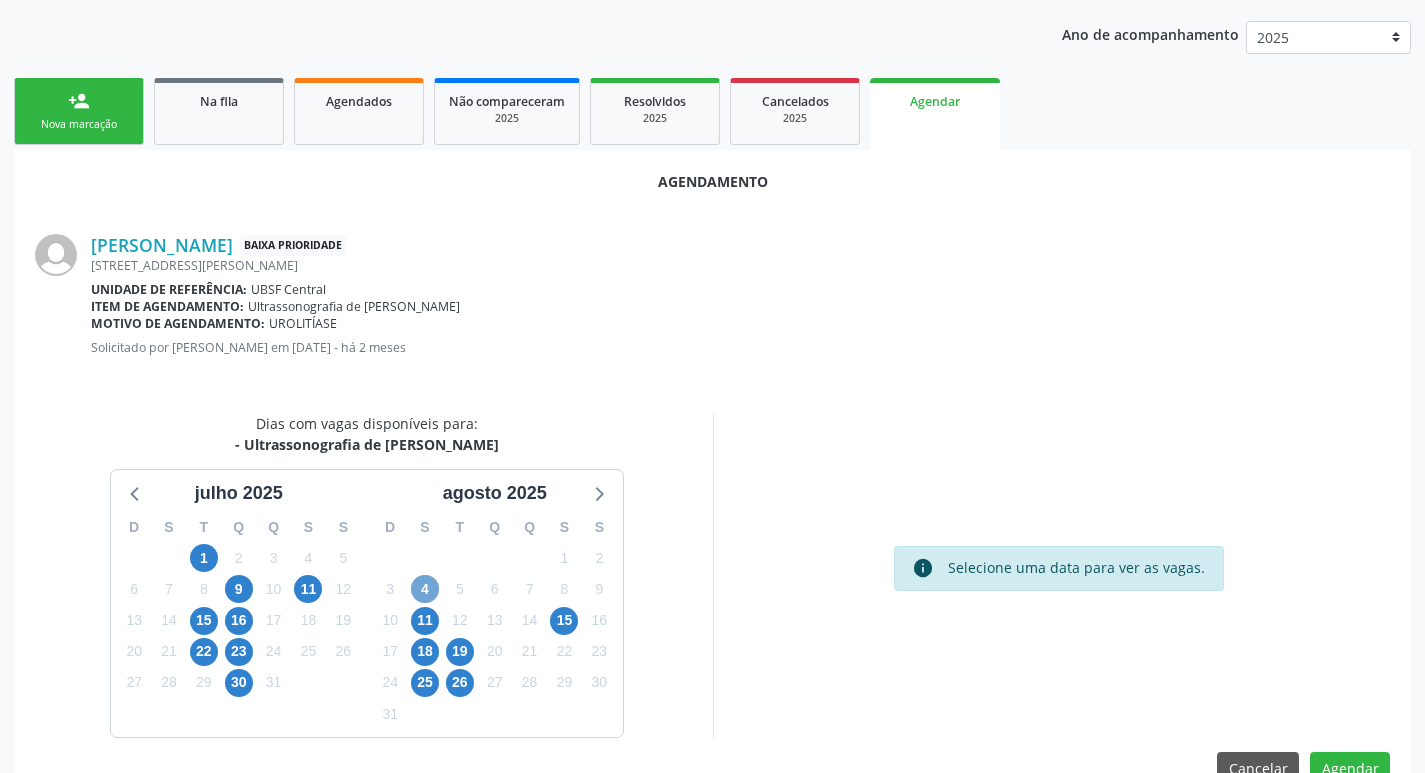 click on "4" at bounding box center [425, 589] 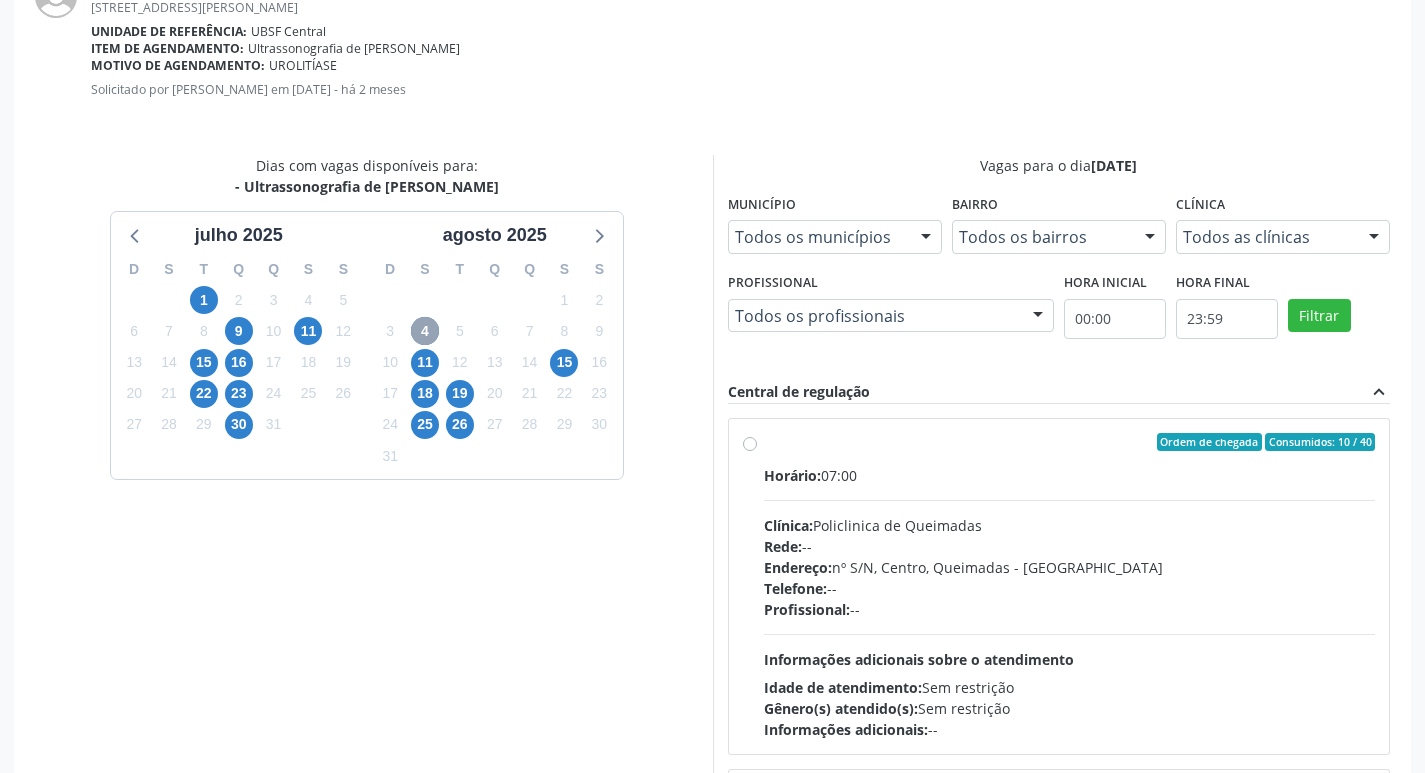 scroll, scrollTop: 521, scrollLeft: 0, axis: vertical 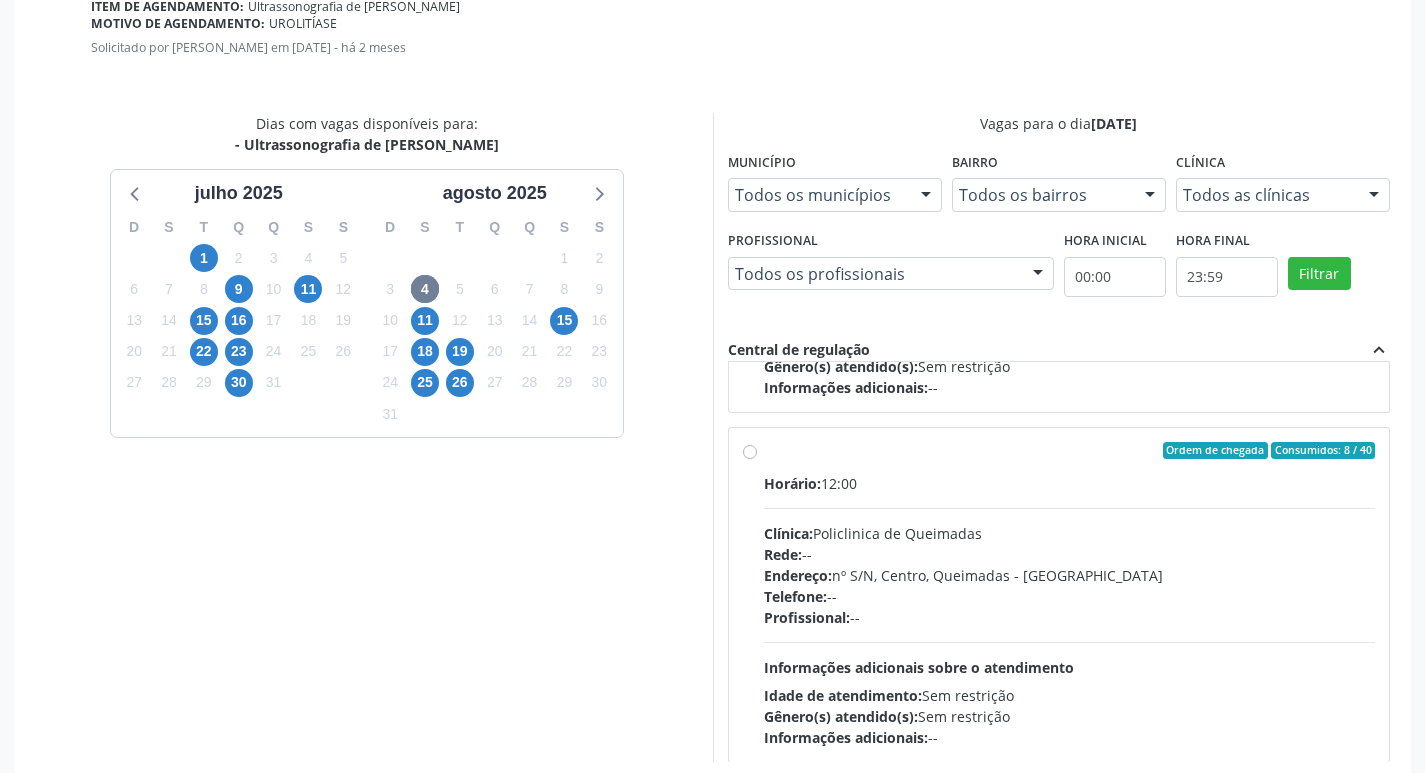 click on "Horário:   12:00
Clínica:  Policlinica de Queimadas
Rede:
--
Endereço:   nº S/N, Centro, Queimadas - PB
Telefone:   --
Profissional:
--
Informações adicionais sobre o atendimento
Idade de atendimento:
Sem restrição
Gênero(s) atendido(s):
Sem restrição
Informações adicionais:
--" at bounding box center (1070, 610) 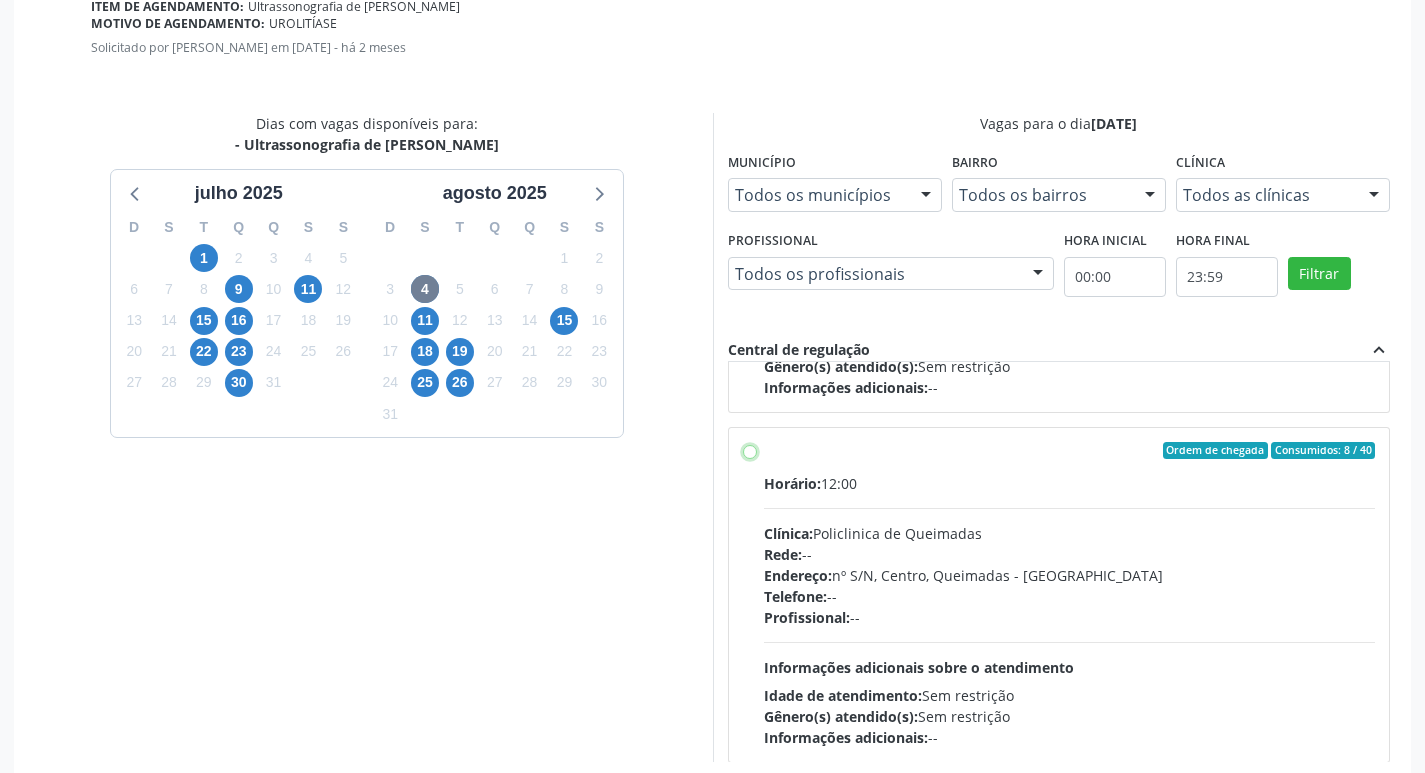 click on "Ordem de chegada
Consumidos: 8 / 40
Horário:   12:00
Clínica:  Policlinica de Queimadas
Rede:
--
Endereço:   nº S/N, Centro, Queimadas - PB
Telefone:   --
Profissional:
--
Informações adicionais sobre o atendimento
Idade de atendimento:
Sem restrição
Gênero(s) atendido(s):
Sem restrição
Informações adicionais:
--" at bounding box center [750, 451] 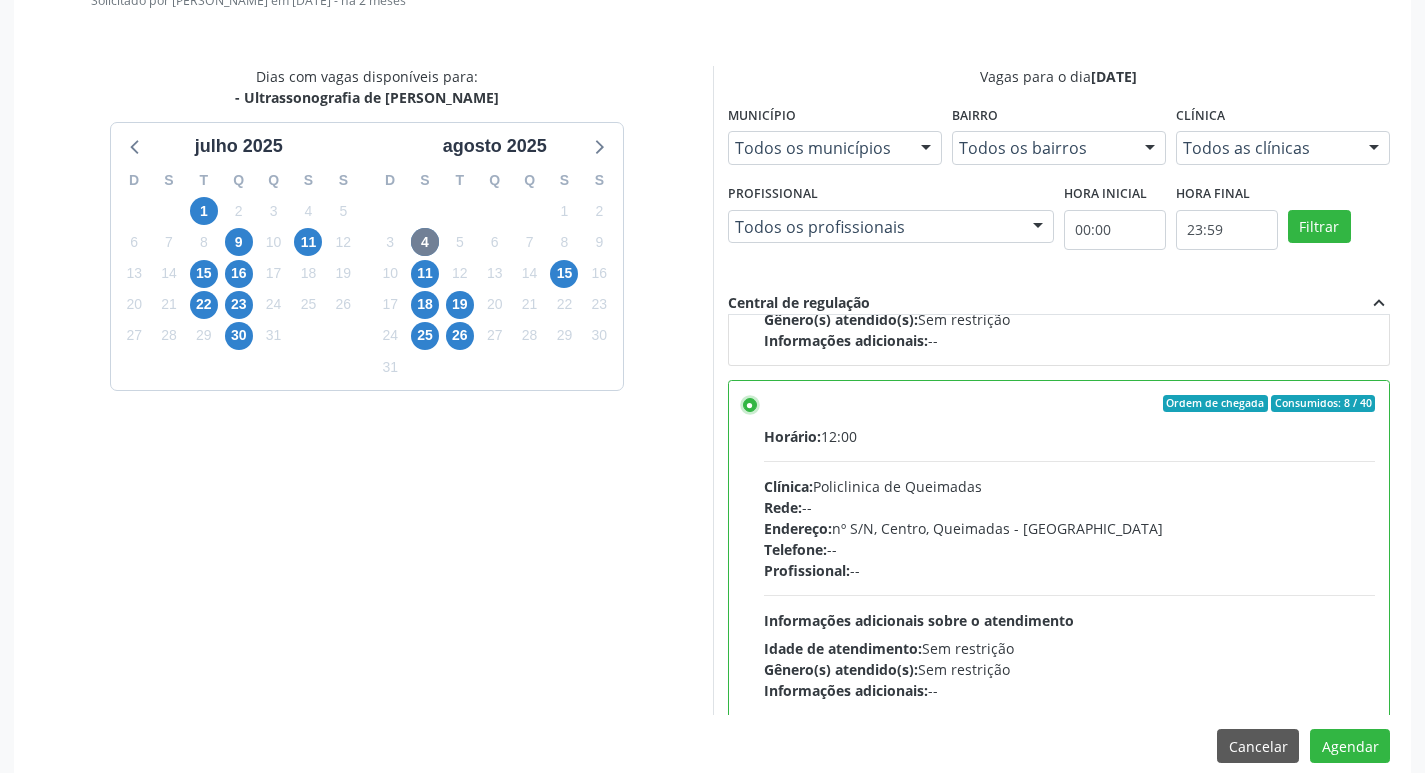 scroll, scrollTop: 593, scrollLeft: 0, axis: vertical 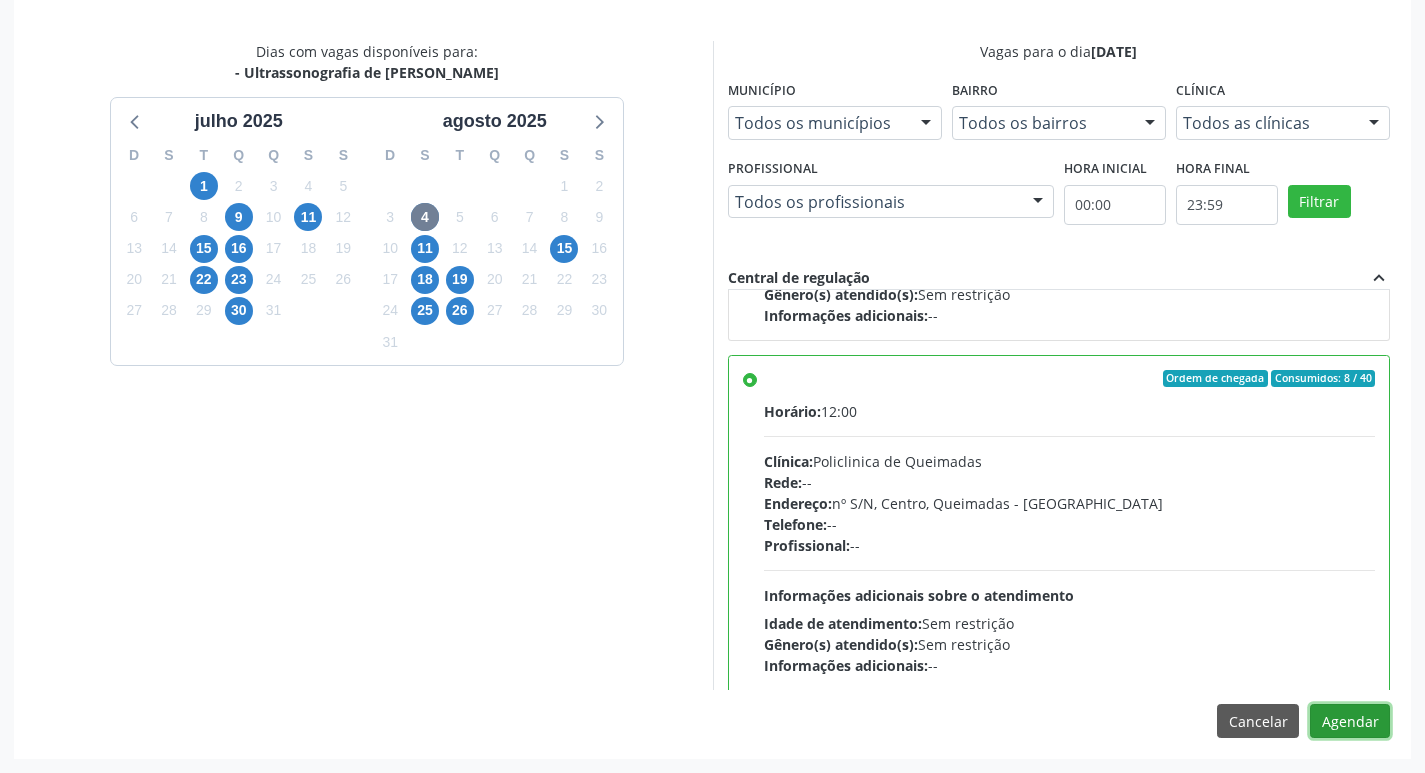 click on "Agendar" at bounding box center [1350, 721] 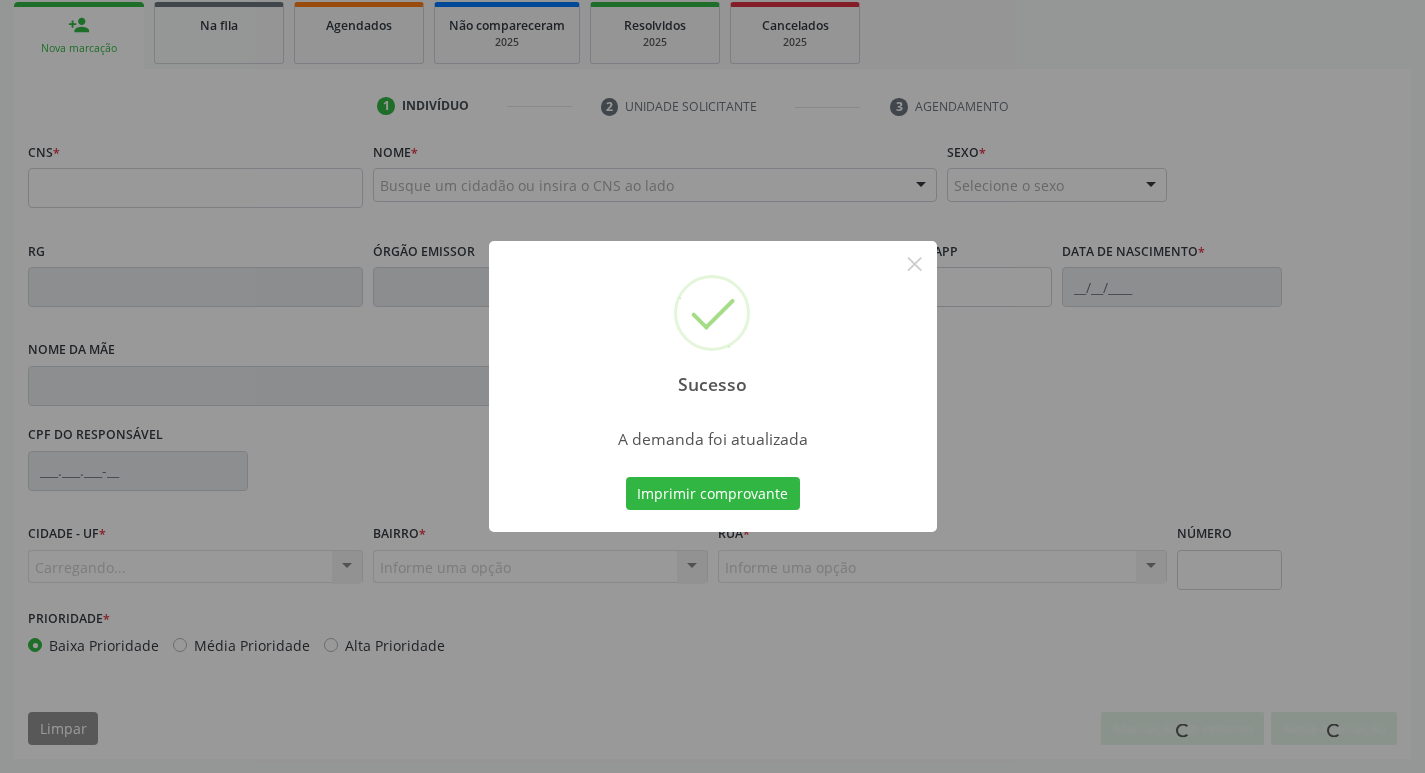 scroll, scrollTop: 297, scrollLeft: 0, axis: vertical 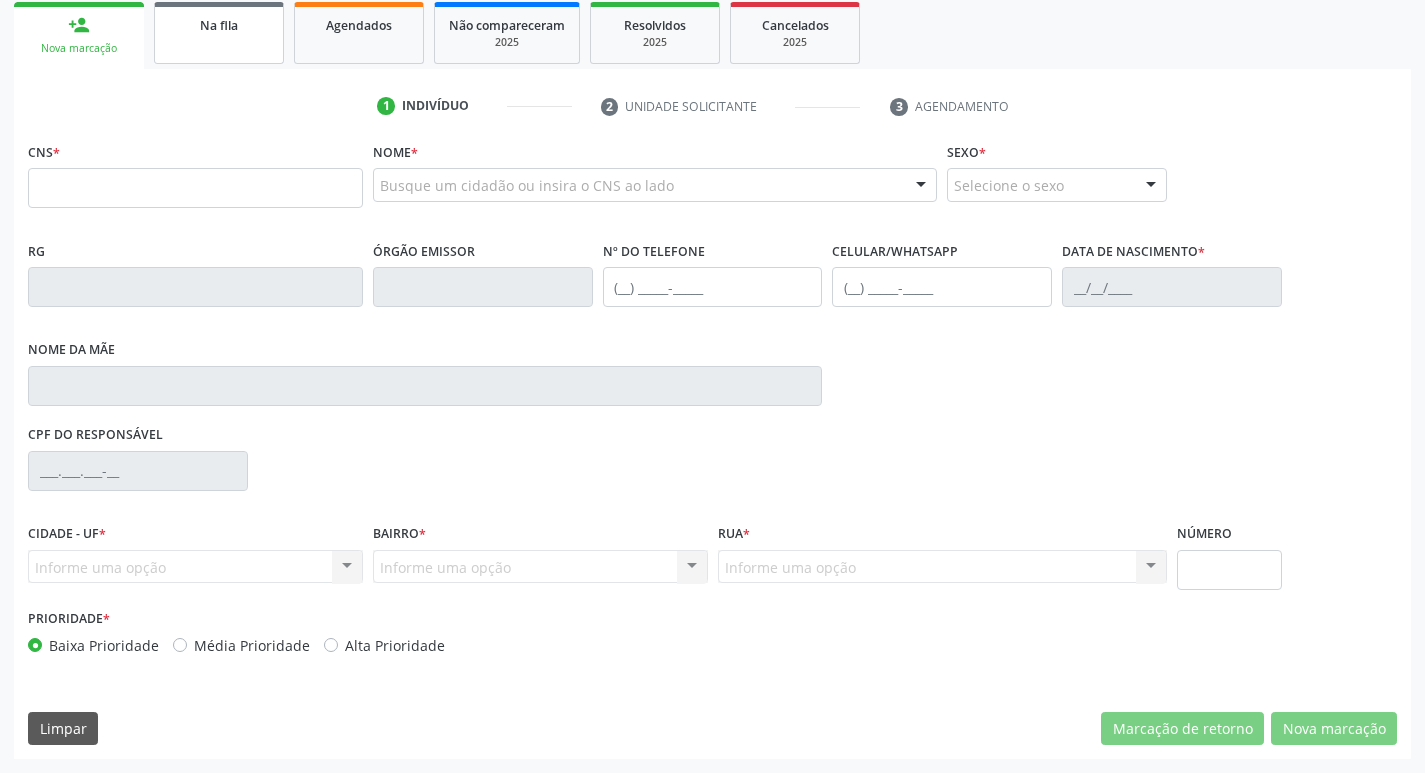 click on "Na fila" at bounding box center [219, 33] 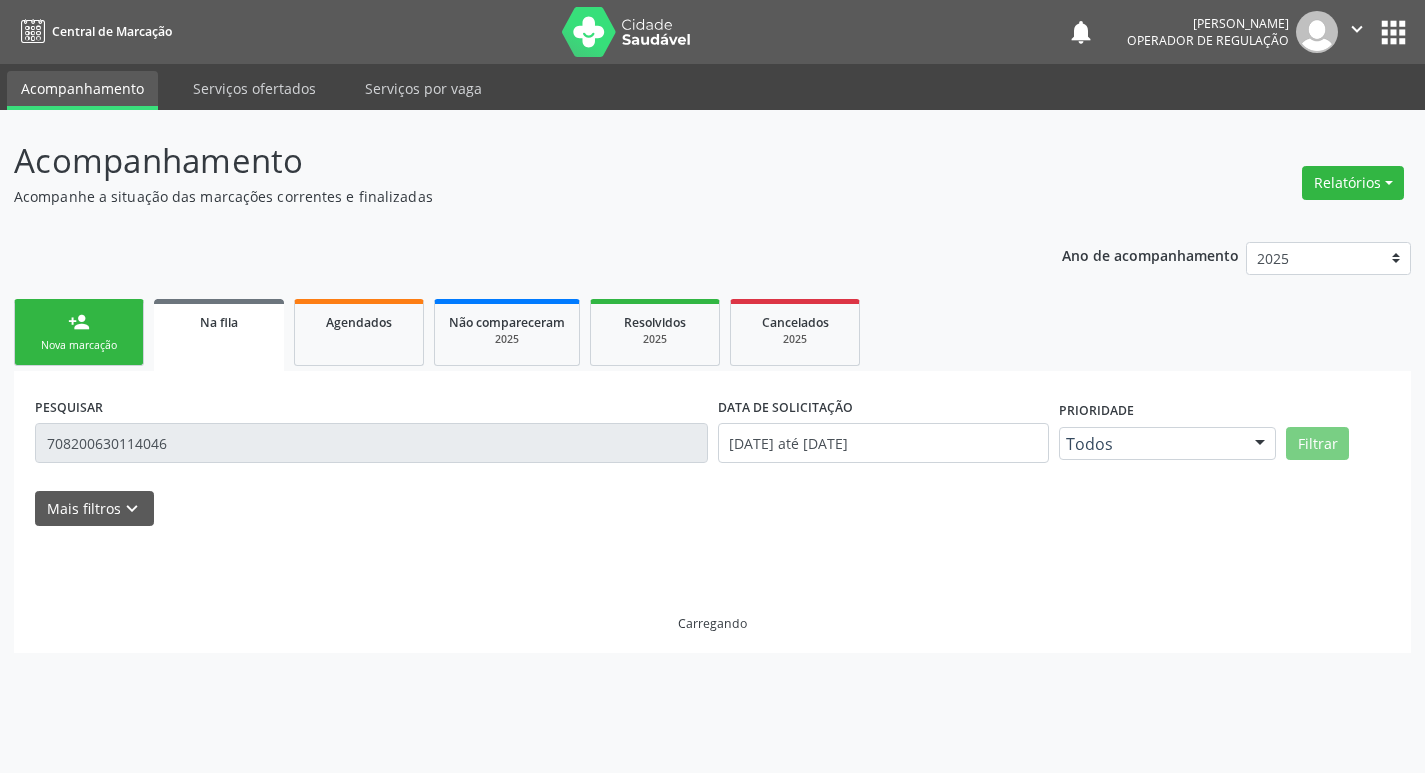 scroll, scrollTop: 0, scrollLeft: 0, axis: both 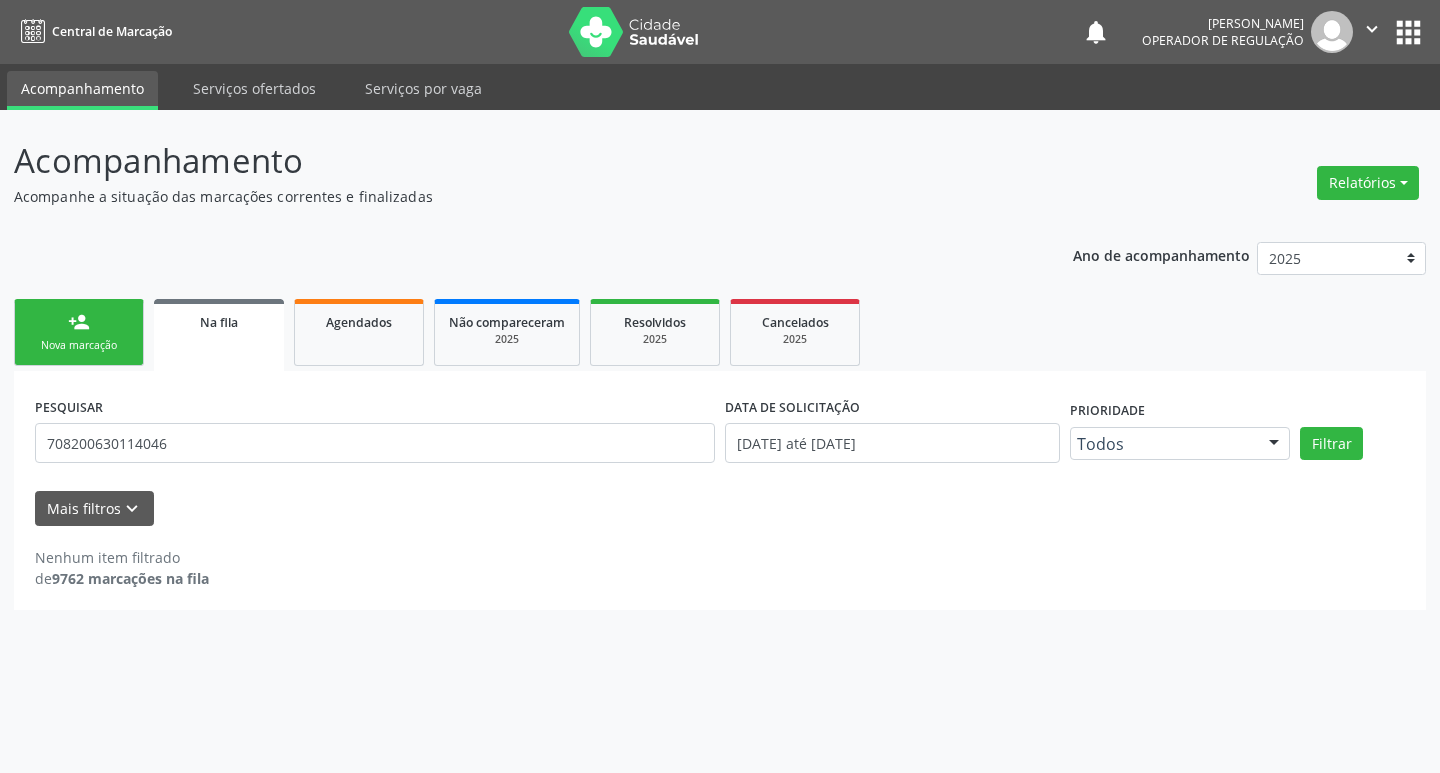 click on "PESQUISAR
708200630114046" at bounding box center (375, 434) 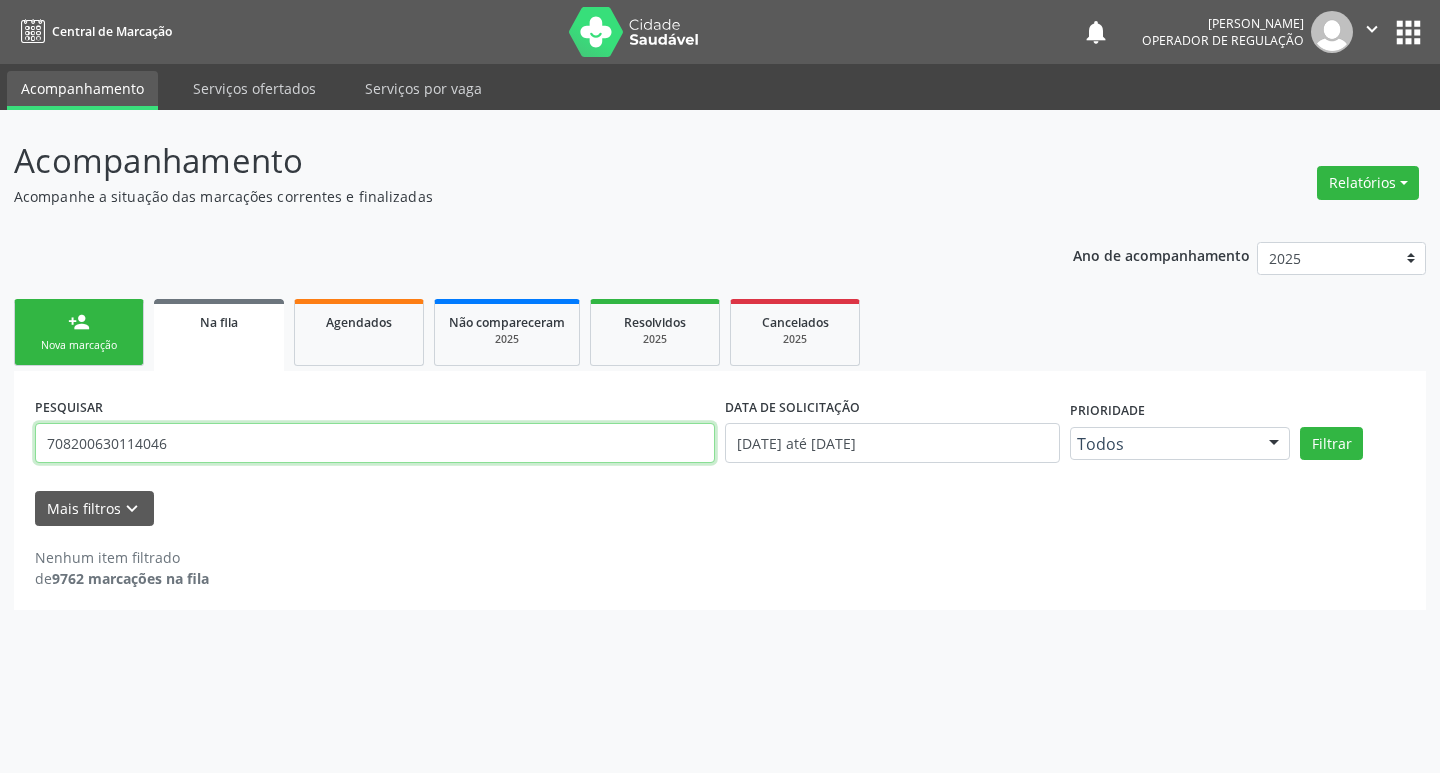 click on "708200630114046" at bounding box center (375, 443) 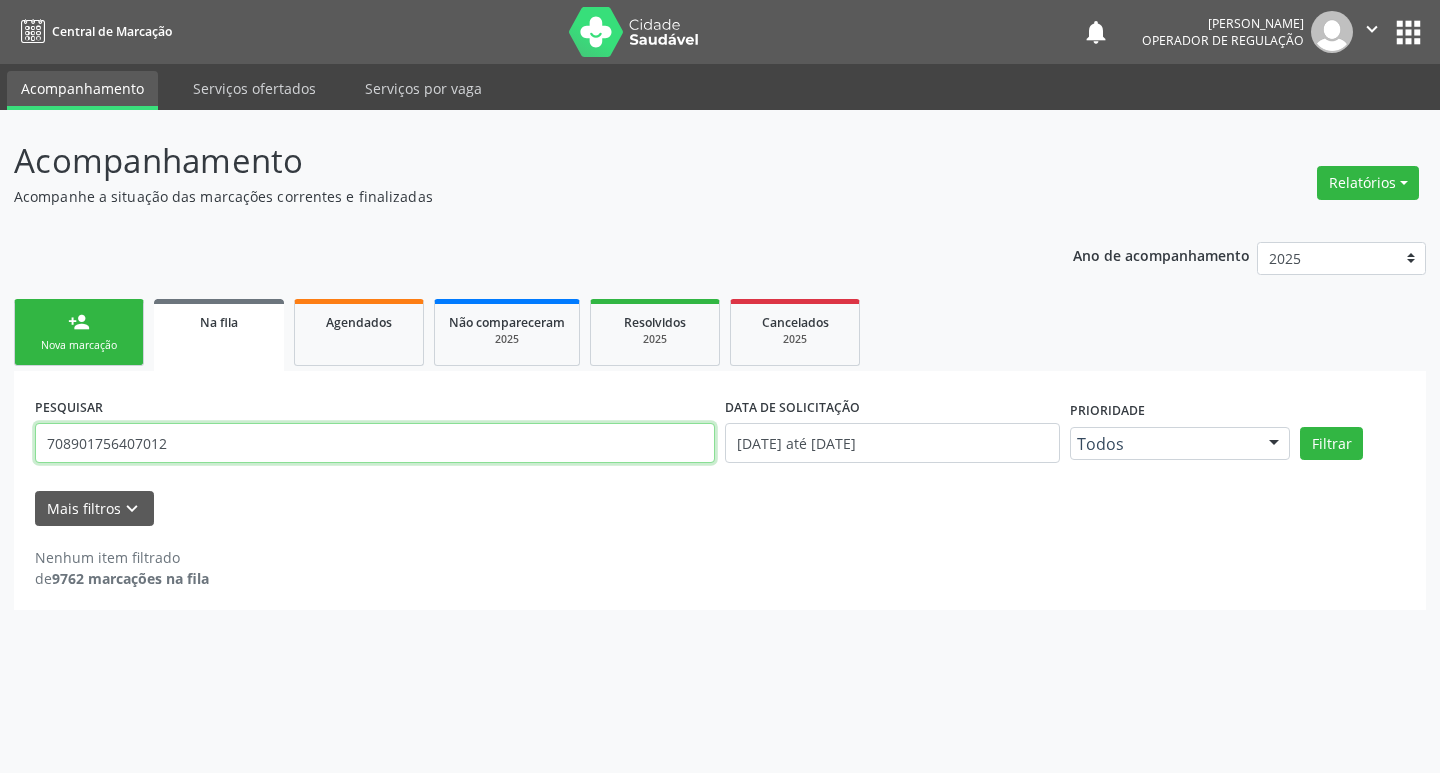 type on "708901756407012" 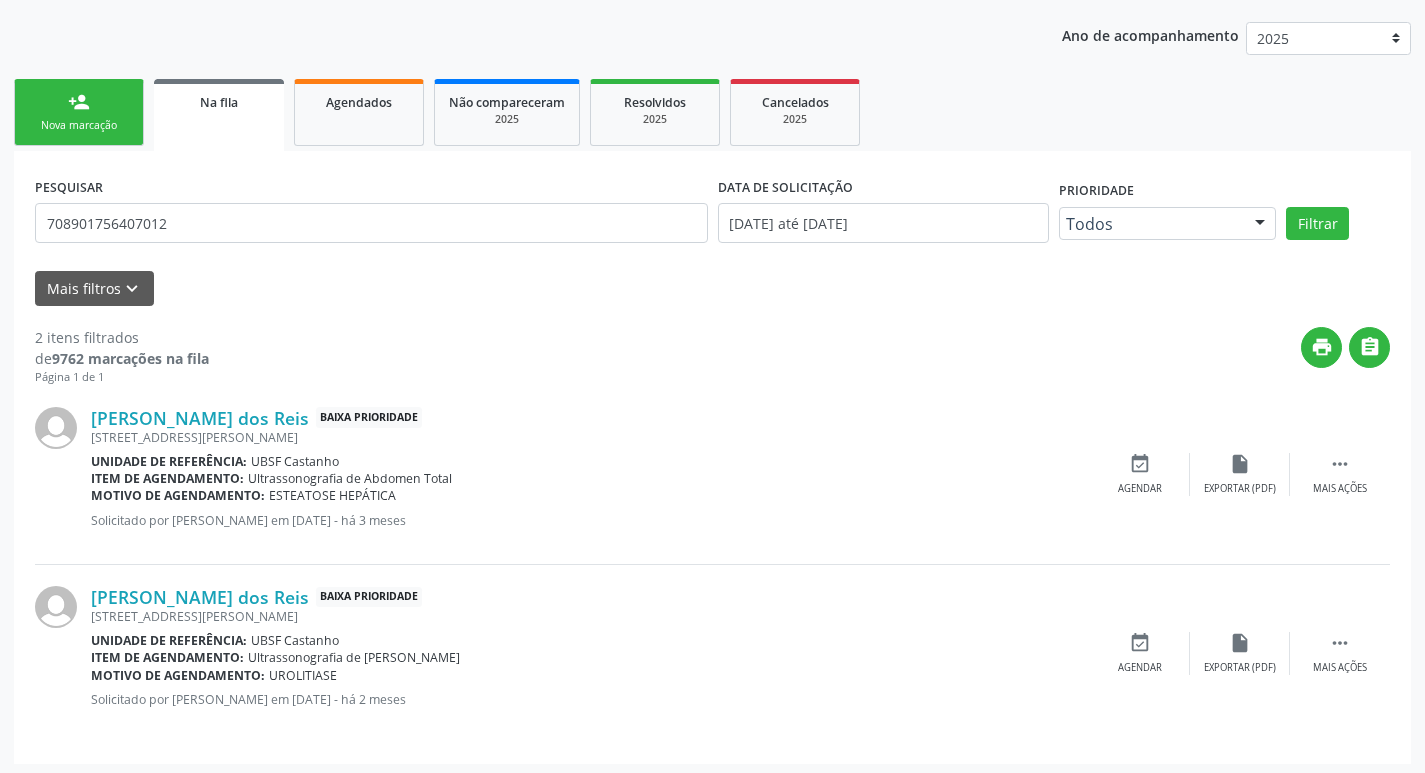 scroll, scrollTop: 225, scrollLeft: 0, axis: vertical 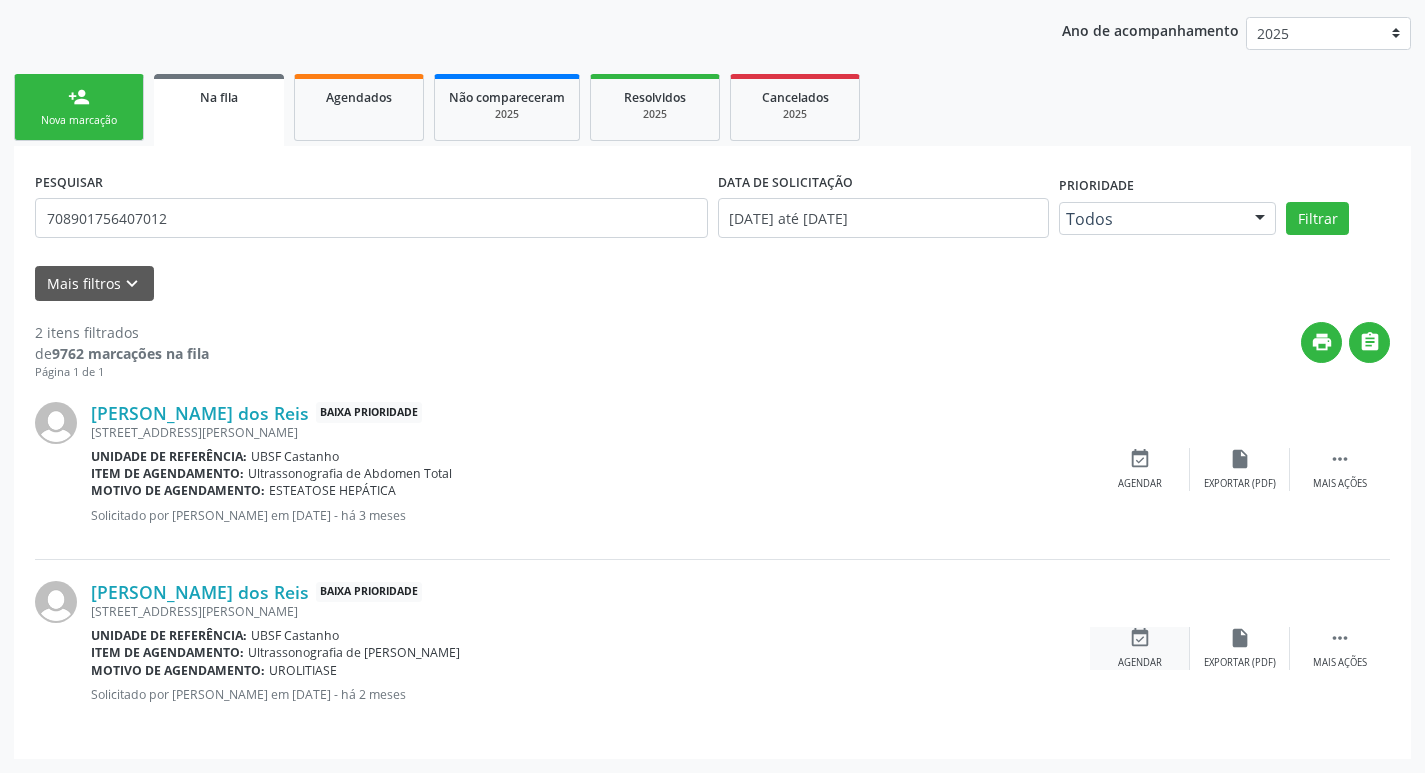 click on "event_available" at bounding box center (1140, 638) 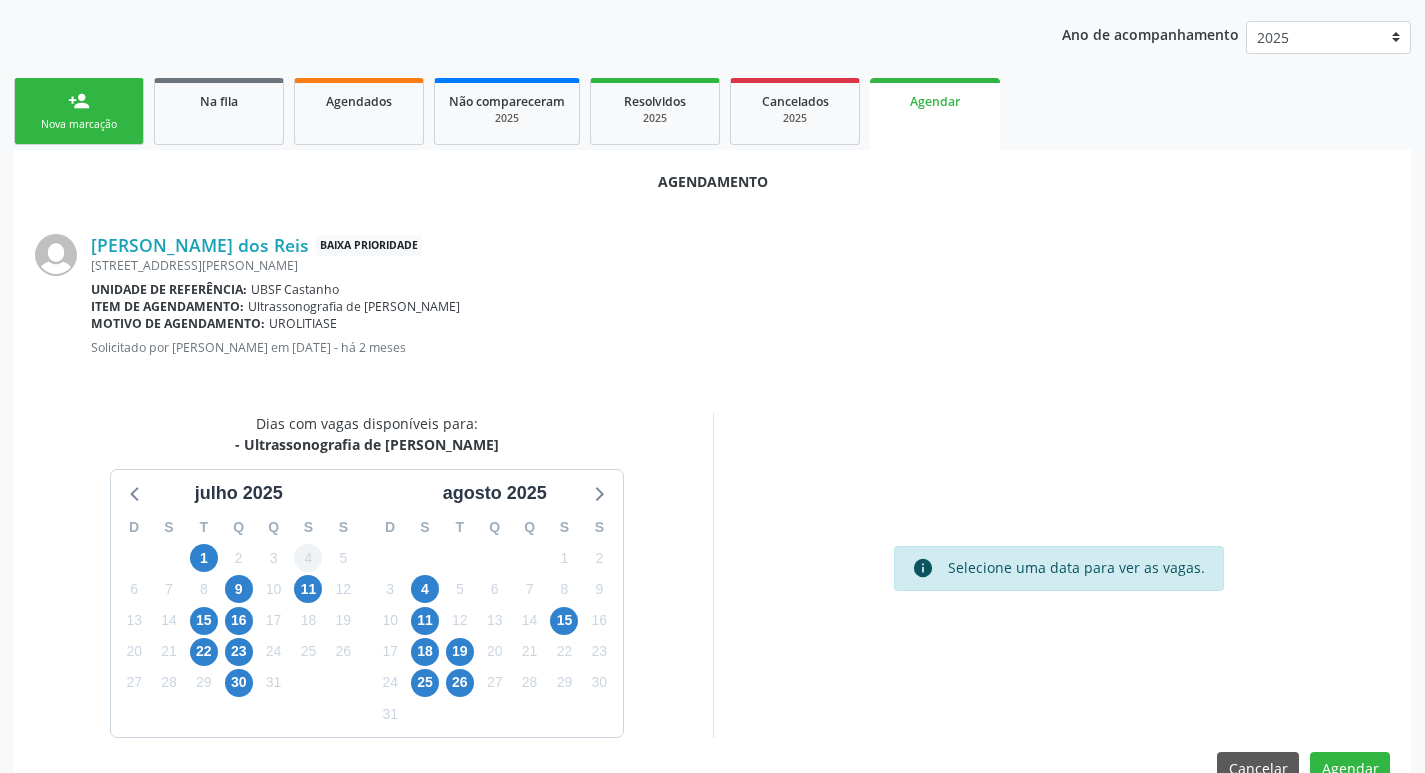 scroll, scrollTop: 225, scrollLeft: 0, axis: vertical 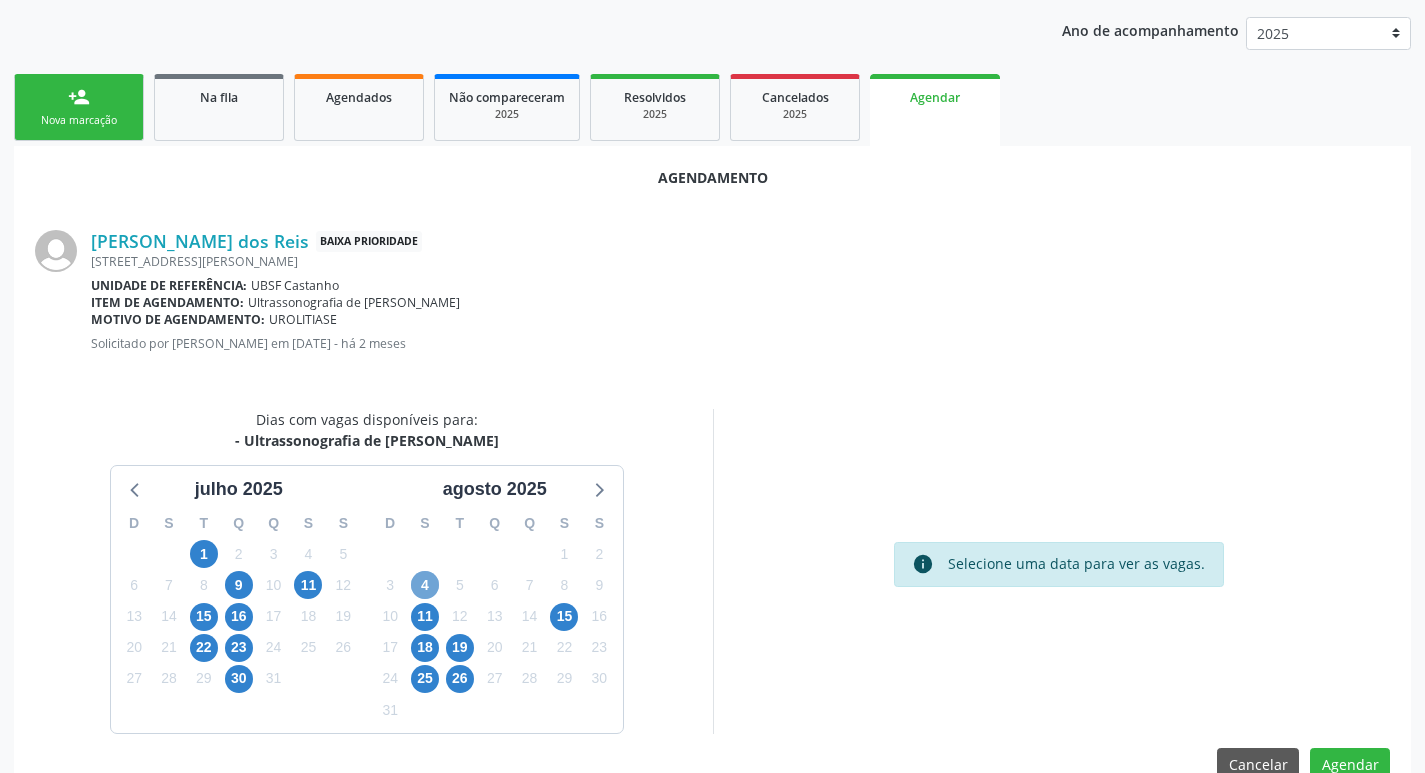 click on "4" at bounding box center [425, 585] 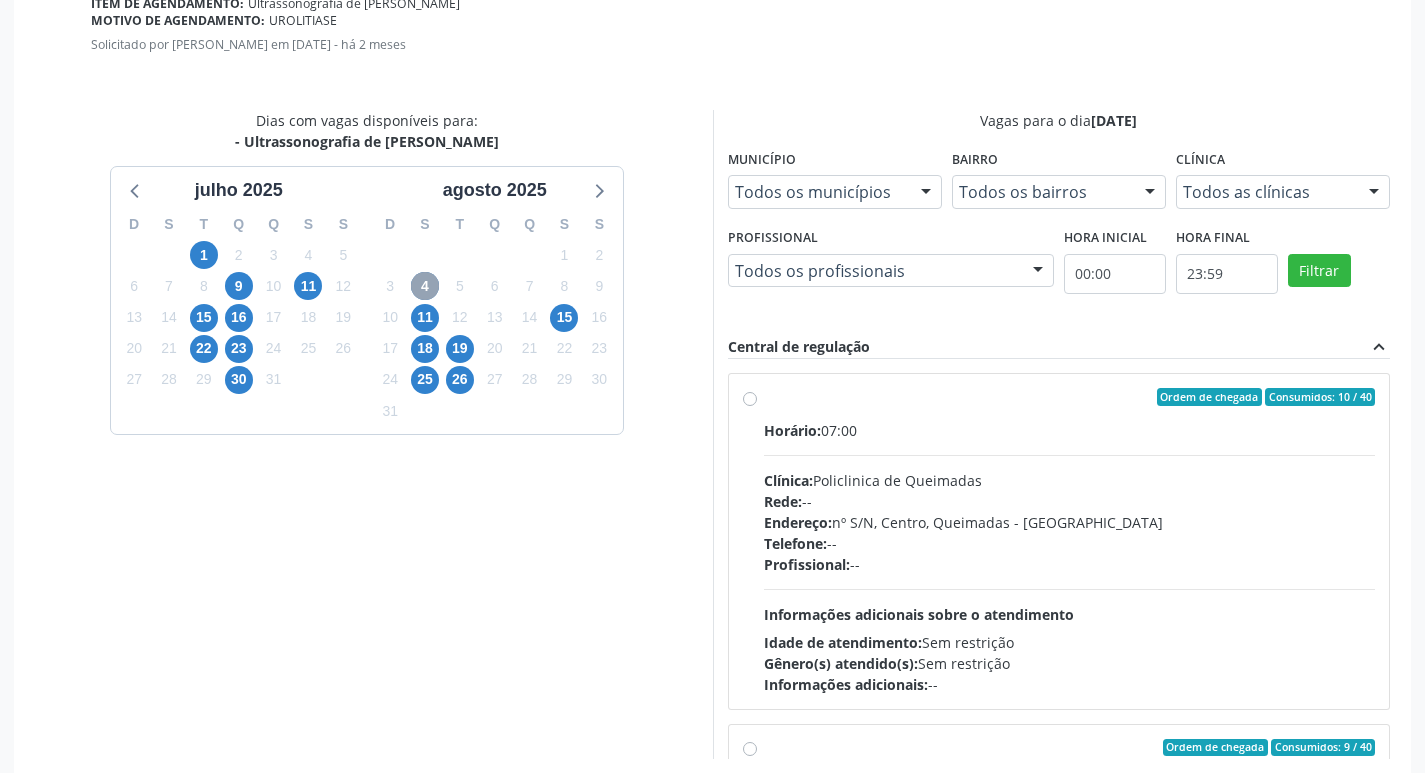 scroll, scrollTop: 593, scrollLeft: 0, axis: vertical 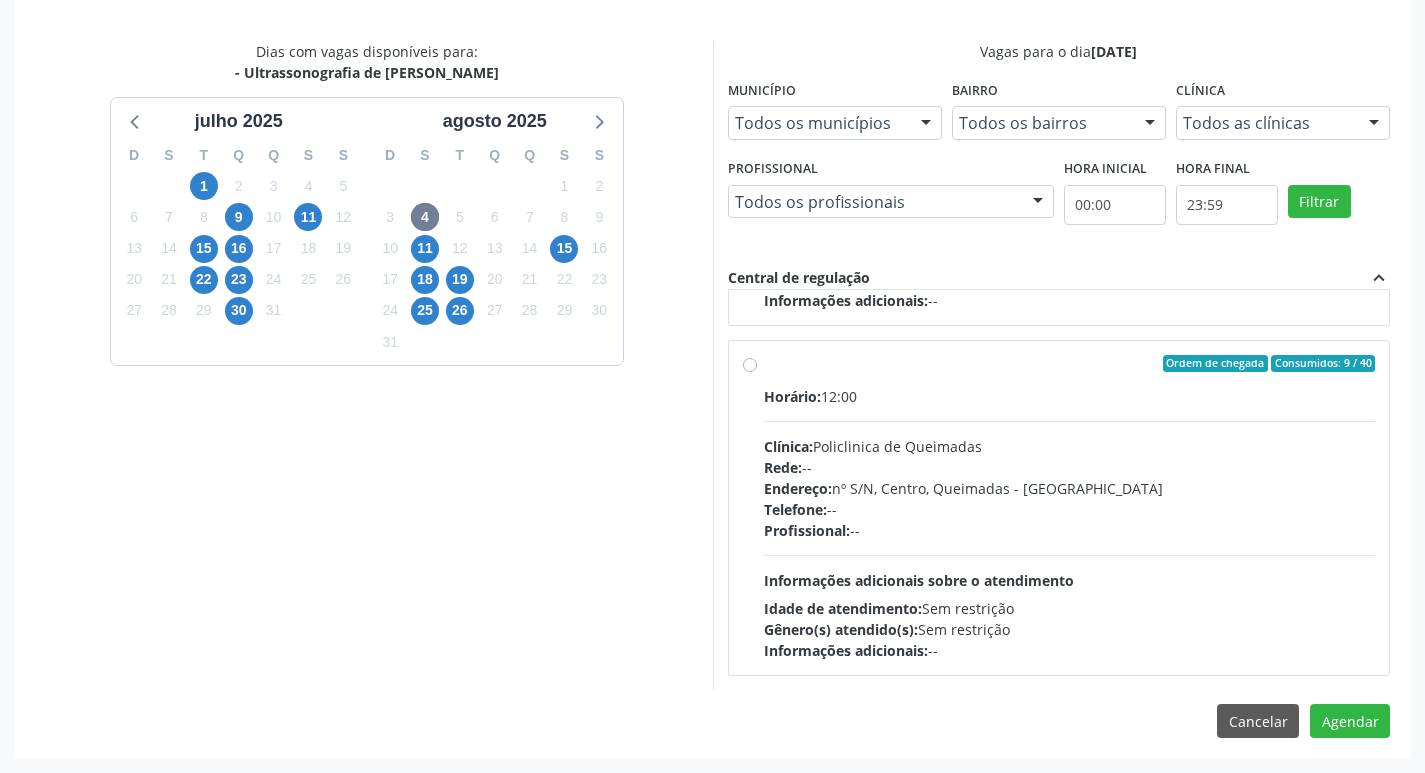 click on "Gênero(s) atendido(s):
Sem restrição" at bounding box center [1070, 629] 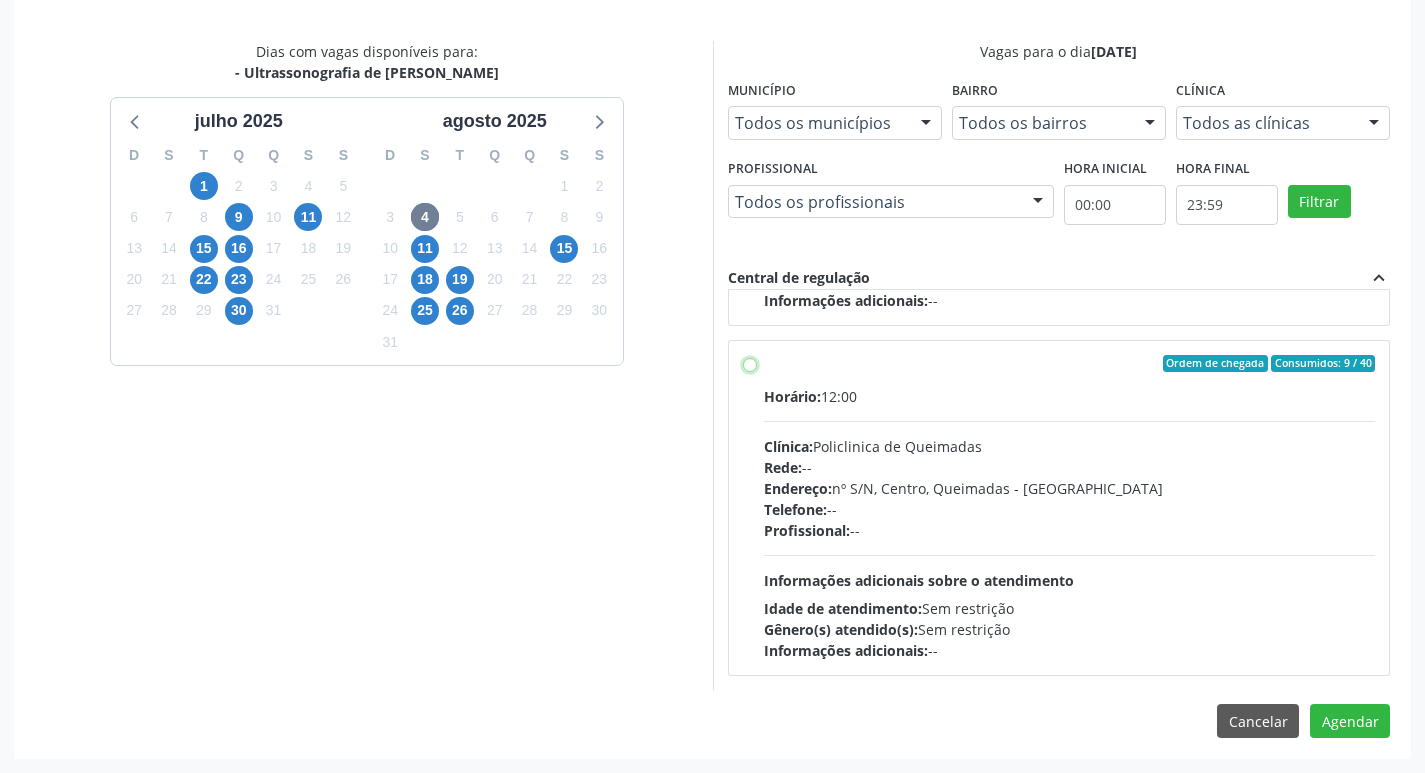 radio on "true" 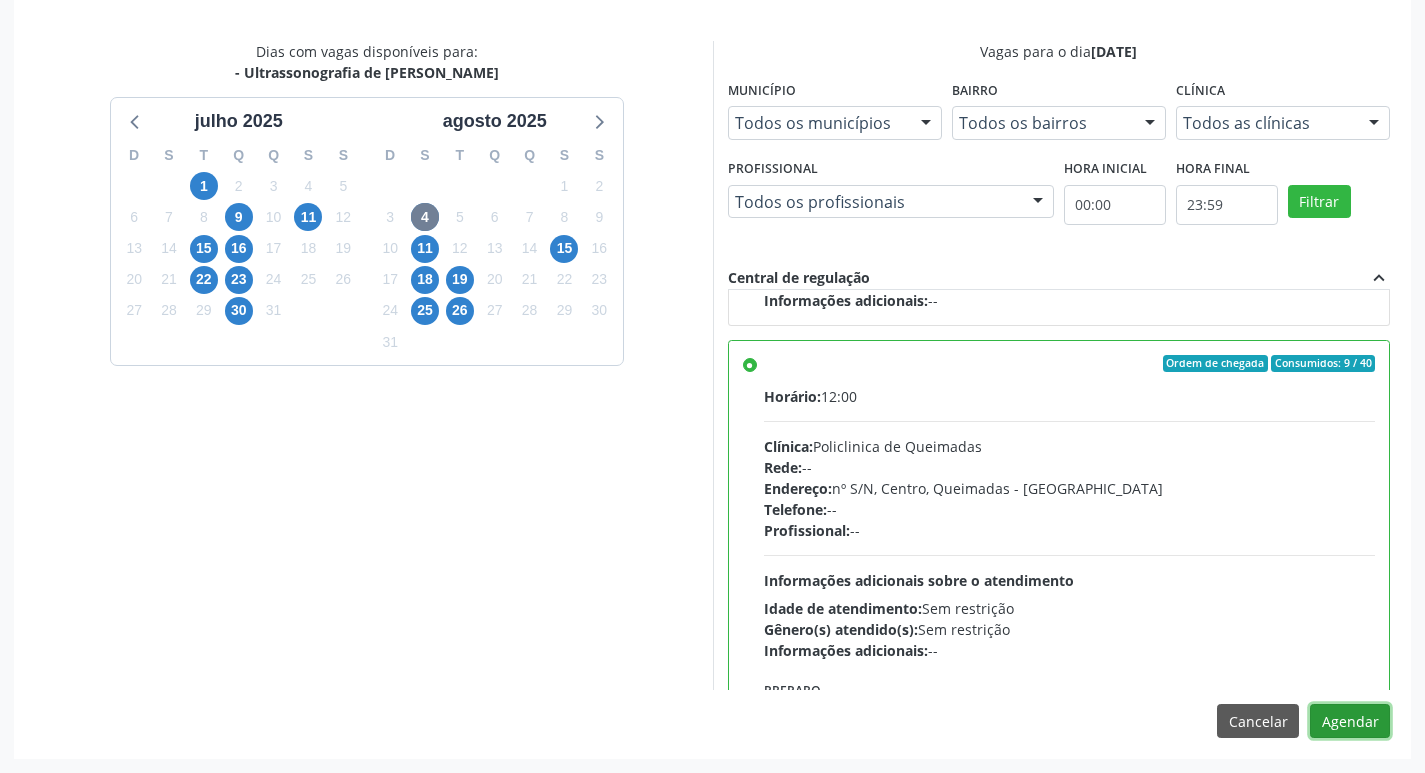 click on "Agendar" at bounding box center [1350, 721] 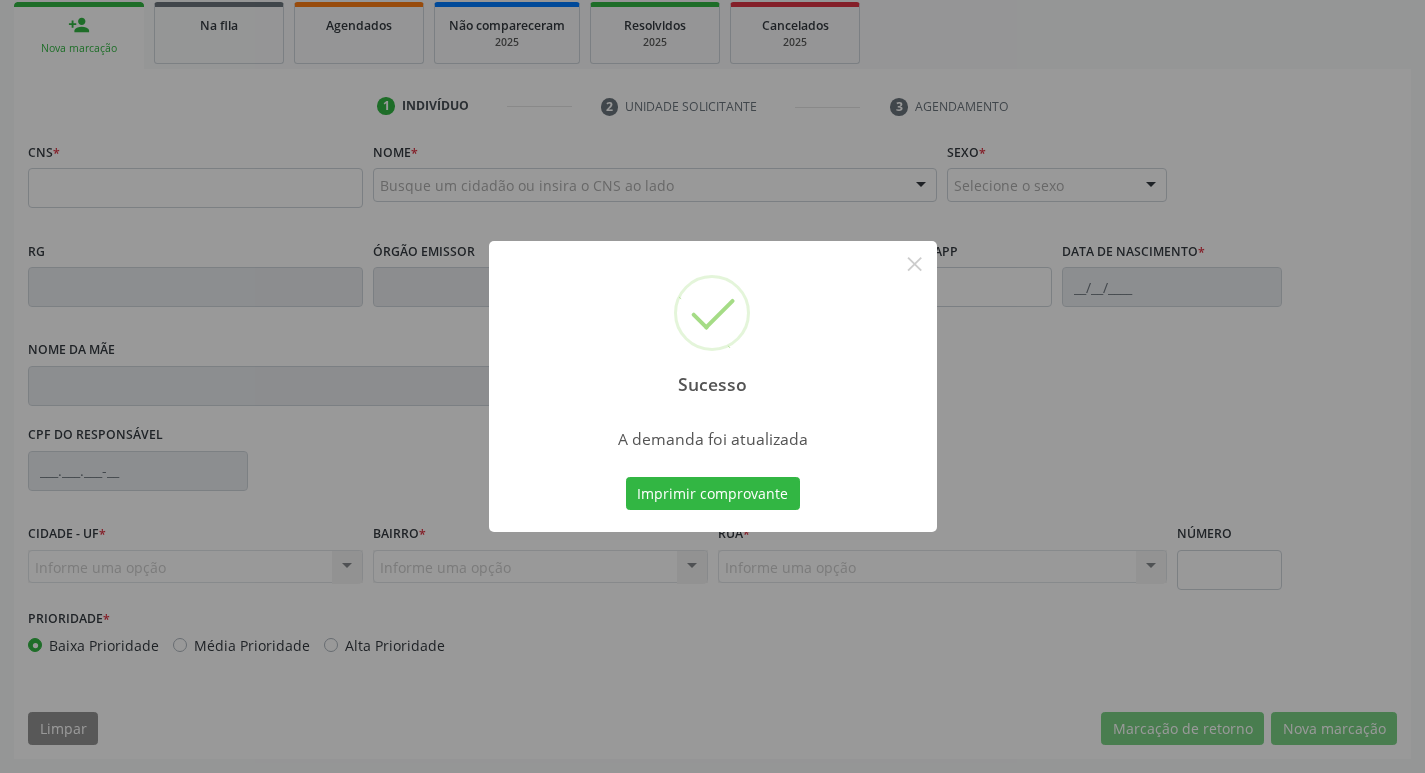 scroll, scrollTop: 297, scrollLeft: 0, axis: vertical 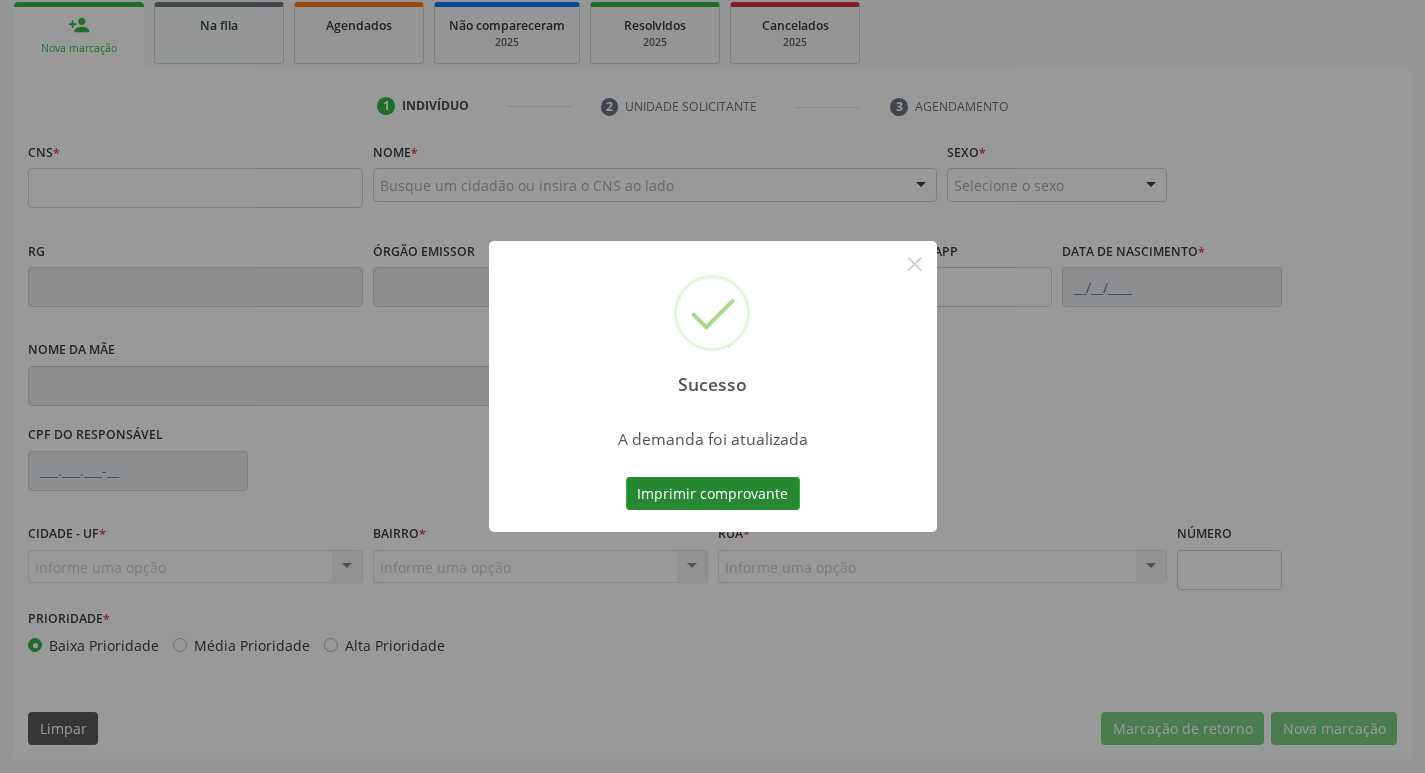 click on "Imprimir comprovante" at bounding box center [713, 494] 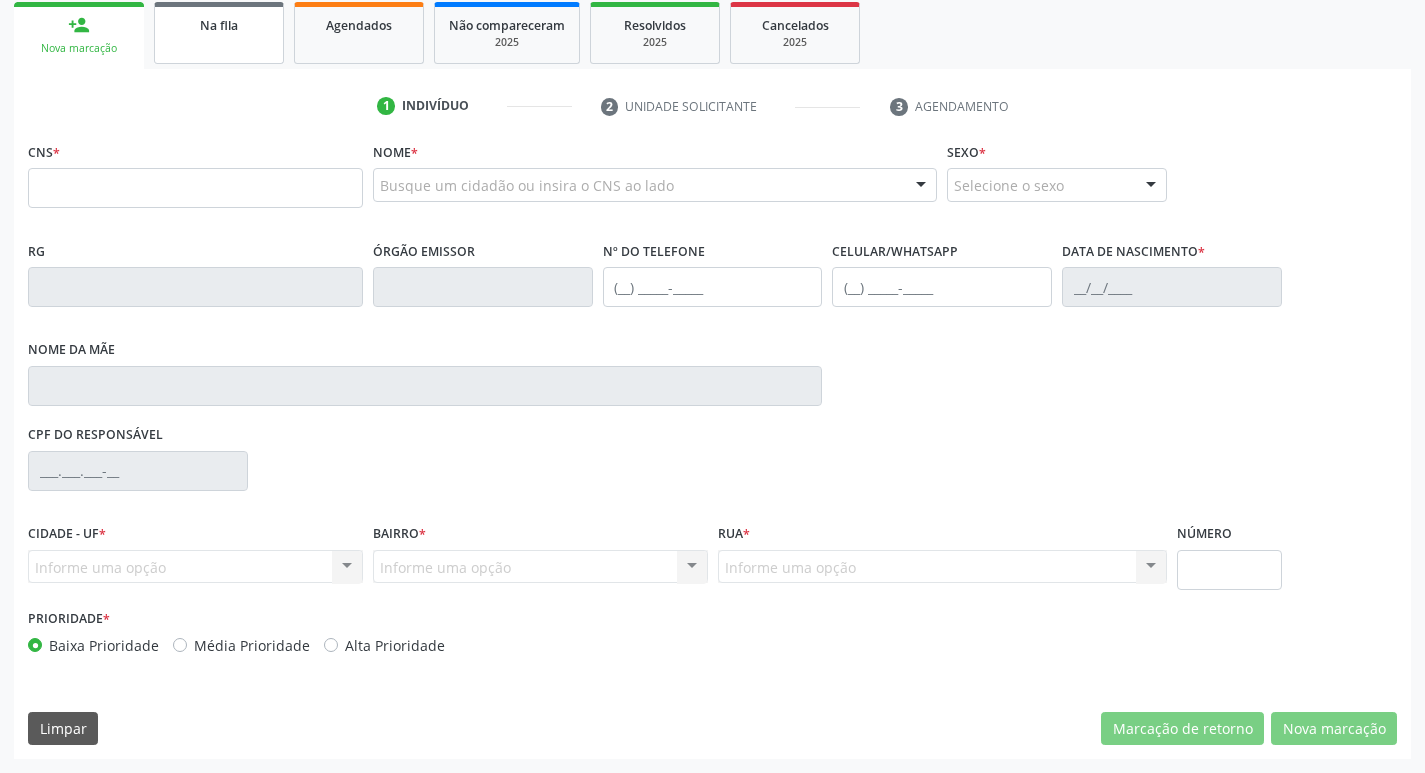 click on "Na fila" at bounding box center (219, 33) 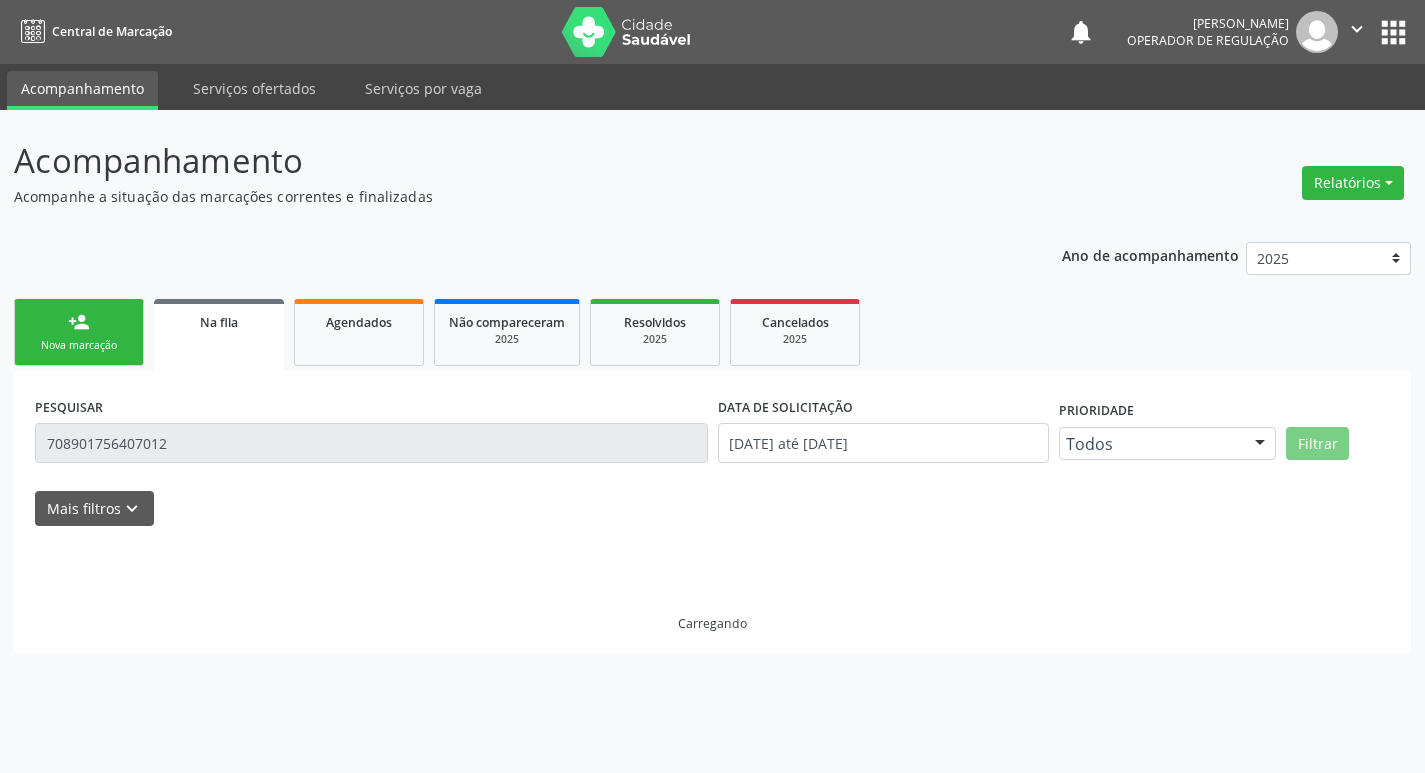 scroll, scrollTop: 0, scrollLeft: 0, axis: both 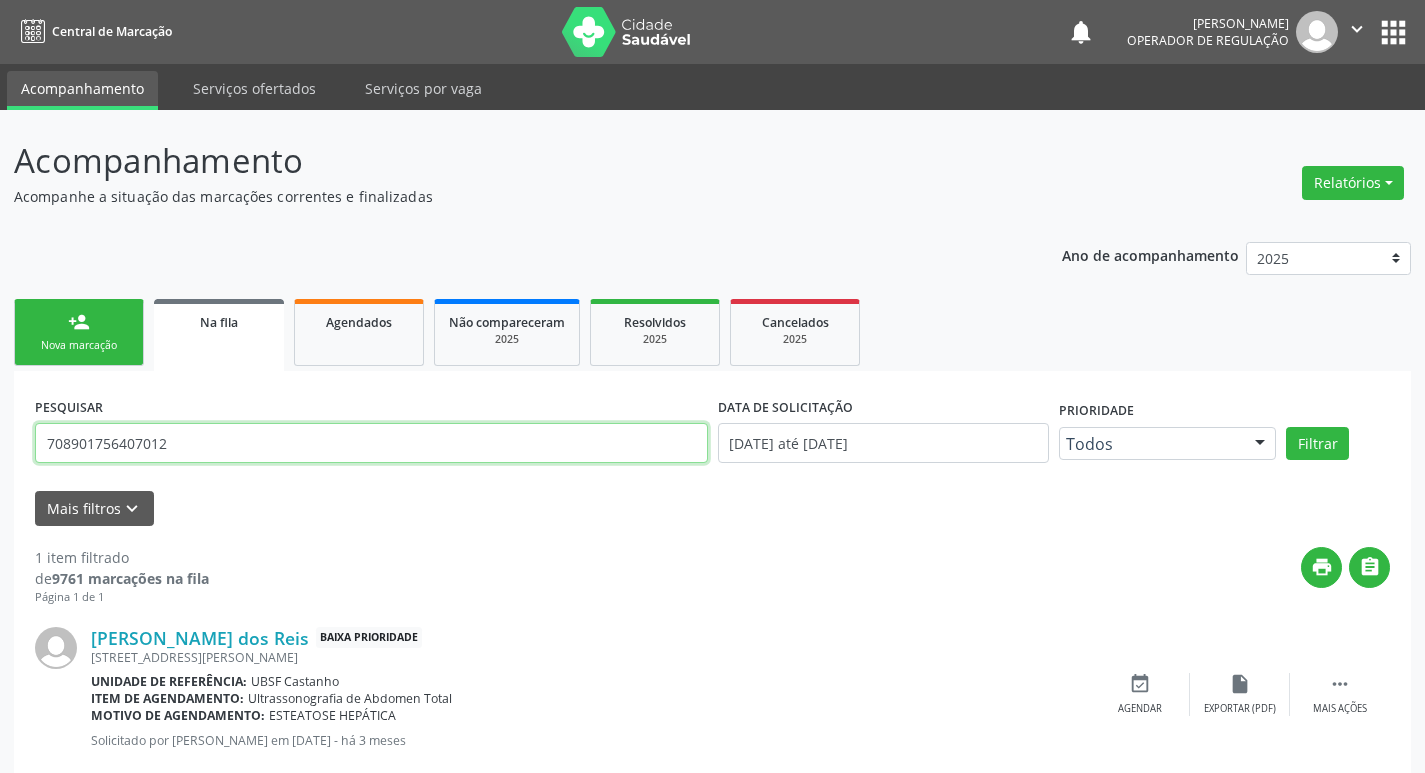 click on "708901756407012" at bounding box center [371, 443] 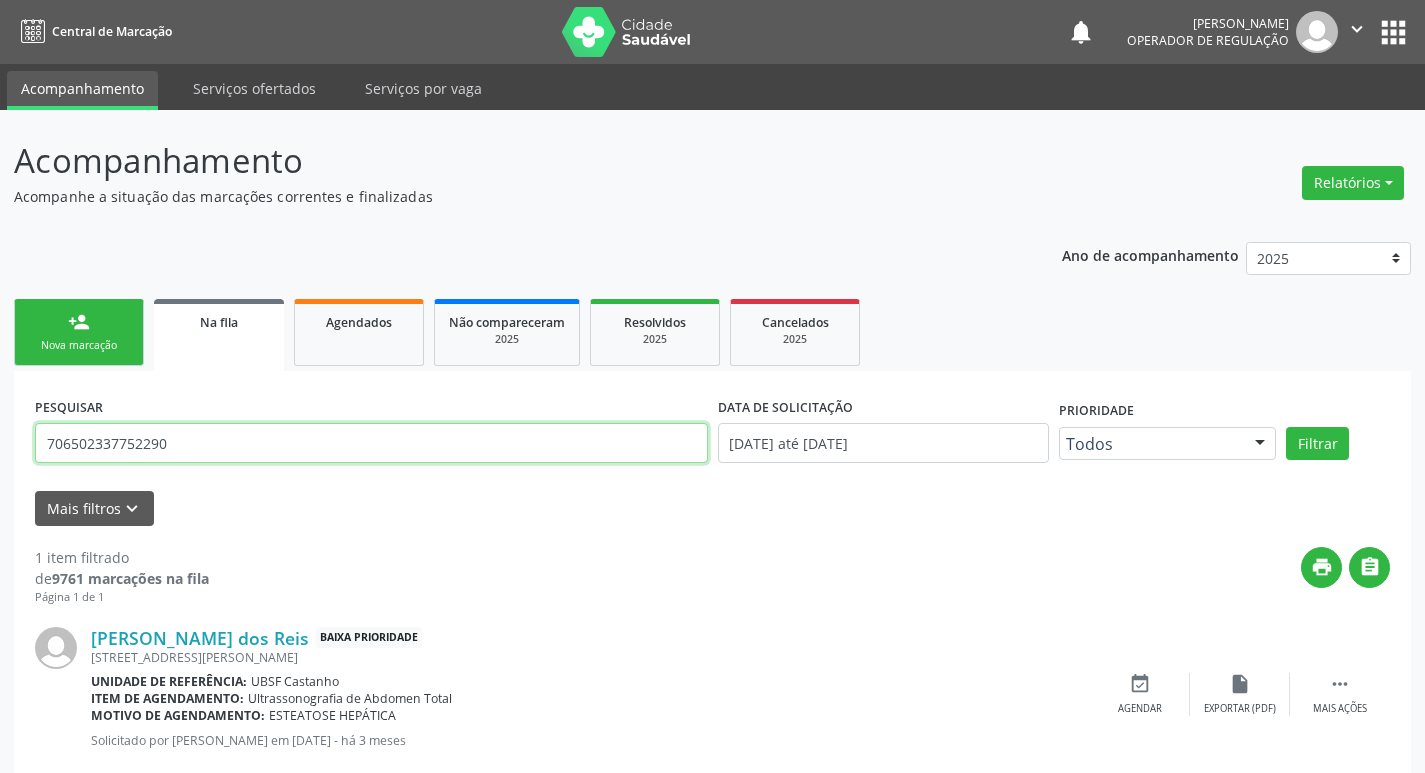type on "706502337752290" 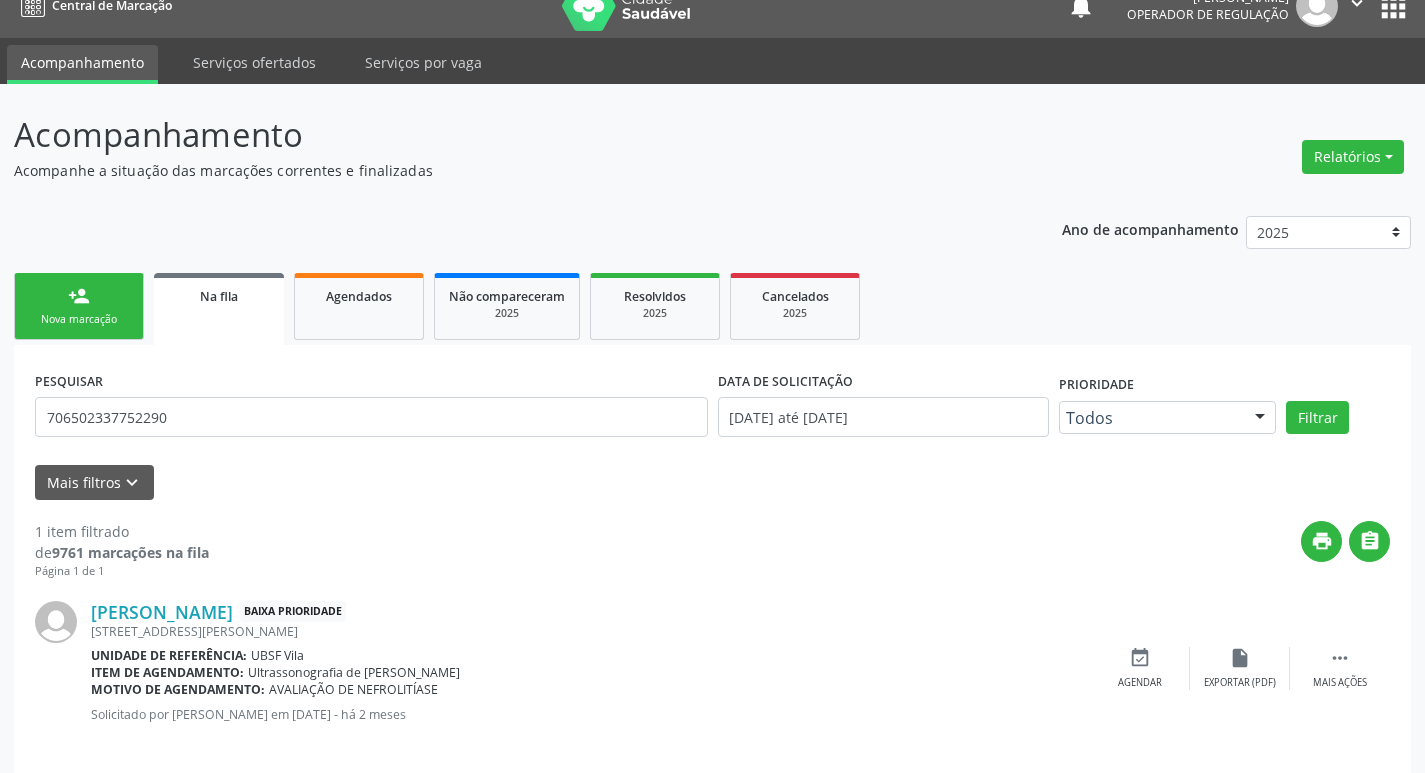scroll, scrollTop: 46, scrollLeft: 0, axis: vertical 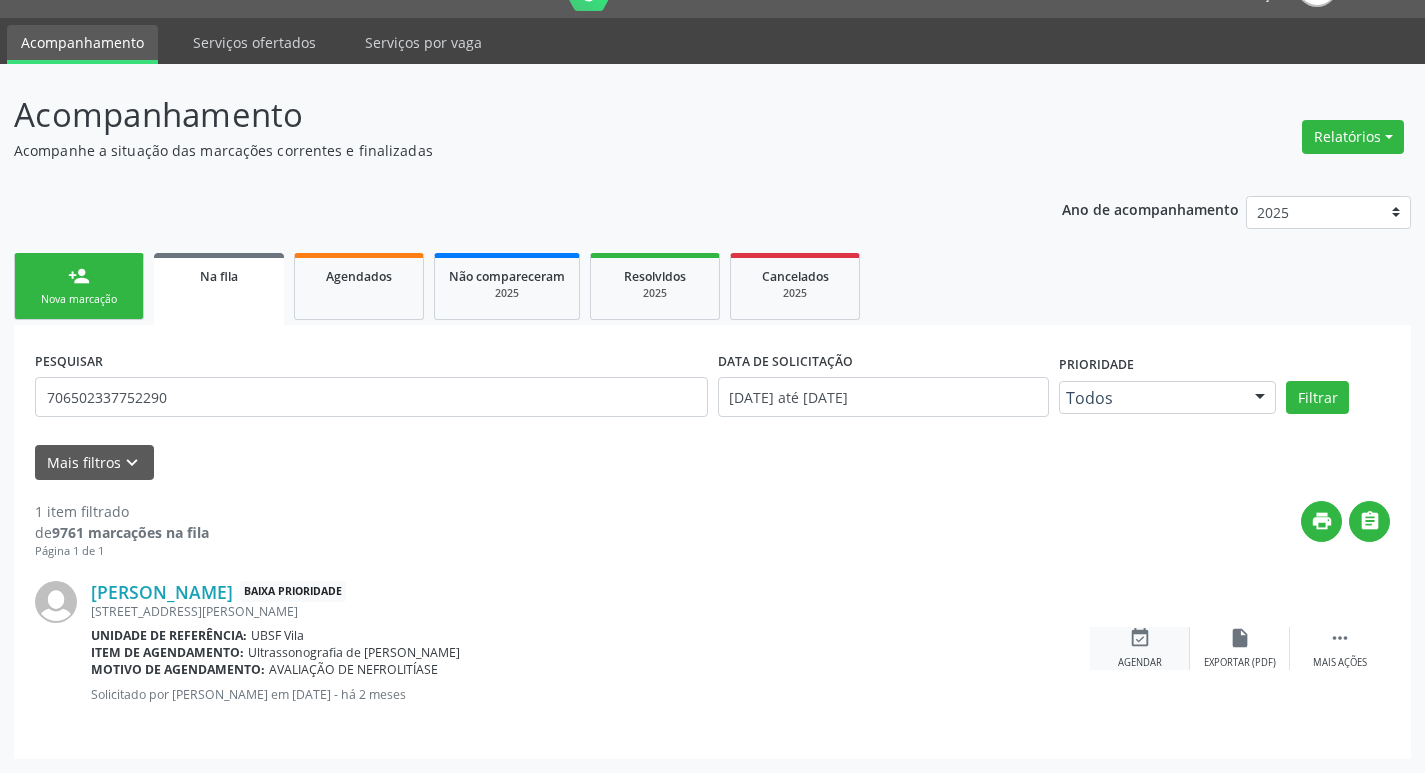click on "event_available
Agendar" at bounding box center (1140, 648) 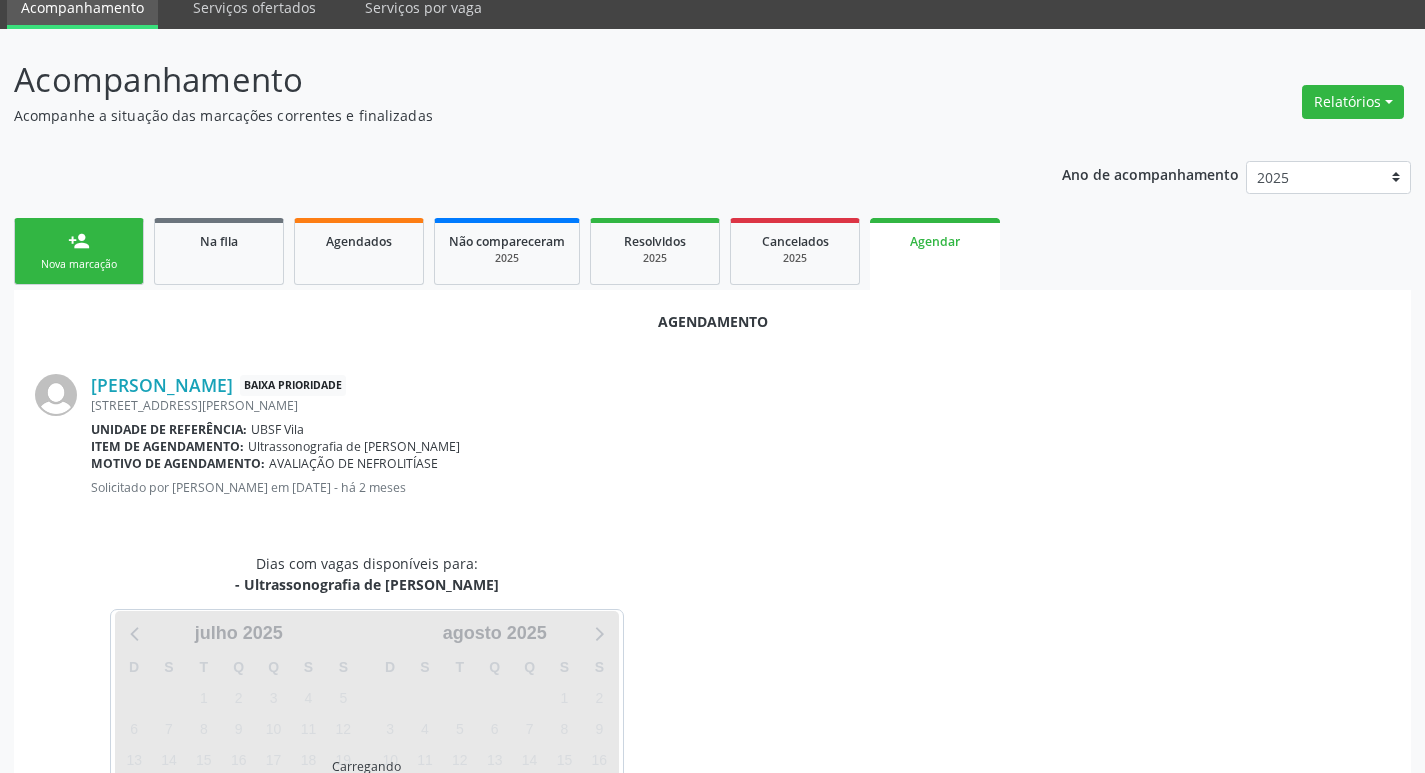 scroll, scrollTop: 221, scrollLeft: 0, axis: vertical 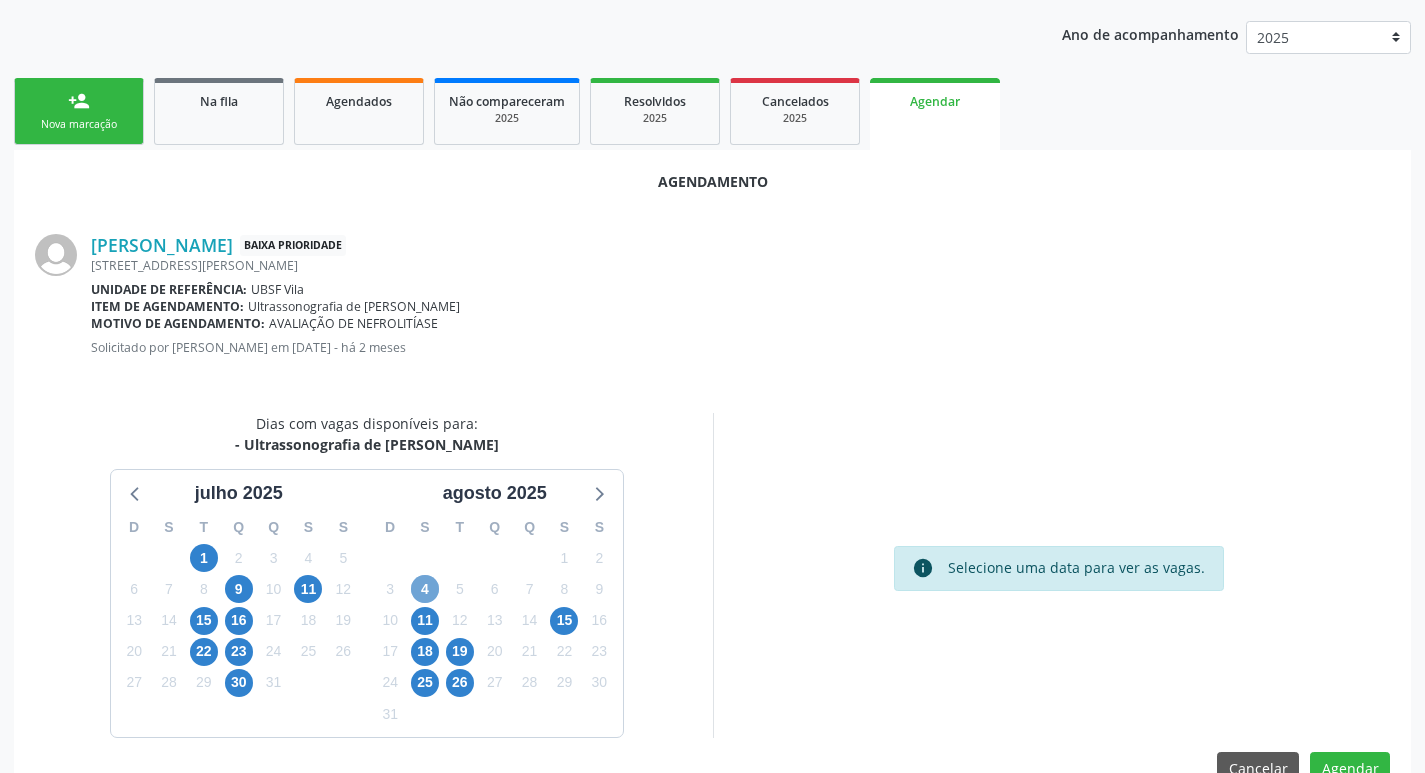 click on "4" at bounding box center [425, 589] 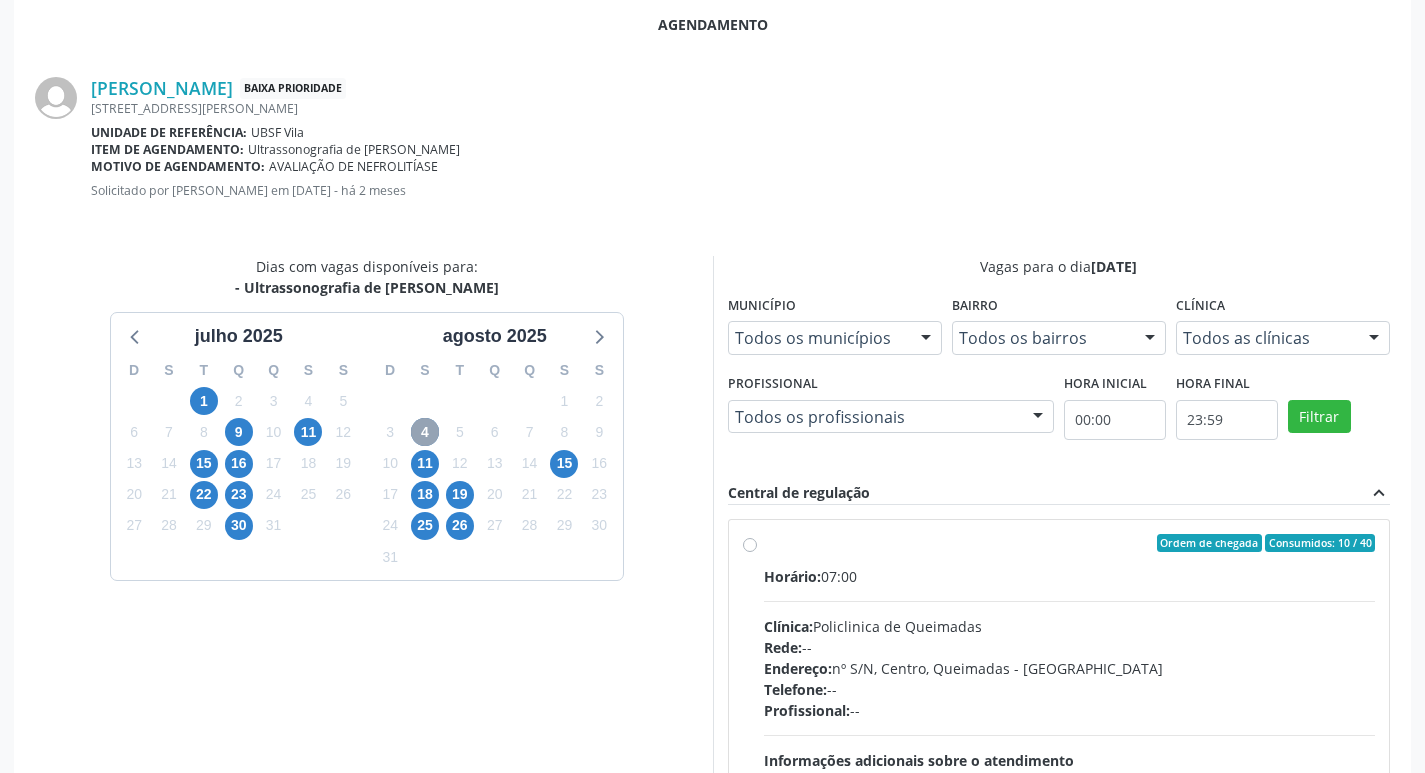 scroll, scrollTop: 521, scrollLeft: 0, axis: vertical 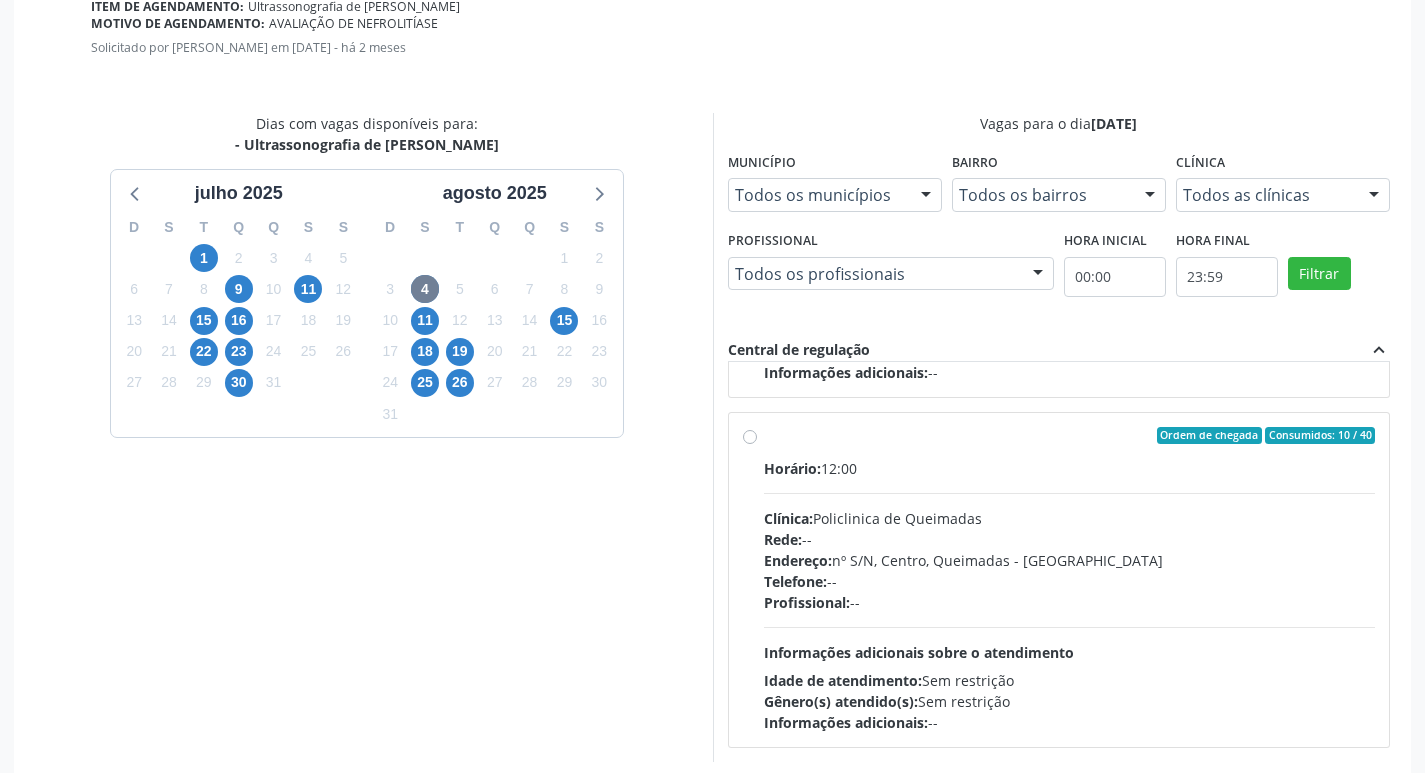 click on "Horário:   12:00
Clínica:  Policlinica de Queimadas
Rede:
--
Endereço:   nº S/N, Centro, Queimadas - PB
Telefone:   --
Profissional:
--
Informações adicionais sobre o atendimento
Idade de atendimento:
Sem restrição
Gênero(s) atendido(s):
Sem restrição
Informações adicionais:
--" at bounding box center (1070, 595) 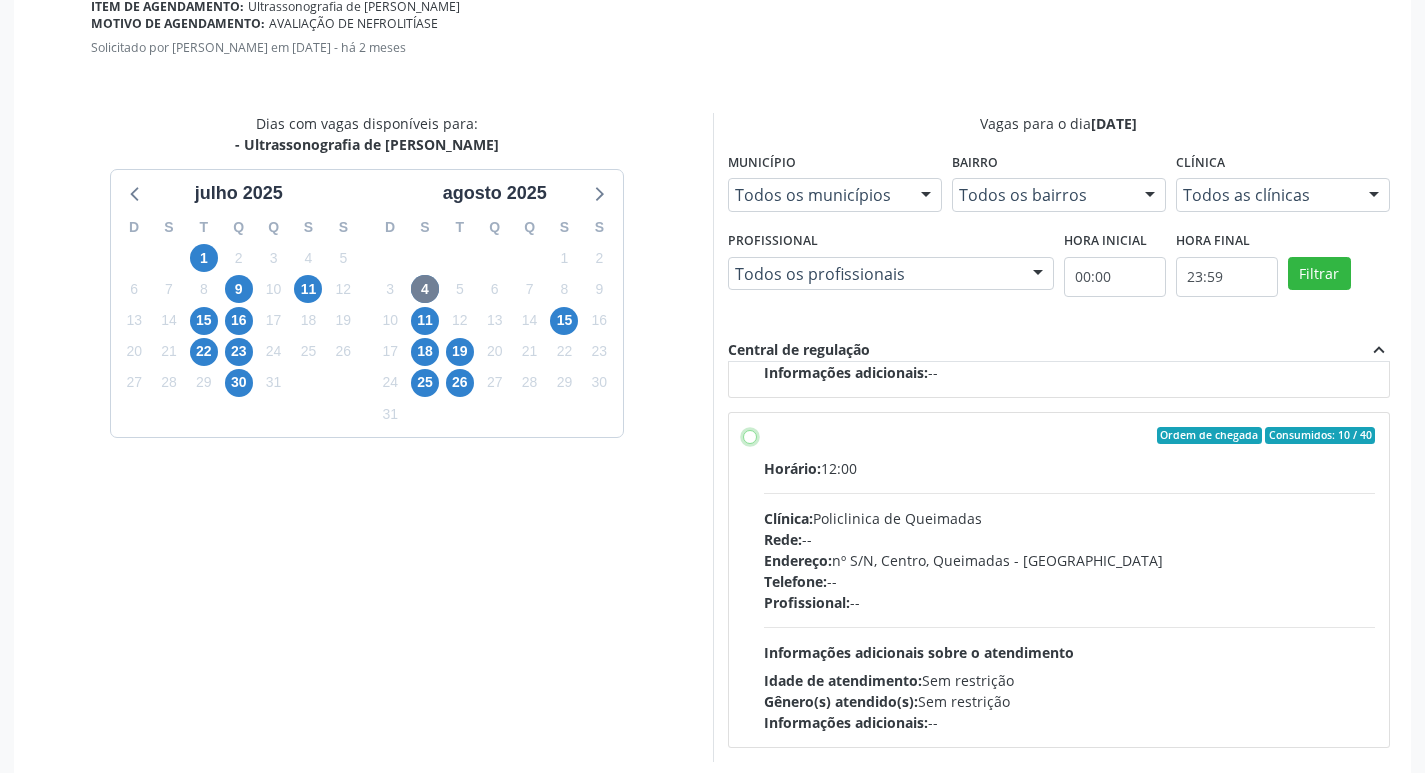 click on "Ordem de chegada
Consumidos: 10 / 40
Horário:   12:00
Clínica:  Policlinica de Queimadas
Rede:
--
Endereço:   nº S/N, Centro, Queimadas - PB
Telefone:   --
Profissional:
--
Informações adicionais sobre o atendimento
Idade de atendimento:
Sem restrição
Gênero(s) atendido(s):
Sem restrição
Informações adicionais:
--" at bounding box center [750, 436] 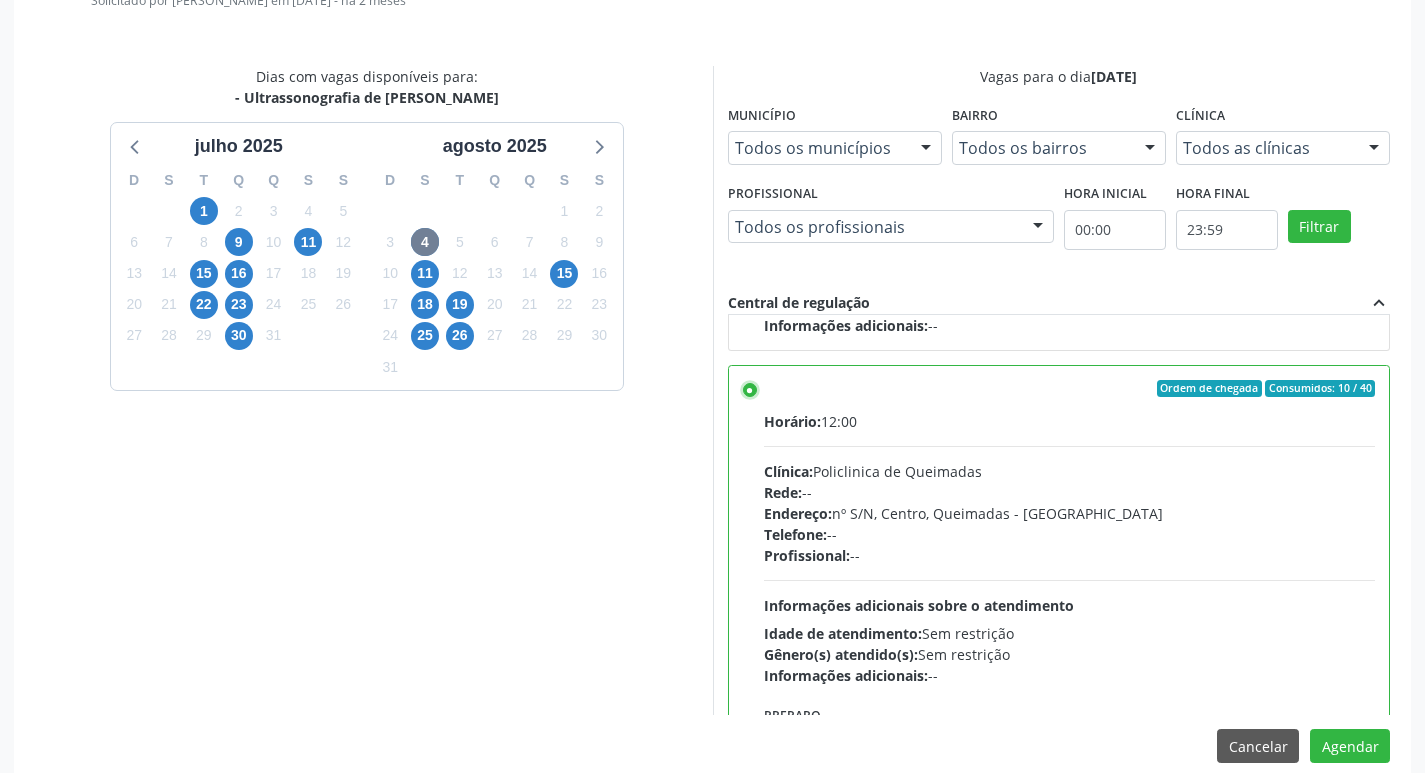 scroll, scrollTop: 593, scrollLeft: 0, axis: vertical 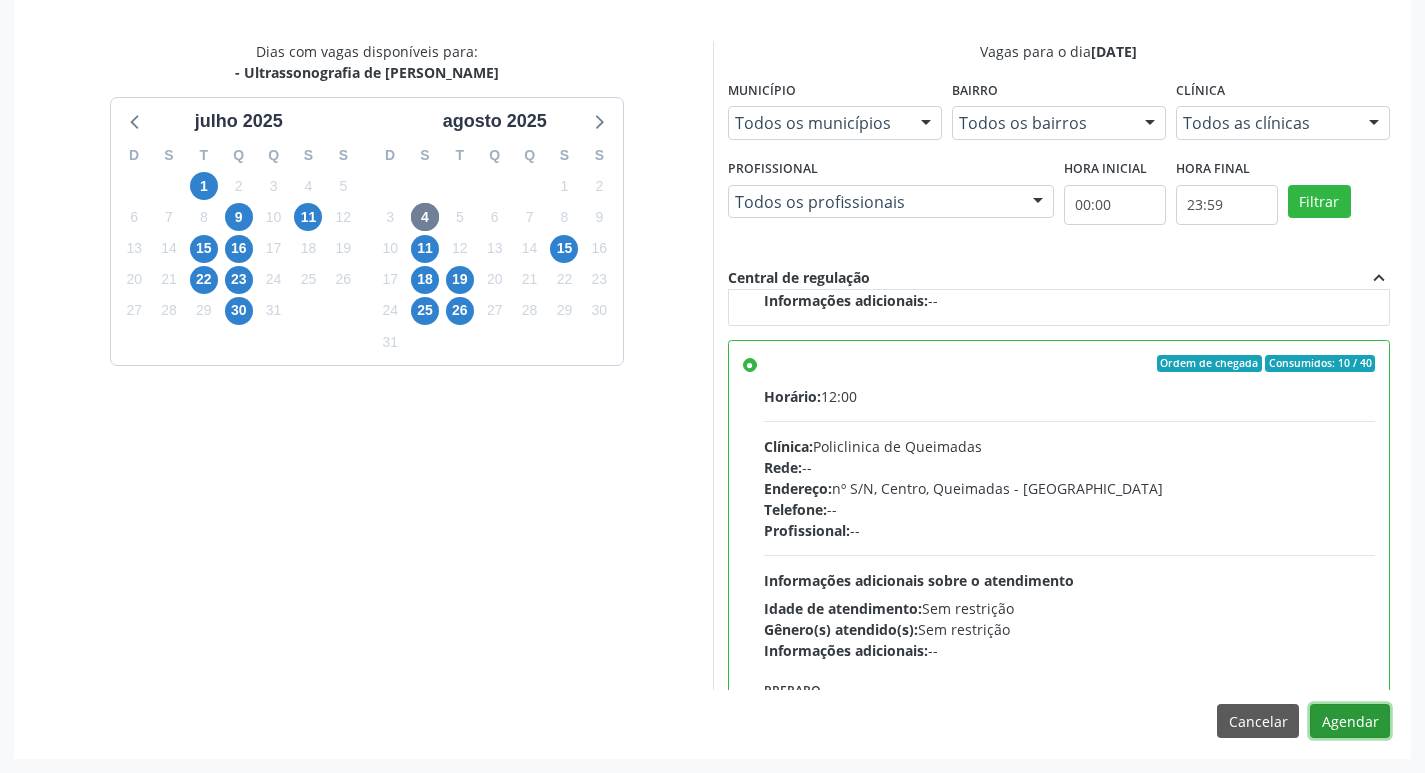 click on "Agendar" at bounding box center (1350, 721) 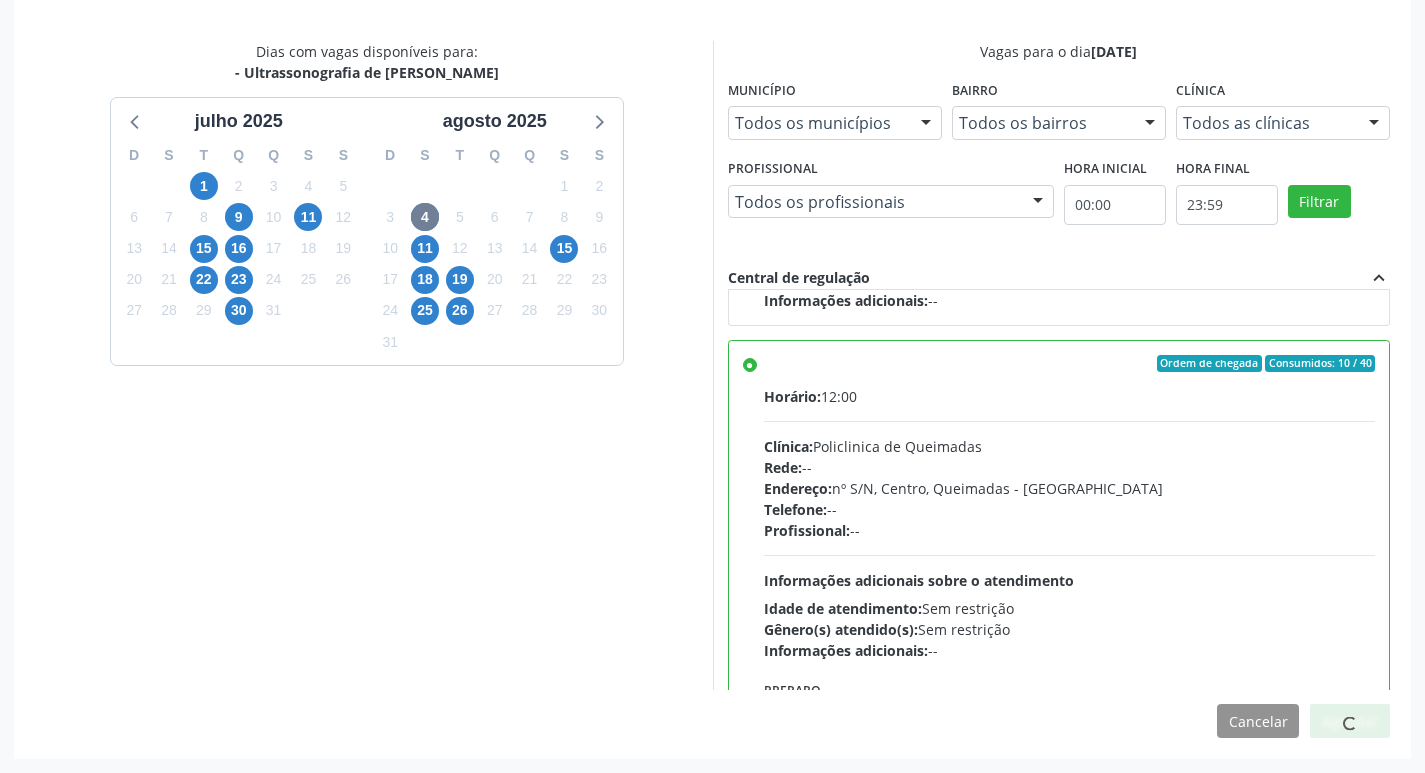 scroll, scrollTop: 297, scrollLeft: 0, axis: vertical 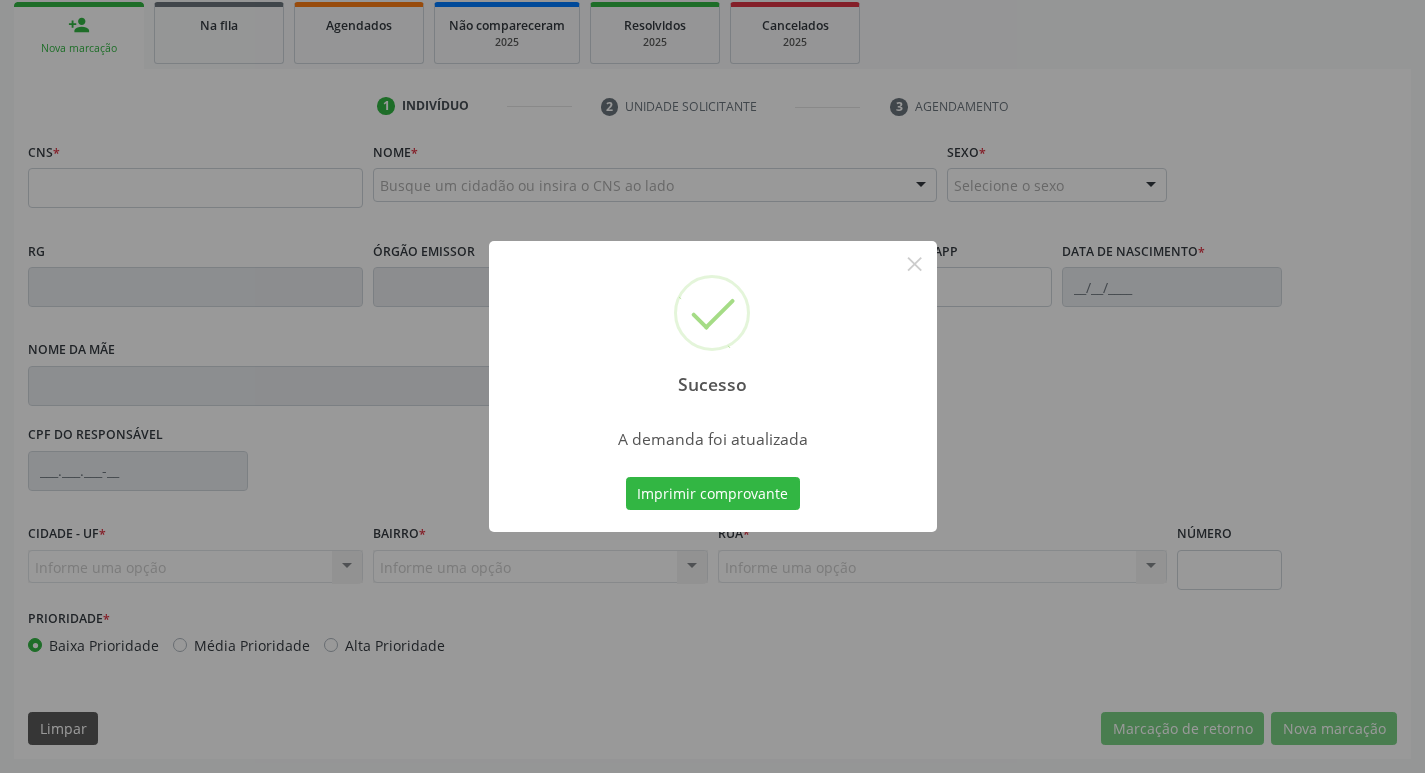 click on "Imprimir comprovante Cancel" at bounding box center (712, 494) 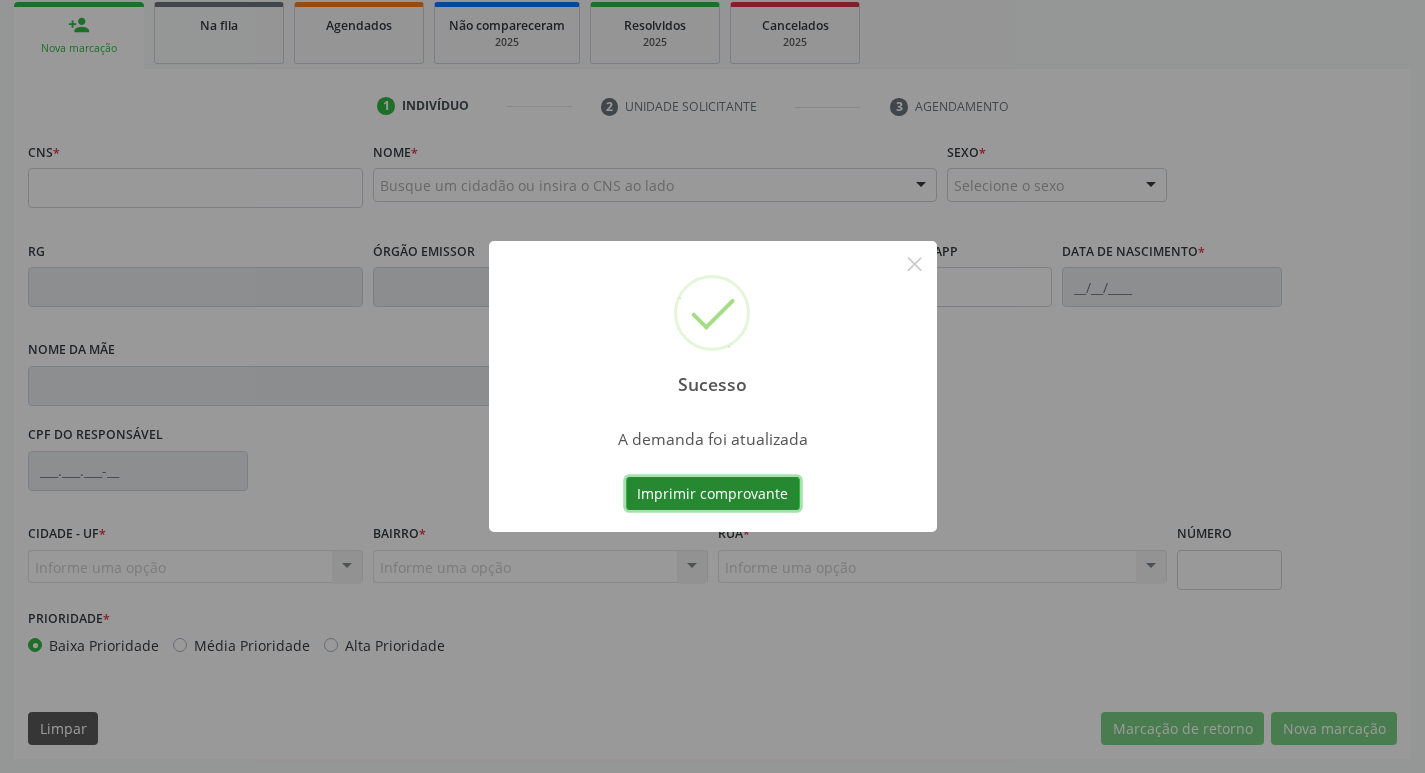click on "Imprimir comprovante" at bounding box center [713, 494] 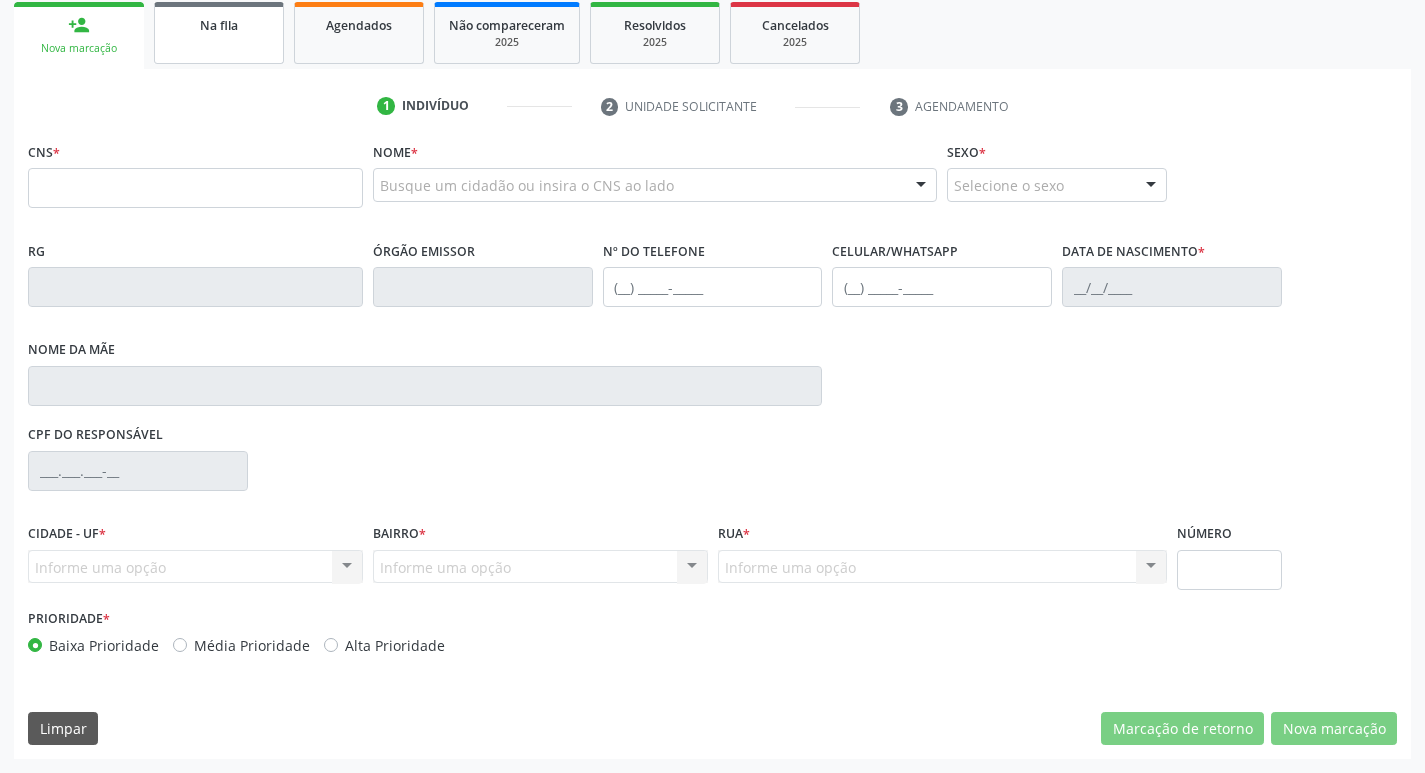 click on "Na fila" at bounding box center [219, 33] 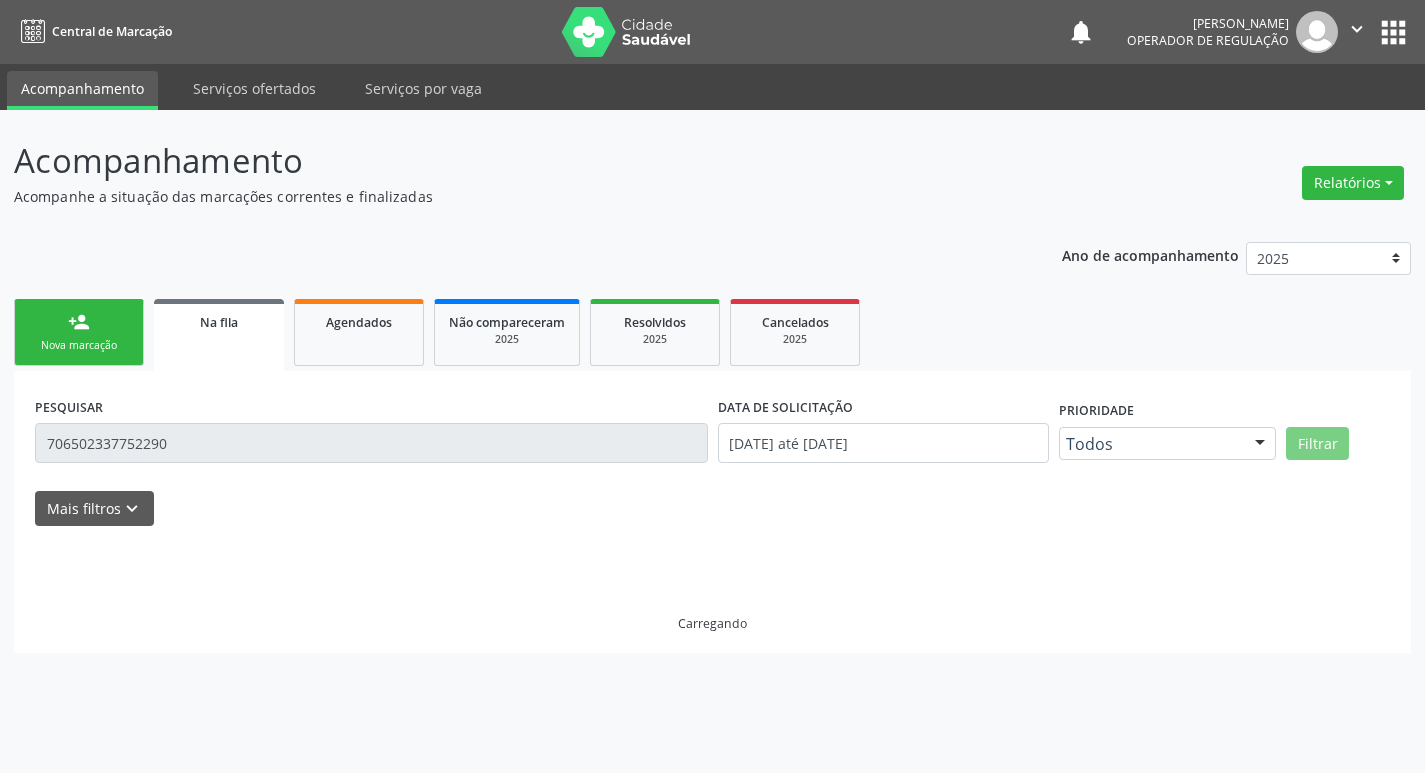 scroll, scrollTop: 0, scrollLeft: 0, axis: both 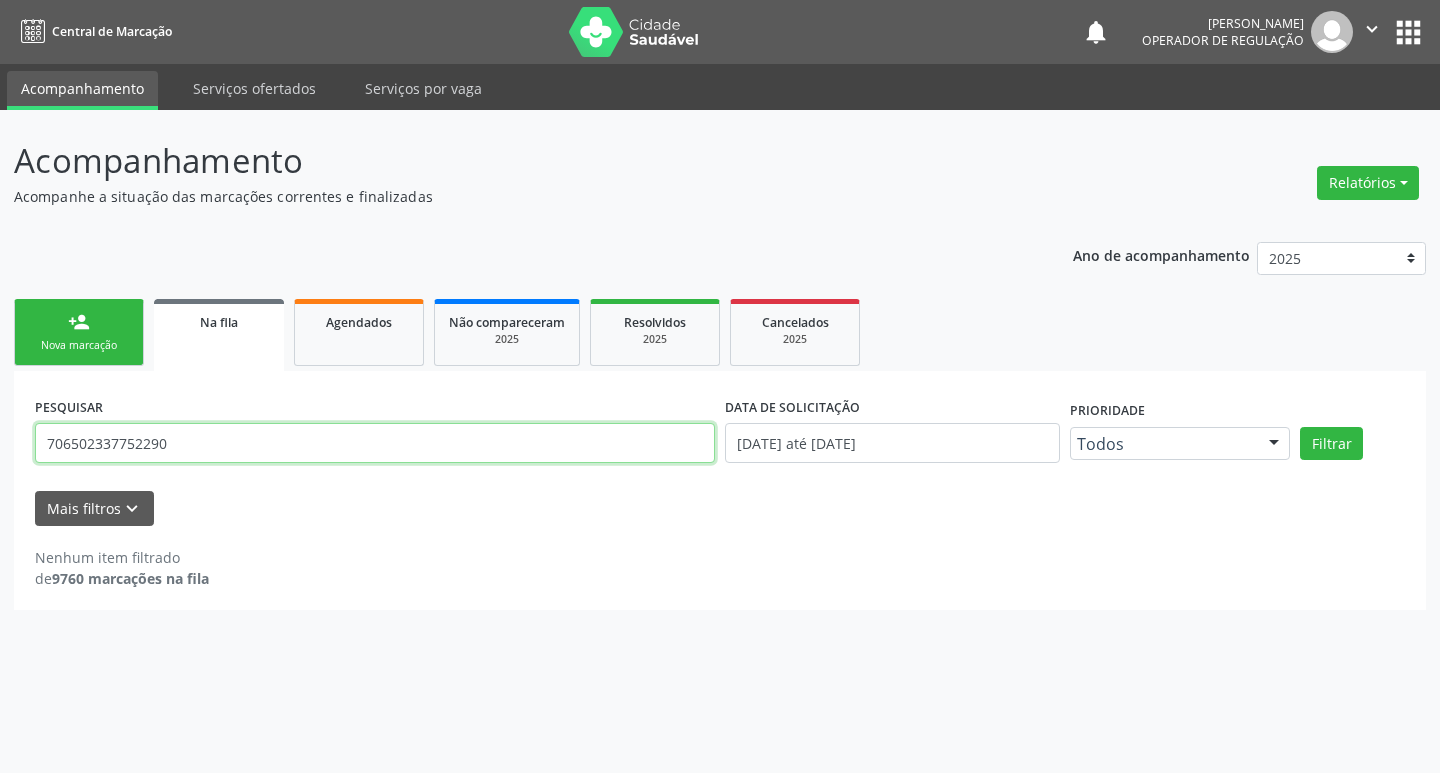 click on "706502337752290" at bounding box center [375, 443] 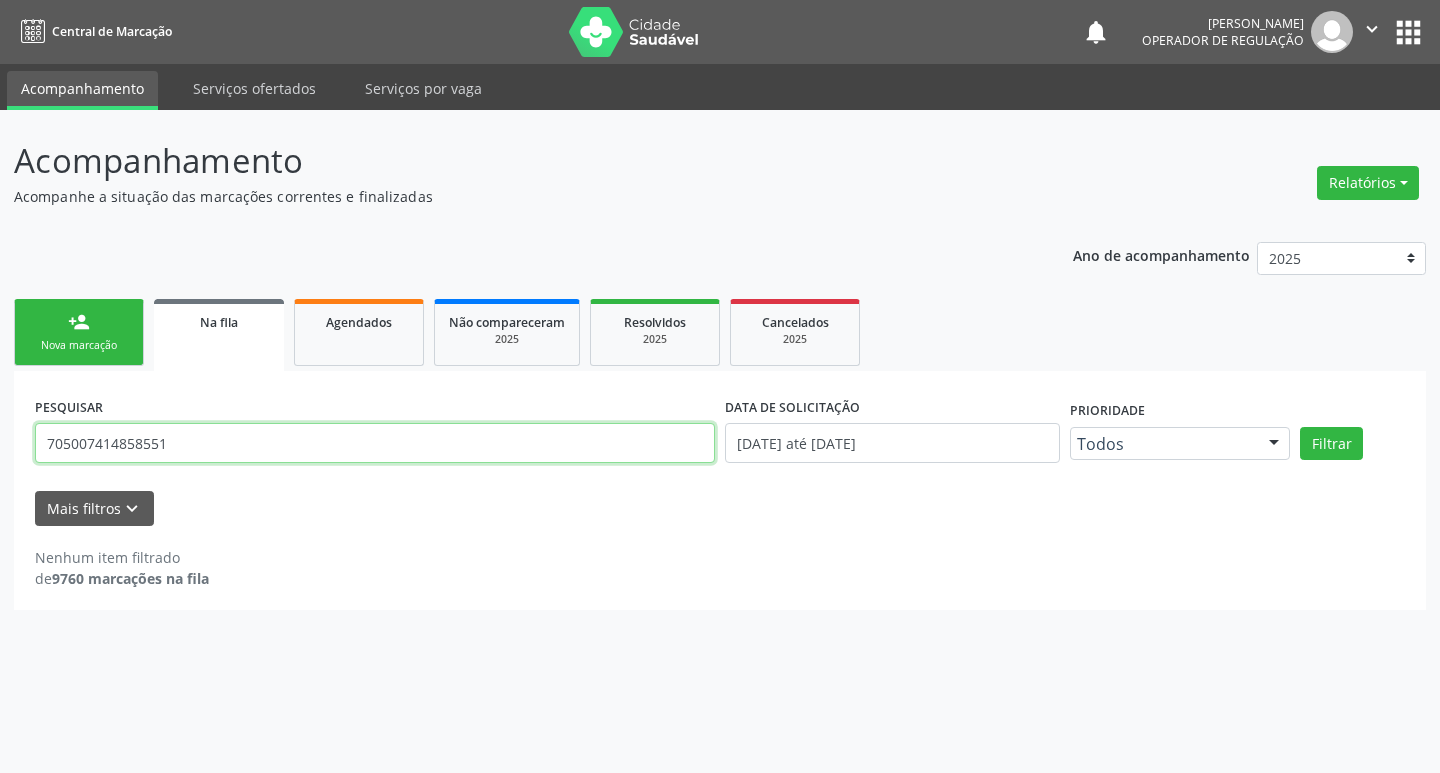 click on "Filtrar" at bounding box center (1331, 444) 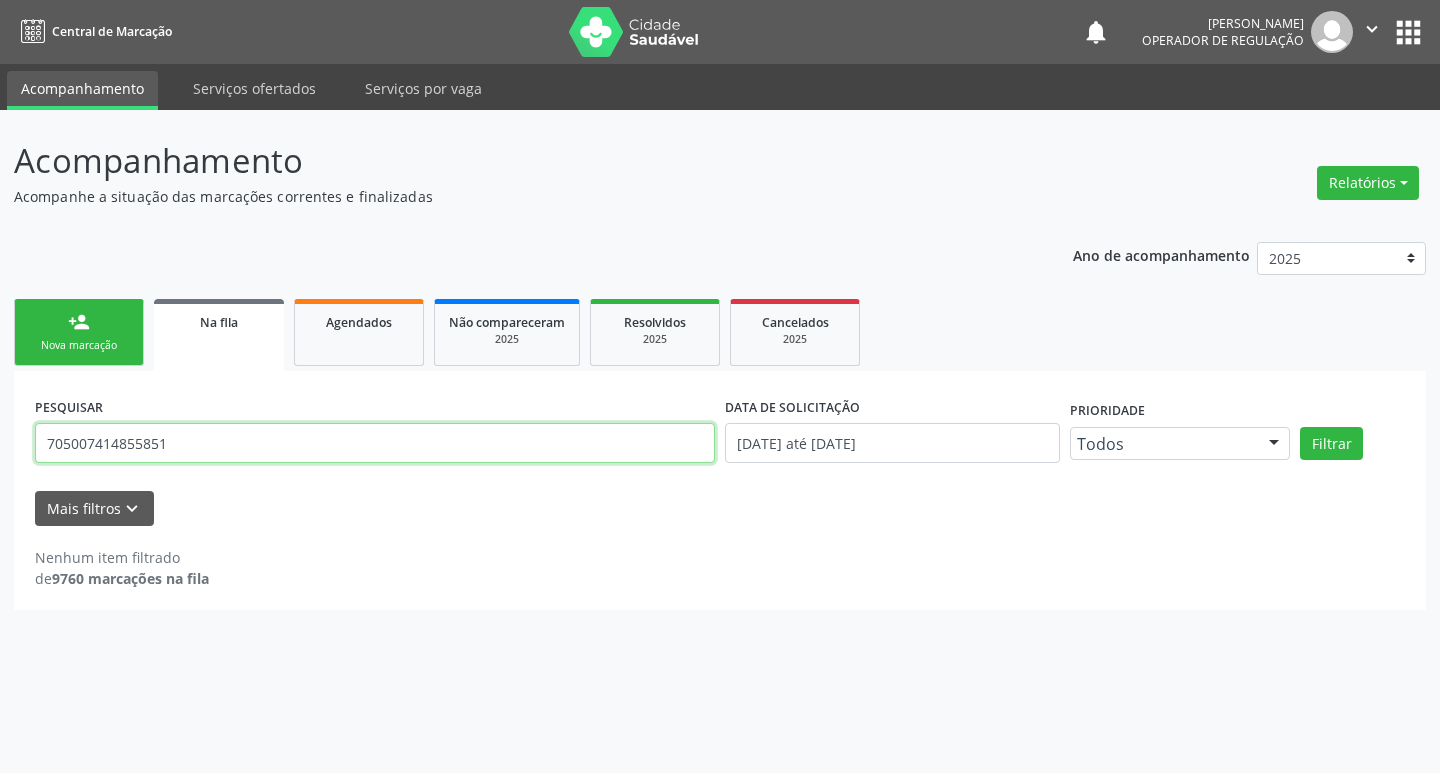 type on "705007414855851" 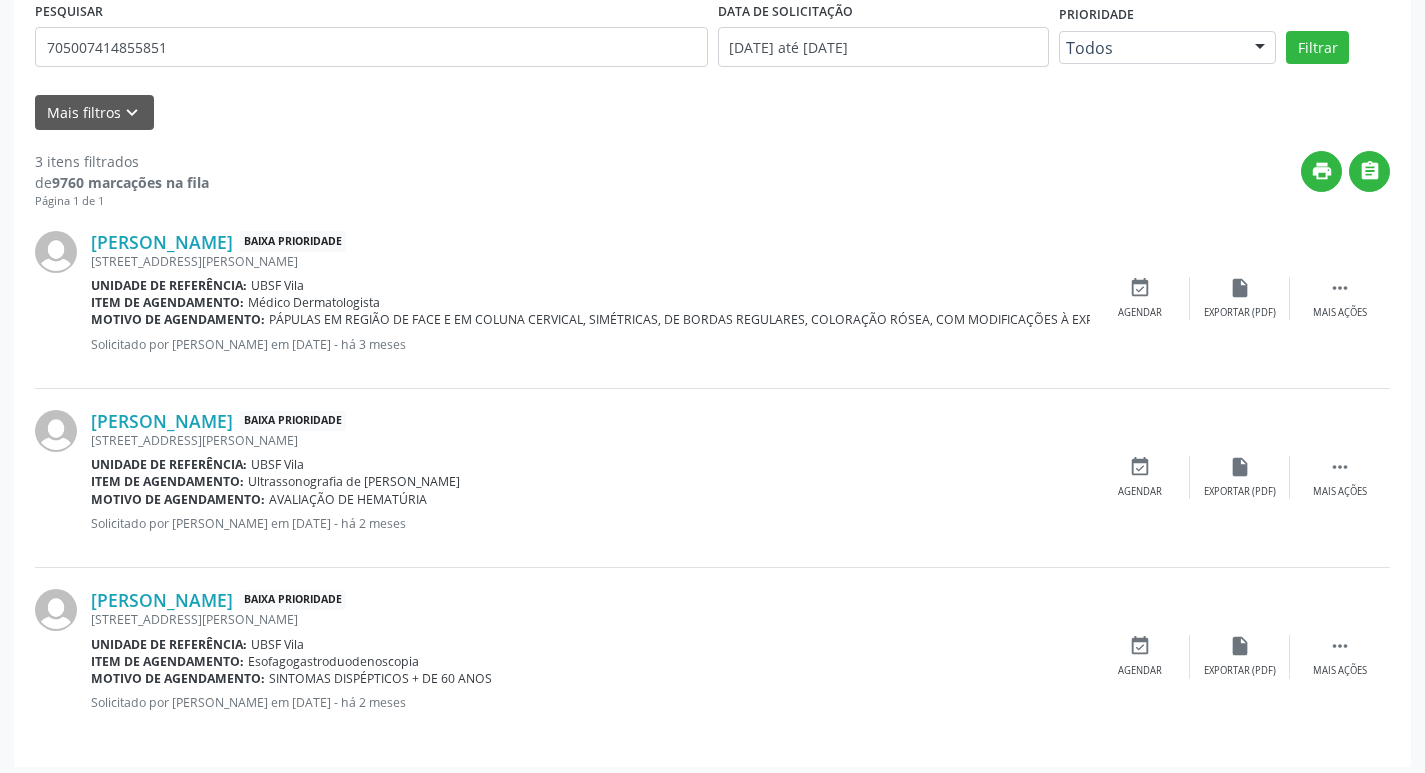 scroll, scrollTop: 404, scrollLeft: 0, axis: vertical 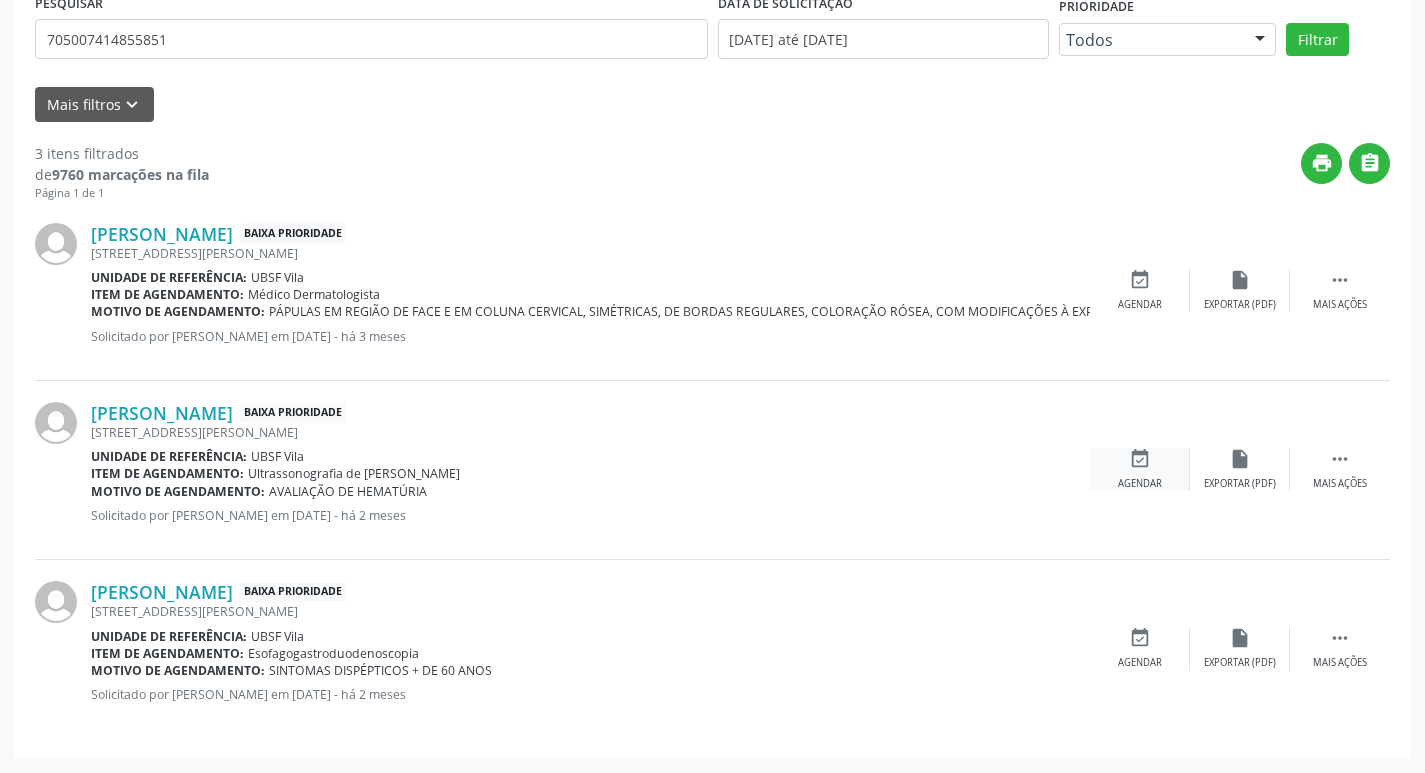 click on "Agendar" at bounding box center [1140, 484] 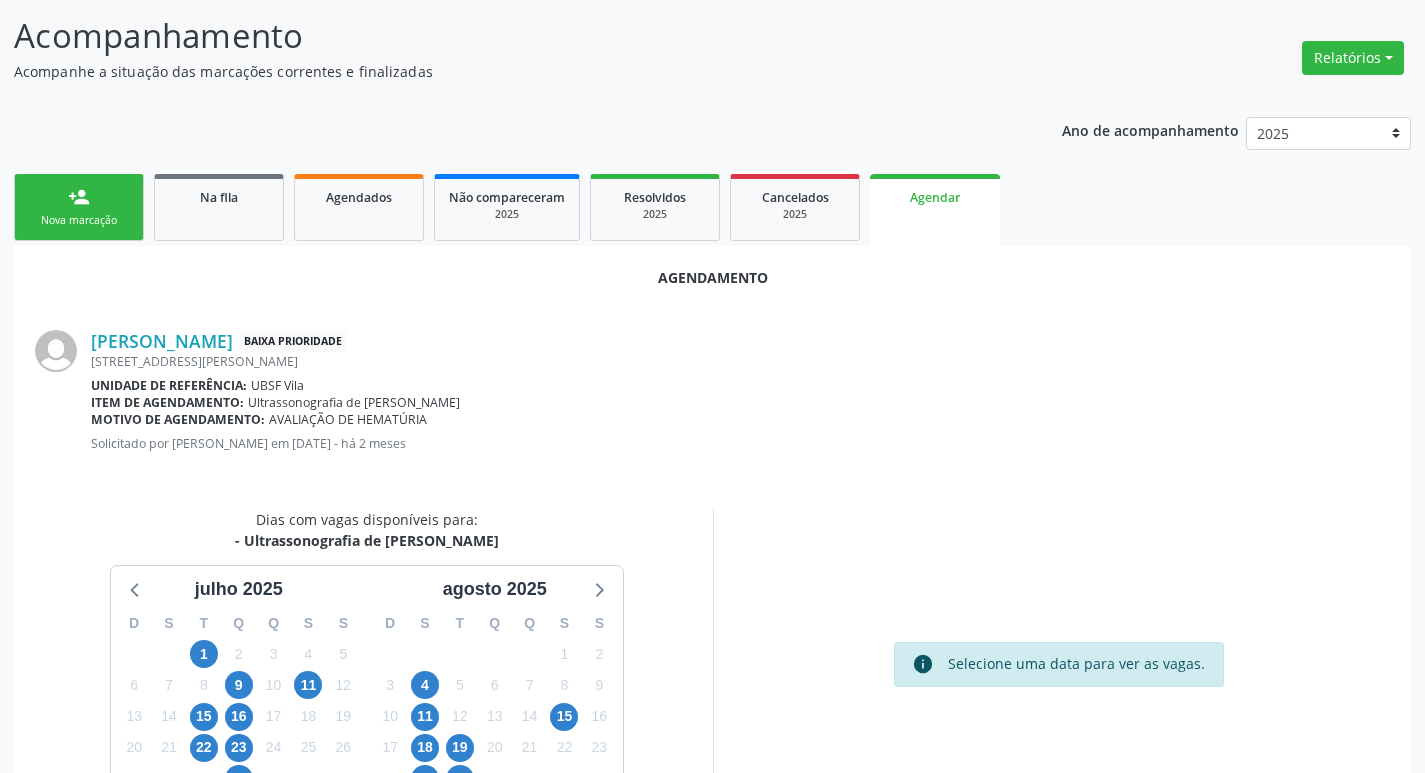 scroll, scrollTop: 268, scrollLeft: 0, axis: vertical 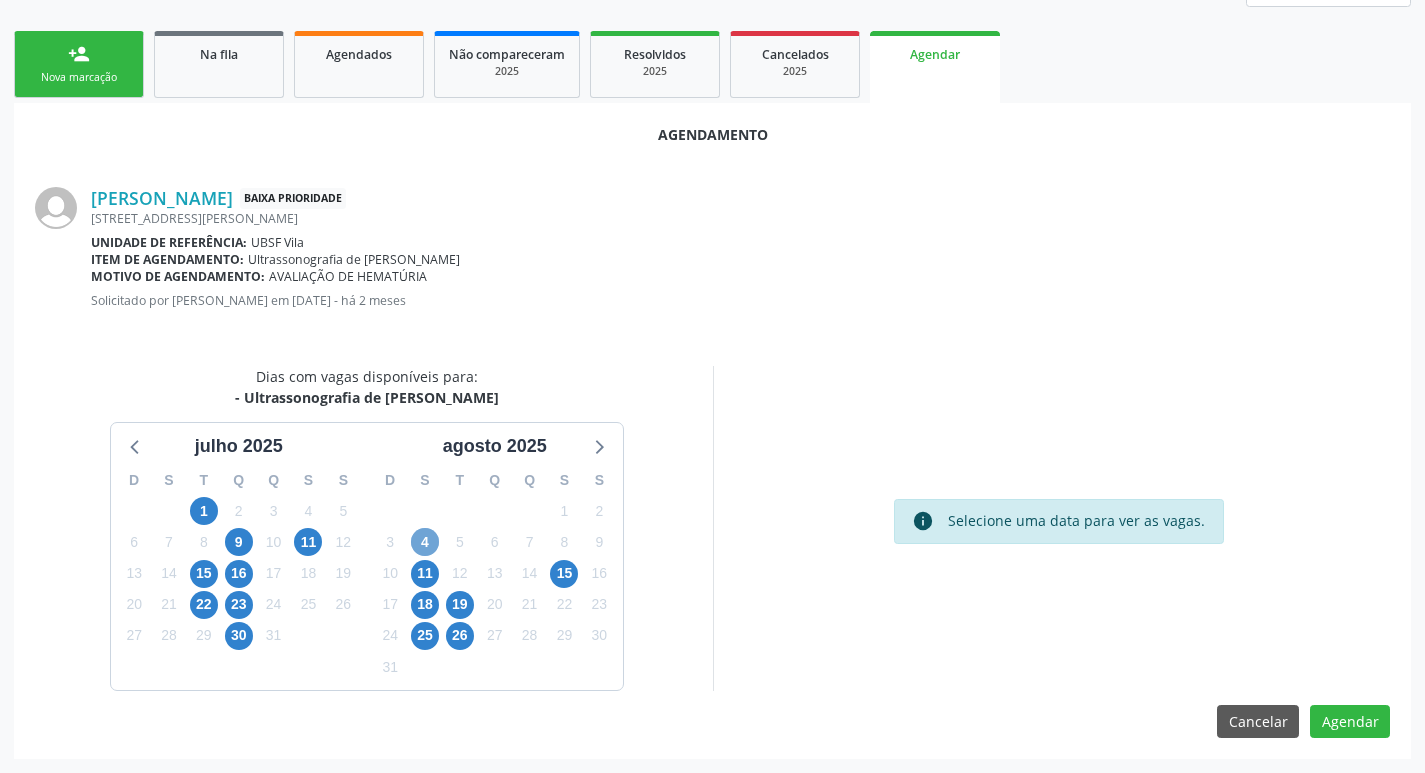 click on "4" at bounding box center [425, 542] 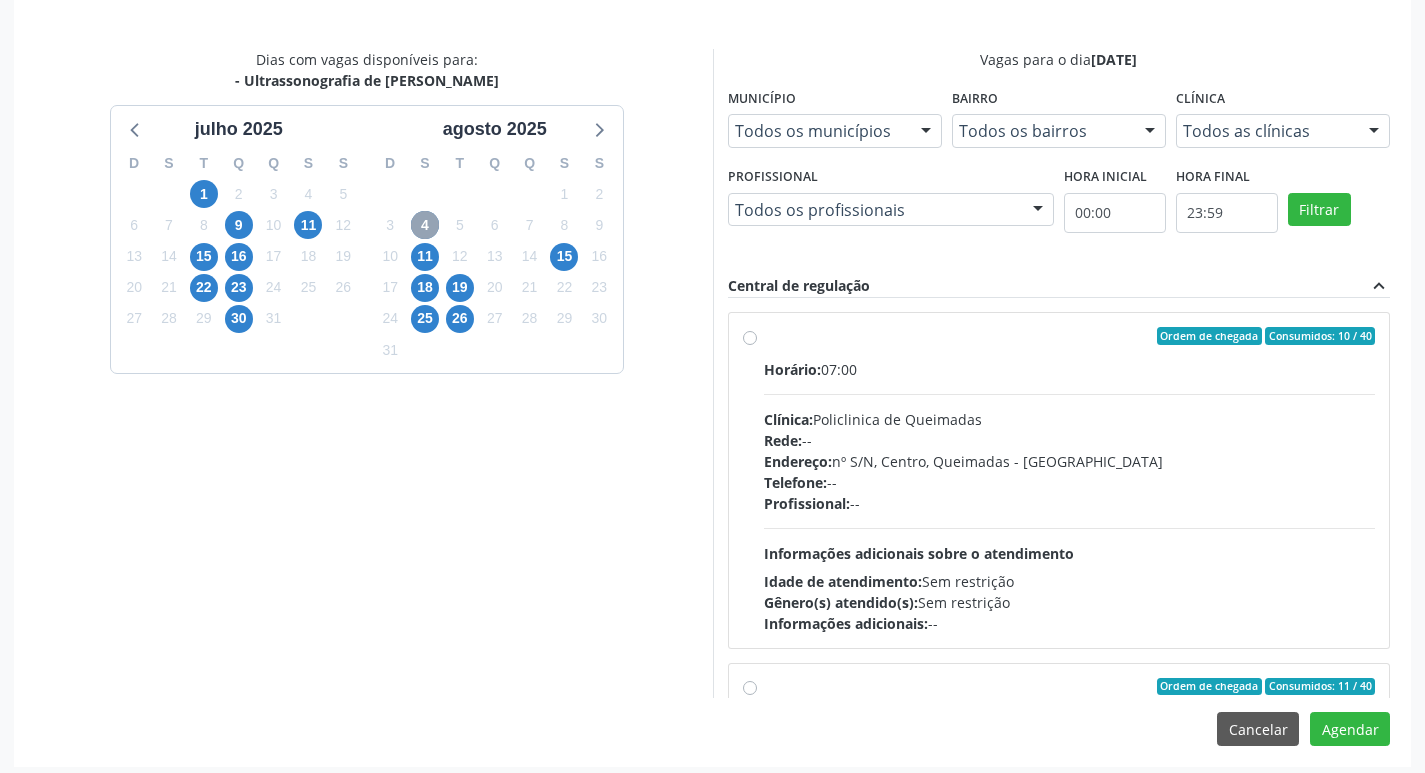 scroll, scrollTop: 593, scrollLeft: 0, axis: vertical 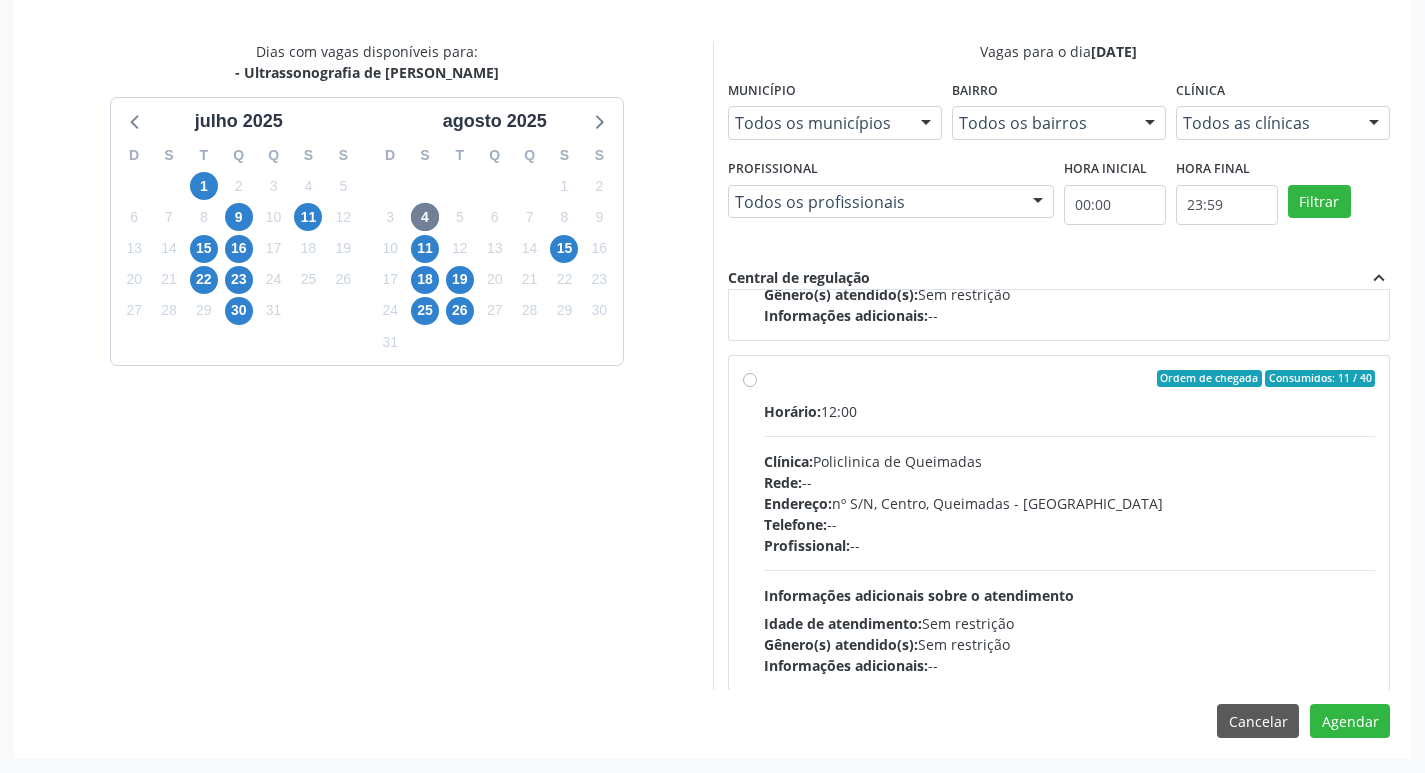 click on "Idade de atendimento:
Sem restrição" at bounding box center (1070, 623) 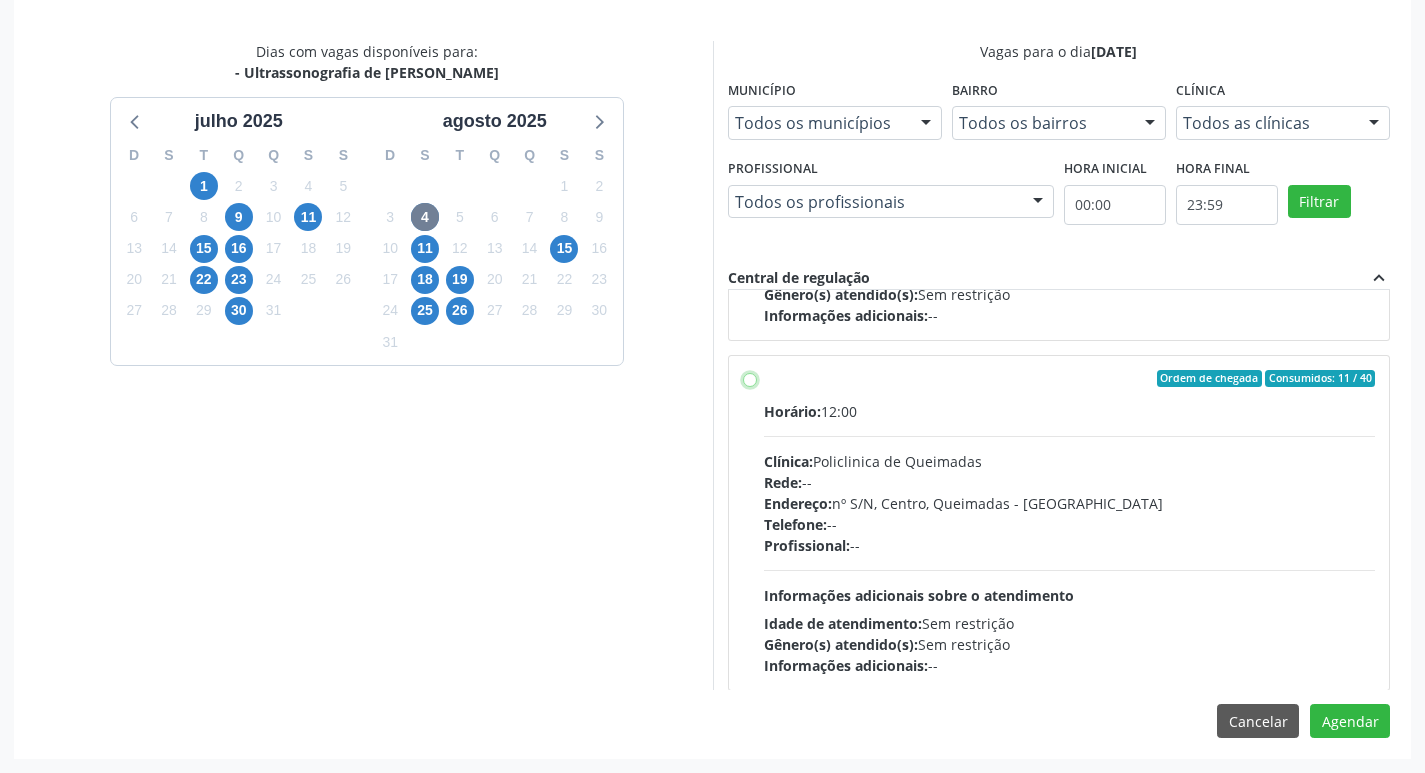 click on "Ordem de chegada
Consumidos: 11 / 40
Horário:   12:00
Clínica:  Policlinica de Queimadas
Rede:
--
Endereço:   nº S/N, Centro, Queimadas - PB
Telefone:   --
Profissional:
--
Informações adicionais sobre o atendimento
Idade de atendimento:
Sem restrição
Gênero(s) atendido(s):
Sem restrição
Informações adicionais:
--" at bounding box center [750, 379] 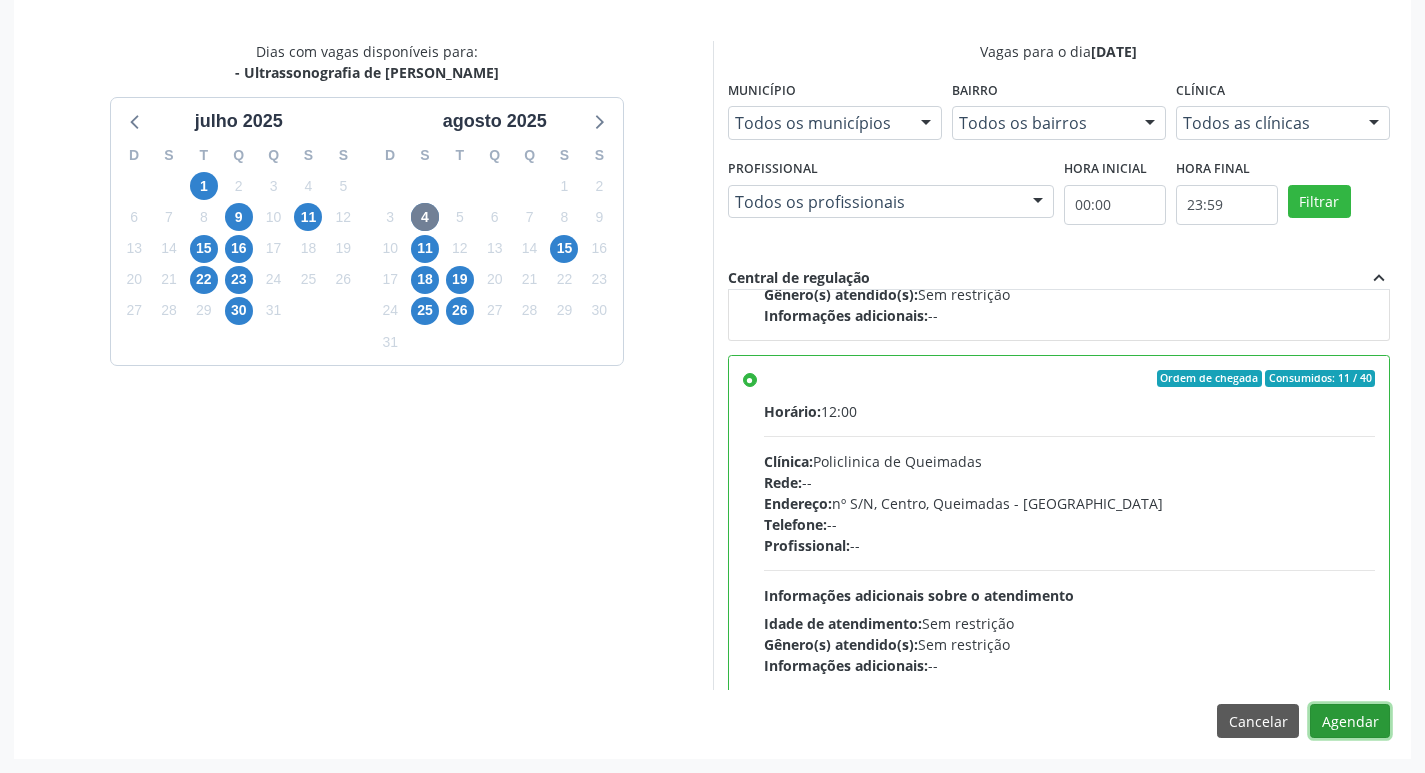 click on "Agendar" at bounding box center (1350, 721) 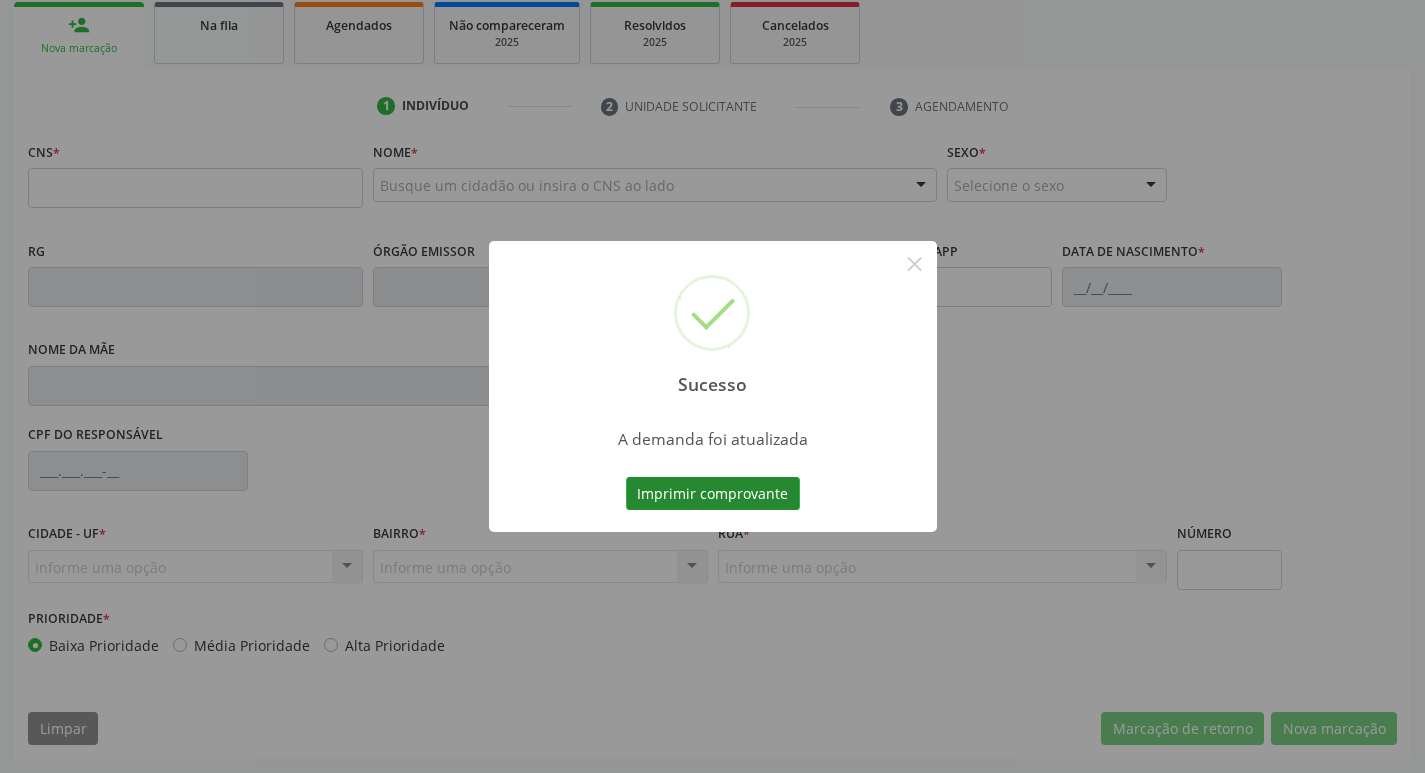 scroll, scrollTop: 297, scrollLeft: 0, axis: vertical 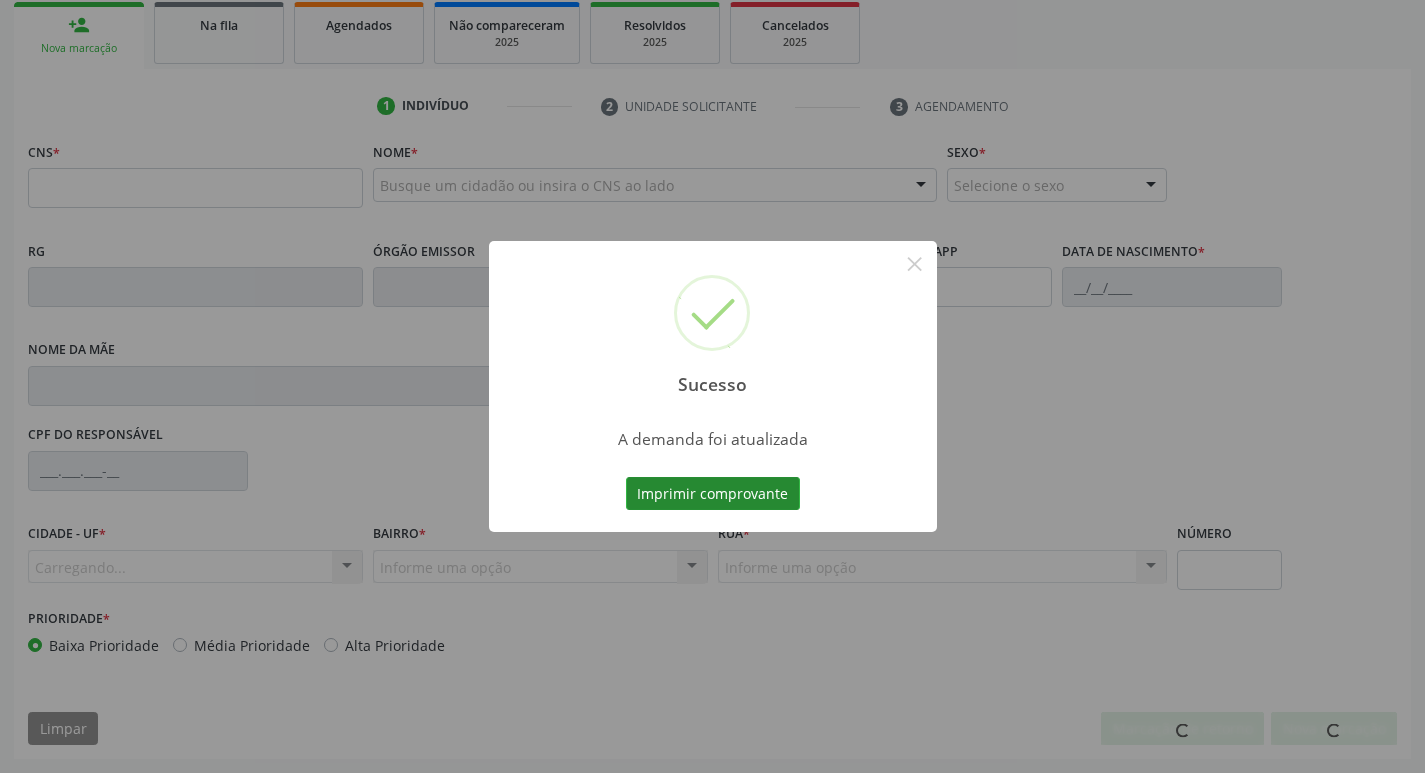 click on "Imprimir comprovante" at bounding box center (713, 494) 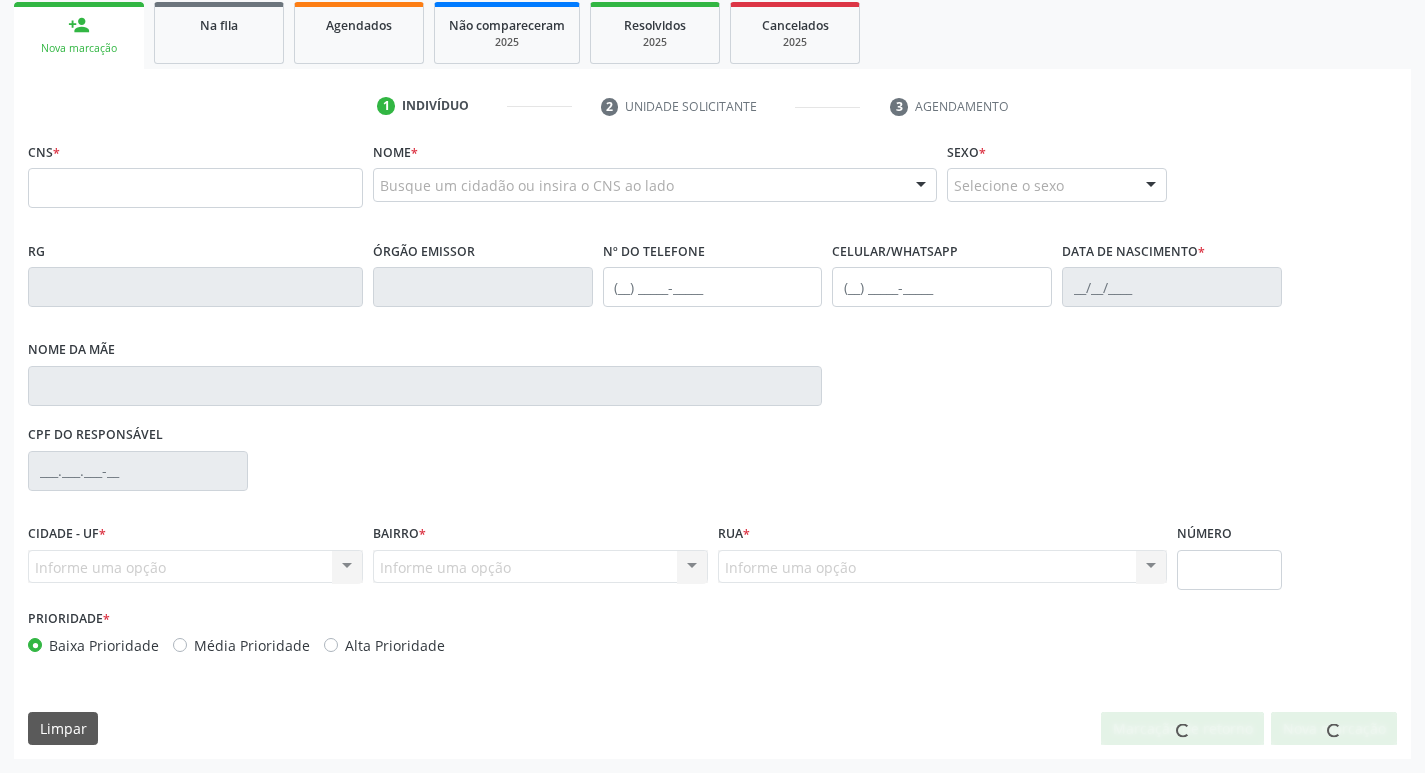 click on "Sucesso × A demanda foi atualizada Imprimir comprovante Cancel" at bounding box center (712, 386) 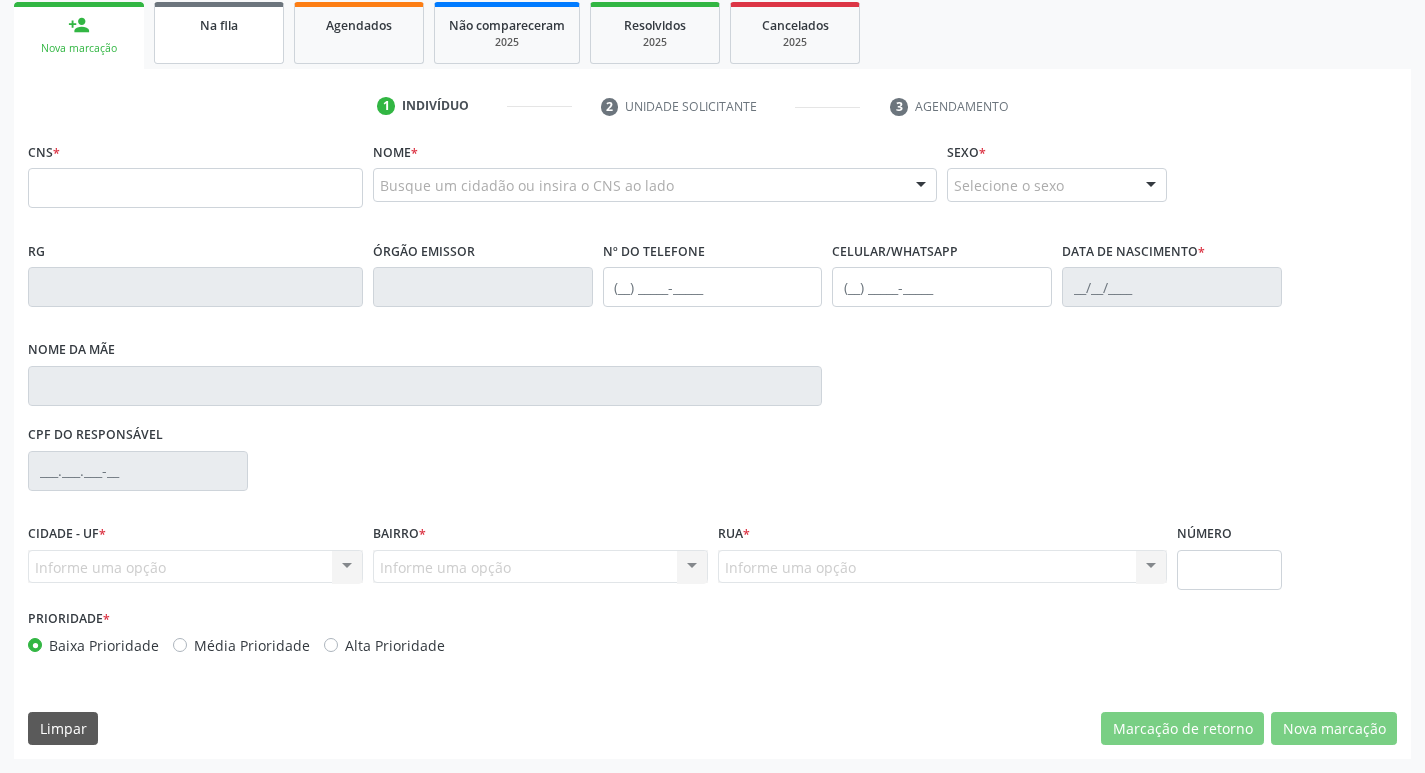 click on "Na fila" at bounding box center (219, 33) 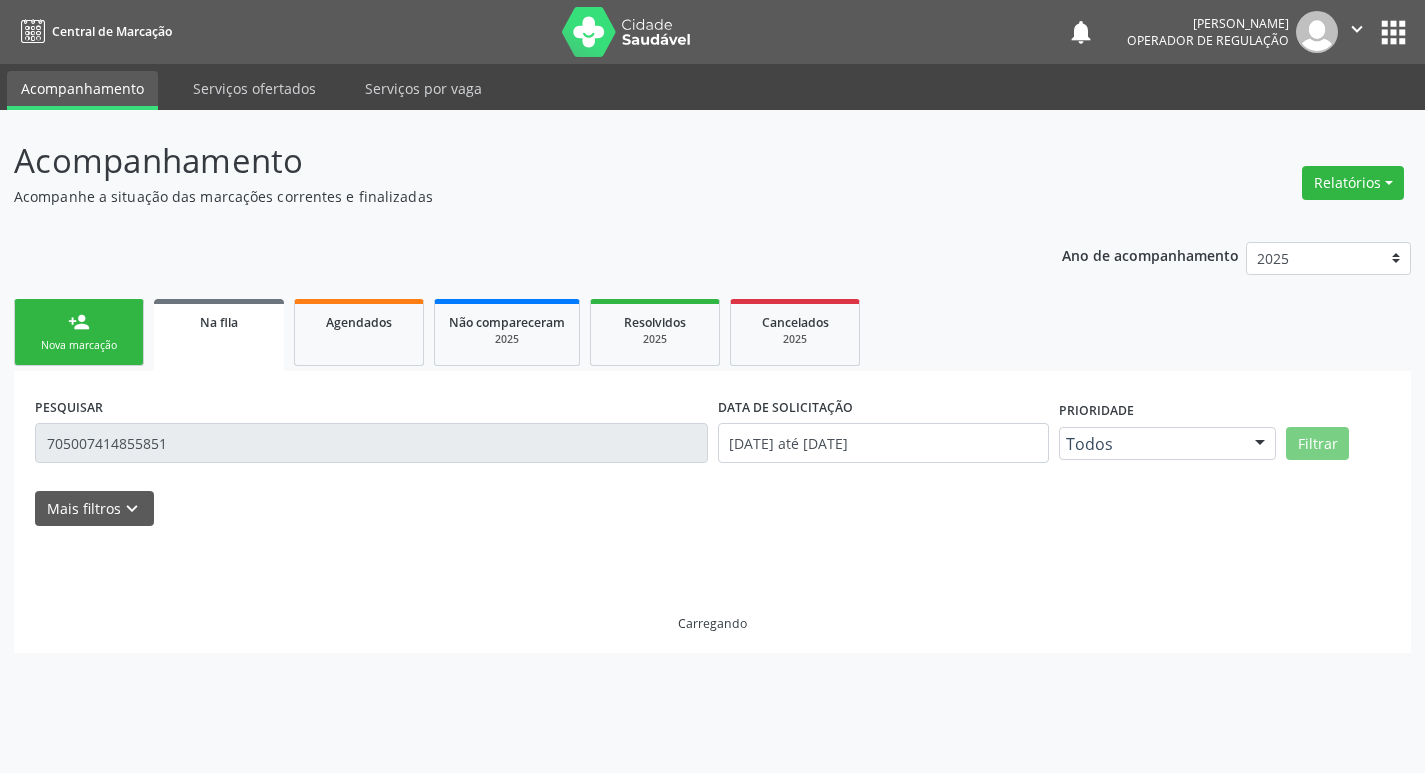 scroll, scrollTop: 0, scrollLeft: 0, axis: both 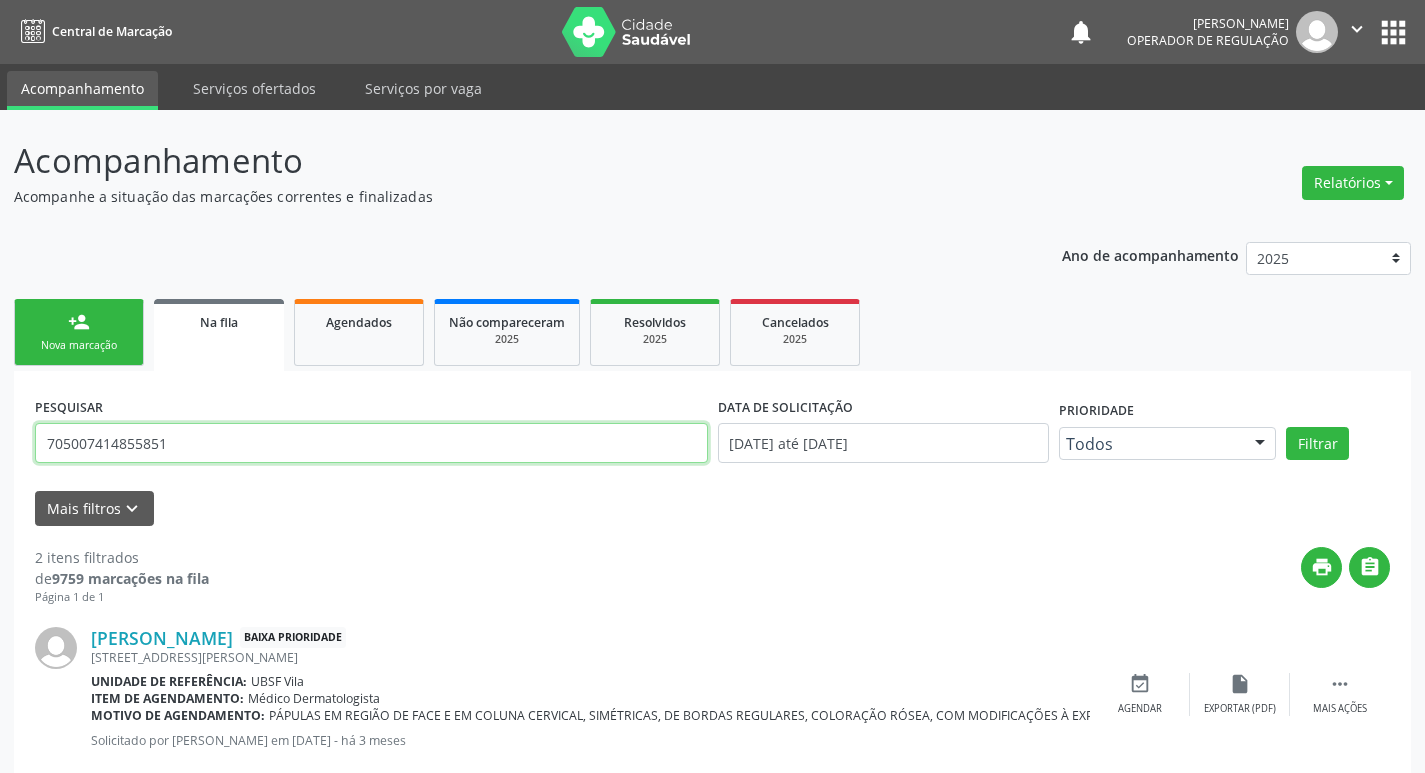 click on "705007414855851" at bounding box center (371, 443) 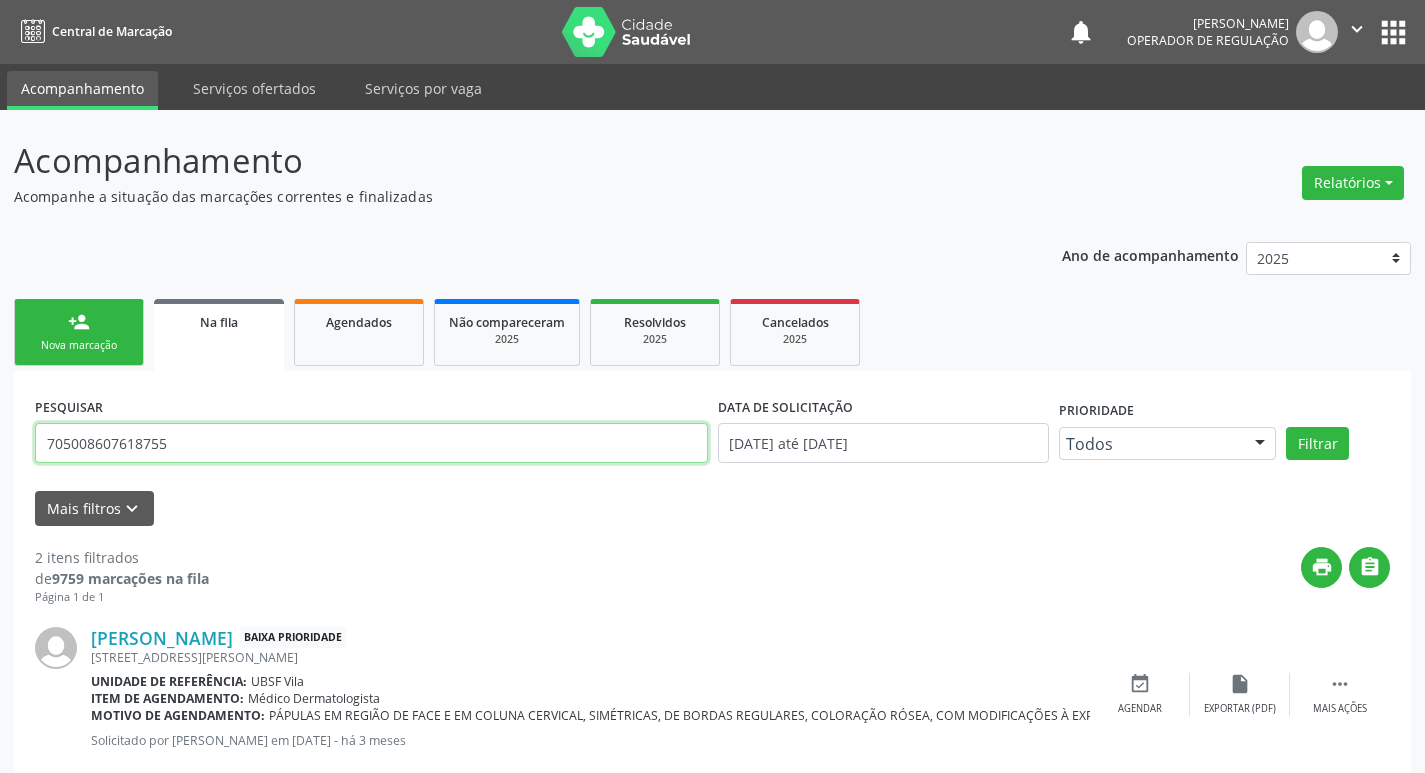 click on "Filtrar" at bounding box center (1317, 444) 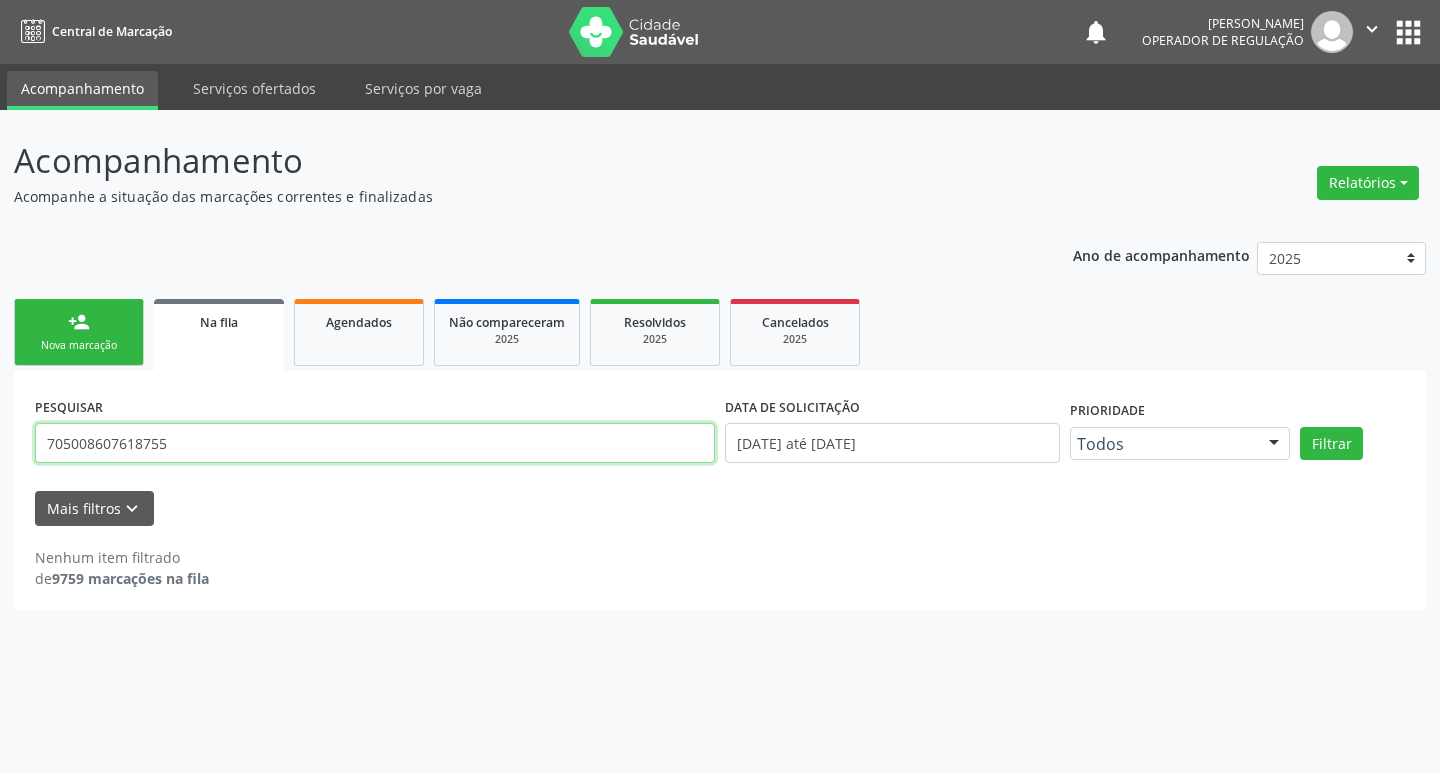 click on "705008607618755" at bounding box center [375, 443] 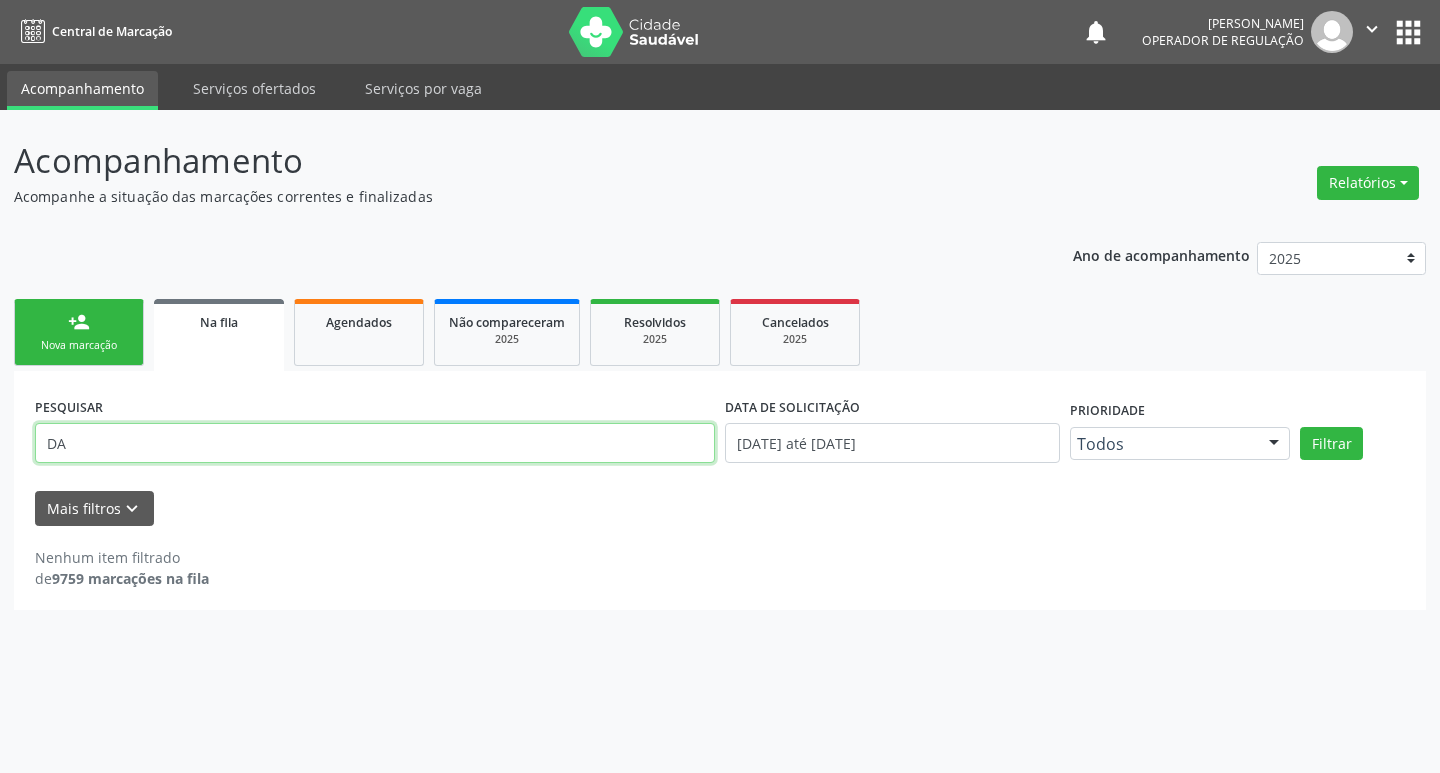 type on "D" 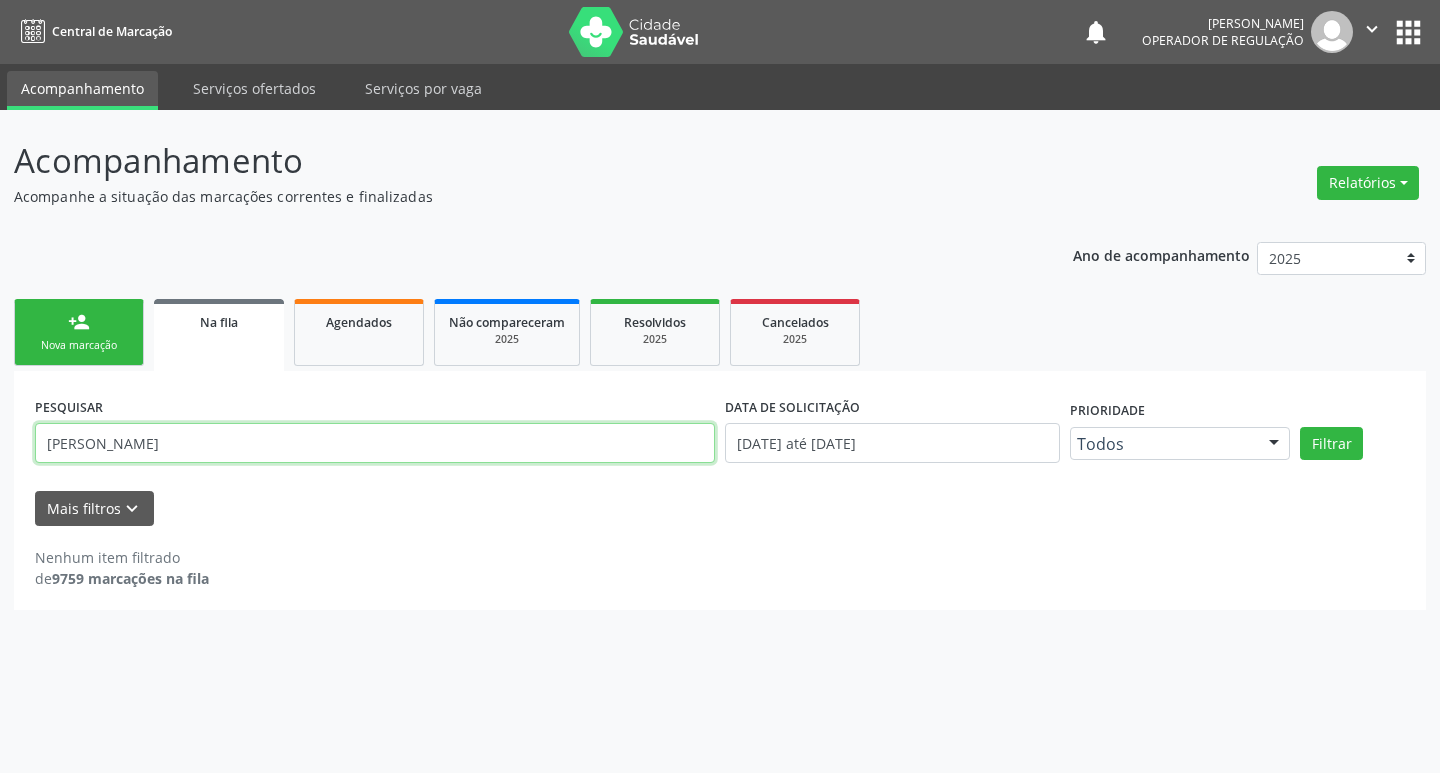 type on "MARINALVA BEZERRA" 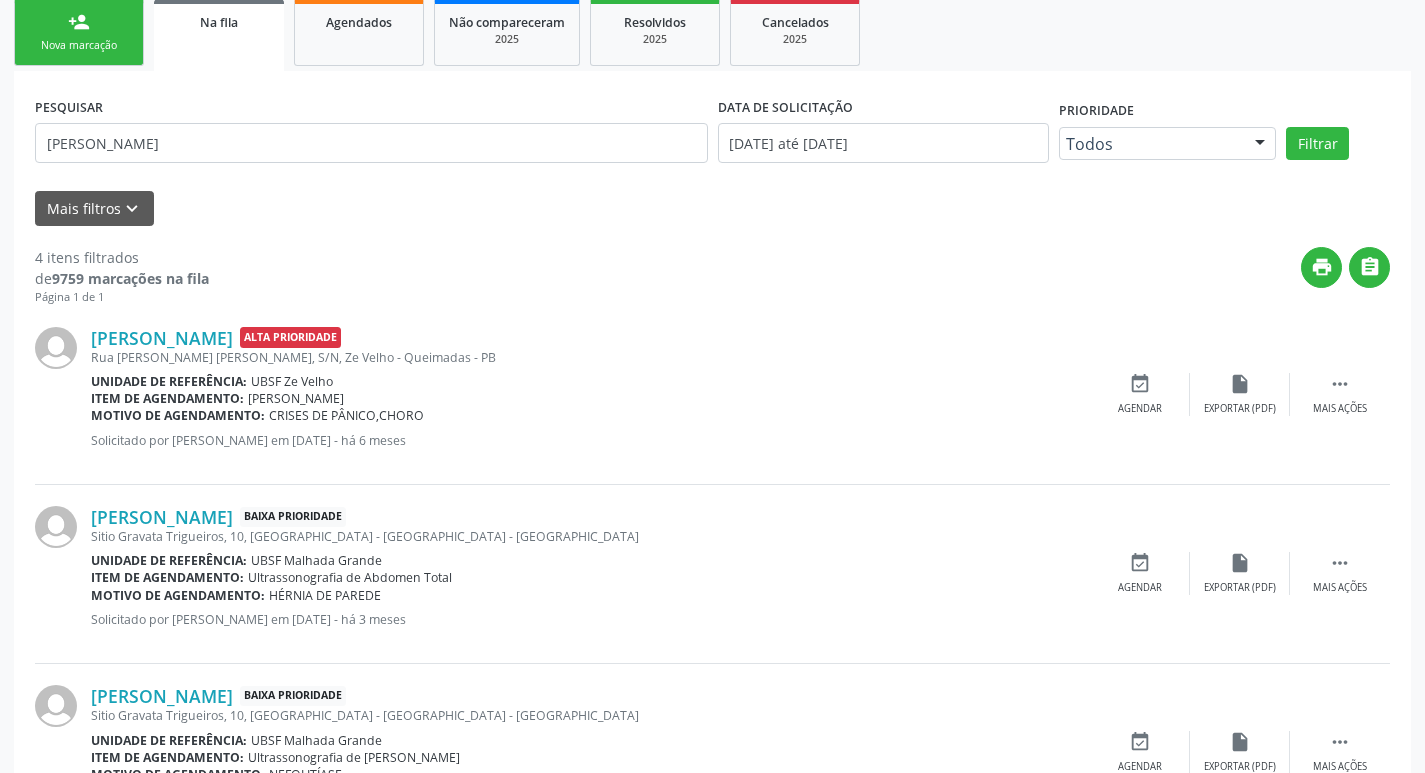 scroll, scrollTop: 400, scrollLeft: 0, axis: vertical 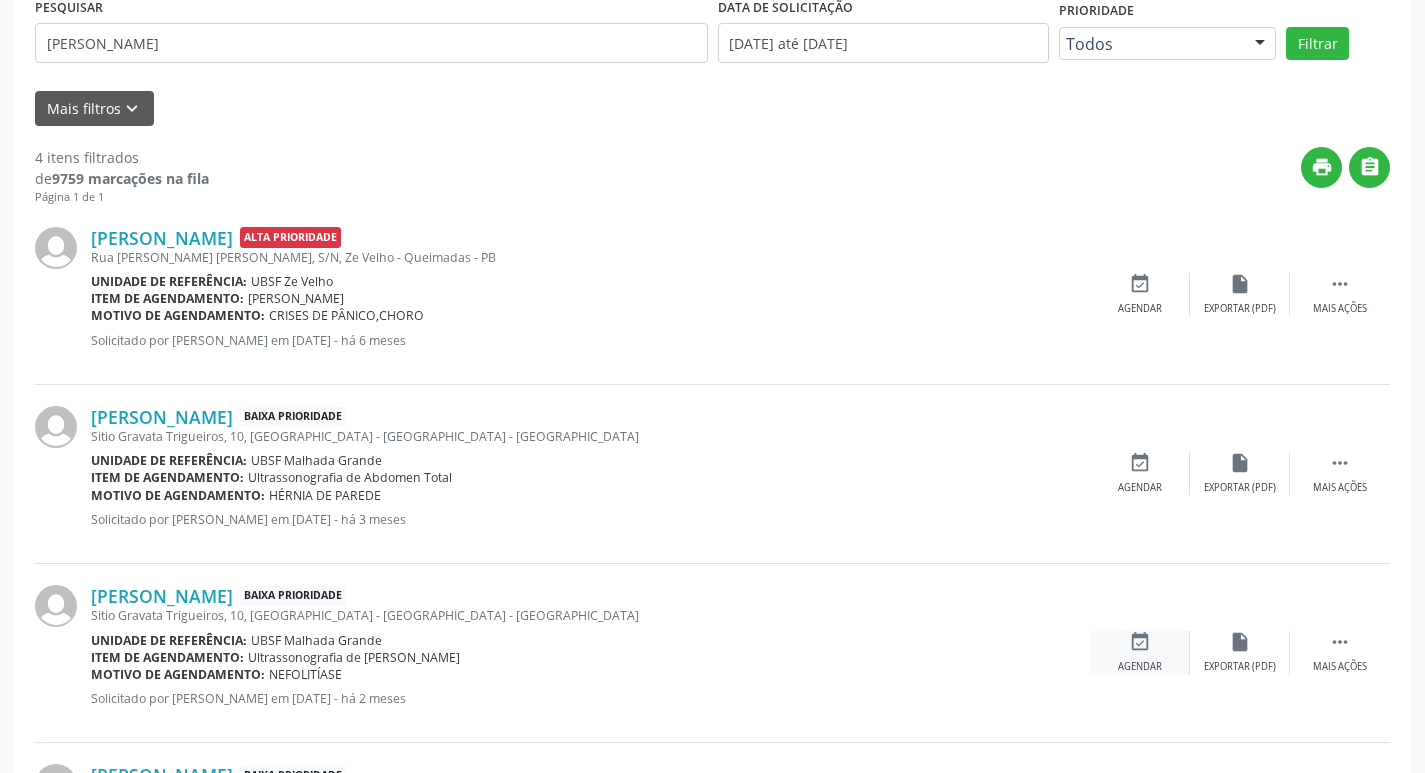 click on "event_available
Agendar" at bounding box center (1140, 652) 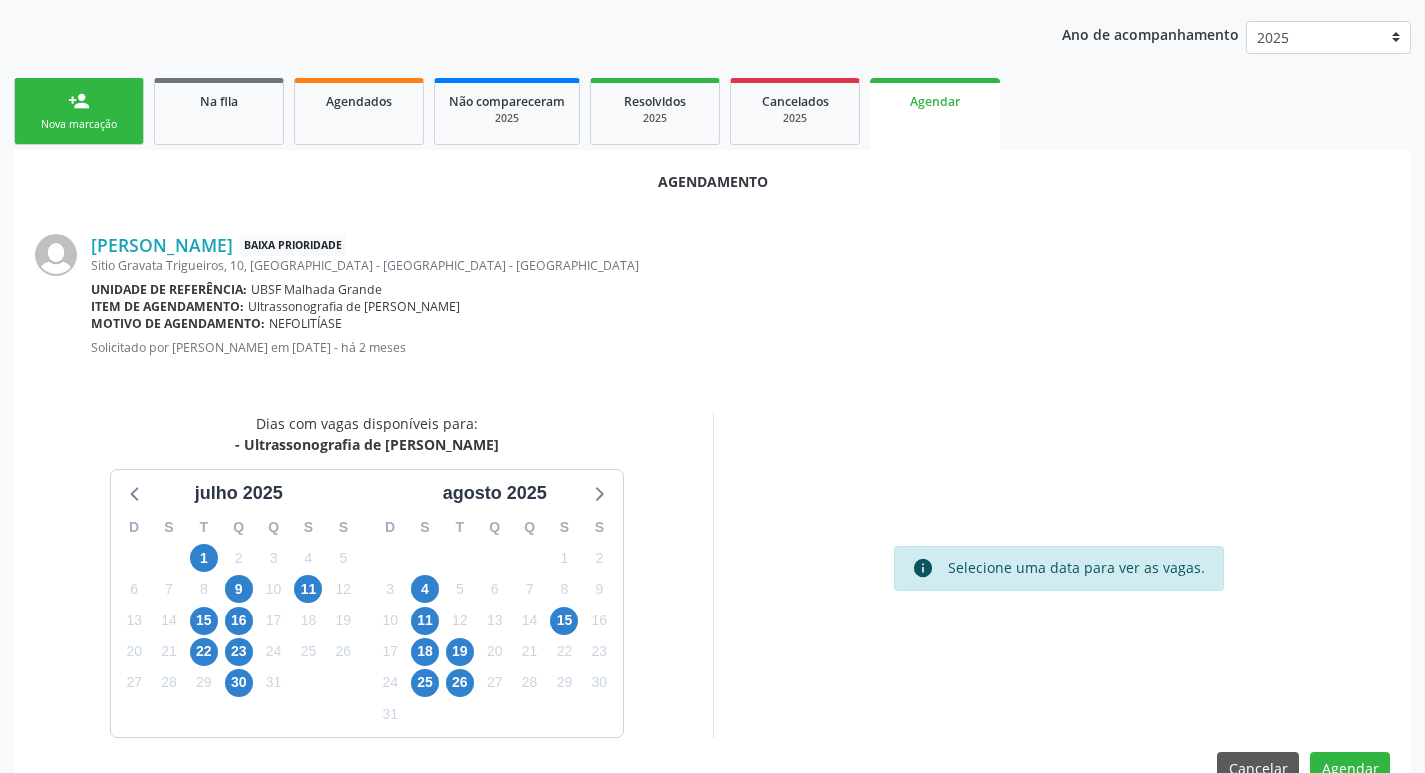scroll, scrollTop: 268, scrollLeft: 0, axis: vertical 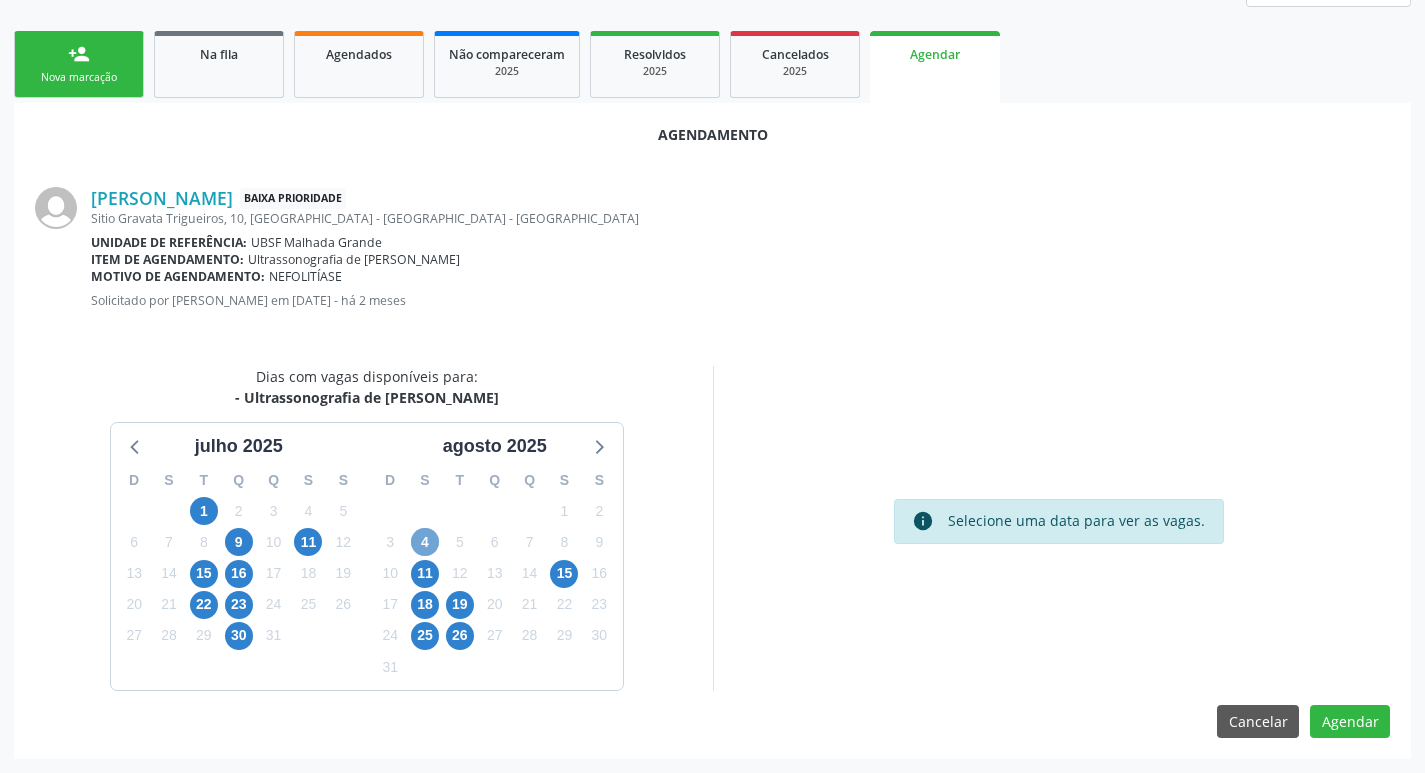 click on "4" at bounding box center (425, 542) 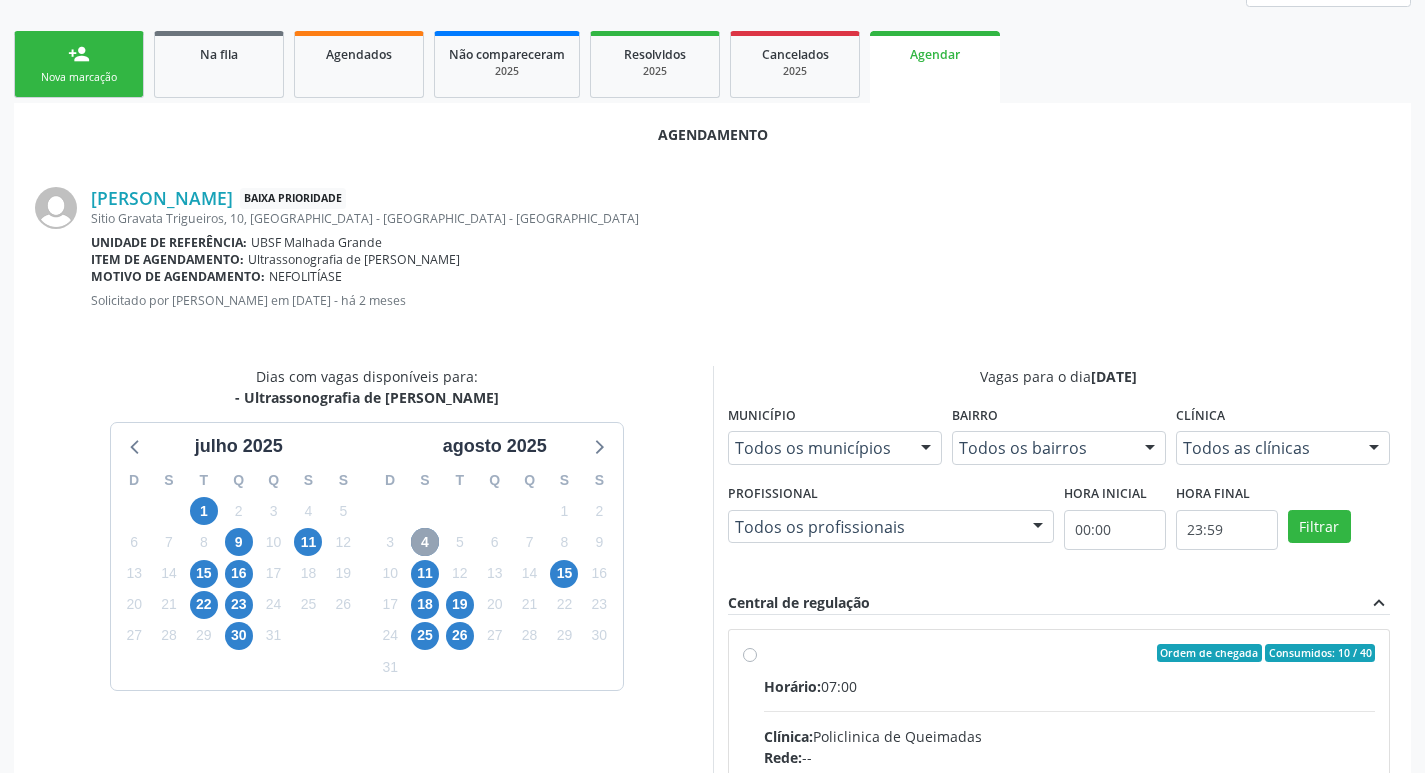scroll, scrollTop: 315, scrollLeft: 0, axis: vertical 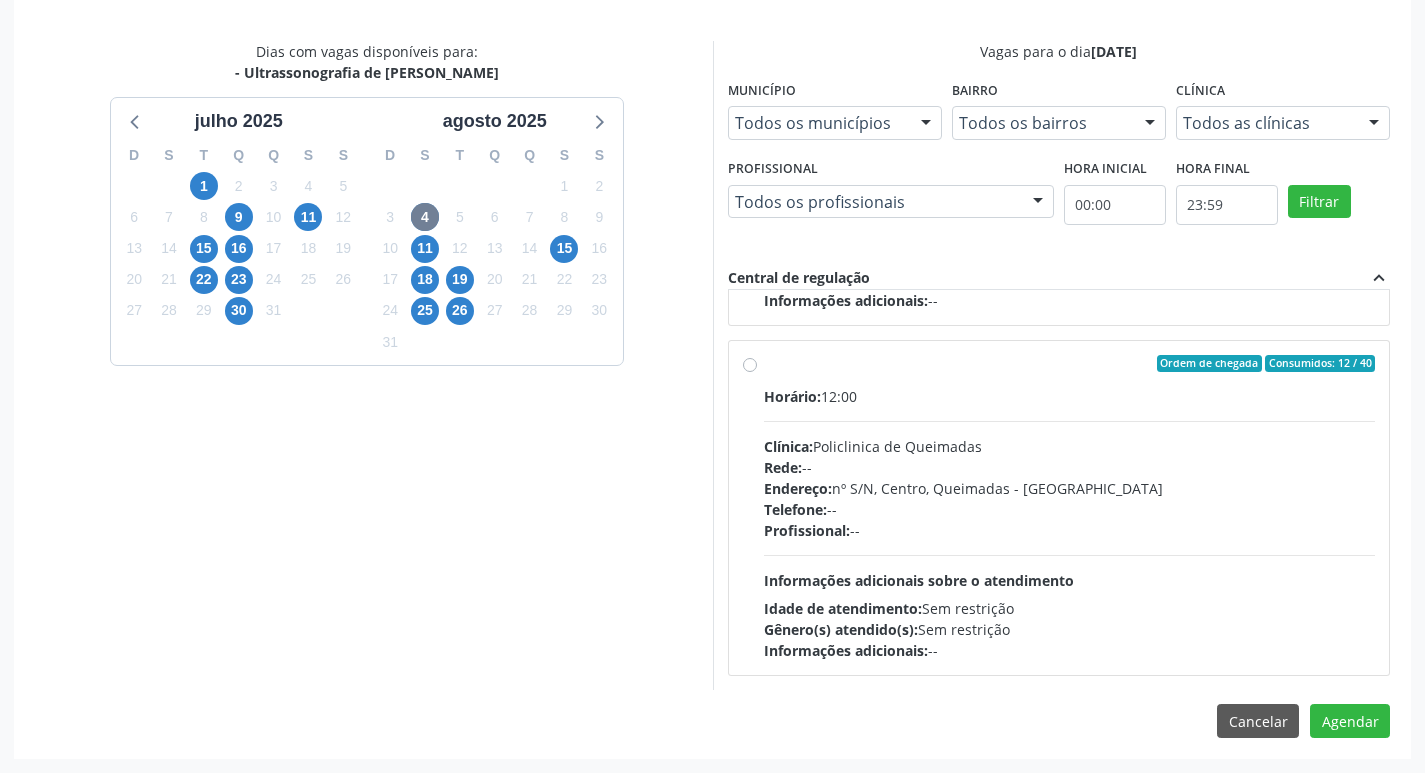 click on "Idade de atendimento:
Sem restrição" at bounding box center (1070, 608) 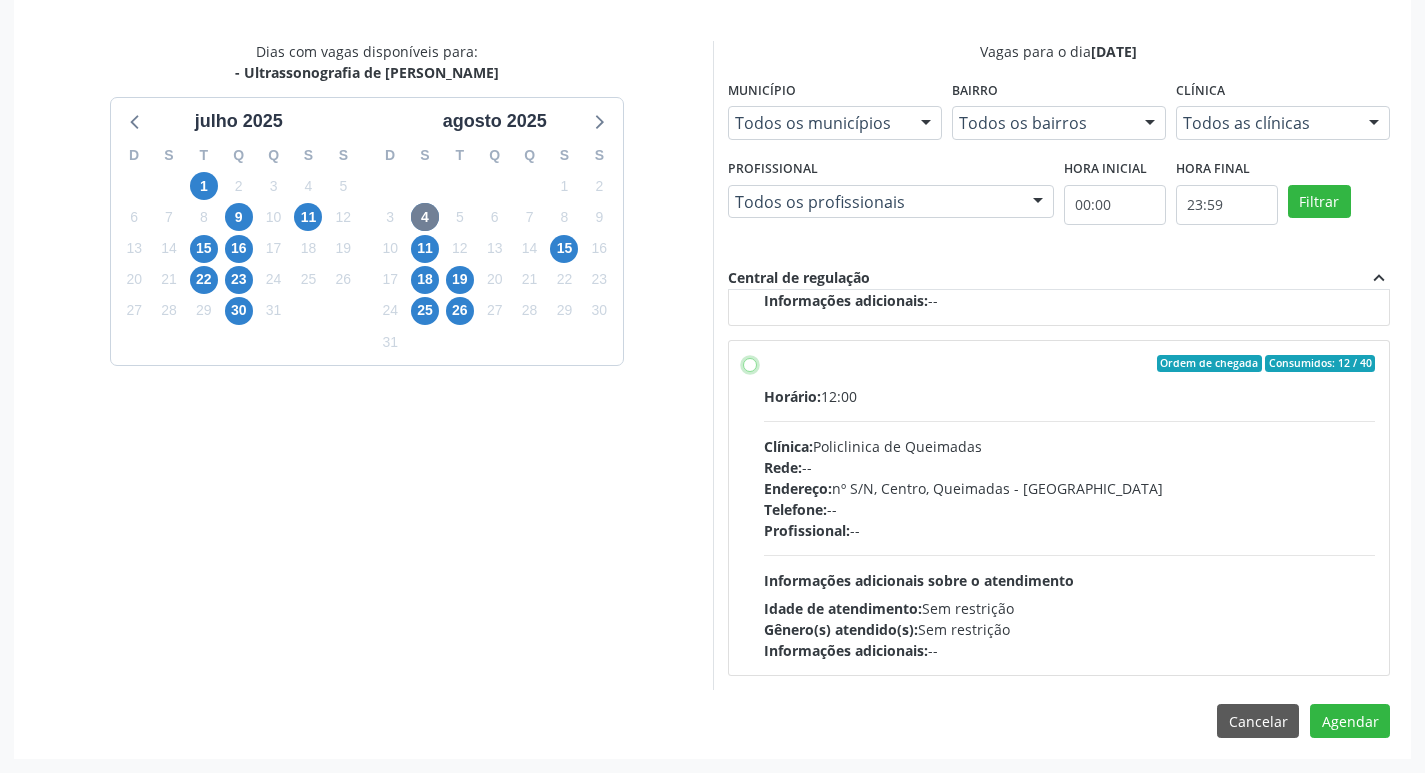 click on "Ordem de chegada
Consumidos: 12 / 40
Horário:   12:00
Clínica:  Policlinica de Queimadas
Rede:
--
Endereço:   nº S/N, Centro, Queimadas - PB
Telefone:   --
Profissional:
--
Informações adicionais sobre o atendimento
Idade de atendimento:
Sem restrição
Gênero(s) atendido(s):
Sem restrição
Informações adicionais:
--" at bounding box center [750, 364] 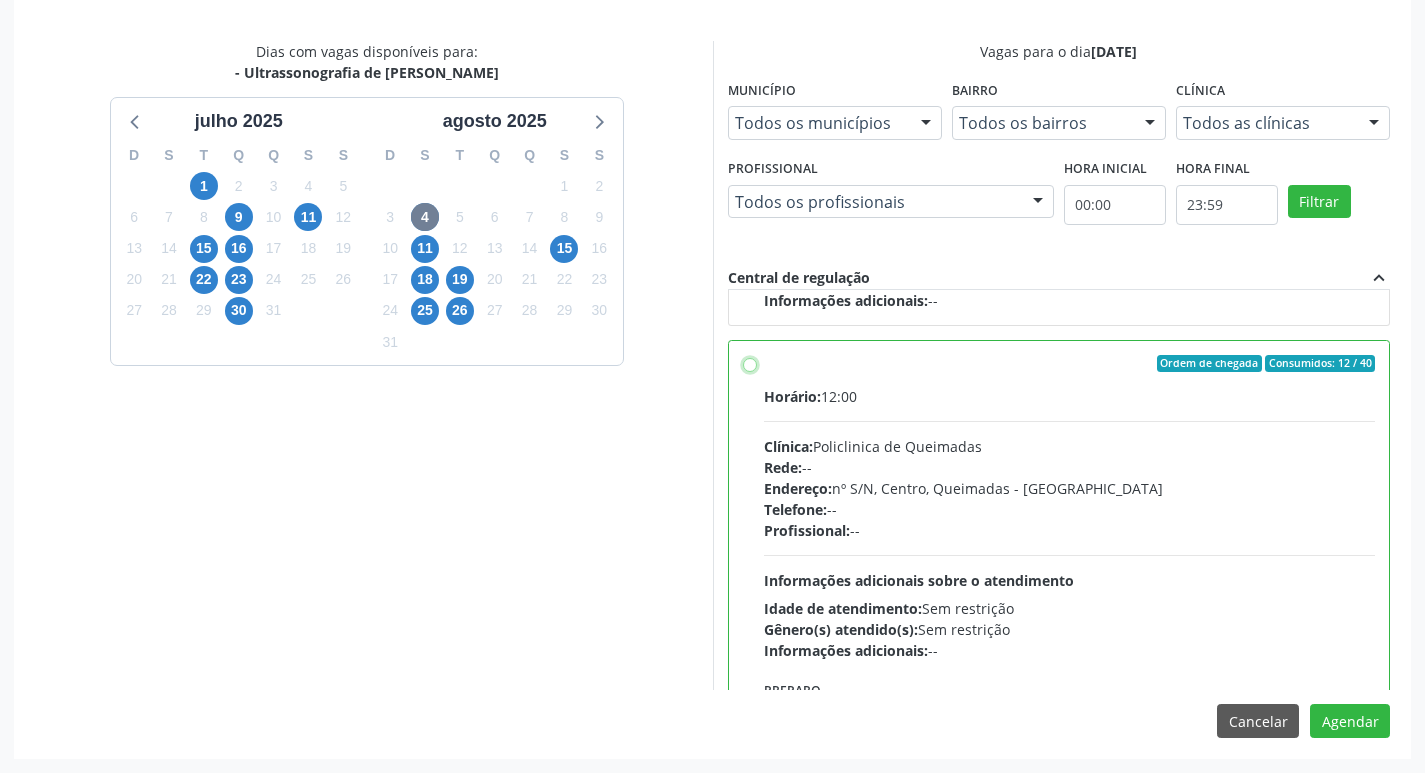 radio on "true" 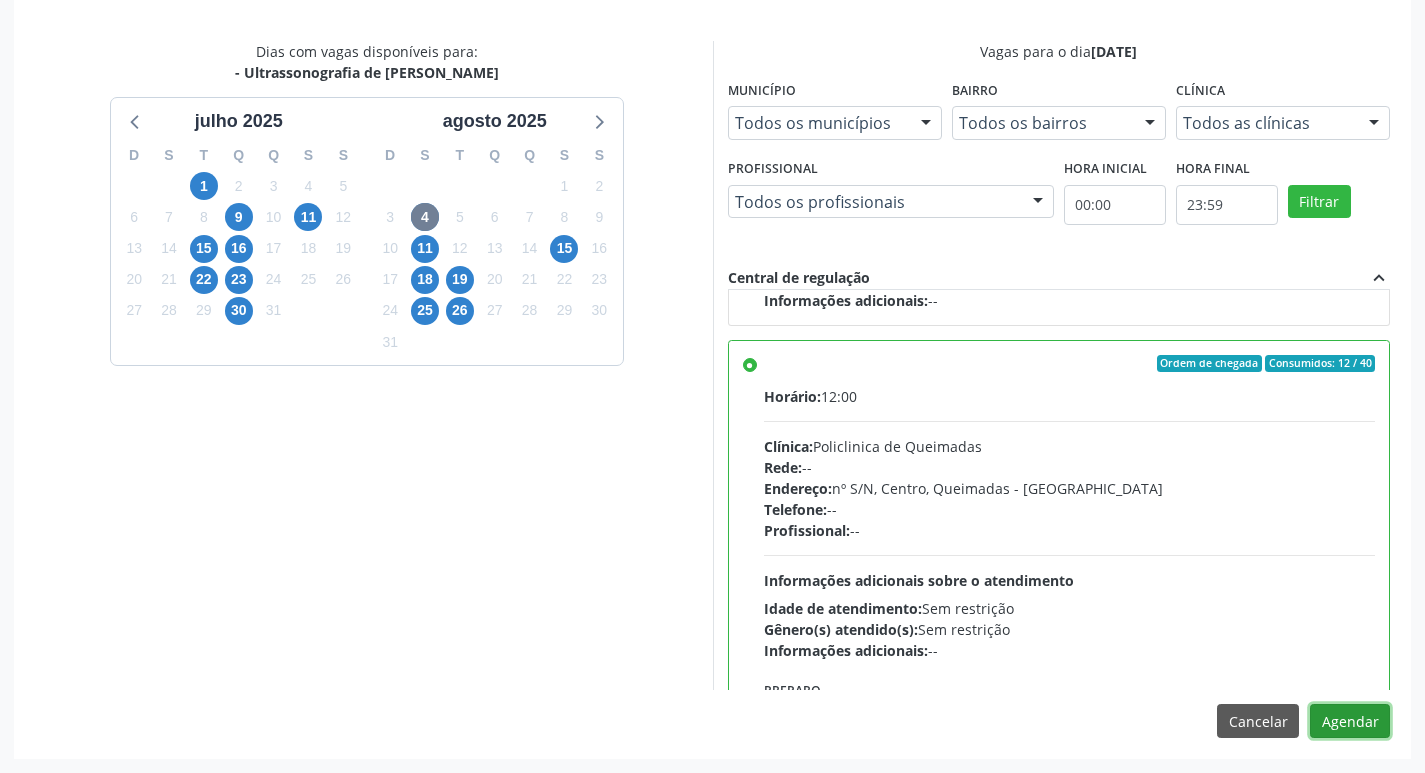 click on "Agendar" at bounding box center [1350, 721] 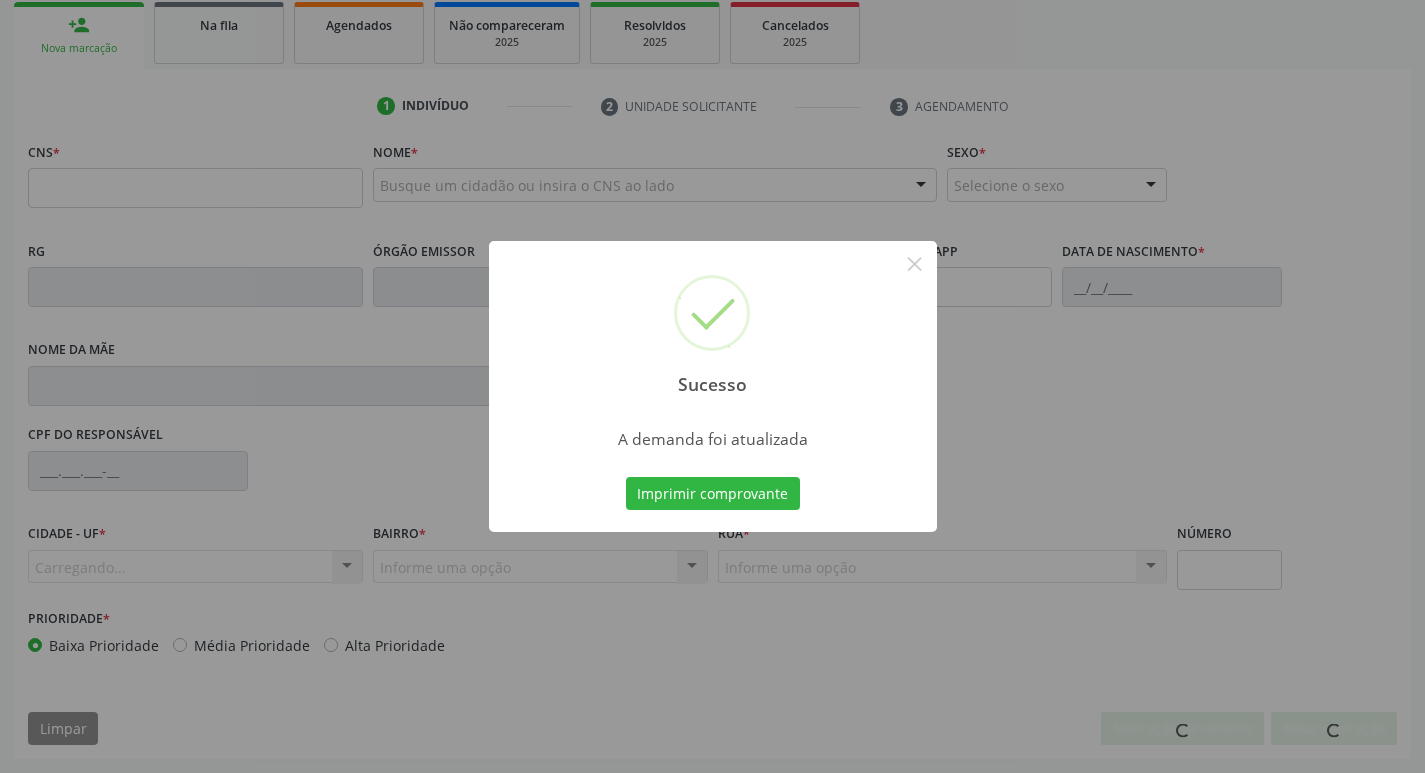 scroll, scrollTop: 297, scrollLeft: 0, axis: vertical 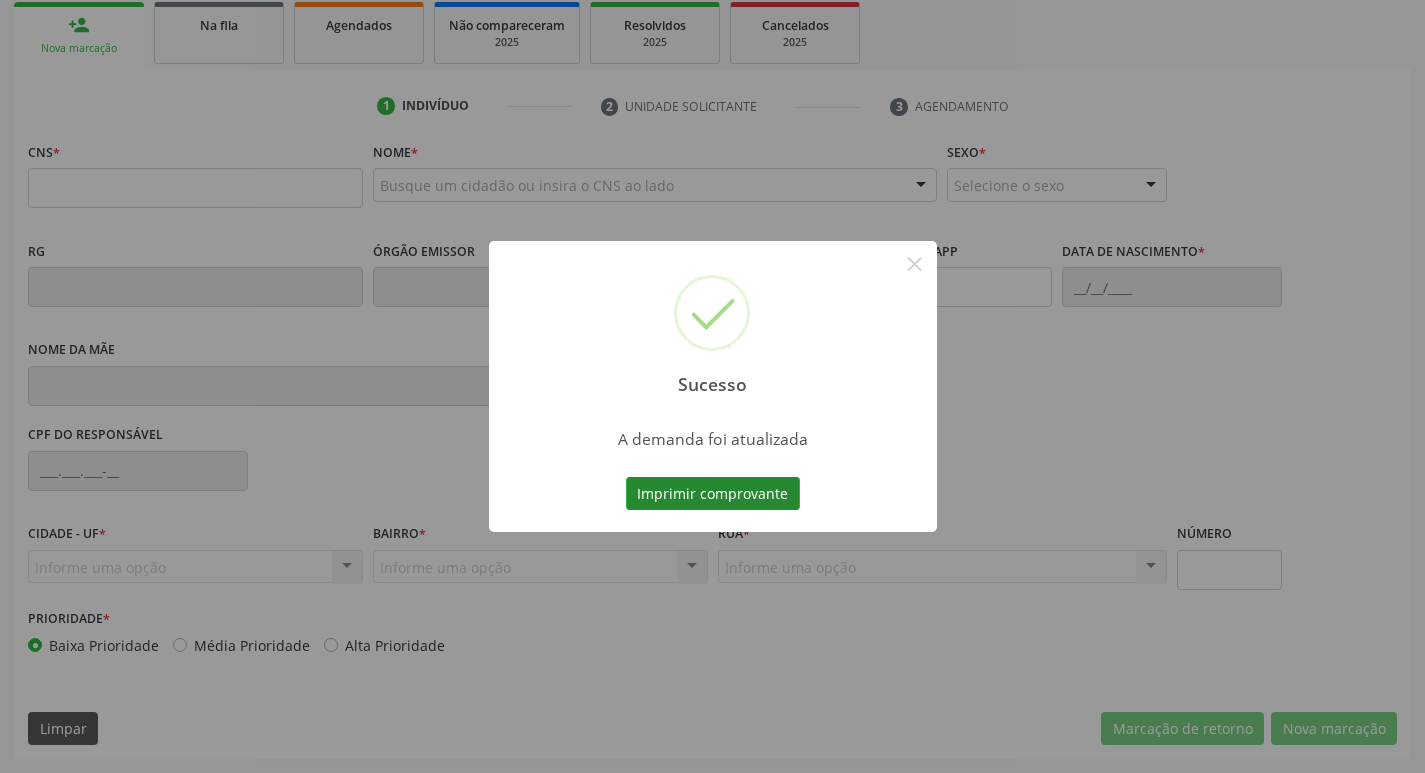 click on "Imprimir comprovante" at bounding box center [713, 494] 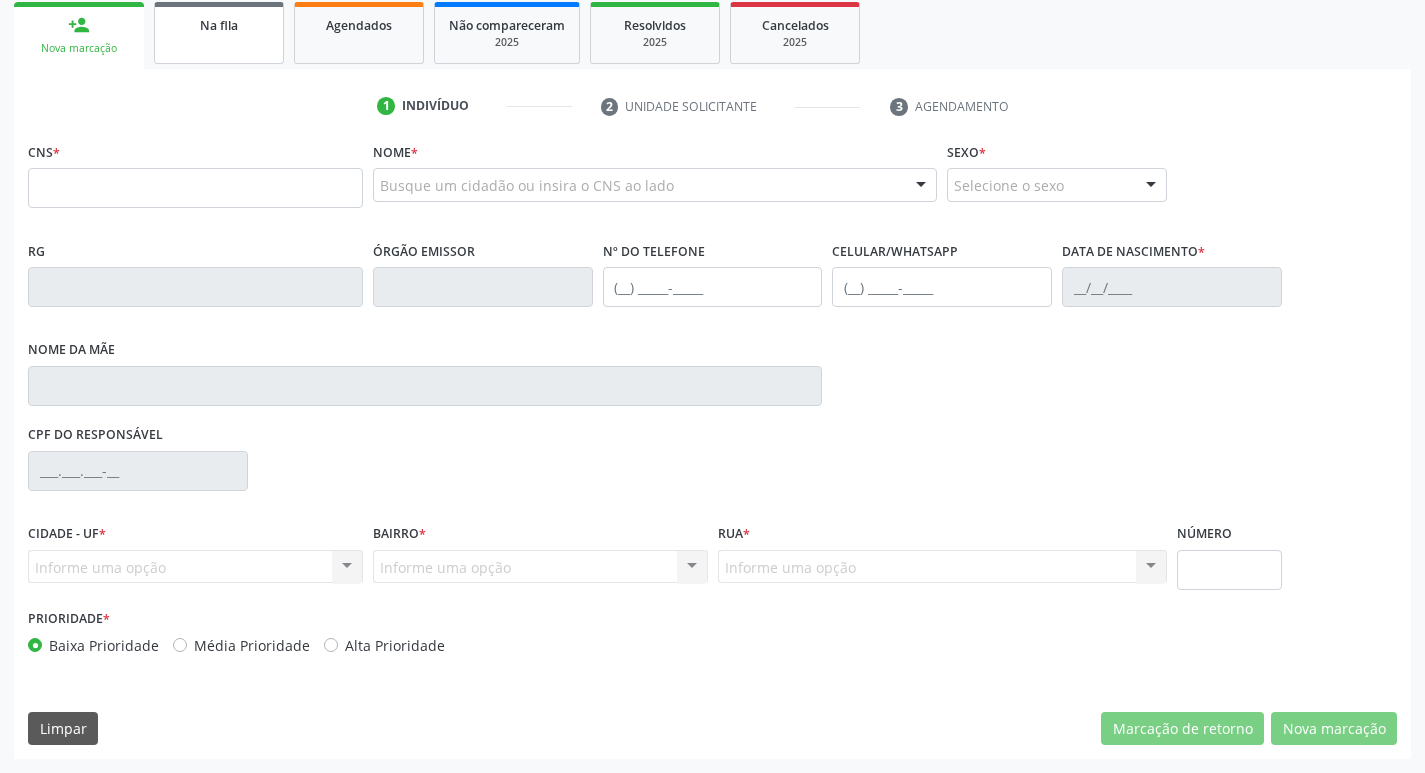 click on "Na fila" at bounding box center (219, 33) 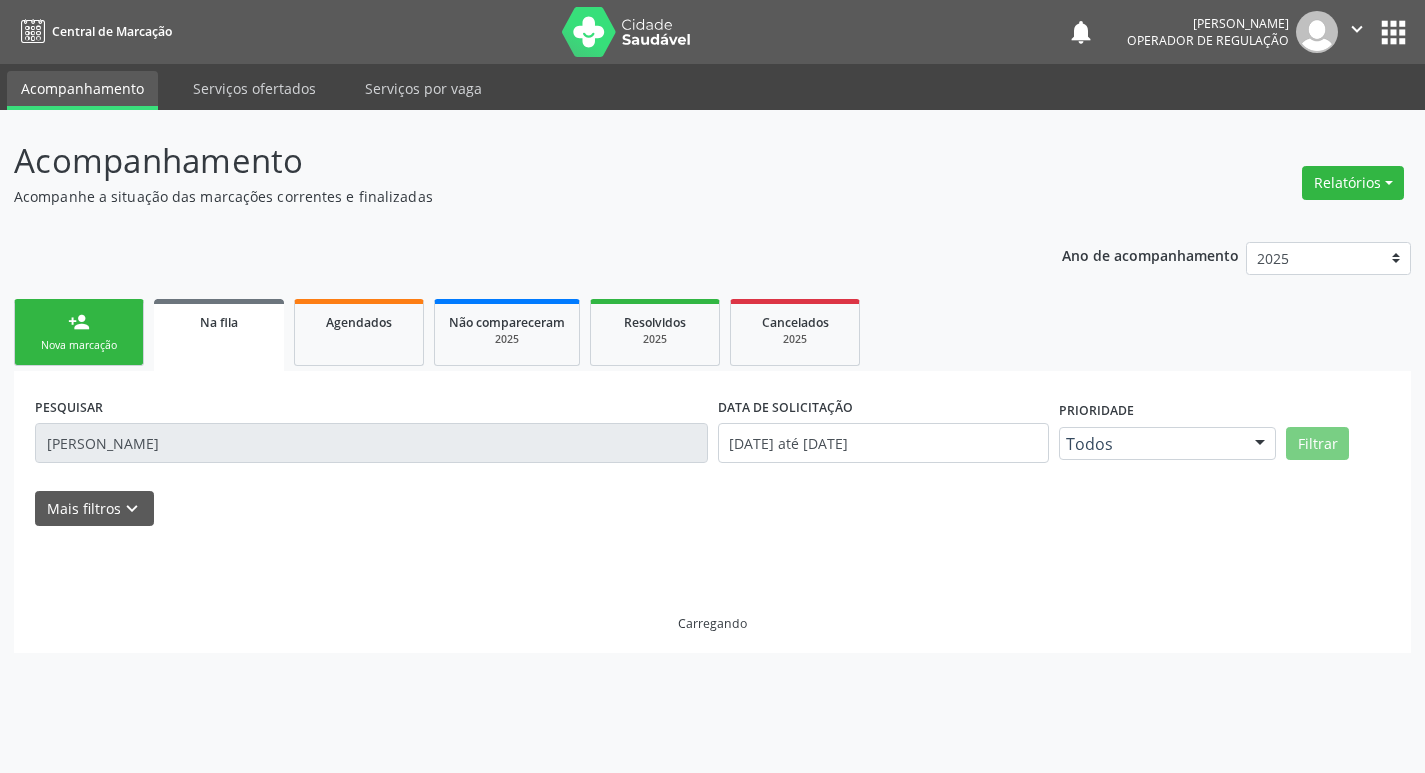 scroll, scrollTop: 0, scrollLeft: 0, axis: both 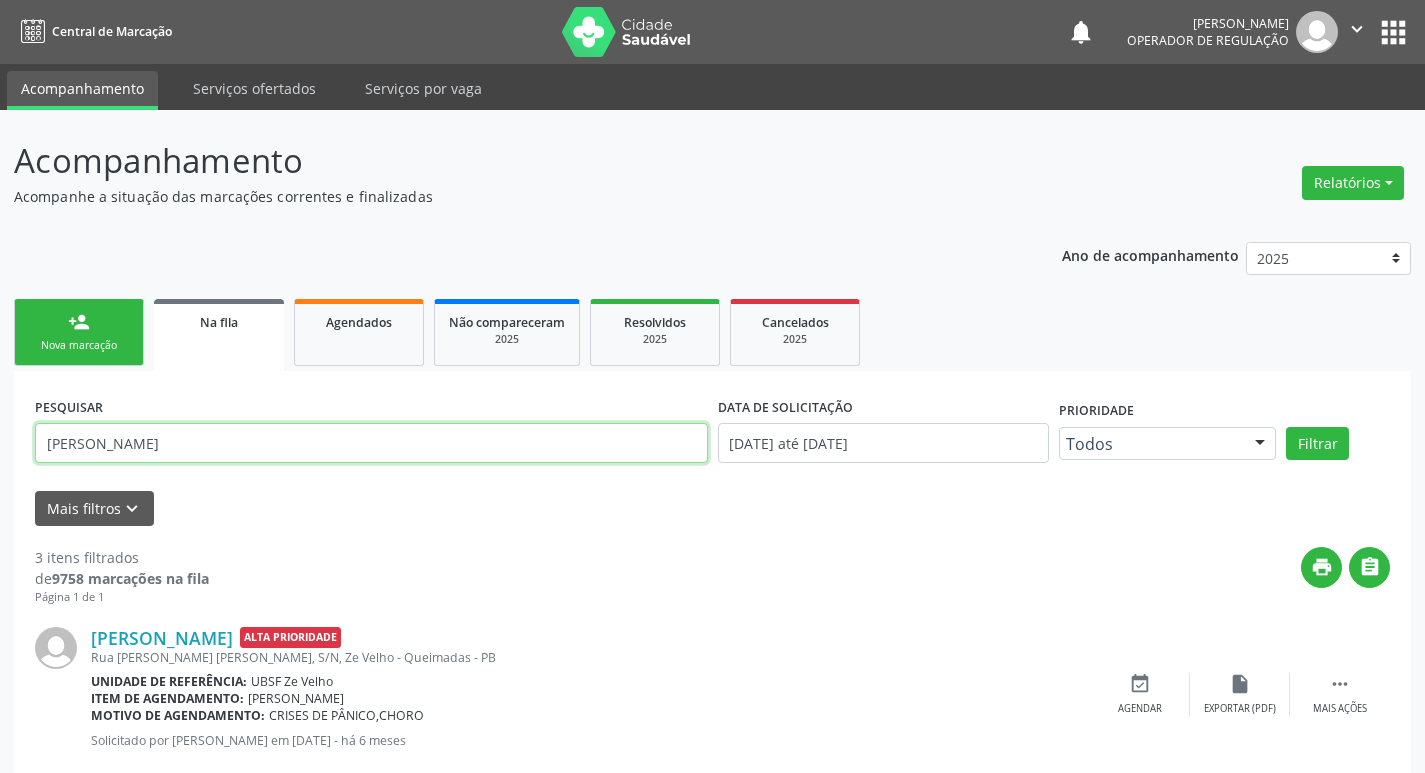 click on "MARINALVA BEZERRA" at bounding box center [371, 443] 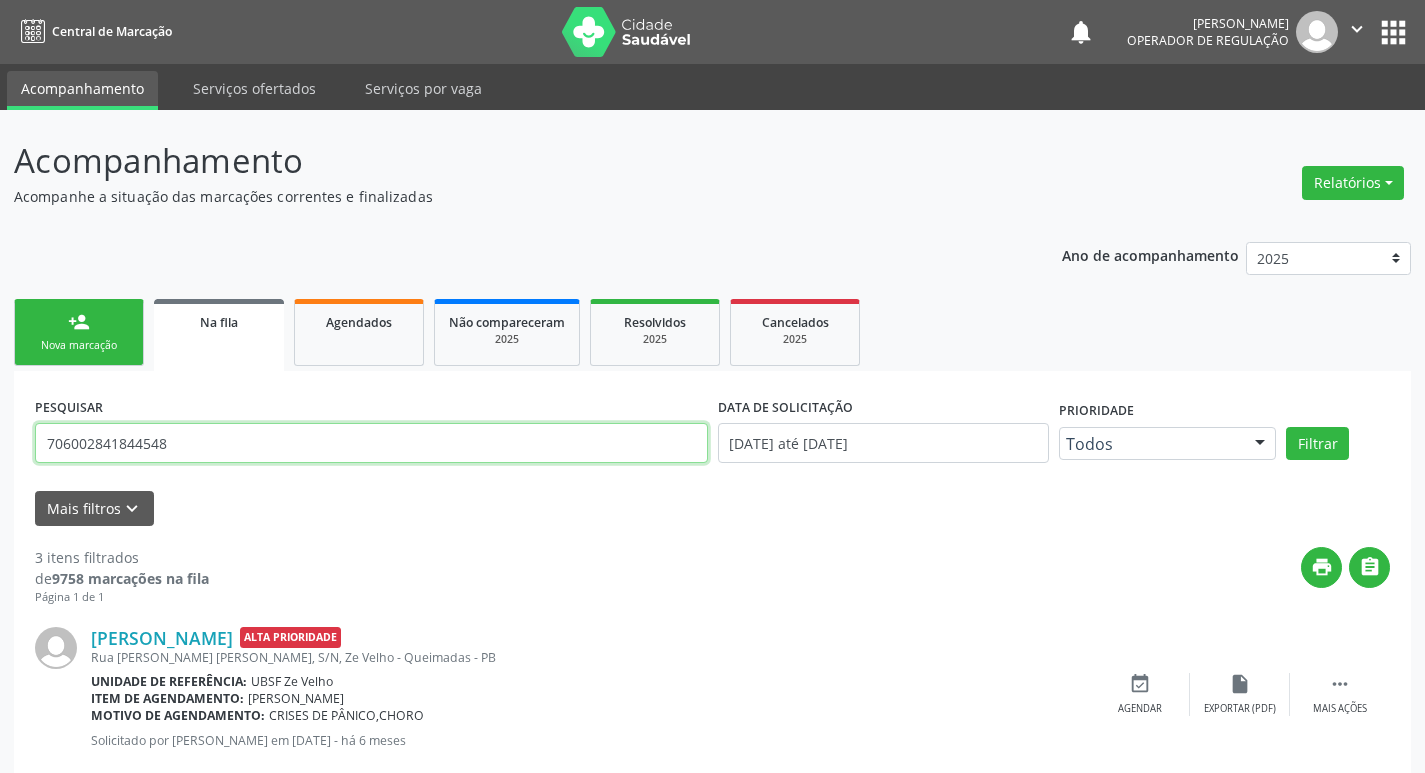 type on "706002841844548" 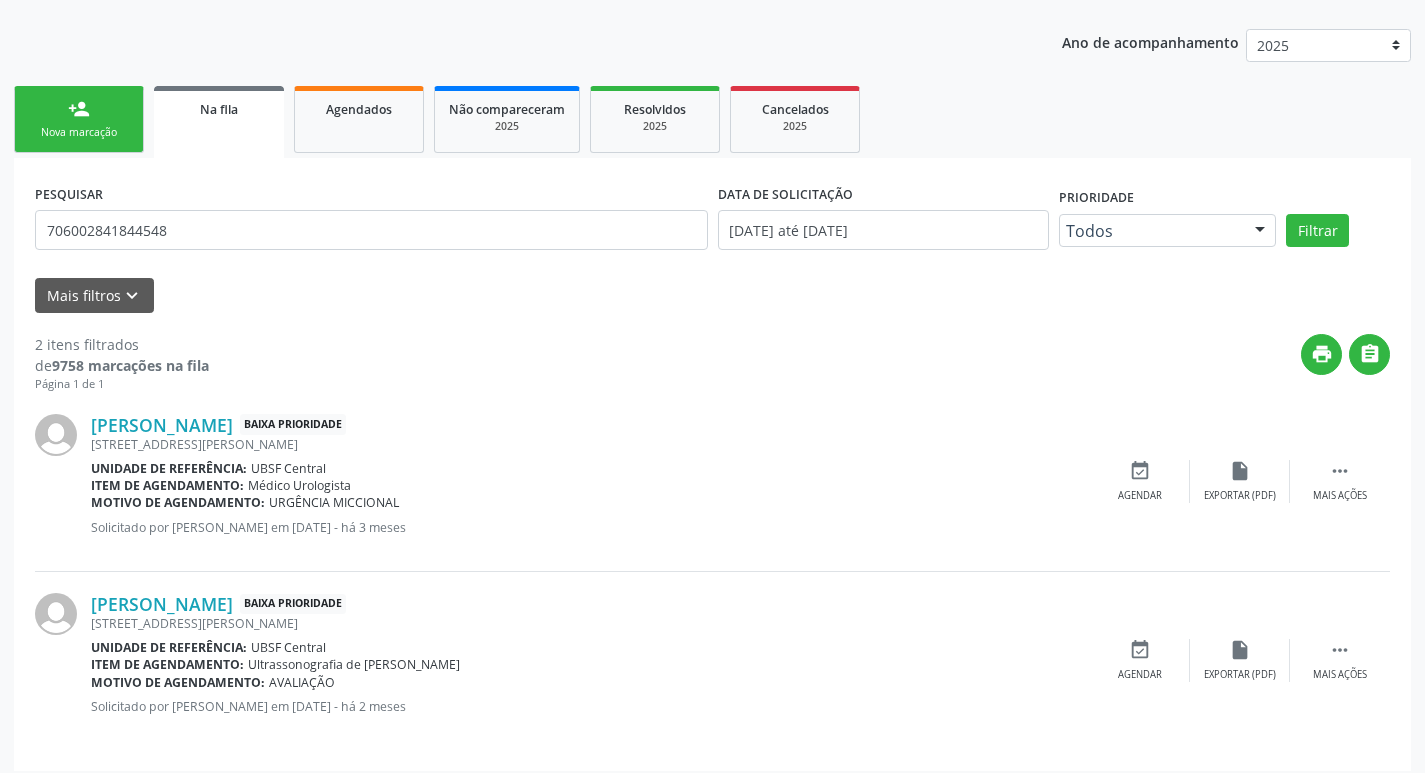 scroll, scrollTop: 225, scrollLeft: 0, axis: vertical 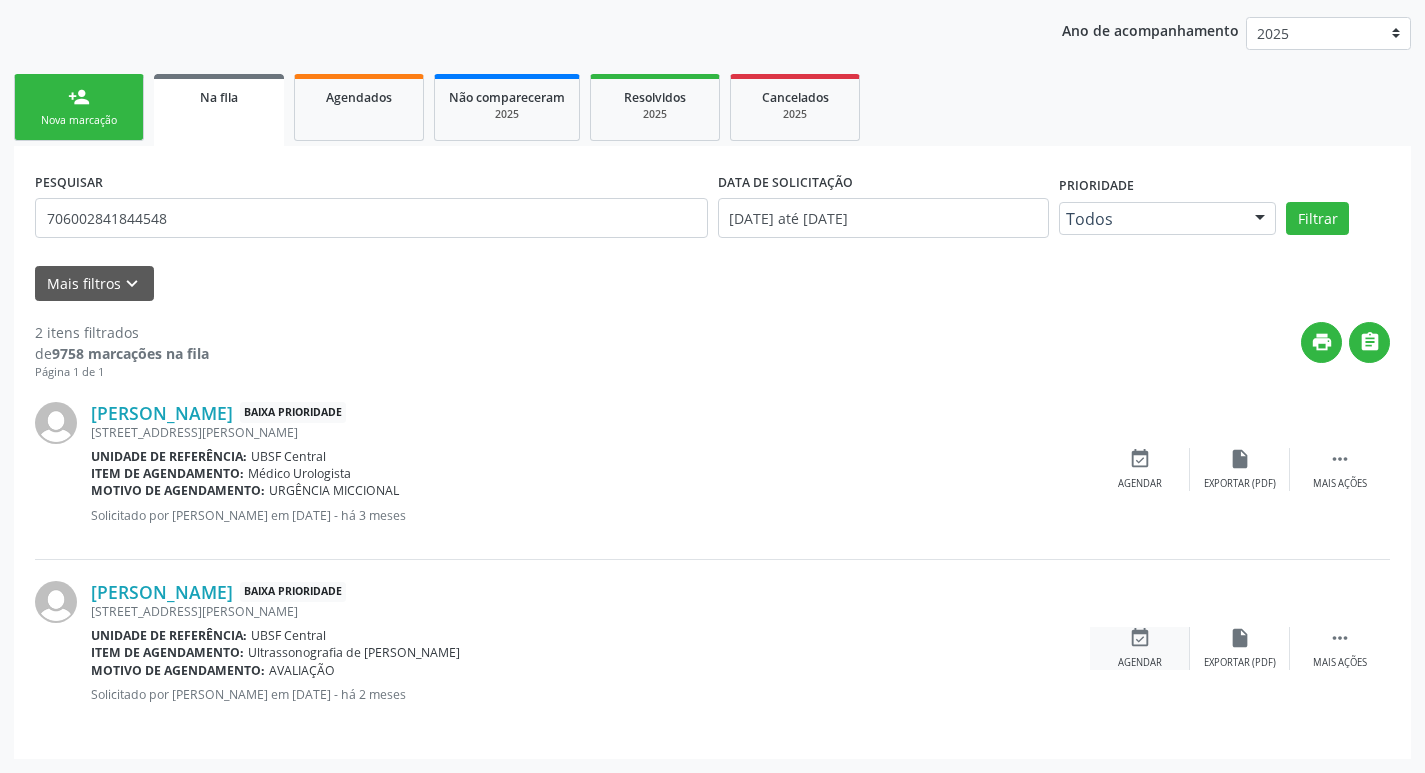 click on "event_available" at bounding box center [1140, 638] 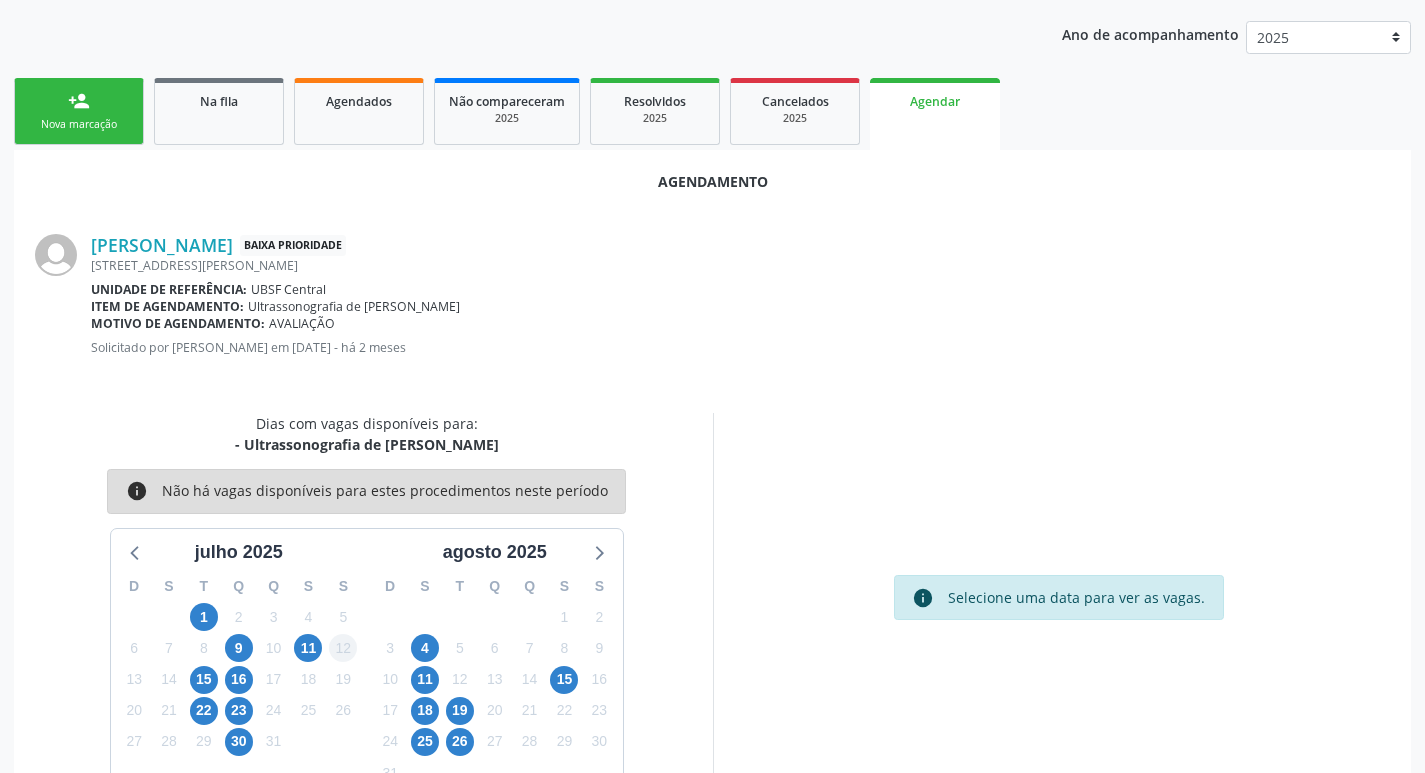 scroll, scrollTop: 225, scrollLeft: 0, axis: vertical 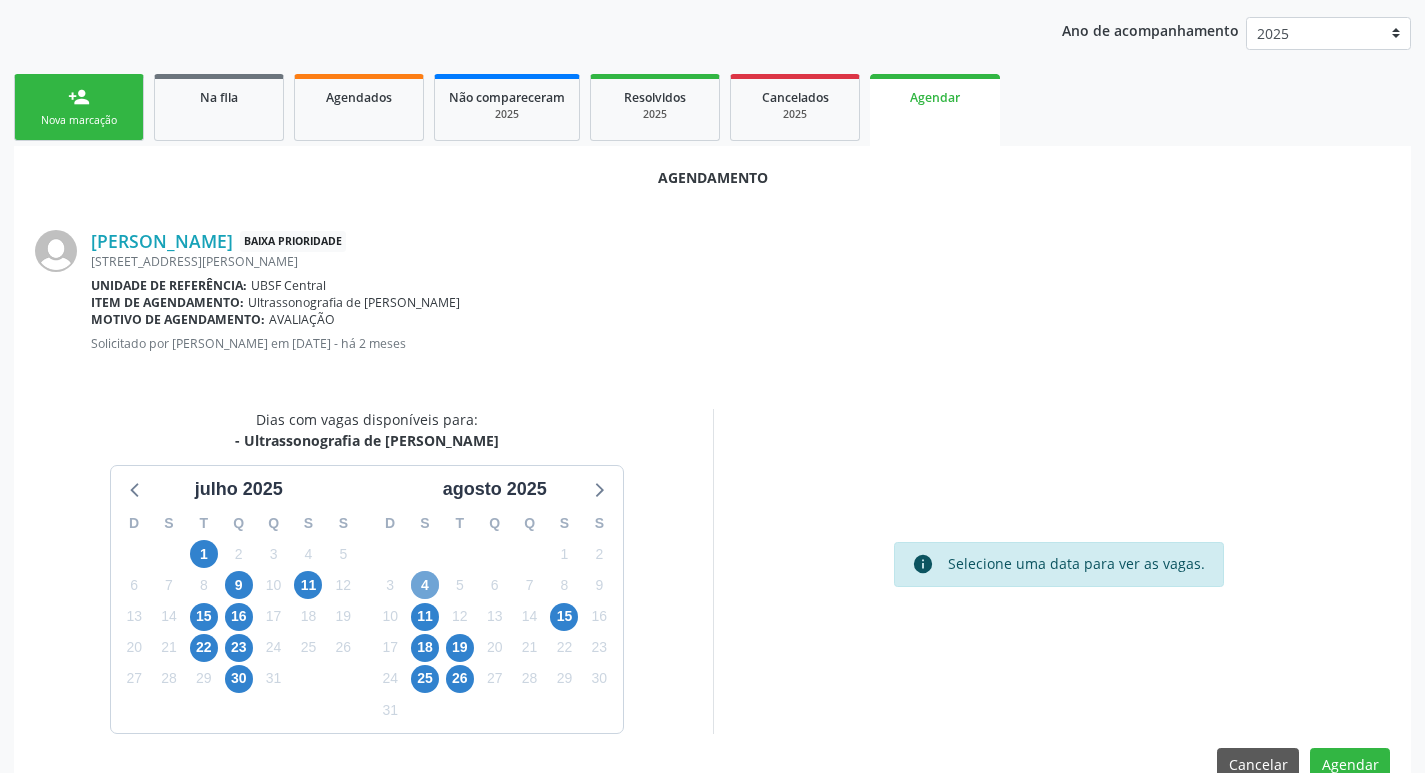 click on "4" at bounding box center [425, 585] 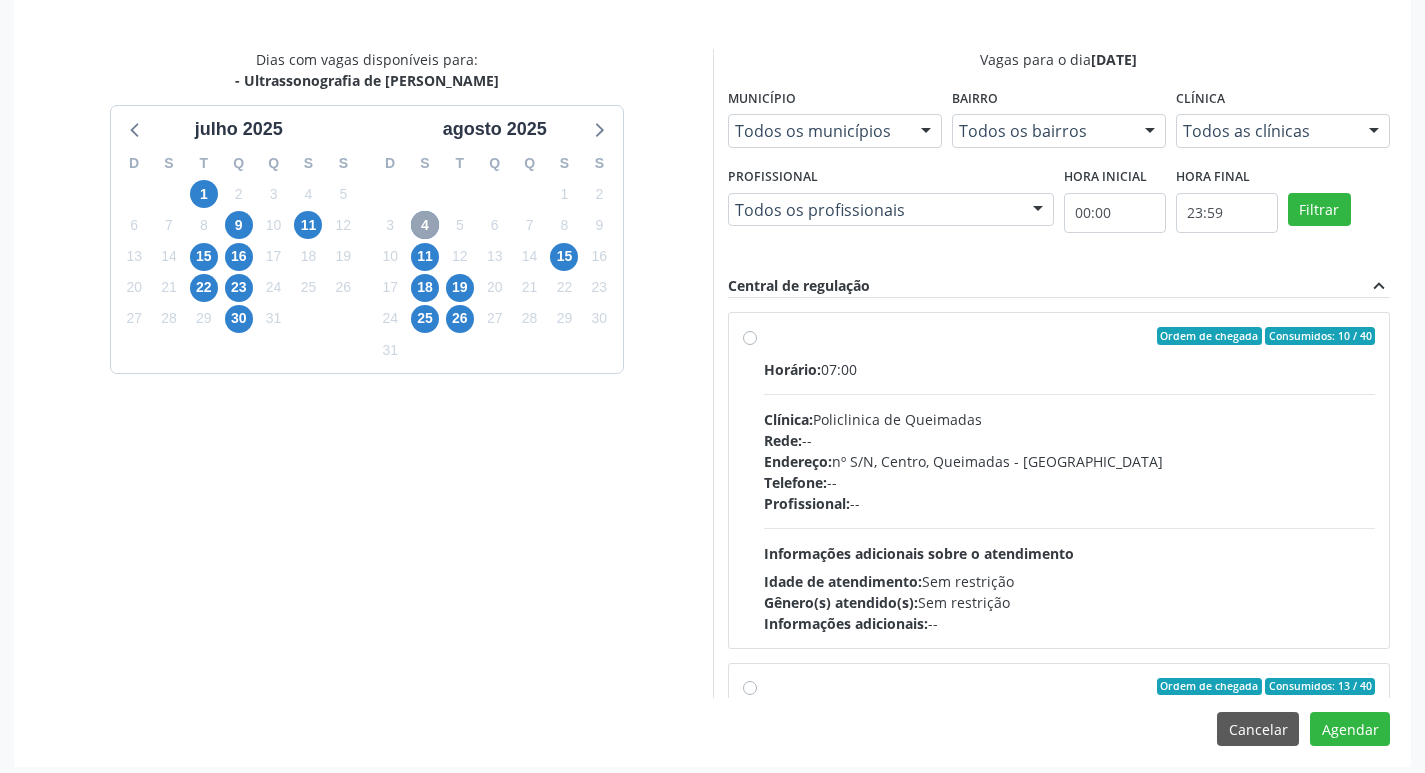 scroll, scrollTop: 593, scrollLeft: 0, axis: vertical 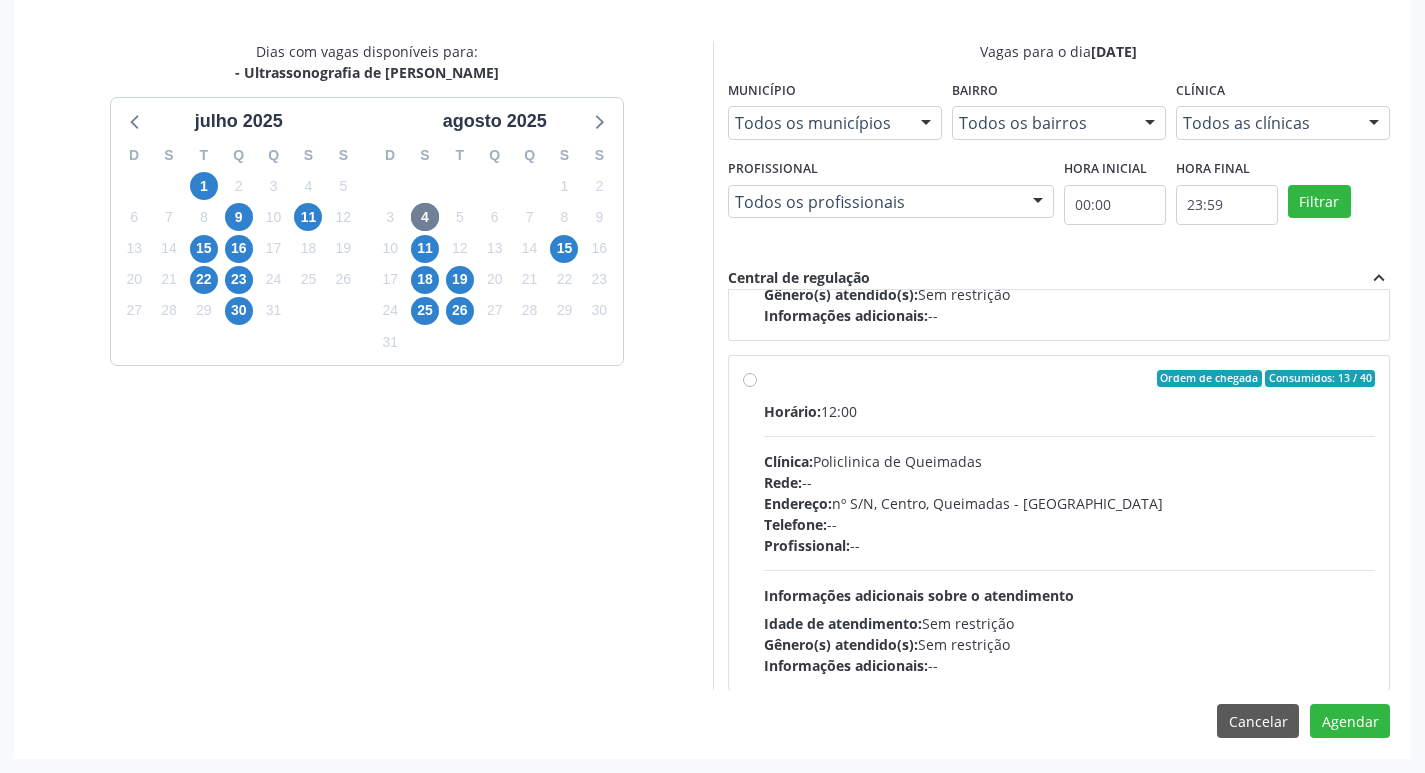 click on "Horário:   12:00
Clínica:  Policlinica de Queimadas
Rede:
--
Endereço:   nº S/N, Centro, Queimadas - PB
Telefone:   --
Profissional:
--
Informações adicionais sobre o atendimento
Idade de atendimento:
Sem restrição
Gênero(s) atendido(s):
Sem restrição
Informações adicionais:
--" at bounding box center (1070, 538) 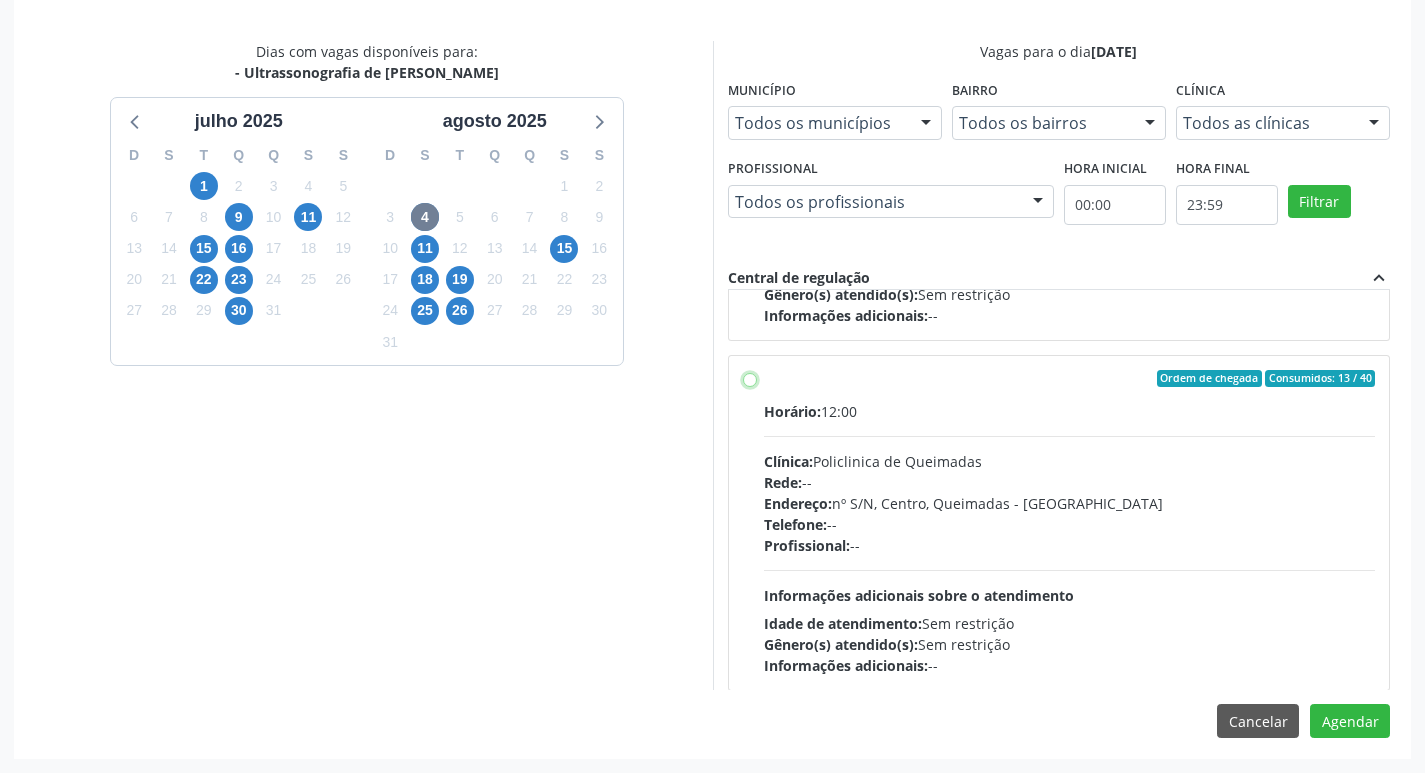 click on "Ordem de chegada
Consumidos: 13 / 40
Horário:   12:00
Clínica:  Policlinica de Queimadas
Rede:
--
Endereço:   nº S/N, Centro, Queimadas - PB
Telefone:   --
Profissional:
--
Informações adicionais sobre o atendimento
Idade de atendimento:
Sem restrição
Gênero(s) atendido(s):
Sem restrição
Informações adicionais:
--" at bounding box center (750, 379) 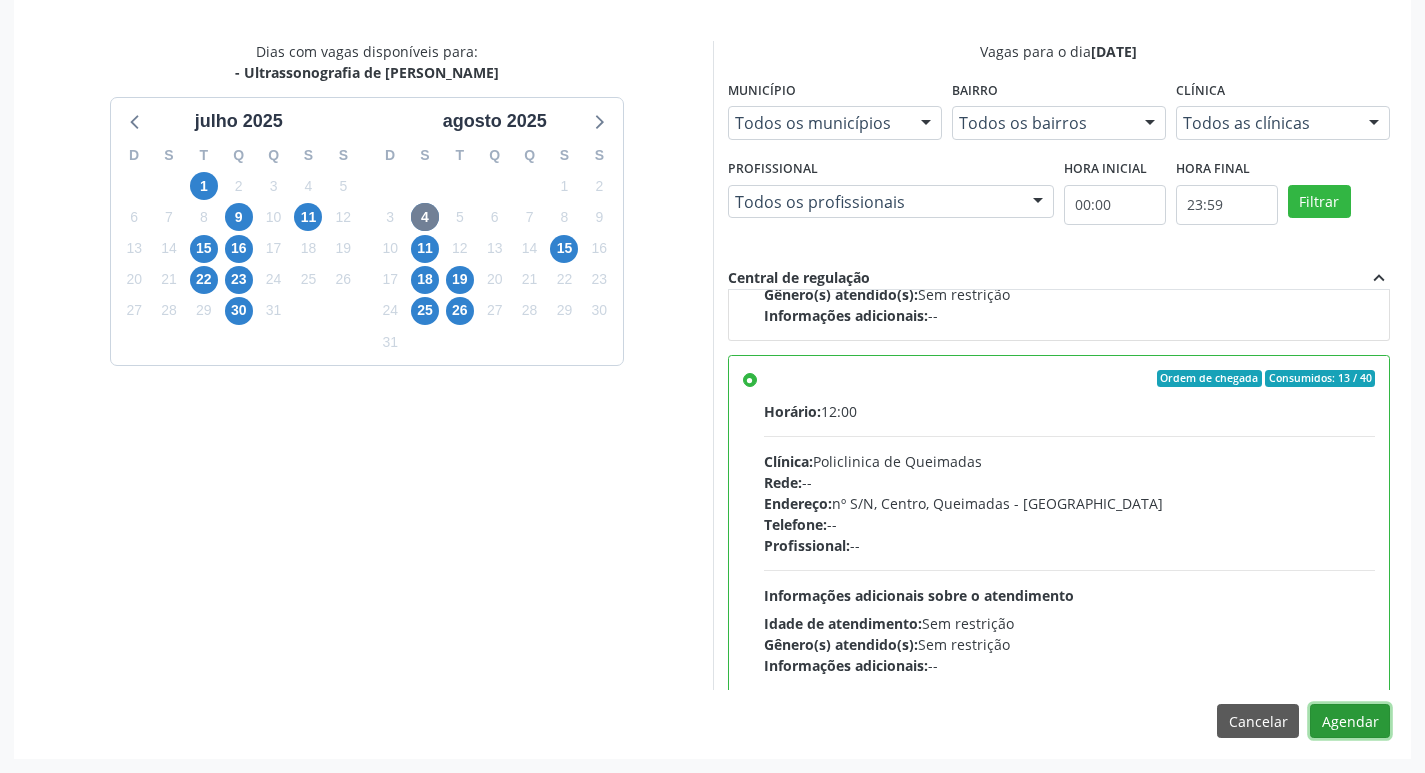 click on "Agendar" at bounding box center (1350, 721) 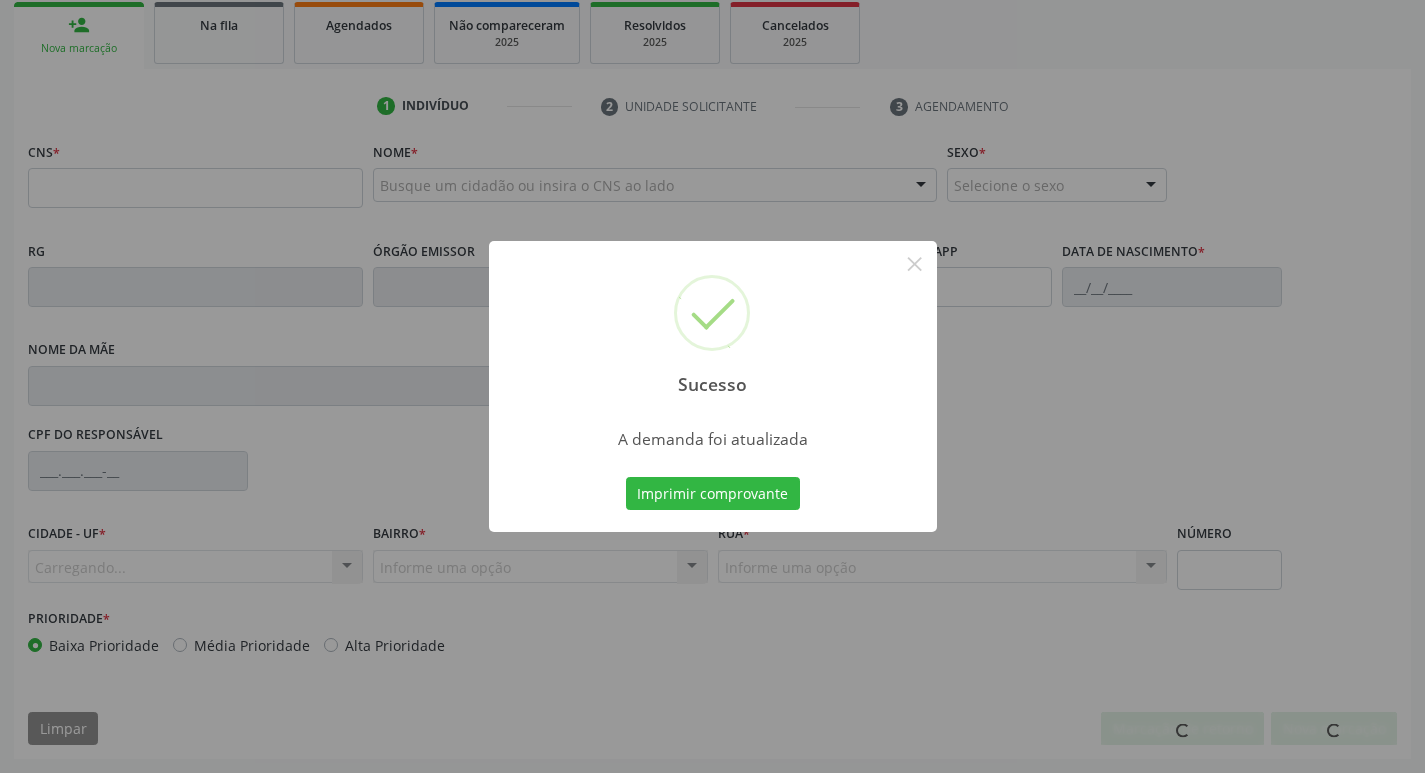 scroll, scrollTop: 297, scrollLeft: 0, axis: vertical 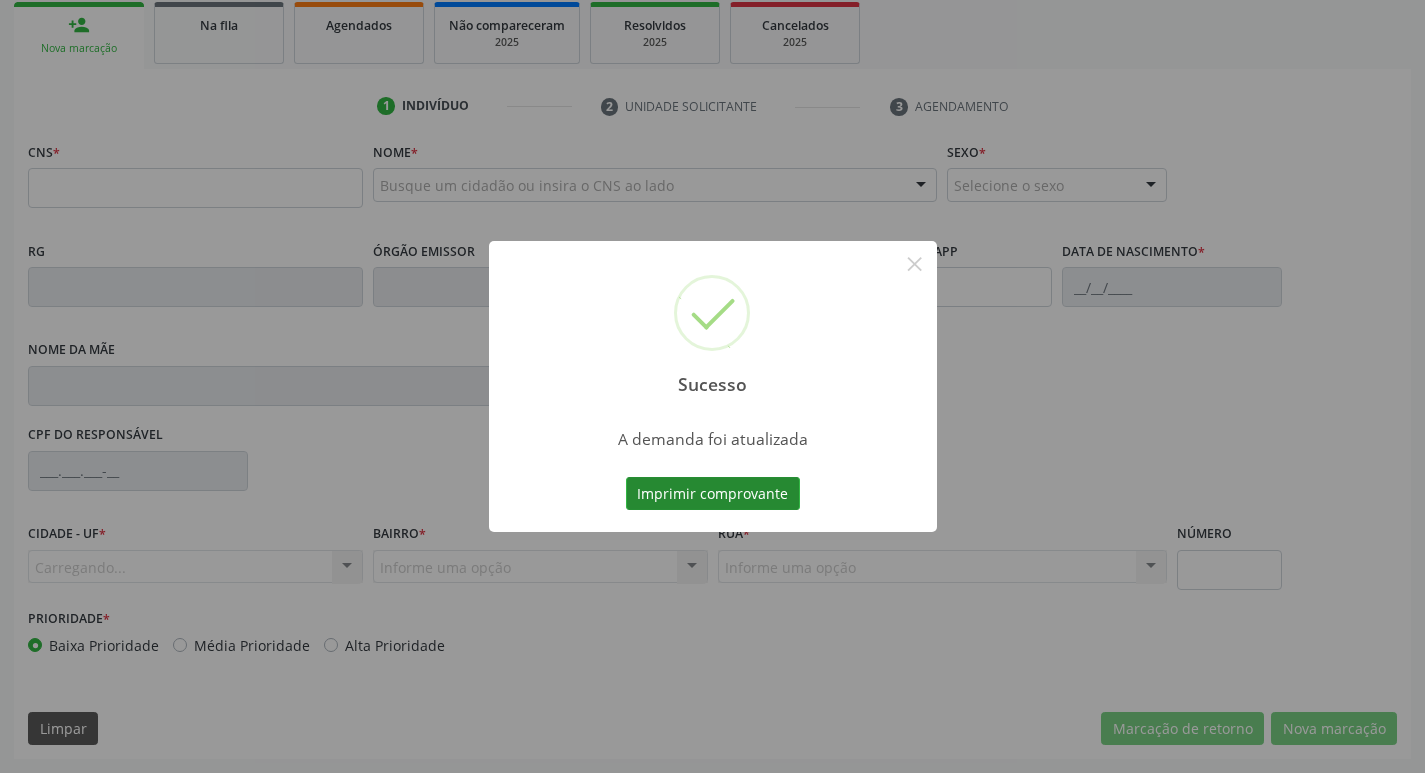 click on "Imprimir comprovante" at bounding box center [713, 494] 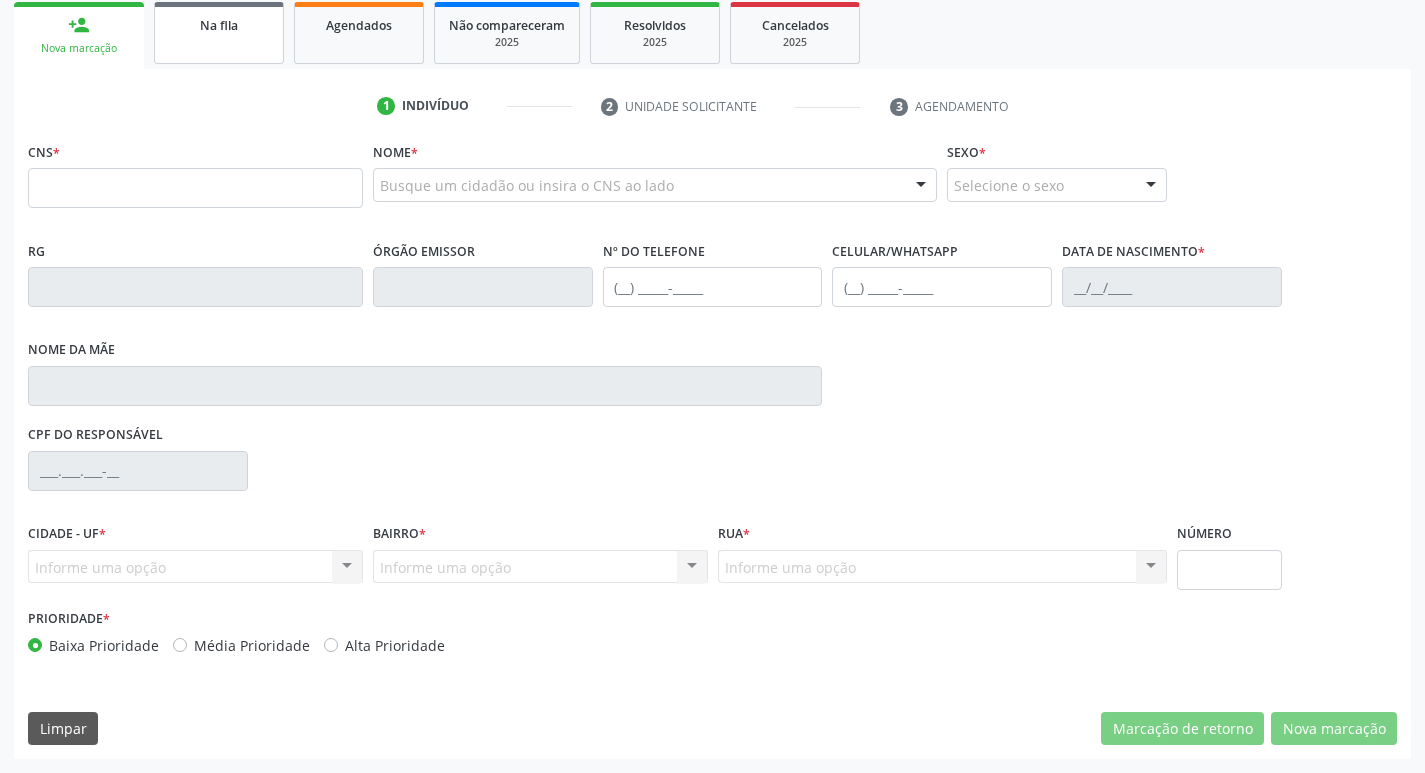 click on "Na fila" at bounding box center (219, 33) 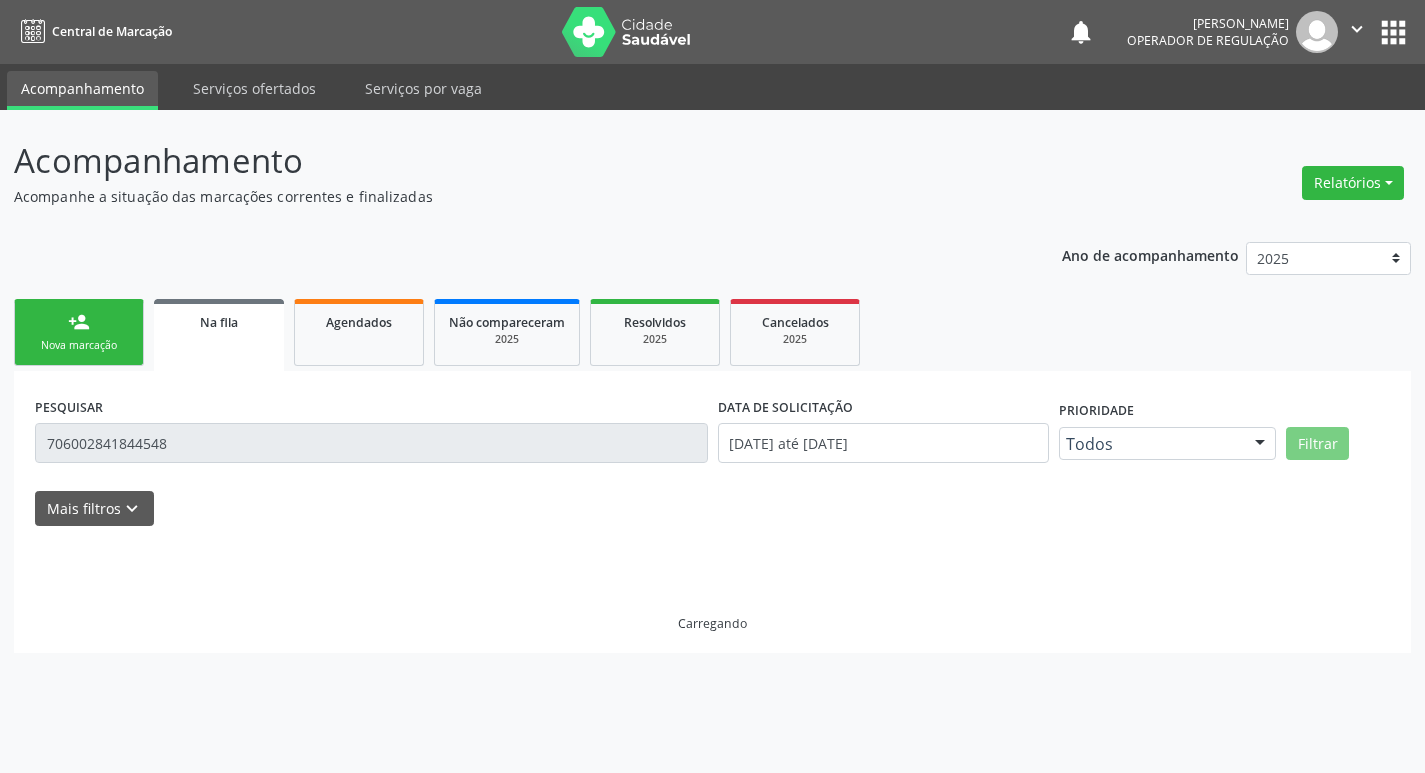 scroll, scrollTop: 0, scrollLeft: 0, axis: both 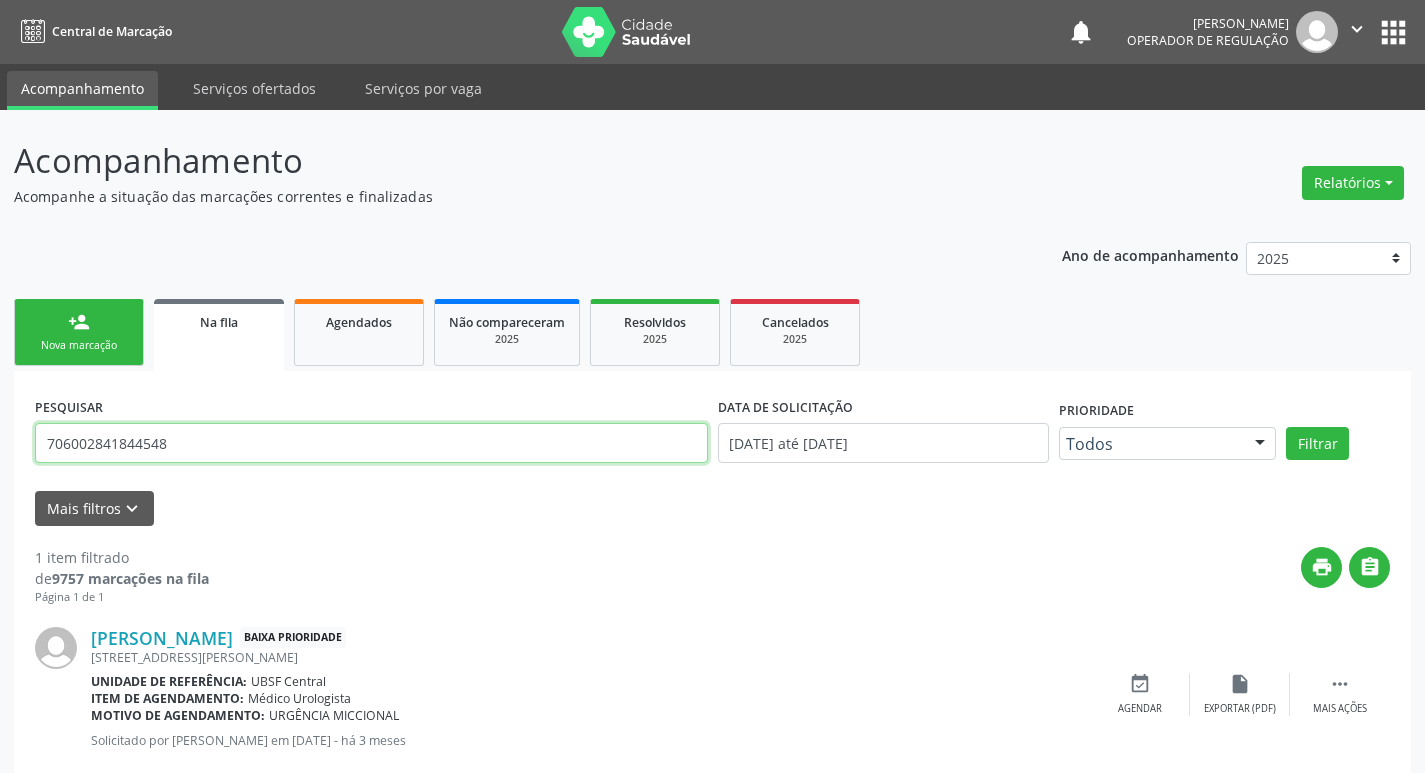 click on "706002841844548" at bounding box center [371, 443] 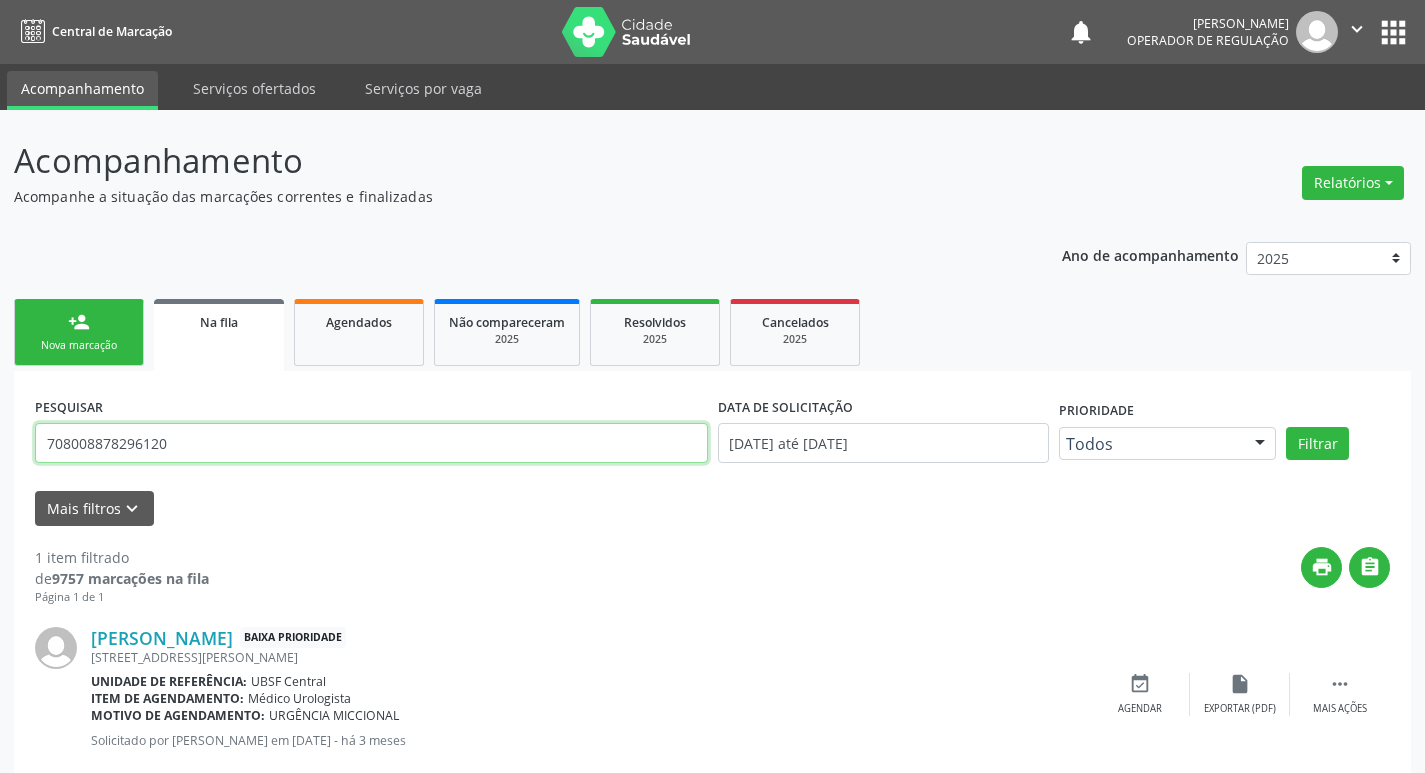 type on "708008878296120" 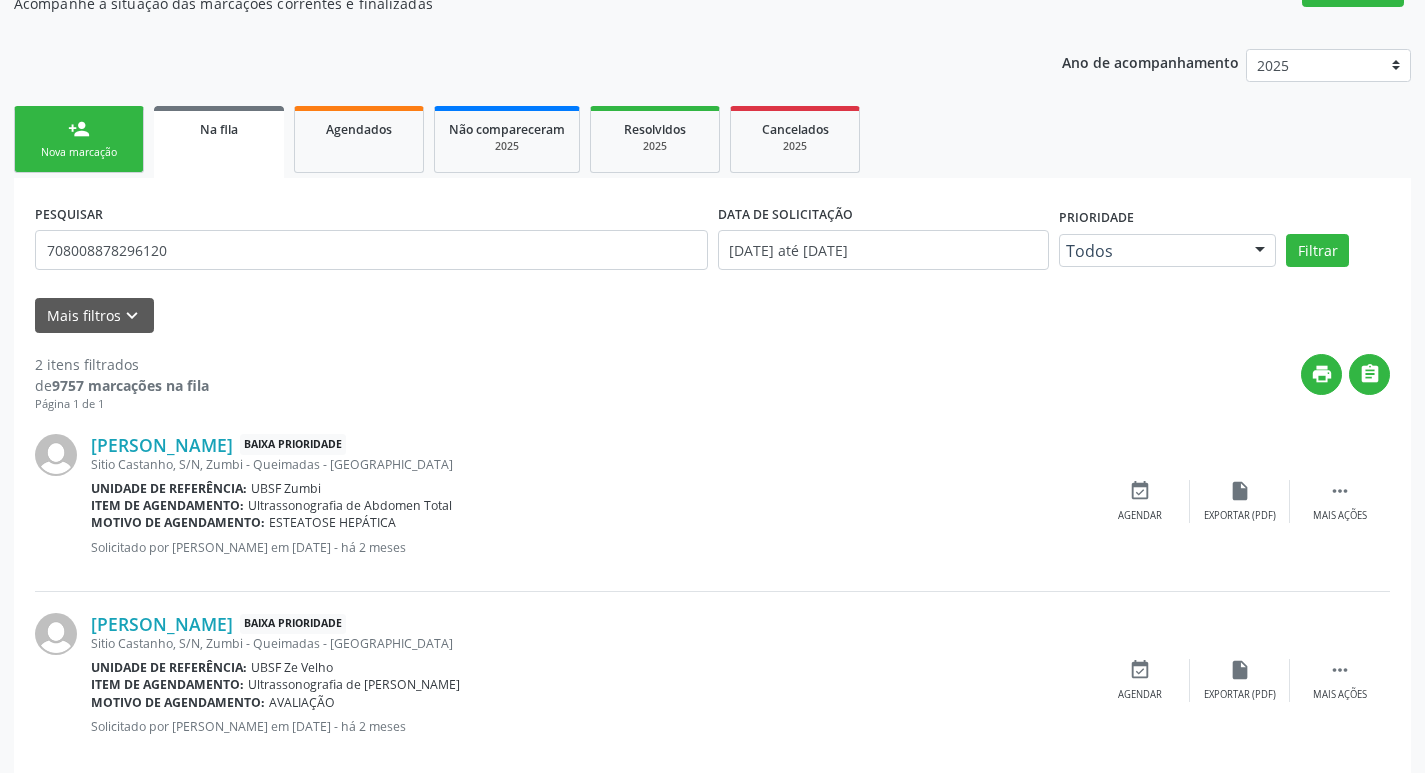 scroll, scrollTop: 225, scrollLeft: 0, axis: vertical 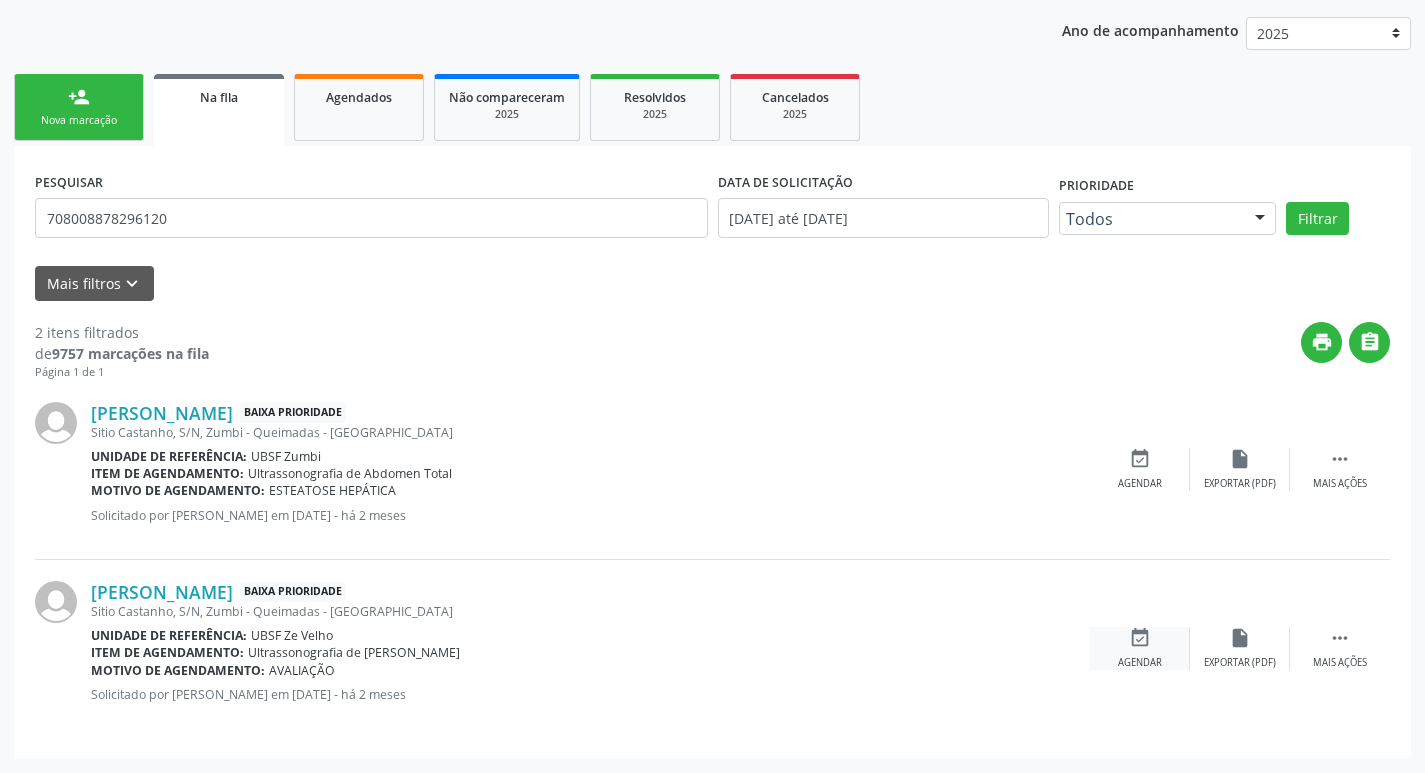 click on "event_available" at bounding box center [1140, 638] 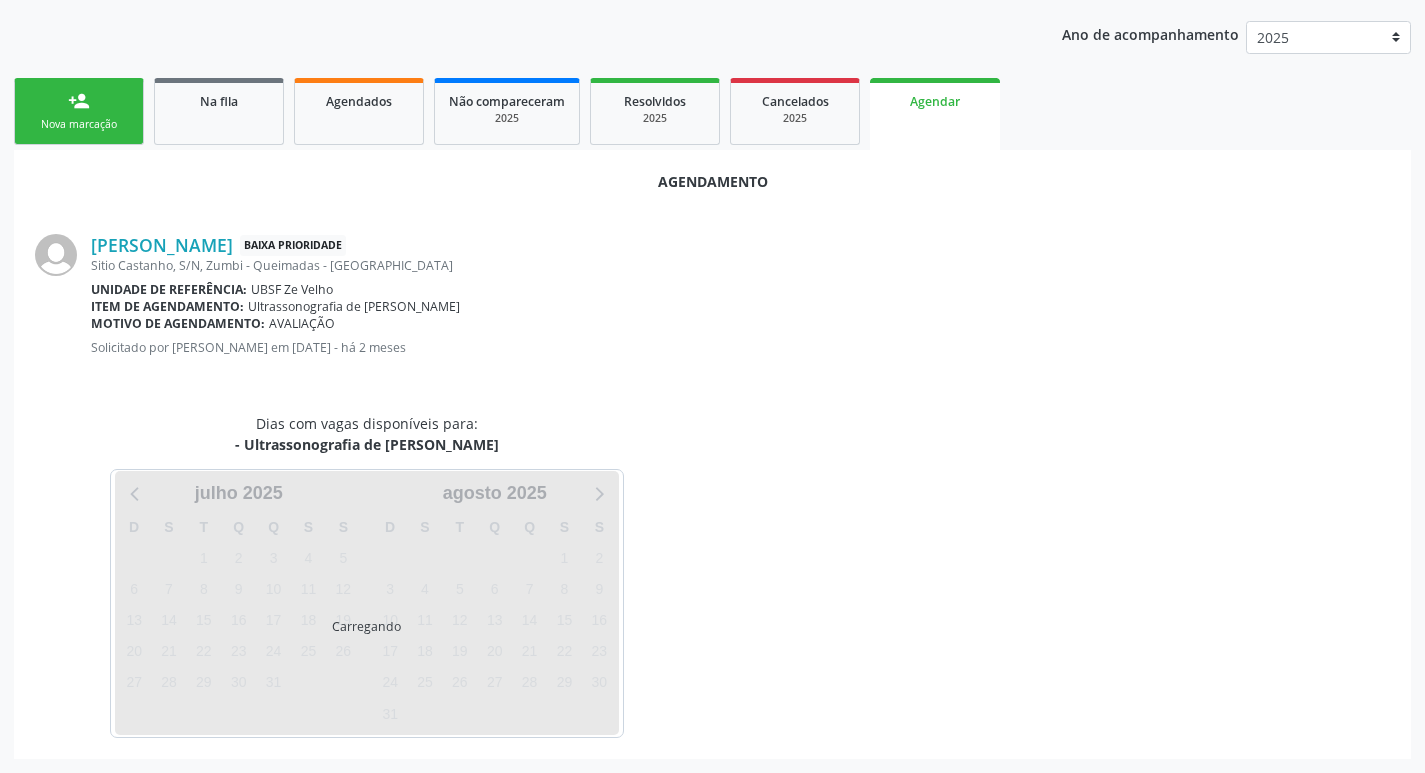 scroll, scrollTop: 225, scrollLeft: 0, axis: vertical 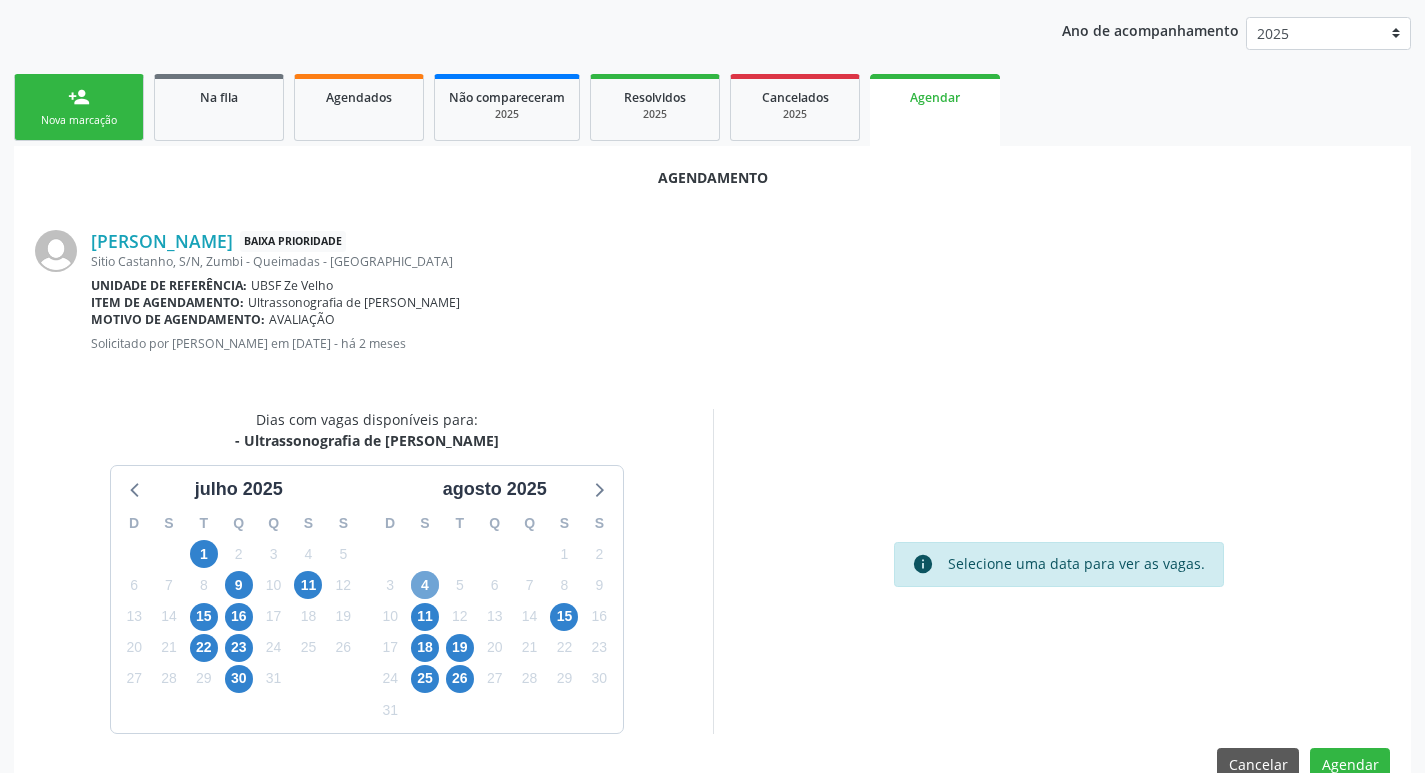 click on "4" at bounding box center (425, 585) 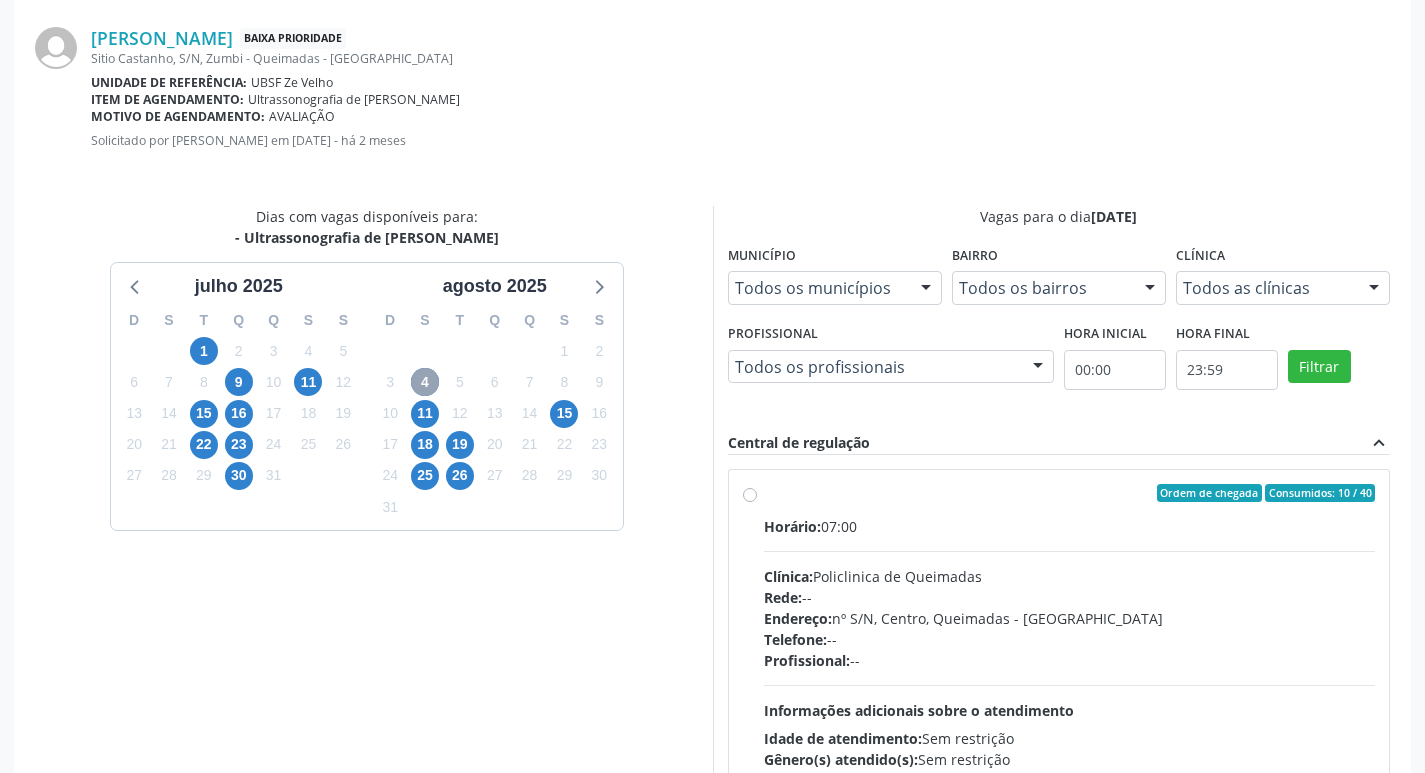 scroll, scrollTop: 593, scrollLeft: 0, axis: vertical 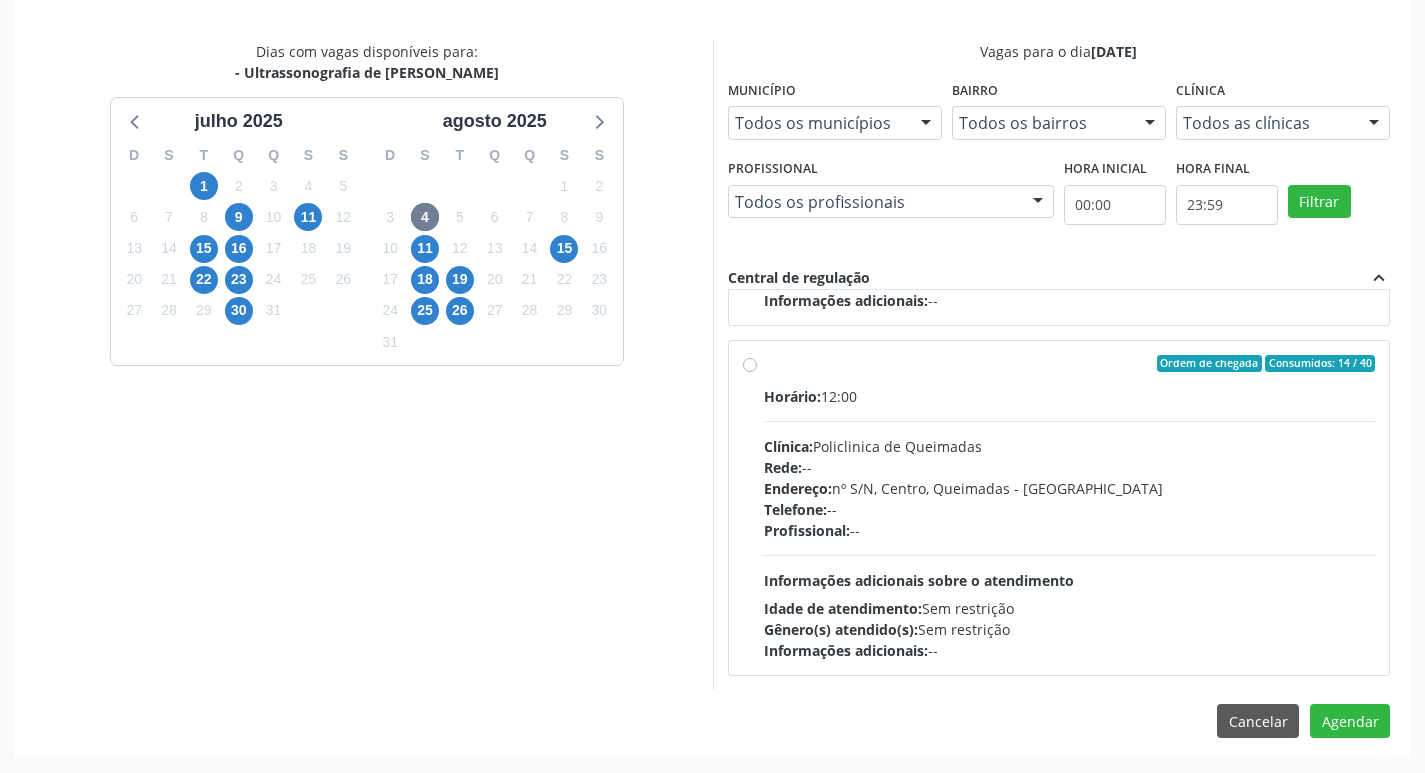 click on "Gênero(s) atendido(s):
Sem restrição" at bounding box center (1070, 629) 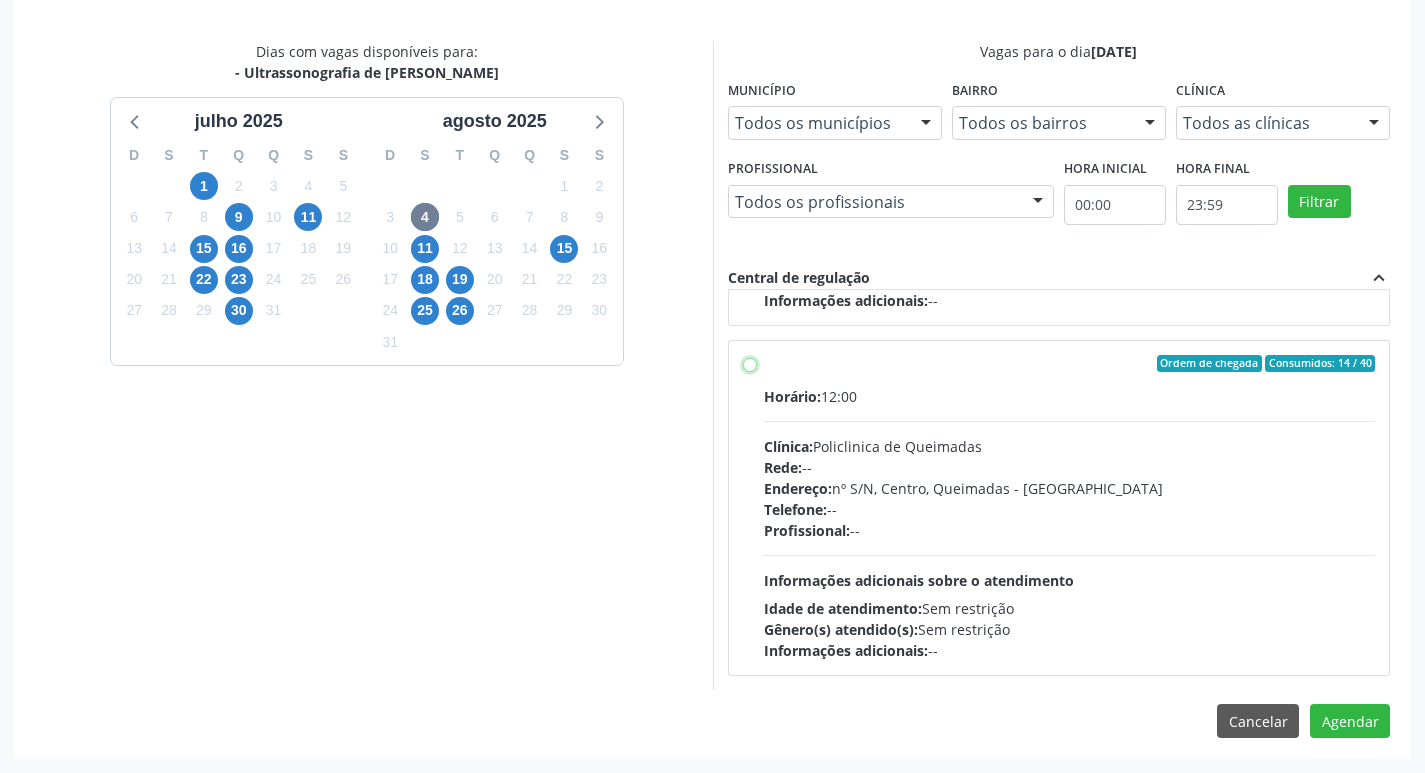 radio on "true" 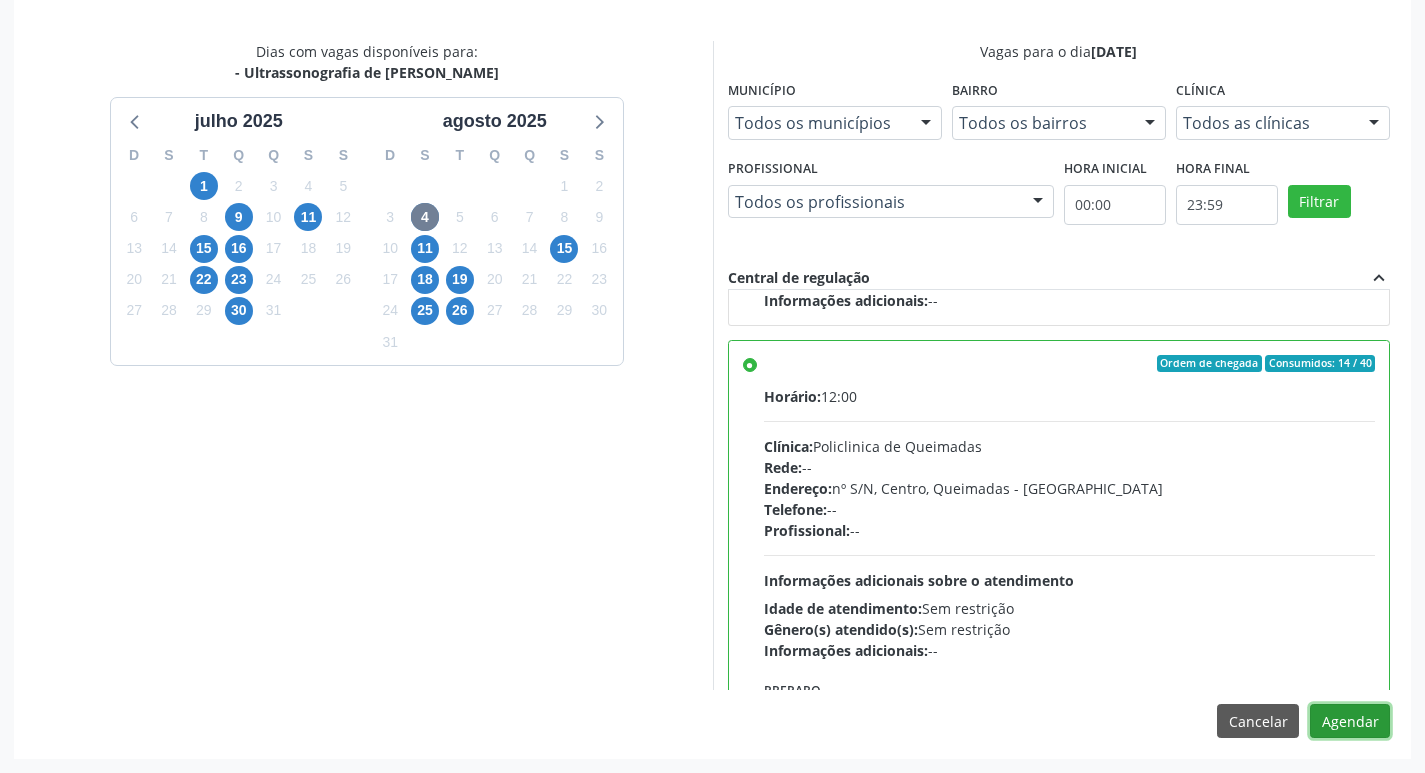 click on "Agendar" at bounding box center (1350, 721) 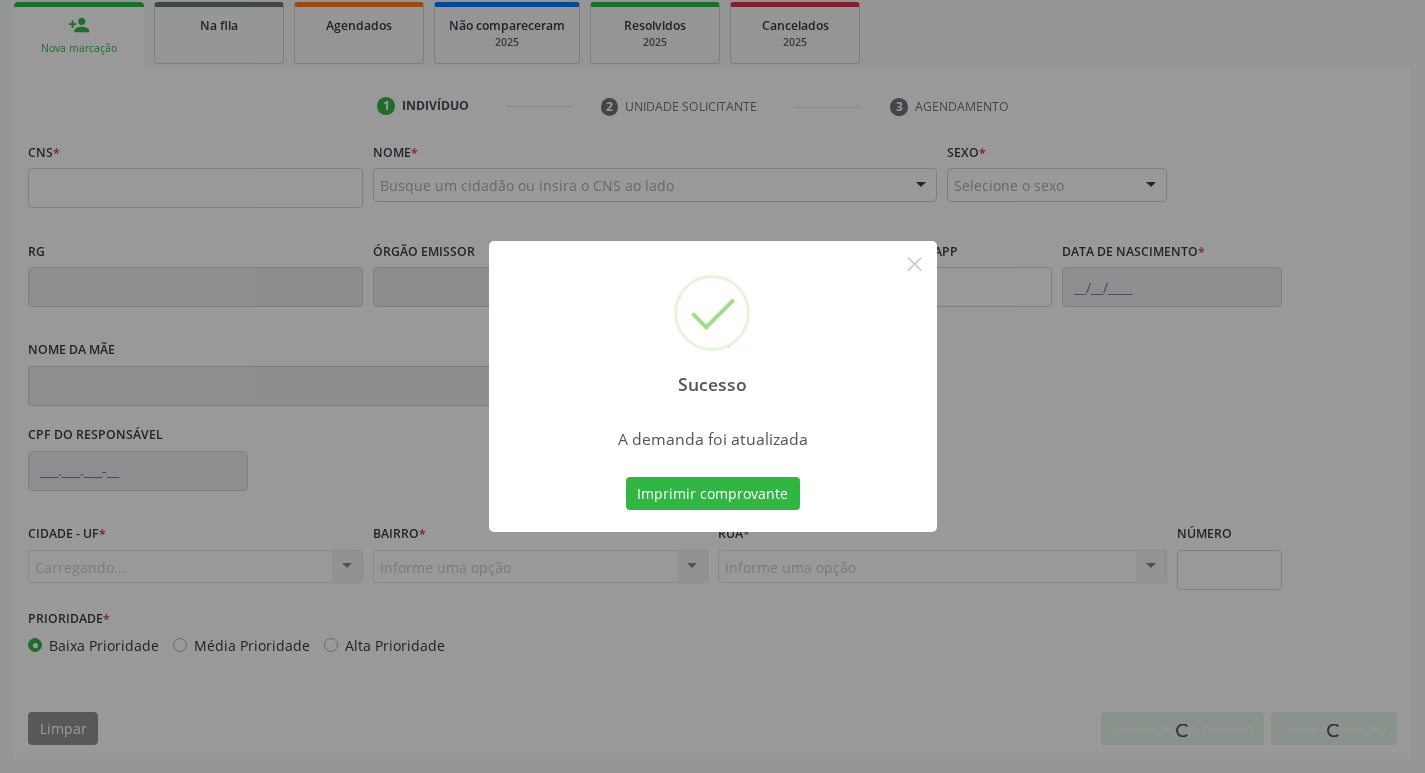 scroll, scrollTop: 297, scrollLeft: 0, axis: vertical 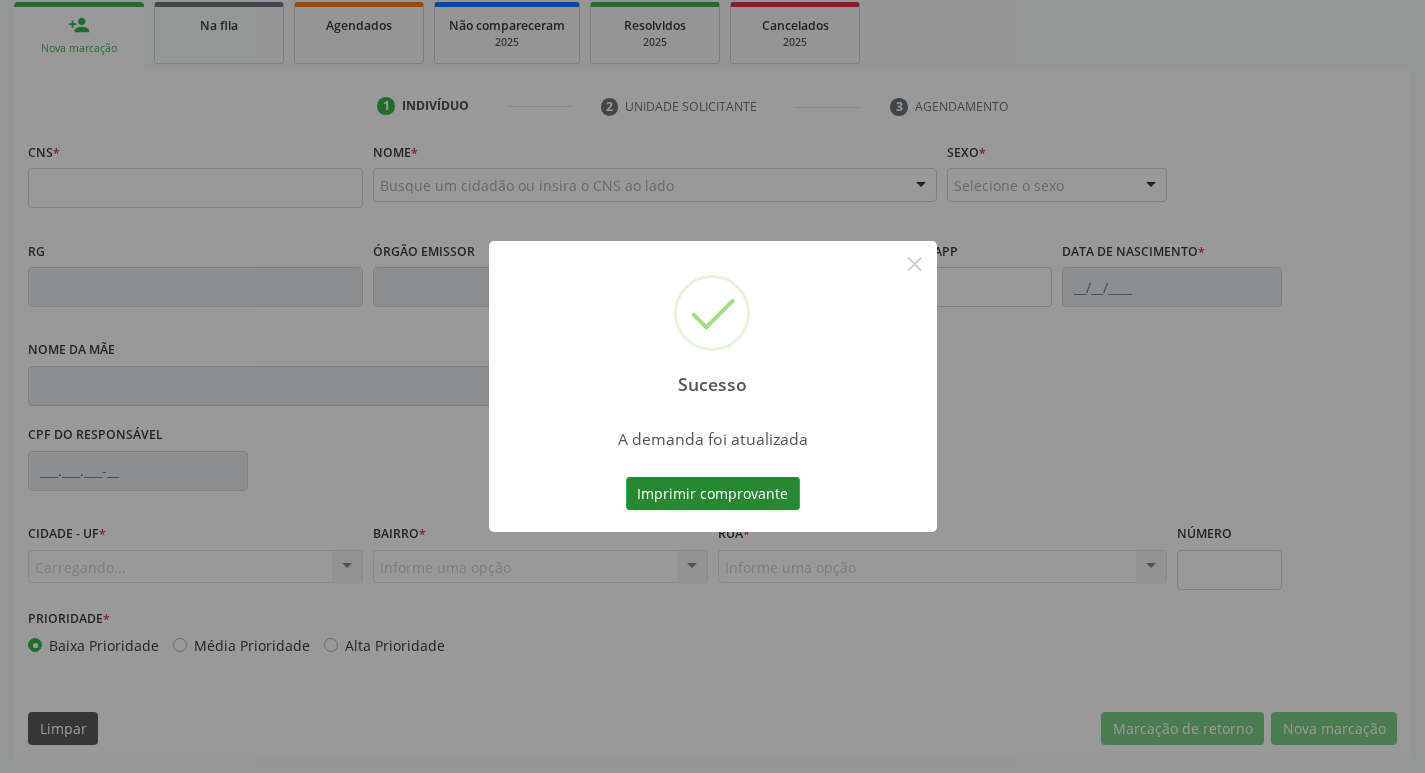 click on "Imprimir comprovante" at bounding box center [713, 494] 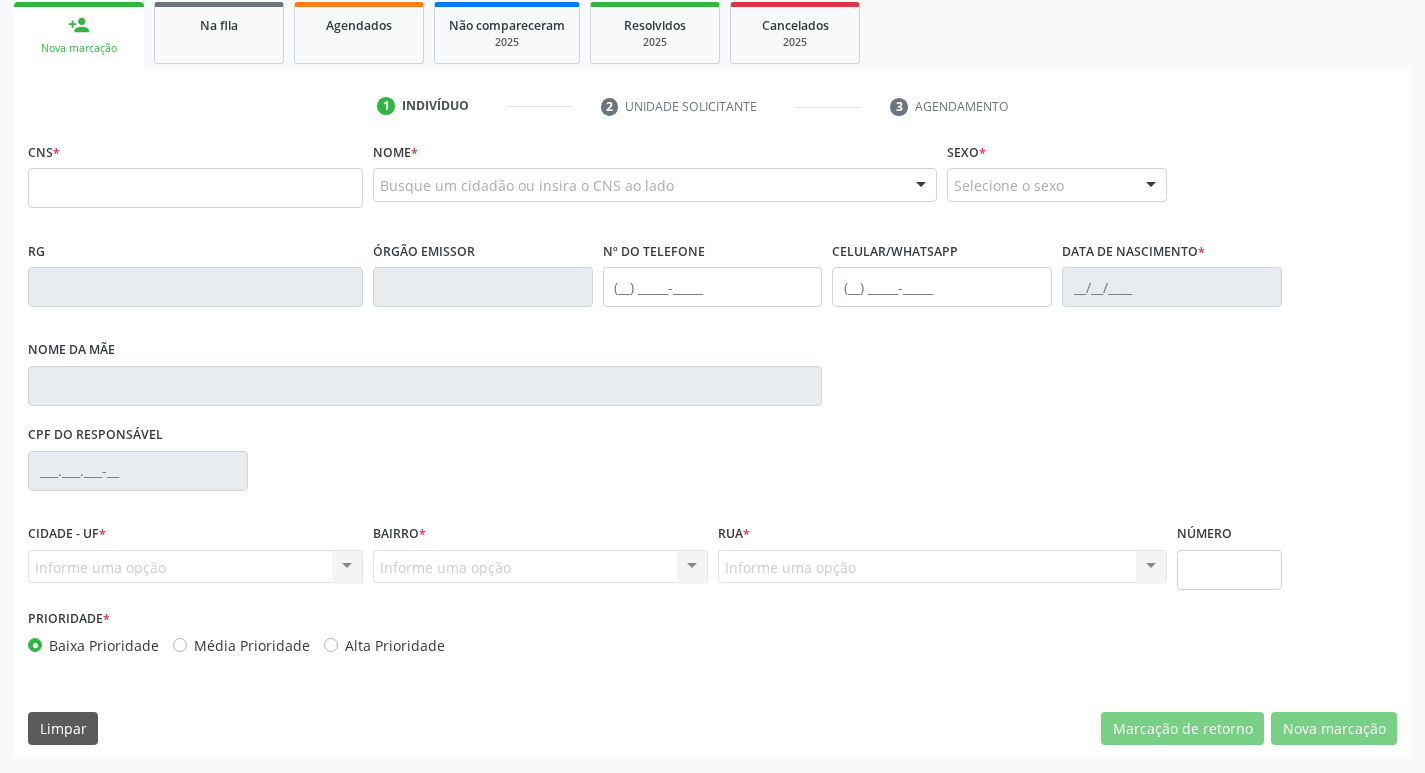 click on "person_add
Nova marcação
Na fila   Agendados   Não compareceram
2025
Resolvidos
2025
Cancelados
2025" at bounding box center [712, 33] 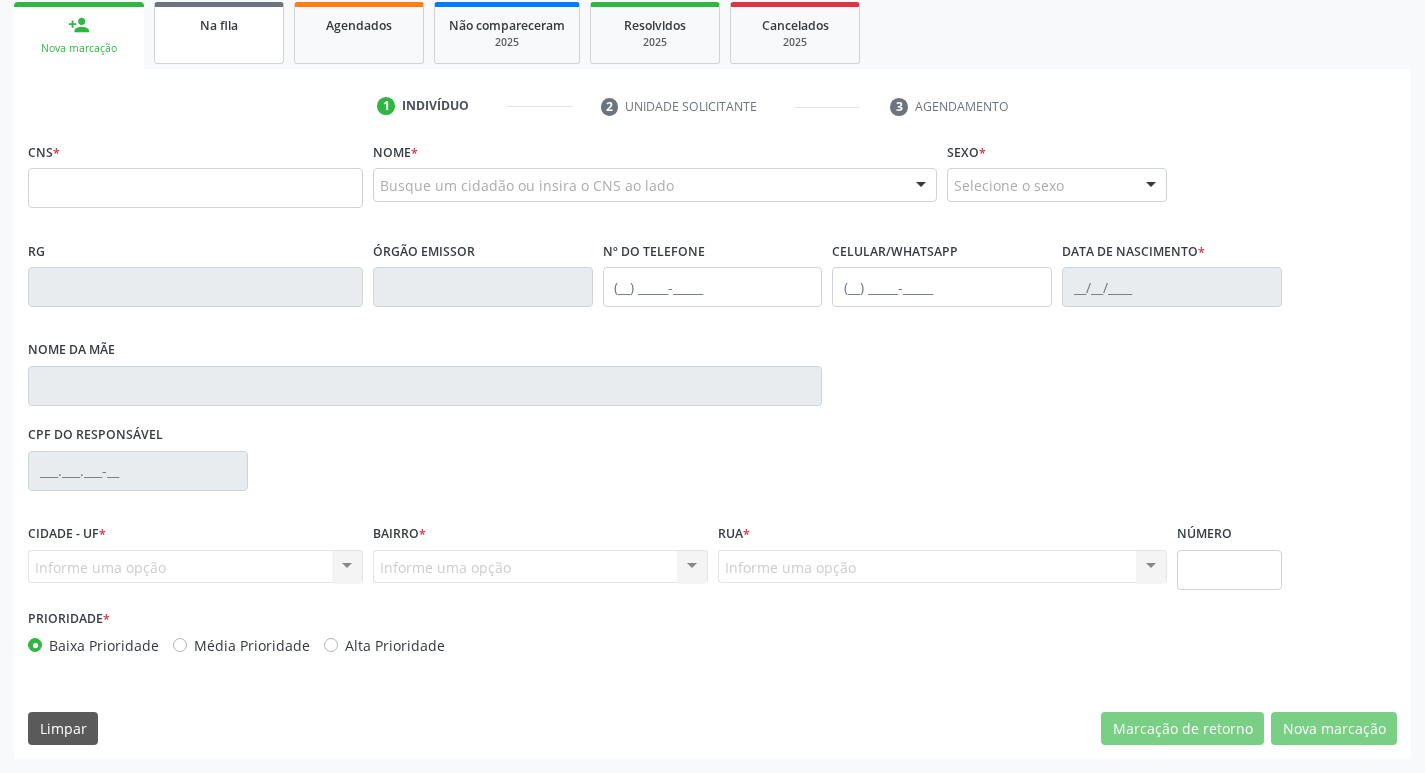 click on "Na fila" at bounding box center [219, 33] 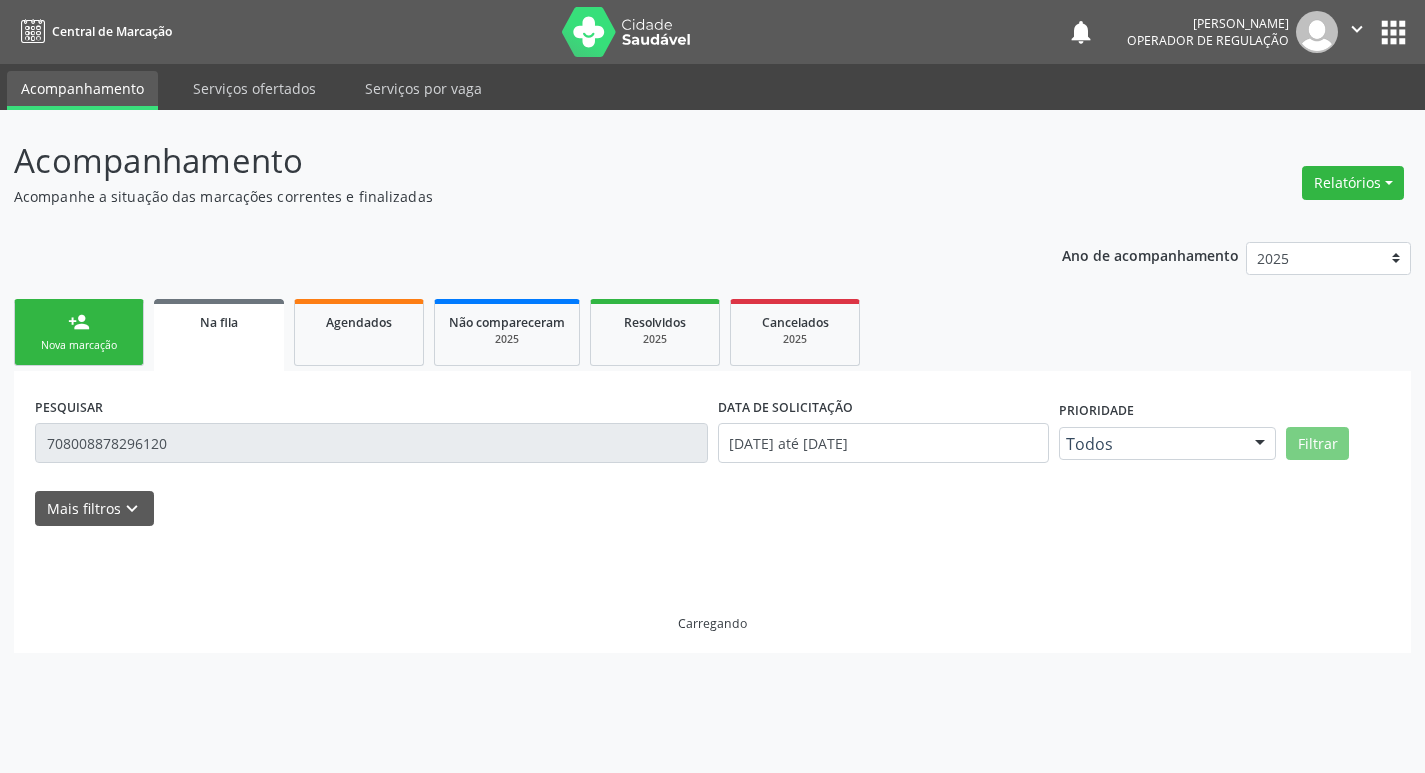 scroll, scrollTop: 0, scrollLeft: 0, axis: both 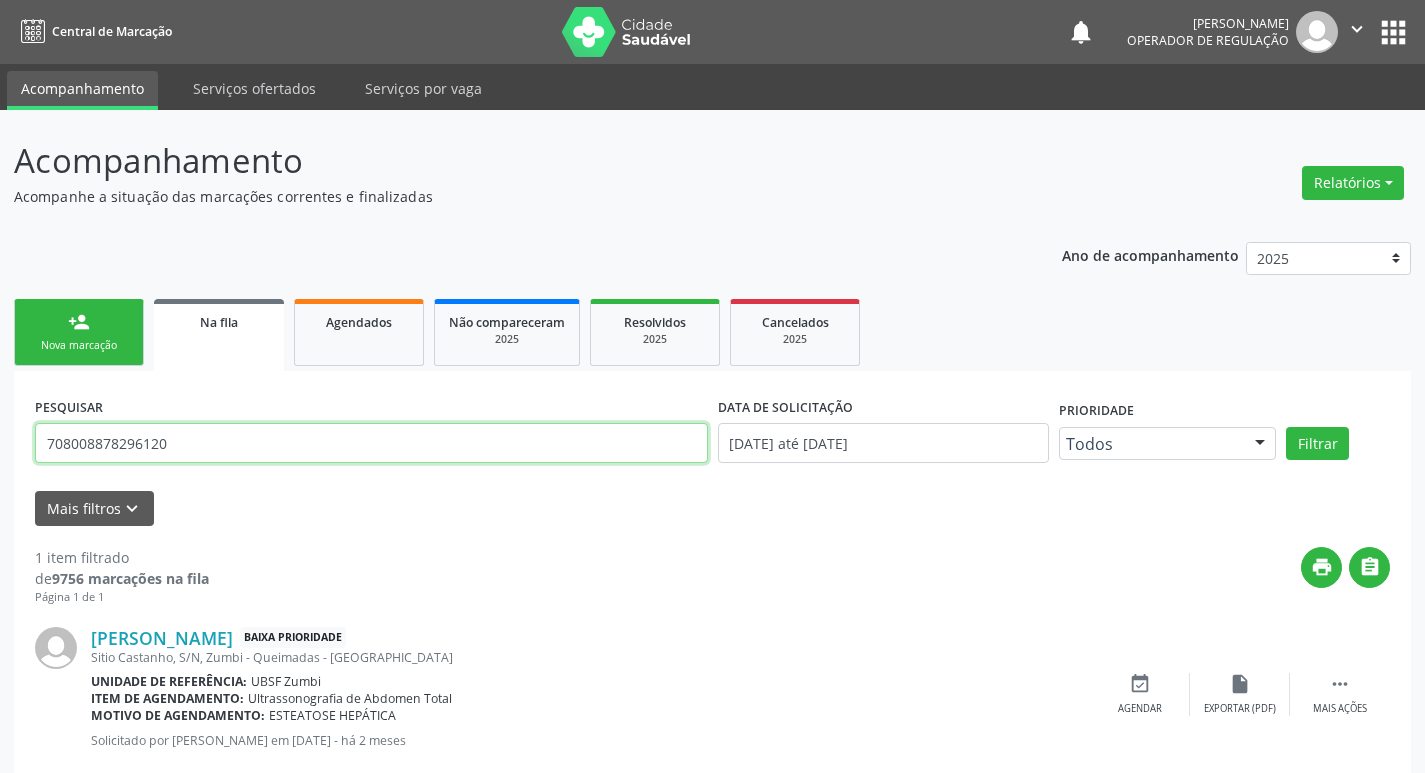 click on "708008878296120" at bounding box center [371, 443] 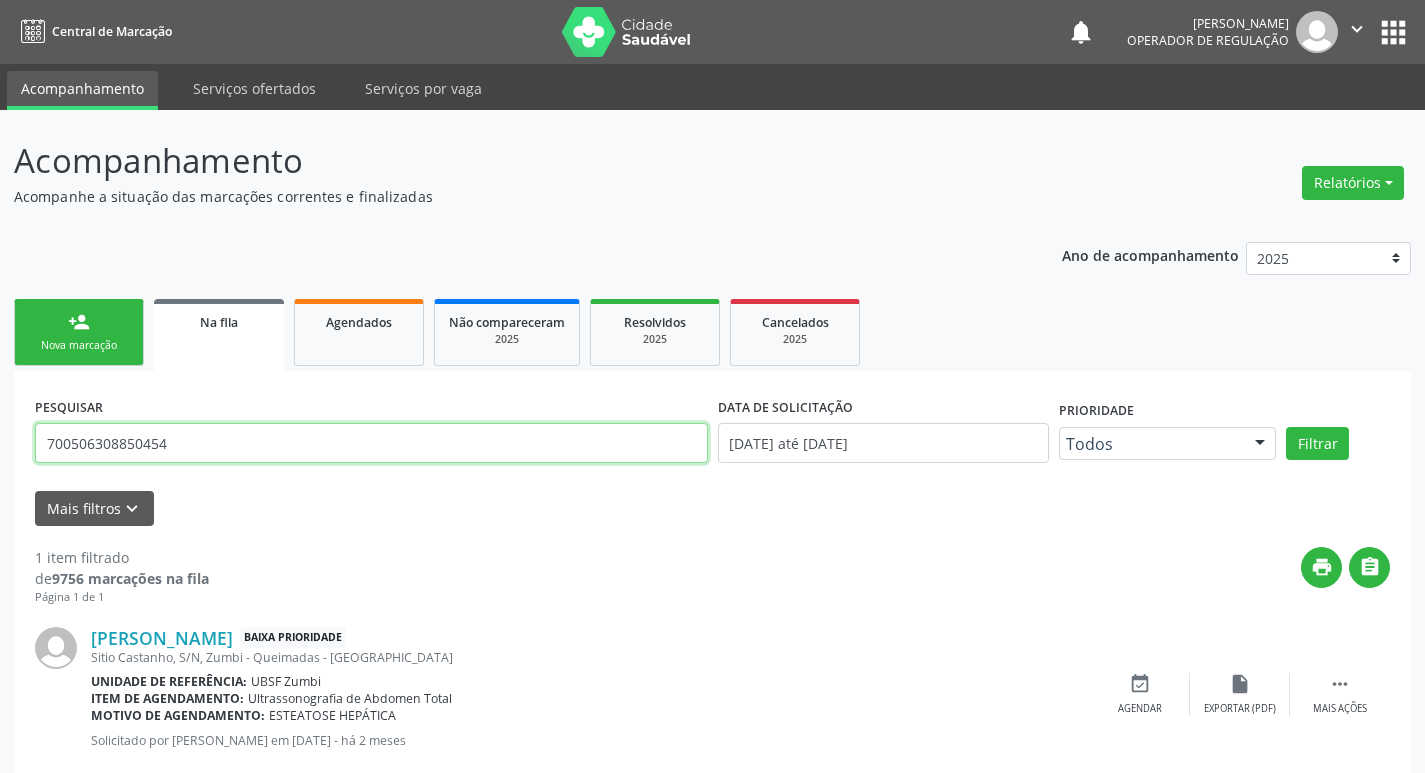type on "700506308850454" 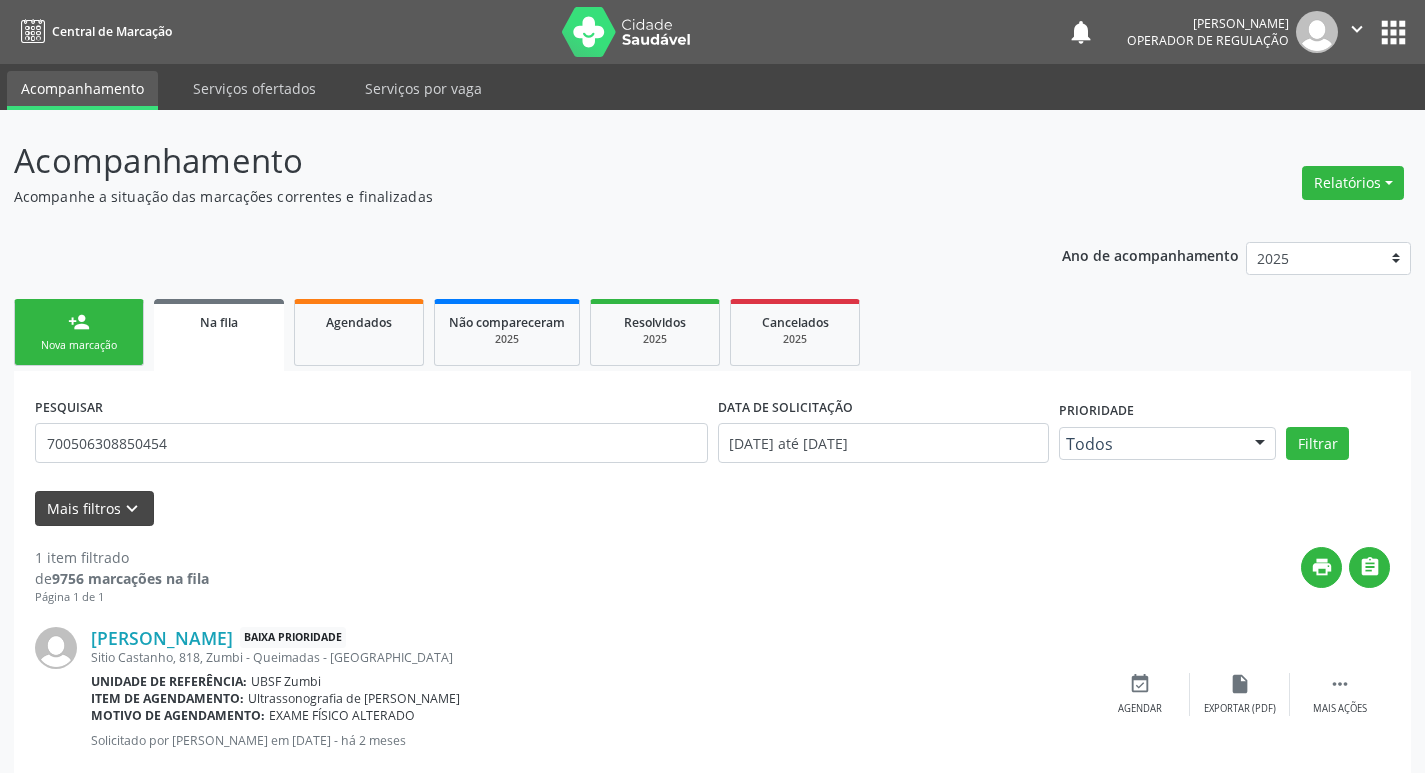 scroll, scrollTop: 46, scrollLeft: 0, axis: vertical 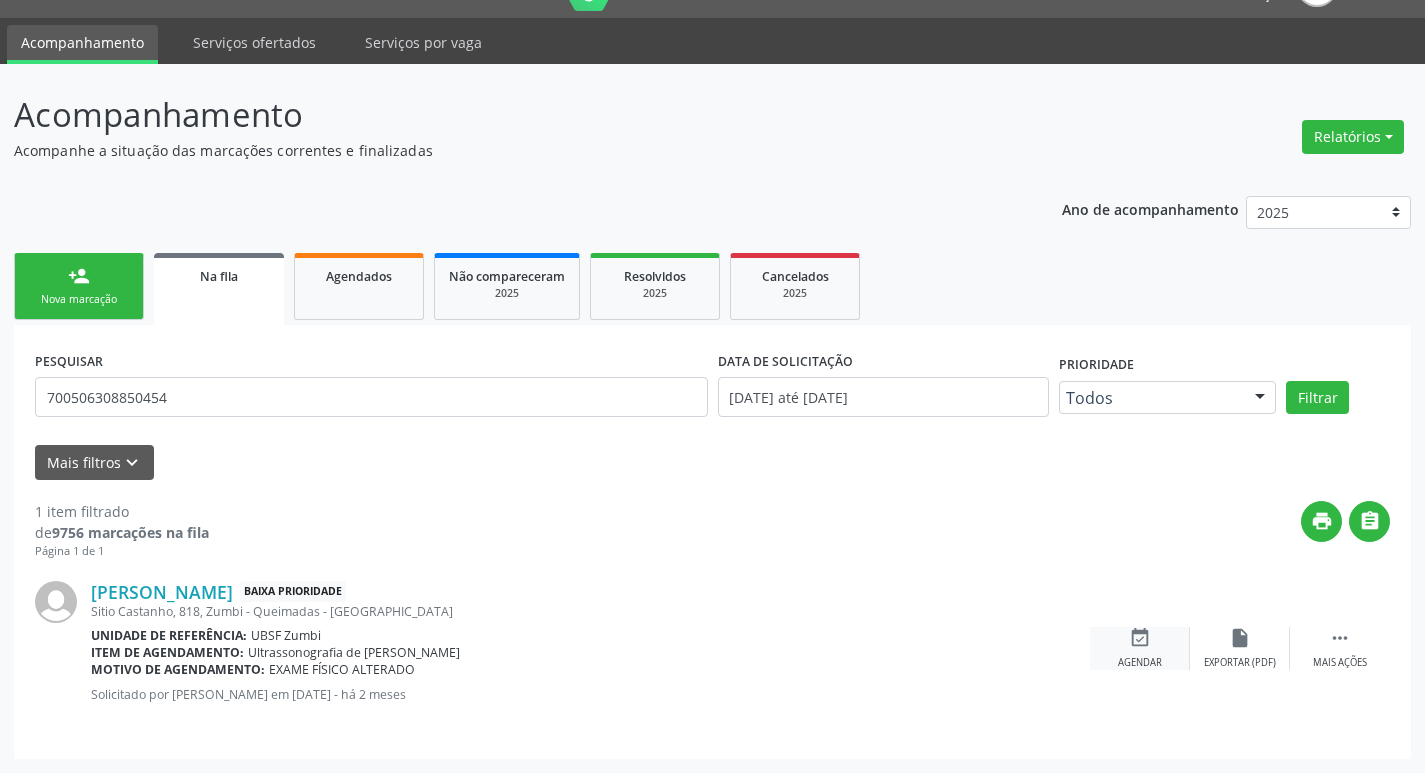 click on "event_available
Agendar" at bounding box center [1140, 648] 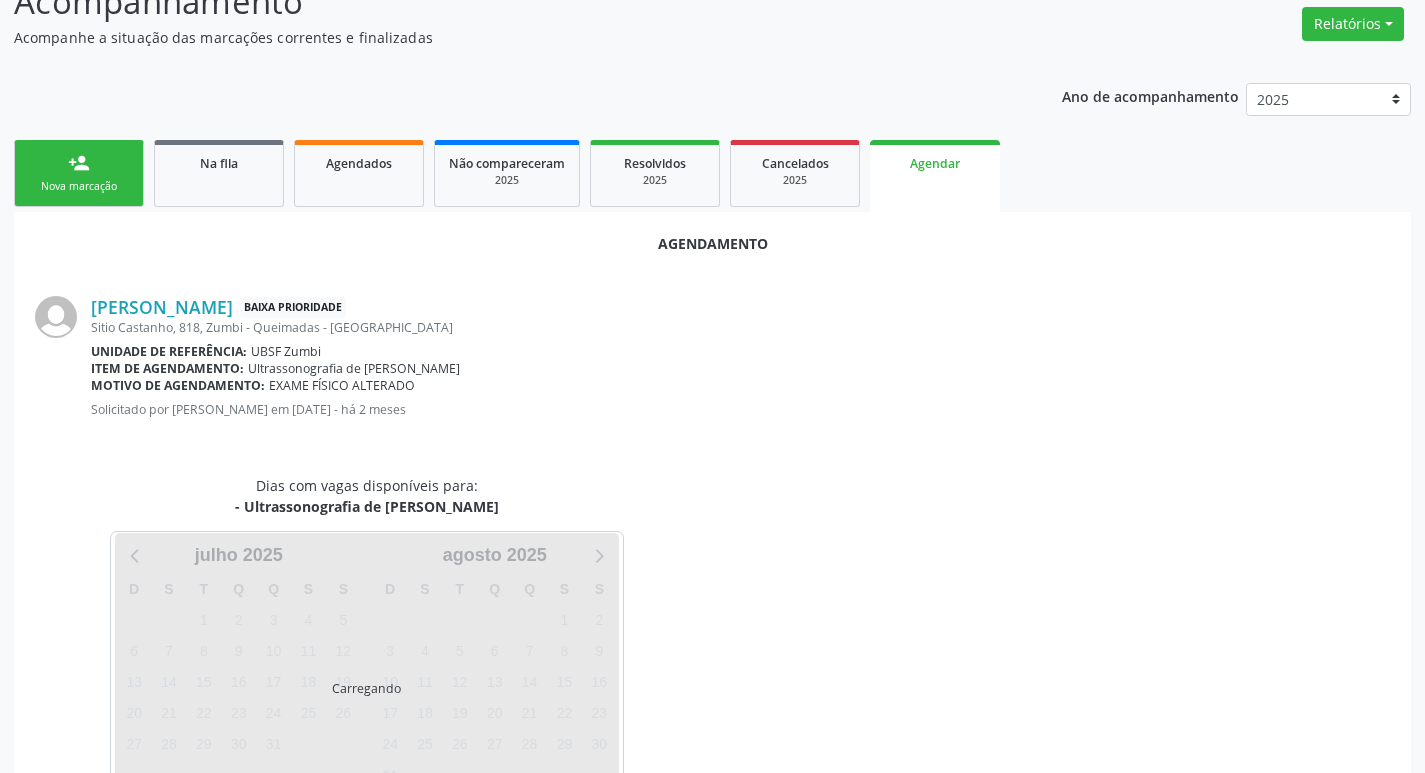 scroll, scrollTop: 221, scrollLeft: 0, axis: vertical 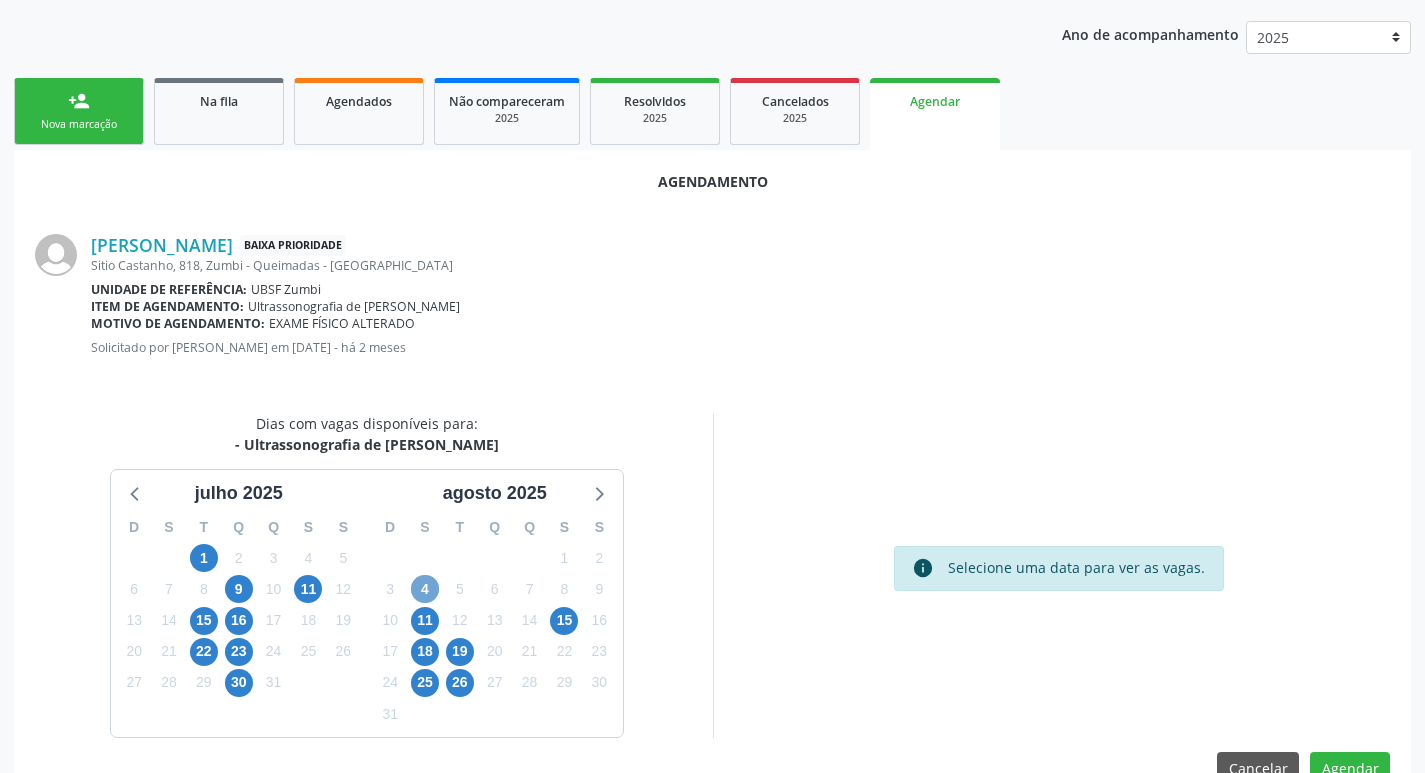 click on "4" at bounding box center (425, 589) 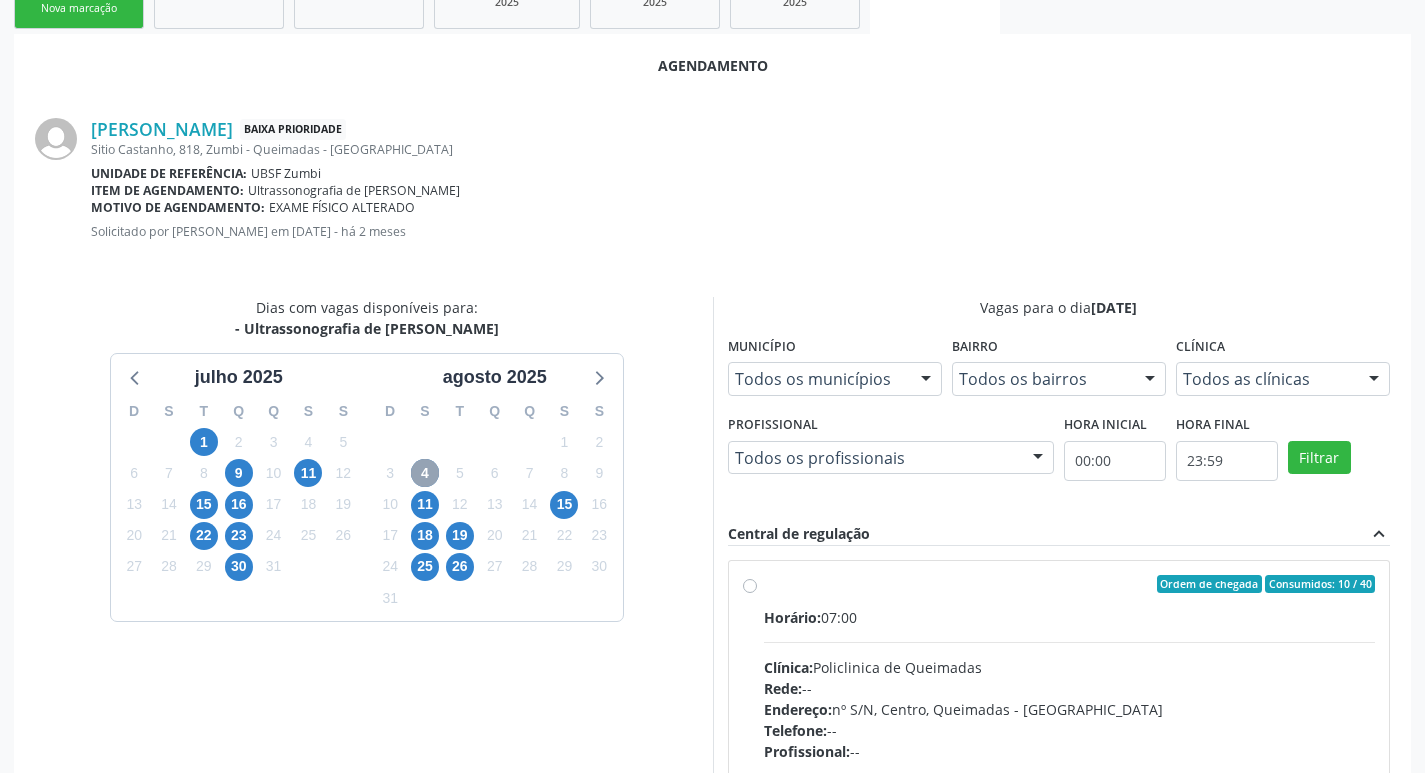 scroll, scrollTop: 521, scrollLeft: 0, axis: vertical 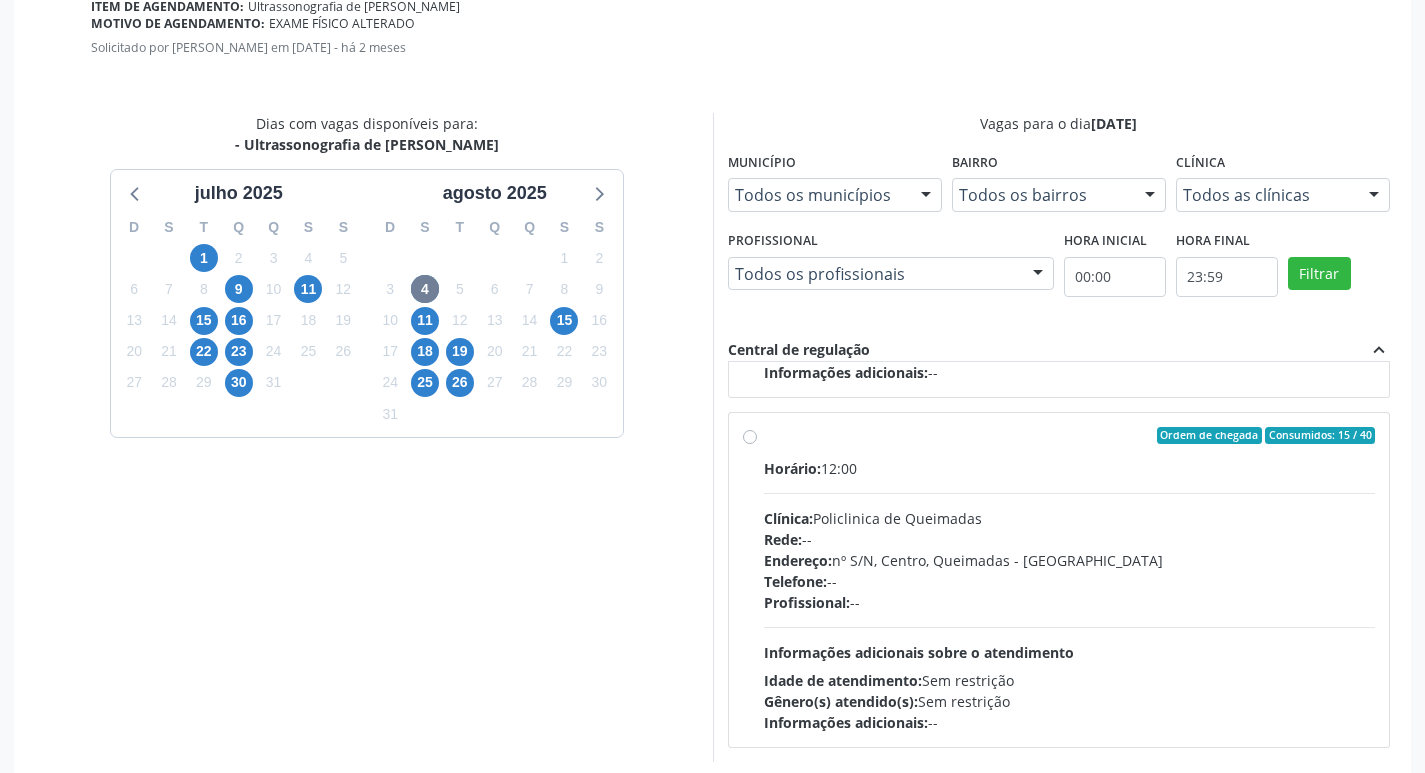 click on "Profissional:
--" at bounding box center (1070, 602) 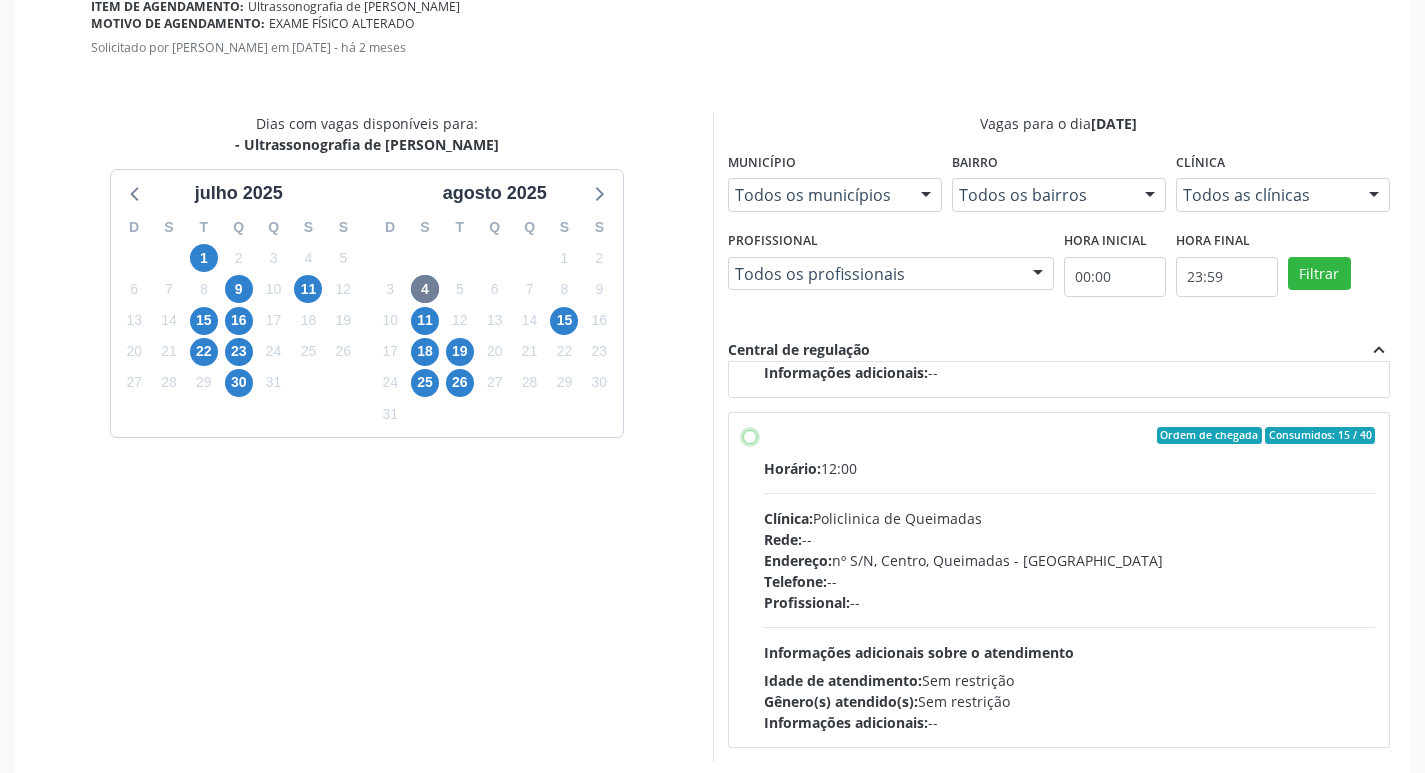 radio on "true" 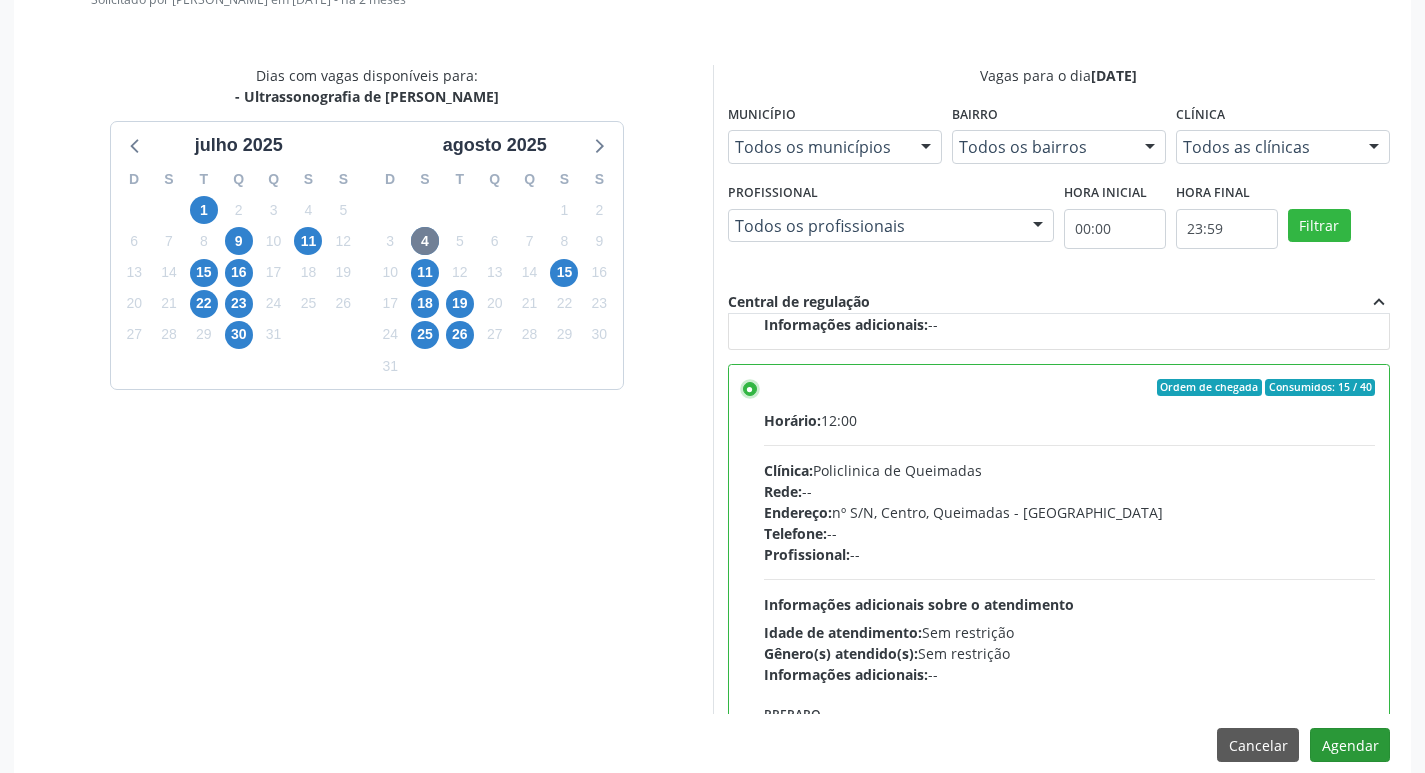 scroll, scrollTop: 593, scrollLeft: 0, axis: vertical 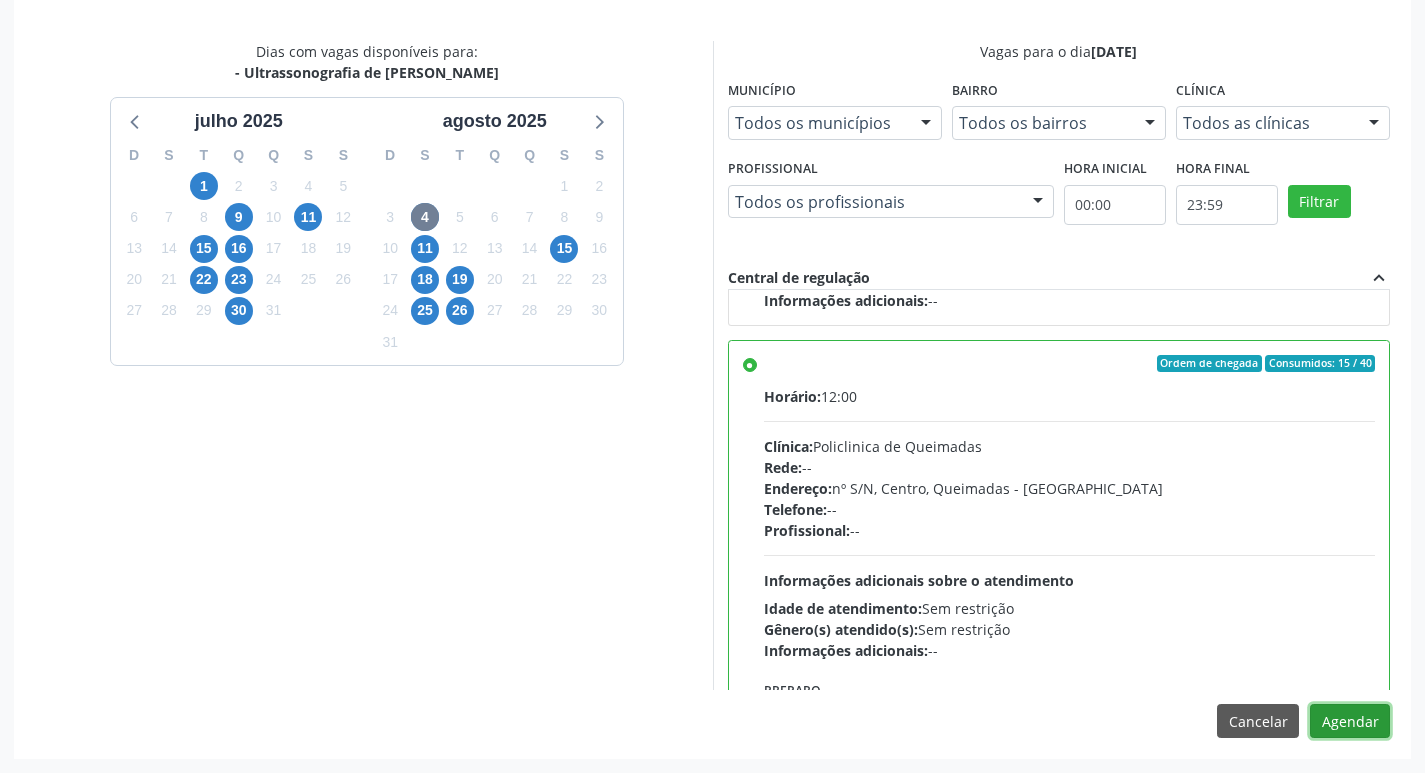 click on "Agendar" at bounding box center [1350, 721] 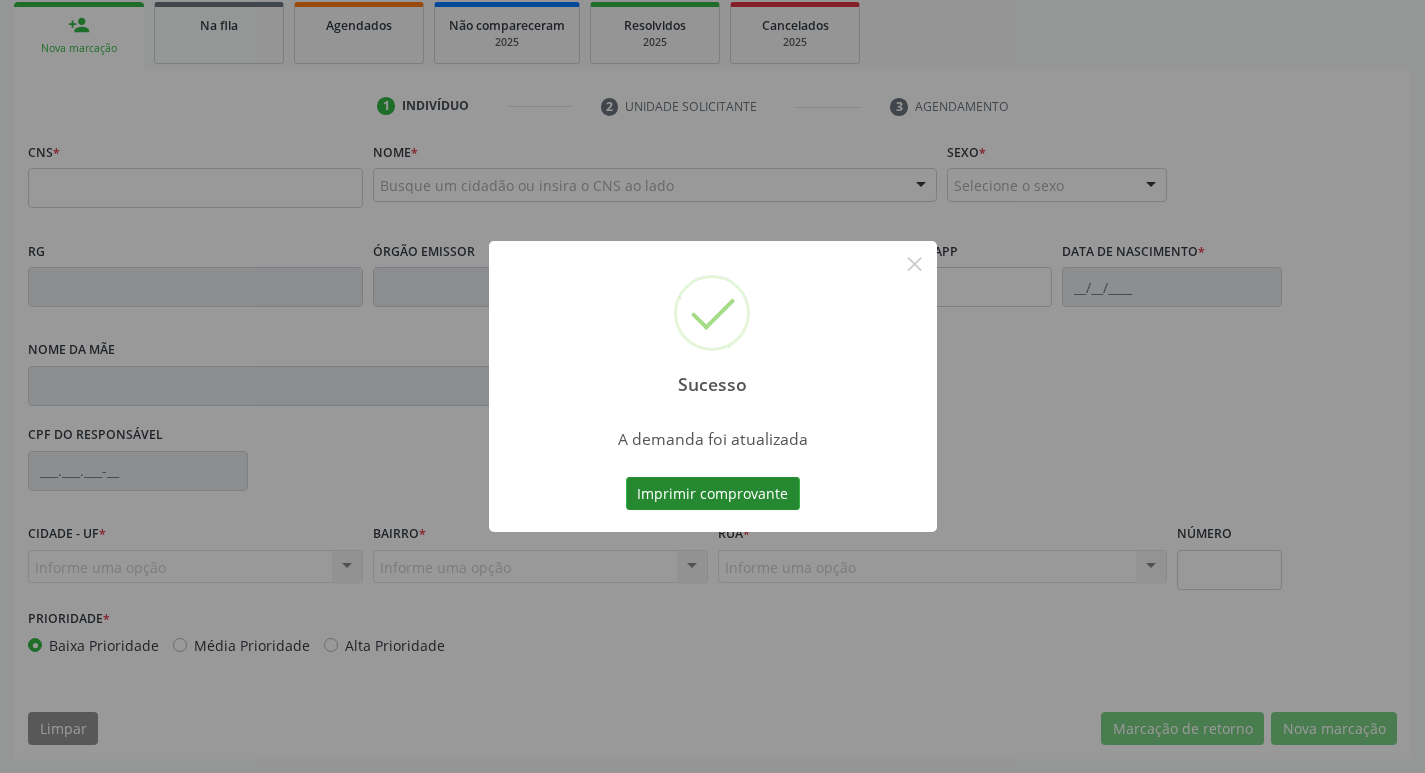 scroll, scrollTop: 297, scrollLeft: 0, axis: vertical 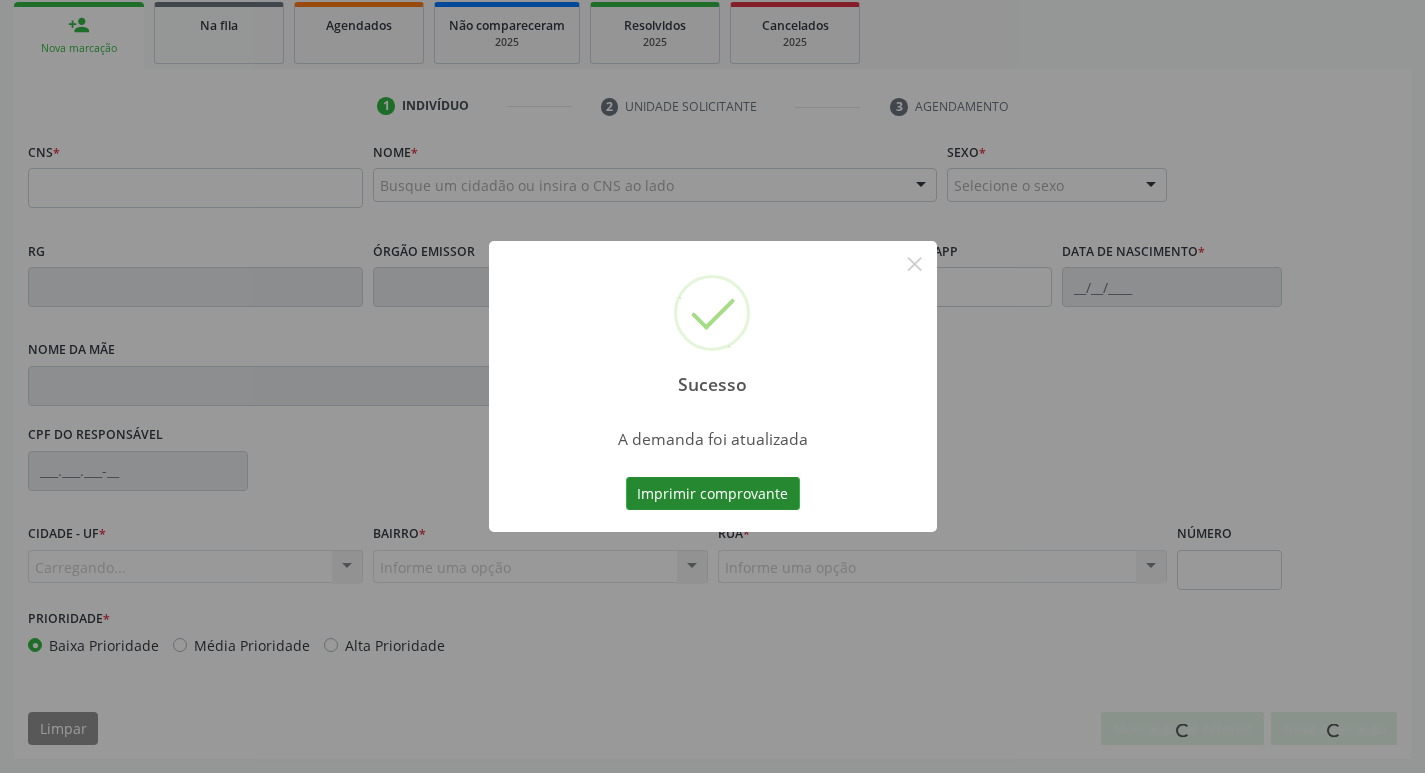 click on "Imprimir comprovante" at bounding box center (713, 494) 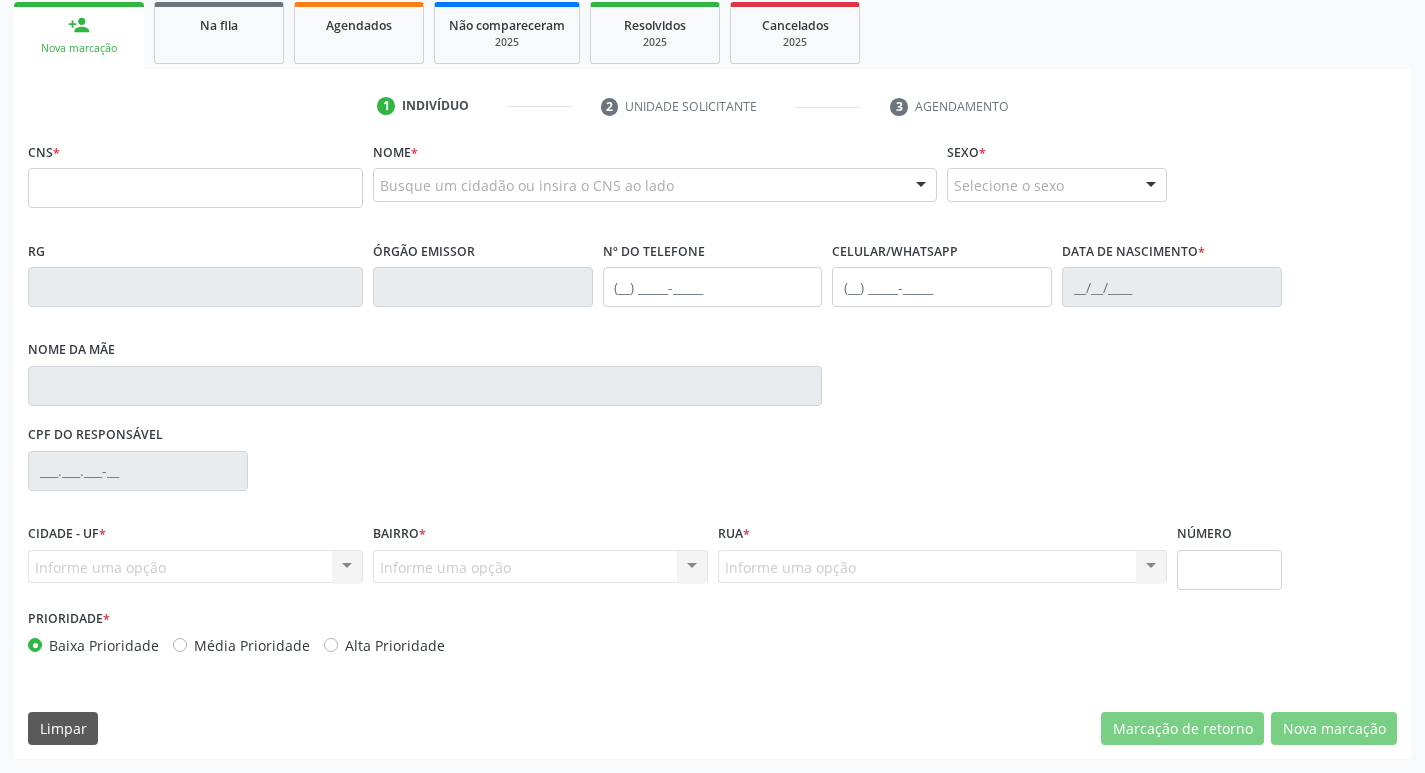 click on "Sucesso × A demanda foi atualizada Imprimir comprovante Cancel" at bounding box center [712, 386] 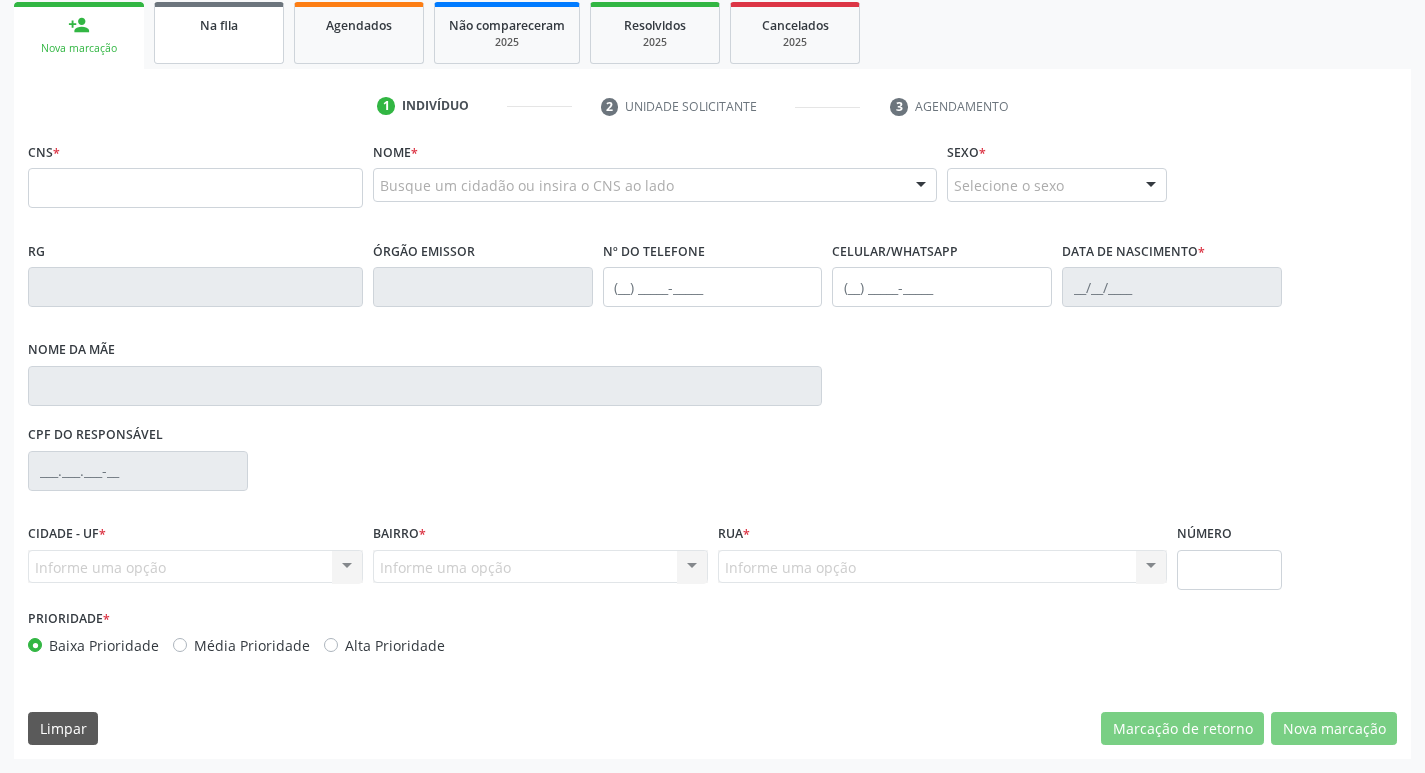 click on "Na fila" at bounding box center [219, 33] 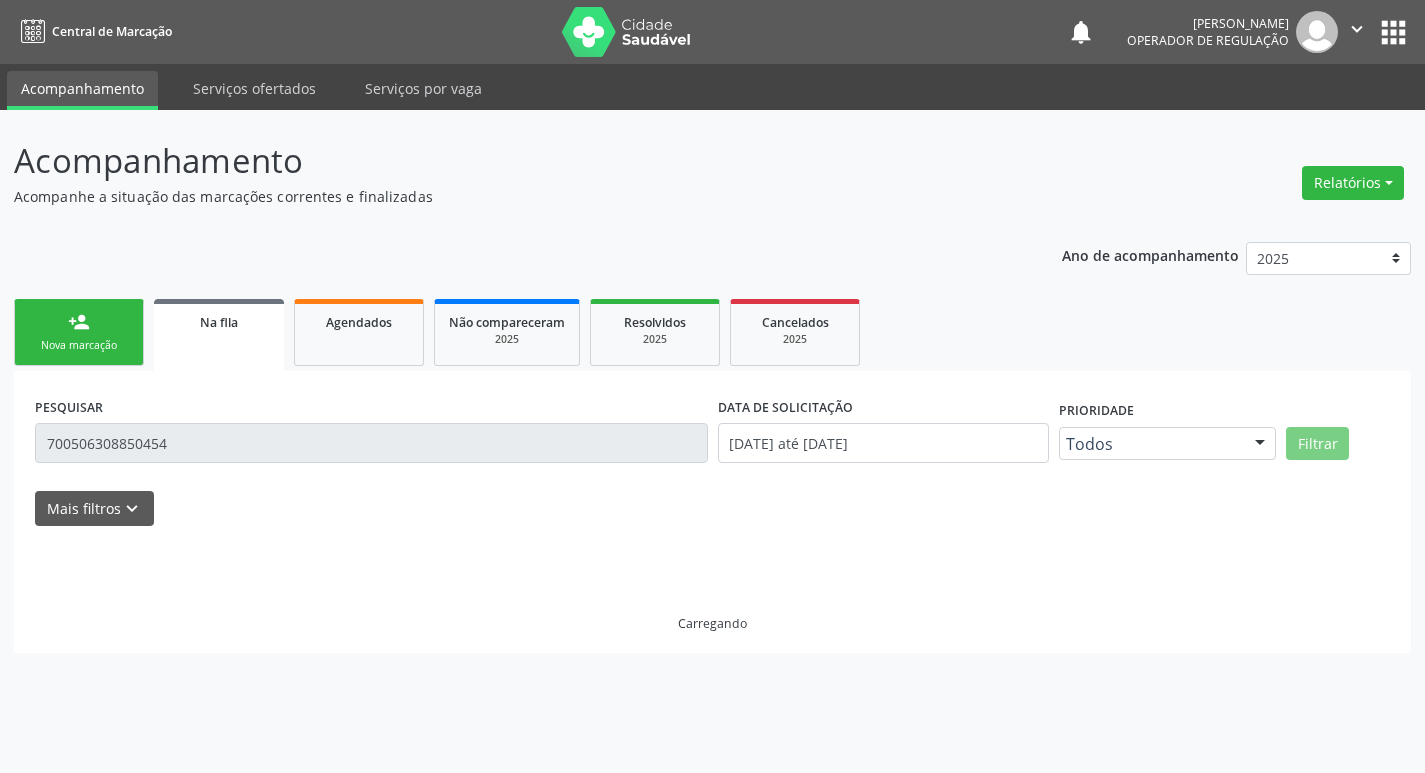 scroll, scrollTop: 0, scrollLeft: 0, axis: both 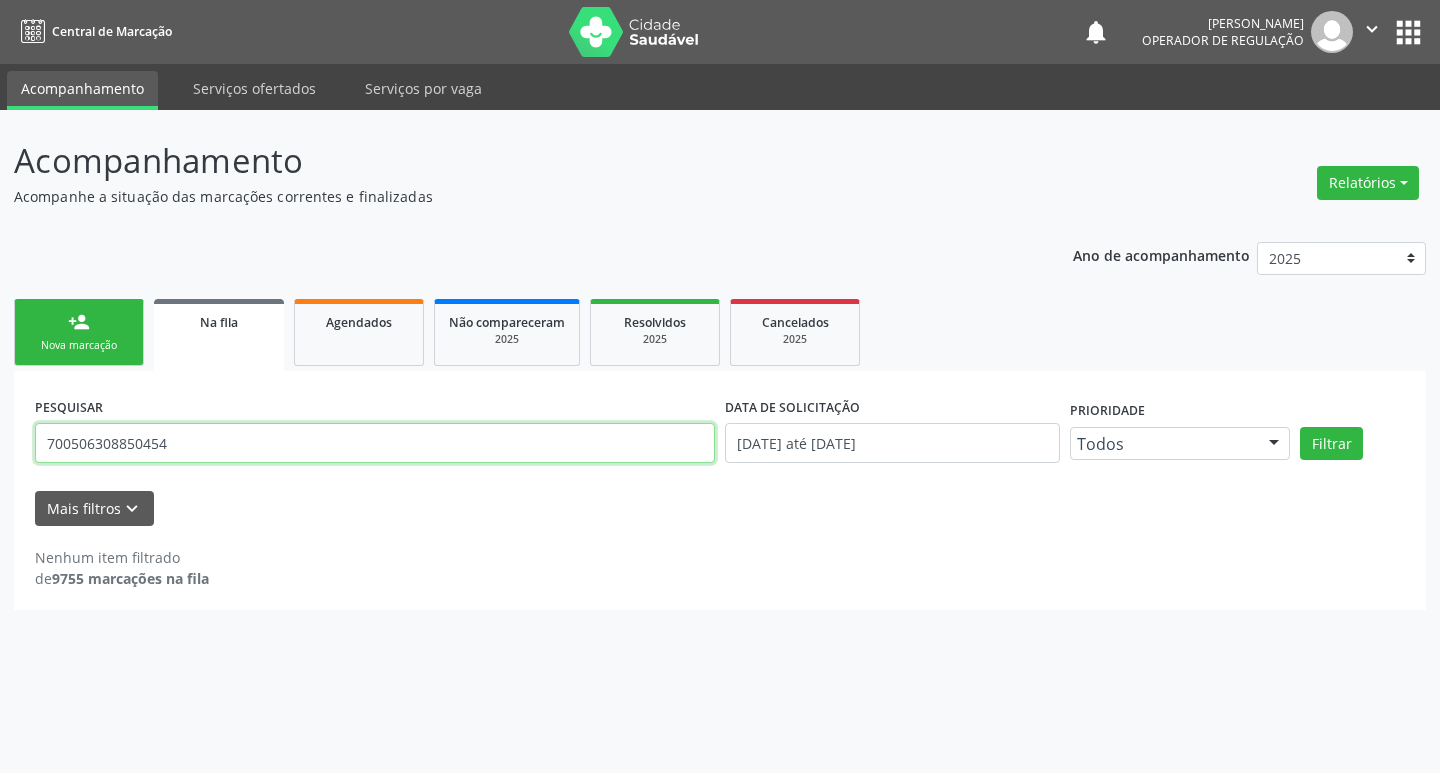 click on "700506308850454" at bounding box center [375, 443] 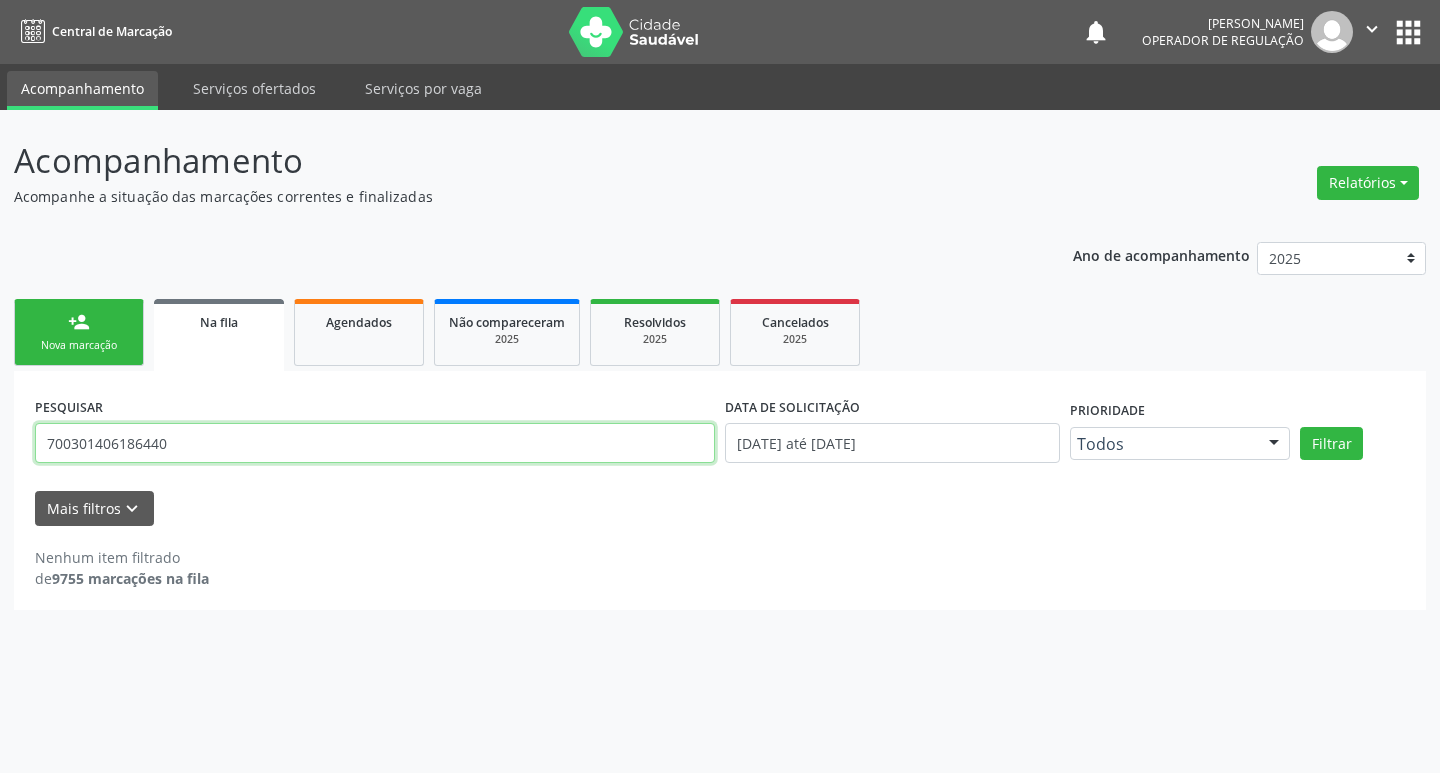 type on "700301406186440" 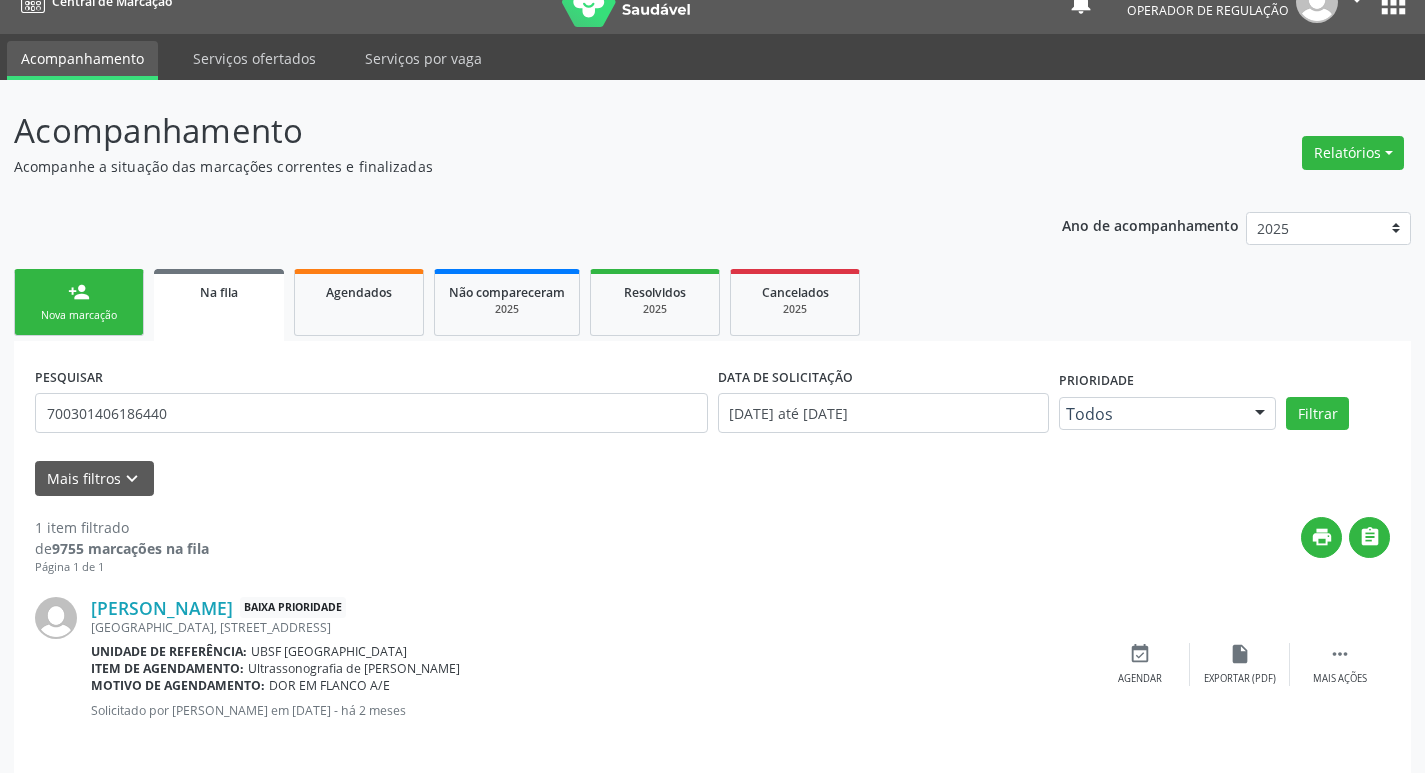 scroll, scrollTop: 46, scrollLeft: 0, axis: vertical 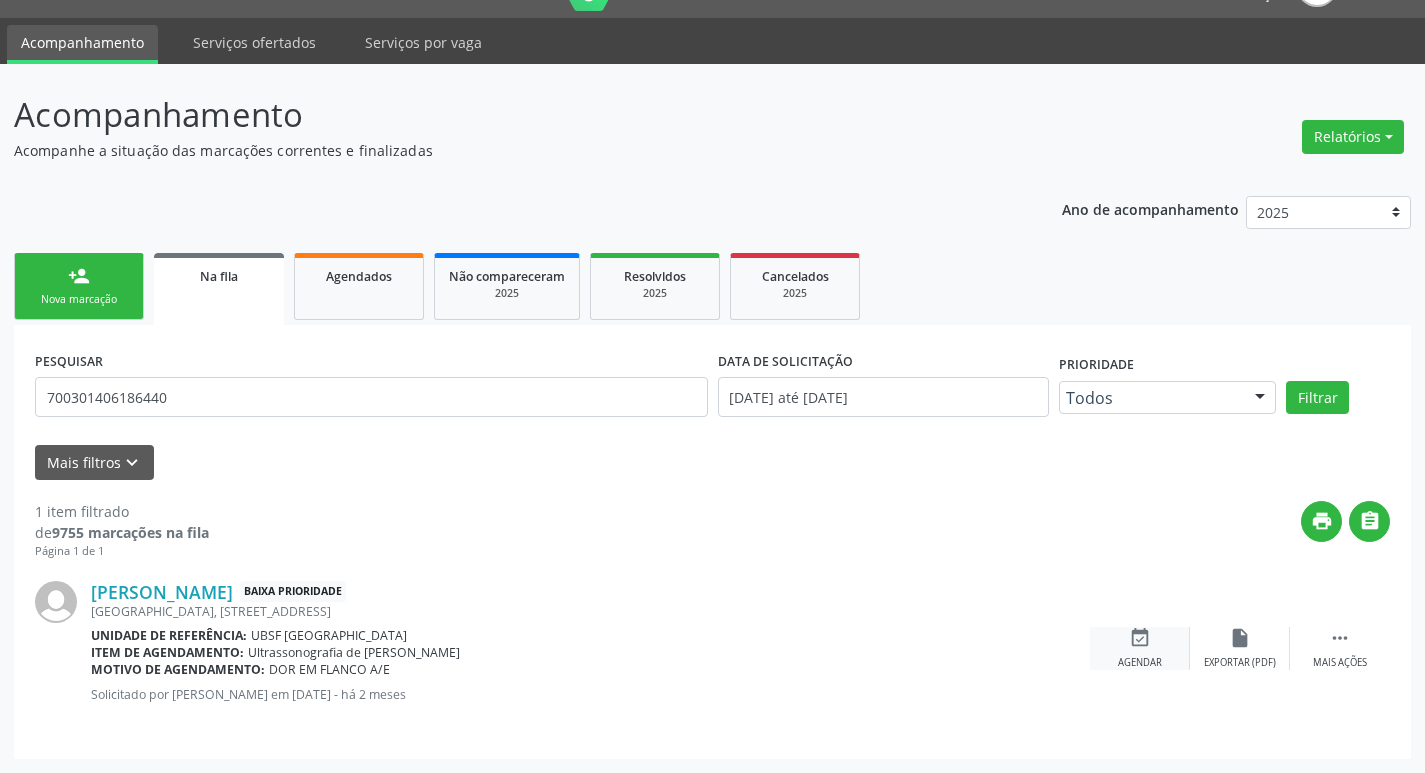 click on "event_available
Agendar" at bounding box center [1140, 648] 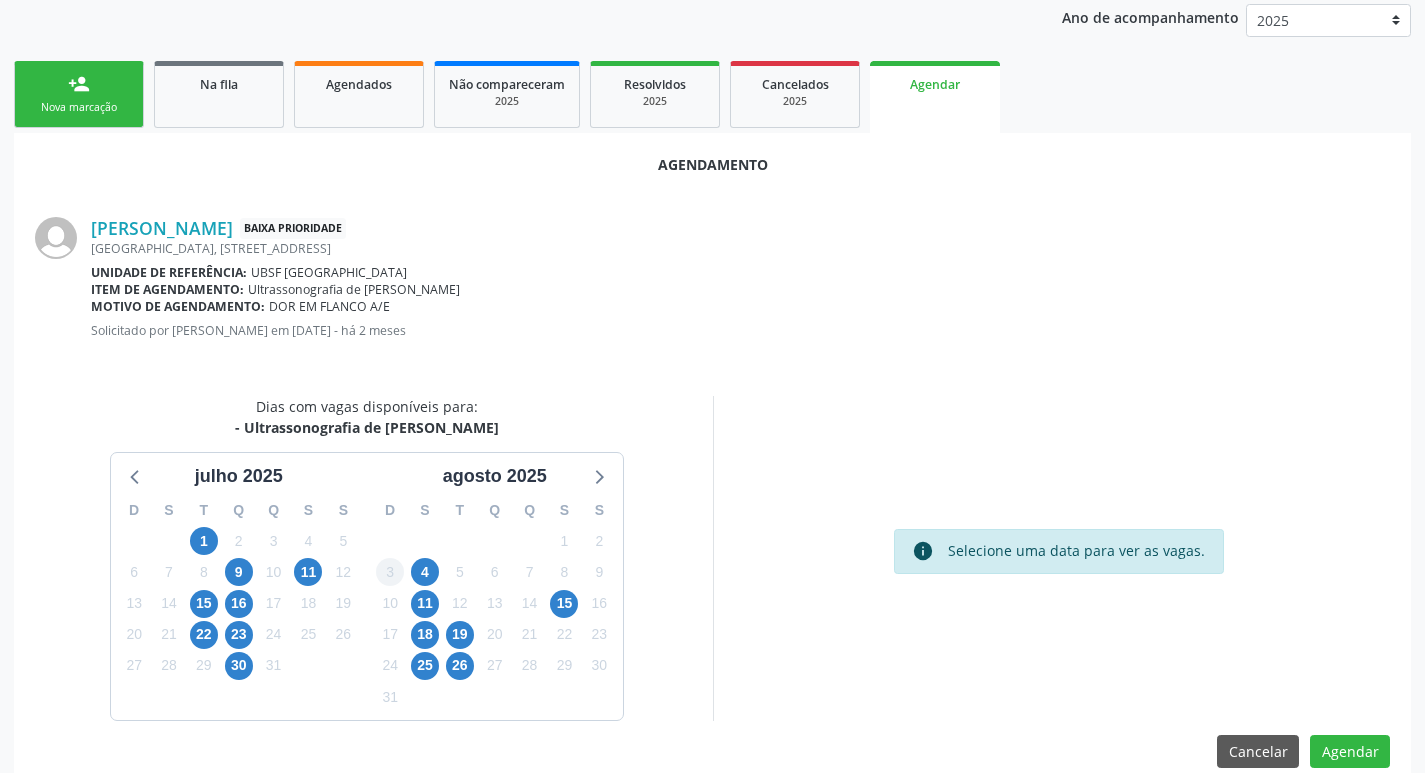 scroll, scrollTop: 268, scrollLeft: 0, axis: vertical 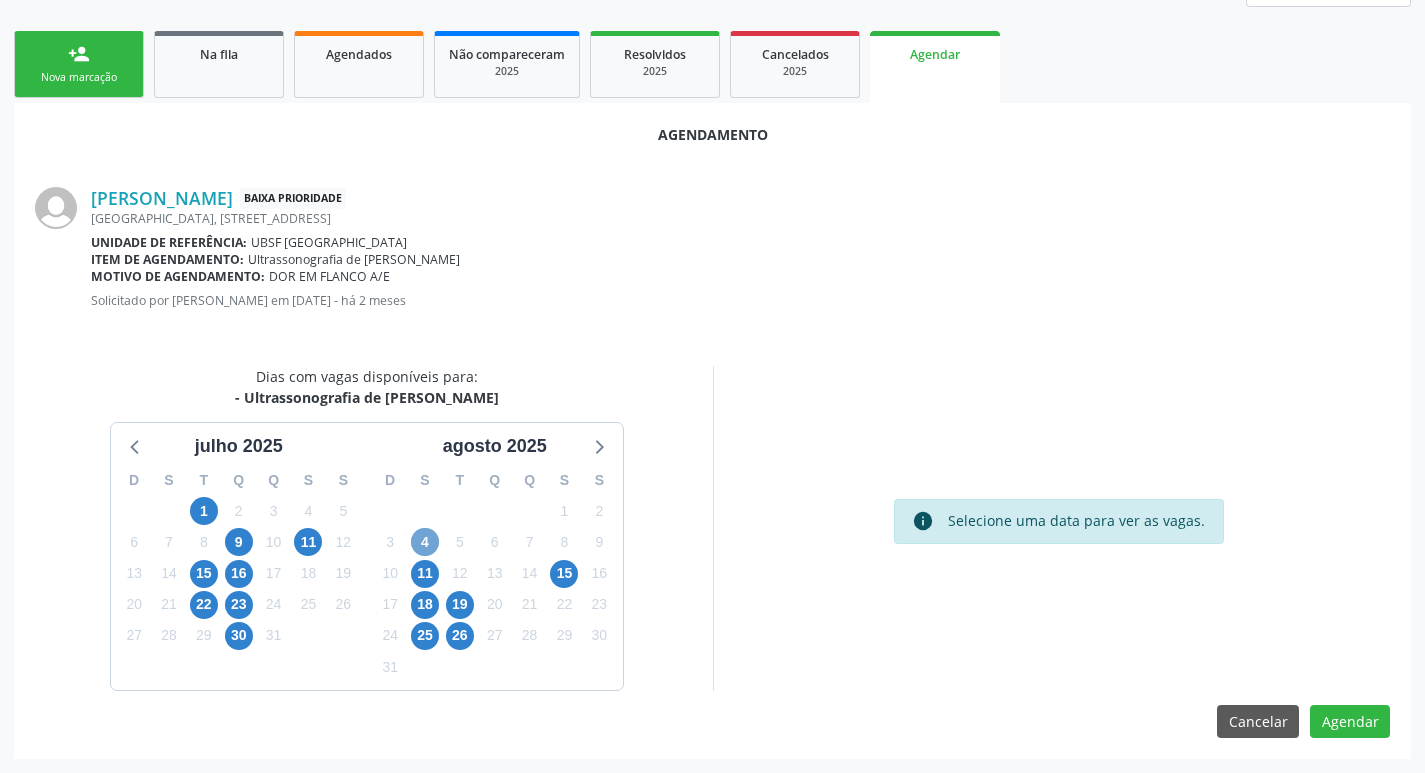 click on "4" at bounding box center (425, 542) 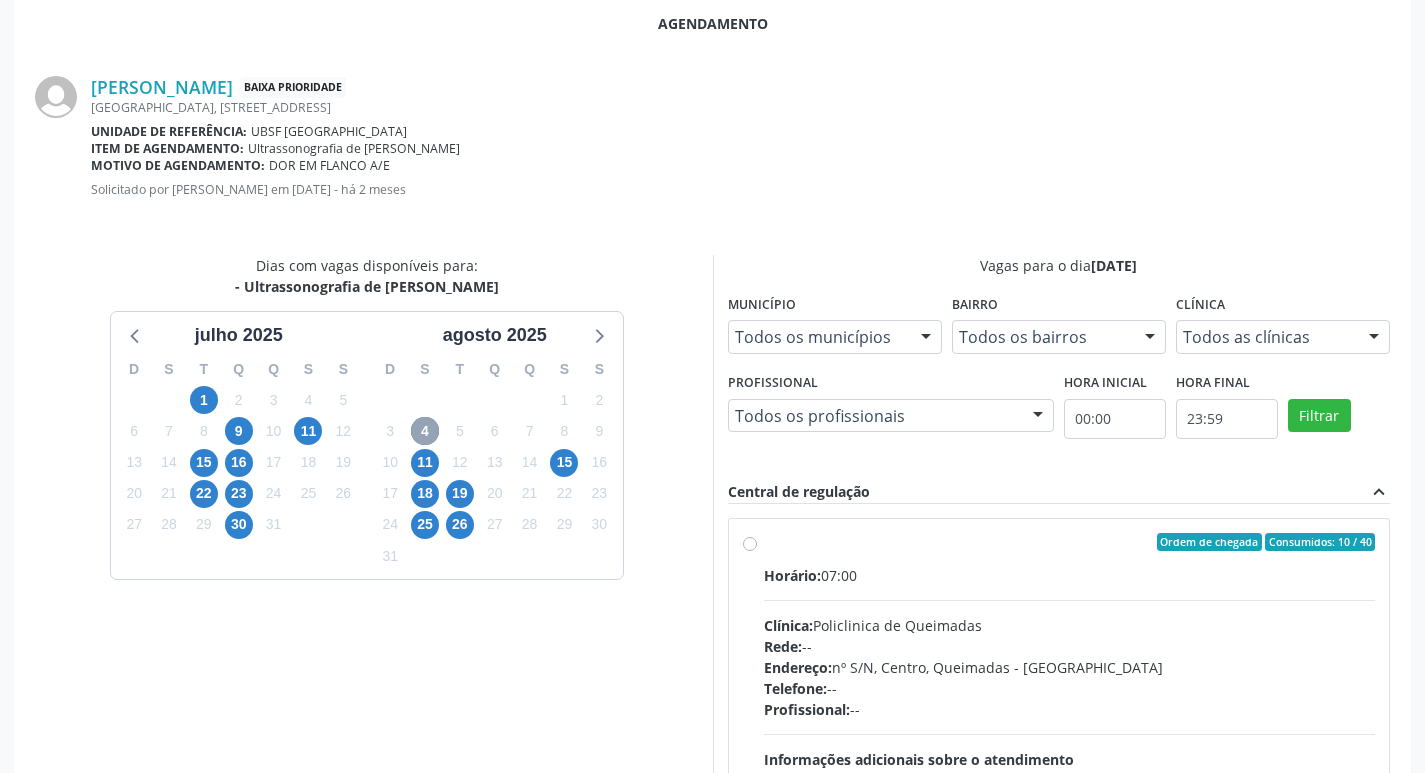 scroll, scrollTop: 568, scrollLeft: 0, axis: vertical 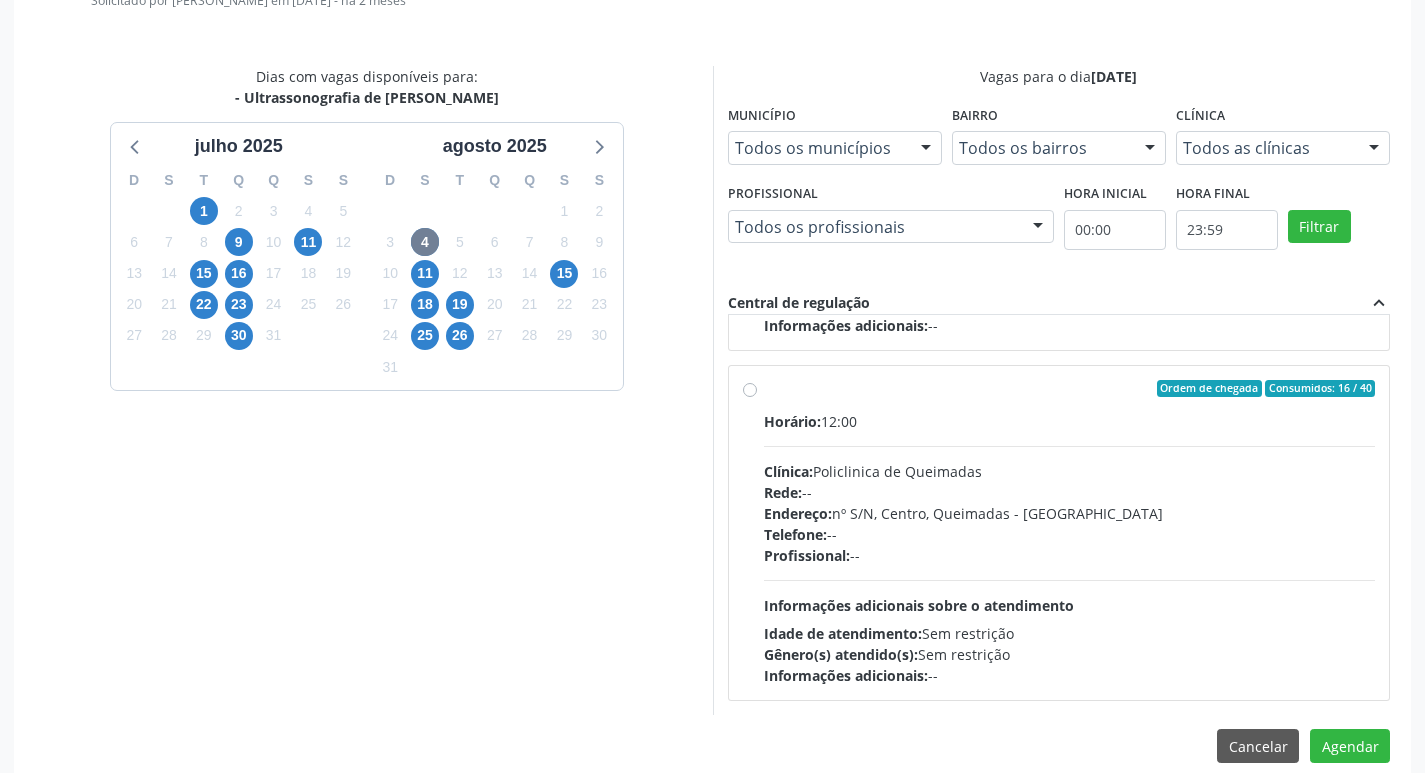 click on "Horário:   12:00
Clínica:  Policlinica de Queimadas
Rede:
--
Endereço:   nº S/N, Centro, Queimadas - PB
Telefone:   --
Profissional:
--
Informações adicionais sobre o atendimento
Idade de atendimento:
Sem restrição
Gênero(s) atendido(s):
Sem restrição
Informações adicionais:
--" at bounding box center [1070, 548] 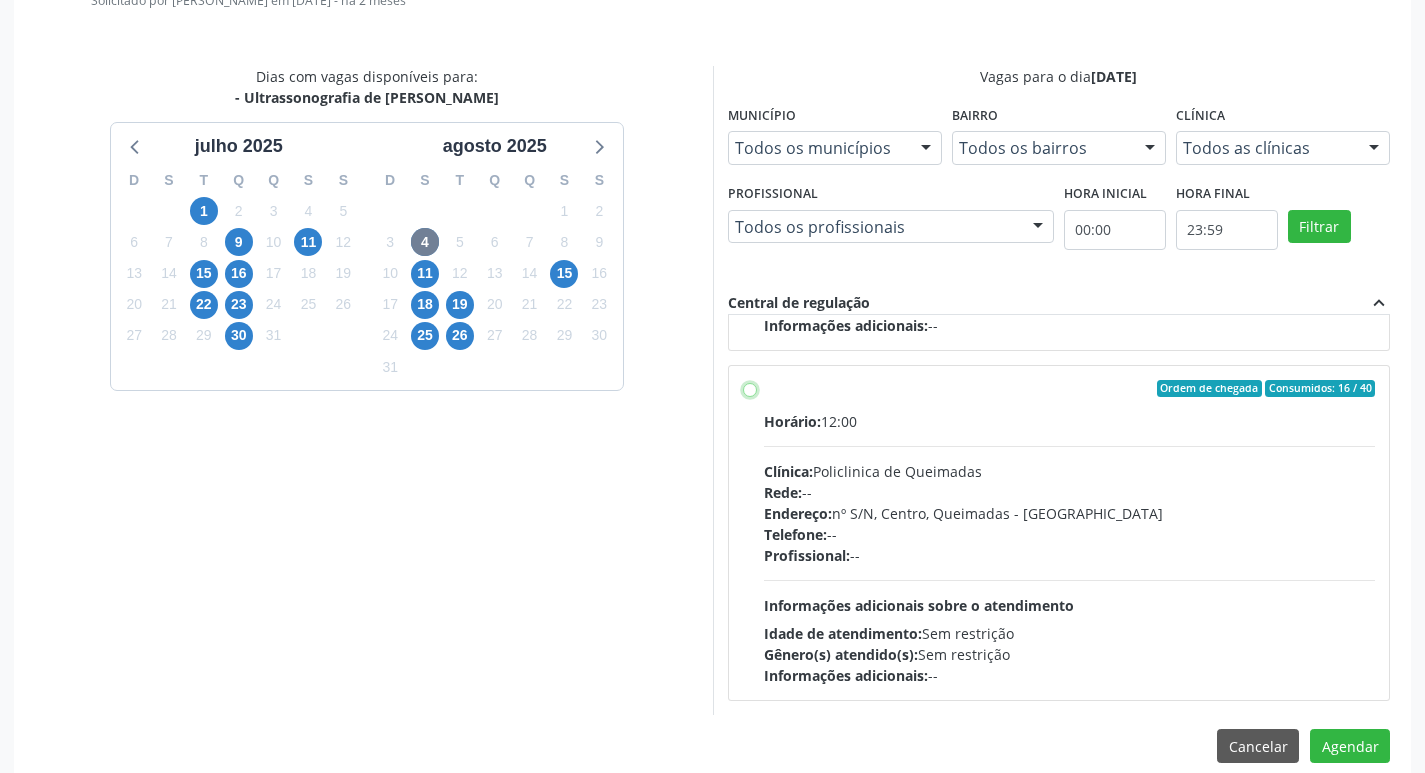 radio on "true" 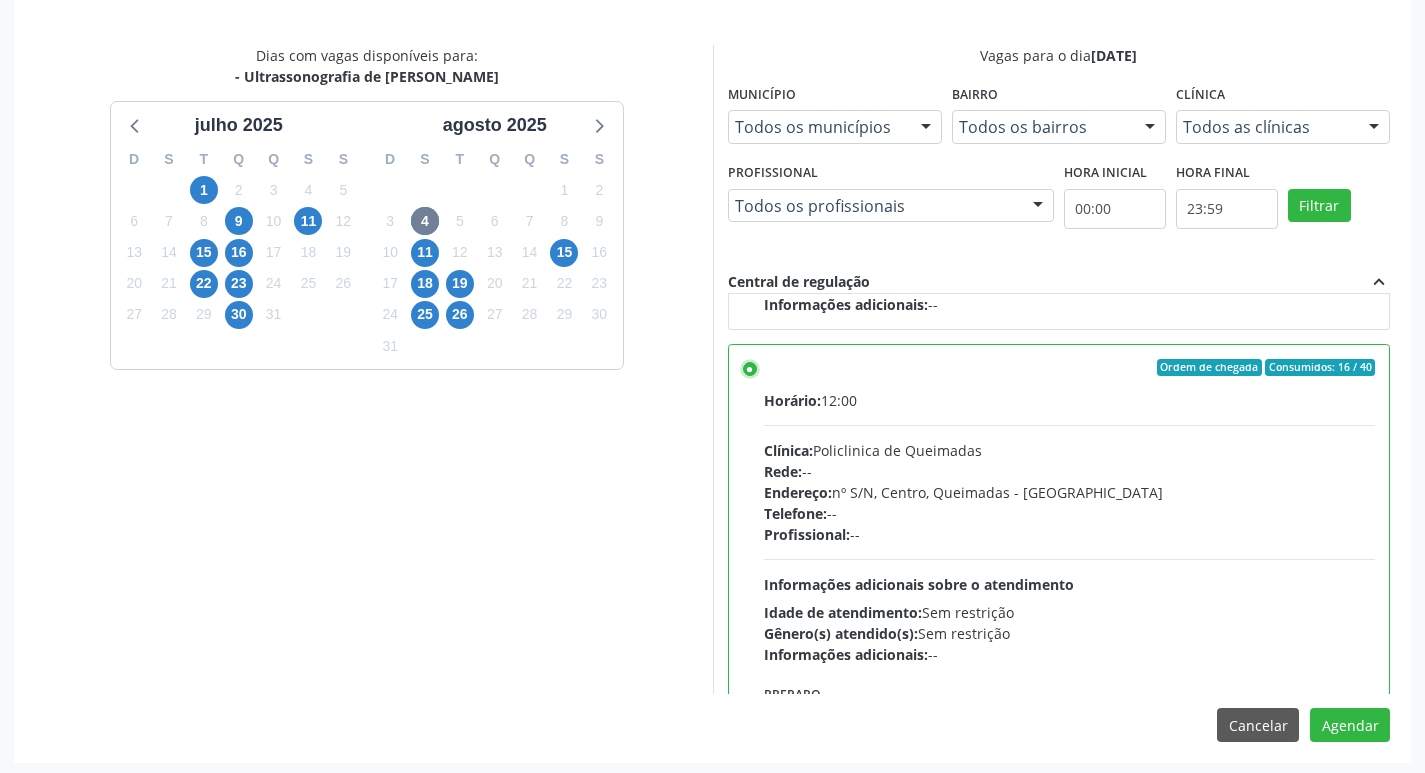 scroll, scrollTop: 593, scrollLeft: 0, axis: vertical 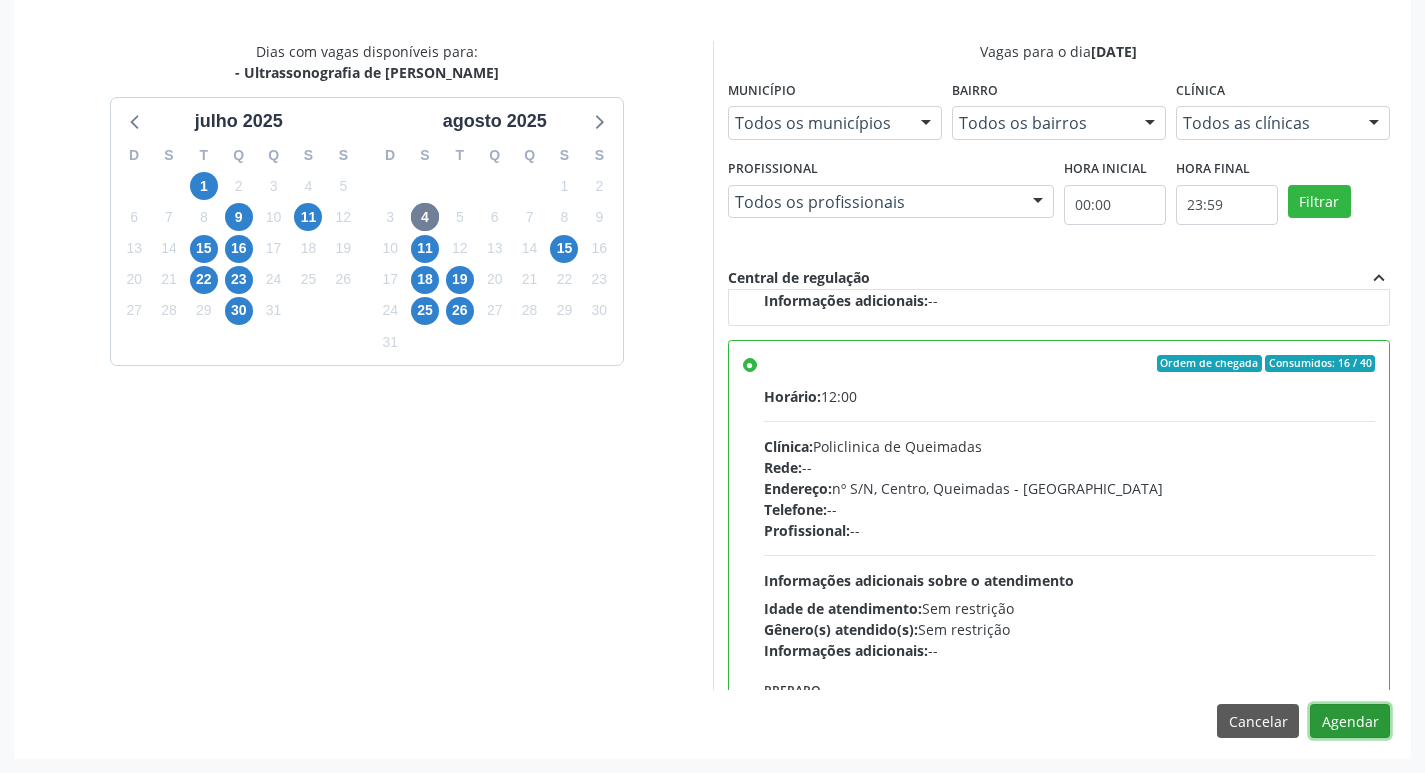 click on "Agendar" at bounding box center (1350, 721) 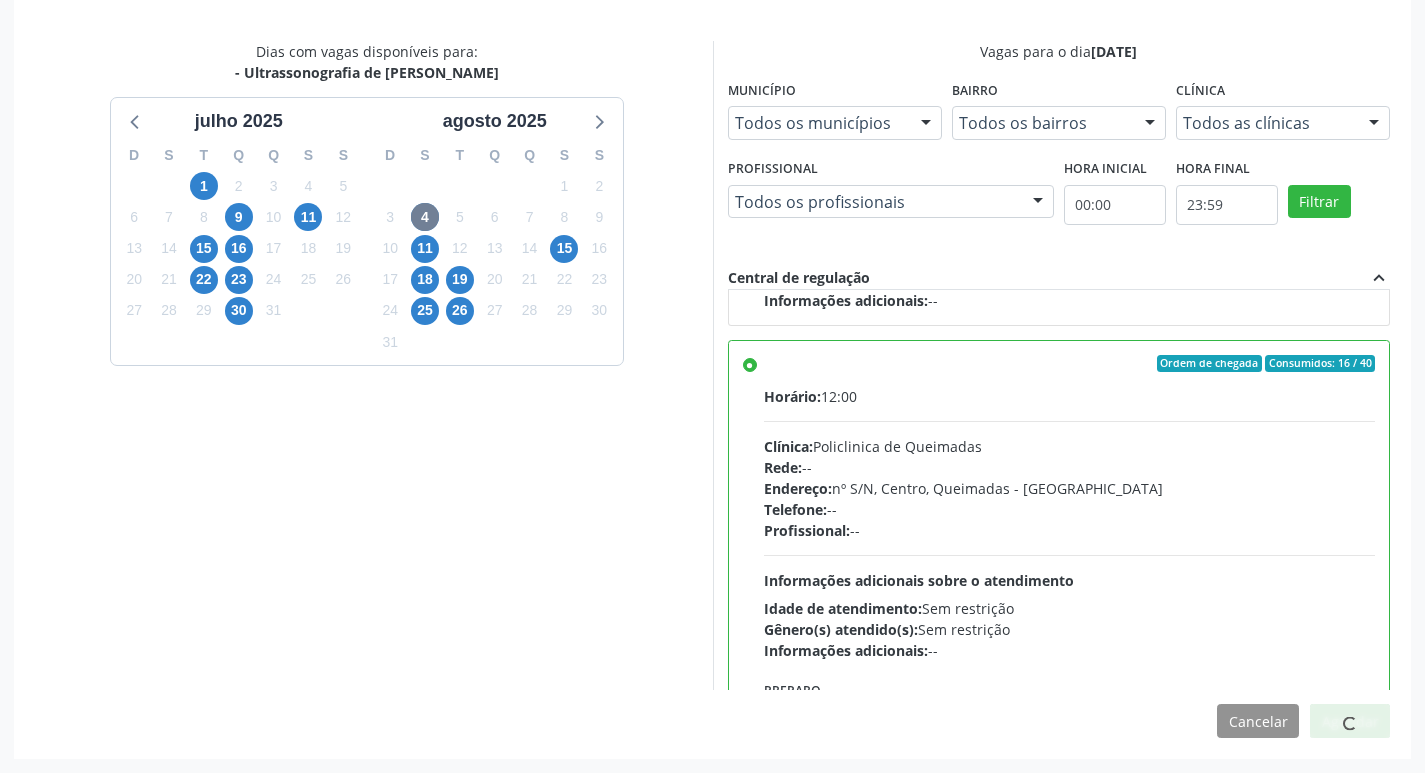 scroll, scrollTop: 297, scrollLeft: 0, axis: vertical 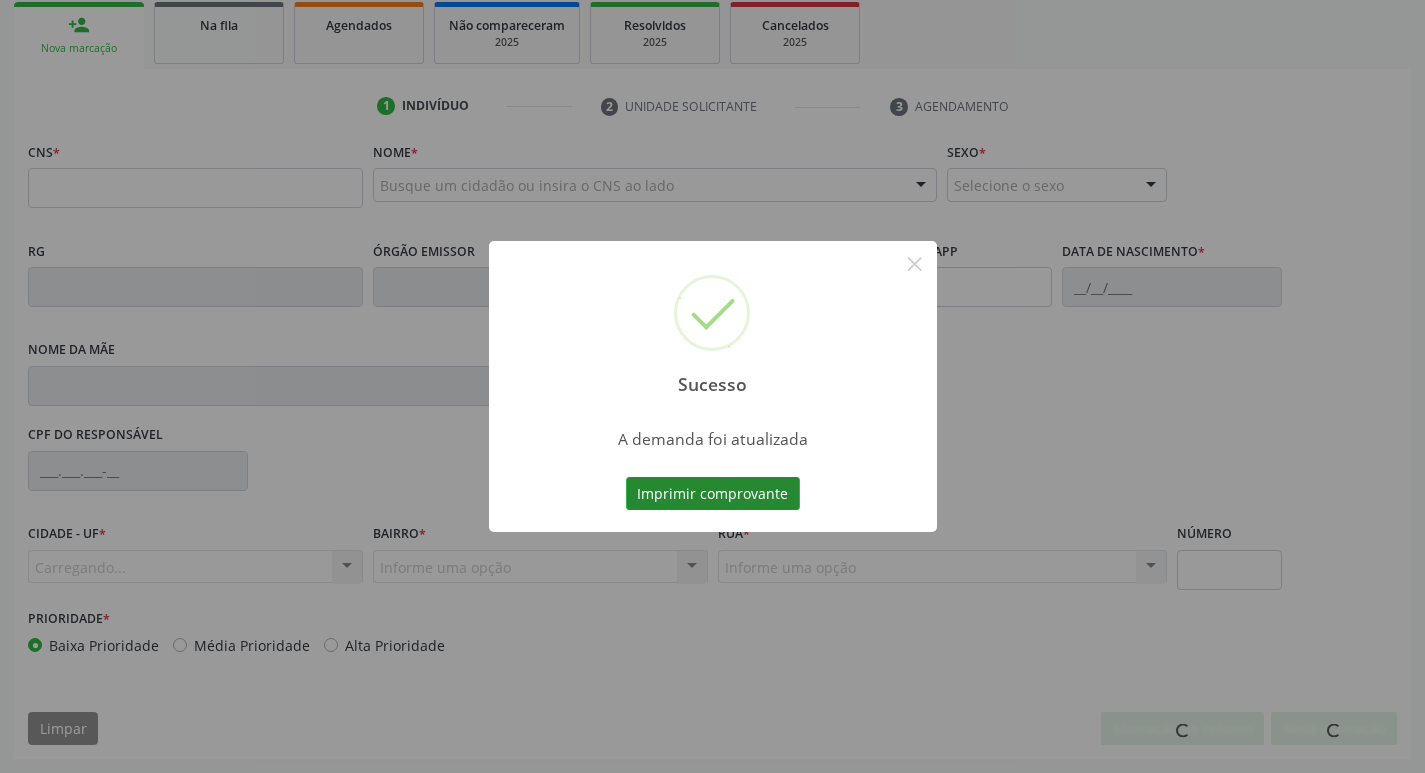 click on "Imprimir comprovante" at bounding box center (713, 494) 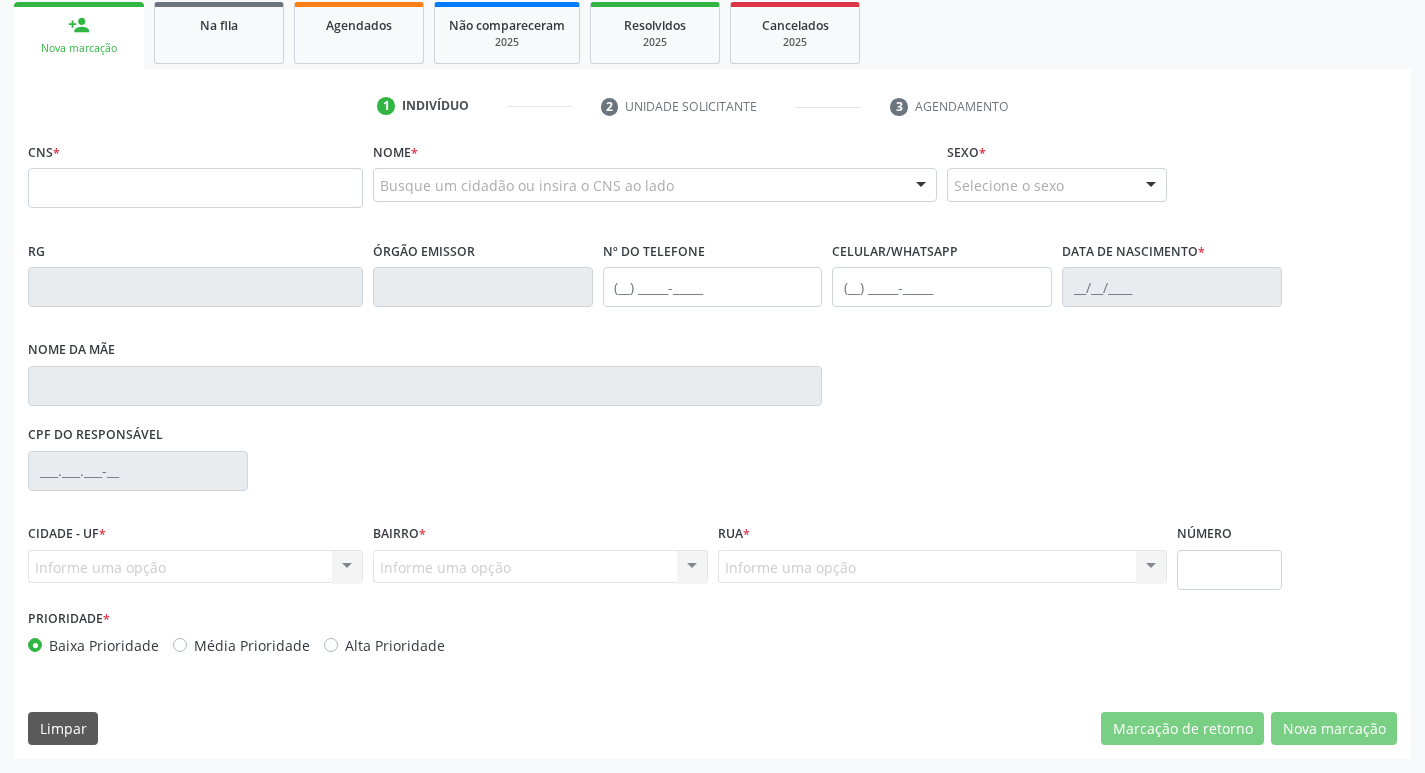 click on "Na fila" at bounding box center [219, 33] 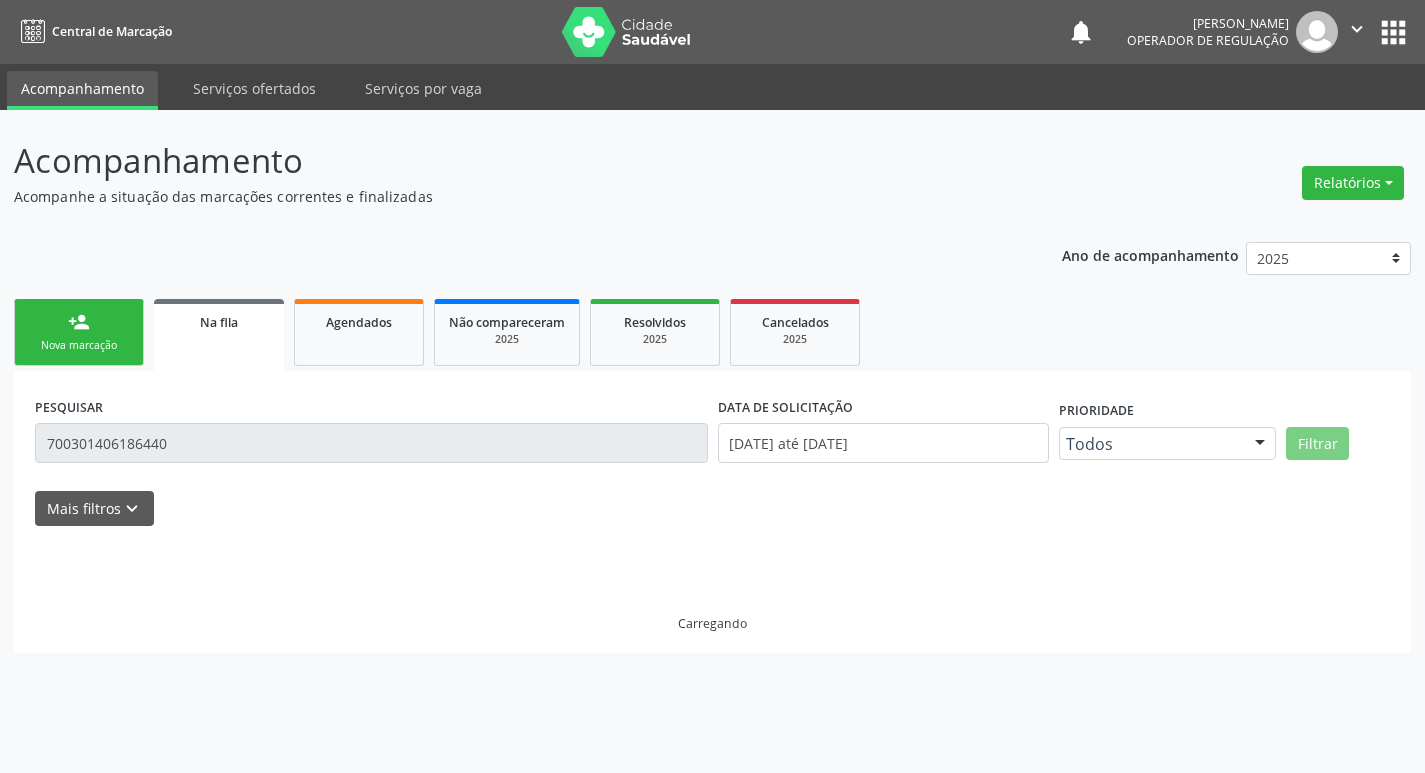 scroll, scrollTop: 0, scrollLeft: 0, axis: both 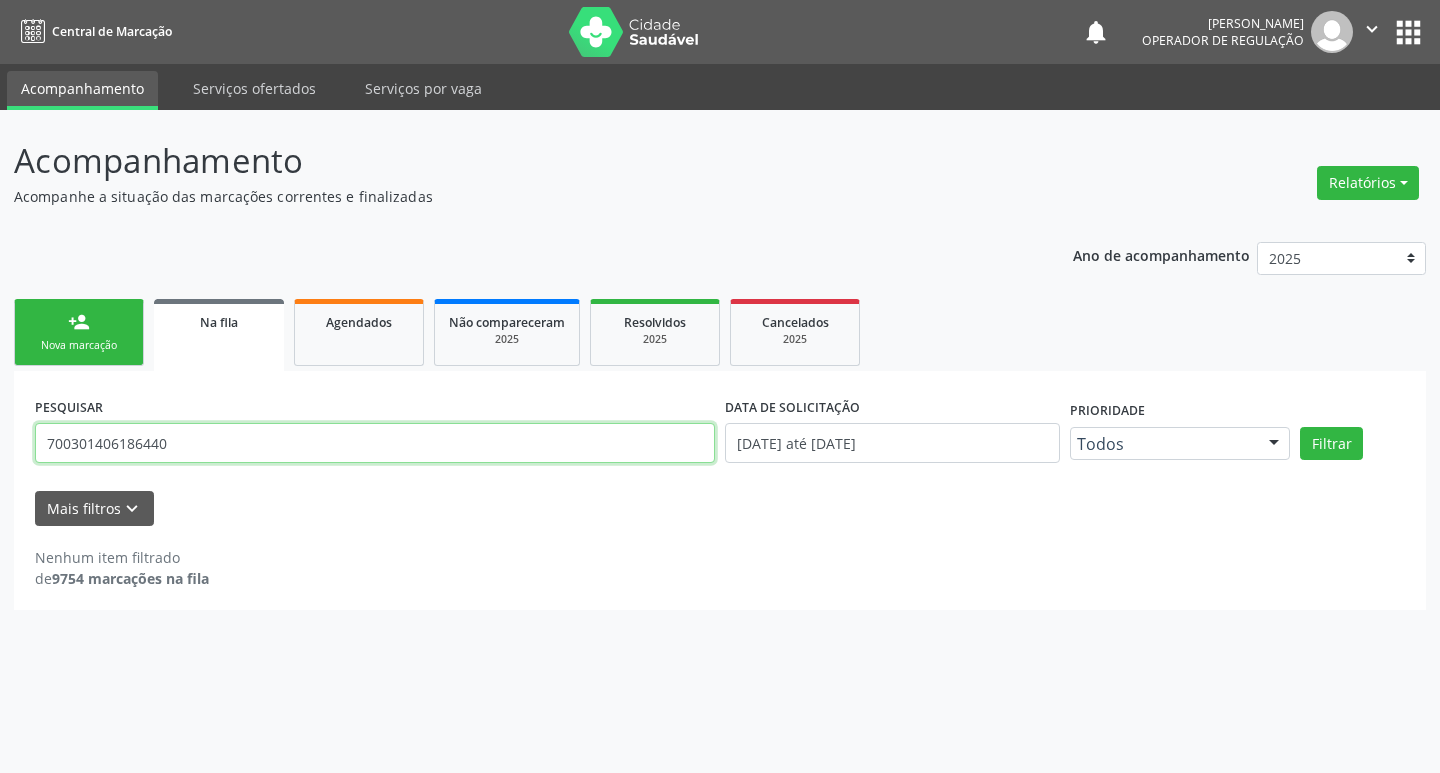 click on "700301406186440" at bounding box center [375, 443] 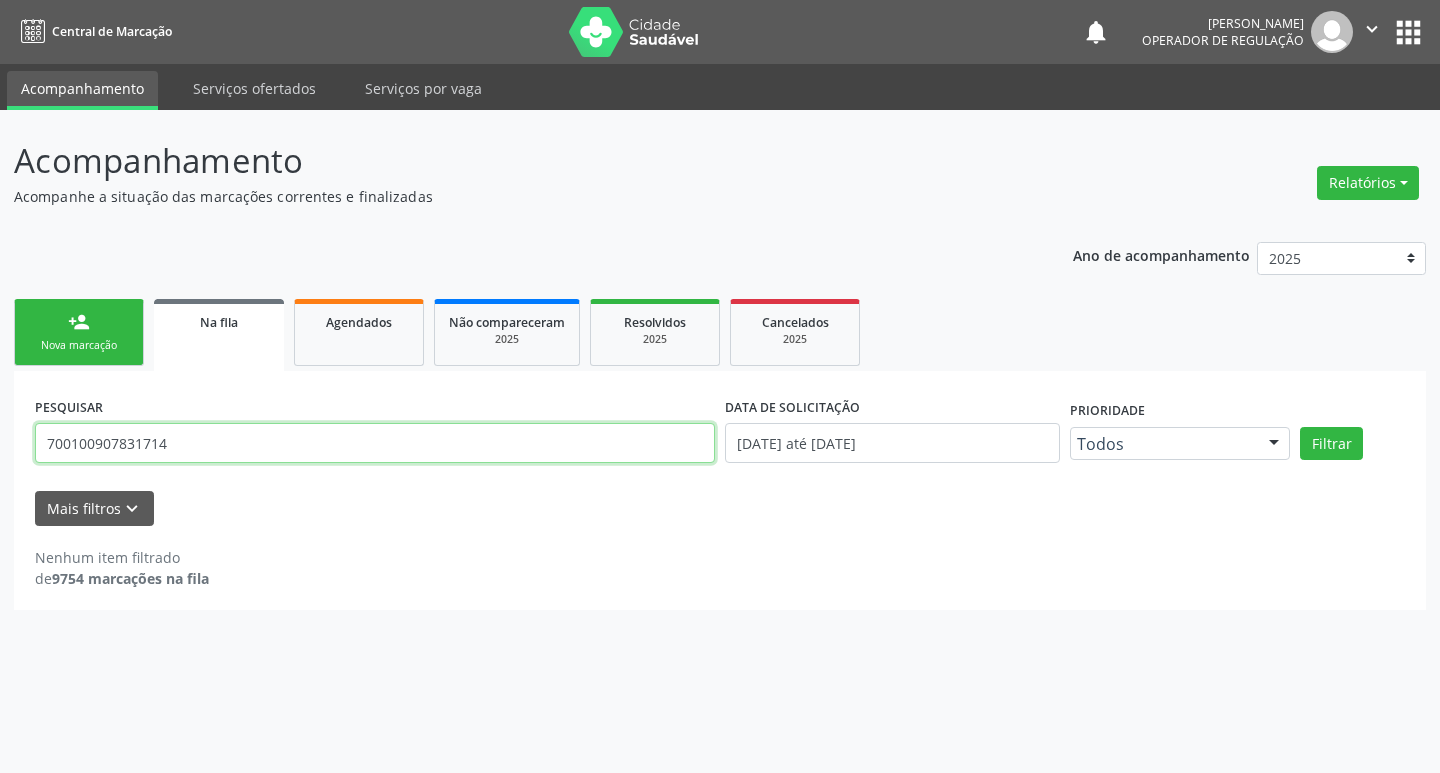 type on "700100907831714" 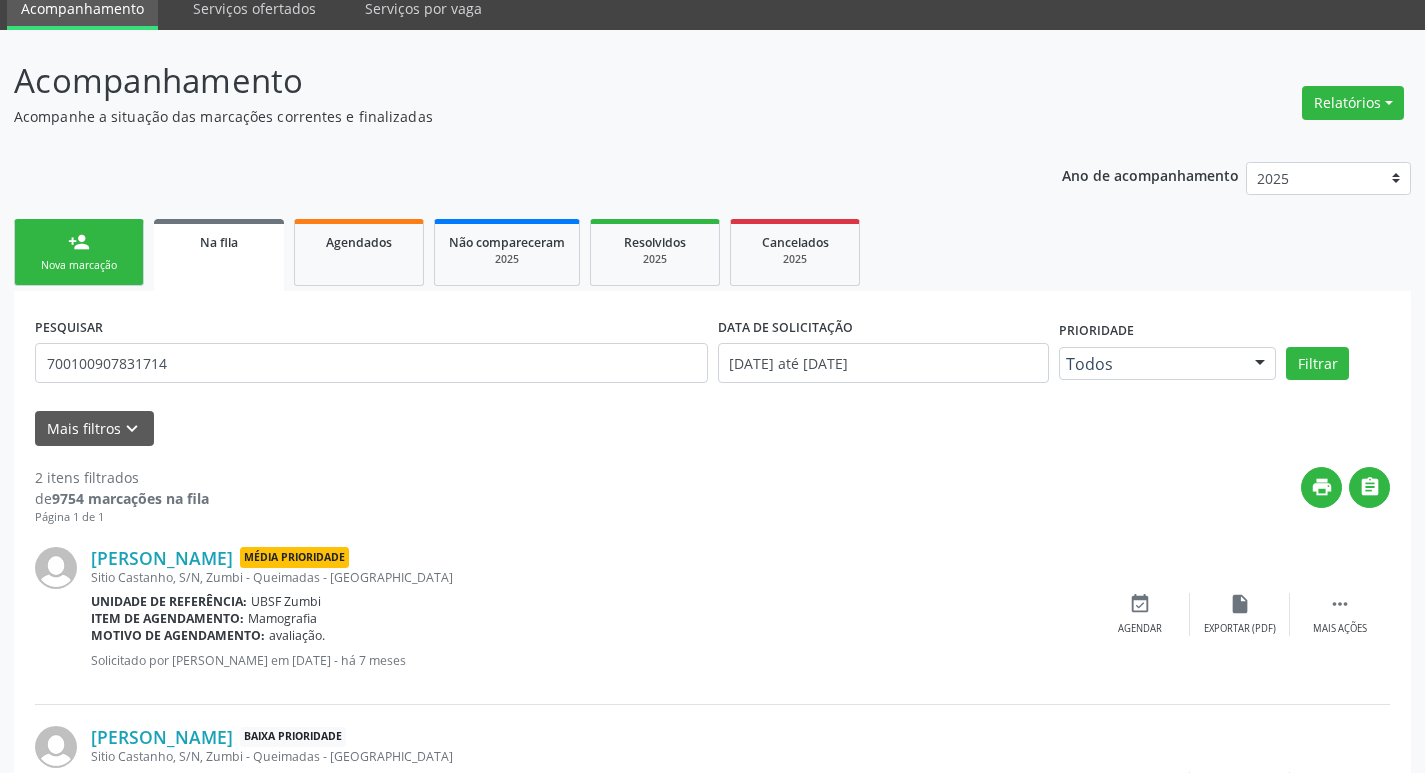 scroll, scrollTop: 225, scrollLeft: 0, axis: vertical 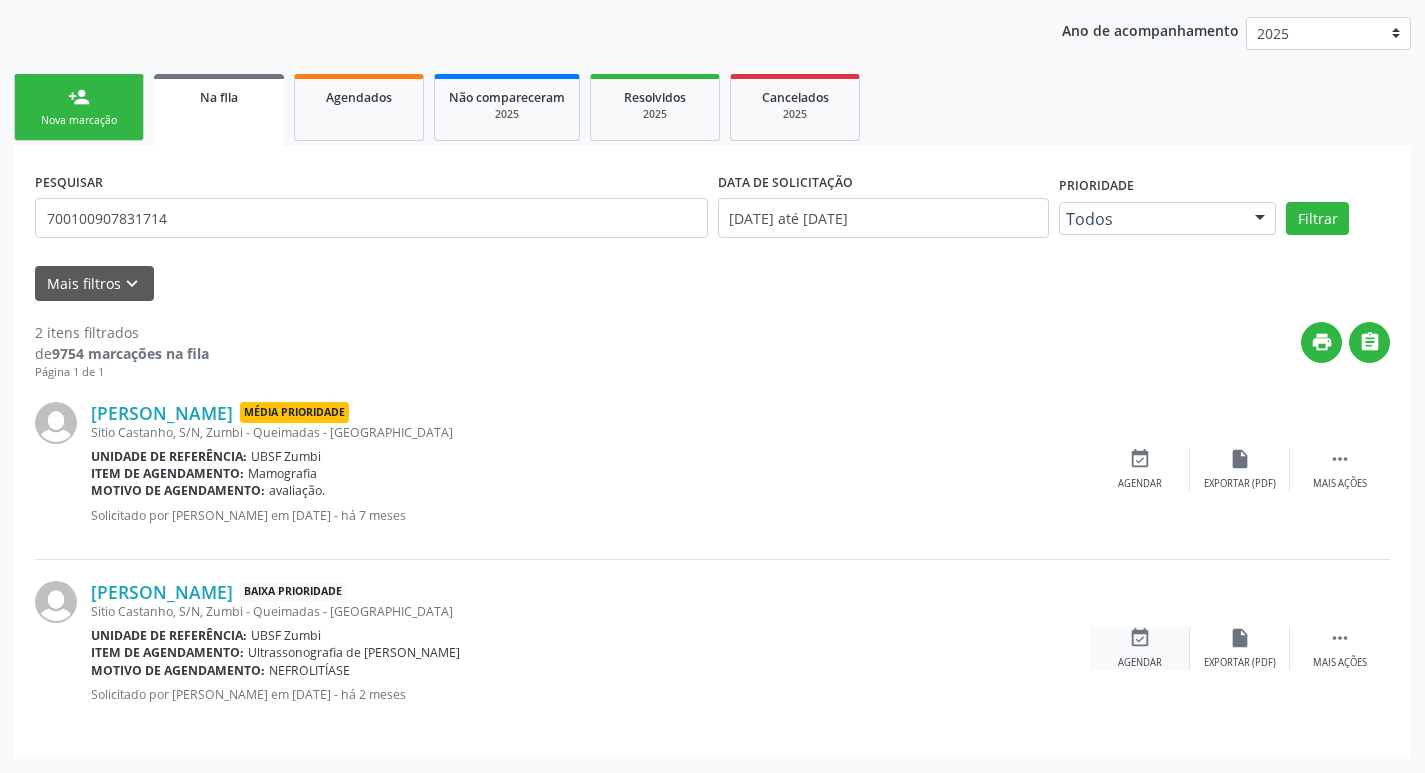 click on "event_available
Agendar" at bounding box center (1140, 648) 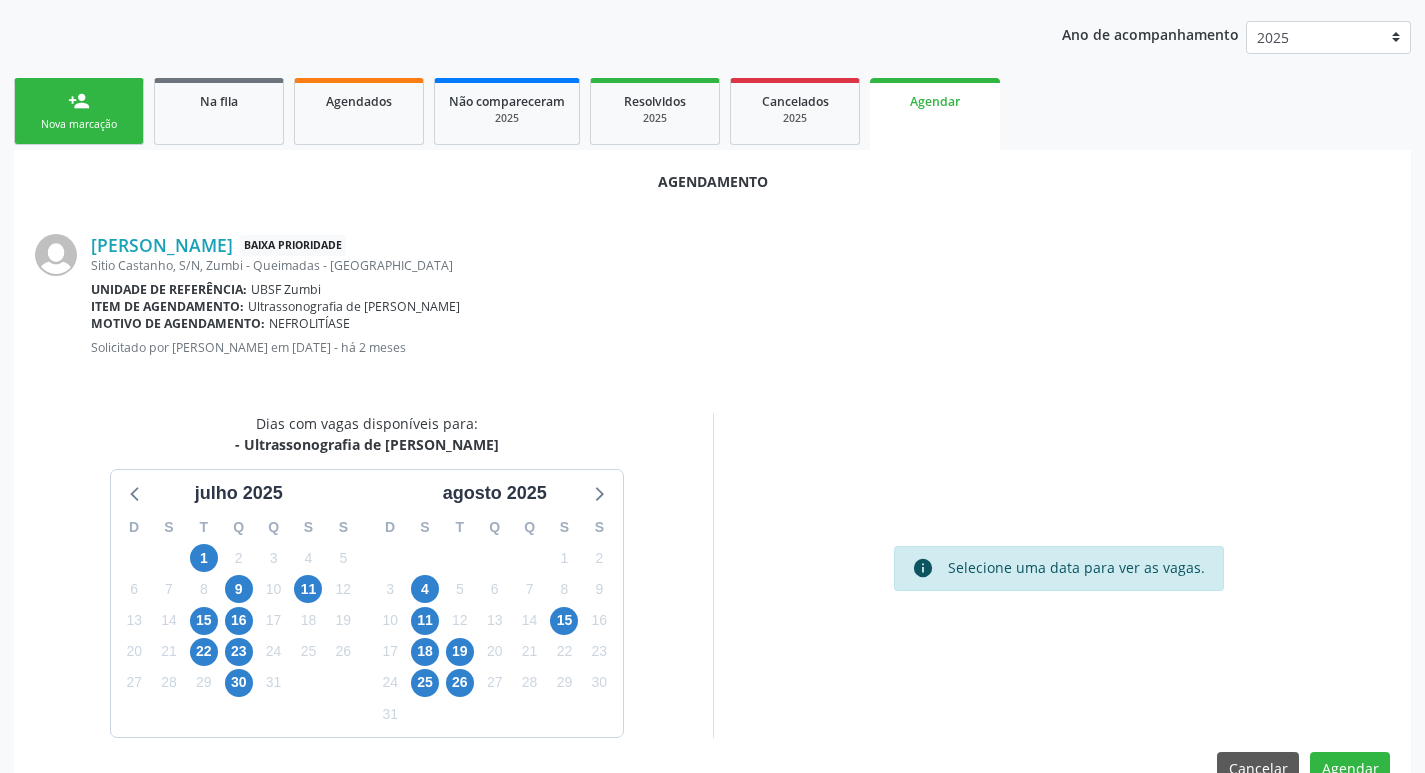 scroll, scrollTop: 225, scrollLeft: 0, axis: vertical 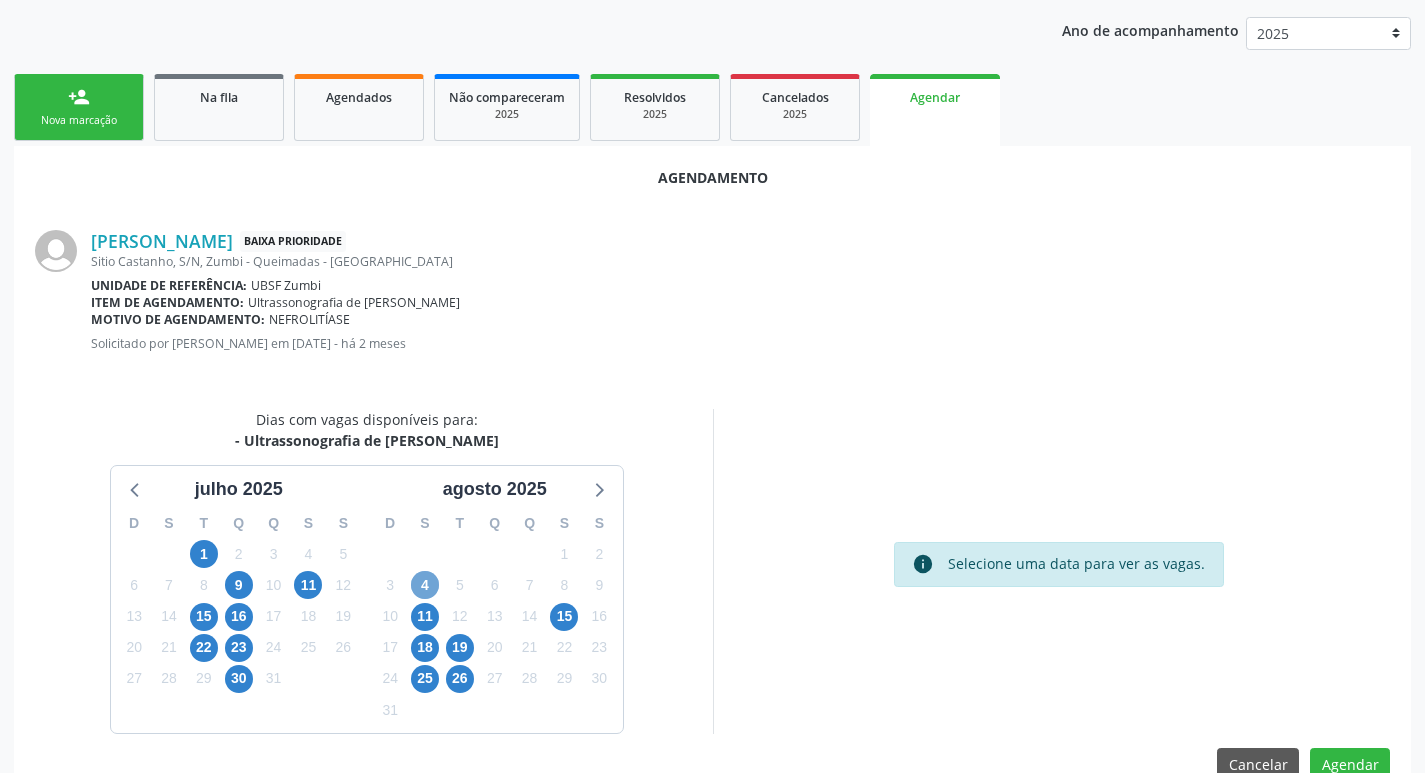 click on "4" at bounding box center (425, 585) 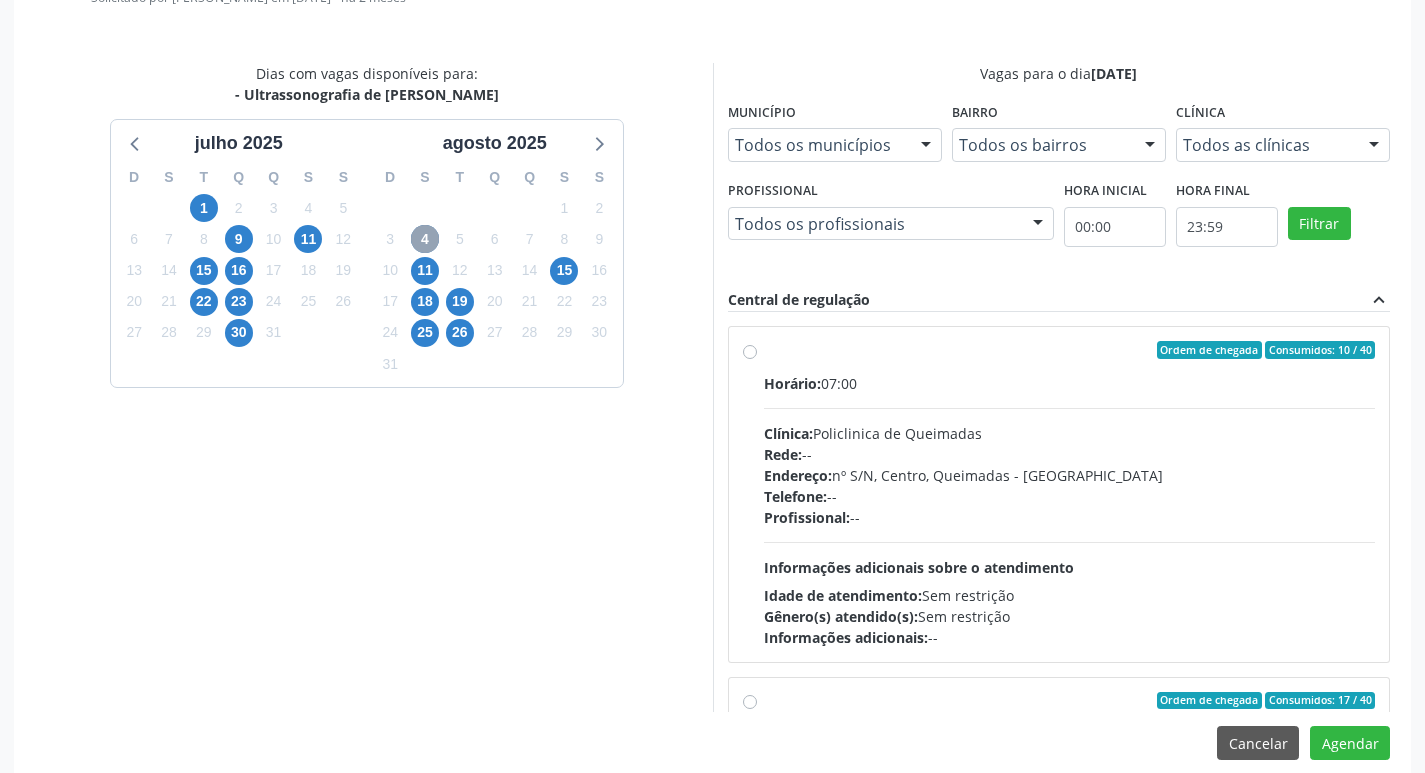 scroll, scrollTop: 593, scrollLeft: 0, axis: vertical 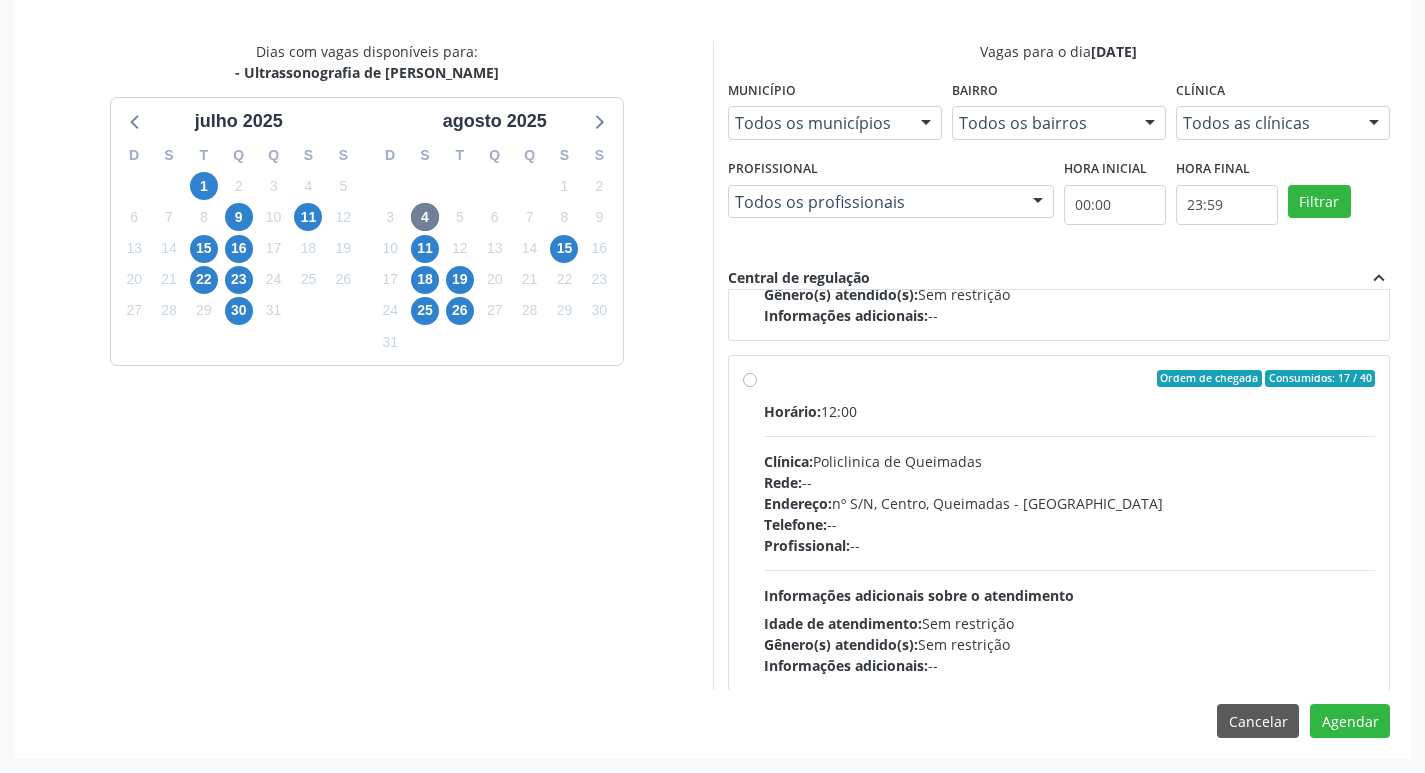 click on "Horário:   12:00
Clínica:  Policlinica de Queimadas
Rede:
--
Endereço:   nº S/N, Centro, Queimadas - PB
Telefone:   --
Profissional:
--
Informações adicionais sobre o atendimento
Idade de atendimento:
Sem restrição
Gênero(s) atendido(s):
Sem restrição
Informações adicionais:
--" at bounding box center [1070, 538] 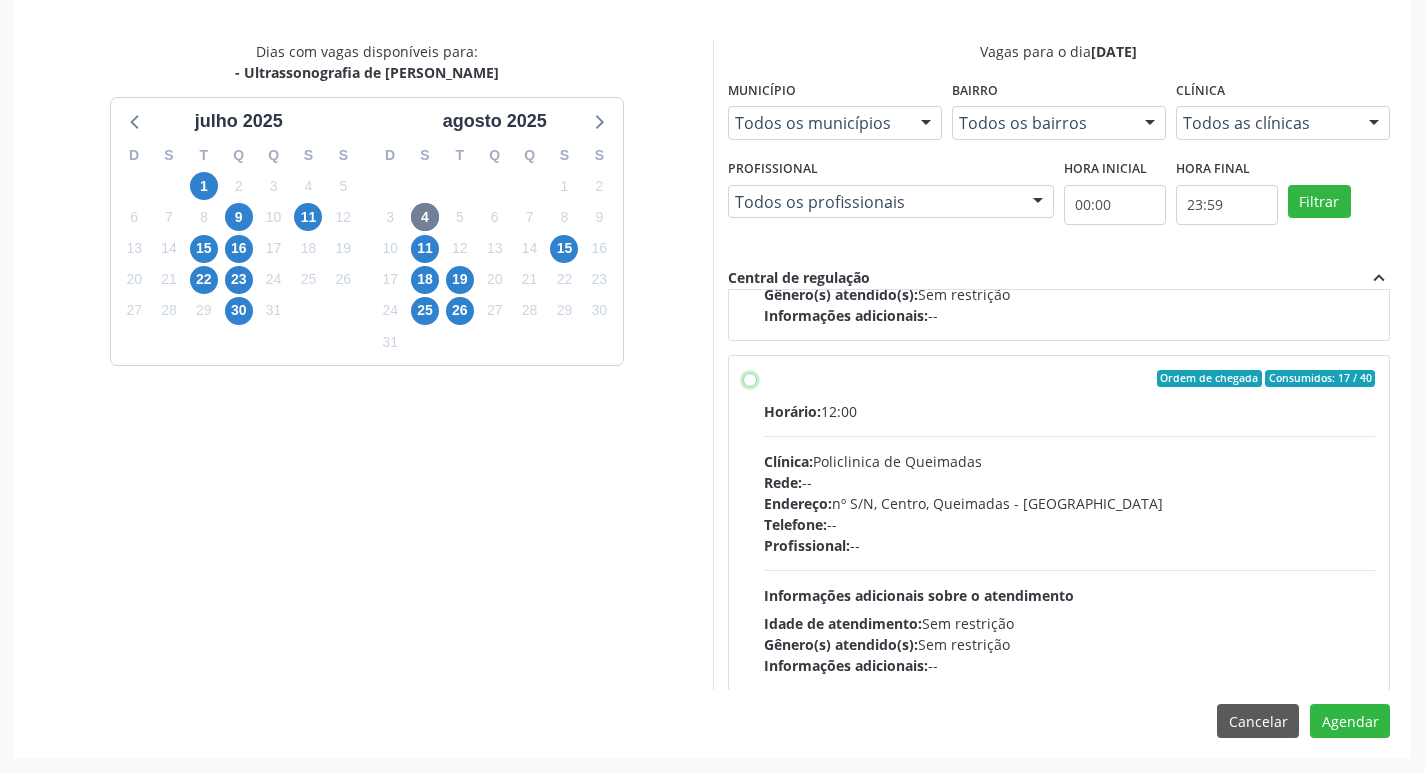 click on "Ordem de chegada
Consumidos: 17 / 40
Horário:   12:00
Clínica:  Policlinica de Queimadas
Rede:
--
Endereço:   nº S/N, Centro, Queimadas - PB
Telefone:   --
Profissional:
--
Informações adicionais sobre o atendimento
Idade de atendimento:
Sem restrição
Gênero(s) atendido(s):
Sem restrição
Informações adicionais:
--" at bounding box center (750, 379) 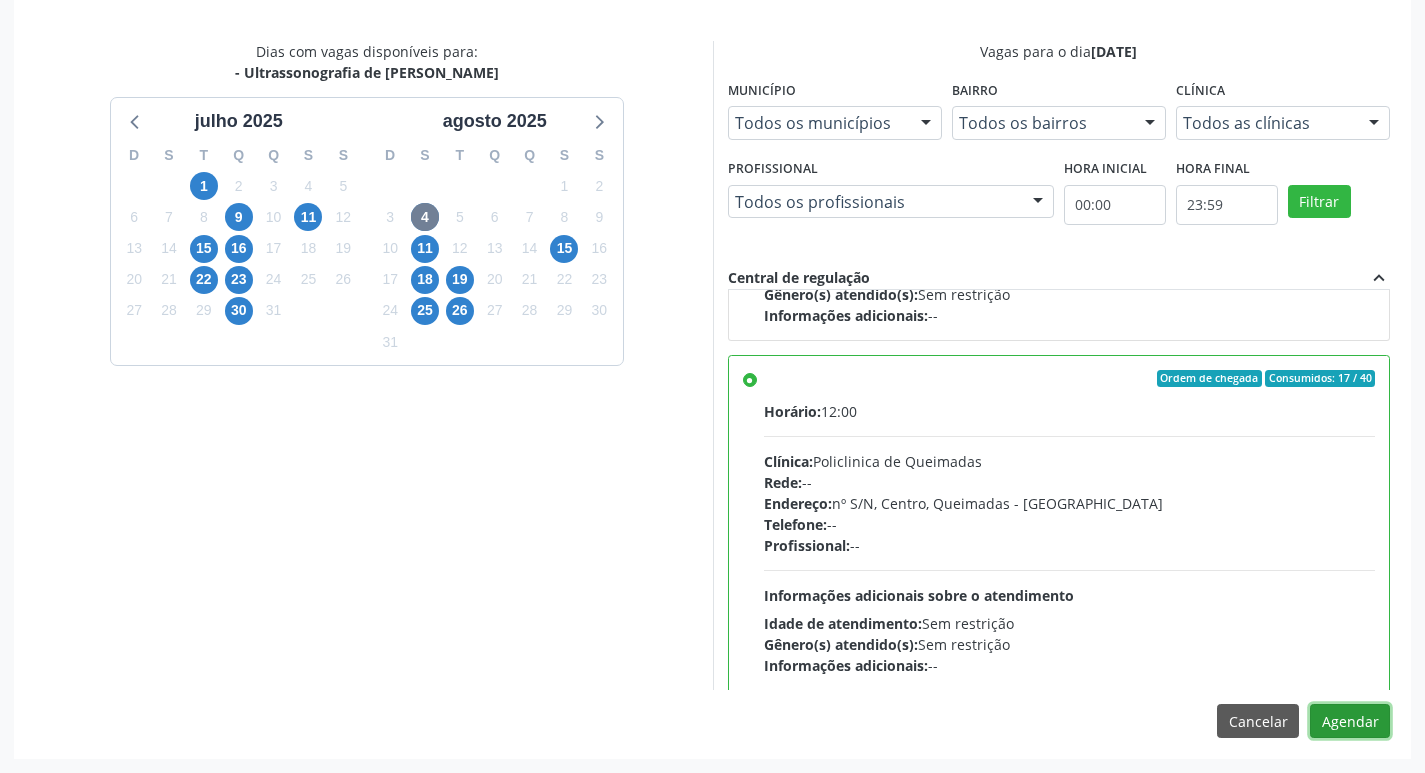 click on "Agendar" at bounding box center [1350, 721] 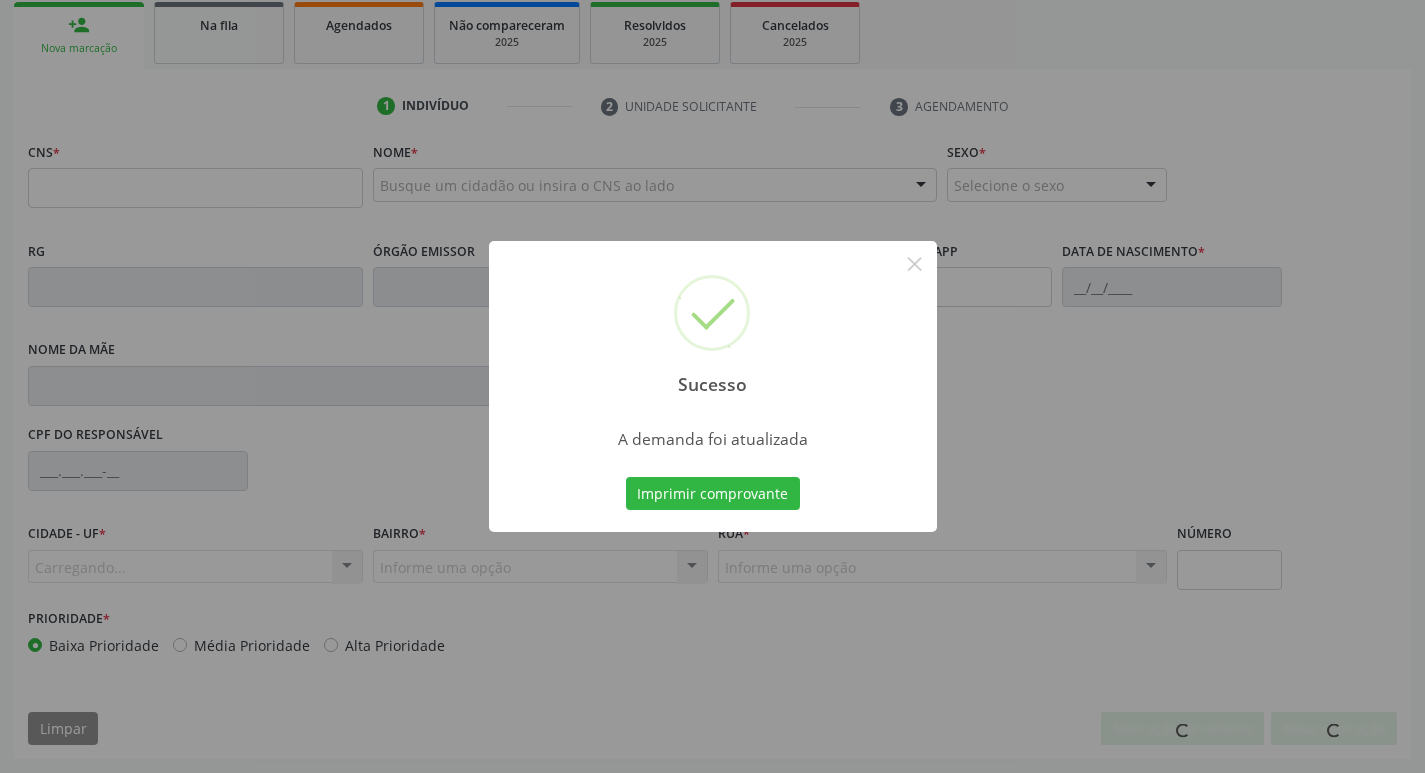 scroll, scrollTop: 297, scrollLeft: 0, axis: vertical 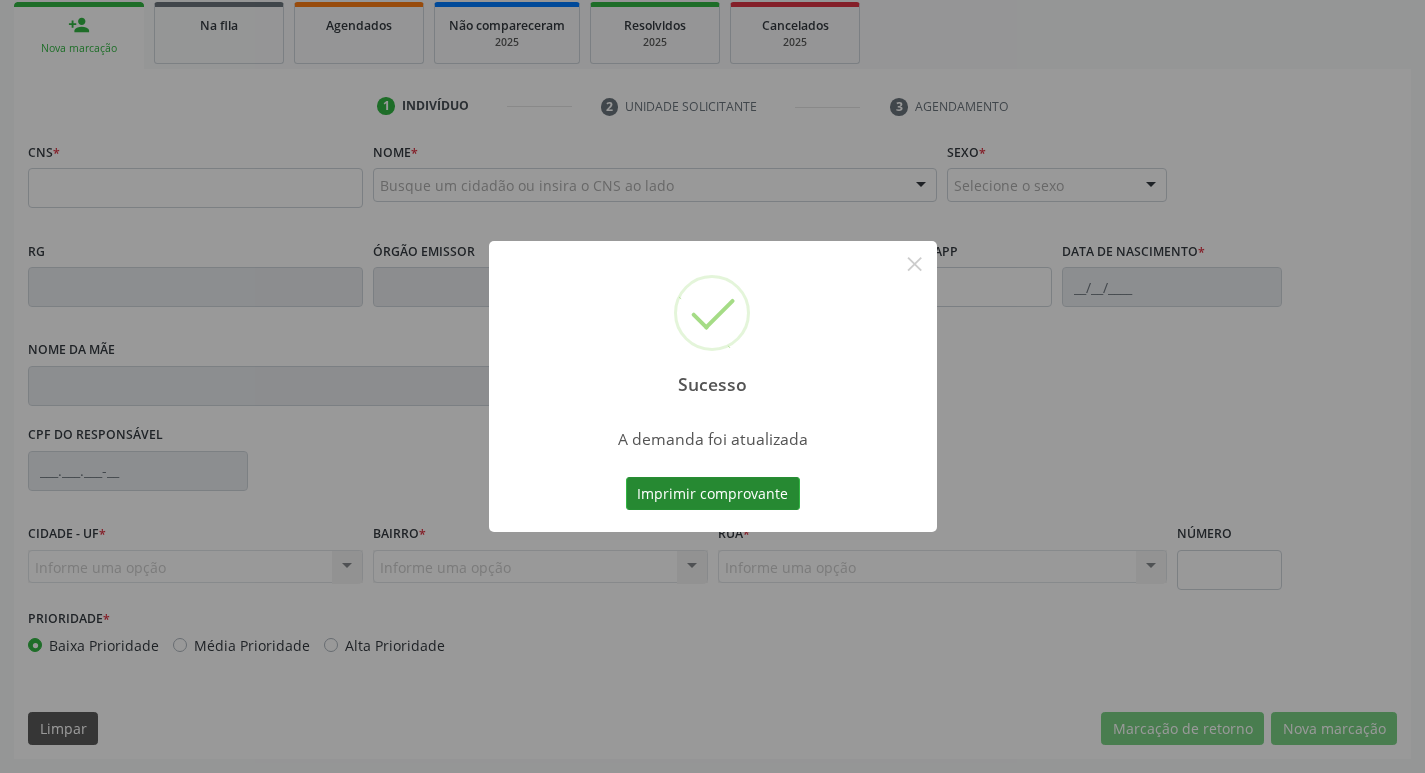 click on "Imprimir comprovante" at bounding box center (713, 494) 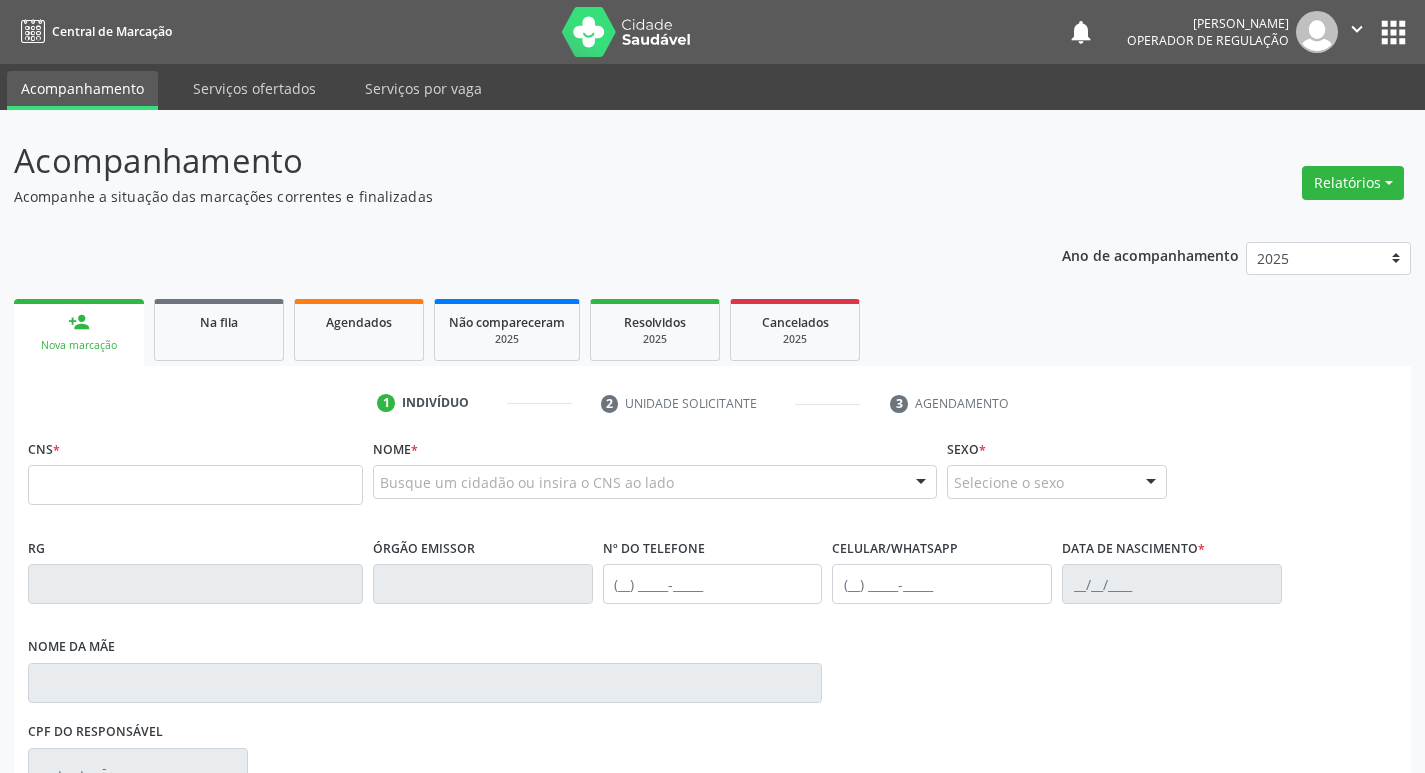 scroll, scrollTop: 297, scrollLeft: 0, axis: vertical 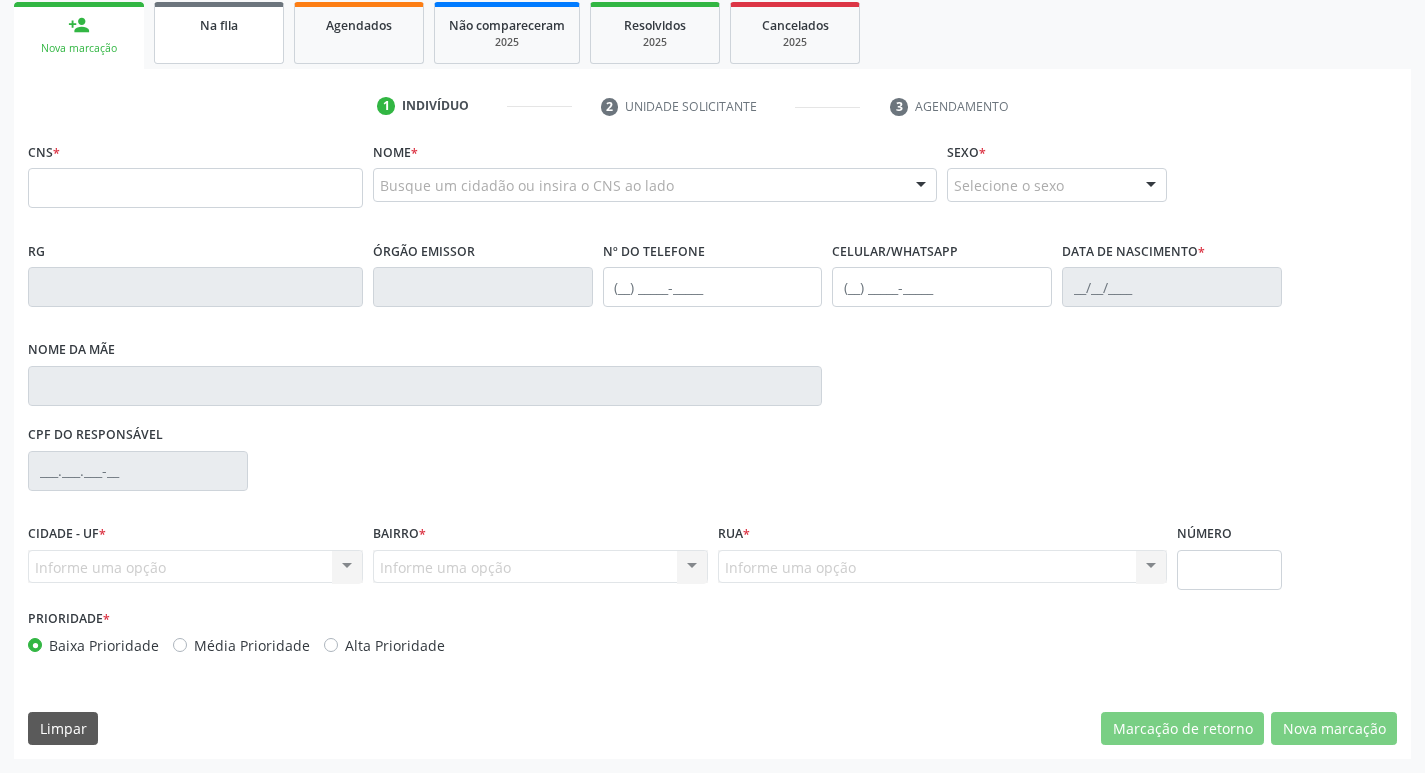click on "Na fila" at bounding box center (219, 33) 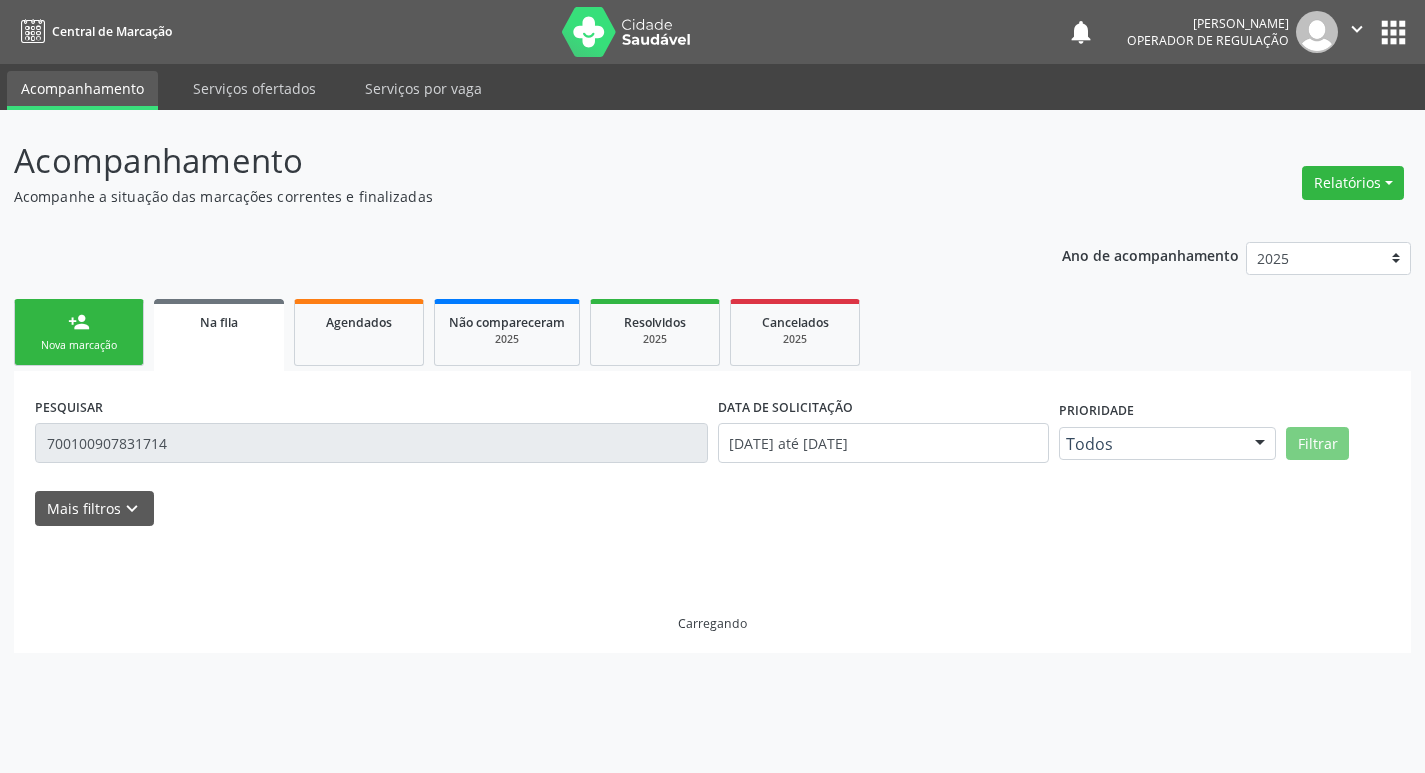 scroll, scrollTop: 0, scrollLeft: 0, axis: both 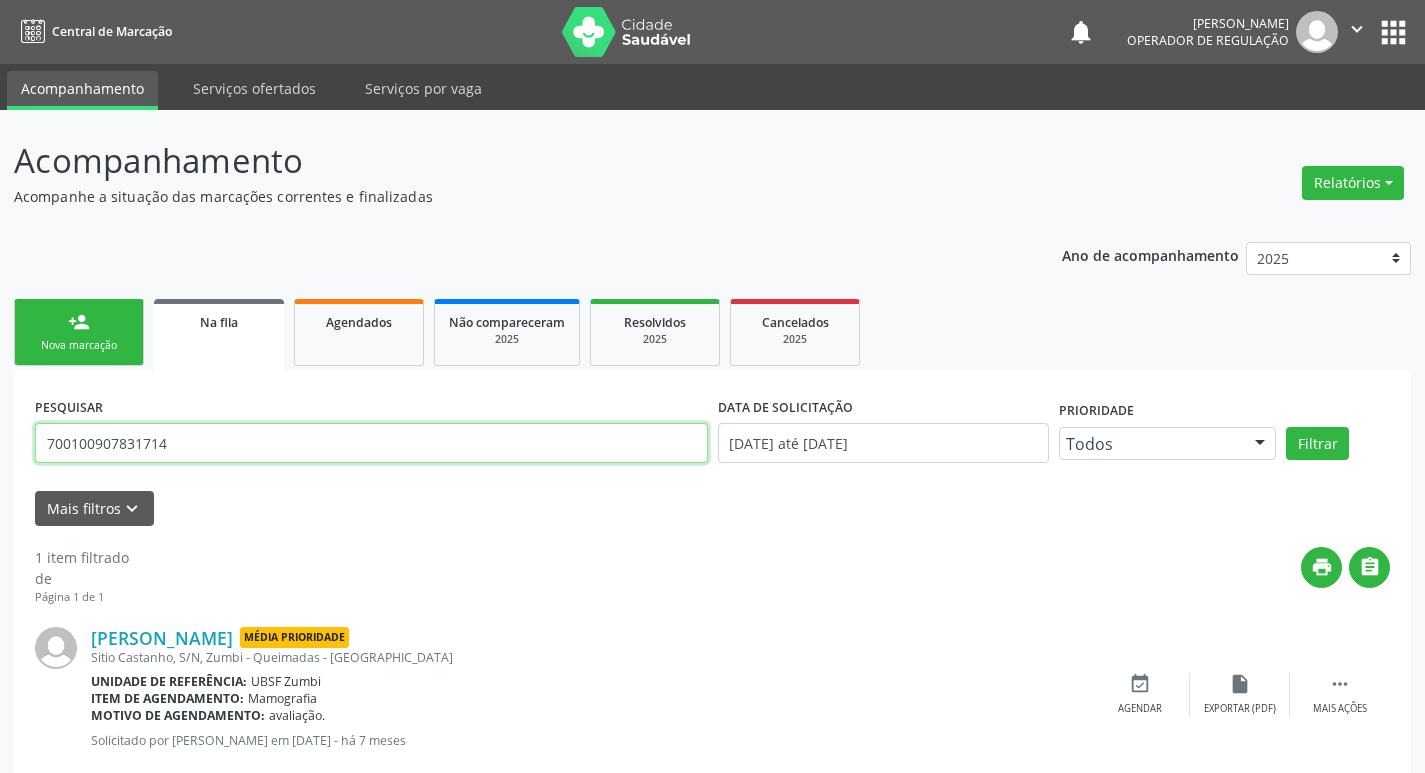 click on "700100907831714" at bounding box center [371, 443] 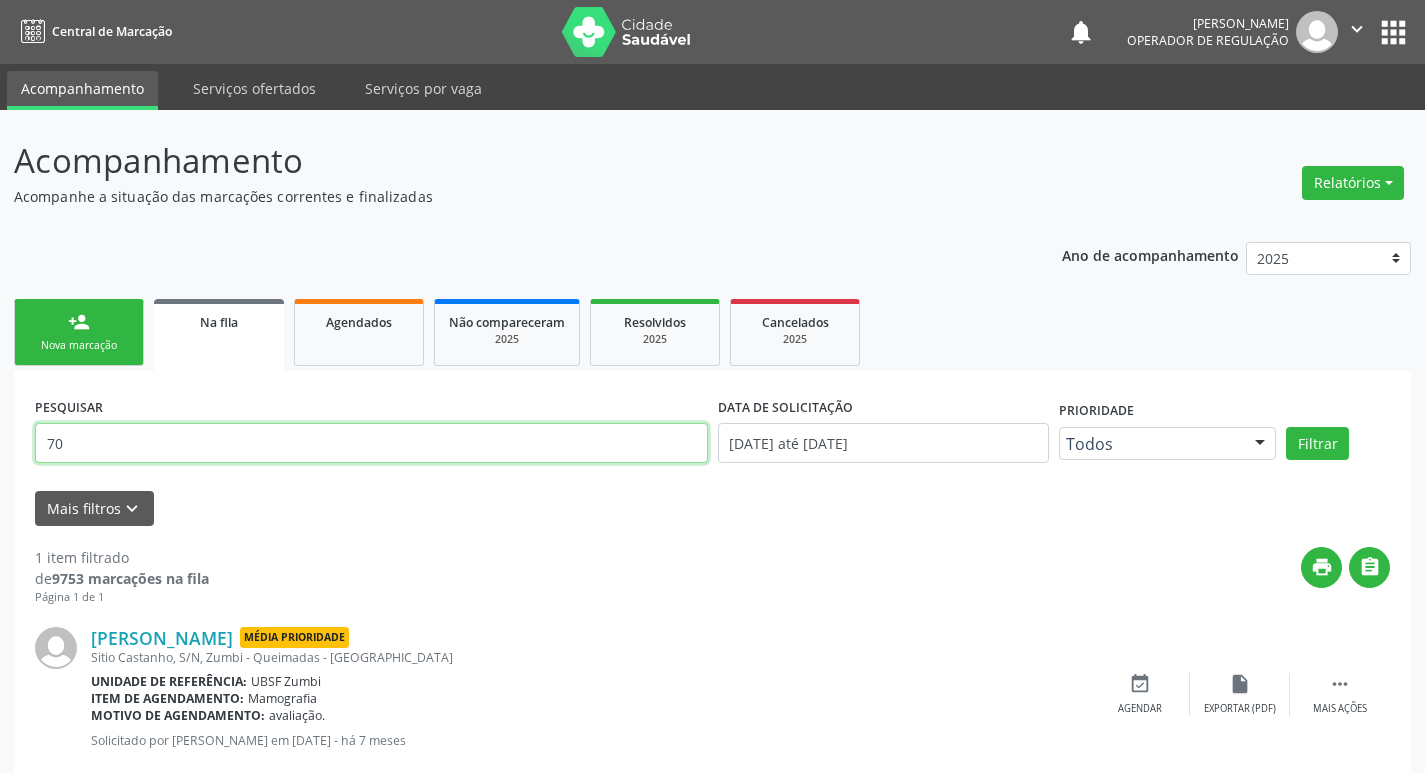 type on "7" 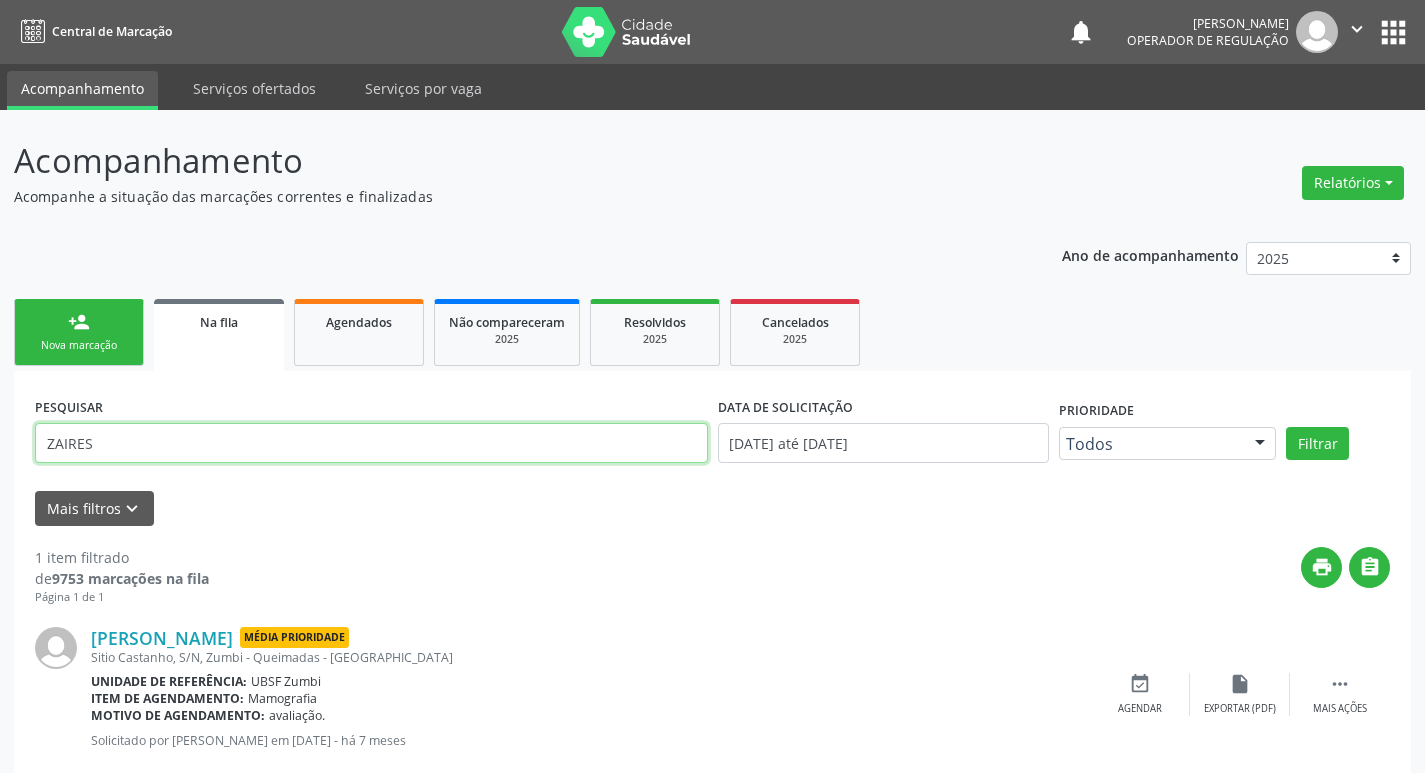 type on "ZAIRES" 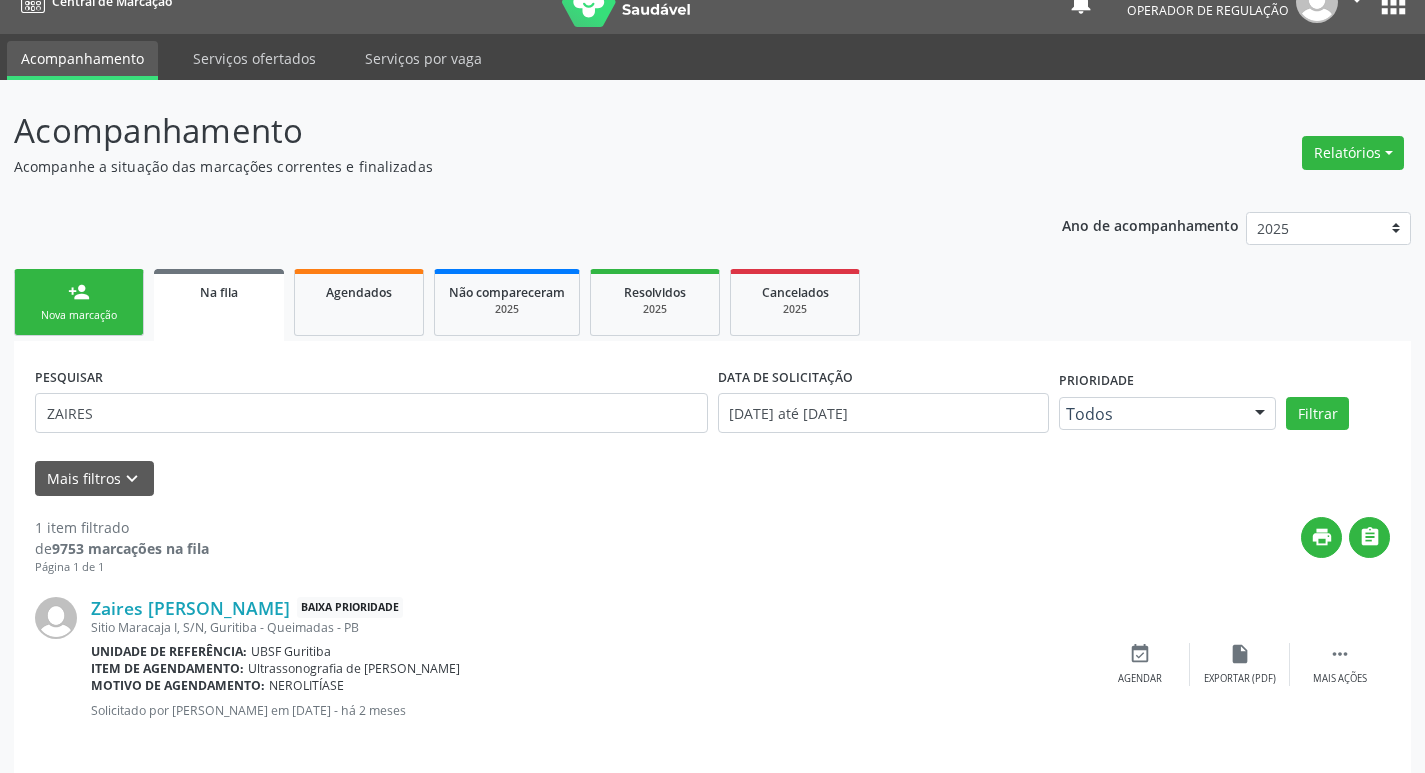 scroll, scrollTop: 46, scrollLeft: 0, axis: vertical 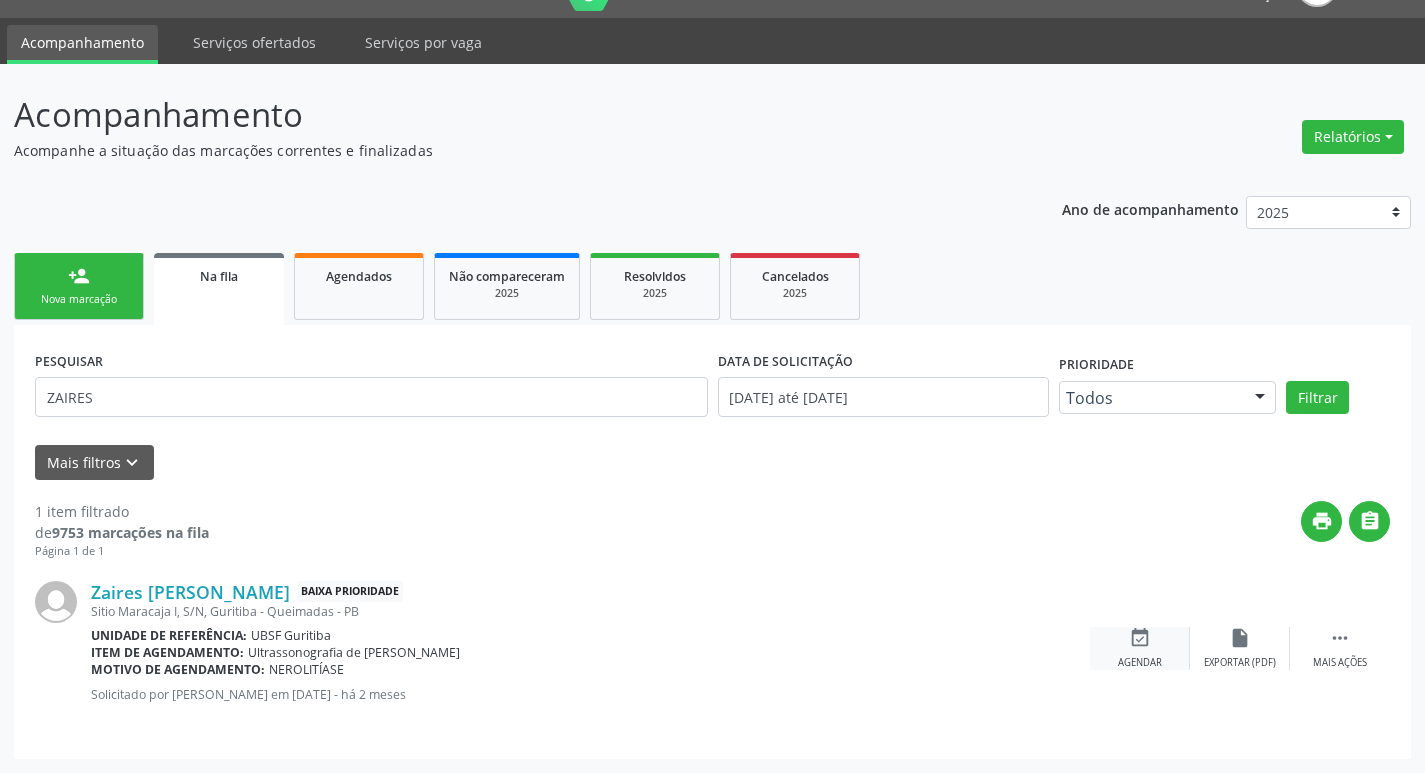 click on "event_available" at bounding box center [1140, 638] 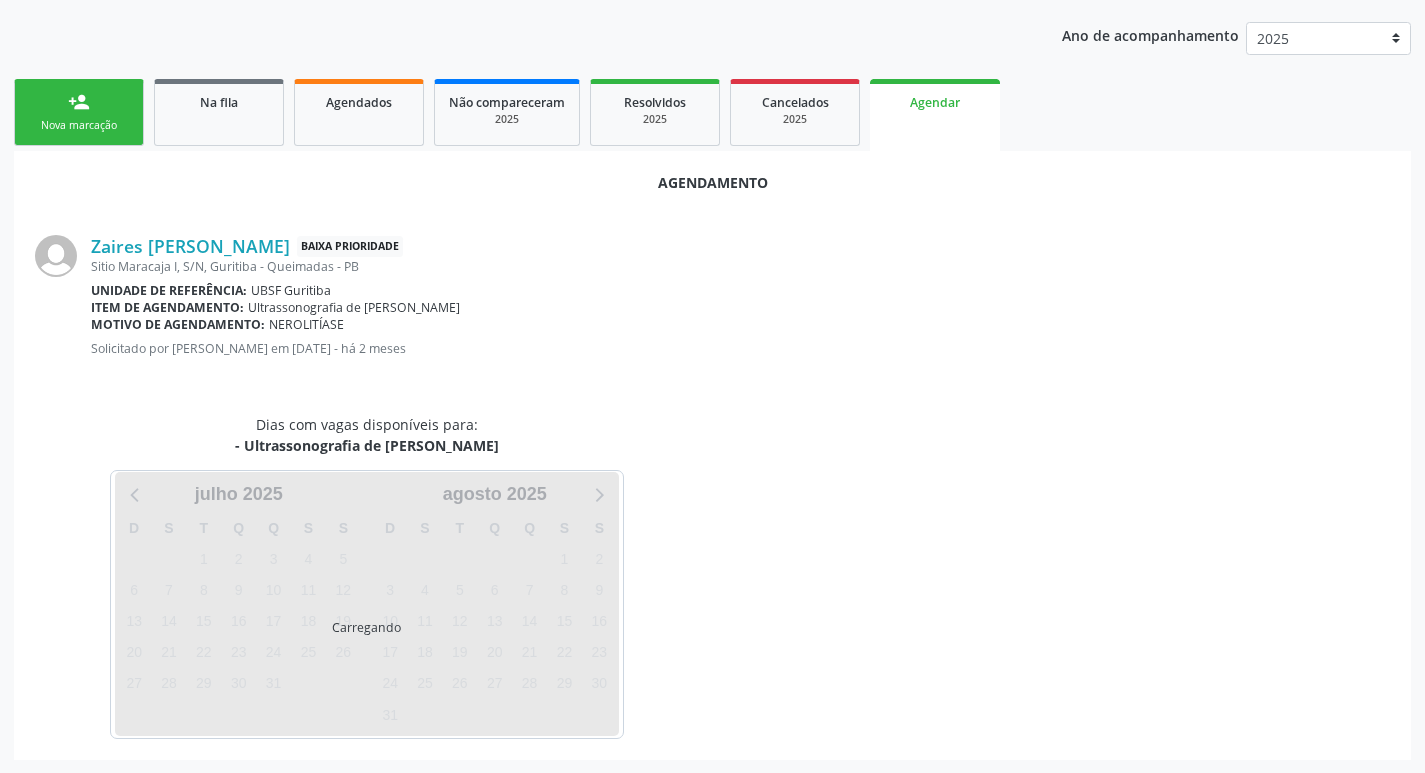 scroll, scrollTop: 221, scrollLeft: 0, axis: vertical 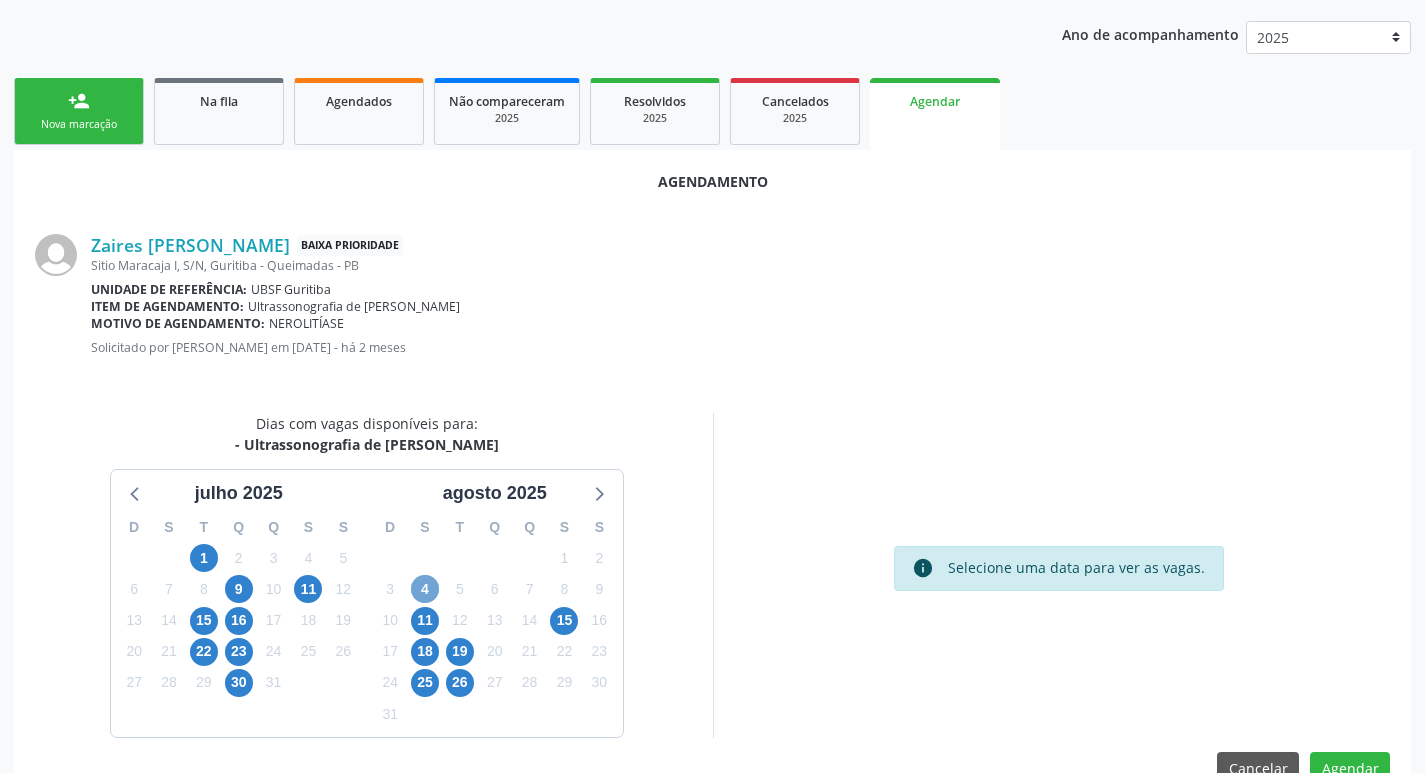 click on "4" at bounding box center [425, 589] 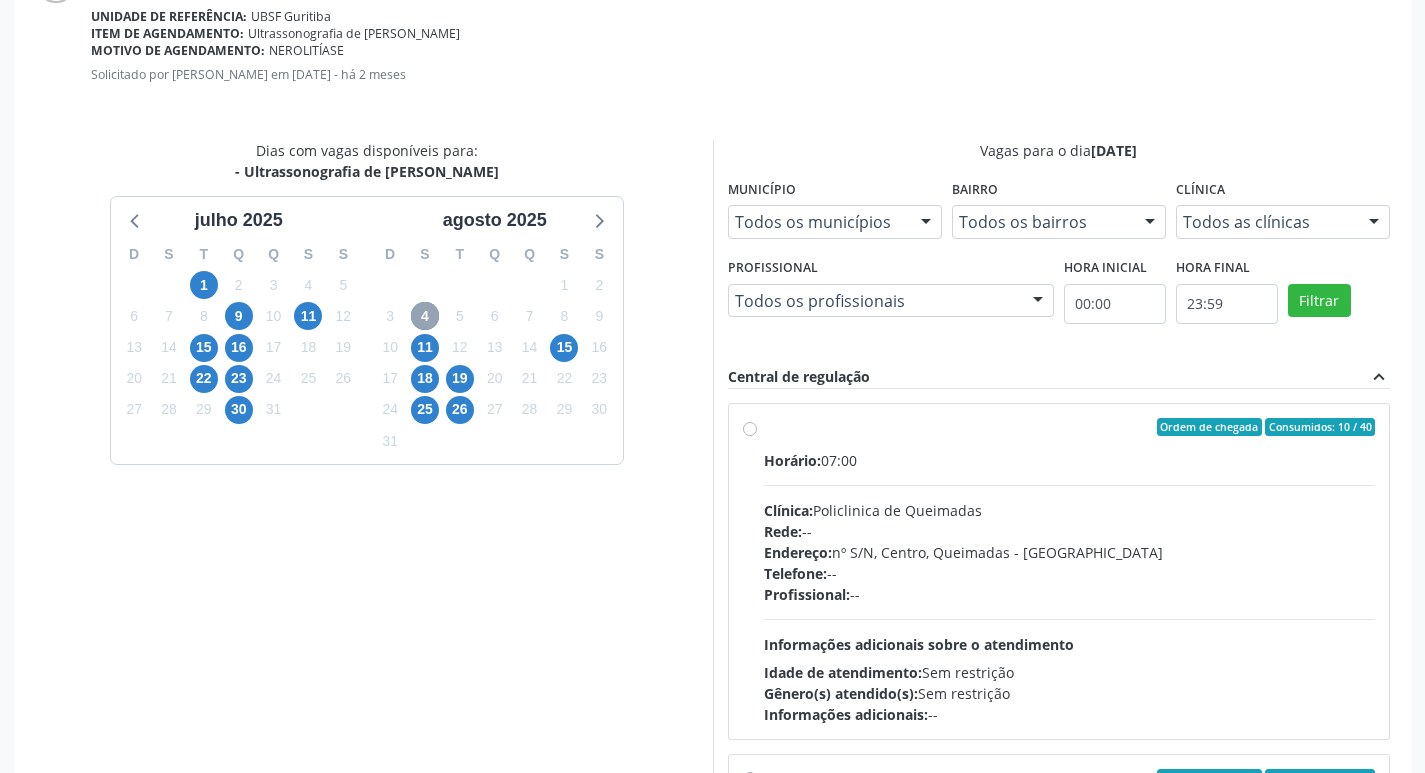 scroll, scrollTop: 521, scrollLeft: 0, axis: vertical 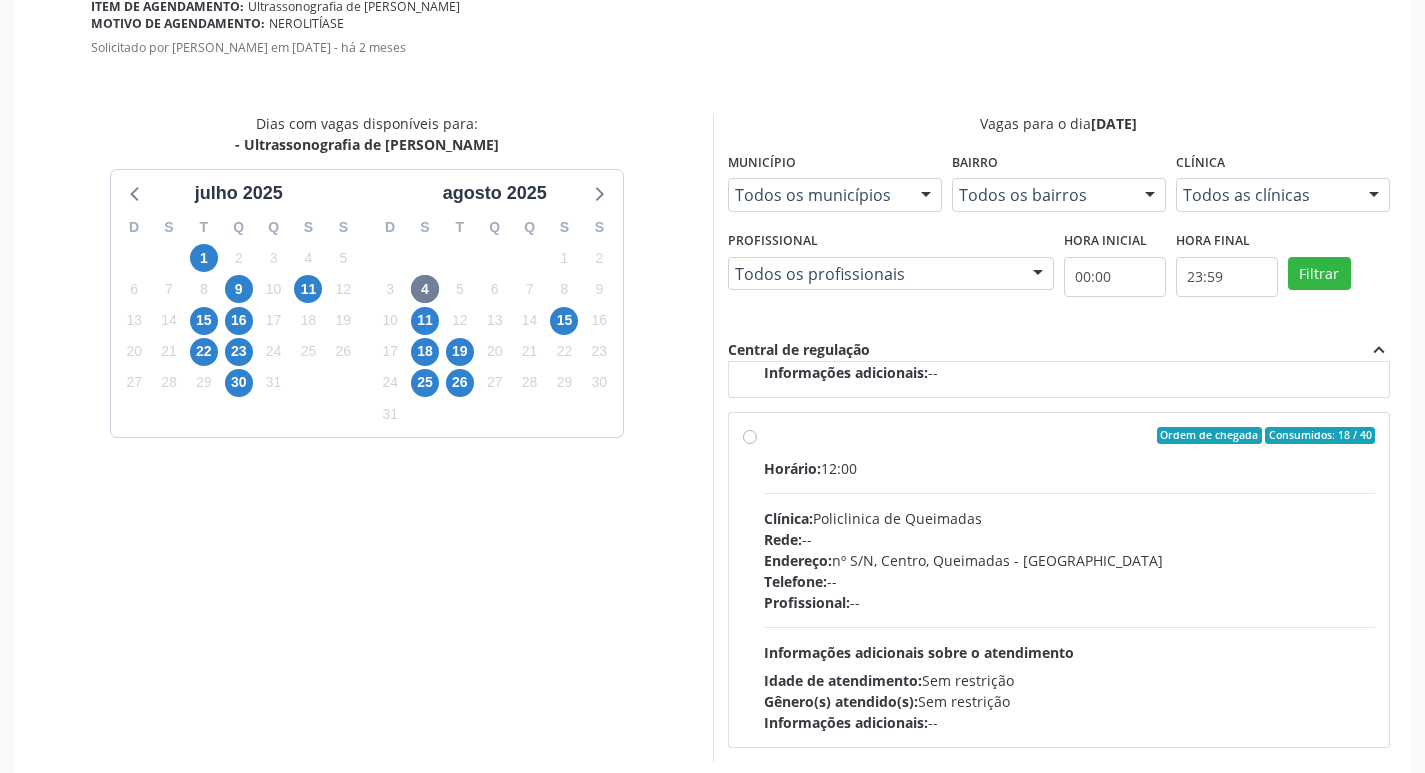 click on "Idade de atendimento:
Sem restrição" at bounding box center [1070, 680] 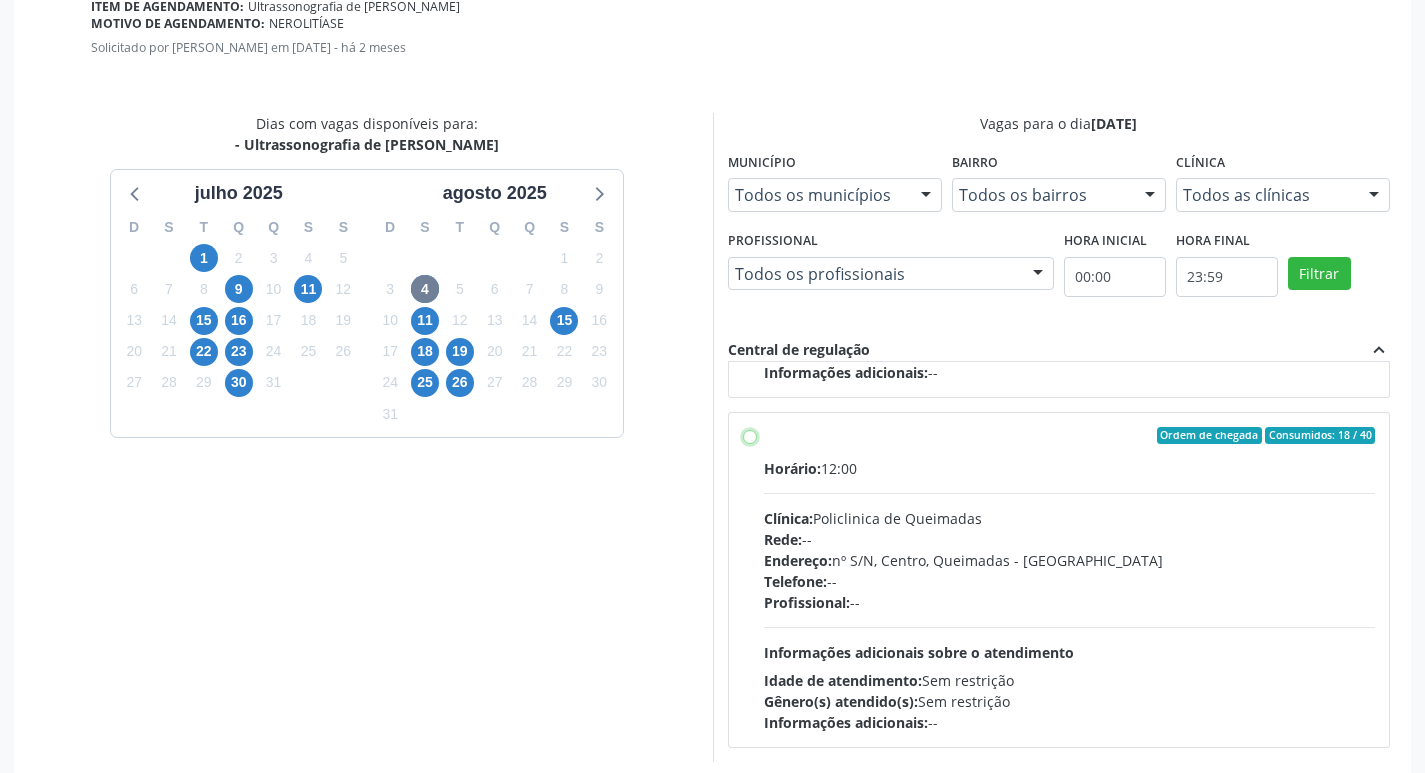 click on "Ordem de chegada
Consumidos: 18 / 40
Horário:   12:00
Clínica:  Policlinica de Queimadas
Rede:
--
Endereço:   nº S/N, Centro, Queimadas - PB
Telefone:   --
Profissional:
--
Informações adicionais sobre o atendimento
Idade de atendimento:
Sem restrição
Gênero(s) atendido(s):
Sem restrição
Informações adicionais:
--" at bounding box center [750, 436] 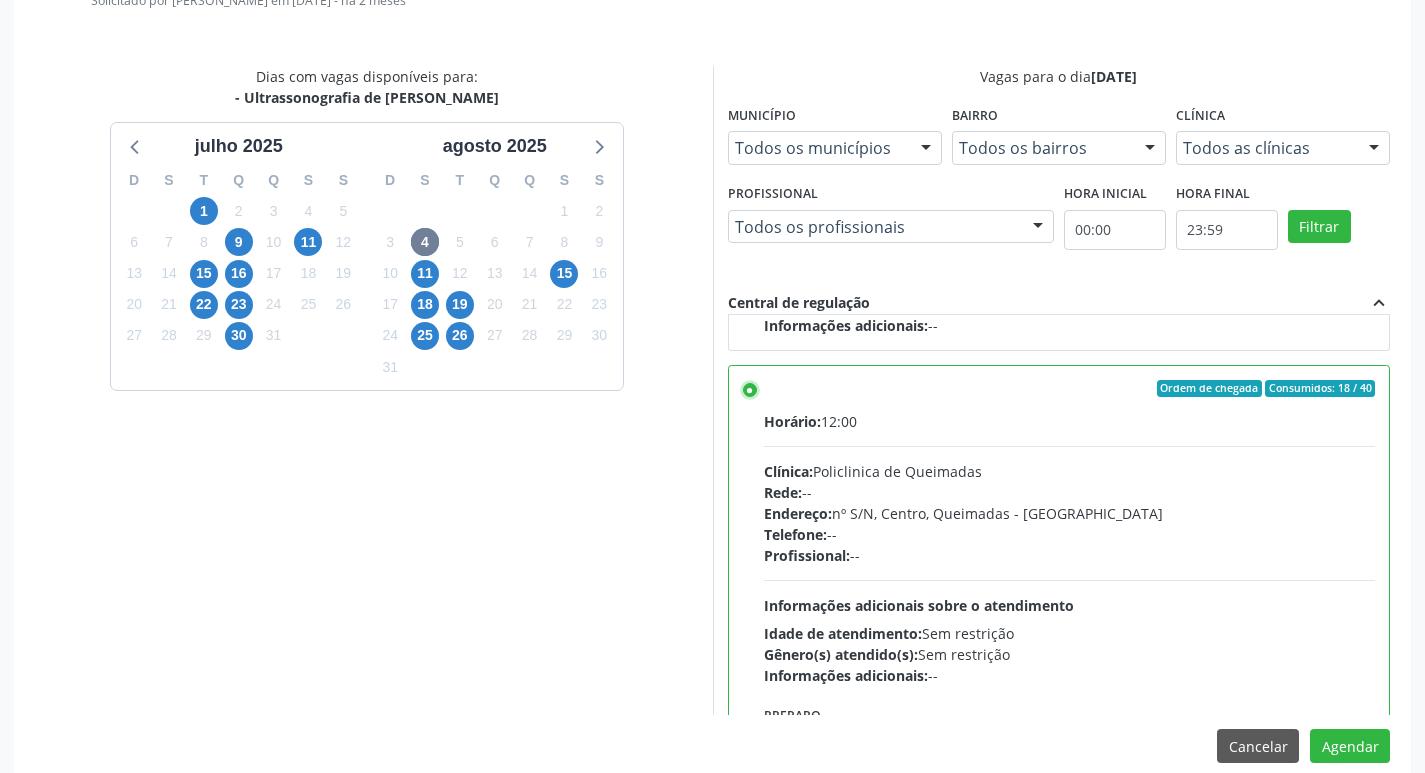 scroll, scrollTop: 593, scrollLeft: 0, axis: vertical 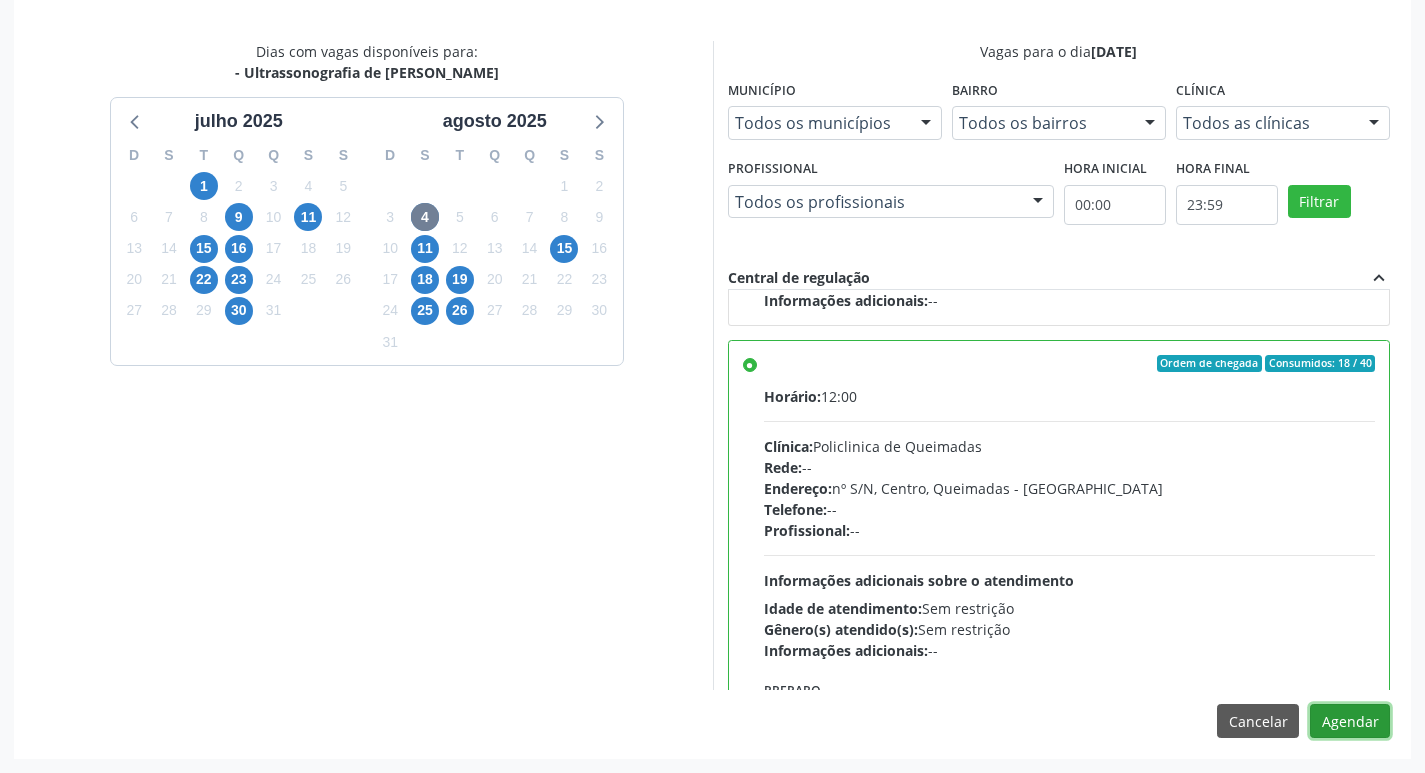 click on "Agendar" at bounding box center [1350, 721] 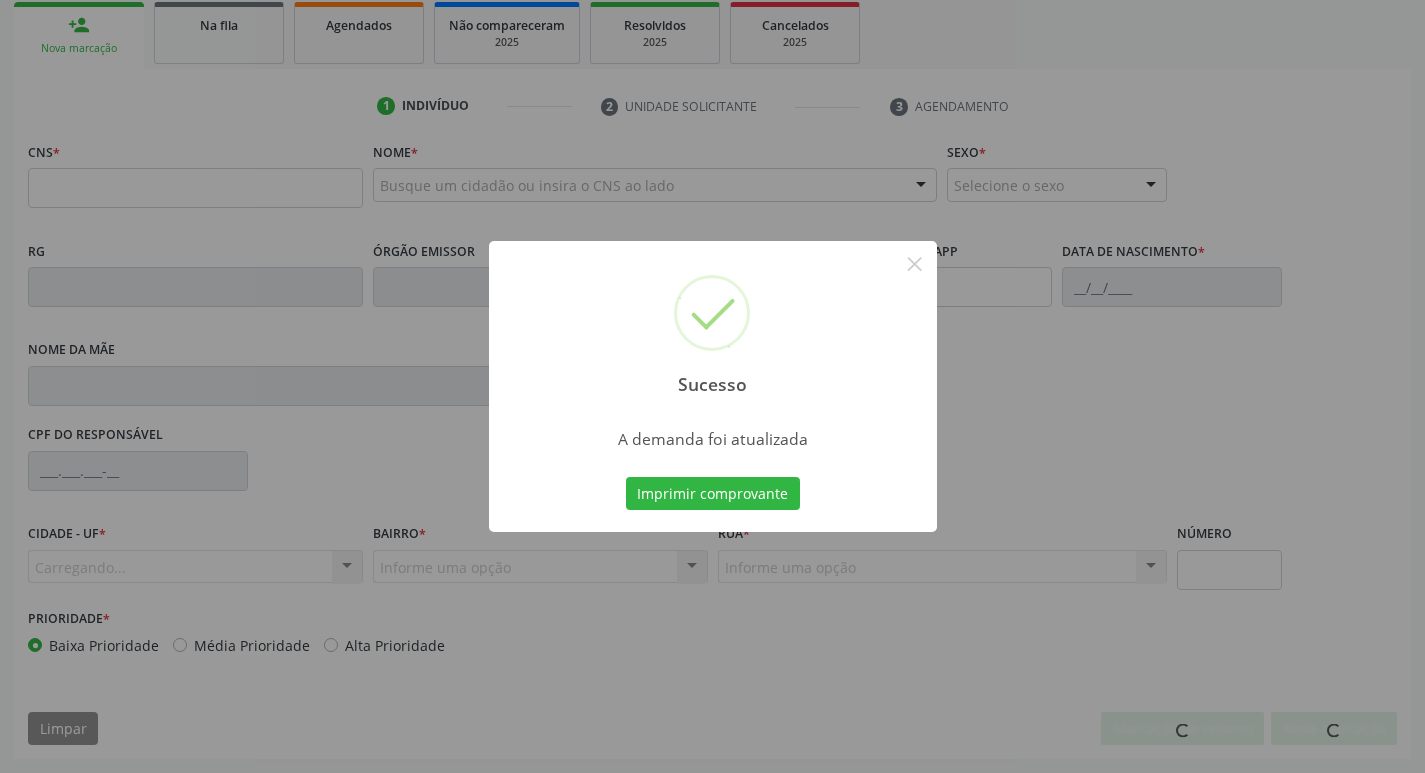 scroll, scrollTop: 297, scrollLeft: 0, axis: vertical 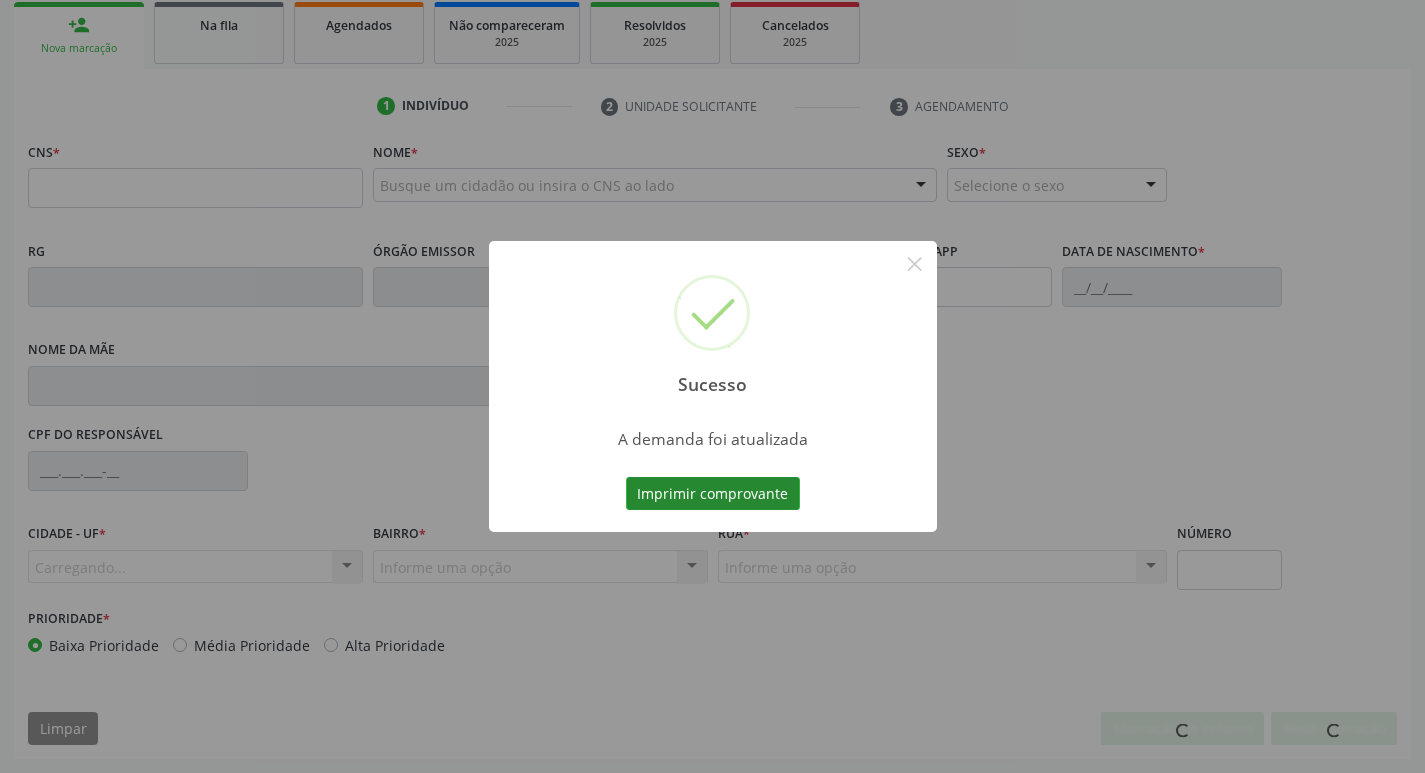 click on "Imprimir comprovante" at bounding box center (713, 494) 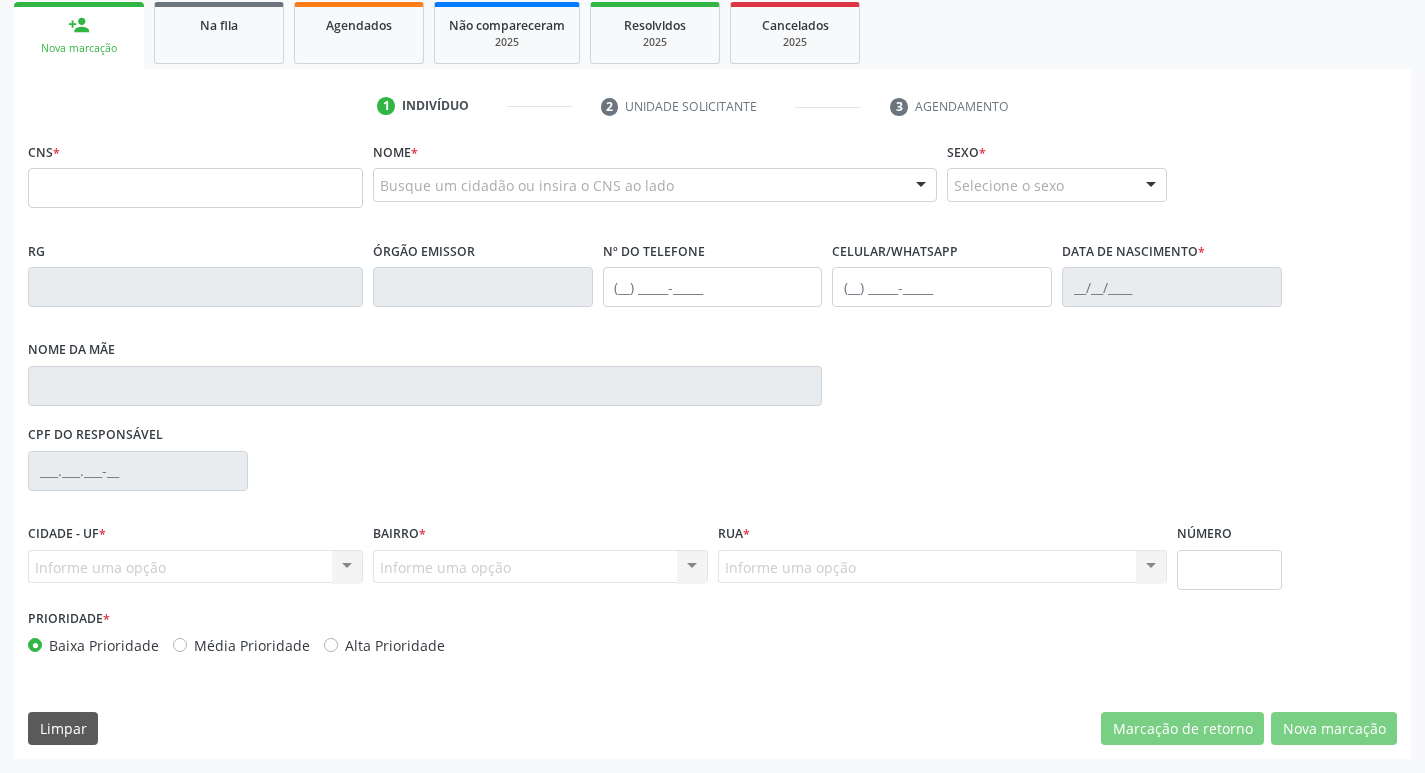 click on "Sucesso × A demanda foi atualizada Imprimir comprovante Cancel" at bounding box center [712, 386] 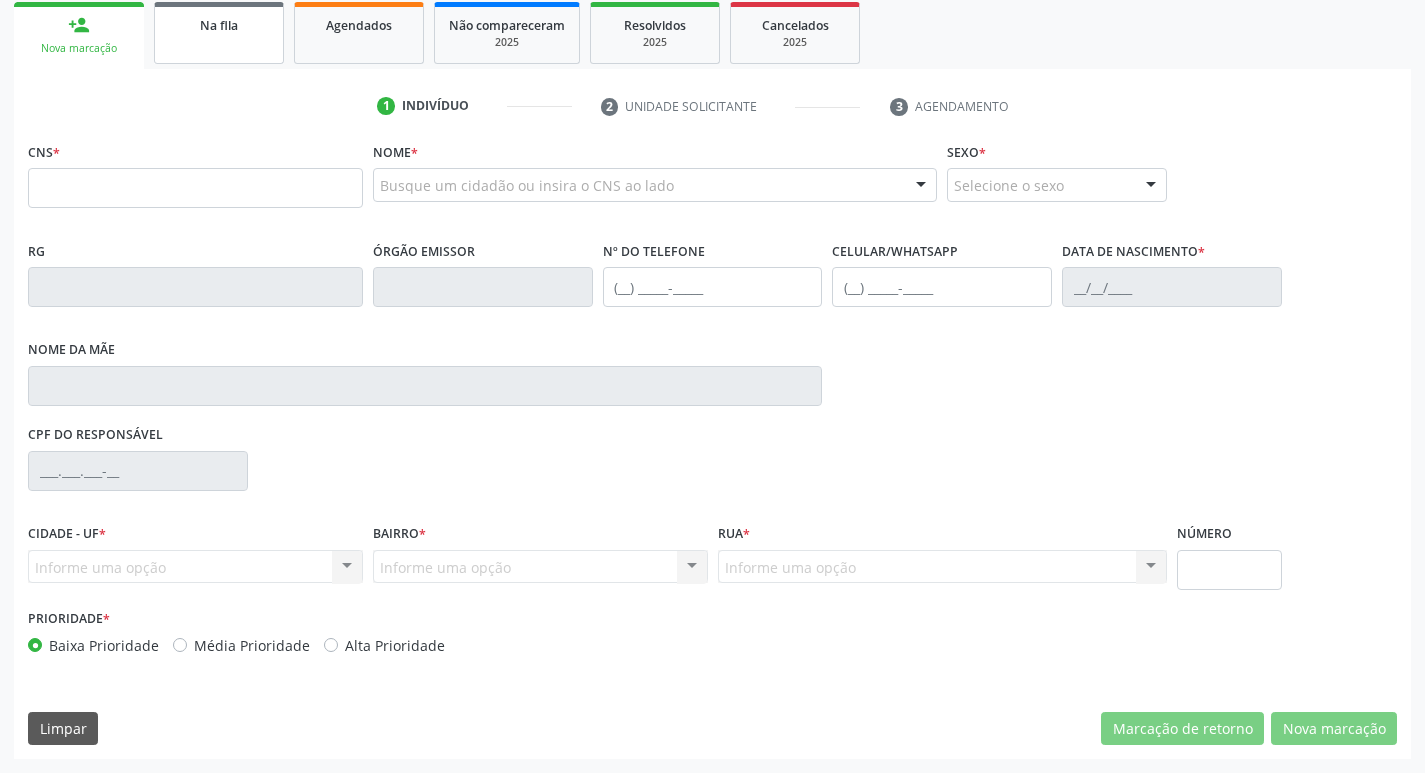 click on "Na fila" at bounding box center (219, 33) 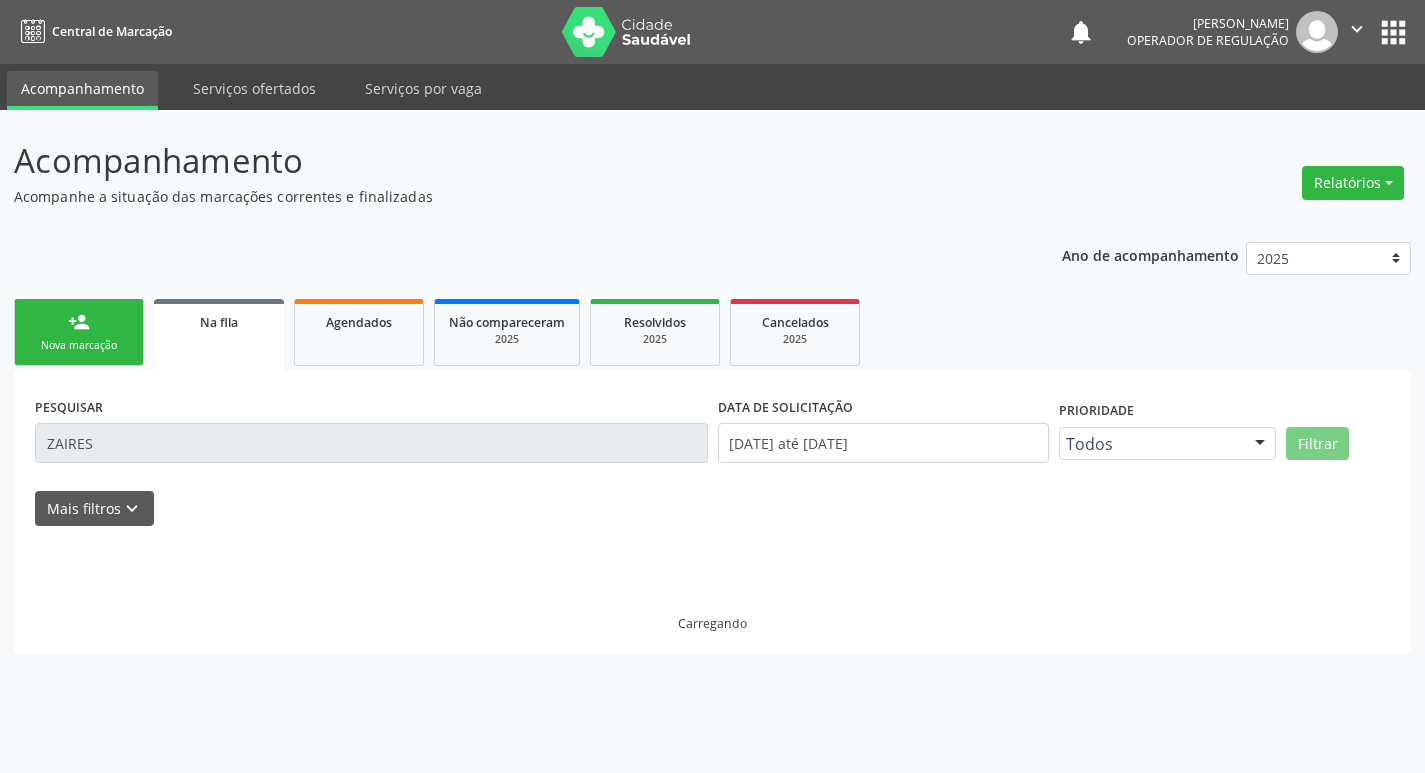 scroll, scrollTop: 0, scrollLeft: 0, axis: both 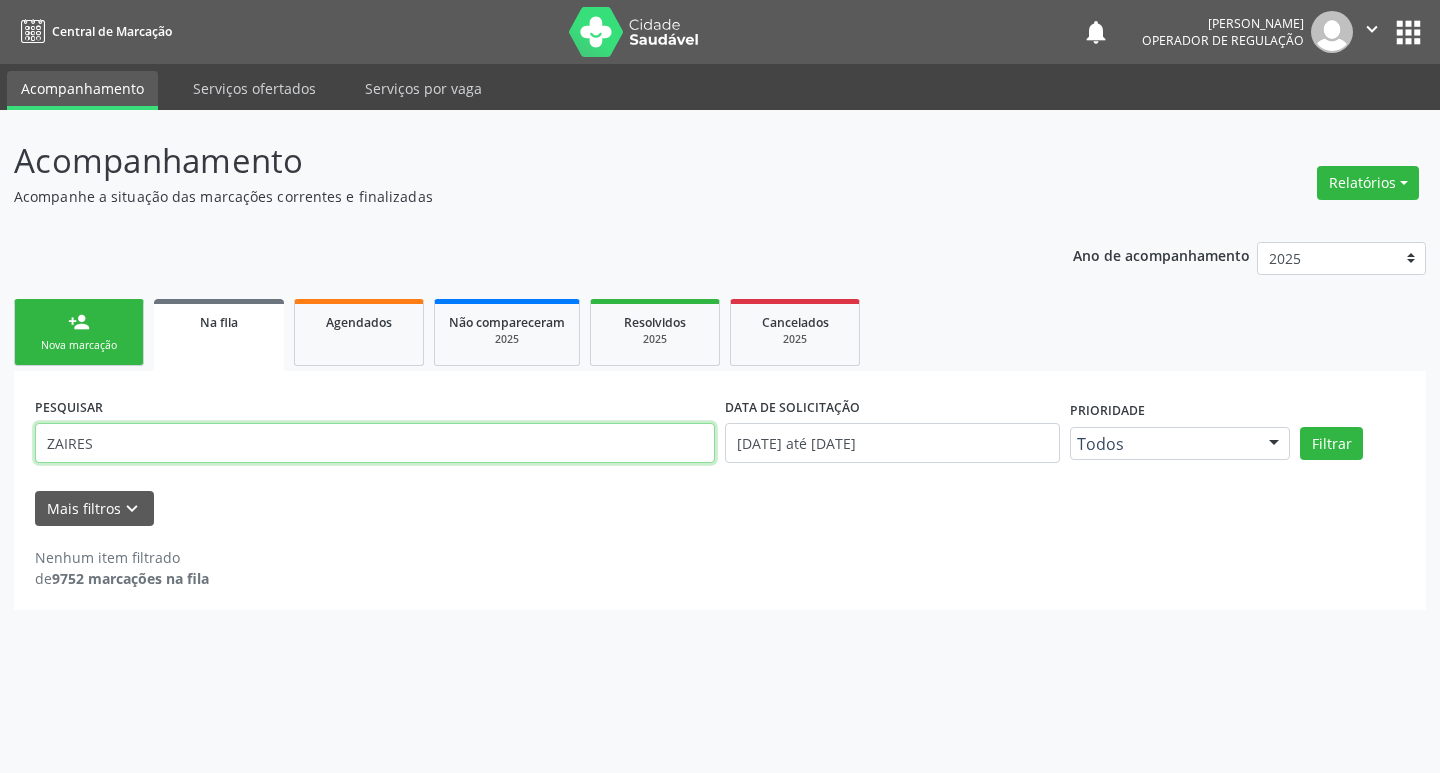 click on "ZAIRES" at bounding box center (375, 443) 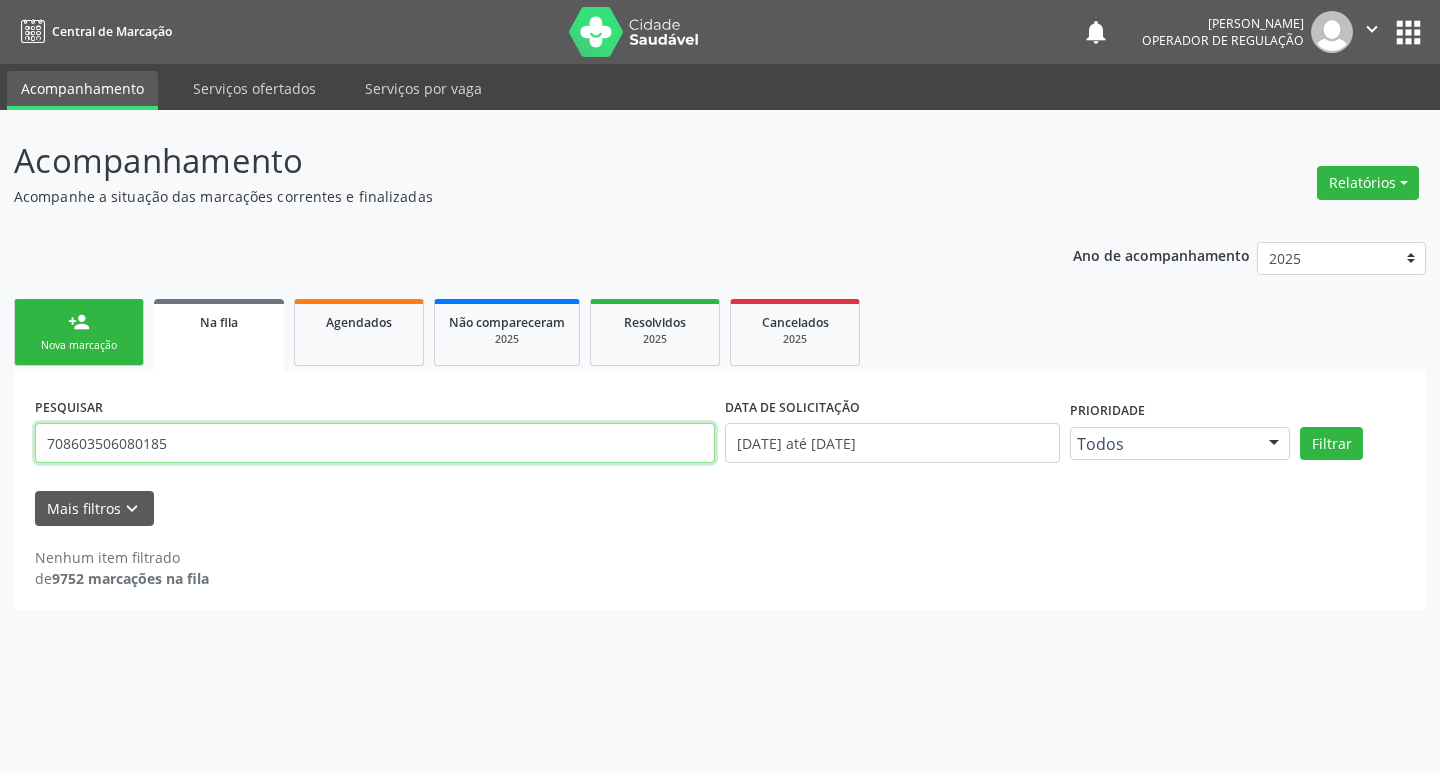 type on "708603506080185" 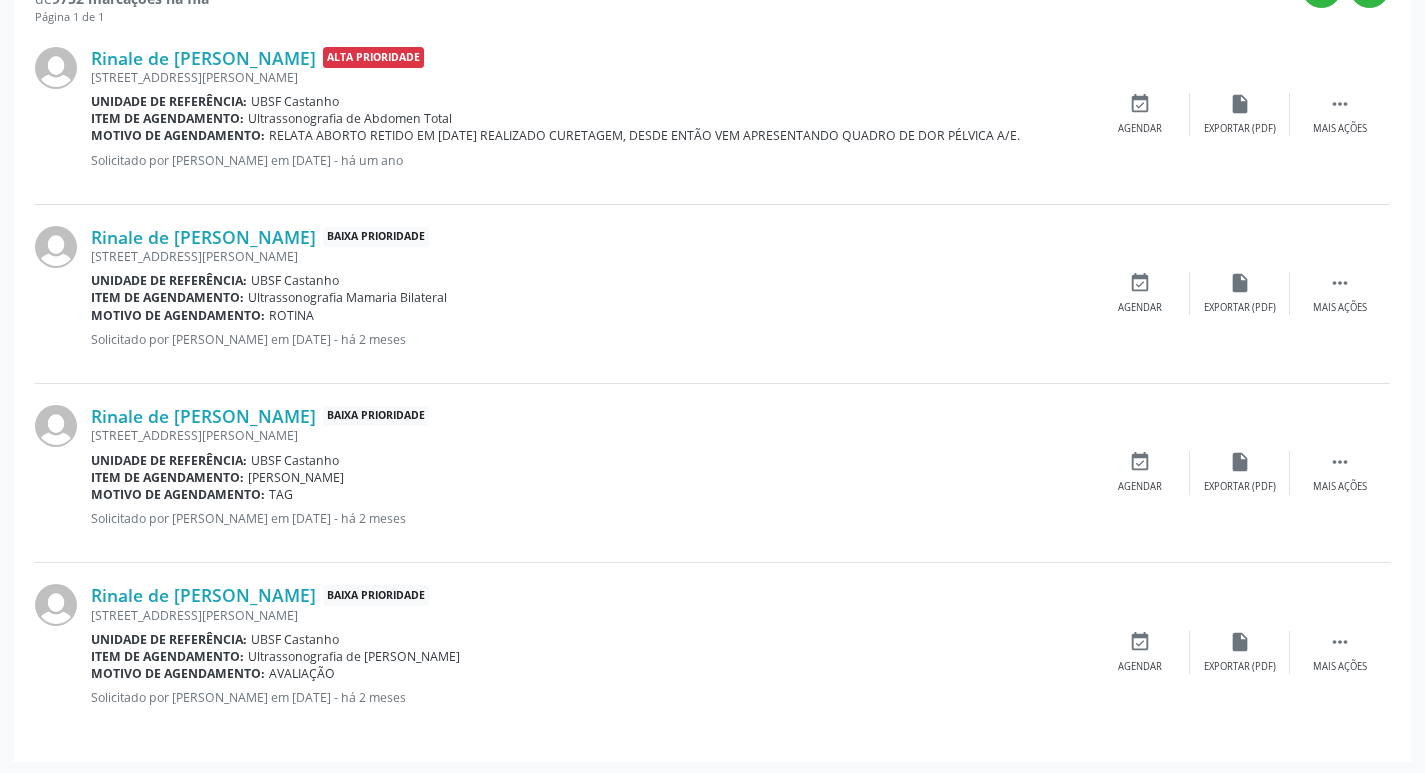 scroll, scrollTop: 583, scrollLeft: 0, axis: vertical 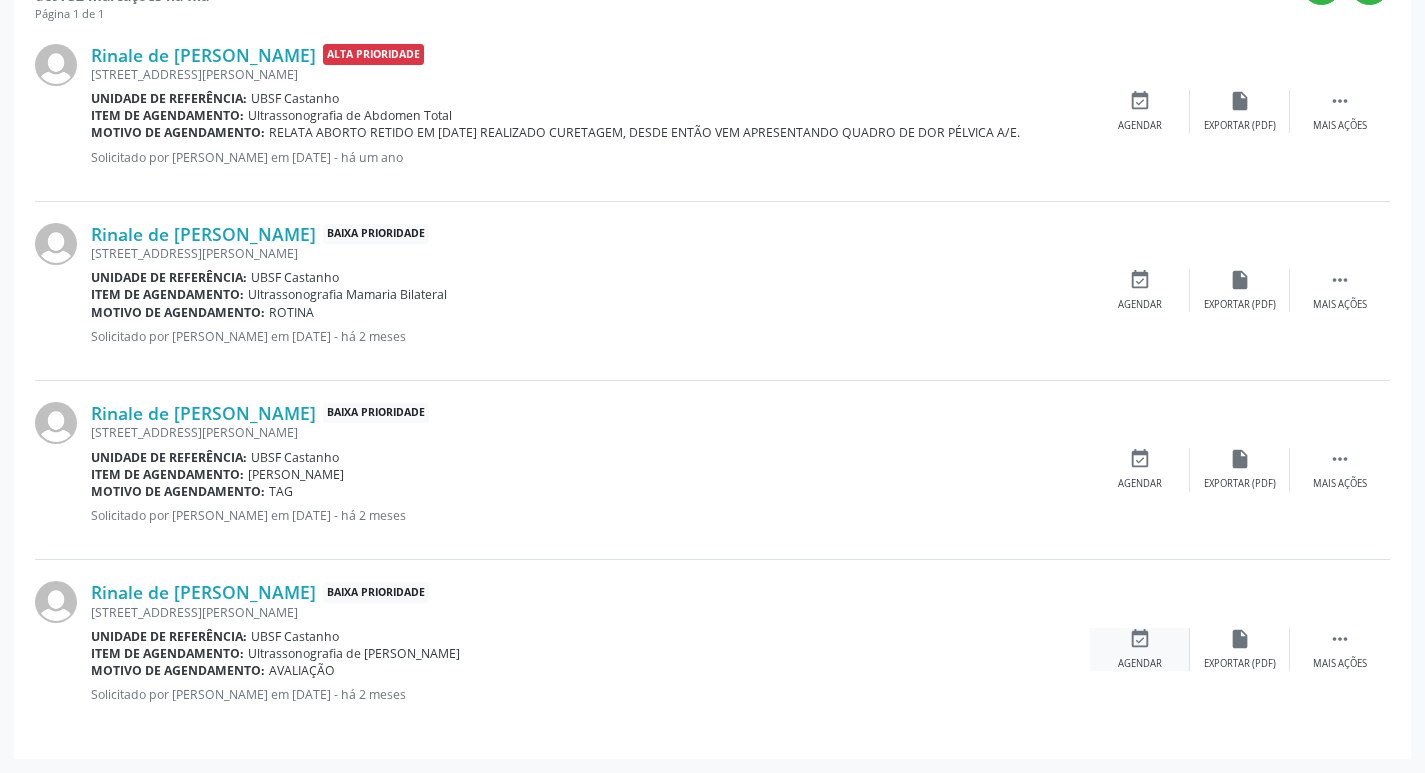 click on "event_available
Agendar" at bounding box center [1140, 649] 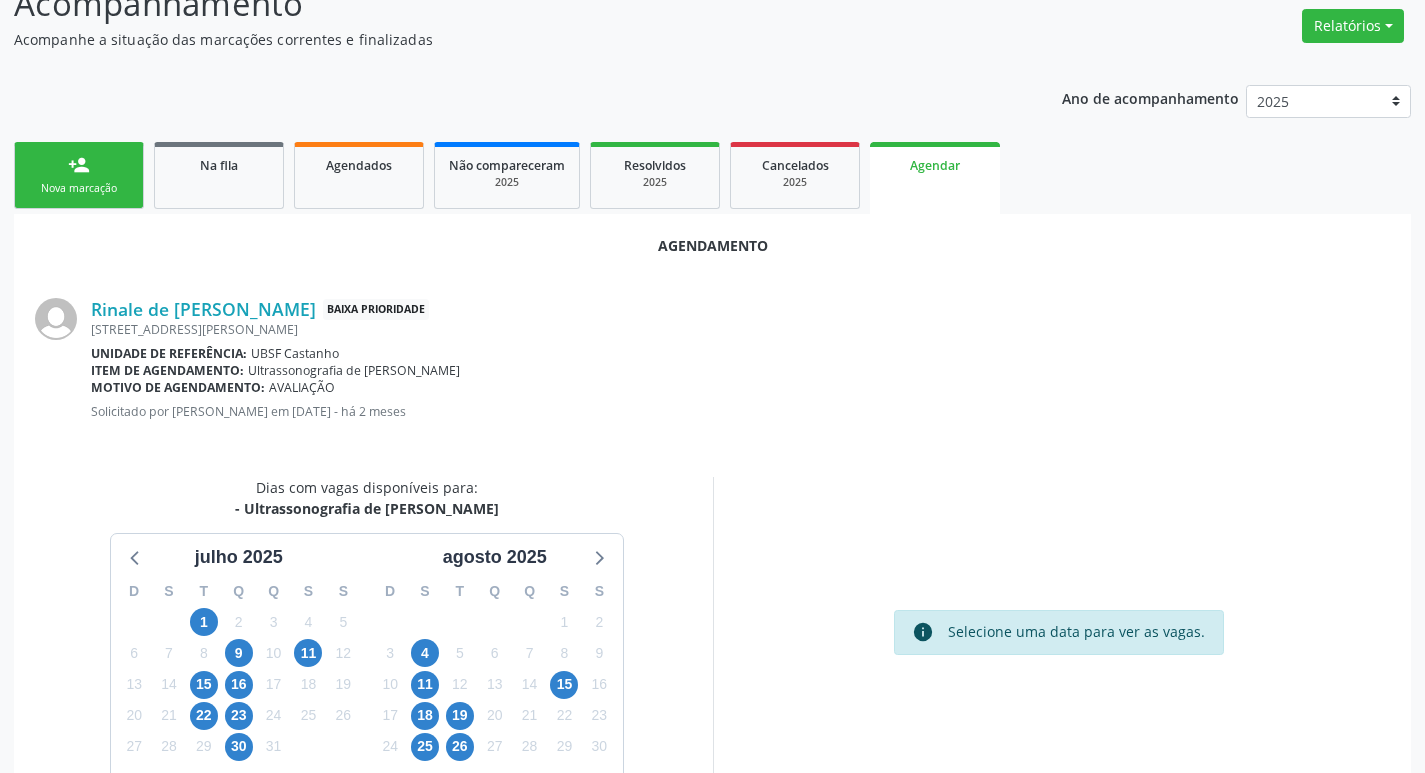 scroll, scrollTop: 268, scrollLeft: 0, axis: vertical 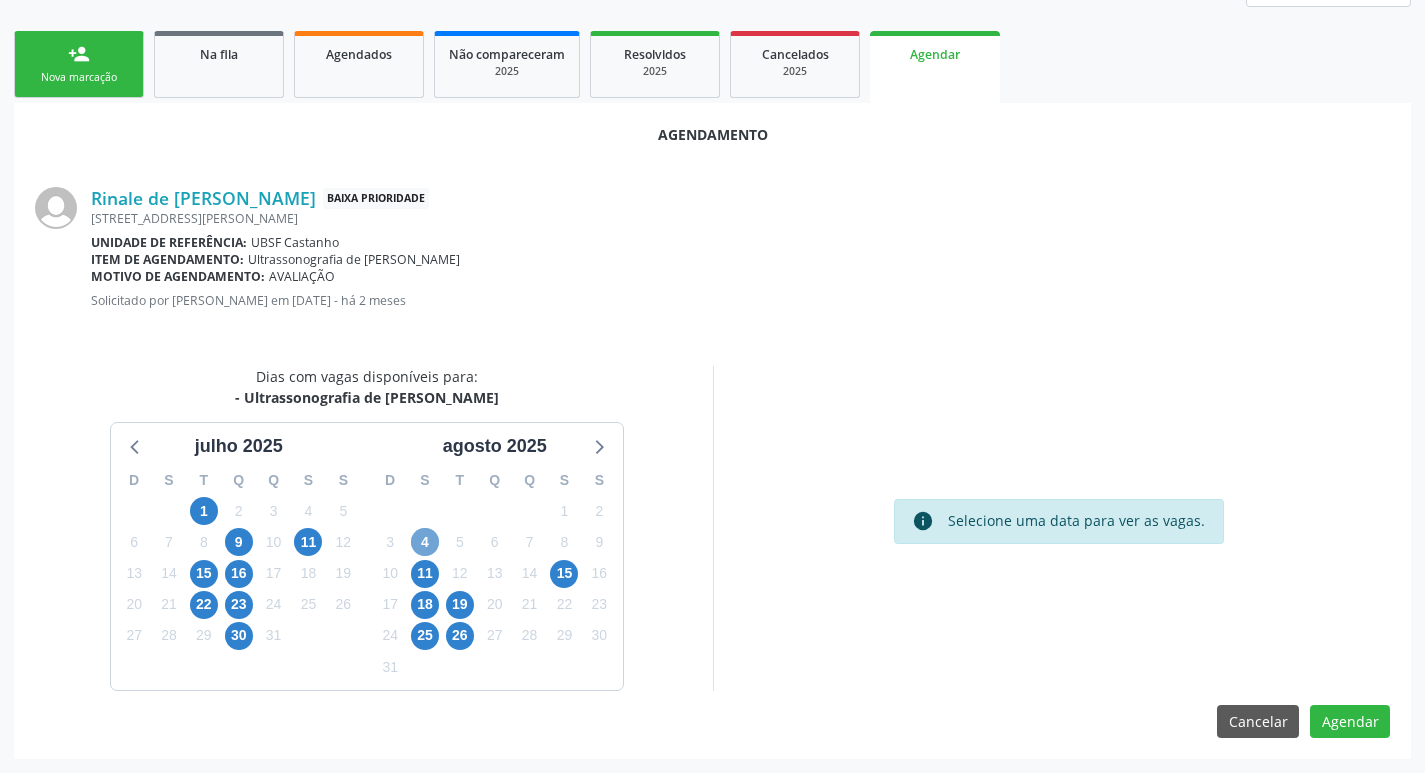 click on "4" at bounding box center [425, 542] 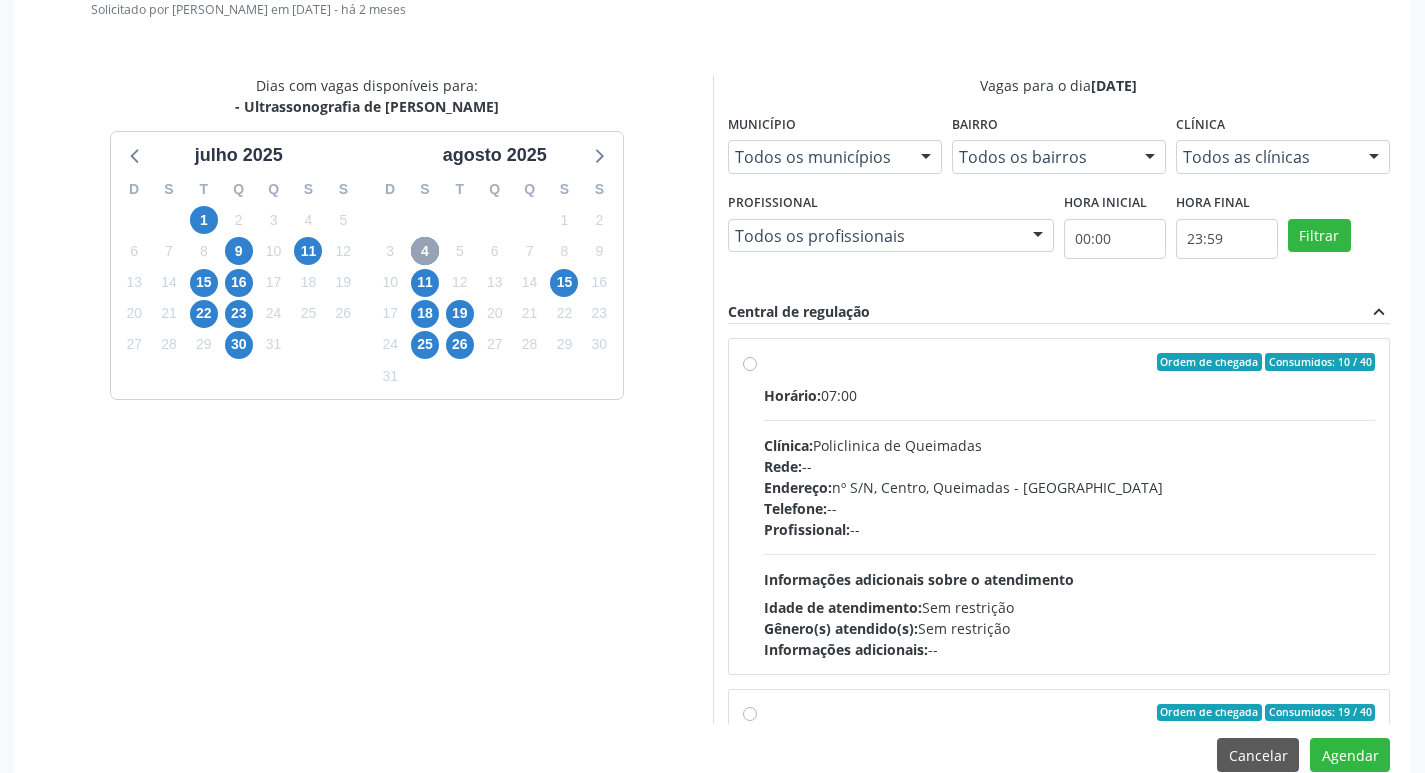 scroll, scrollTop: 593, scrollLeft: 0, axis: vertical 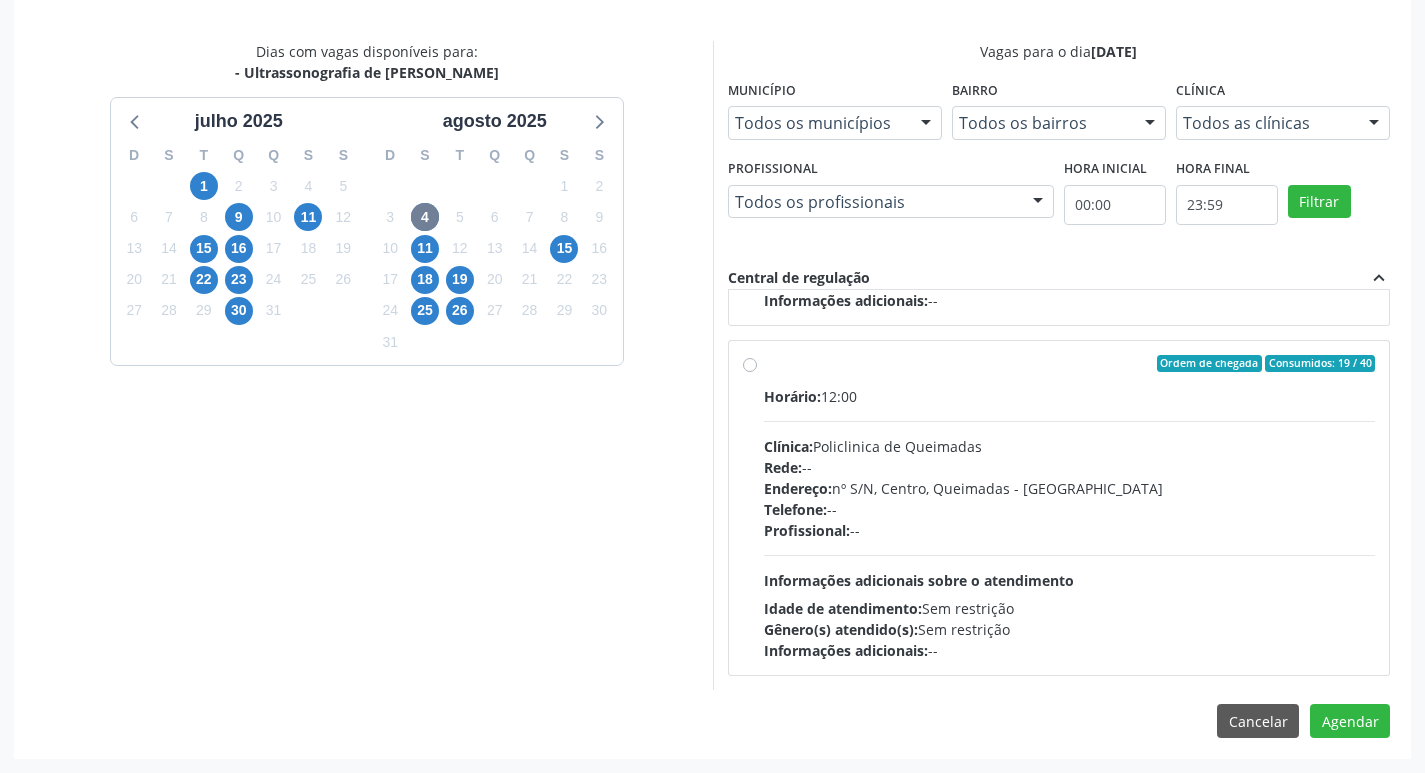 click on "Idade de atendimento:
Sem restrição" at bounding box center [1070, 608] 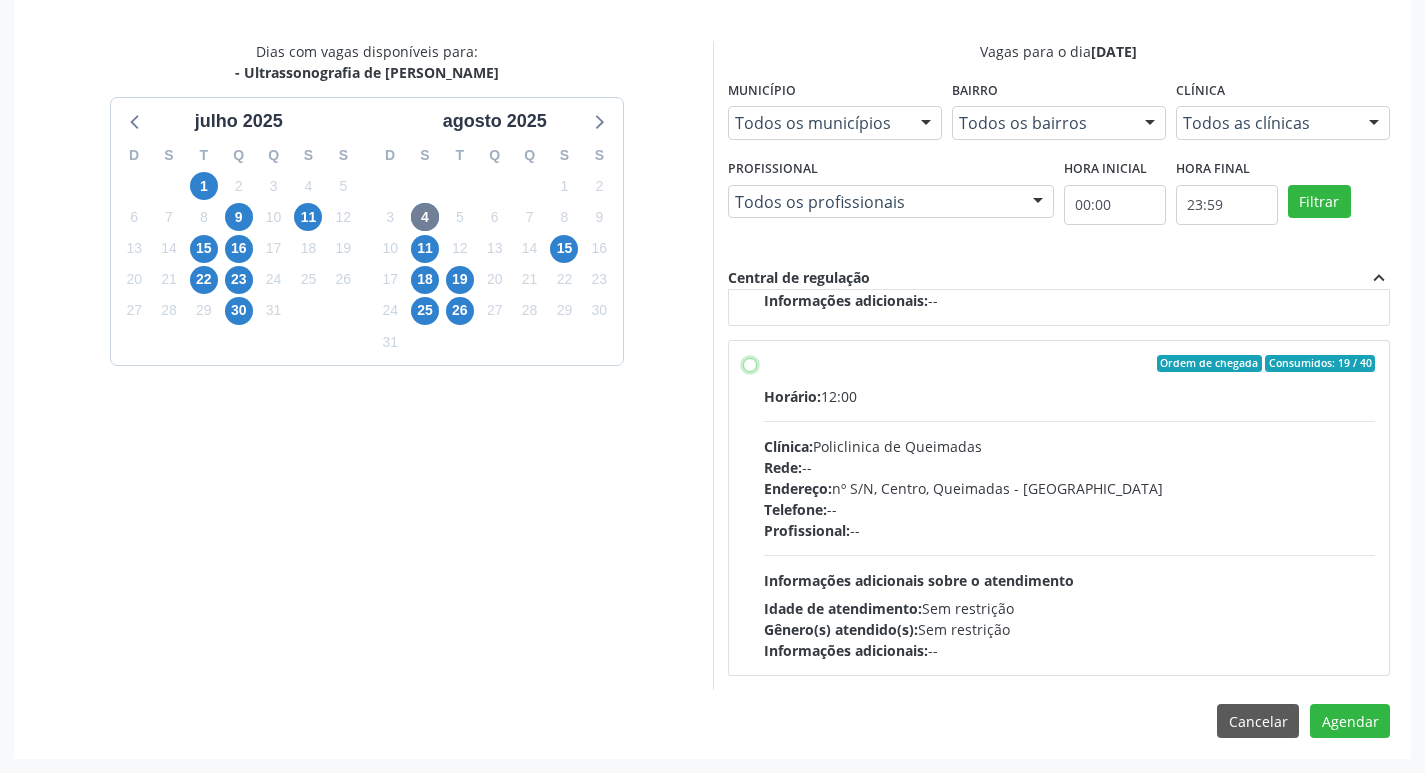 click on "Ordem de chegada
Consumidos: 19 / 40
Horário:   12:00
Clínica:  Policlinica de Queimadas
Rede:
--
Endereço:   nº S/N, Centro, Queimadas - PB
Telefone:   --
Profissional:
--
Informações adicionais sobre o atendimento
Idade de atendimento:
Sem restrição
Gênero(s) atendido(s):
Sem restrição
Informações adicionais:
--" at bounding box center (750, 364) 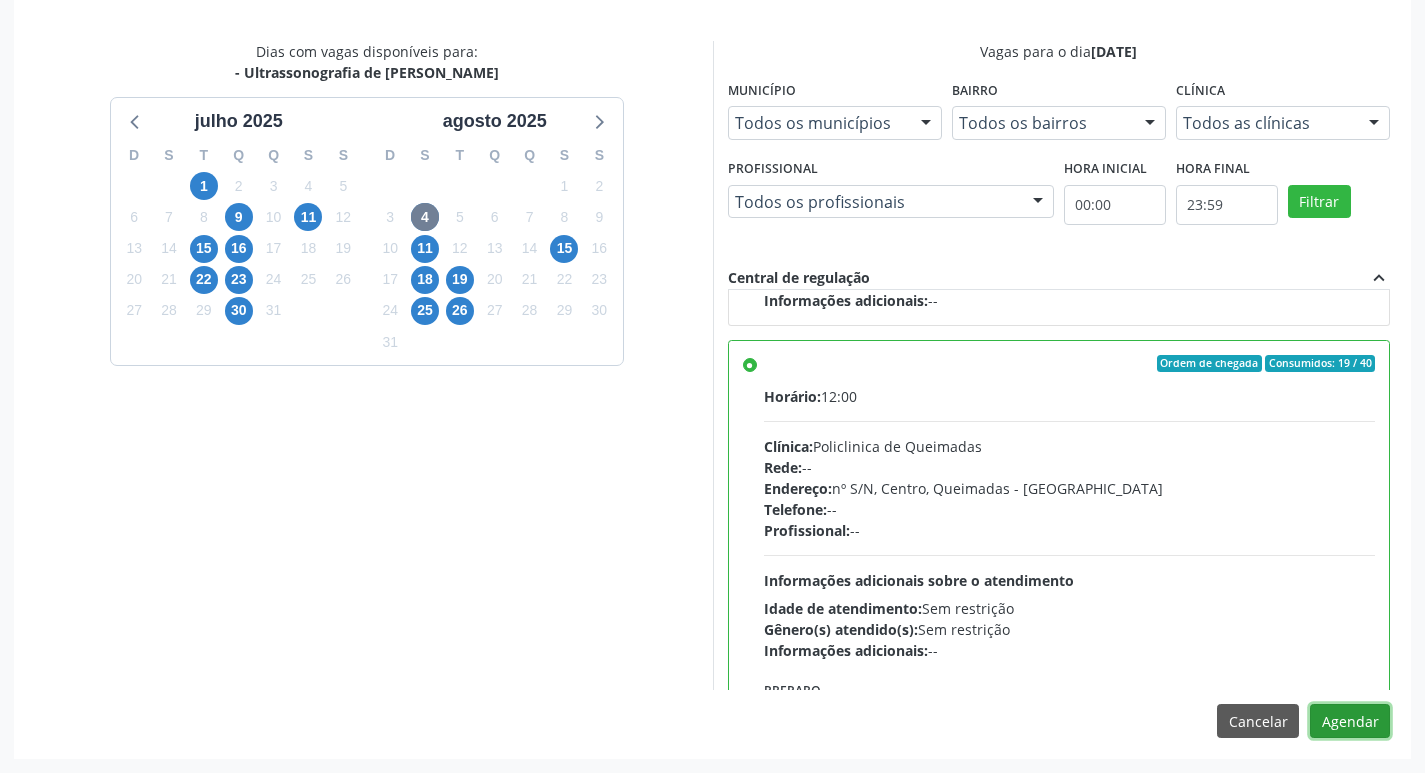 click on "Agendar" at bounding box center [1350, 721] 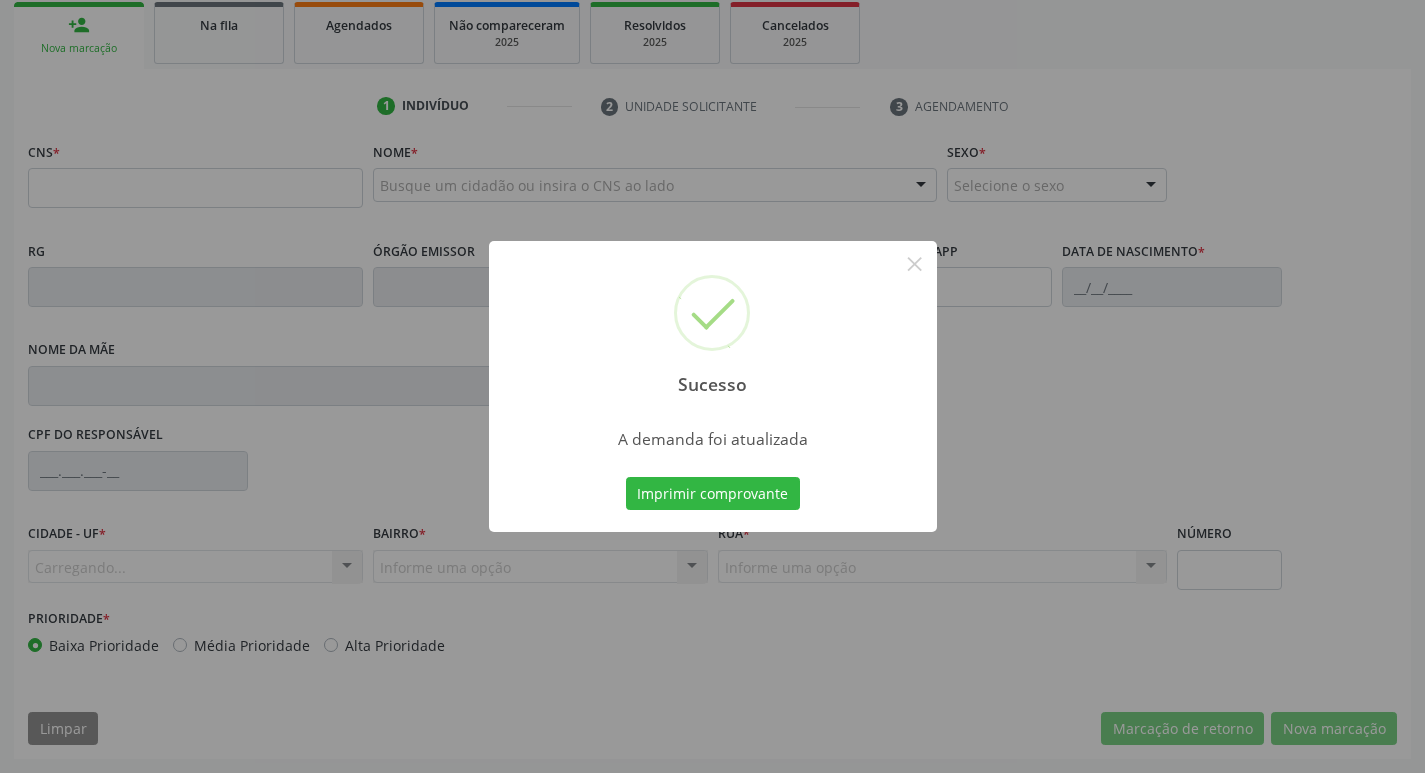 scroll, scrollTop: 297, scrollLeft: 0, axis: vertical 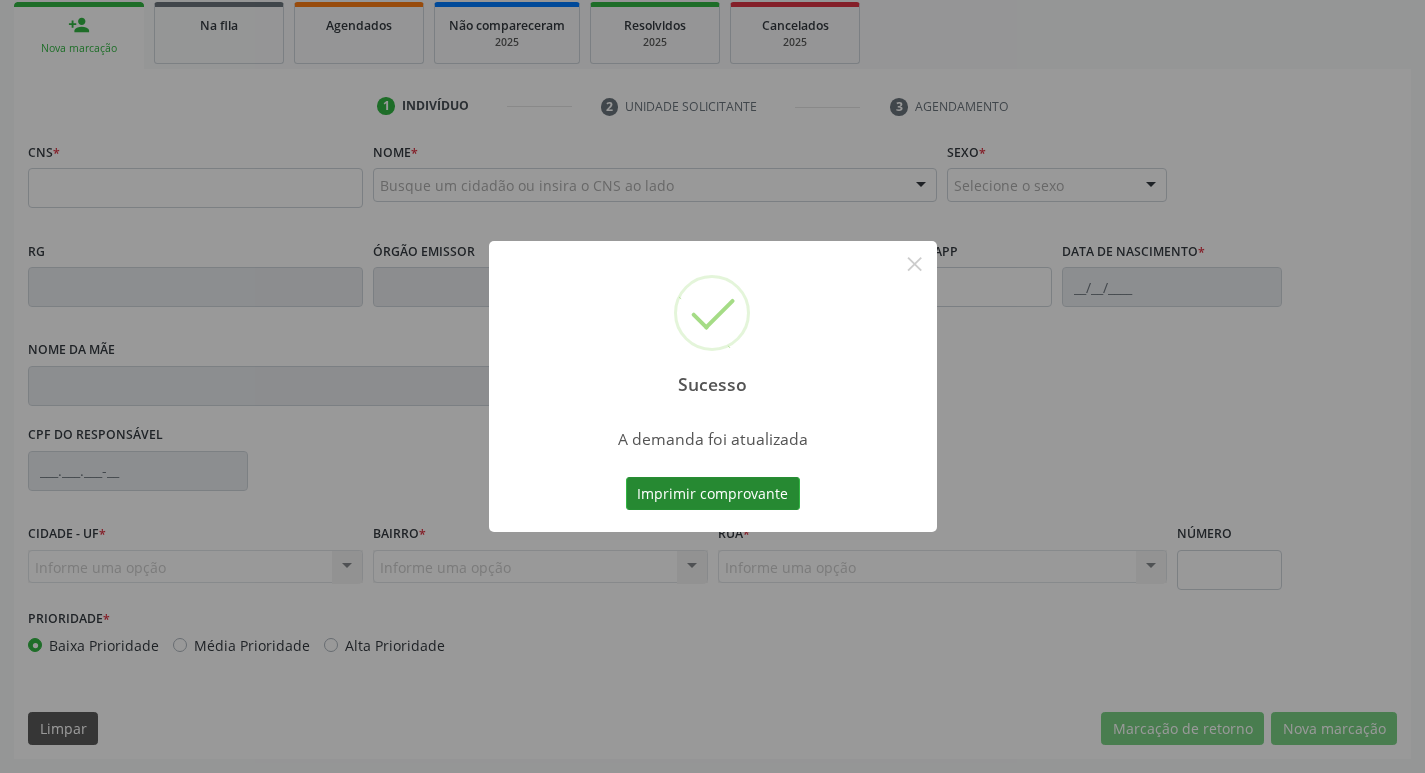 click on "Imprimir comprovante" at bounding box center [713, 494] 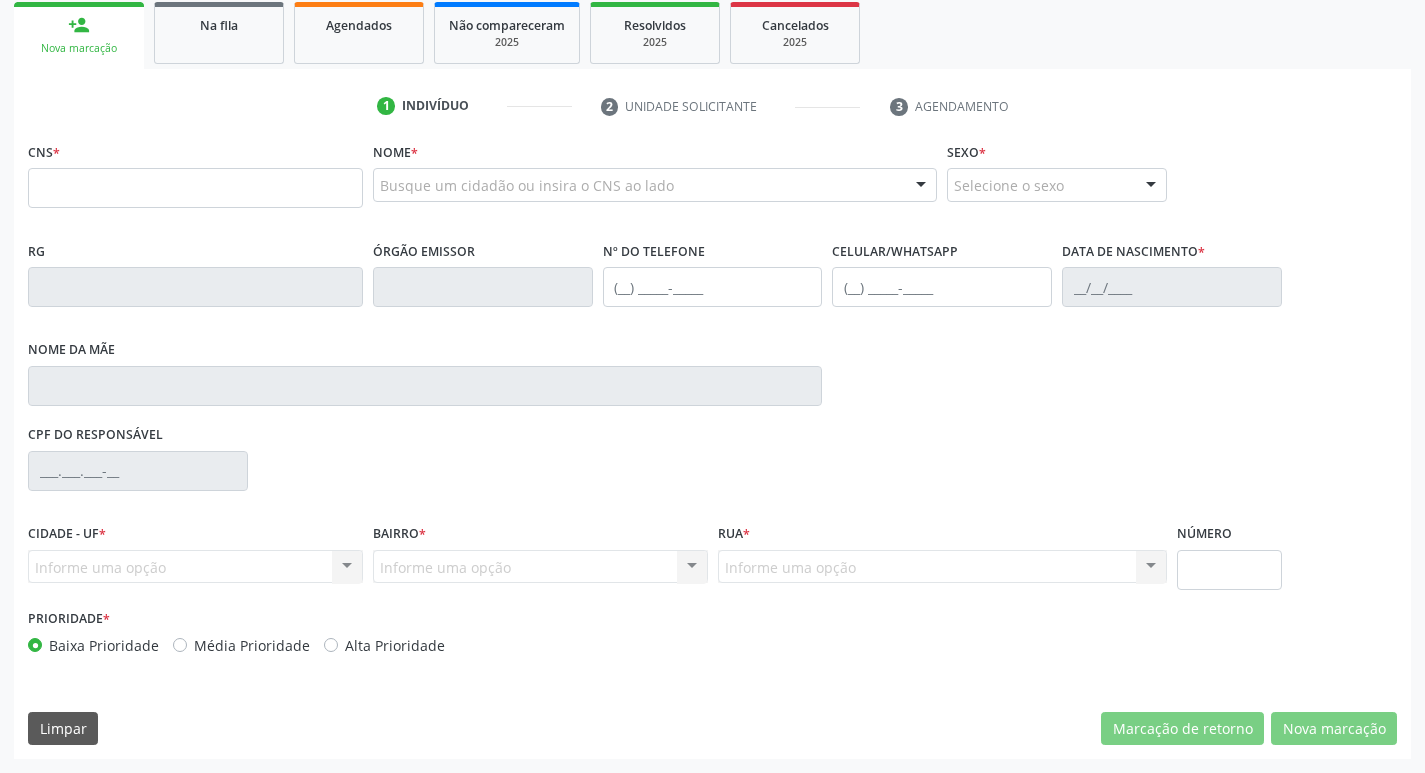 click on "Sucesso × A demanda foi atualizada Imprimir comprovante Cancel" at bounding box center [712, 386] 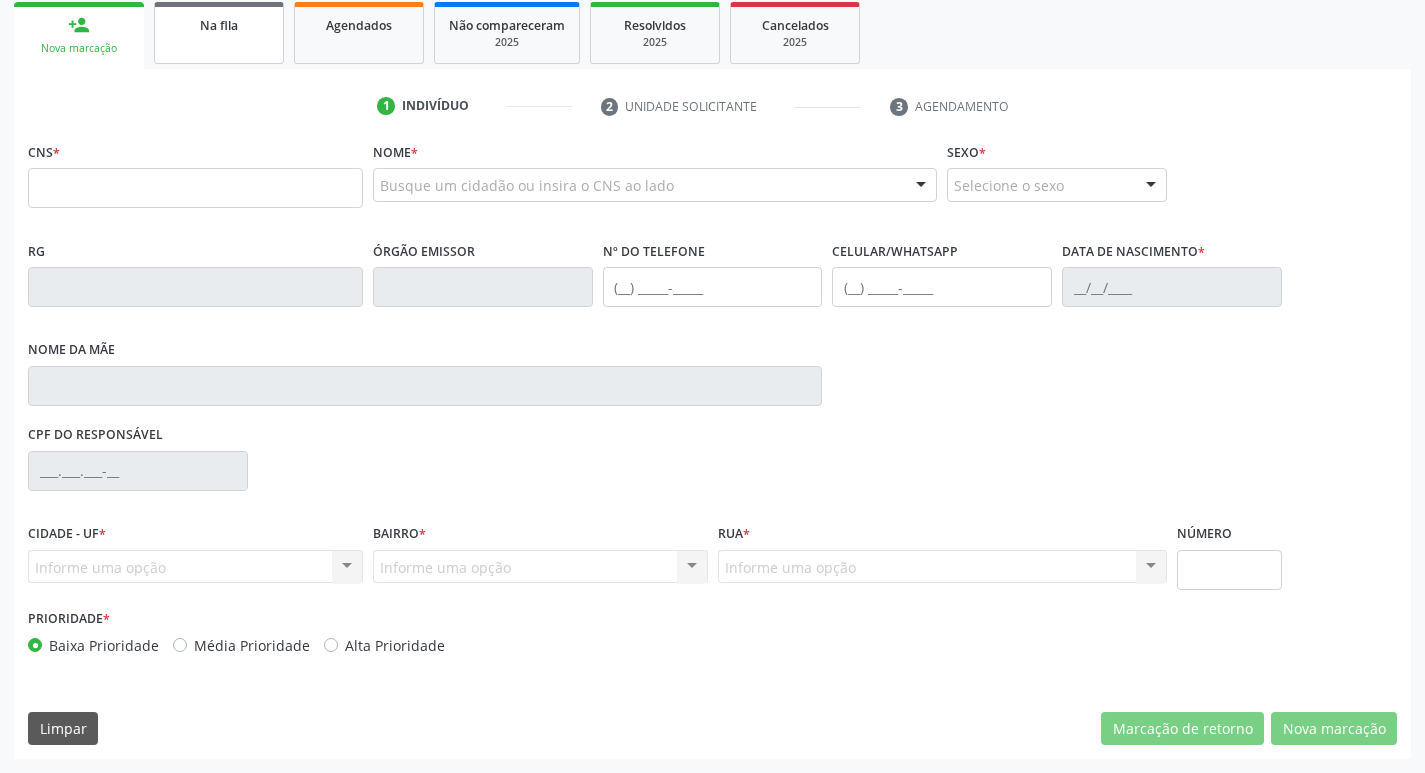 click on "Na fila" at bounding box center (219, 33) 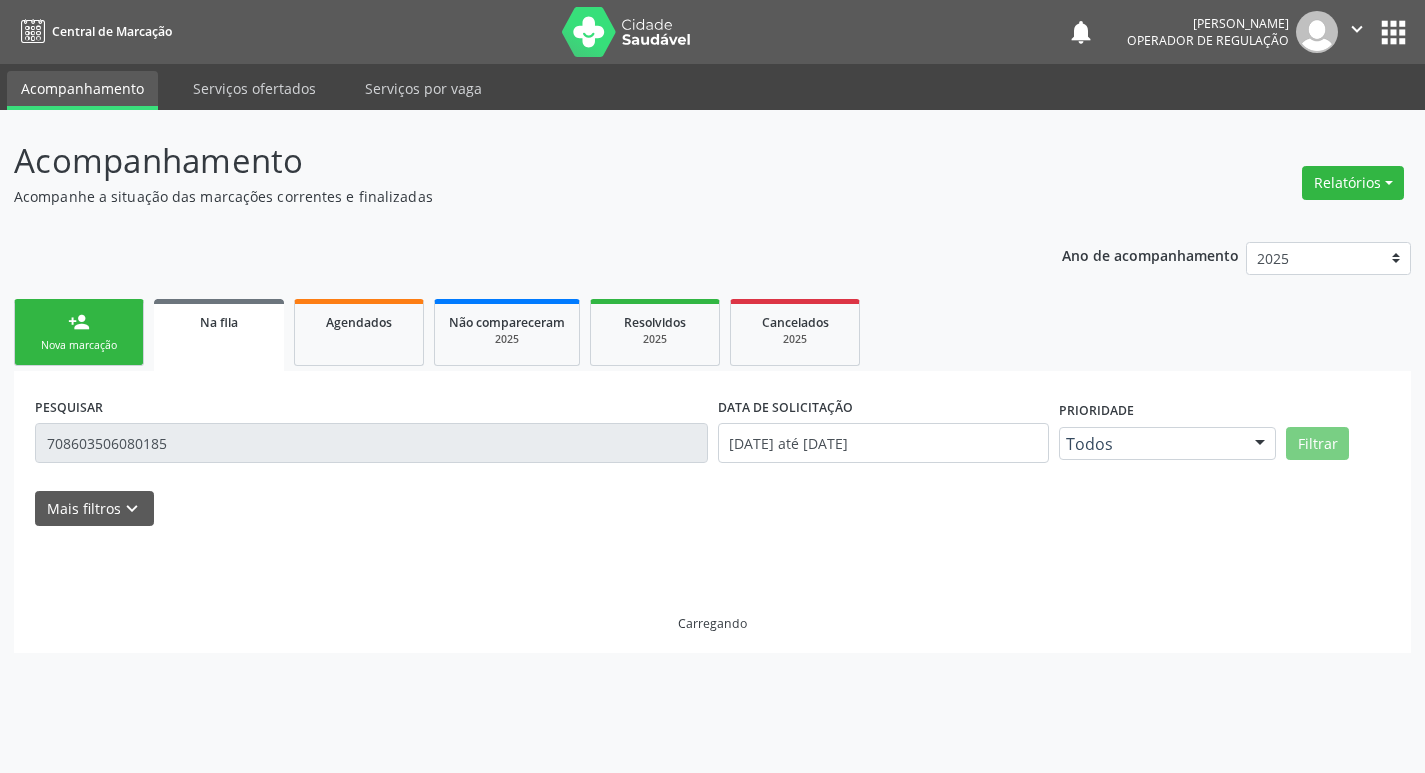 scroll, scrollTop: 0, scrollLeft: 0, axis: both 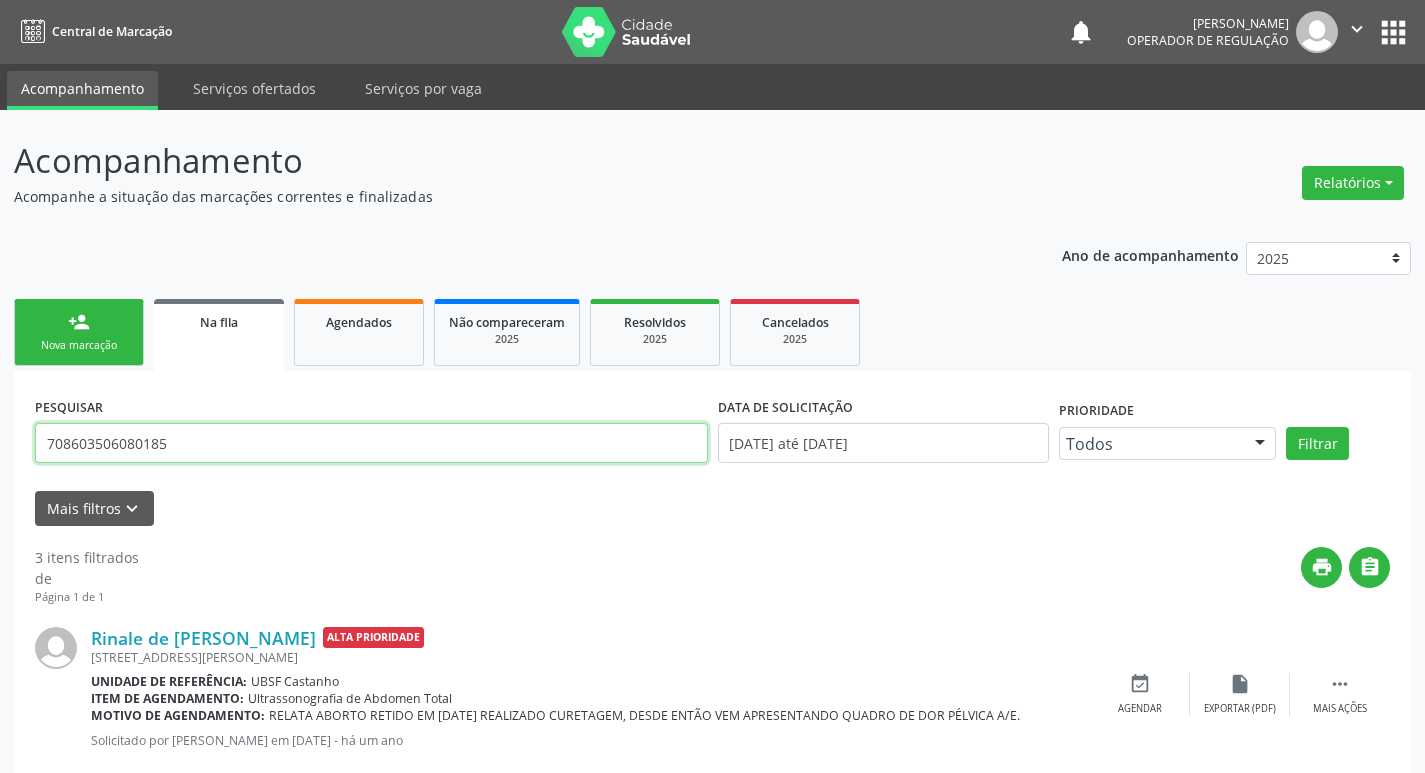 click on "708603506080185" at bounding box center [371, 443] 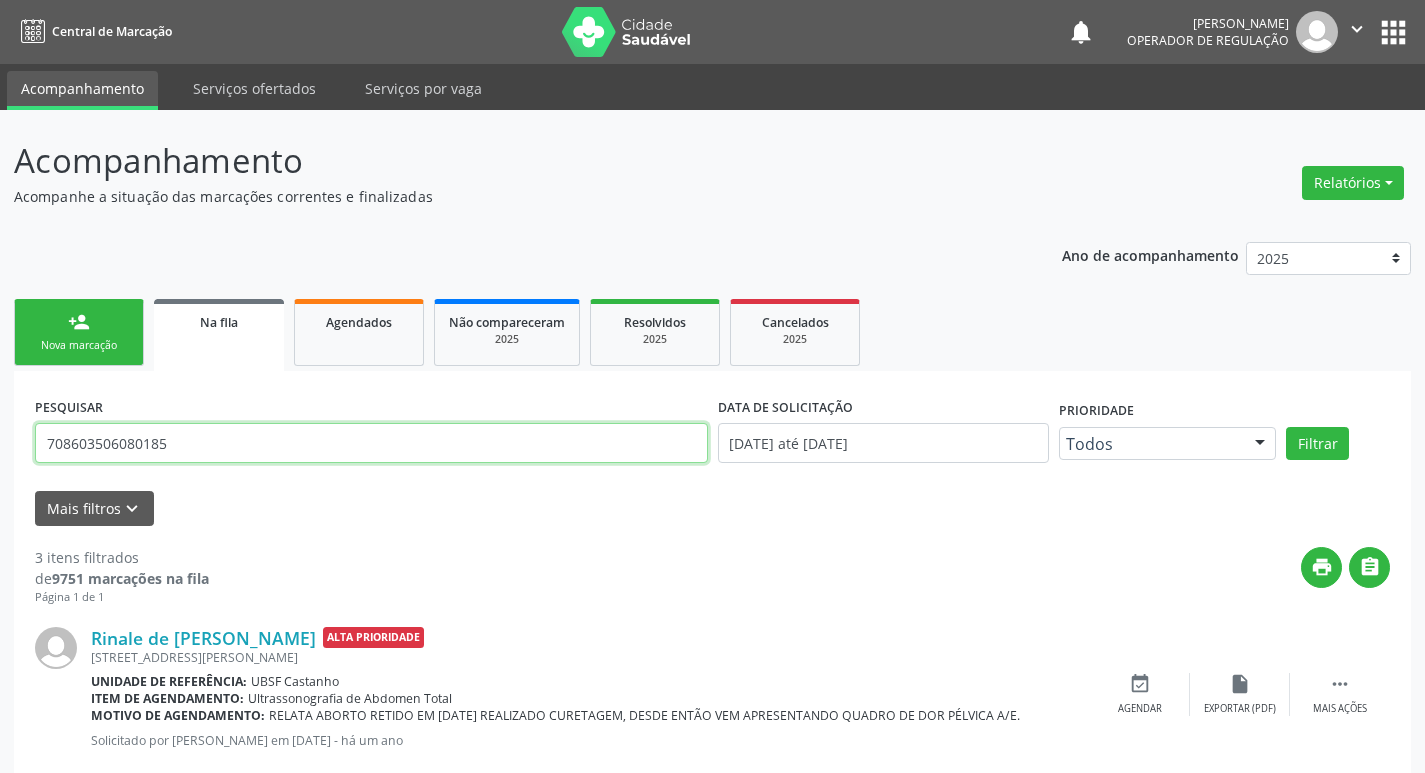 click on "708603506080185" at bounding box center (371, 443) 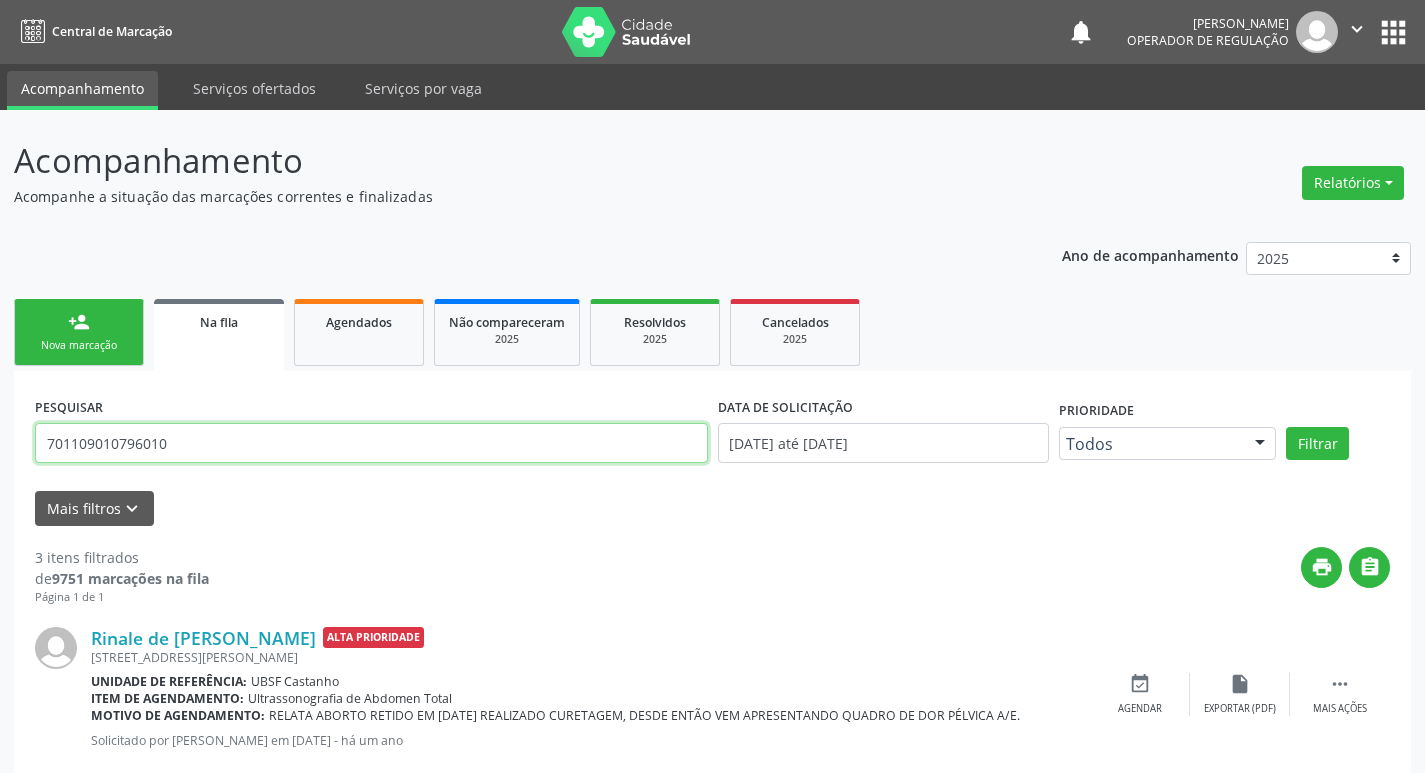 type on "701109010796010" 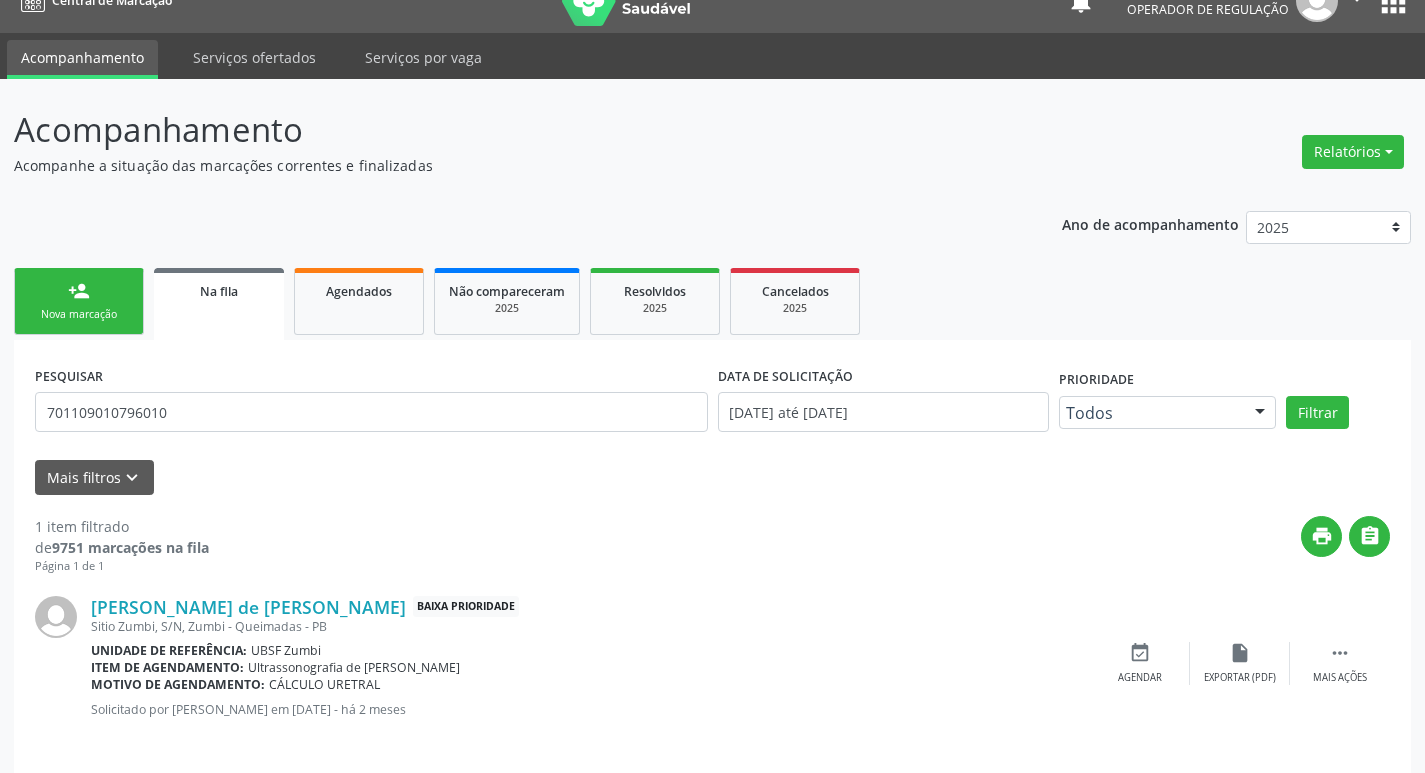 scroll, scrollTop: 46, scrollLeft: 0, axis: vertical 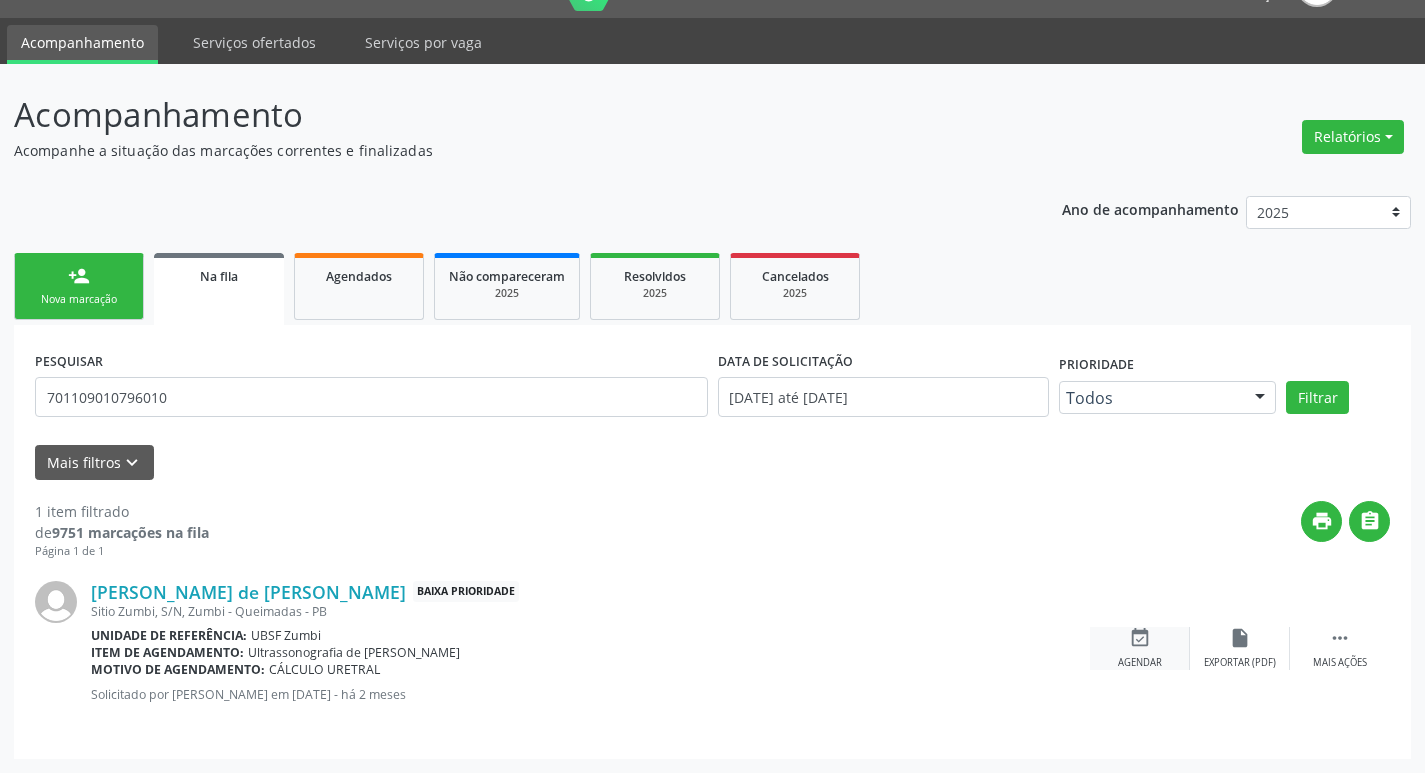 click on "event_available
Agendar" at bounding box center (1140, 648) 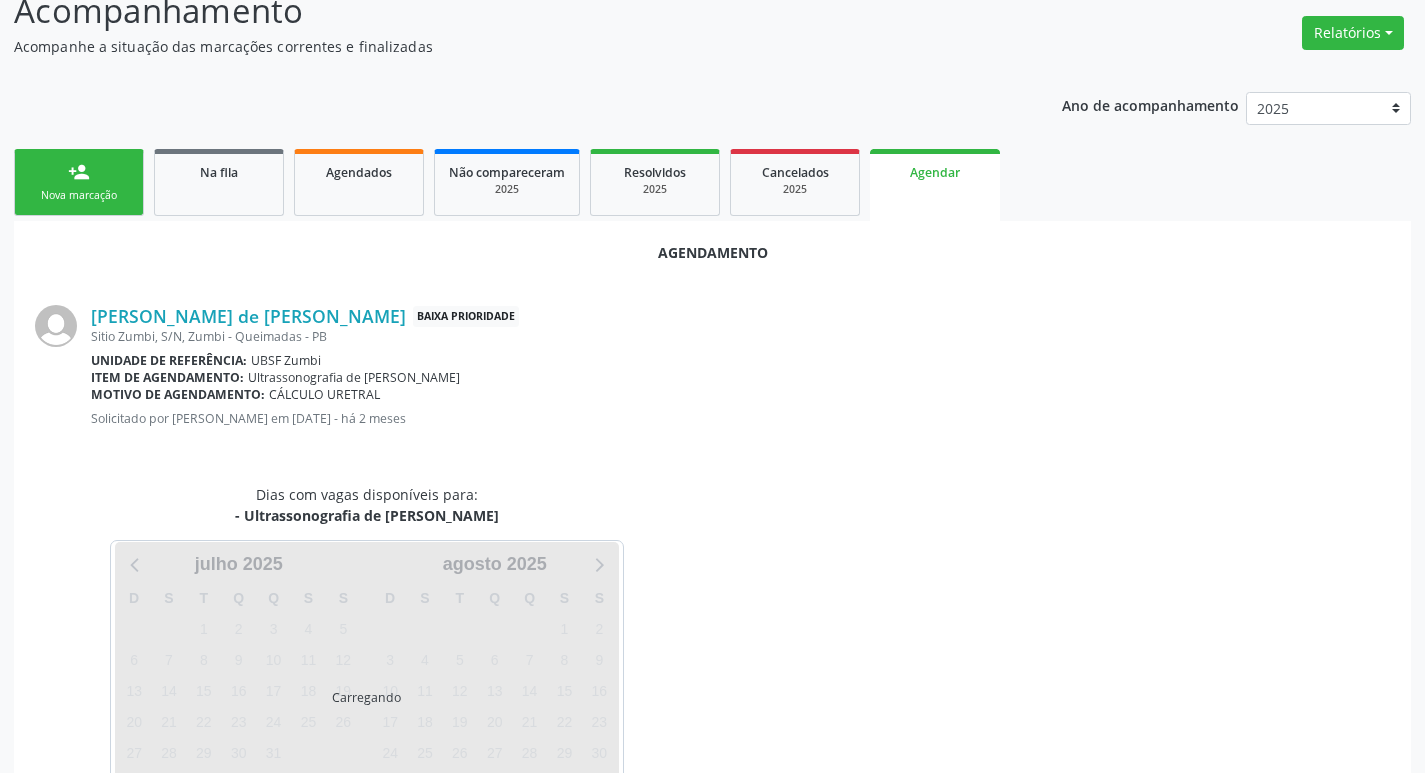 scroll, scrollTop: 221, scrollLeft: 0, axis: vertical 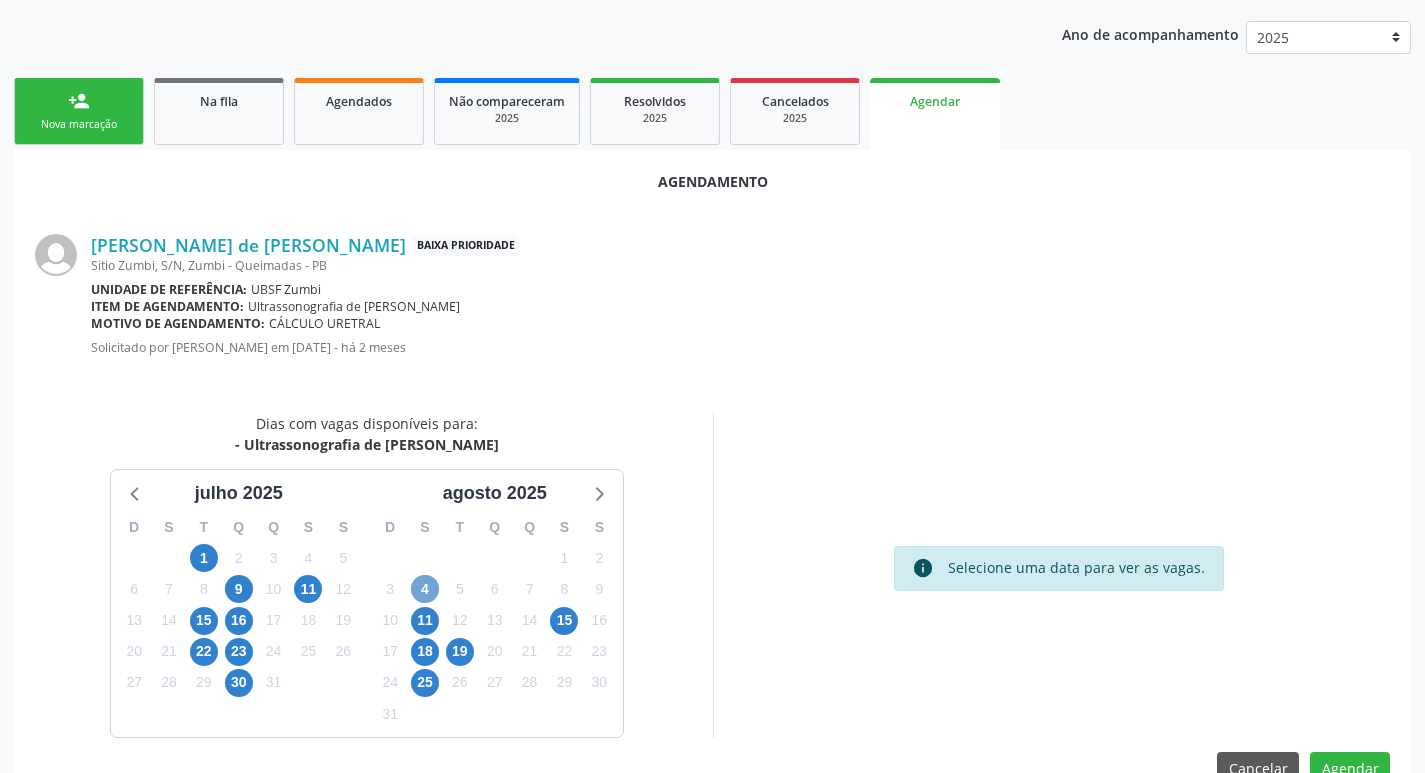 click on "4" at bounding box center [425, 589] 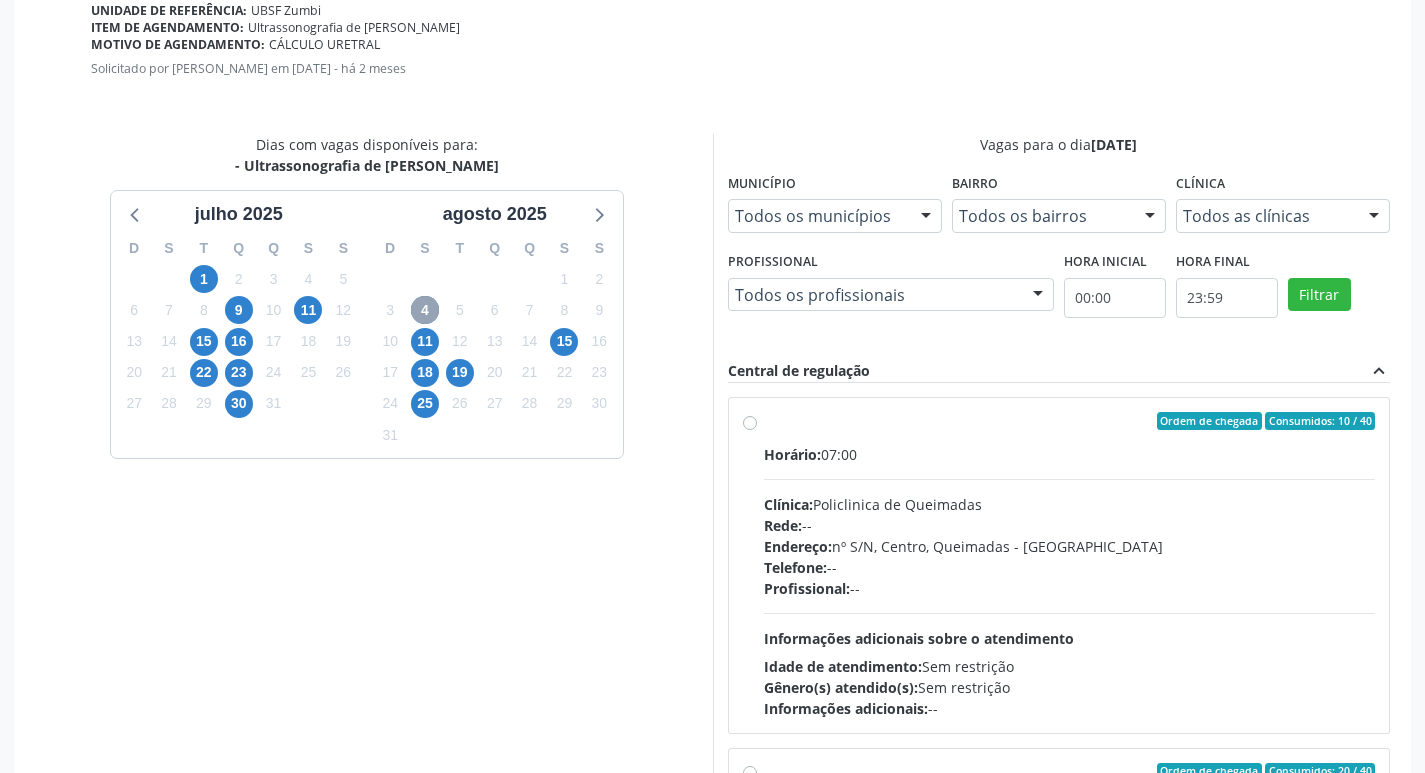 scroll, scrollTop: 521, scrollLeft: 0, axis: vertical 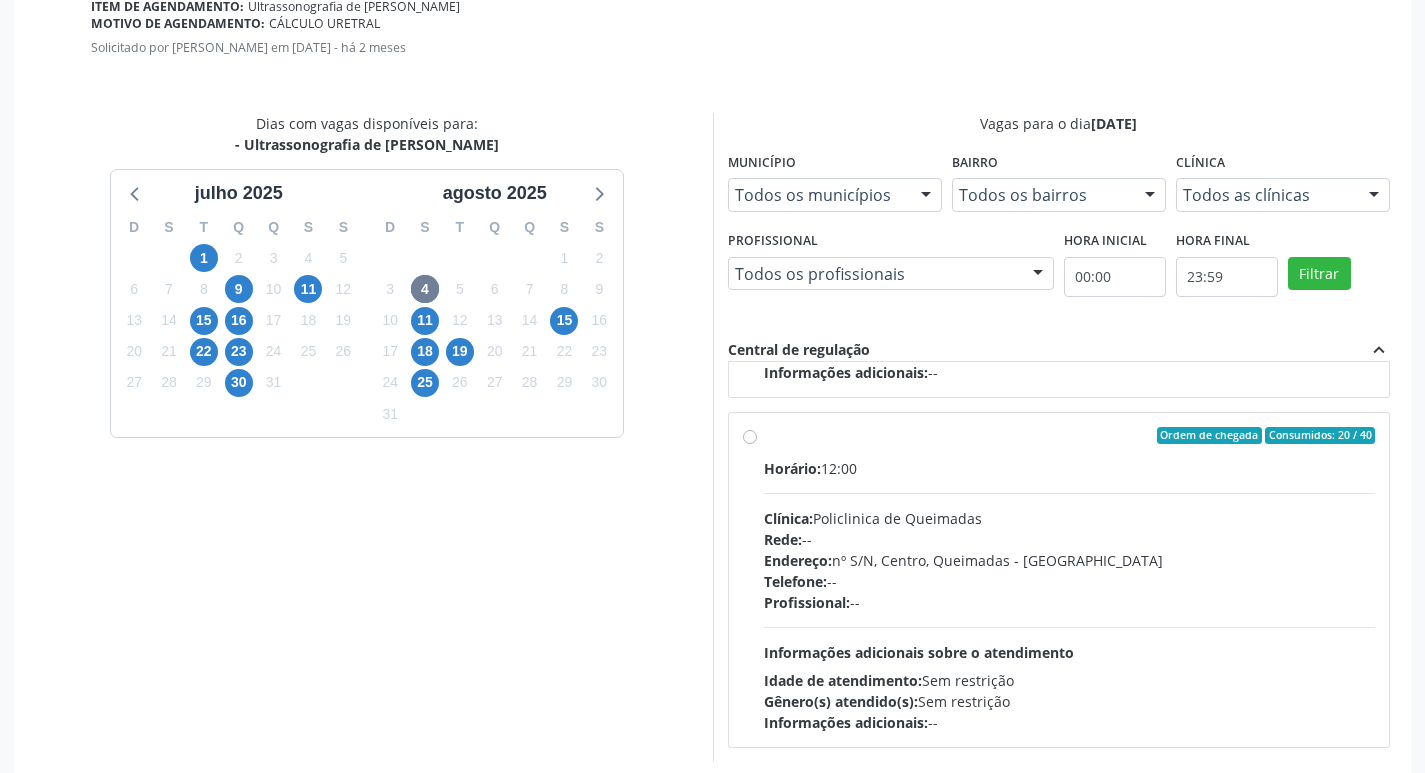 click on "Gênero(s) atendido(s):
Sem restrição" at bounding box center [1070, 701] 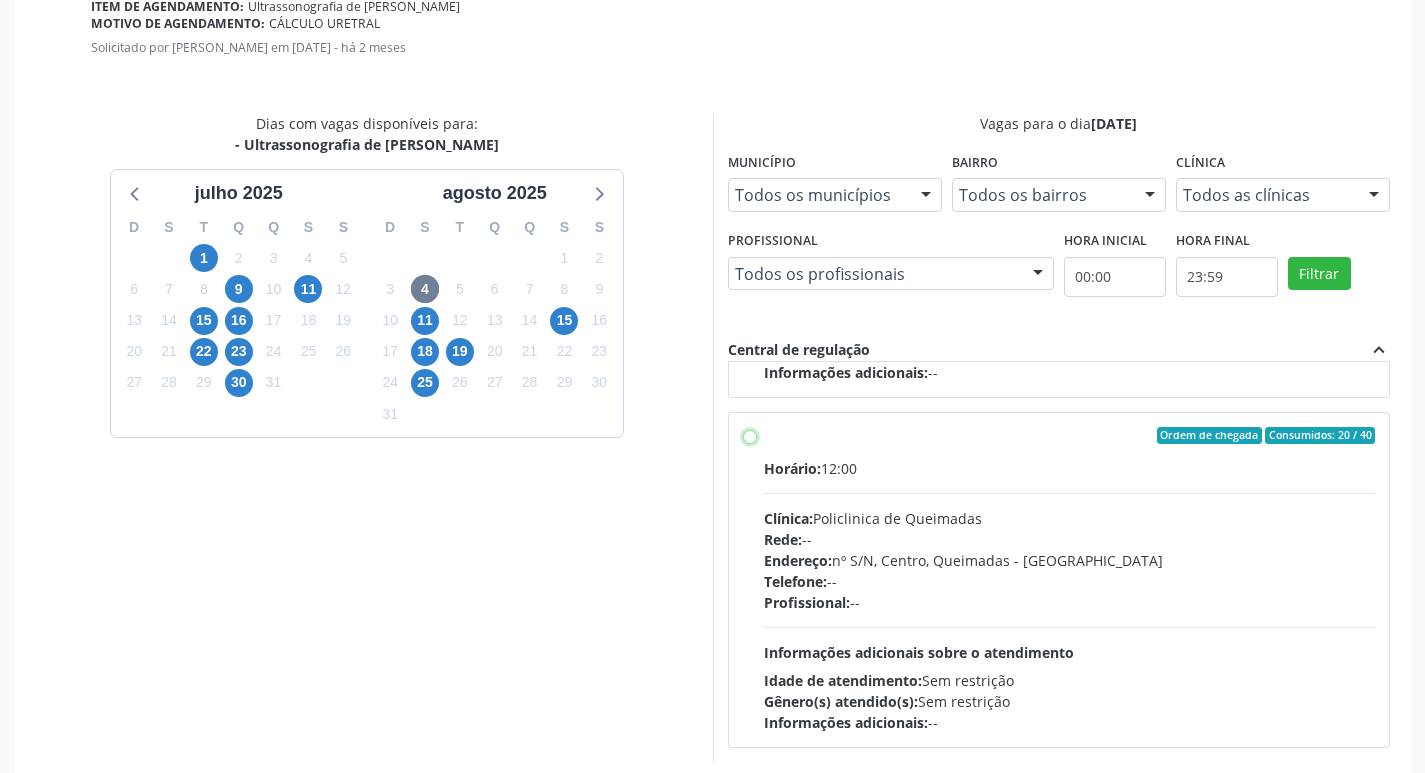 click on "Ordem de chegada
Consumidos: 20 / 40
Horário:   12:00
Clínica:  Policlinica de Queimadas
Rede:
--
Endereço:   nº S/N, Centro, Queimadas - PB
Telefone:   --
Profissional:
--
Informações adicionais sobre o atendimento
Idade de atendimento:
Sem restrição
Gênero(s) atendido(s):
Sem restrição
Informações adicionais:
--" at bounding box center [750, 436] 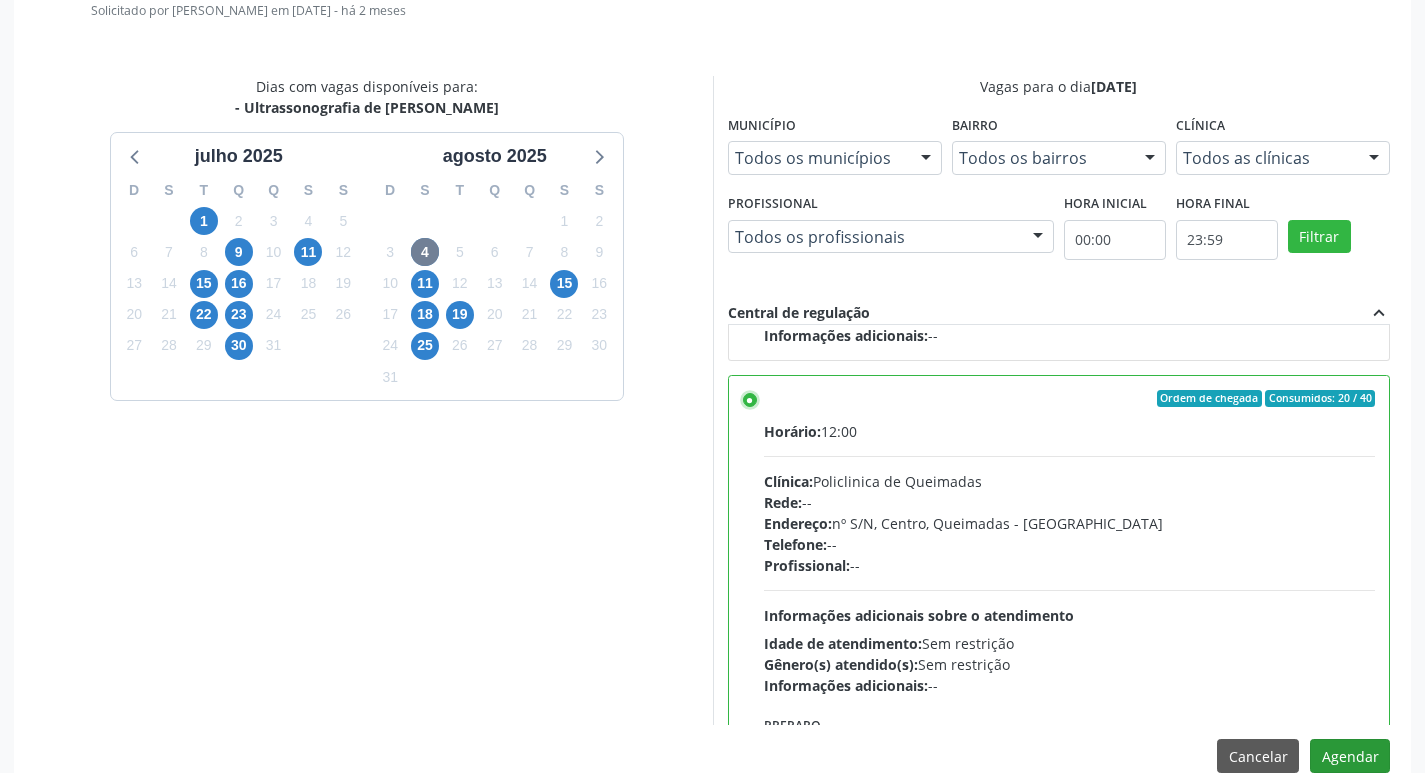 scroll, scrollTop: 593, scrollLeft: 0, axis: vertical 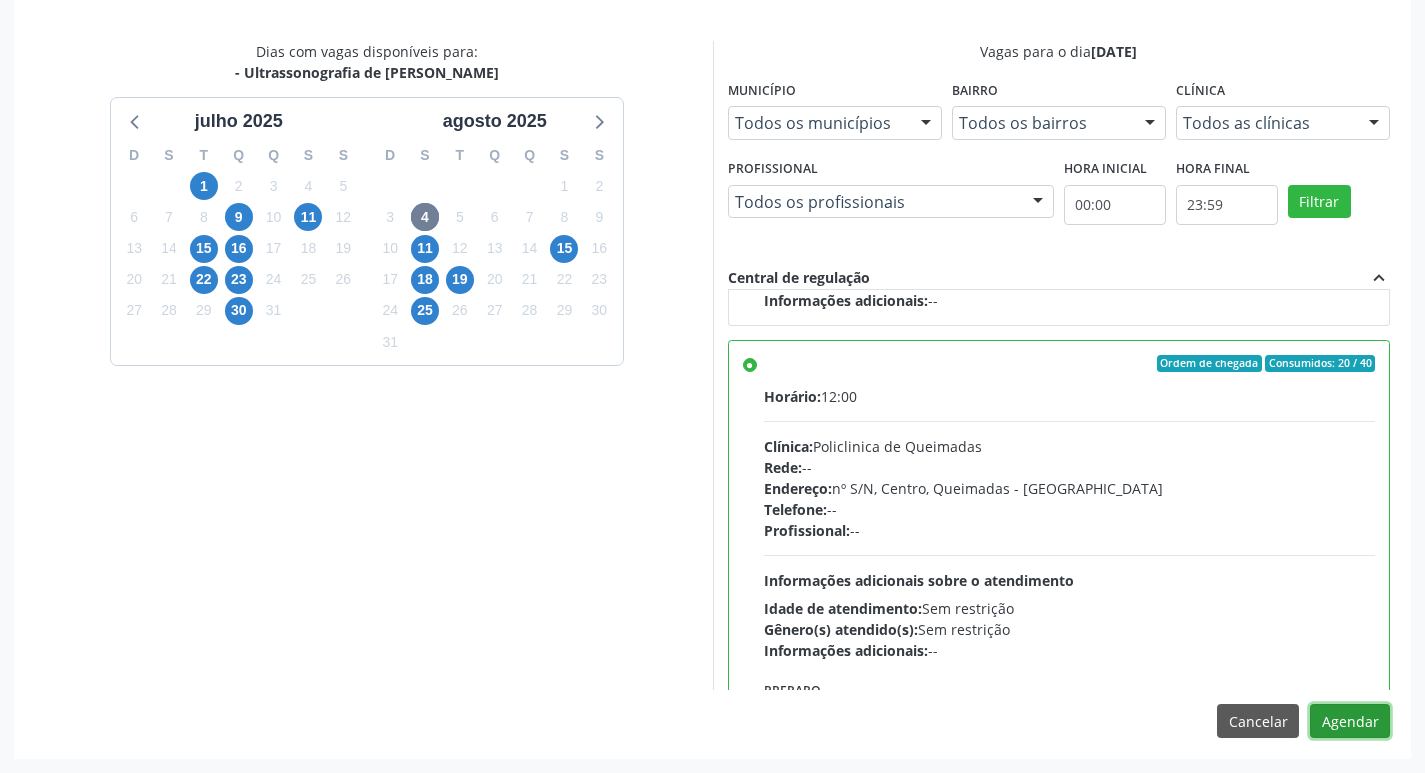 click on "Agendar" at bounding box center (1350, 721) 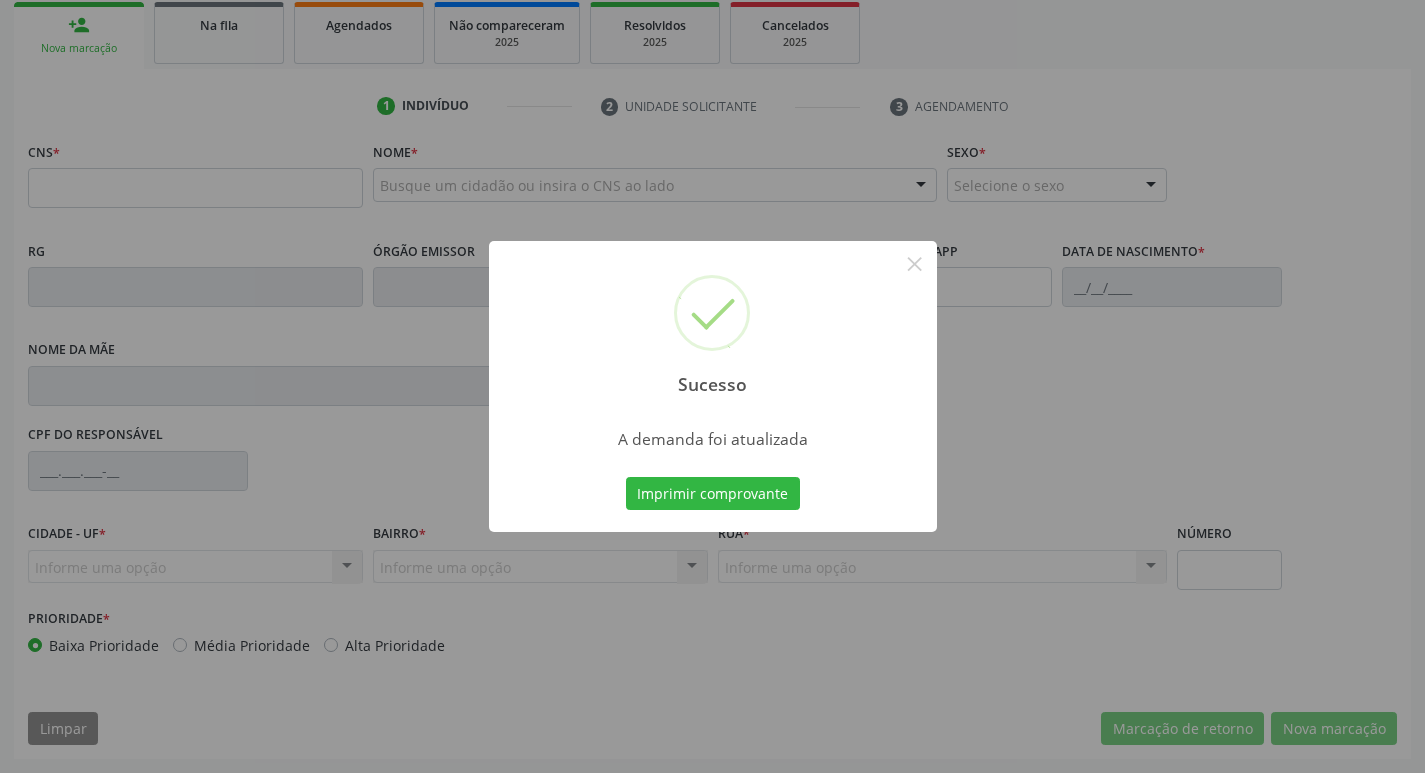 scroll, scrollTop: 297, scrollLeft: 0, axis: vertical 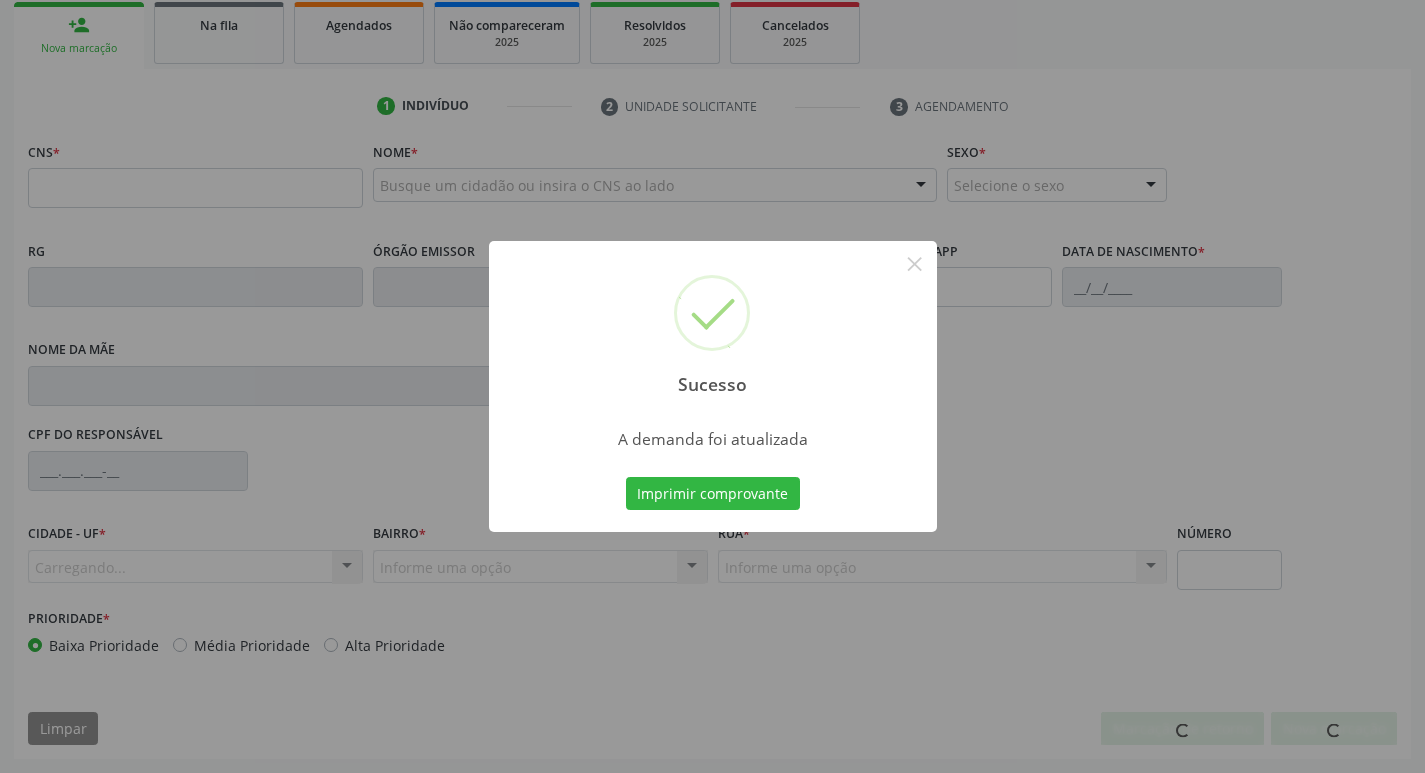 click on "Imprimir comprovante" at bounding box center (713, 494) 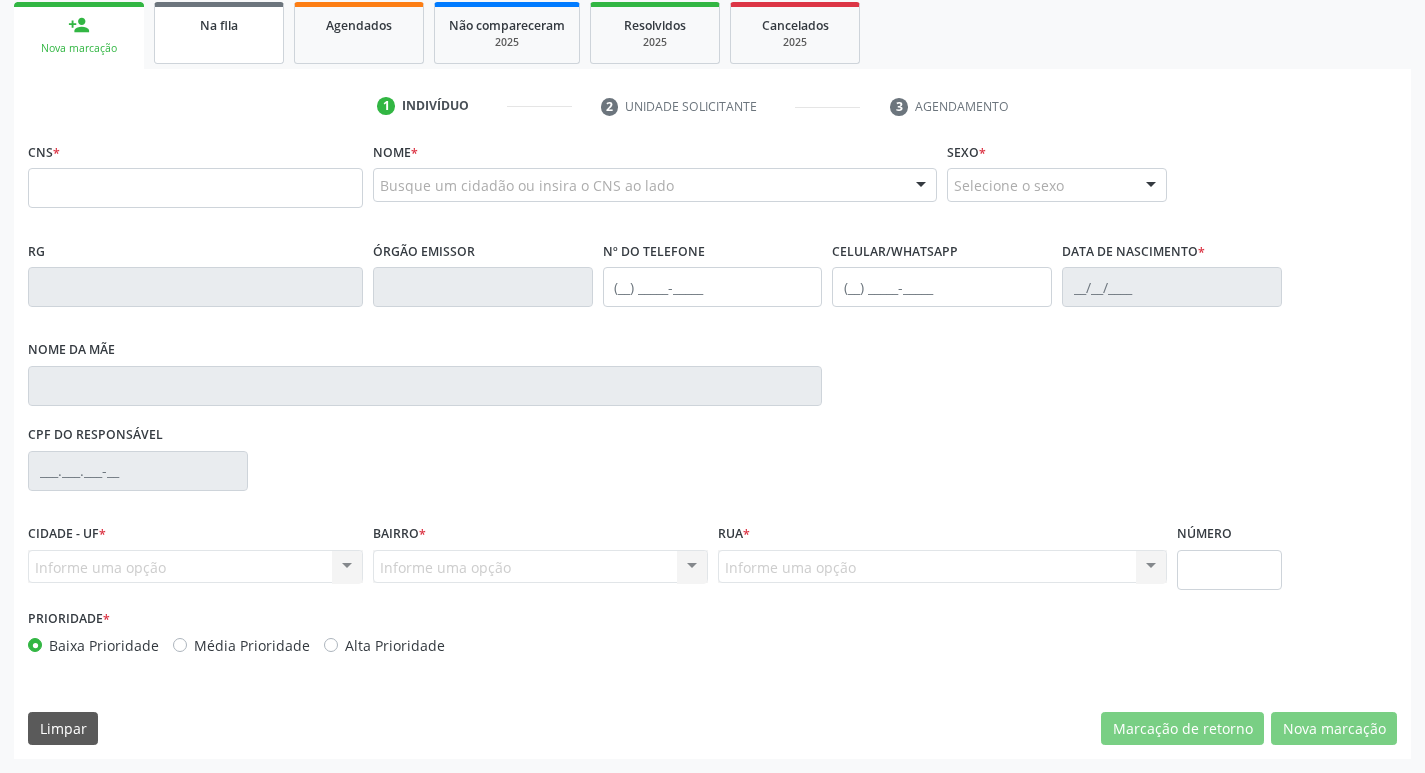 click on "Na fila" at bounding box center [219, 33] 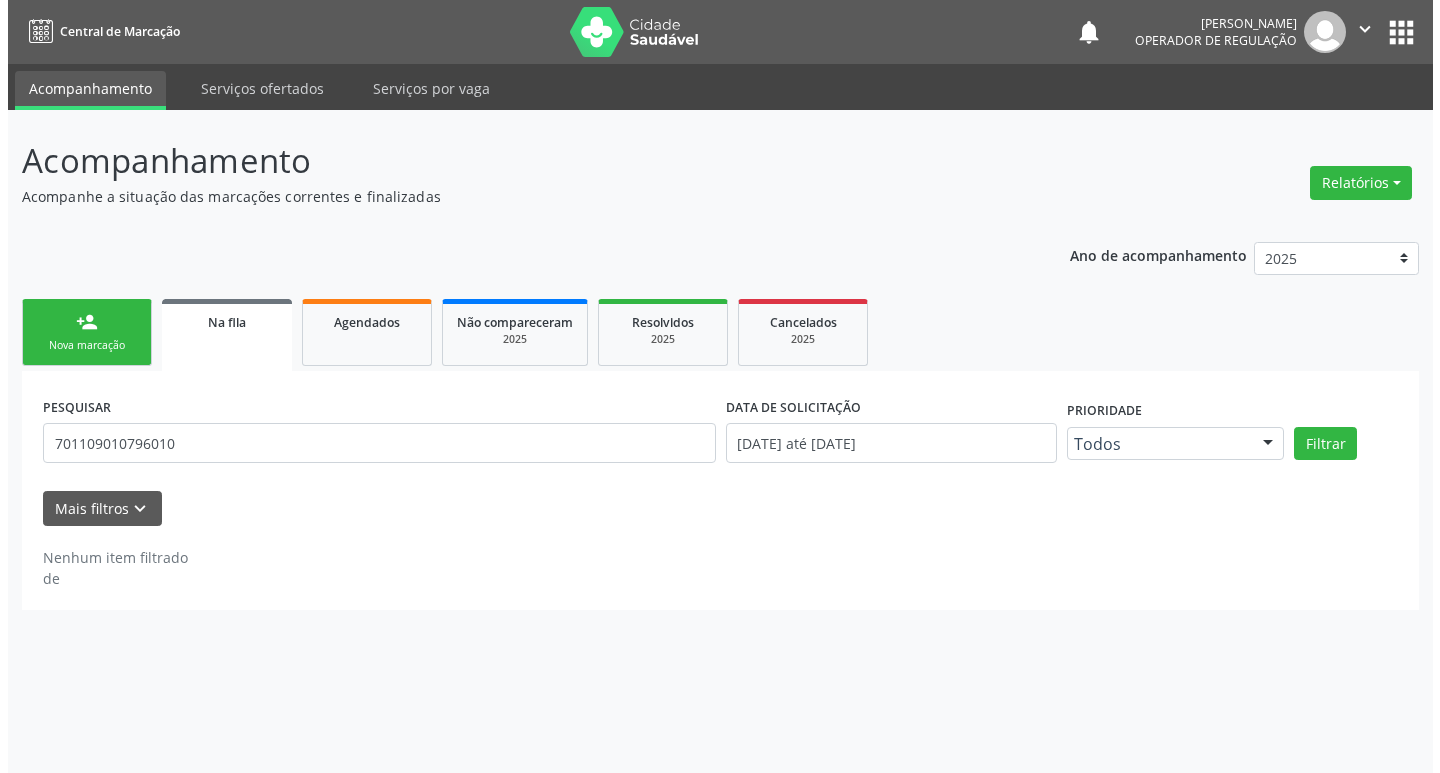 scroll, scrollTop: 0, scrollLeft: 0, axis: both 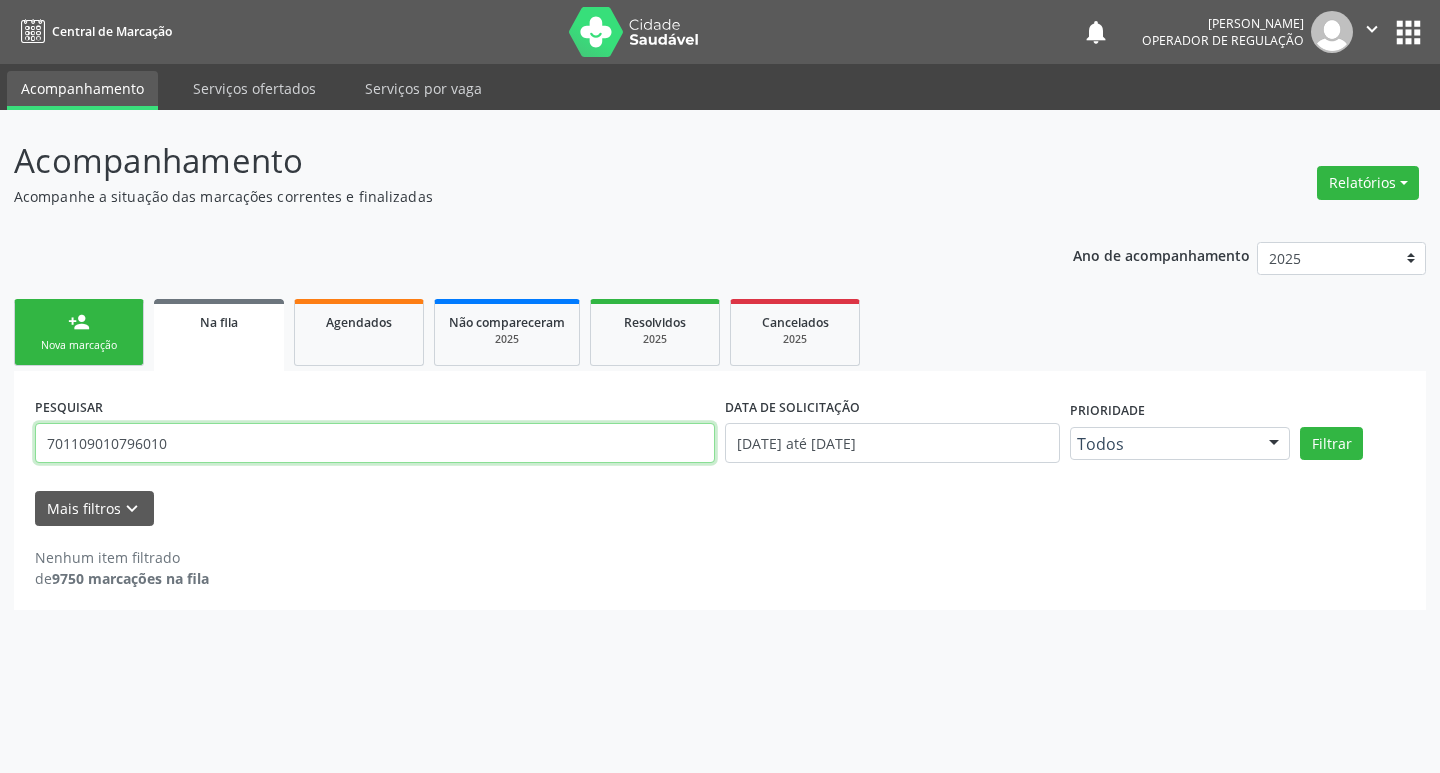 click on "701109010796010" at bounding box center (375, 443) 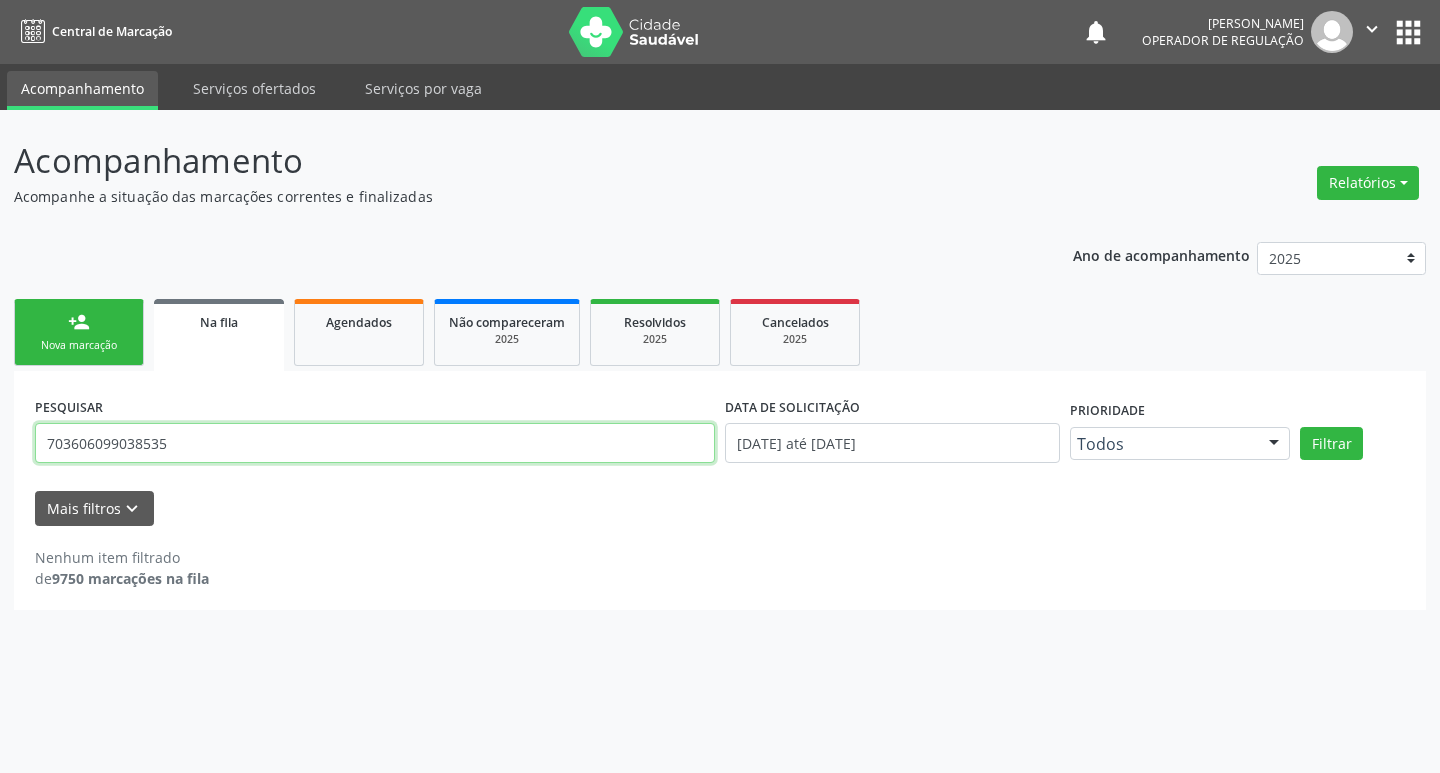 type on "703606099038535" 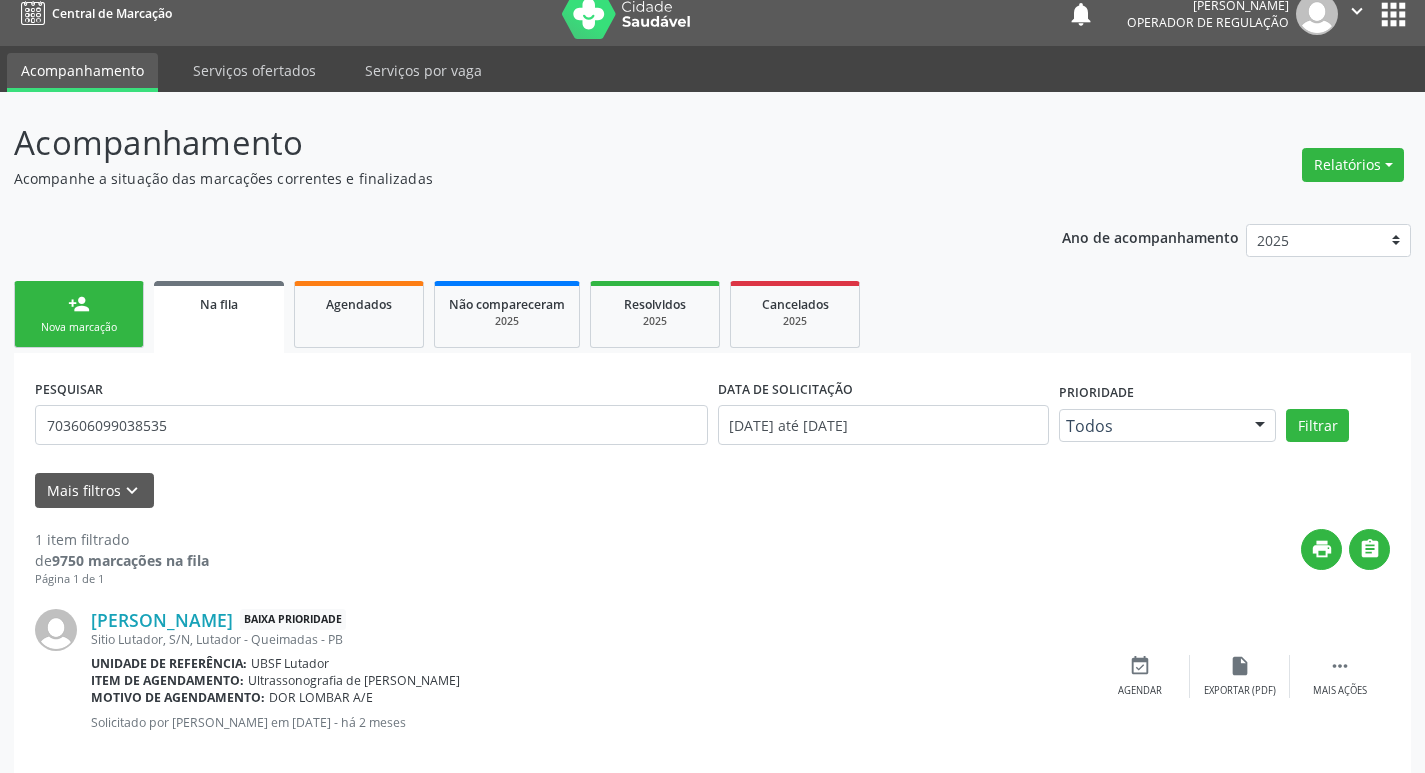 scroll, scrollTop: 46, scrollLeft: 0, axis: vertical 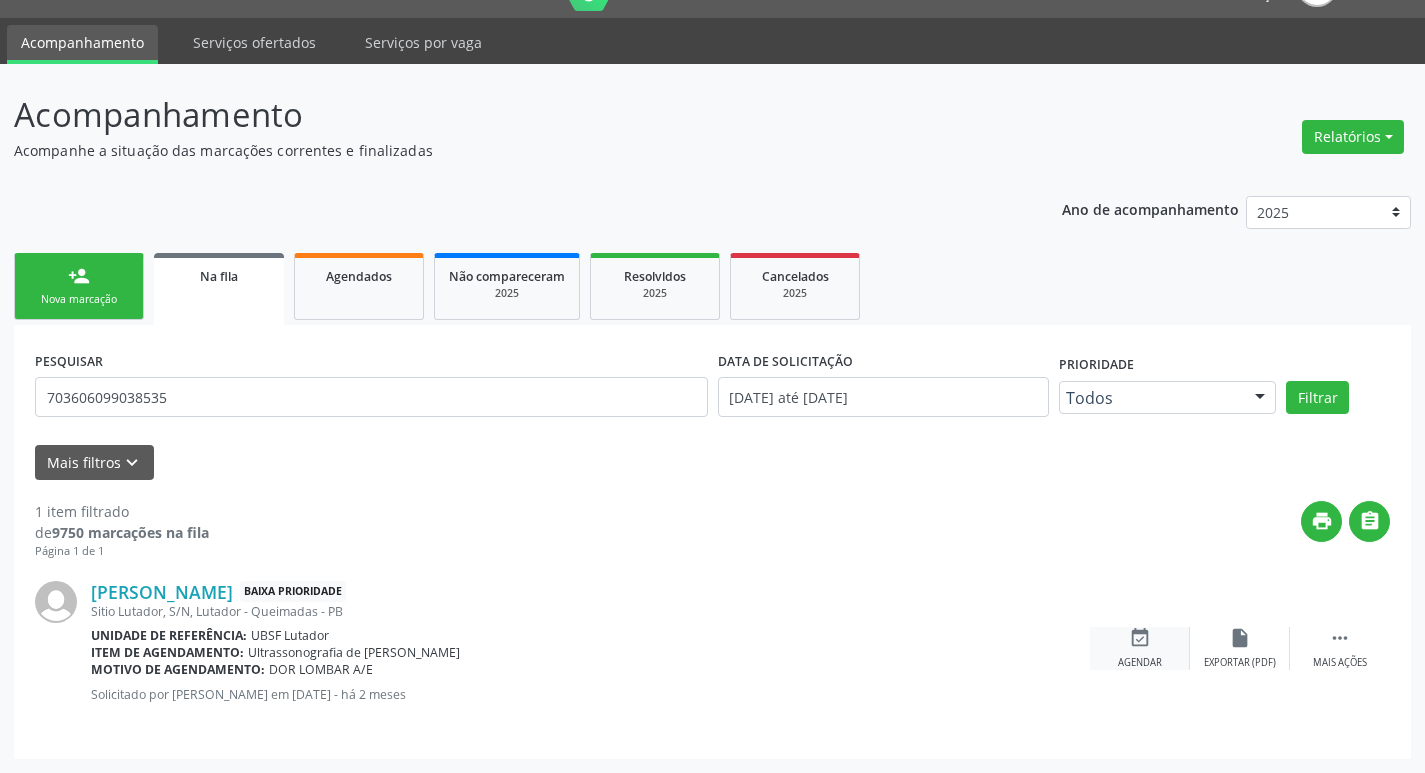 click on "event_available
Agendar" at bounding box center (1140, 648) 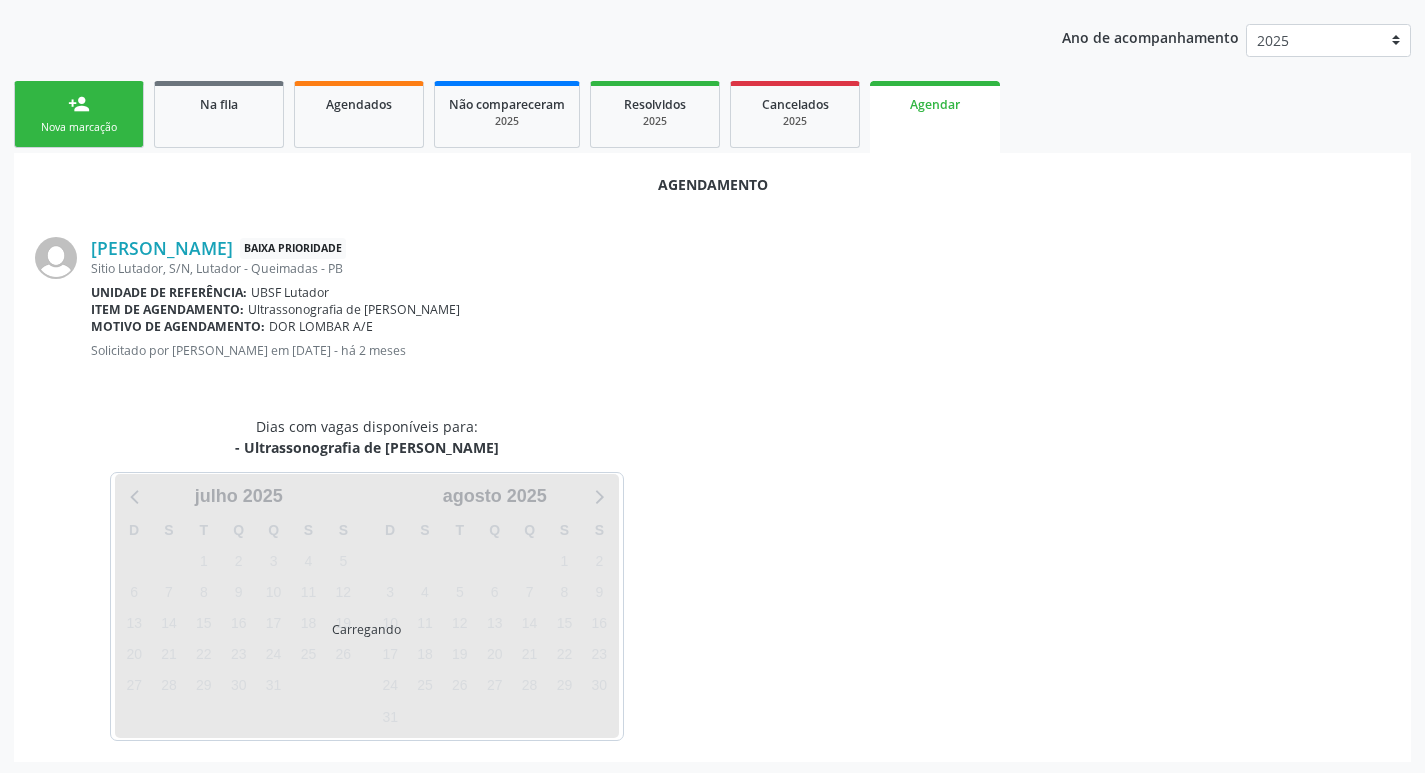 scroll, scrollTop: 221, scrollLeft: 0, axis: vertical 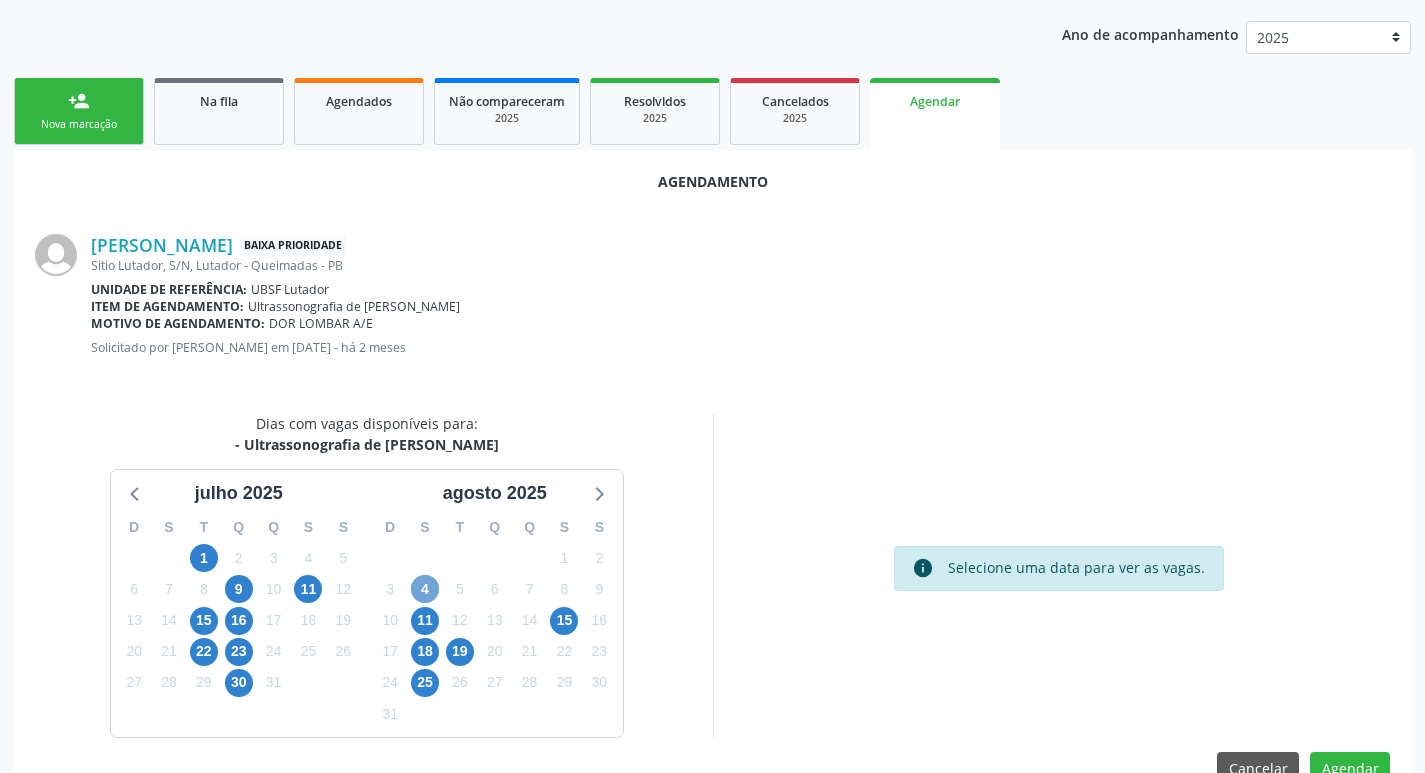 click on "4" at bounding box center [425, 589] 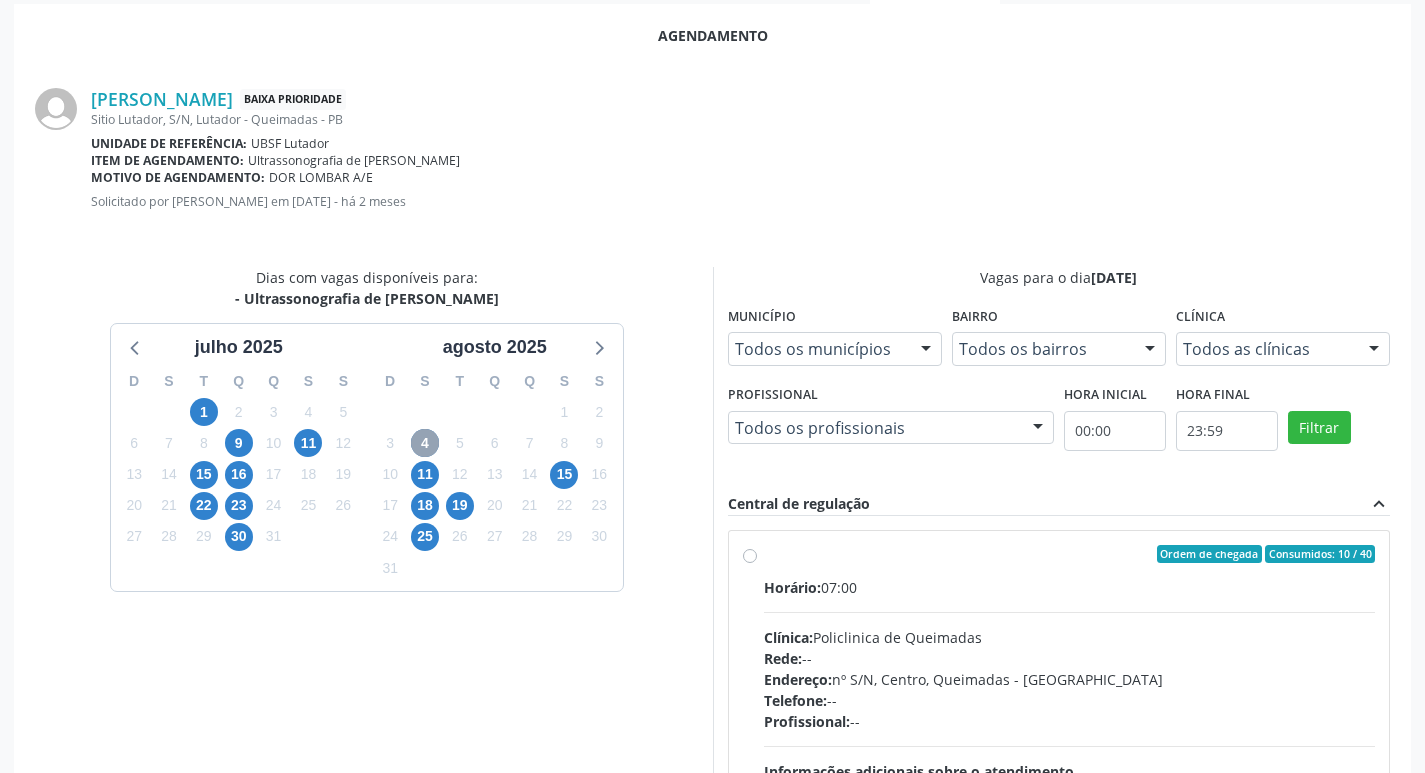 scroll, scrollTop: 593, scrollLeft: 0, axis: vertical 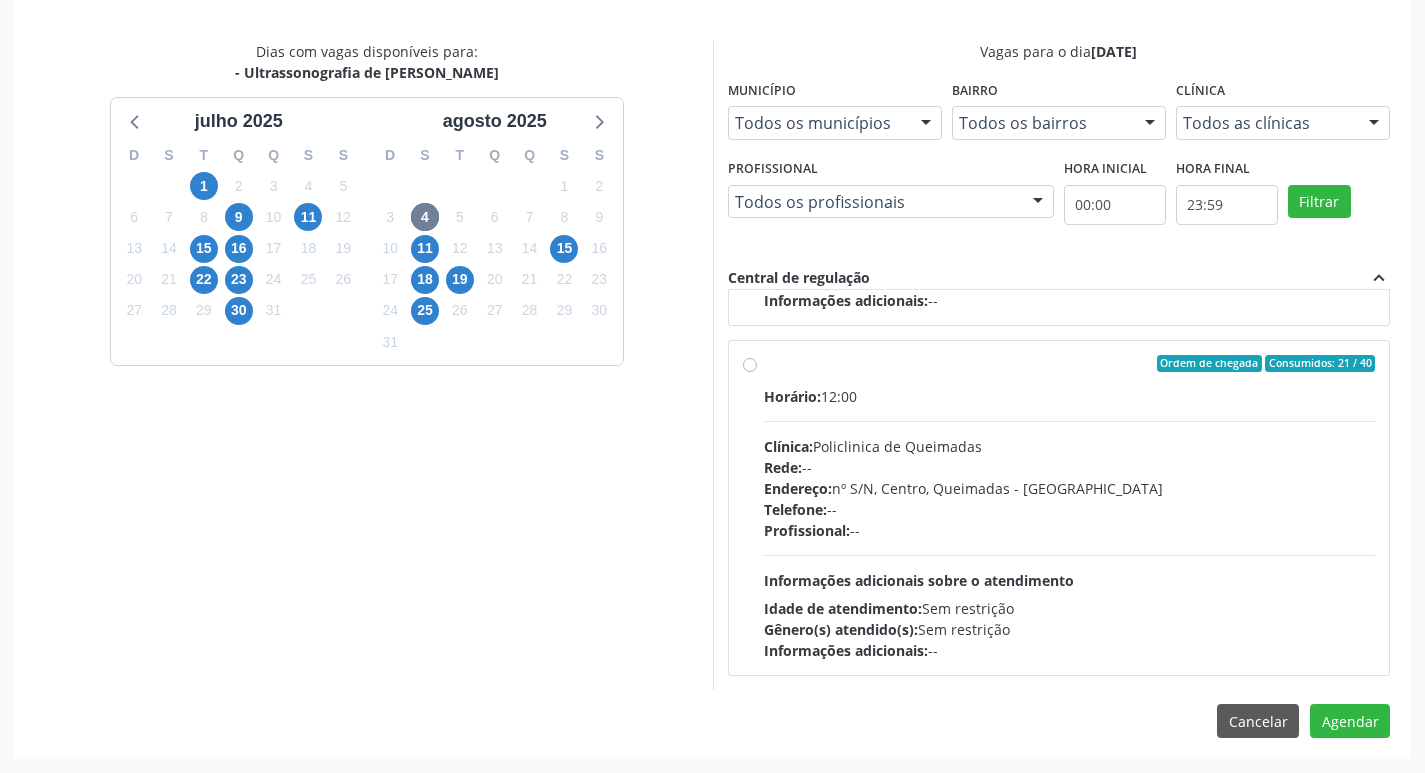 click on "Gênero(s) atendido(s):
Sem restrição" at bounding box center (1070, 629) 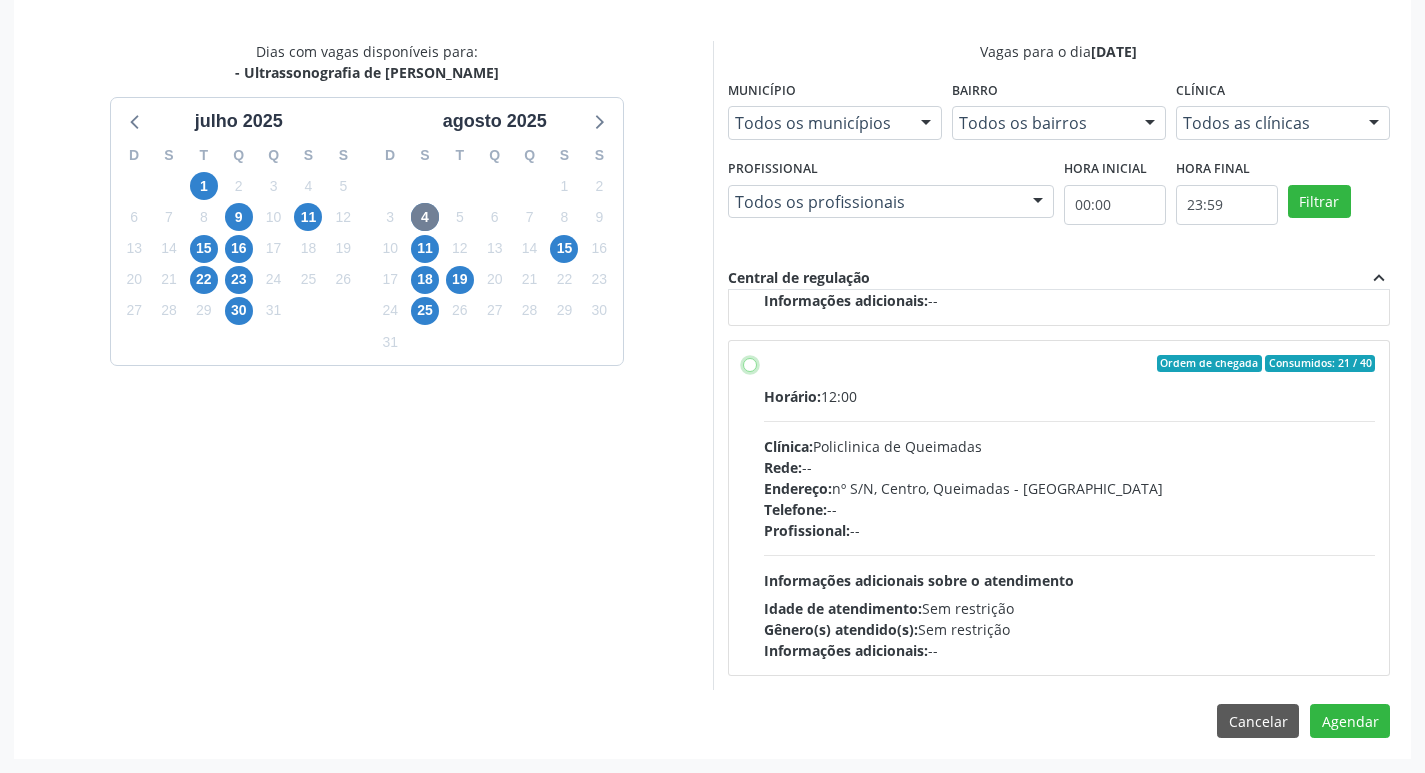 click on "Ordem de chegada
Consumidos: 21 / 40
Horário:   12:00
Clínica:  Policlinica de Queimadas
Rede:
--
Endereço:   nº S/N, Centro, Queimadas - PB
Telefone:   --
Profissional:
--
Informações adicionais sobre o atendimento
Idade de atendimento:
Sem restrição
Gênero(s) atendido(s):
Sem restrição
Informações adicionais:
--" at bounding box center (750, 364) 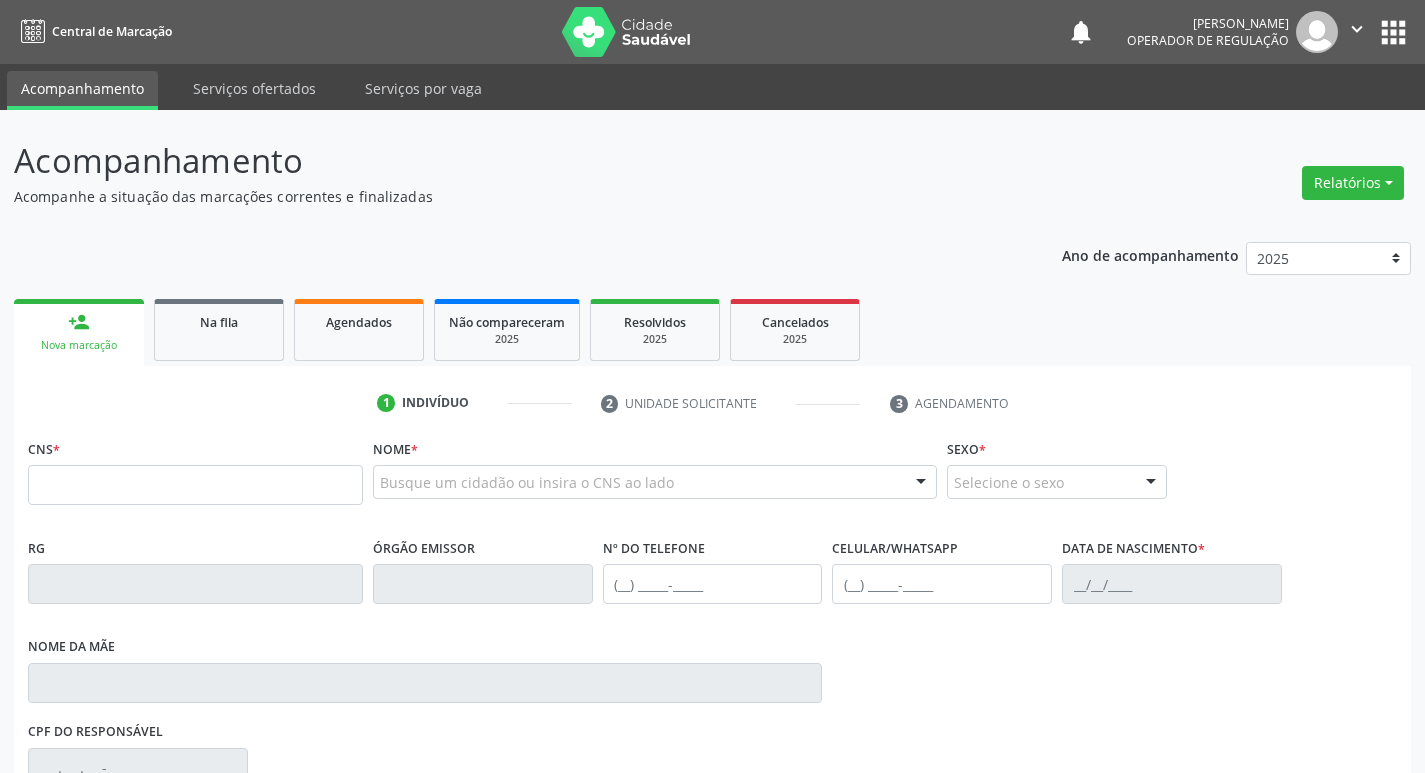 scroll, scrollTop: 0, scrollLeft: 0, axis: both 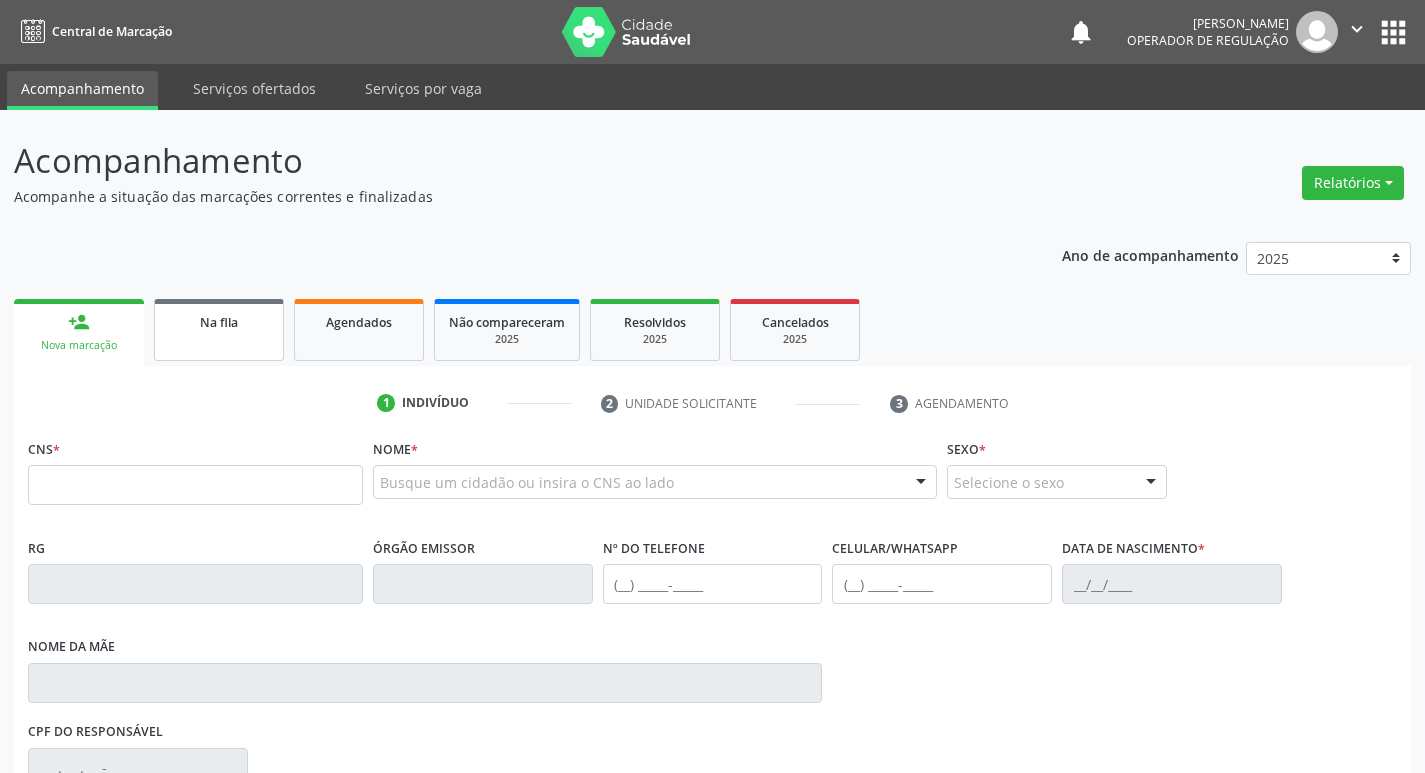 click on "Na fila" at bounding box center (219, 322) 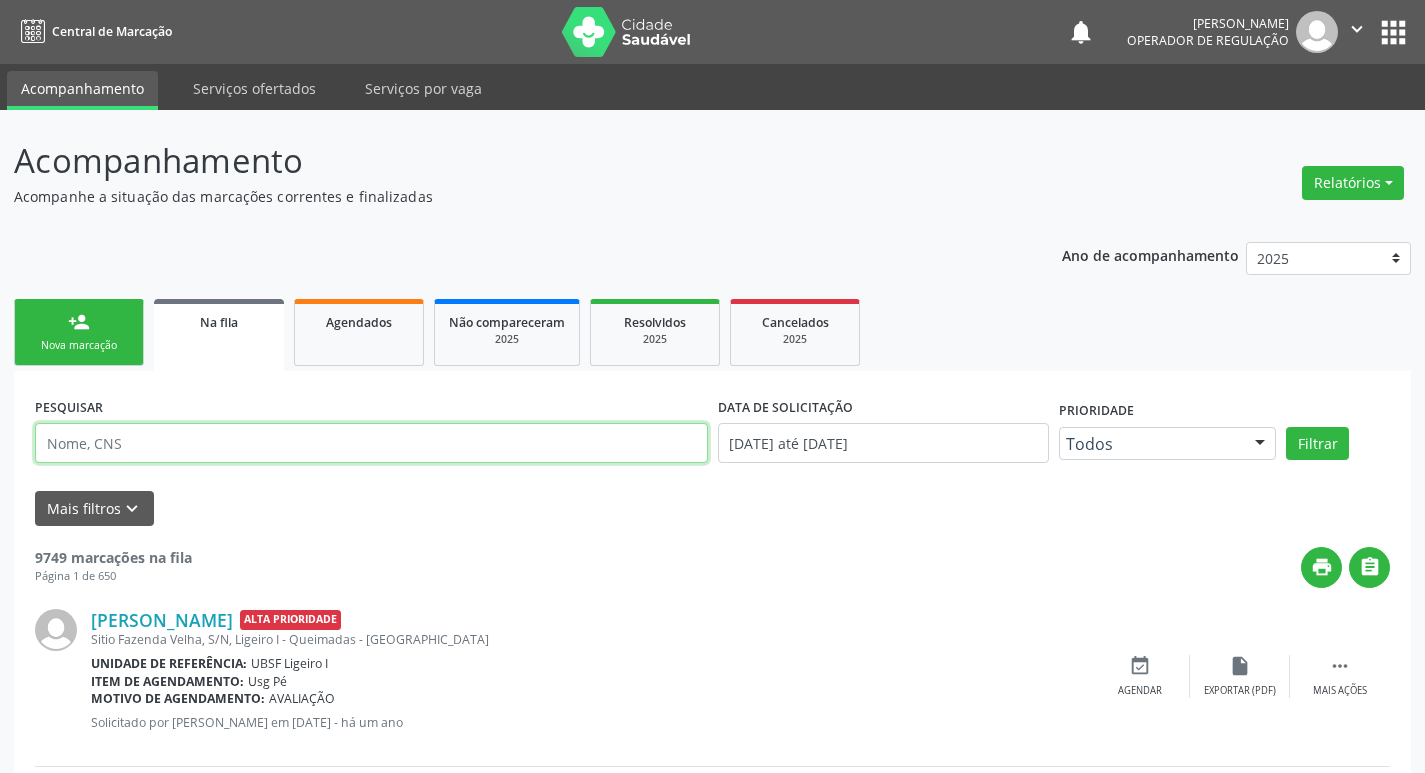 click at bounding box center [371, 443] 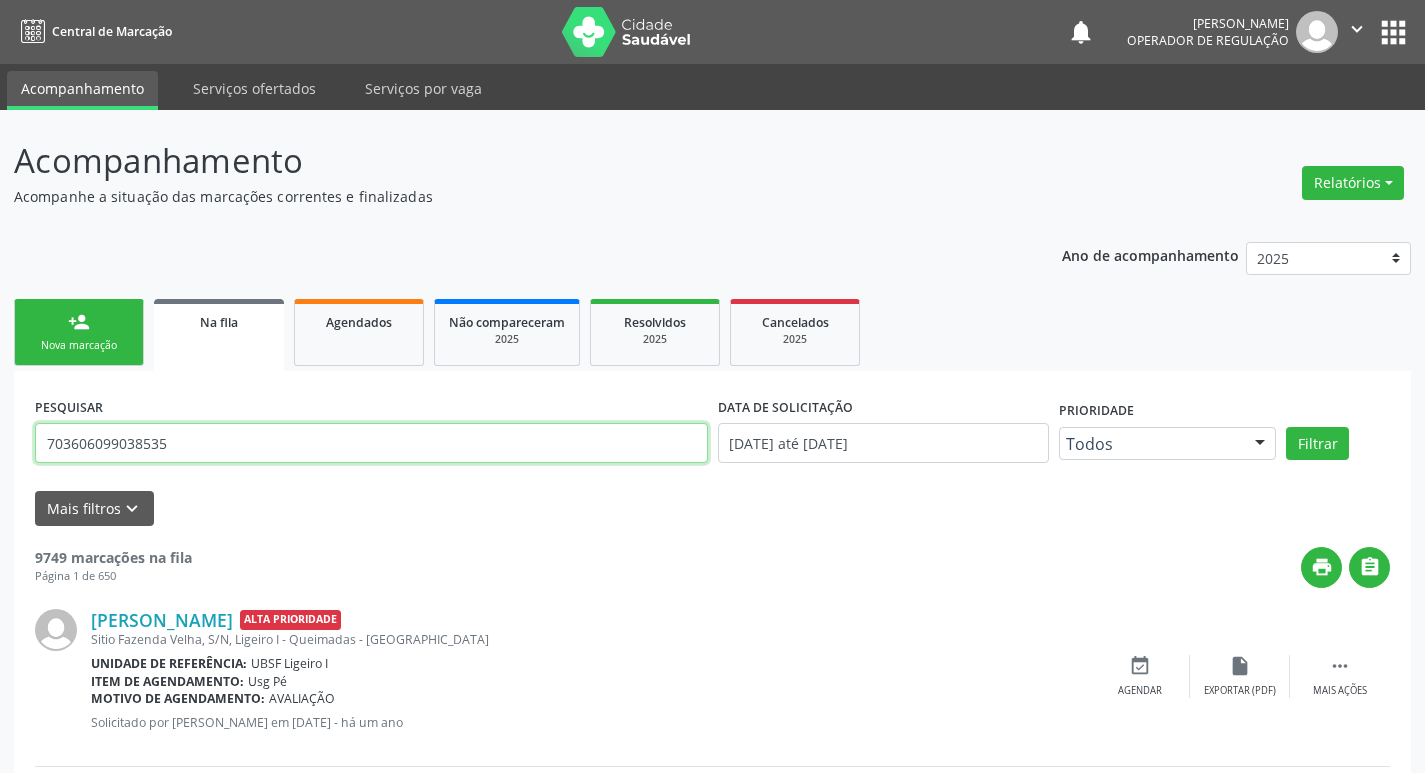 type on "703606099038535" 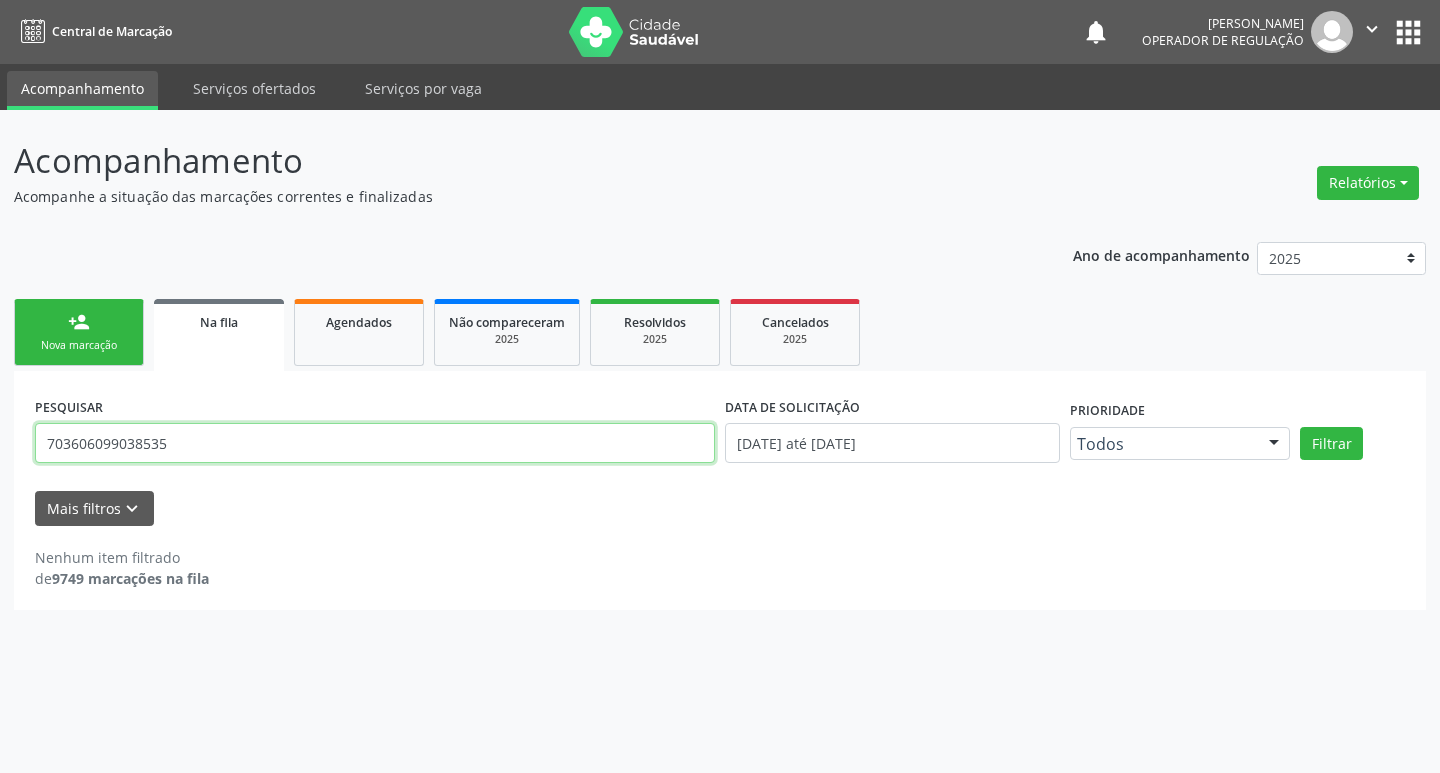 click on "703606099038535" at bounding box center [375, 443] 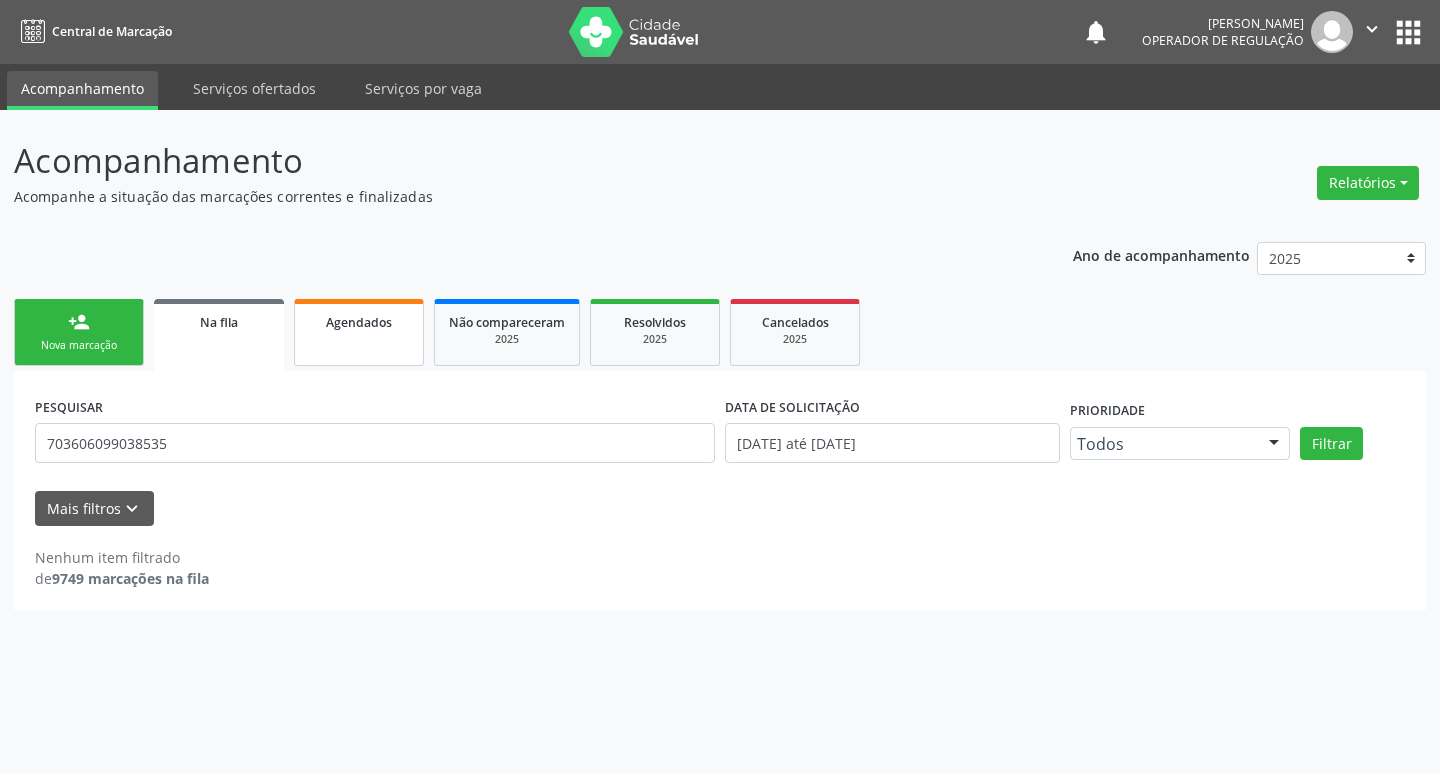 click on "Agendados" at bounding box center (359, 332) 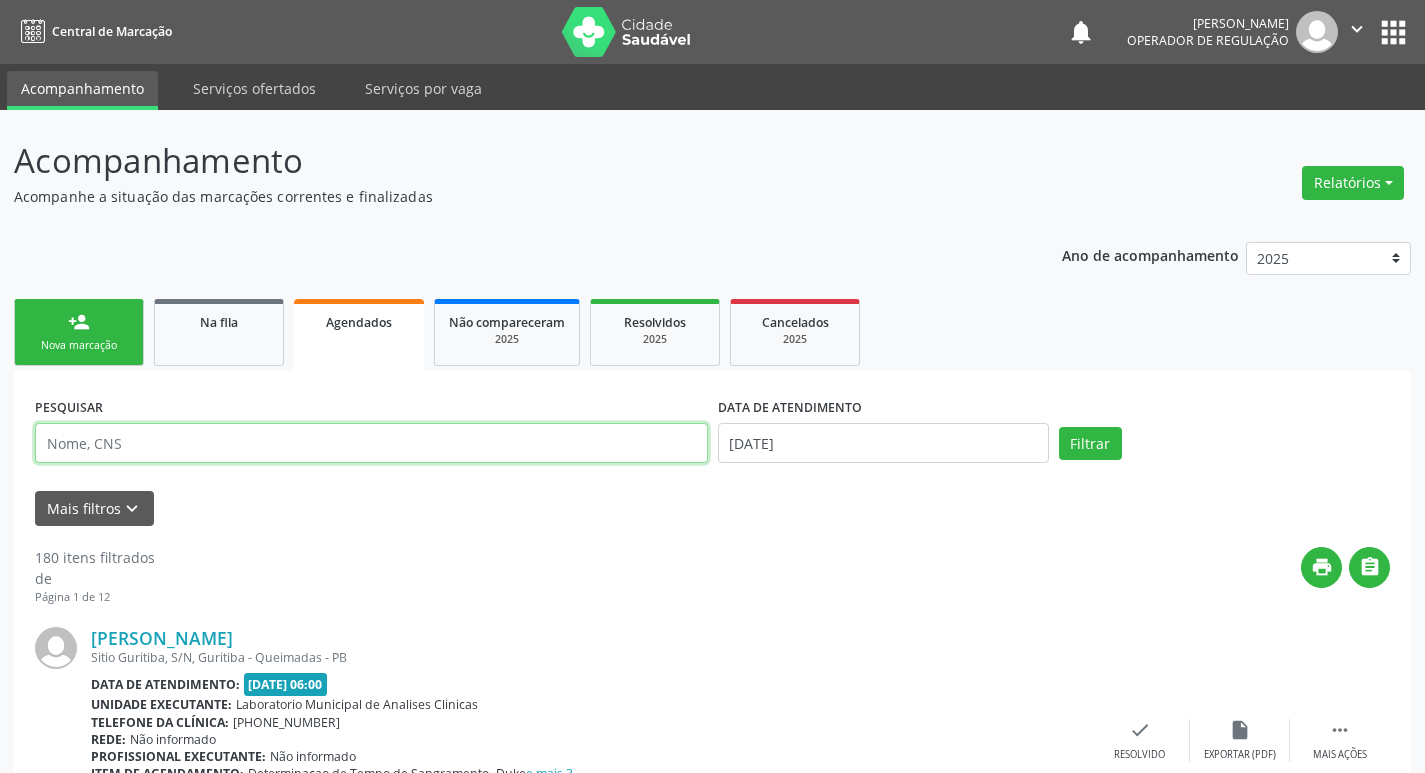 click at bounding box center (371, 443) 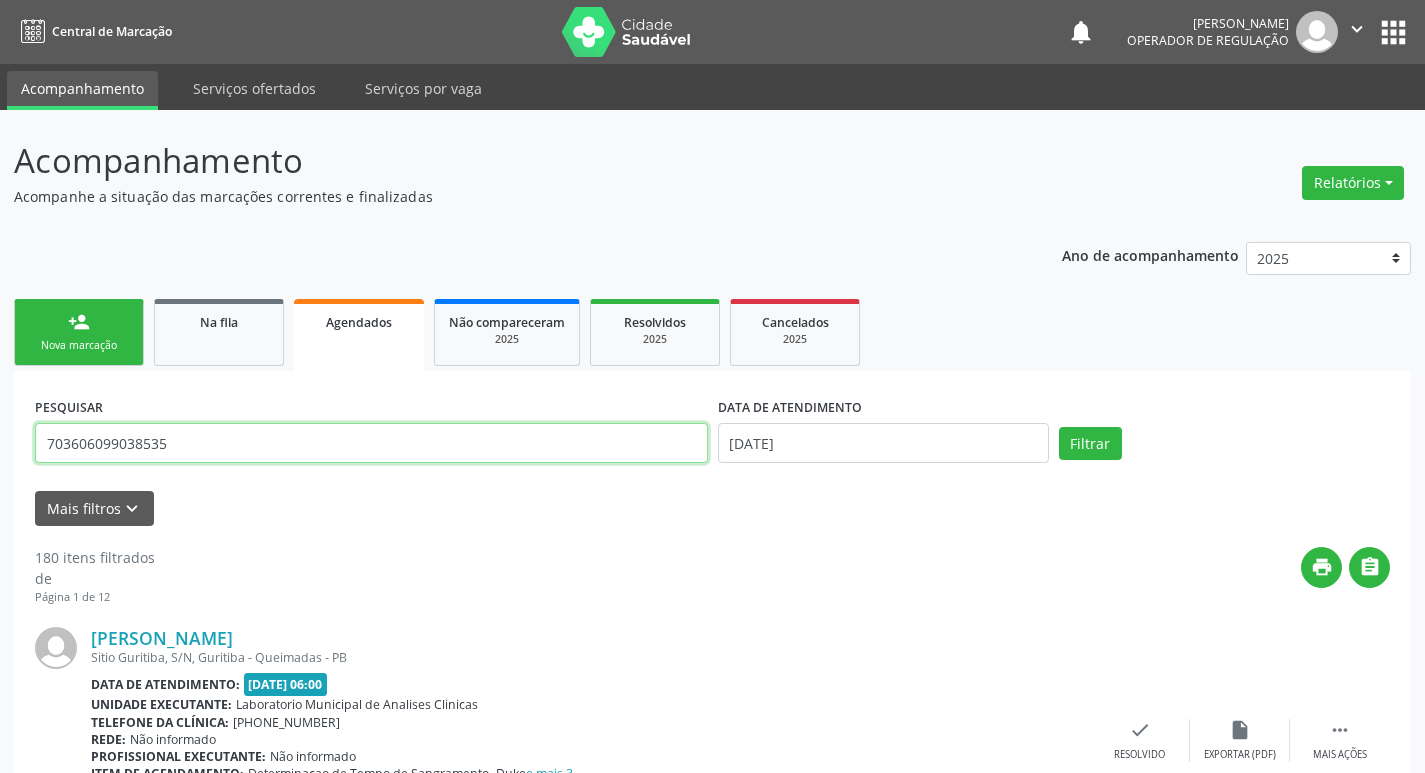 type on "703606099038535" 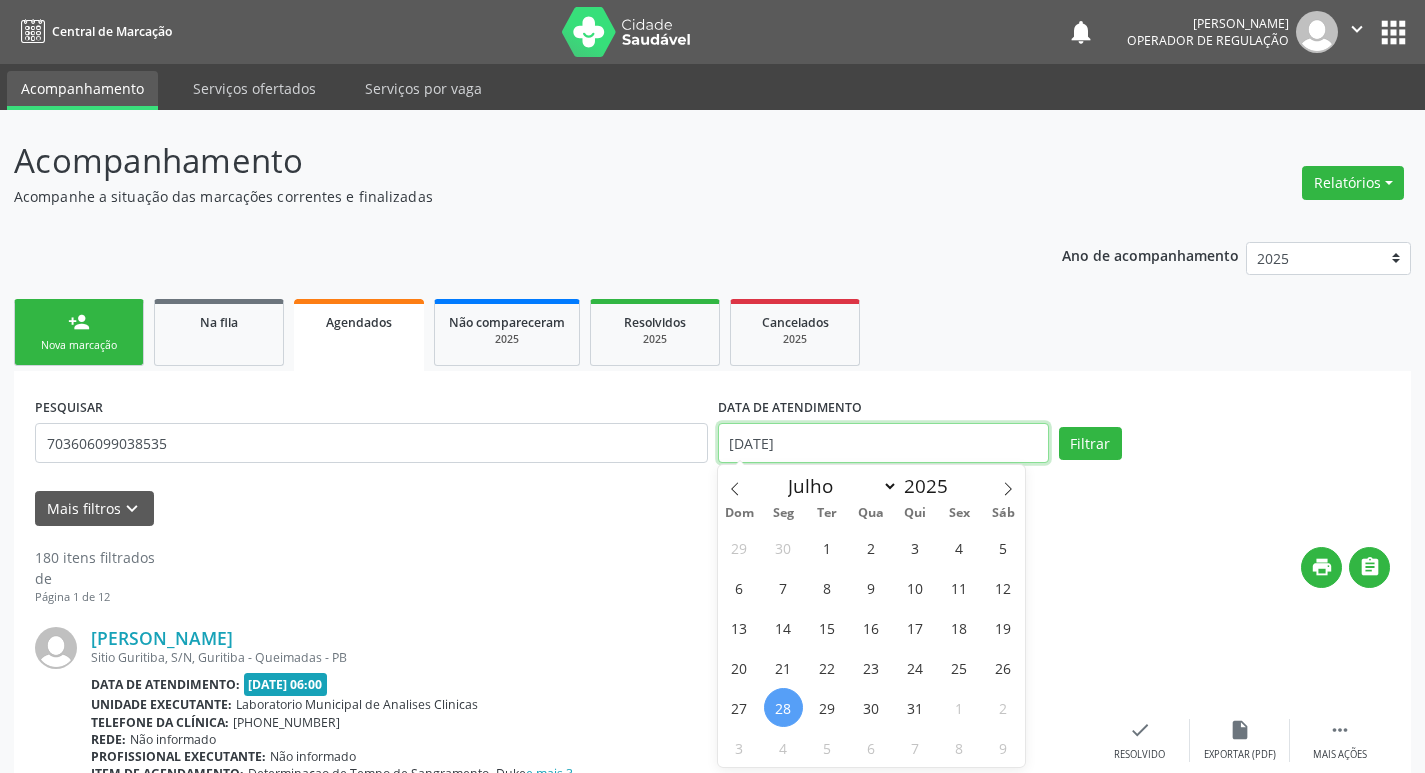 click on "Central de Marcação
notifications
Ádna Larissa Oliveira de Souza
Operador de regulação

Configurações
Sair
apps
Acompanhamento
Serviços ofertados
Serviços por vaga
Acompanhamento
Acompanhe a situação das marcações correntes e finalizadas
Relatórios
Acompanhamento
Consolidado
Procedimentos realizados
Ano de acompanhamento
2025 2024 2023 2022 2021
person_add
Nova marcação
Na fila   Agendados   Não compareceram
2025
Resolvidos
2025
Cancelados
2025
PESQUISAR
703606099038535
DATA DE ATENDIMENTO
28/07/2025
Filtrar
UNIDADE DE REFERÊNCIA
Selecione uma UBS
Todas as UBS   UBSF Ligeiro II   UBSF Saulo Leal Ernesto de Melo" at bounding box center (712, 386) 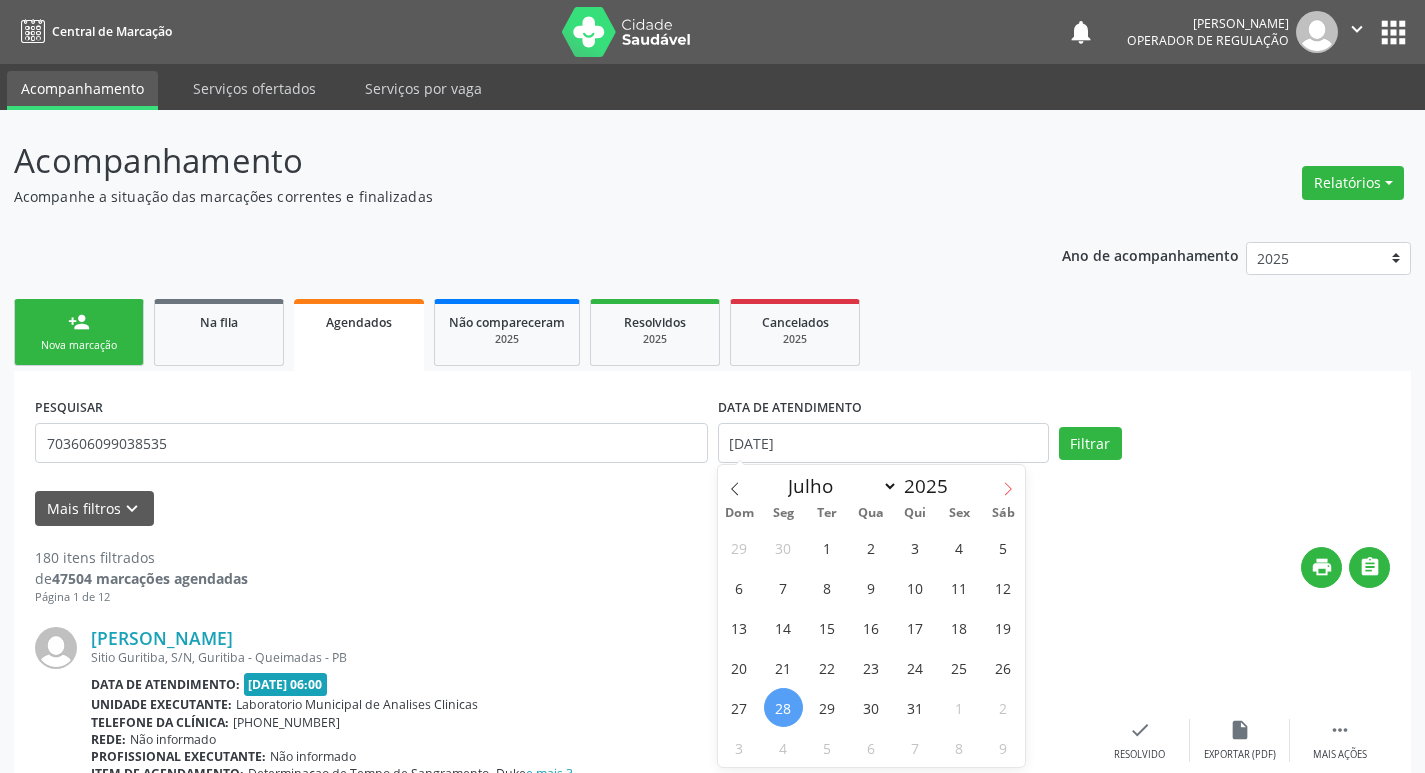 click 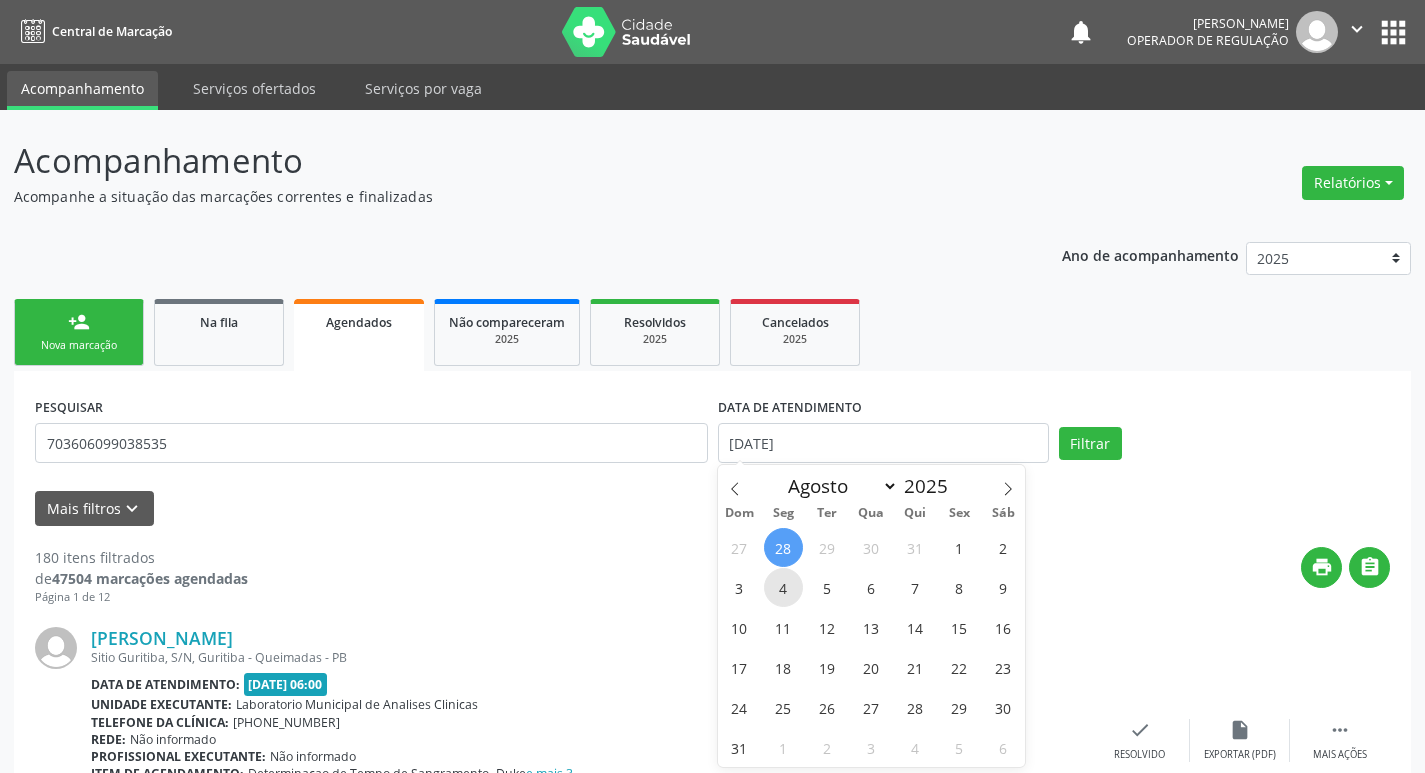 click on "4" at bounding box center (783, 587) 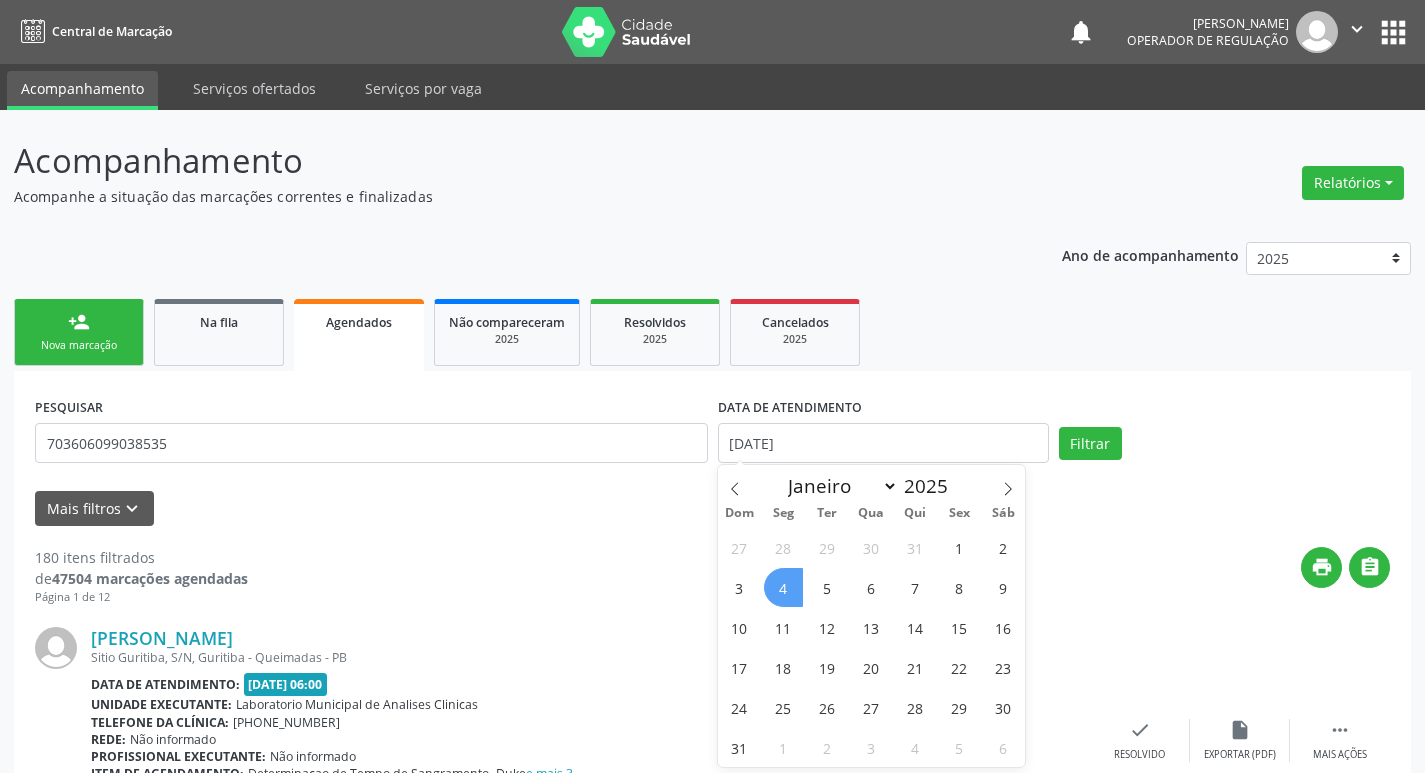 click on "4" at bounding box center (783, 587) 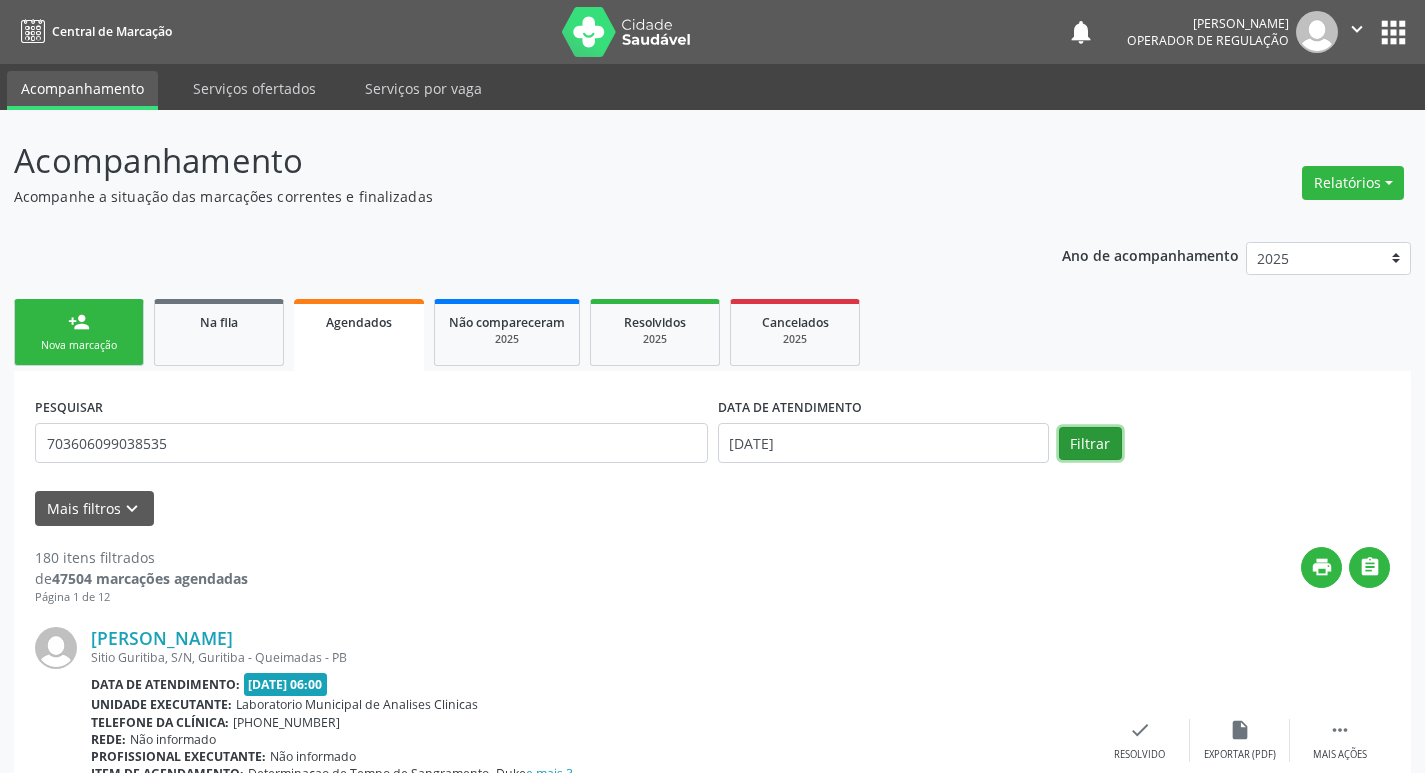 click on "Filtrar" at bounding box center [1090, 444] 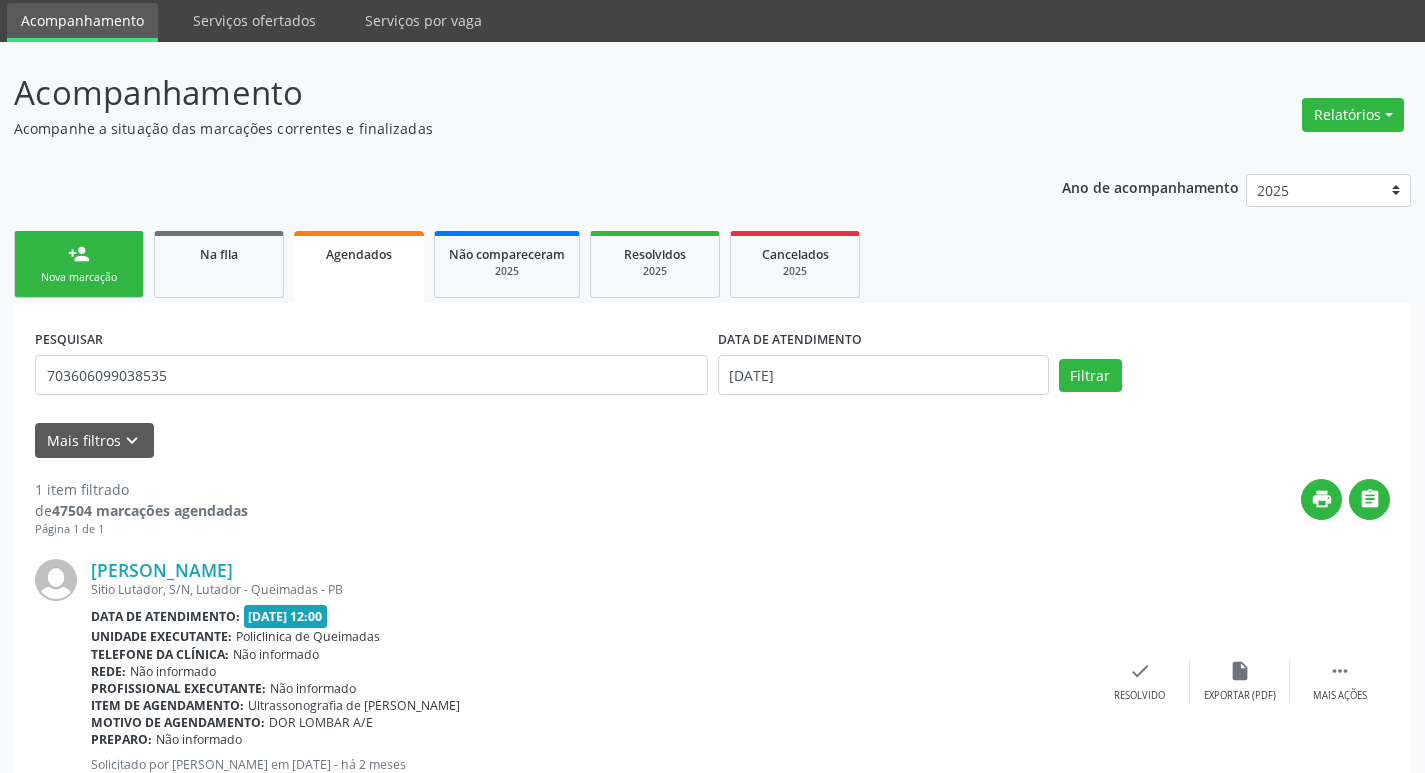 scroll, scrollTop: 155, scrollLeft: 0, axis: vertical 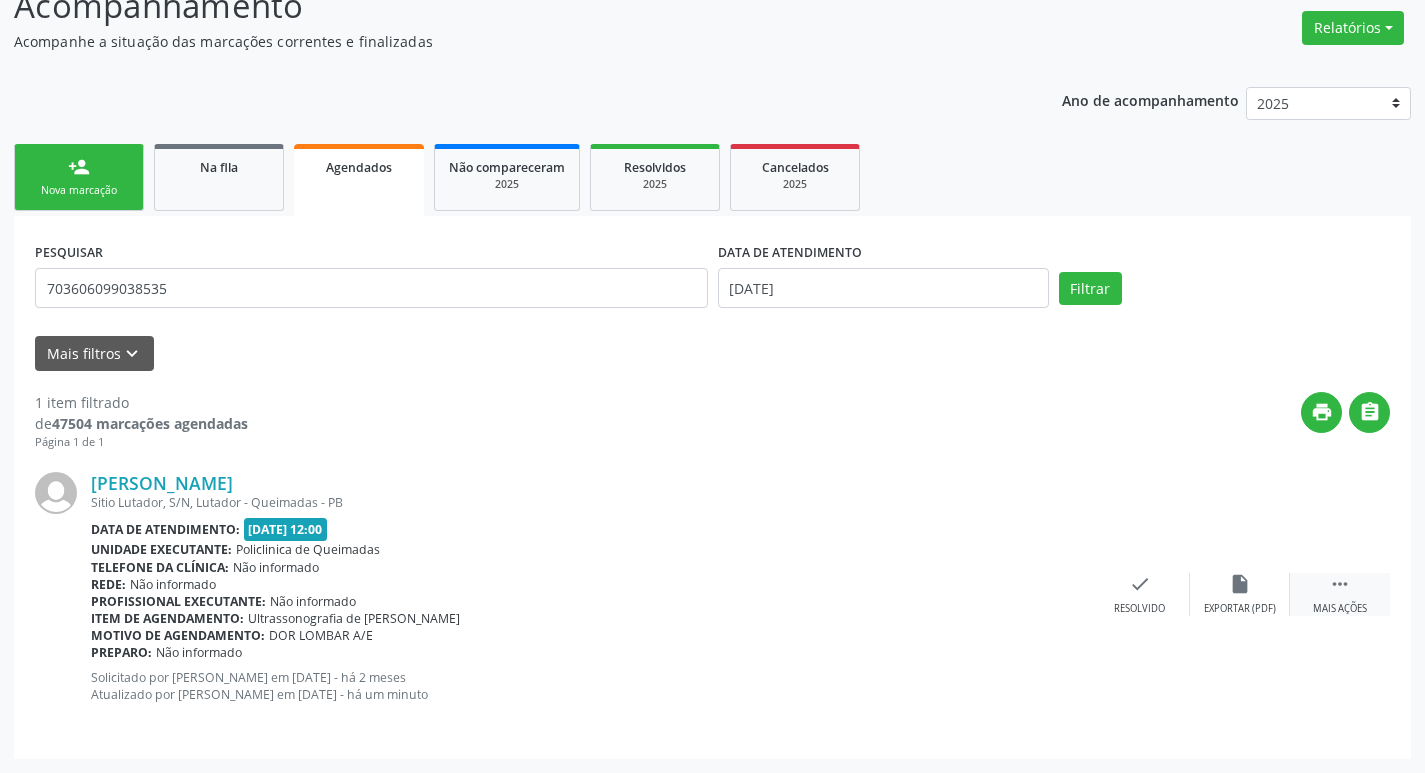 click on "
Mais ações" at bounding box center (1340, 594) 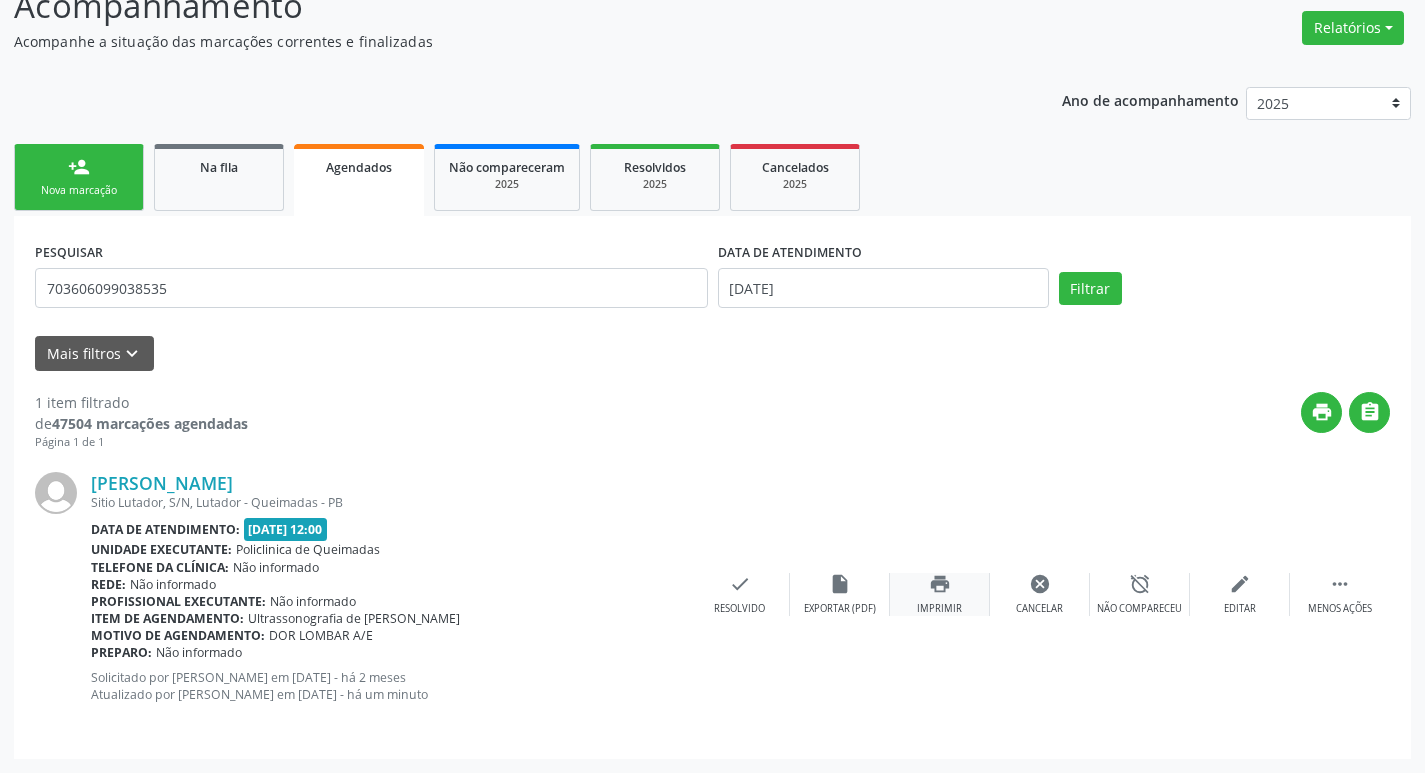 click on "print" at bounding box center [940, 584] 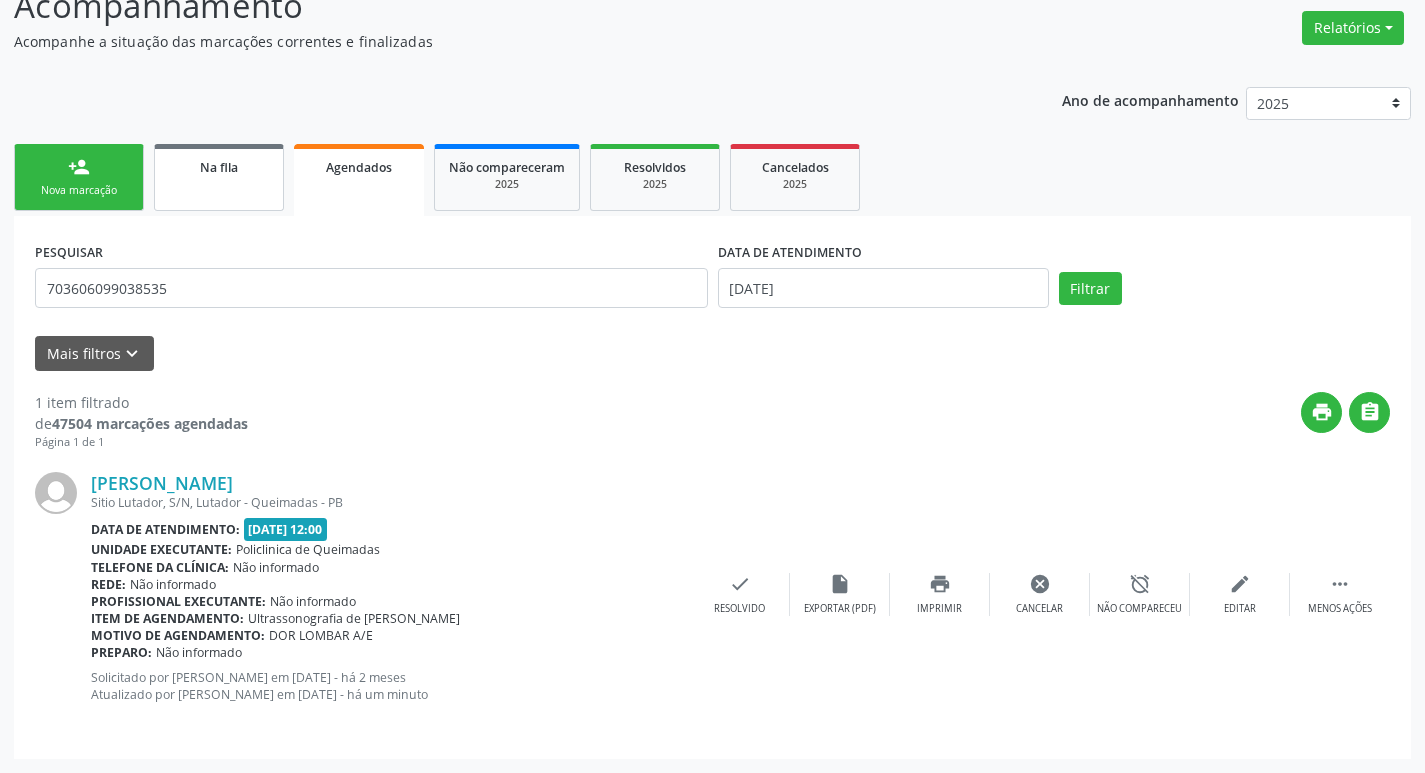 click on "Na fila" at bounding box center (219, 177) 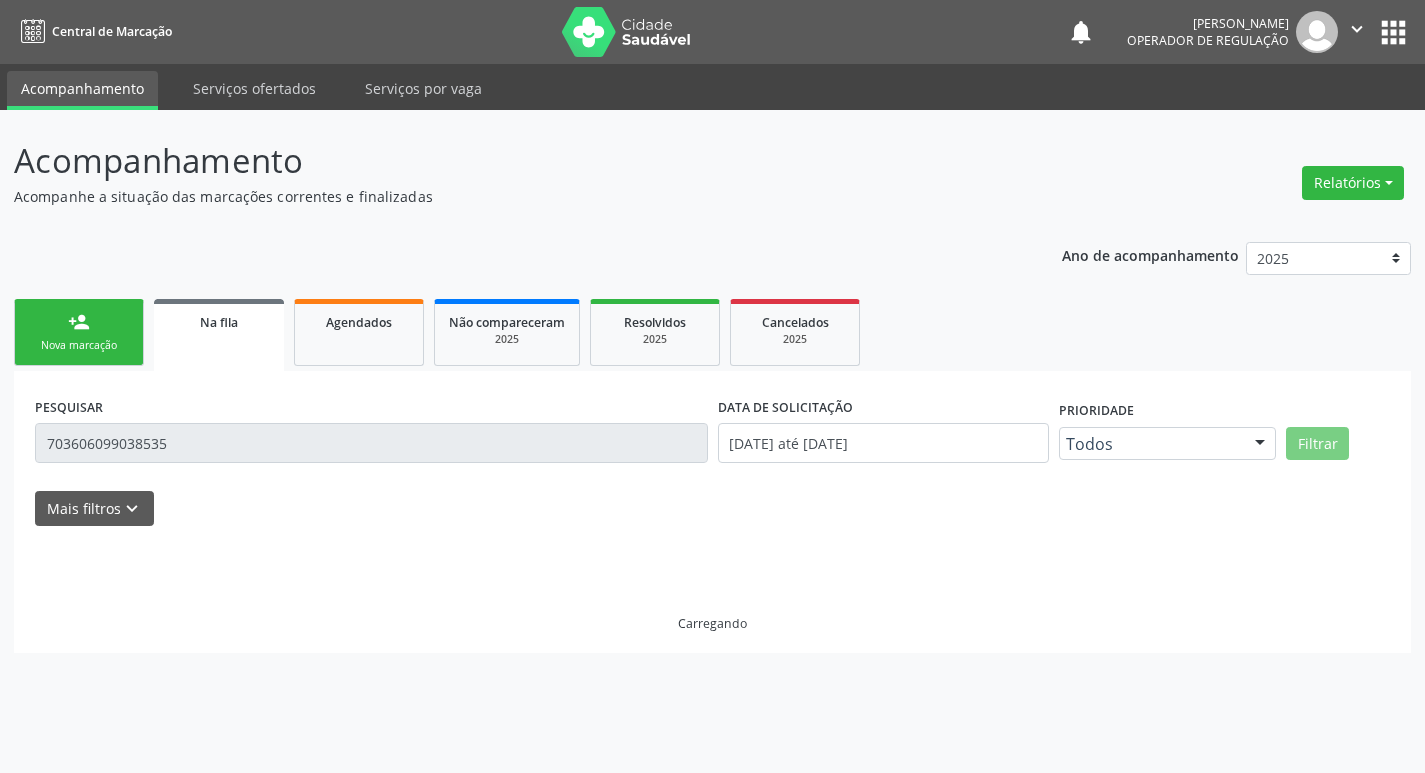 scroll, scrollTop: 0, scrollLeft: 0, axis: both 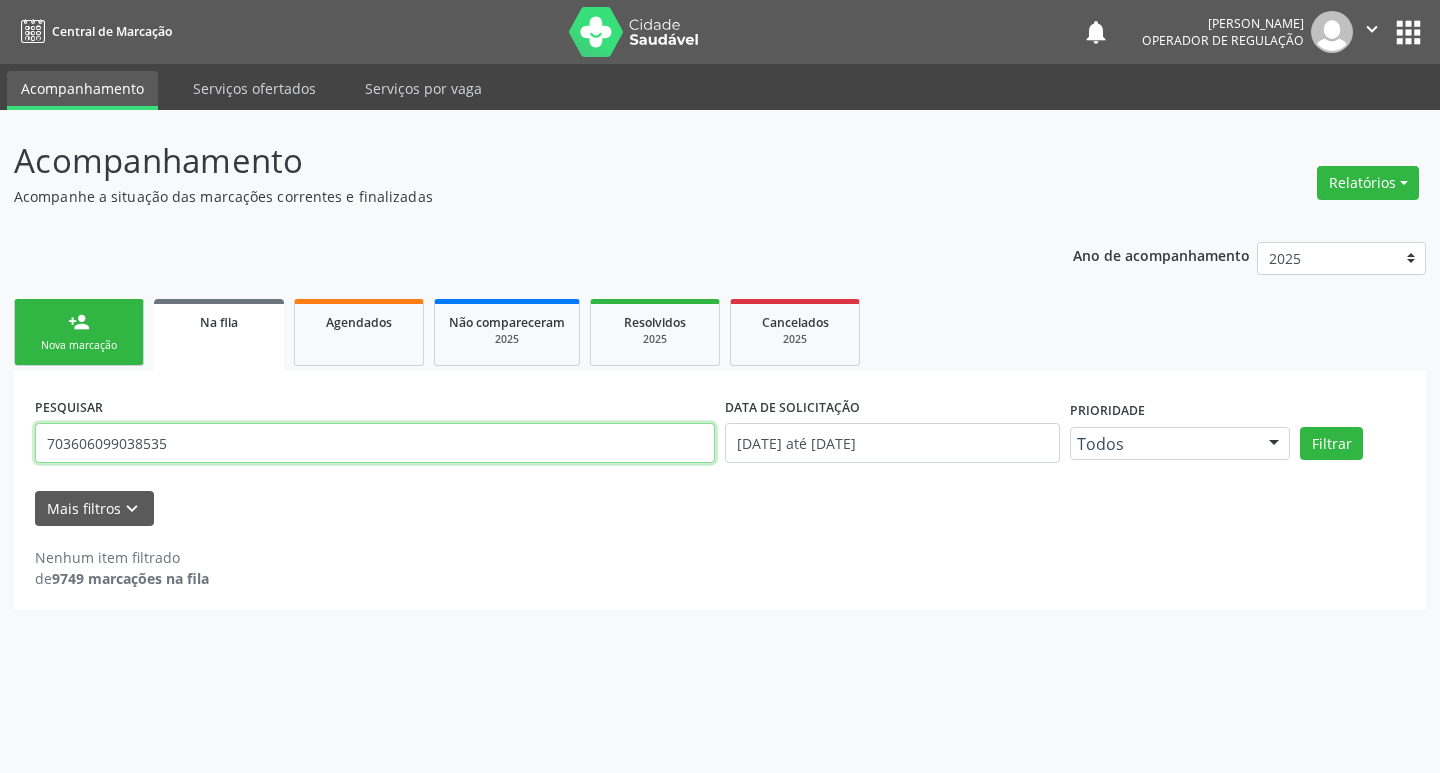 click on "703606099038535" at bounding box center [375, 443] 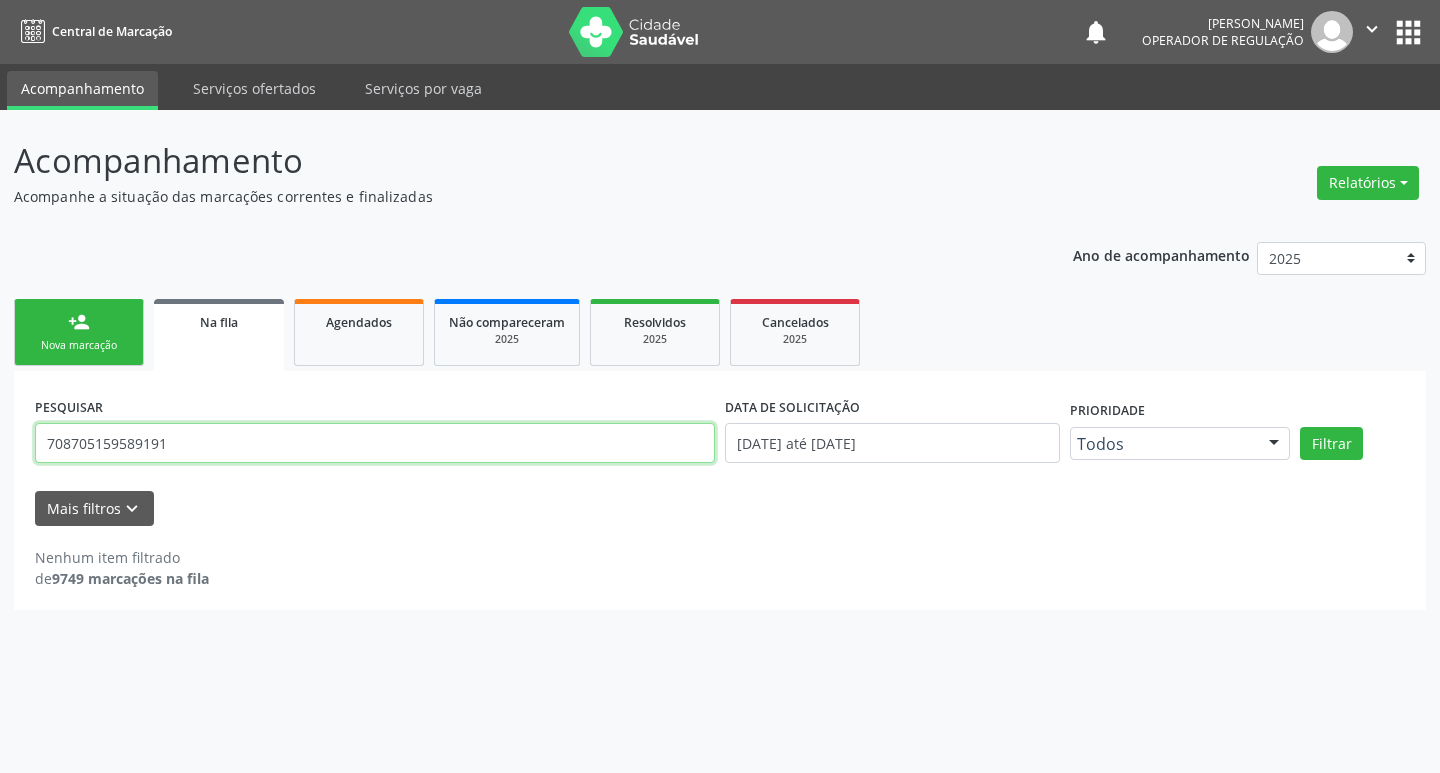 type on "708705159589191" 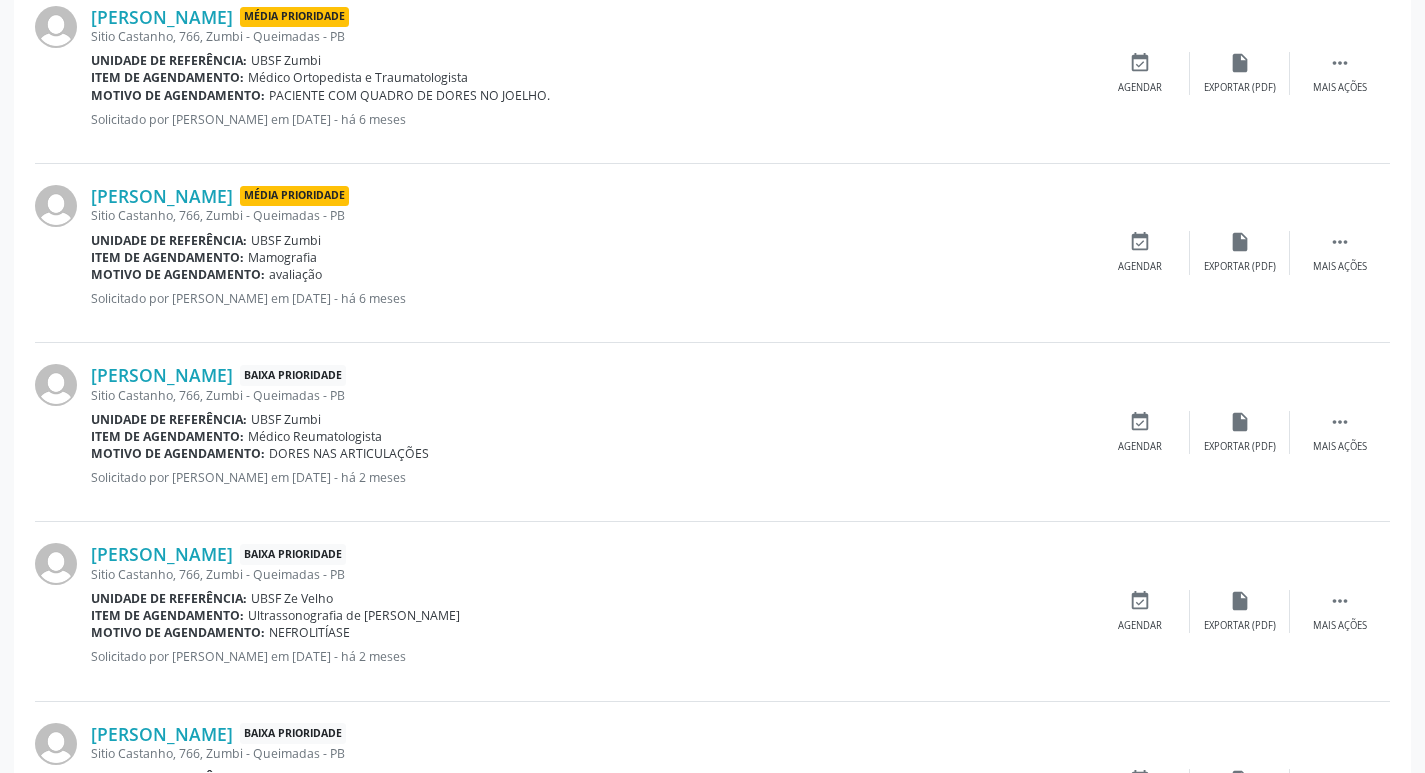 scroll, scrollTop: 900, scrollLeft: 0, axis: vertical 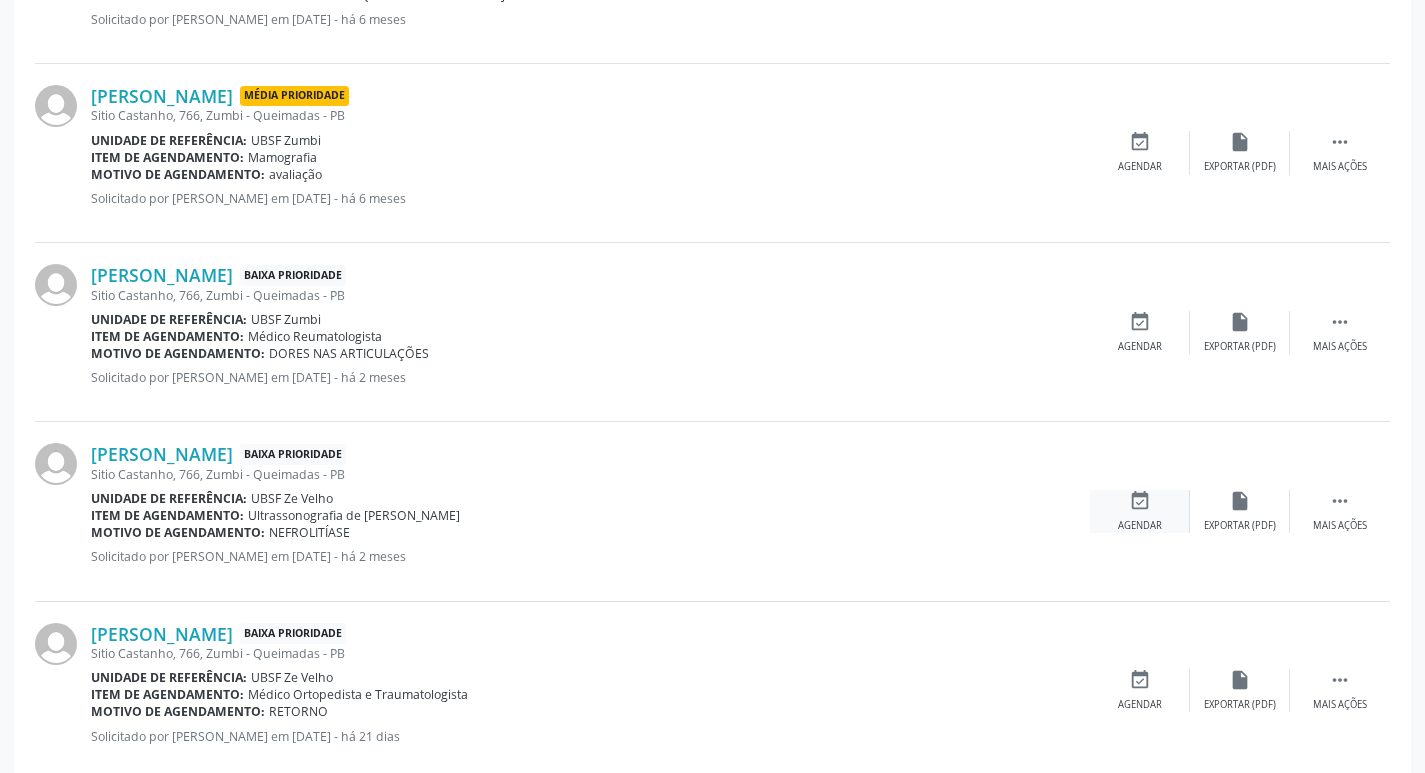 click on "event_available
Agendar" at bounding box center [1140, 511] 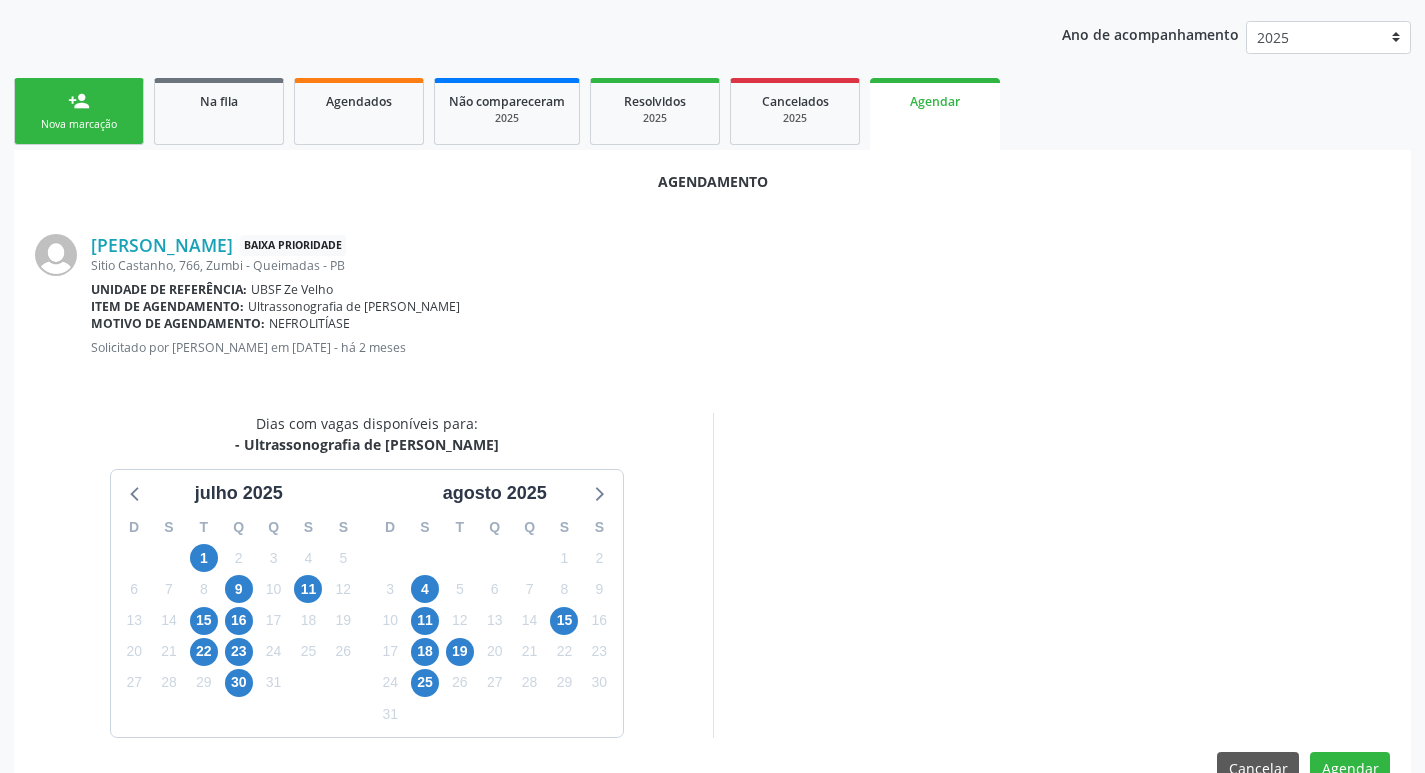 scroll, scrollTop: 268, scrollLeft: 0, axis: vertical 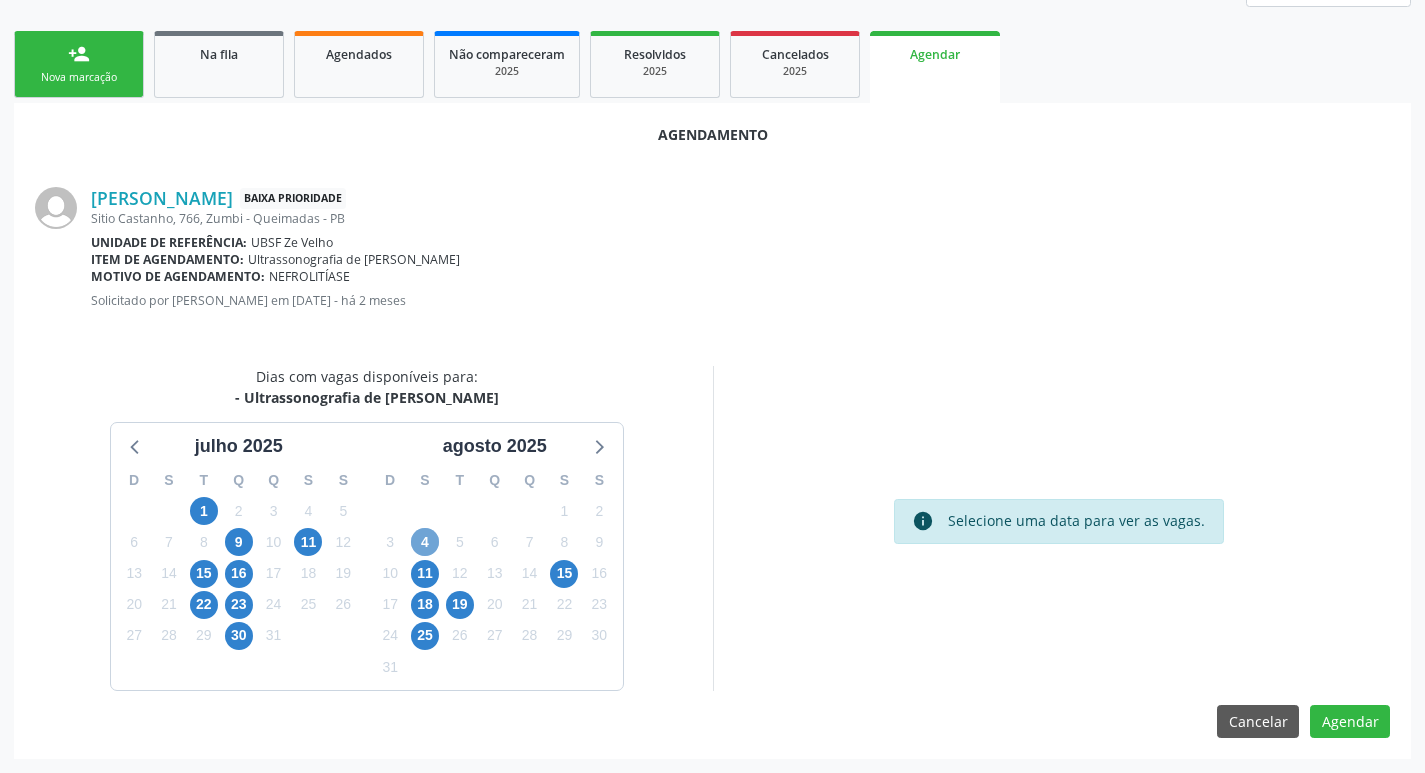 click on "4" at bounding box center (425, 542) 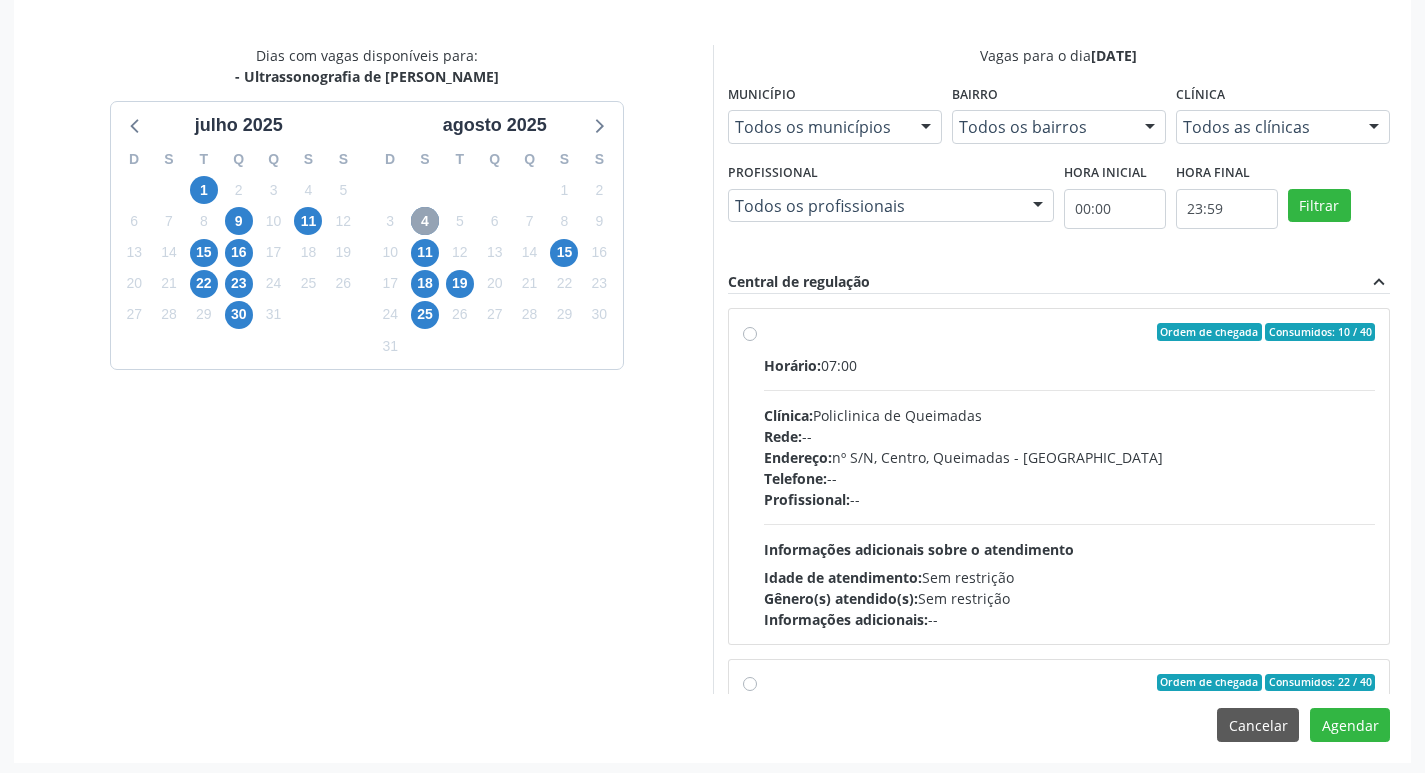 scroll, scrollTop: 593, scrollLeft: 0, axis: vertical 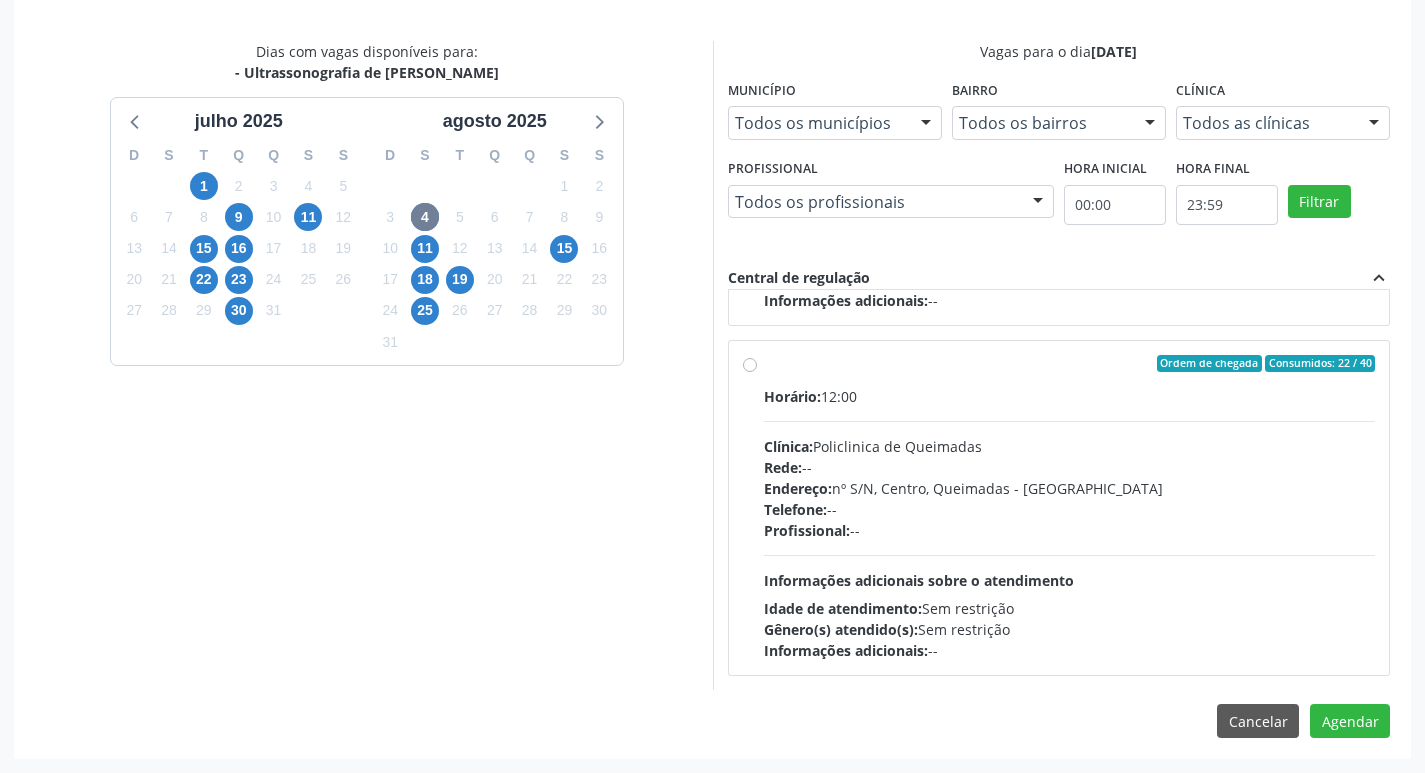 click on "Gênero(s) atendido(s):
Sem restrição" at bounding box center (1070, 629) 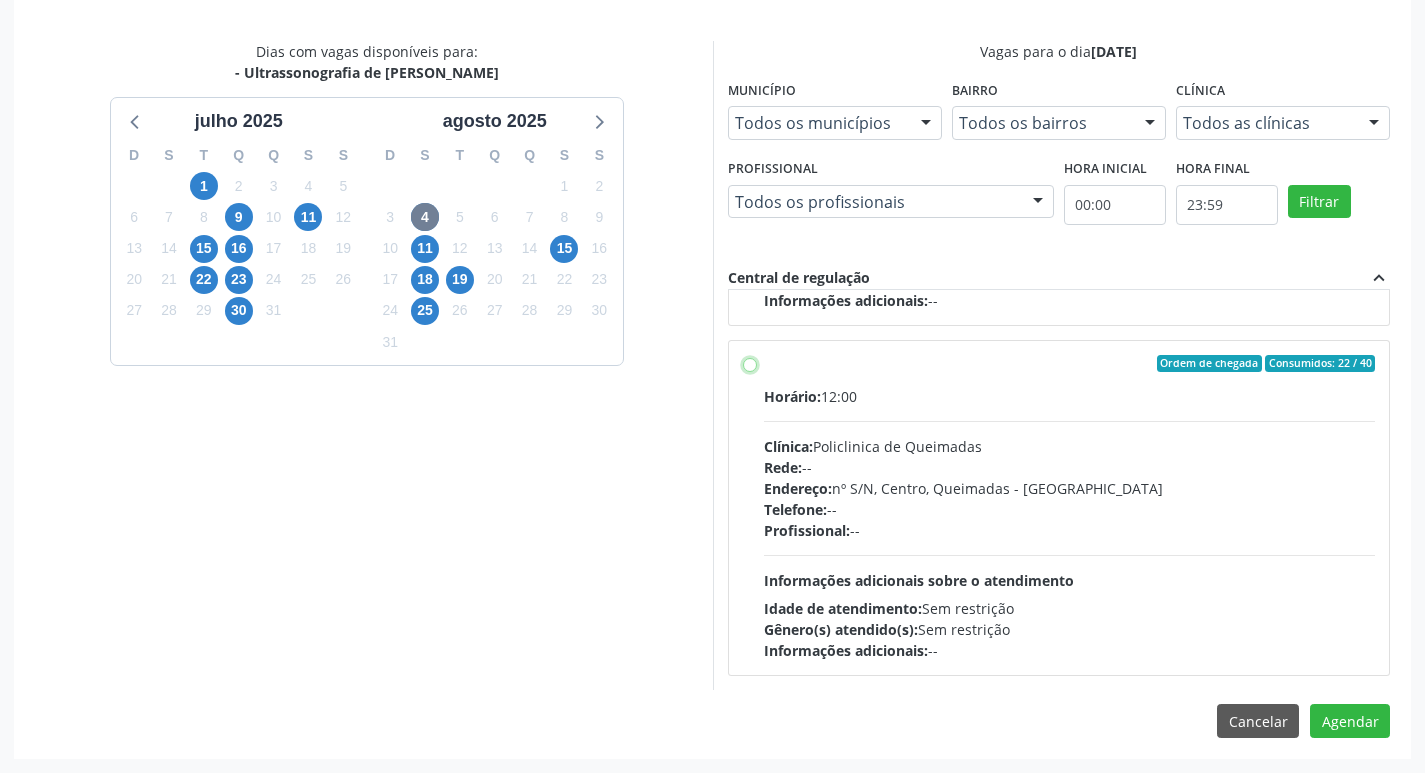 click on "Ordem de chegada
Consumidos: 22 / 40
Horário:   12:00
Clínica:  Policlinica de Queimadas
Rede:
--
Endereço:   nº S/N, Centro, Queimadas - PB
Telefone:   --
Profissional:
--
Informações adicionais sobre o atendimento
Idade de atendimento:
Sem restrição
Gênero(s) atendido(s):
Sem restrição
Informações adicionais:
--" at bounding box center (750, 364) 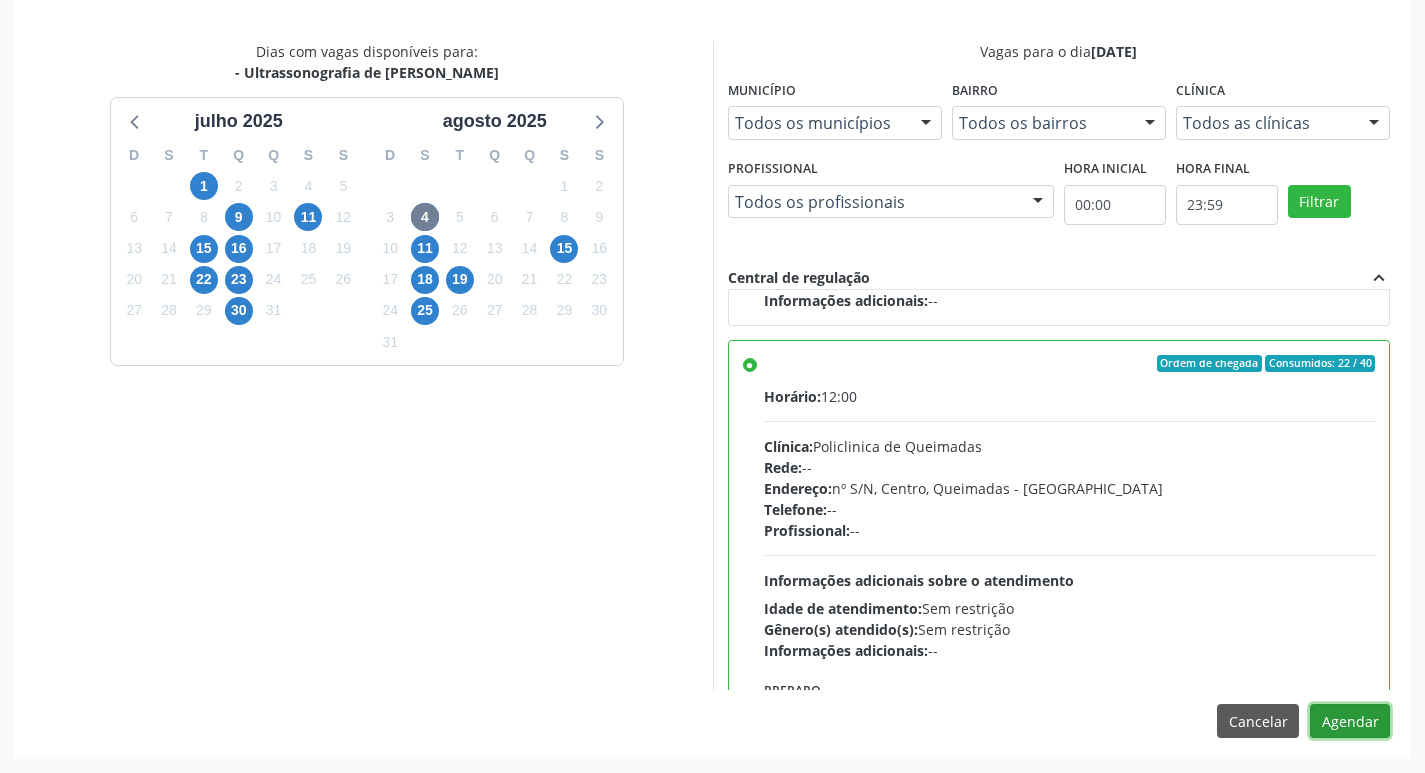 click on "Agendar" at bounding box center [1350, 721] 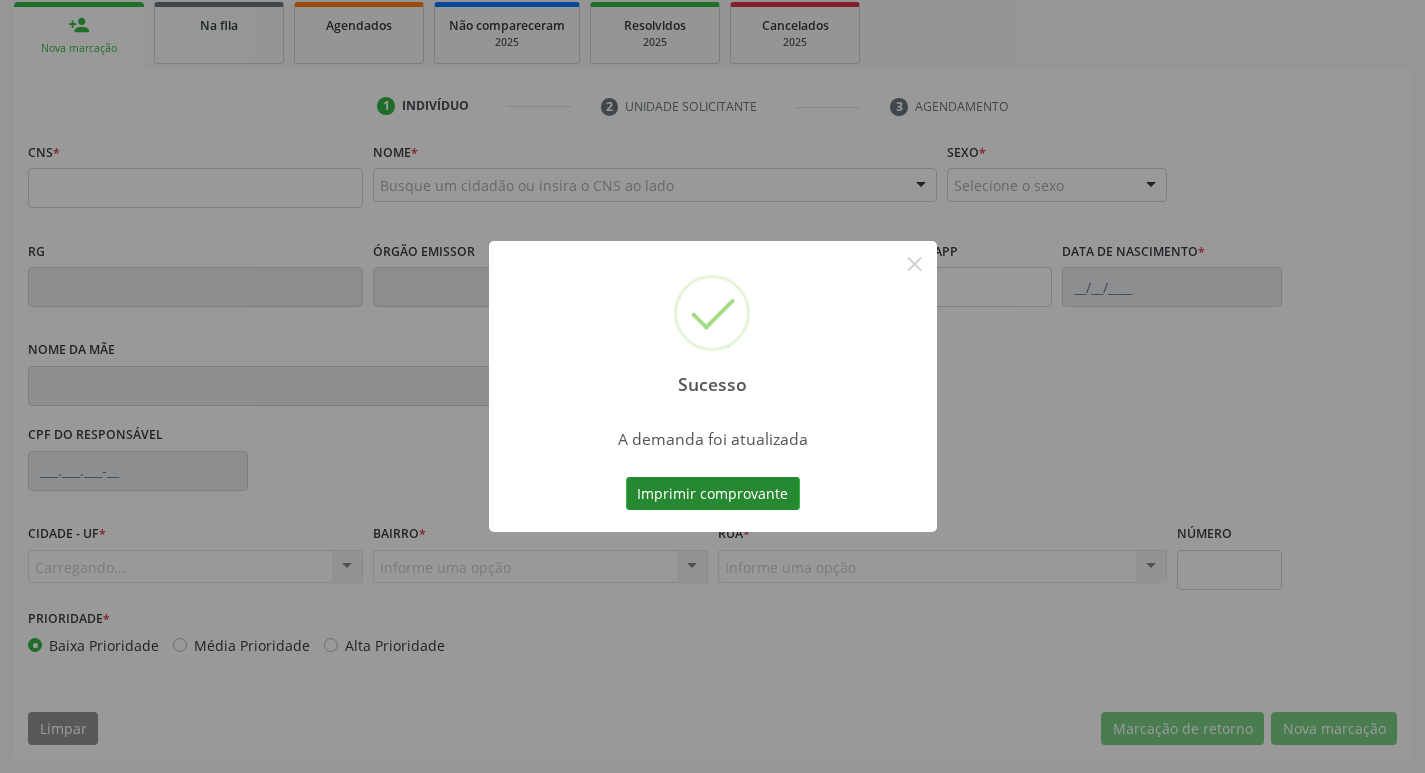 scroll, scrollTop: 297, scrollLeft: 0, axis: vertical 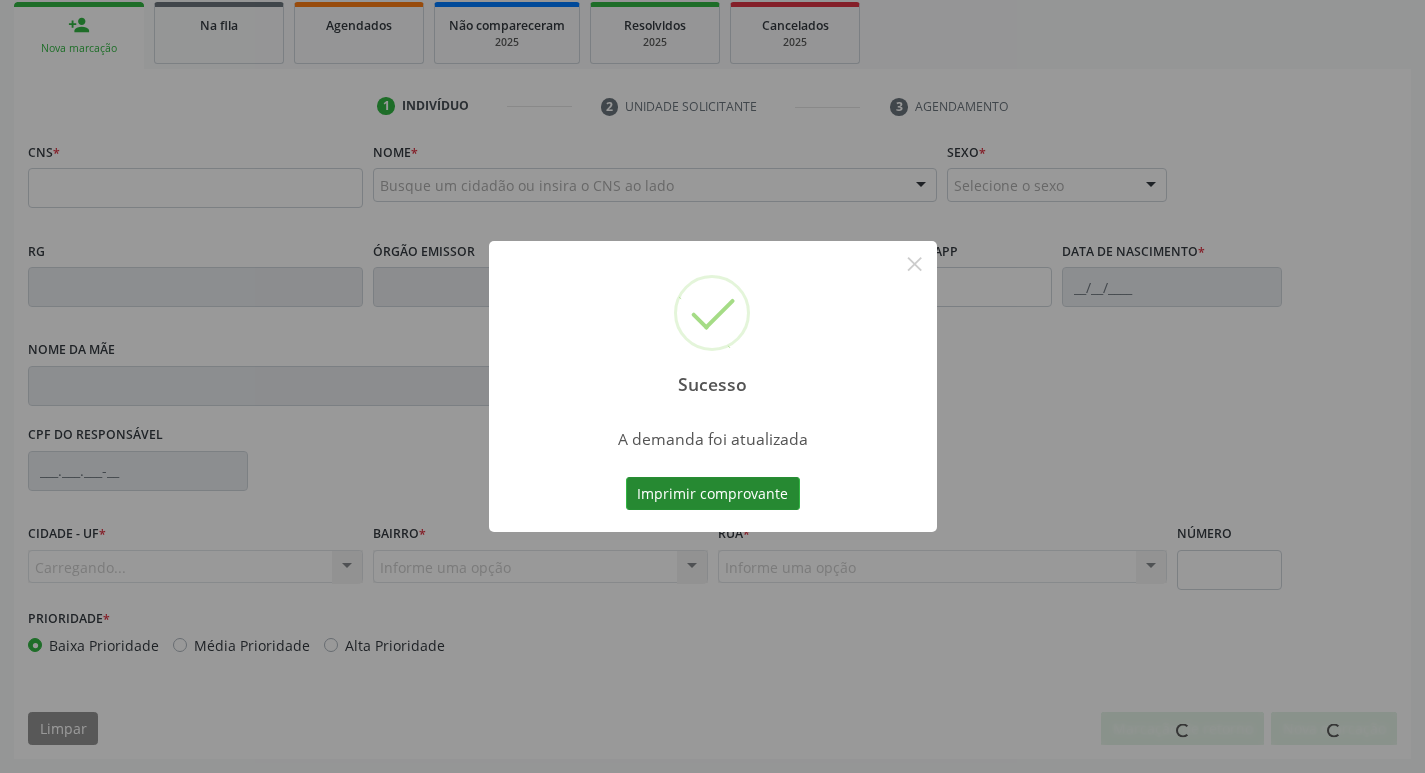 click on "Imprimir comprovante" at bounding box center (713, 494) 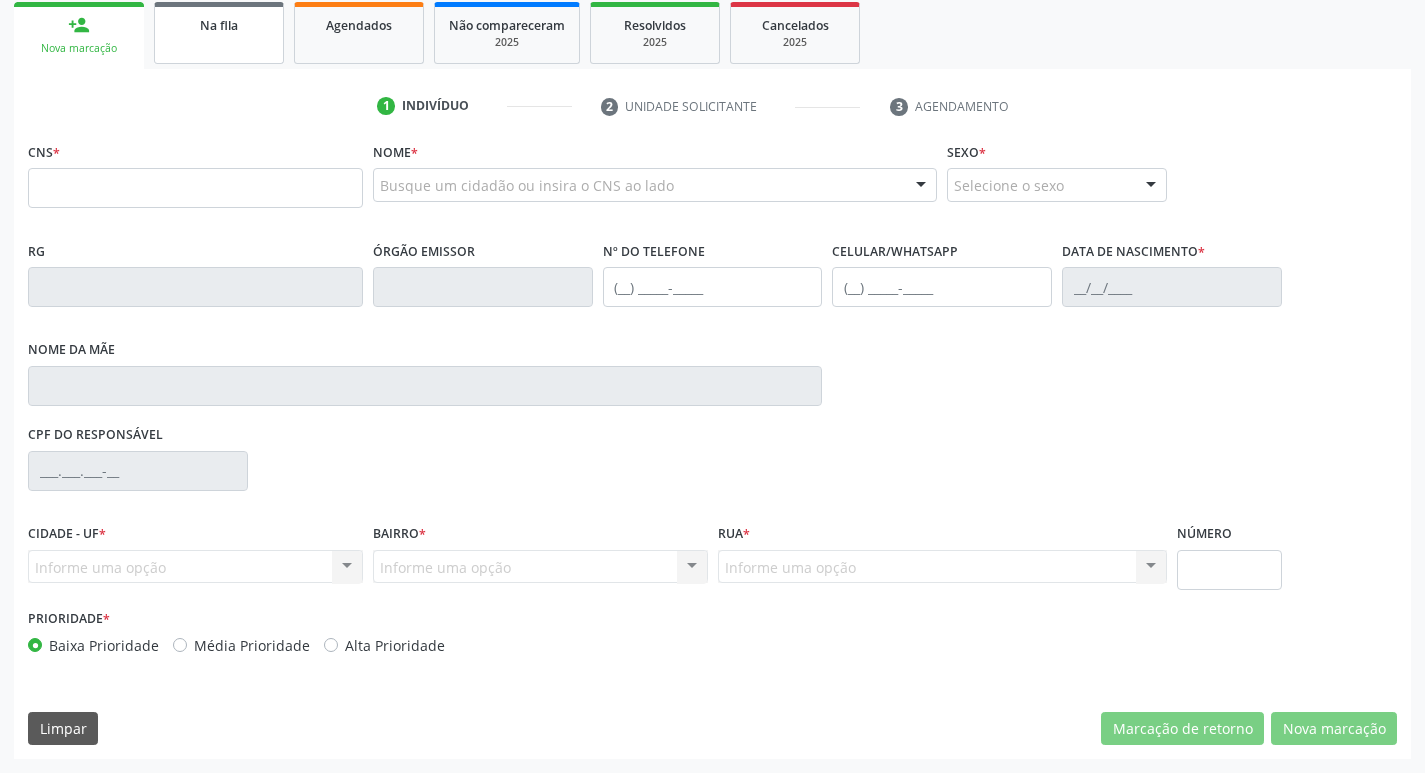 click on "Na fila" at bounding box center (219, 33) 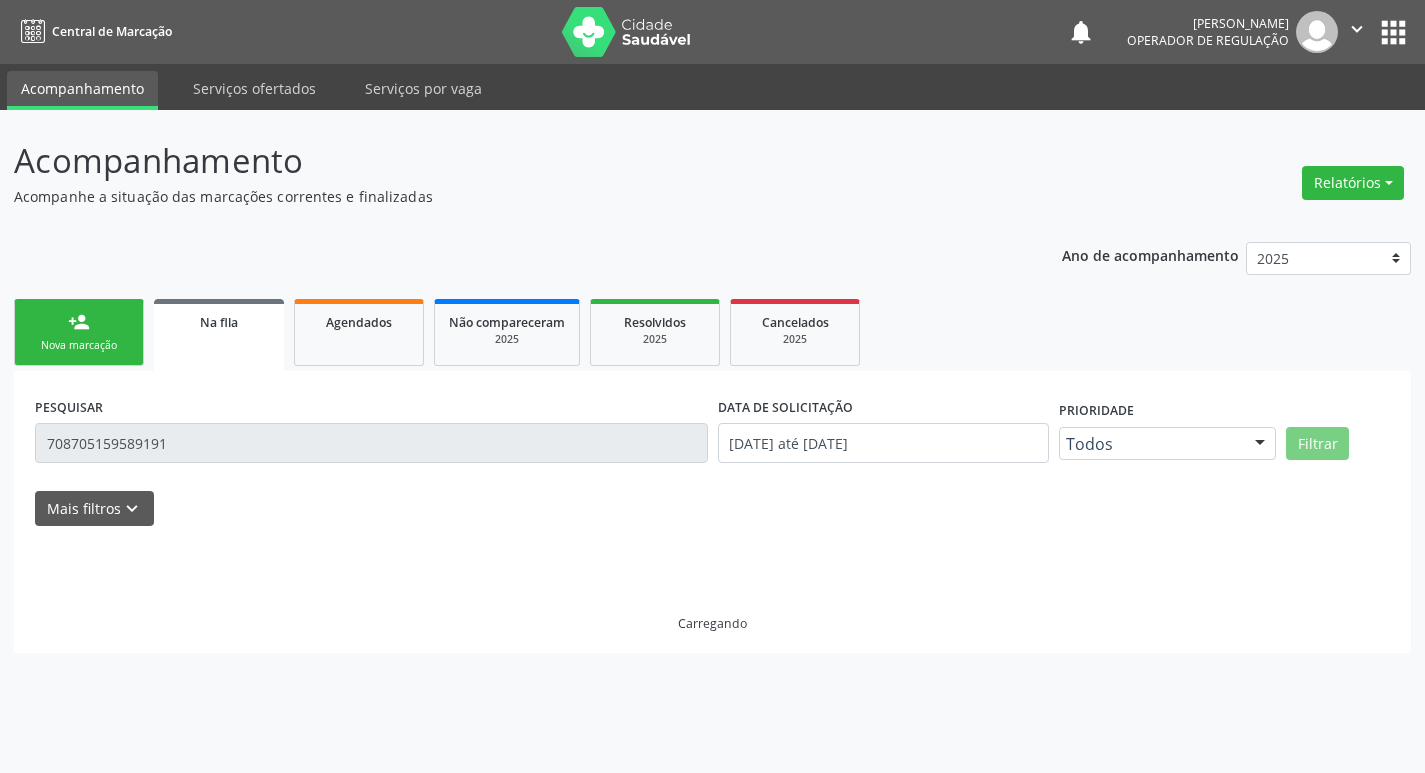 scroll, scrollTop: 0, scrollLeft: 0, axis: both 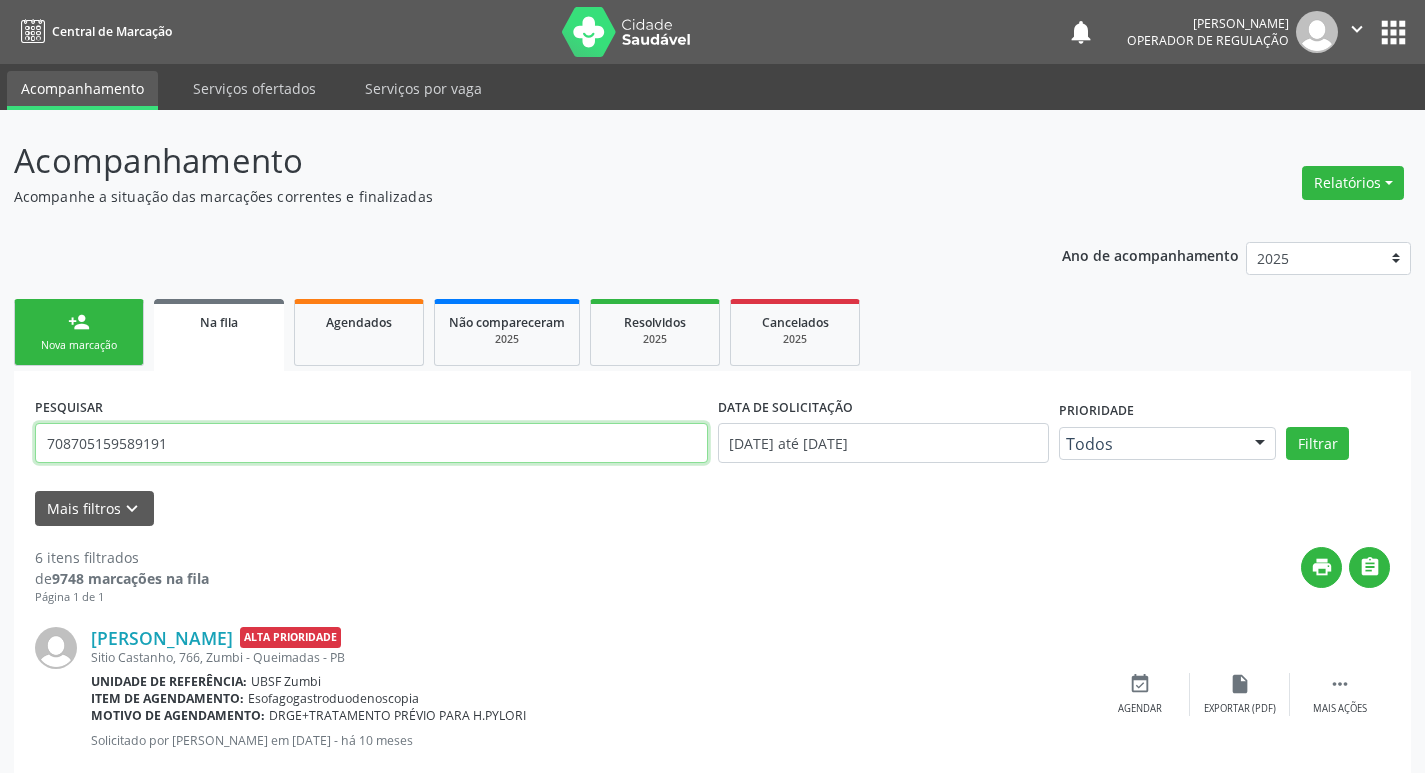 click on "708705159589191" at bounding box center (371, 443) 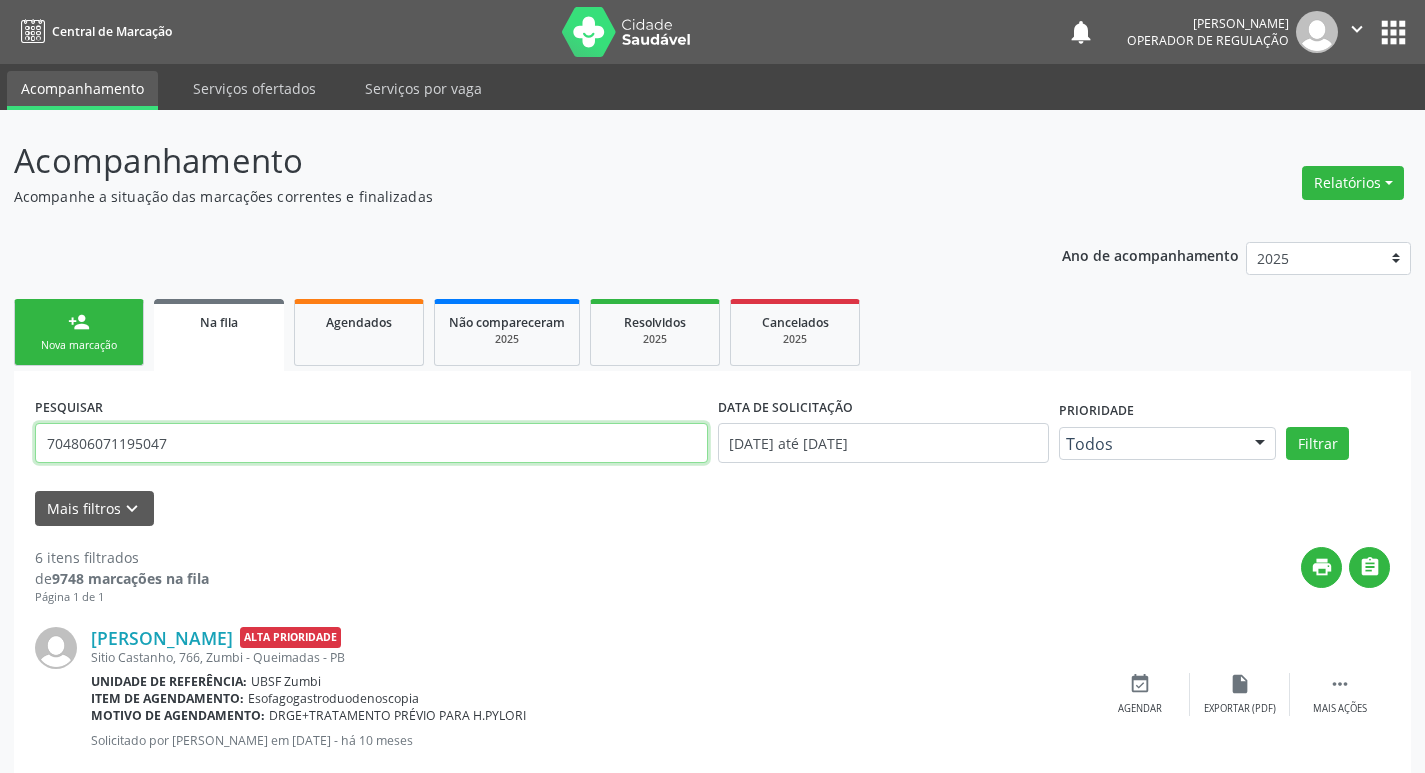 type on "704806071195047" 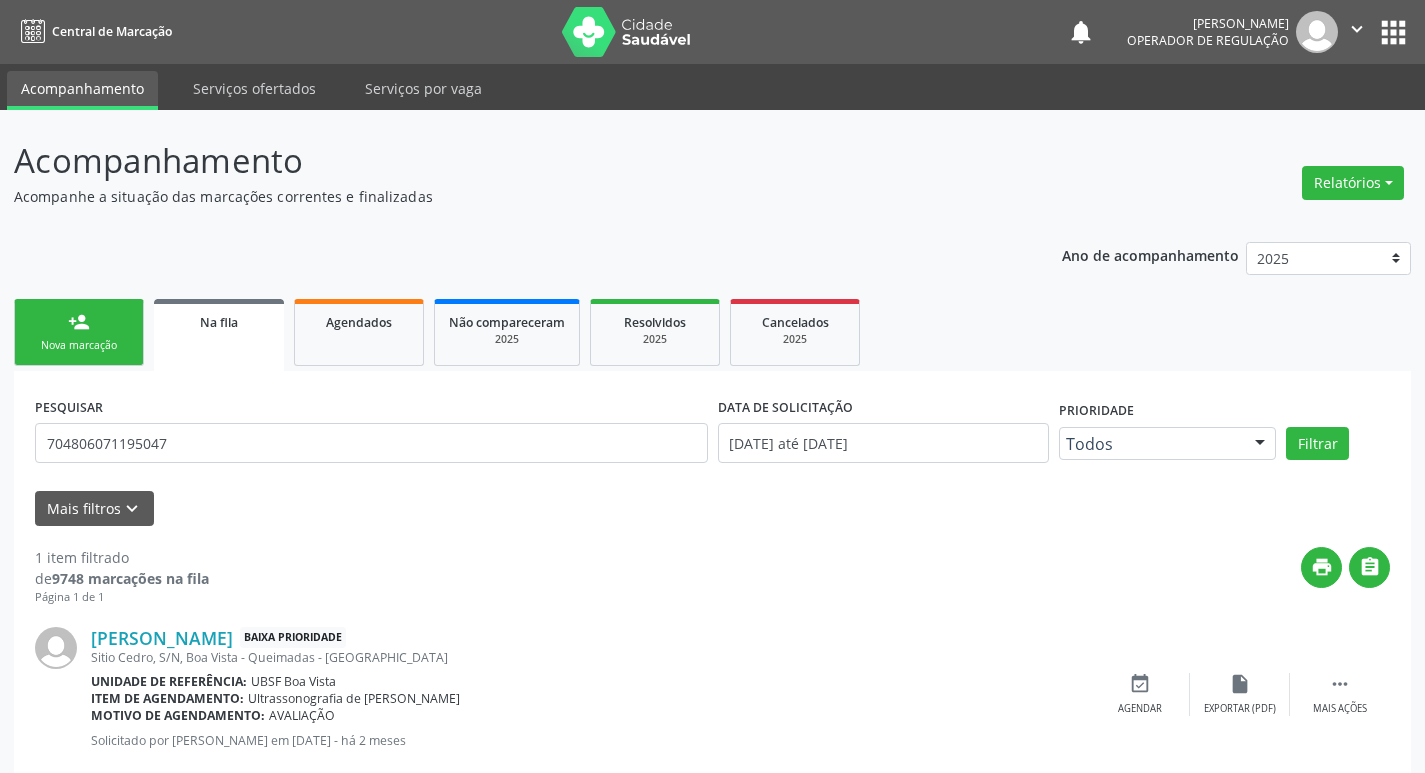 scroll, scrollTop: 46, scrollLeft: 0, axis: vertical 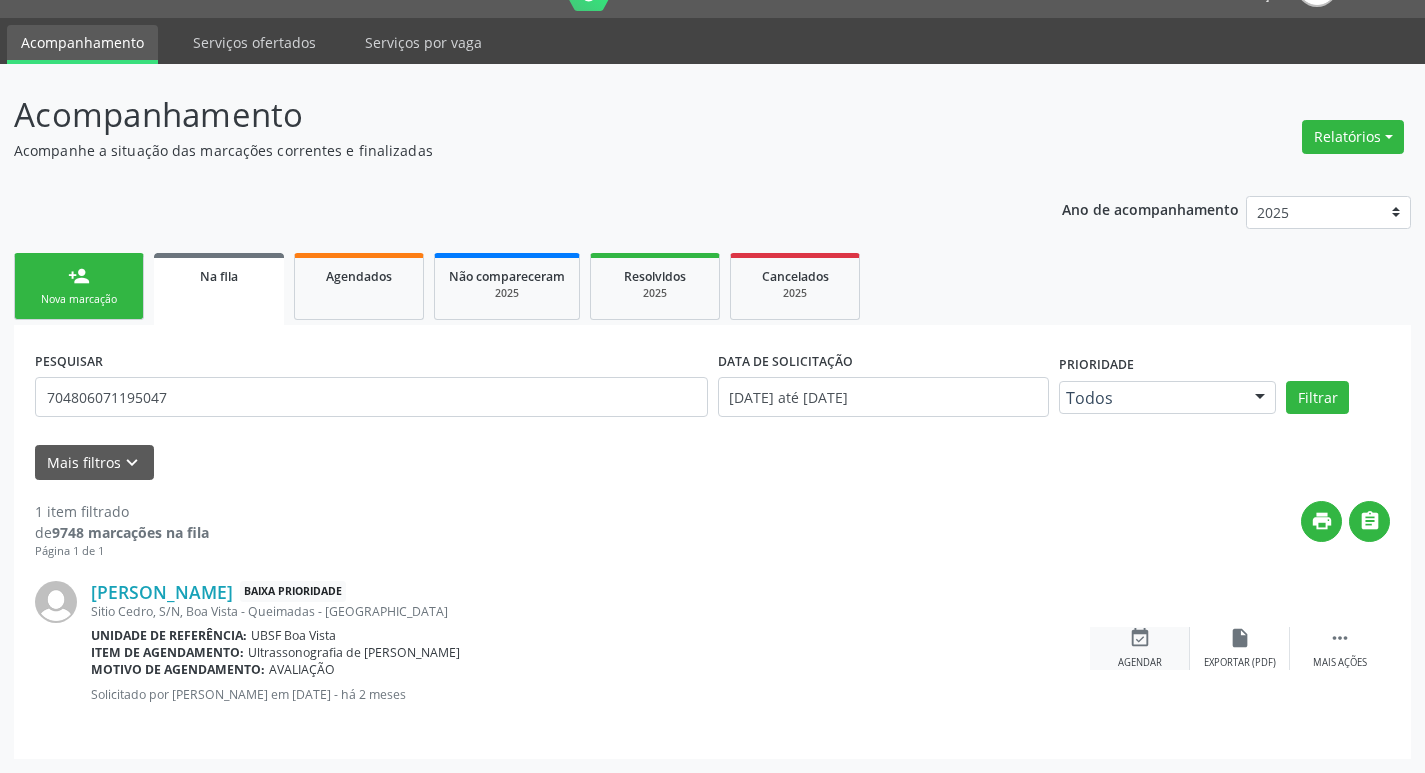 click on "event_available" at bounding box center (1140, 638) 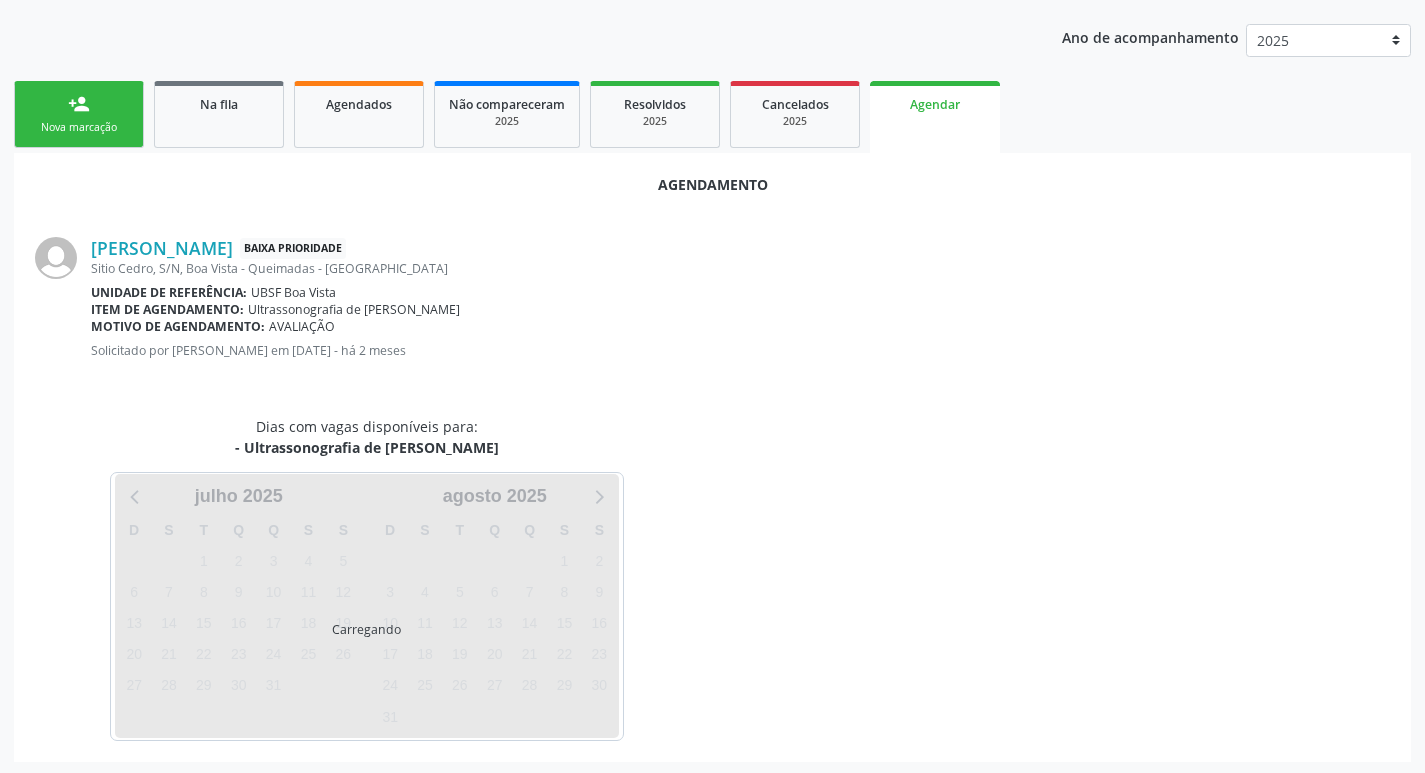 scroll, scrollTop: 221, scrollLeft: 0, axis: vertical 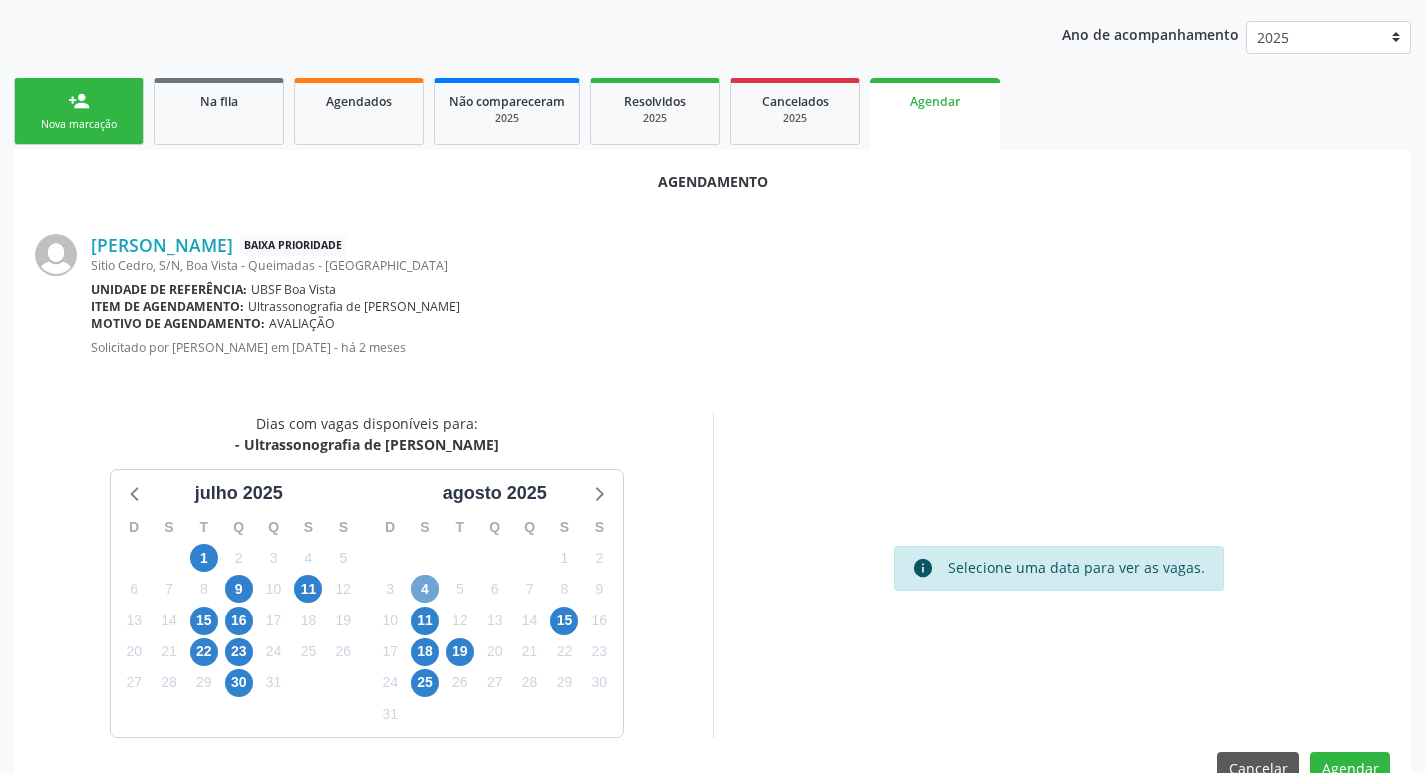 click on "4" at bounding box center (425, 589) 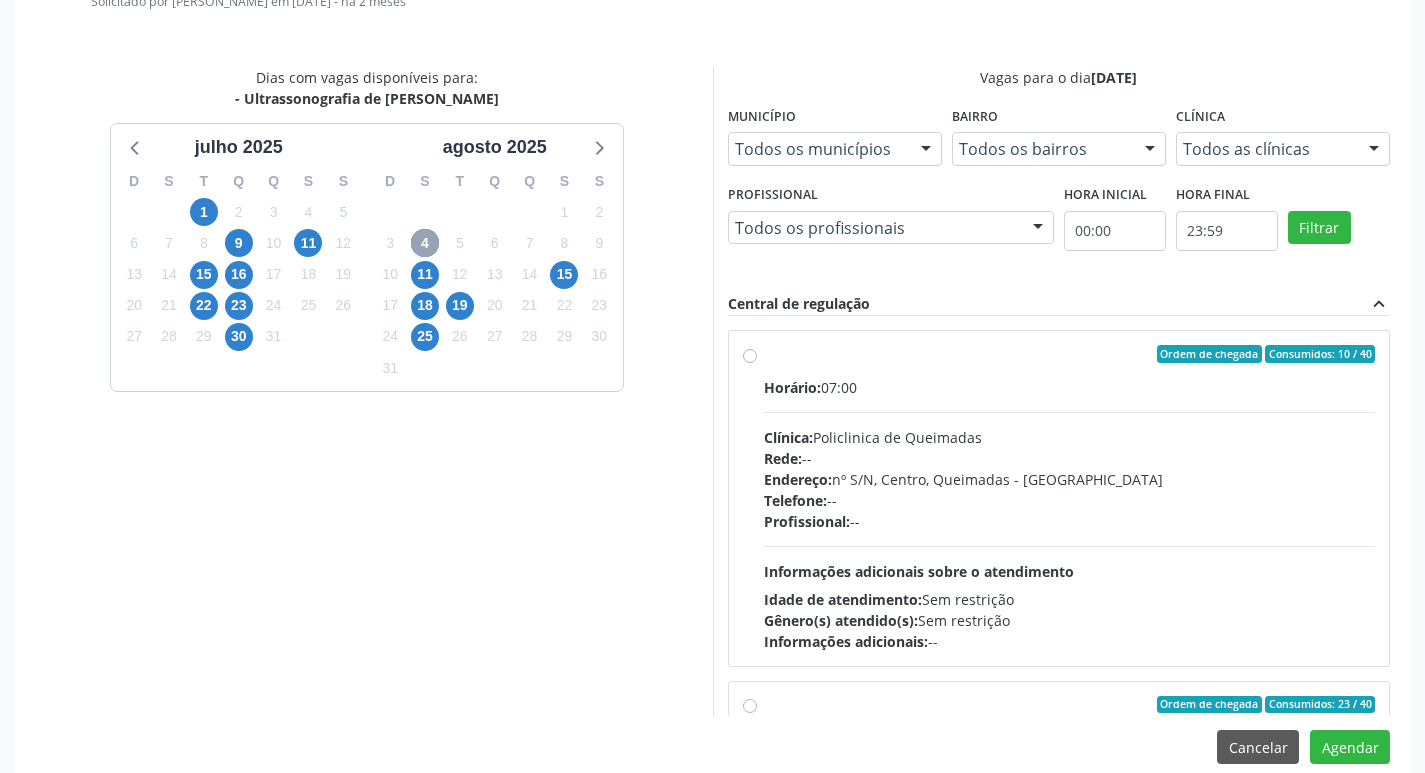scroll, scrollTop: 593, scrollLeft: 0, axis: vertical 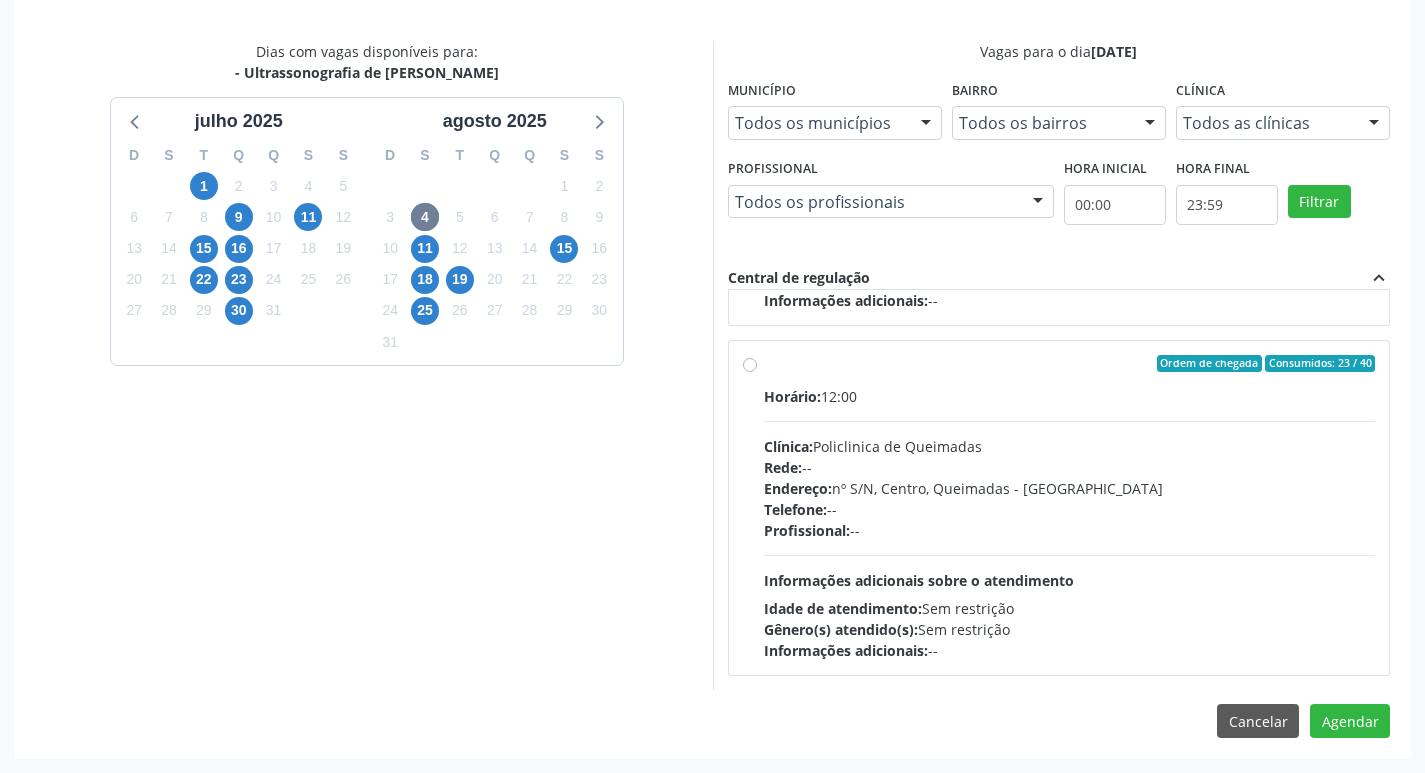 click on "Horário:   12:00
Clínica:  Policlinica de Queimadas
Rede:
--
Endereço:   nº S/N, Centro, Queimadas - PB
Telefone:   --
Profissional:
--
Informações adicionais sobre o atendimento
Idade de atendimento:
Sem restrição
Gênero(s) atendido(s):
Sem restrição
Informações adicionais:
--" at bounding box center (1070, 523) 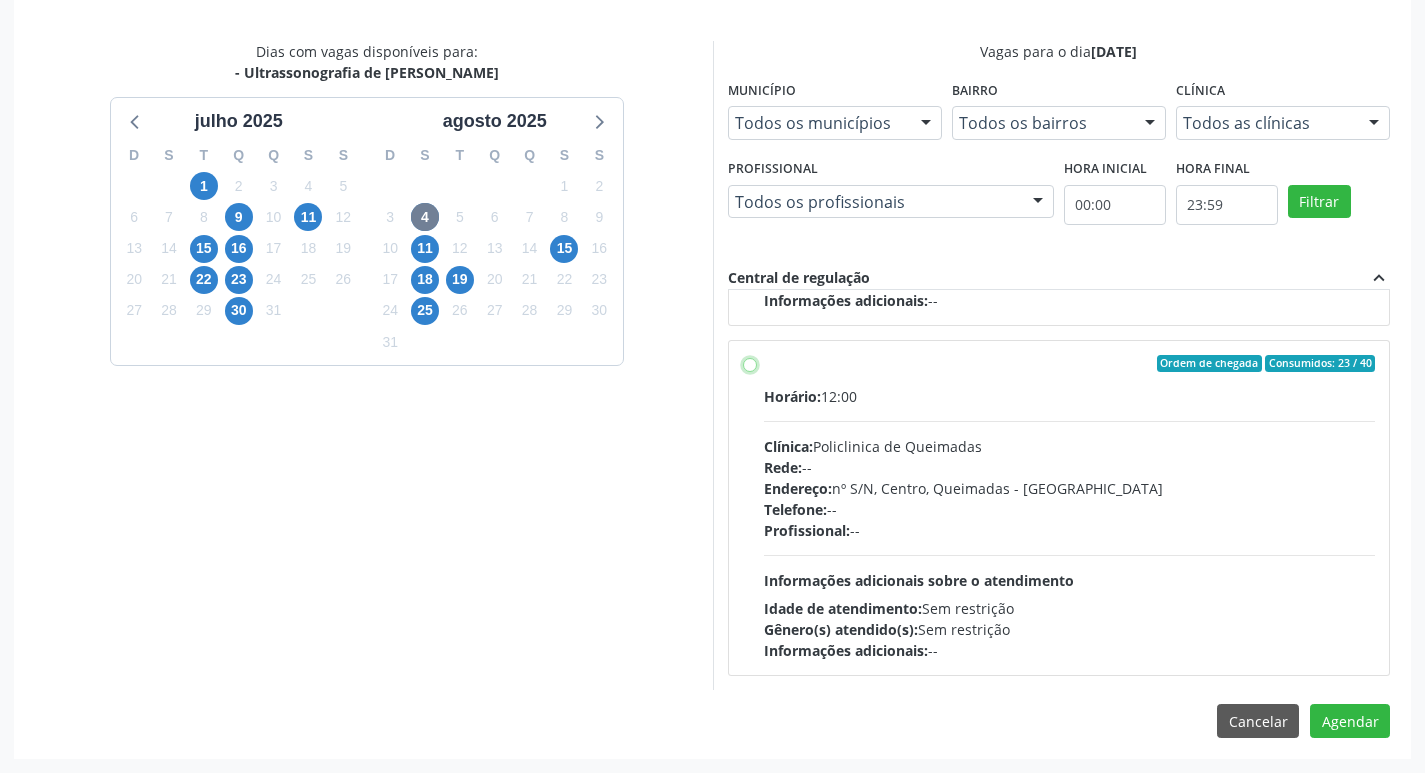 click on "Ordem de chegada
Consumidos: 23 / 40
Horário:   12:00
Clínica:  Policlinica de Queimadas
Rede:
--
Endereço:   nº S/N, Centro, Queimadas - PB
Telefone:   --
Profissional:
--
Informações adicionais sobre o atendimento
Idade de atendimento:
Sem restrição
Gênero(s) atendido(s):
Sem restrição
Informações adicionais:
--" at bounding box center (750, 364) 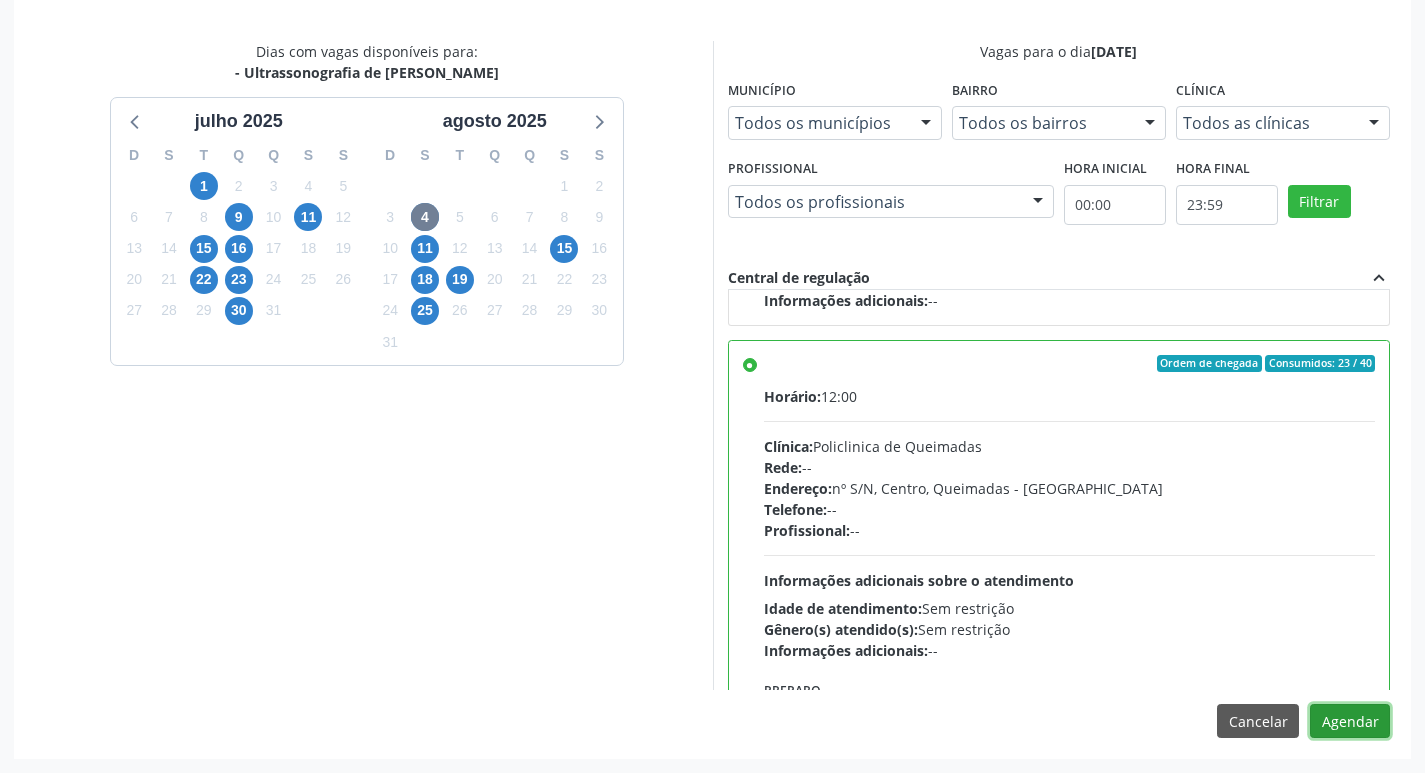 click on "Agendar" at bounding box center [1350, 721] 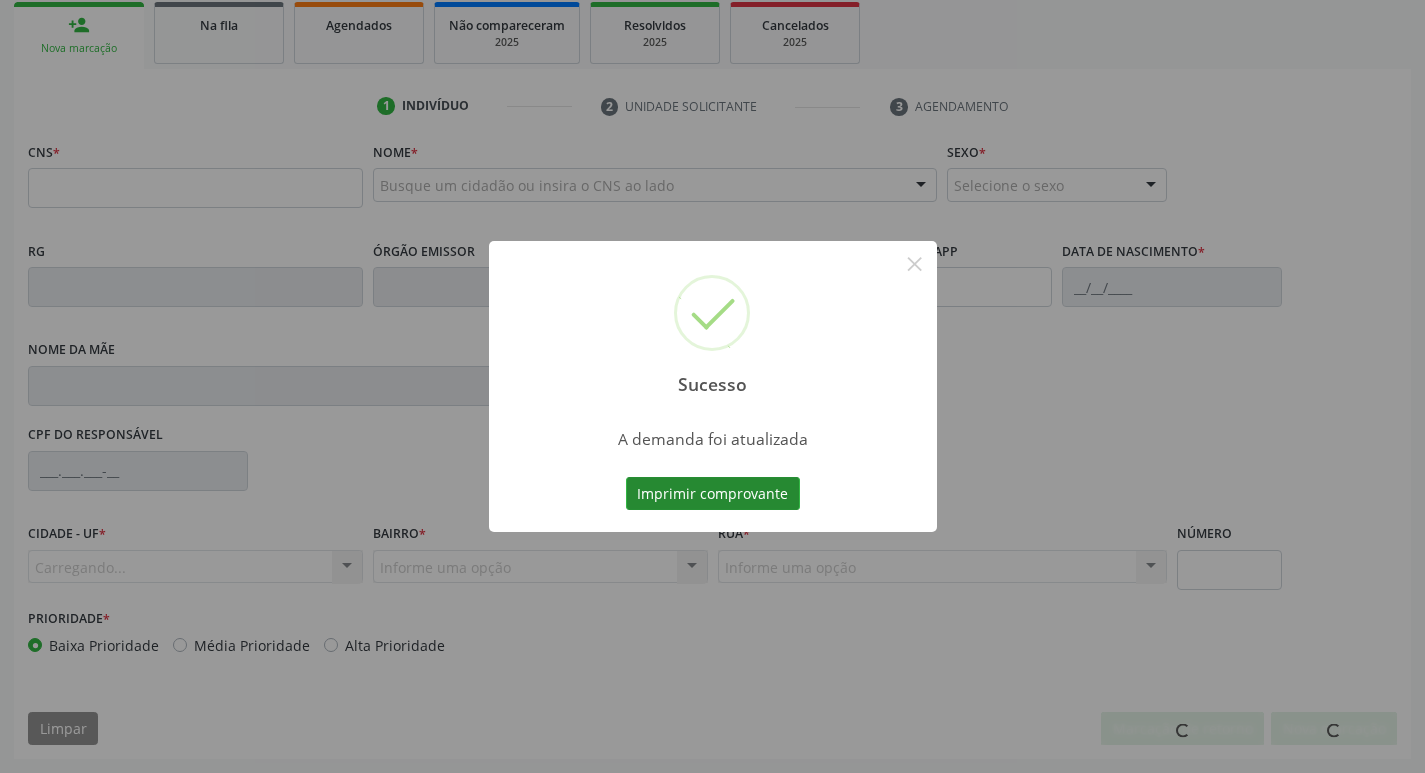 scroll, scrollTop: 297, scrollLeft: 0, axis: vertical 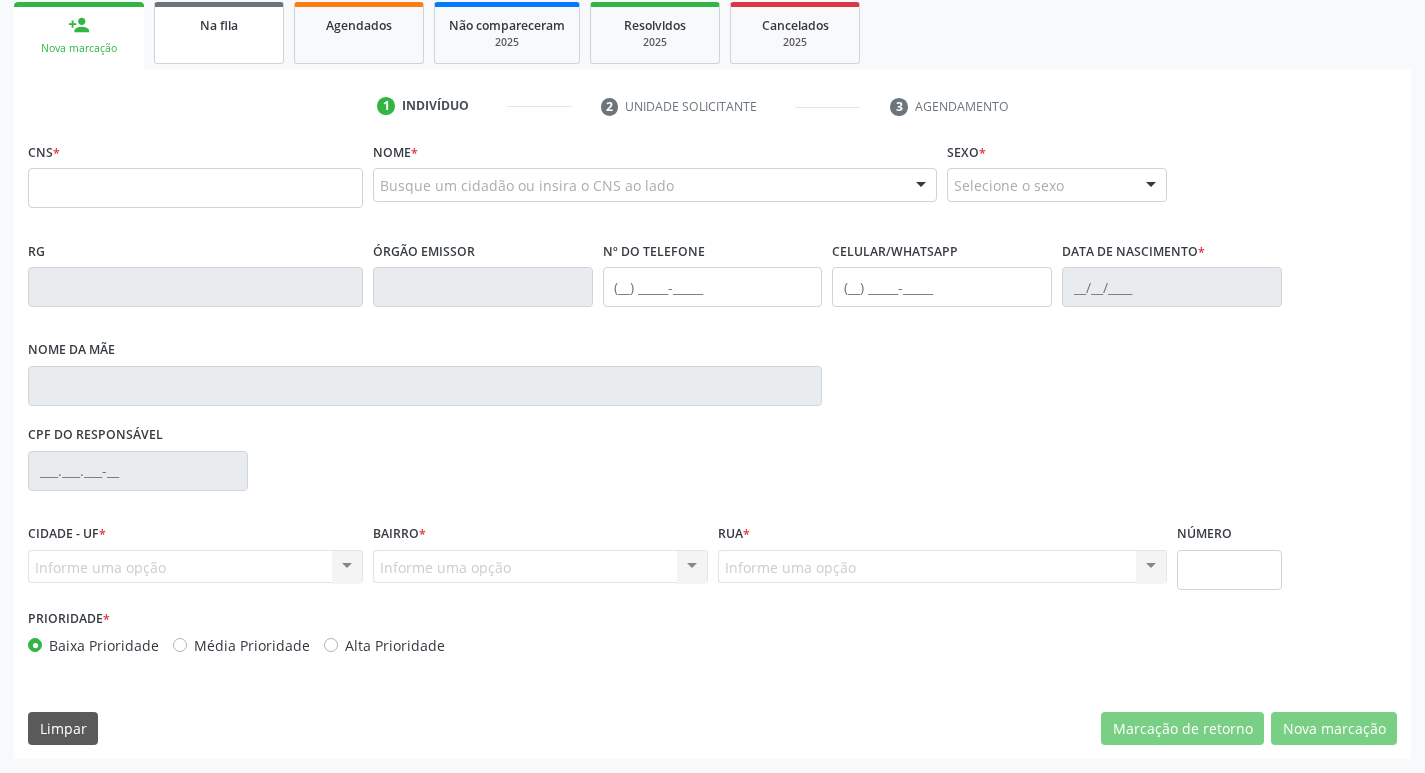 click on "Na fila" at bounding box center (219, 33) 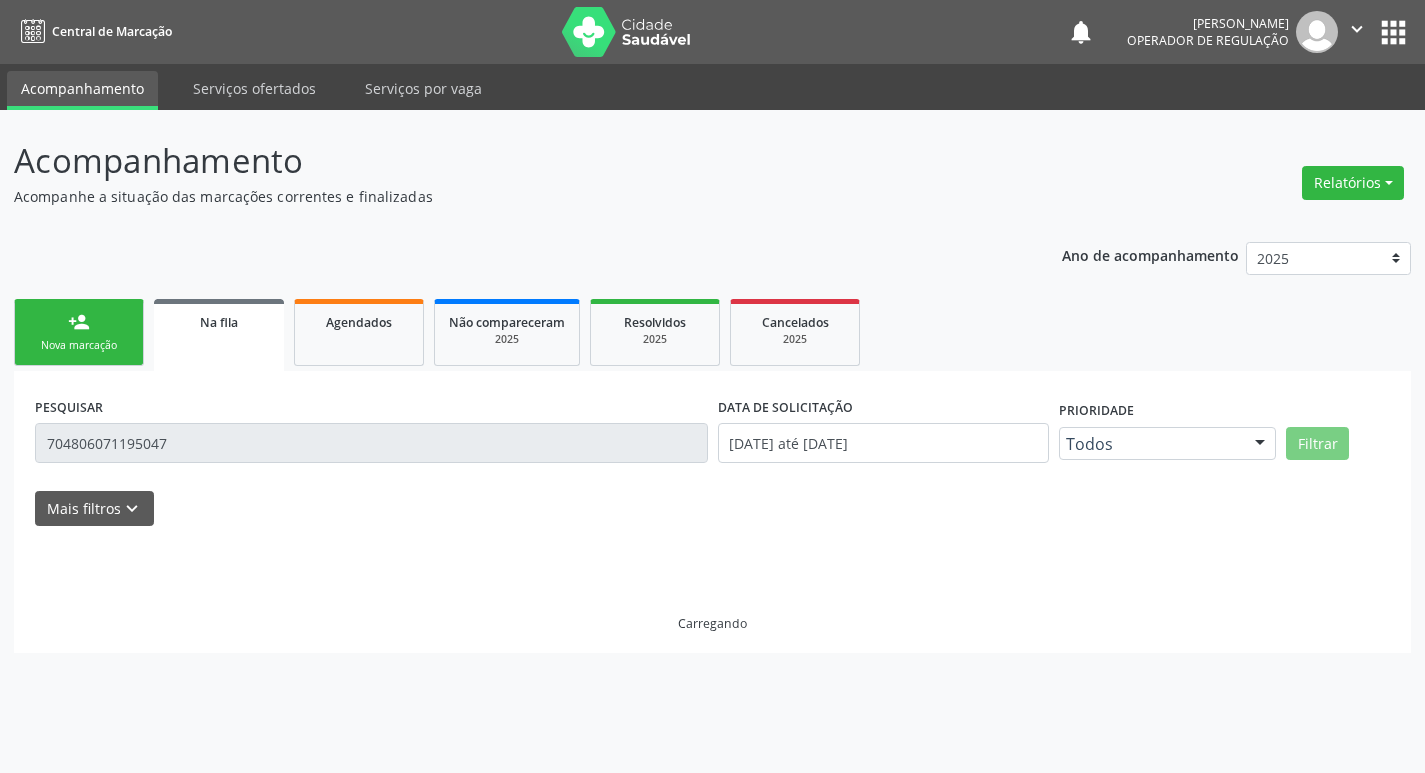 scroll, scrollTop: 0, scrollLeft: 0, axis: both 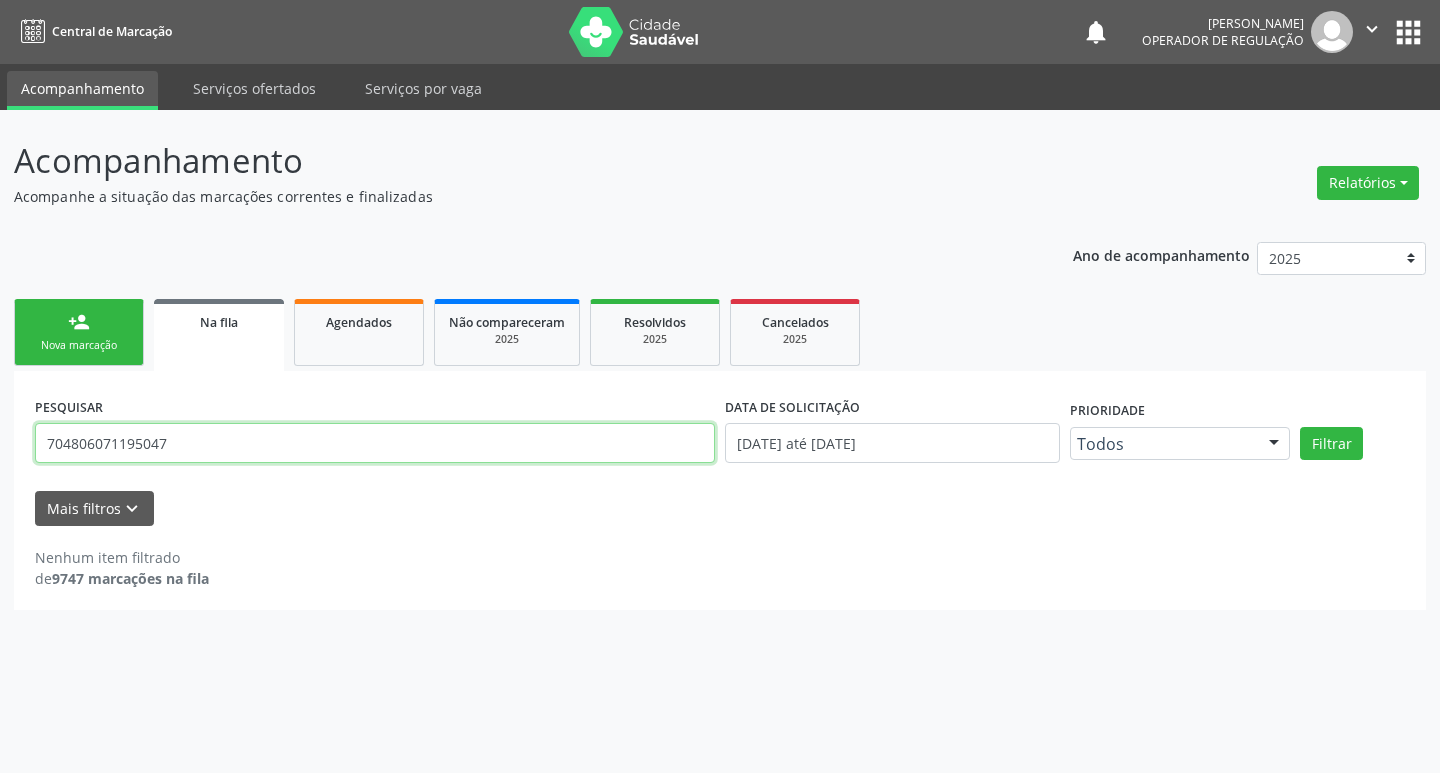click on "704806071195047" at bounding box center [375, 443] 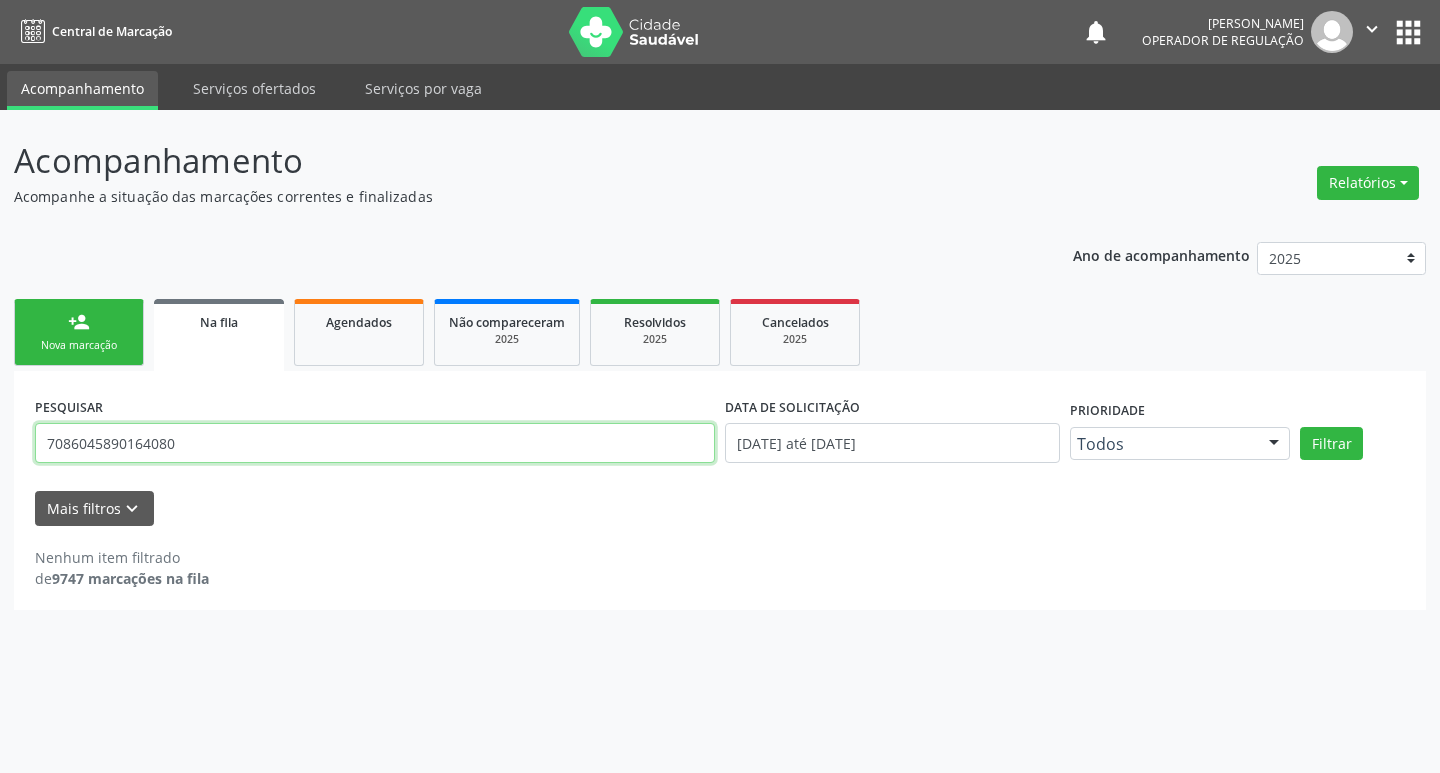 click on "Filtrar" at bounding box center [1331, 444] 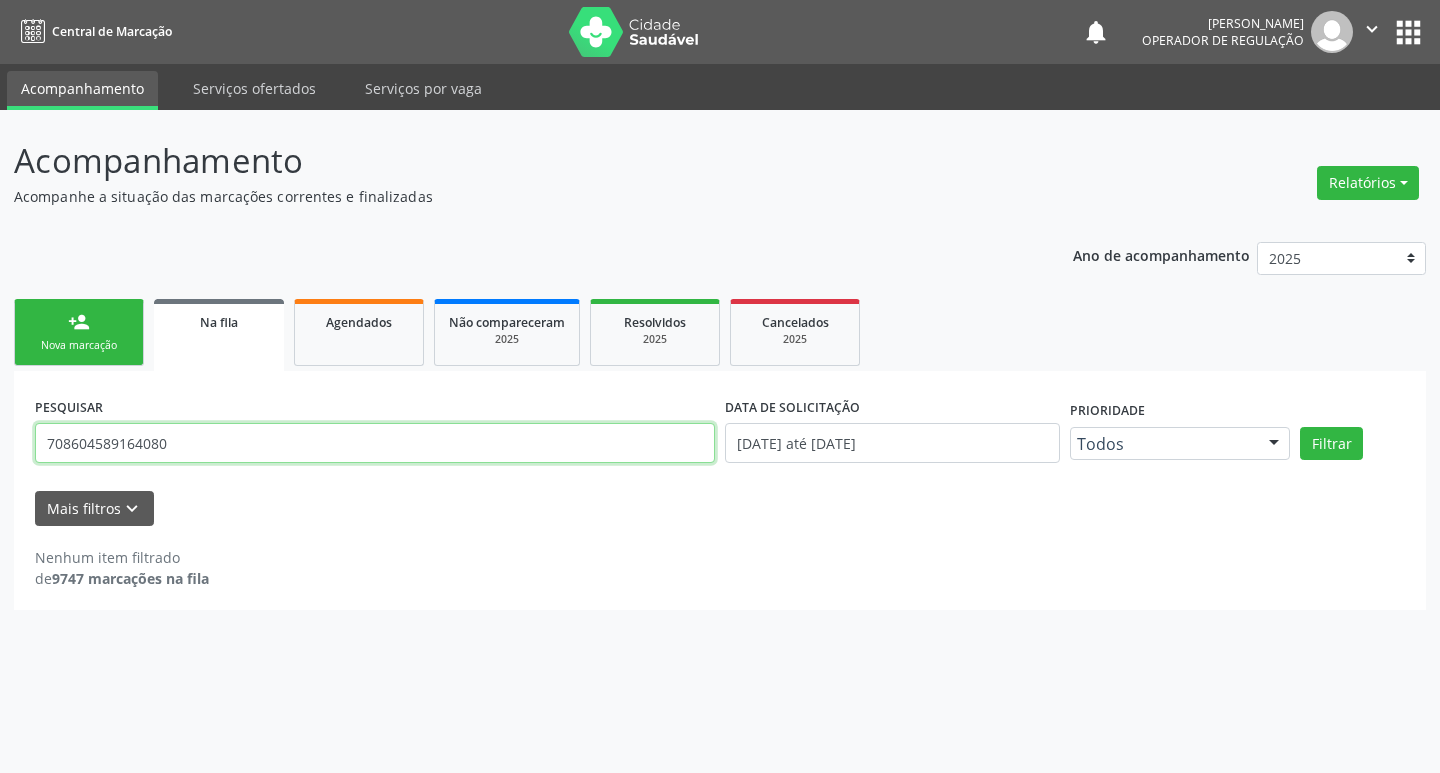 type on "708604589164080" 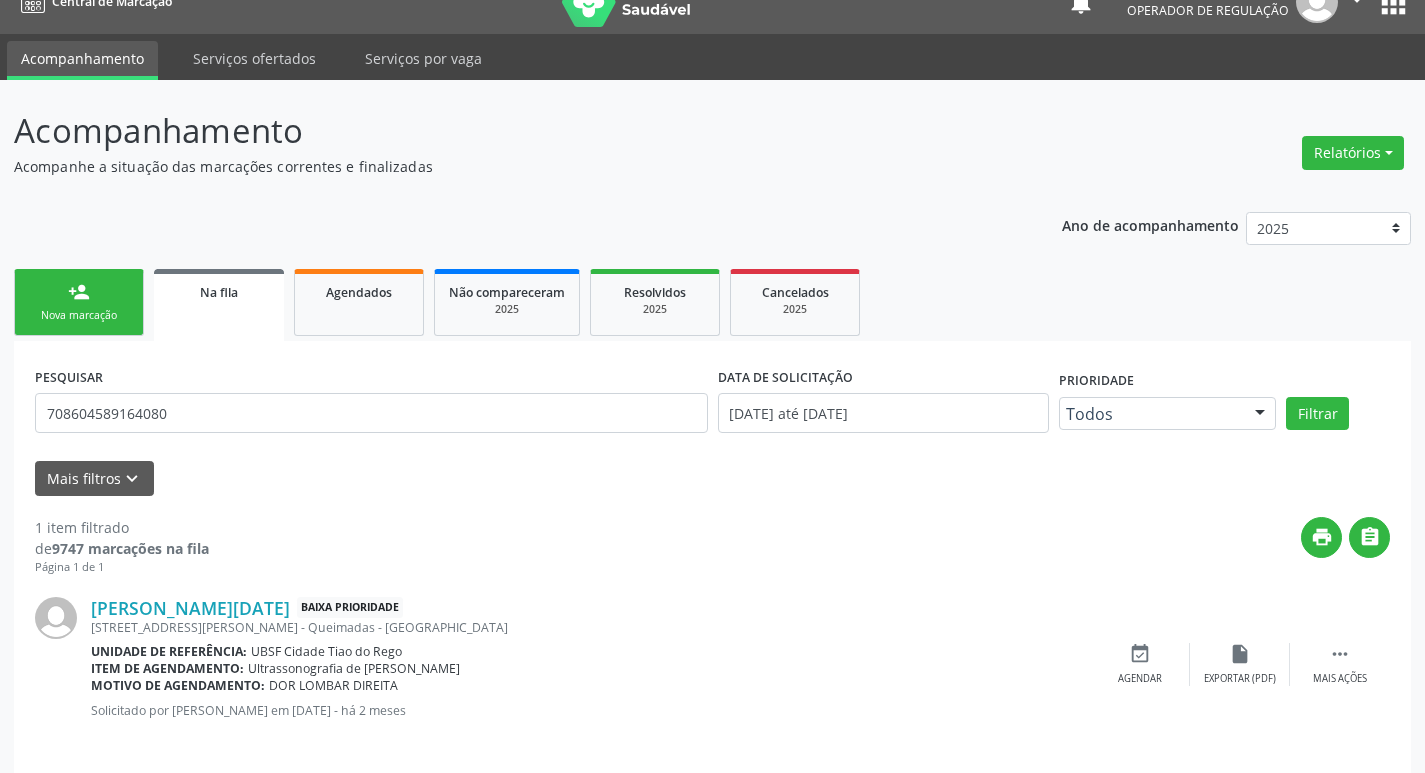 scroll, scrollTop: 46, scrollLeft: 0, axis: vertical 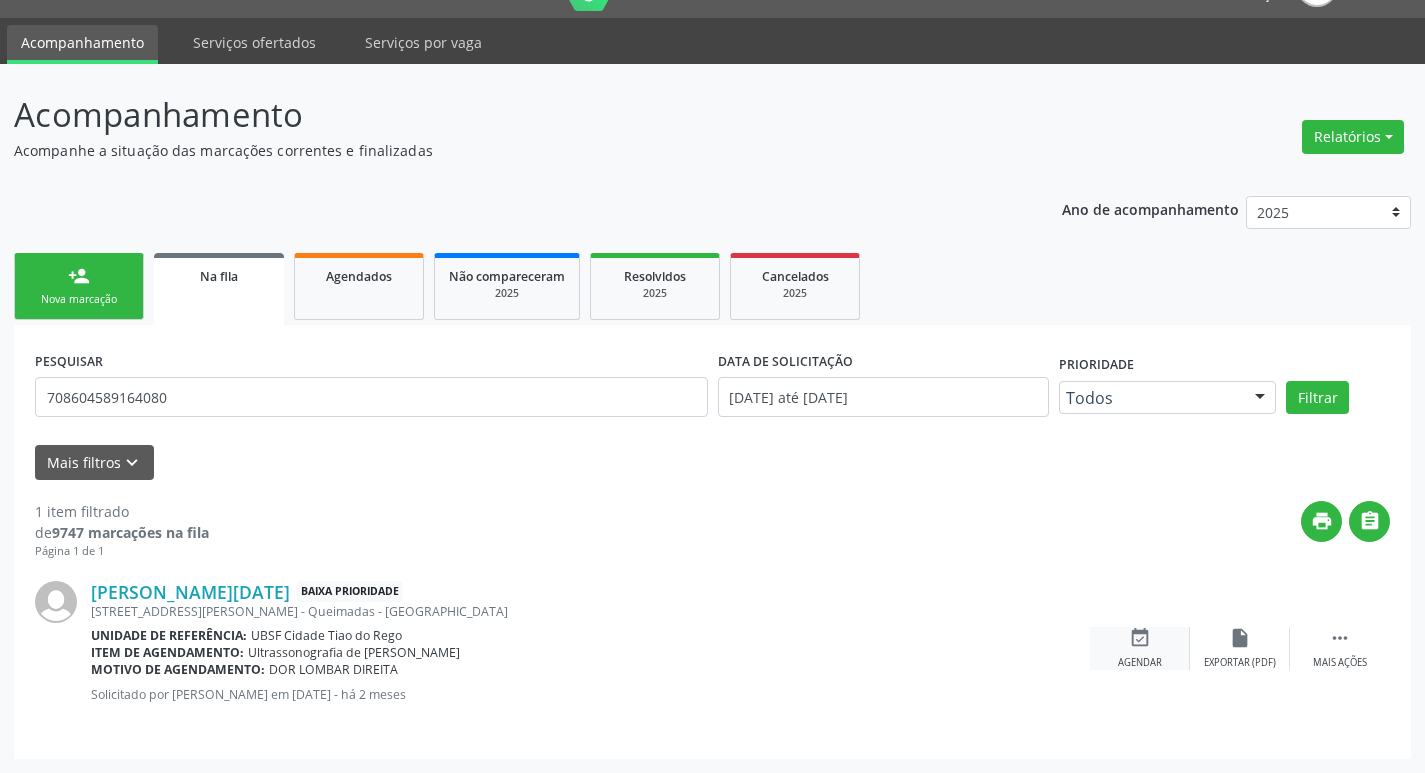 click on "event_available" at bounding box center (1140, 638) 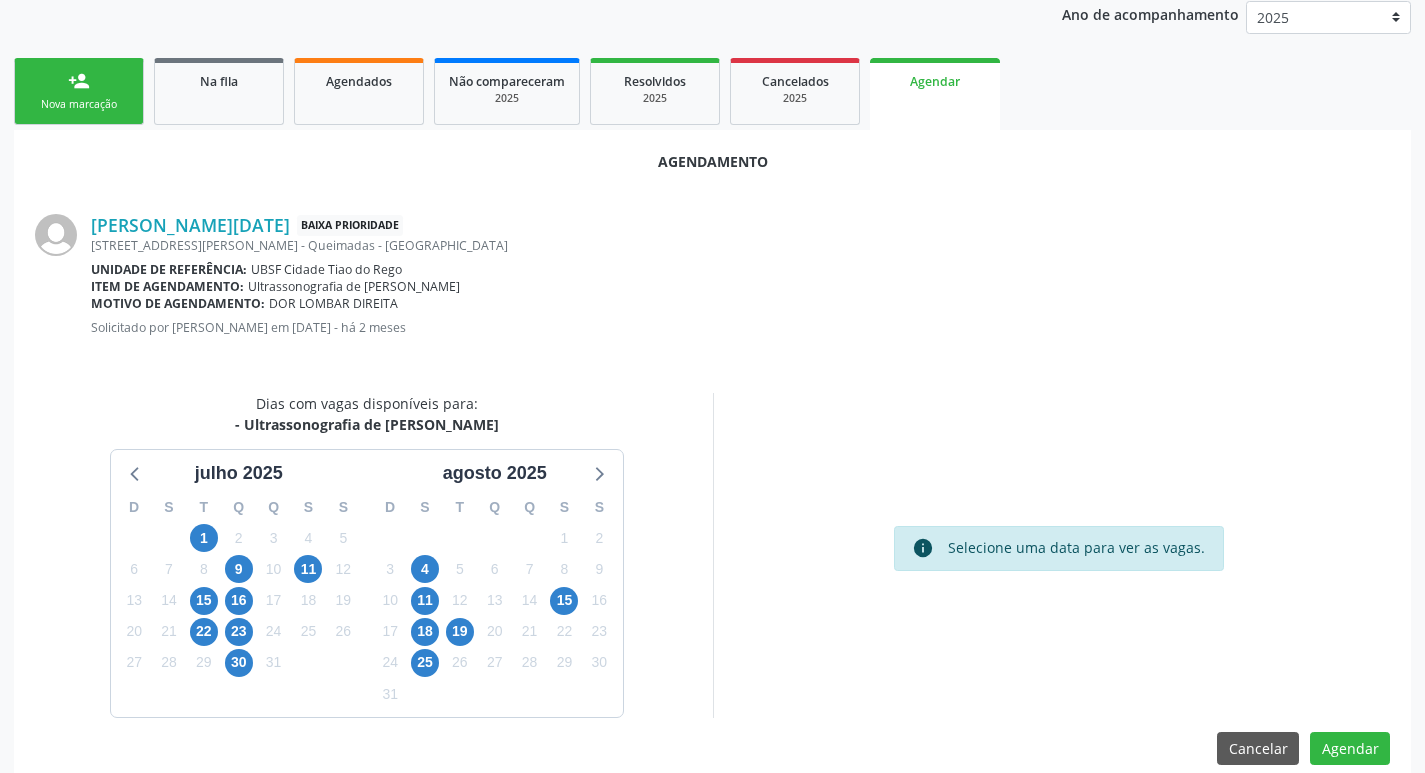 scroll, scrollTop: 268, scrollLeft: 0, axis: vertical 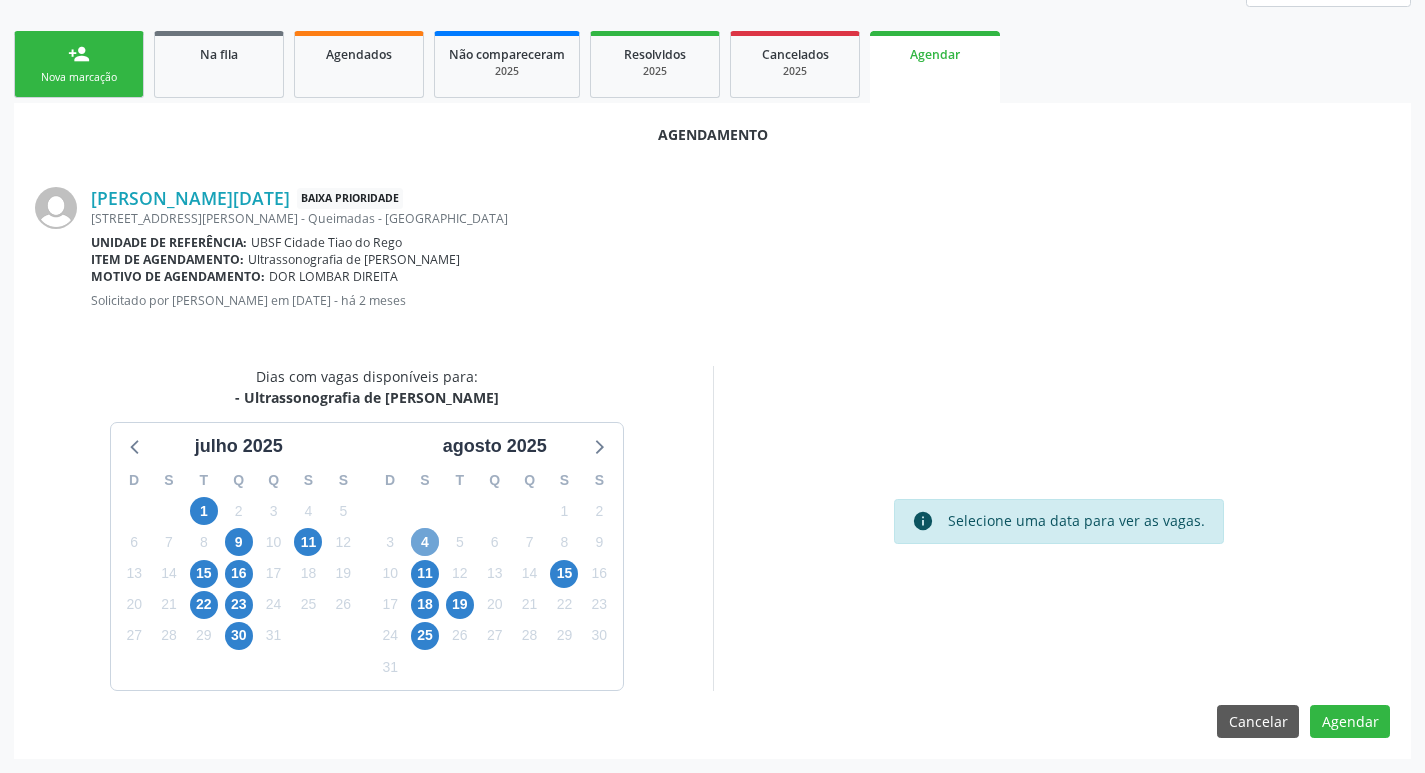click on "4" at bounding box center [425, 542] 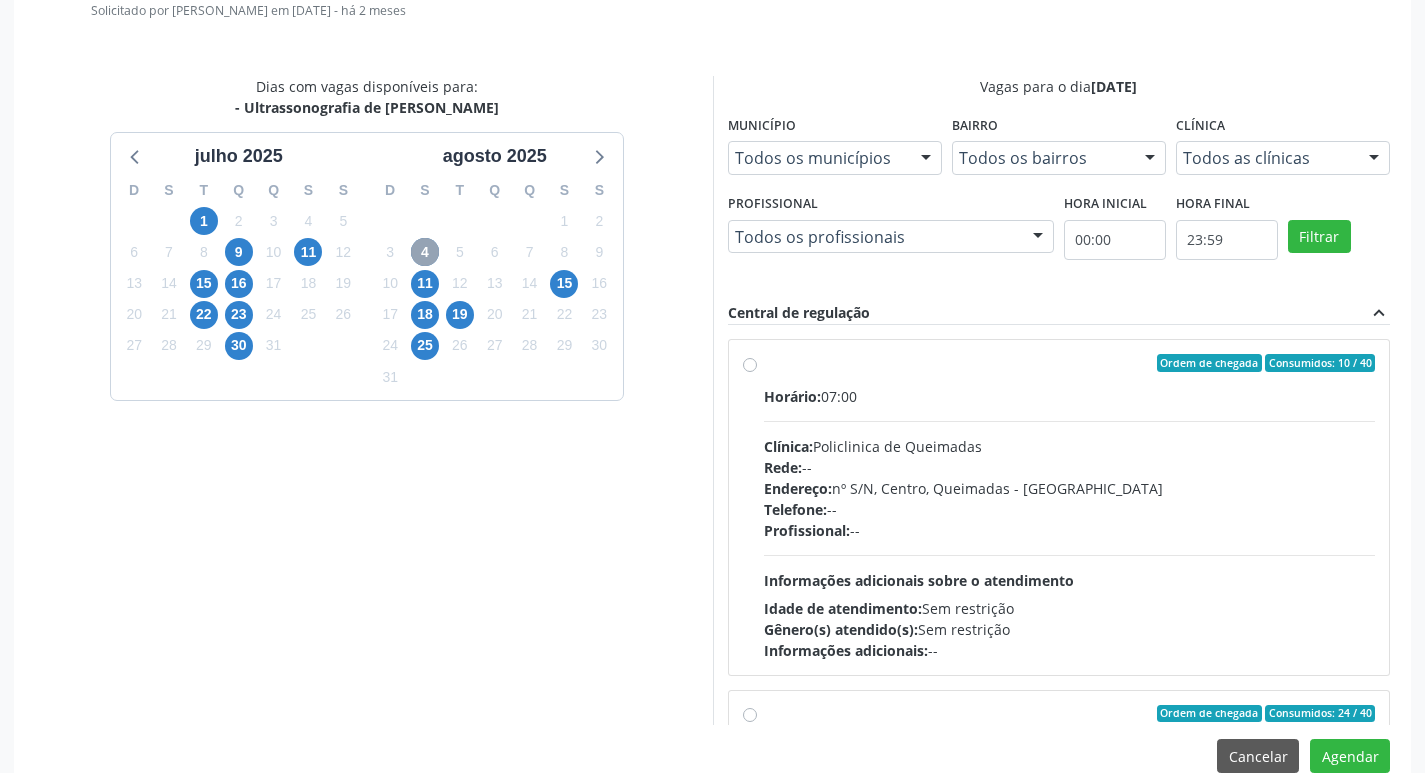 scroll, scrollTop: 593, scrollLeft: 0, axis: vertical 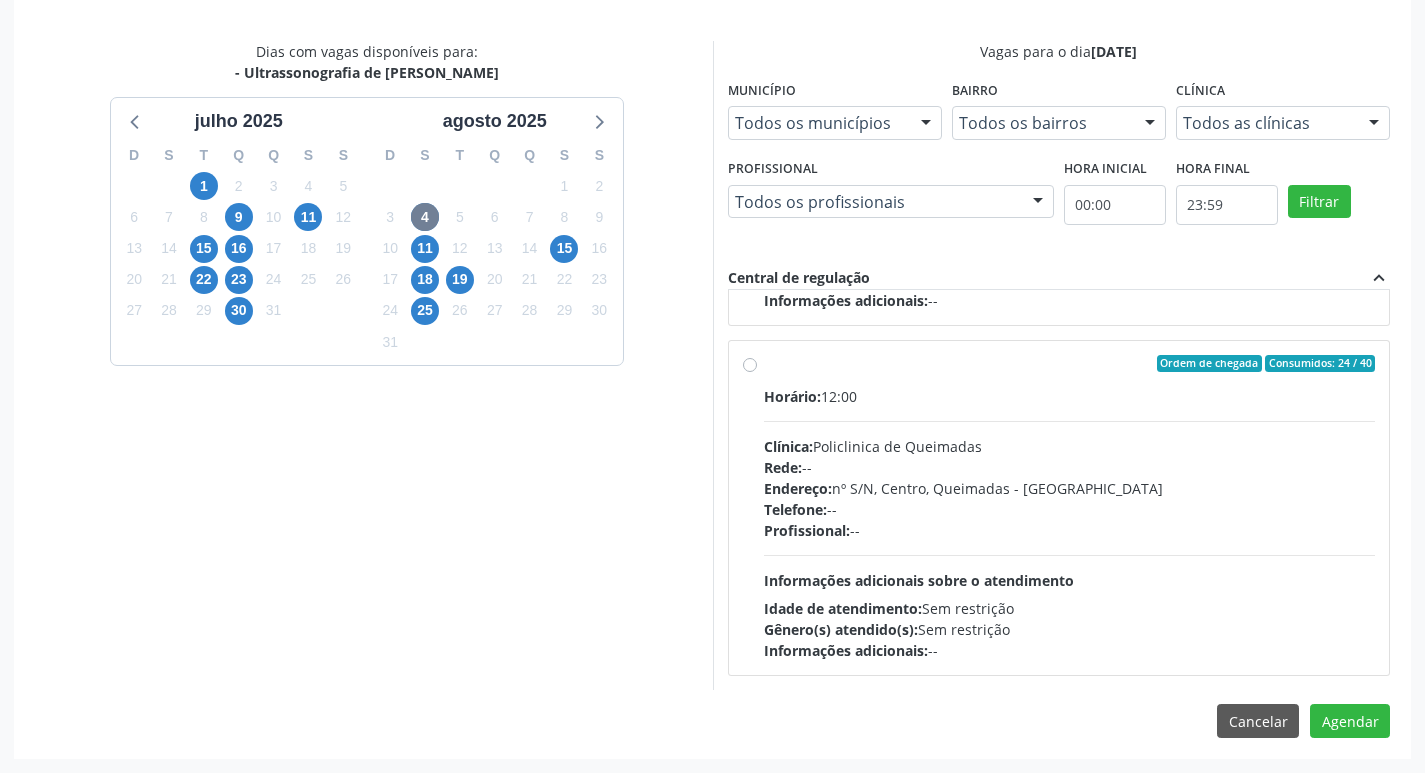 click on "Gênero(s) atendido(s):
Sem restrição" at bounding box center (1070, 629) 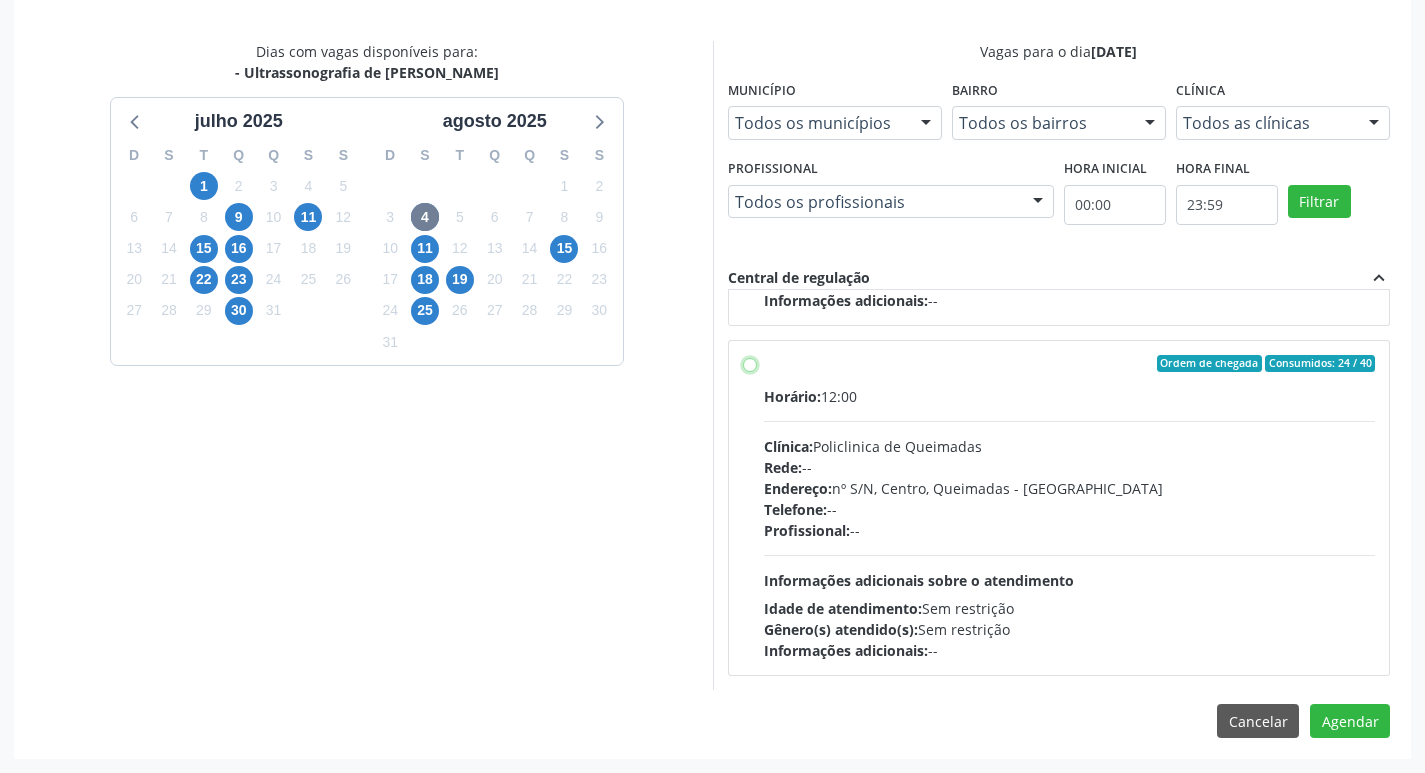 radio on "true" 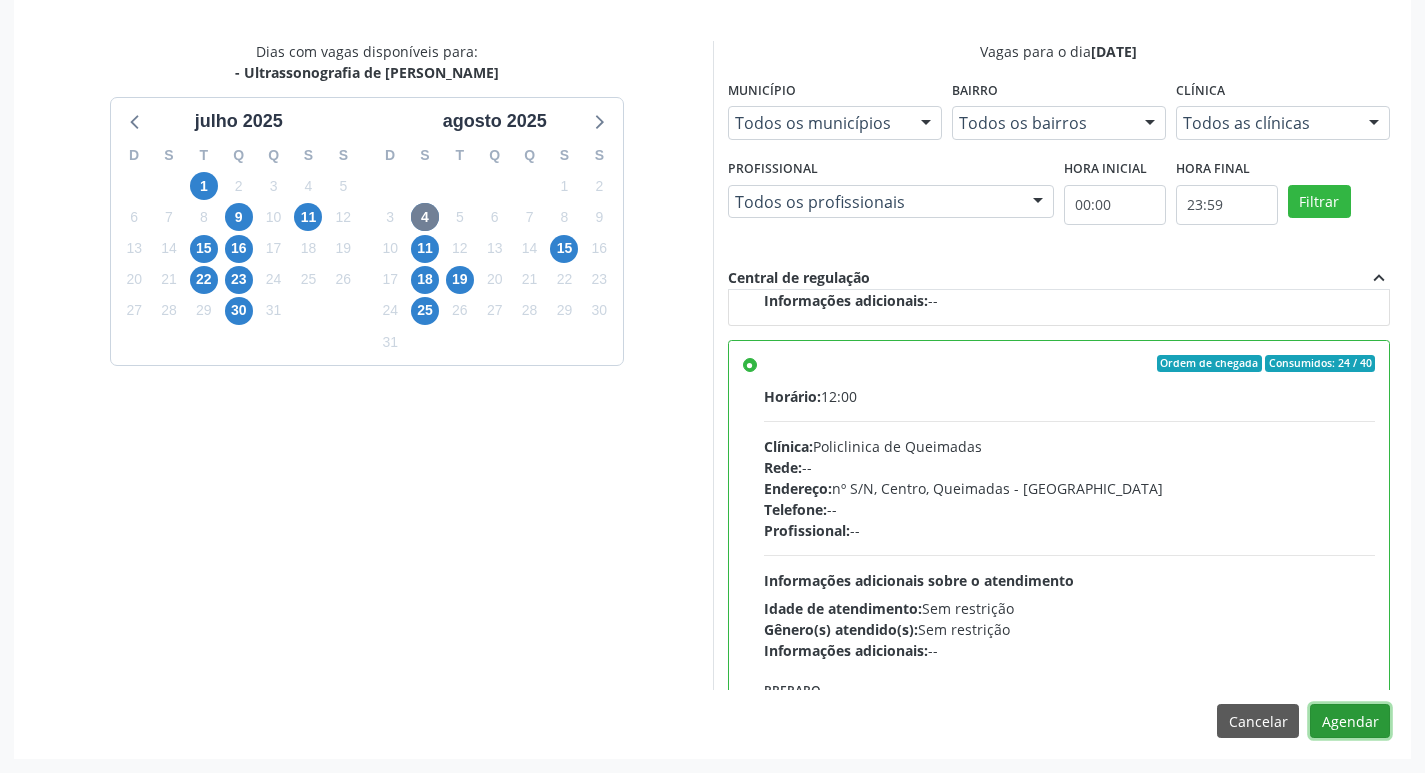 click on "Agendar" at bounding box center (1350, 721) 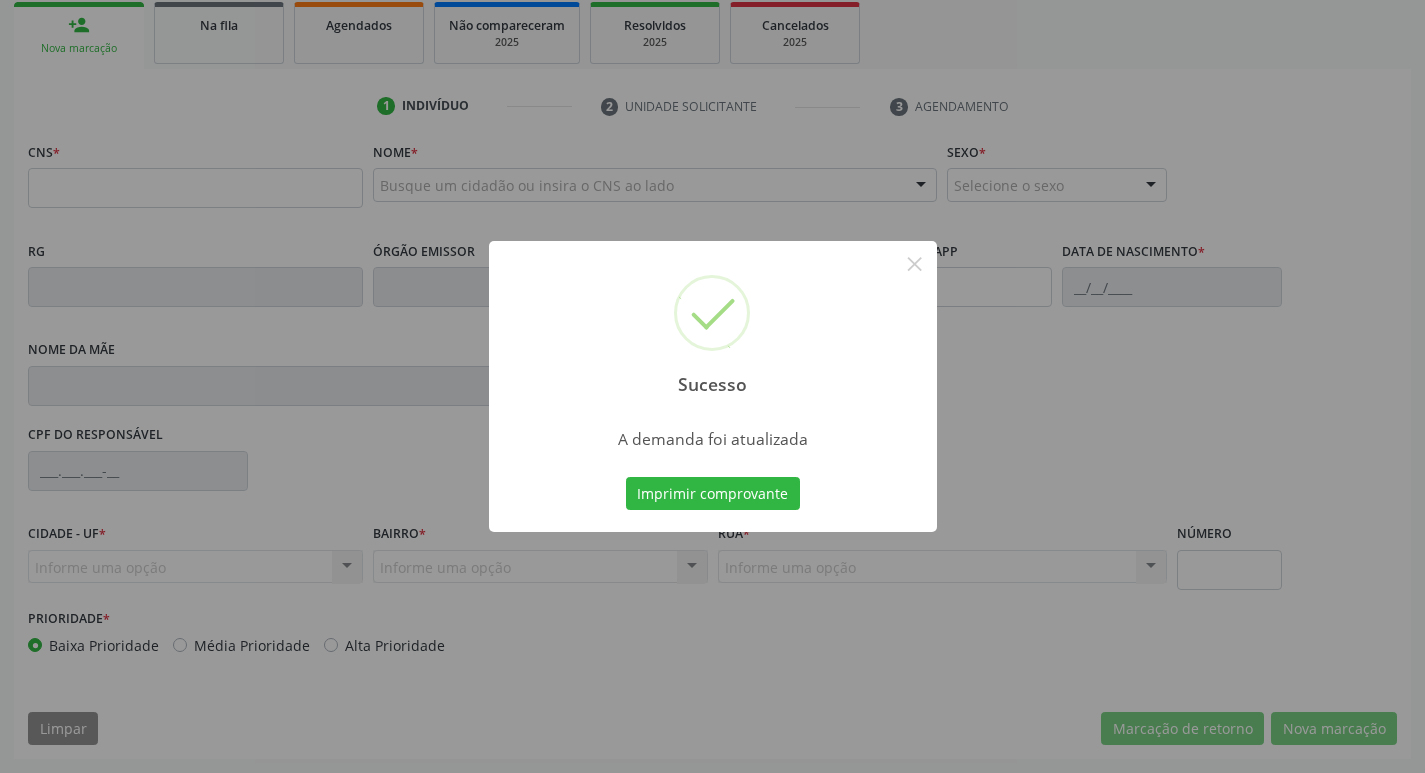 scroll, scrollTop: 297, scrollLeft: 0, axis: vertical 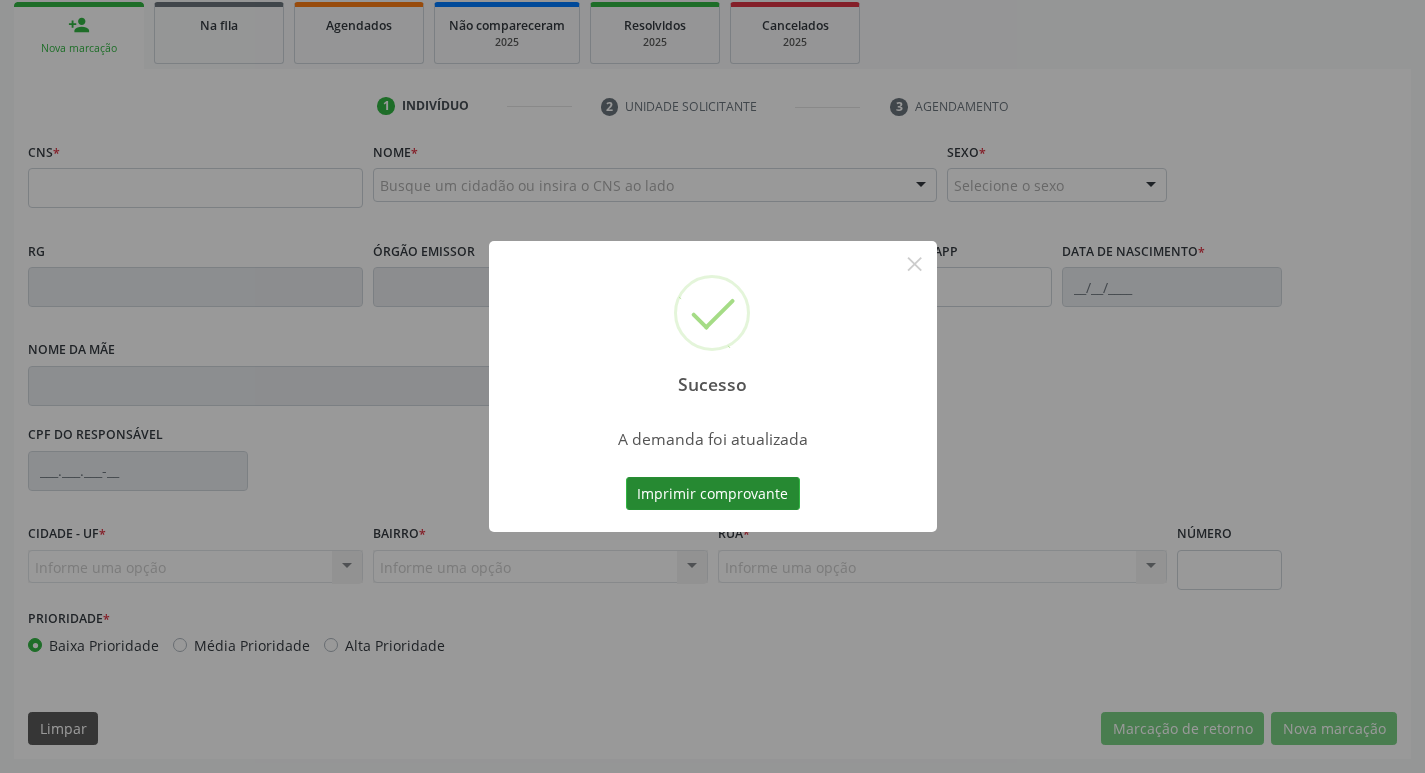 click on "Imprimir comprovante" at bounding box center (713, 494) 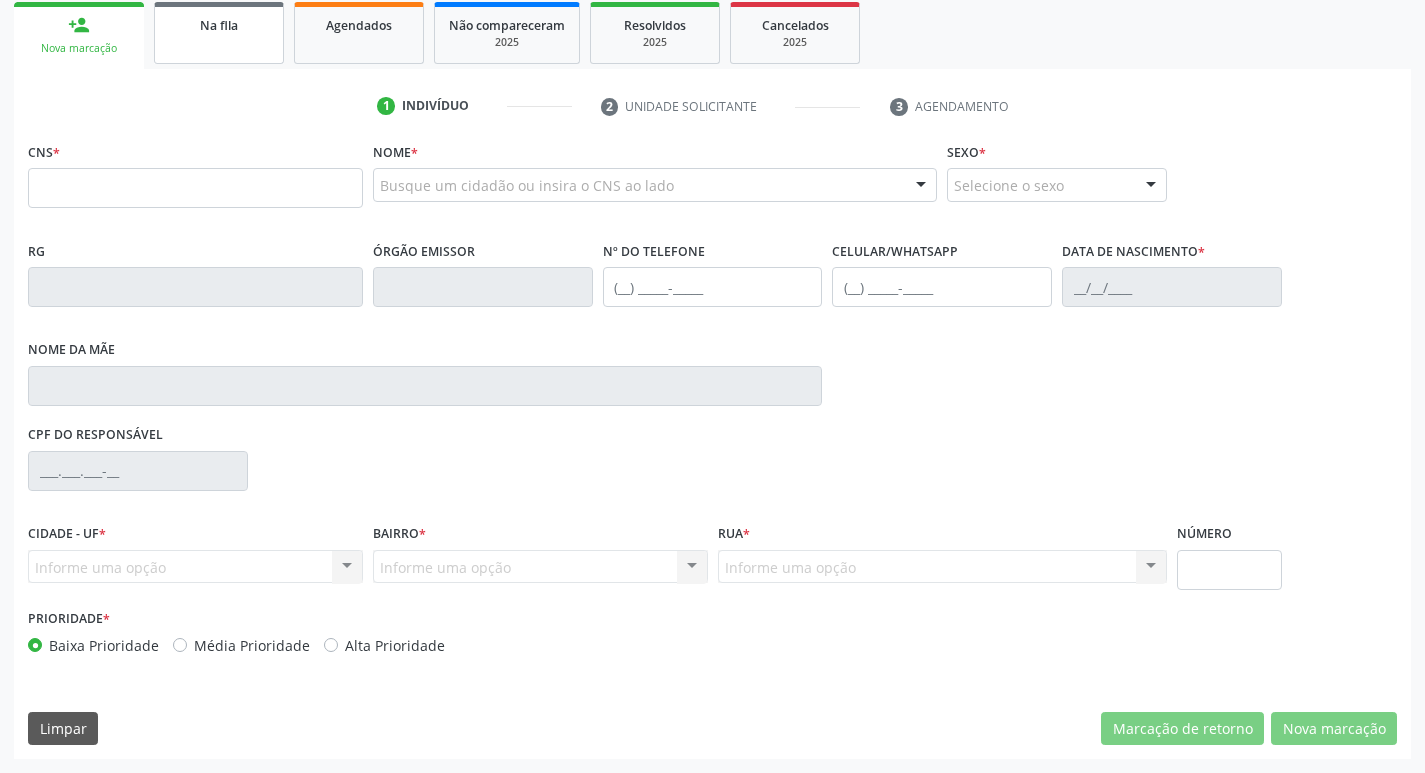 click on "Na fila" at bounding box center [219, 25] 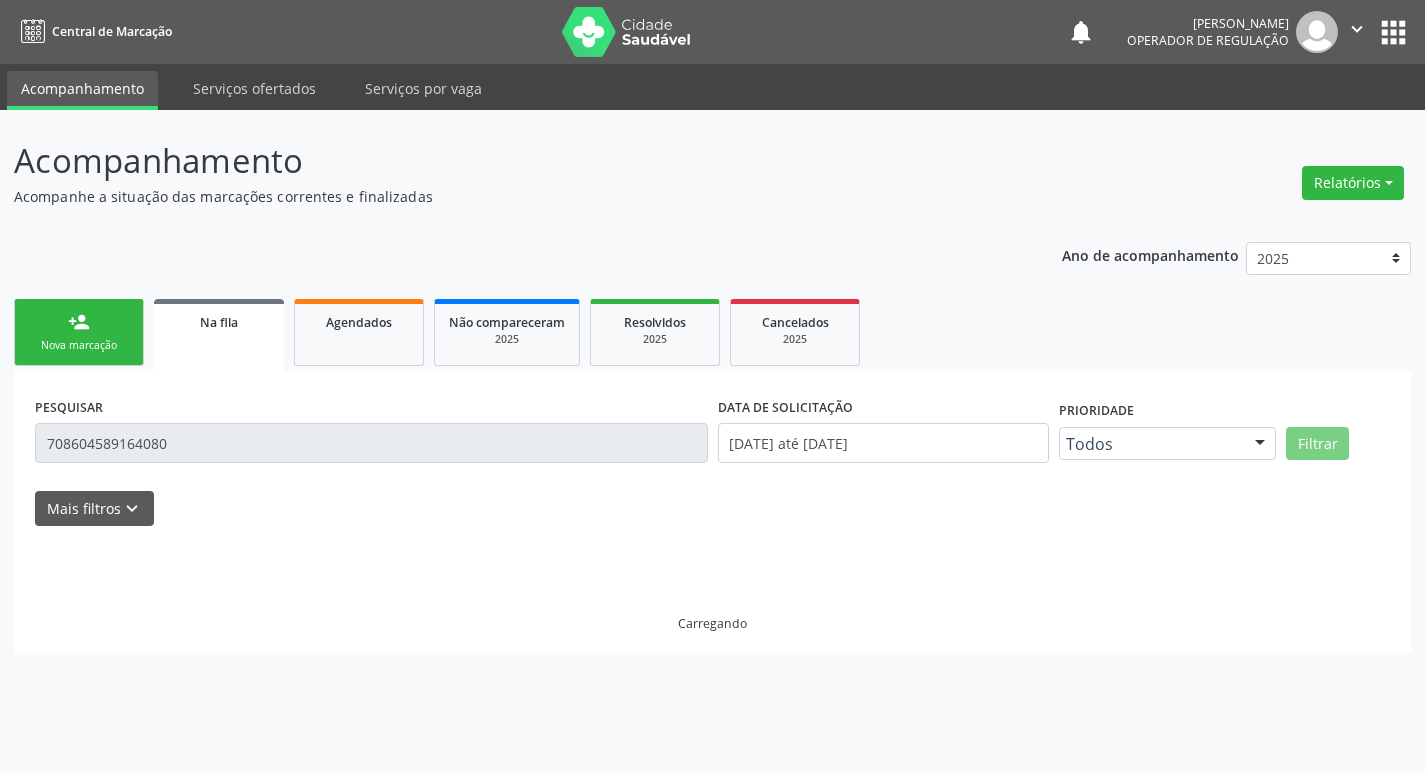 scroll, scrollTop: 0, scrollLeft: 0, axis: both 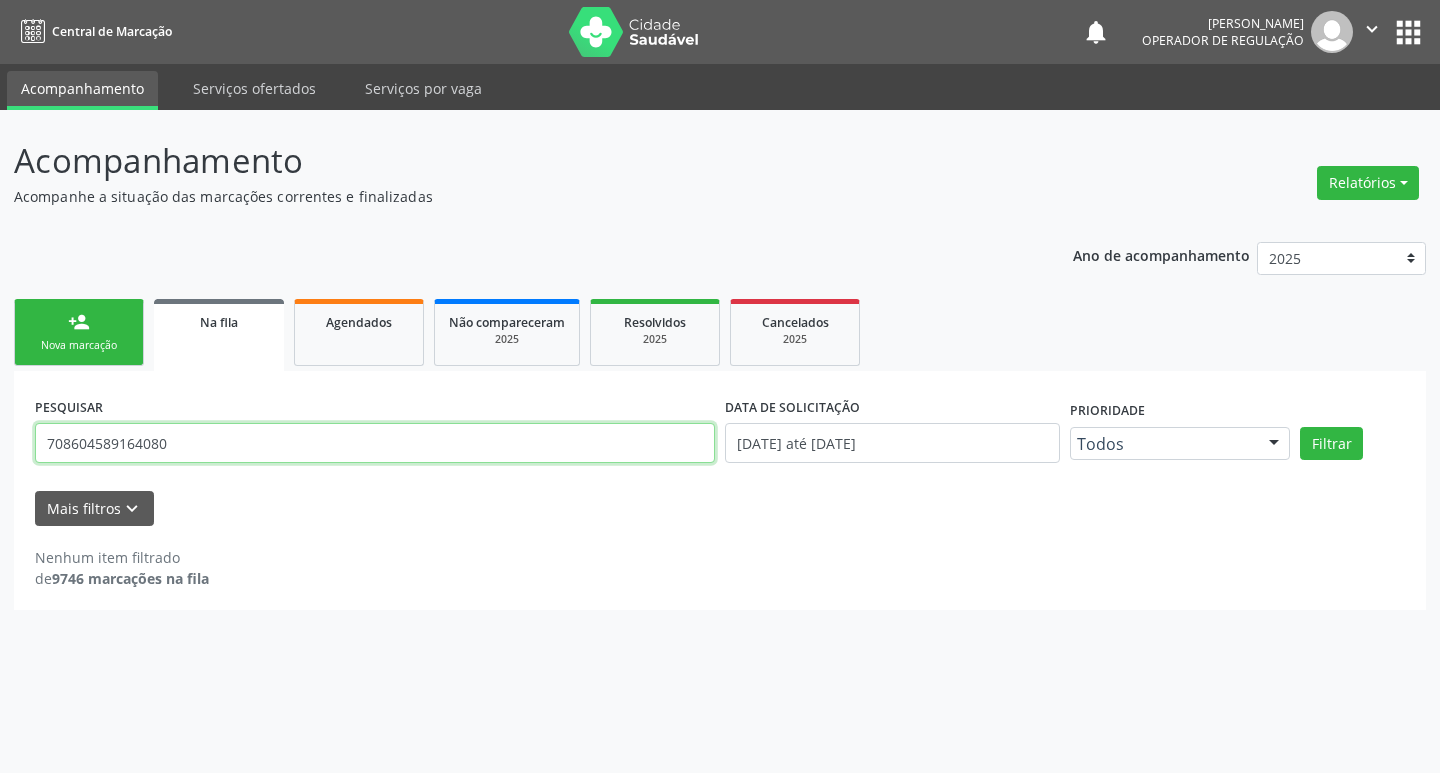 click on "708604589164080" at bounding box center (375, 443) 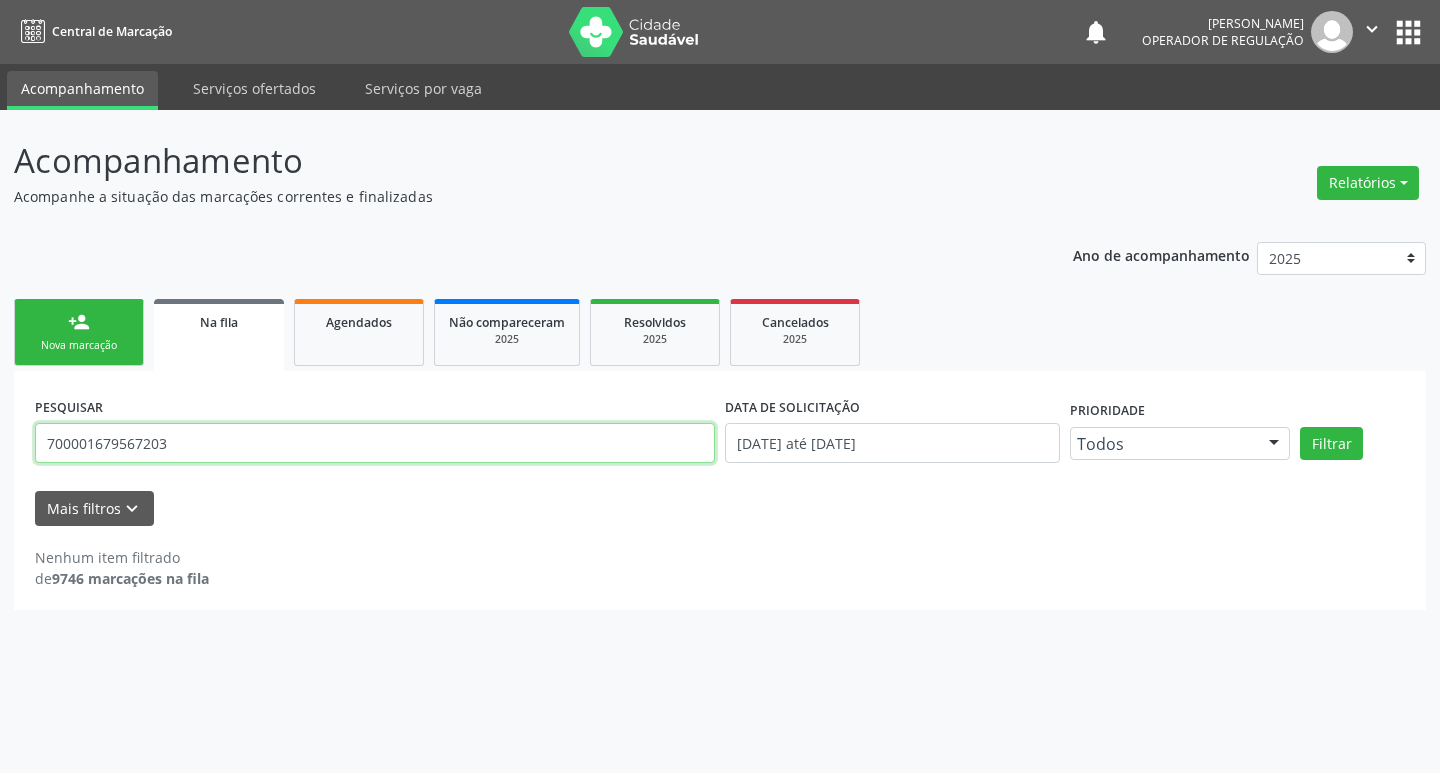 type on "700001679567203" 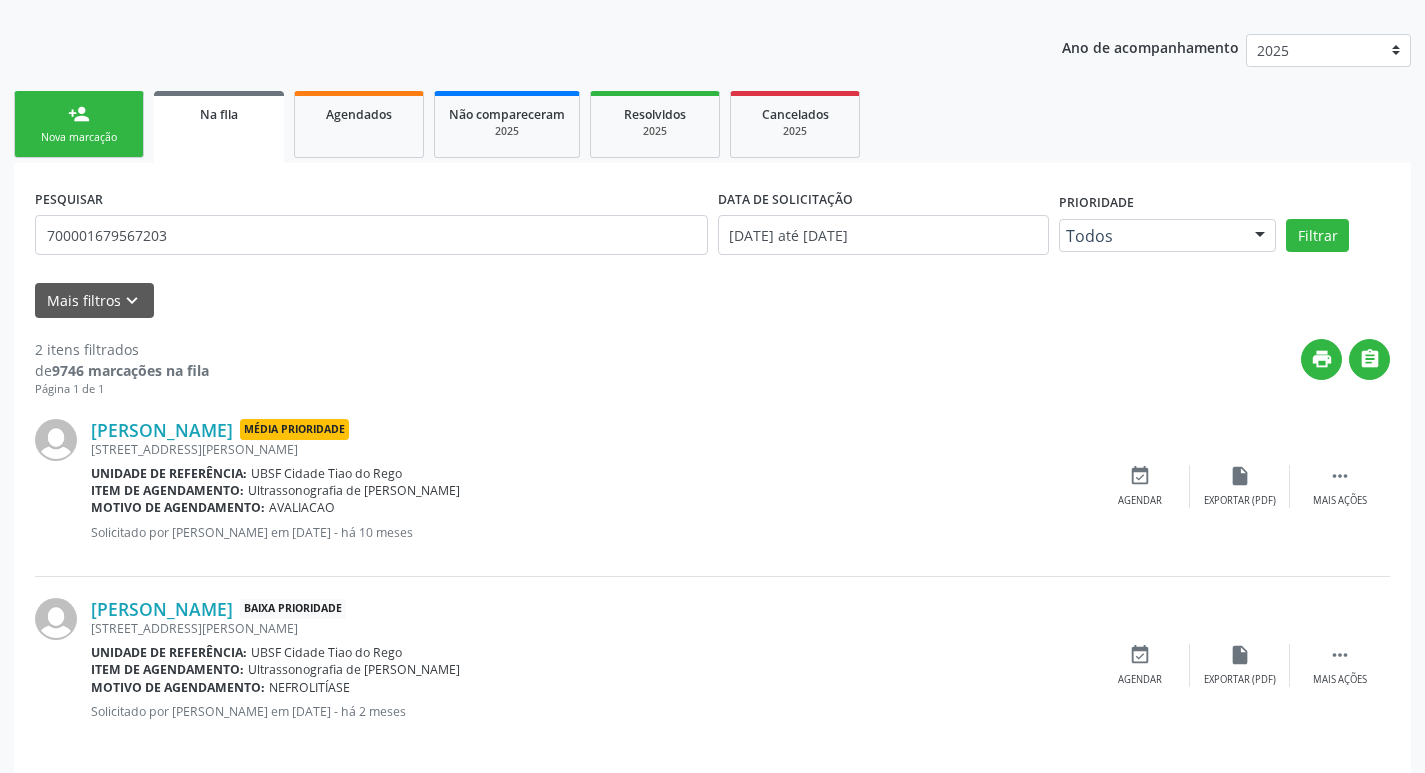 scroll, scrollTop: 225, scrollLeft: 0, axis: vertical 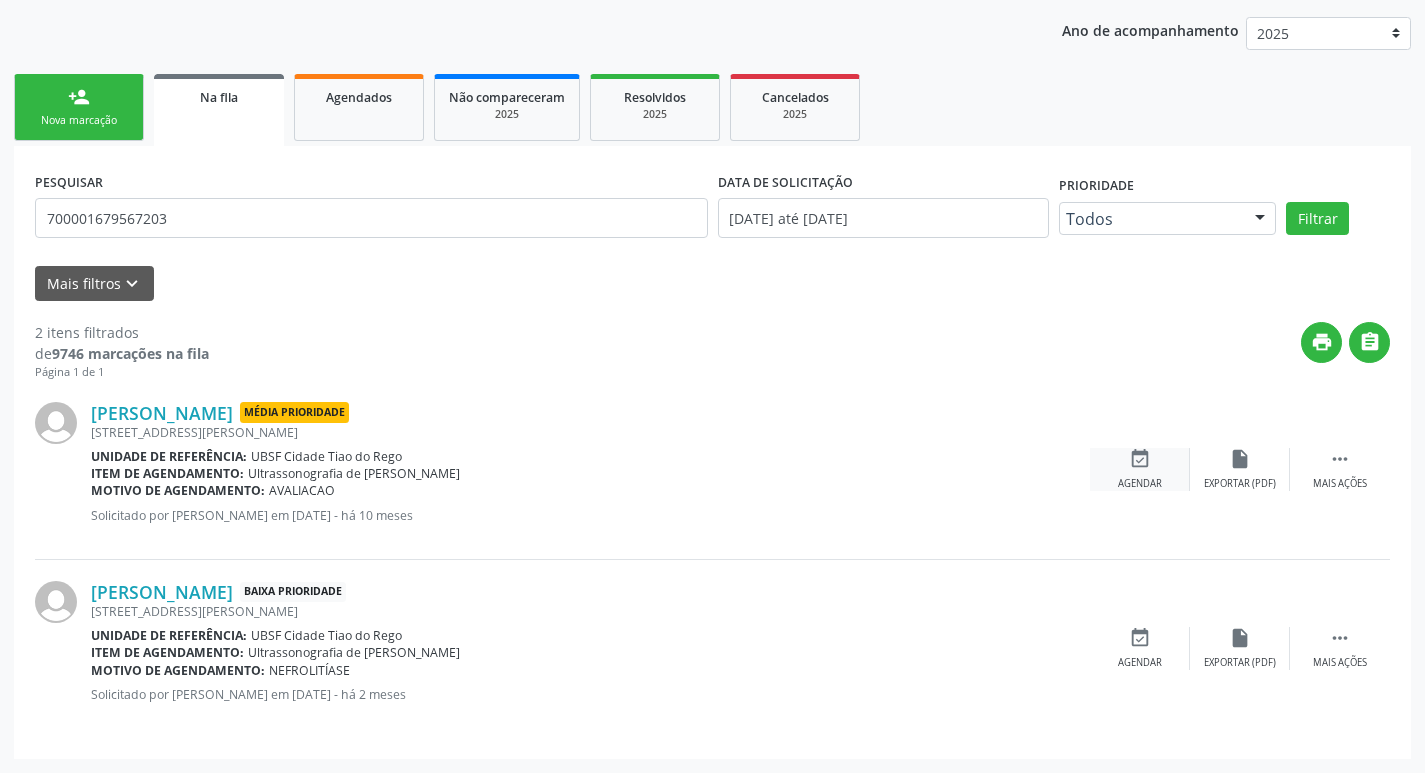 click on "event_available
Agendar" at bounding box center (1140, 469) 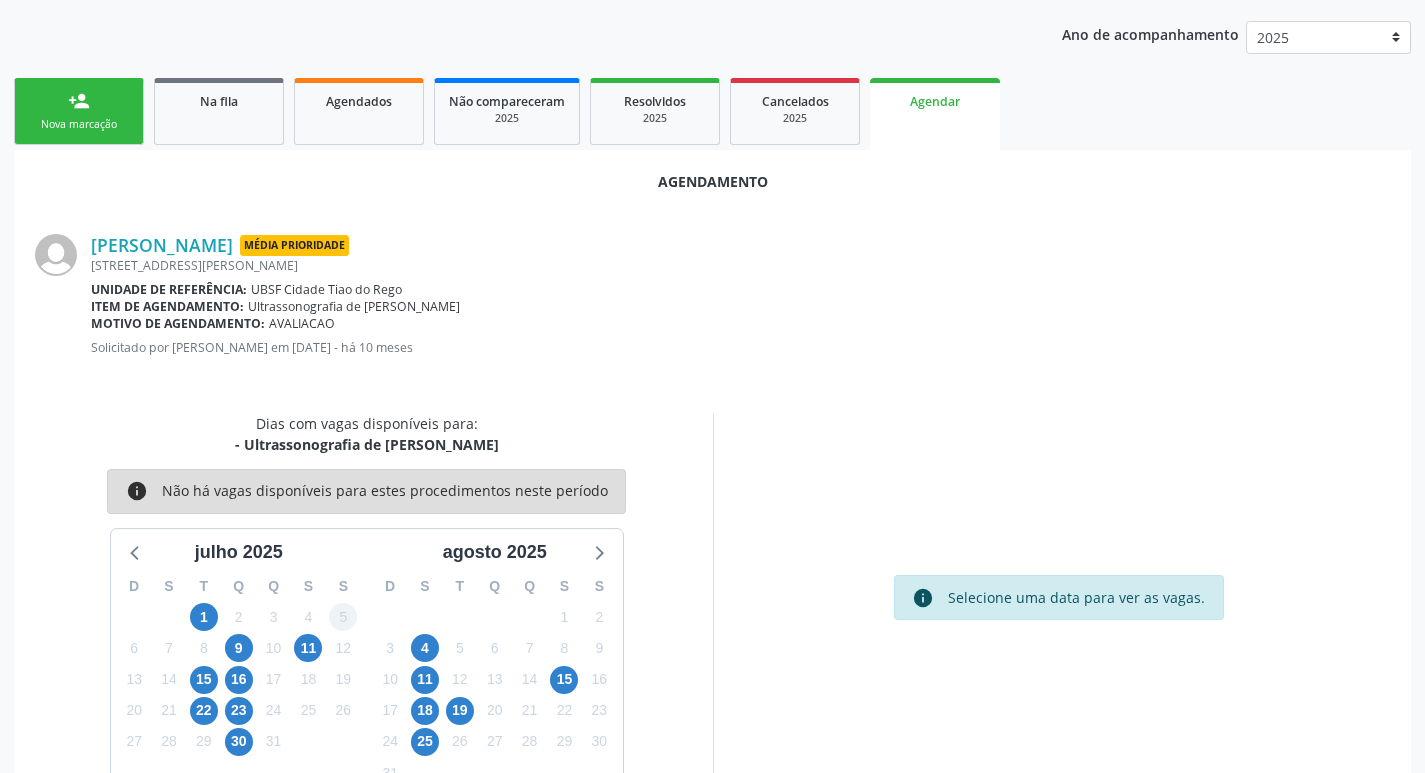 scroll, scrollTop: 225, scrollLeft: 0, axis: vertical 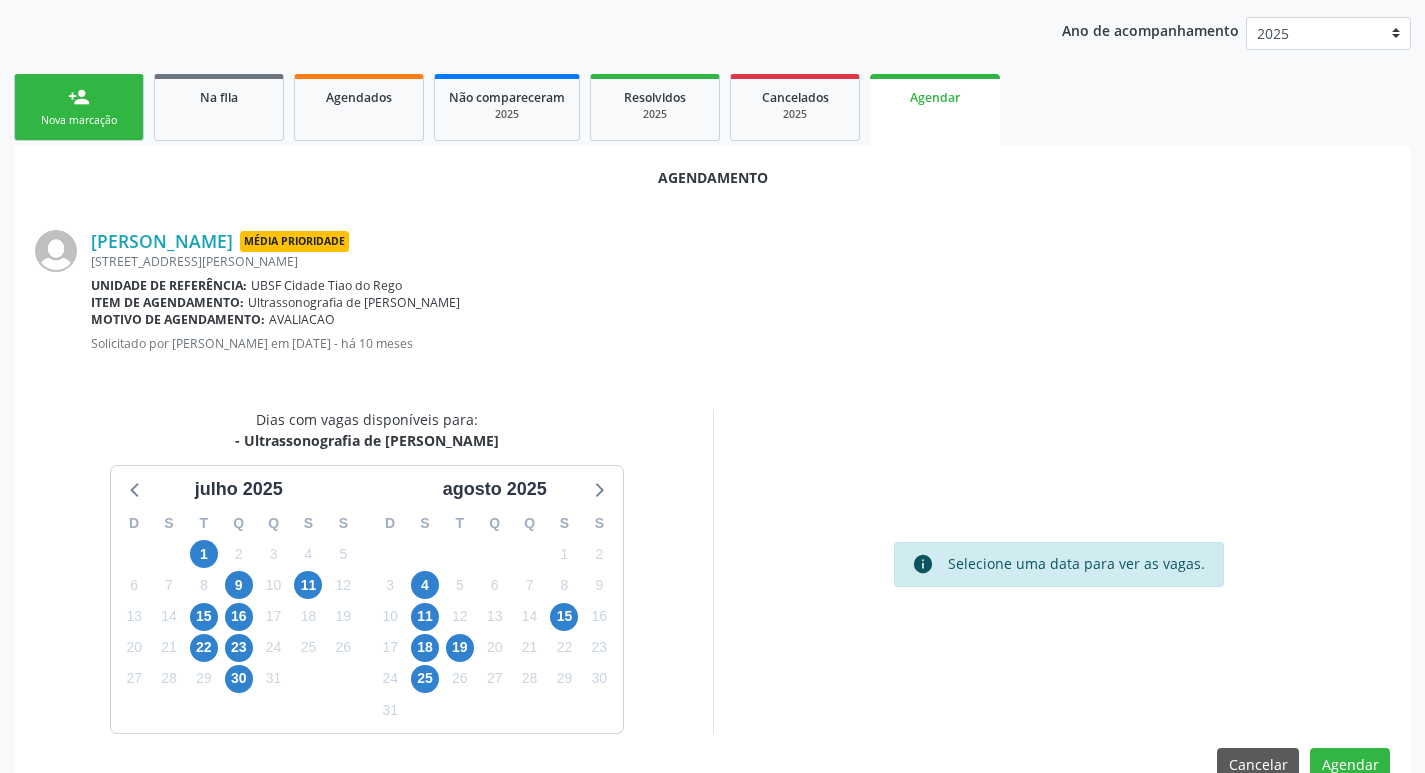 click on "4" at bounding box center (425, 585) 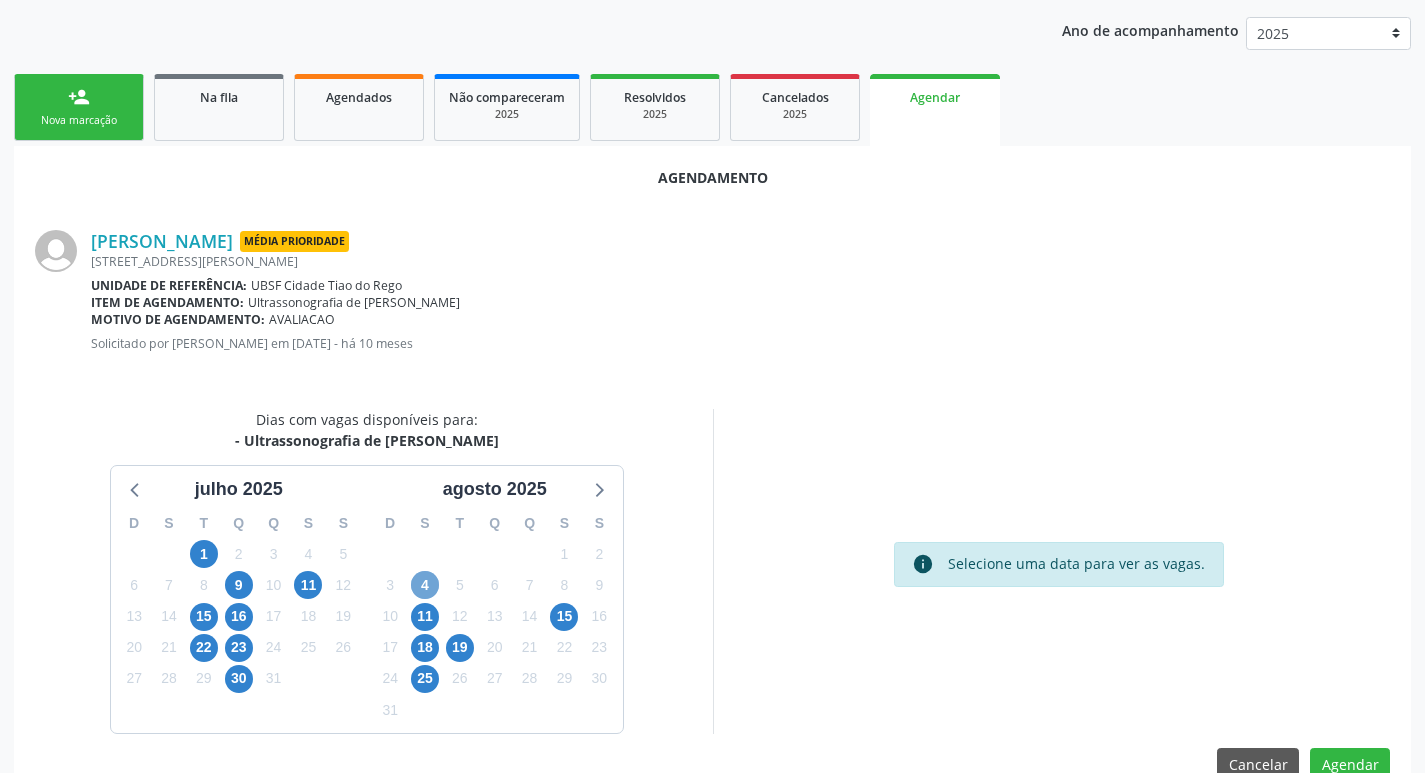 click on "4" at bounding box center (425, 585) 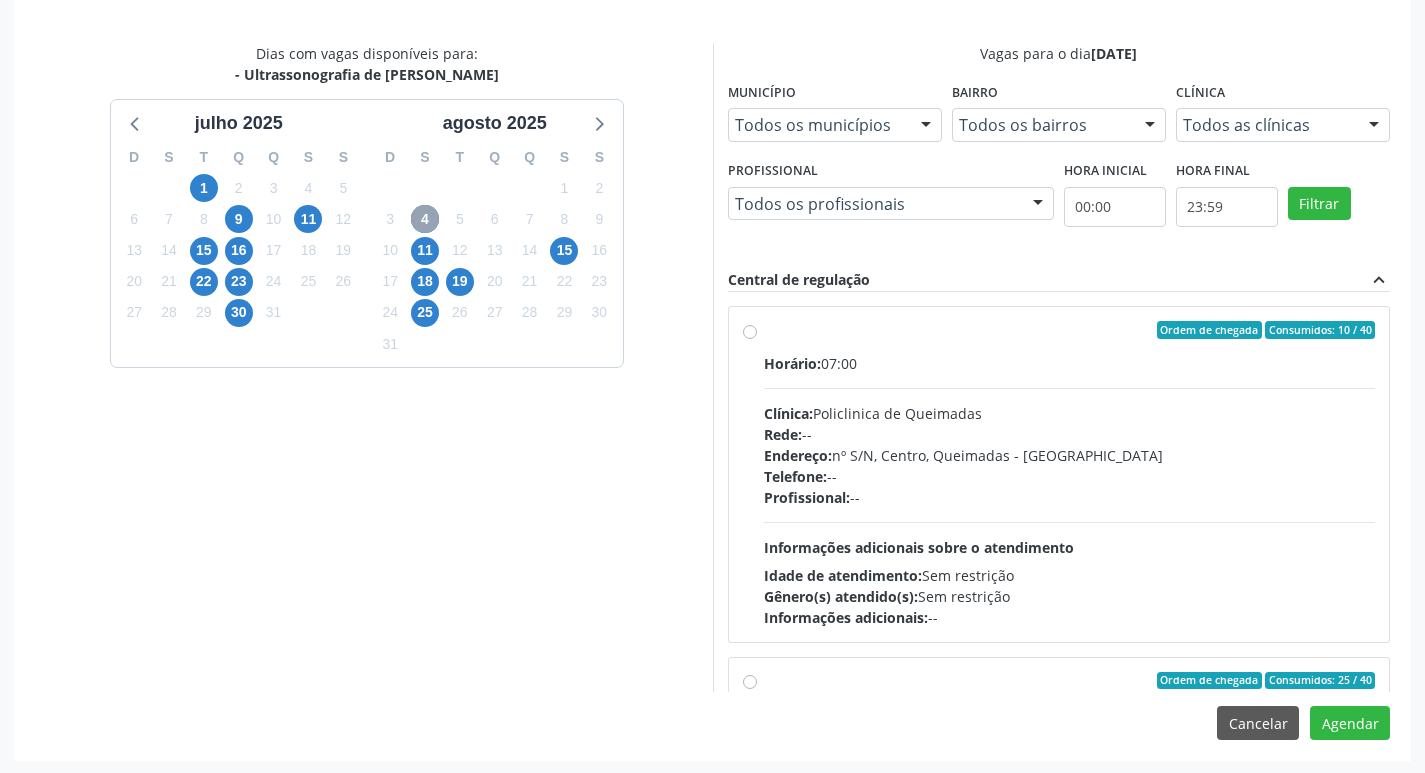 scroll, scrollTop: 593, scrollLeft: 0, axis: vertical 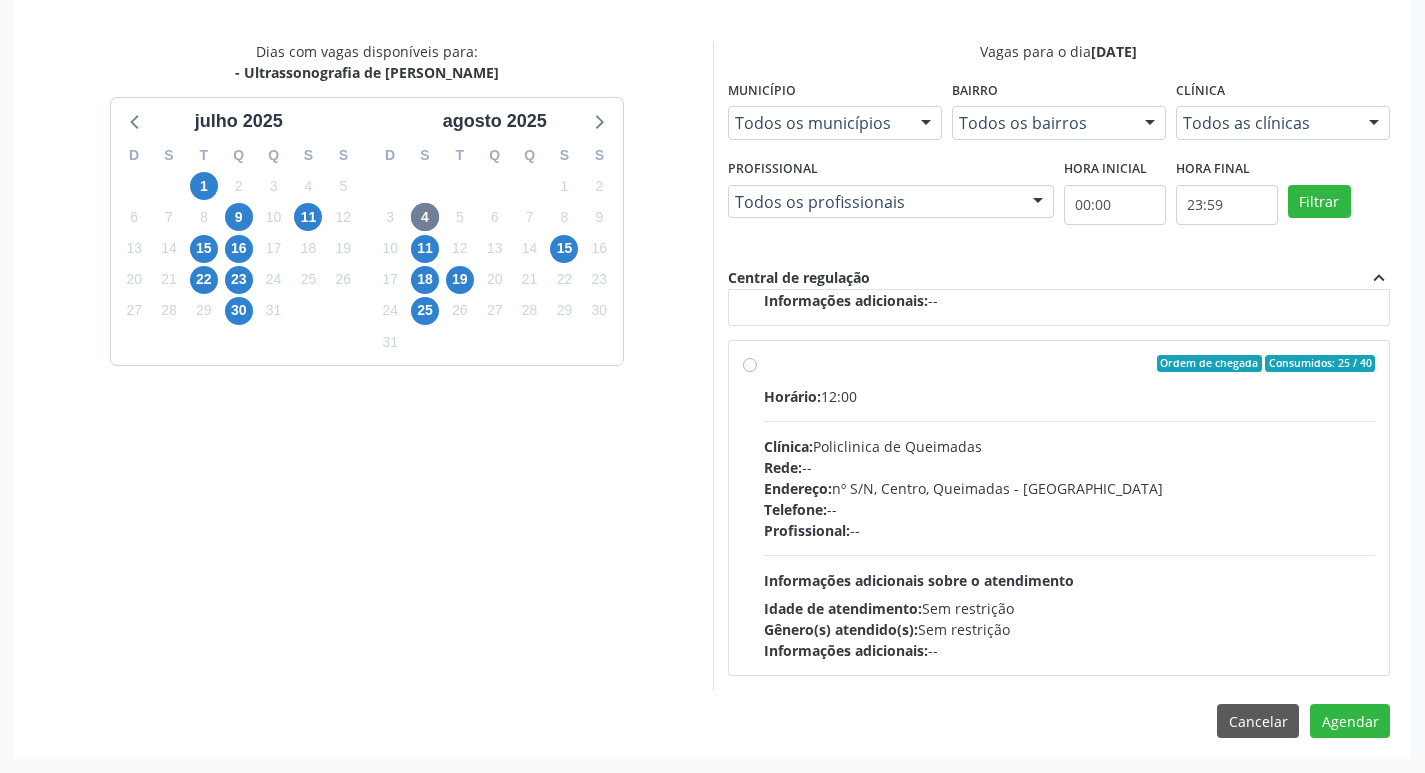 click on "Horário:   12:00
Clínica:  Policlinica de Queimadas
Rede:
--
Endereço:   nº S/N, Centro, Queimadas - PB
Telefone:   --
Profissional:
--
Informações adicionais sobre o atendimento
Idade de atendimento:
Sem restrição
Gênero(s) atendido(s):
Sem restrição
Informações adicionais:
--" at bounding box center (1070, 523) 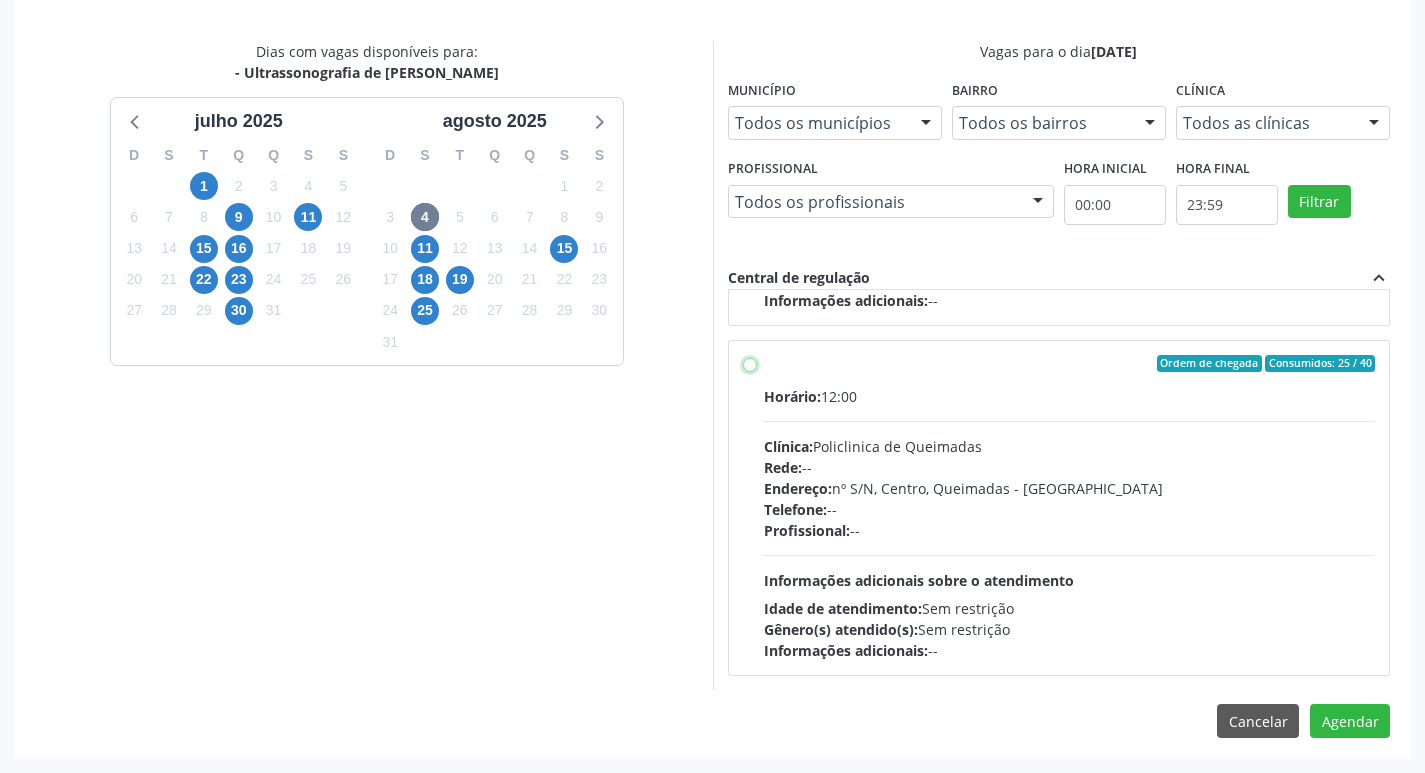 radio on "true" 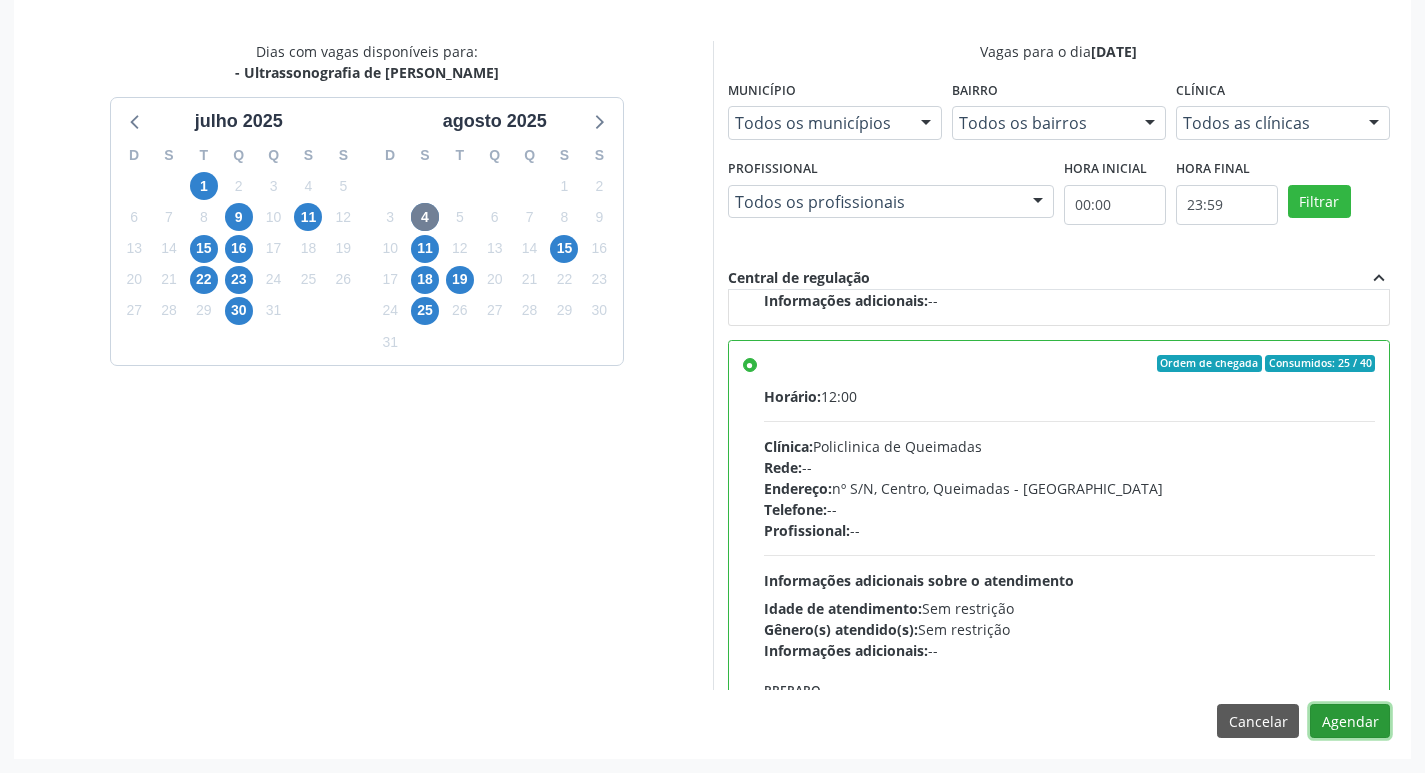 click on "Agendar" at bounding box center [1350, 721] 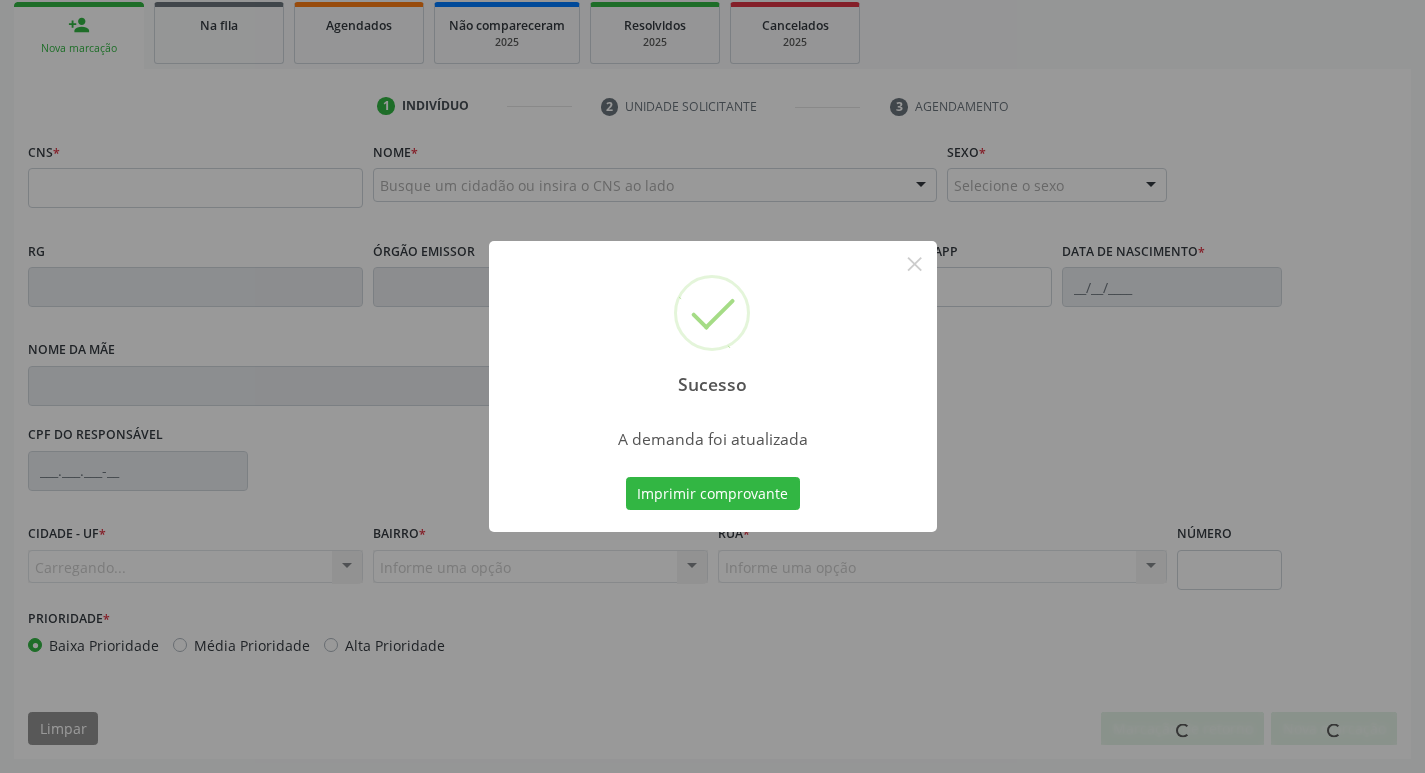 scroll, scrollTop: 297, scrollLeft: 0, axis: vertical 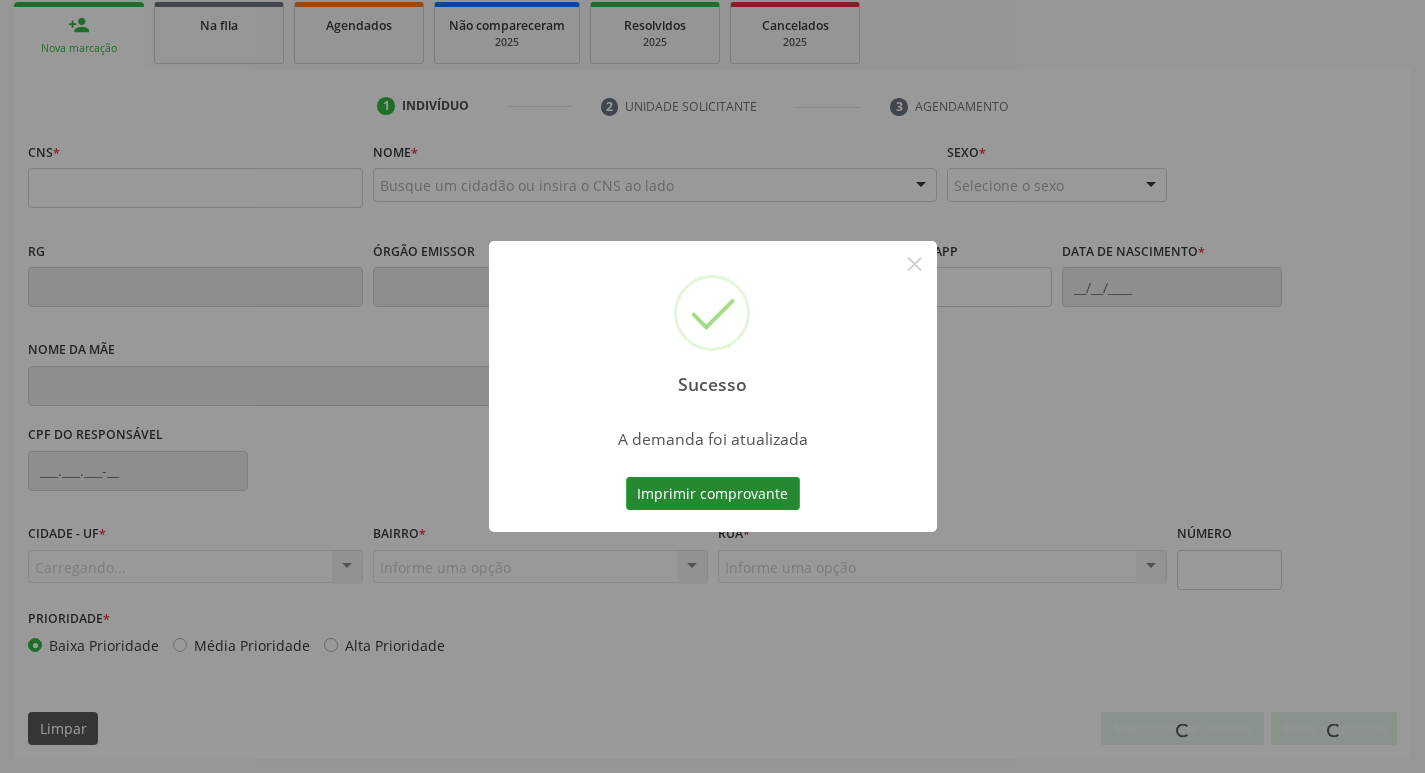 click on "Imprimir comprovante" at bounding box center (713, 494) 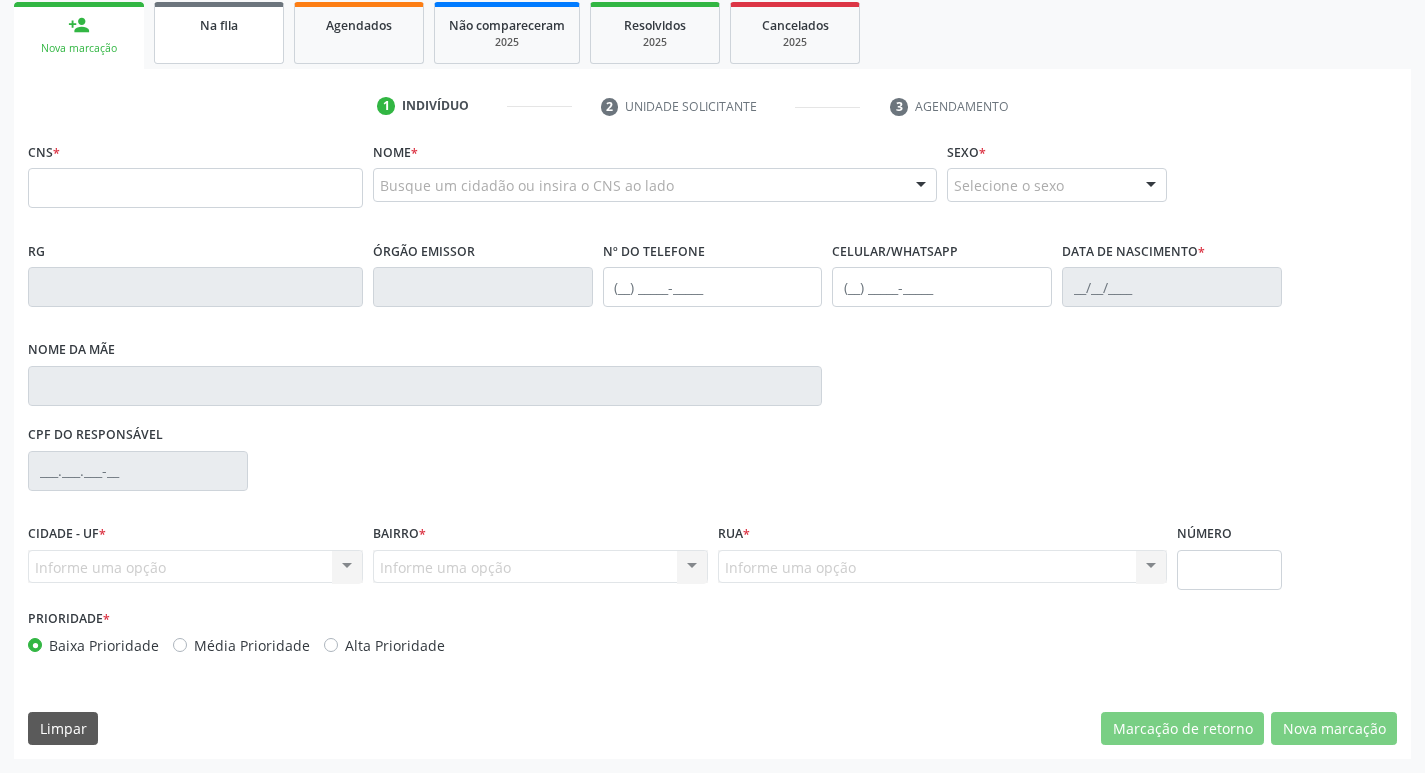 click on "Na fila" at bounding box center (219, 33) 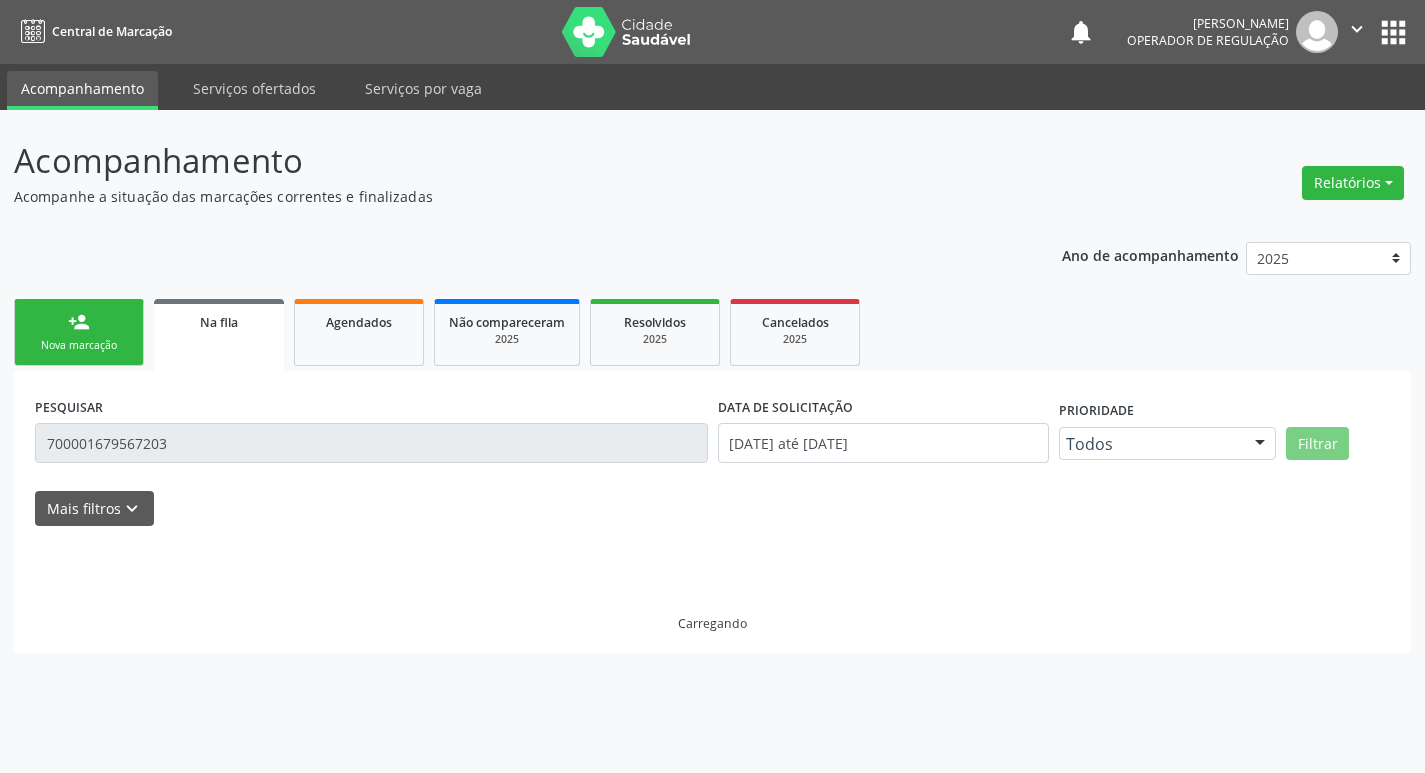 scroll, scrollTop: 0, scrollLeft: 0, axis: both 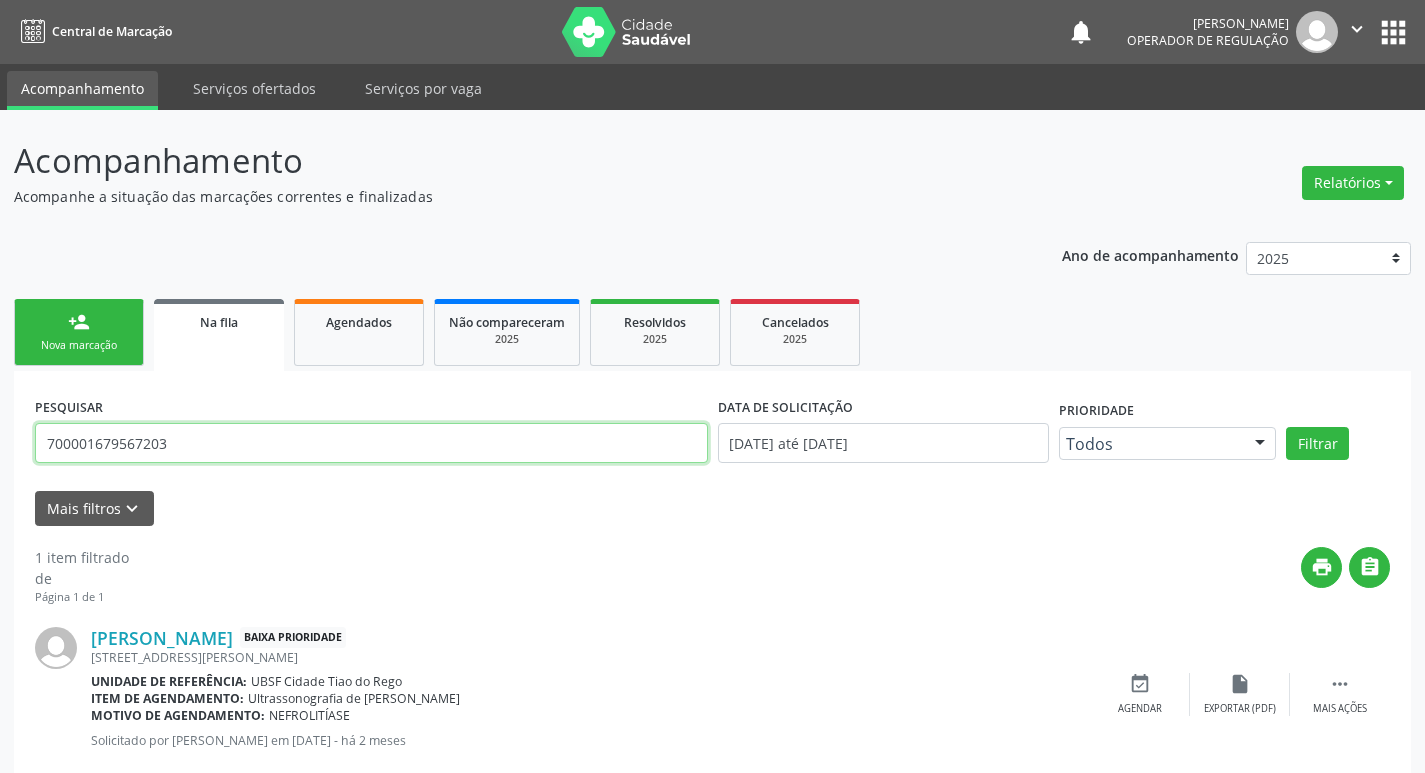 click on "700001679567203" at bounding box center [371, 443] 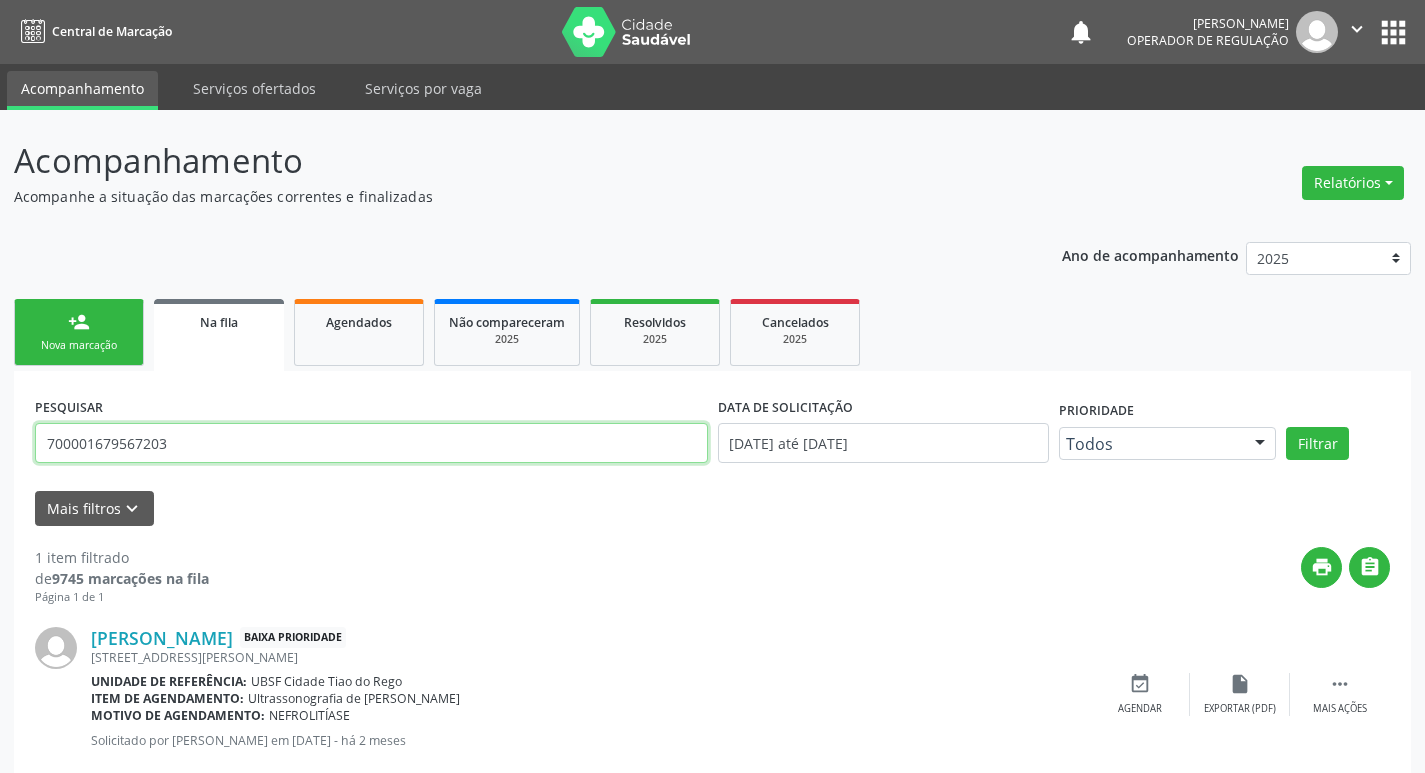 click on "700001679567203" at bounding box center (371, 443) 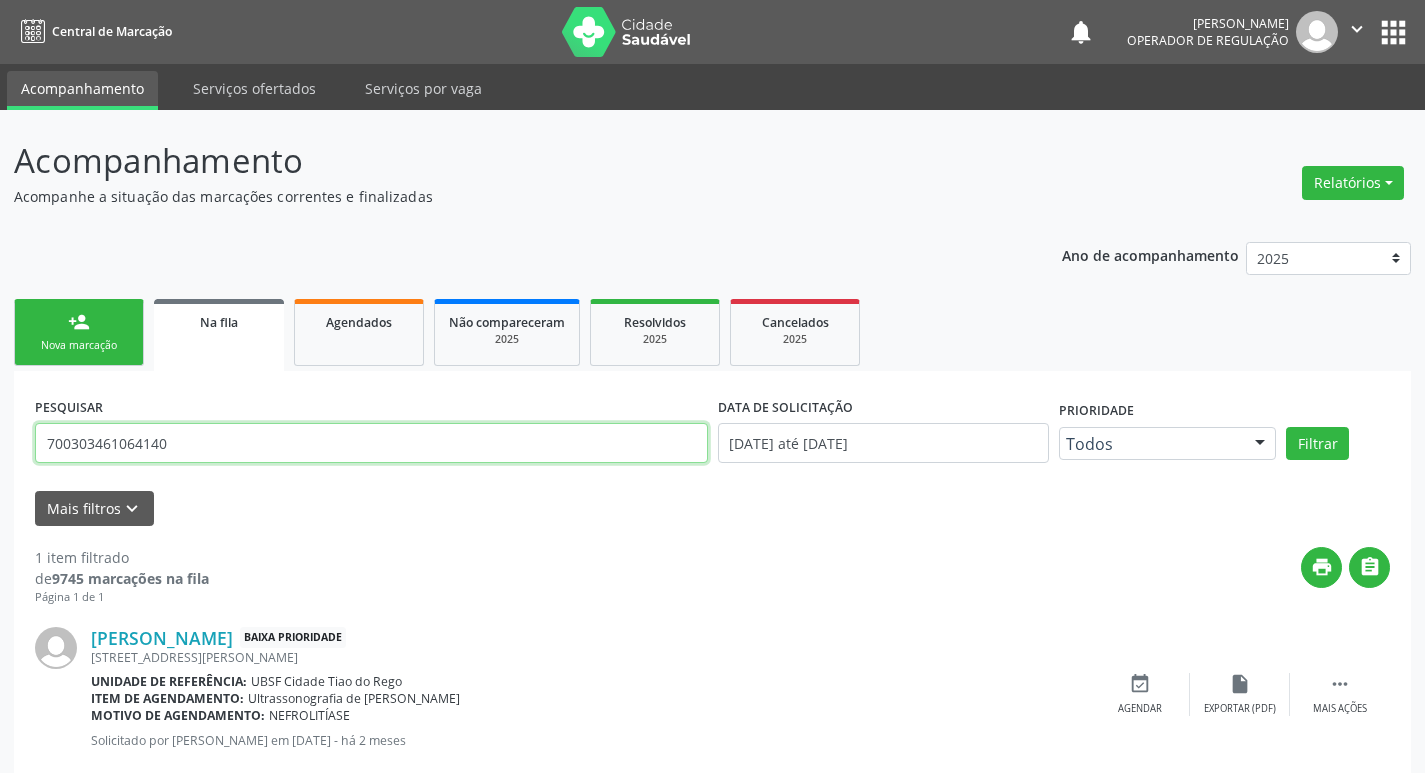 type on "700303461064140" 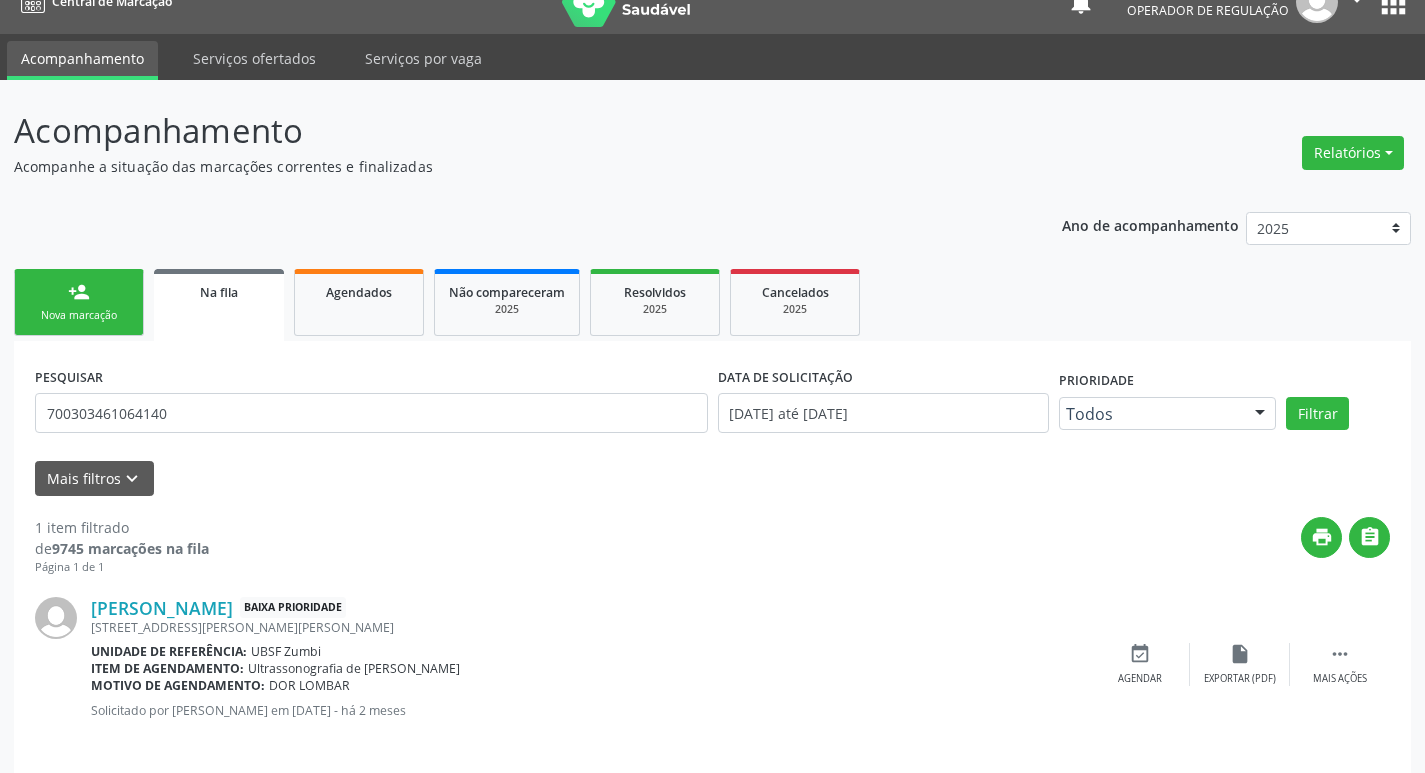 scroll, scrollTop: 46, scrollLeft: 0, axis: vertical 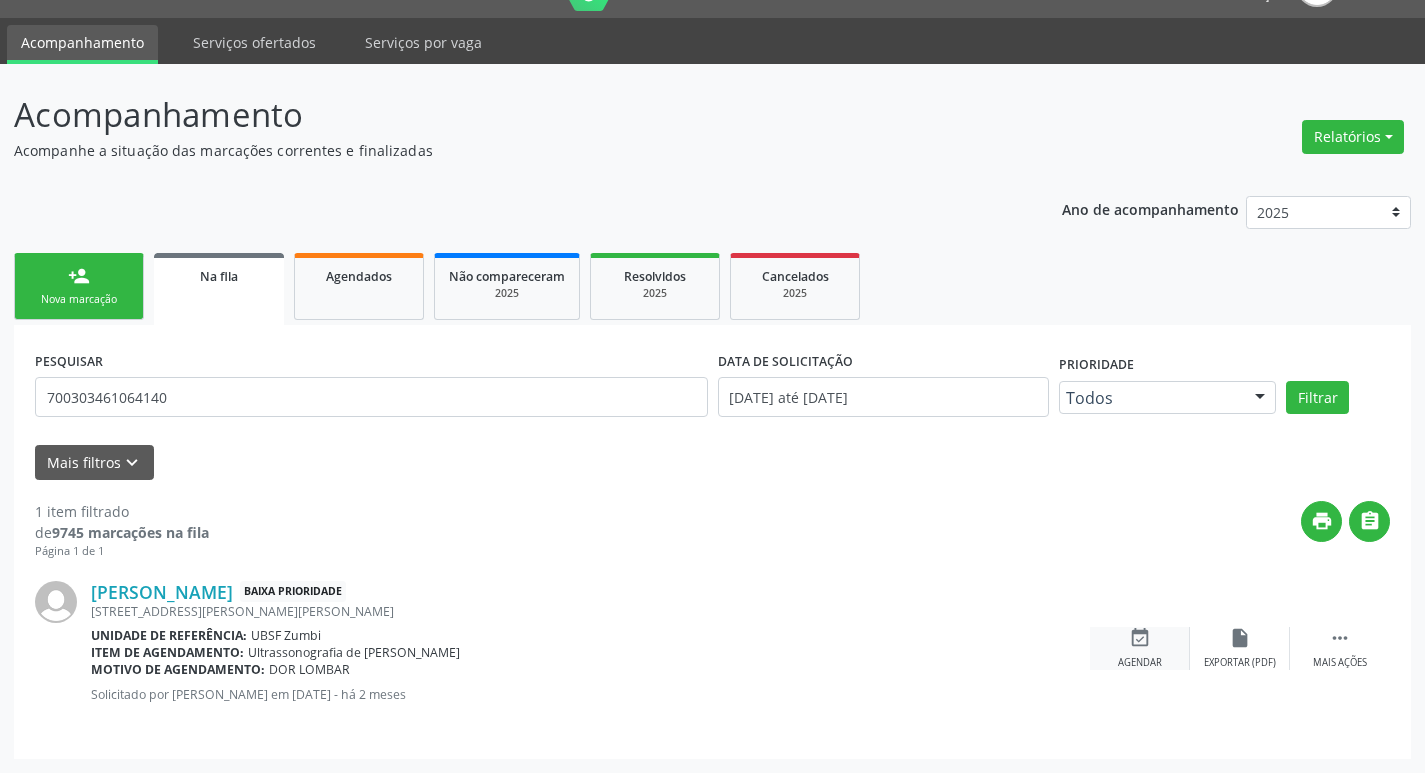 click on "event_available
Agendar" at bounding box center (1140, 648) 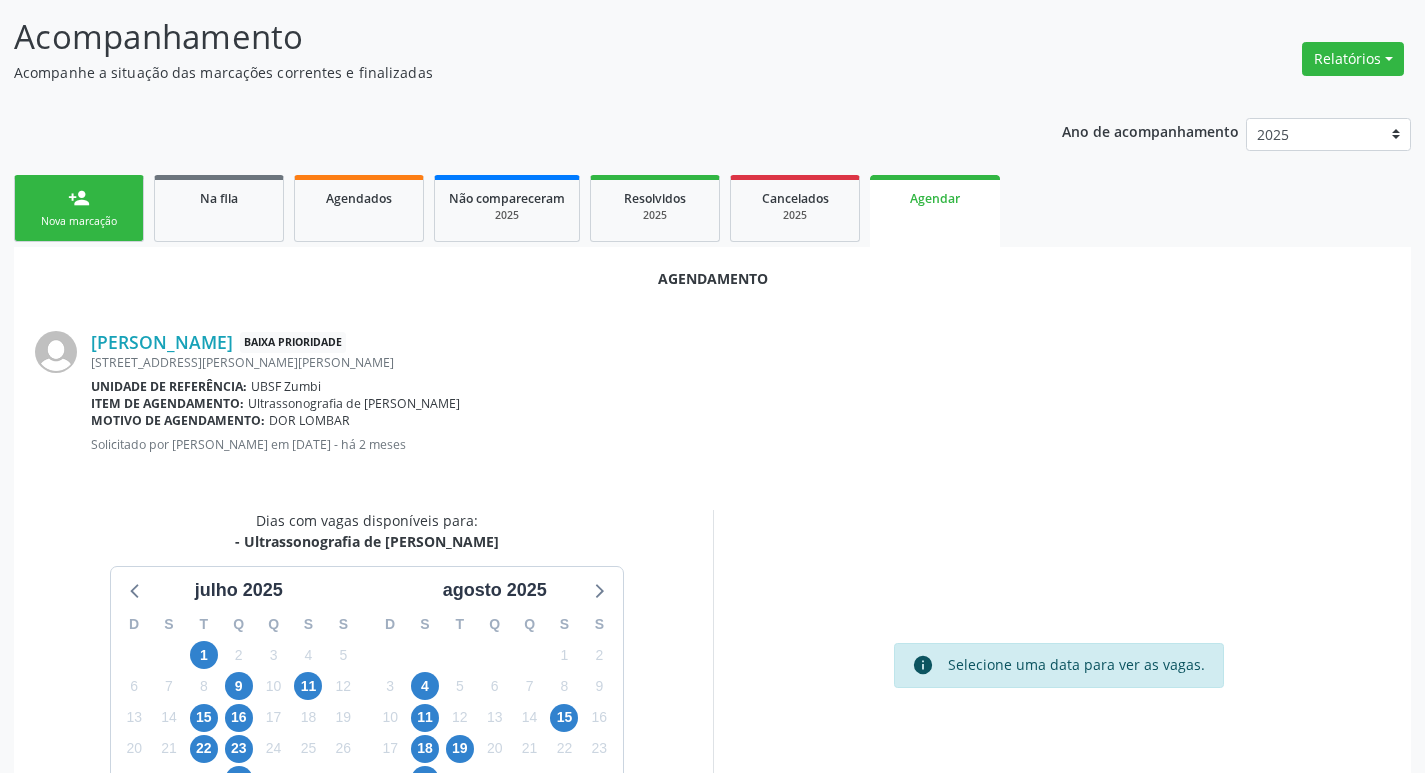 scroll, scrollTop: 246, scrollLeft: 0, axis: vertical 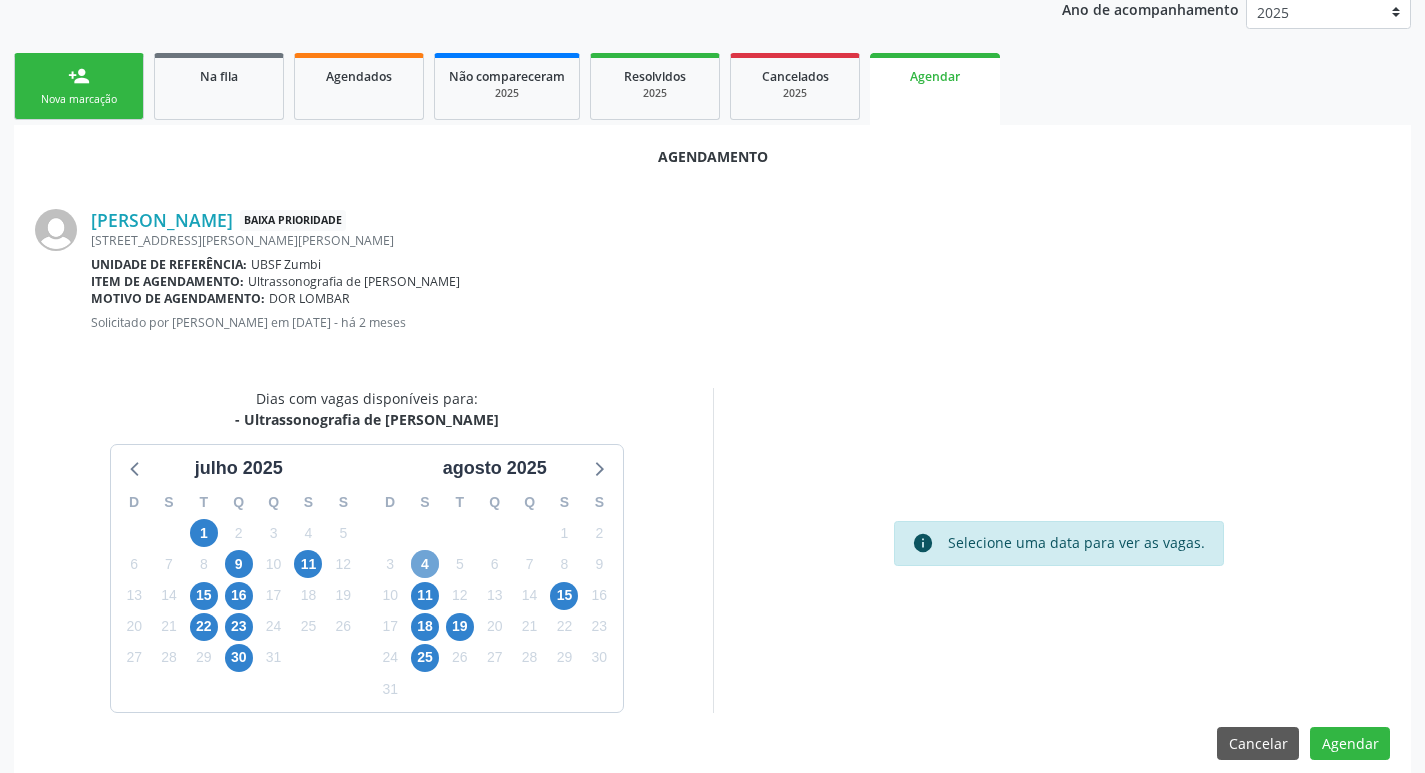 click on "4" at bounding box center (425, 564) 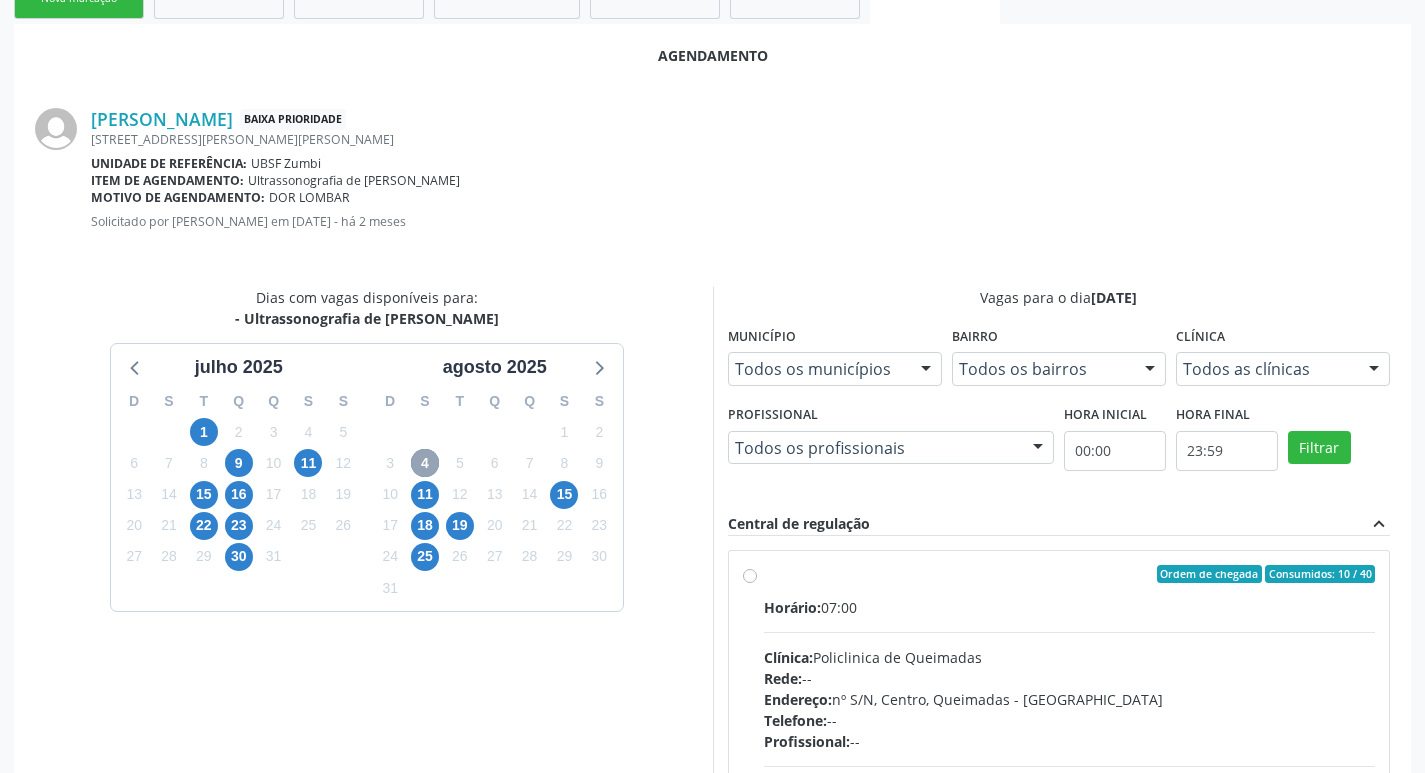 scroll, scrollTop: 593, scrollLeft: 0, axis: vertical 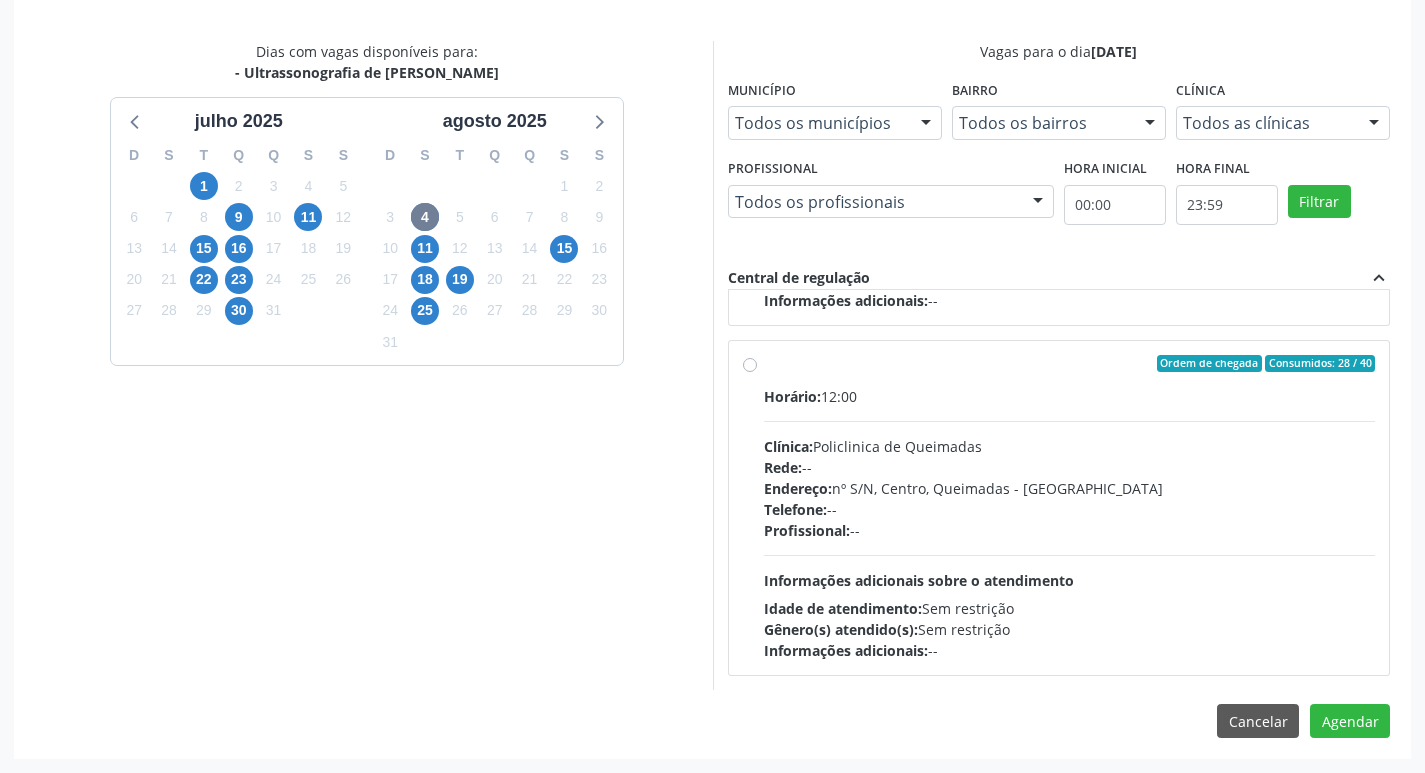 click on "Gênero(s) atendido(s):
Sem restrição" at bounding box center [1070, 629] 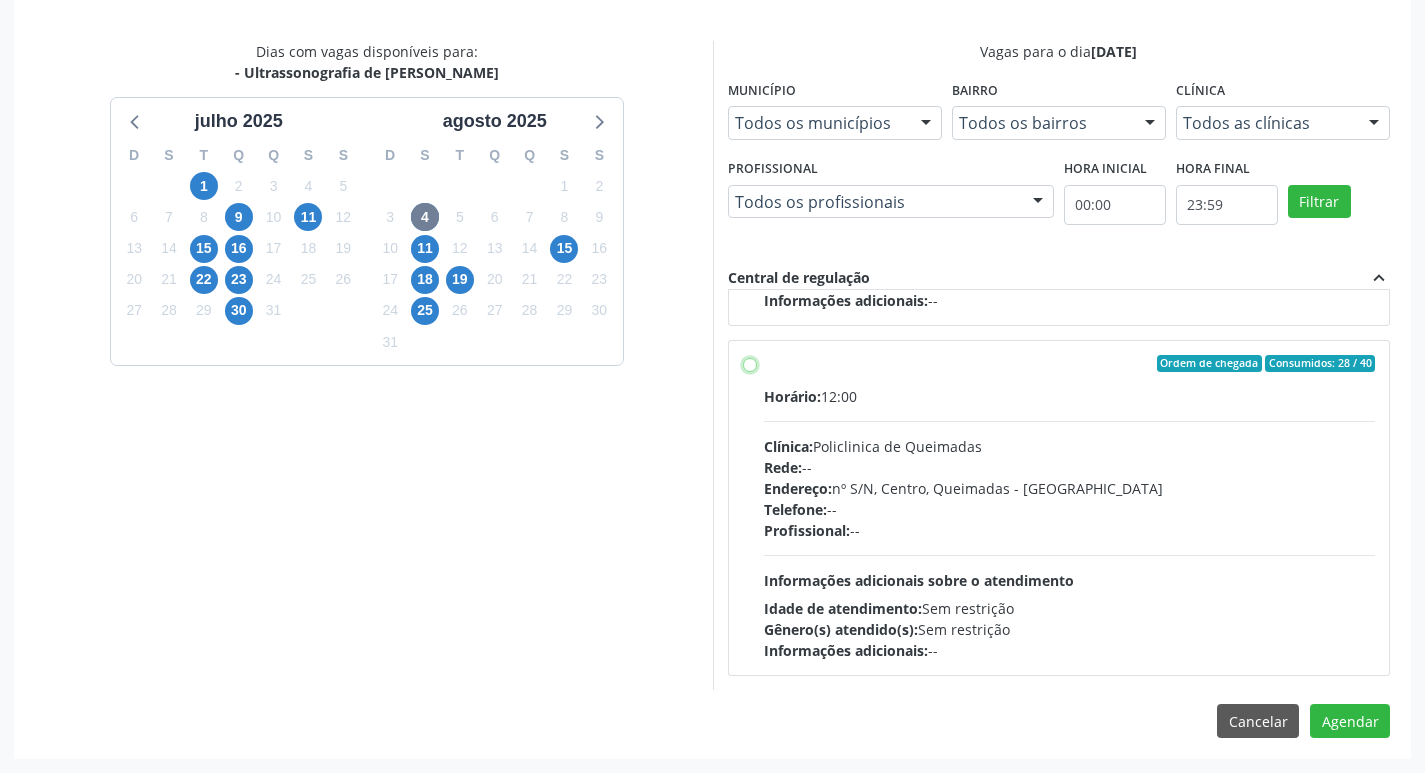 click on "Ordem de chegada
Consumidos: 28 / 40
Horário:   12:00
Clínica:  Policlinica de Queimadas
Rede:
--
Endereço:   nº S/N, Centro, Queimadas - PB
Telefone:   --
Profissional:
--
Informações adicionais sobre o atendimento
Idade de atendimento:
Sem restrição
Gênero(s) atendido(s):
Sem restrição
Informações adicionais:
--" at bounding box center [750, 364] 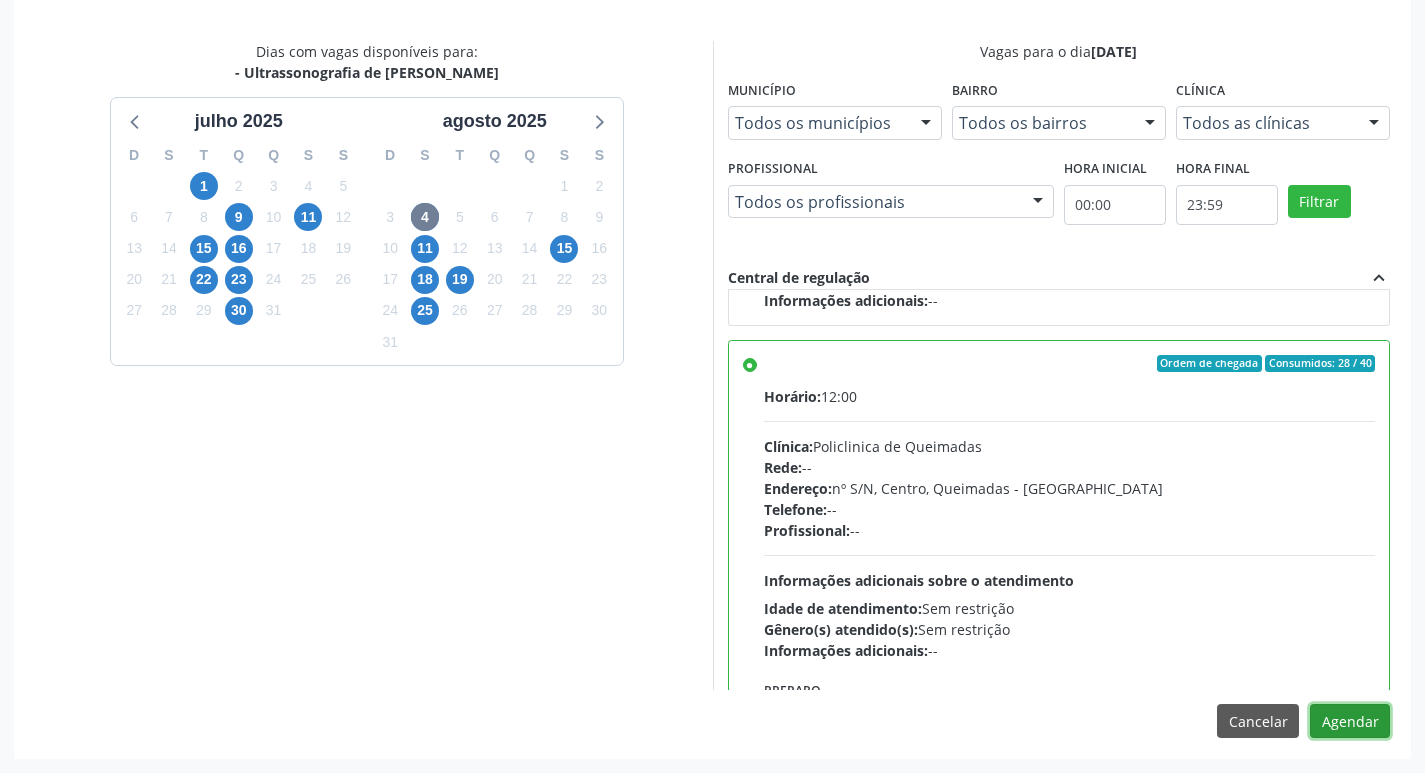click on "Agendar" at bounding box center (1350, 721) 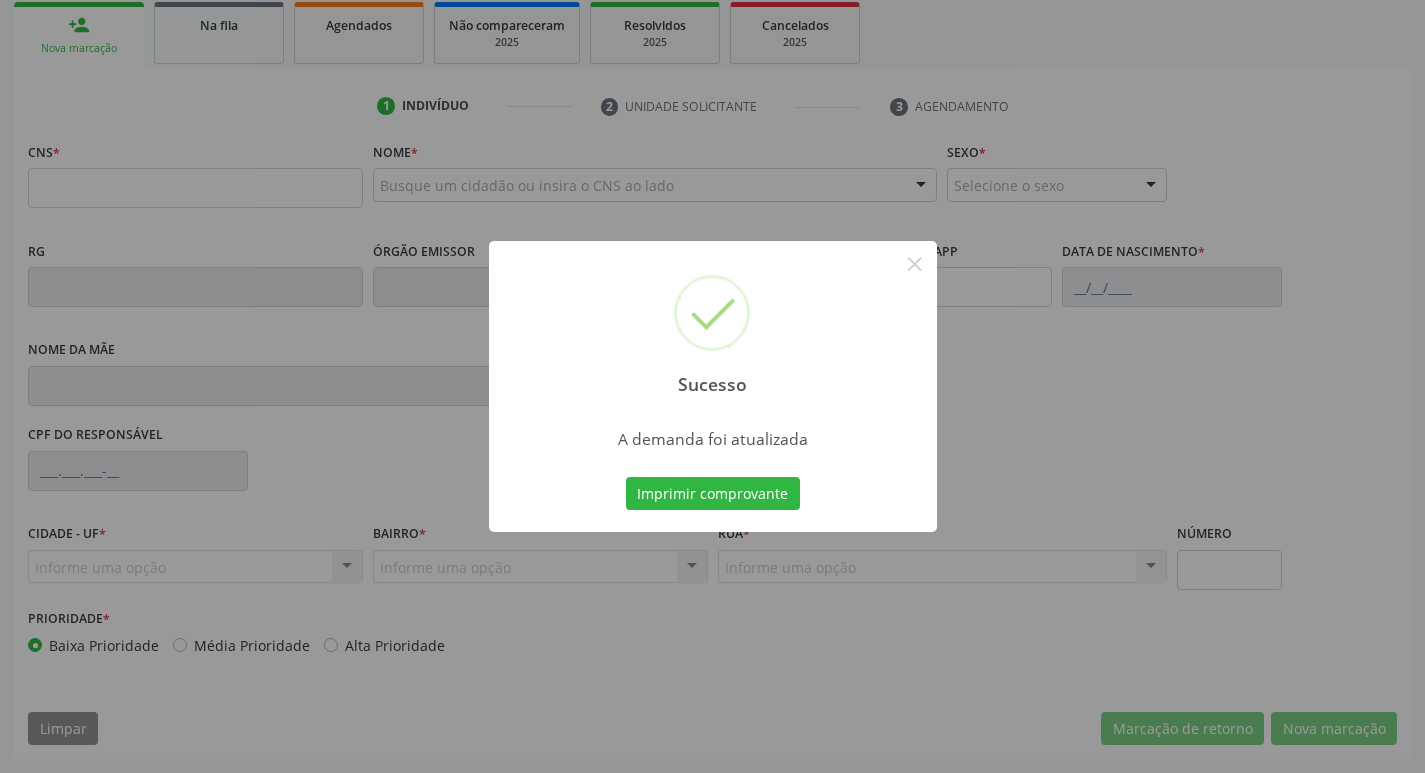 scroll, scrollTop: 297, scrollLeft: 0, axis: vertical 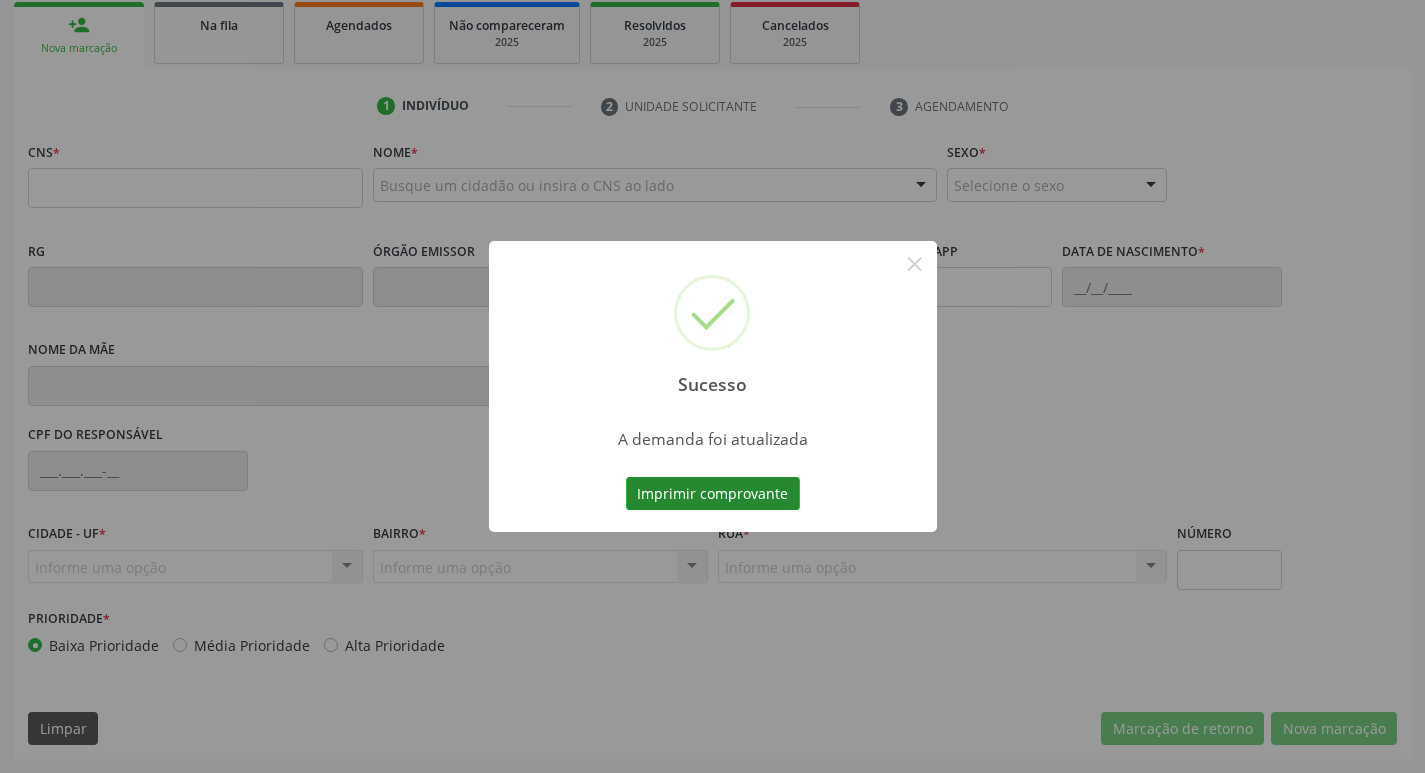 click on "Imprimir comprovante" at bounding box center [713, 494] 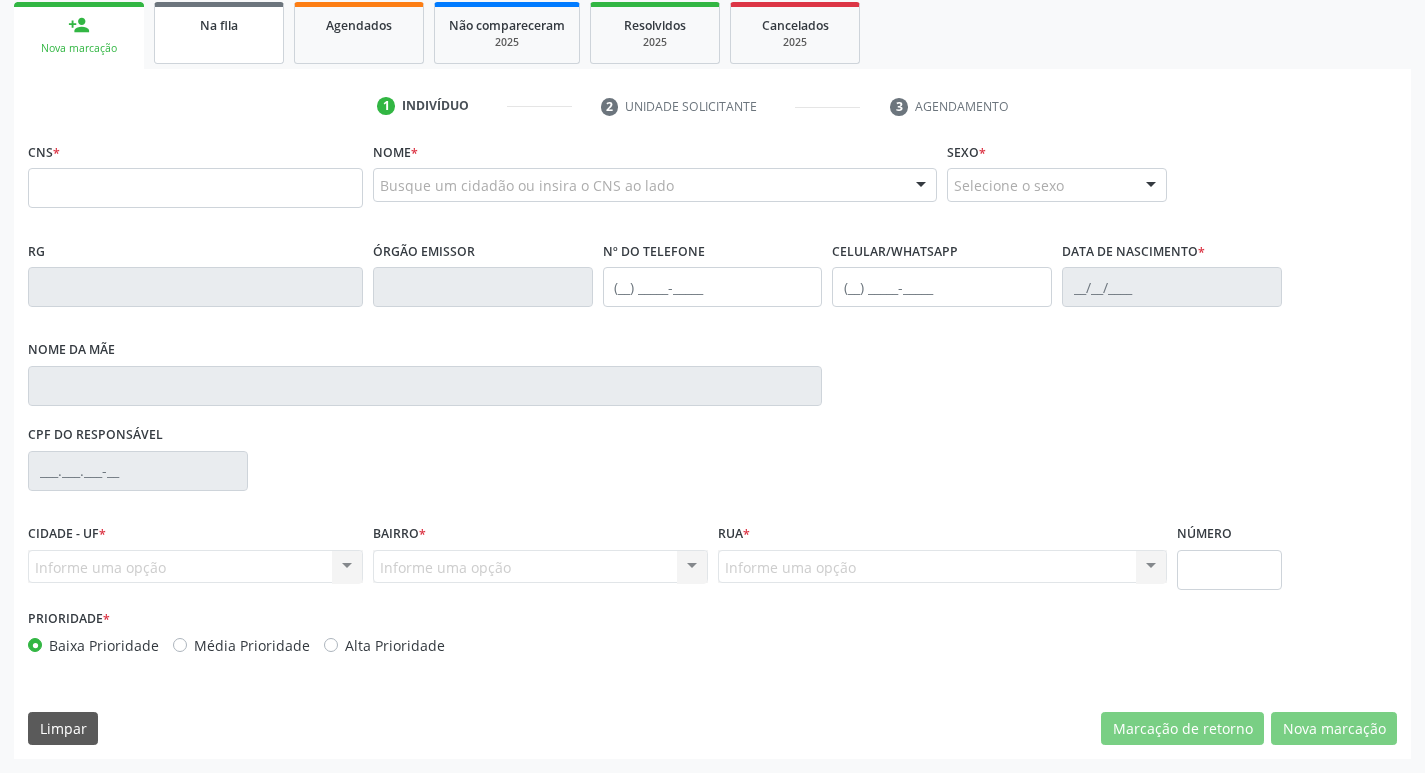 click on "Na fila" at bounding box center (219, 24) 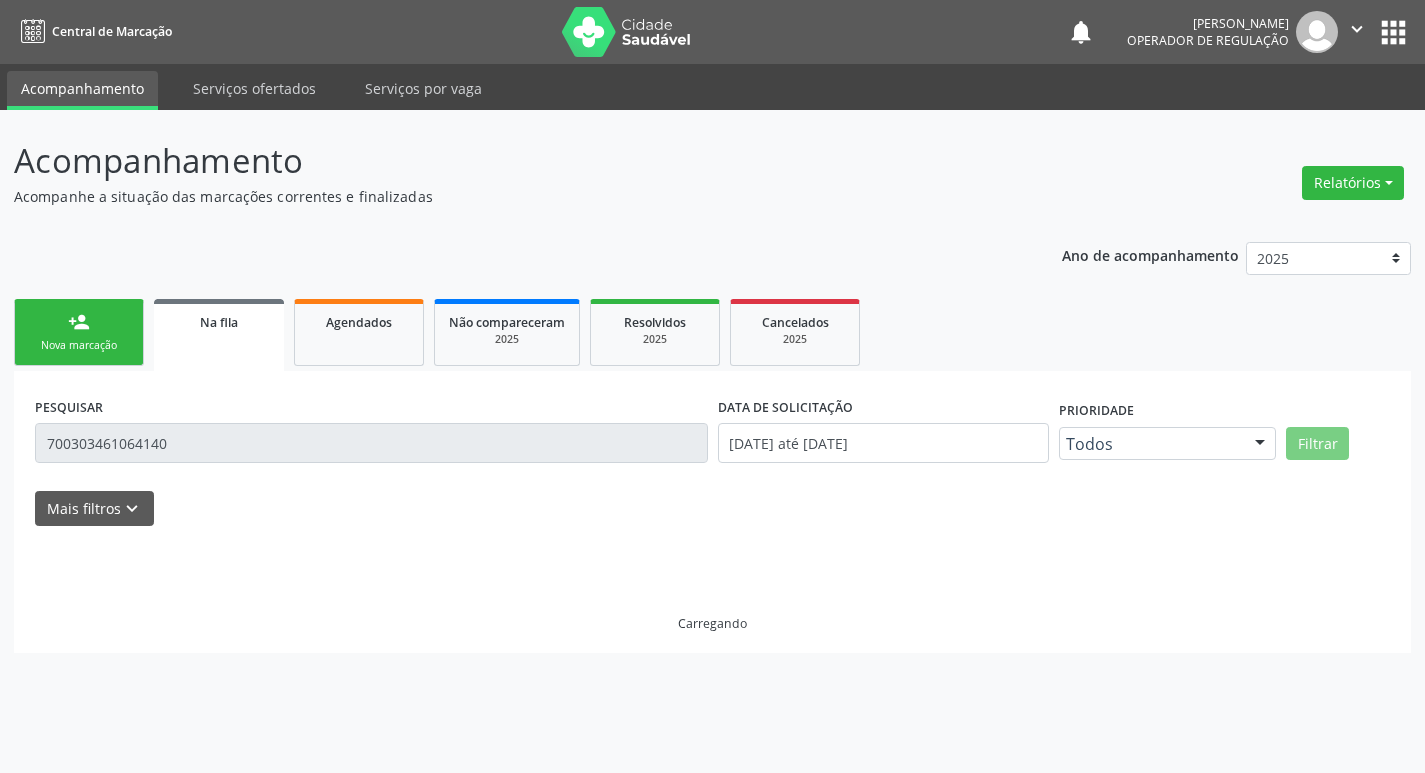 scroll, scrollTop: 0, scrollLeft: 0, axis: both 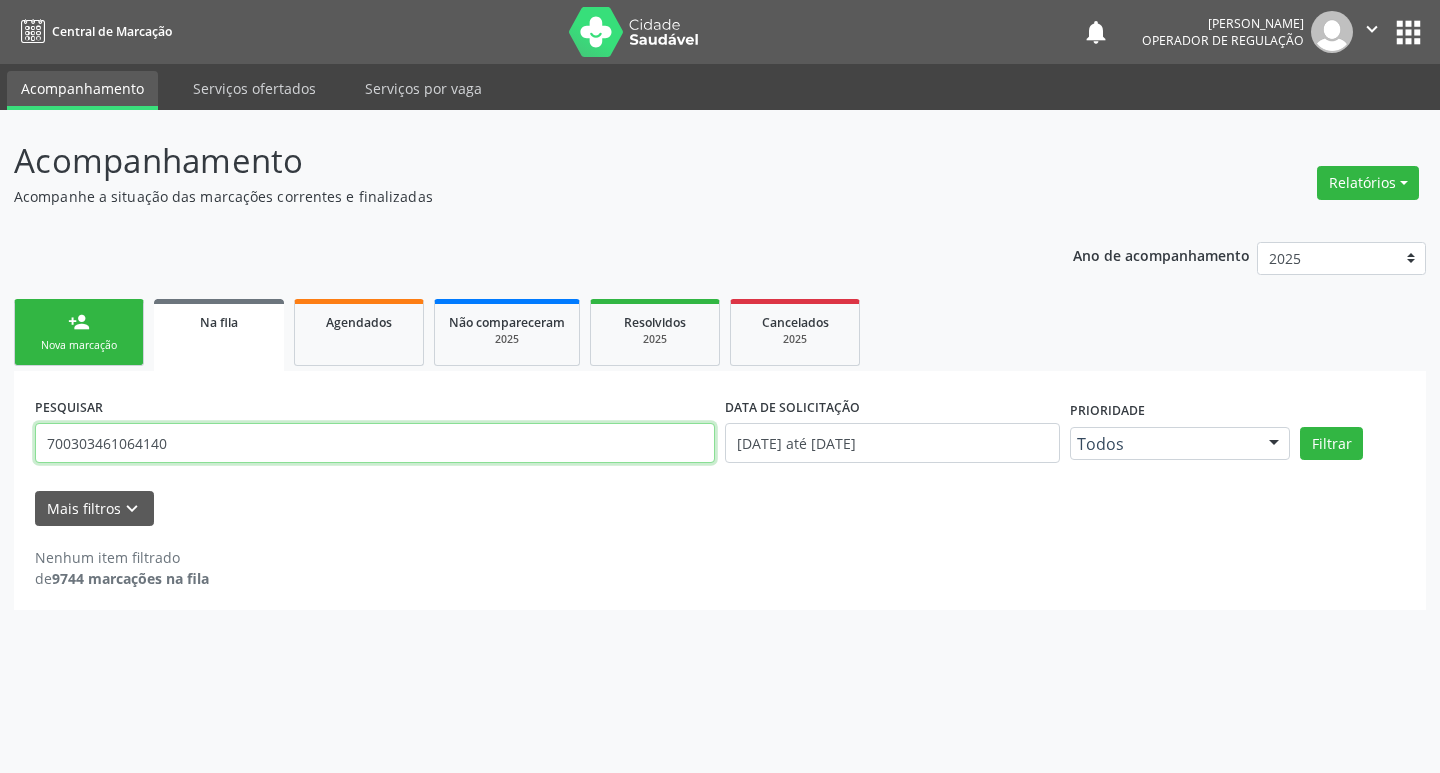 click on "700303461064140" at bounding box center [375, 443] 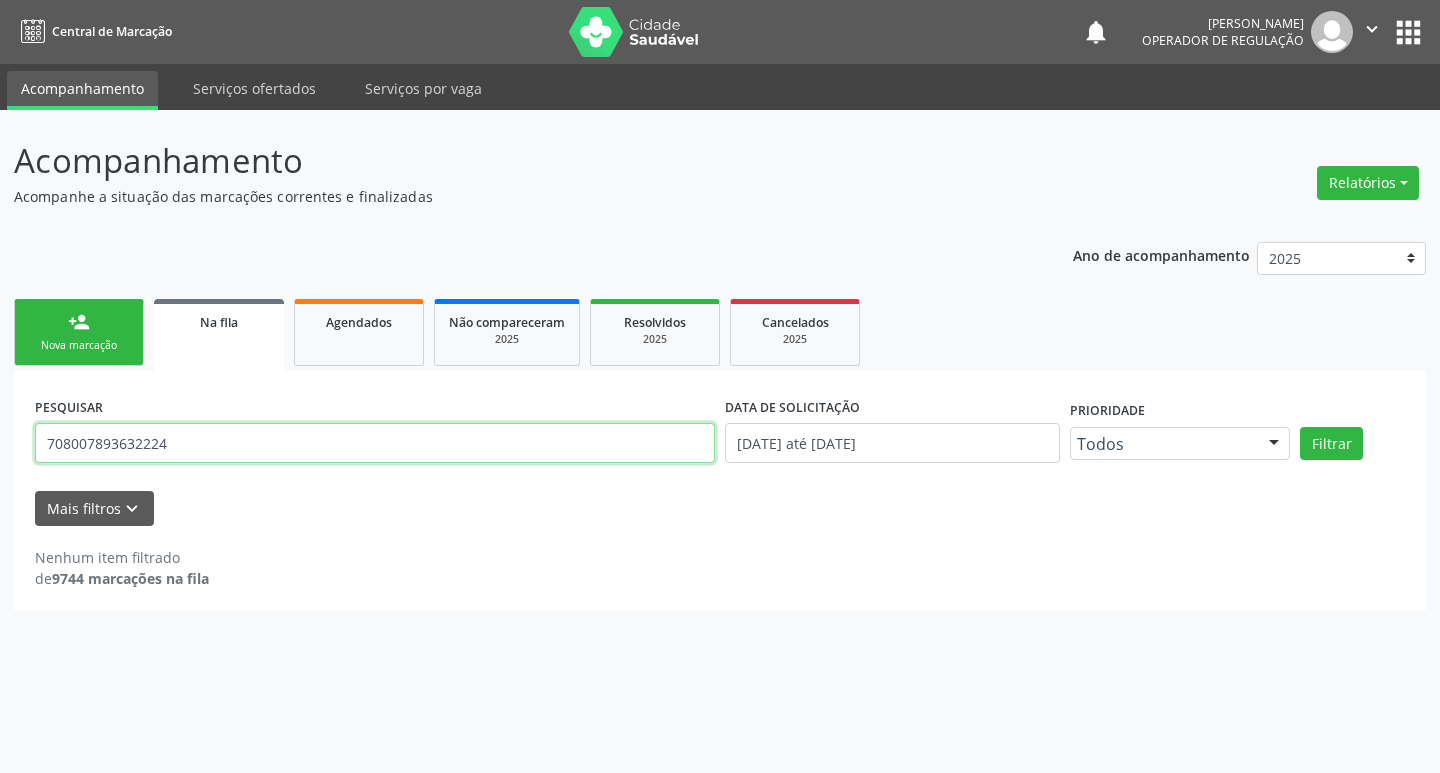 type on "708007893632224" 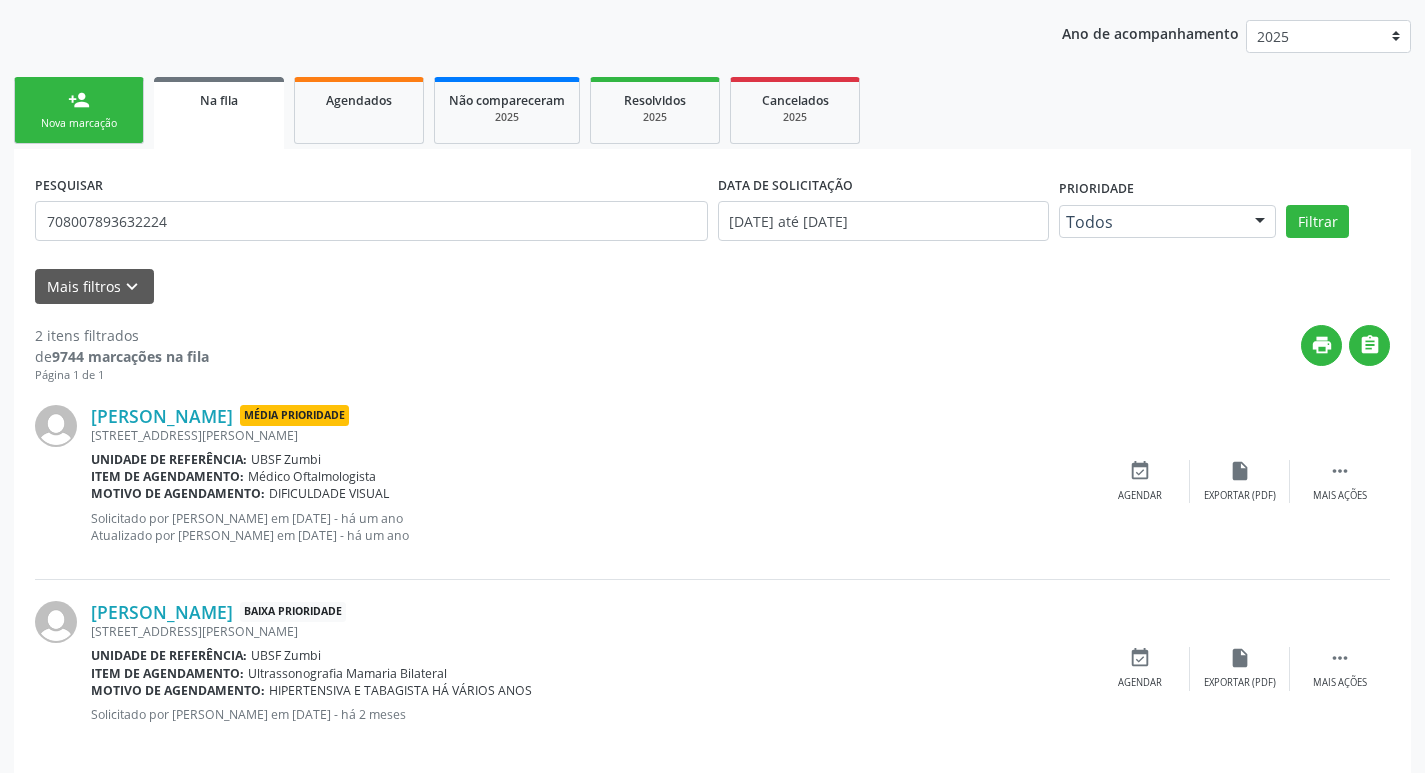 scroll, scrollTop: 242, scrollLeft: 0, axis: vertical 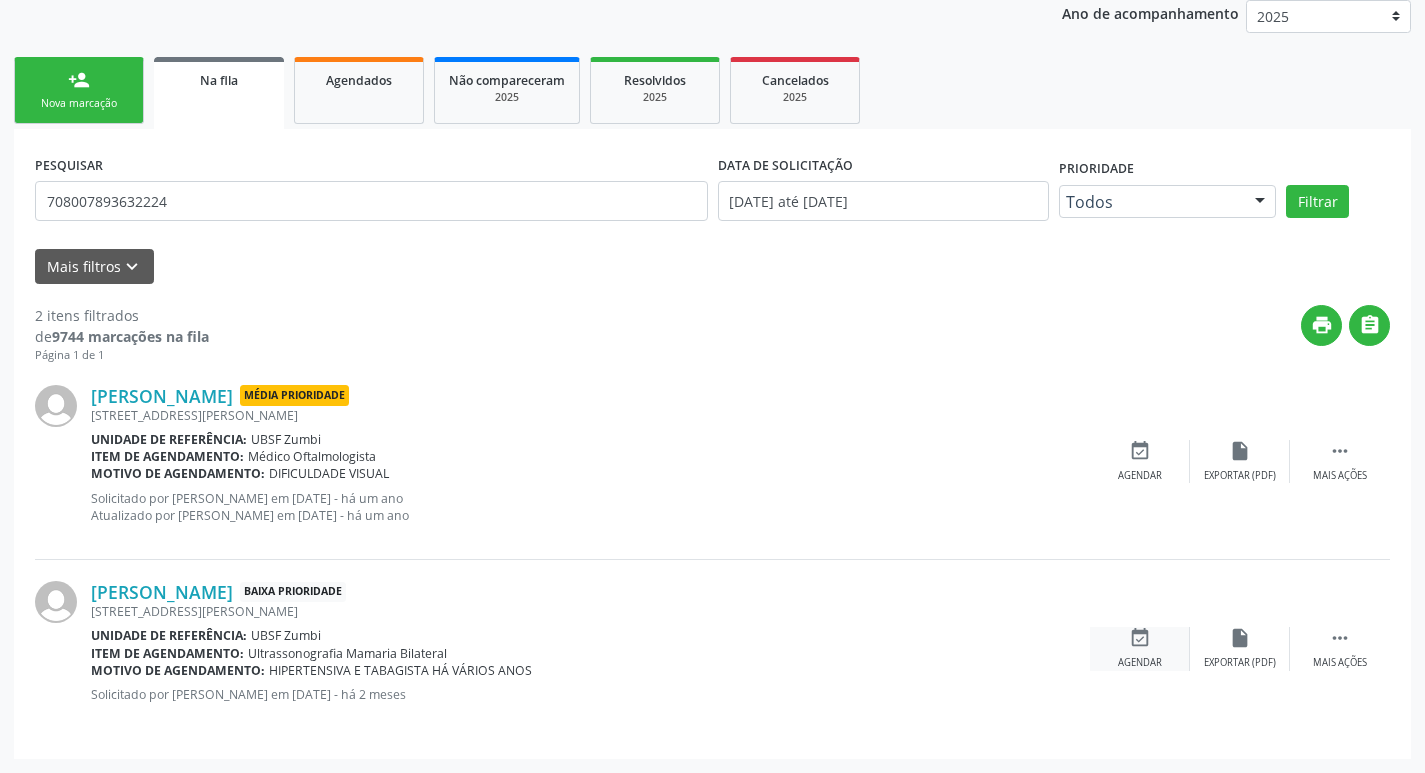click on "event_available" at bounding box center (1140, 638) 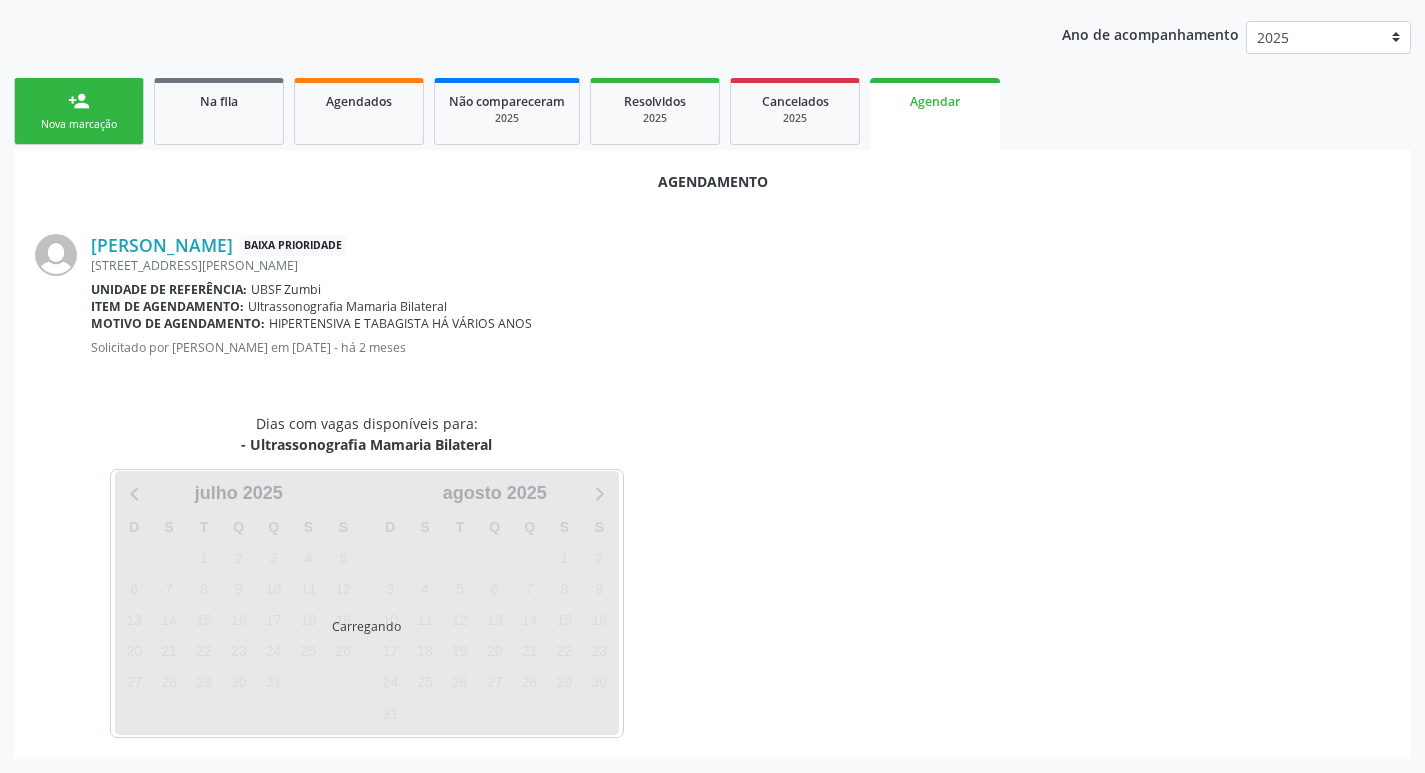 scroll, scrollTop: 242, scrollLeft: 0, axis: vertical 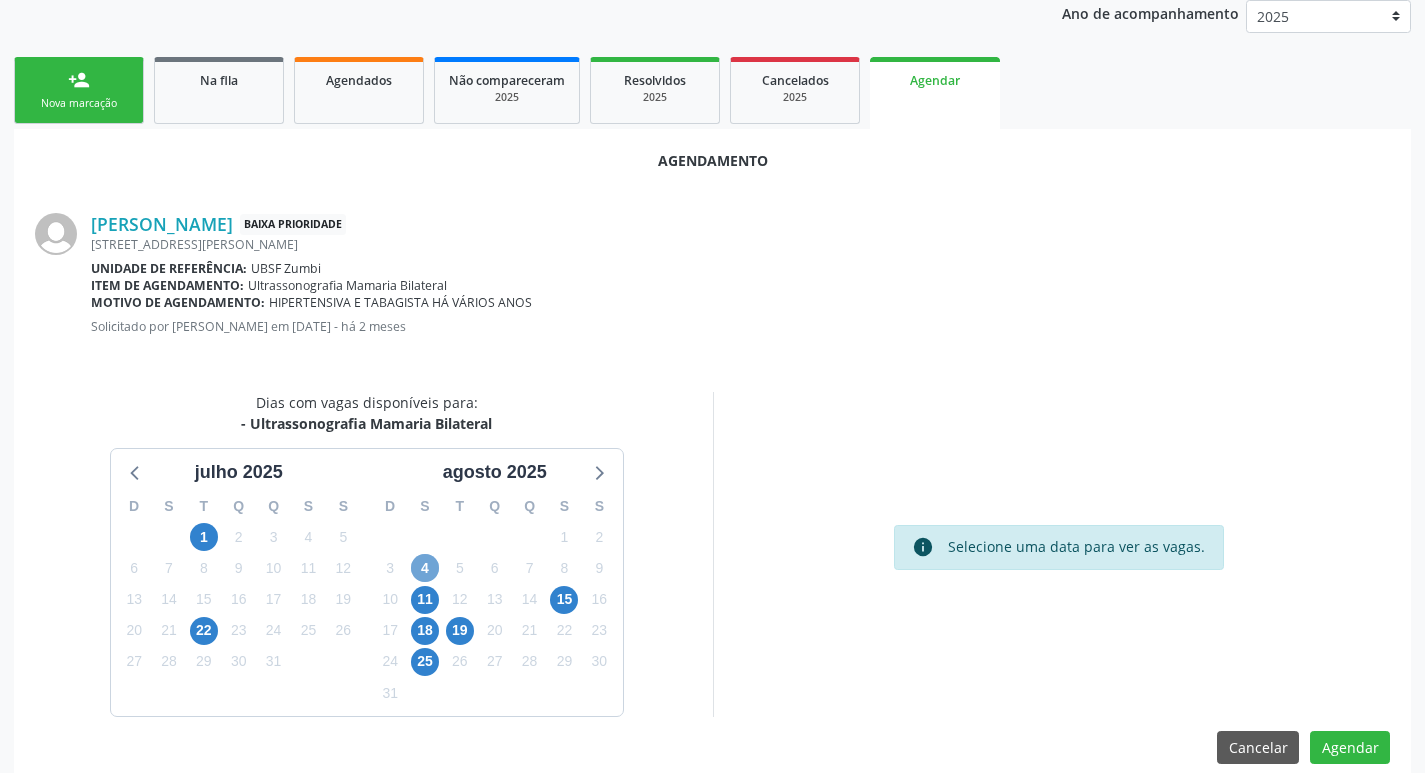 click on "4" at bounding box center (425, 568) 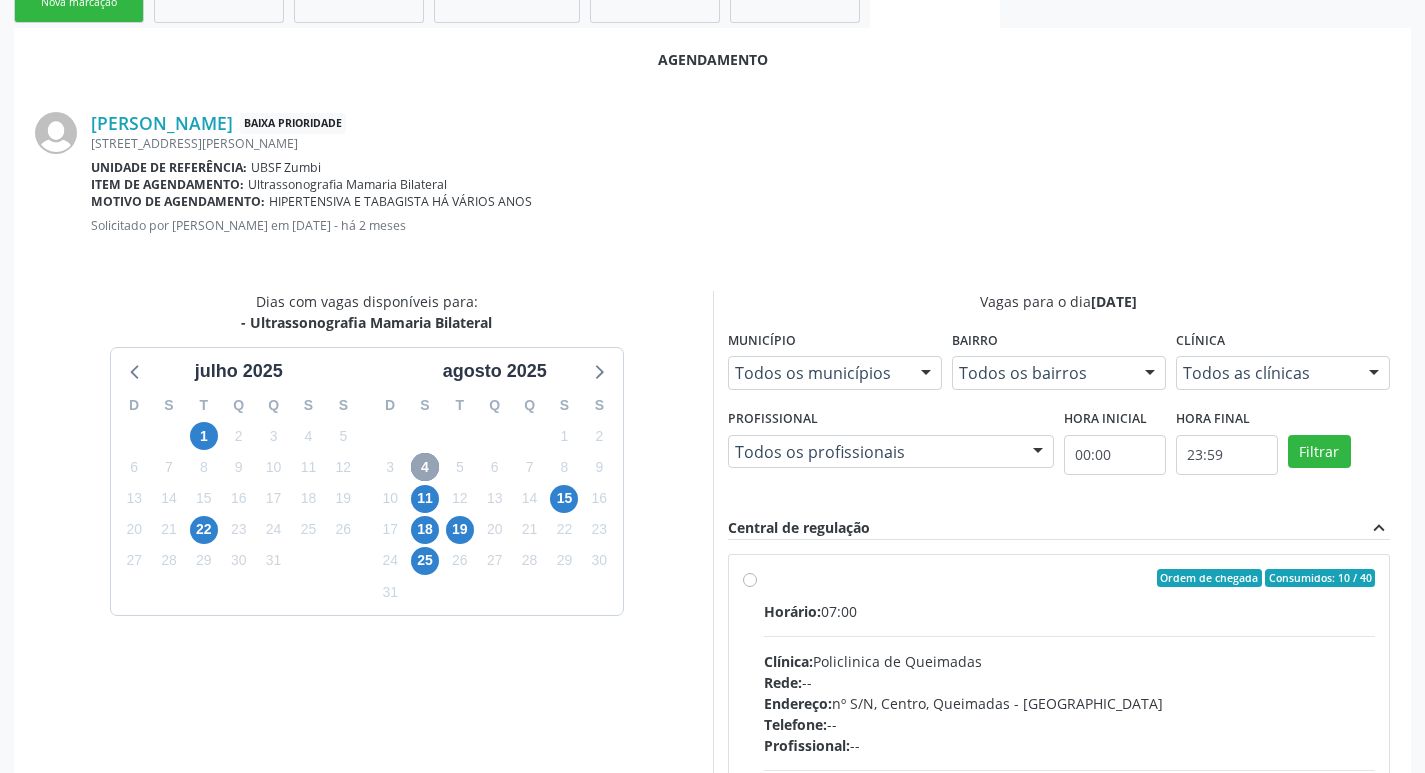 scroll, scrollTop: 542, scrollLeft: 0, axis: vertical 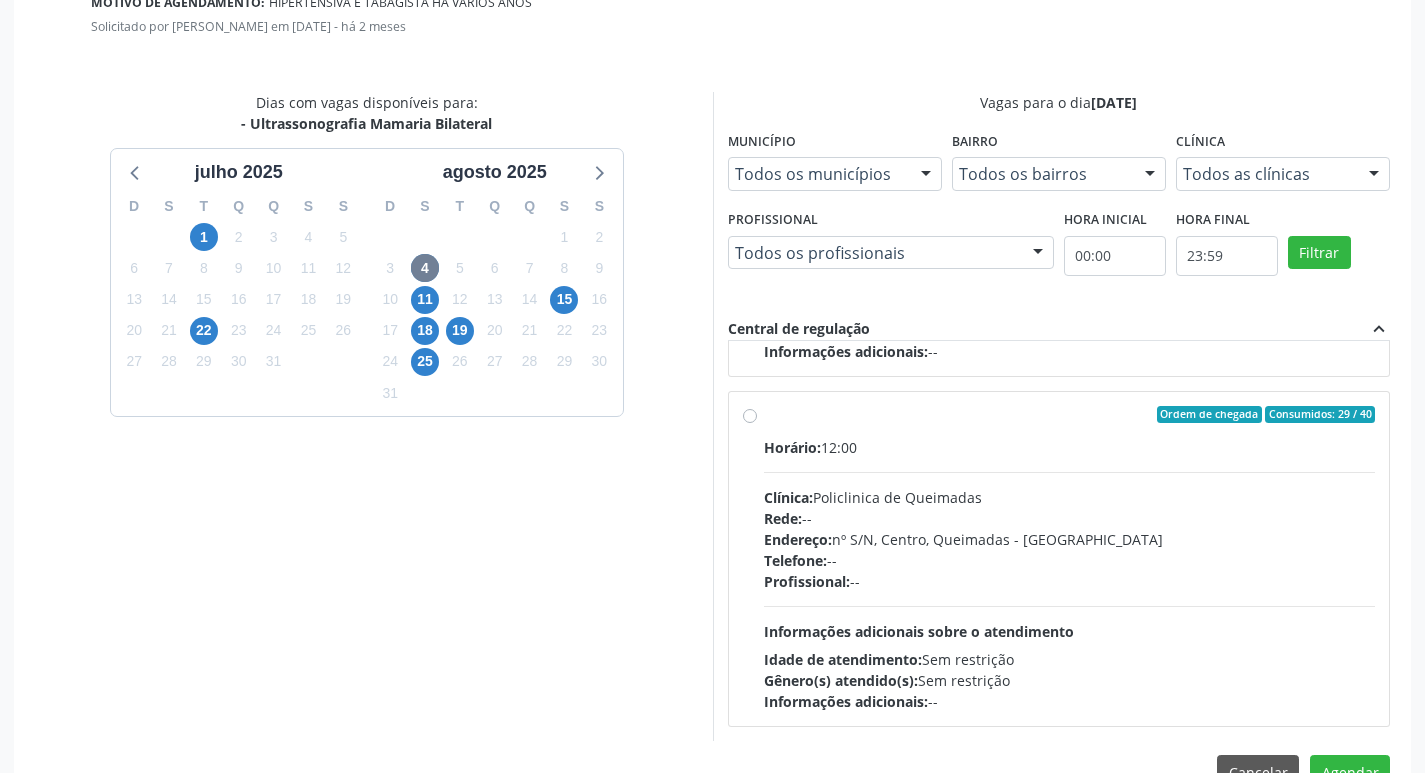 click on "Gênero(s) atendido(s):
Sem restrição" at bounding box center [1070, 680] 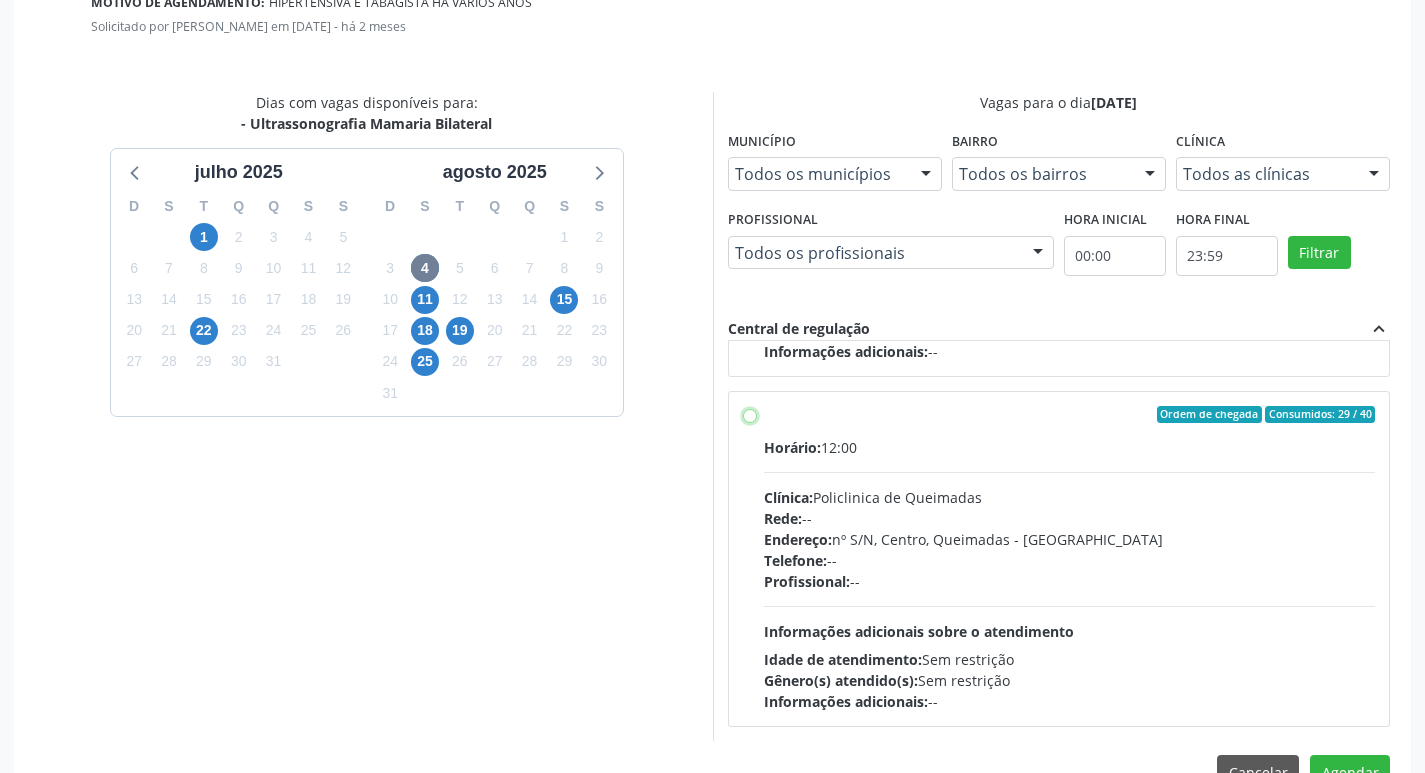 click on "Ordem de chegada
Consumidos: 29 / 40
Horário:   12:00
Clínica:  Policlinica de Queimadas
Rede:
--
Endereço:   nº S/N, Centro, Queimadas - PB
Telefone:   --
Profissional:
--
Informações adicionais sobre o atendimento
Idade de atendimento:
Sem restrição
Gênero(s) atendido(s):
Sem restrição
Informações adicionais:
--" at bounding box center [750, 415] 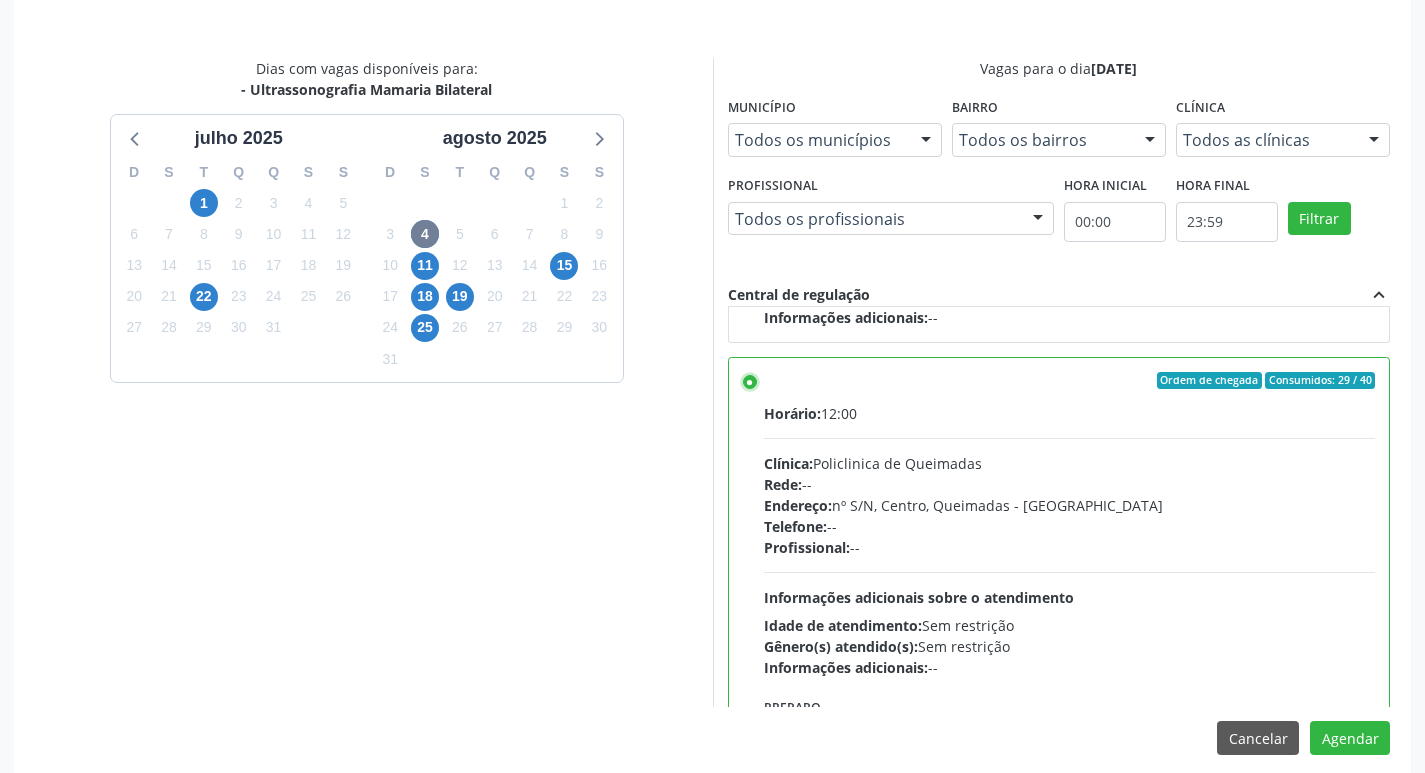 scroll, scrollTop: 593, scrollLeft: 0, axis: vertical 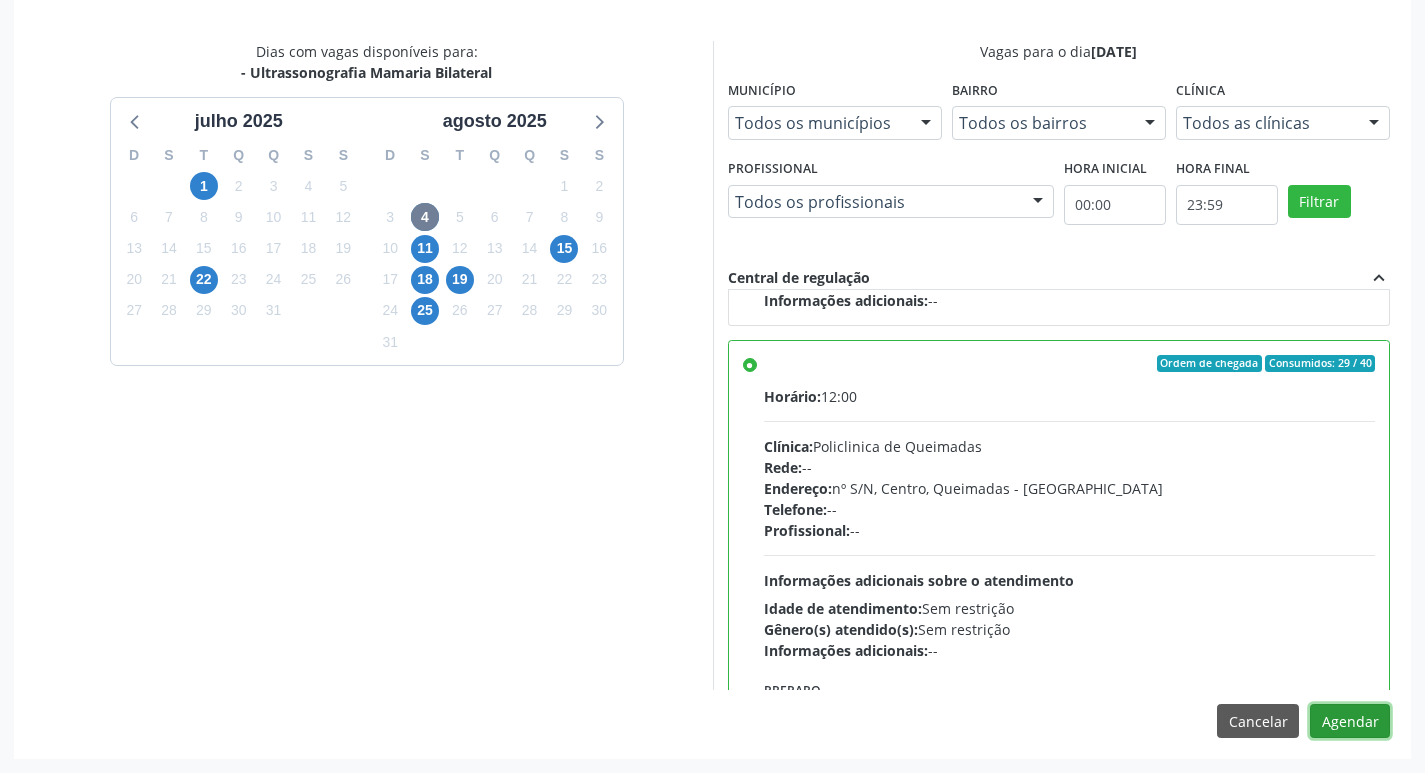 click on "Agendar" at bounding box center [1350, 721] 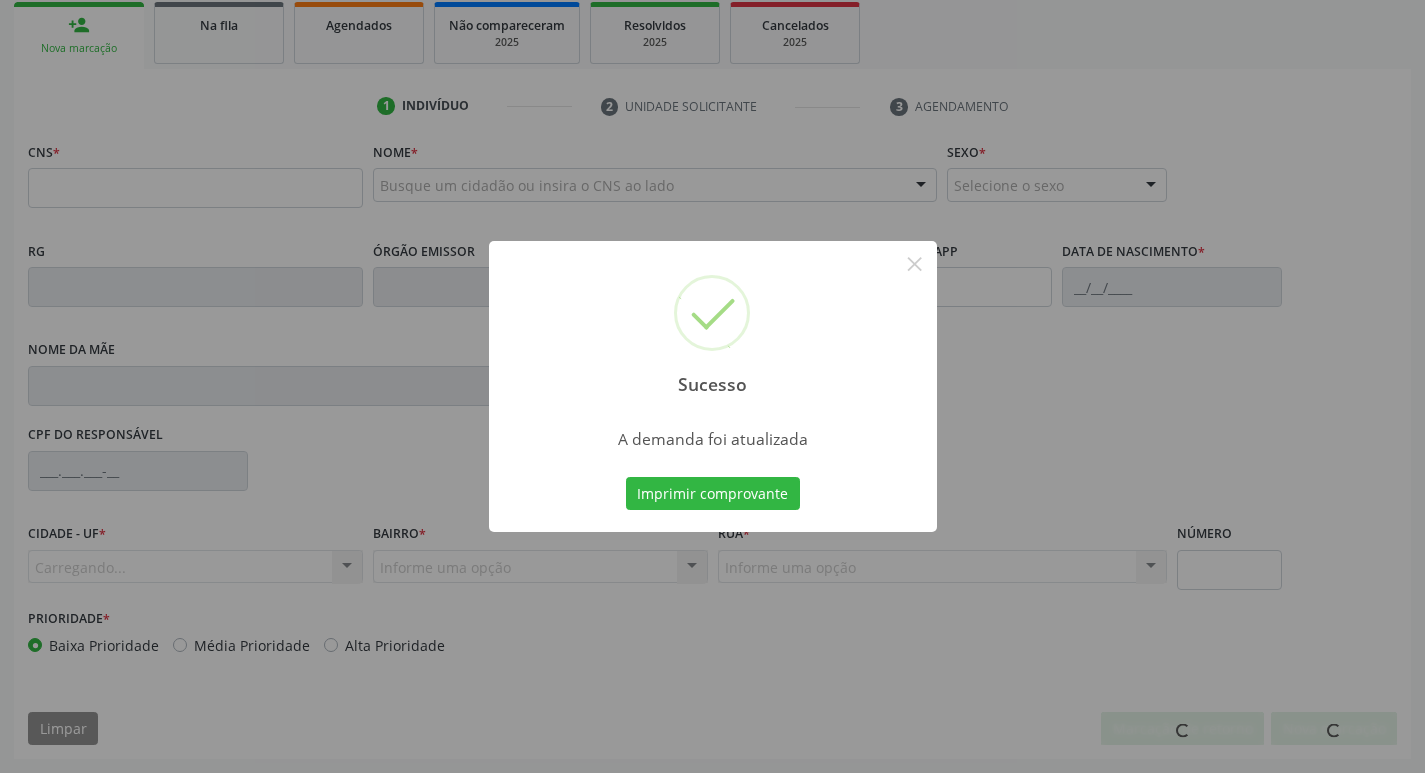 scroll, scrollTop: 297, scrollLeft: 0, axis: vertical 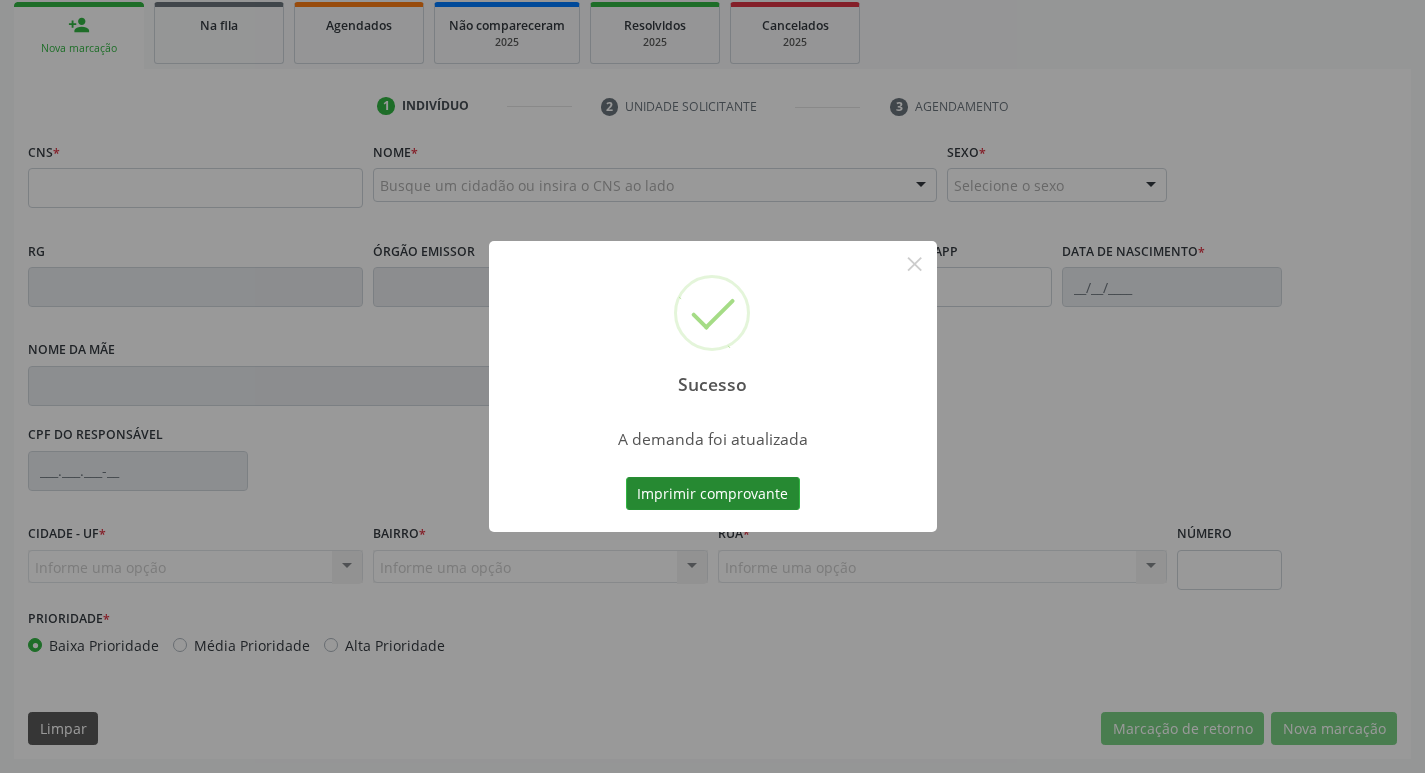 click on "Imprimir comprovante" at bounding box center (713, 494) 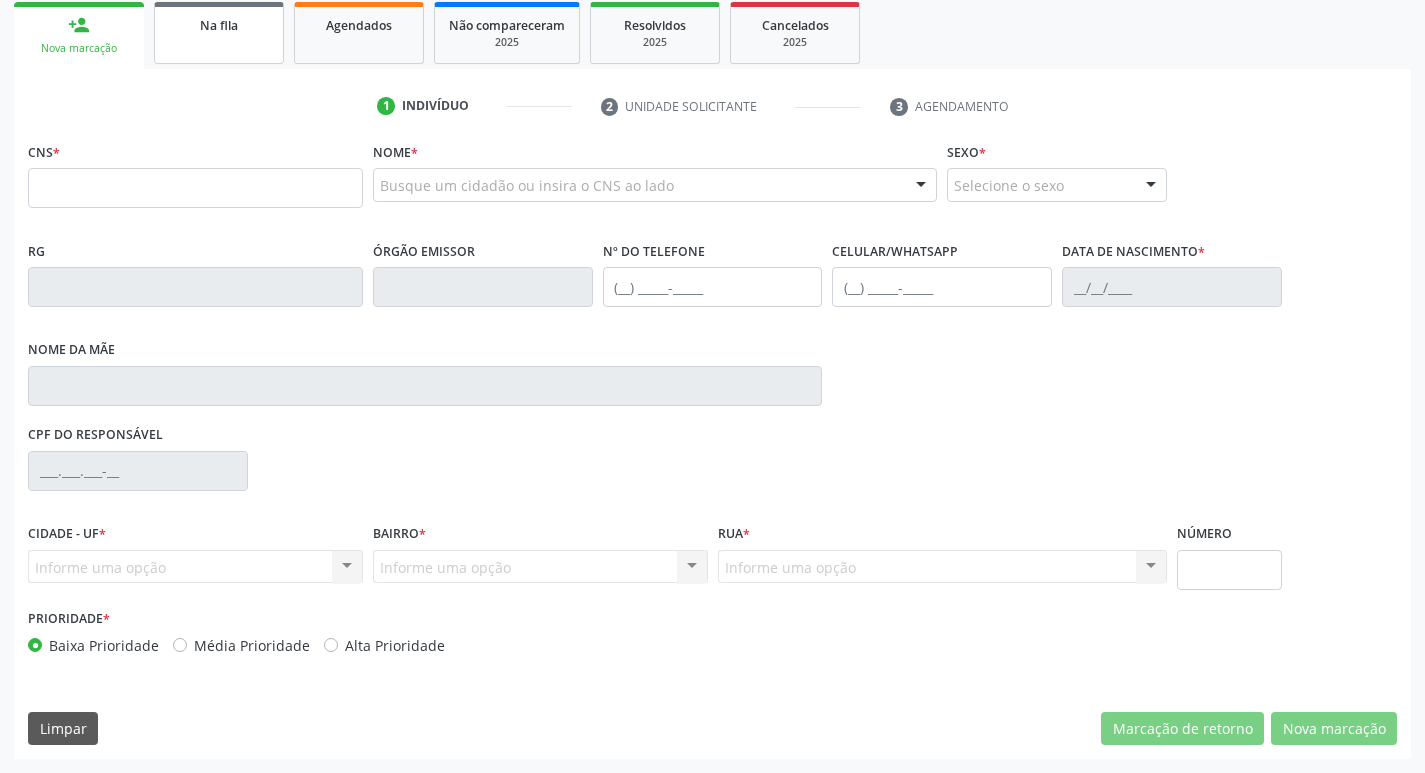 click on "Na fila" at bounding box center (219, 33) 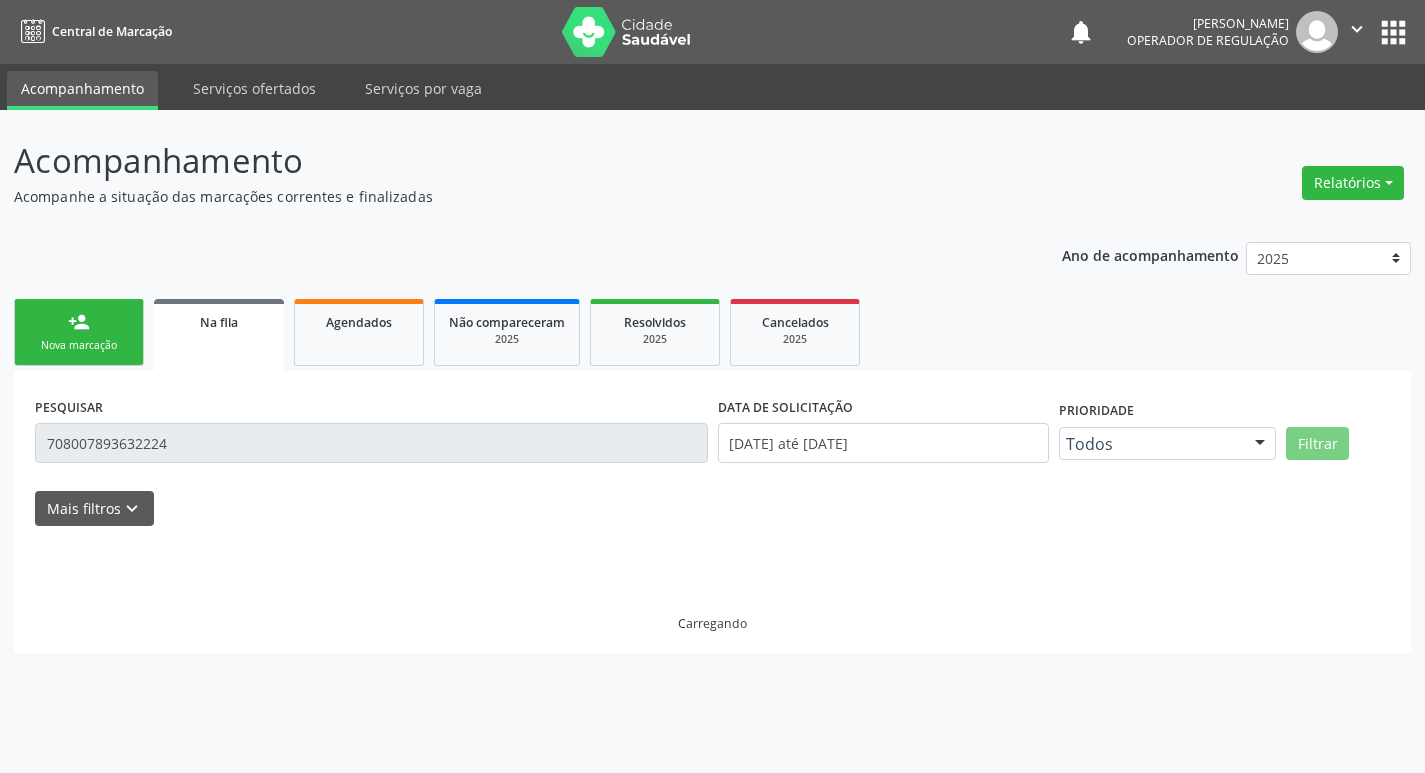 scroll, scrollTop: 0, scrollLeft: 0, axis: both 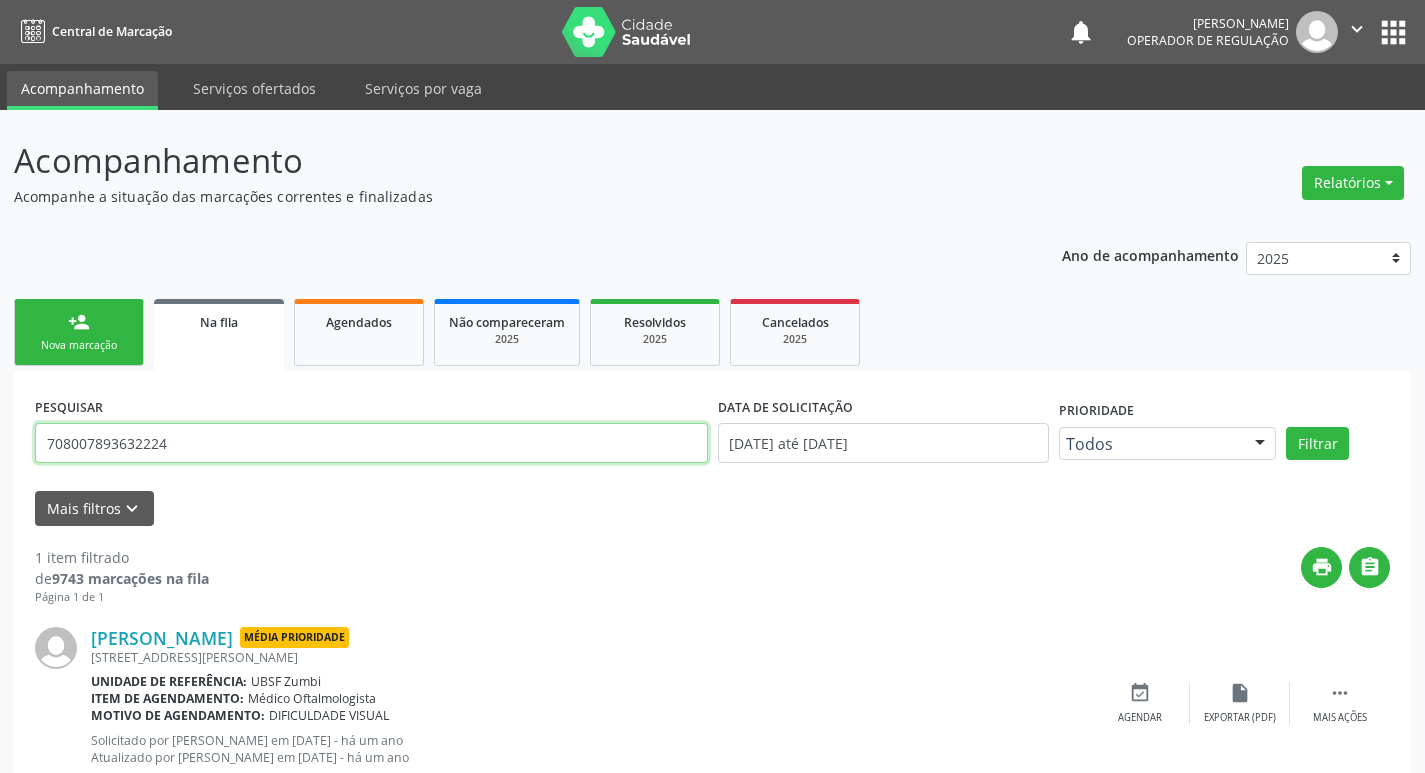 click on "708007893632224" at bounding box center (371, 443) 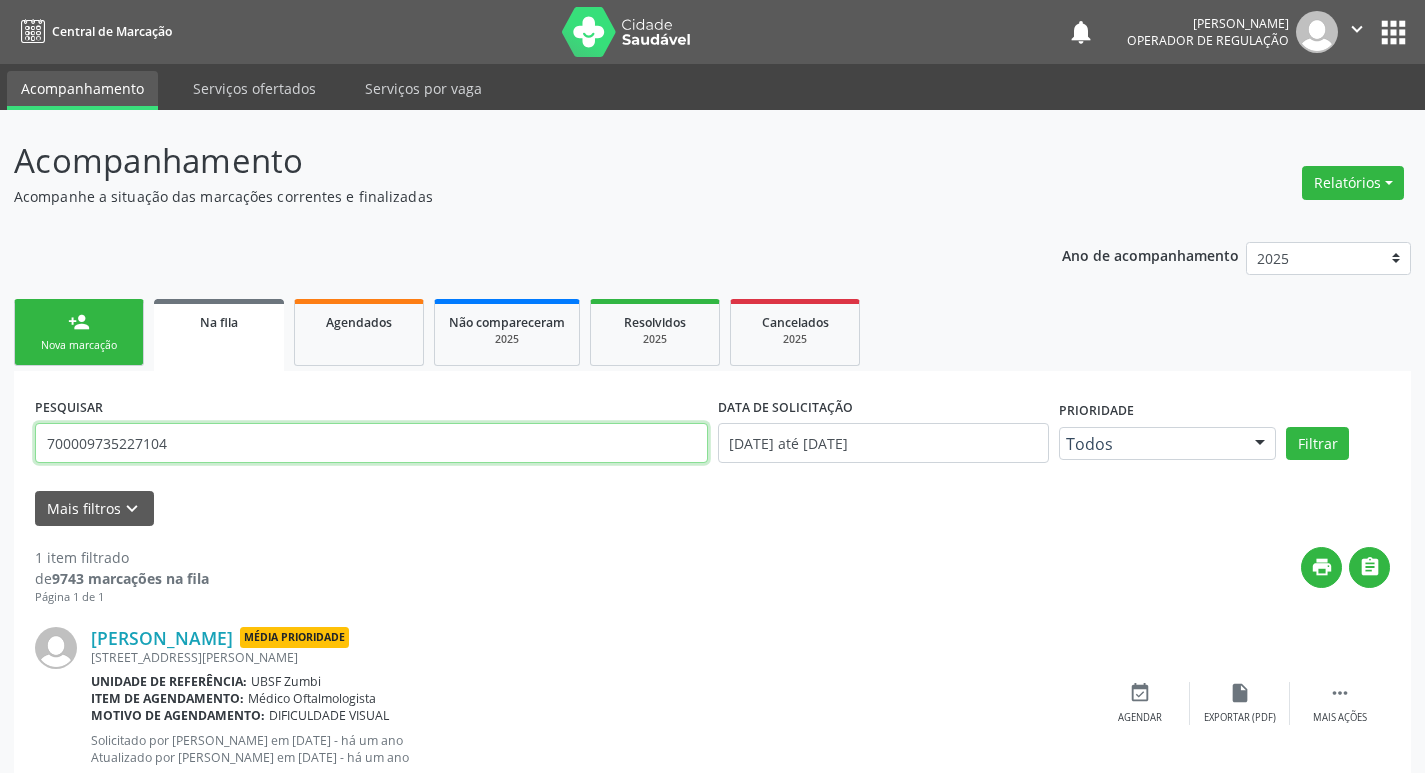 type on "700009735227104" 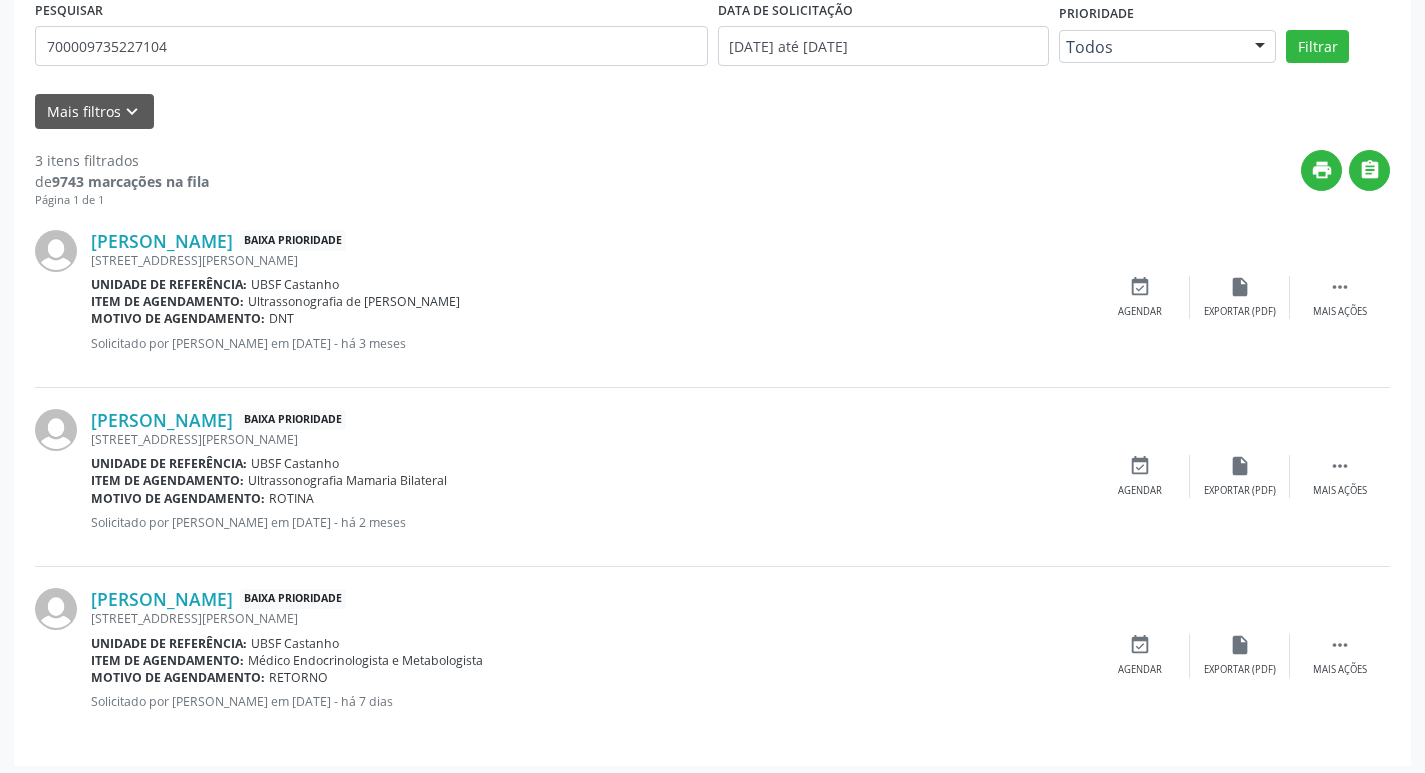 scroll, scrollTop: 404, scrollLeft: 0, axis: vertical 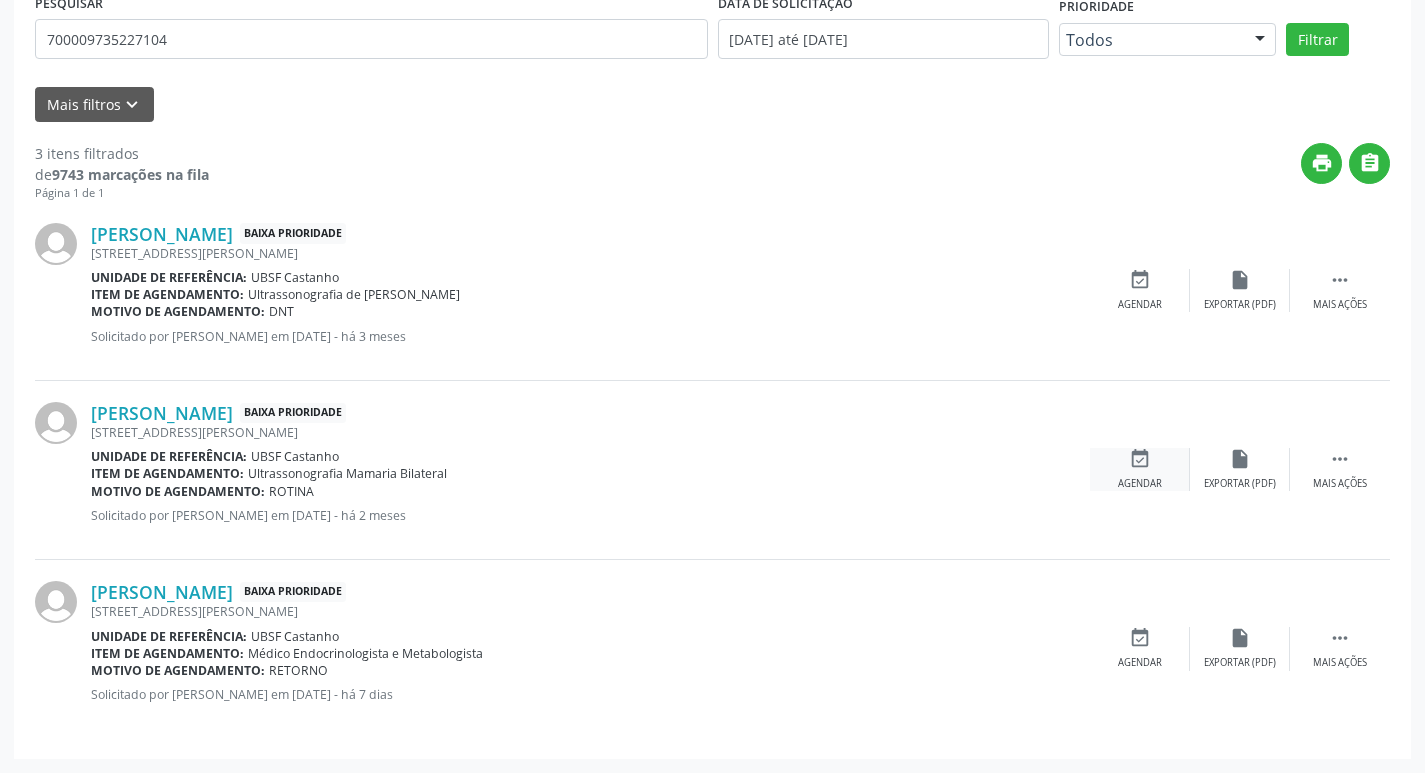 click on "event_available
Agendar" at bounding box center [1140, 469] 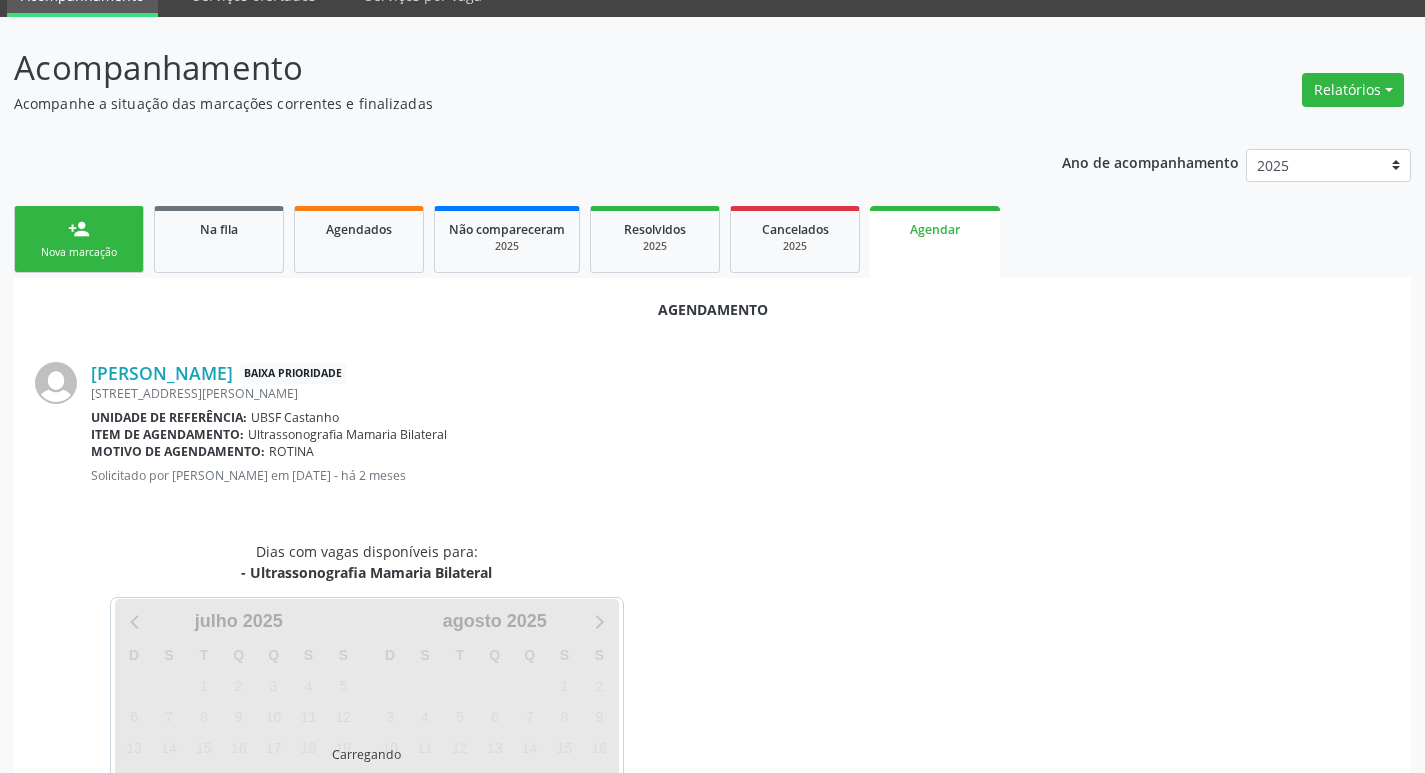 scroll, scrollTop: 221, scrollLeft: 0, axis: vertical 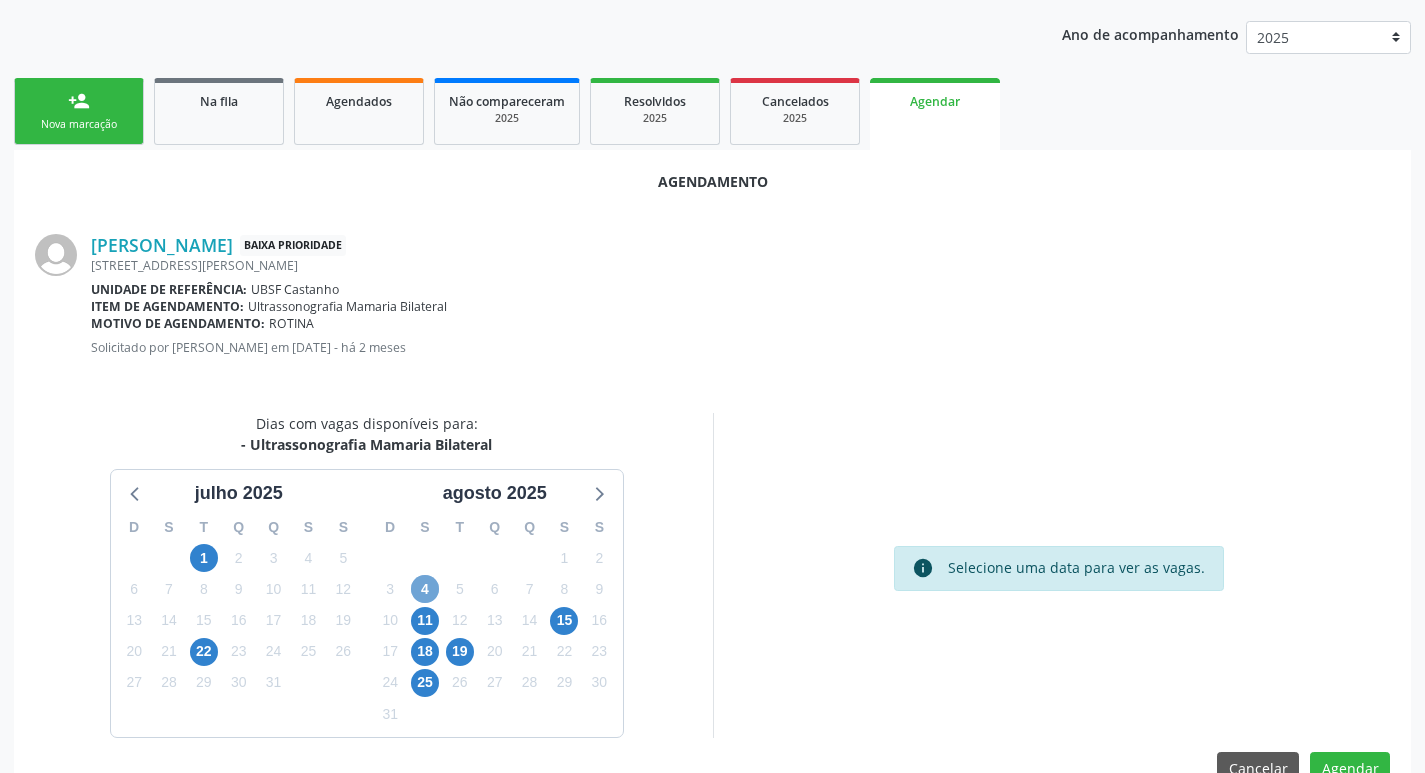 click on "4" at bounding box center [425, 589] 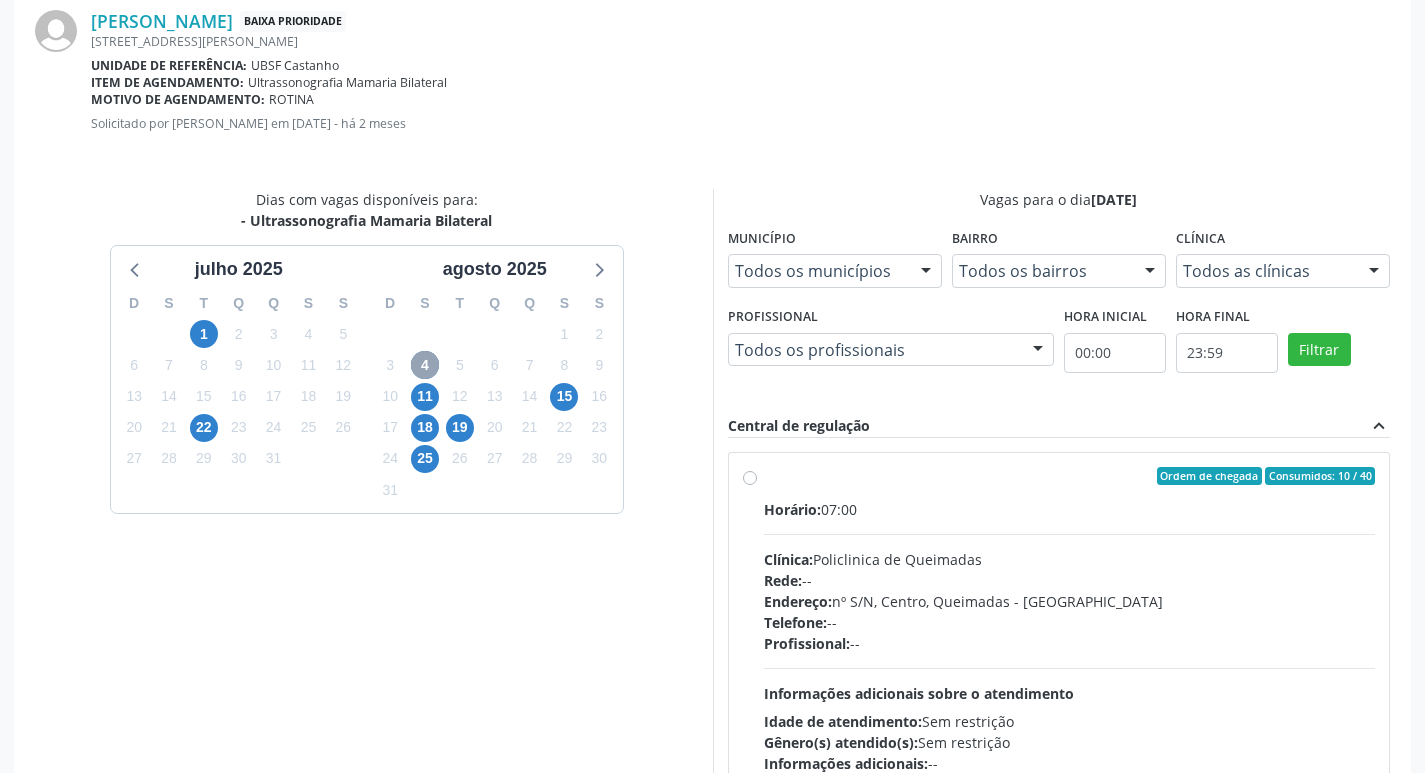 scroll, scrollTop: 593, scrollLeft: 0, axis: vertical 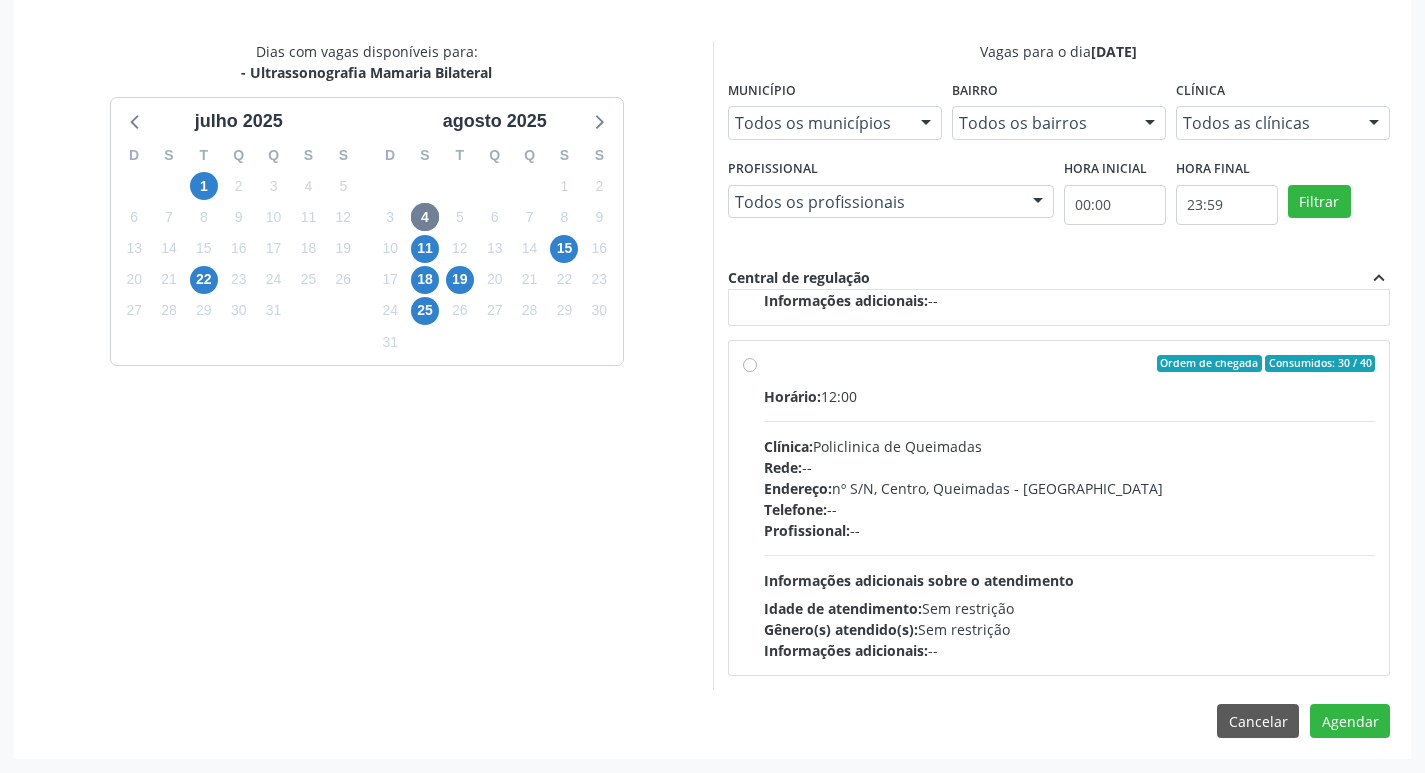 click on "Horário:   12:00
Clínica:  Policlinica de Queimadas
Rede:
--
Endereço:   nº S/N, Centro, Queimadas - PB
Telefone:   --
Profissional:
--
Informações adicionais sobre o atendimento
Idade de atendimento:
Sem restrição
Gênero(s) atendido(s):
Sem restrição
Informações adicionais:
--" at bounding box center (1070, 523) 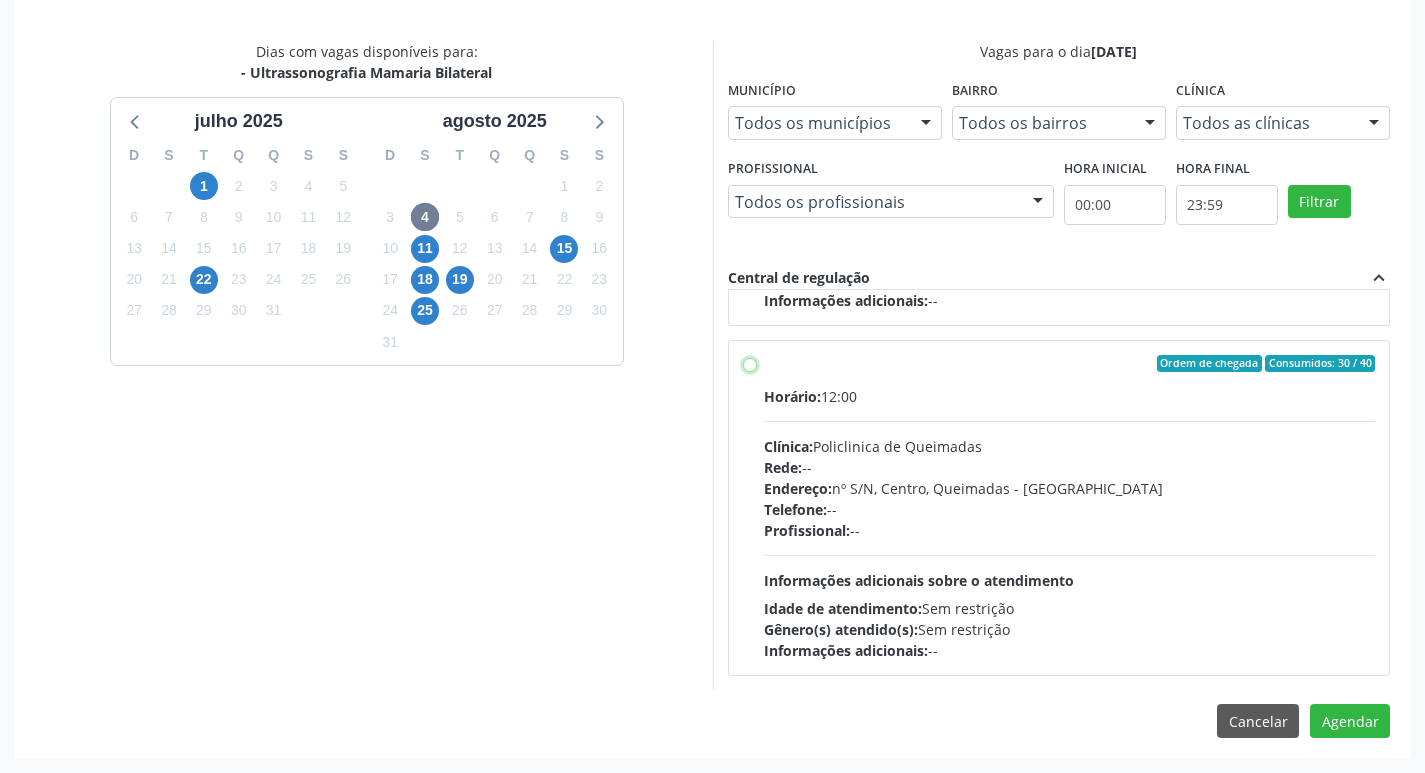 radio on "true" 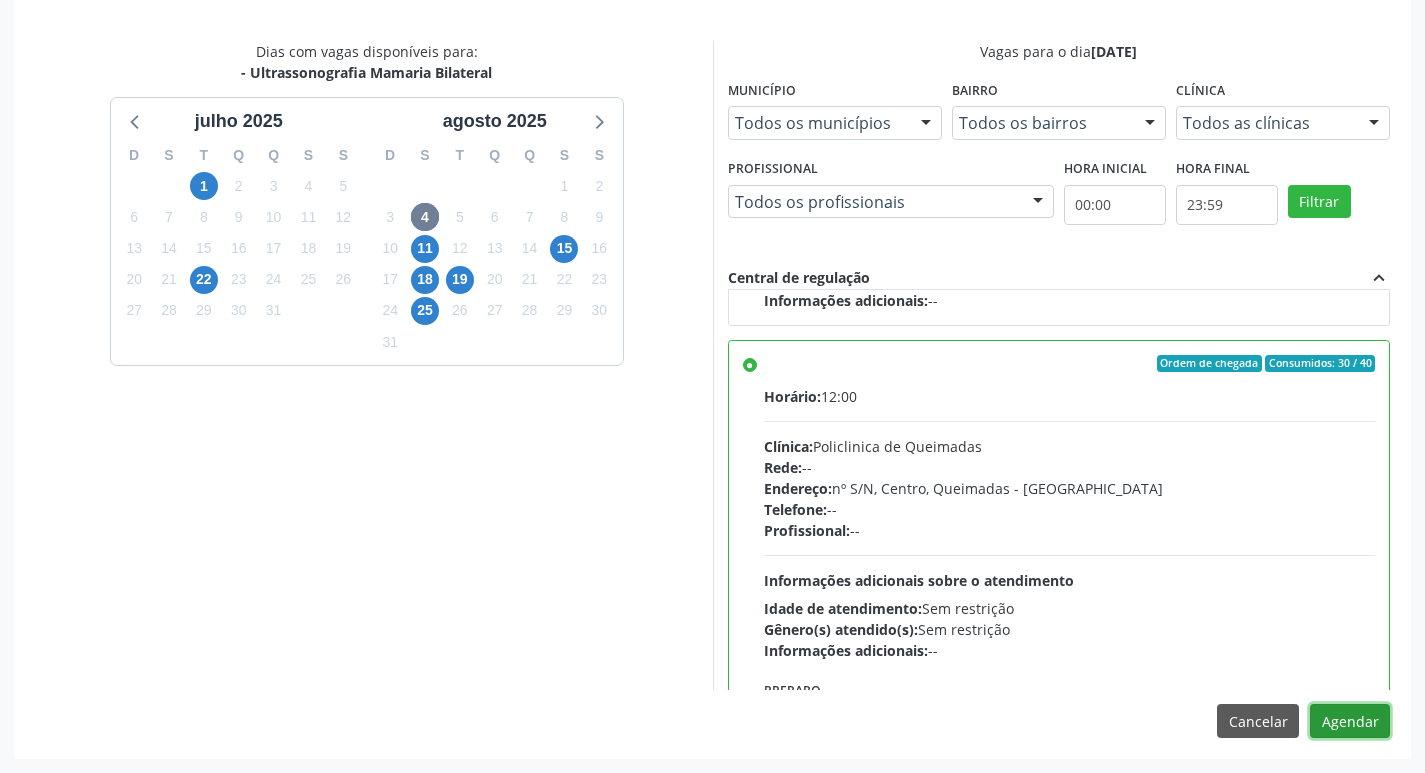 click on "Agendar" at bounding box center [1350, 721] 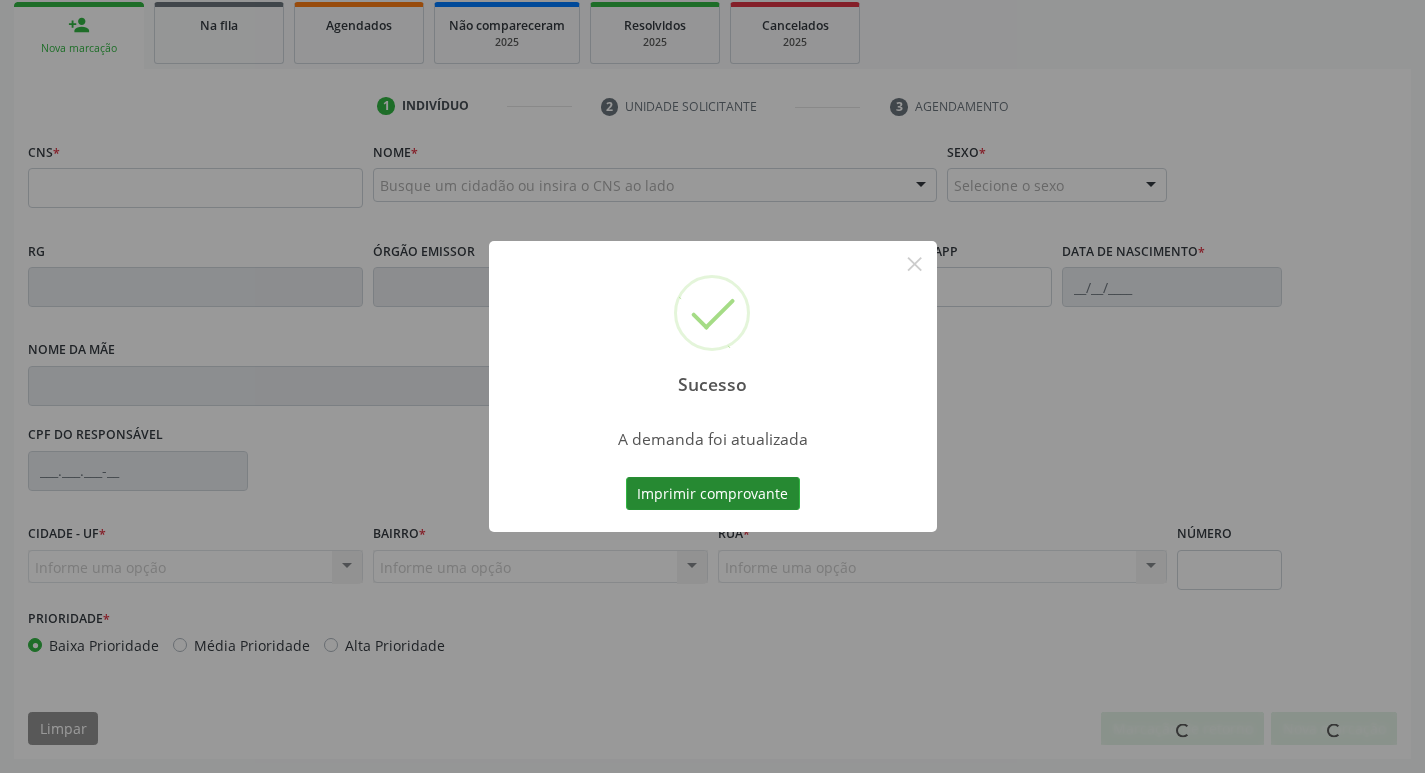 scroll, scrollTop: 297, scrollLeft: 0, axis: vertical 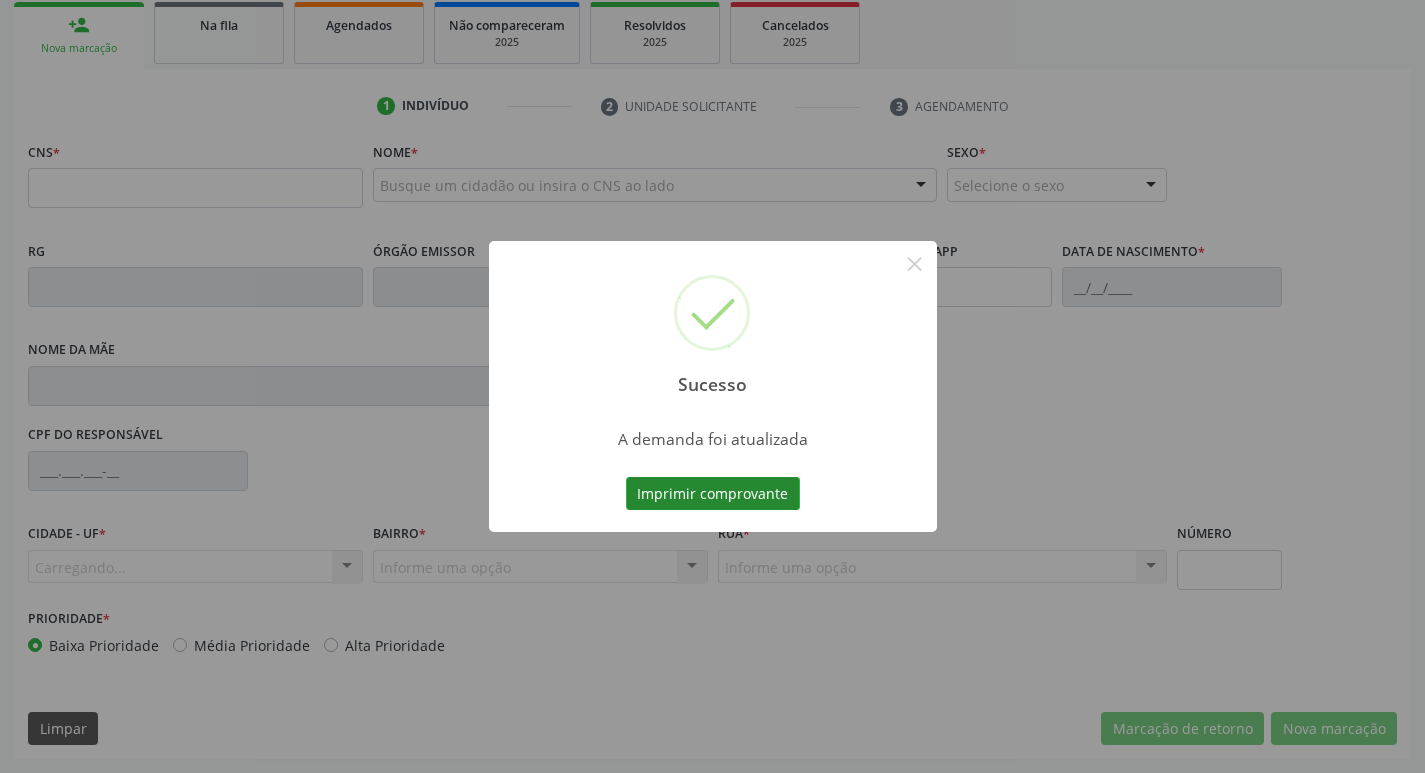 click on "Imprimir comprovante" at bounding box center (713, 494) 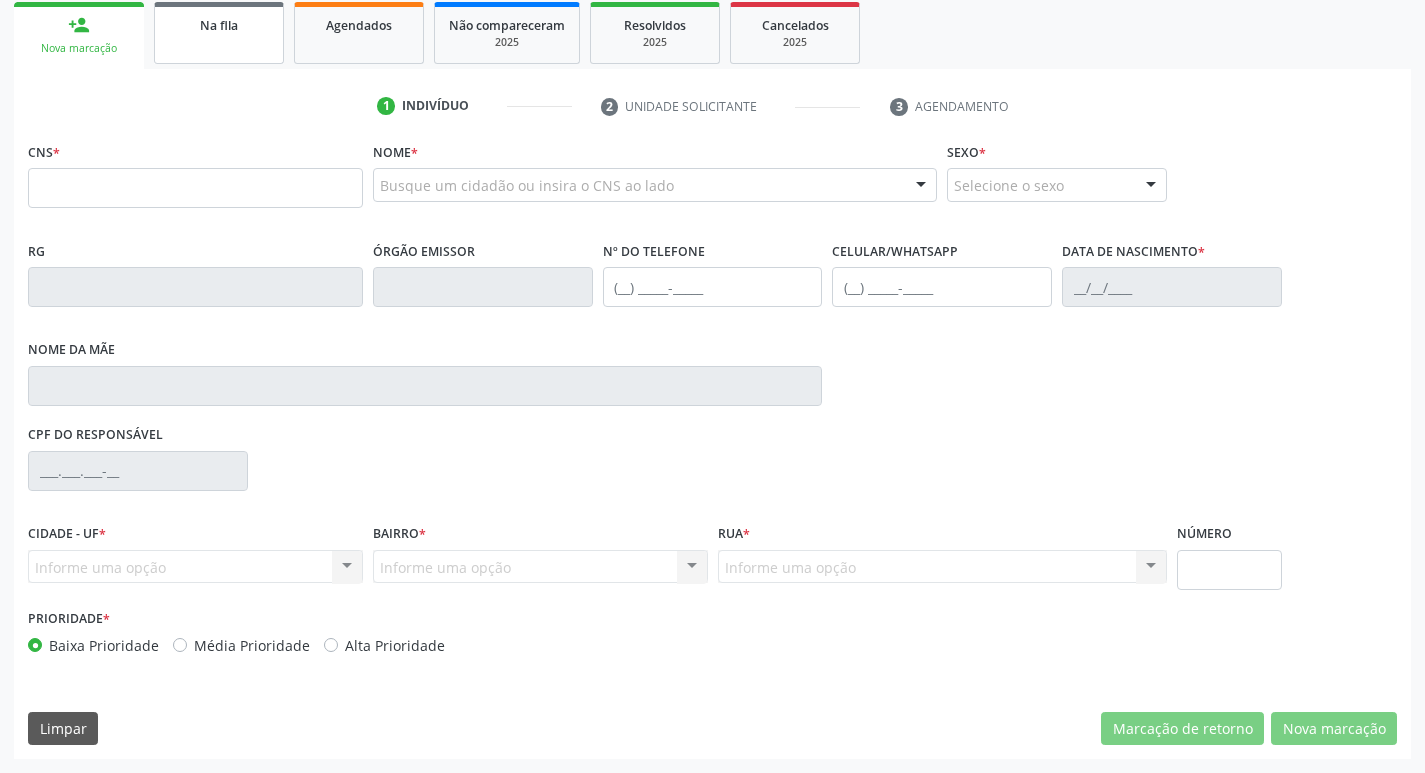click on "Na fila" at bounding box center (219, 33) 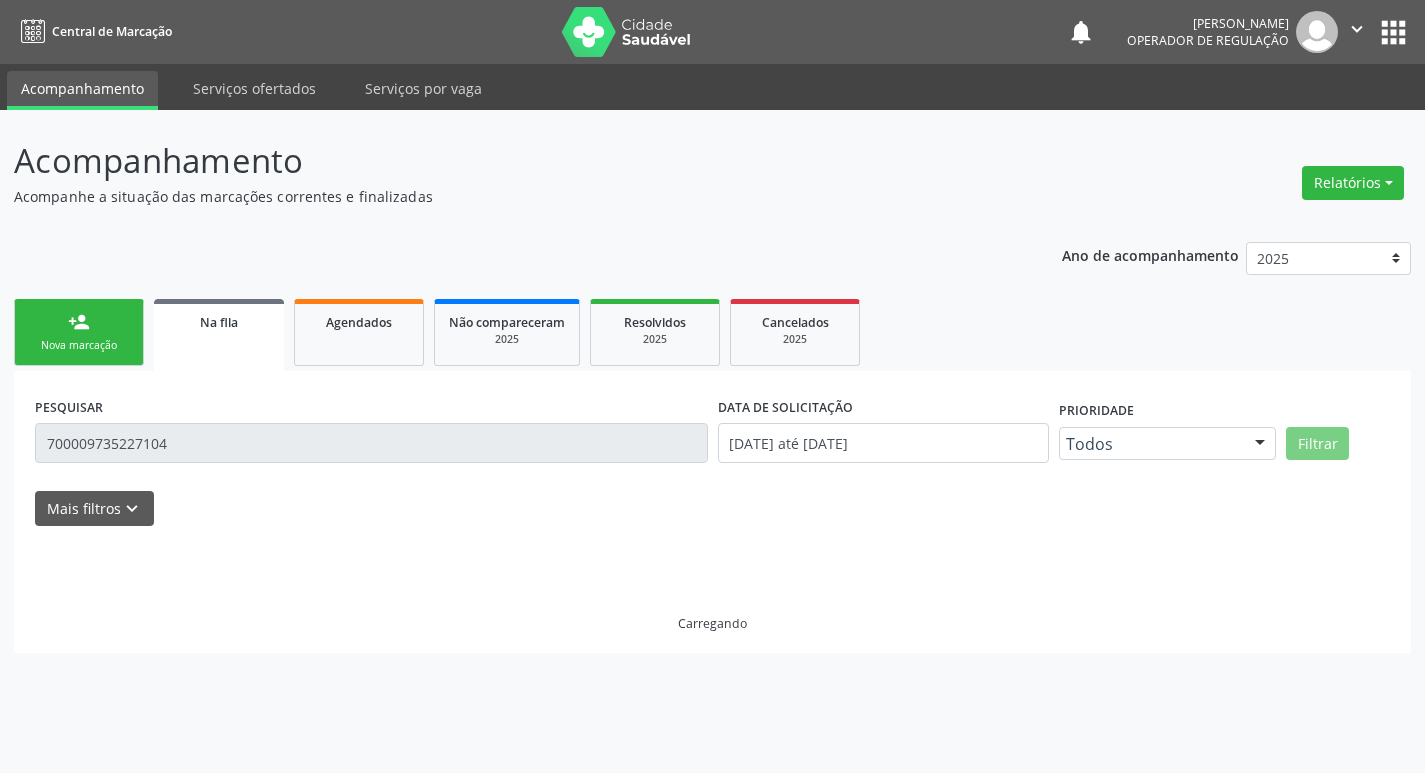 scroll, scrollTop: 0, scrollLeft: 0, axis: both 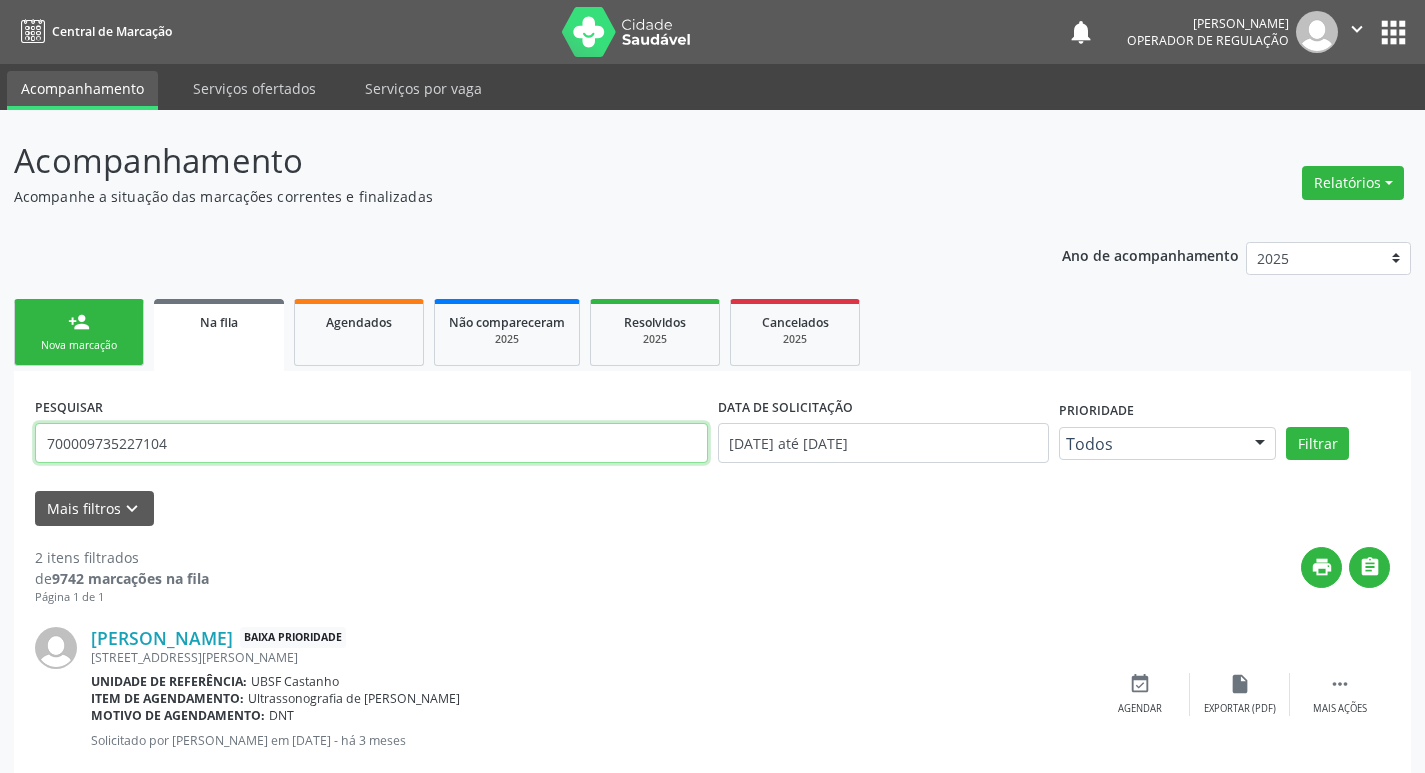 click on "700009735227104" at bounding box center (371, 443) 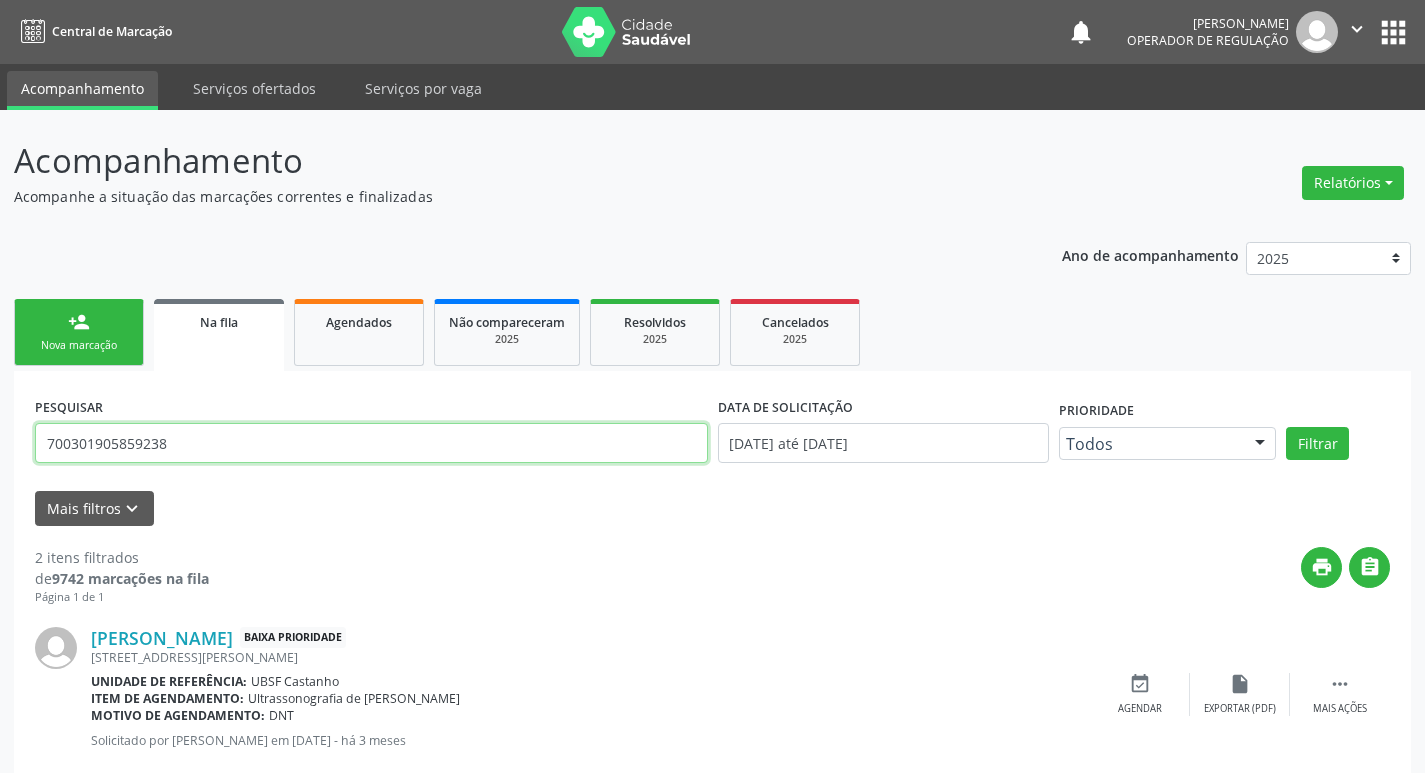 type on "700301905859238" 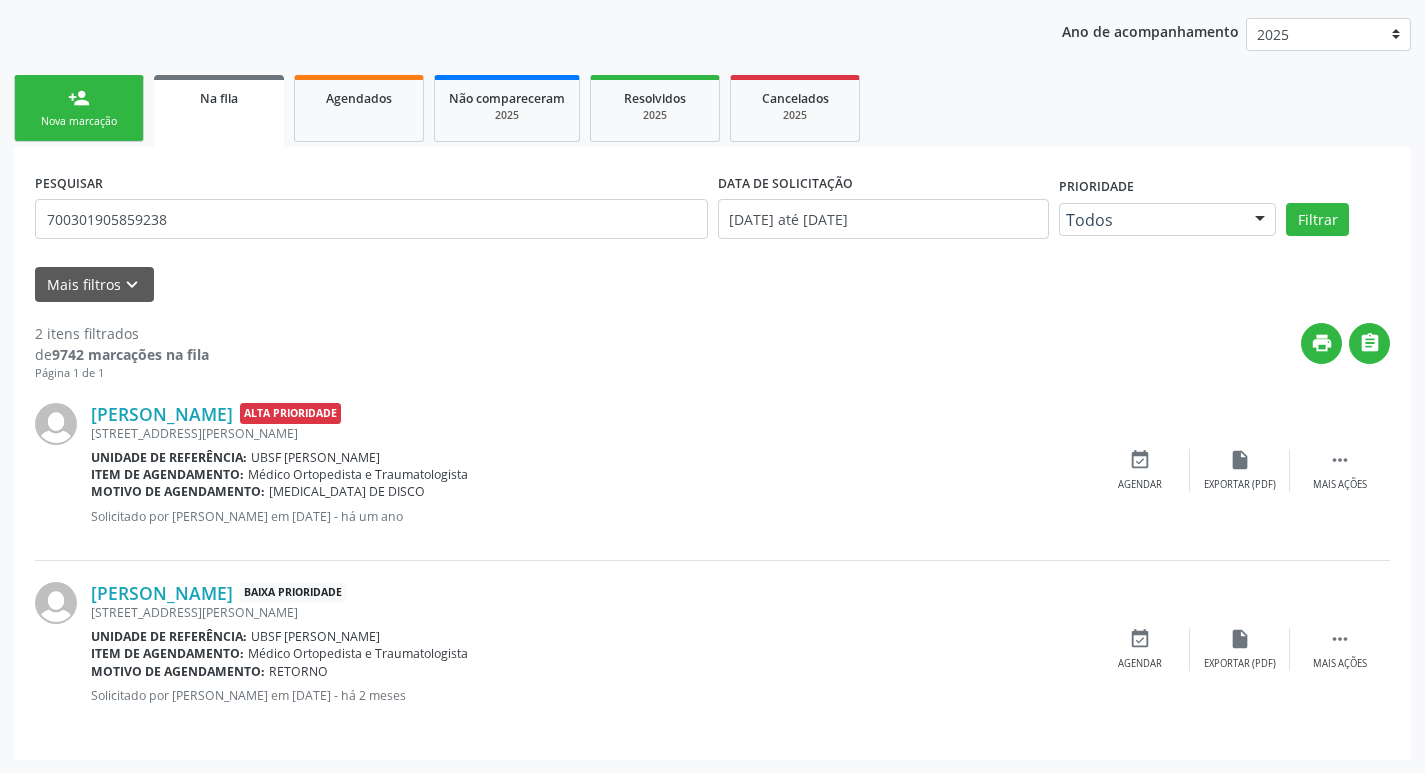 scroll, scrollTop: 225, scrollLeft: 0, axis: vertical 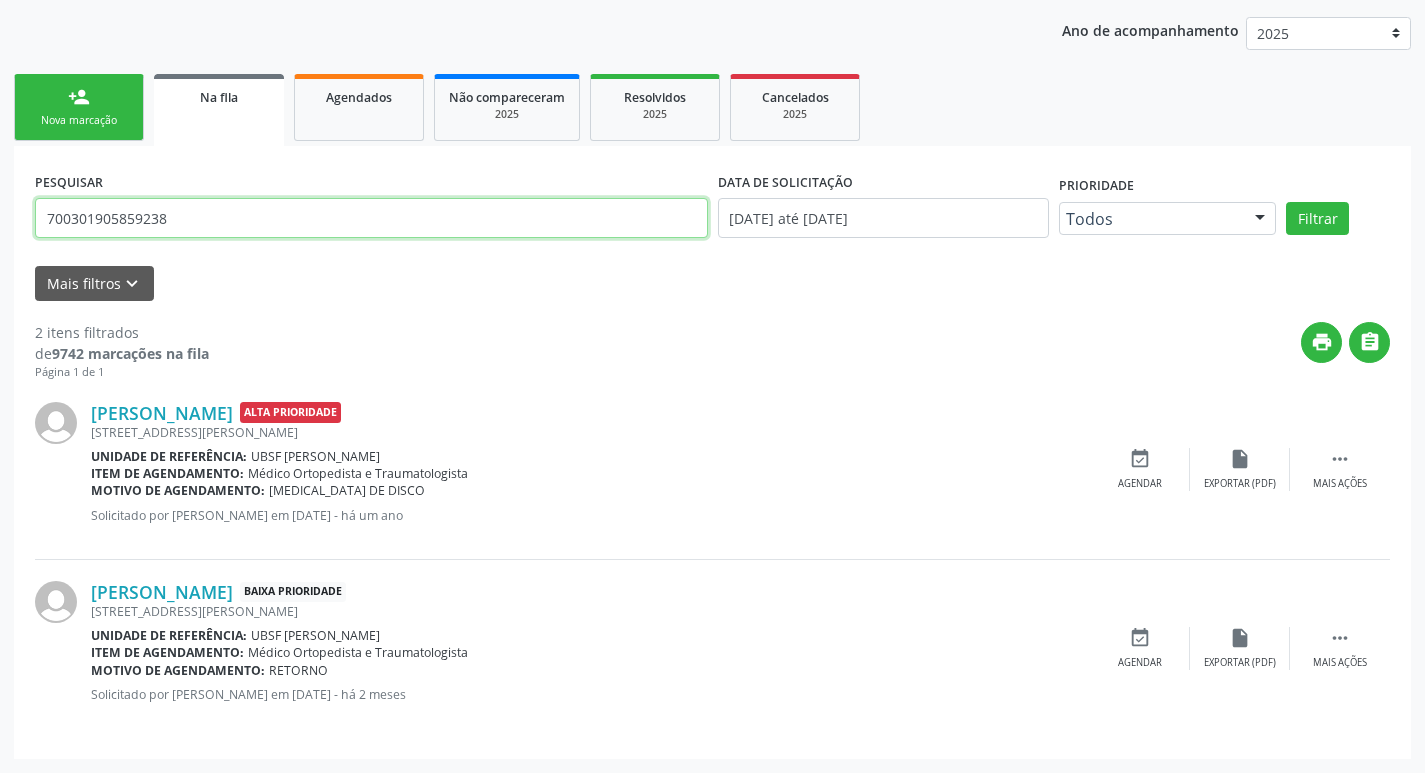 click on "700301905859238" at bounding box center [371, 218] 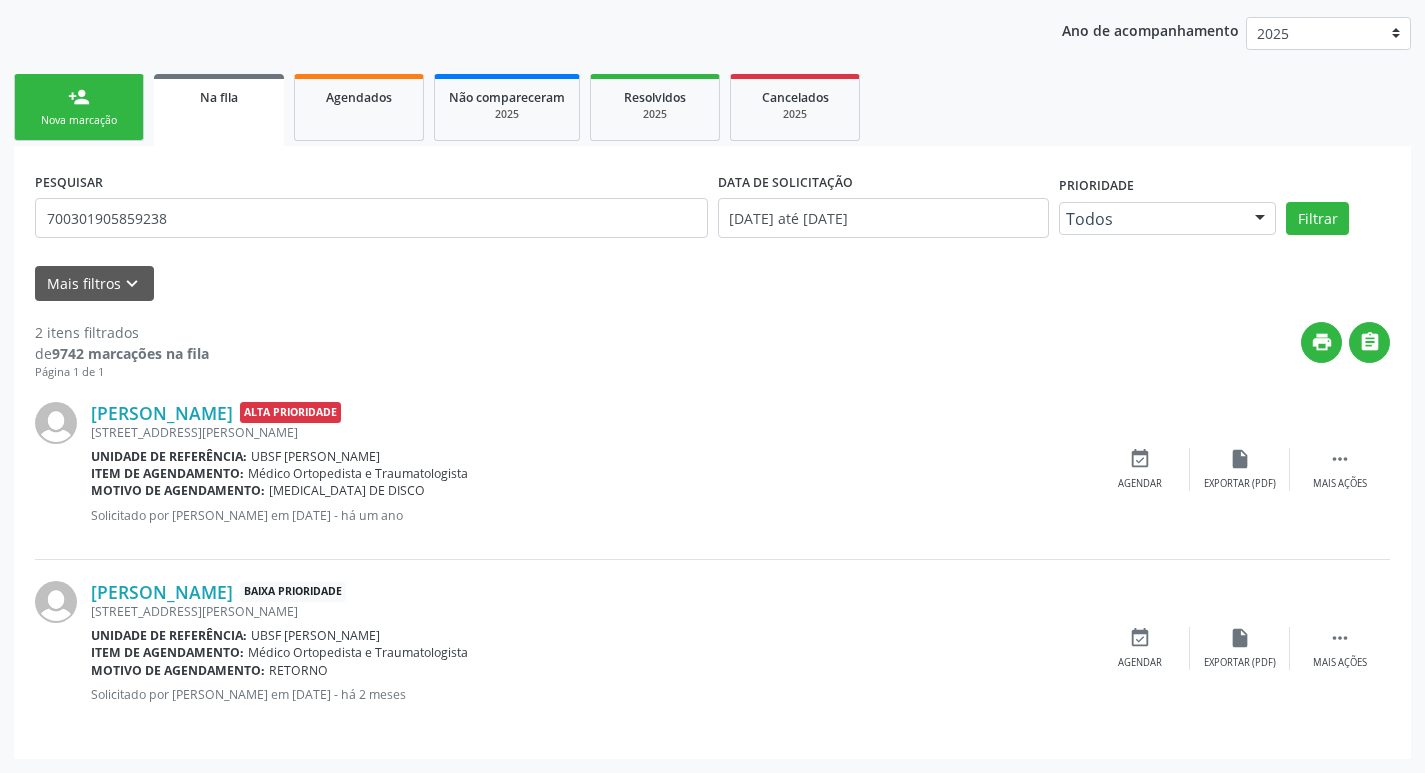 click on "Nova marcação" at bounding box center (79, 120) 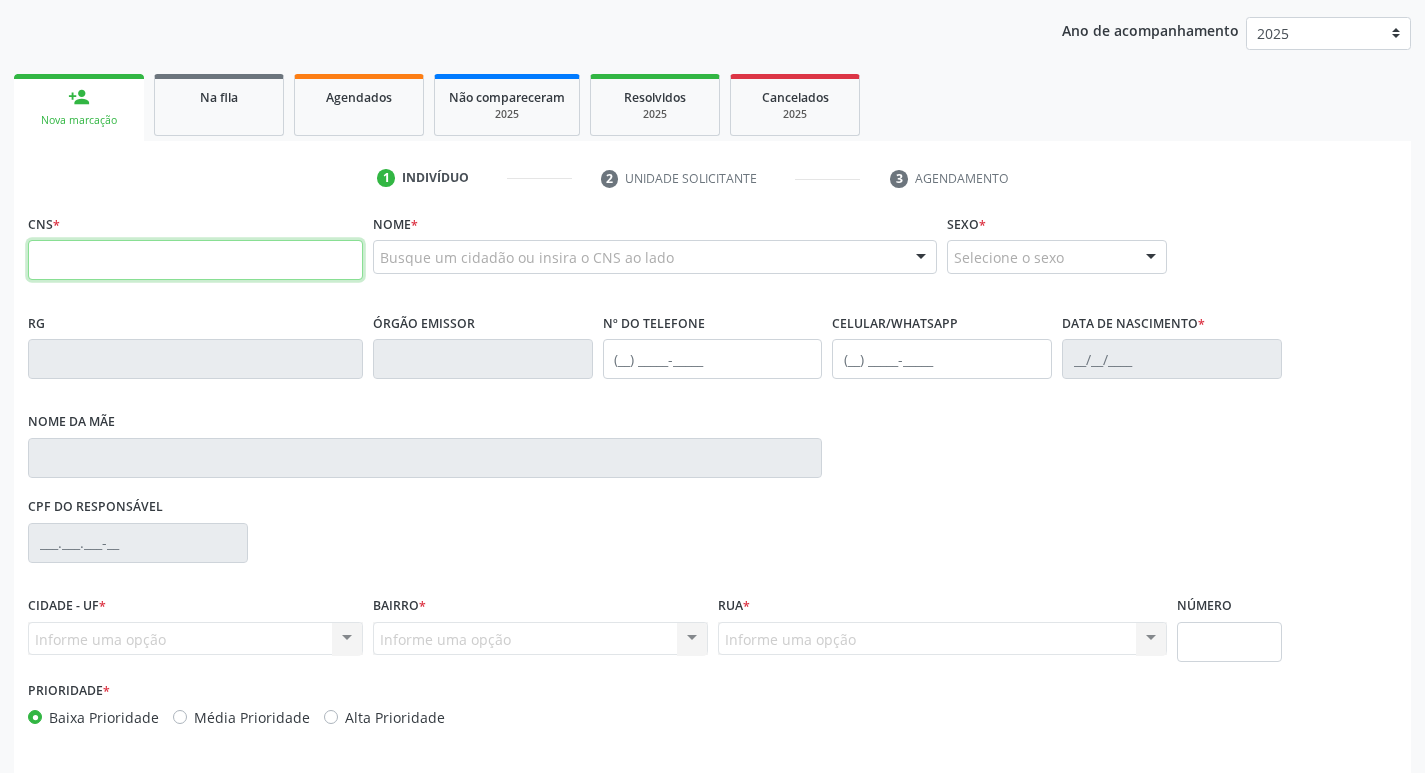 click at bounding box center (195, 260) 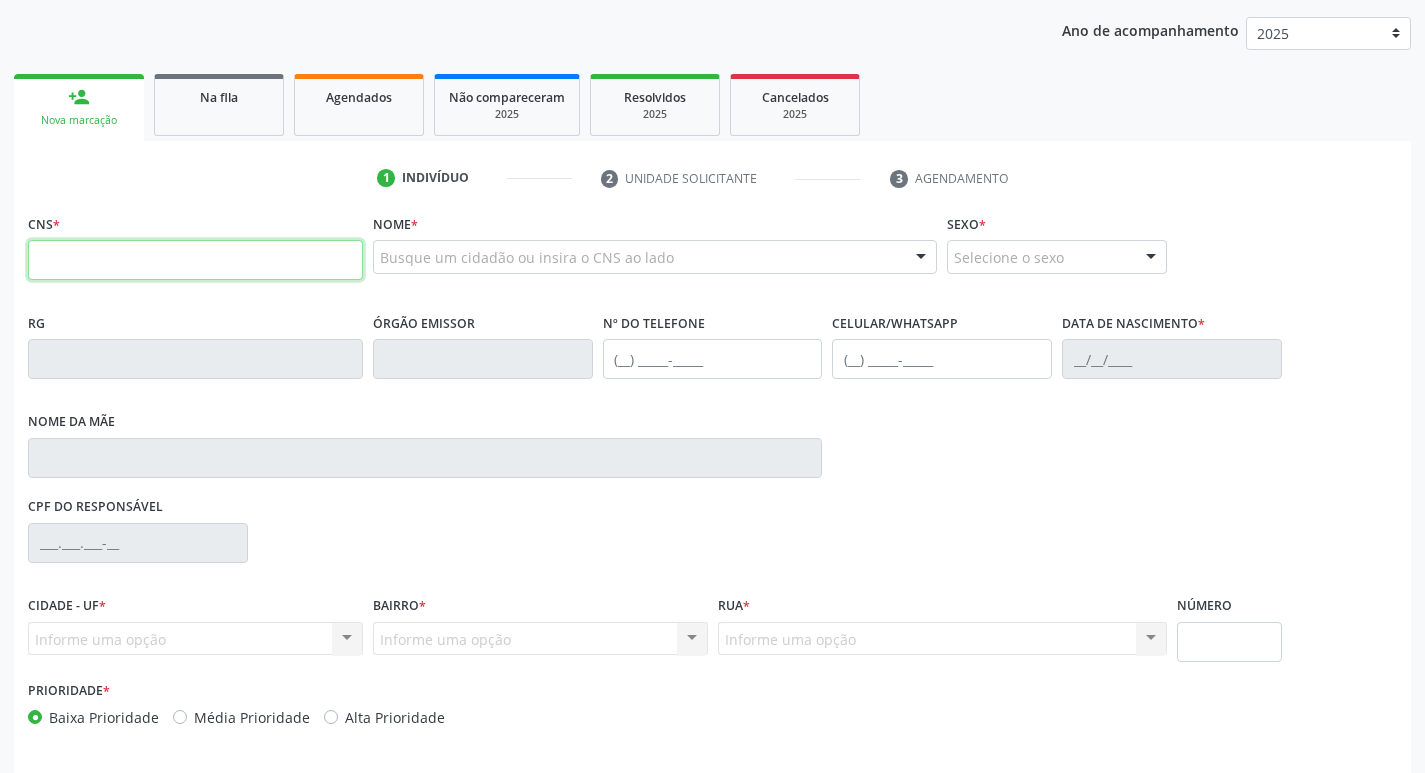 paste on "700 3019 0585 9238" 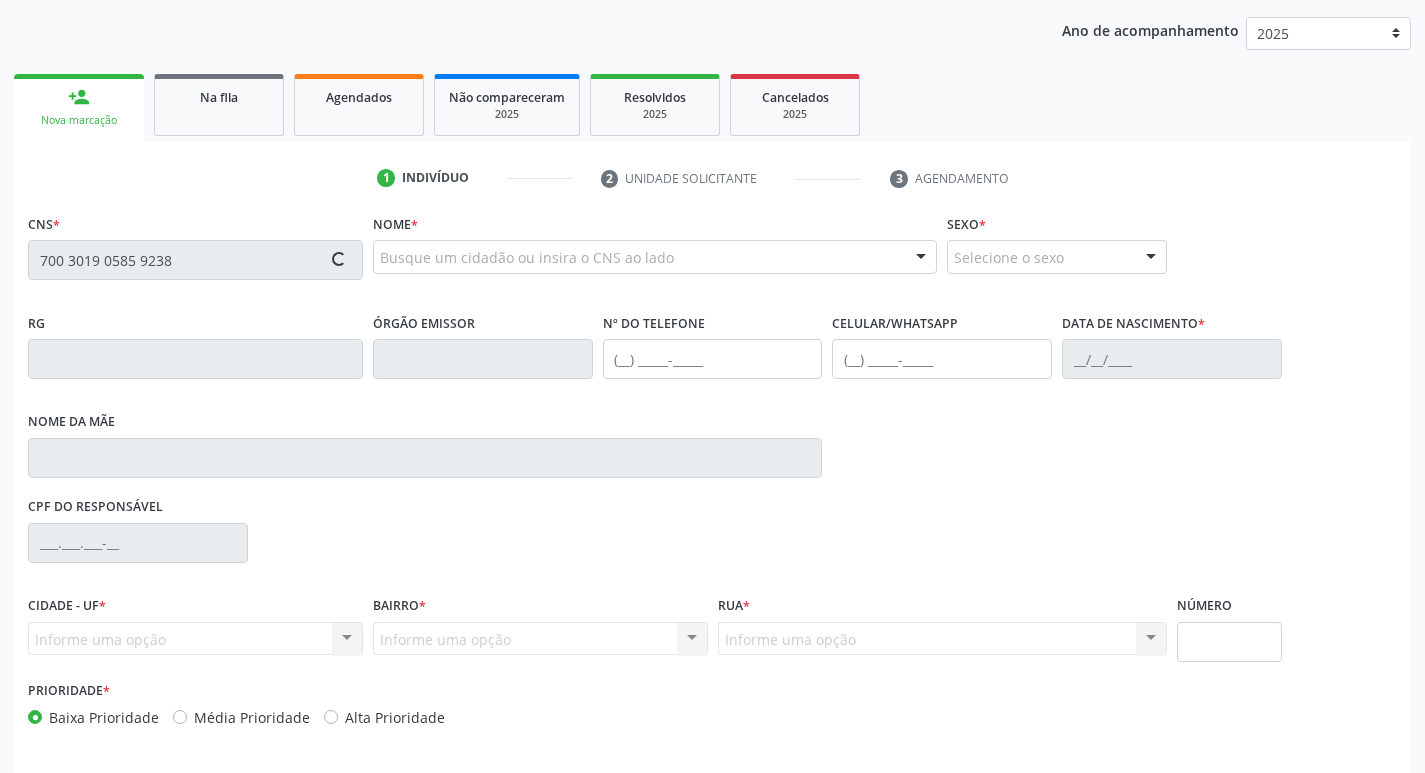 type on "700 3019 0585 9238" 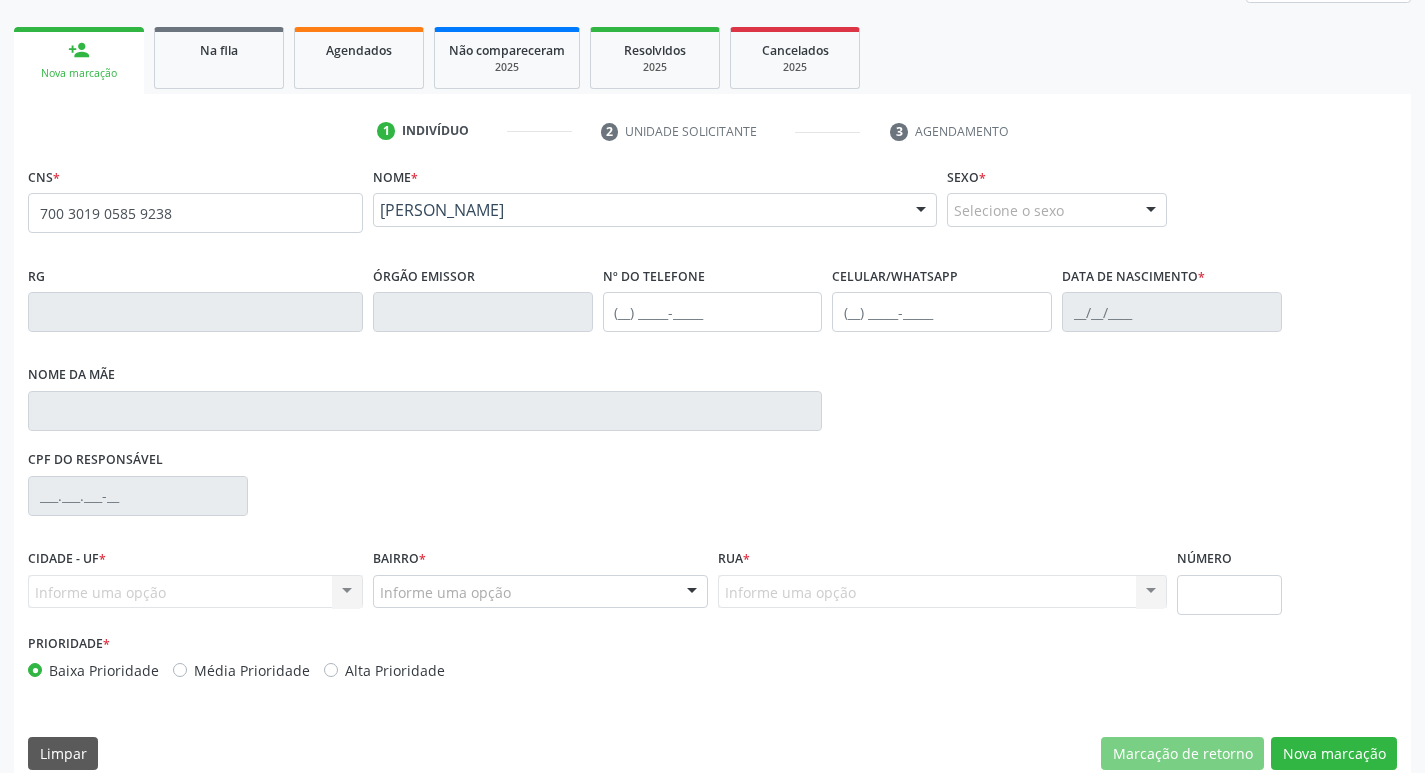 scroll, scrollTop: 297, scrollLeft: 0, axis: vertical 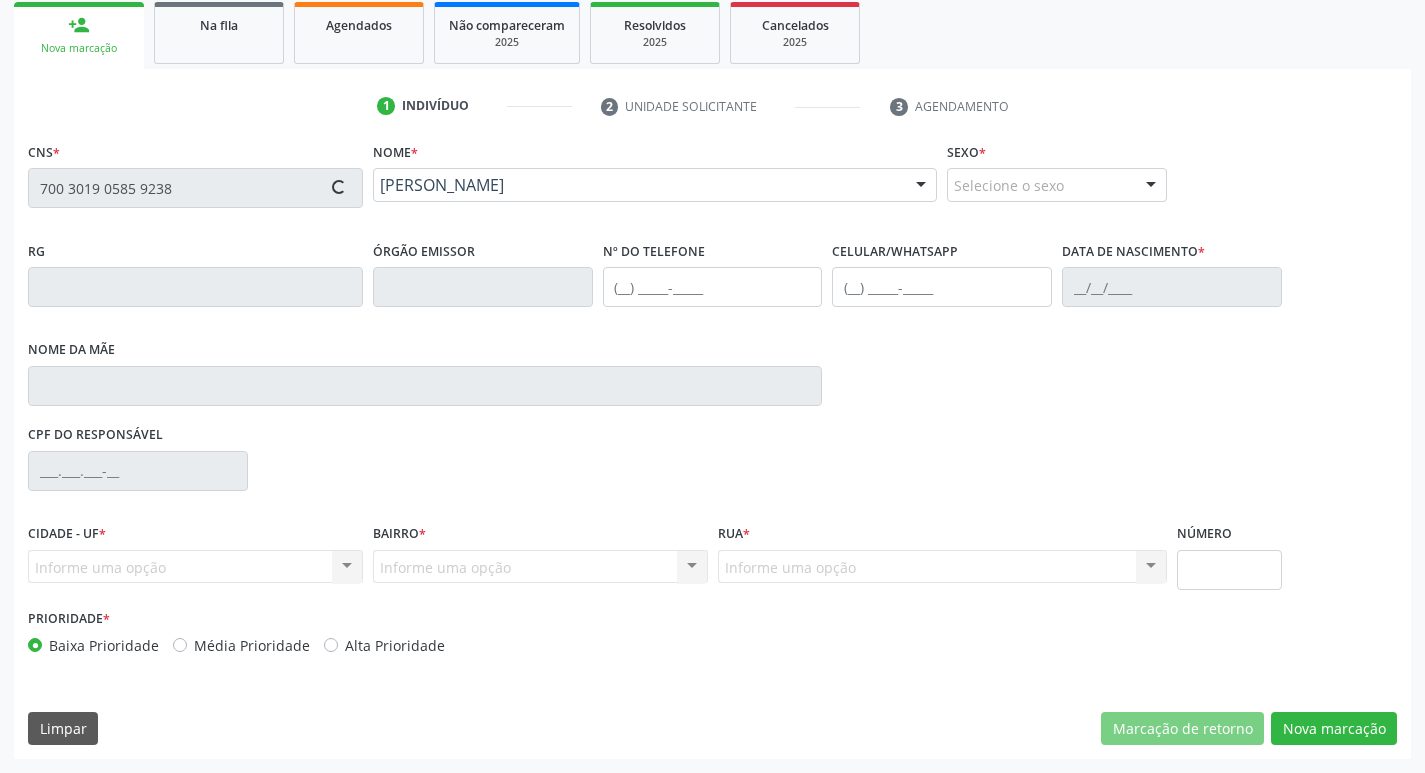 type on "(83) 99188-4018" 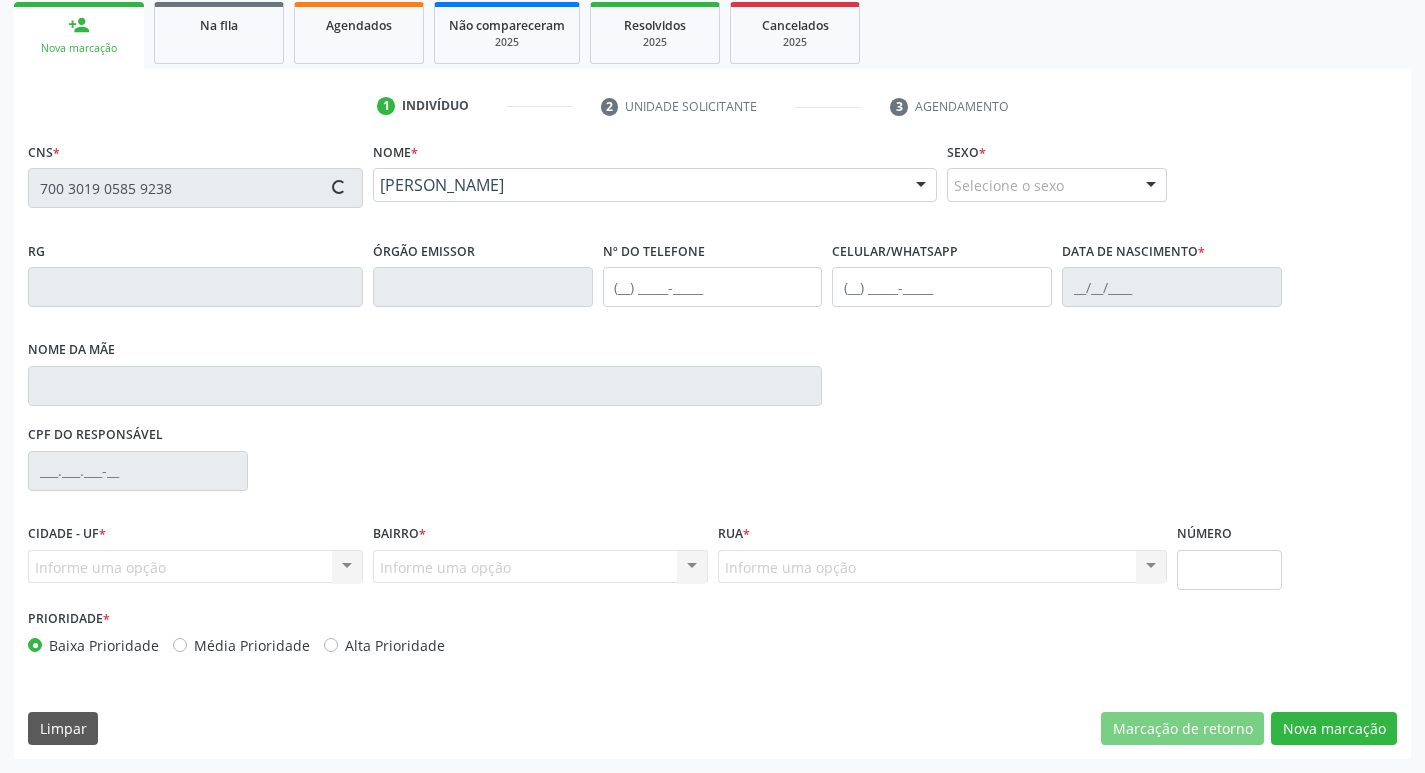 type on "(83) 99188-4018" 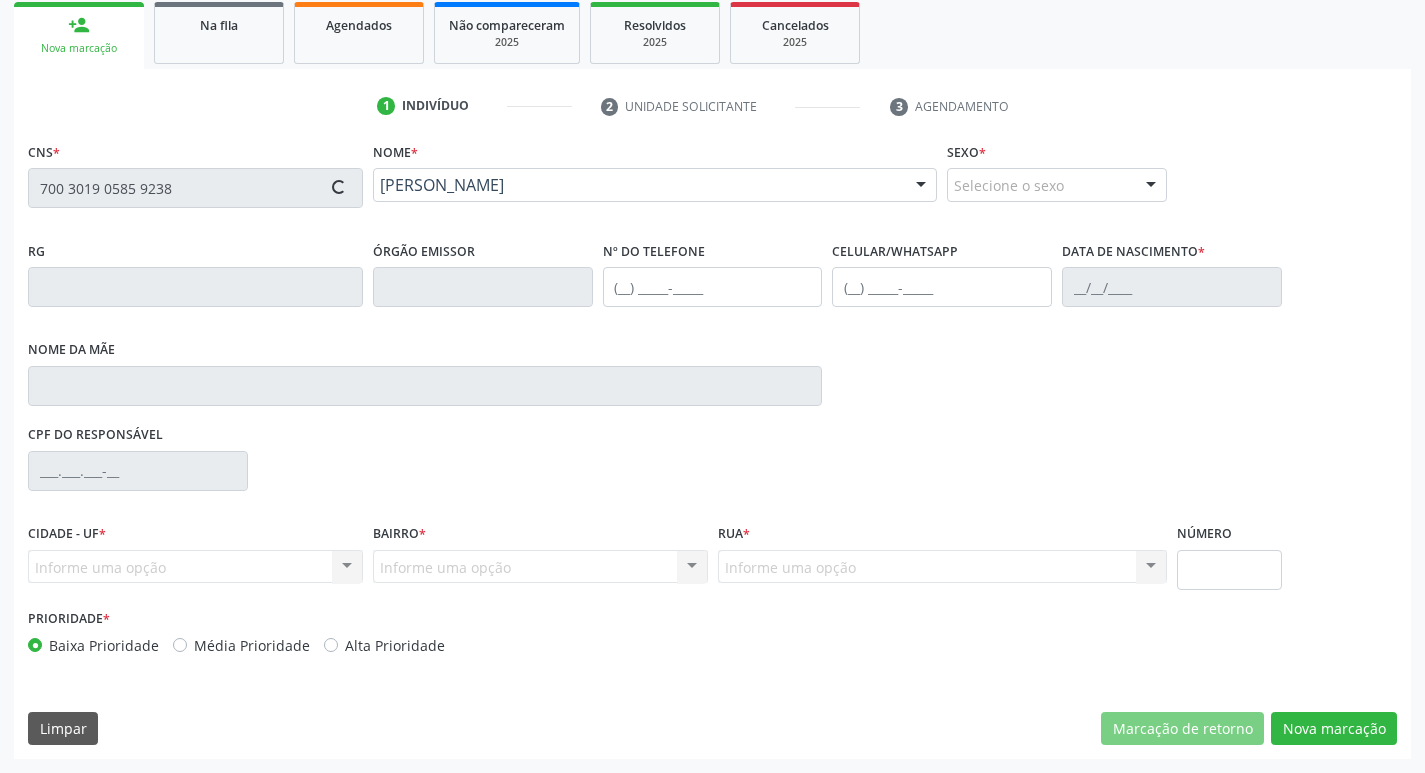 type on "24/03/1971" 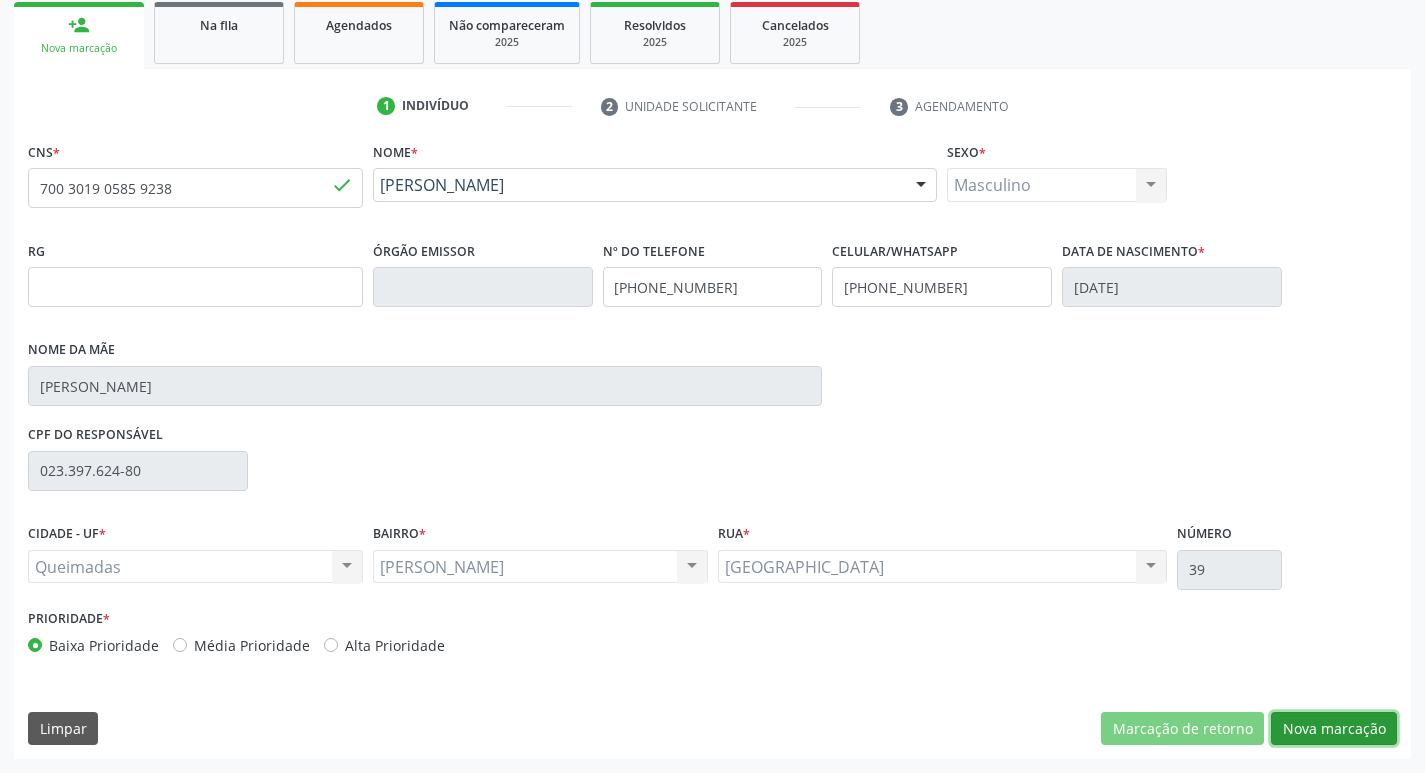 click on "Nova marcação" at bounding box center [1334, 729] 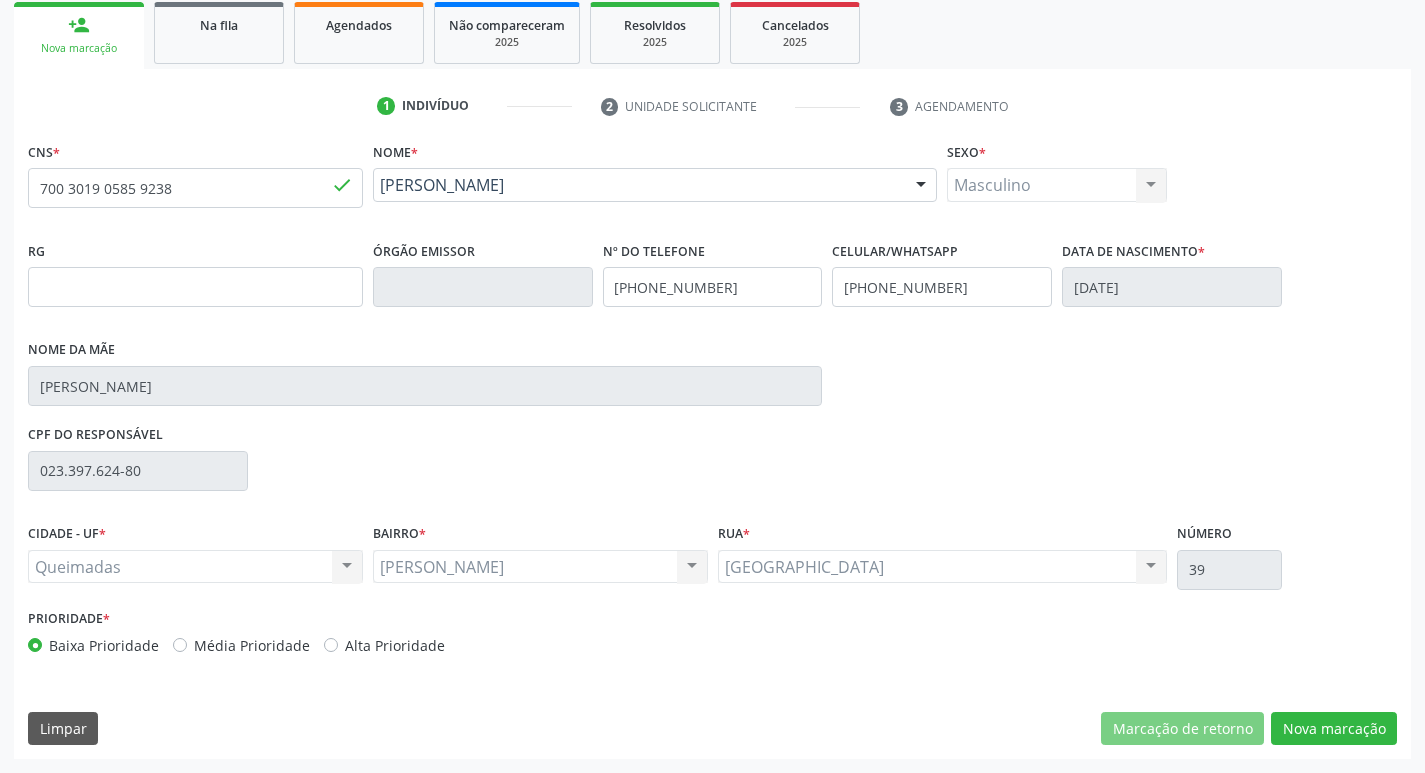 scroll, scrollTop: 133, scrollLeft: 0, axis: vertical 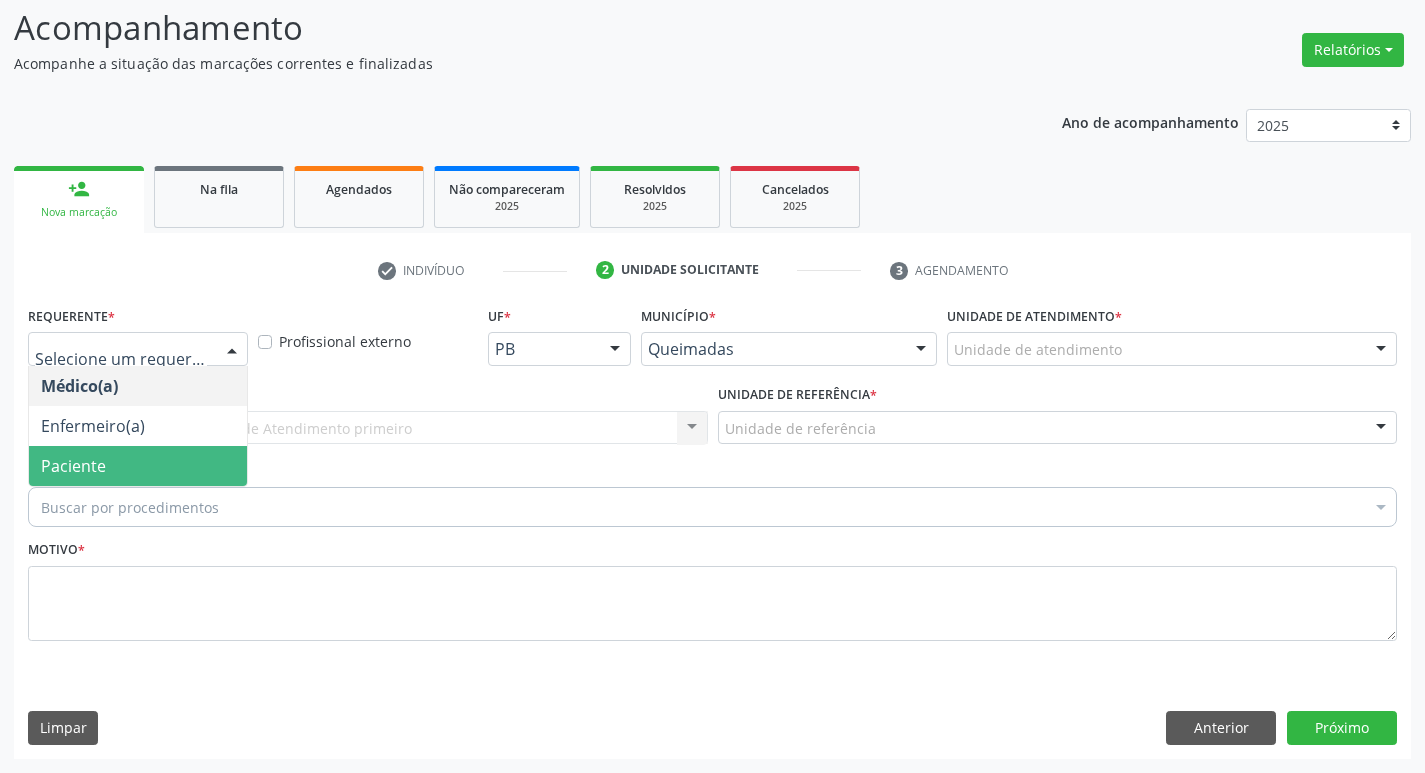 click on "Paciente" at bounding box center (138, 466) 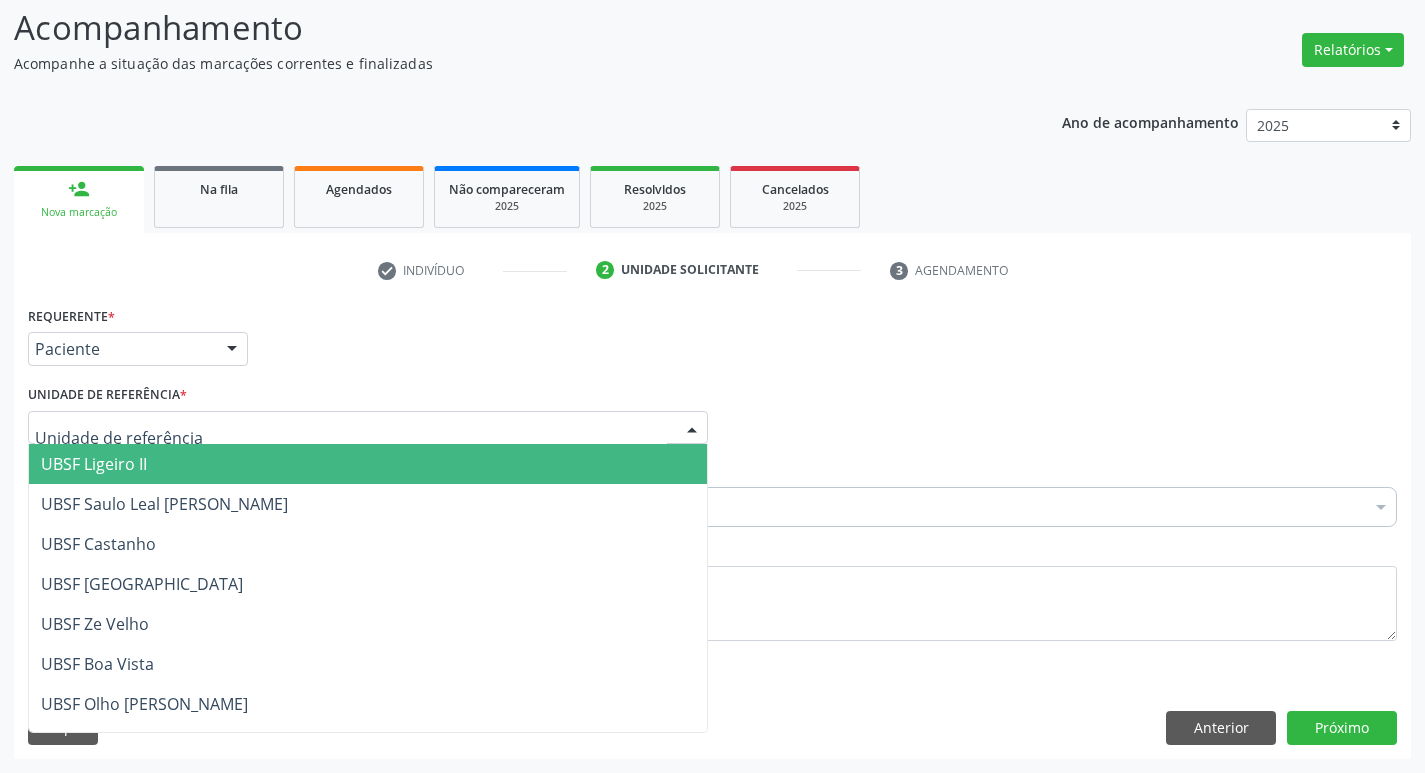 click at bounding box center [368, 428] 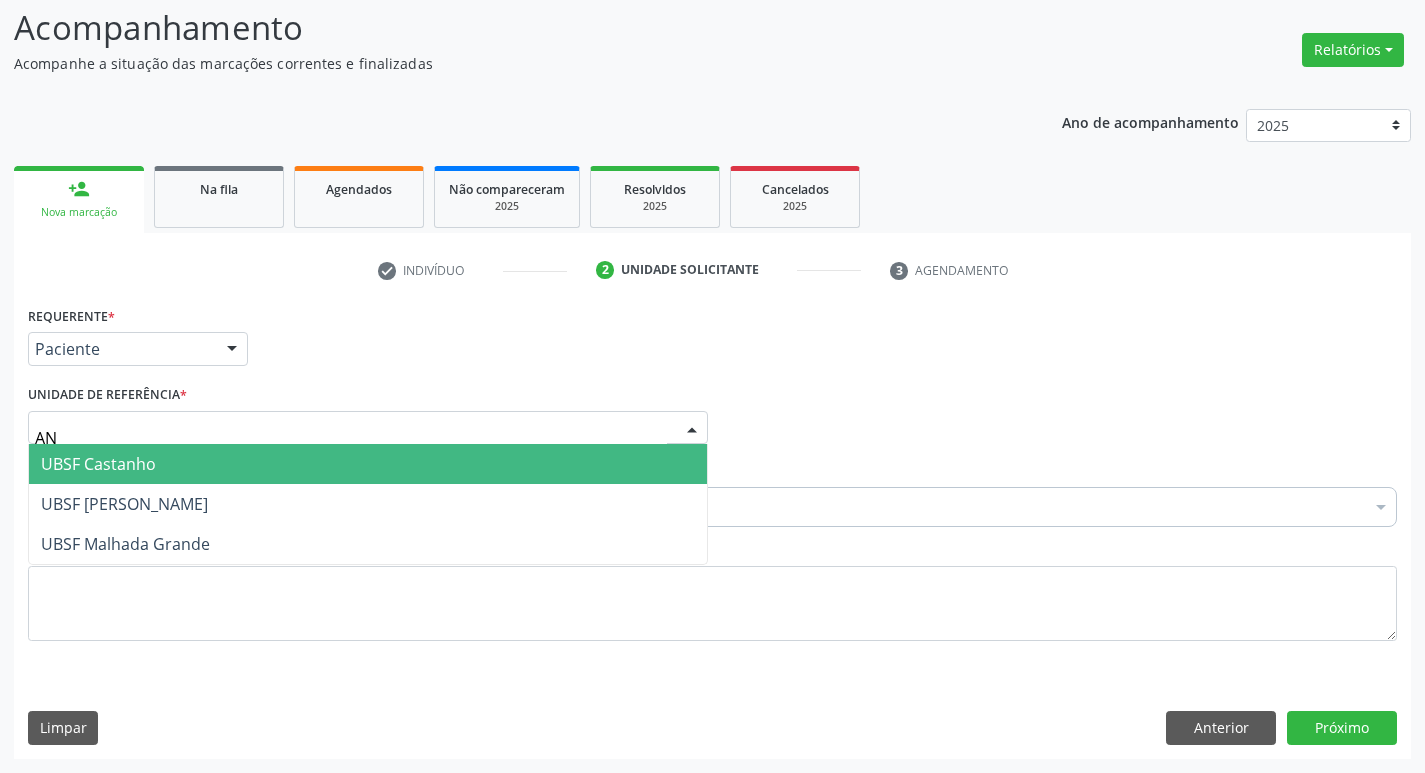 type on "ANI" 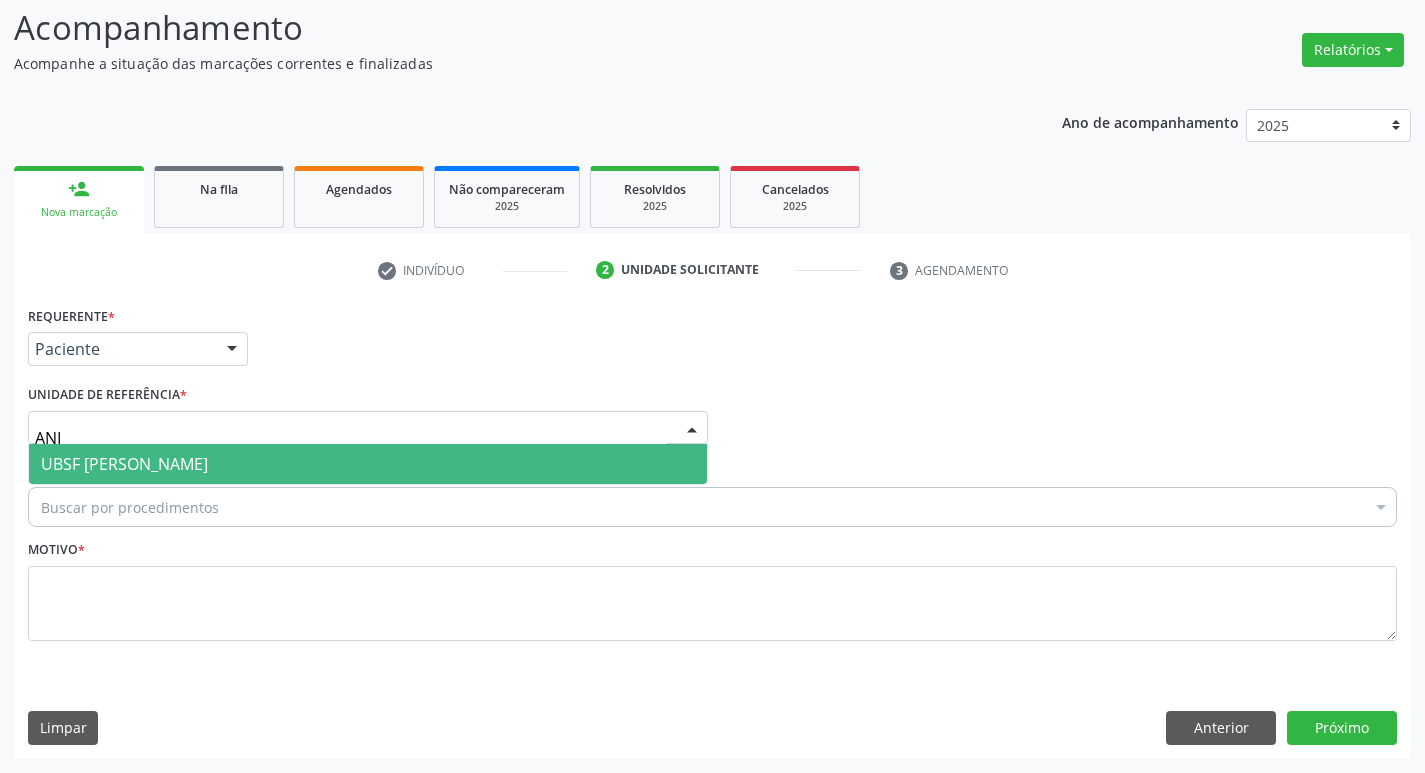 click on "UBSF [PERSON_NAME]" at bounding box center [368, 464] 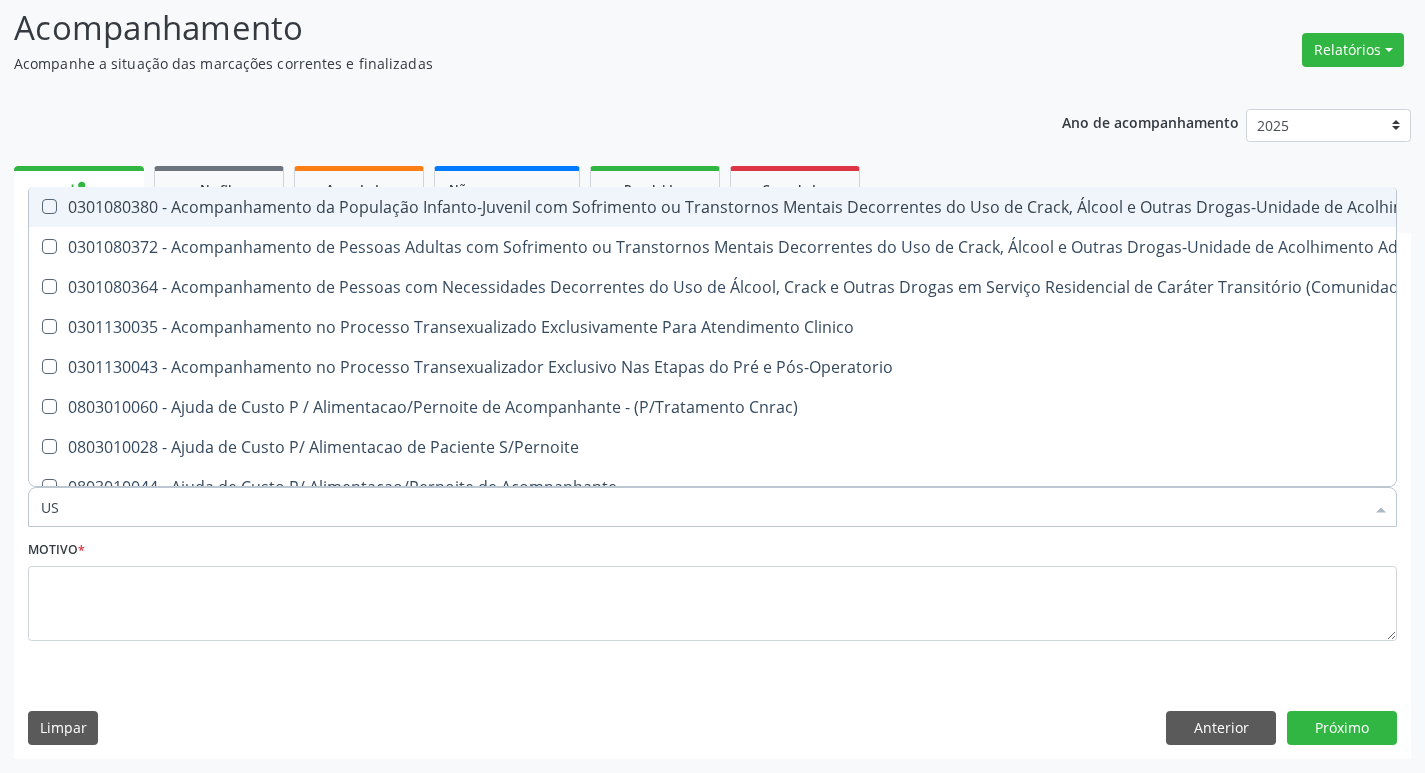 type on "USG" 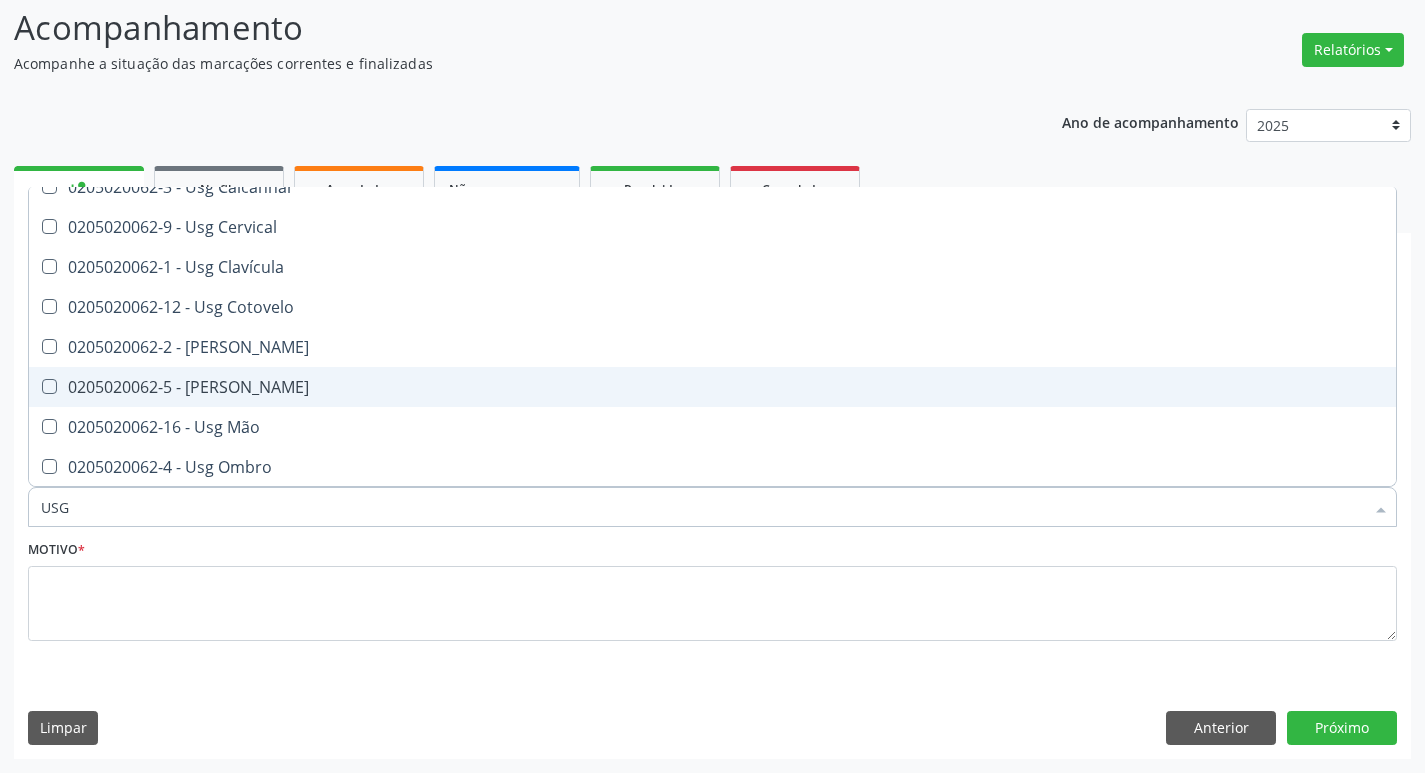 scroll, scrollTop: 0, scrollLeft: 0, axis: both 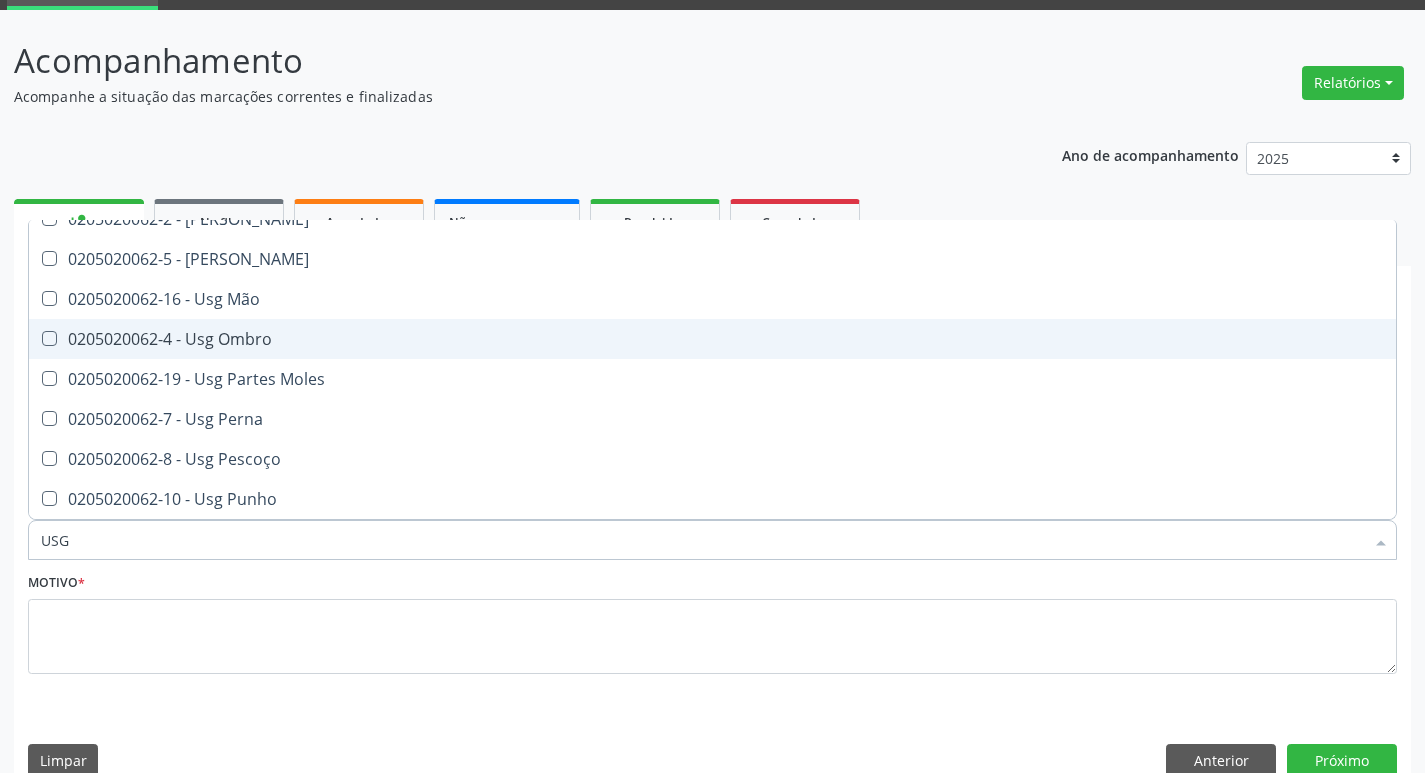 click on "0205020062-4 - Usg Ombro" at bounding box center (712, 339) 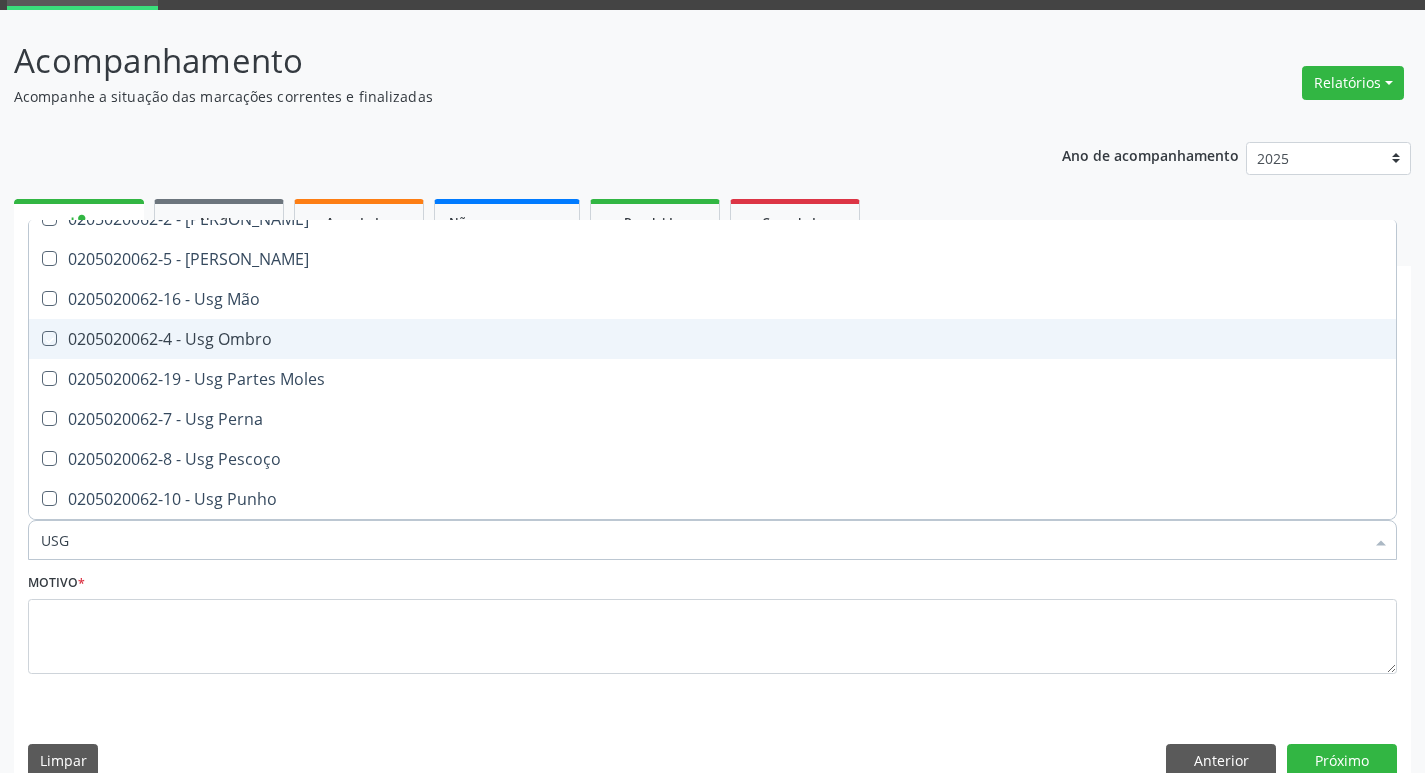 checkbox on "true" 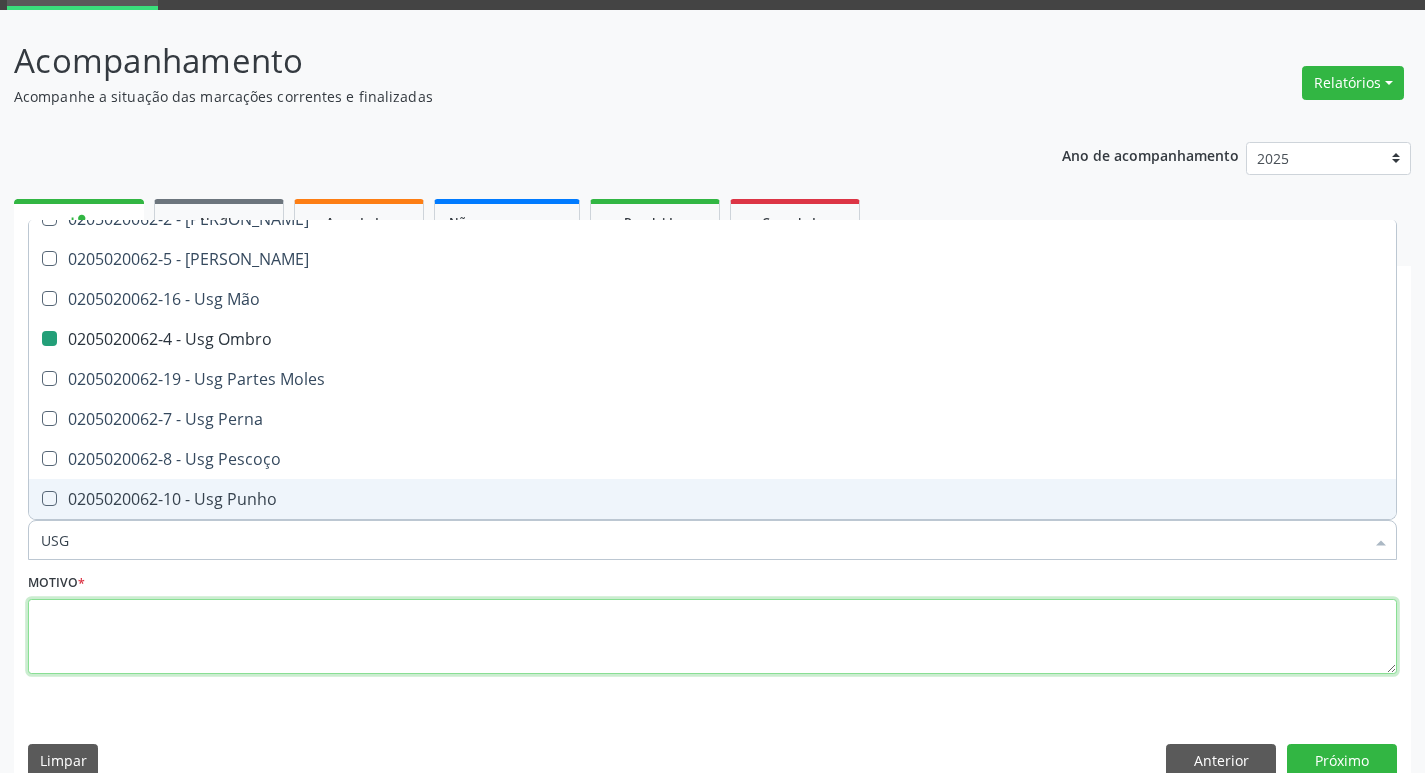 click at bounding box center (712, 637) 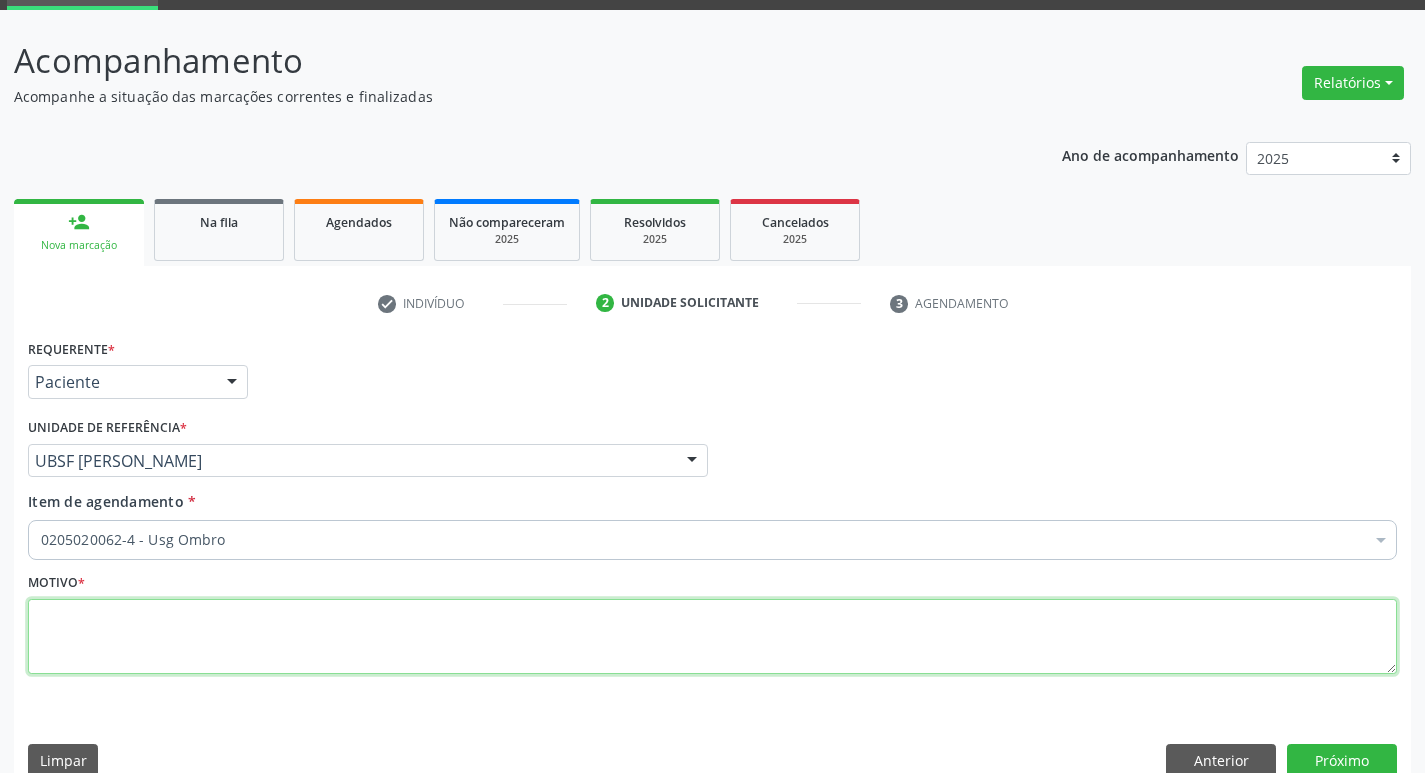 scroll, scrollTop: 0, scrollLeft: 0, axis: both 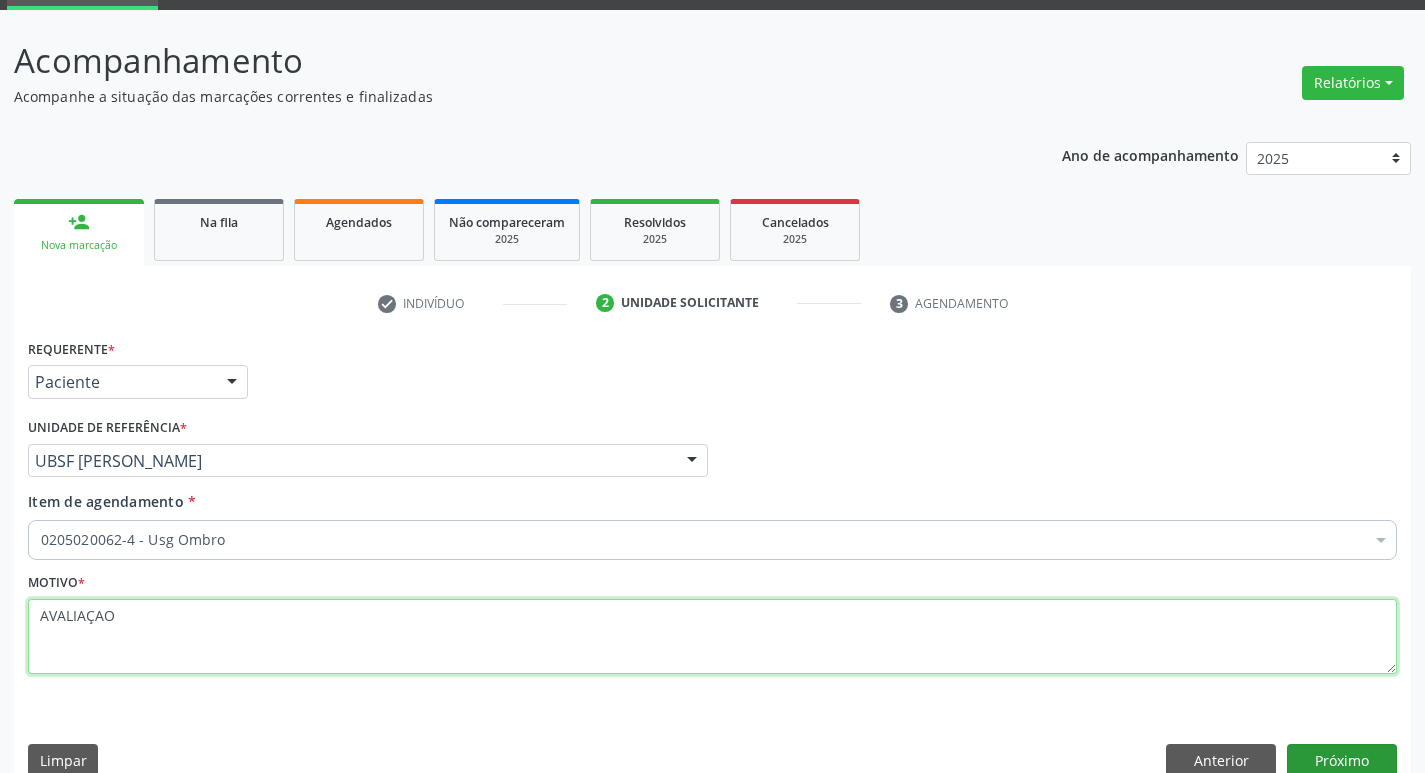 type on "AVALIAÇAO" 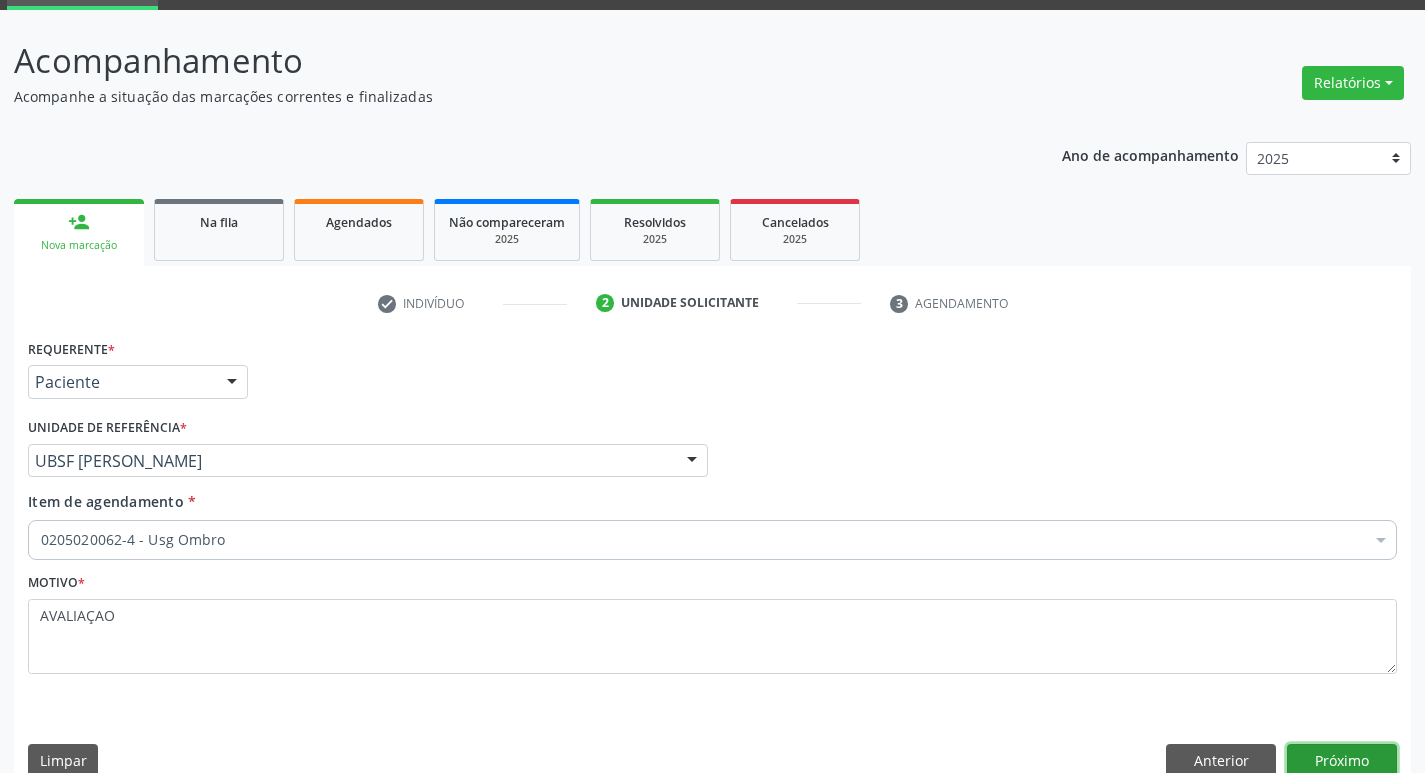 click on "Próximo" at bounding box center [1342, 761] 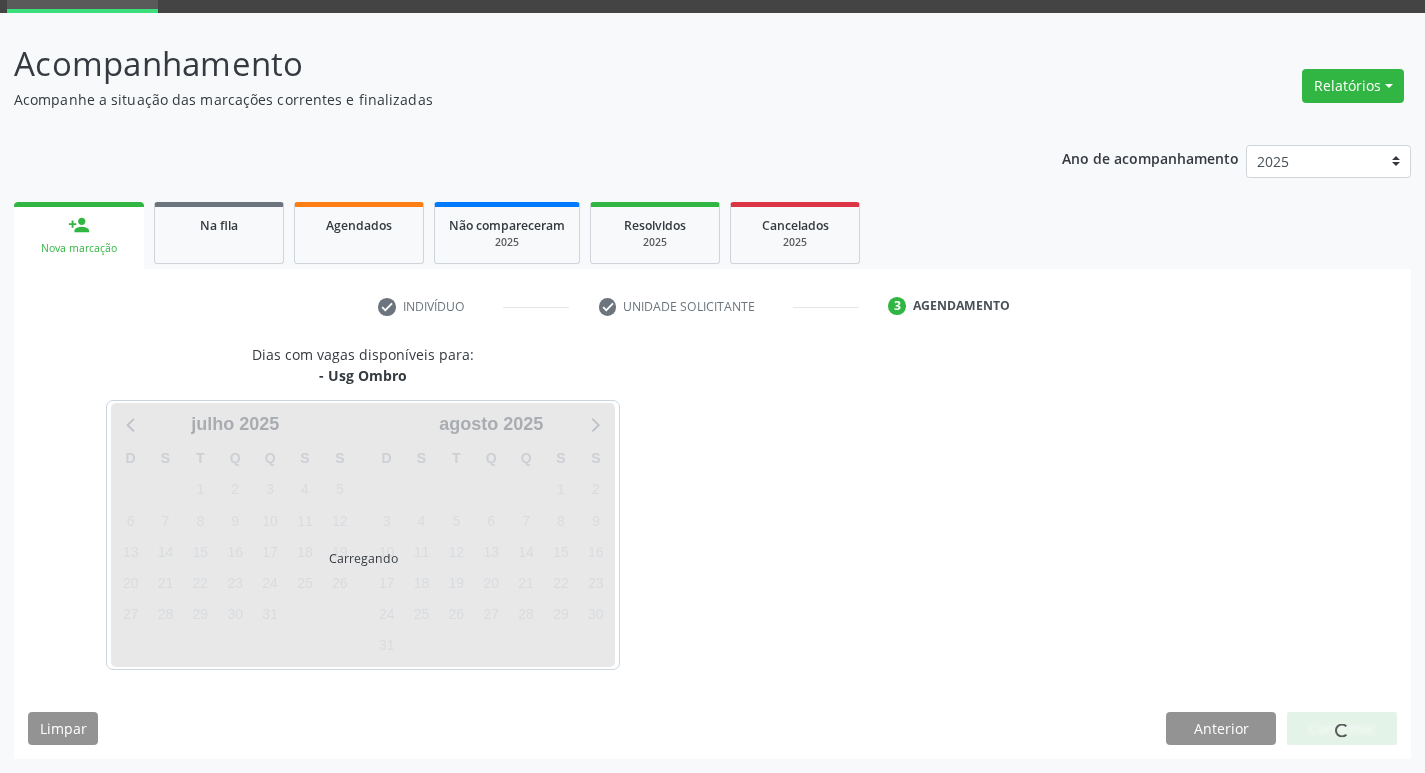 scroll, scrollTop: 97, scrollLeft: 0, axis: vertical 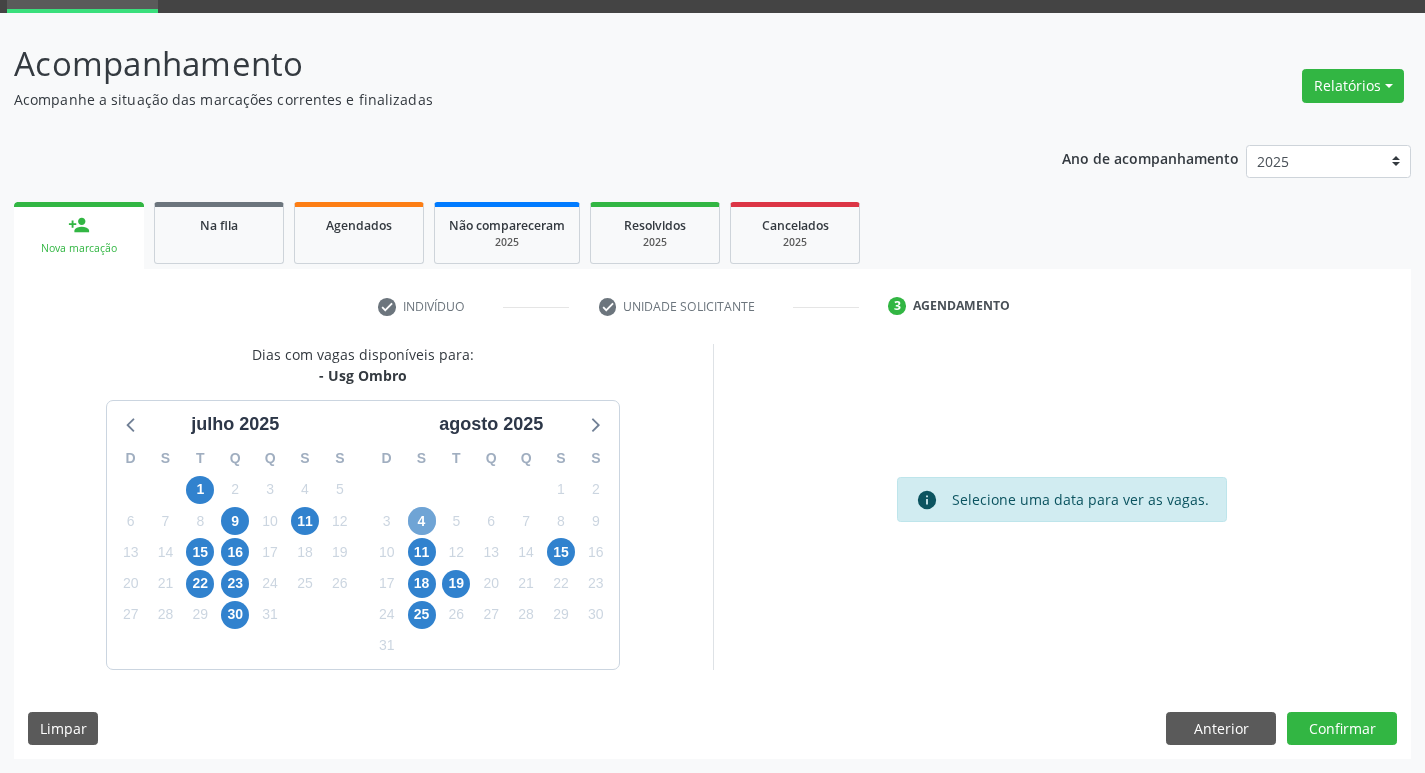 click on "4" at bounding box center (422, 521) 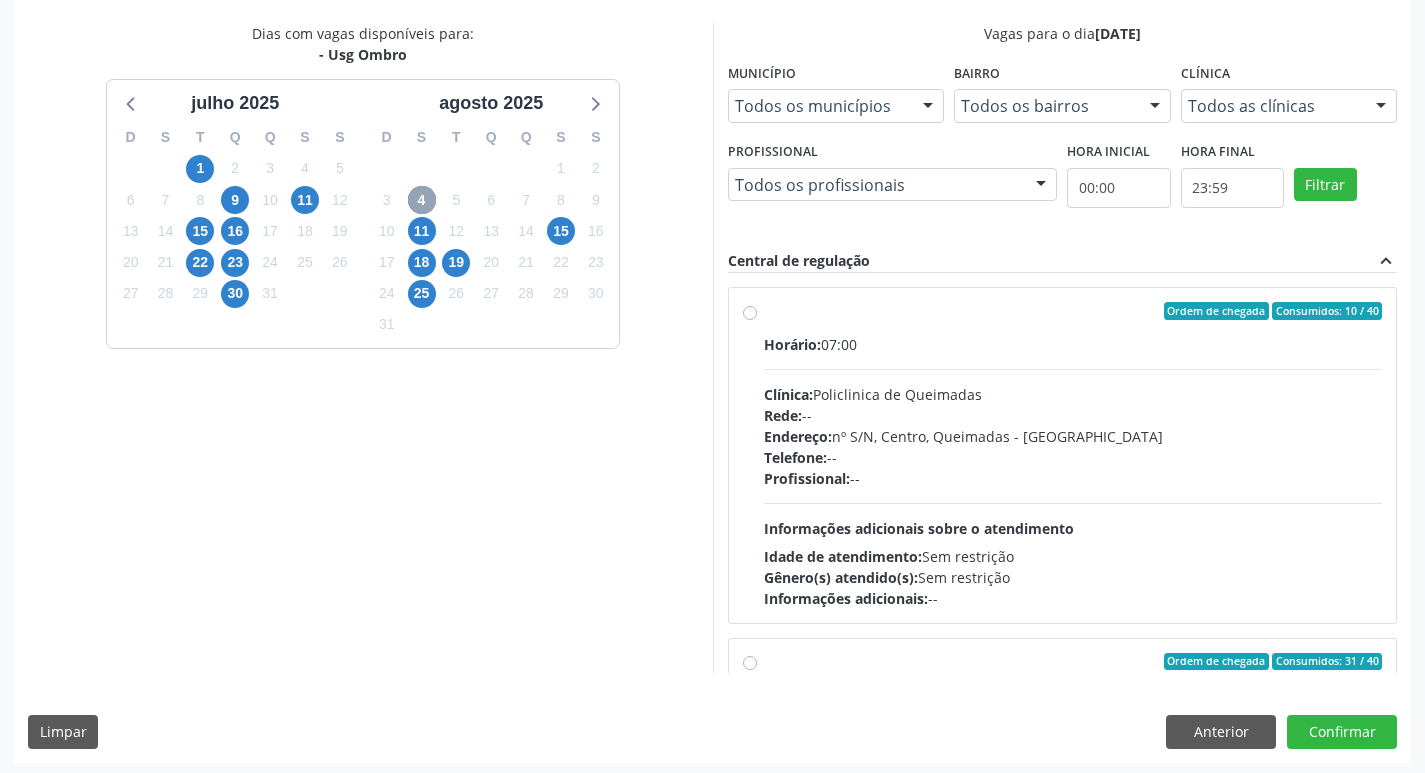scroll, scrollTop: 422, scrollLeft: 0, axis: vertical 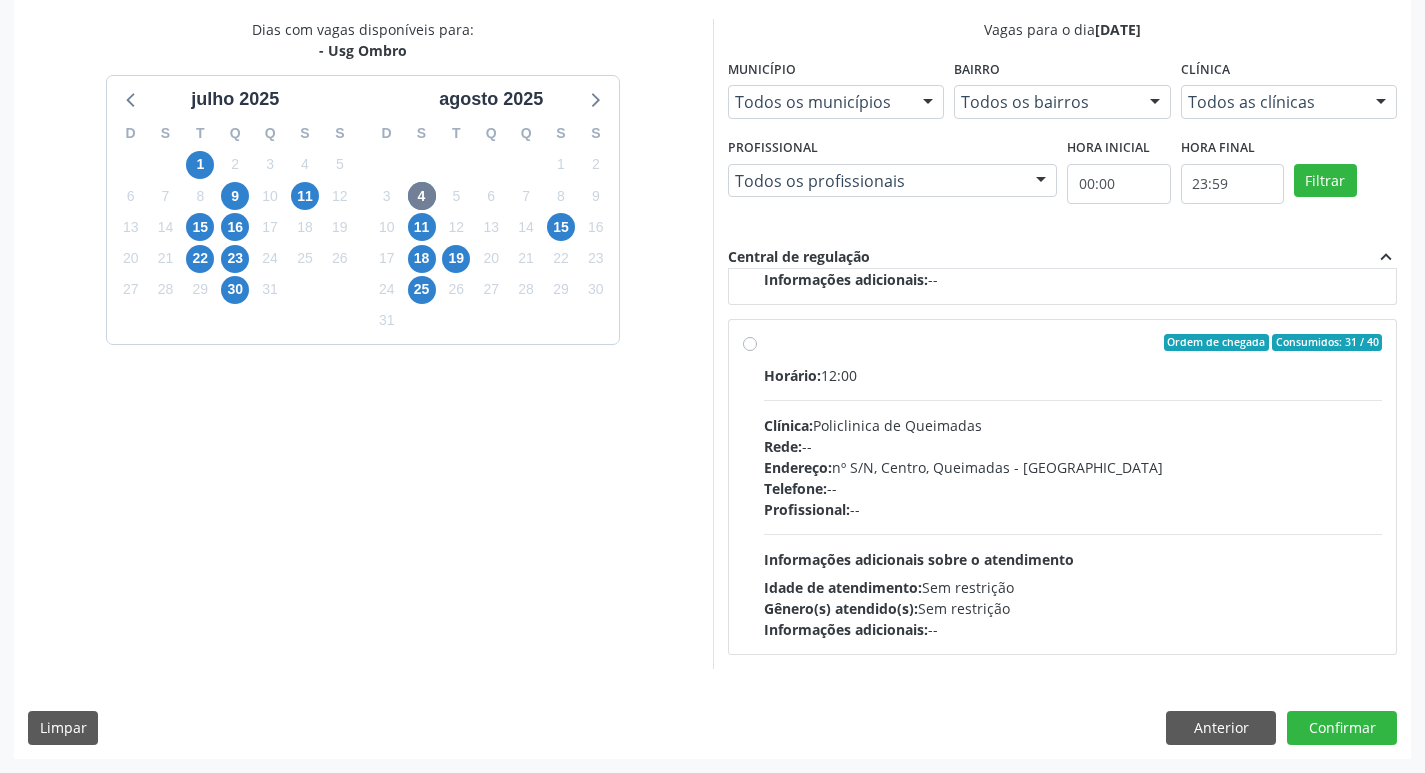 click on "Informações adicionais:
--" at bounding box center [1073, 629] 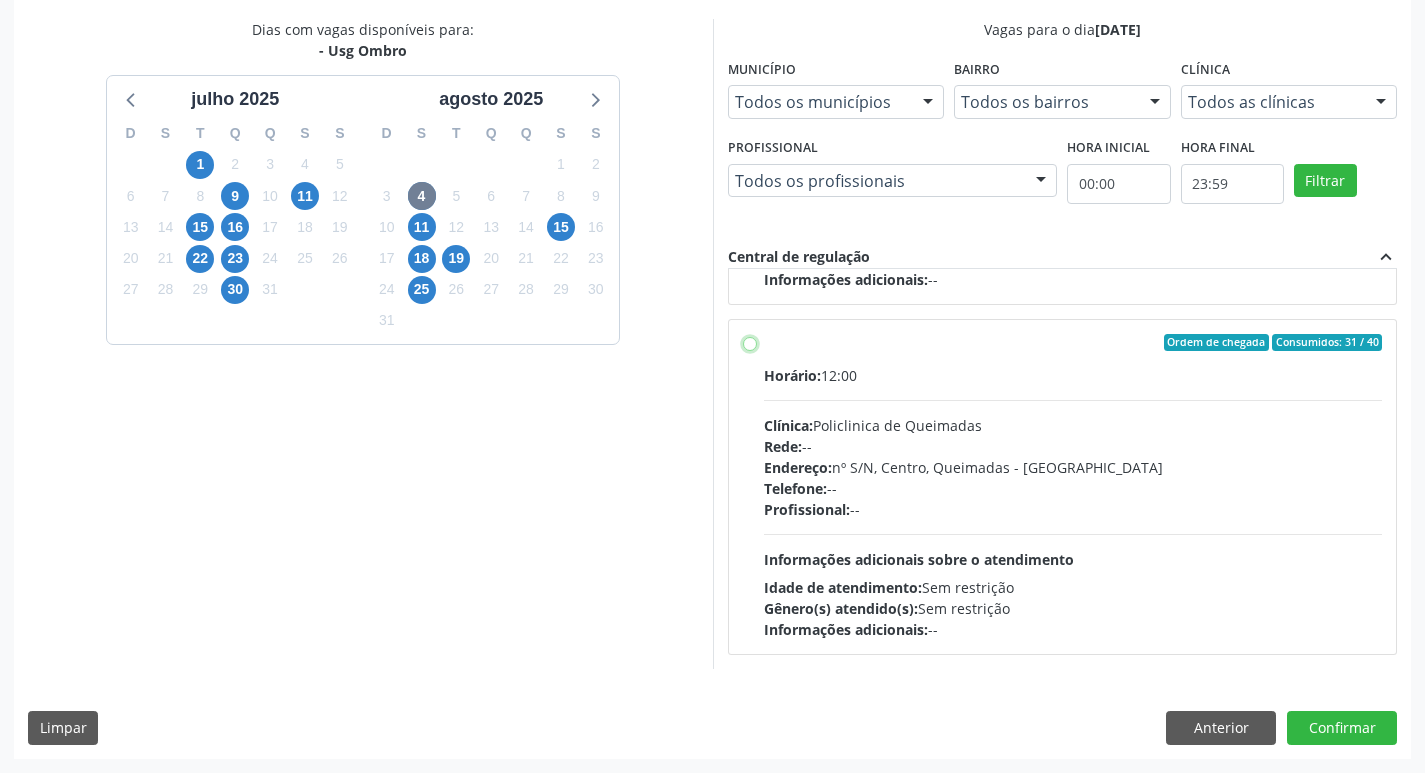 click on "Ordem de chegada
Consumidos: 31 / 40
Horário:   12:00
Clínica:  Policlinica de Queimadas
Rede:
--
Endereço:   nº S/N, Centro, Queimadas - PB
Telefone:   --
Profissional:
--
Informações adicionais sobre o atendimento
Idade de atendimento:
Sem restrição
Gênero(s) atendido(s):
Sem restrição
Informações adicionais:
--" at bounding box center [750, 343] 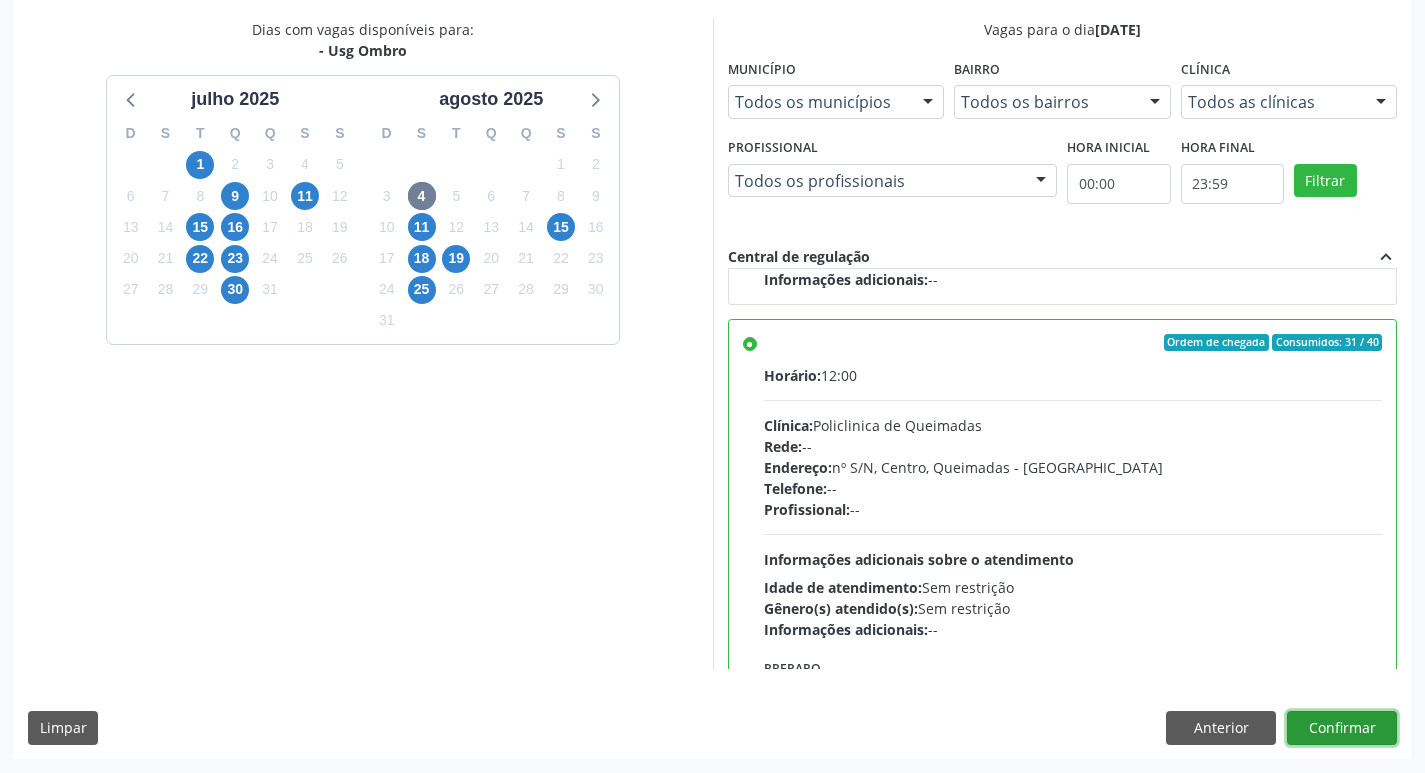 click on "Confirmar" at bounding box center (1342, 728) 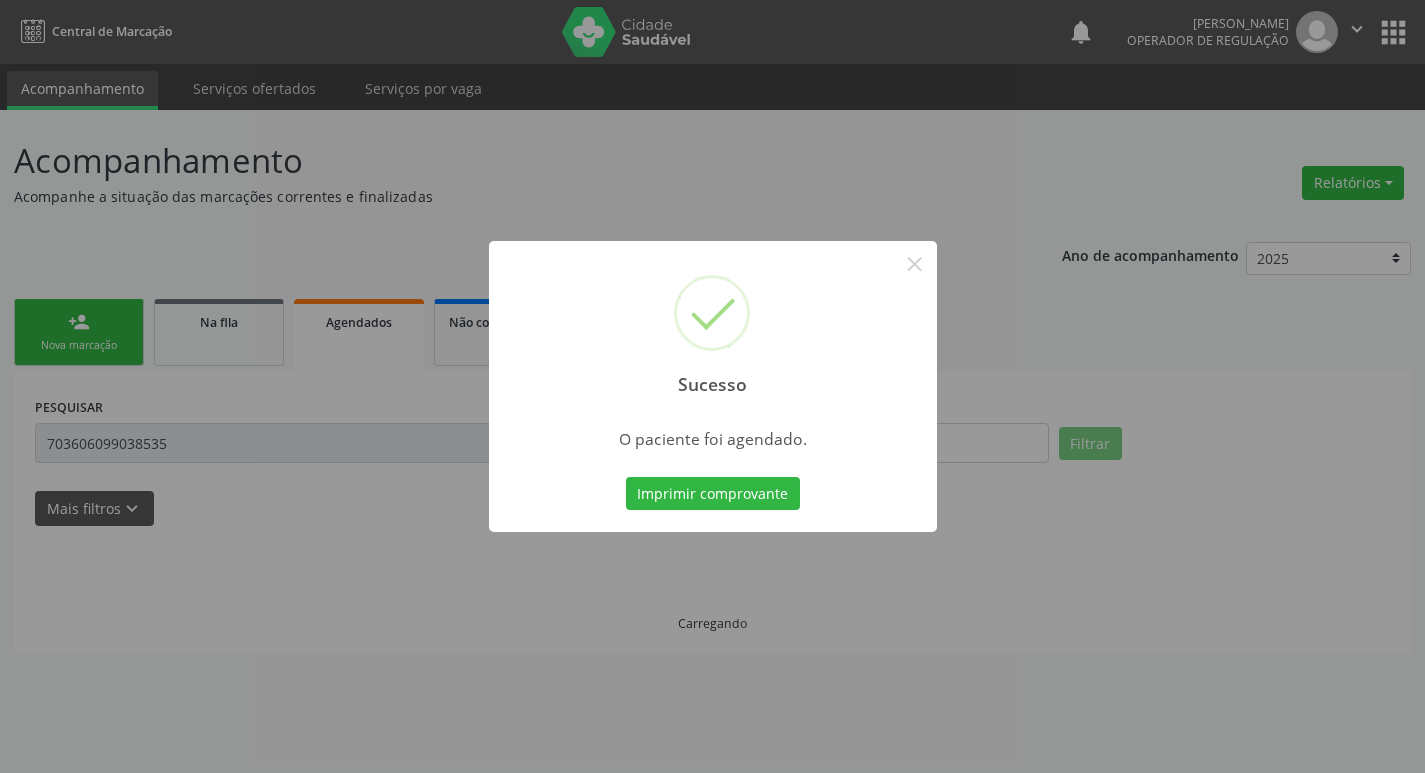scroll, scrollTop: 0, scrollLeft: 0, axis: both 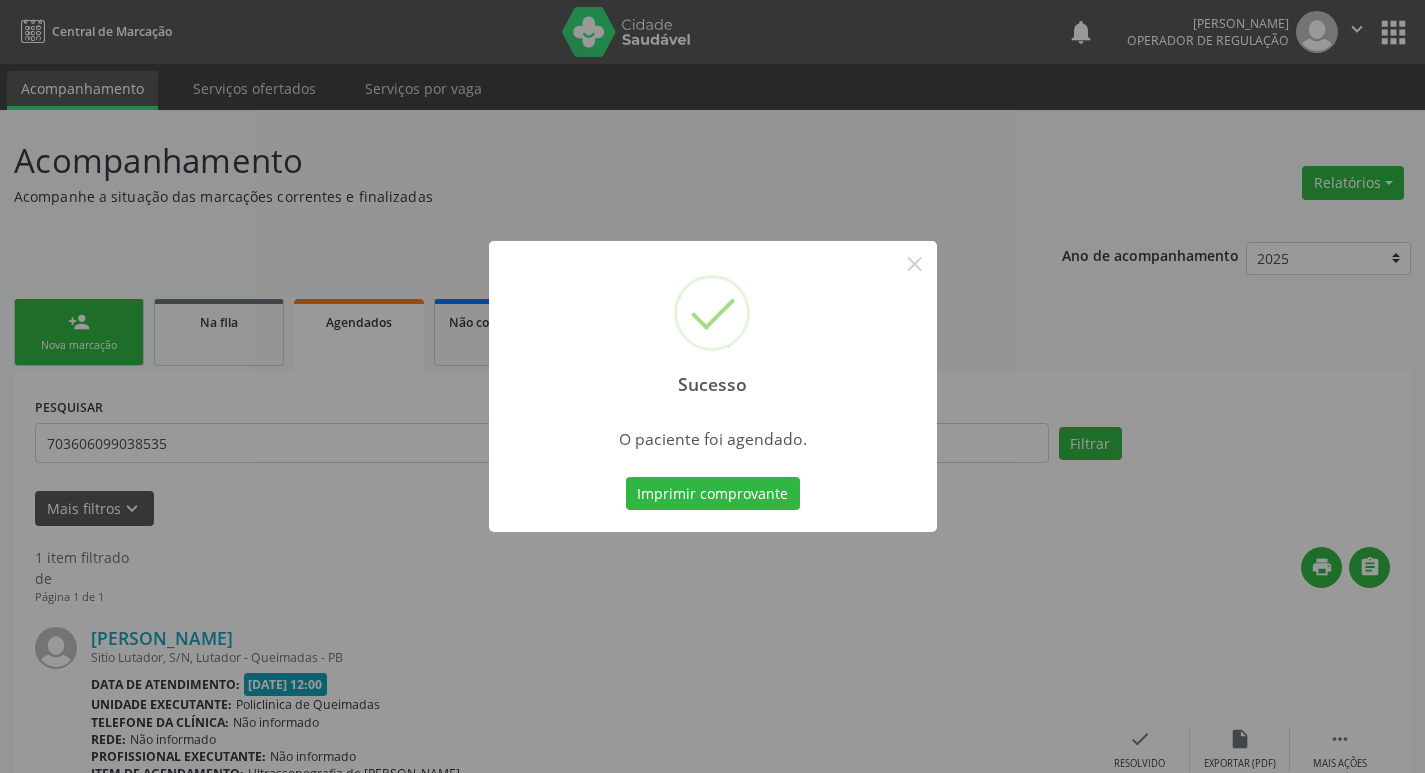 click on "Imprimir comprovante Cancel" at bounding box center [712, 494] 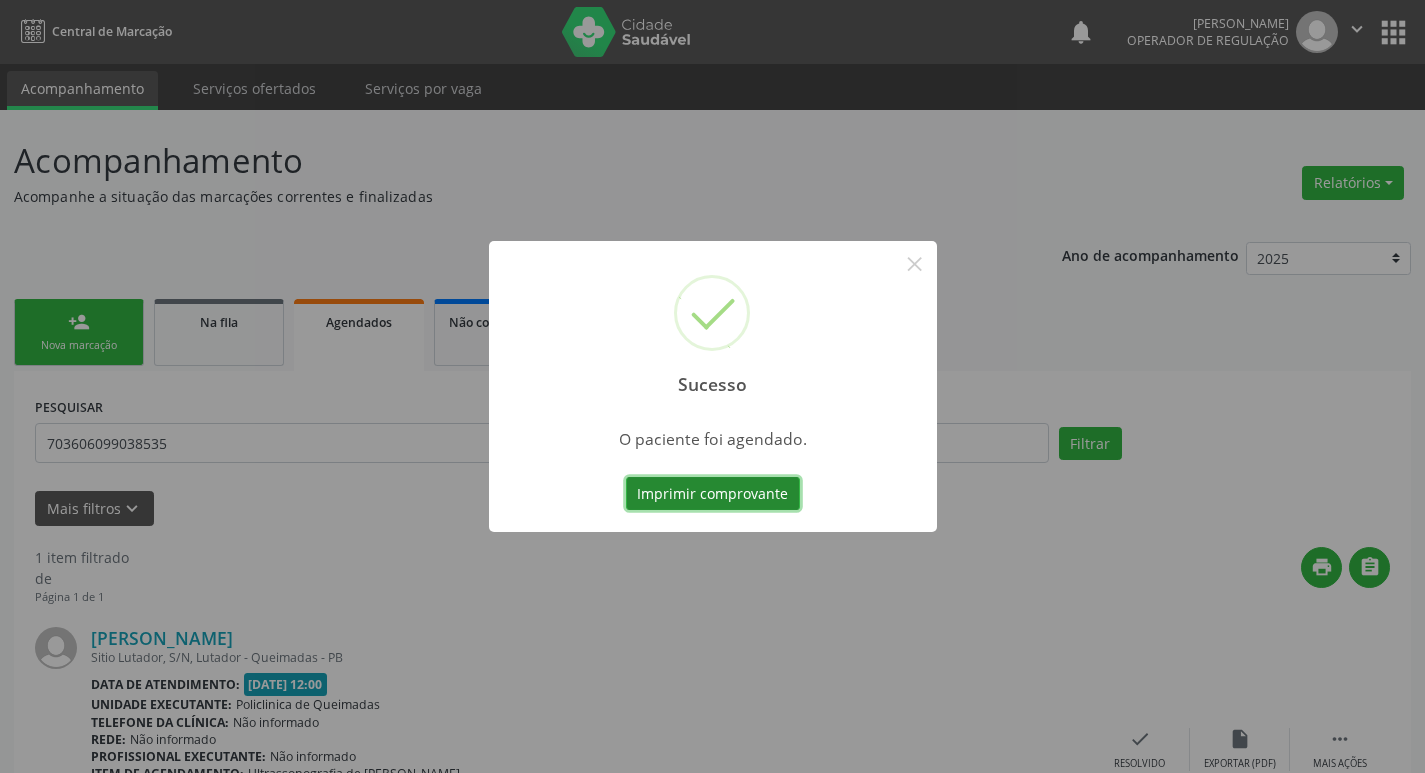 click on "Imprimir comprovante" at bounding box center (713, 494) 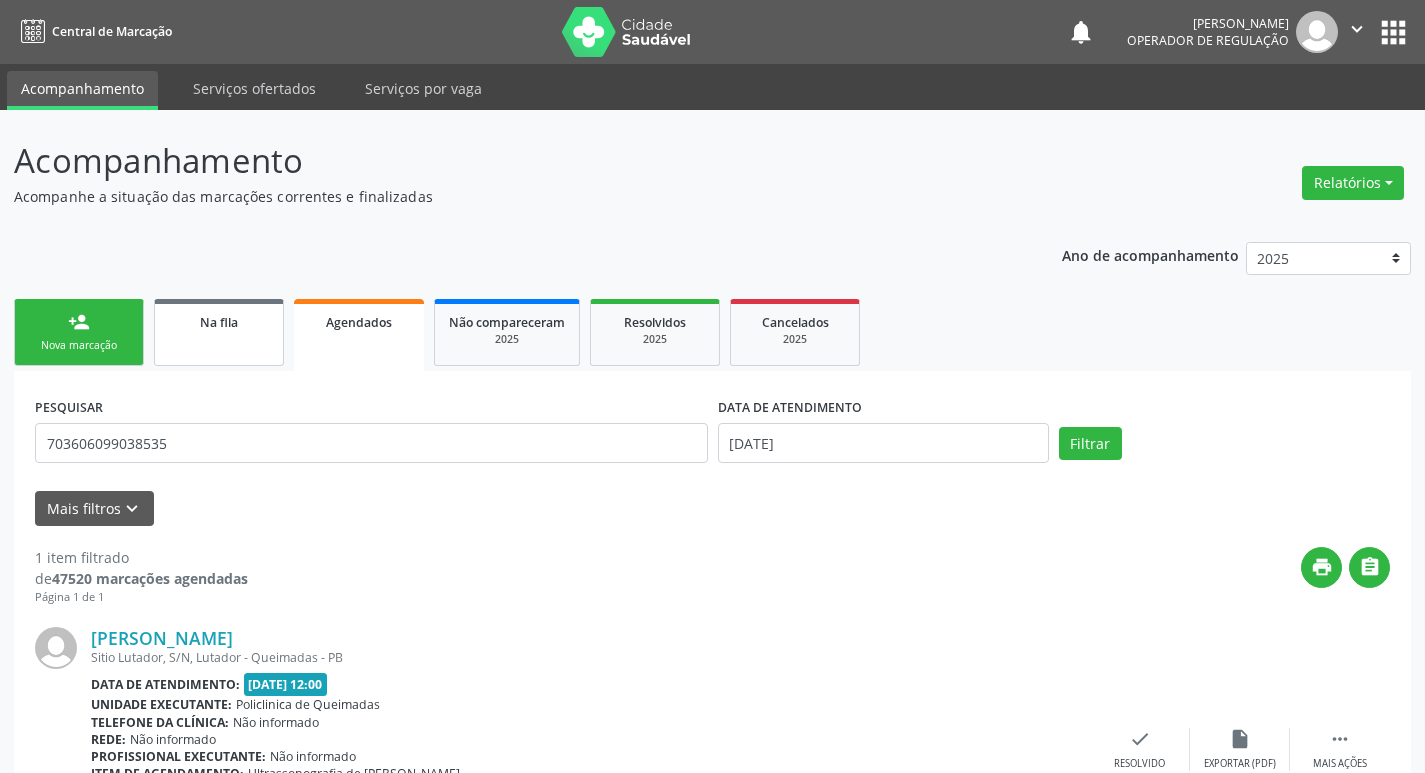 click on "Na fila" at bounding box center [219, 322] 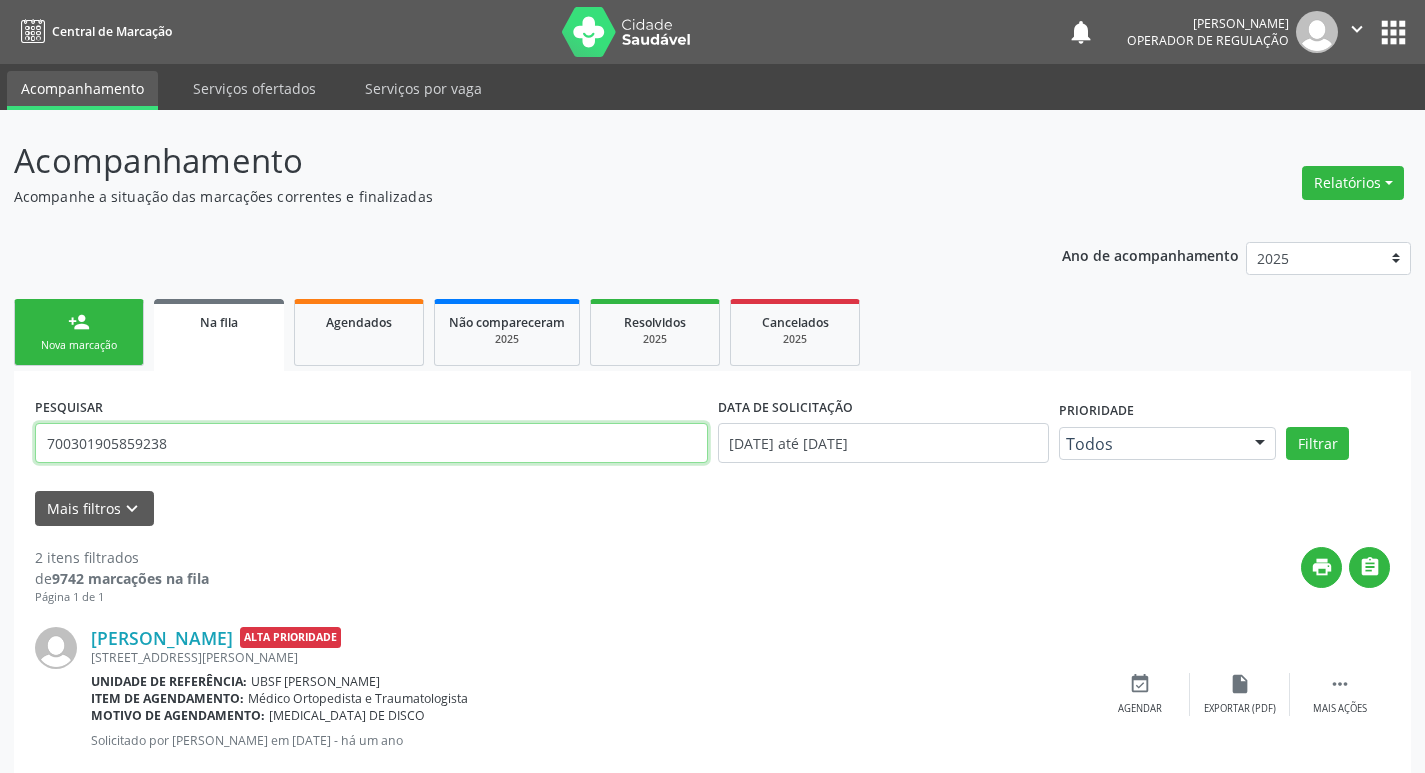 click on "700301905859238" at bounding box center [371, 443] 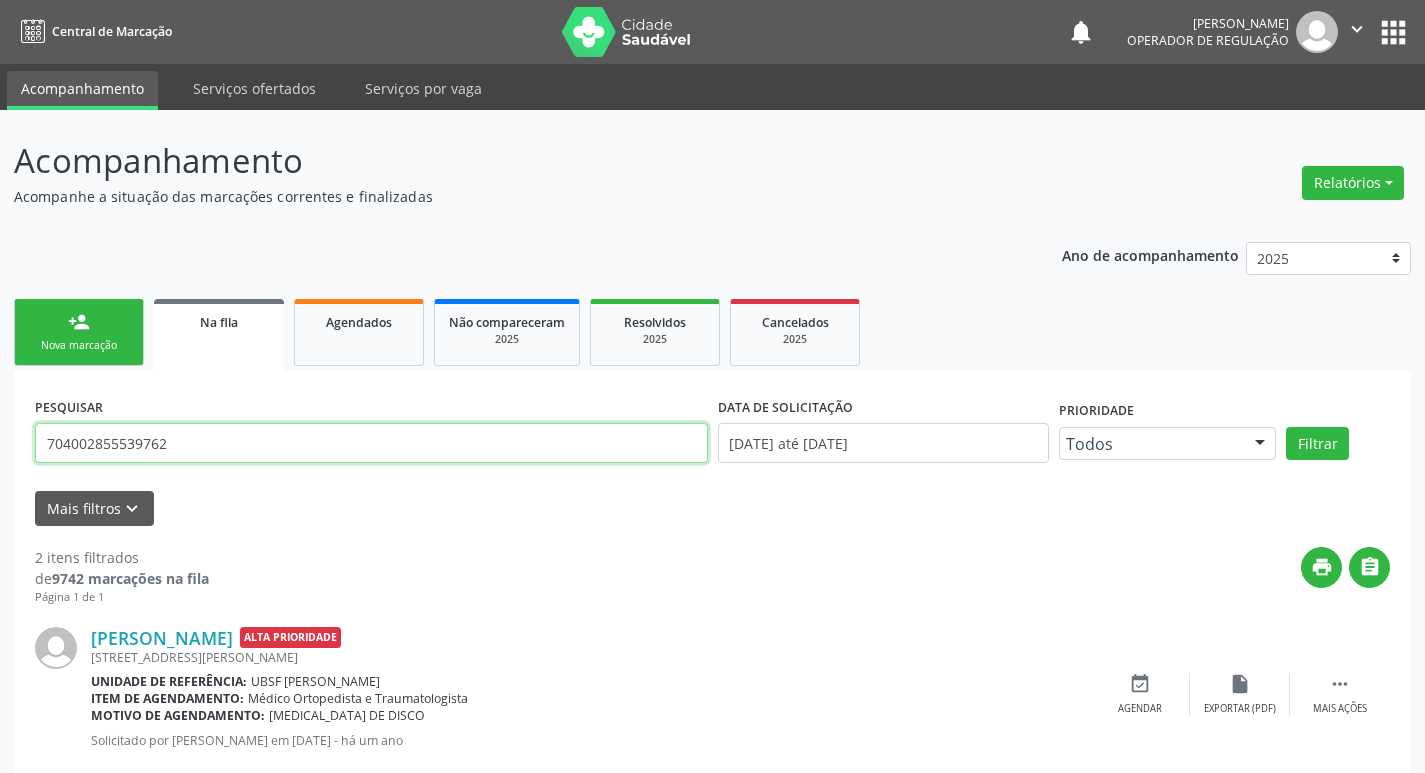 type on "704002855539762" 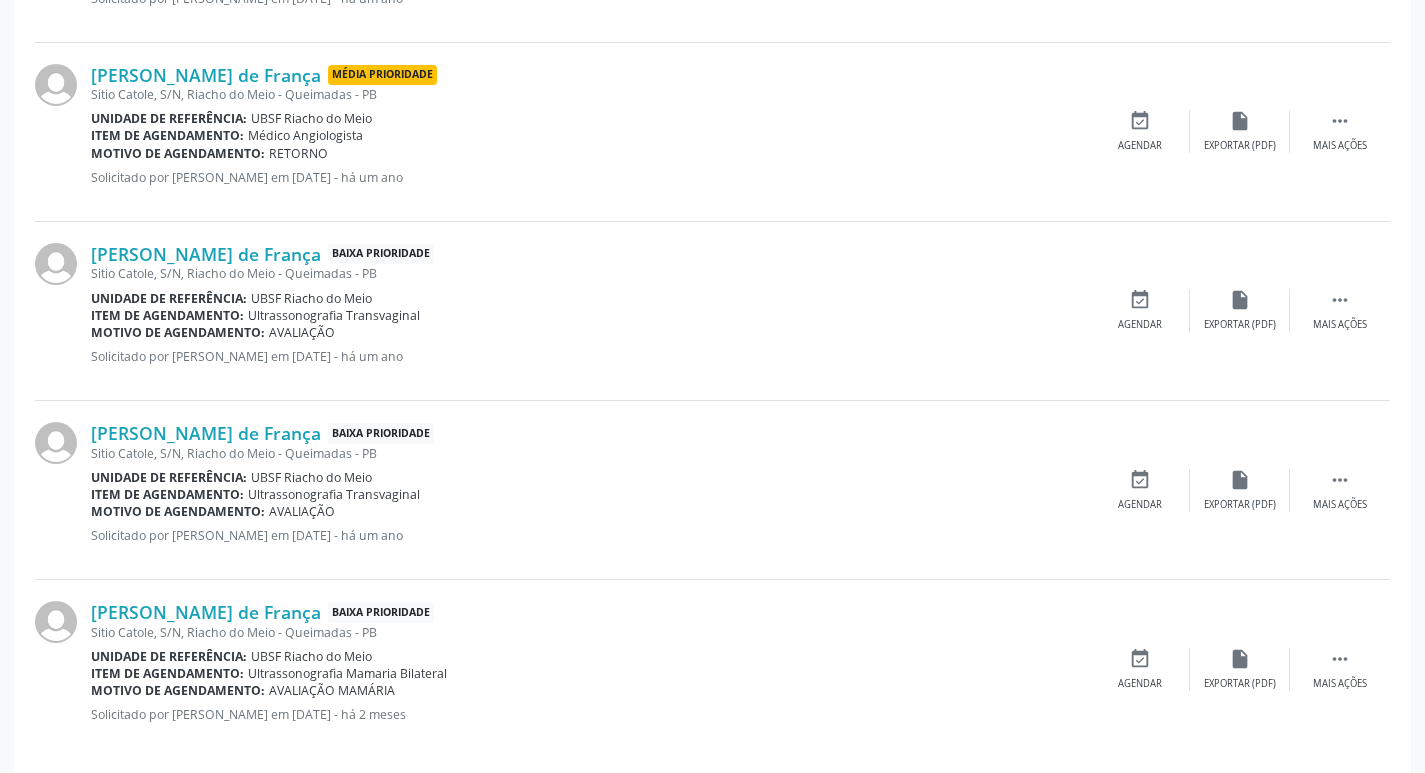 scroll, scrollTop: 763, scrollLeft: 0, axis: vertical 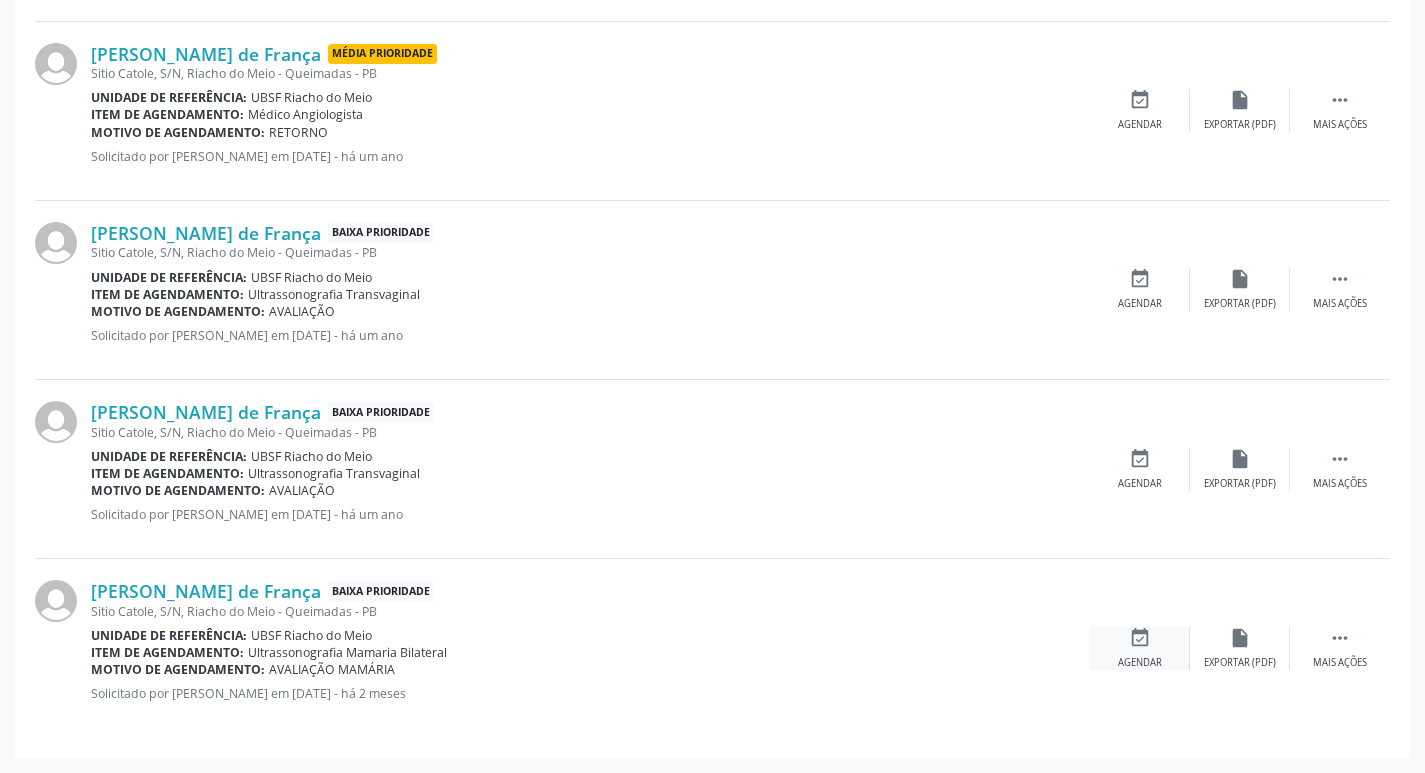 click on "event_available
Agendar" at bounding box center [1140, 648] 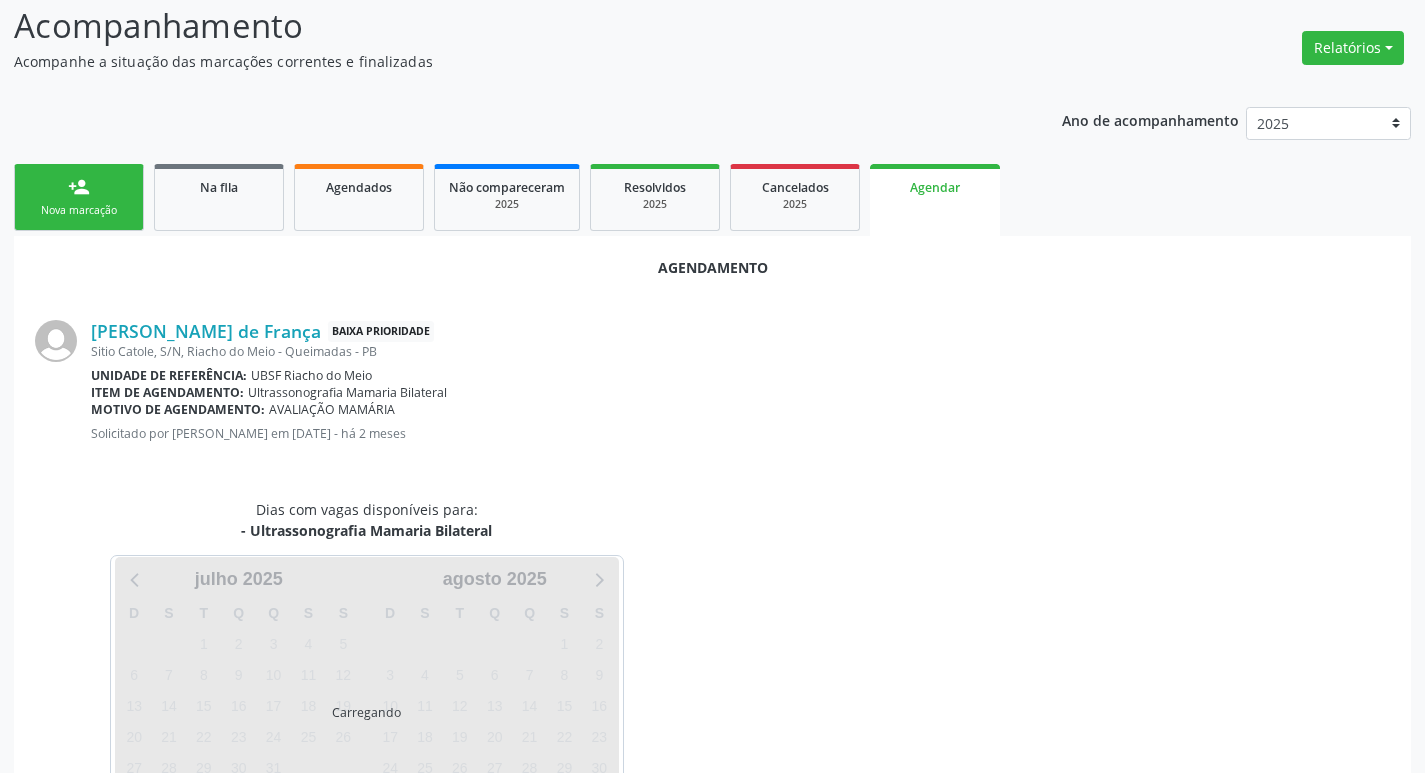 scroll, scrollTop: 221, scrollLeft: 0, axis: vertical 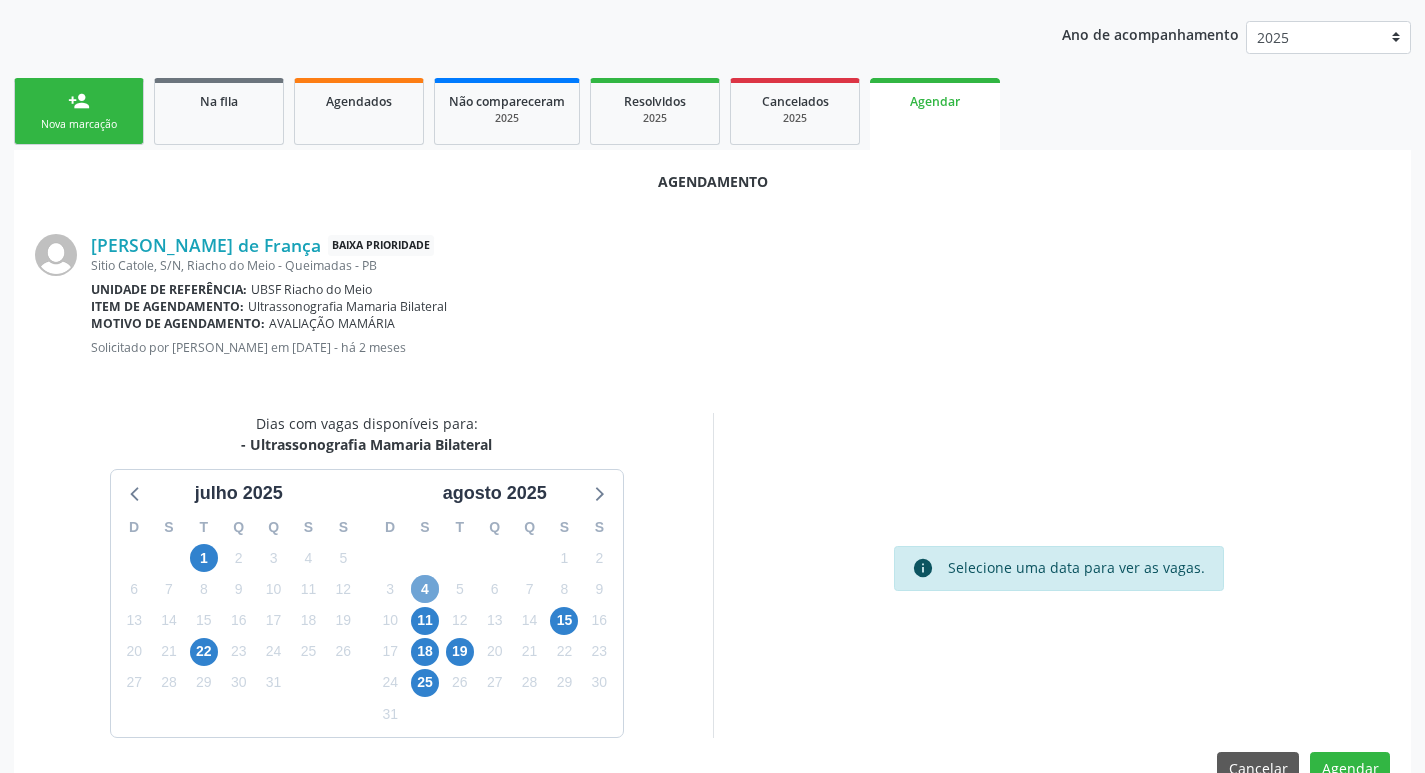 click on "4" at bounding box center (425, 589) 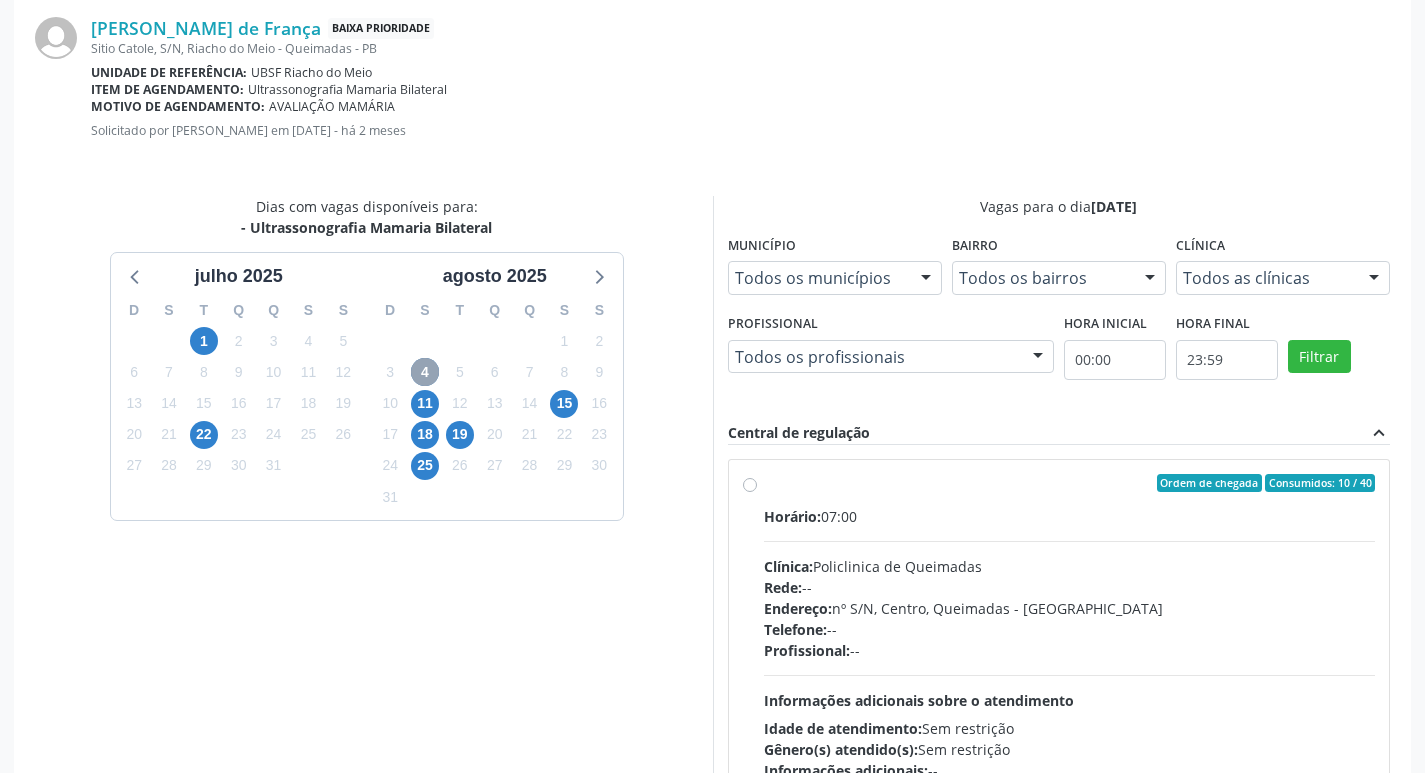 scroll, scrollTop: 593, scrollLeft: 0, axis: vertical 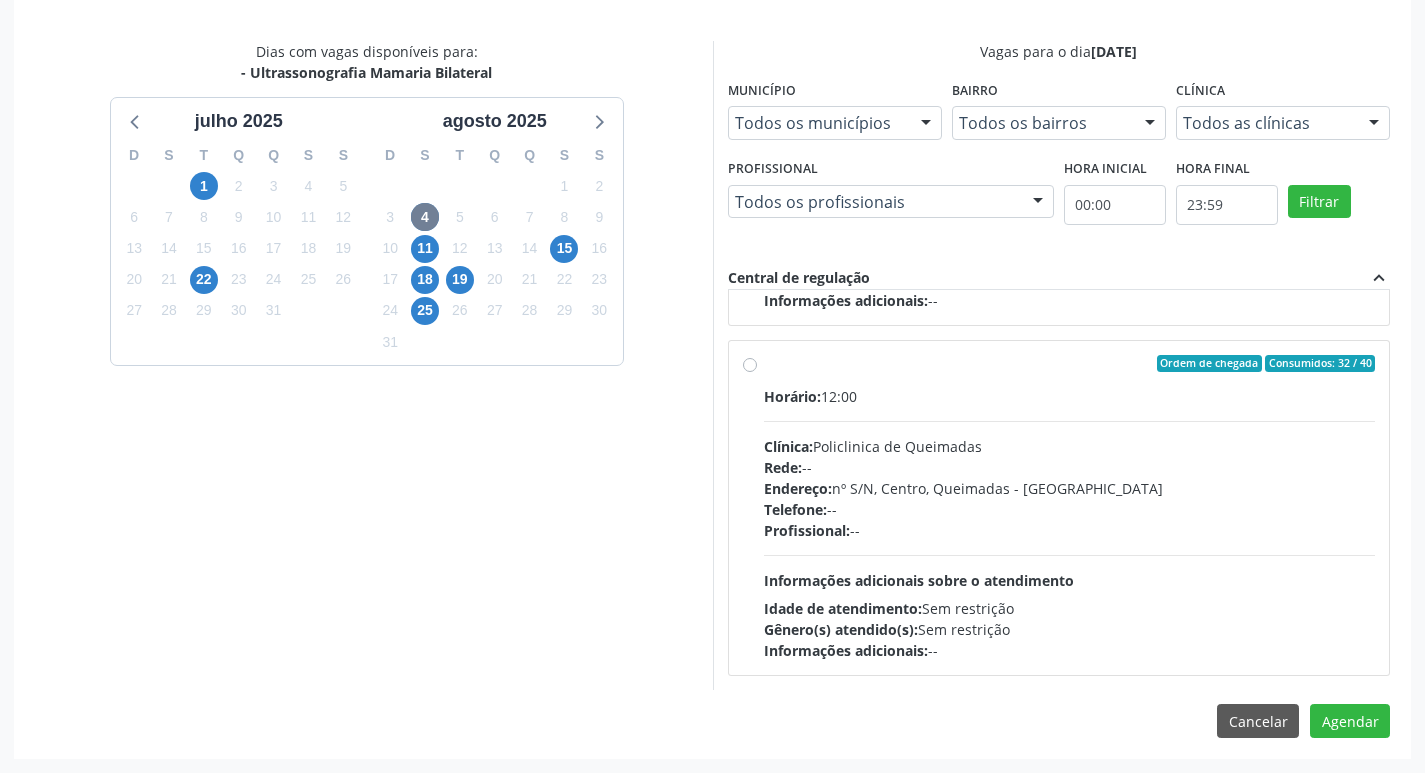 click on "Idade de atendimento:
Sem restrição" at bounding box center [1070, 608] 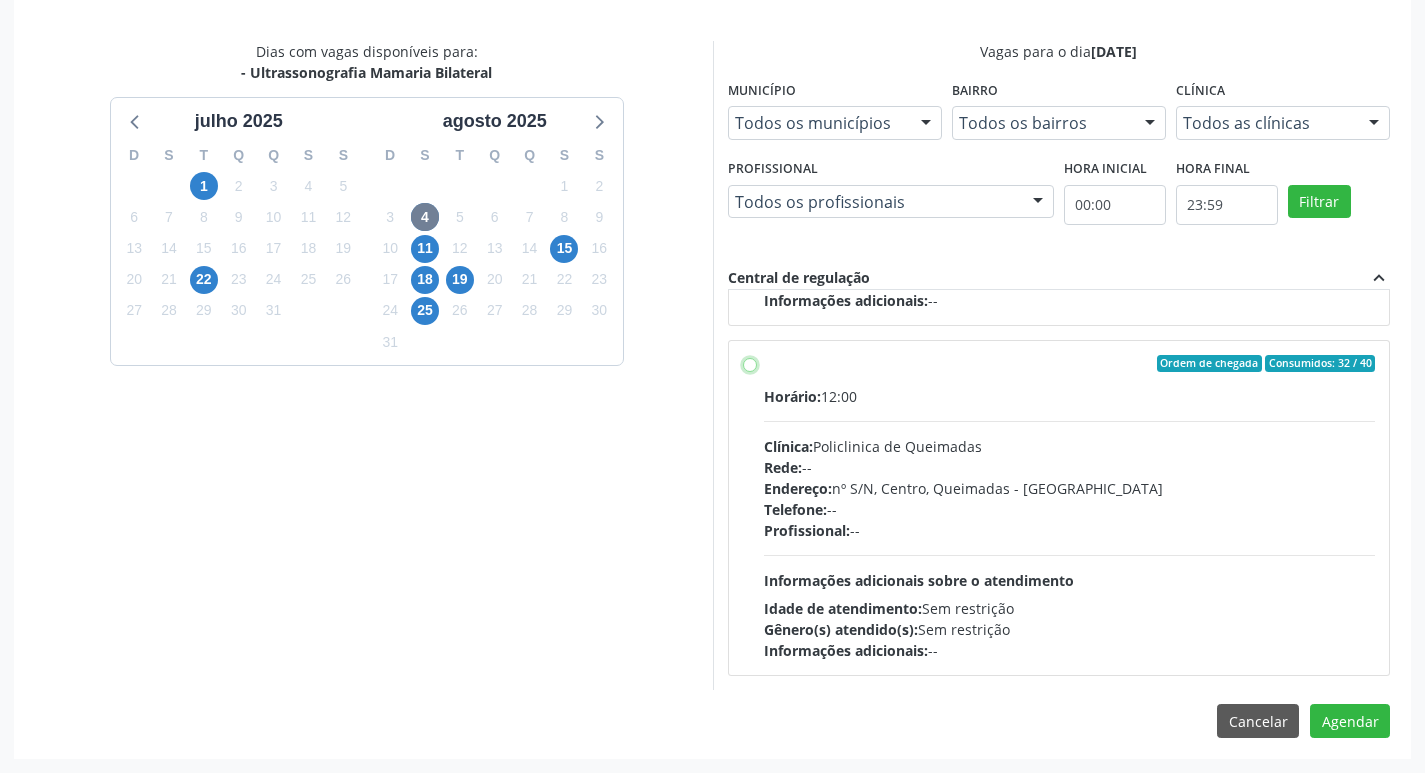 click on "Ordem de chegada
Consumidos: 32 / 40
Horário:   12:00
Clínica:  Policlinica de Queimadas
Rede:
--
Endereço:   nº S/N, Centro, Queimadas - PB
Telefone:   --
Profissional:
--
Informações adicionais sobre o atendimento
Idade de atendimento:
Sem restrição
Gênero(s) atendido(s):
Sem restrição
Informações adicionais:
--" at bounding box center (750, 364) 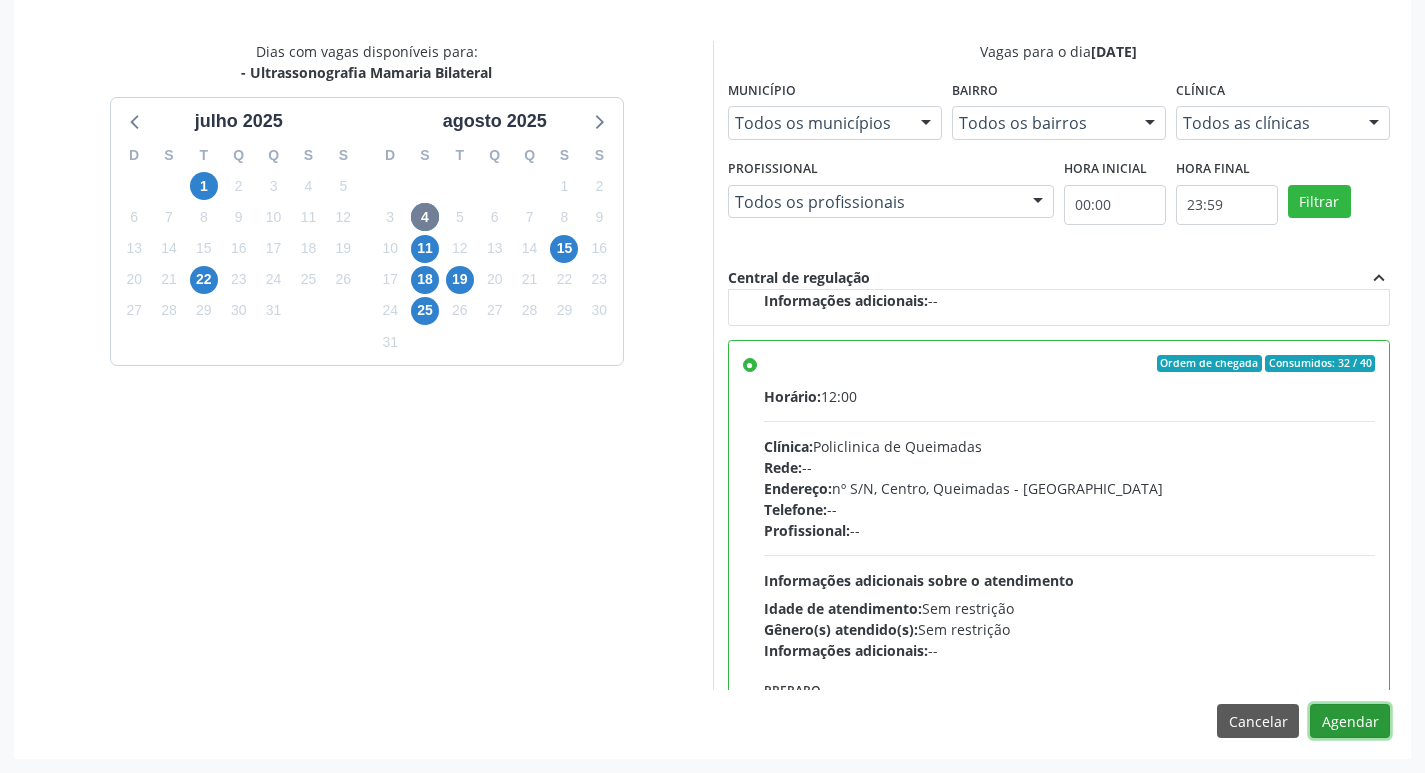 click on "Agendar" at bounding box center (1350, 721) 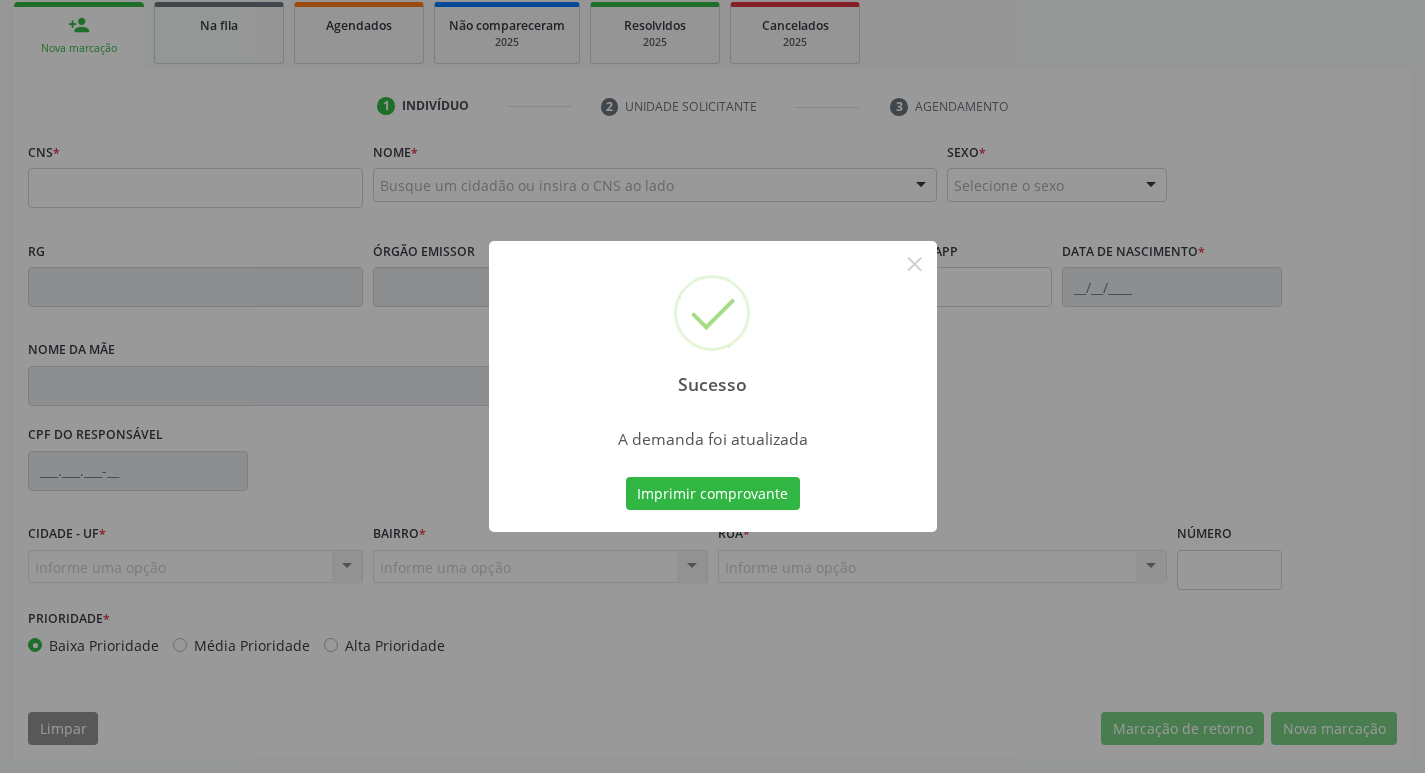 scroll, scrollTop: 297, scrollLeft: 0, axis: vertical 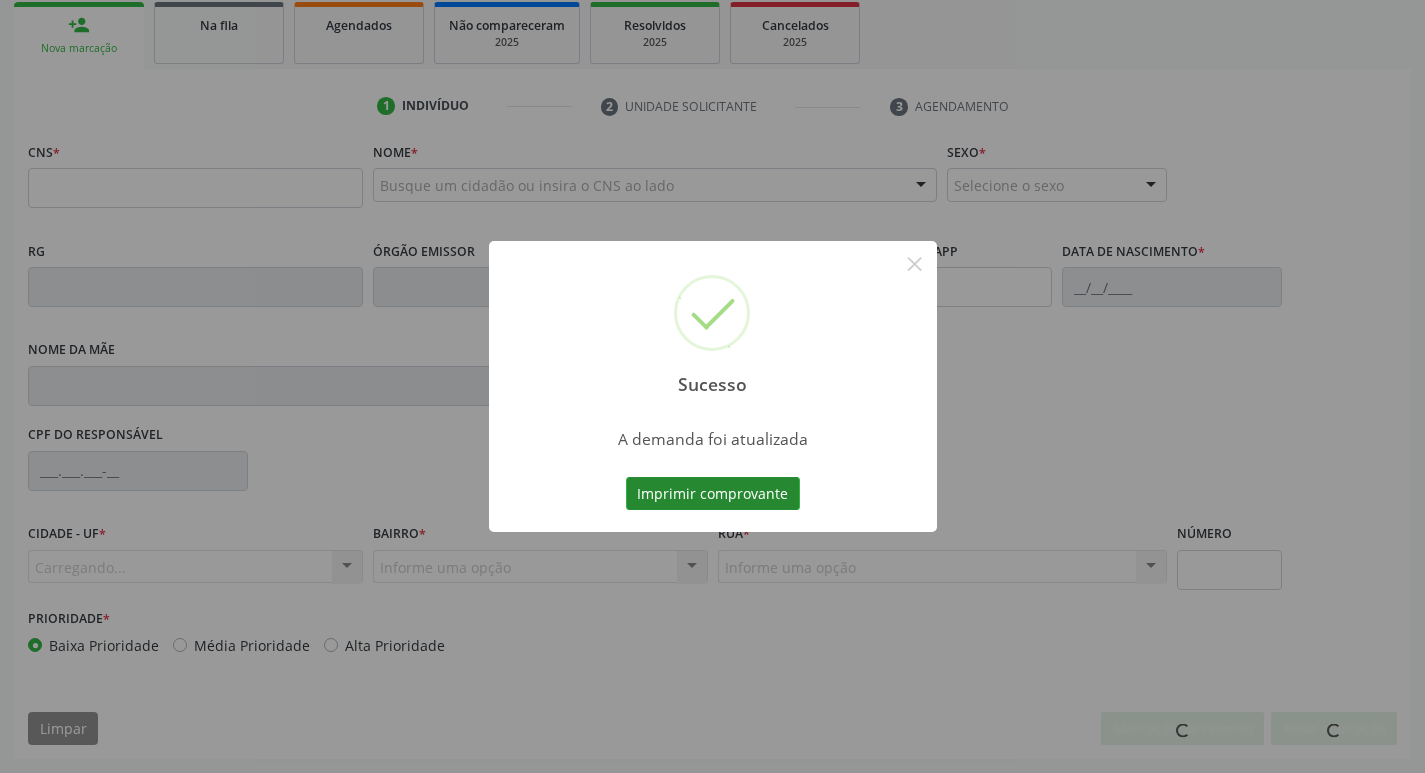 click on "Imprimir comprovante" at bounding box center (713, 494) 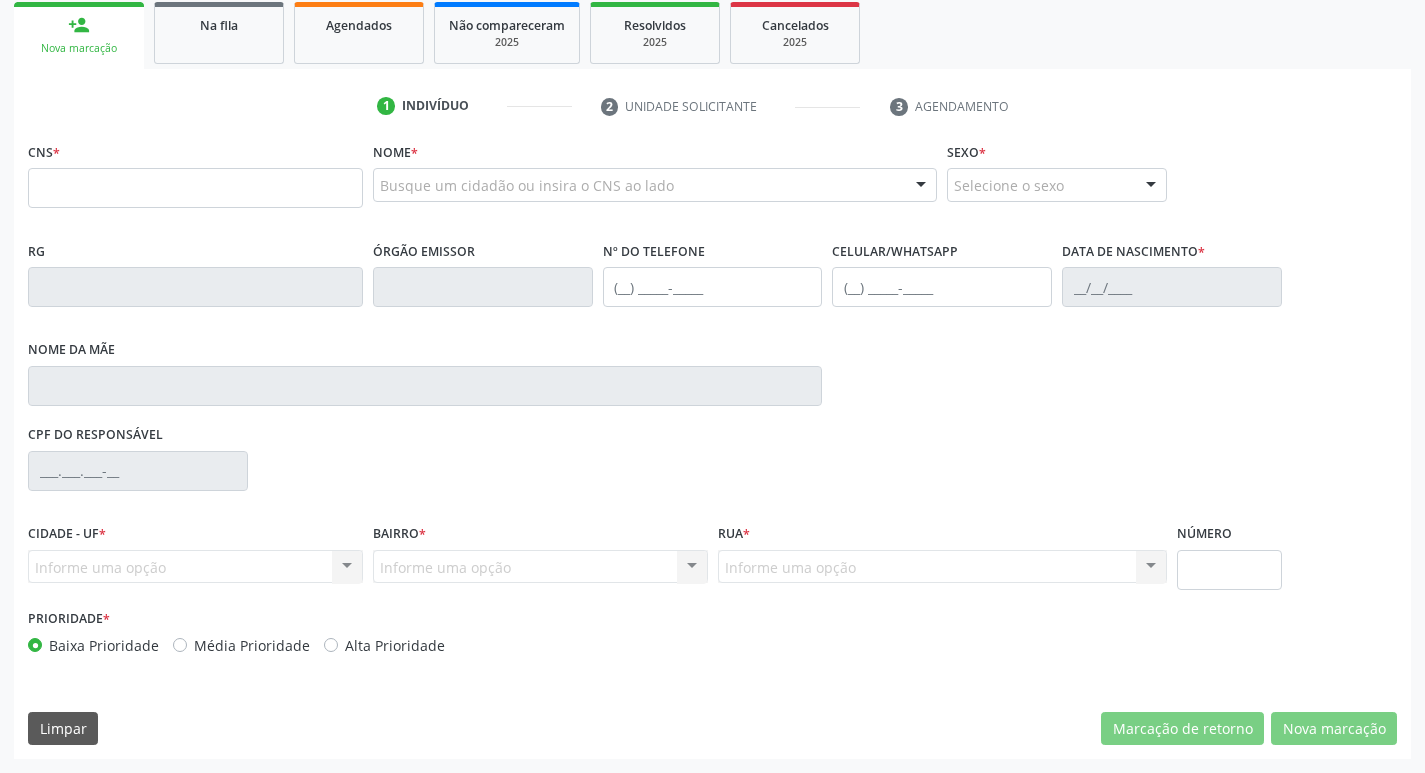 click on "1
Indivíduo
2
Unidade solicitante
3
Agendamento
CNS
*
Nome
*
Busque um cidadão ou insira o CNS ao lado
Nenhum resultado encontrado para: "   "
Digite o nome ou CNS para buscar um indivíduo
Sexo
*
Selecione o sexo
Masculino   Feminino
Nenhum resultado encontrado para: "   "
Não há nenhuma opção para ser exibida.
RG
Órgão emissor
Nº do Telefone
Celular/WhatsApp
Data de nascimento
*
Nome da mãe
CPF do responsável
Cidade - UF
*
Informe uma opção
Queimadas - PB
Nenhum resultado encontrado para: "" at bounding box center [712, 414] 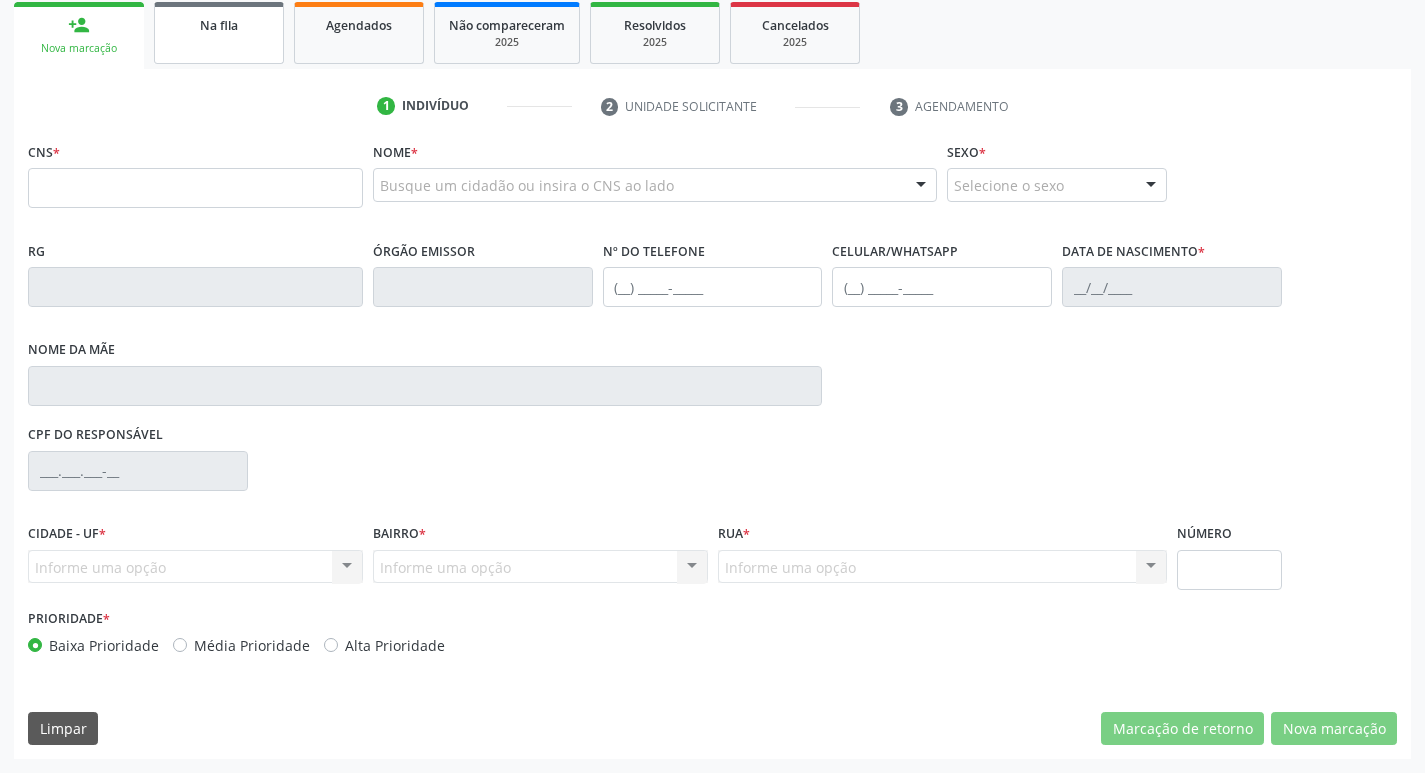 click on "Na fila" at bounding box center (219, 33) 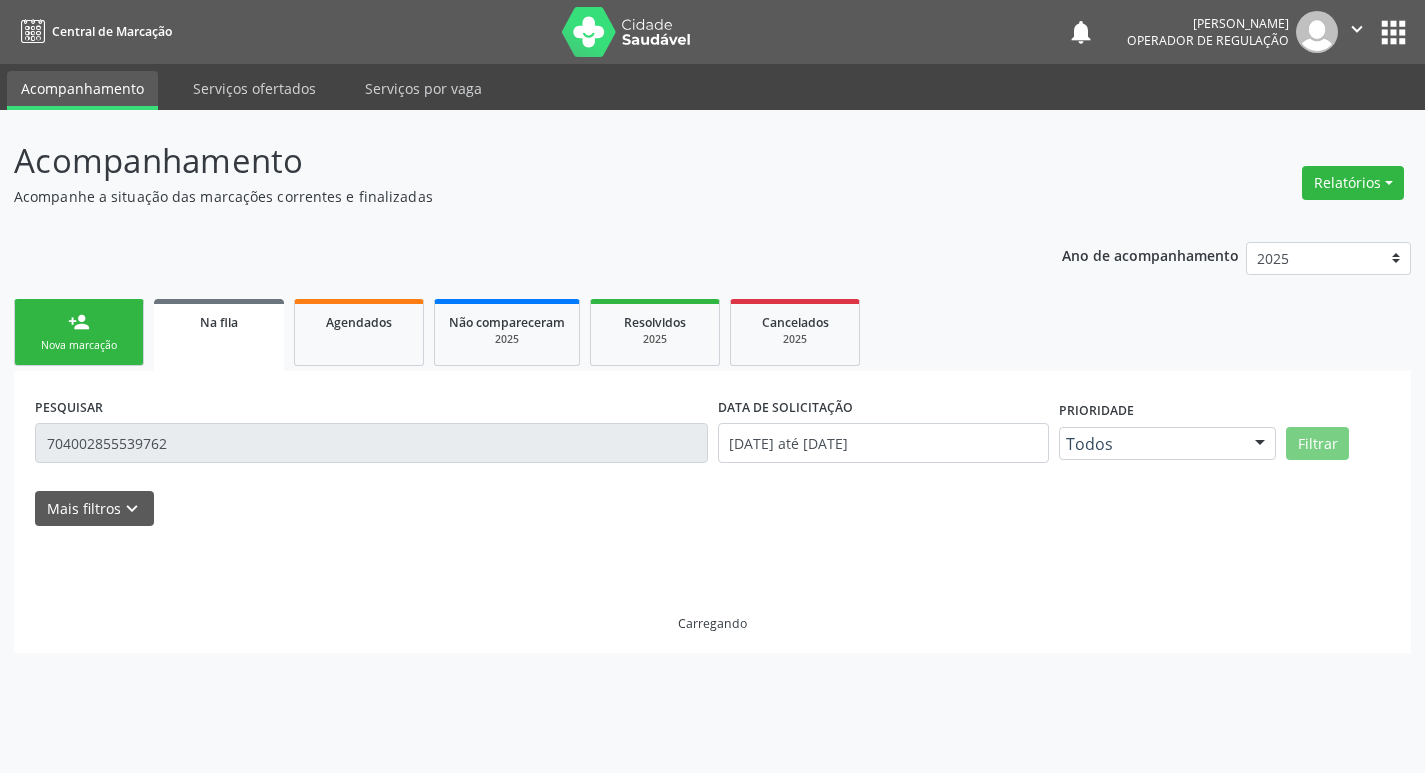 scroll, scrollTop: 0, scrollLeft: 0, axis: both 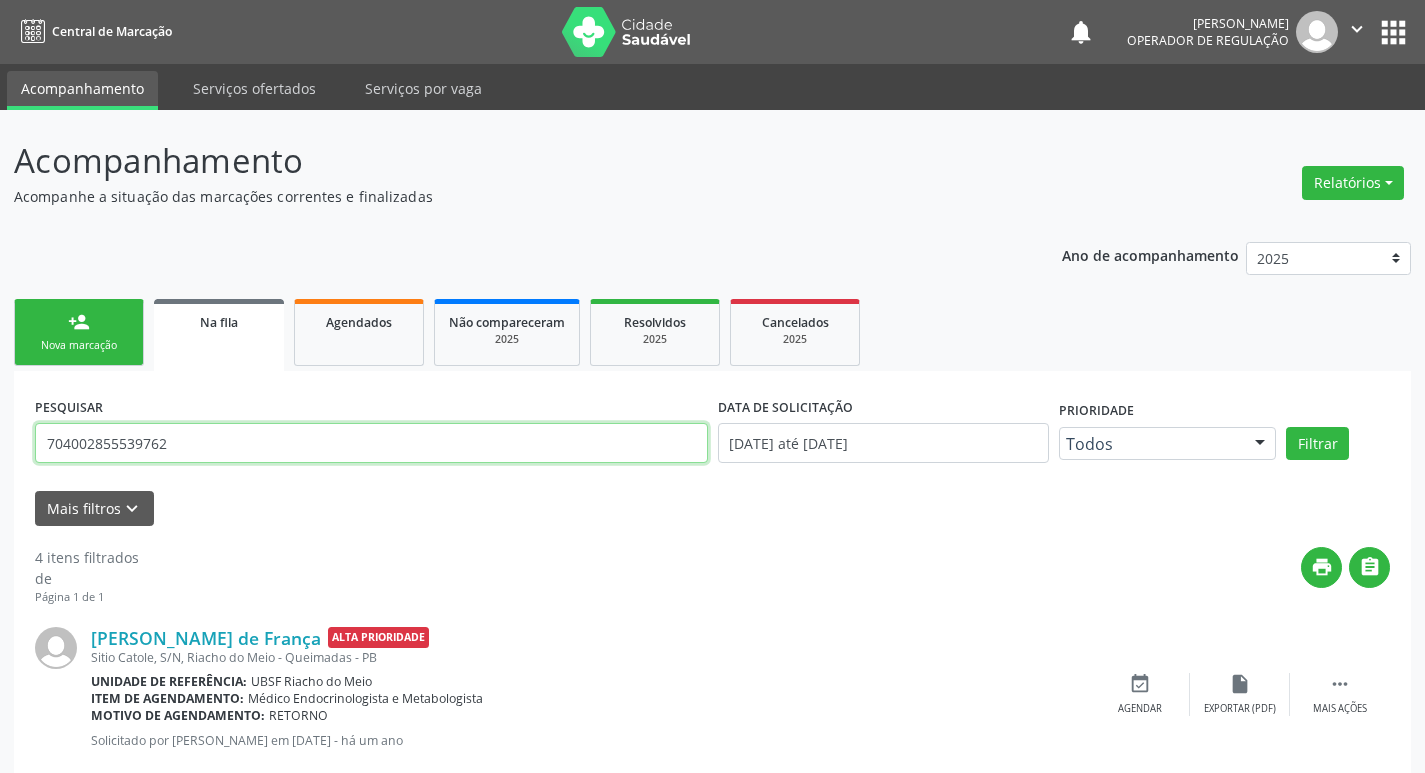 click on "704002855539762" at bounding box center [371, 443] 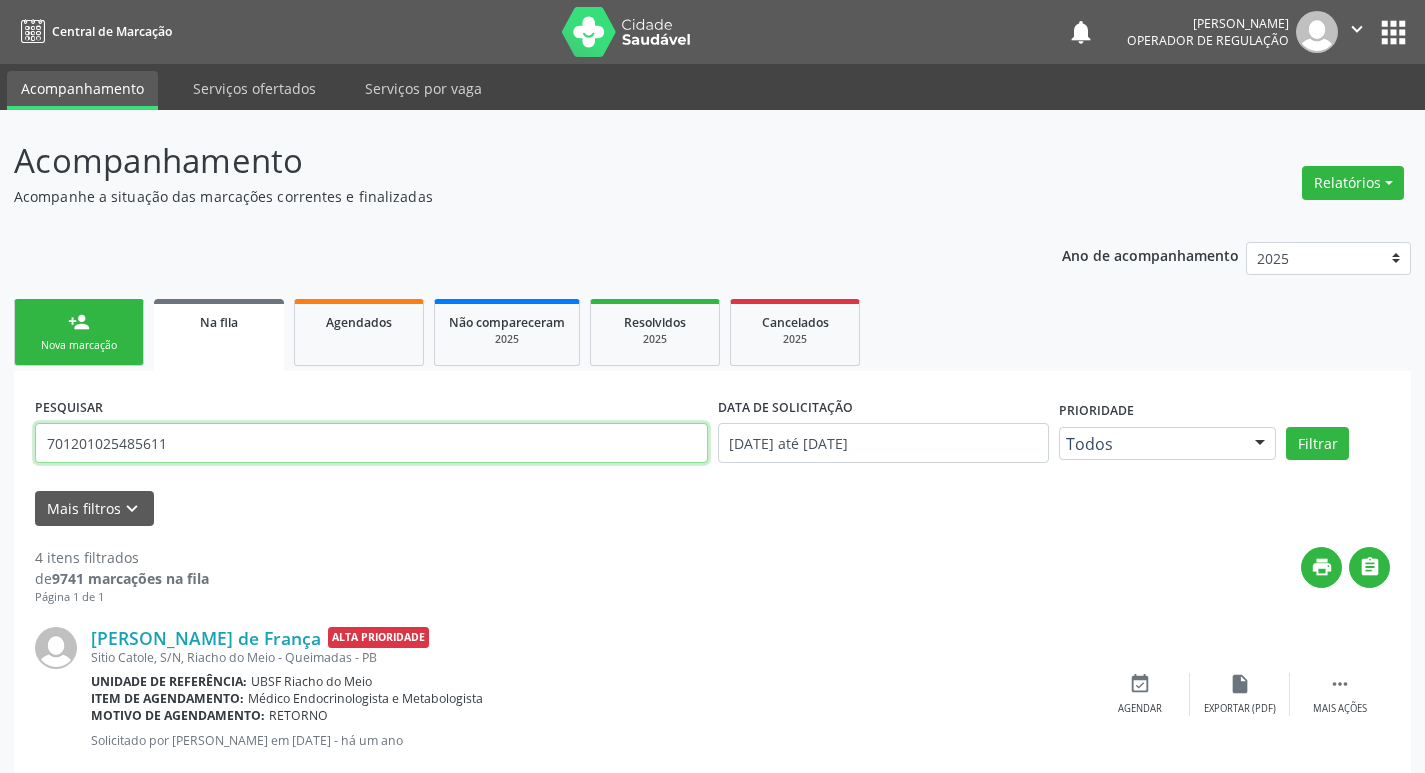 type on "701201025485611" 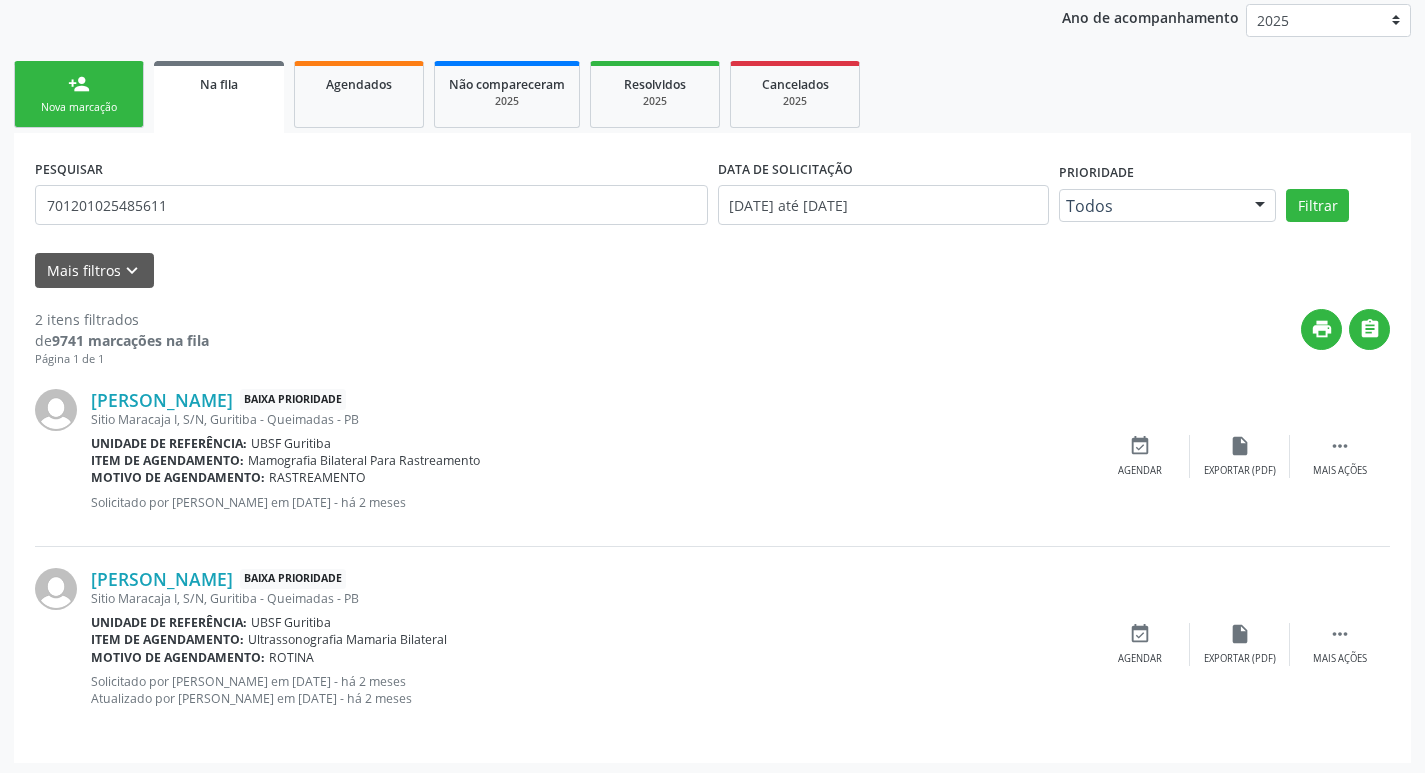 scroll, scrollTop: 242, scrollLeft: 0, axis: vertical 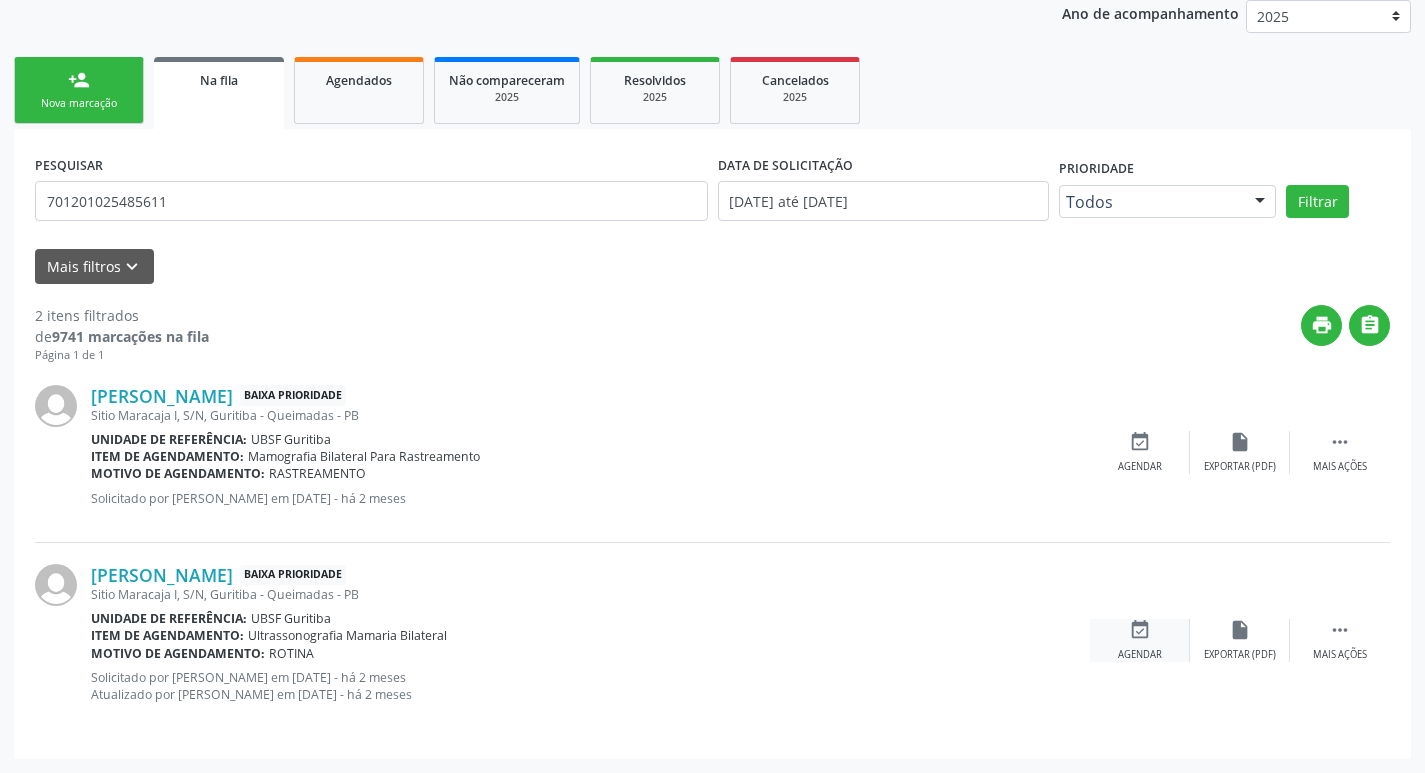 click on "event_available
Agendar" at bounding box center [1140, 640] 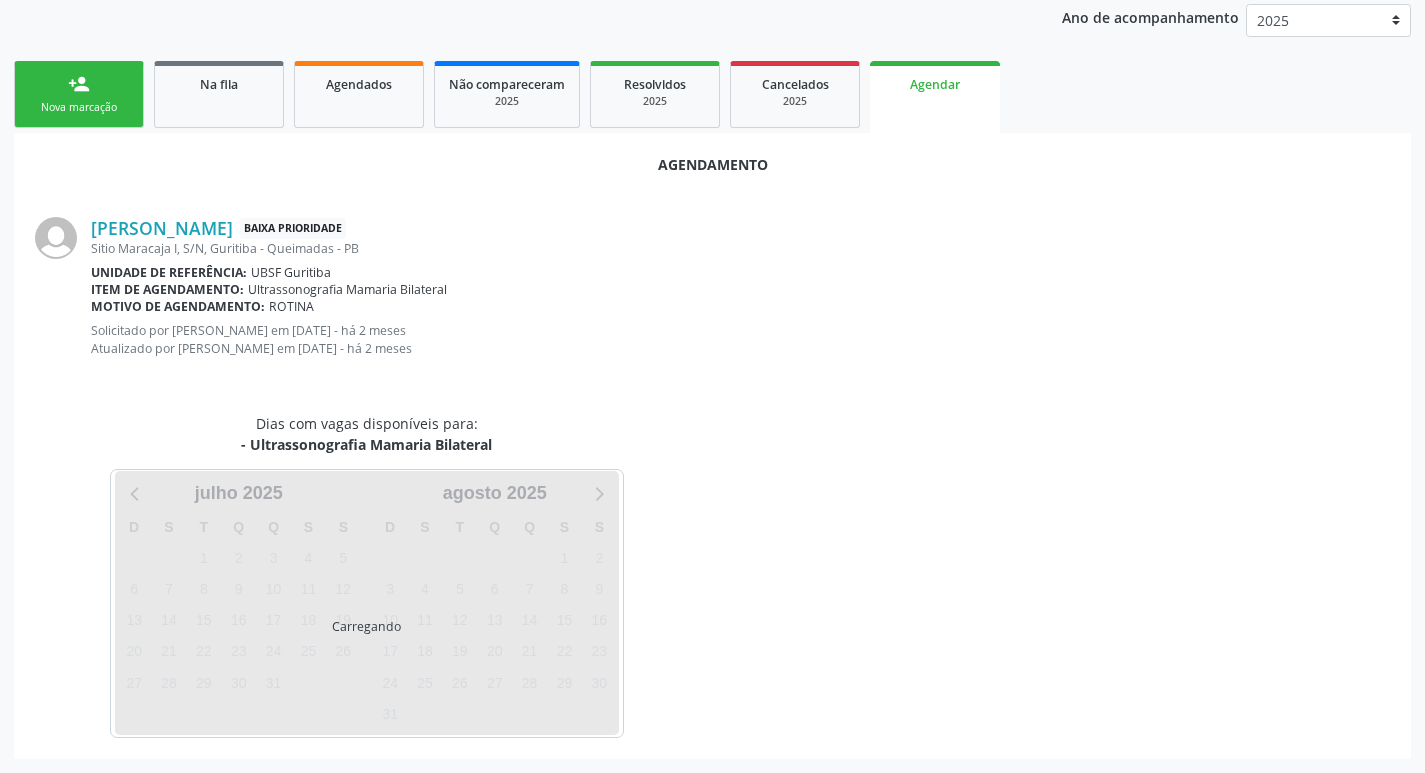 scroll, scrollTop: 242, scrollLeft: 0, axis: vertical 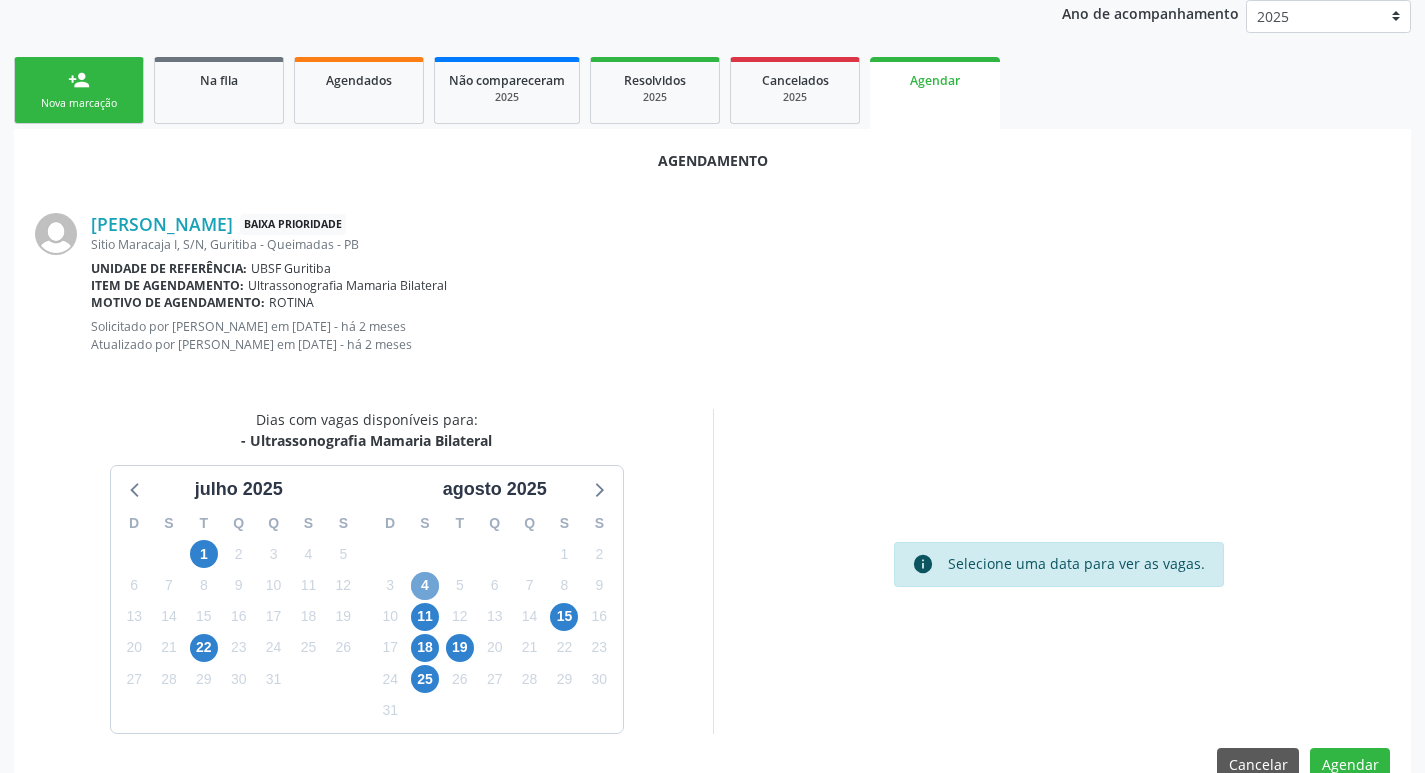 click on "4" at bounding box center [425, 586] 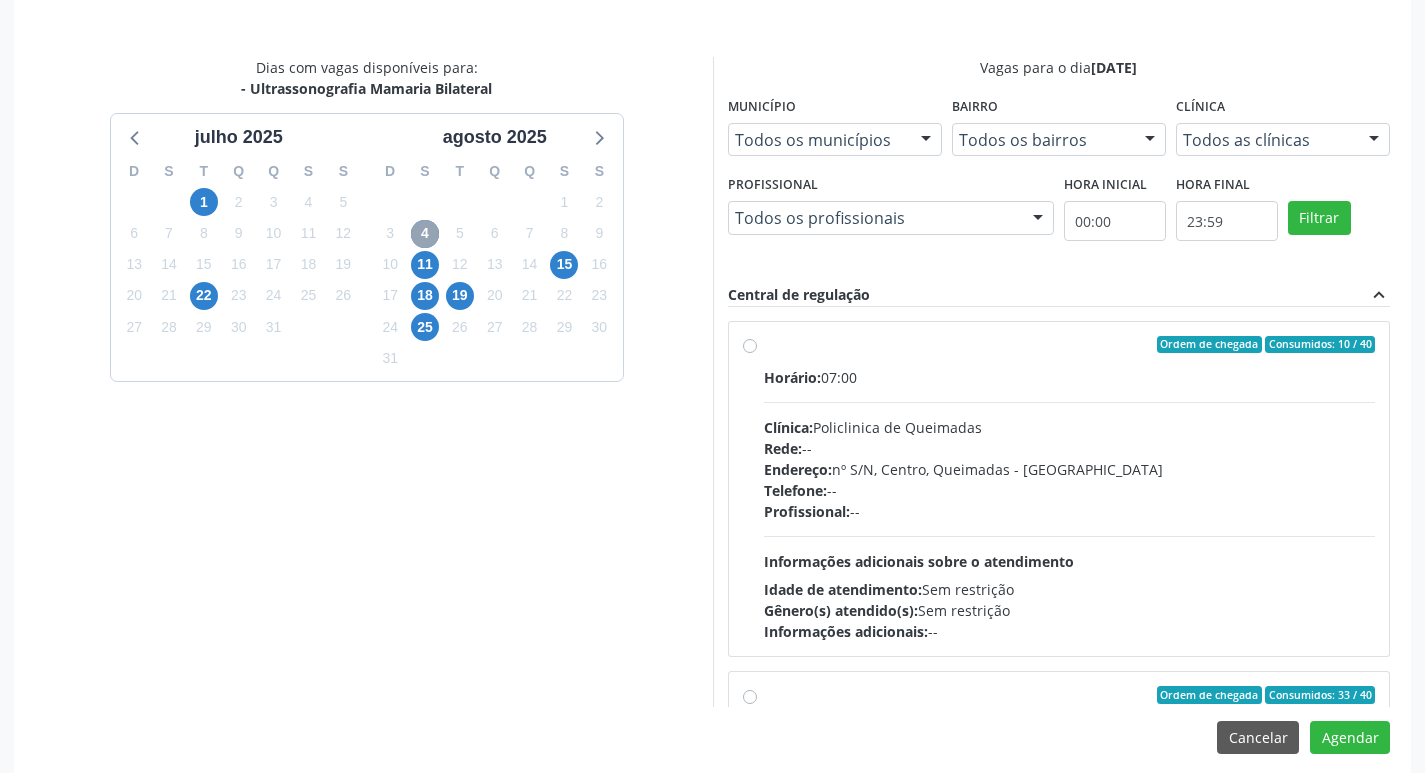 scroll, scrollTop: 610, scrollLeft: 0, axis: vertical 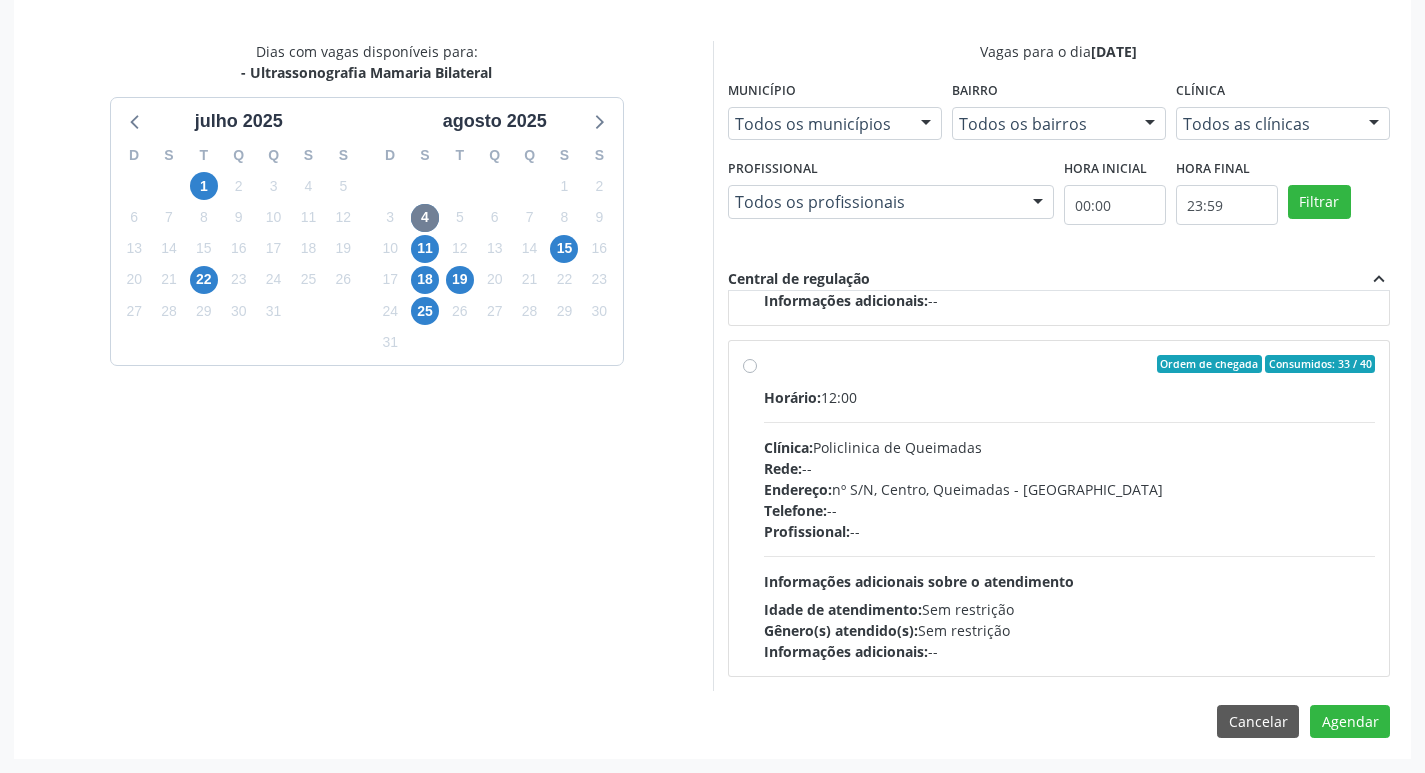 click on "Horário:   12:00
Clínica:  Policlinica de Queimadas
Rede:
--
Endereço:   nº S/N, Centro, Queimadas - PB
Telefone:   --
Profissional:
--
Informações adicionais sobre o atendimento
Idade de atendimento:
Sem restrição
Gênero(s) atendido(s):
Sem restrição
Informações adicionais:
--" at bounding box center (1070, 524) 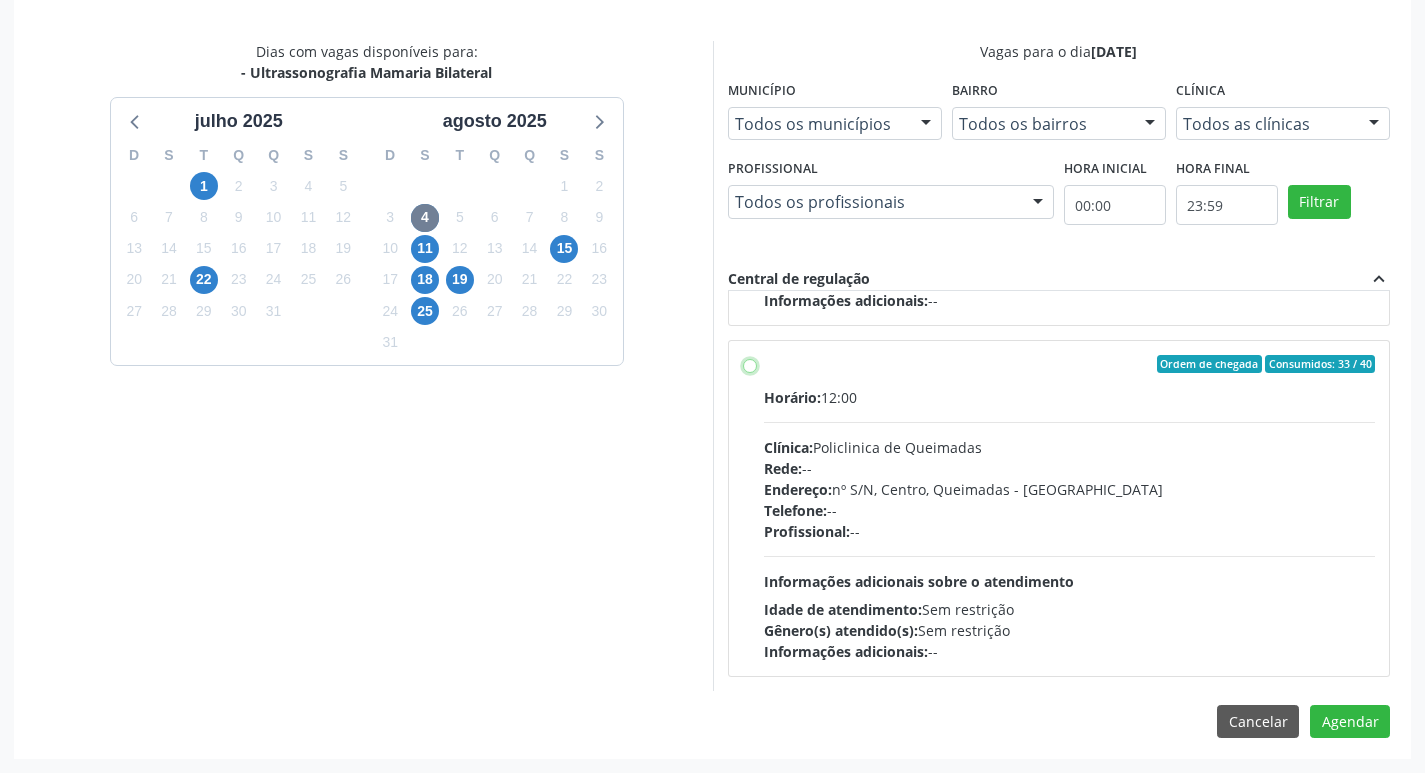 radio on "true" 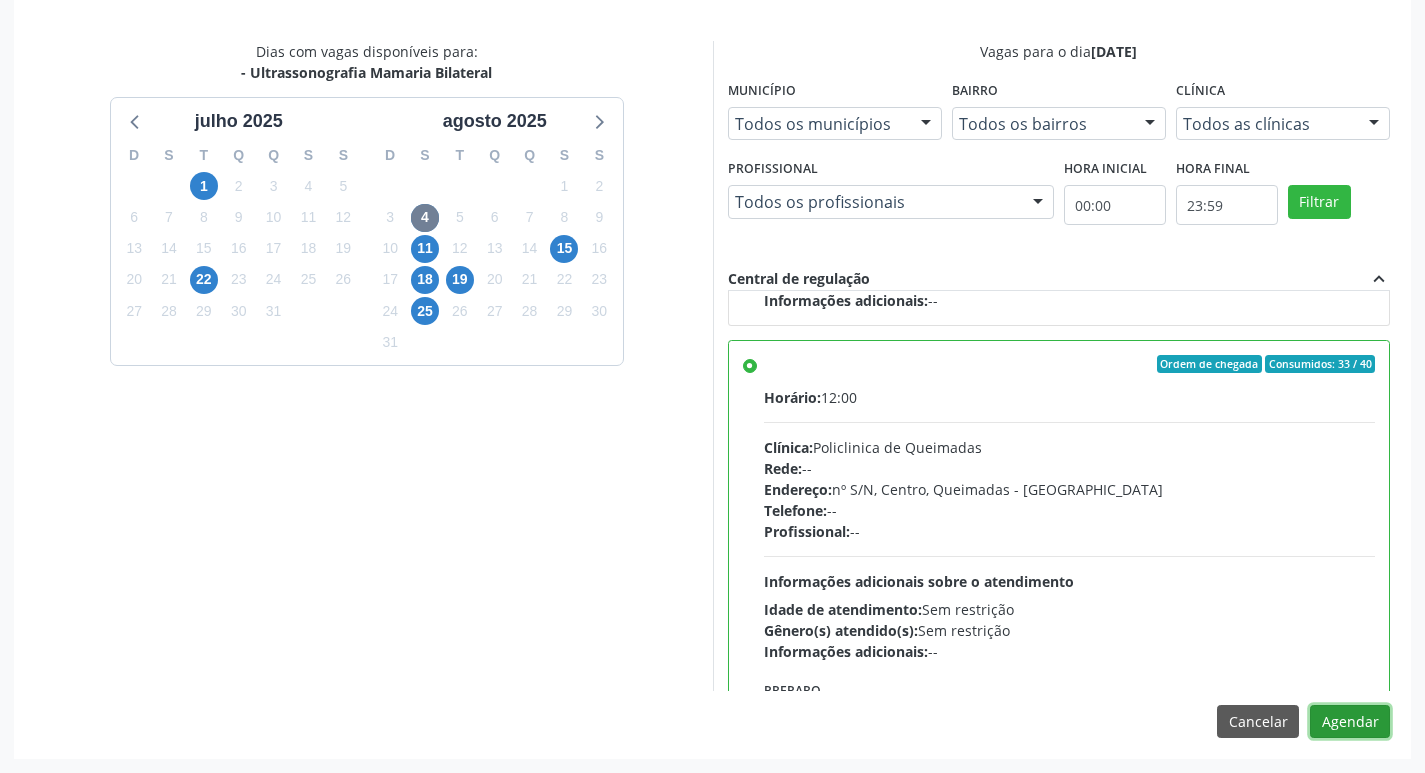 click on "Agendar" at bounding box center (1350, 722) 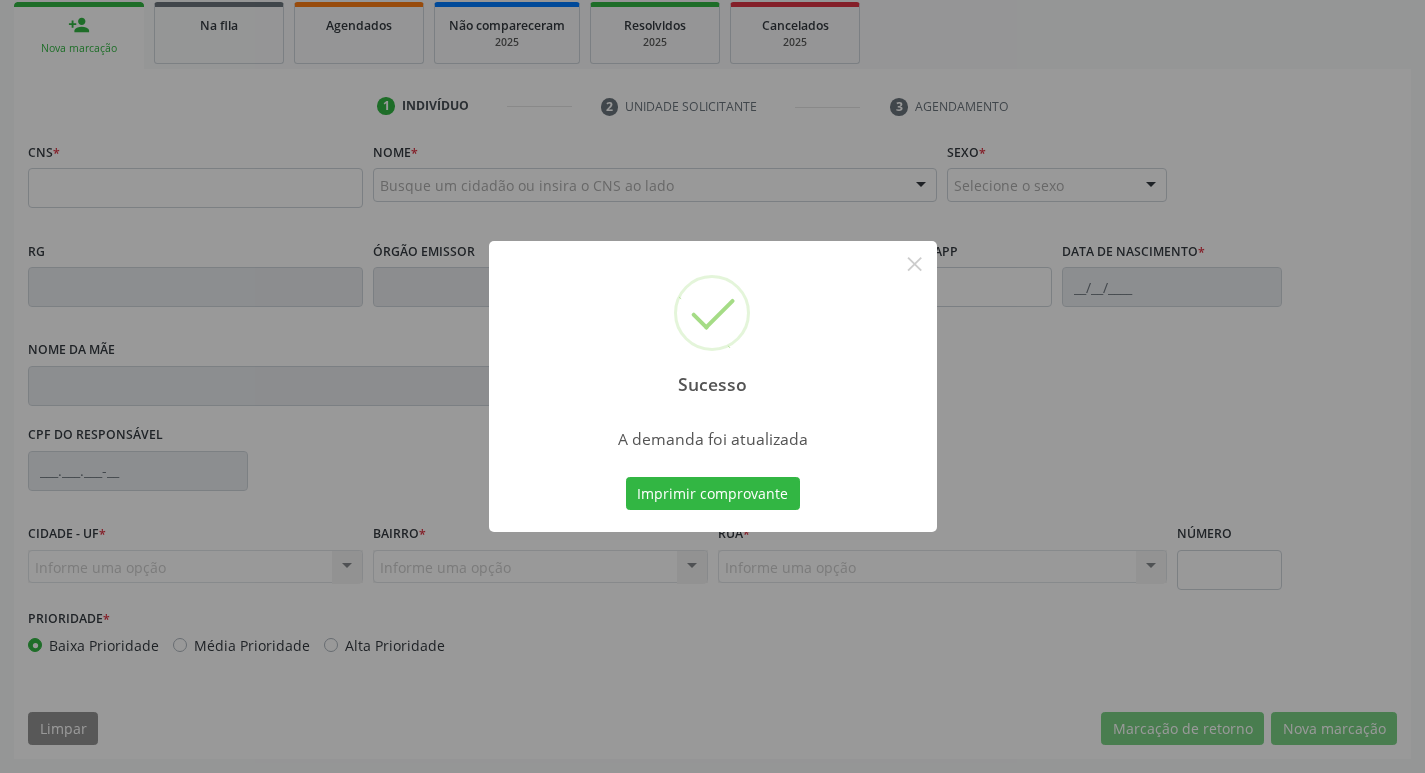 scroll, scrollTop: 297, scrollLeft: 0, axis: vertical 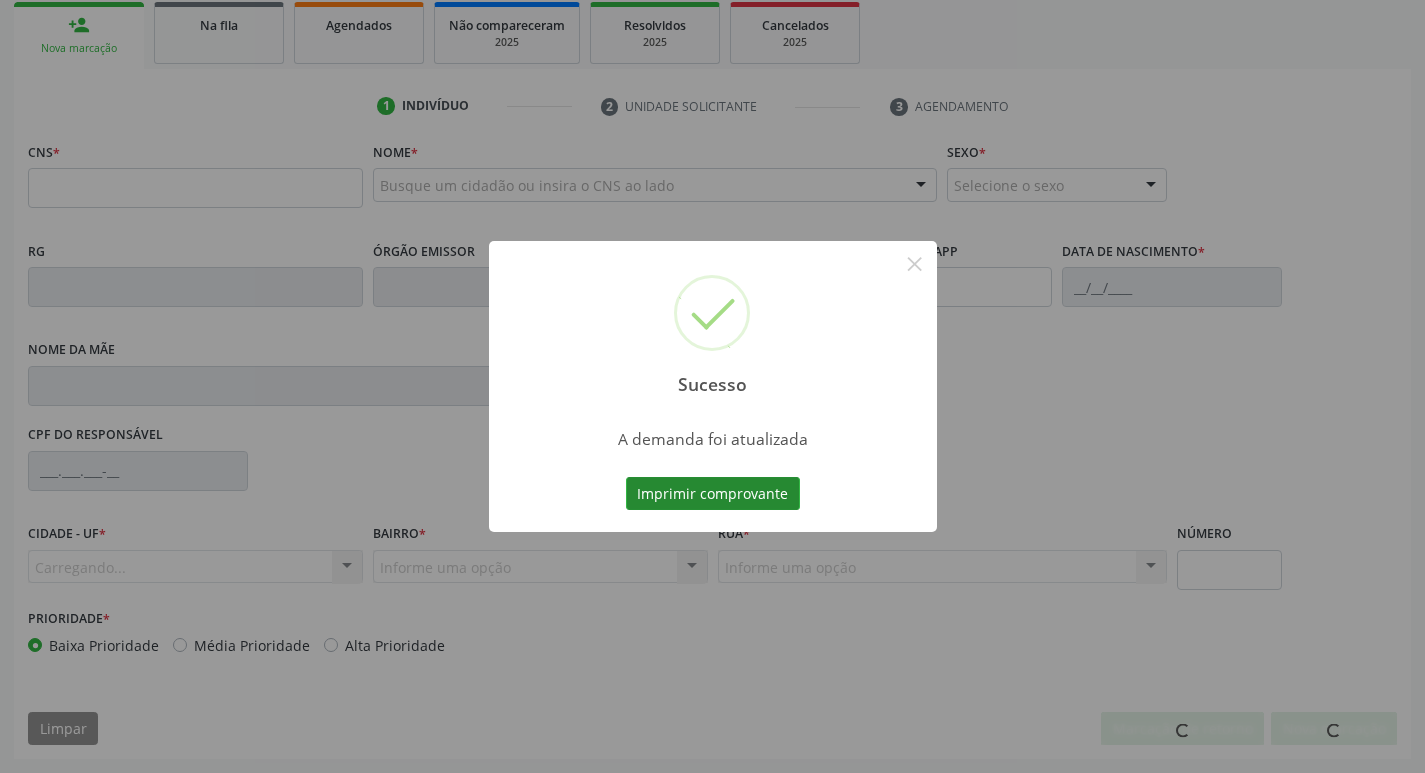 click on "Imprimir comprovante" at bounding box center (713, 494) 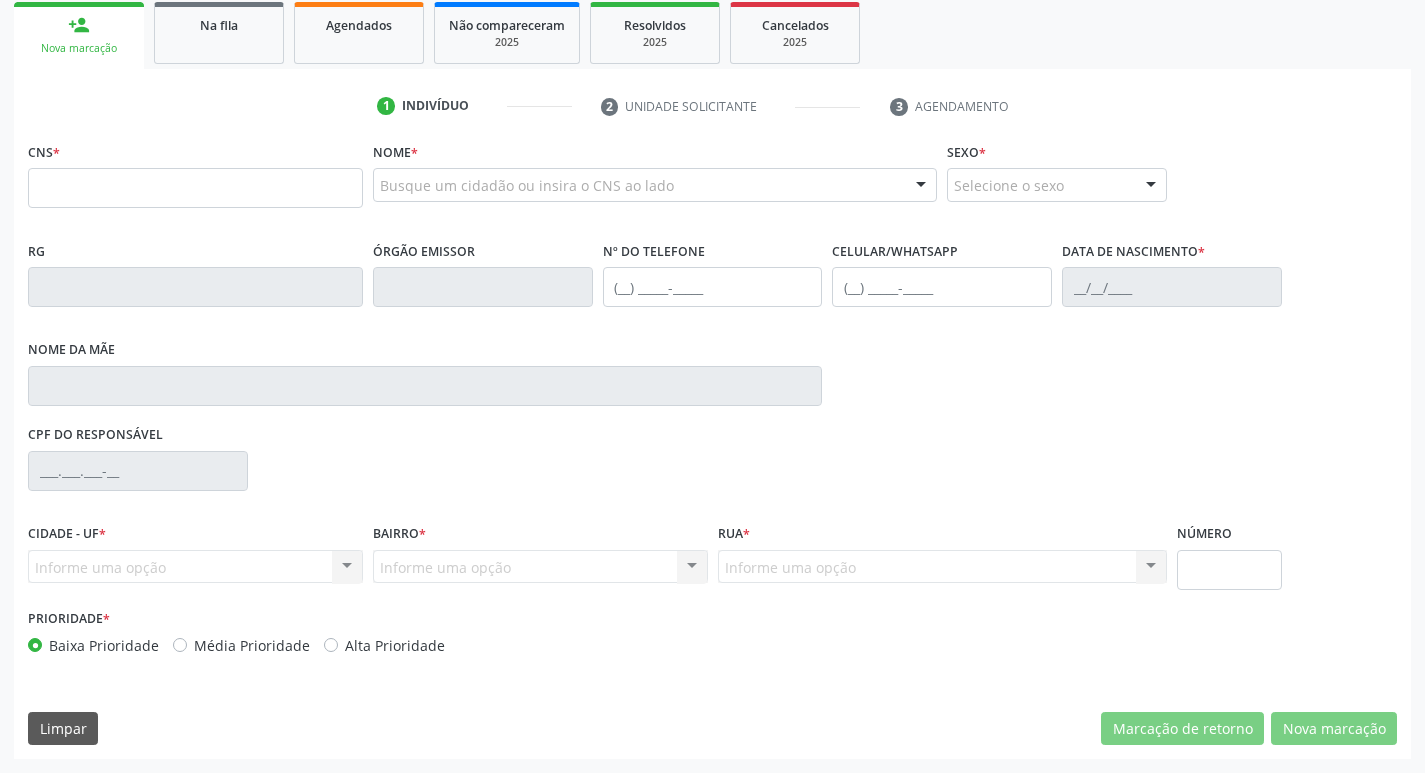 click on "Sucesso × A demanda foi atualizada Imprimir comprovante Cancel" at bounding box center [712, 386] 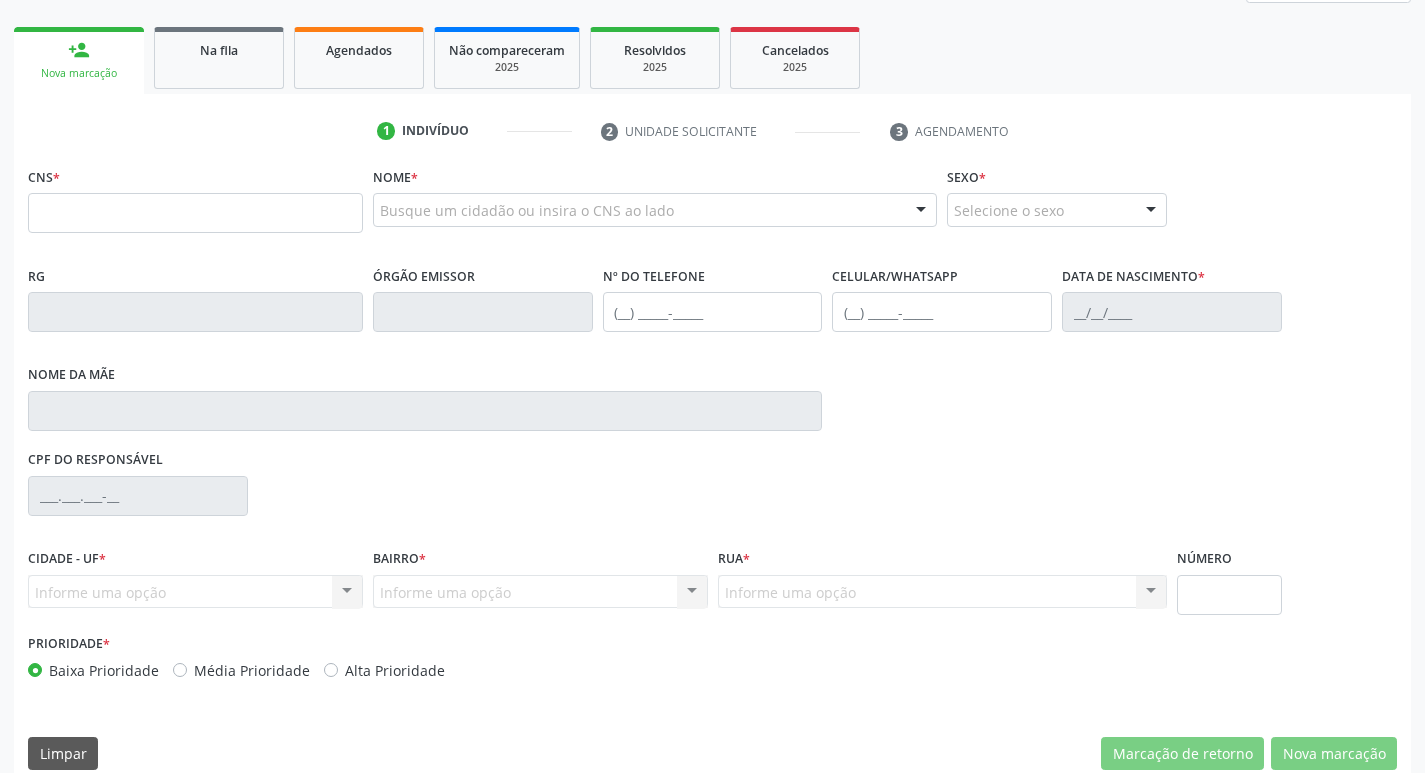 scroll, scrollTop: 0, scrollLeft: 0, axis: both 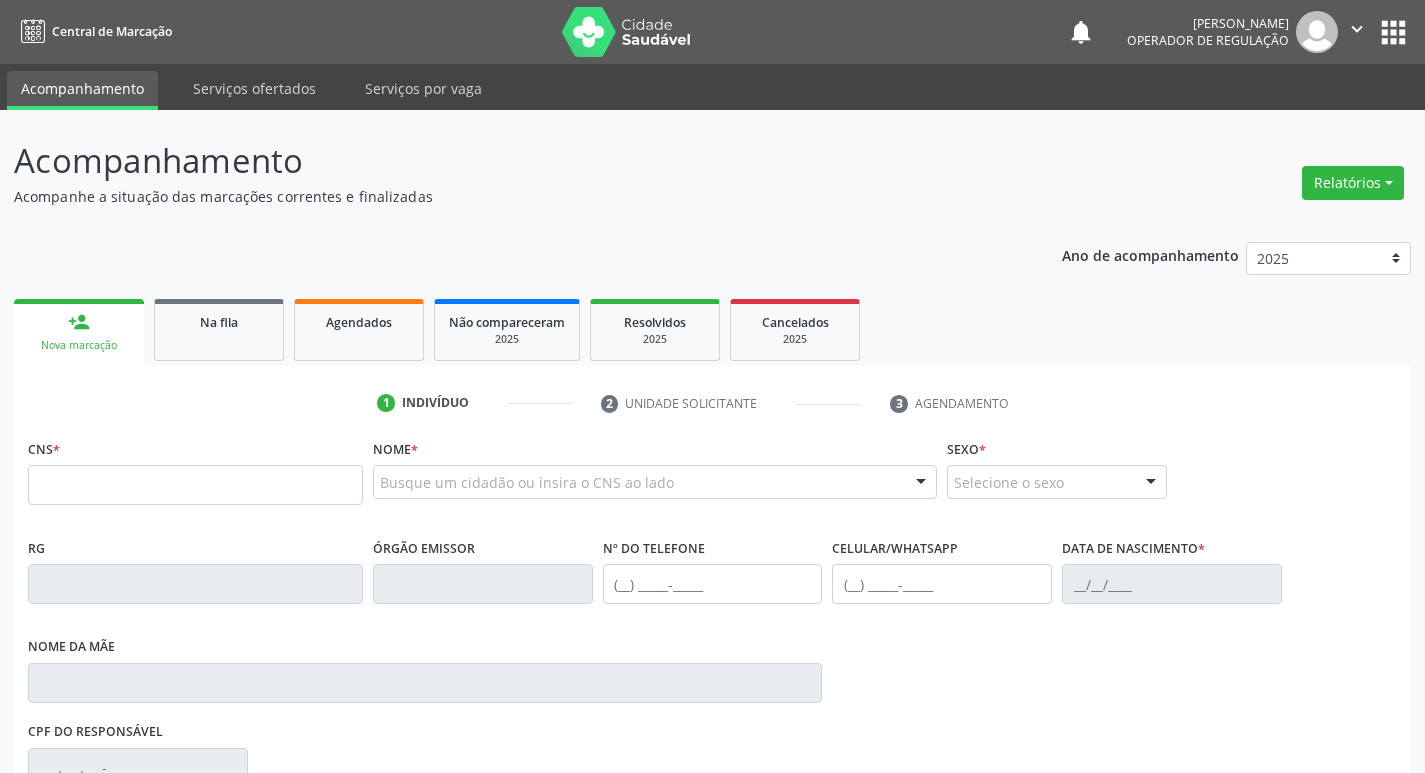 click on "Sucesso × A demanda foi atualizada Imprimir comprovante Cancel" at bounding box center [712, 386] 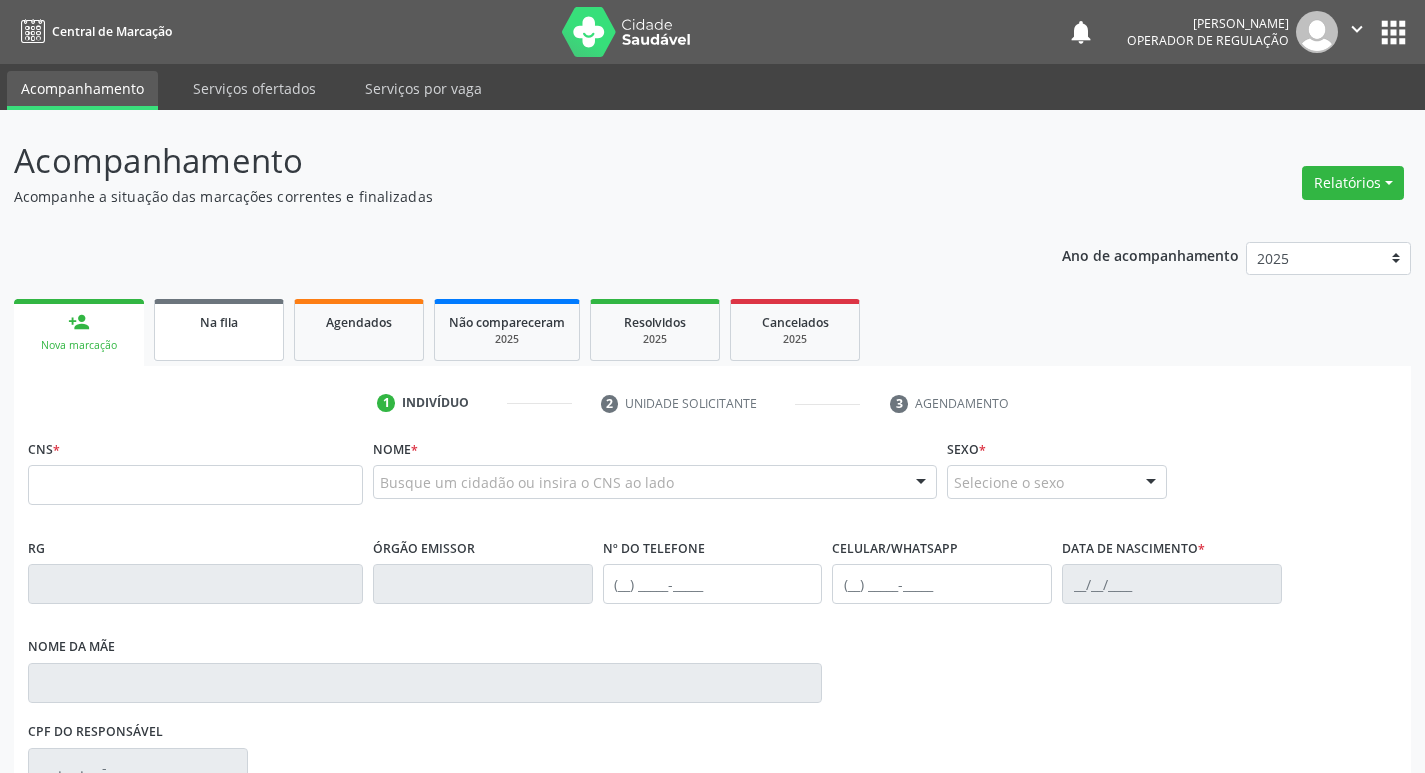 drag, startPoint x: 0, startPoint y: 0, endPoint x: 261, endPoint y: 333, distance: 423.09573 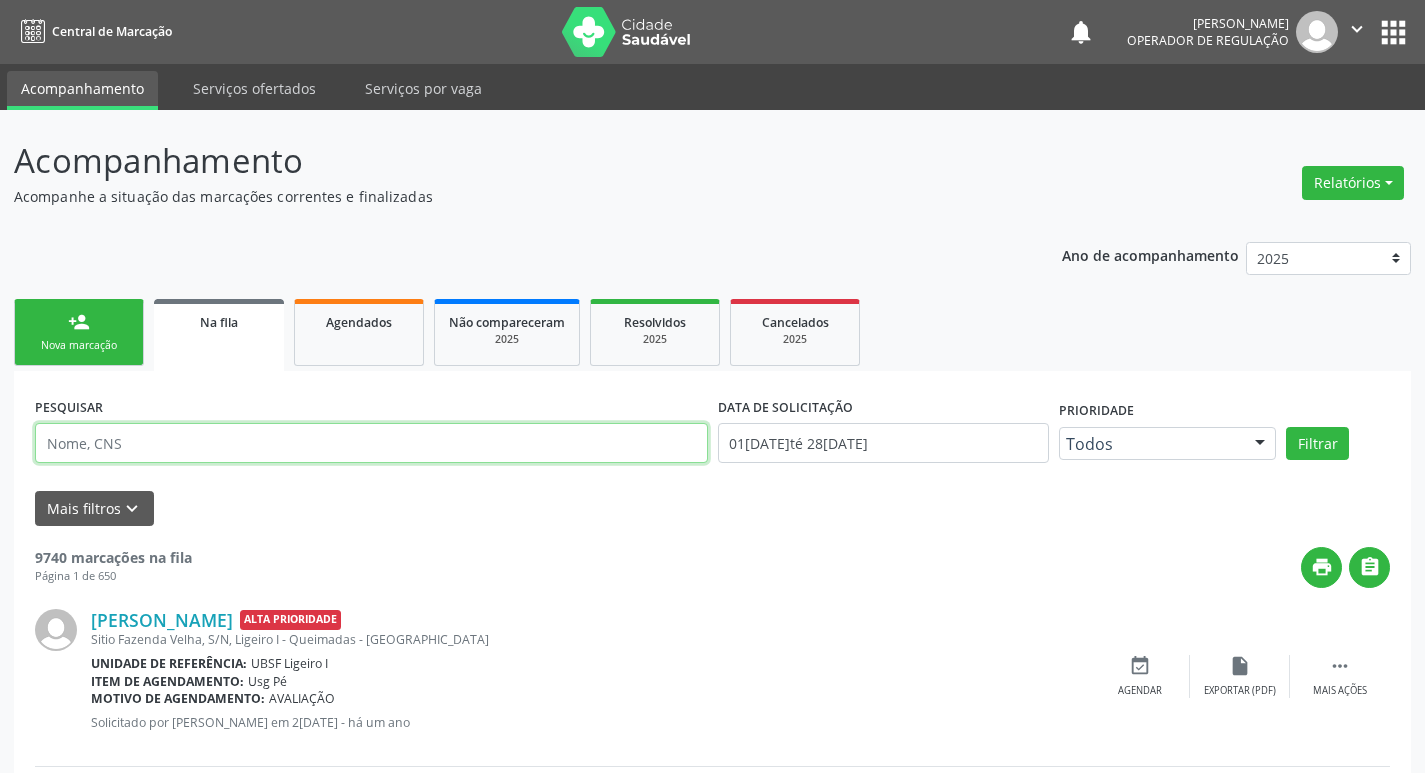 click at bounding box center [371, 443] 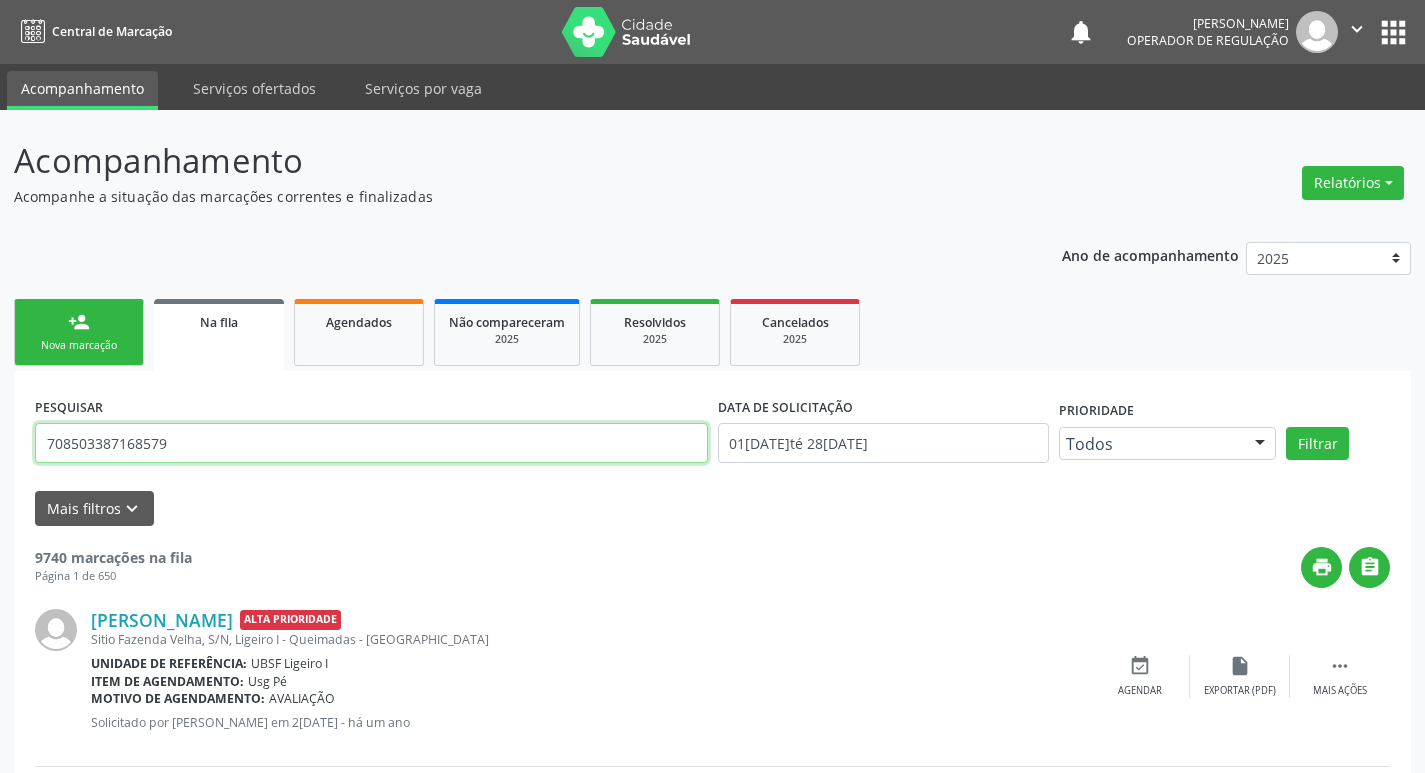 click on "Filtrar" at bounding box center (1317, 444) 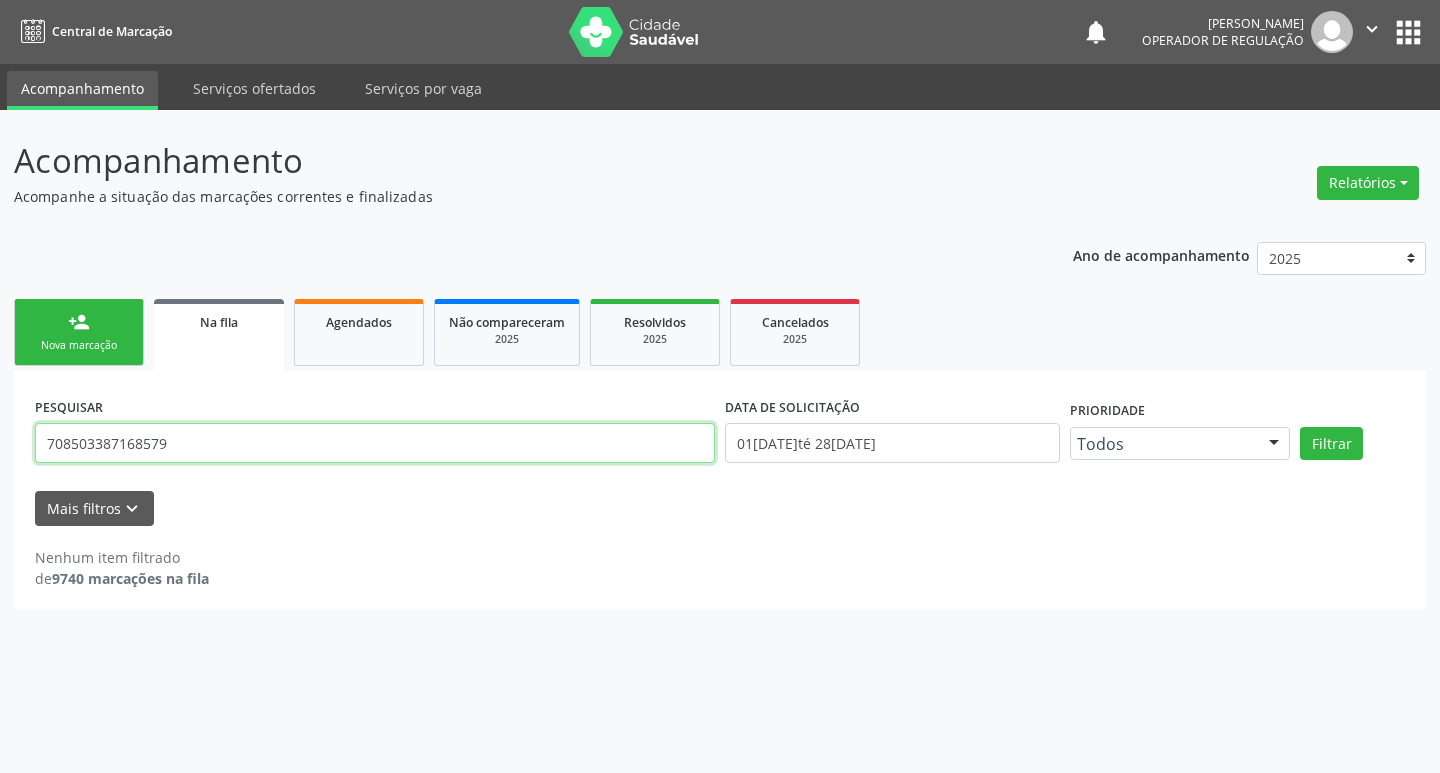 click on "708503387168579" at bounding box center [375, 443] 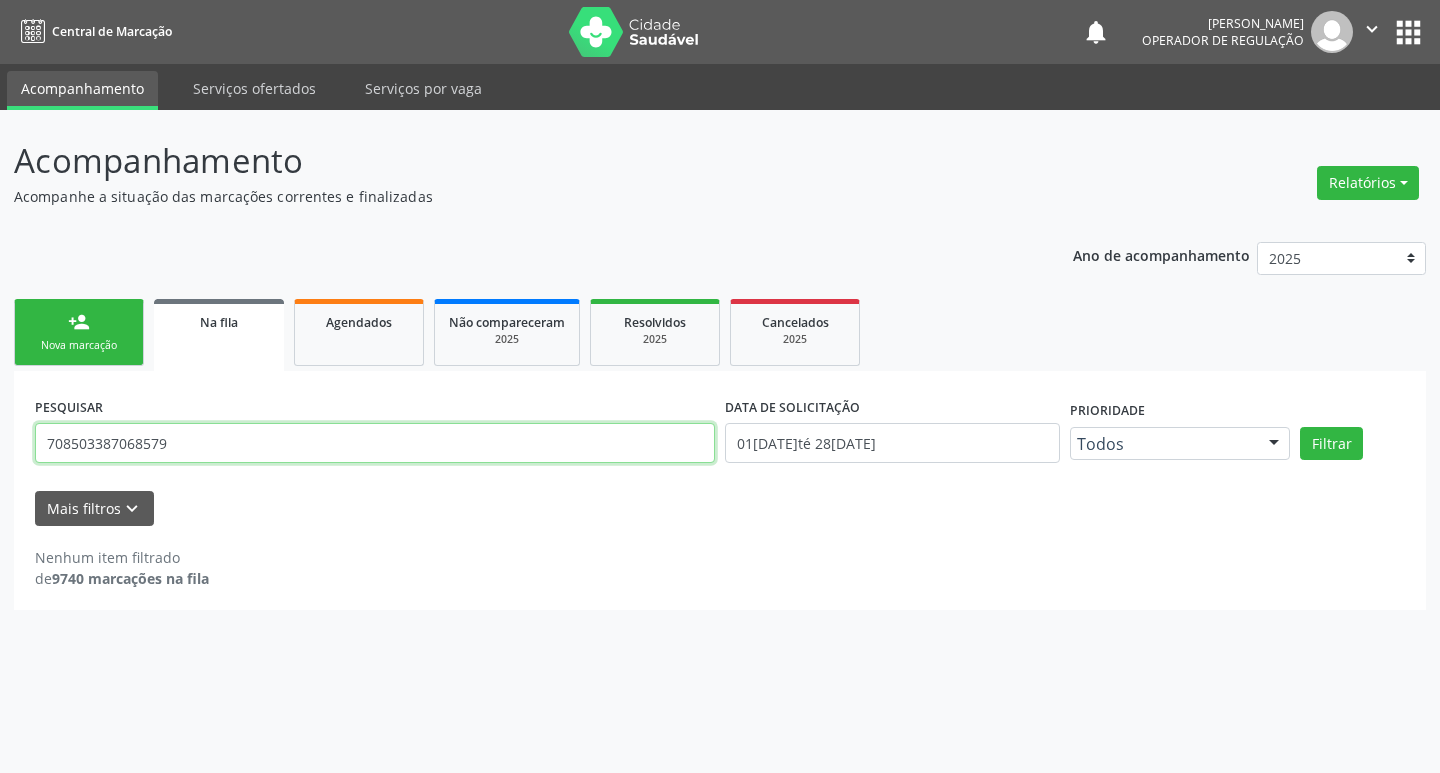 type on "708503387068579" 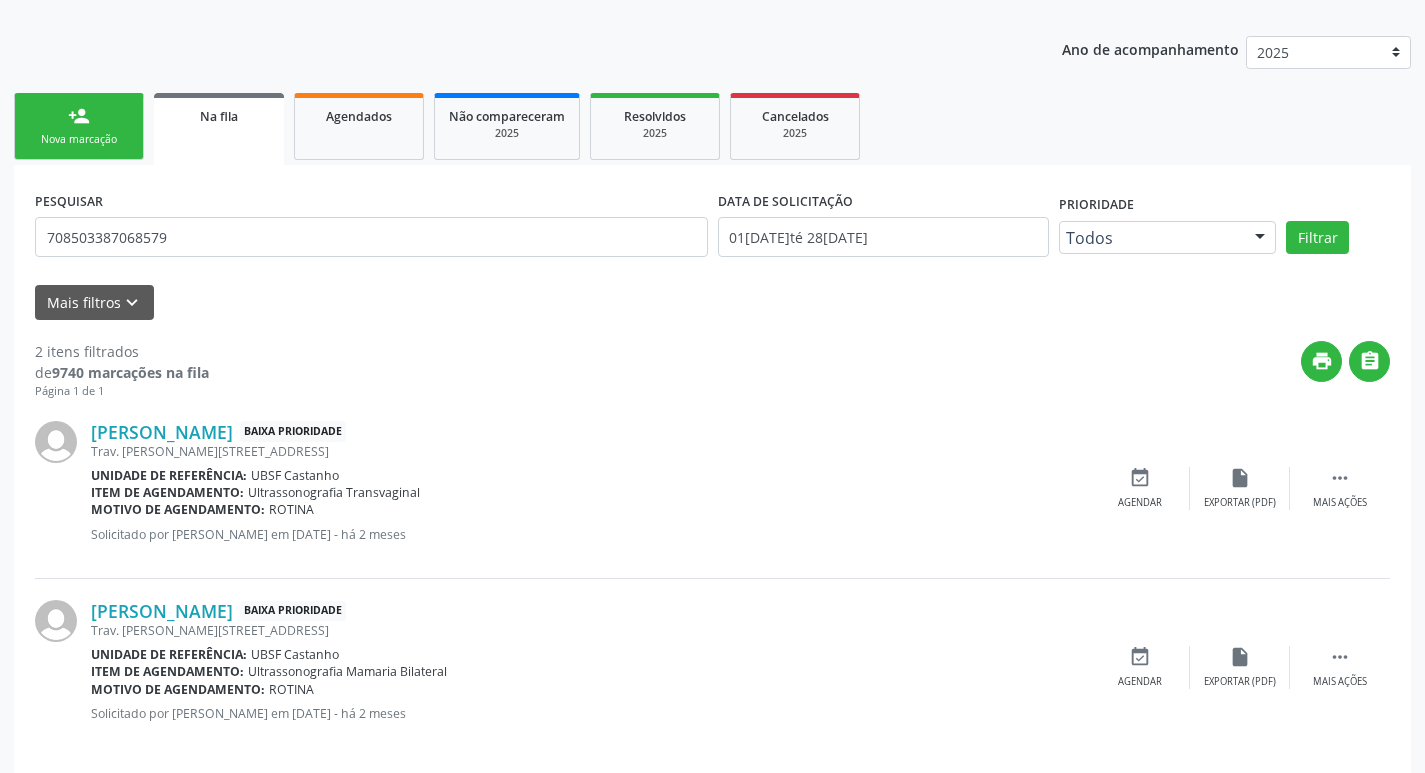 scroll, scrollTop: 225, scrollLeft: 0, axis: vertical 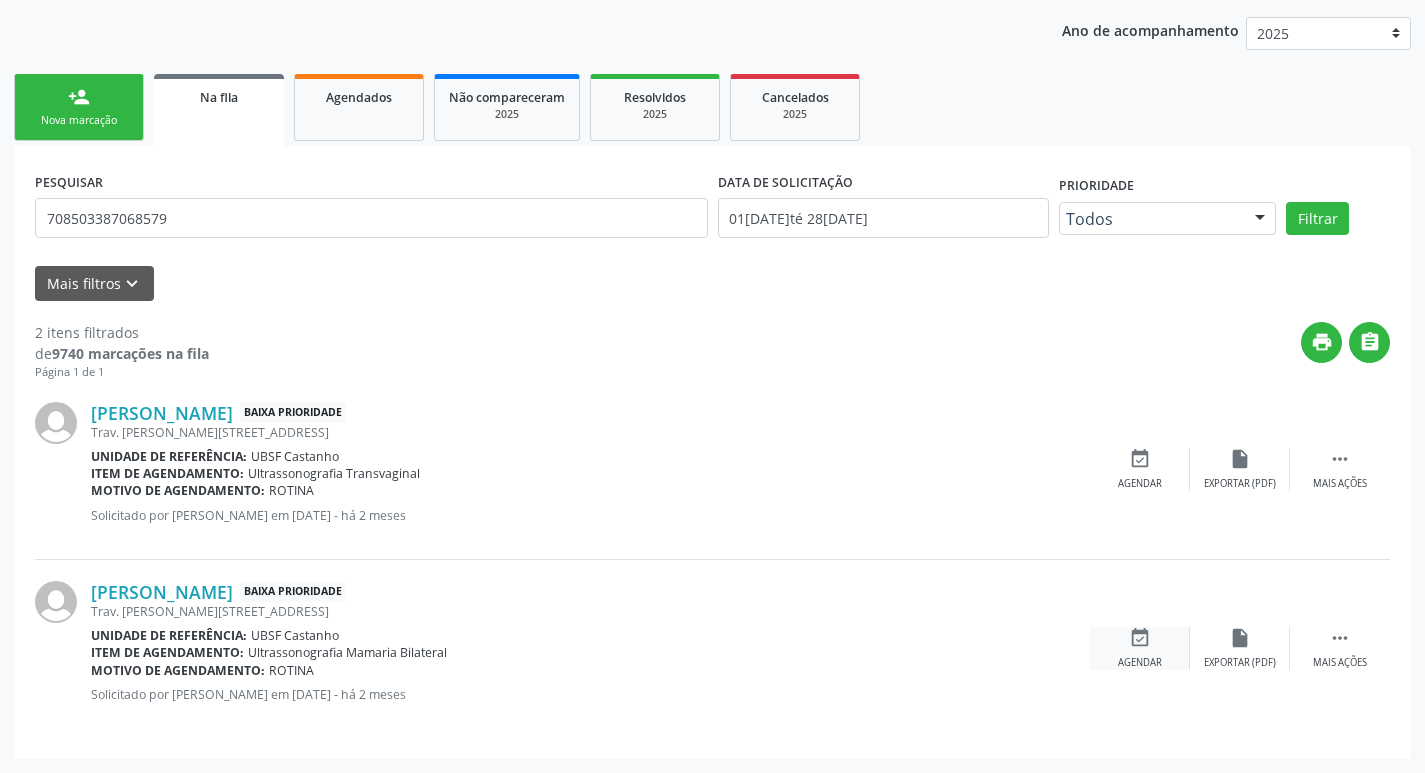 click on "Agendar" at bounding box center (1140, 663) 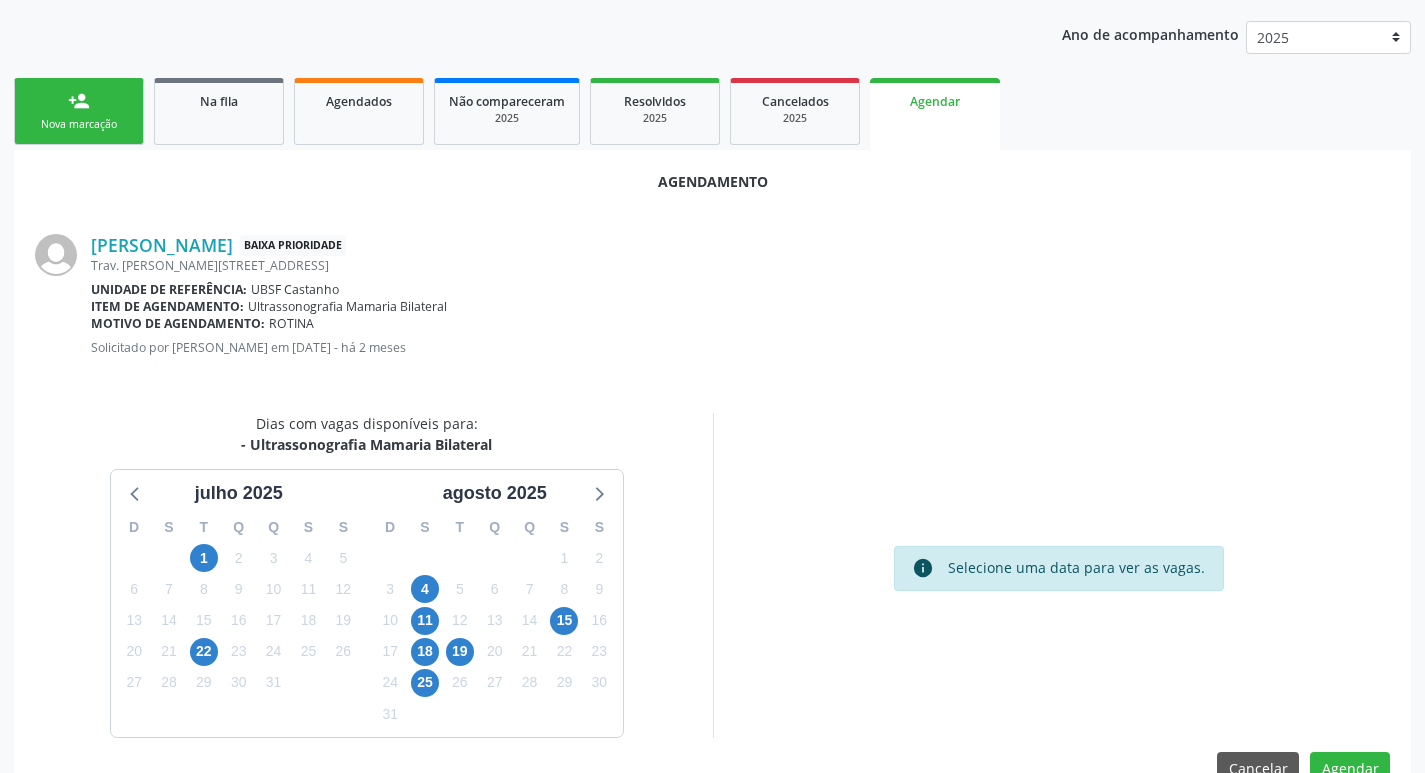 scroll, scrollTop: 268, scrollLeft: 0, axis: vertical 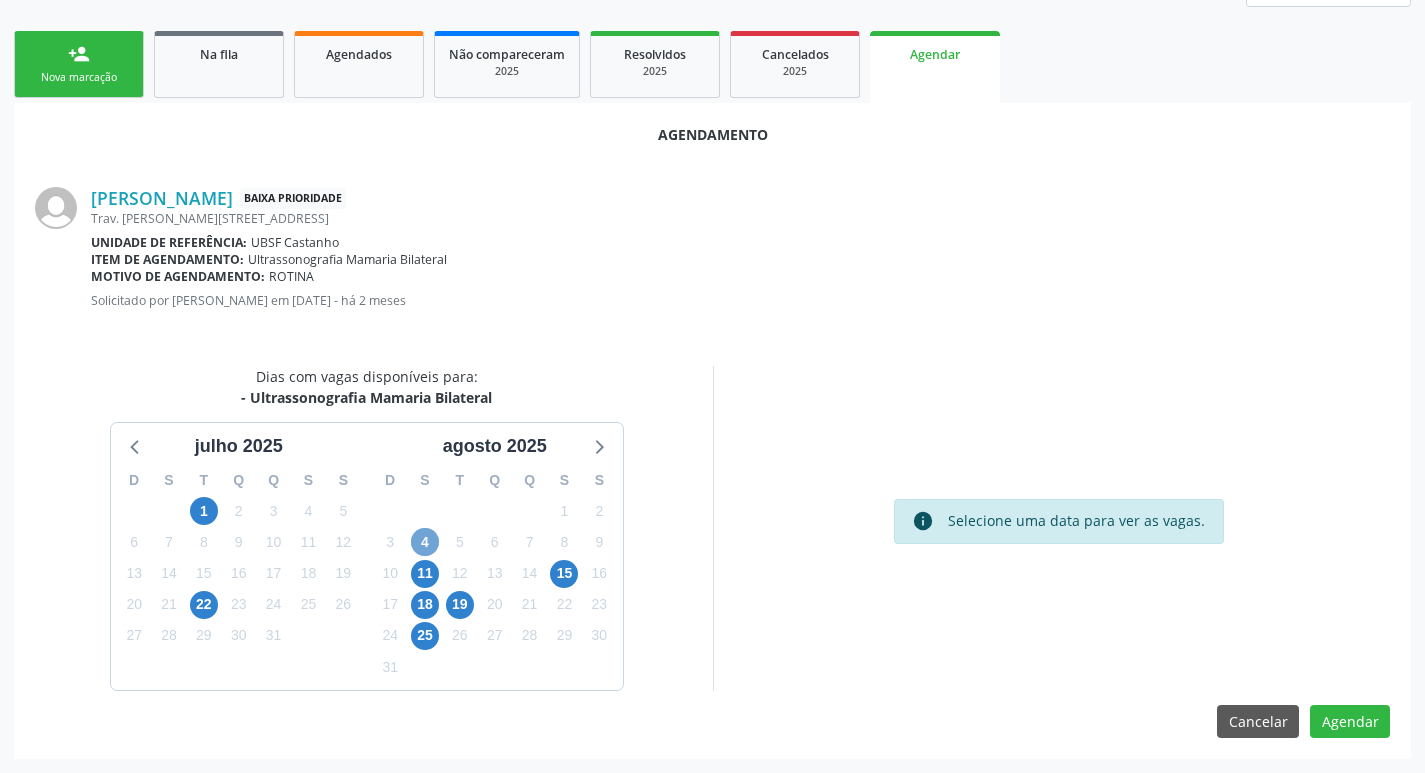 click on "4" at bounding box center (425, 542) 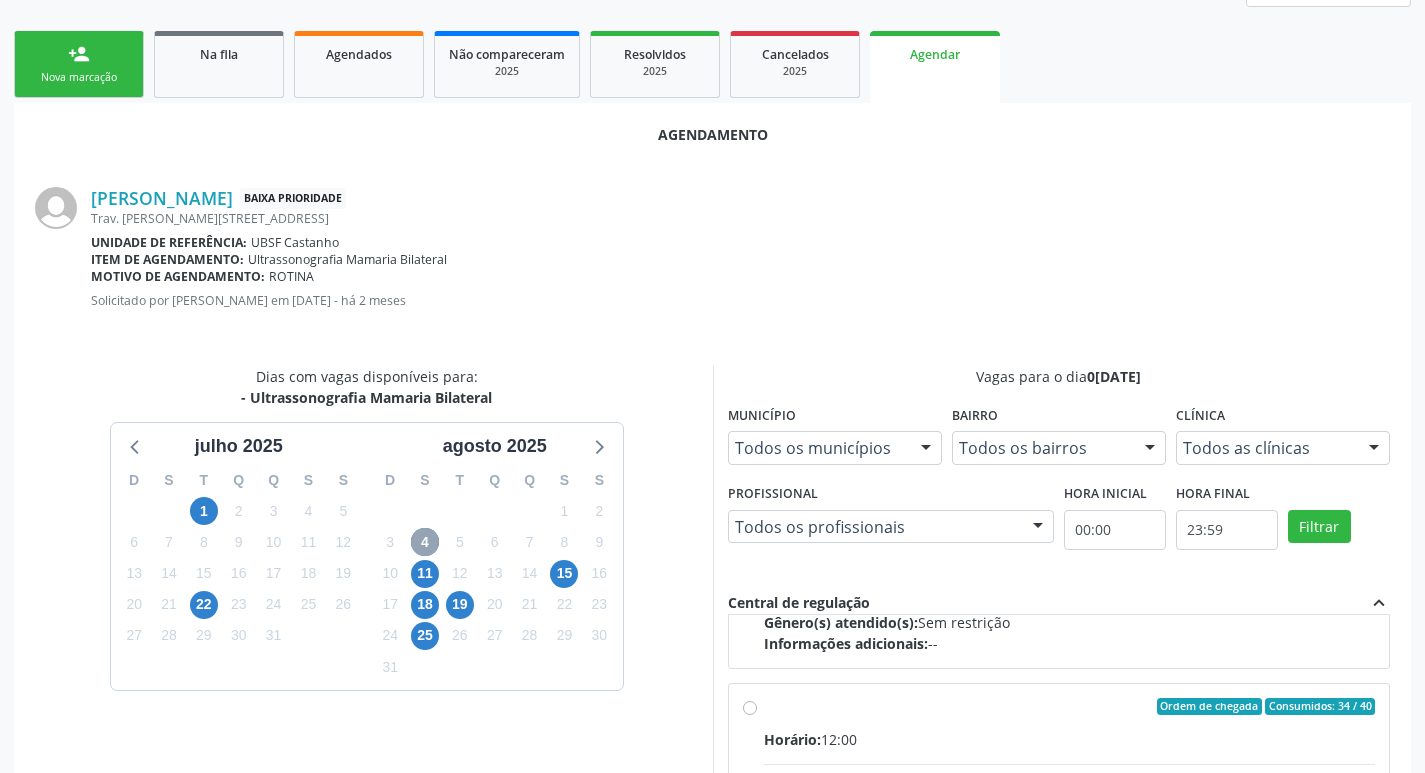 scroll, scrollTop: 315, scrollLeft: 0, axis: vertical 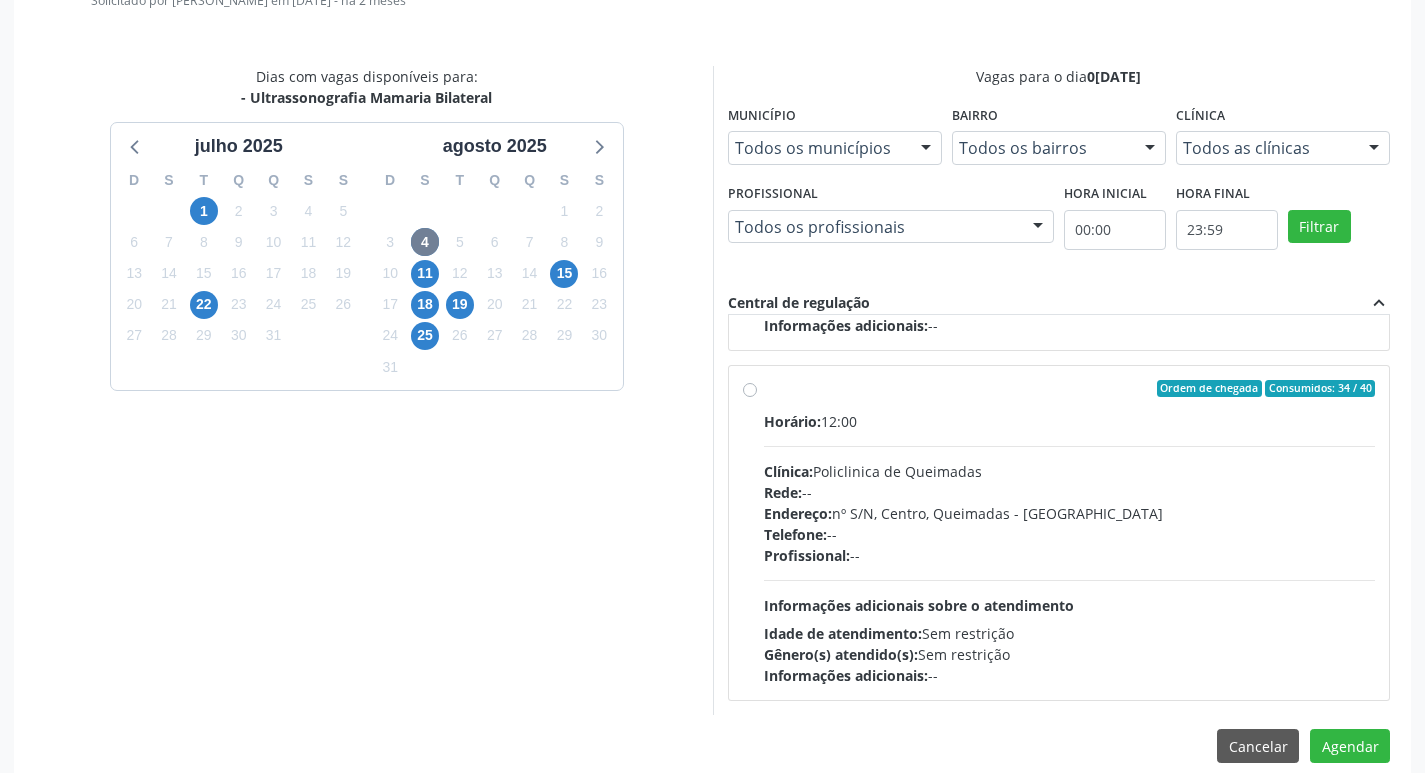 click on "Idade de atendimento:
Sem restrição" at bounding box center (1070, 633) 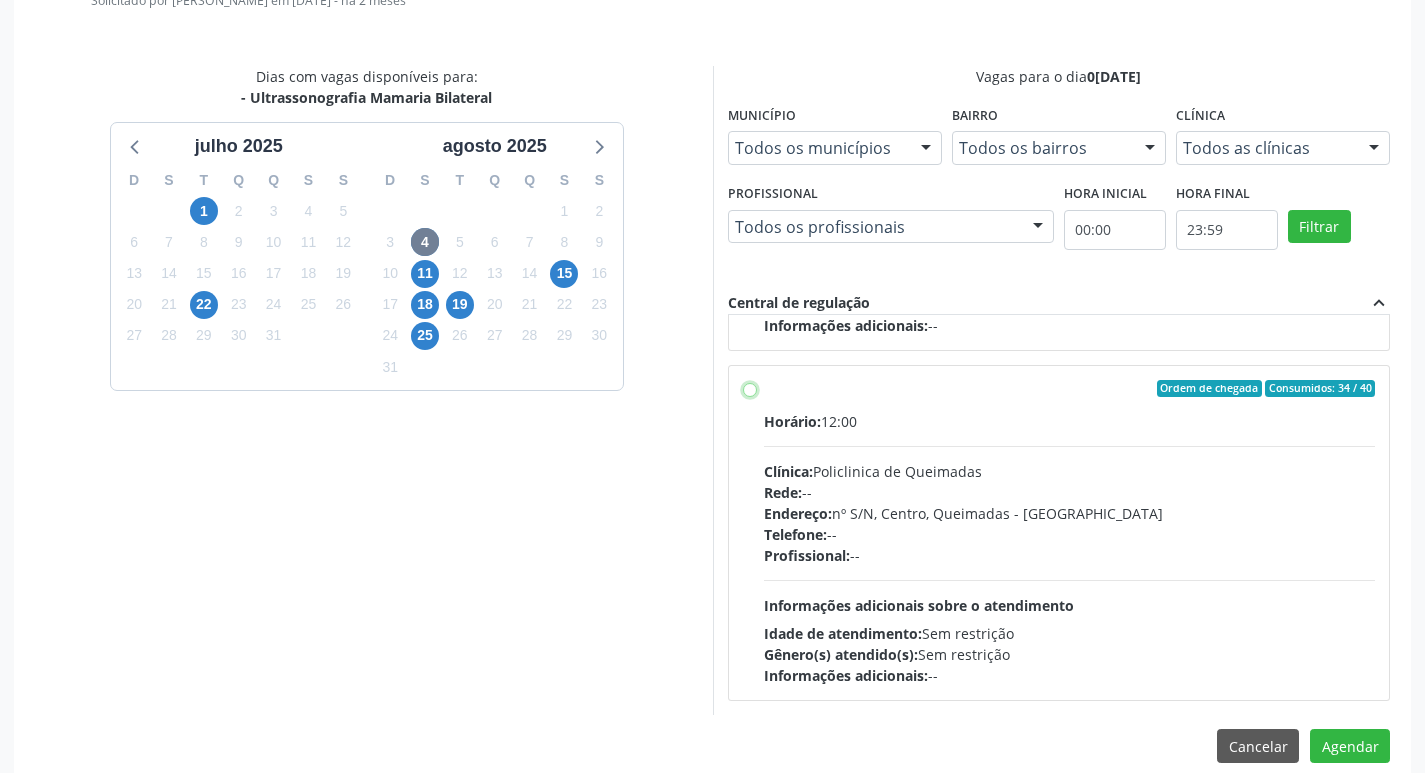 radio on "true" 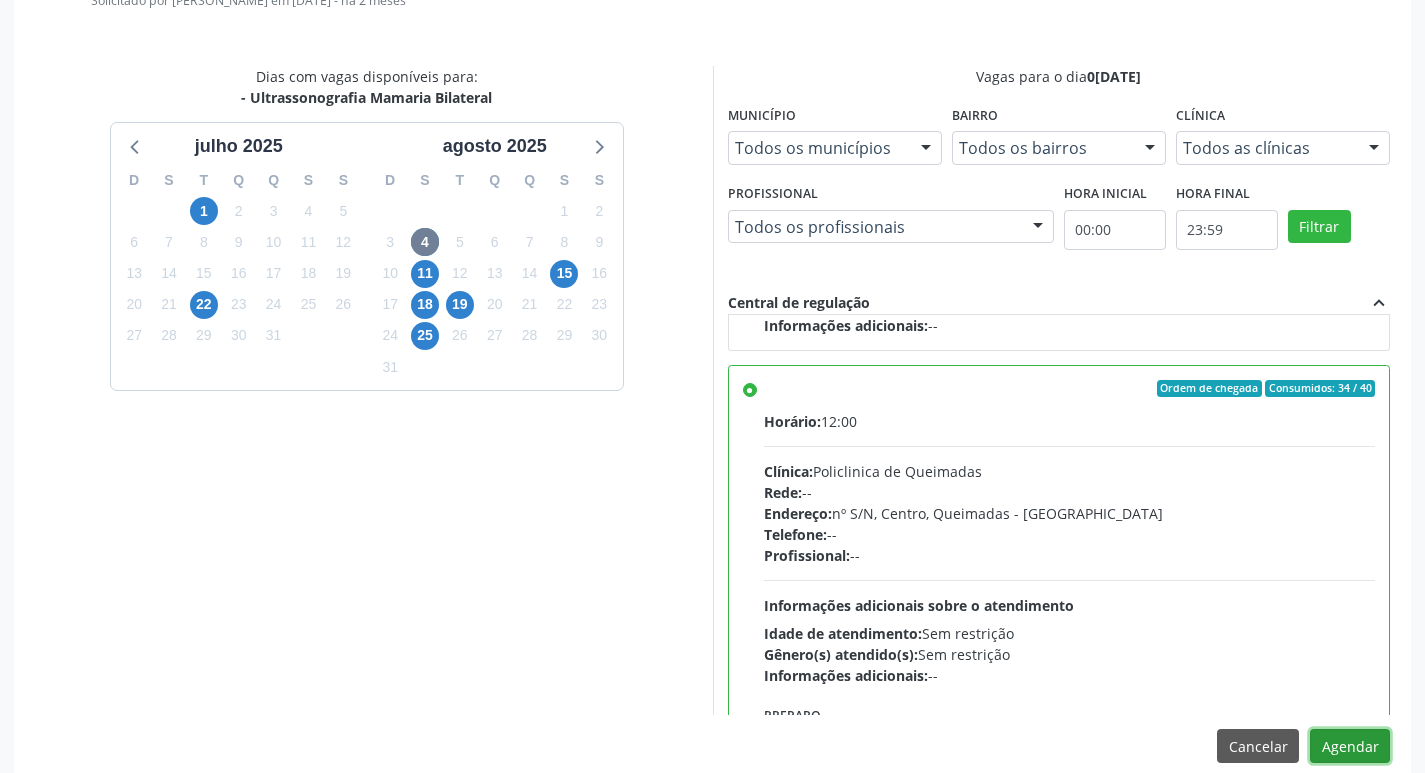 click on "Agendar" at bounding box center [1350, 746] 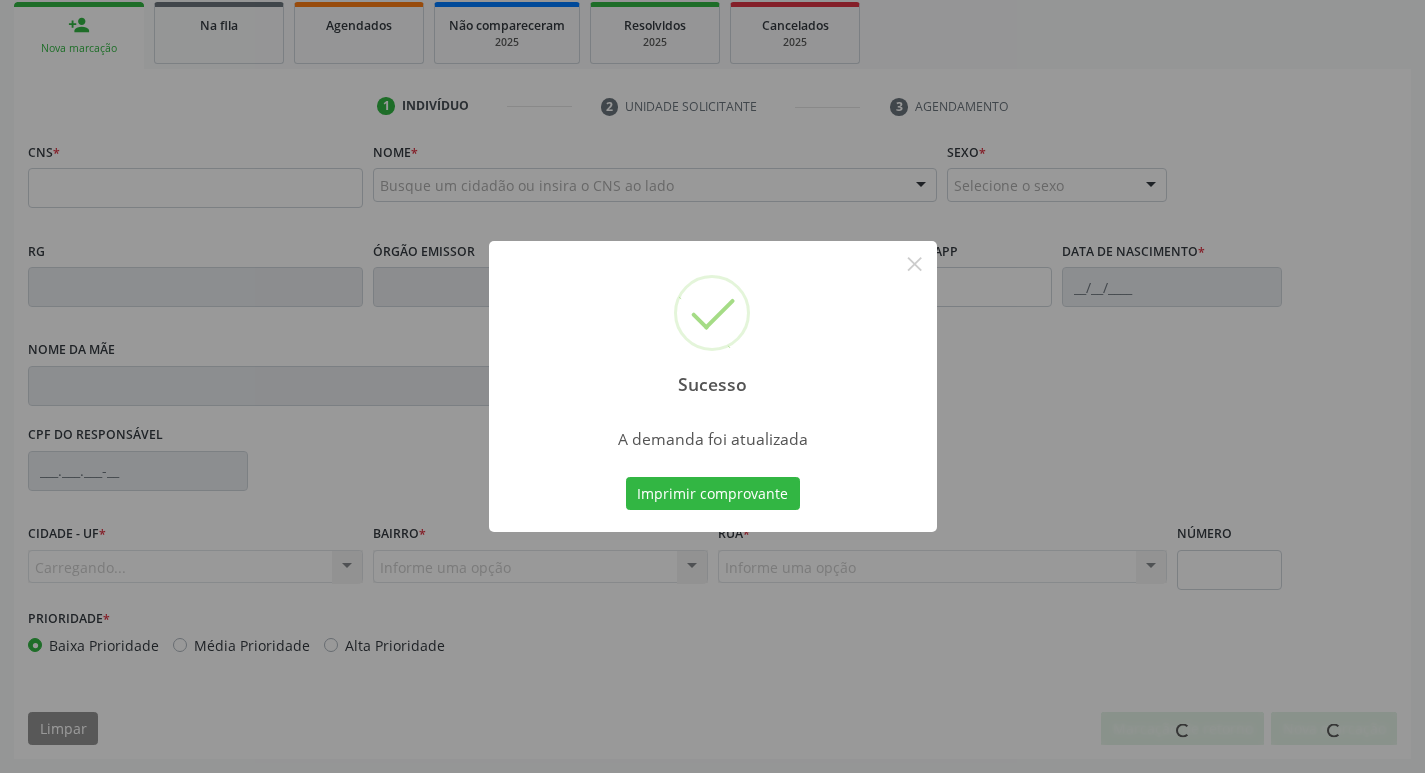scroll, scrollTop: 297, scrollLeft: 0, axis: vertical 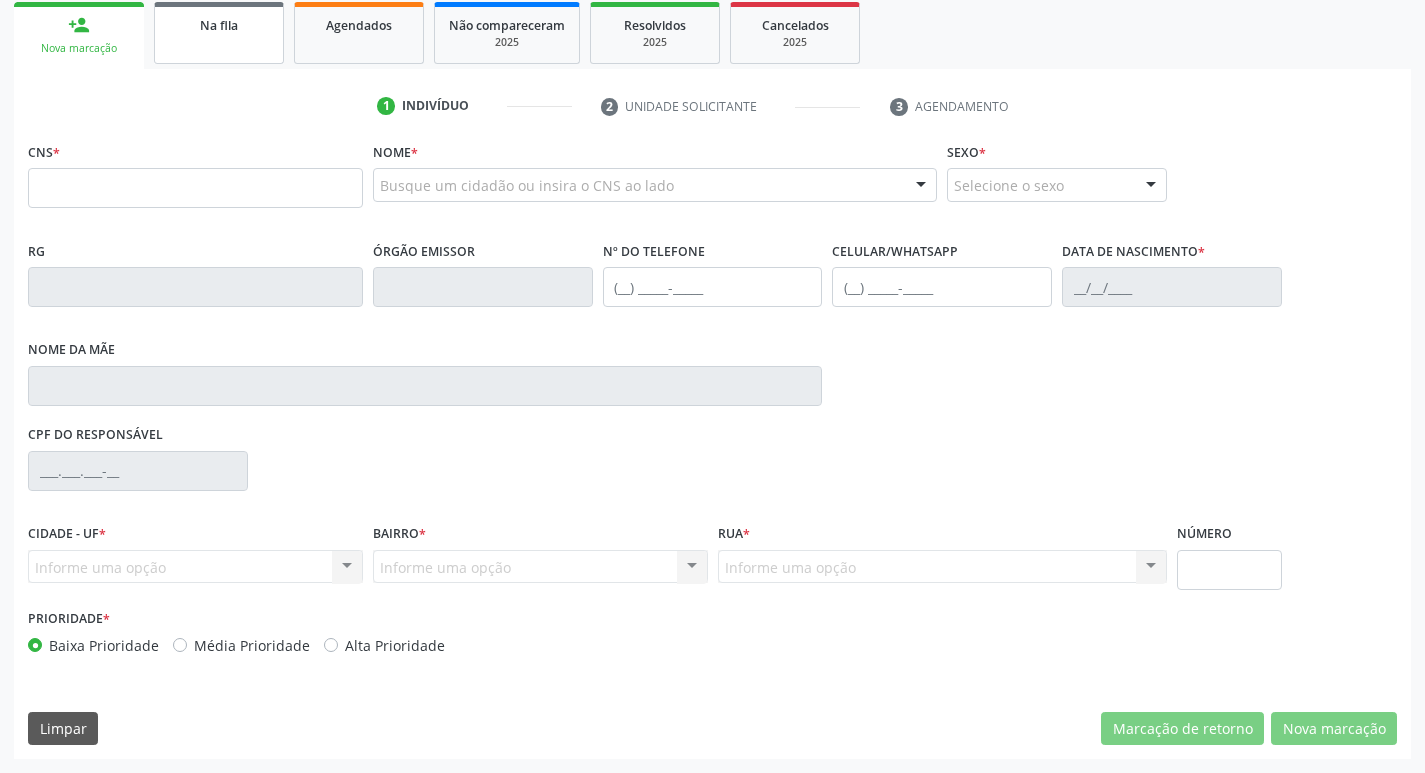 click on "Na fila" at bounding box center (219, 24) 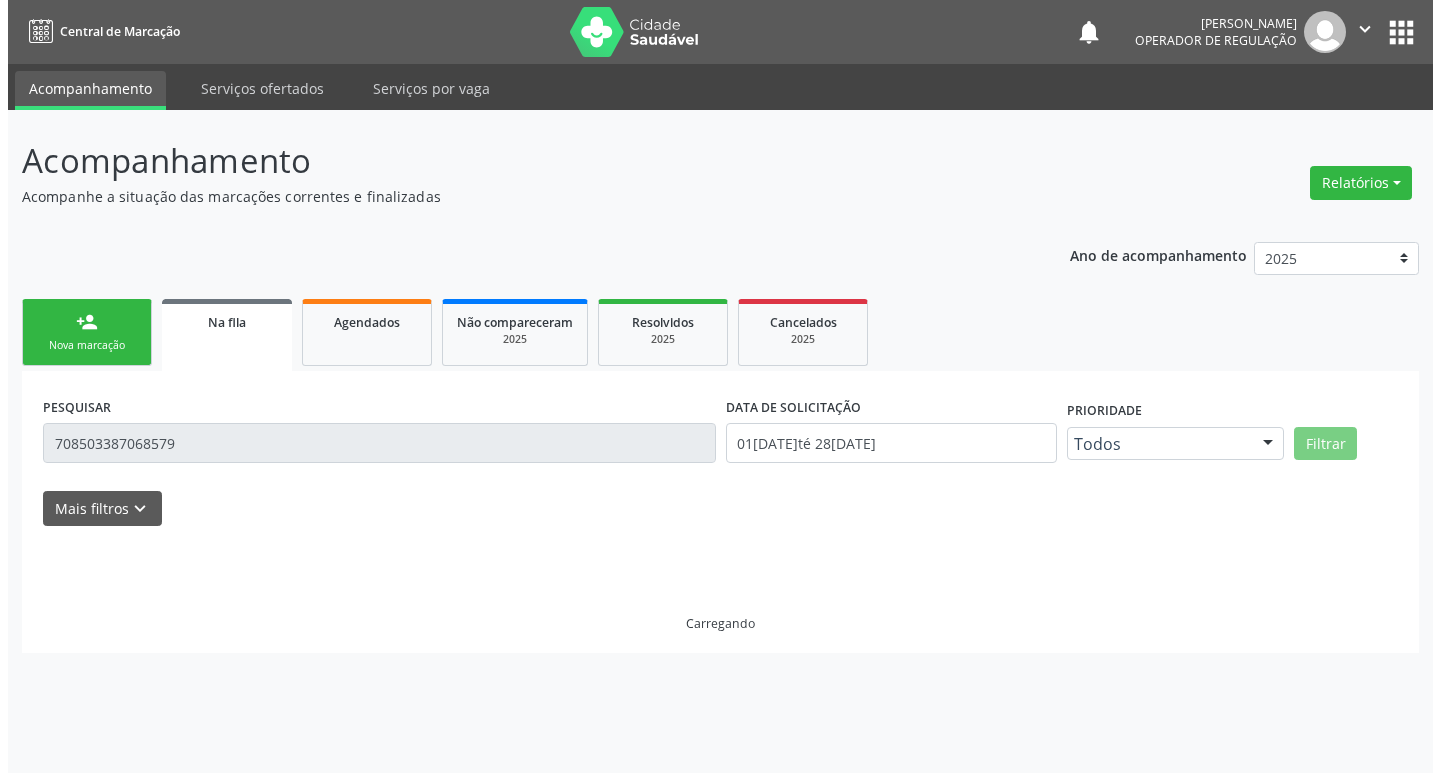 scroll, scrollTop: 0, scrollLeft: 0, axis: both 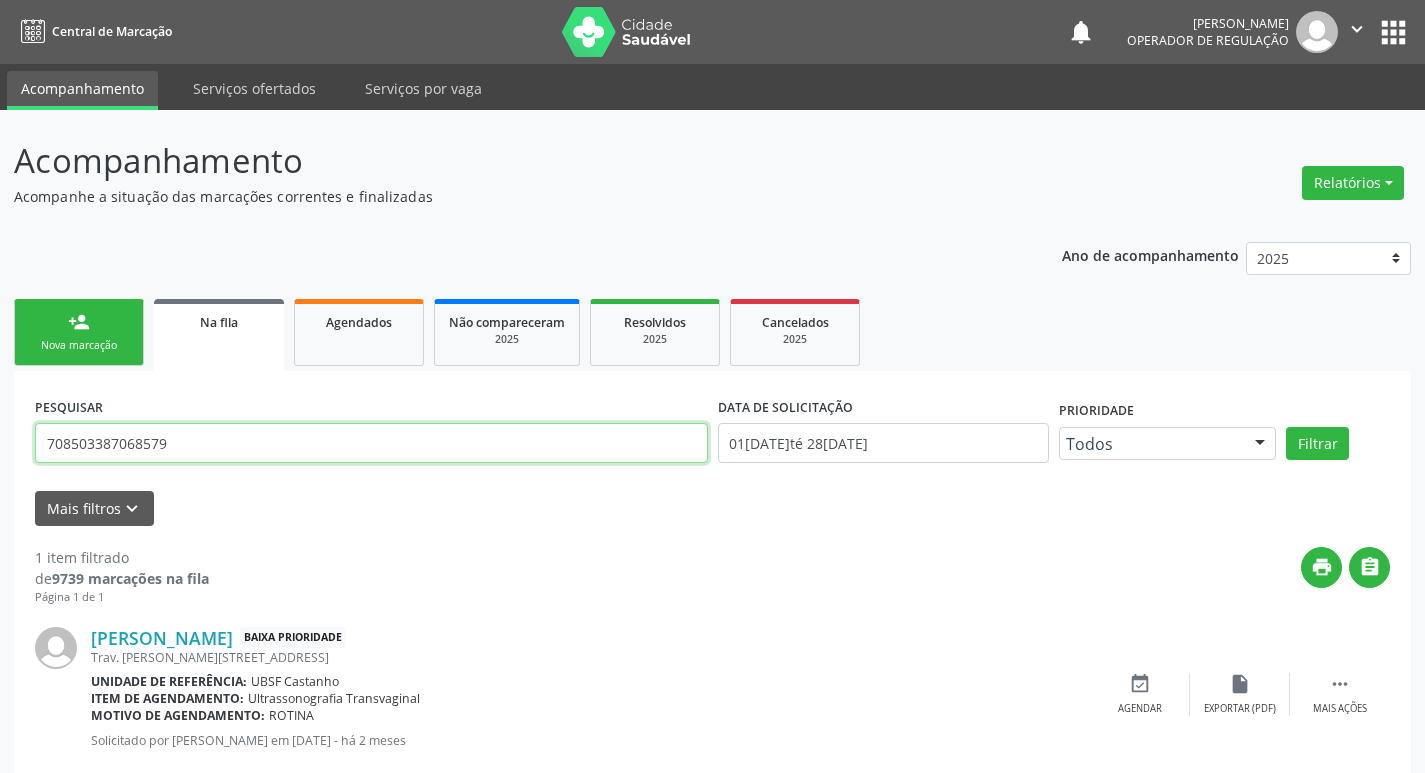 click on "708503387068579" at bounding box center [371, 443] 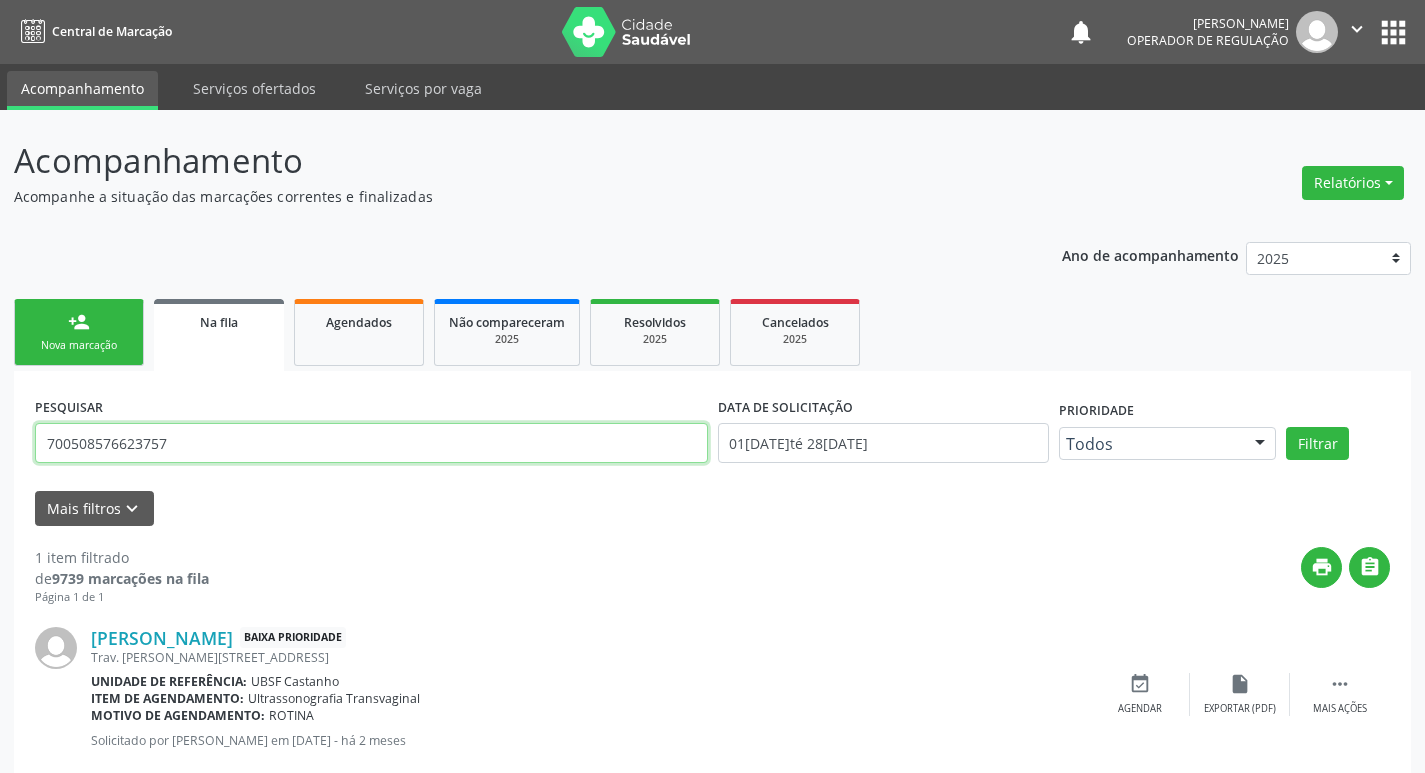 type on "700508576623757" 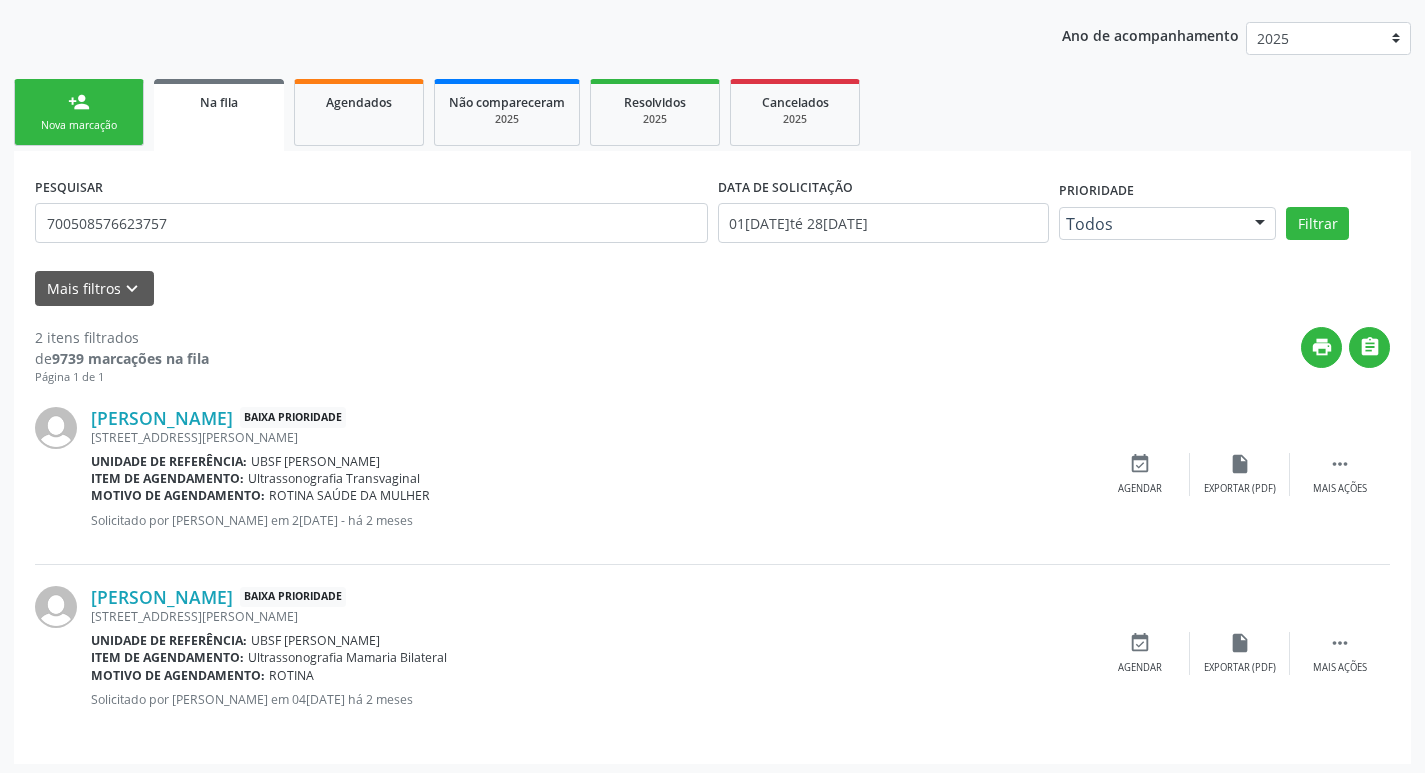 scroll, scrollTop: 225, scrollLeft: 0, axis: vertical 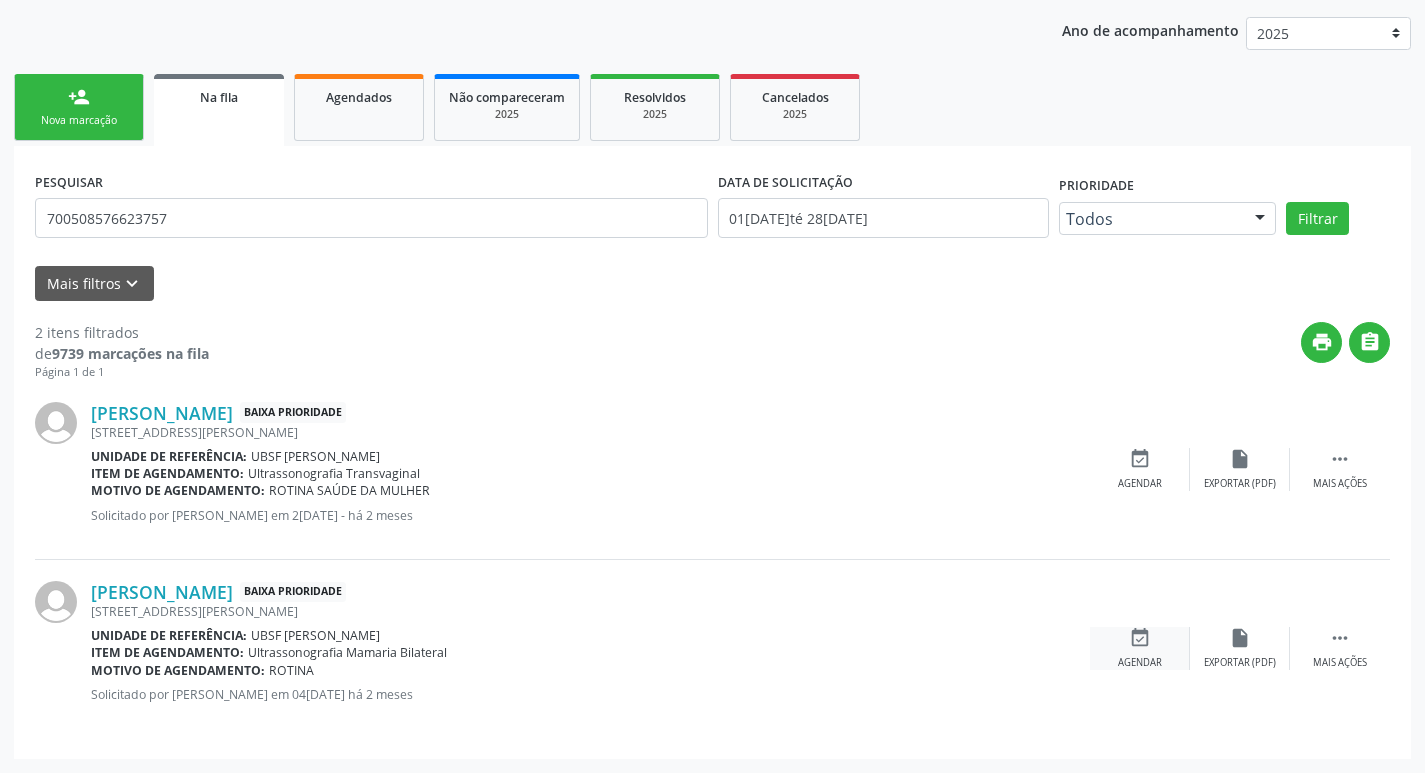 click on "event_available
Agendar" at bounding box center (1140, 648) 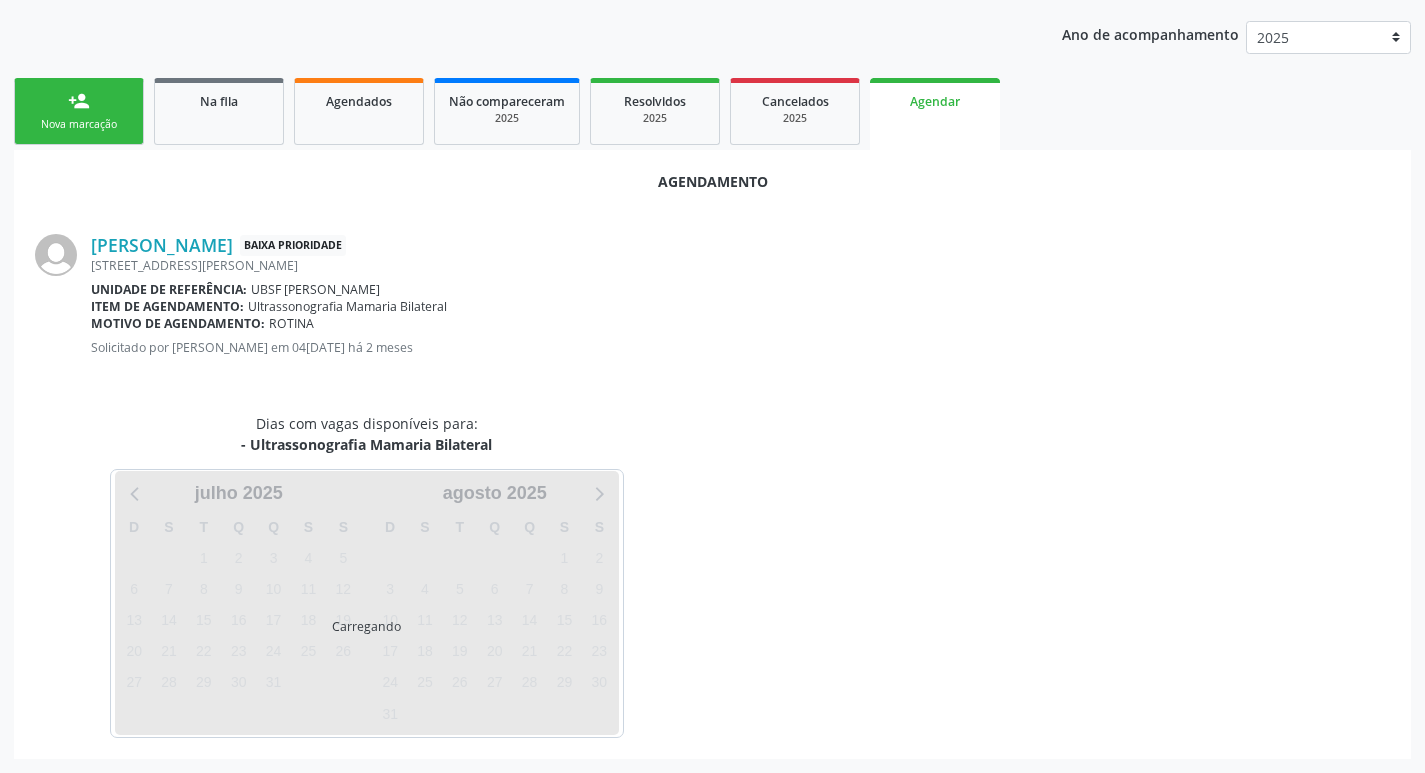 scroll, scrollTop: 225, scrollLeft: 0, axis: vertical 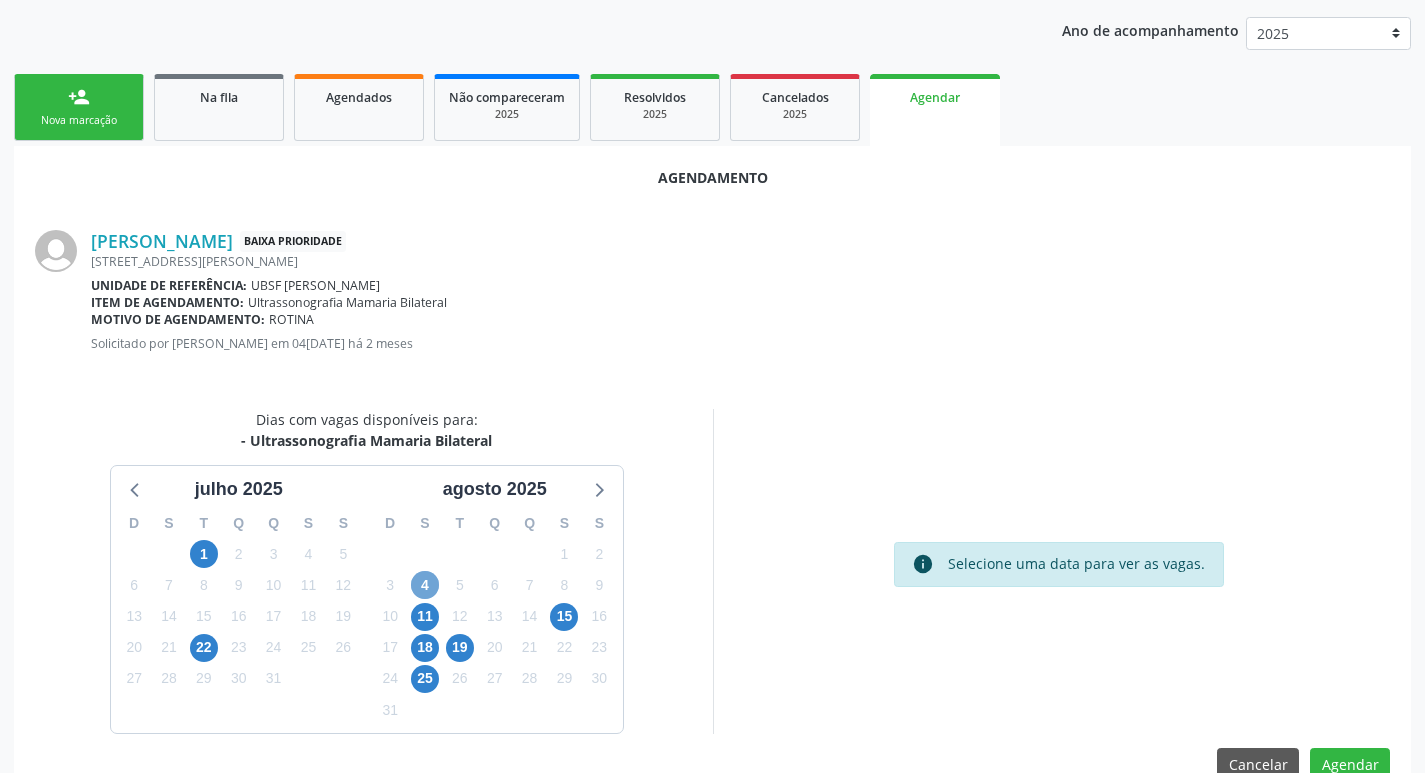click on "4" at bounding box center [425, 585] 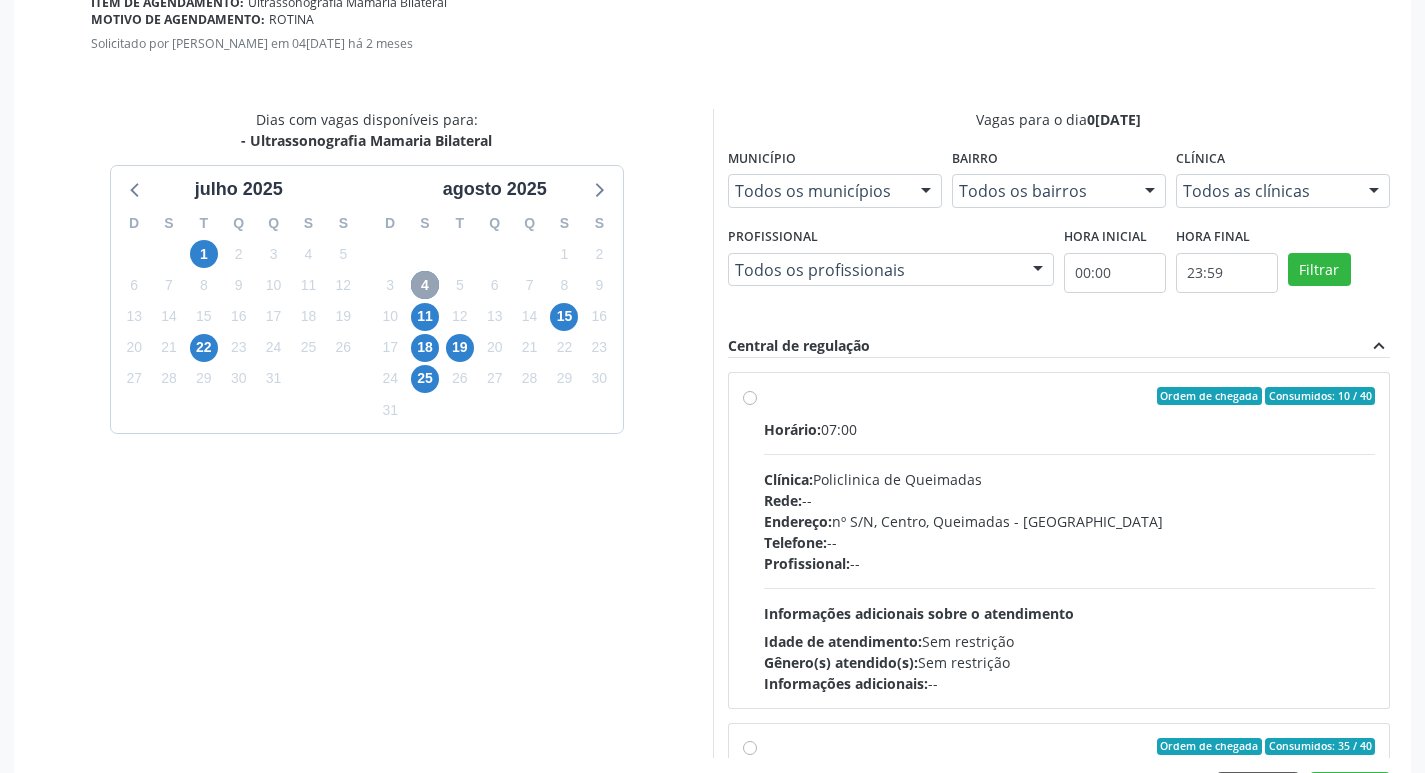 scroll, scrollTop: 593, scrollLeft: 0, axis: vertical 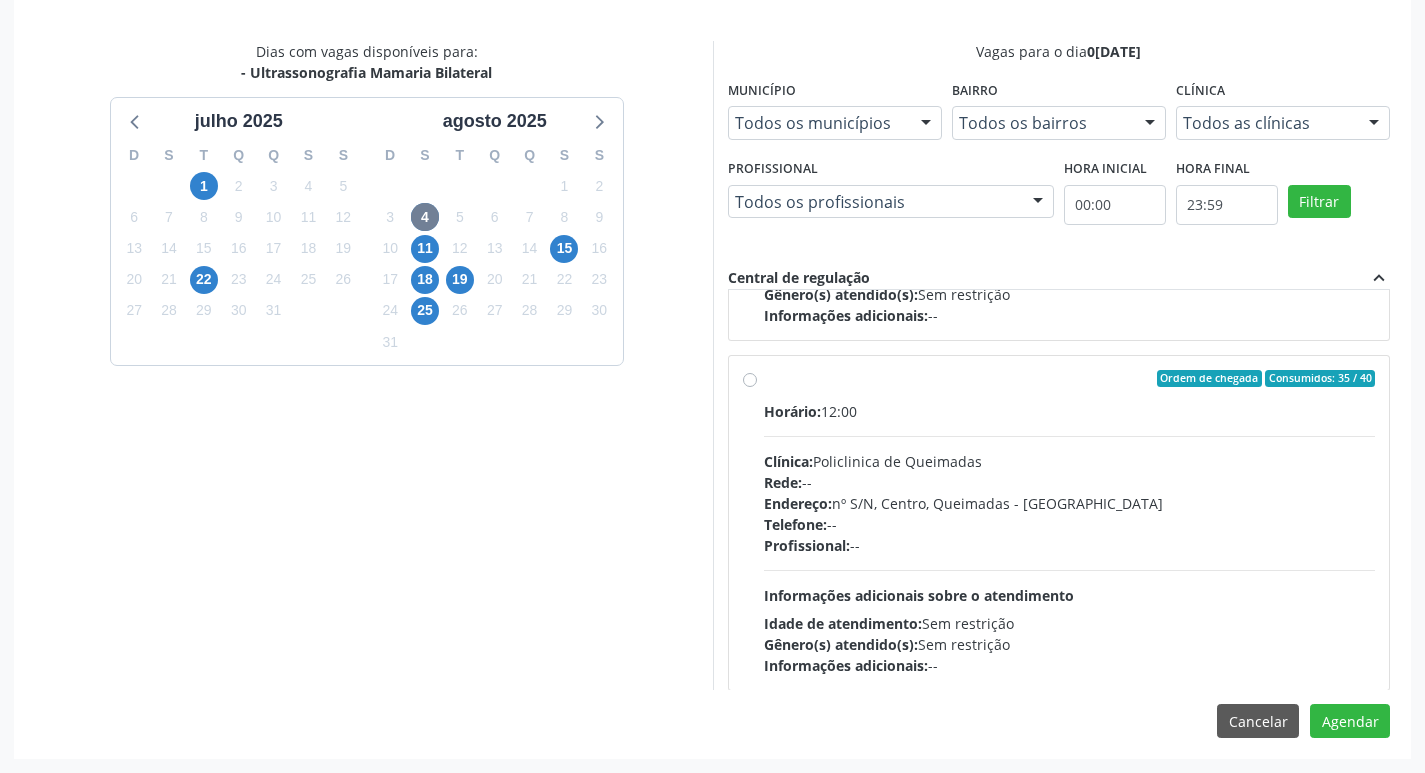 click on "Horário:   12:00
Clínica:  Policlinica de Queimadas
Rede:
--
Endereço:   nº S/N, Centro, Queimadas - PB
Telefone:   --
Profissional:
--
Informações adicionais sobre o atendimento
Idade de atendimento:
Sem restrição
Gênero(s) atendido(s):
Sem restrição
Informações adicionais:
--" at bounding box center (1070, 538) 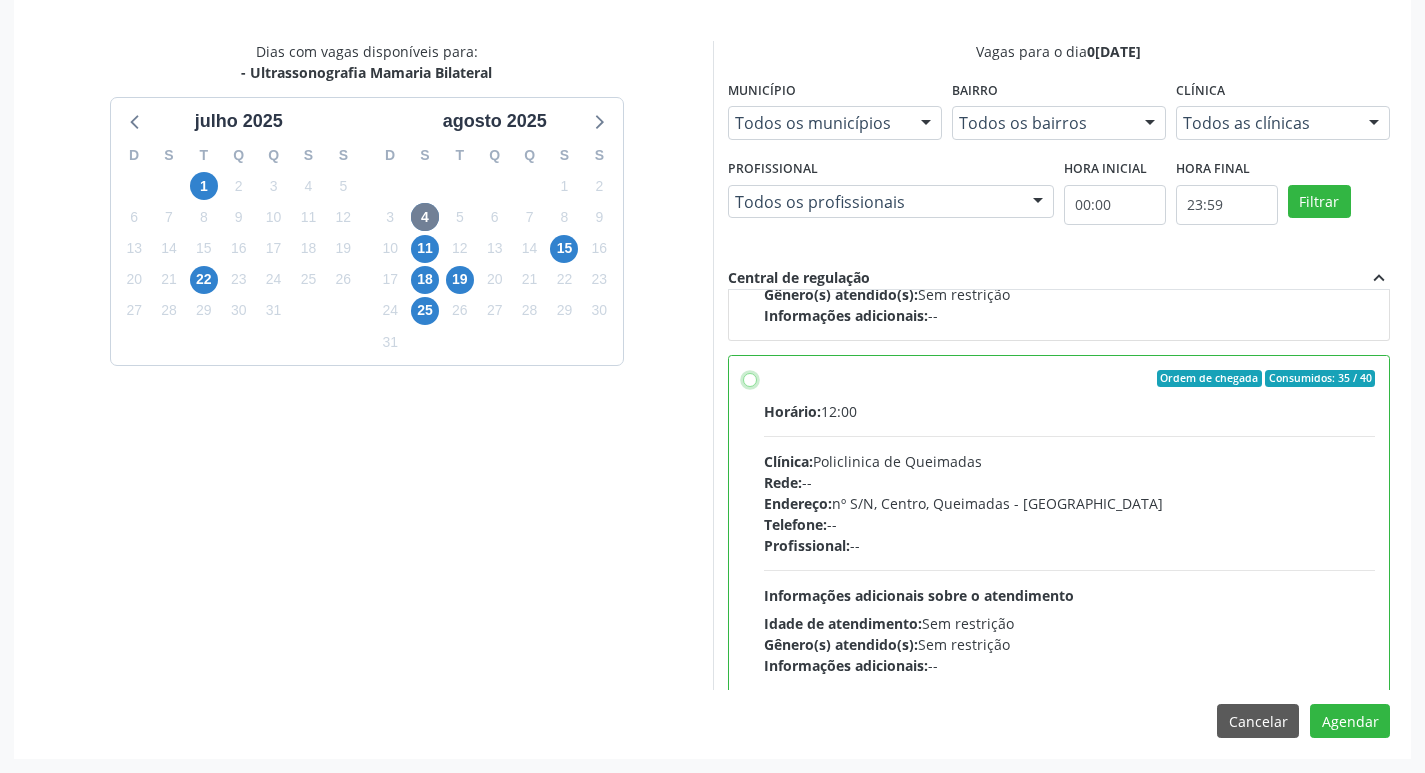 radio on "true" 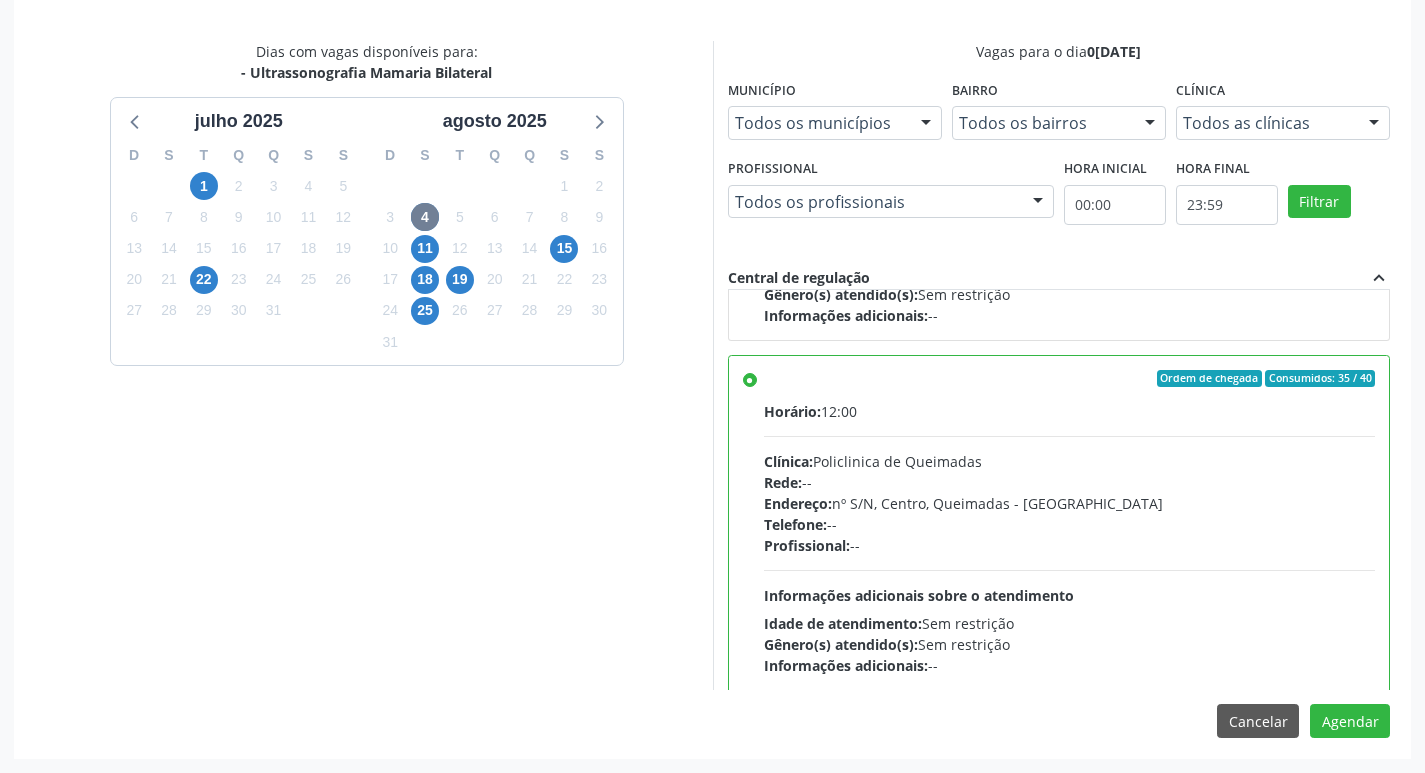 click on "Agendamento
[PERSON_NAME]
Baixa Prioridade
[STREET_ADDRESS][PERSON_NAME][PERSON_NAME]
Unidade de referência:
UBSF [PERSON_NAME]
Item de agendamento:
Ultrassonografia Mamaria Bilateral
Motivo de agendamento:
[GEOGRAPHIC_DATA]
Solicitado por [PERSON_NAME] em [DATE] - há 2 meses
Dias com vagas disponíveis para:
- Ultrassonografia Mamaria Bilateral
[DATE] D S T Q Q S S 29 30 1 2 3 4 5 6 7 8 9 10 11 12 13 14 15 16 17 18 19 20 21 22 23 24 25 26 27 28 29 30 31 1 2 3 4 5 6 7 8 [DATE] D S T Q Q S S 27 28 29 30 31 1 2 3 4 5 6 7 8 9 10 11 12 13 14 15 16 17 18 19 20 21 22 23 24 25 26 27 28 29 30 31 1 2 3 4 5 6
Vagas para o dia
[DATE]
Município
Todos os municípios         Todos os municípios   [GEOGRAPHIC_DATA] - [GEOGRAPHIC_DATA] resultado encontrado para: "   "" at bounding box center [712, 268] 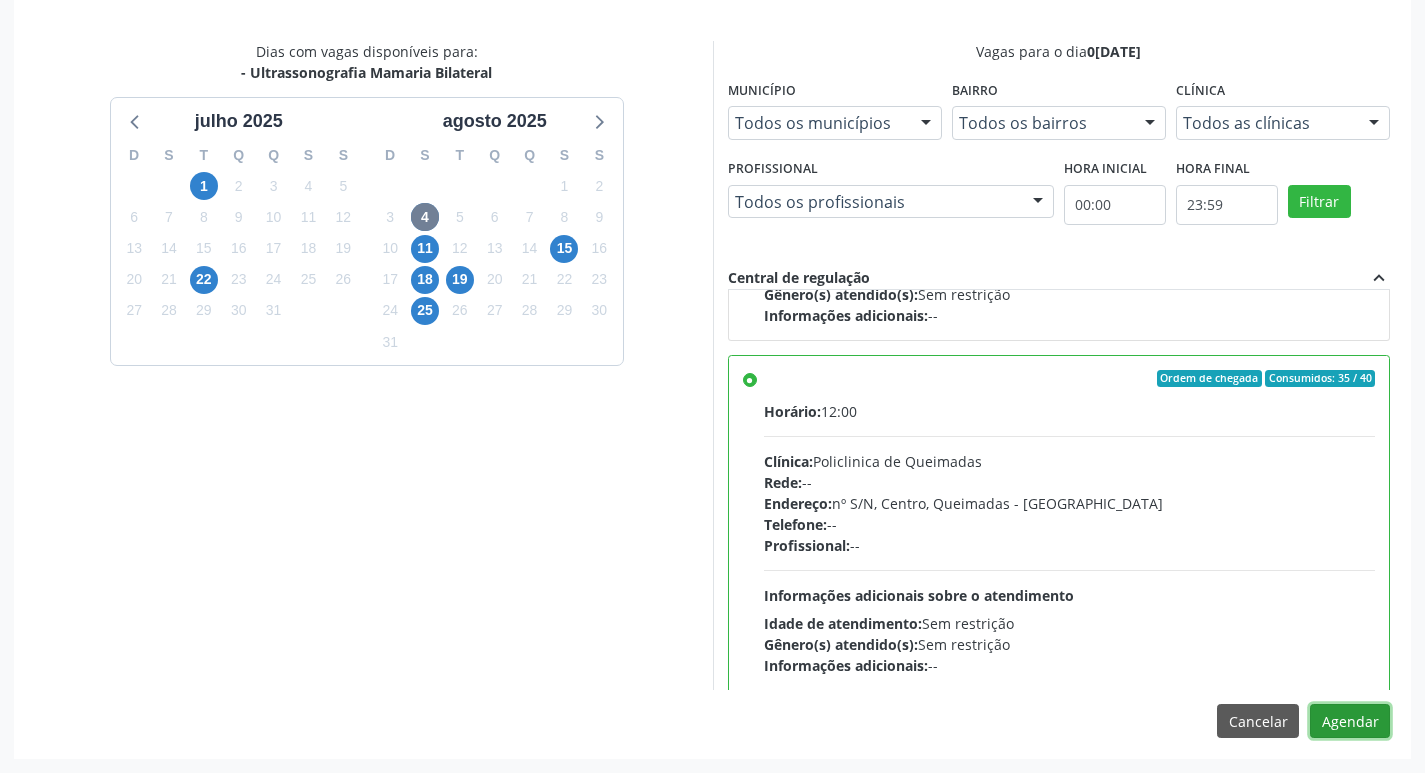 click on "Agendar" at bounding box center (1350, 721) 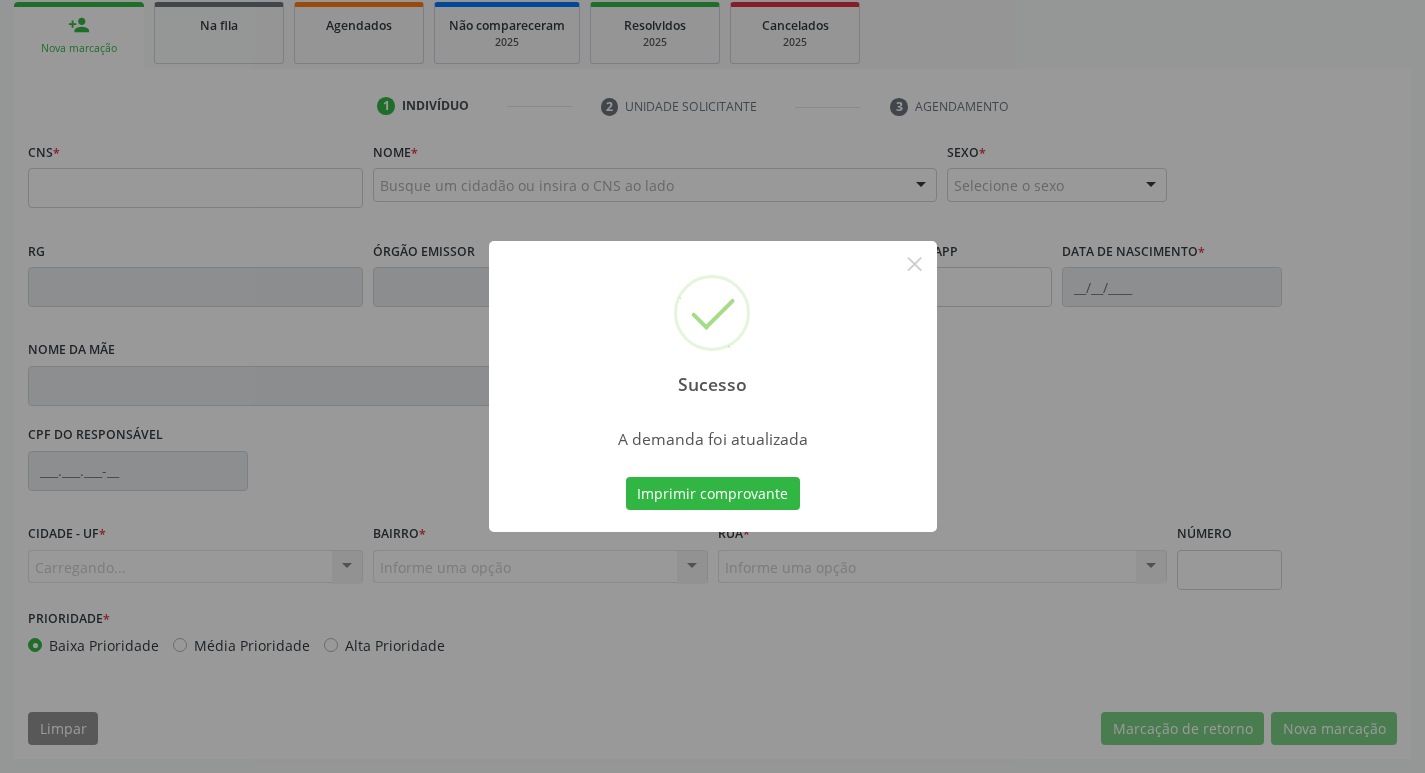 scroll, scrollTop: 297, scrollLeft: 0, axis: vertical 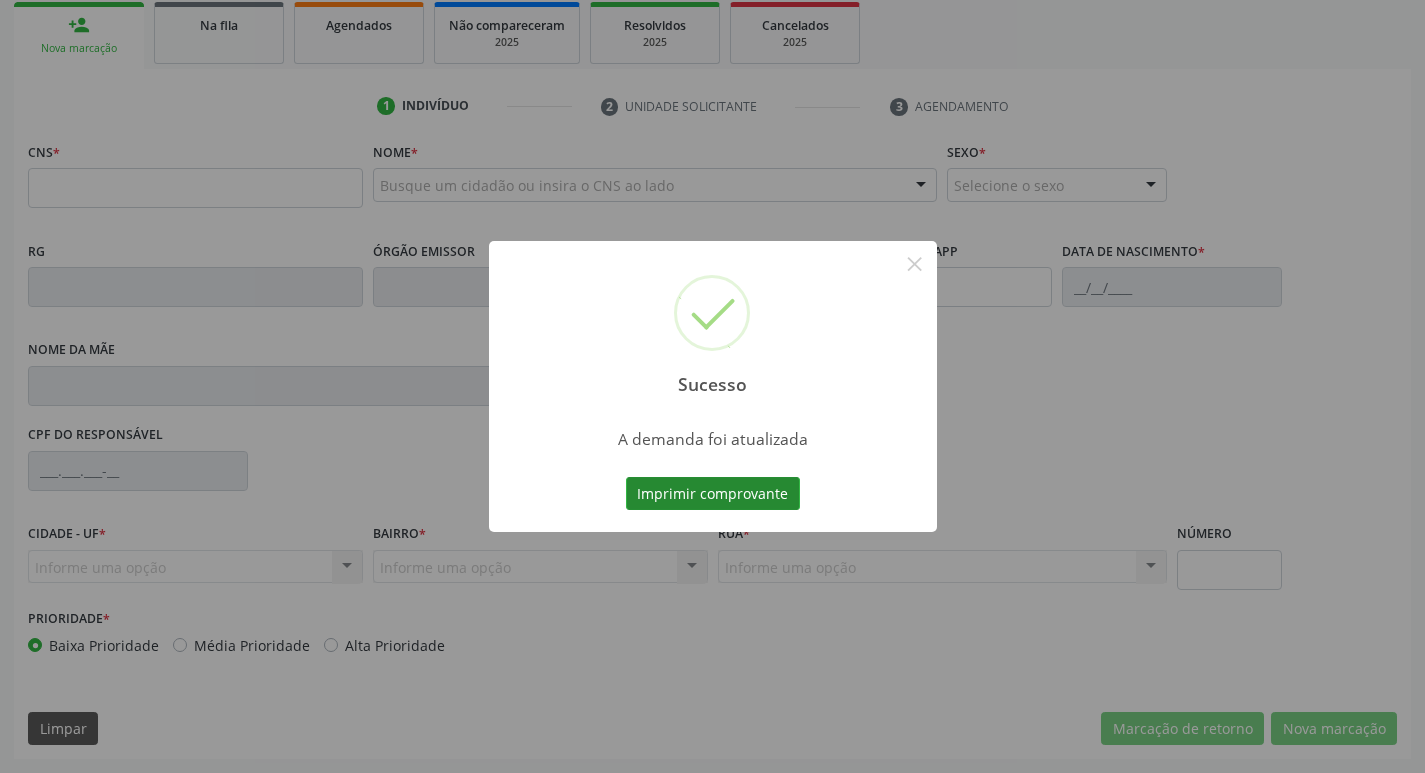 click on "Imprimir comprovante" at bounding box center [713, 494] 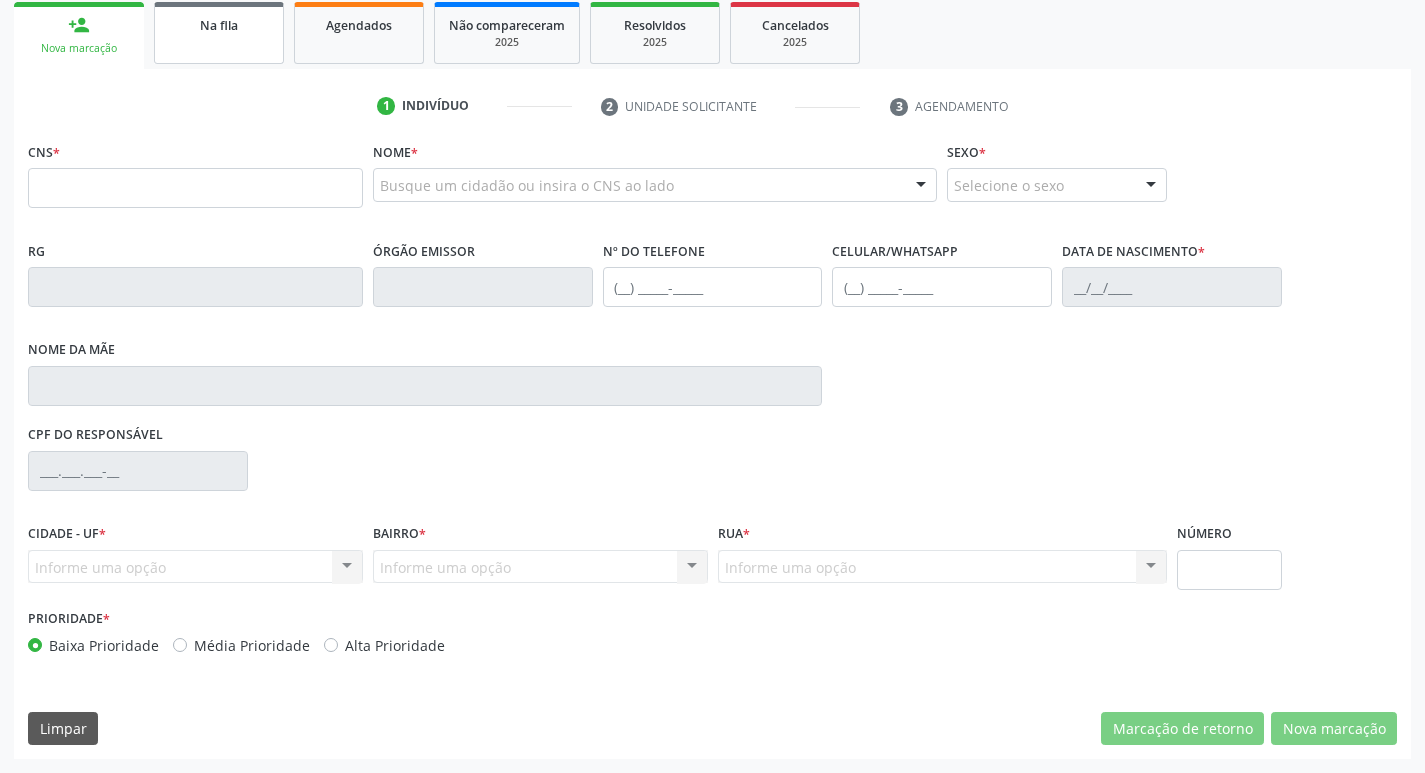 click on "Na fila" at bounding box center (219, 33) 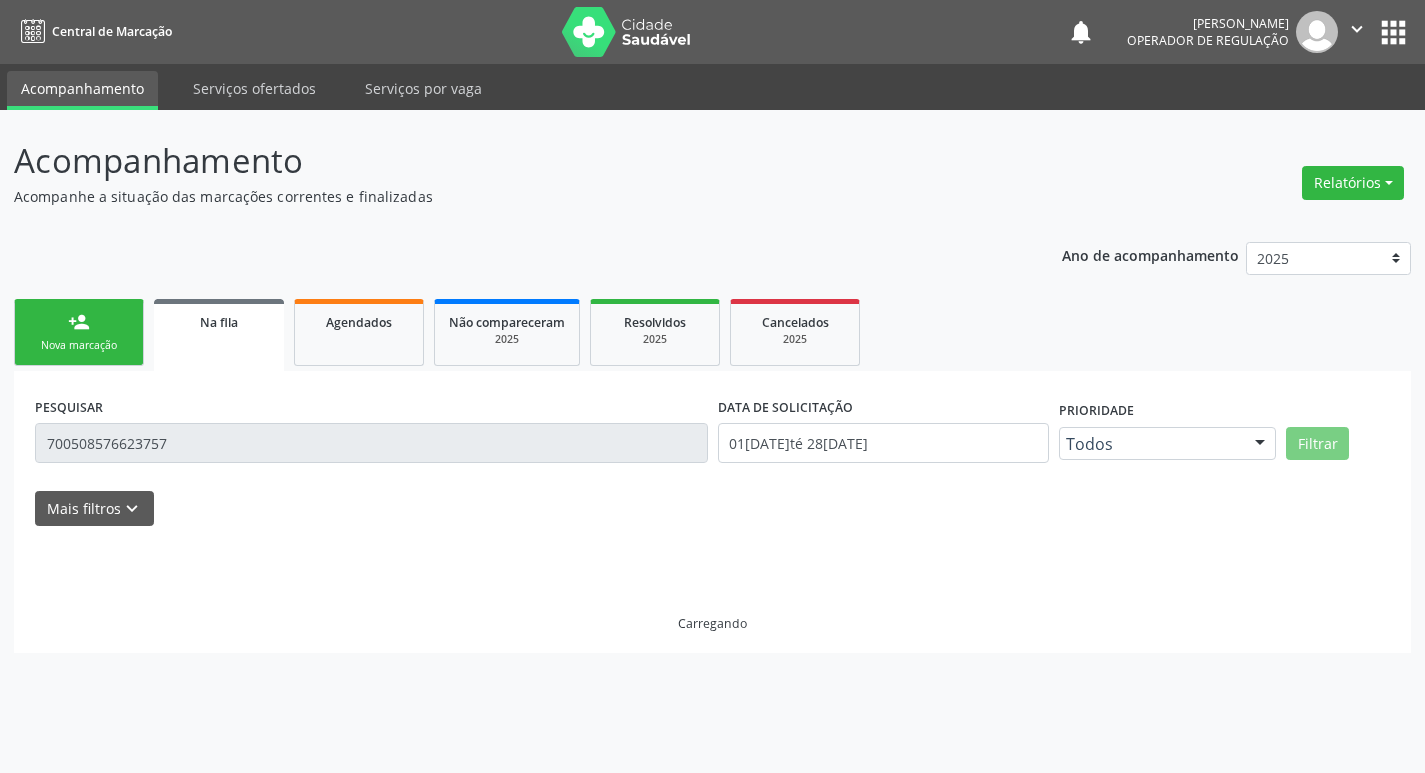 scroll, scrollTop: 0, scrollLeft: 0, axis: both 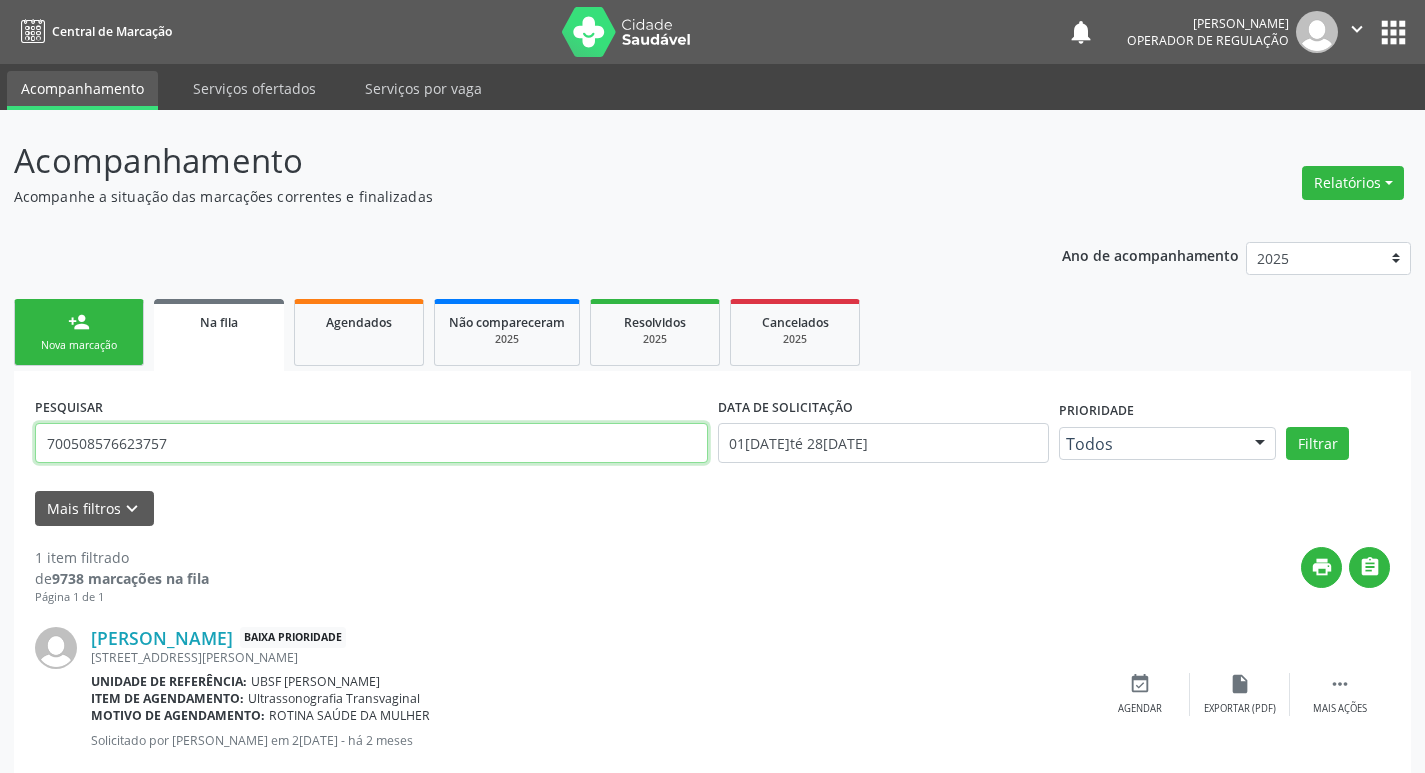 click on "700508576623757" at bounding box center (371, 443) 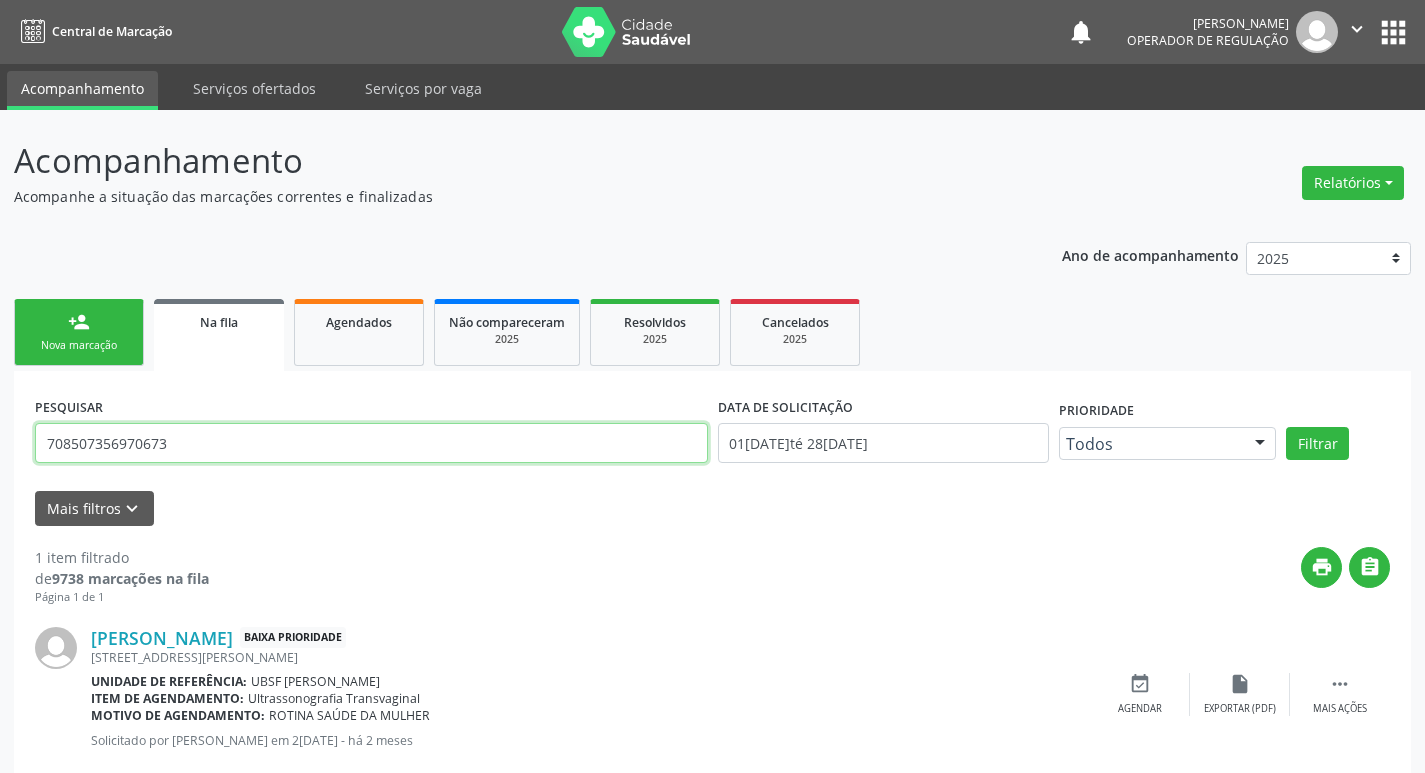 type on "708507356970673" 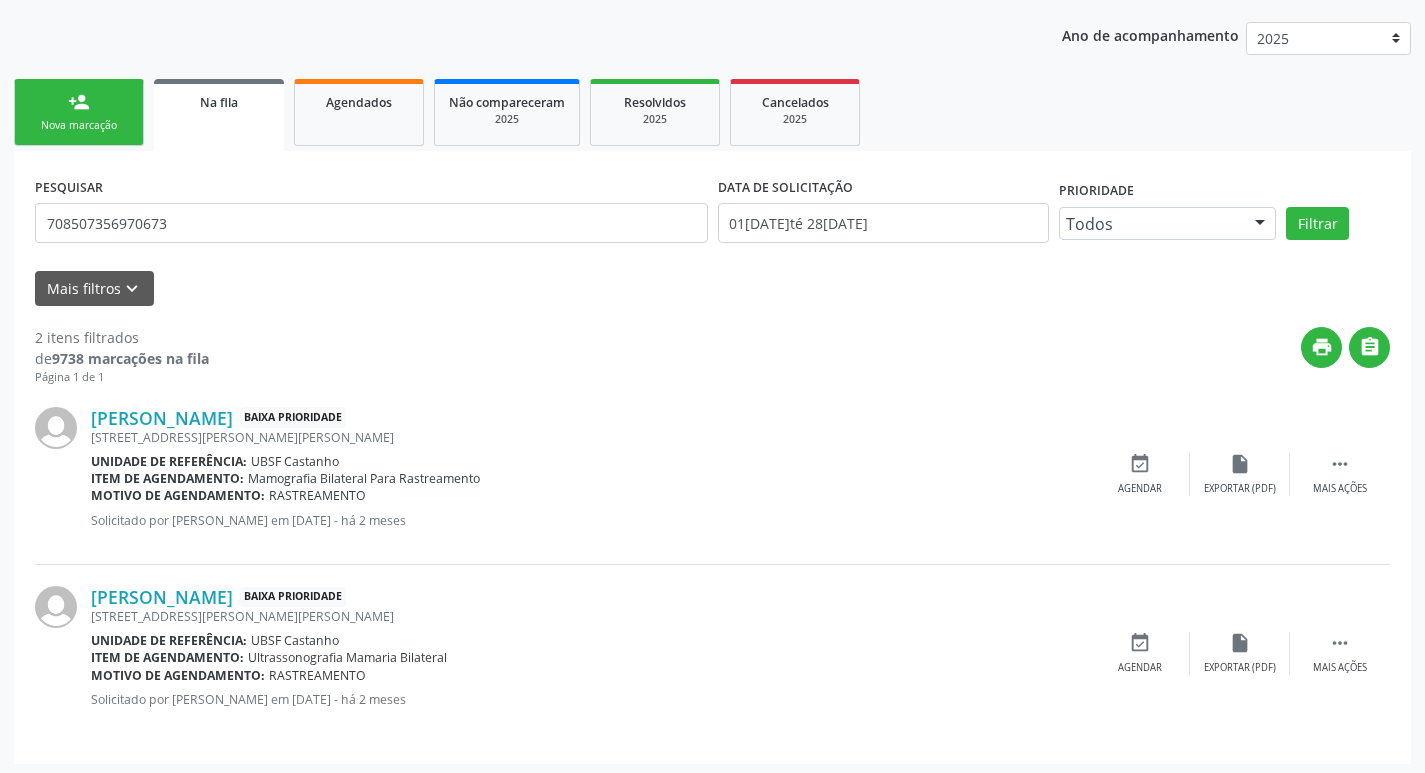 scroll, scrollTop: 225, scrollLeft: 0, axis: vertical 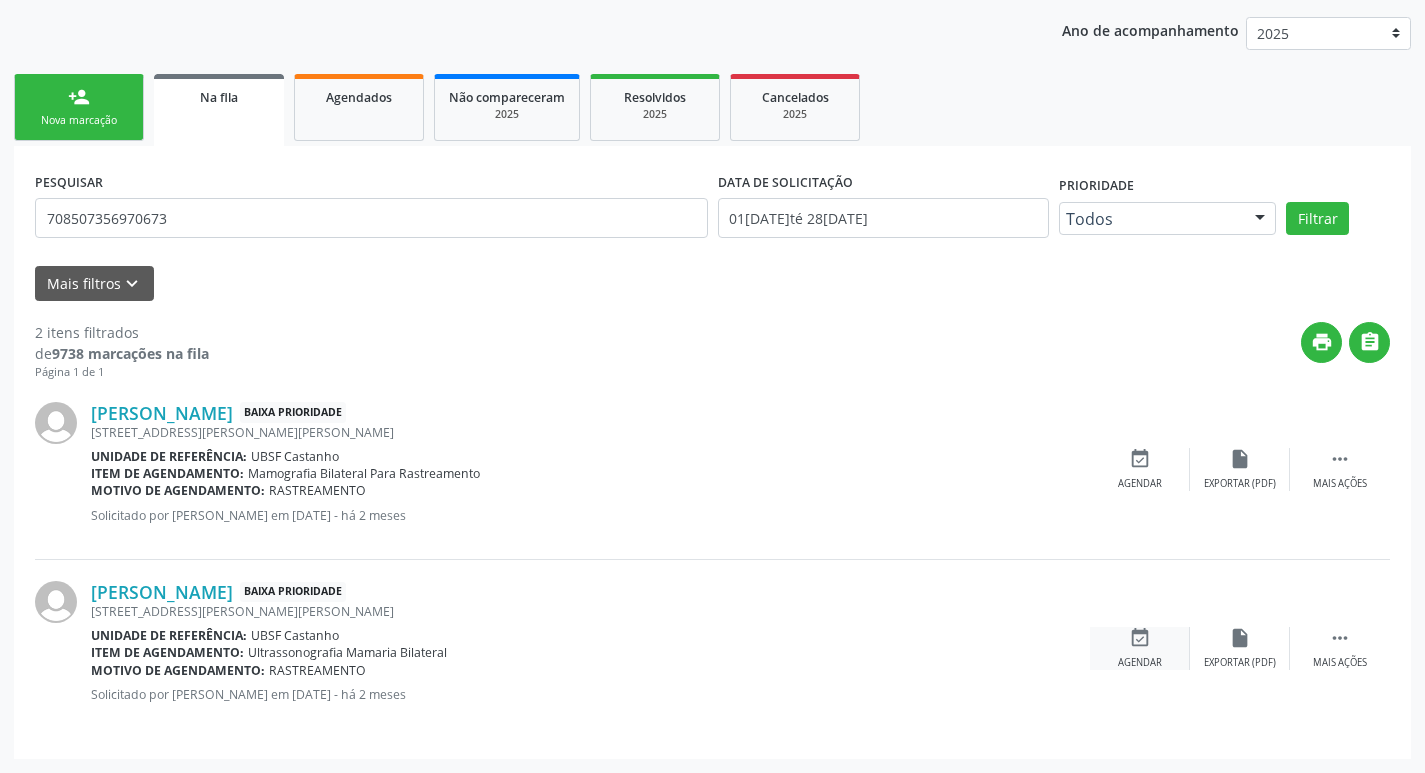 click on "event_available" at bounding box center [1140, 638] 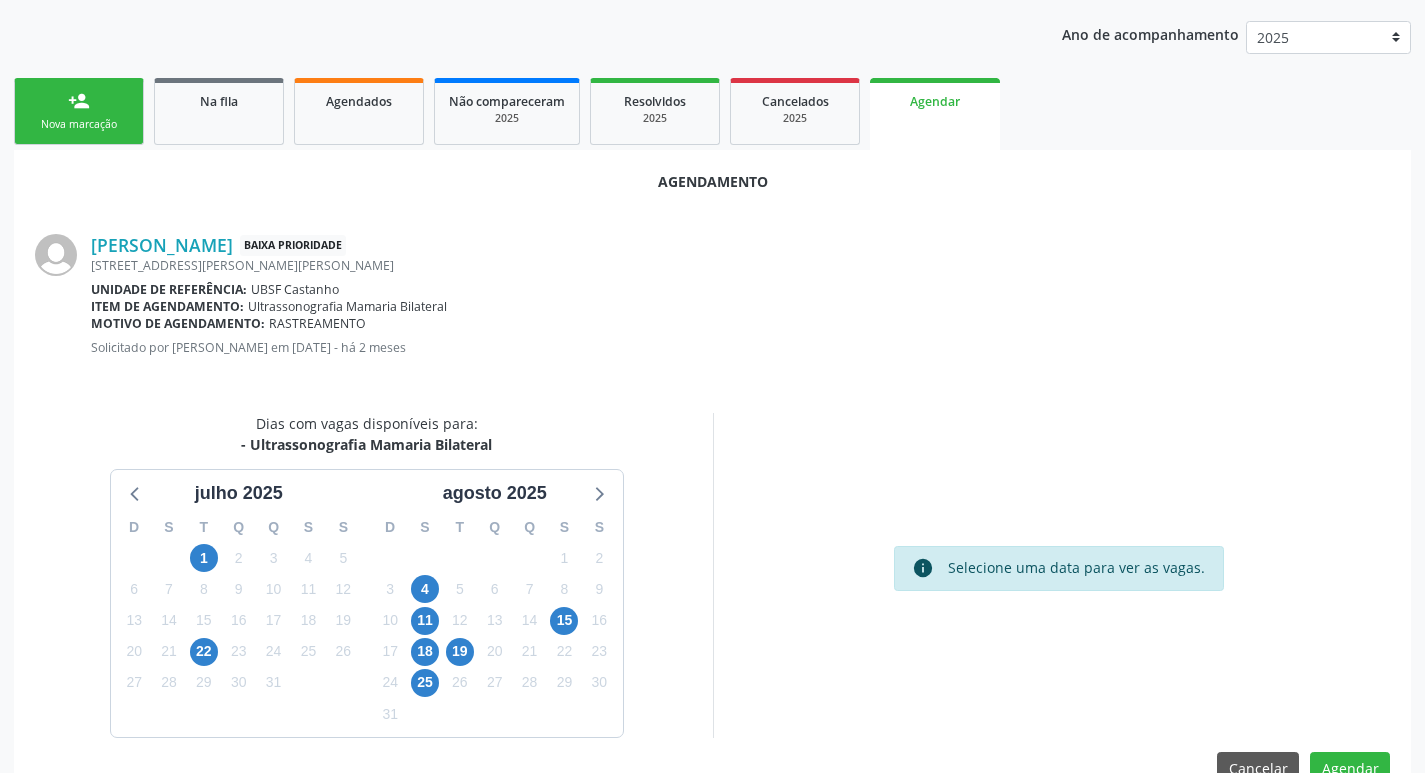 scroll, scrollTop: 225, scrollLeft: 0, axis: vertical 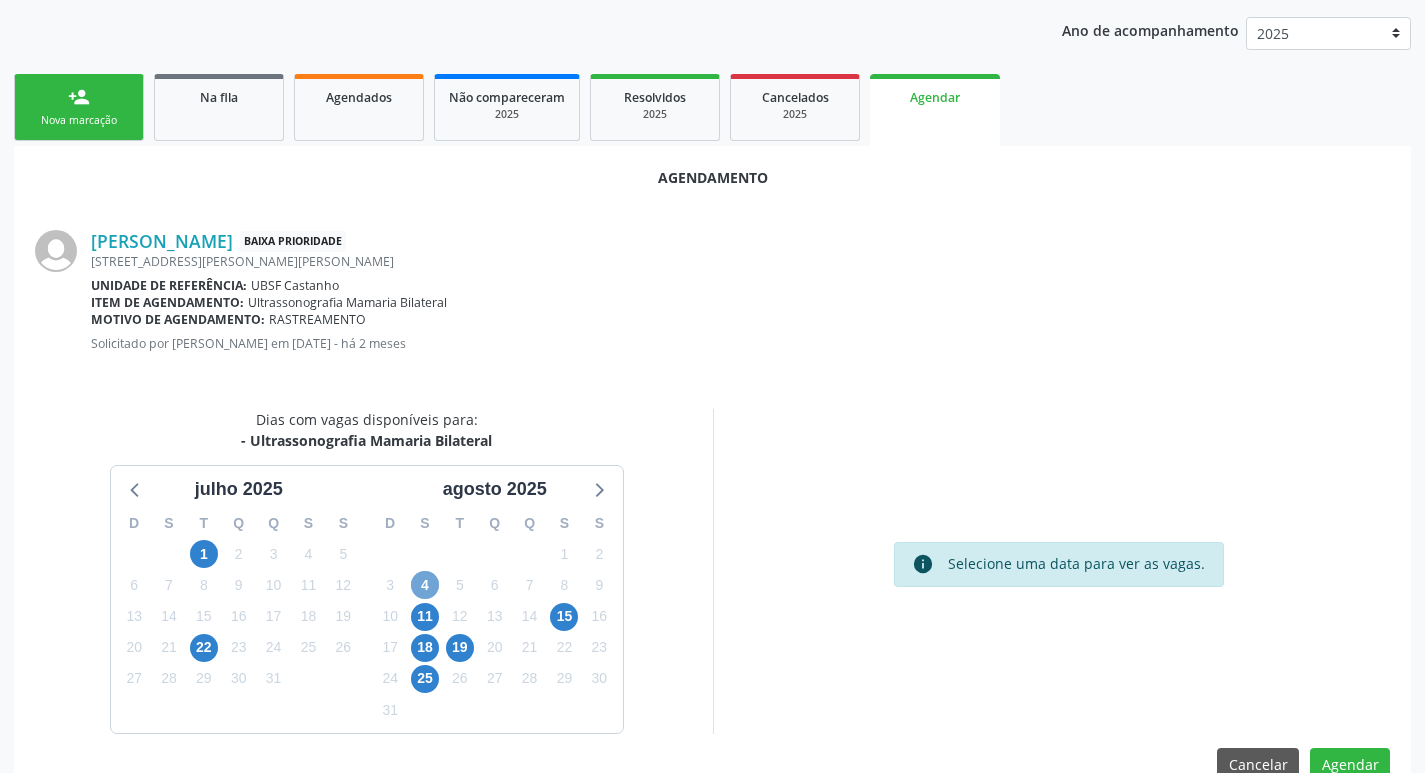 click on "4" at bounding box center (425, 585) 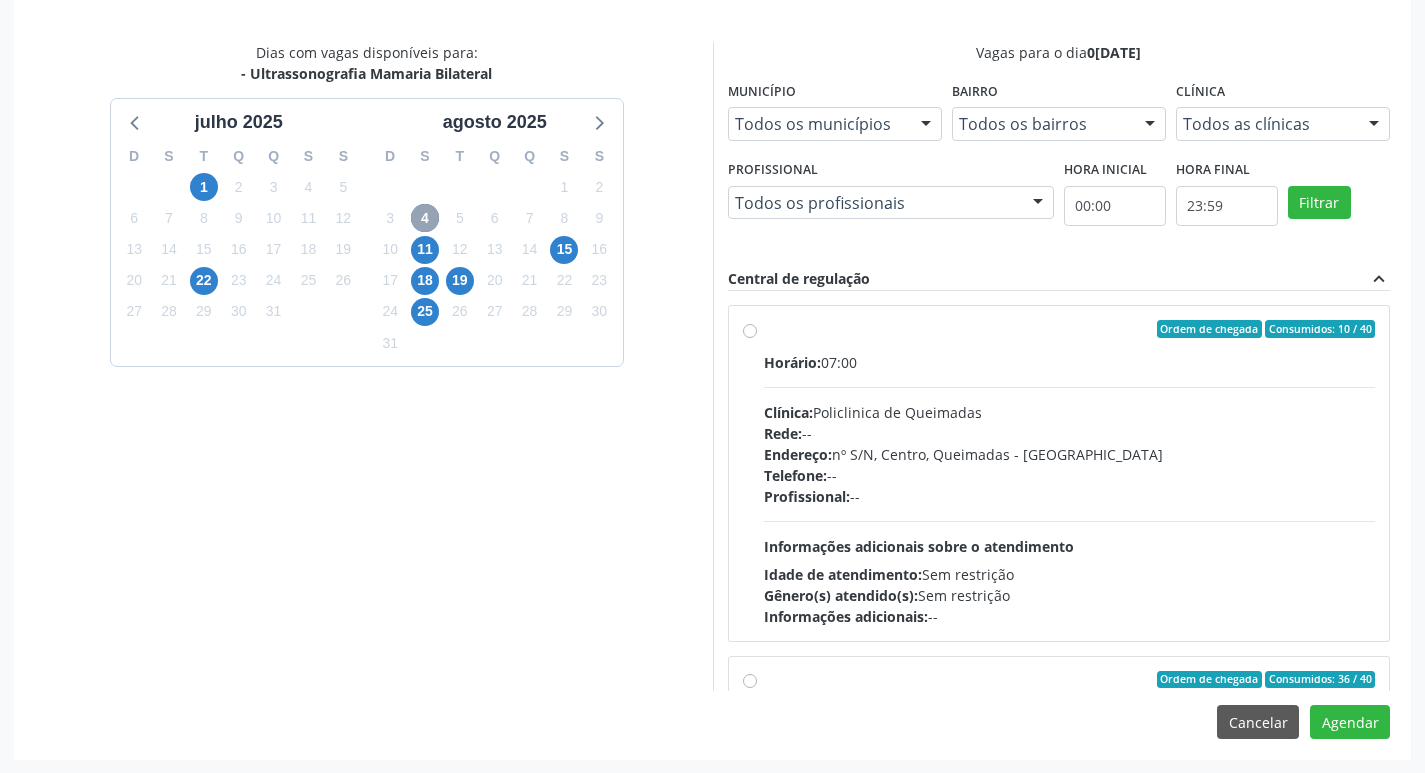 scroll, scrollTop: 593, scrollLeft: 0, axis: vertical 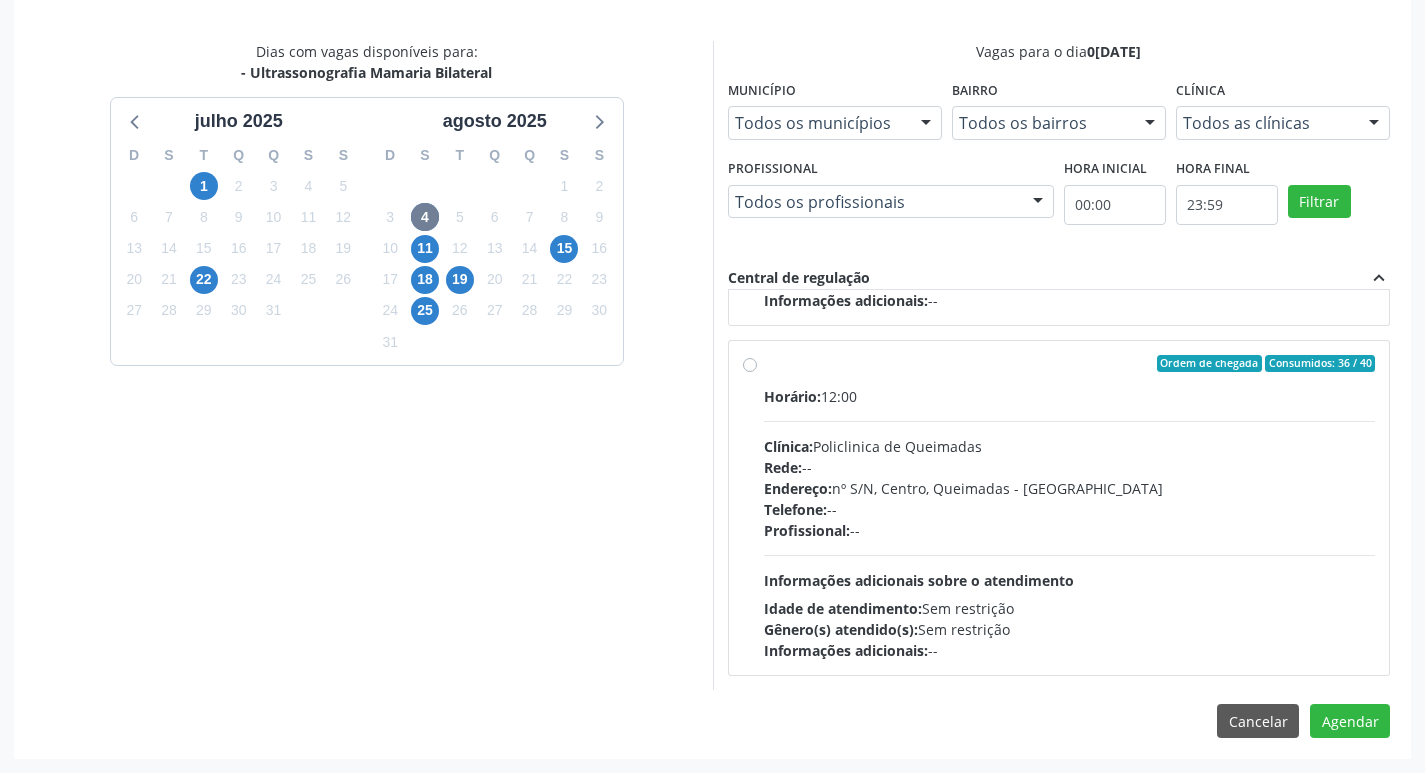 click on "Idade de atendimento:
Sem restrição" at bounding box center [1070, 608] 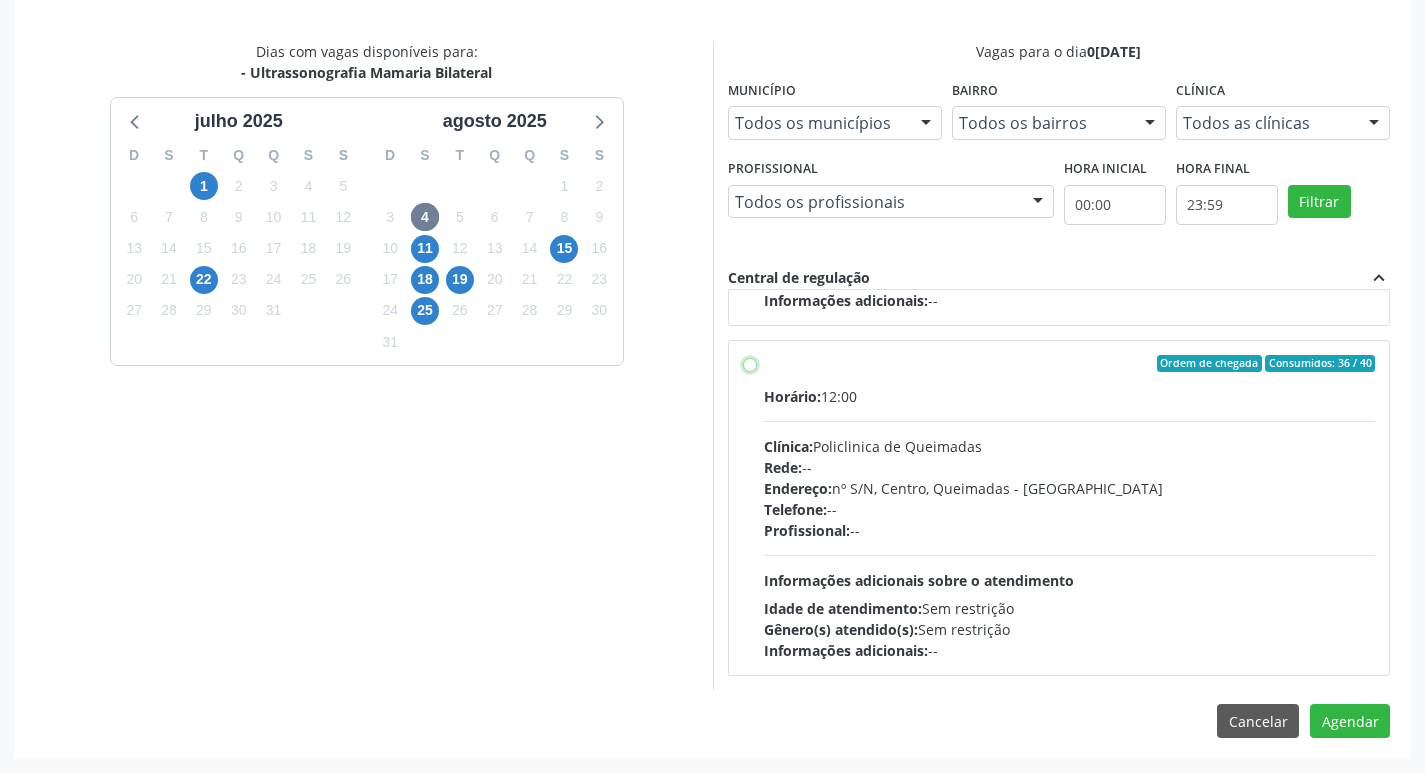 click on "Ordem de chegada
Consumidos: 36 / 40
Horário:   12:00
Clínica:  Policlinica de Queimadas
Rede:
--
Endereço:   nº S/N, Centro, Queimadas - PB
Telefone:   --
Profissional:
--
Informações adicionais sobre o atendimento
Idade de atendimento:
Sem restrição
Gênero(s) atendido(s):
Sem restrição
Informações adicionais:
--" at bounding box center (750, 364) 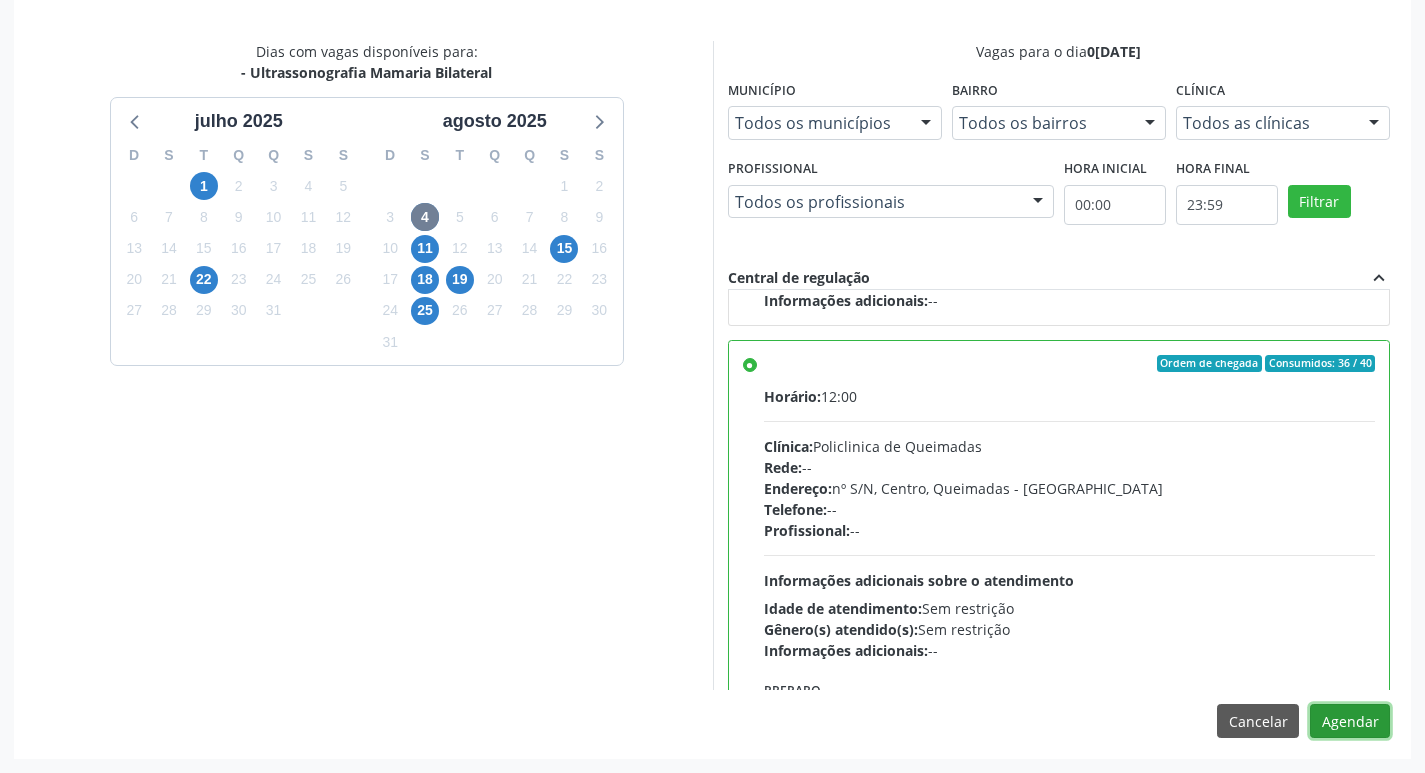 click on "Agendar" at bounding box center (1350, 721) 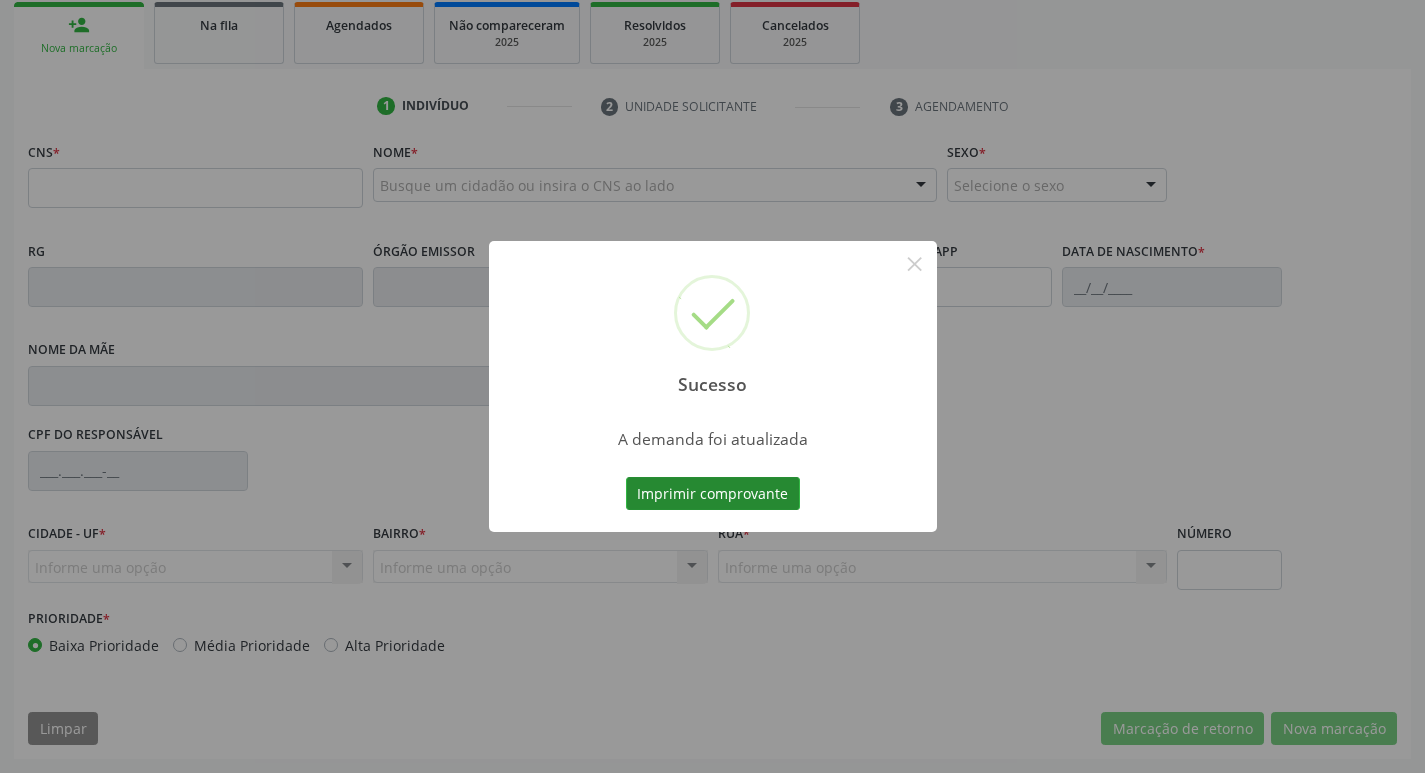 scroll, scrollTop: 297, scrollLeft: 0, axis: vertical 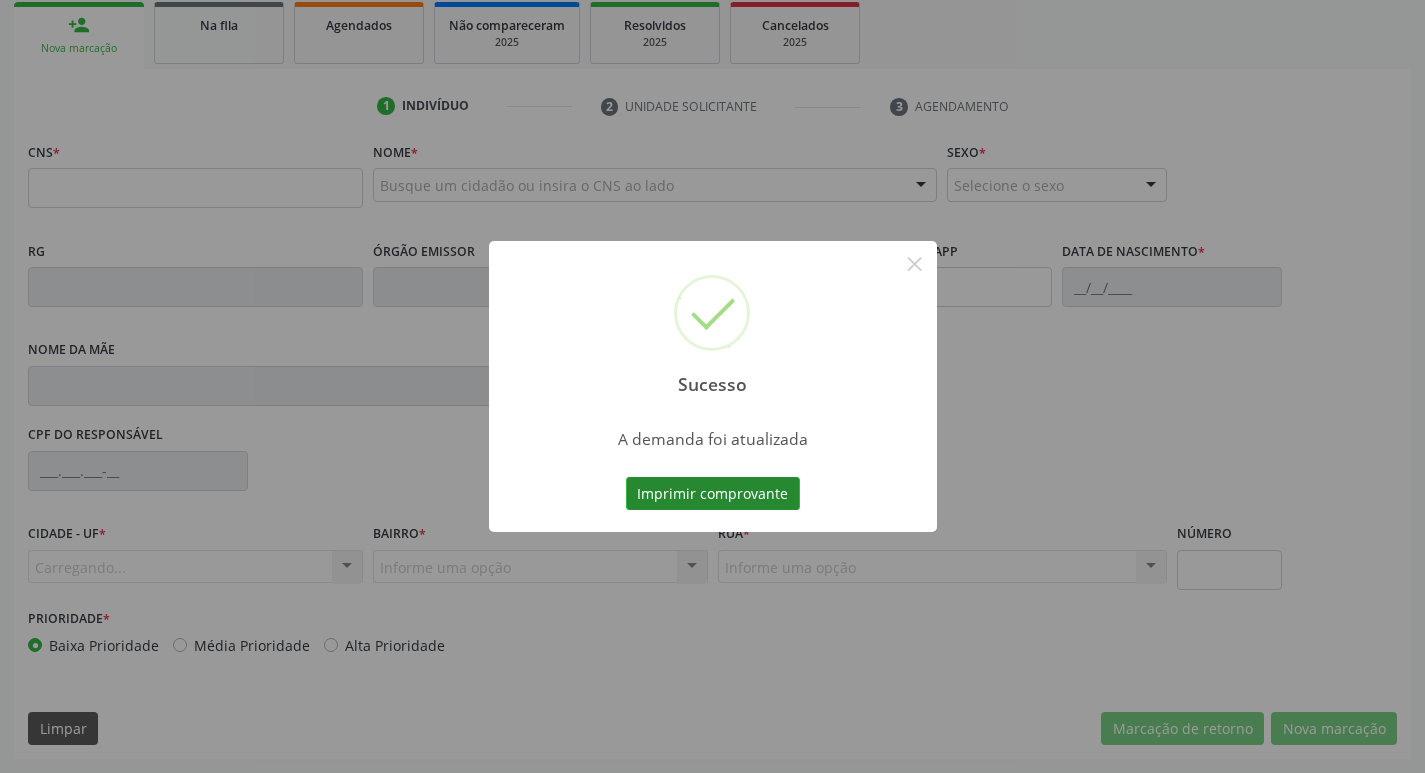 click on "Imprimir comprovante" at bounding box center (713, 494) 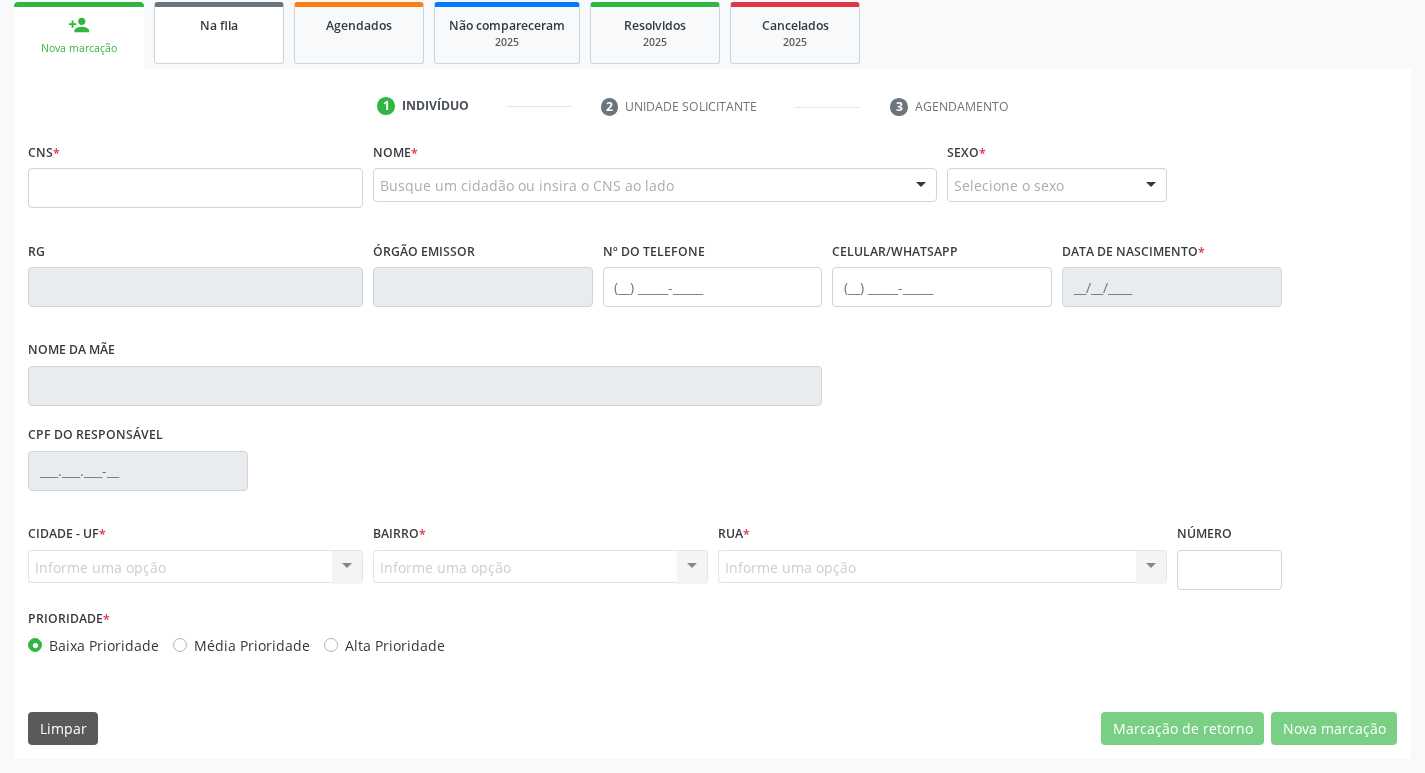 click on "Na fila" at bounding box center [219, 33] 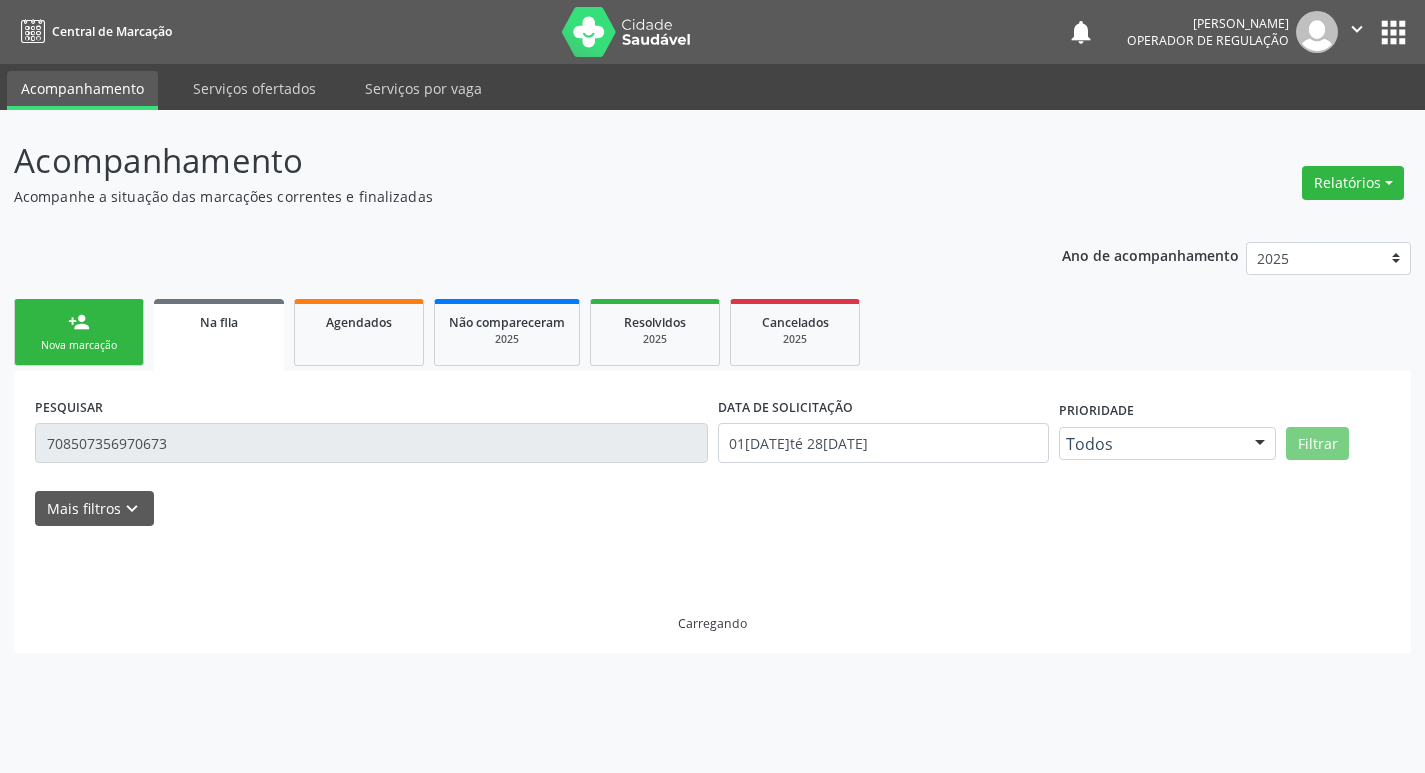 scroll, scrollTop: 0, scrollLeft: 0, axis: both 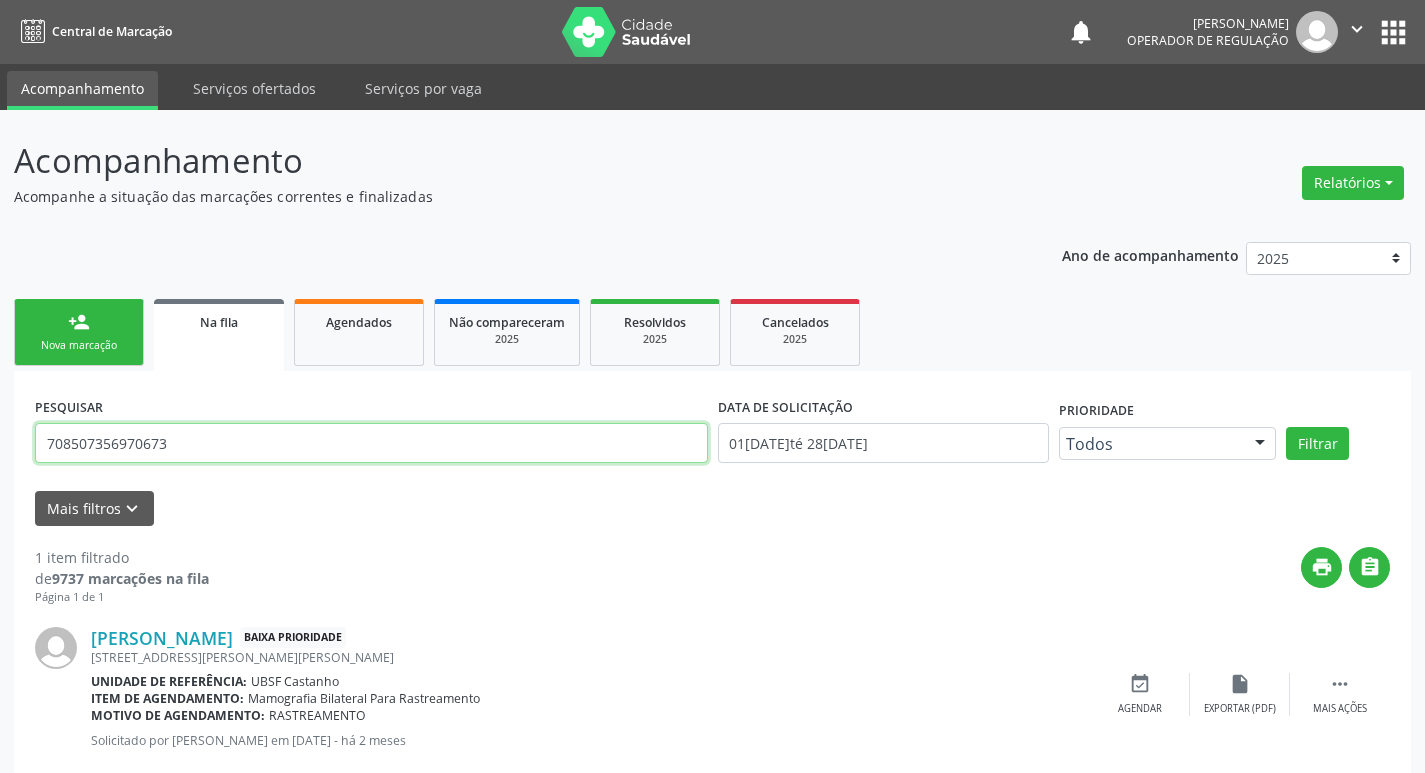 click on "708507356970673" at bounding box center [371, 443] 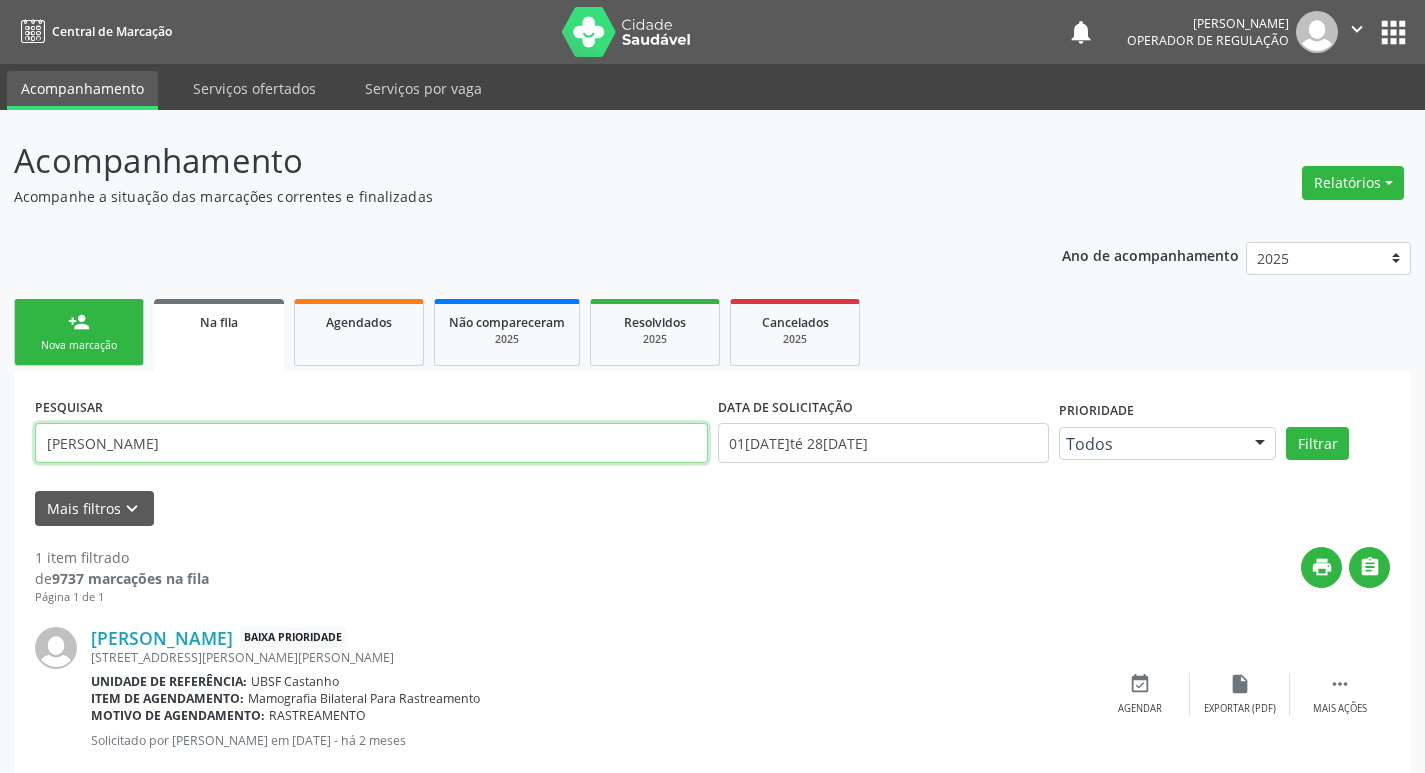 type on "[PERSON_NAME]" 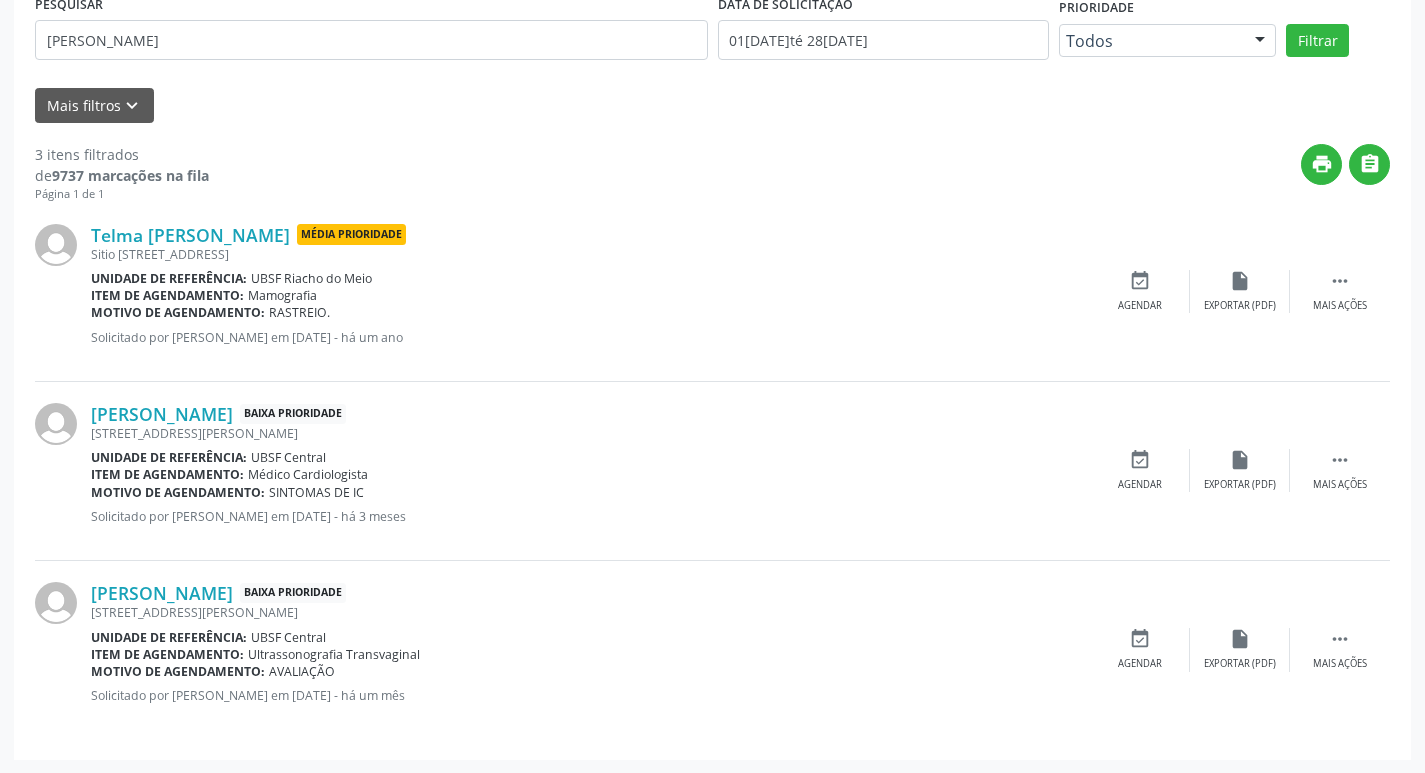 scroll, scrollTop: 404, scrollLeft: 0, axis: vertical 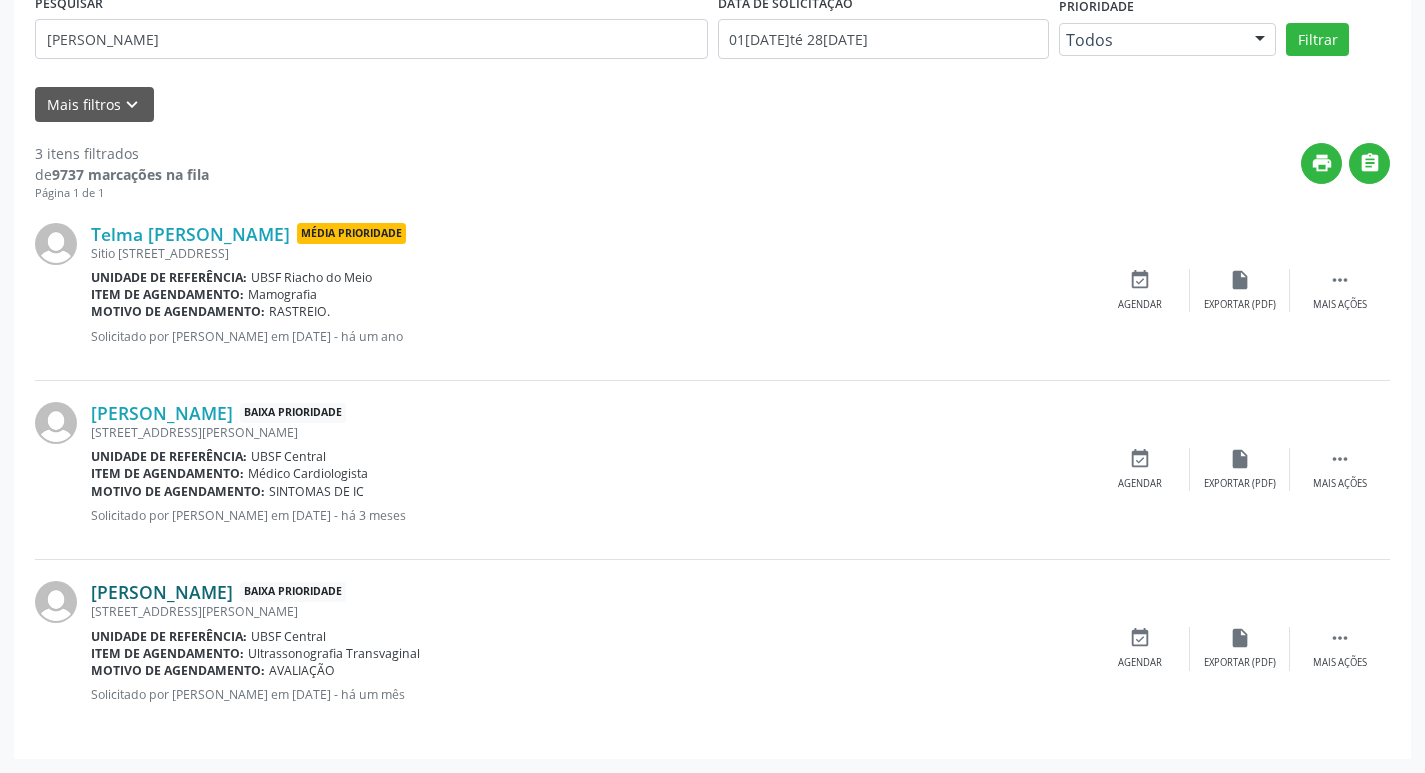 click on "[PERSON_NAME]" at bounding box center (162, 592) 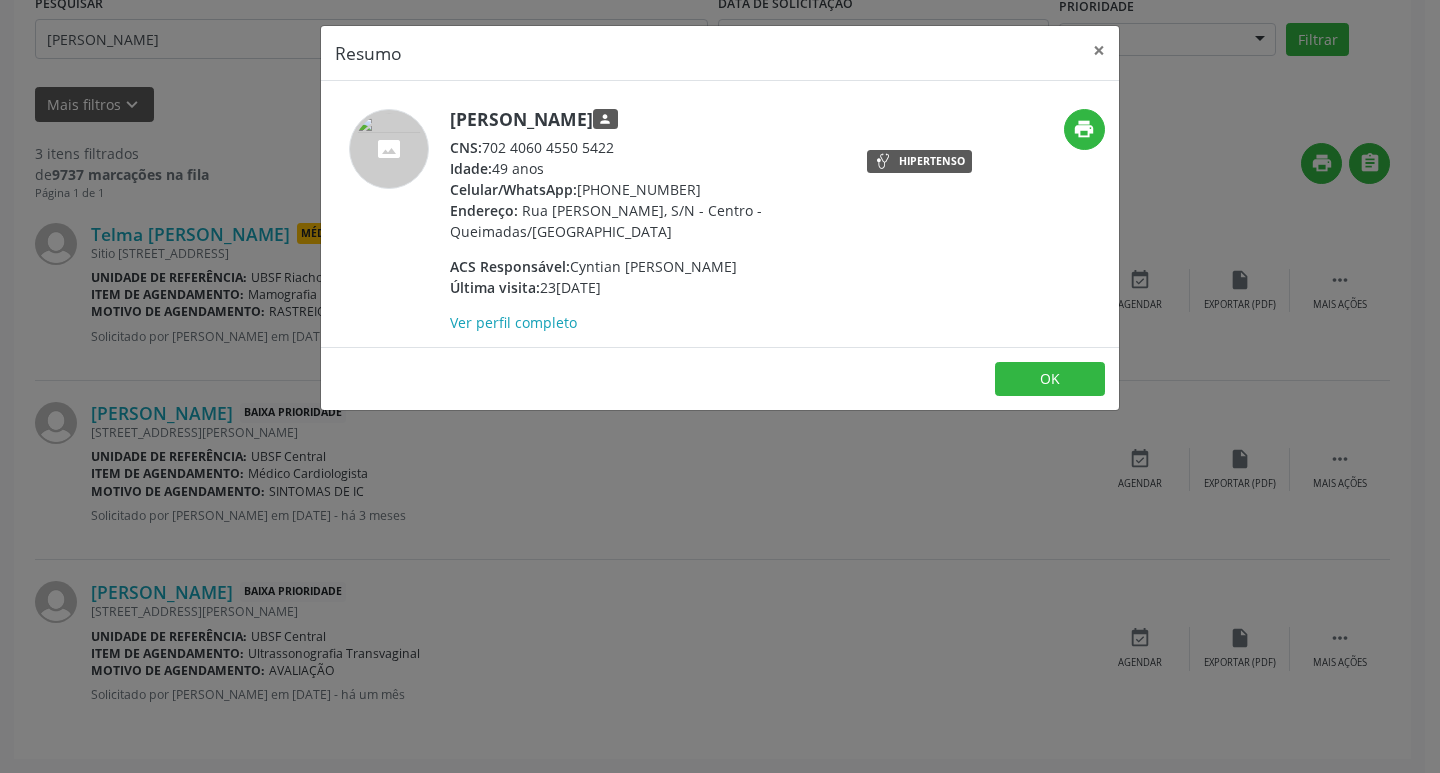 drag, startPoint x: 488, startPoint y: 144, endPoint x: 650, endPoint y: 166, distance: 163.487 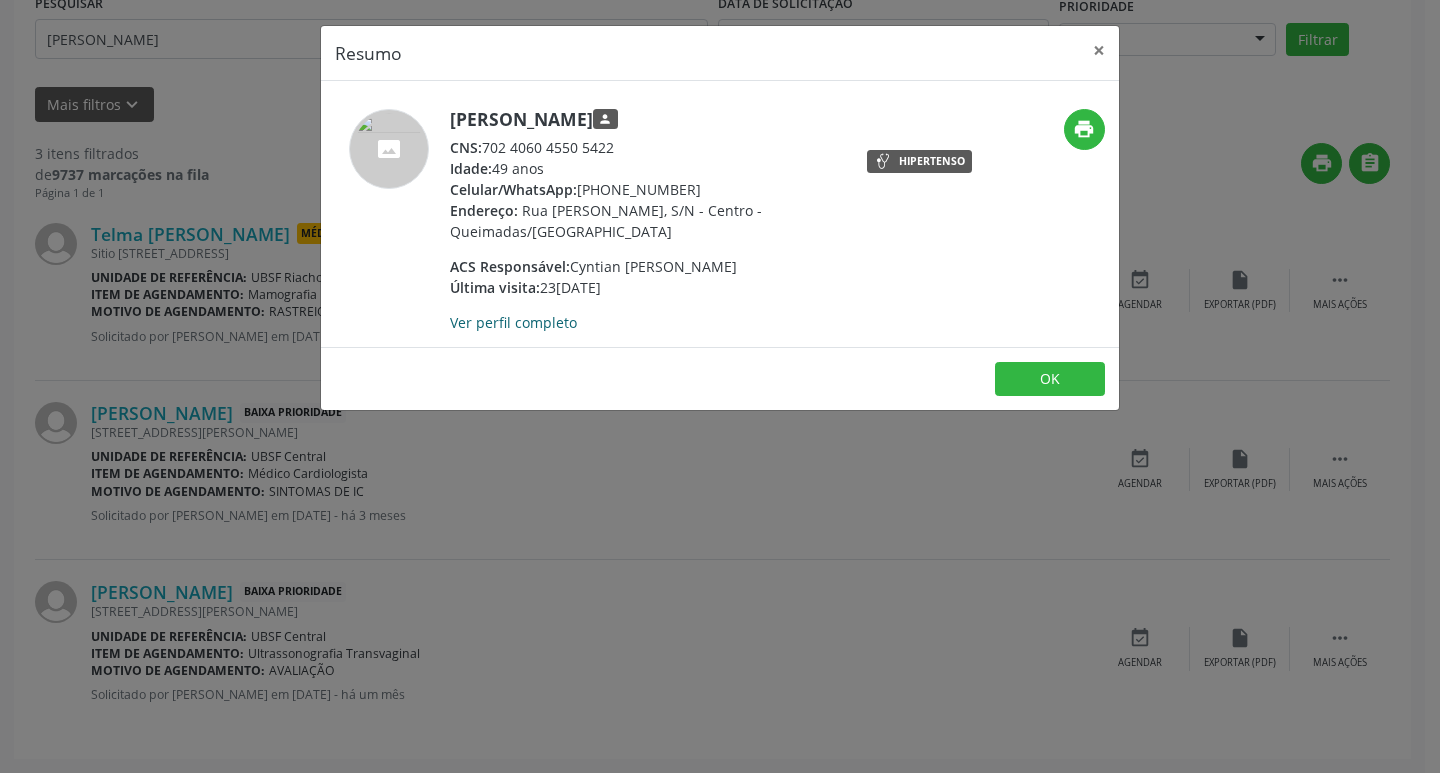 click on "Ver perfil completo" at bounding box center [513, 322] 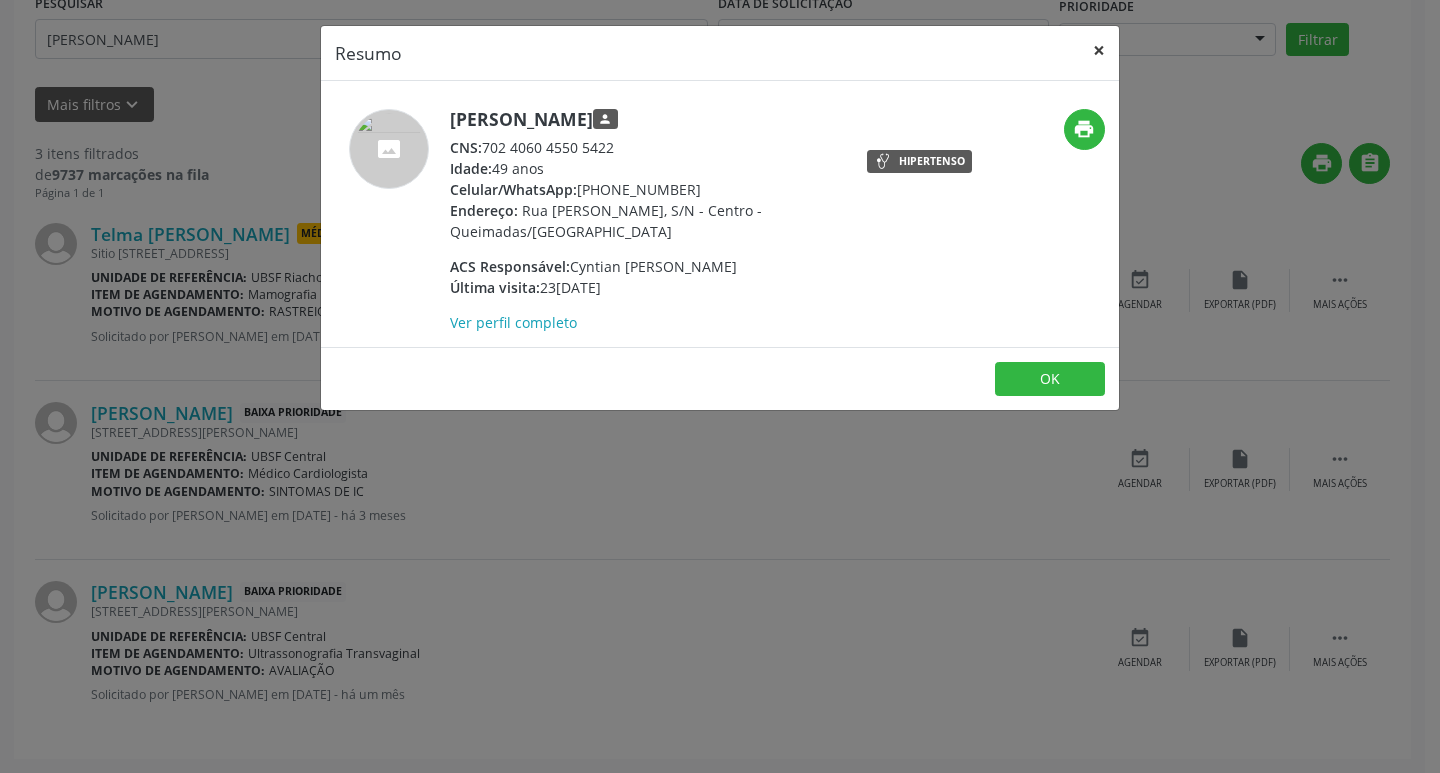 click on "×" at bounding box center (1099, 50) 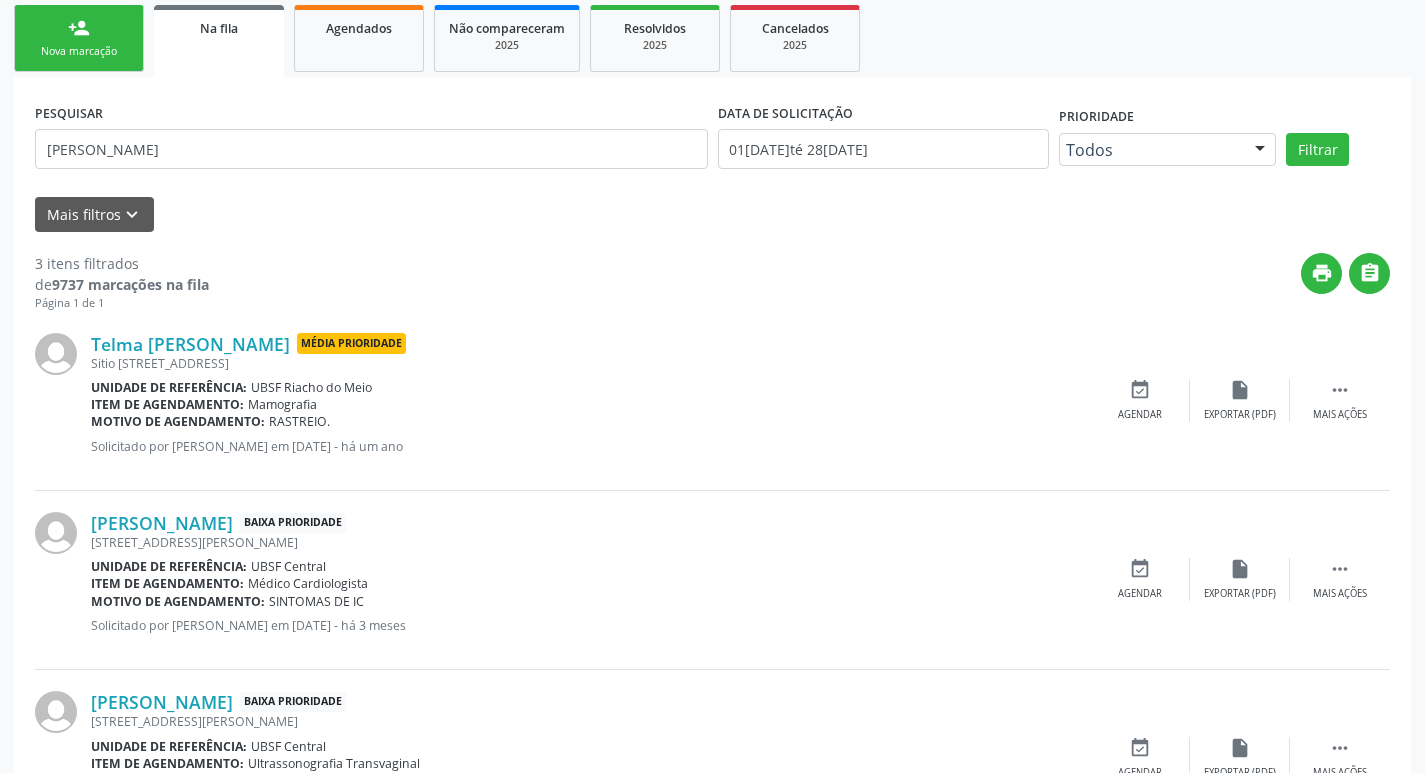scroll, scrollTop: 104, scrollLeft: 0, axis: vertical 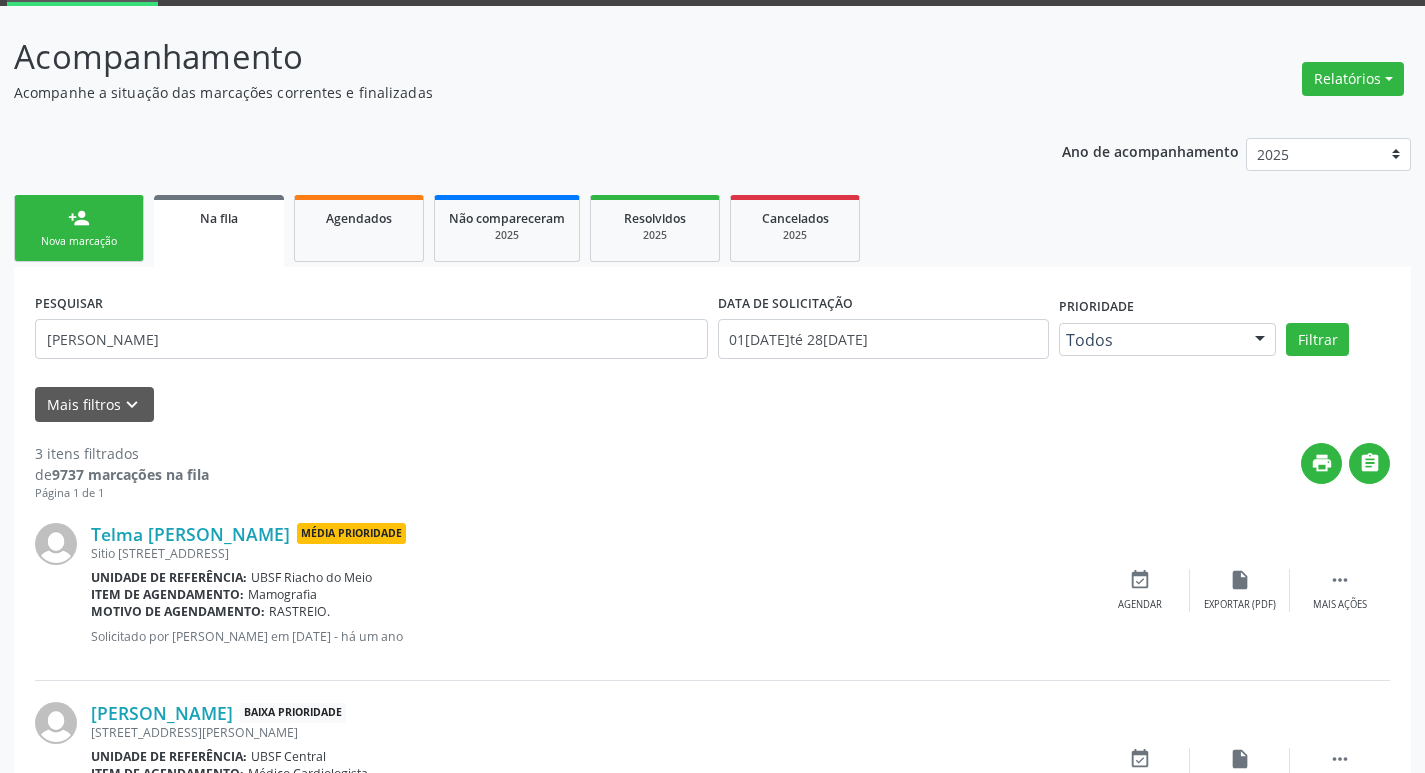 click on "person_add
Nova marcação" at bounding box center [79, 228] 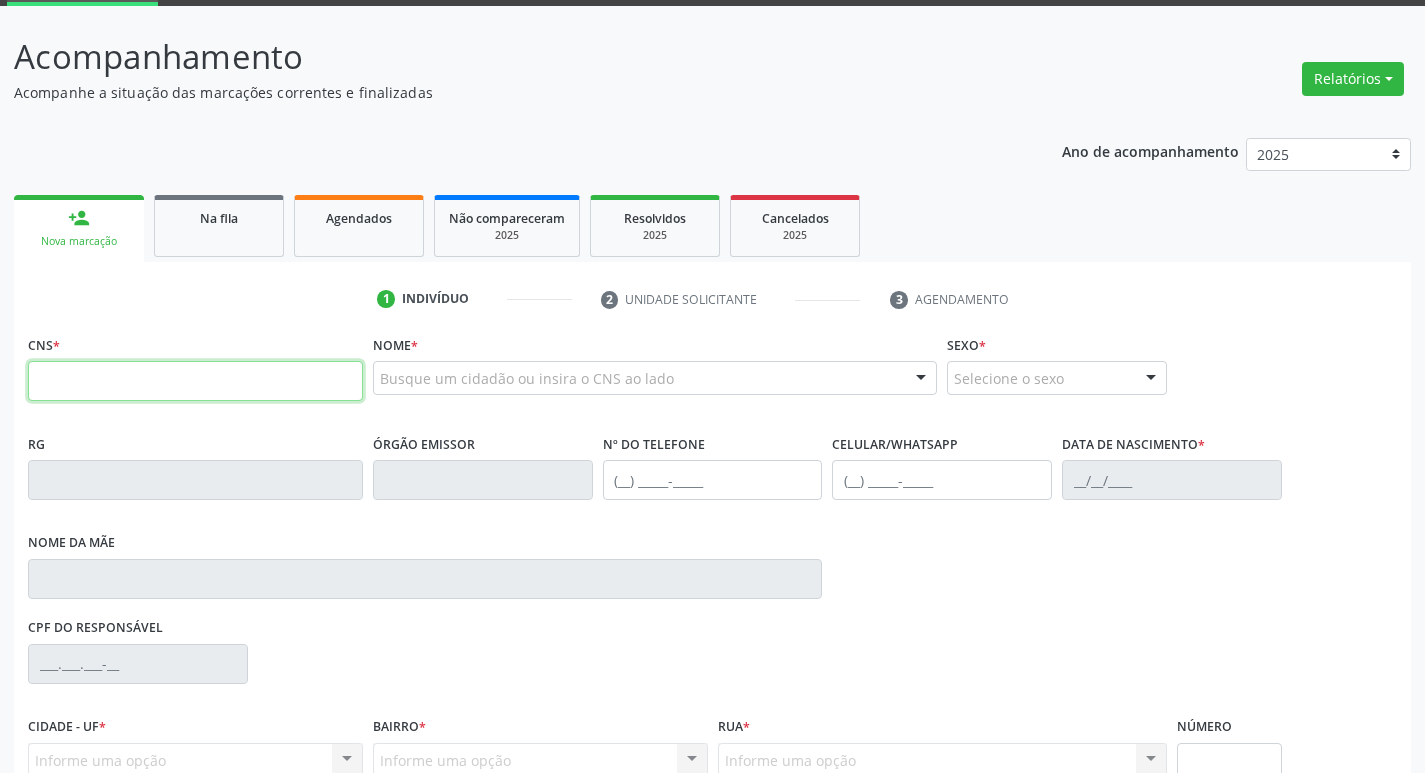 click at bounding box center (195, 381) 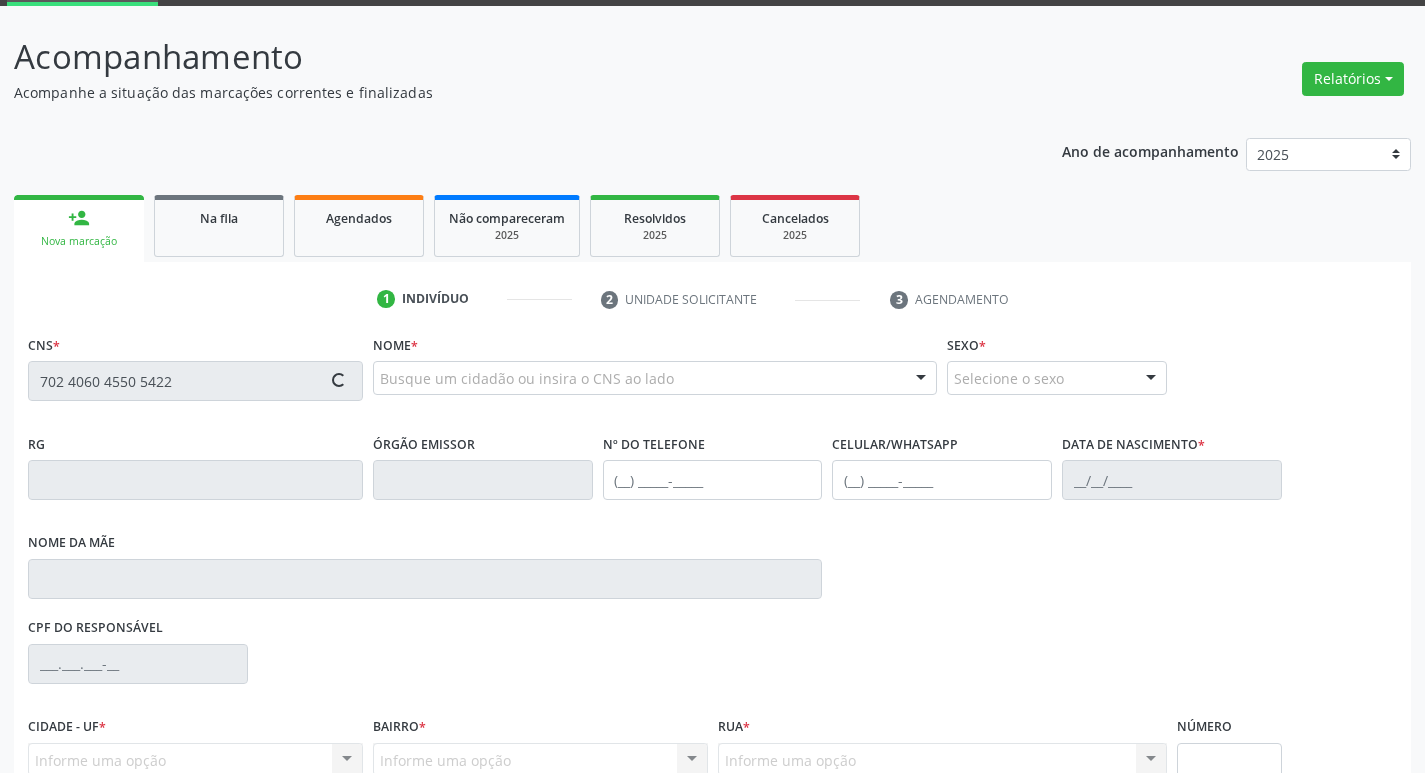 type on "702 4060 4550 5422" 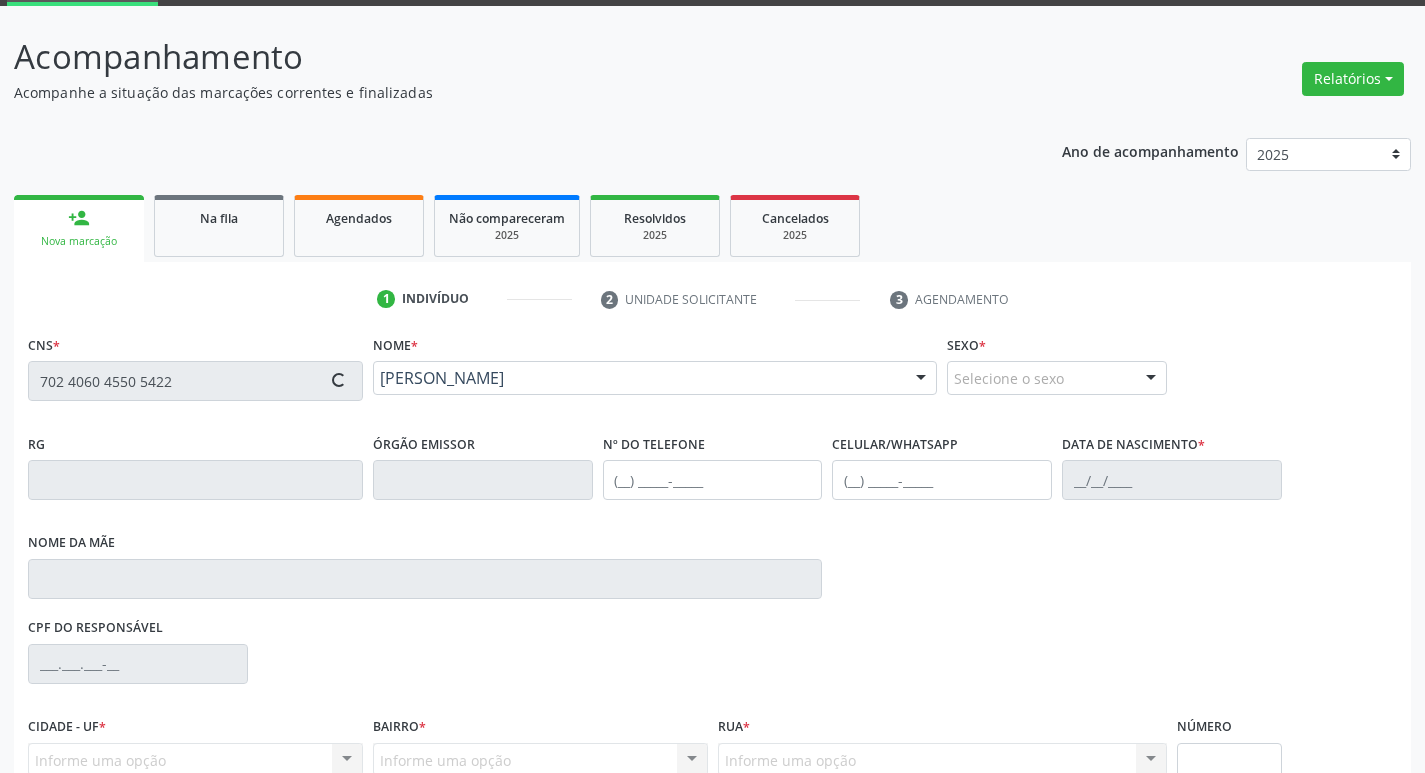 type on "[PHONE_NUMBER]" 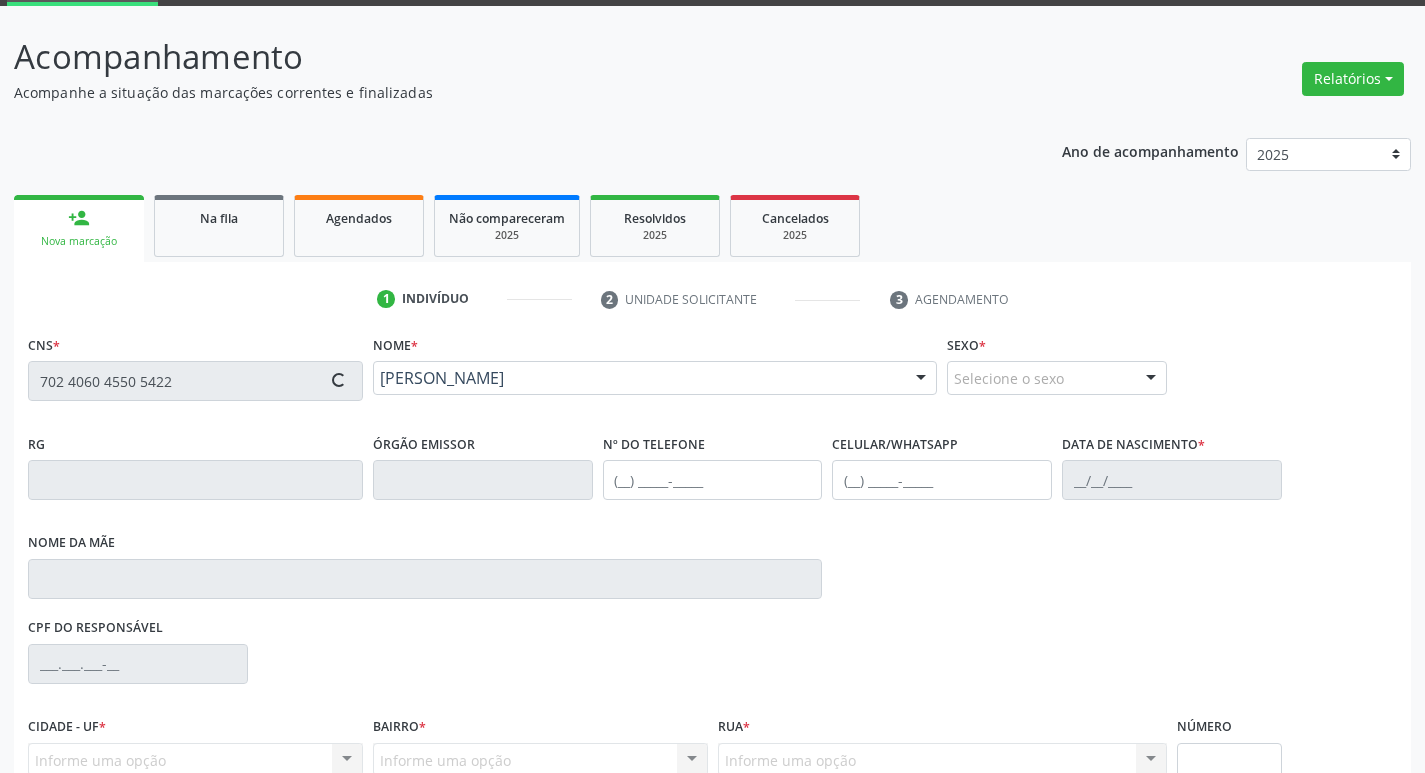type on "[PHONE_NUMBER]" 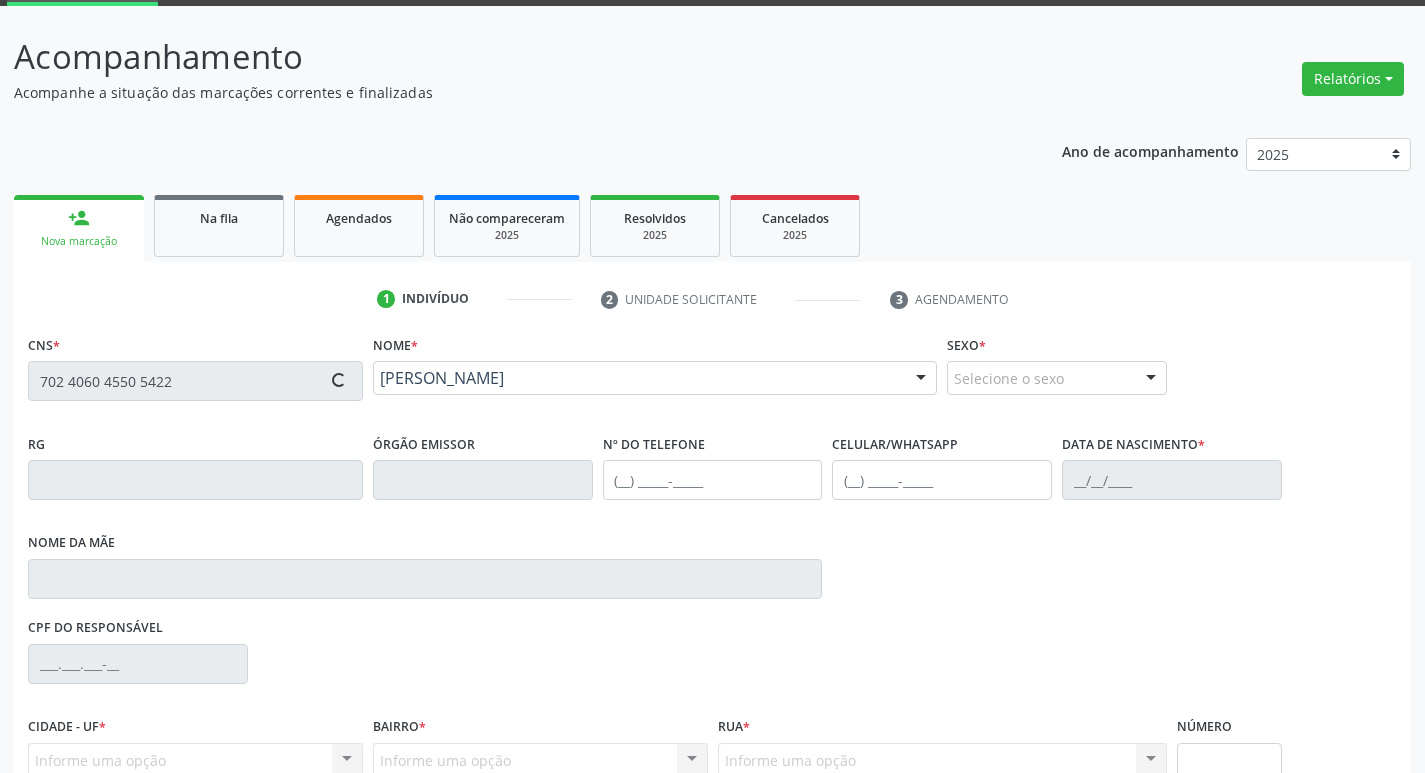 type on "[DATE]" 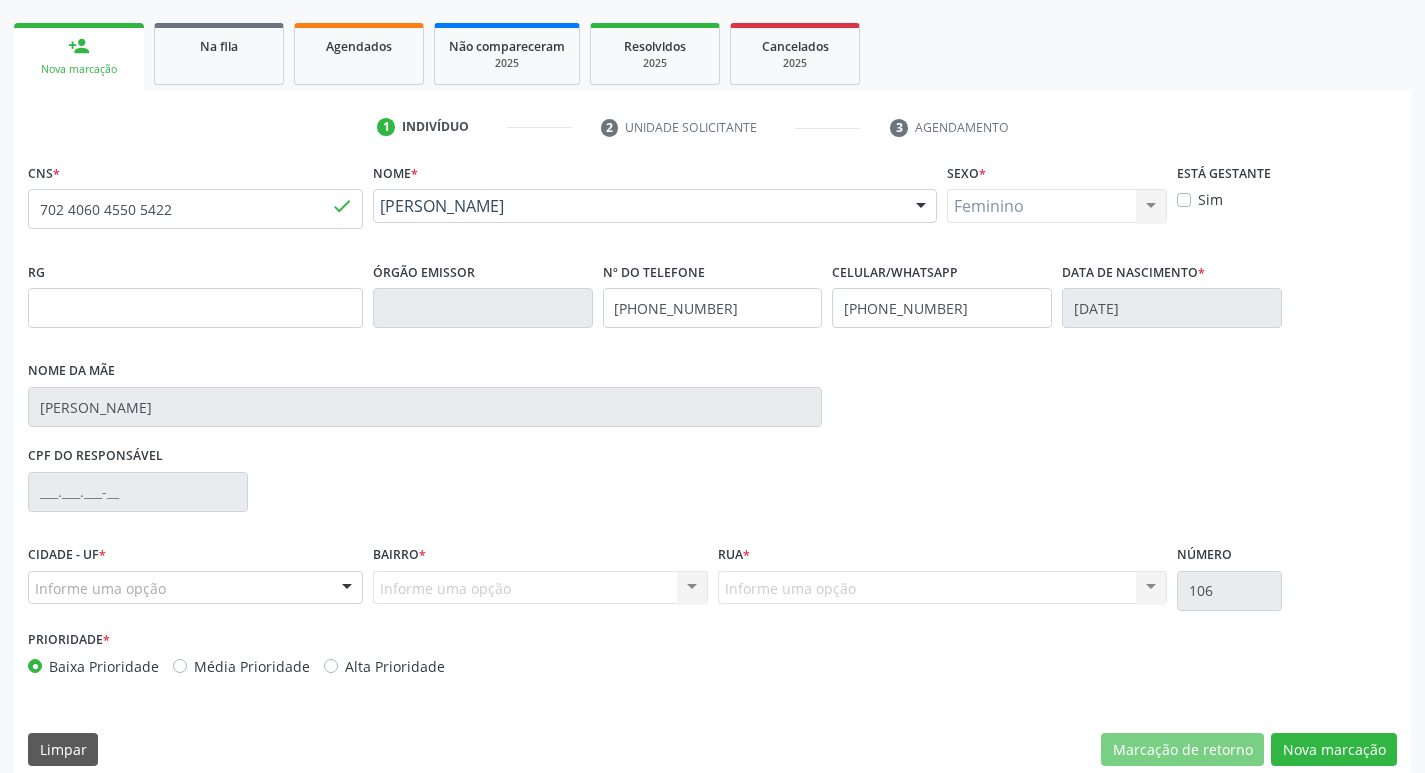 scroll, scrollTop: 297, scrollLeft: 0, axis: vertical 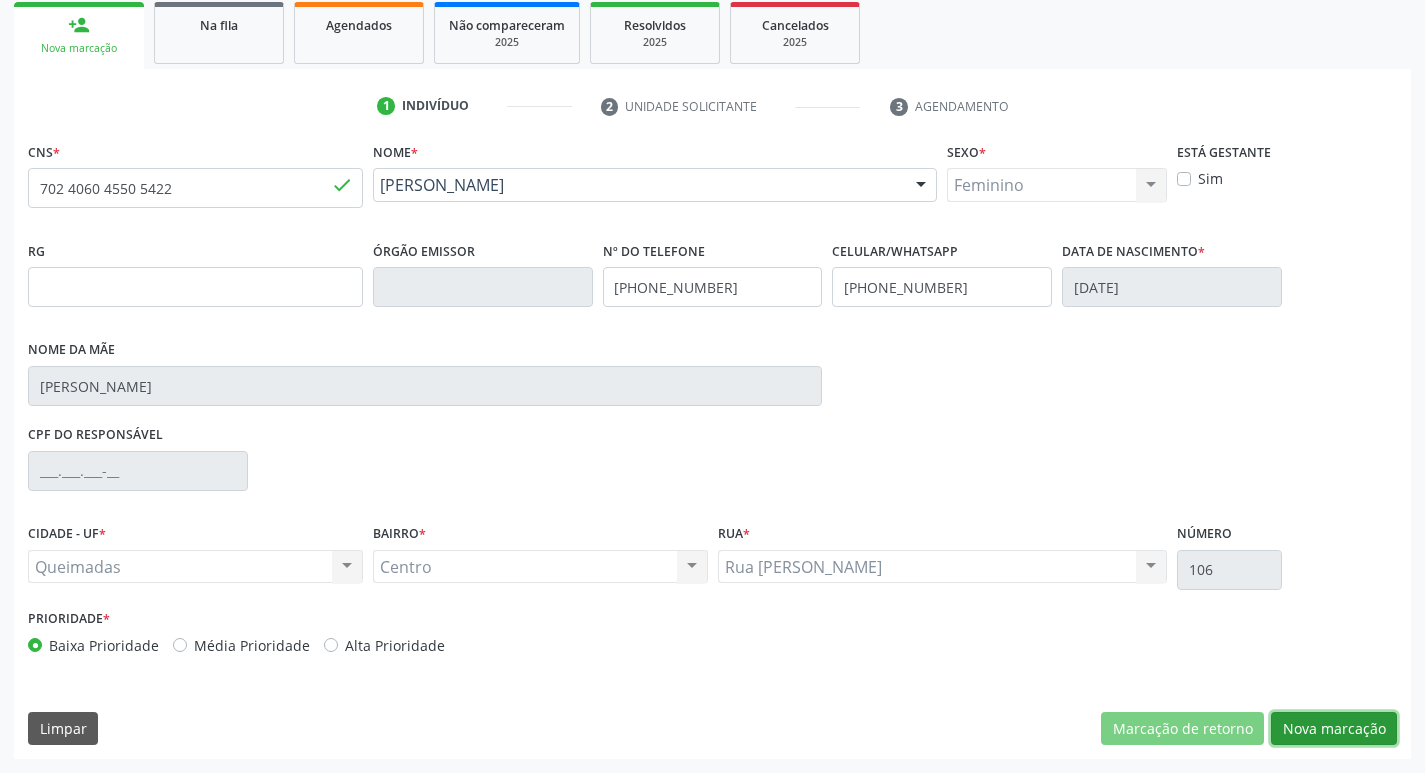click on "Nova marcação" at bounding box center [1334, 729] 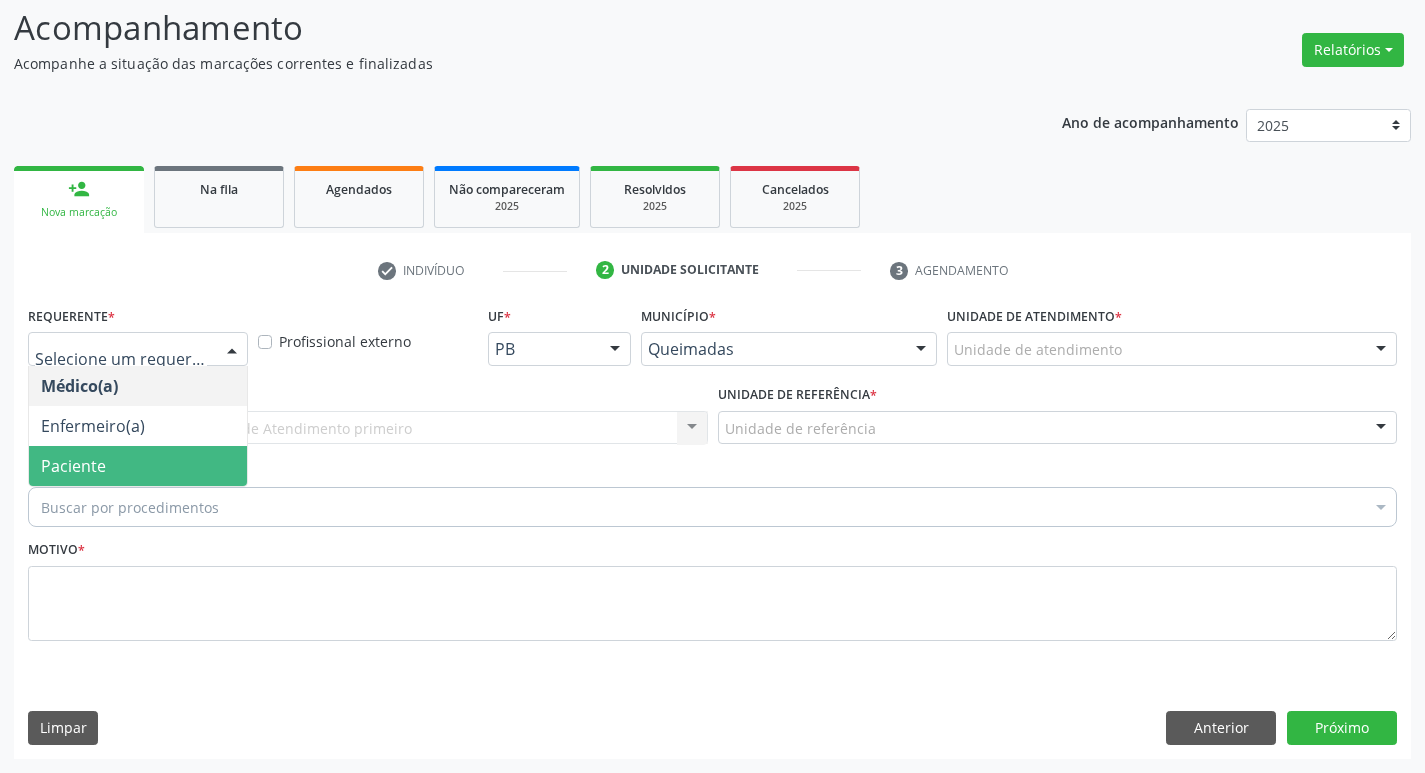 click on "Paciente" at bounding box center [138, 466] 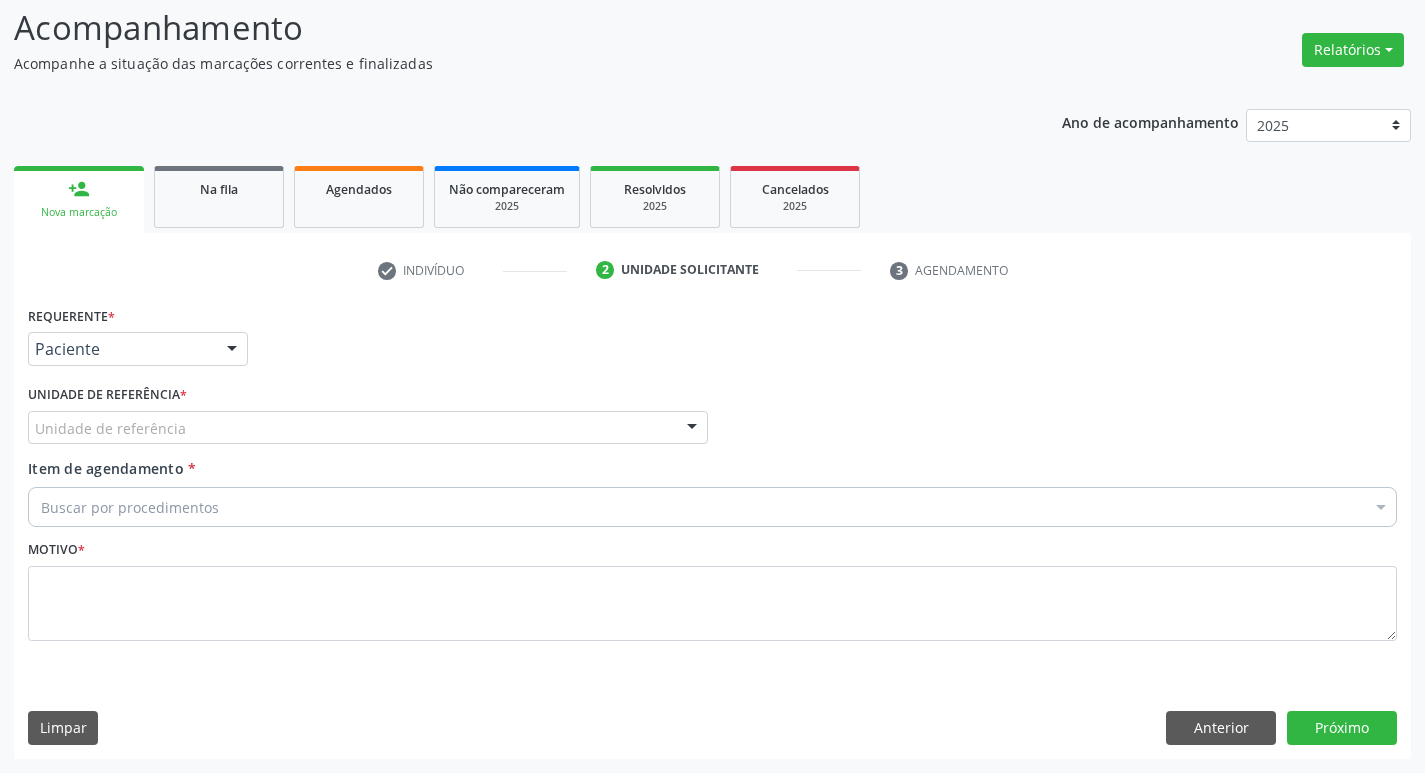 type on "C" 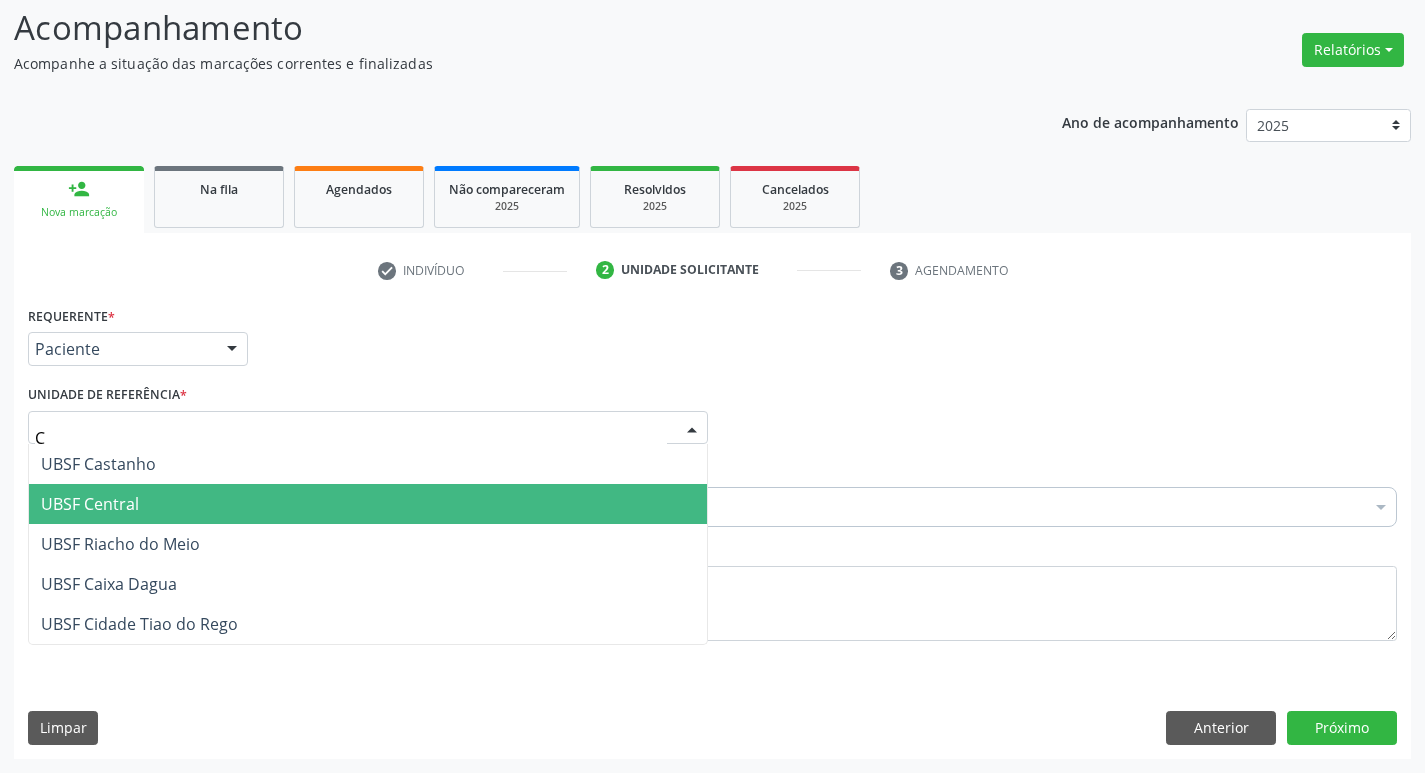 click on "UBSF Central" at bounding box center [368, 504] 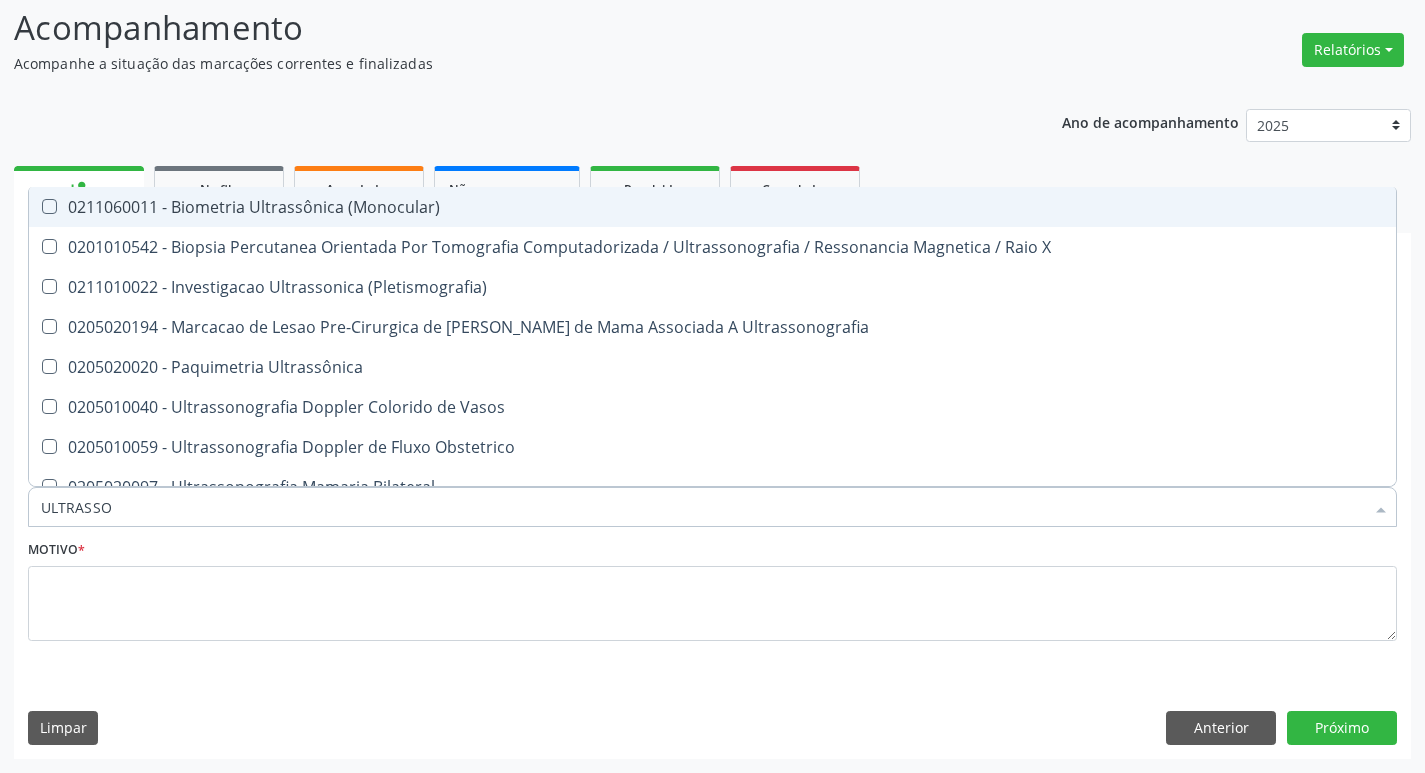 type on "ULTRASSON" 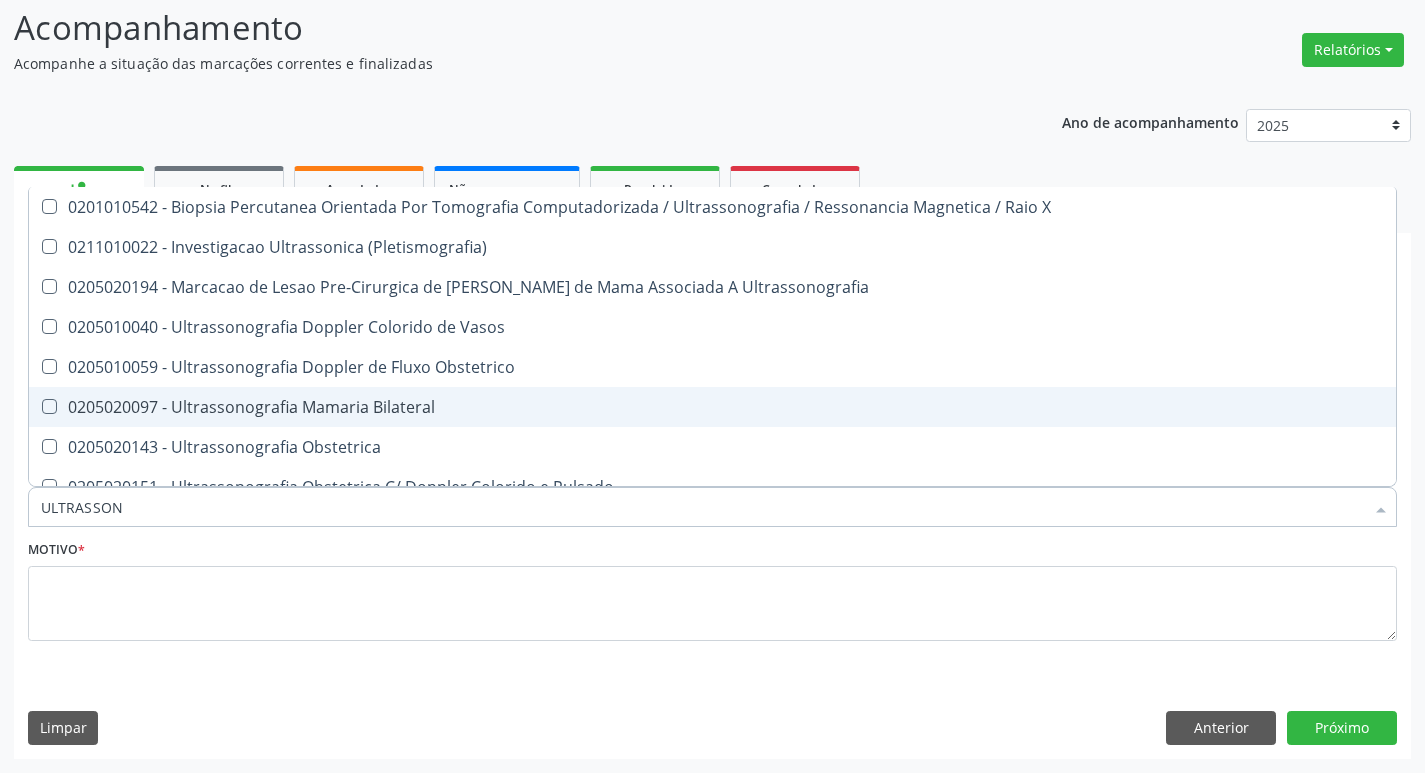 click on "0205020097 - Ultrassonografia Mamaria Bilateral" at bounding box center [712, 407] 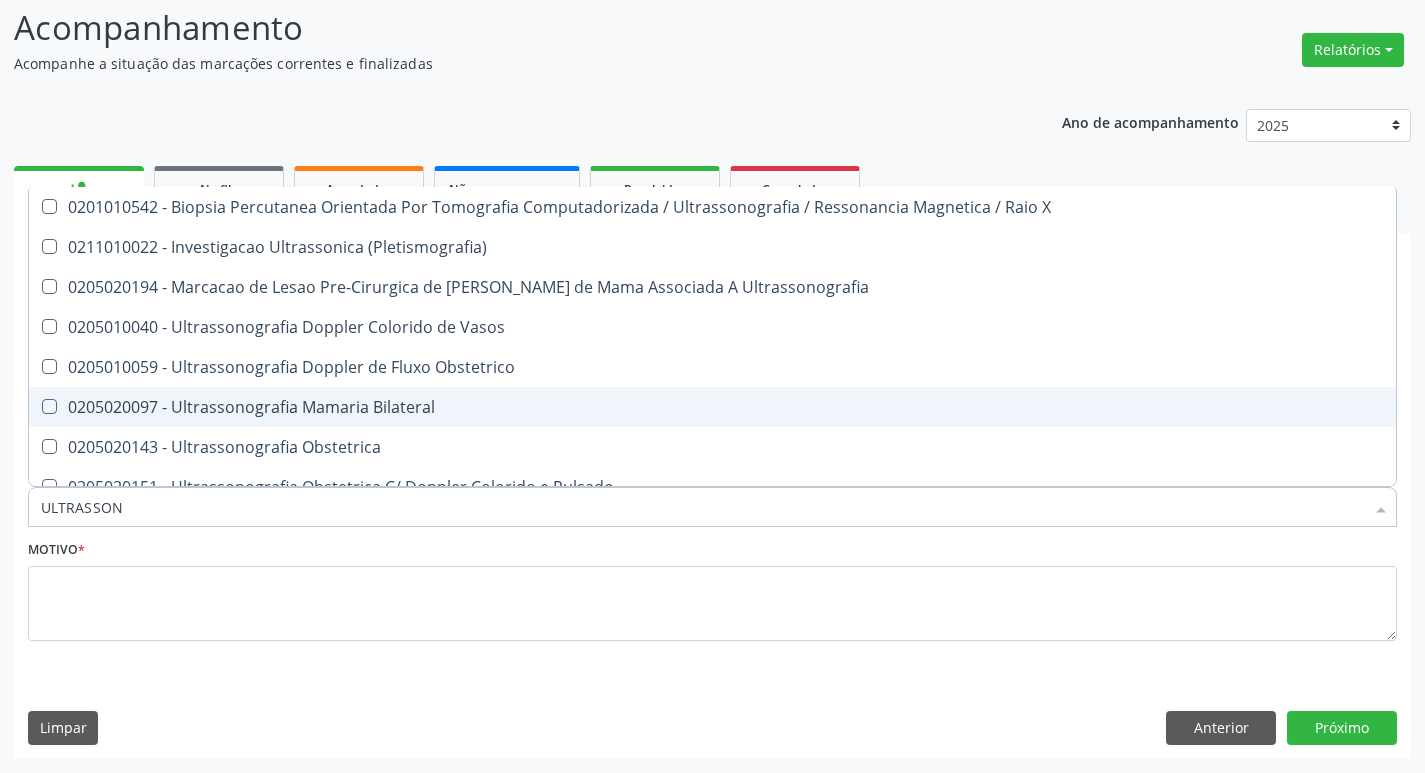 checkbox on "true" 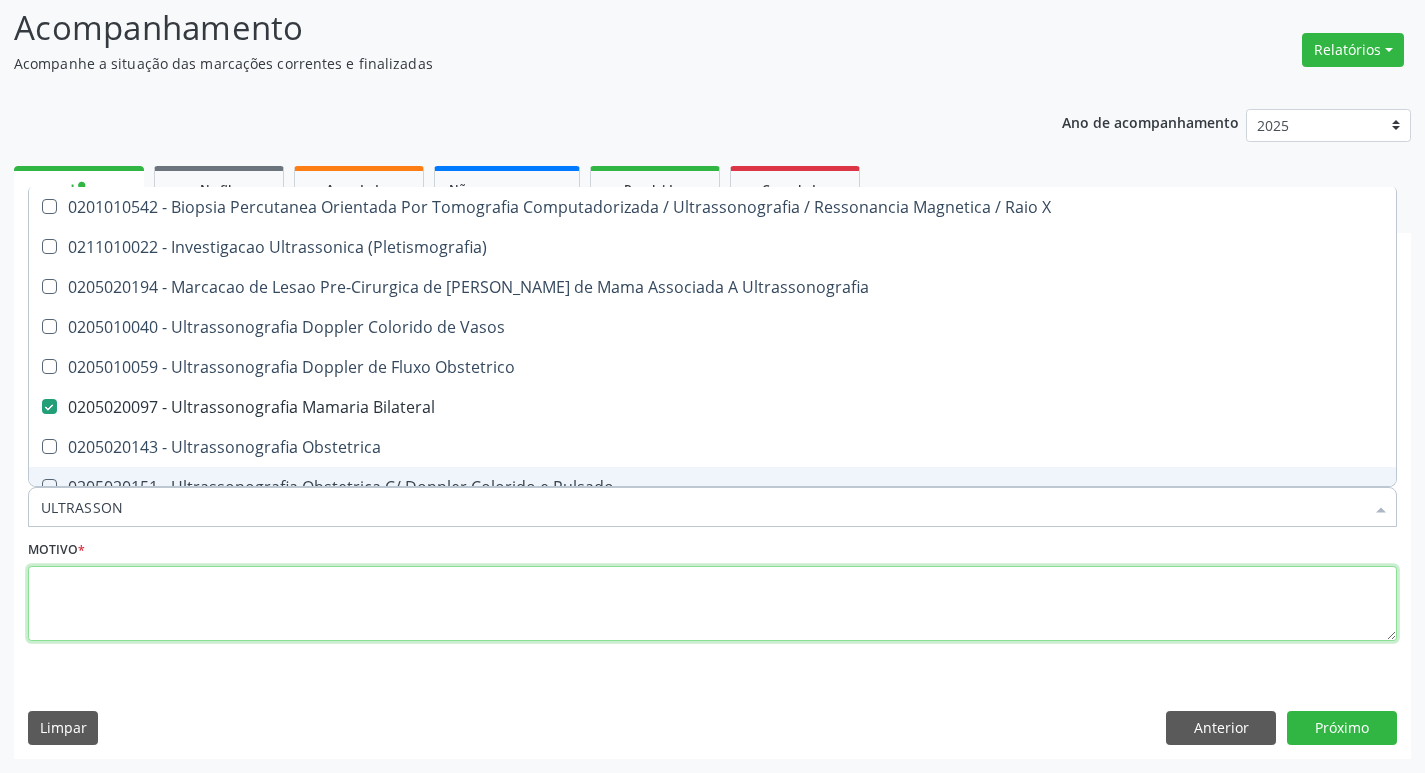 click at bounding box center [712, 604] 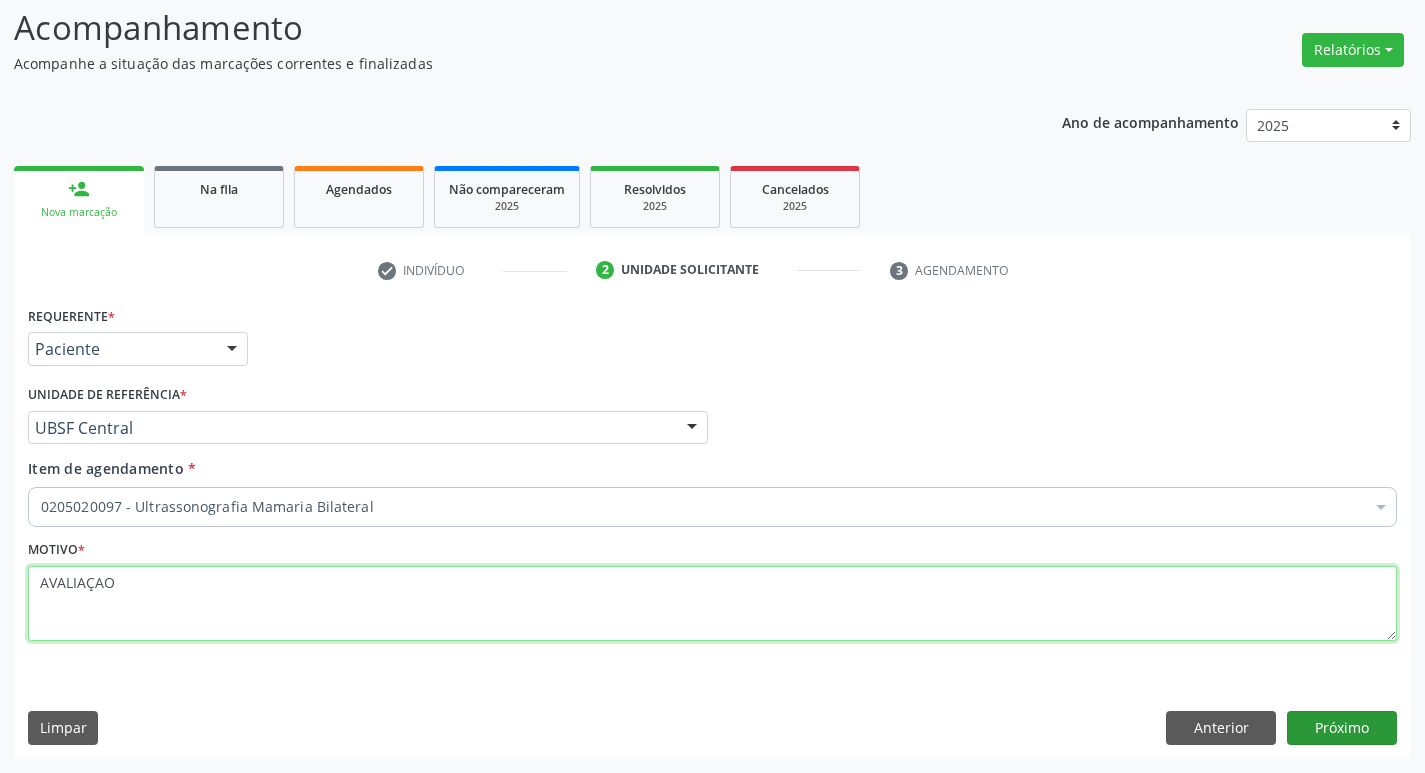 type on "AVALIAÇAO" 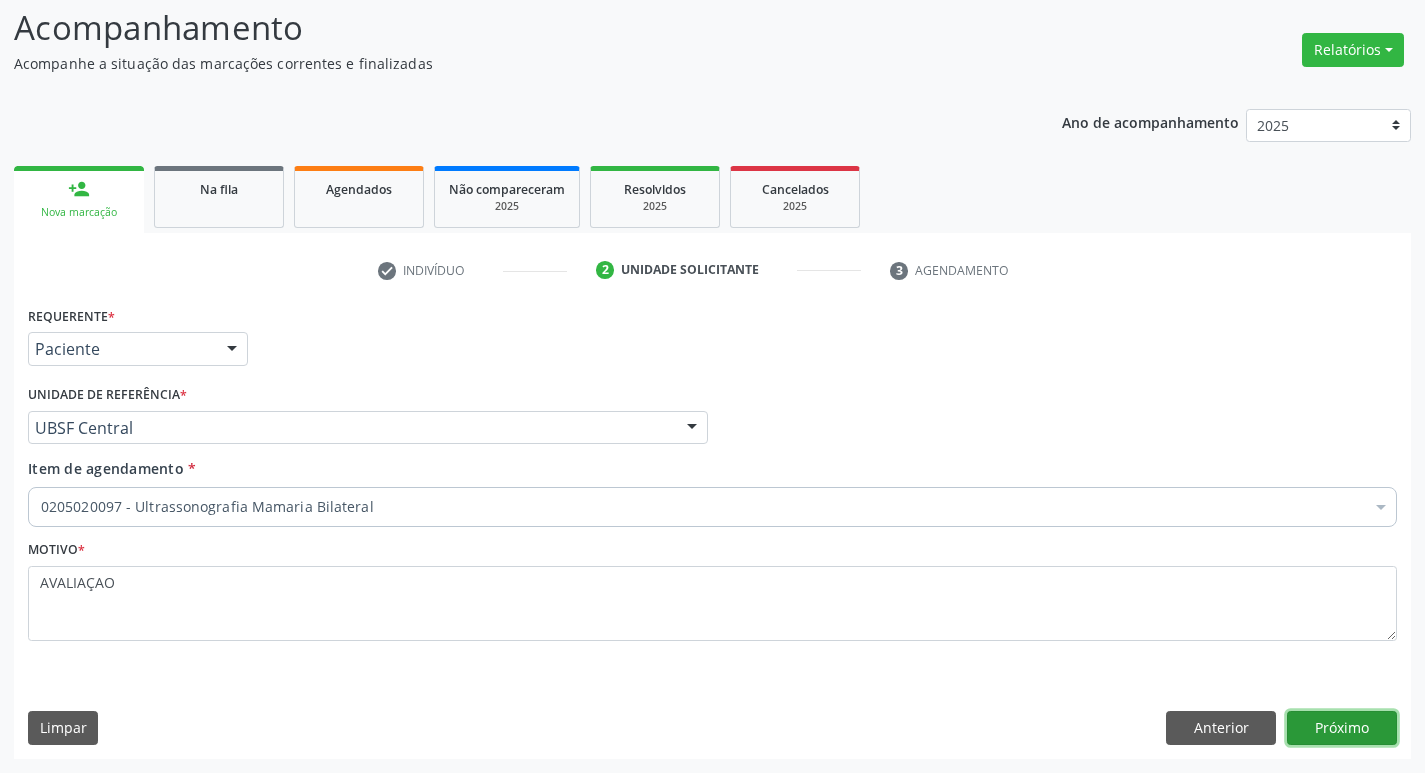 click on "Próximo" at bounding box center [1342, 728] 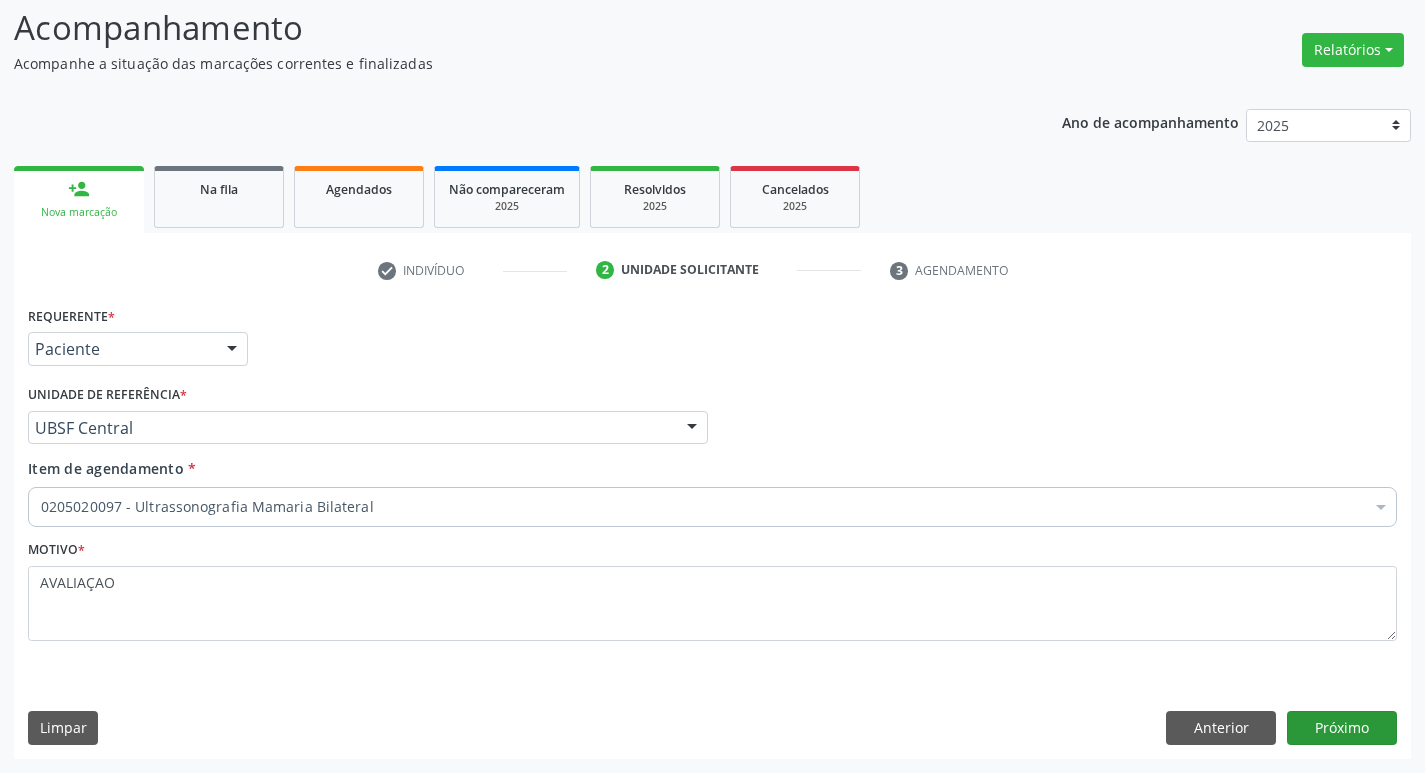 scroll, scrollTop: 97, scrollLeft: 0, axis: vertical 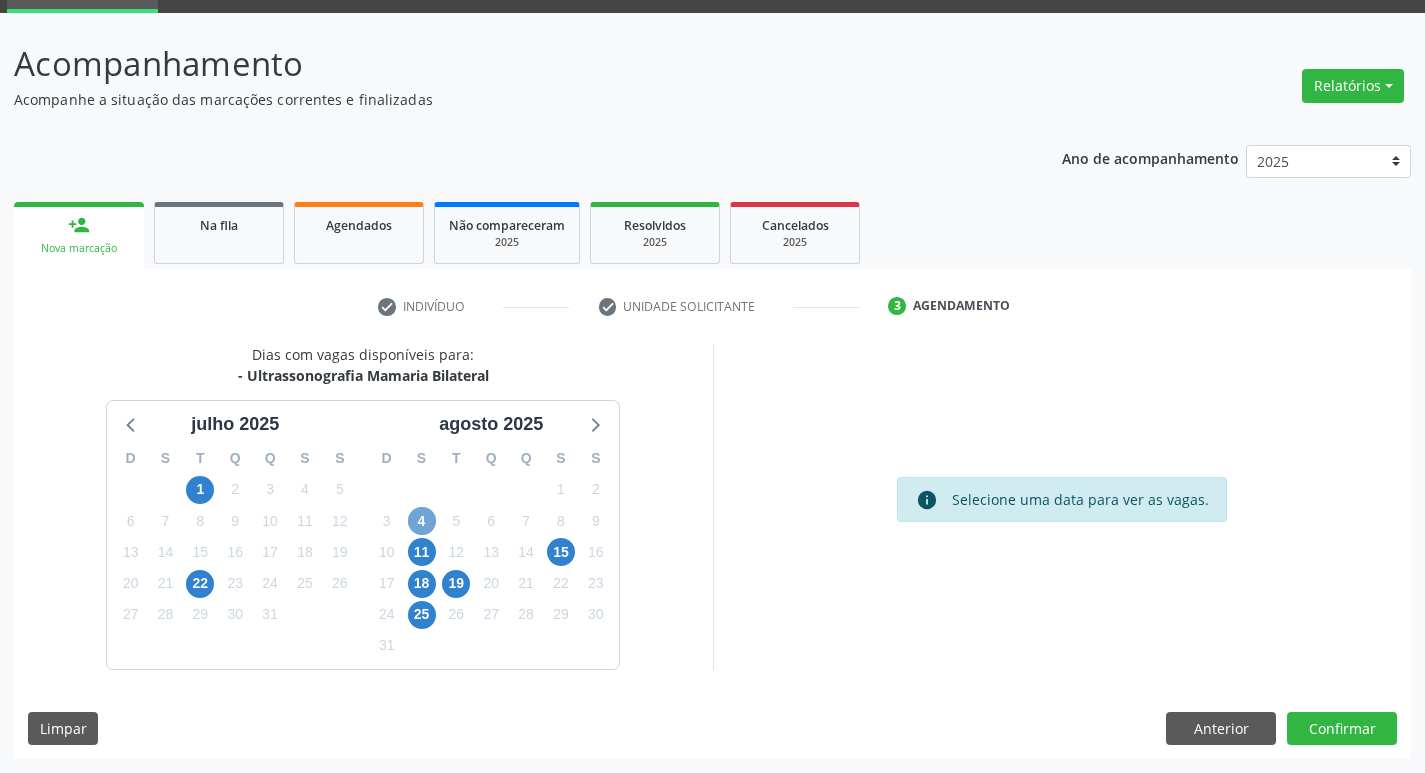 click on "4" at bounding box center [422, 521] 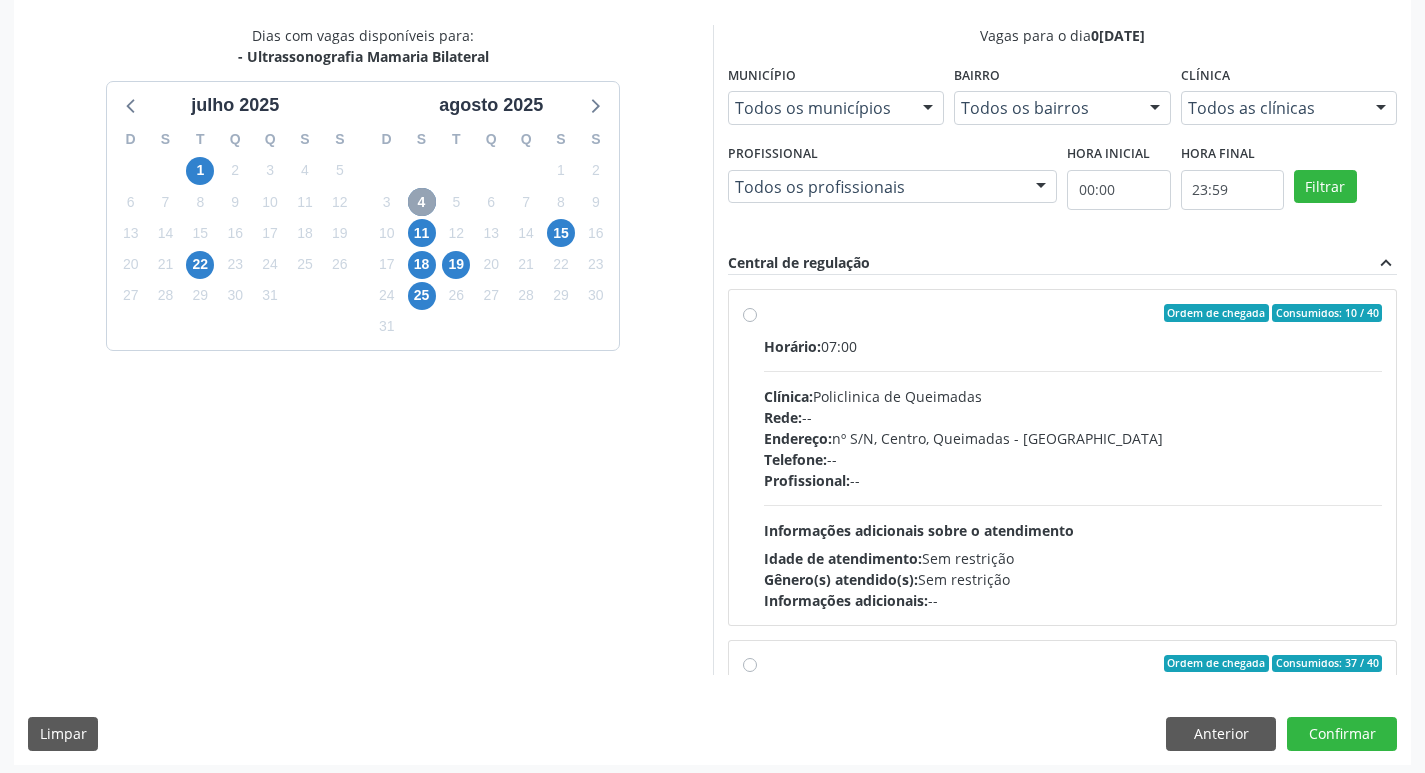 scroll, scrollTop: 422, scrollLeft: 0, axis: vertical 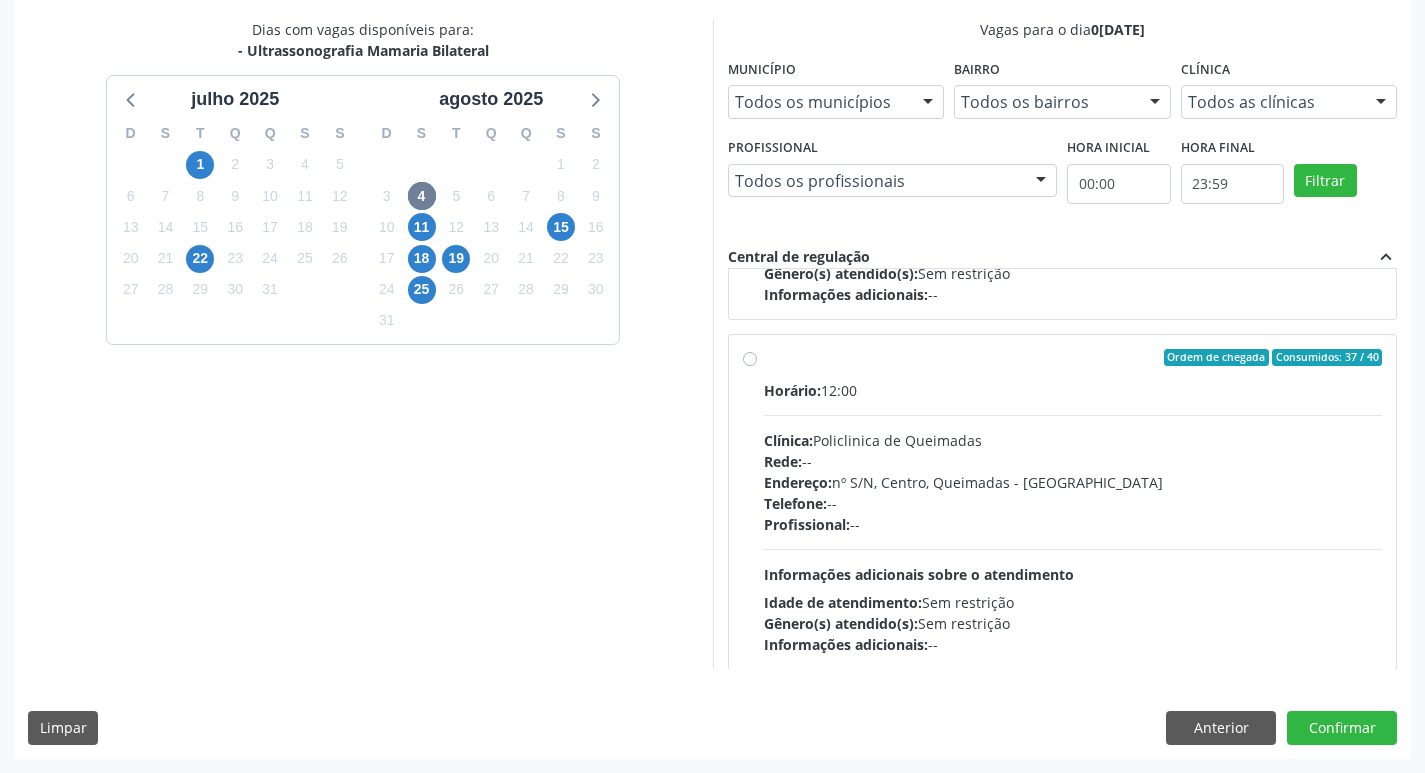 click on "Gênero(s) atendido(s):
Sem restrição" at bounding box center (1073, 623) 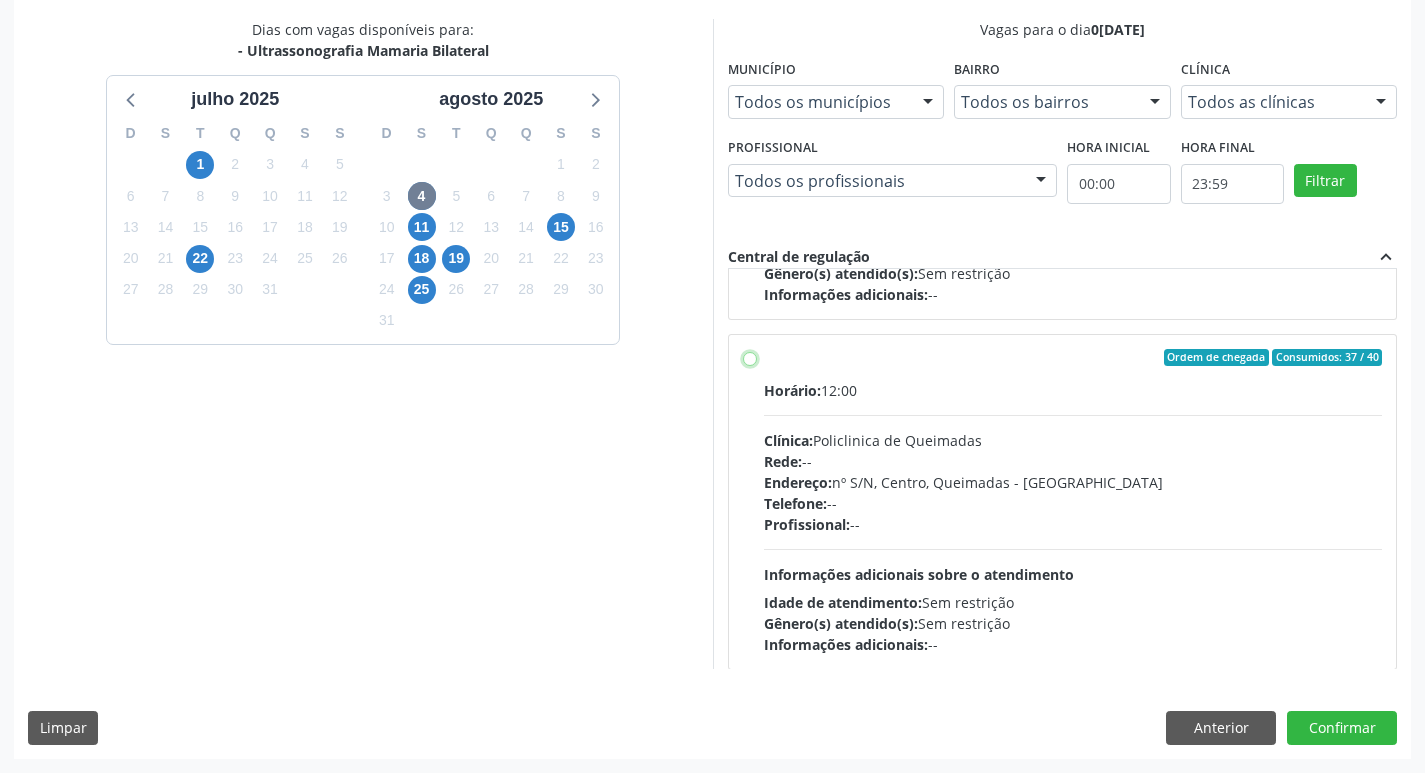 click on "Ordem de chegada
Consumidos: 37 / 40
Horário:   12:00
Clínica:  Policlinica de Queimadas
Rede:
--
Endereço:   nº S/N, Centro, Queimadas - PB
Telefone:   --
Profissional:
--
Informações adicionais sobre o atendimento
Idade de atendimento:
Sem restrição
Gênero(s) atendido(s):
Sem restrição
Informações adicionais:
--" at bounding box center [750, 358] 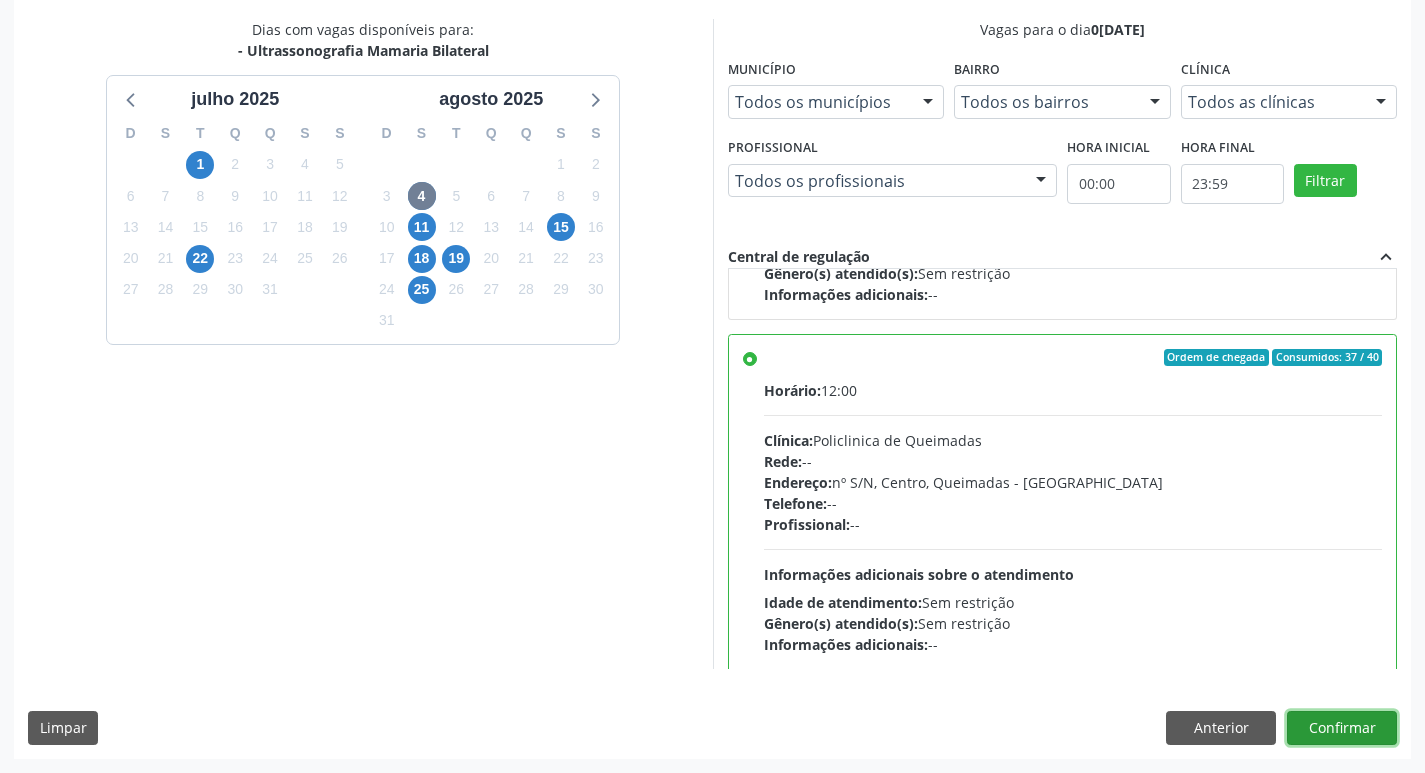 click on "Confirmar" at bounding box center [1342, 728] 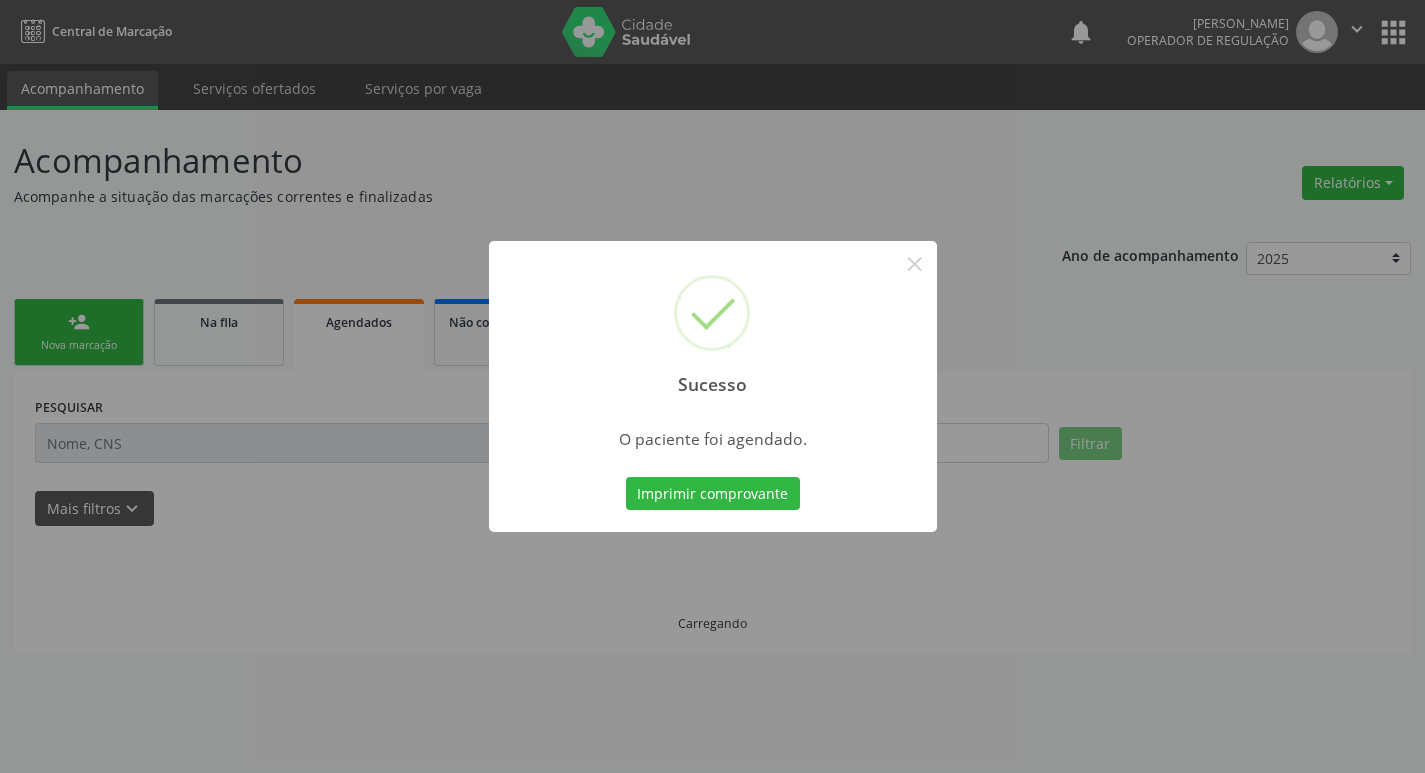 scroll, scrollTop: 0, scrollLeft: 0, axis: both 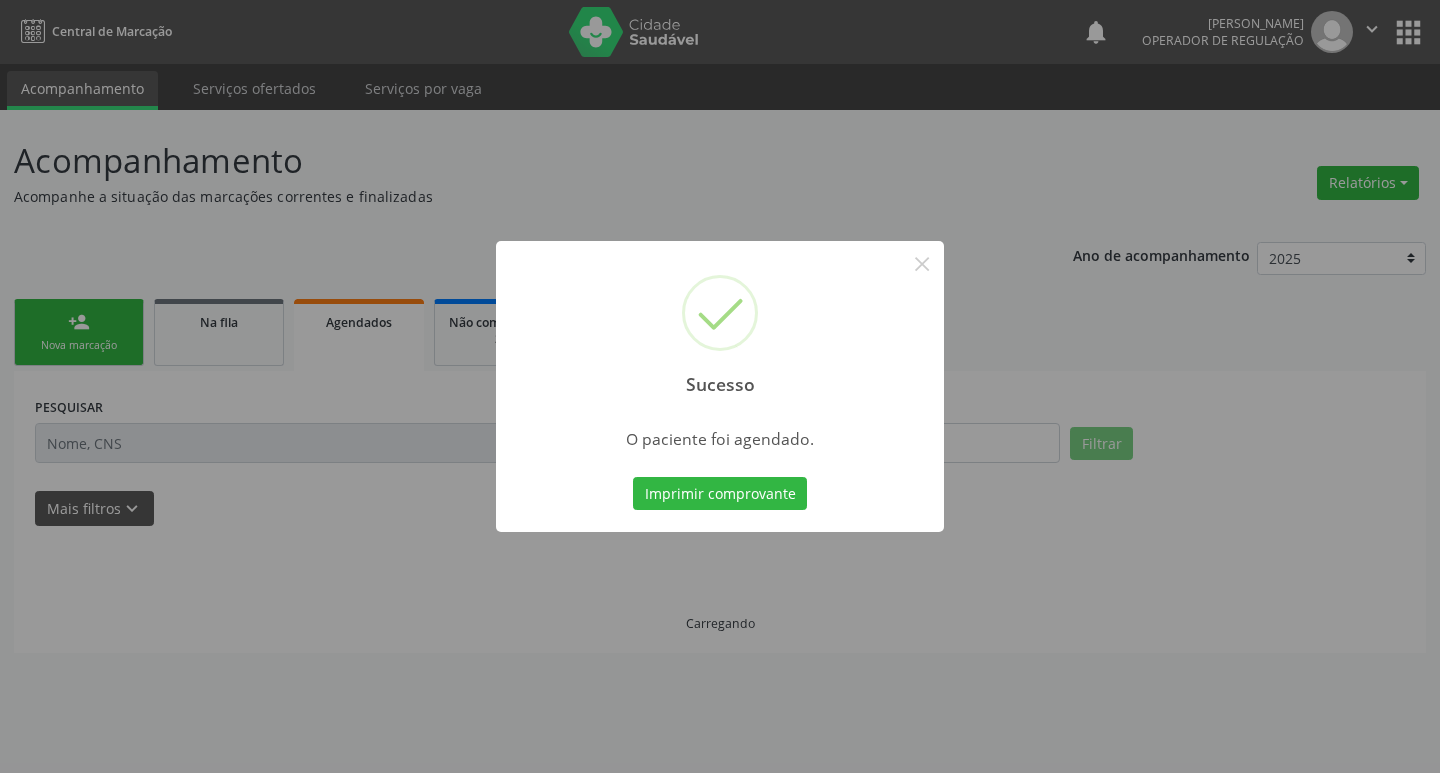 click on "Imprimir comprovante Cancel" at bounding box center (720, 494) 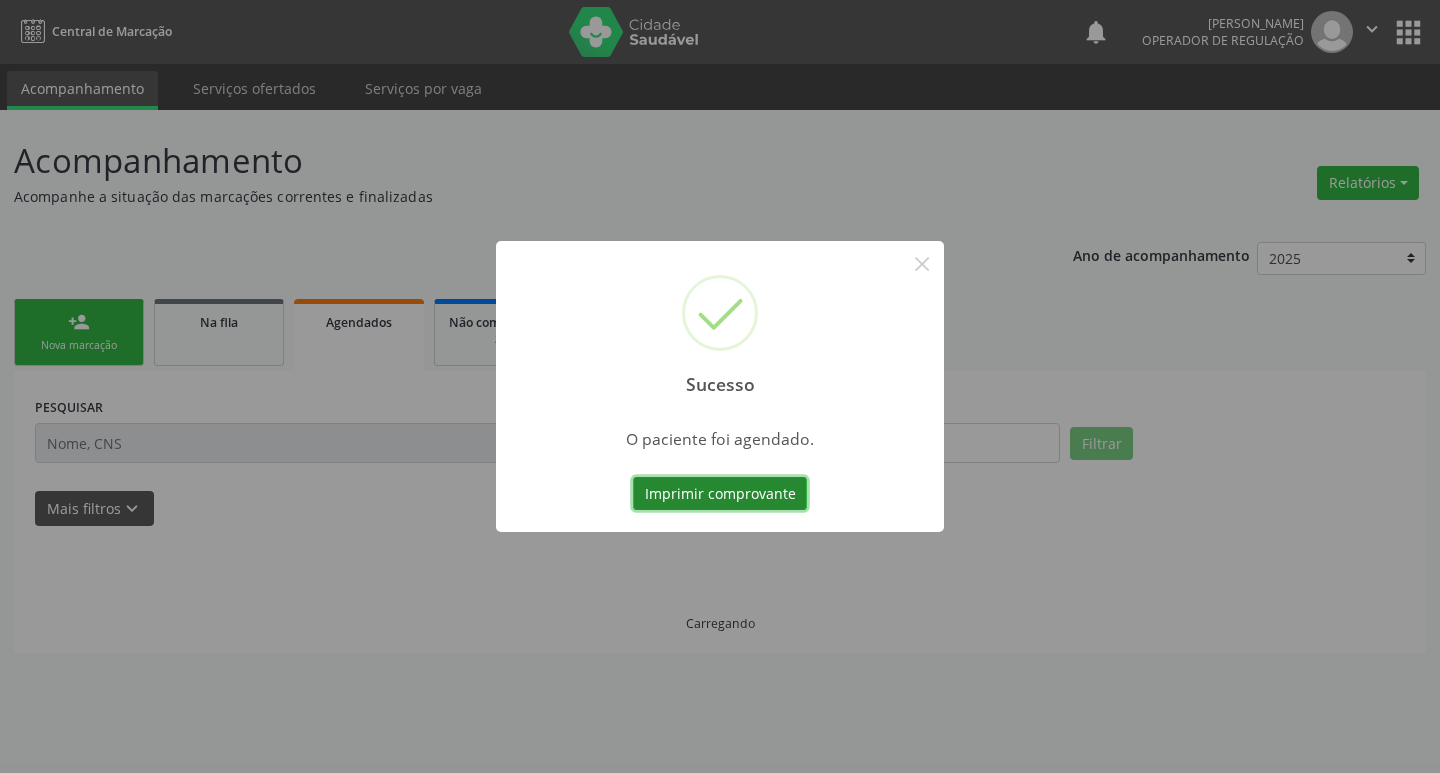 click on "Imprimir comprovante" at bounding box center (720, 494) 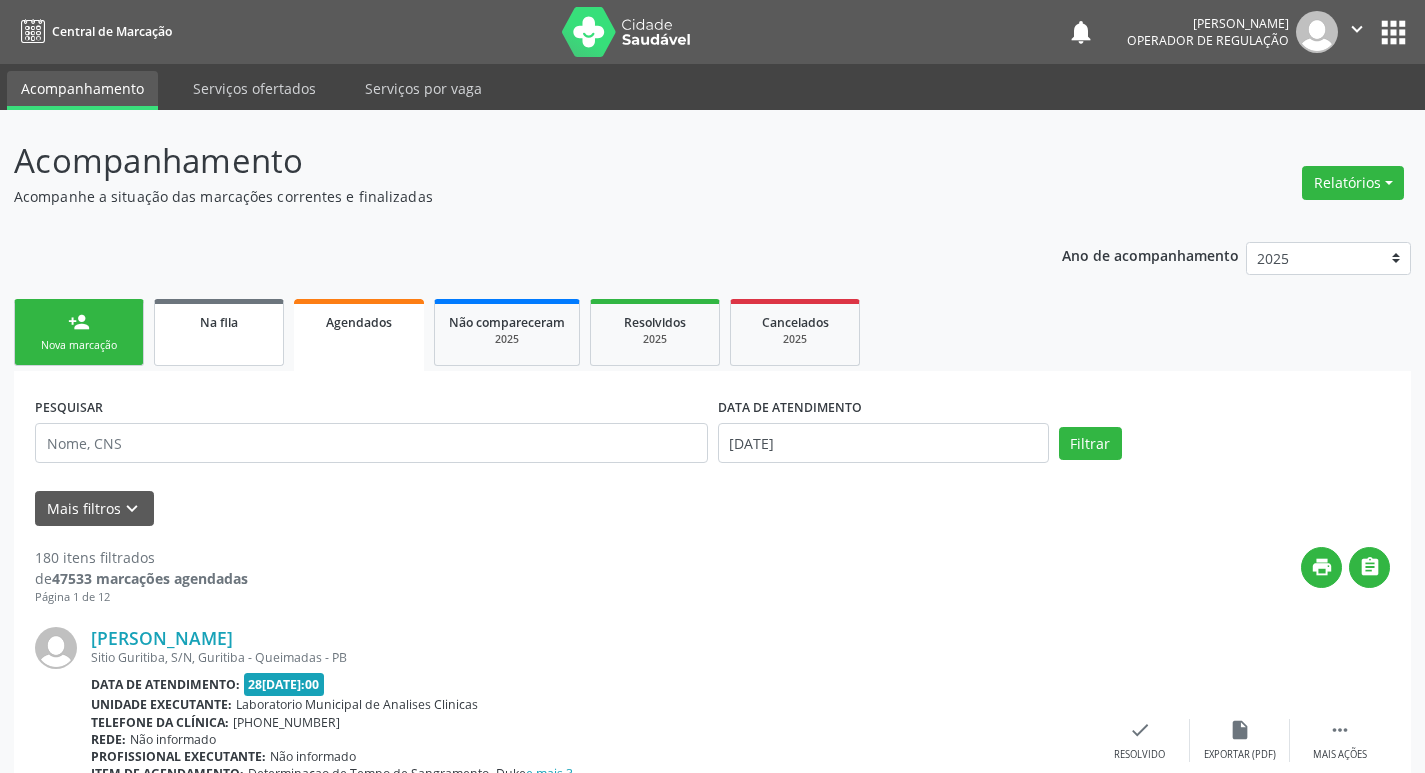 click on "Na fila" at bounding box center [219, 332] 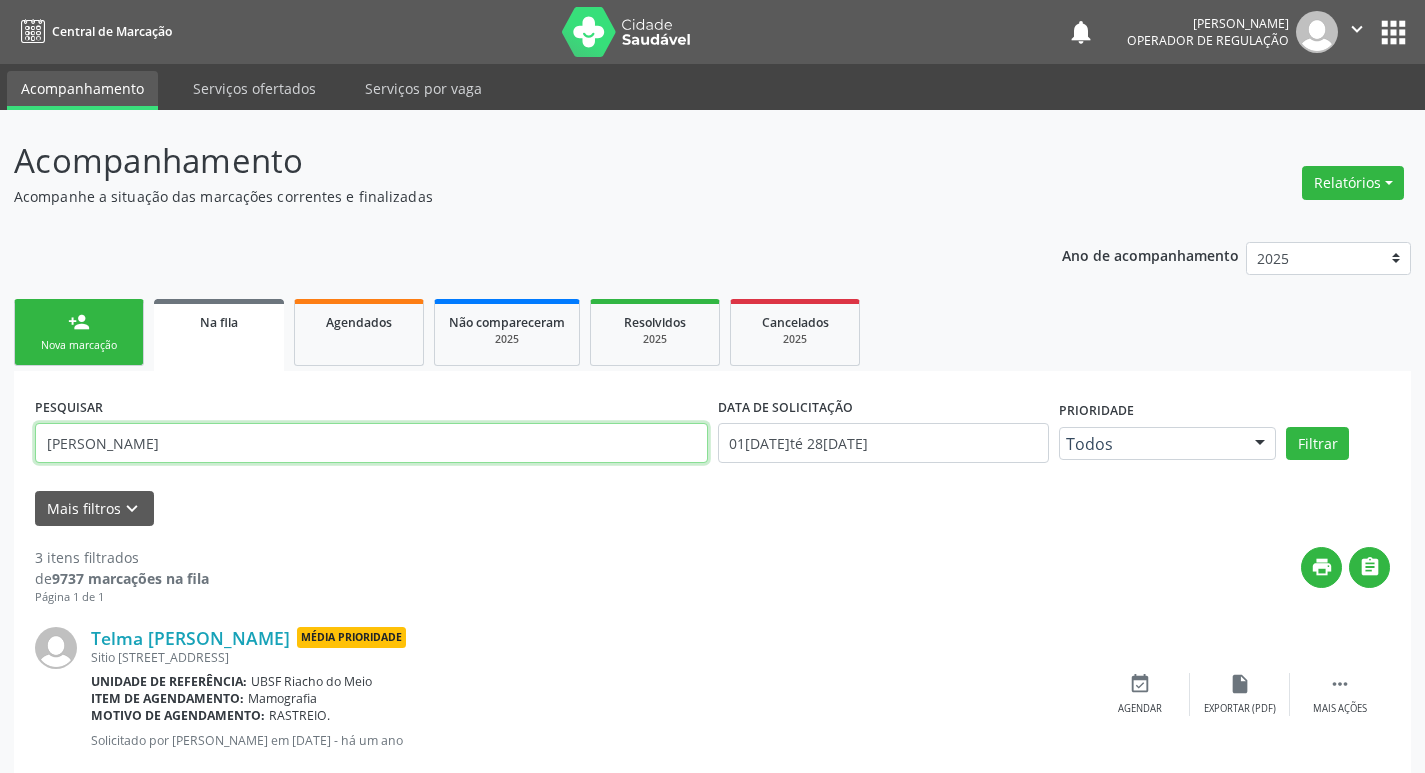click on "[PERSON_NAME]" at bounding box center [371, 443] 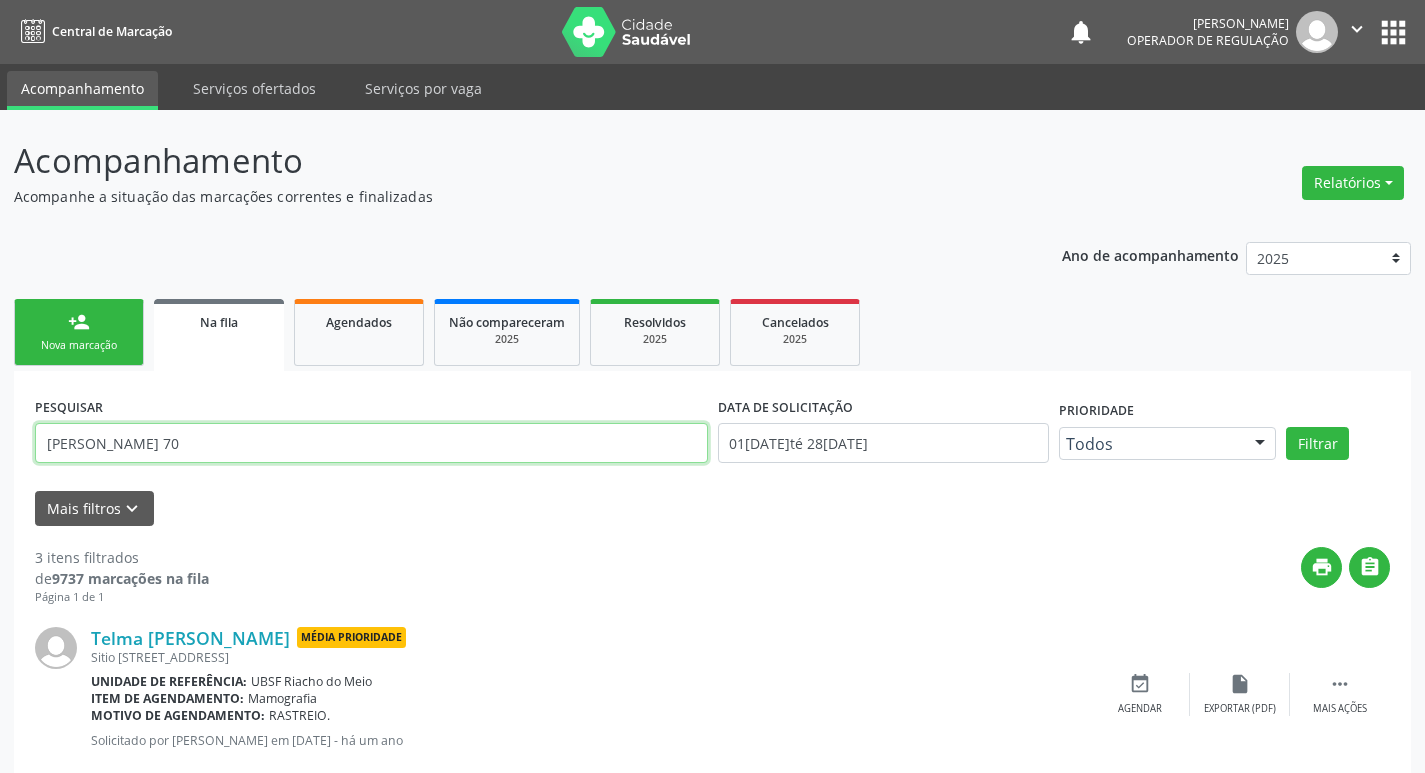 click on "[PERSON_NAME] 70" at bounding box center (371, 443) 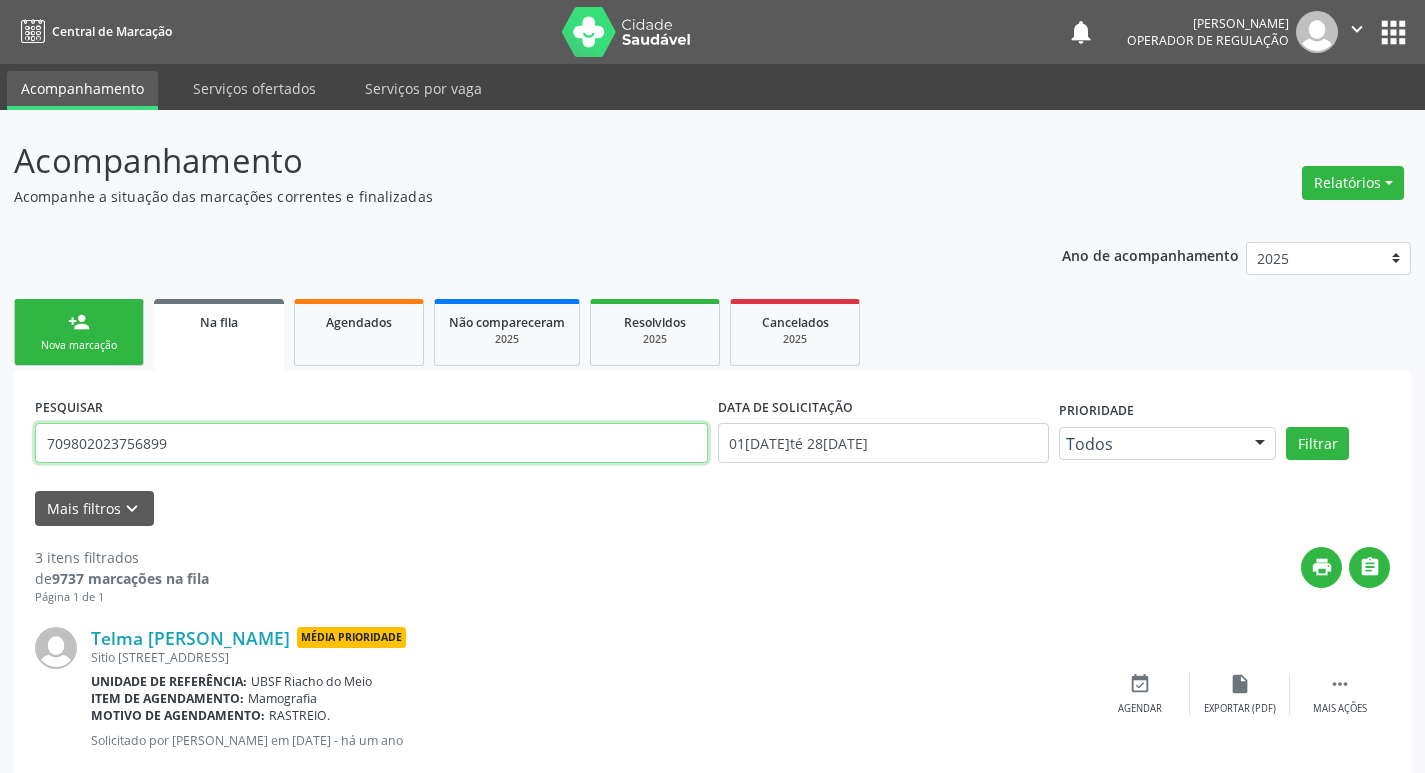 type on "709802023756899" 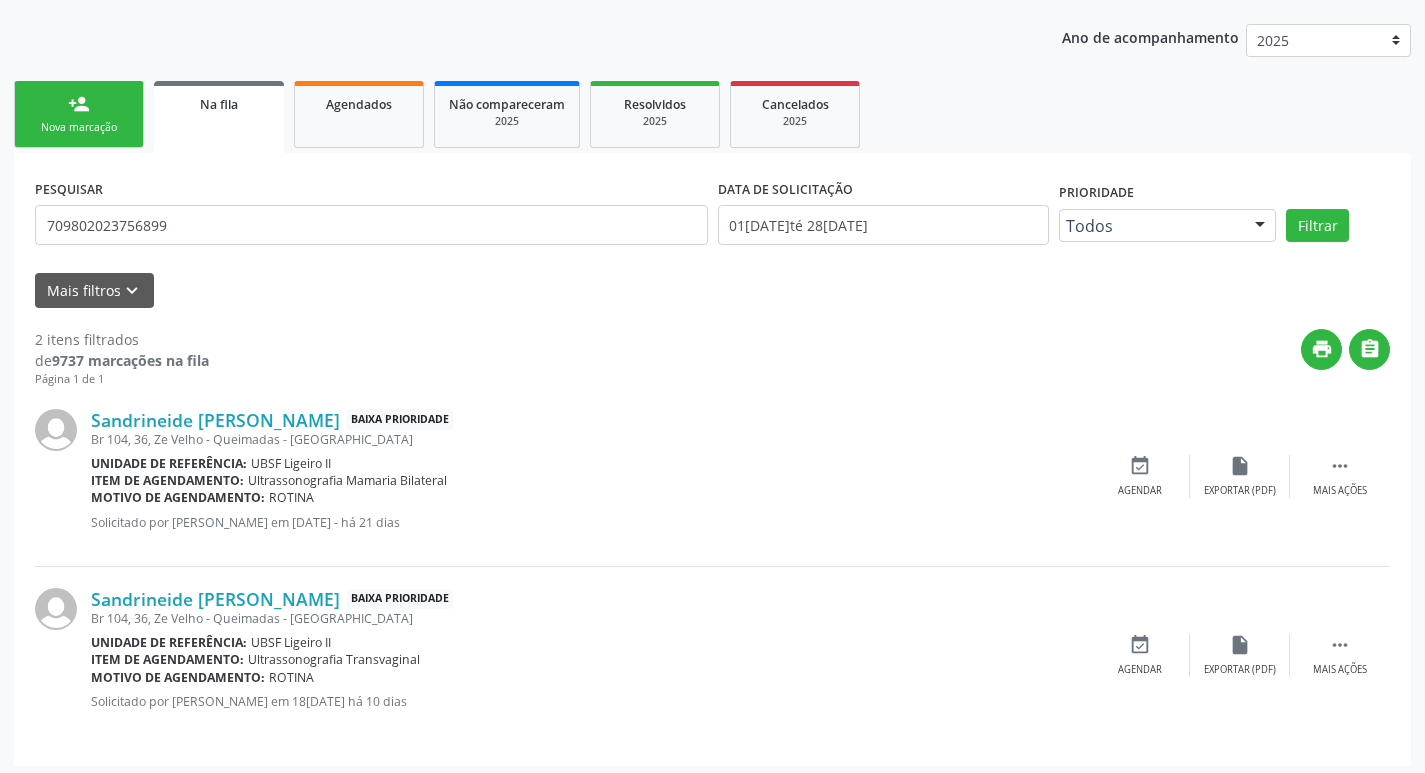 scroll, scrollTop: 225, scrollLeft: 0, axis: vertical 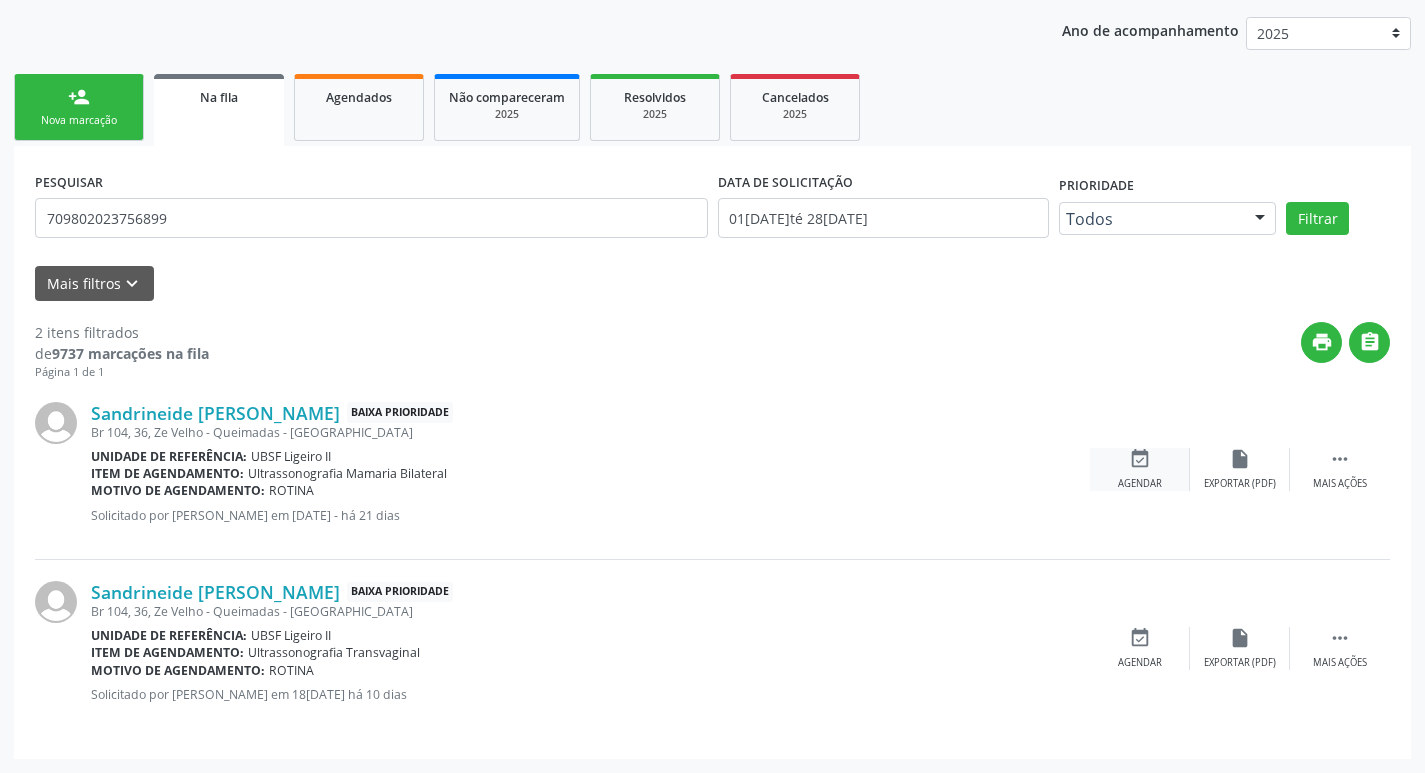 click on "event_available" at bounding box center [1140, 459] 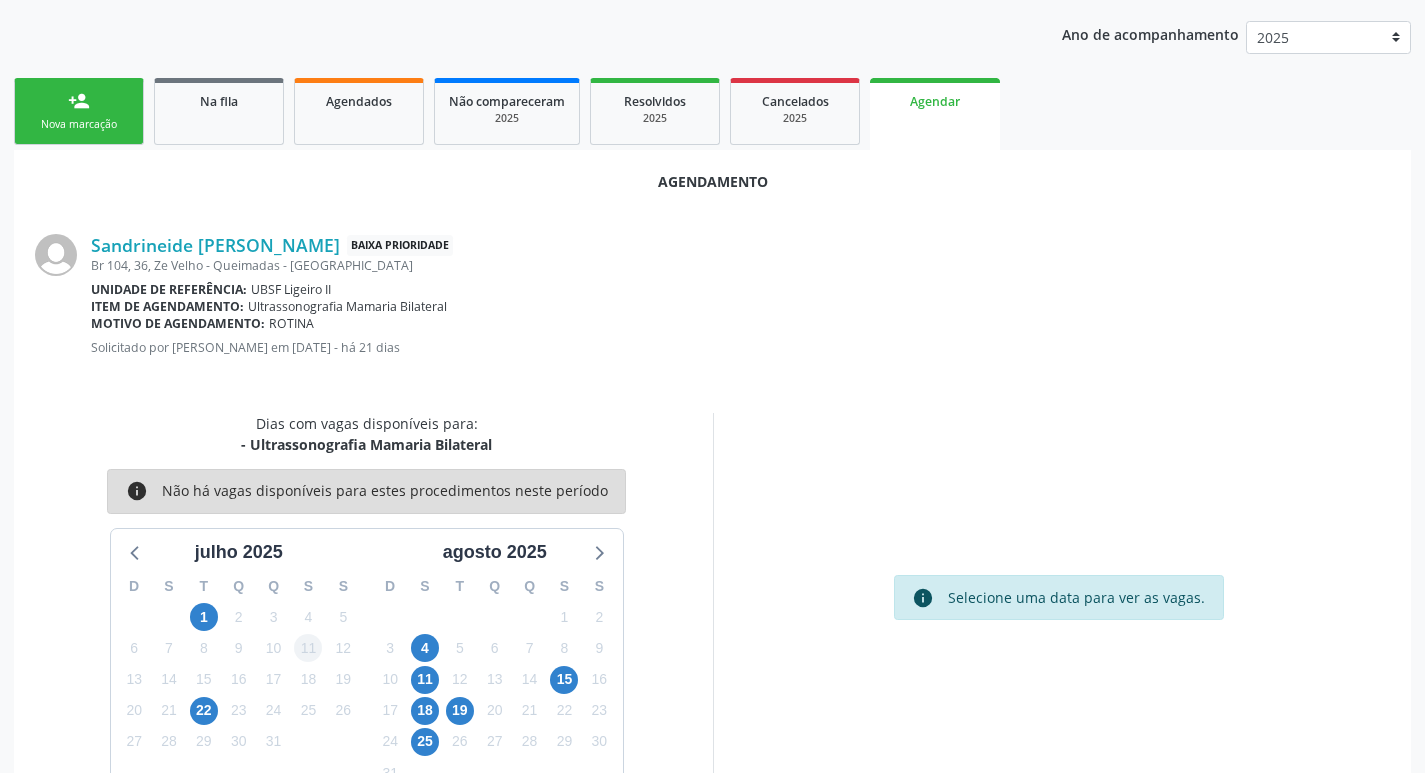 scroll, scrollTop: 225, scrollLeft: 0, axis: vertical 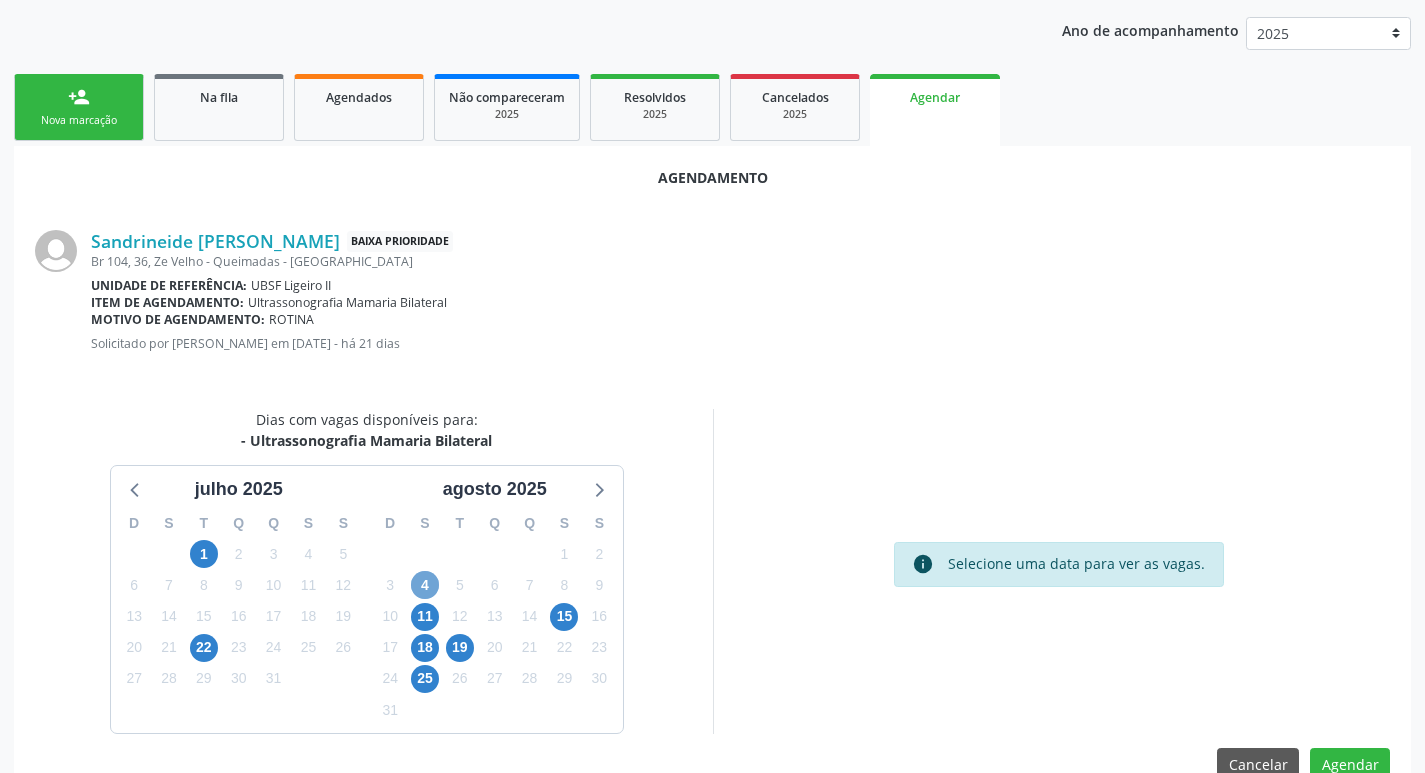 click on "4" at bounding box center (425, 585) 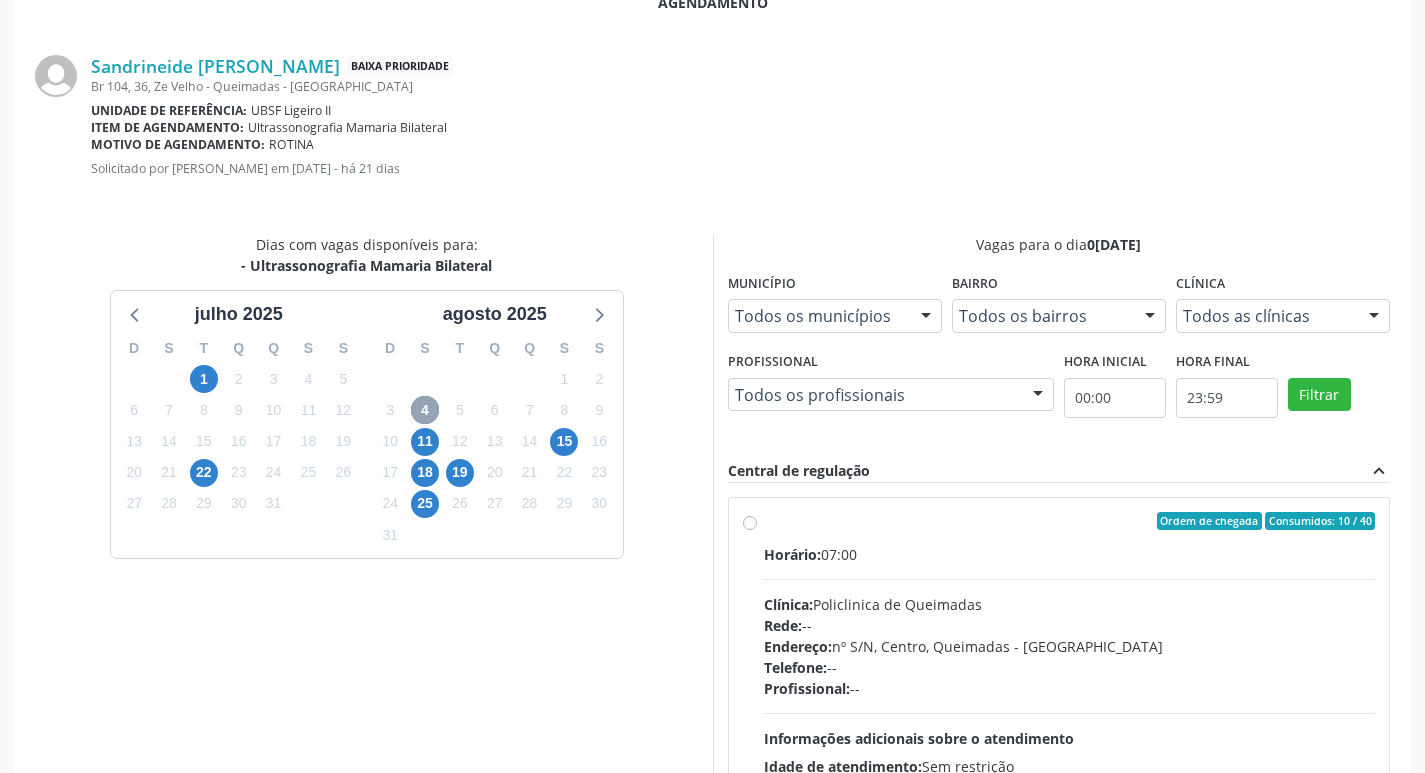 scroll, scrollTop: 593, scrollLeft: 0, axis: vertical 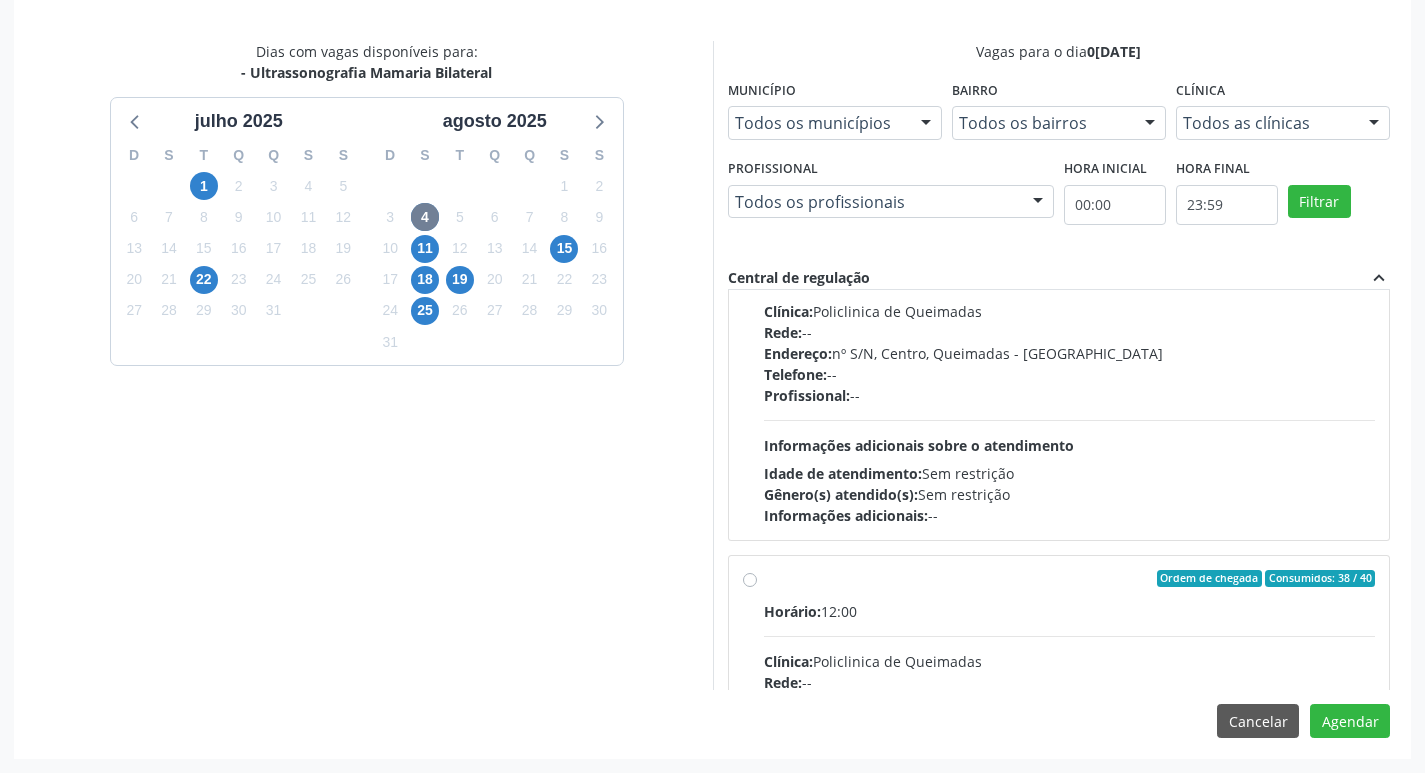 click on "Horário:   12:00
Clínica:  Policlinica de Queimadas
Rede:
--
Endereço:   nº S/N, Centro, Queimadas - PB
Telefone:   --
Profissional:
--
Informações adicionais sobre o atendimento
Idade de atendimento:
Sem restrição
Gênero(s) atendido(s):
Sem restrição
Informações adicionais:
--" at bounding box center [1070, 738] 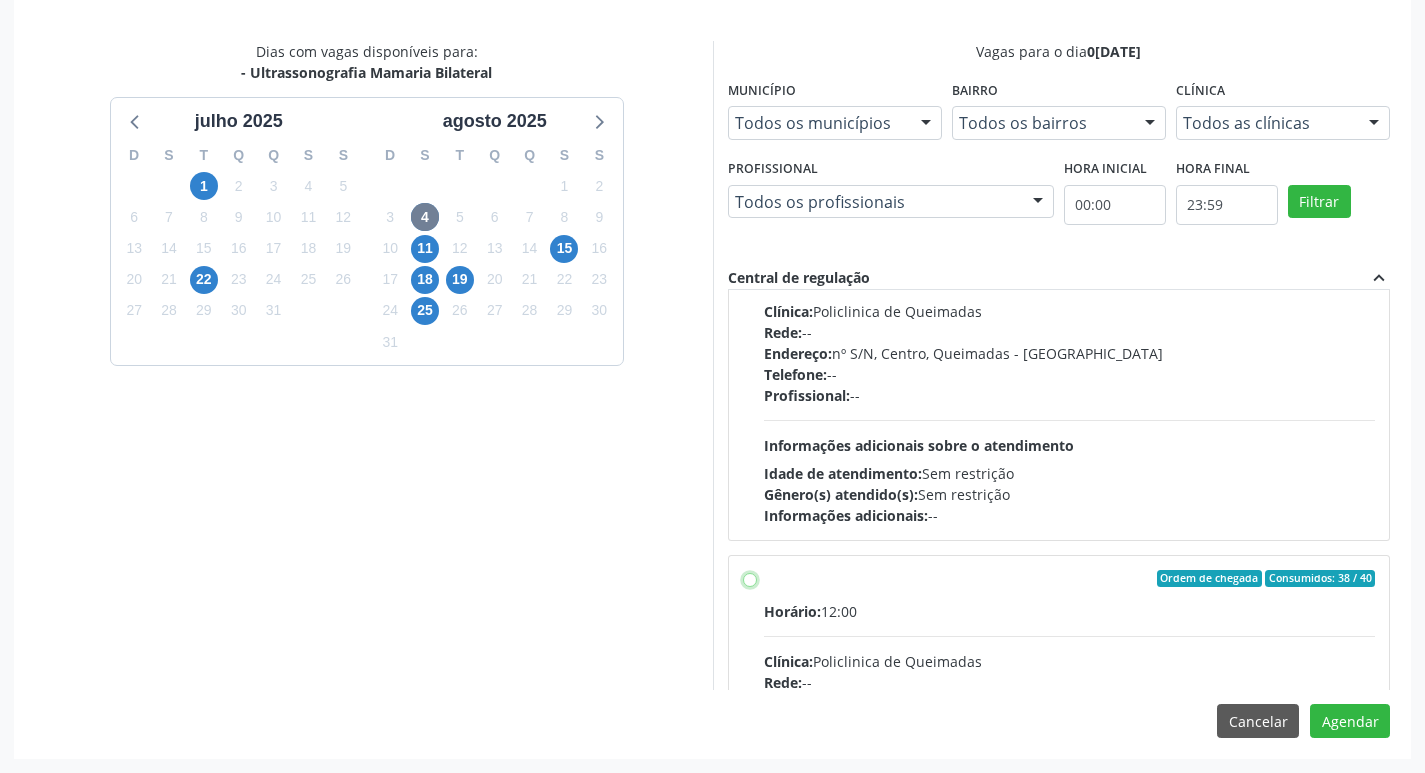 click on "Ordem de chegada
Consumidos: 38 / 40
Horário:   12:00
Clínica:  Policlinica de Queimadas
Rede:
--
Endereço:   nº S/N, Centro, Queimadas - PB
Telefone:   --
Profissional:
--
Informações adicionais sobre o atendimento
Idade de atendimento:
Sem restrição
Gênero(s) atendido(s):
Sem restrição
Informações adicionais:
--" at bounding box center [750, 579] 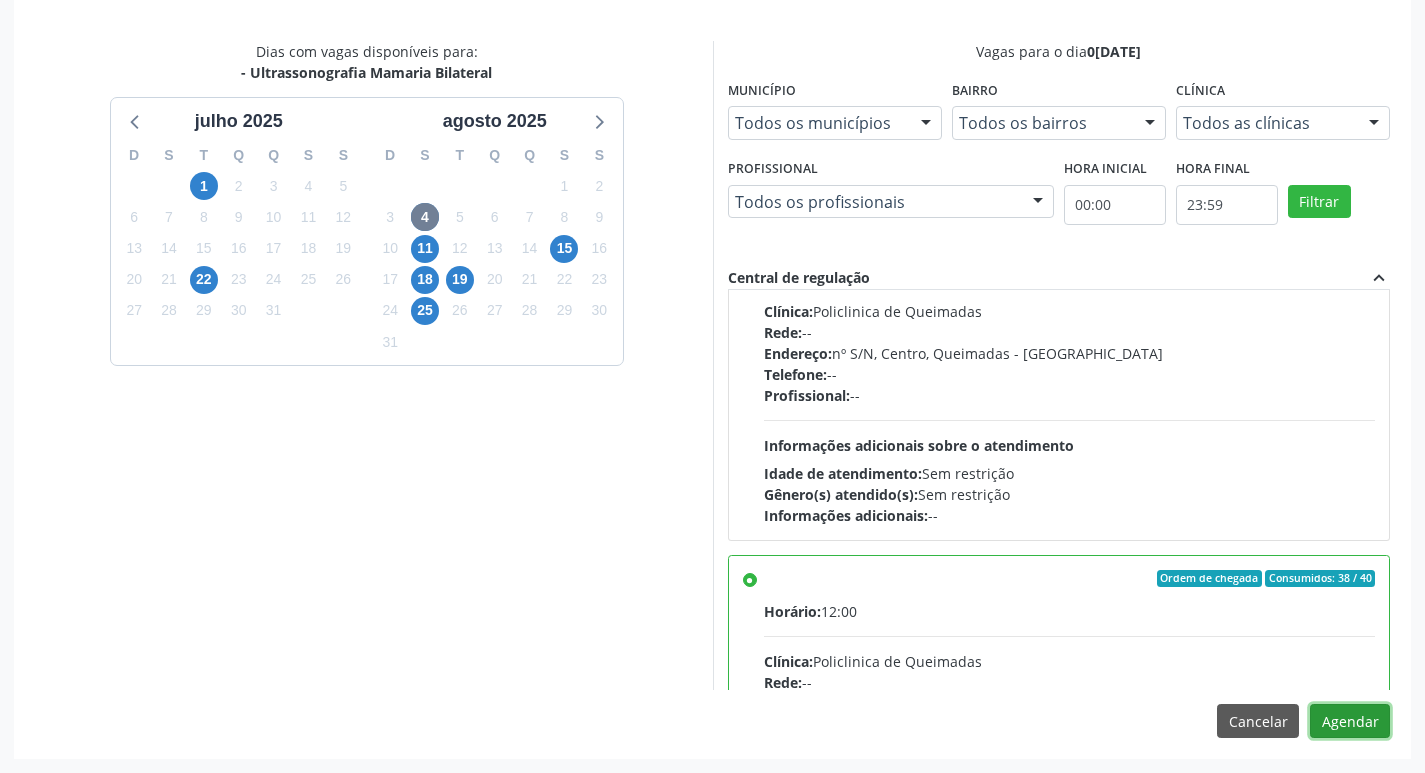 click on "Agendar" at bounding box center (1350, 721) 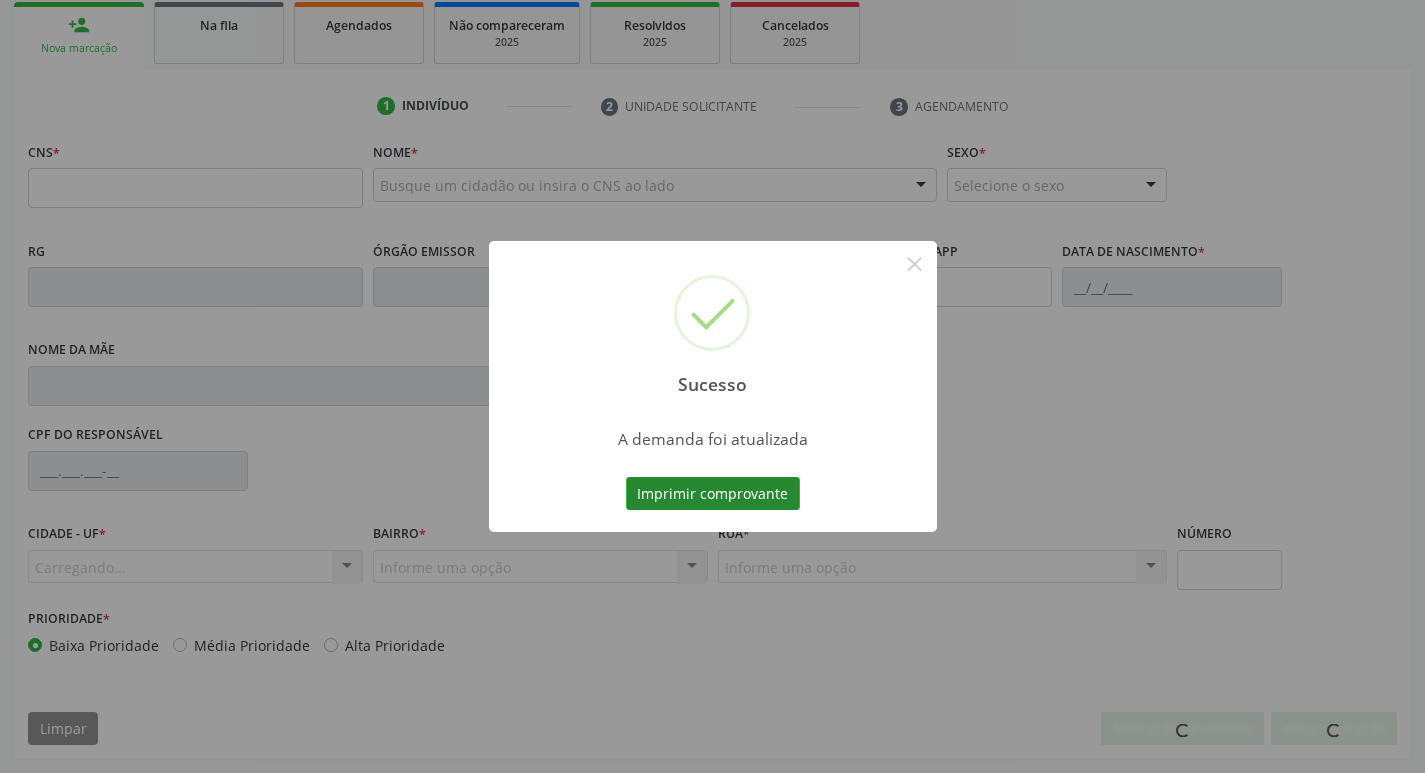 scroll, scrollTop: 297, scrollLeft: 0, axis: vertical 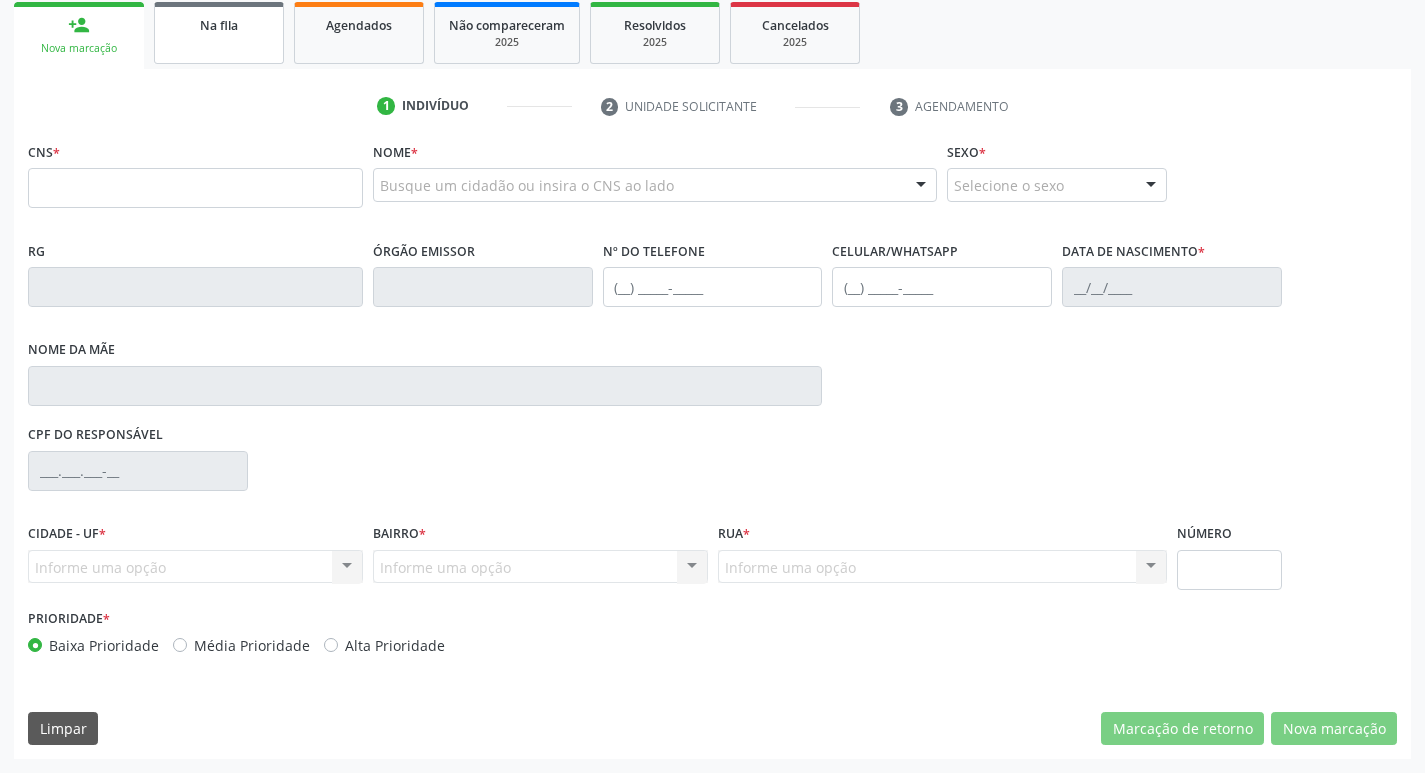 click on "Na fila" at bounding box center (219, 24) 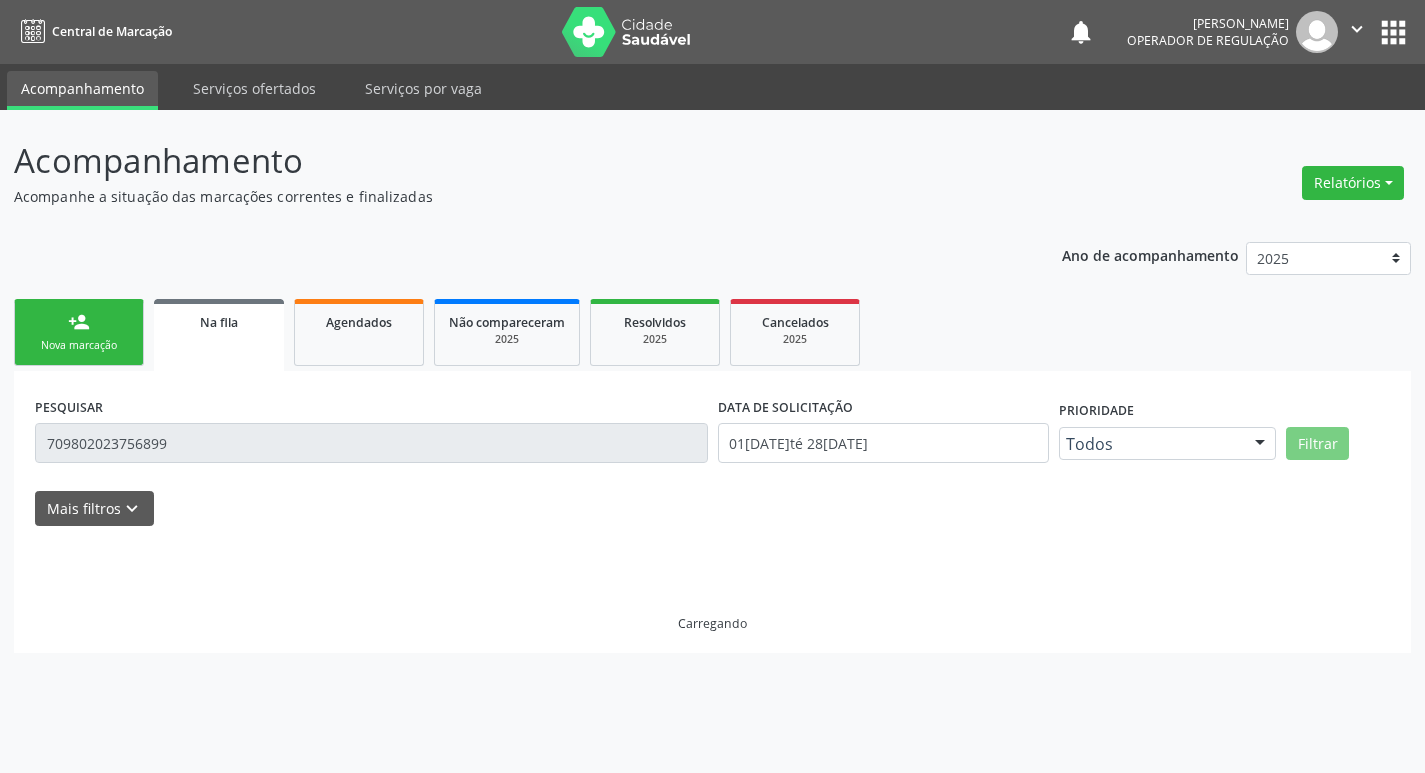 scroll, scrollTop: 0, scrollLeft: 0, axis: both 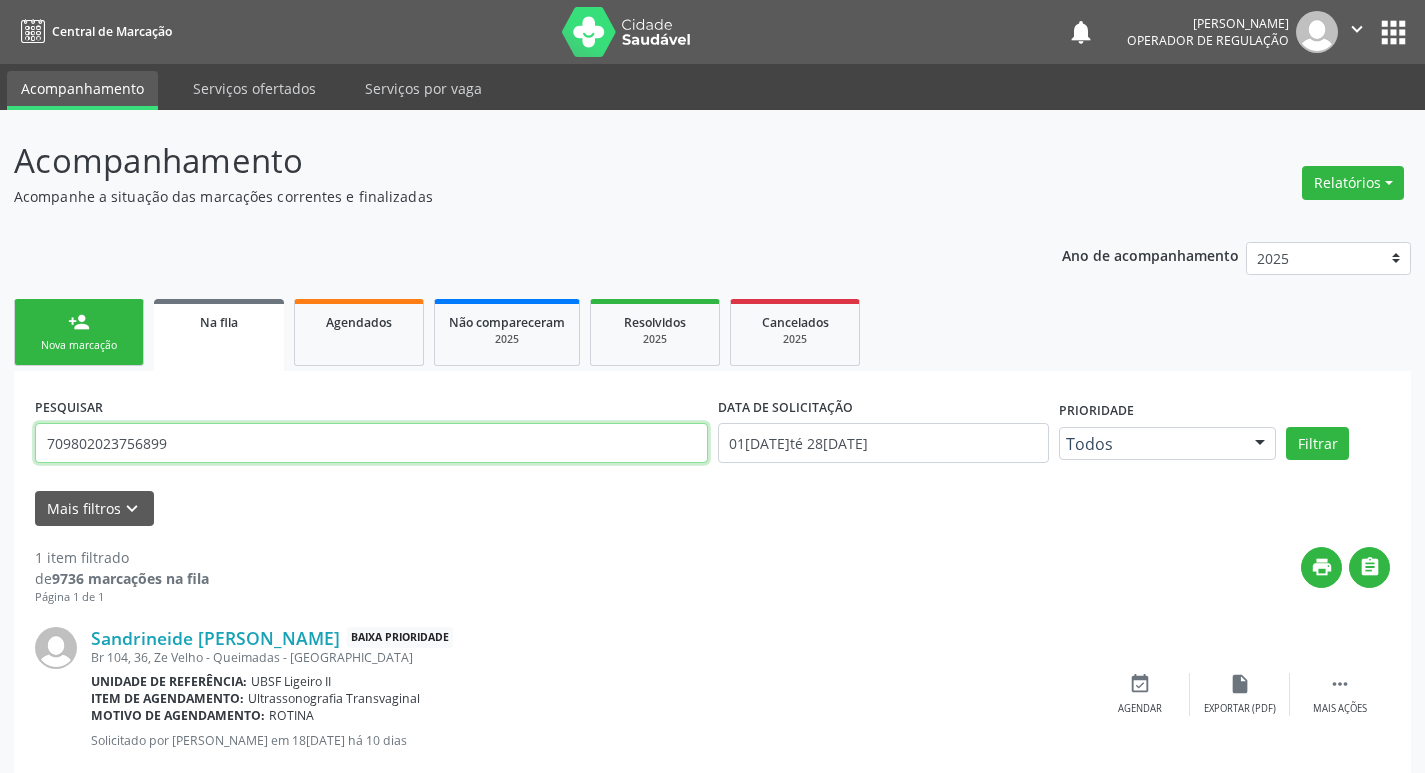 click on "709802023756899" at bounding box center [371, 443] 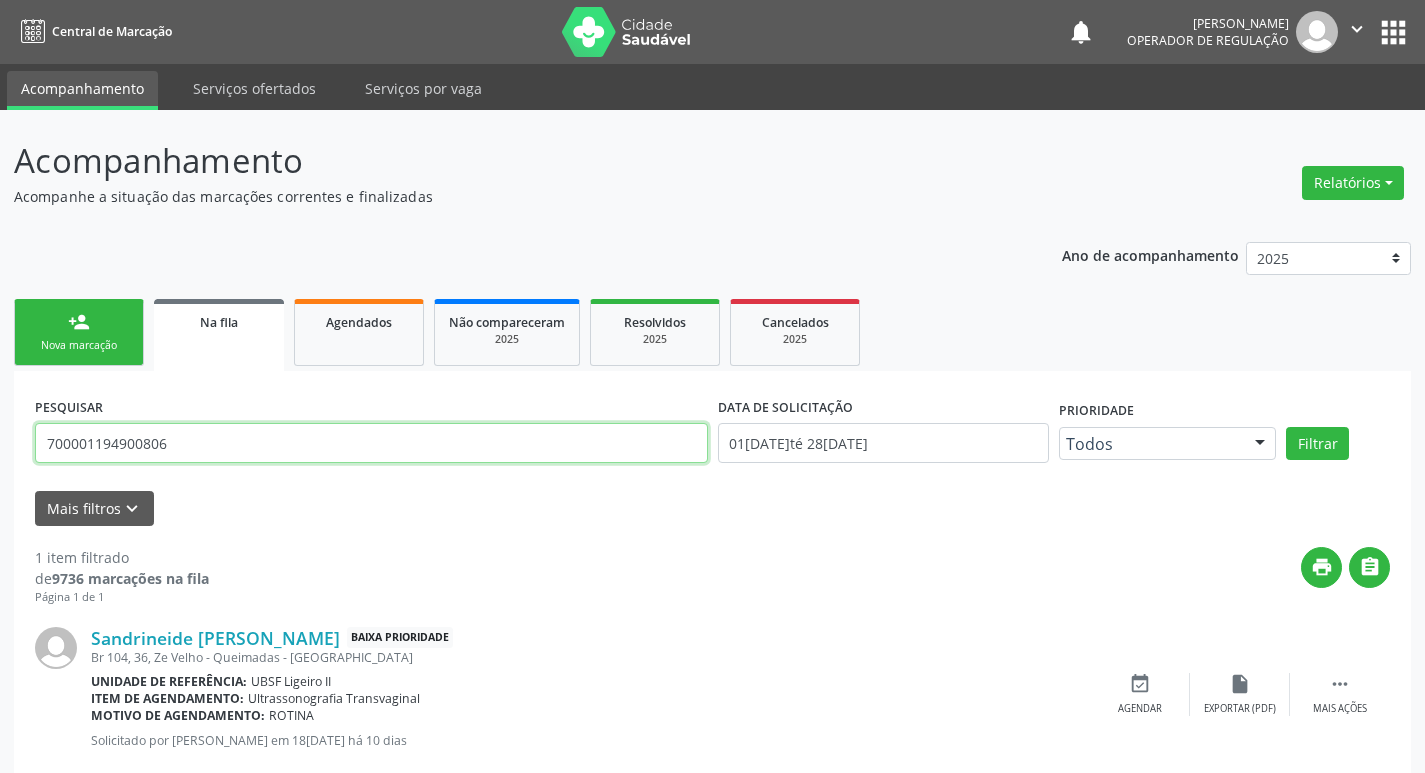 type on "700001194900806" 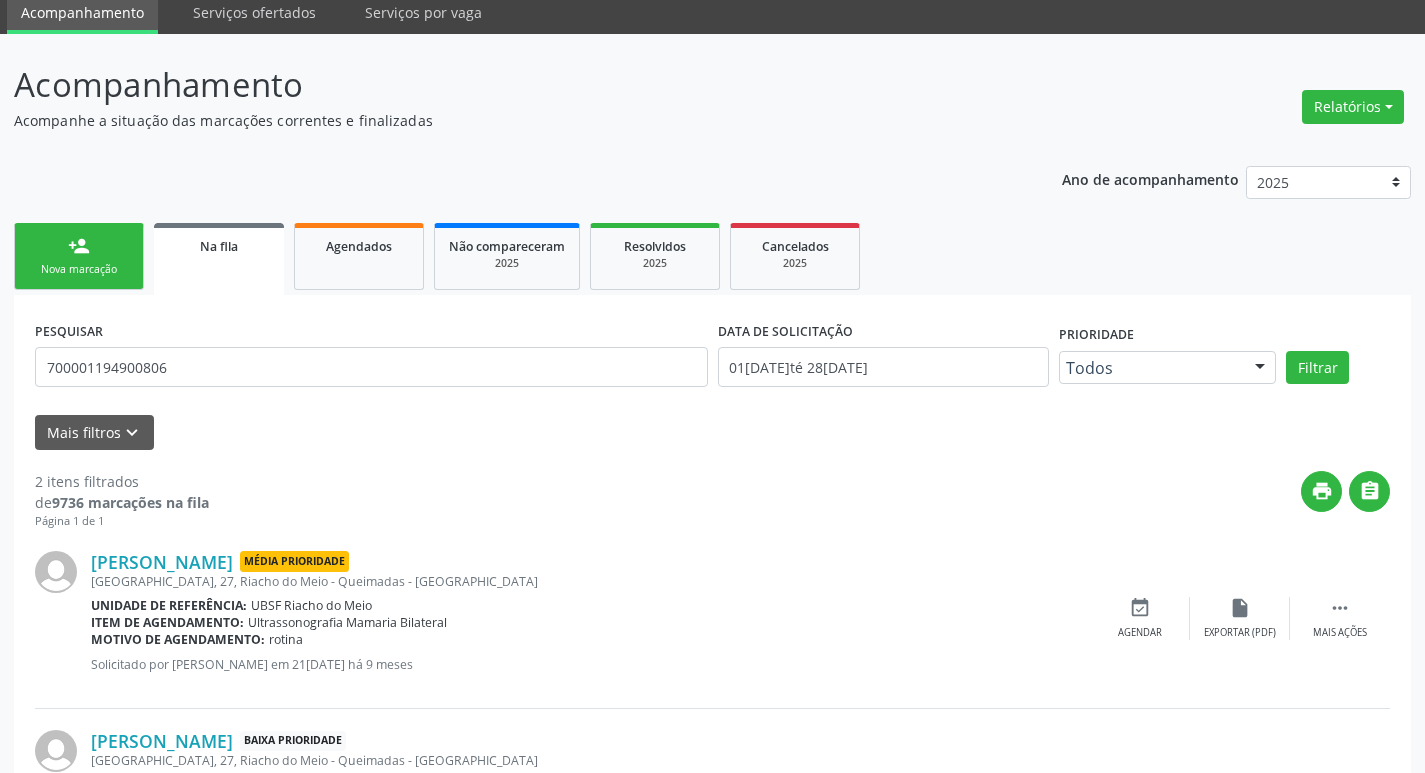 scroll, scrollTop: 225, scrollLeft: 0, axis: vertical 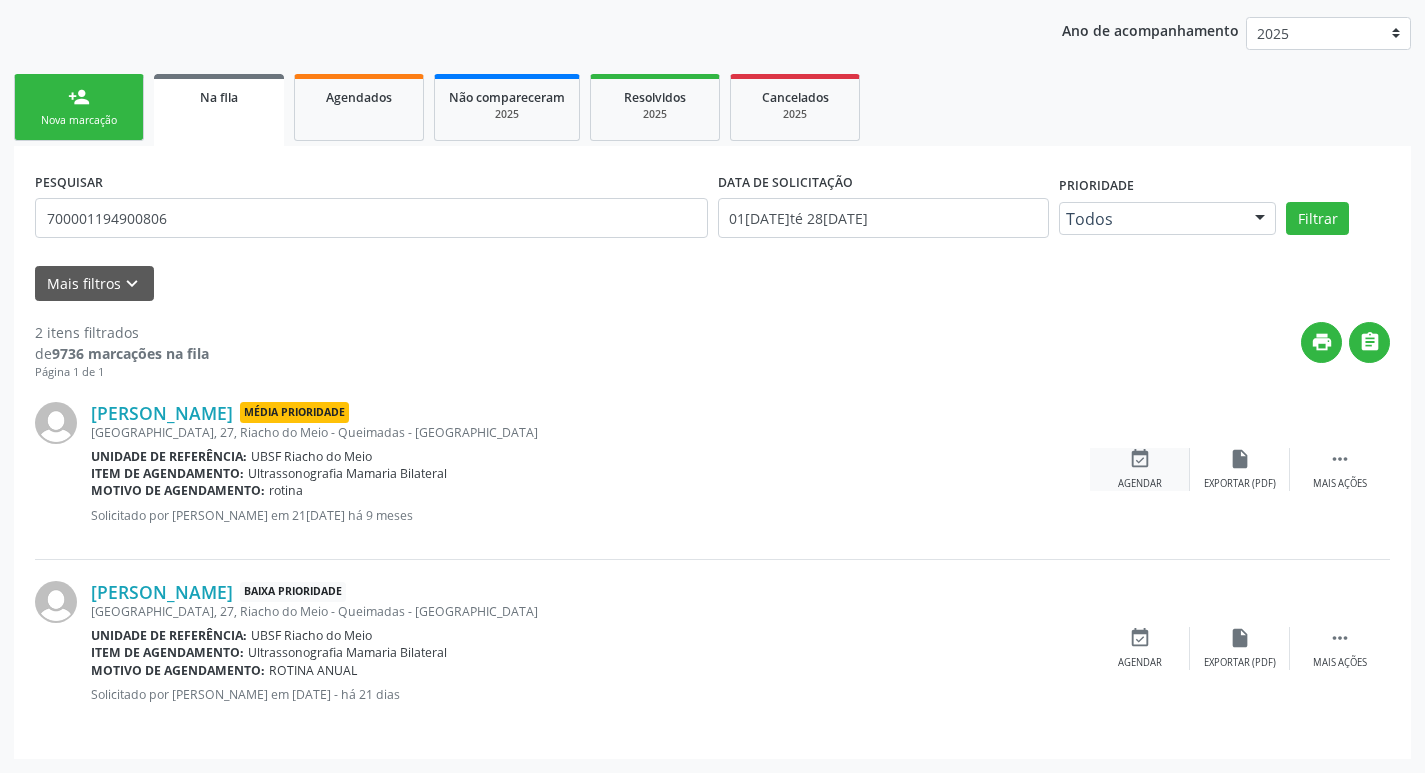 click on "event_available" at bounding box center (1140, 459) 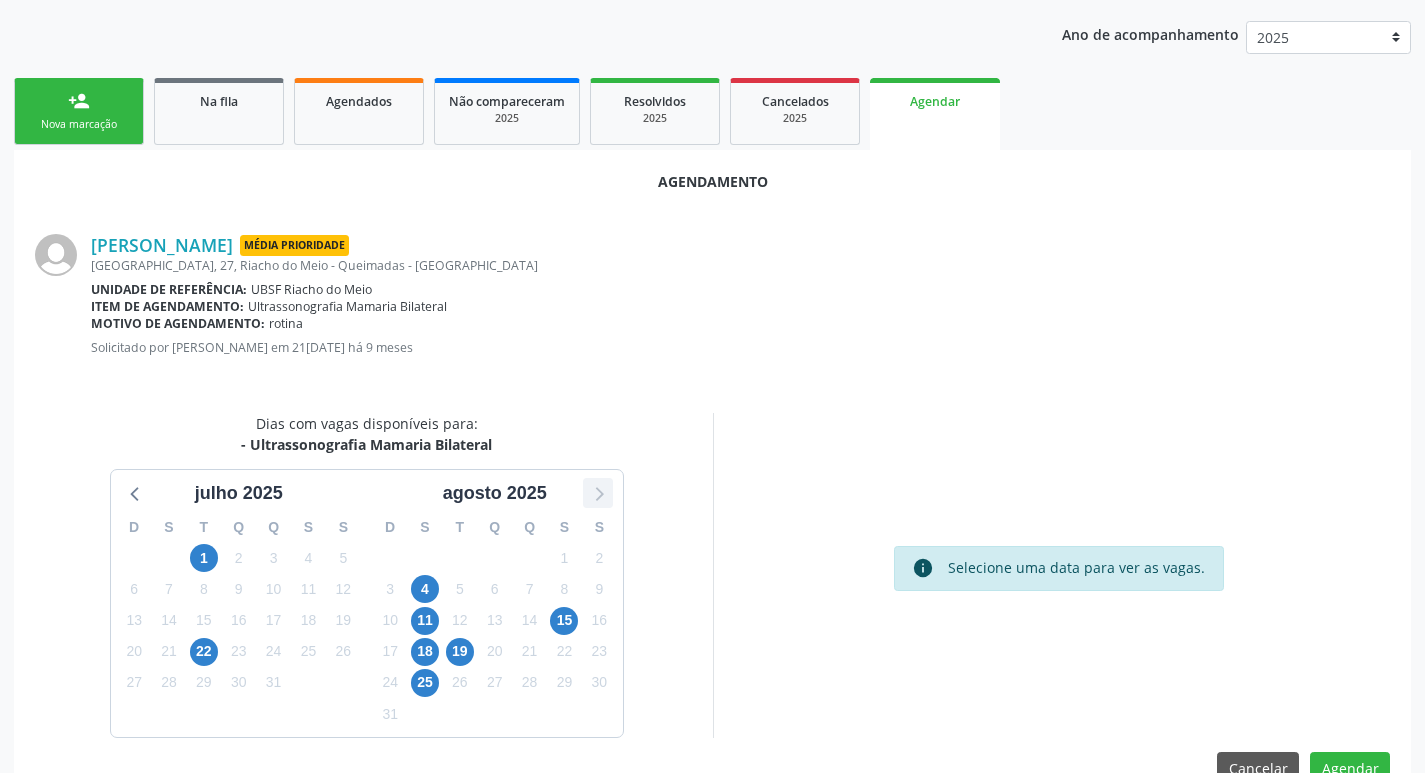 scroll, scrollTop: 225, scrollLeft: 0, axis: vertical 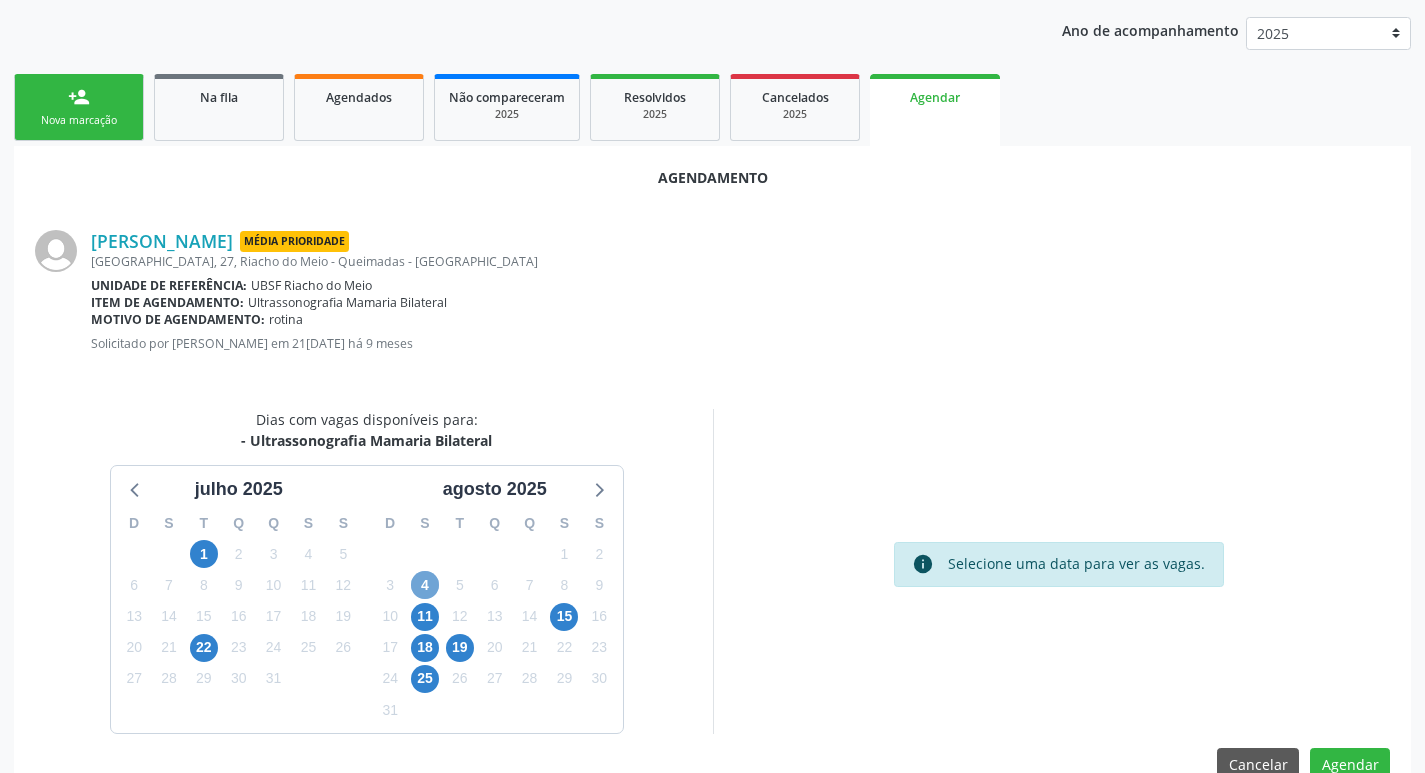 click on "4" at bounding box center (425, 585) 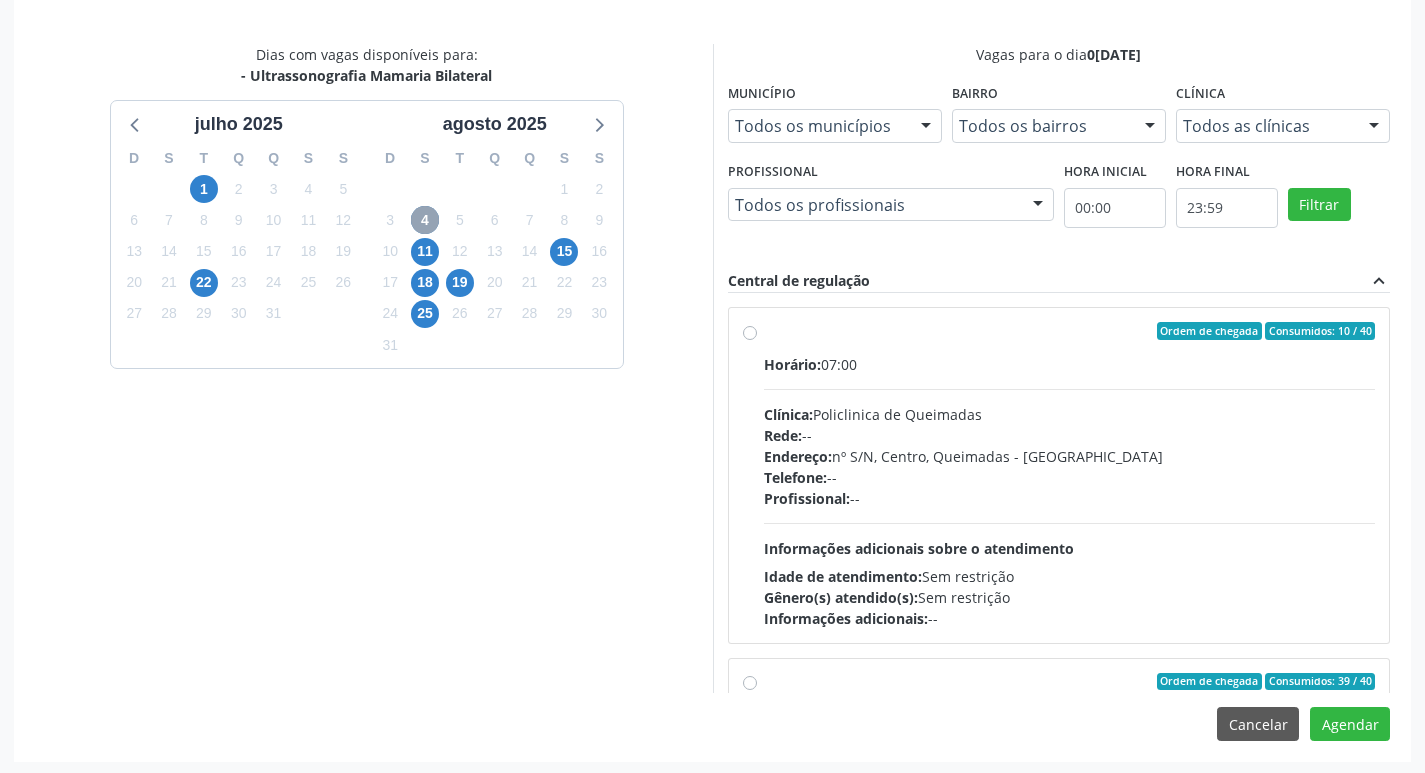 scroll, scrollTop: 593, scrollLeft: 0, axis: vertical 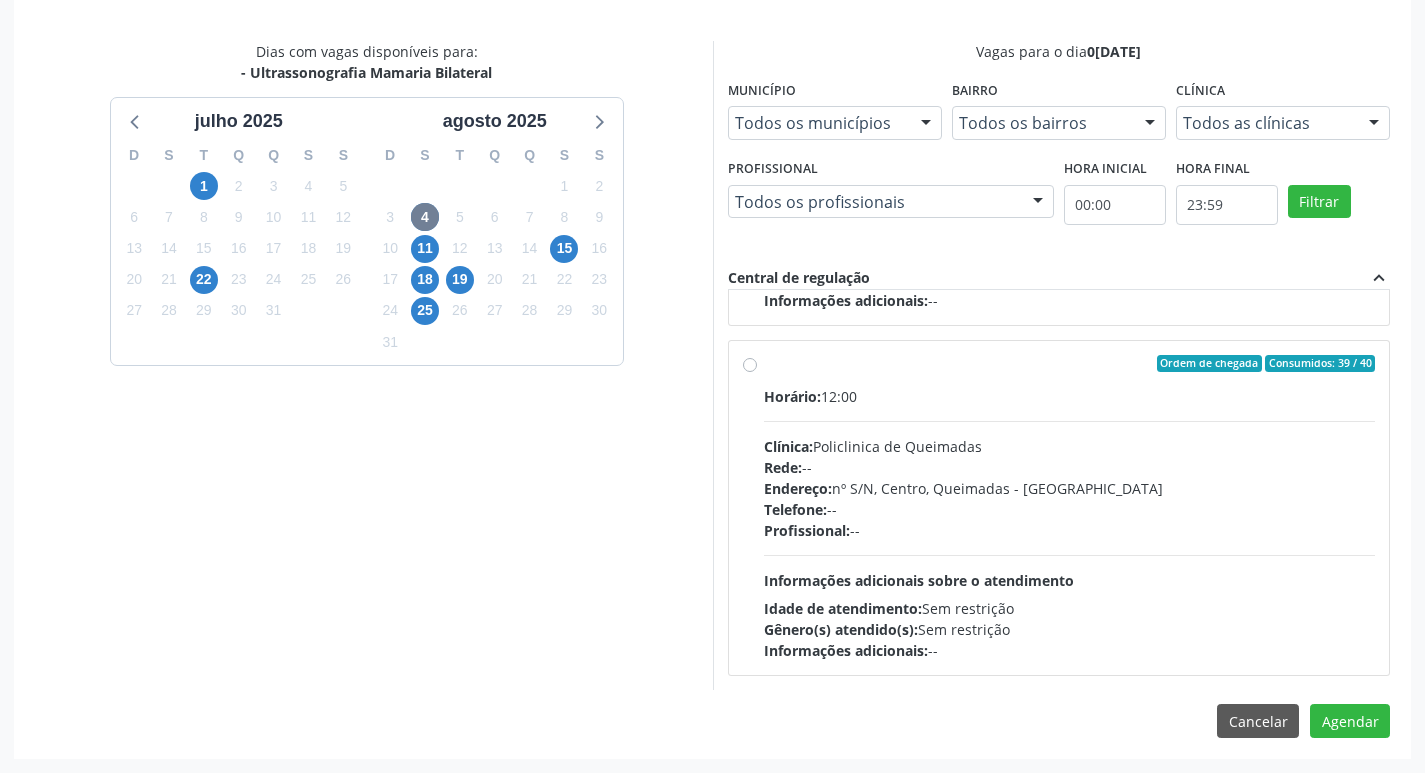 click on "Horário:   12:00
Clínica:  Policlinica de Queimadas
Rede:
--
Endereço:   nº S/N, Centro, Queimadas - PB
Telefone:   --
Profissional:
--
Informações adicionais sobre o atendimento
Idade de atendimento:
Sem restrição
Gênero(s) atendido(s):
Sem restrição
Informações adicionais:
--" at bounding box center (1070, 523) 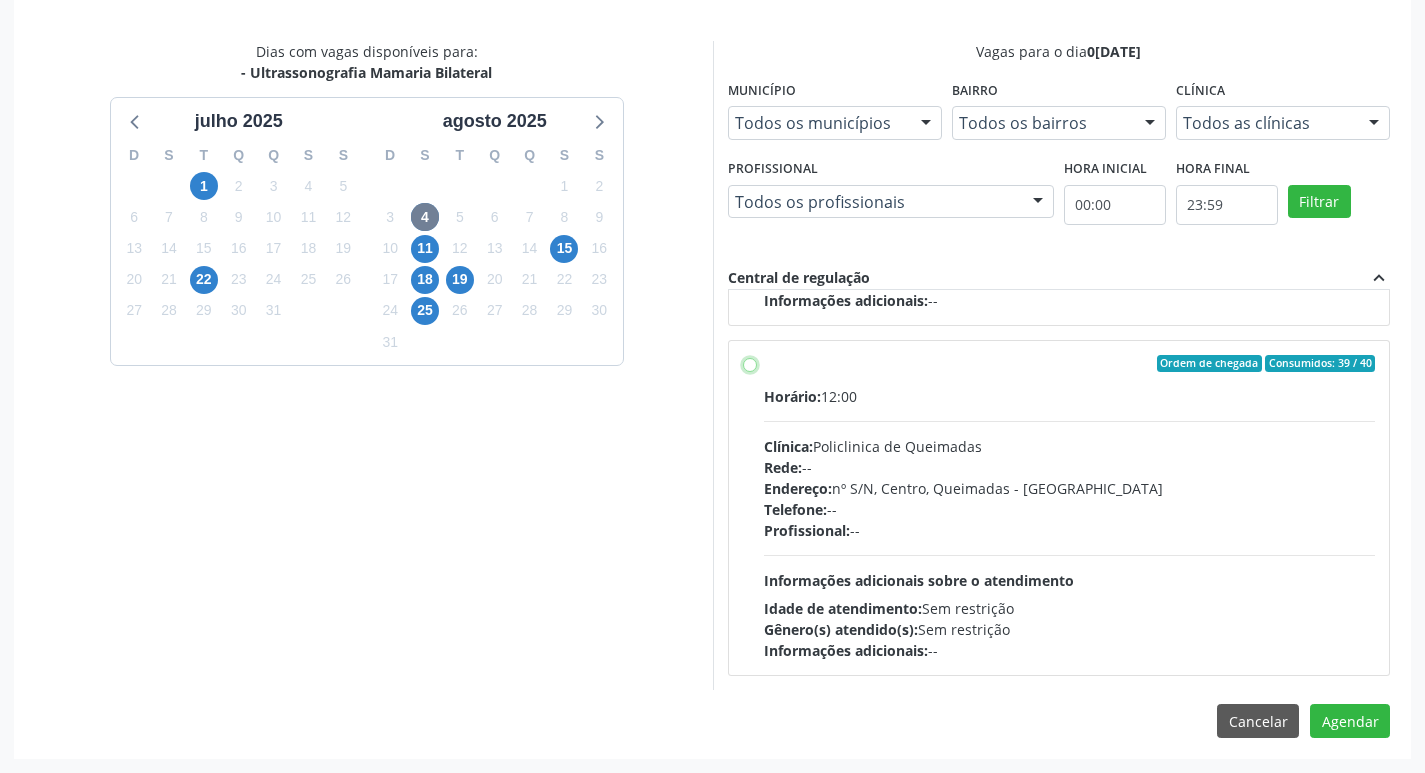 radio on "true" 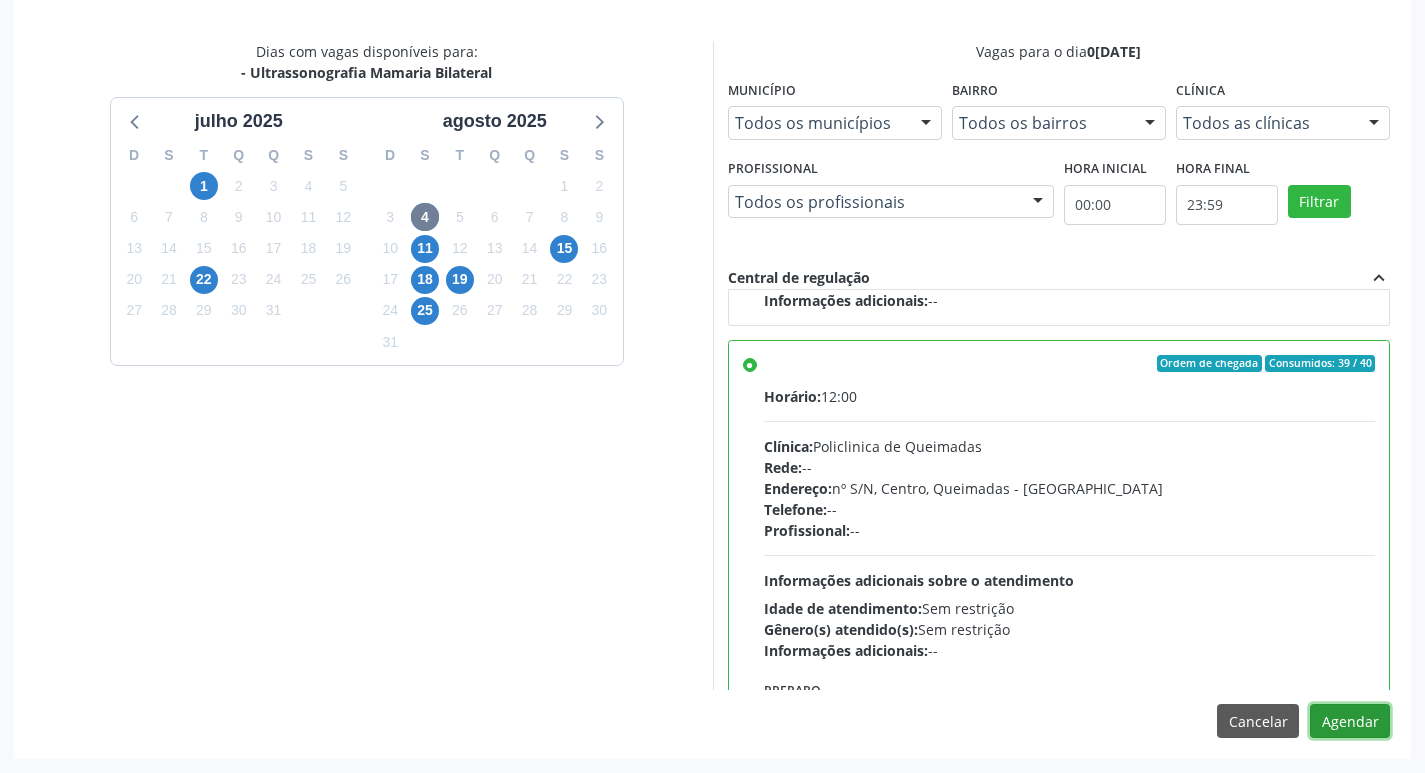 click on "Agendar" at bounding box center [1350, 721] 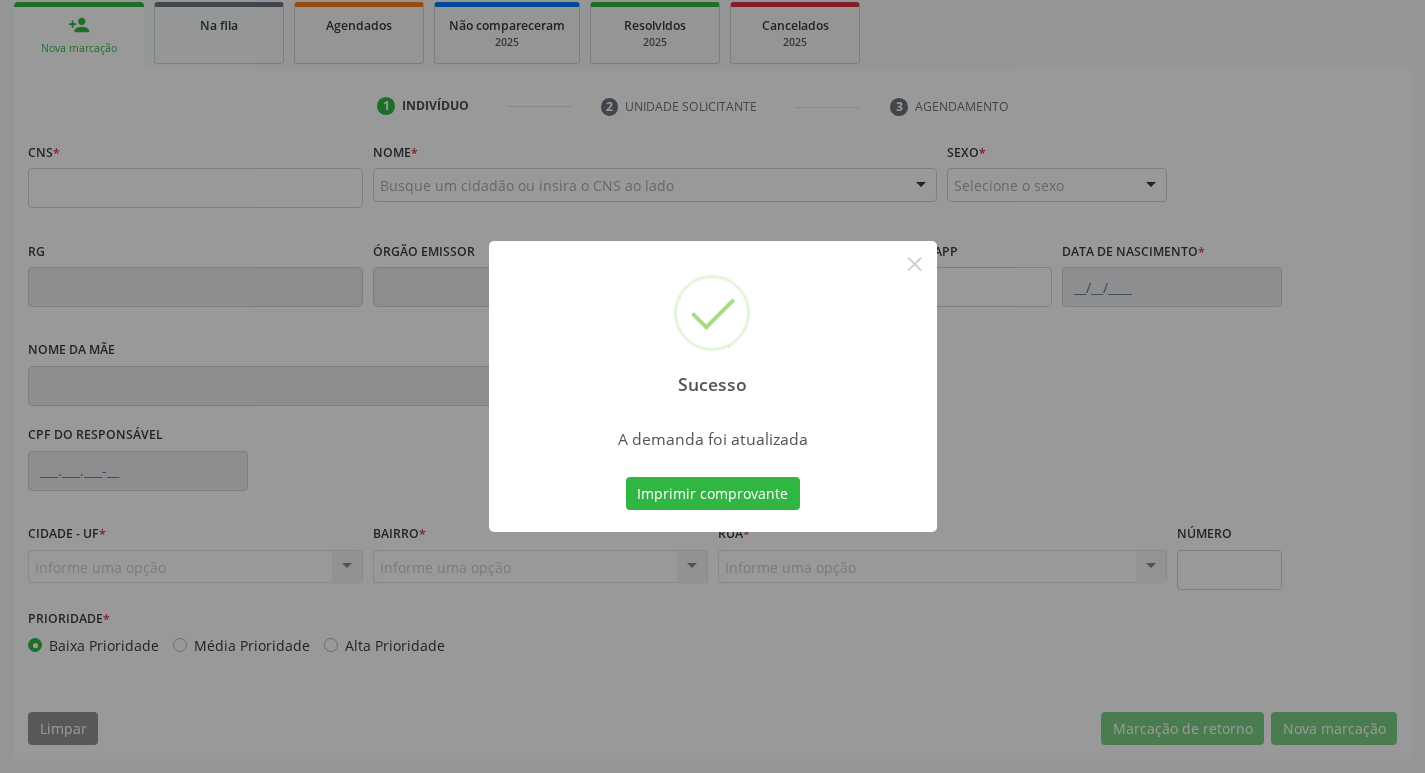 scroll, scrollTop: 297, scrollLeft: 0, axis: vertical 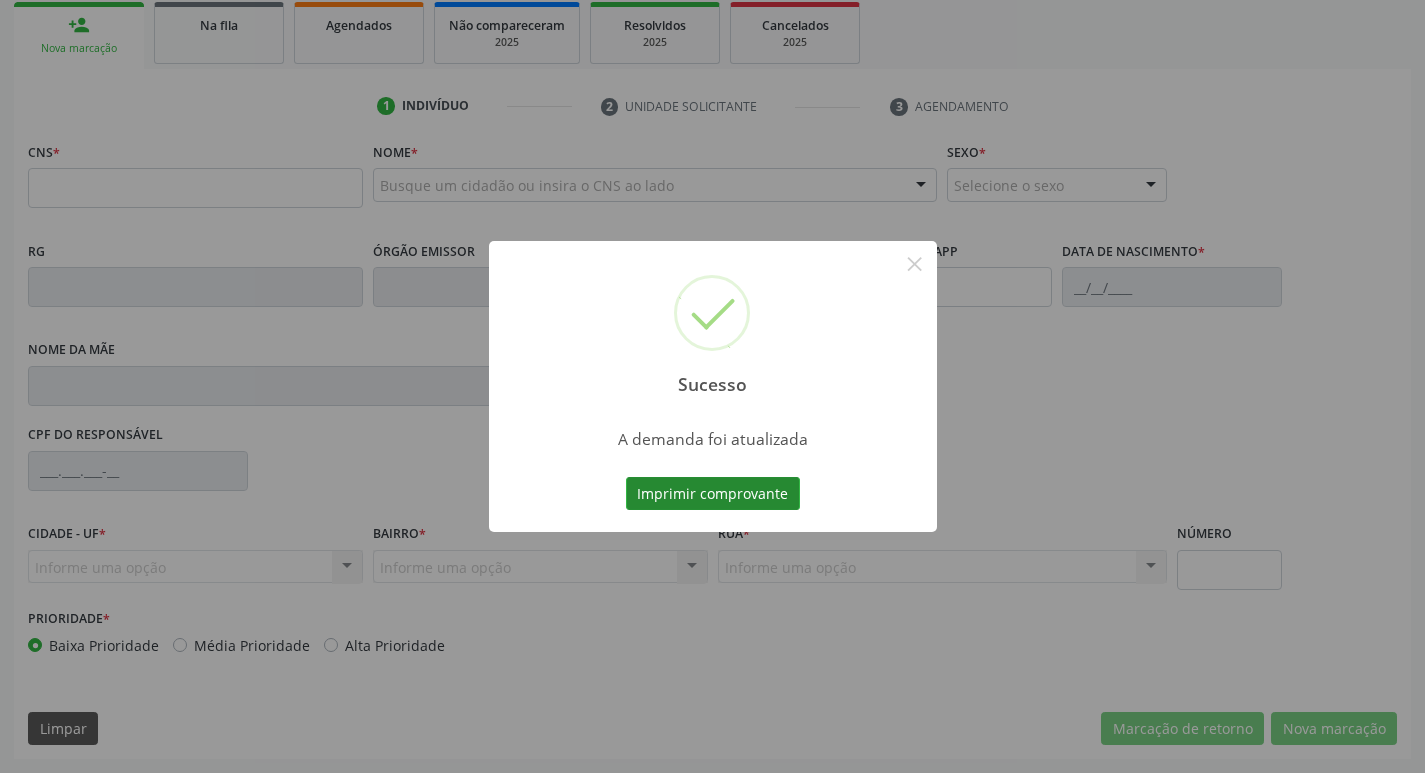 click on "Imprimir comprovante" at bounding box center (713, 494) 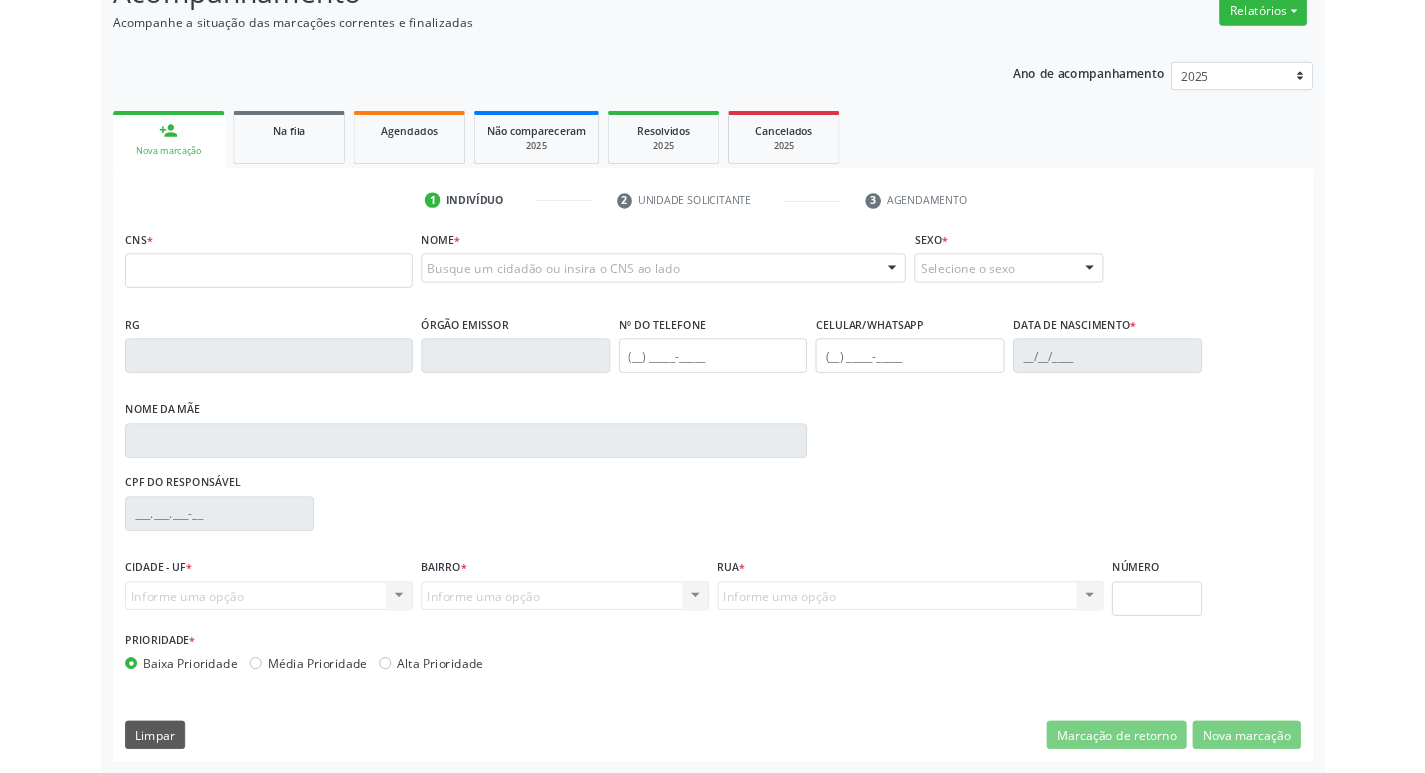 scroll, scrollTop: 297, scrollLeft: 0, axis: vertical 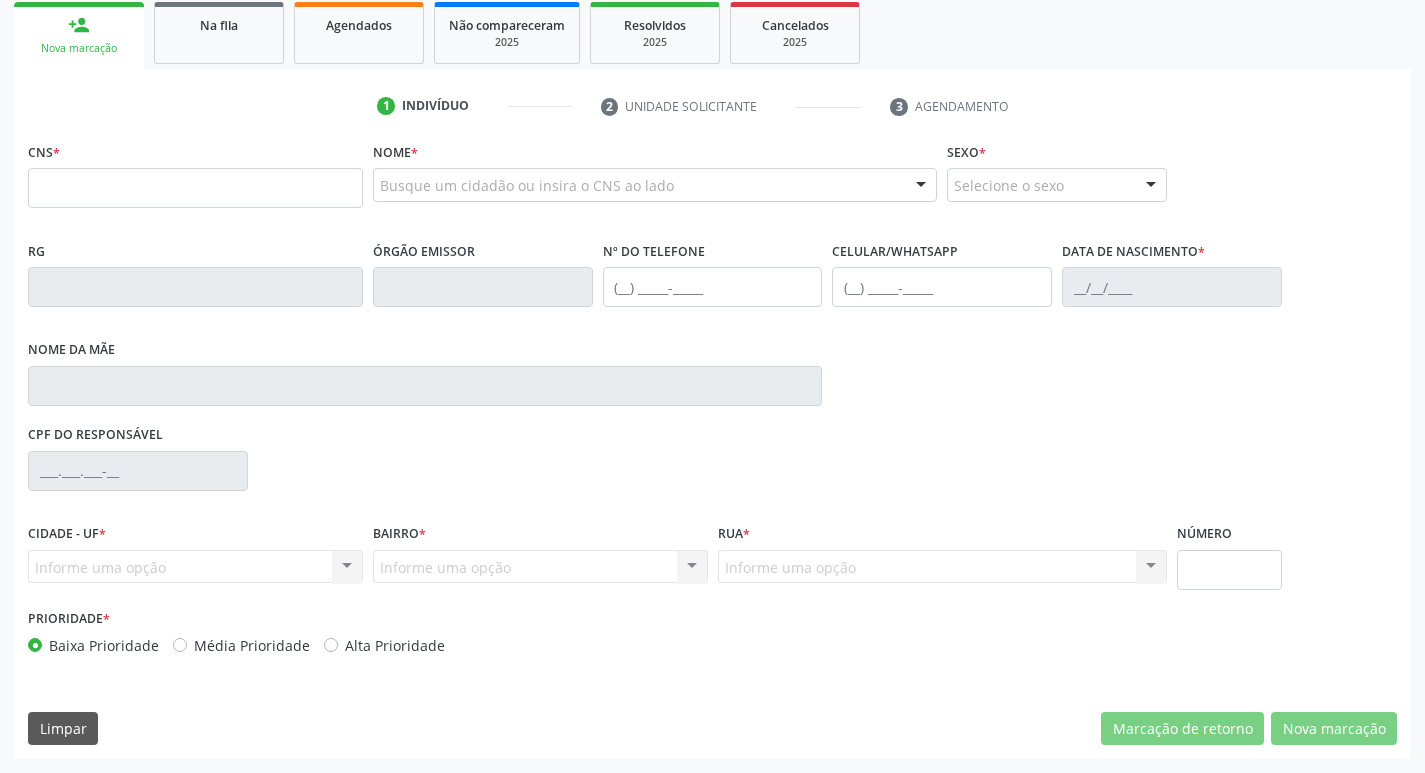 click on "1
Indivíduo
2
Unidade solicitante
3
Agendamento
CNS
*
Nome
*
Busque um cidadão ou insira o CNS ao lado
Nenhum resultado encontrado para: "   "
Digite o nome ou CNS para buscar um indivíduo
Sexo
*
Selecione o sexo
Masculino   Feminino
Nenhum resultado encontrado para: "   "
Não há nenhuma opção para ser exibida.
RG
Órgão emissor
Nº do Telefone
Celular/WhatsApp
Data de nascimento
*
Nome da mãe
CPF do responsável
Cidade - UF
*
Informe uma opção
Queimadas - PB
Nenhum resultado encontrado para: "" at bounding box center [712, 424] 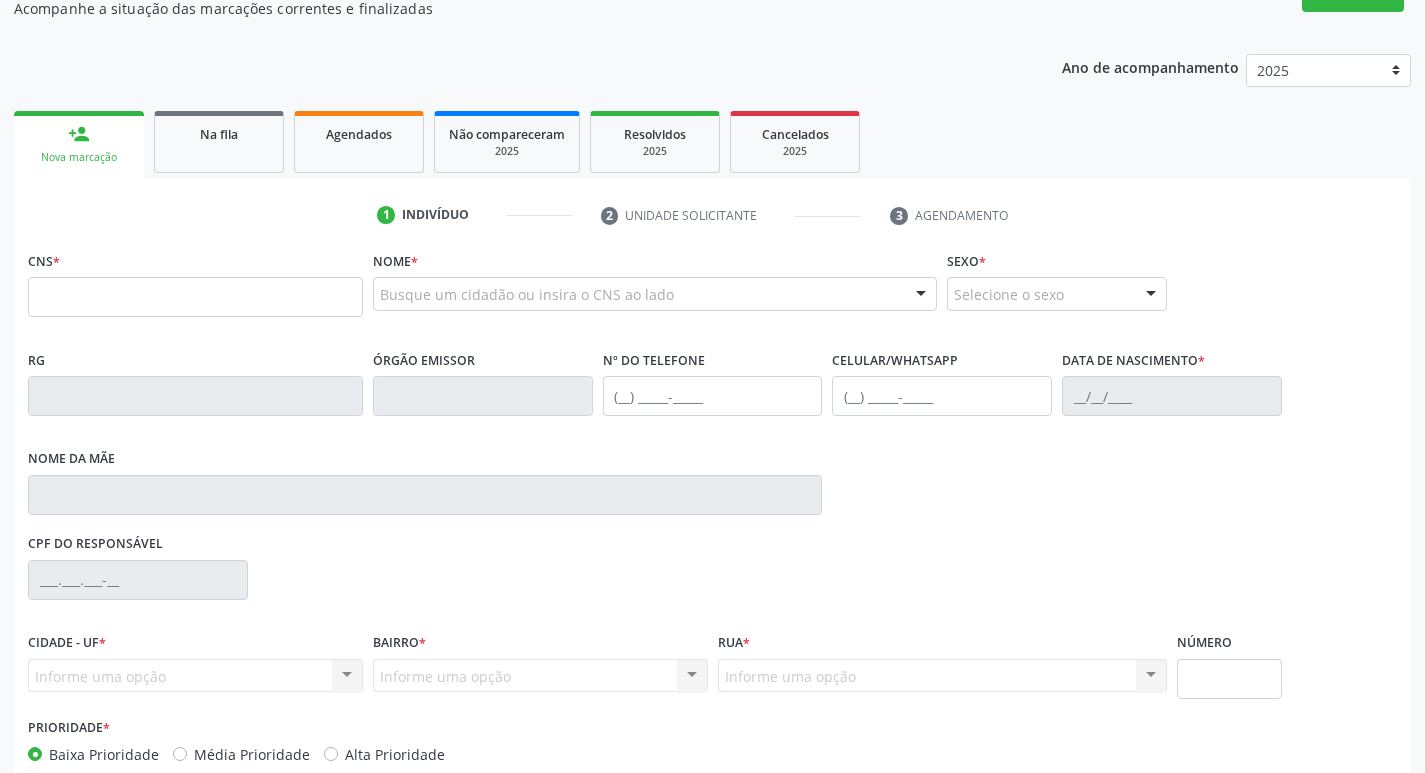 scroll, scrollTop: 0, scrollLeft: 0, axis: both 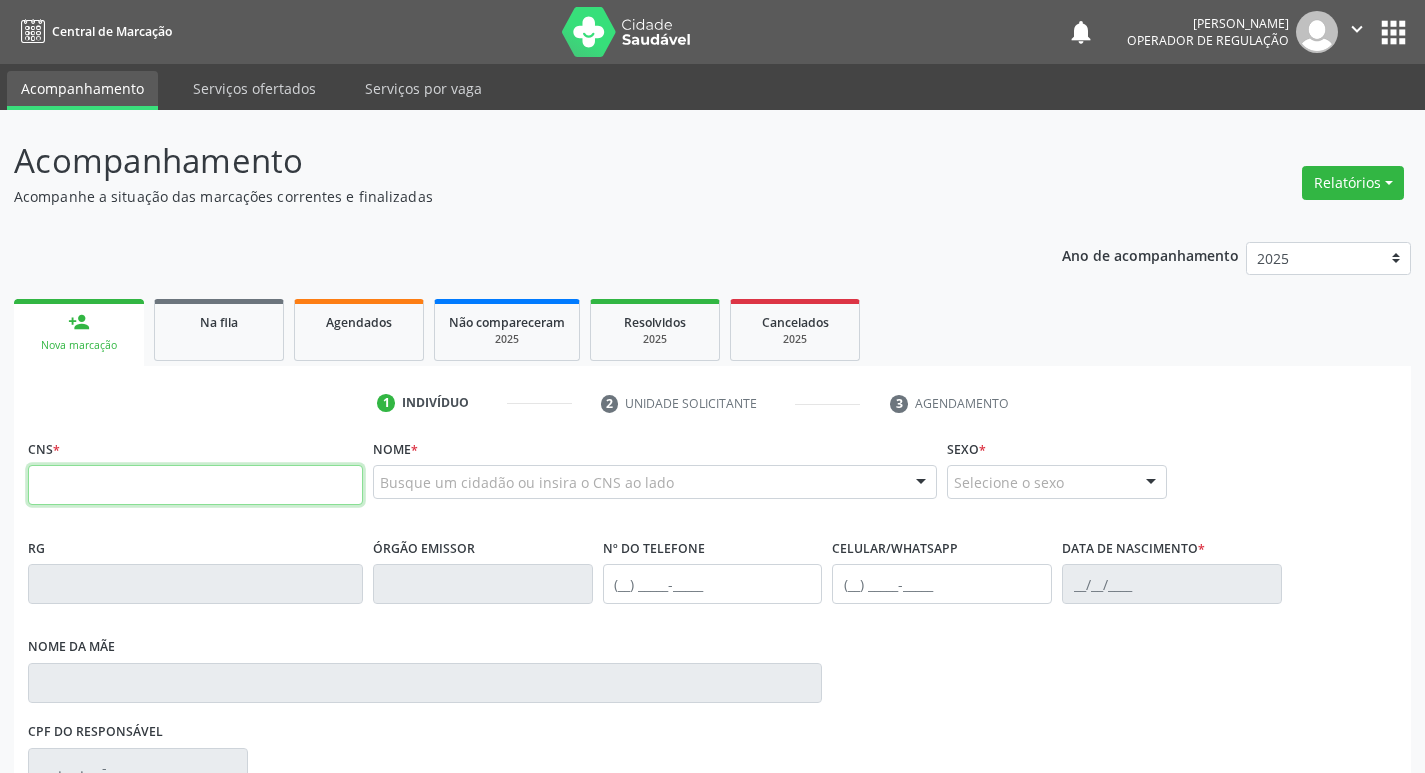 click at bounding box center [195, 485] 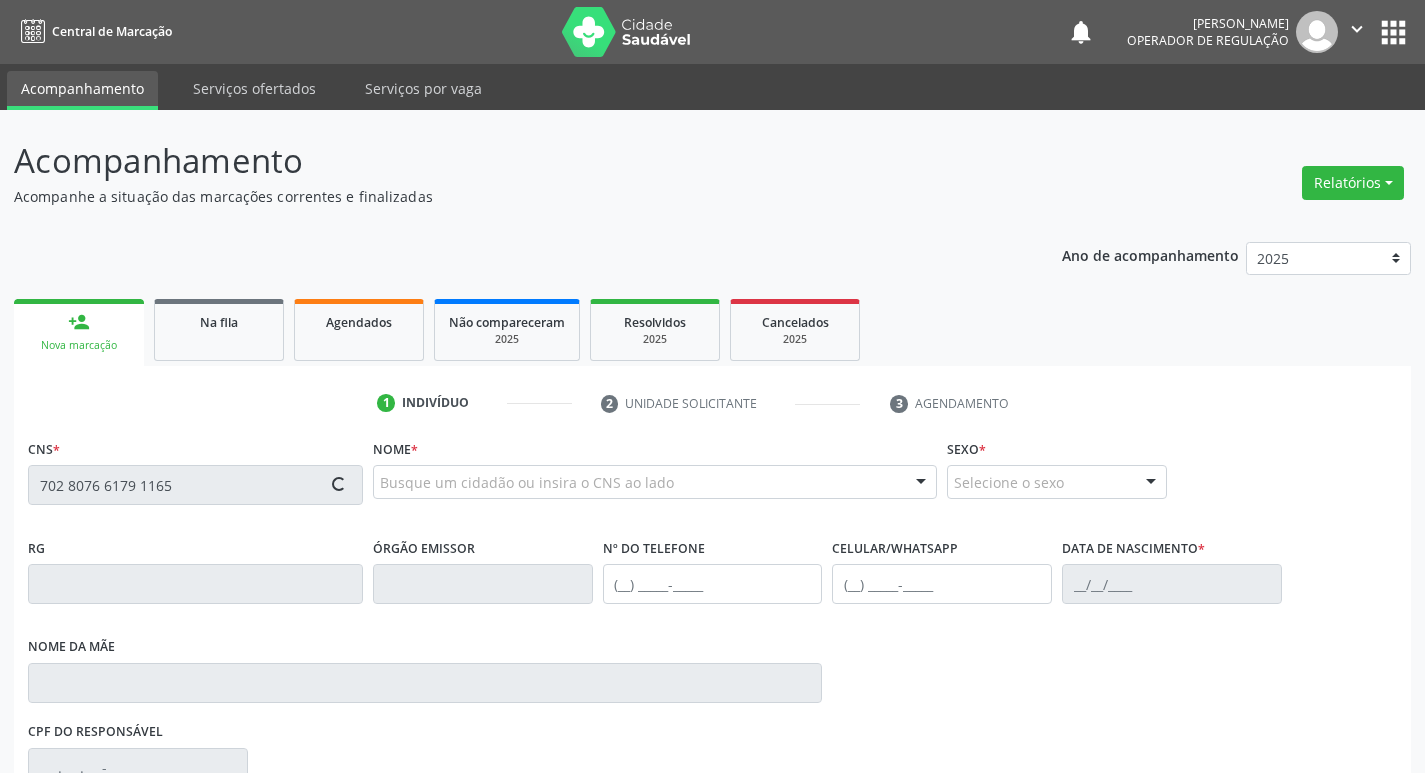 type on "702 8076 6179 1165" 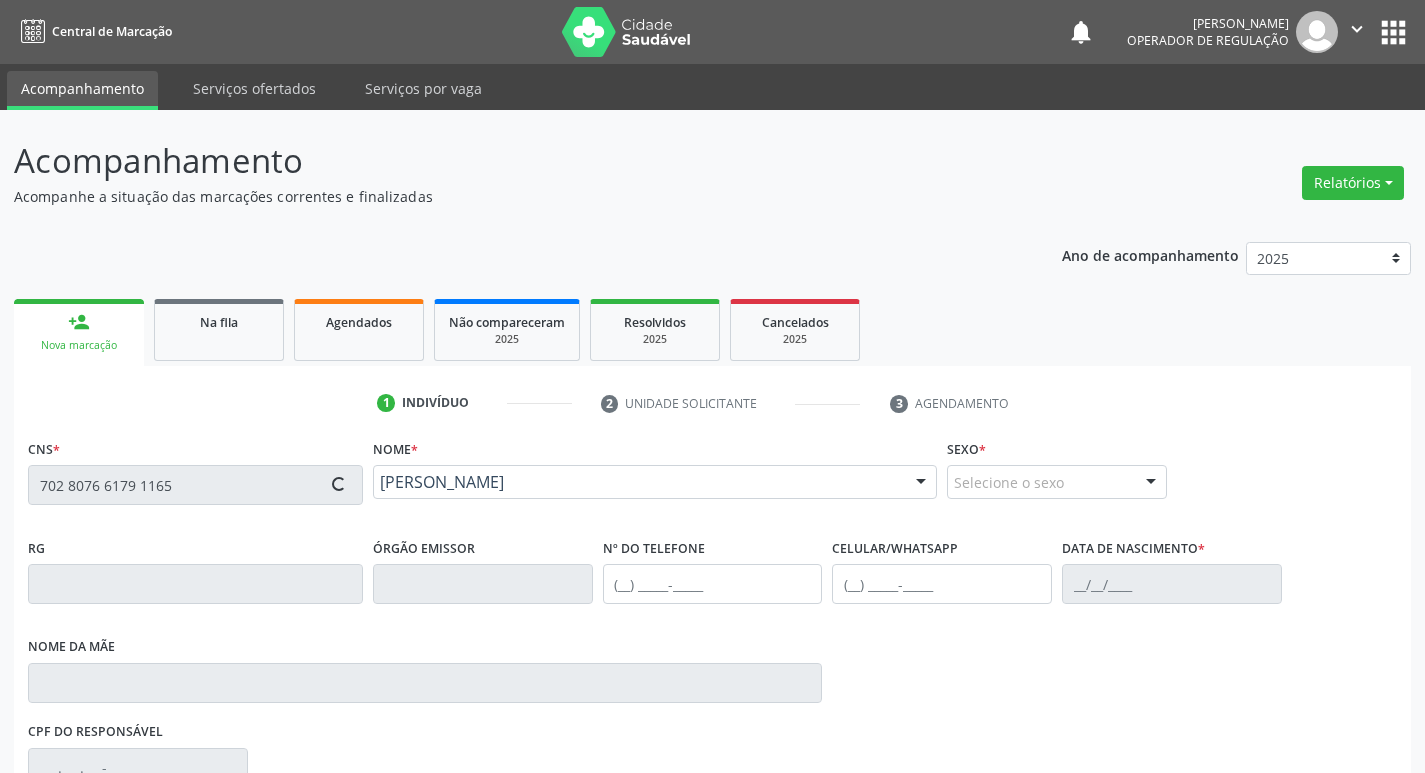 type on "[PHONE_NUMBER]" 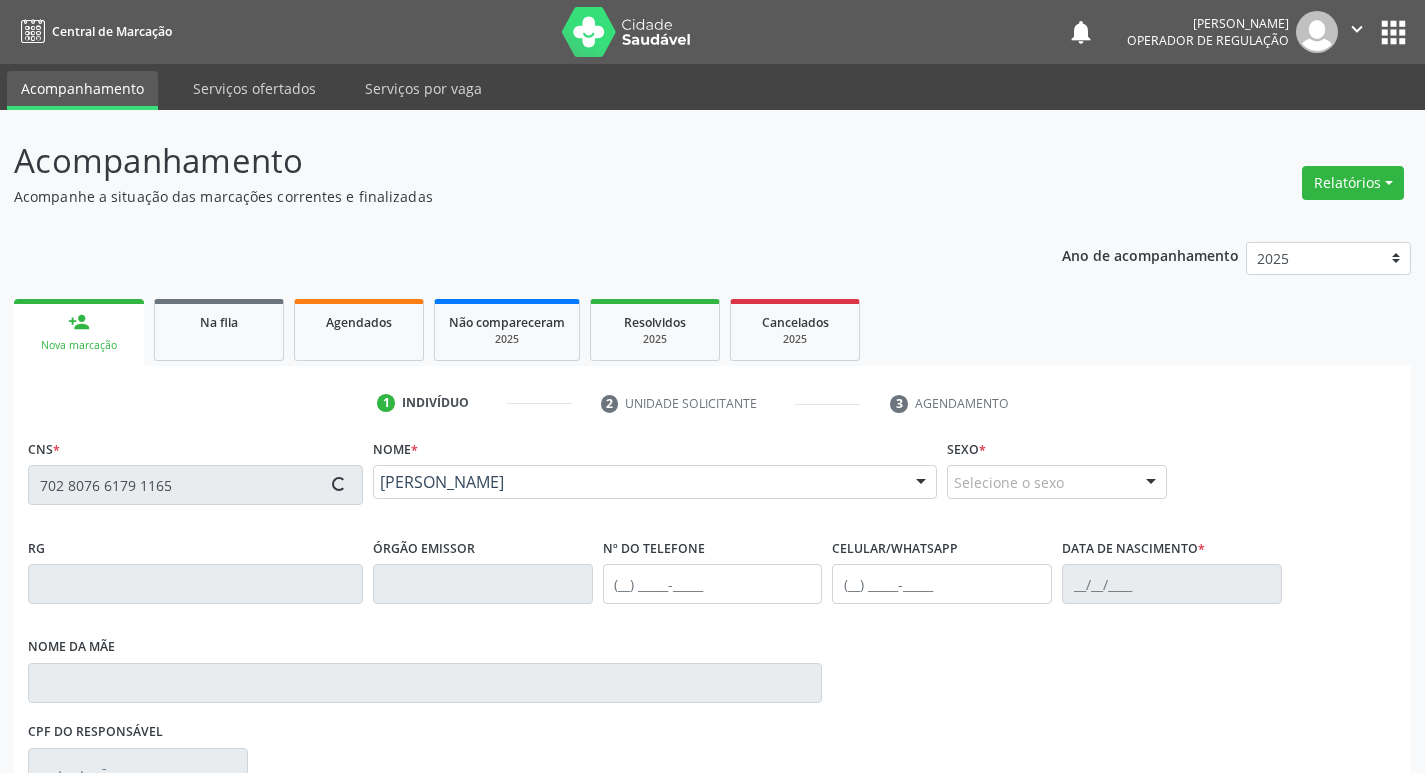 type on "2[DATE]" 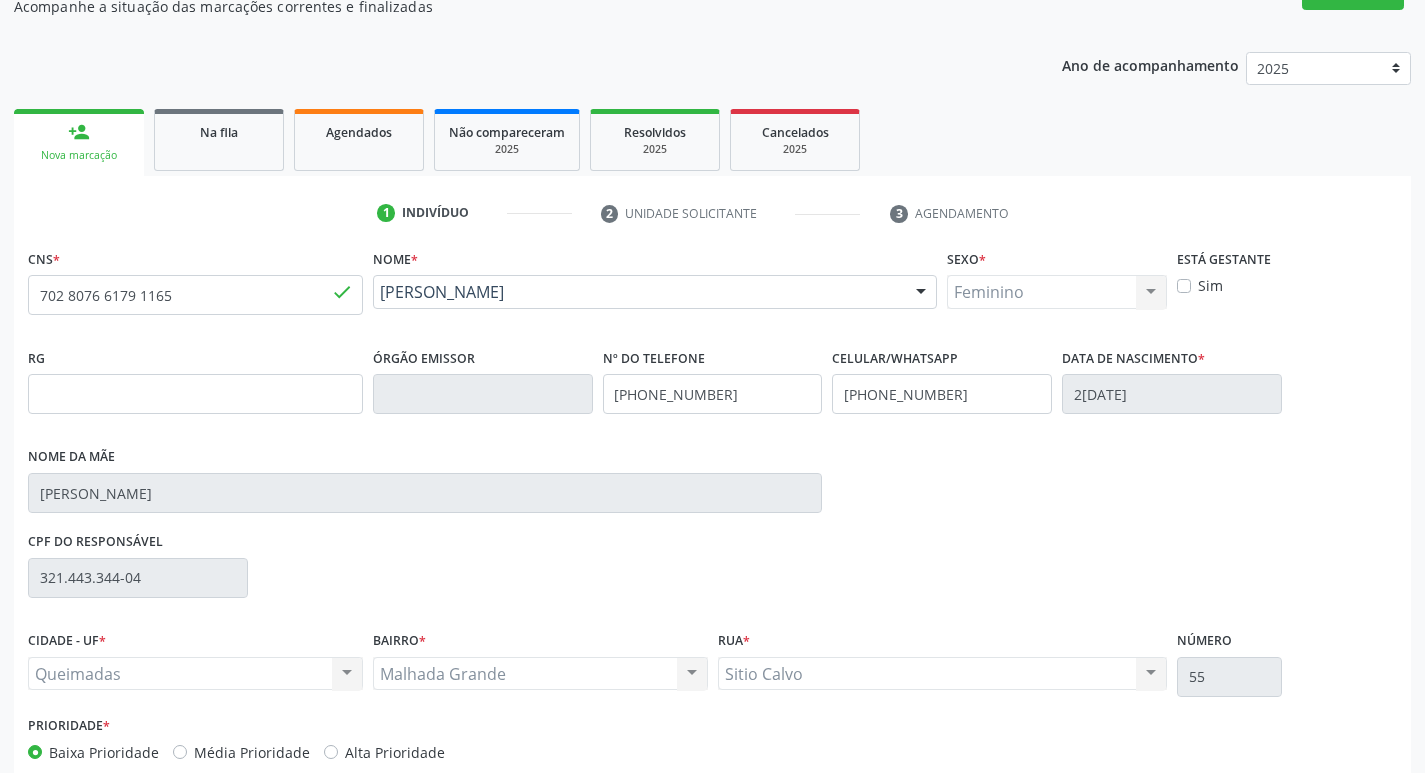 scroll, scrollTop: 297, scrollLeft: 0, axis: vertical 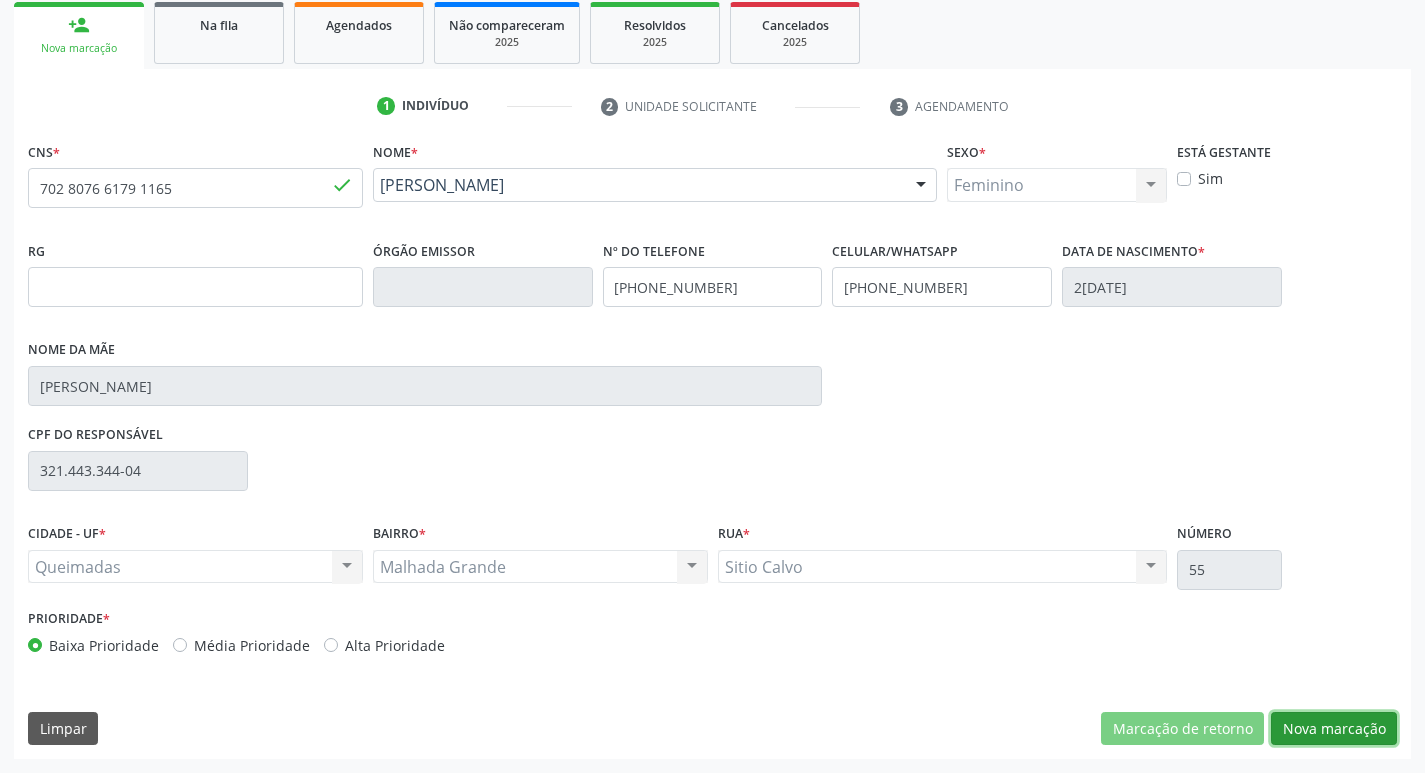 click on "Nova marcação" at bounding box center (1334, 729) 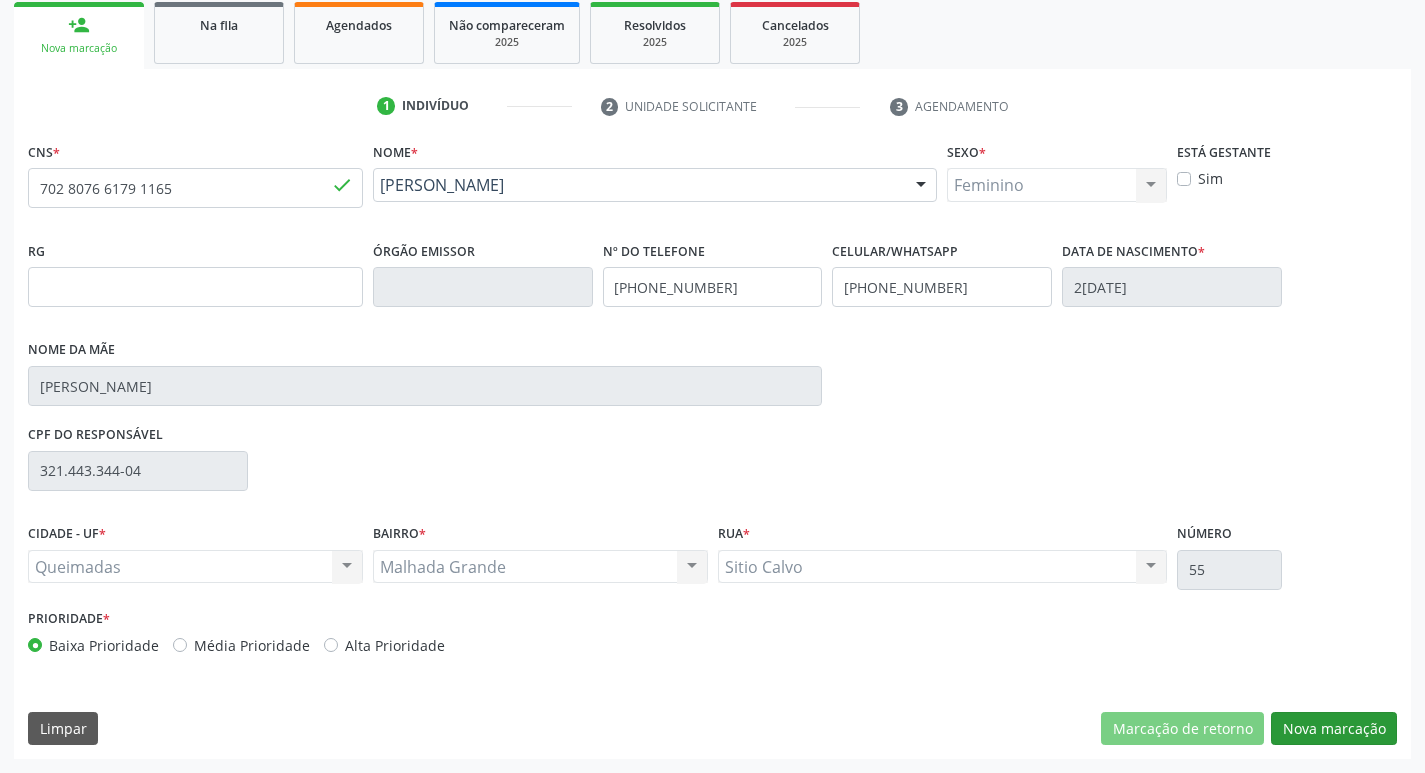 scroll, scrollTop: 133, scrollLeft: 0, axis: vertical 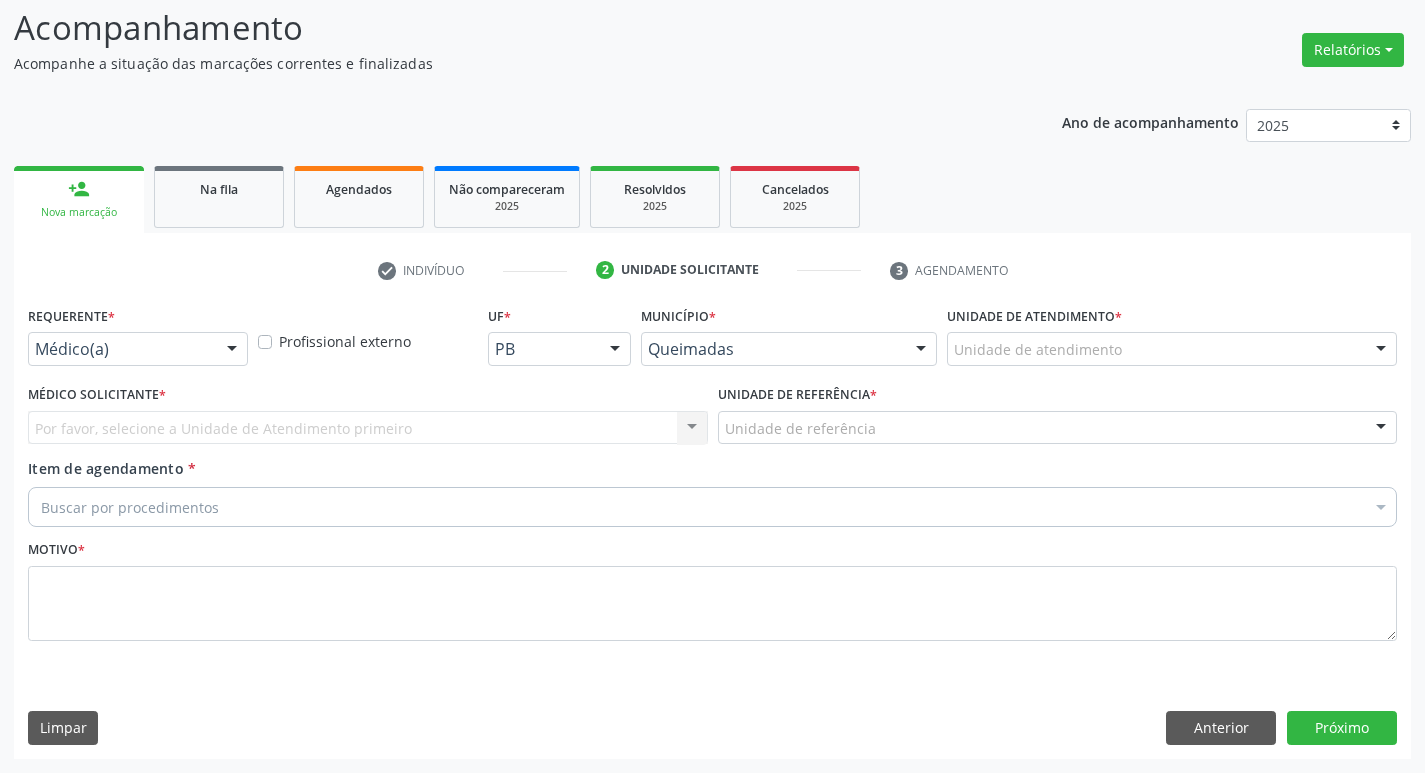 click at bounding box center (232, 350) 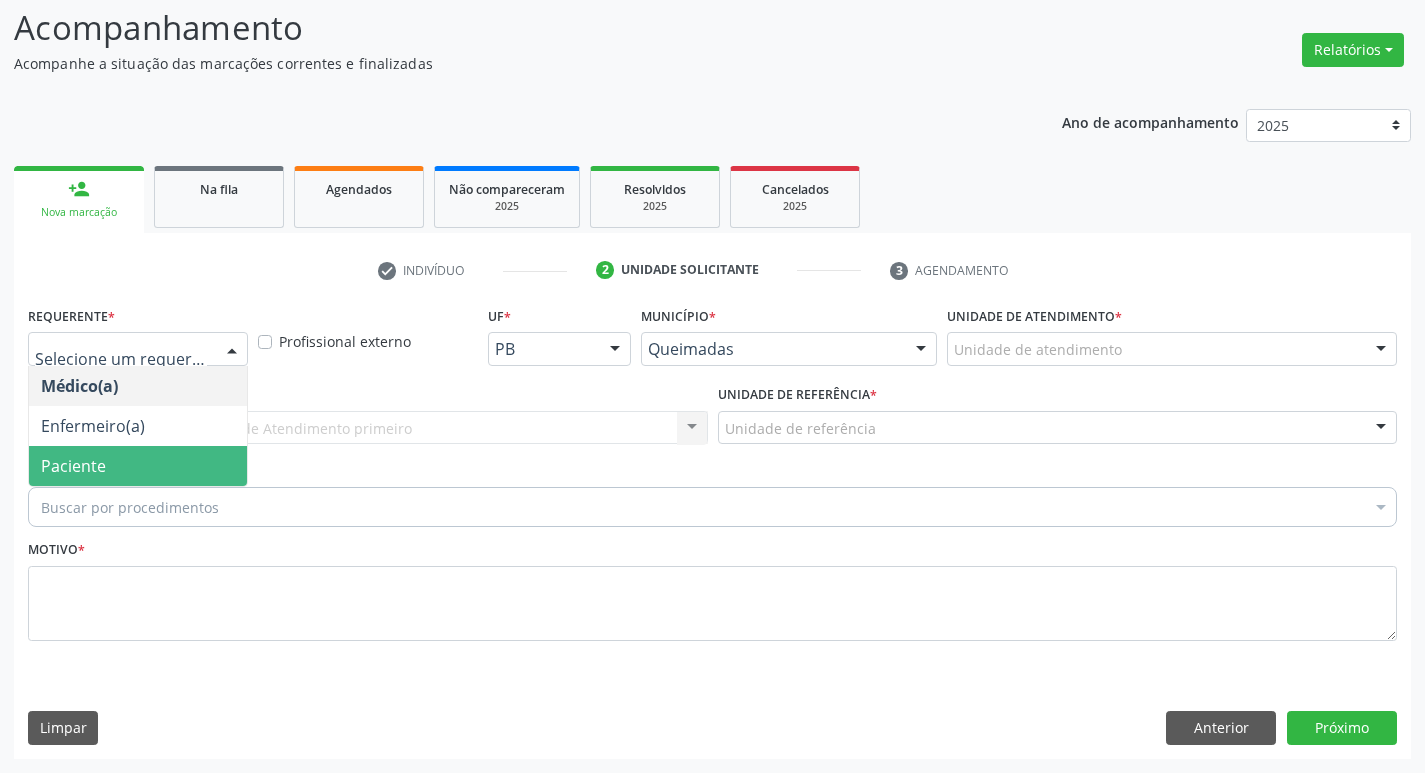 click on "Paciente" at bounding box center [138, 466] 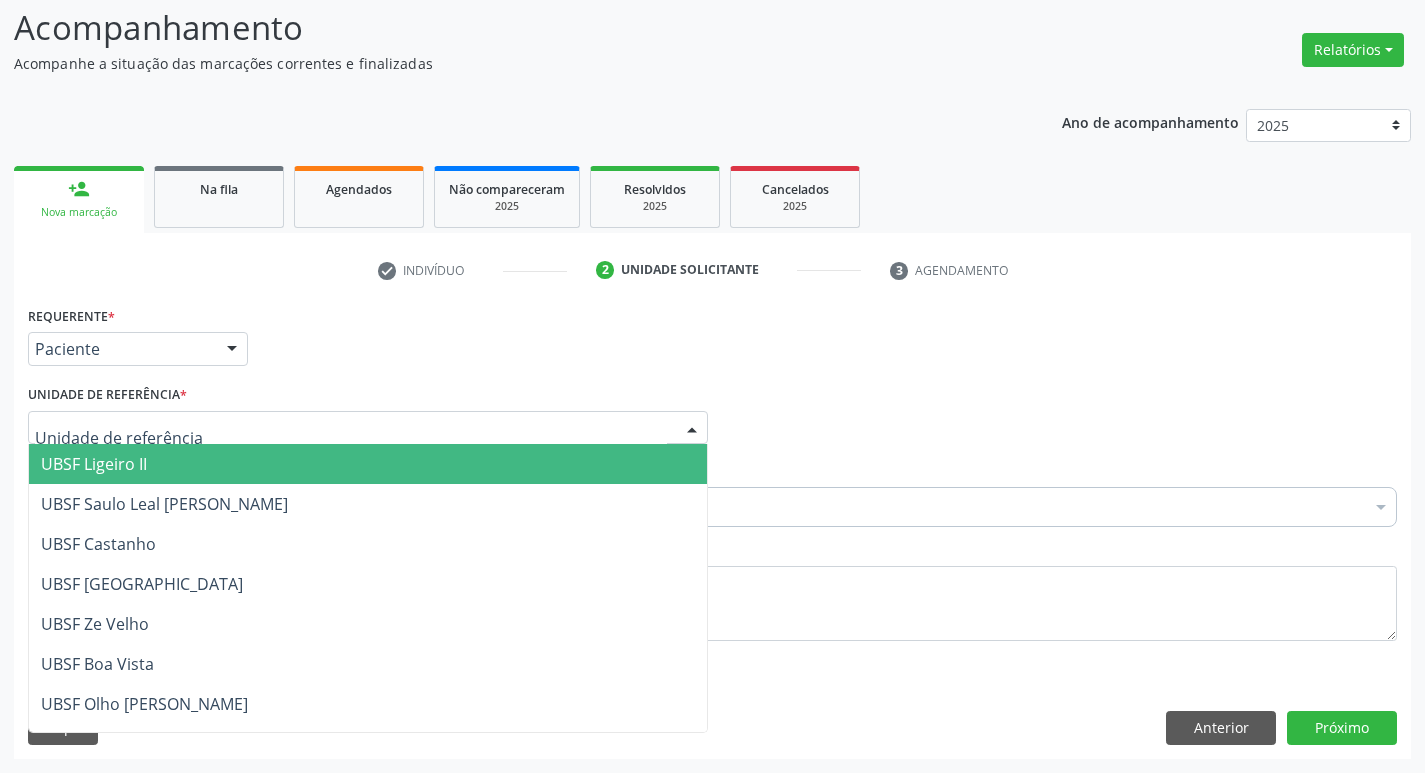 click at bounding box center [368, 428] 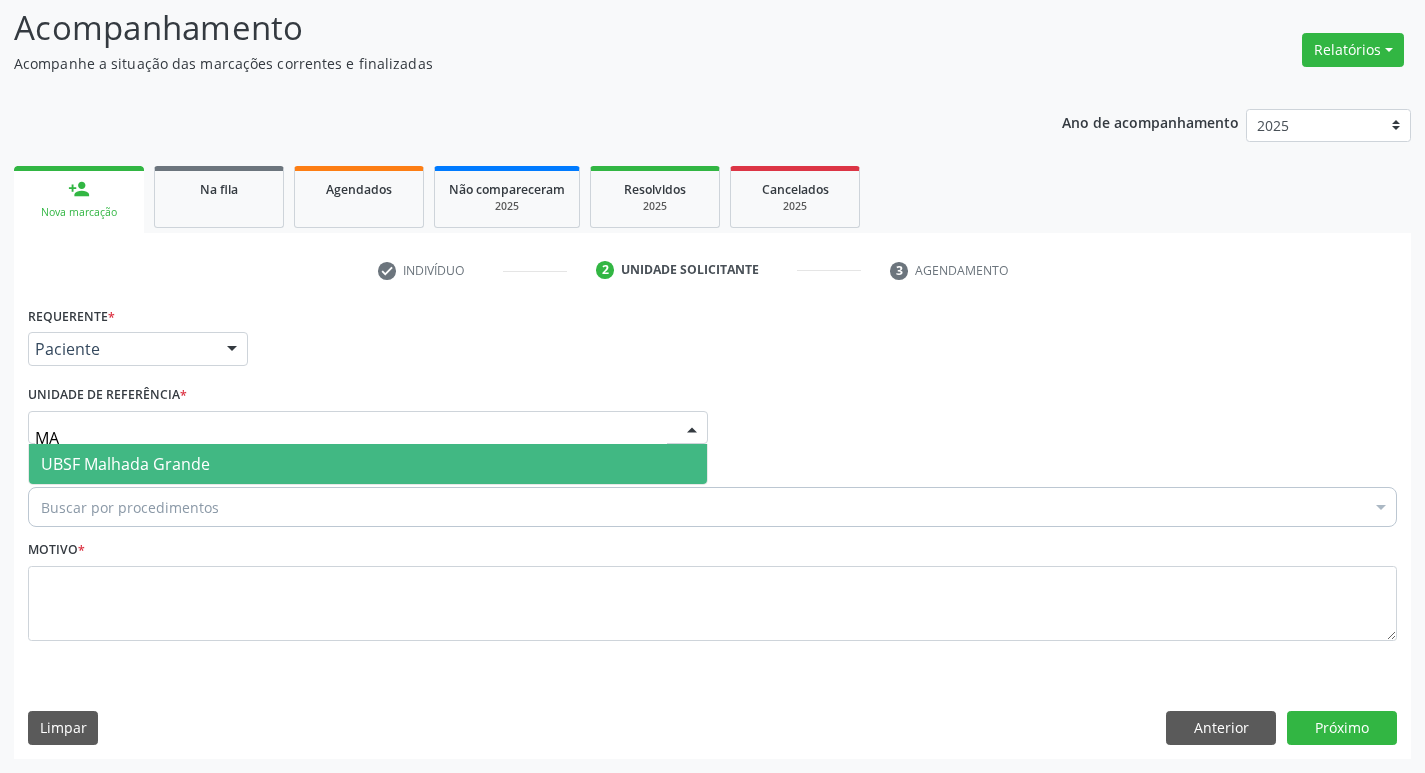 type on "MAL" 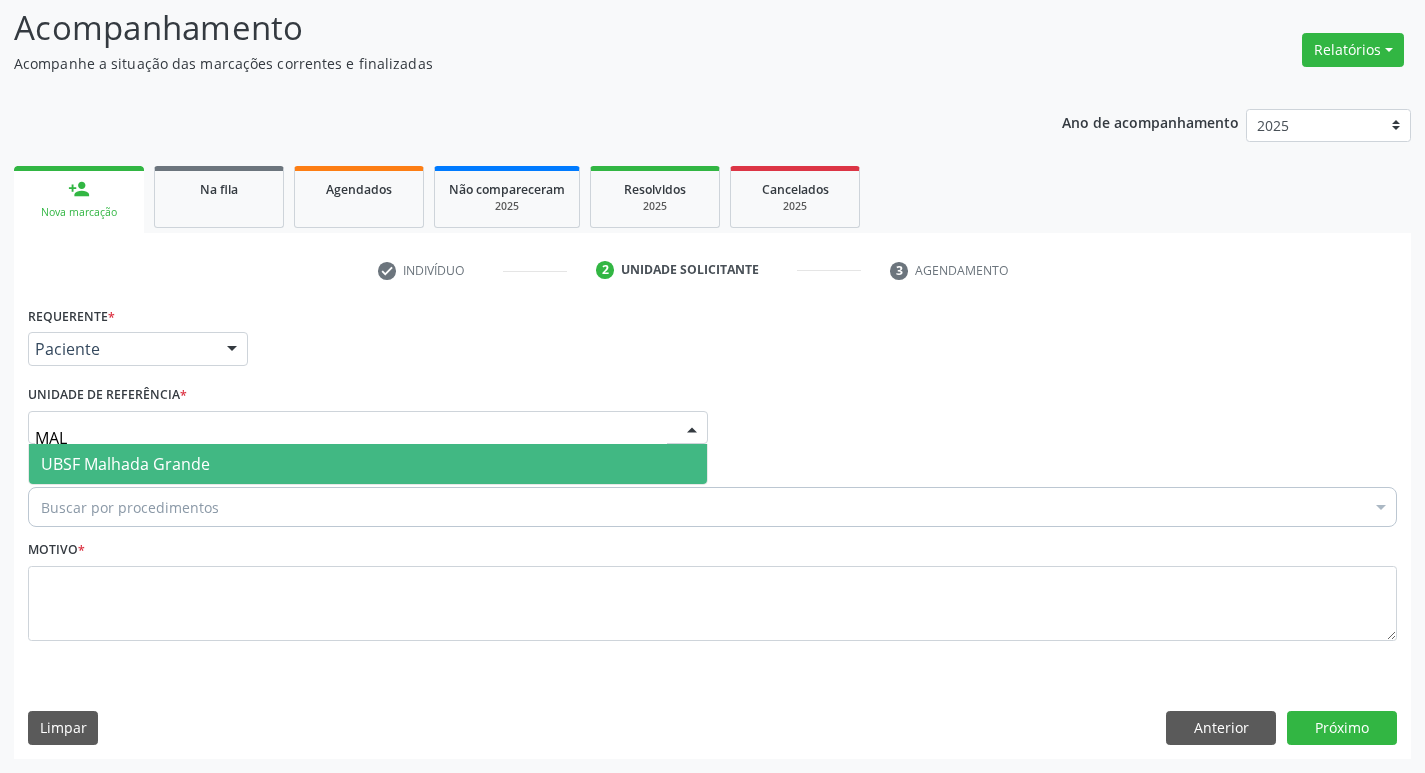 click on "UBSF Malhada Grande" at bounding box center (368, 464) 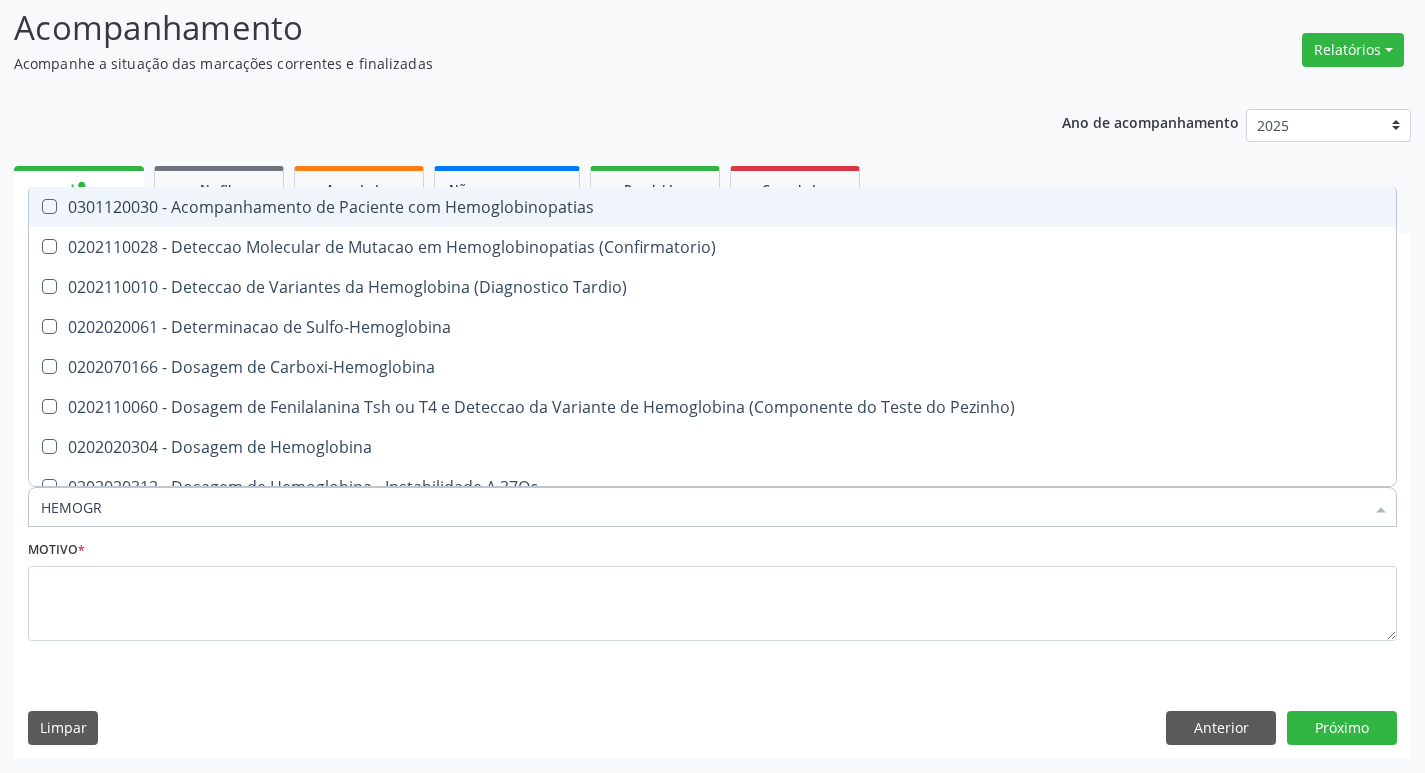 type on "HEMOGRA" 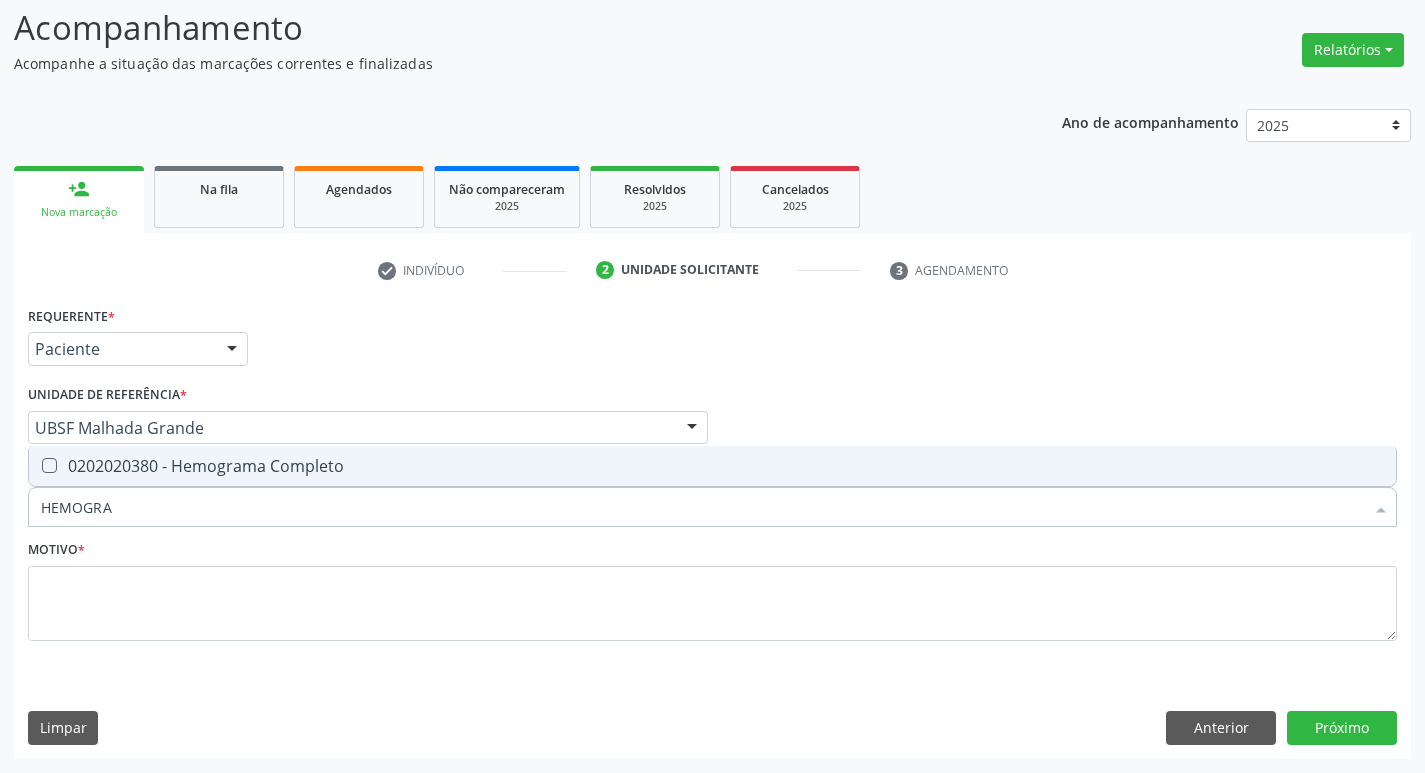 click on "0202020380 - Hemograma Completo" at bounding box center [712, 466] 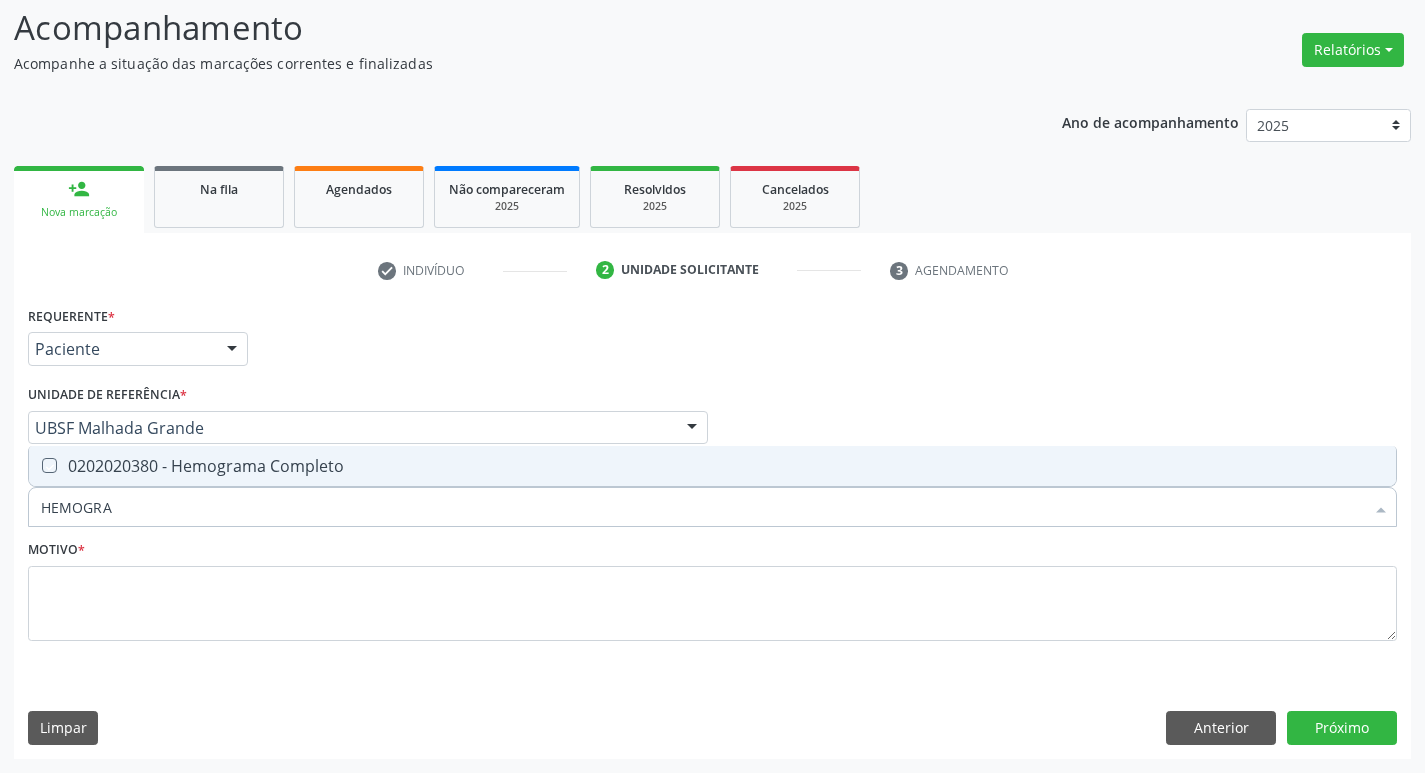 checkbox on "true" 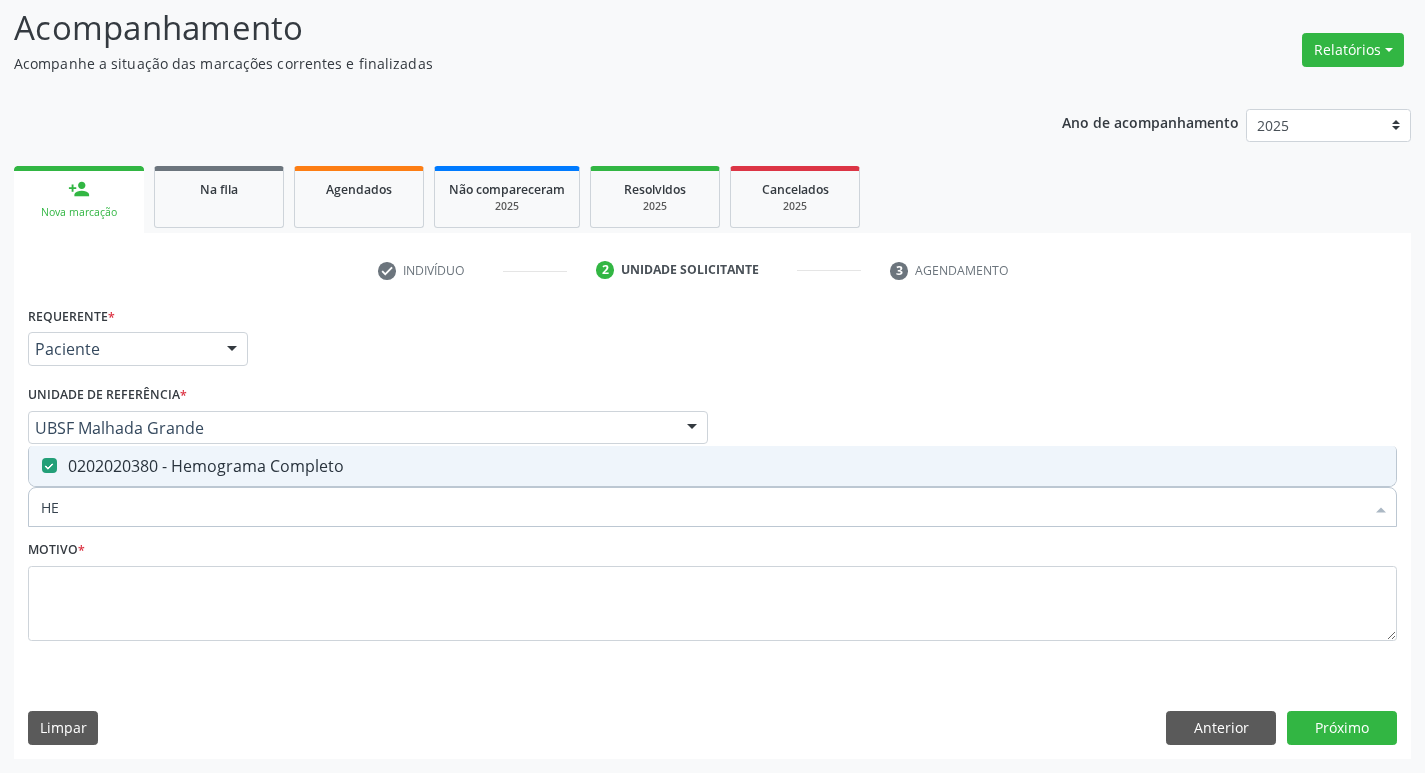 type on "H" 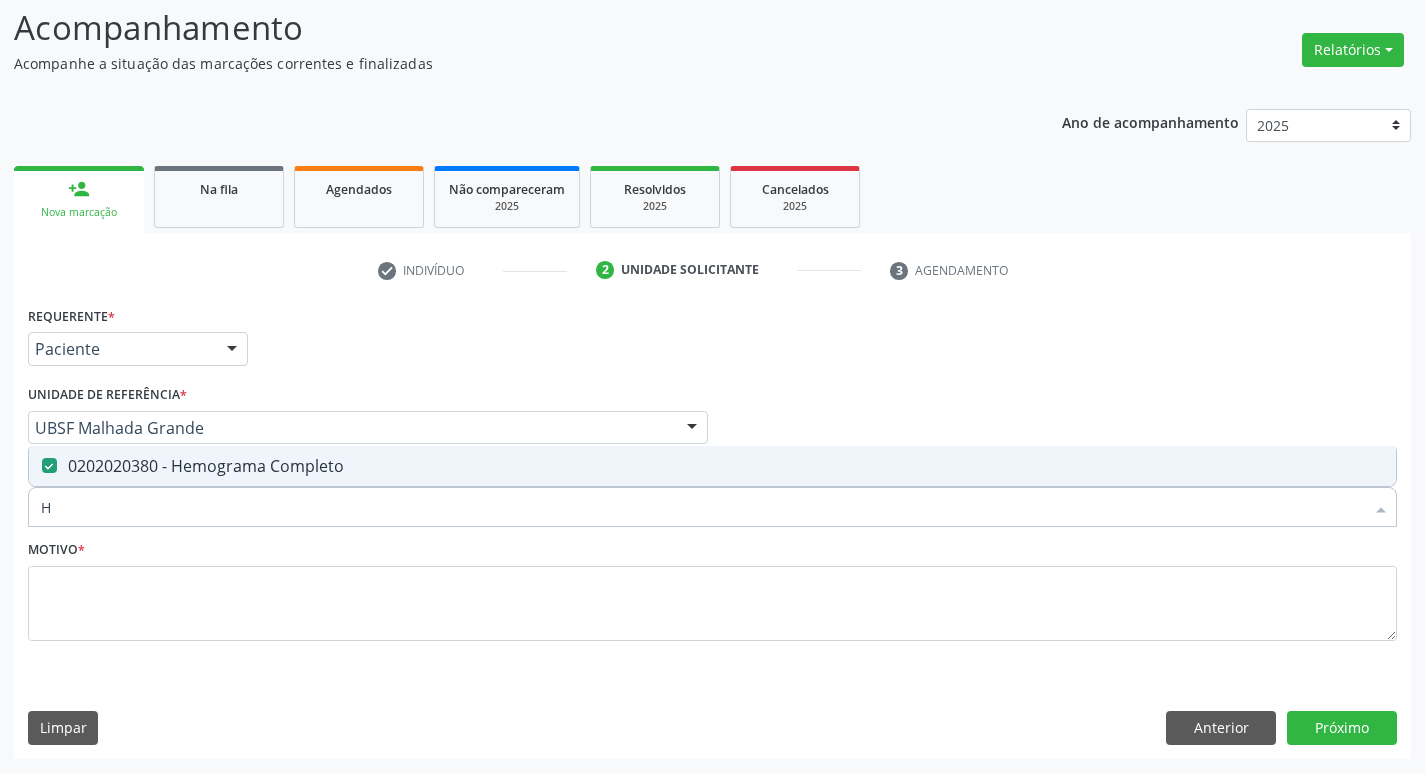 type 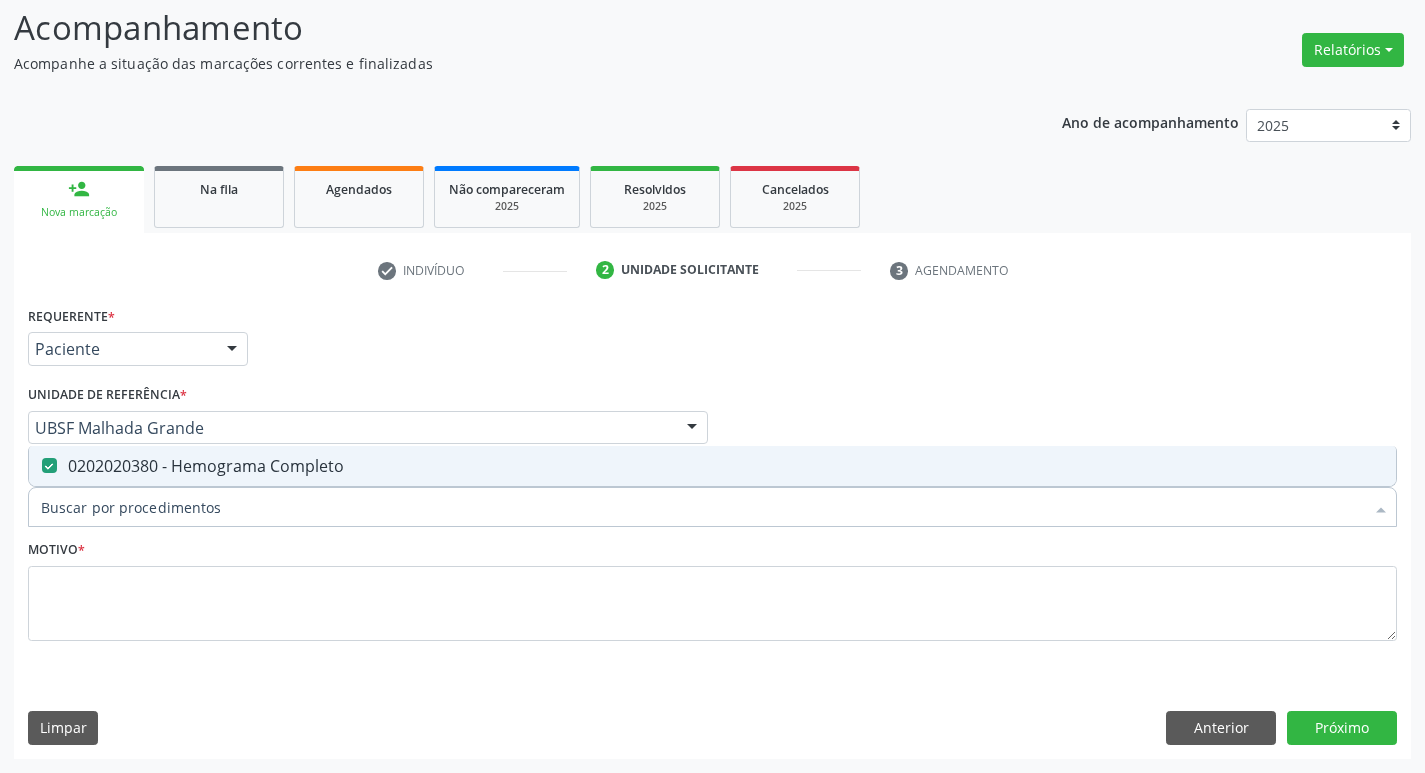 checkbox on "false" 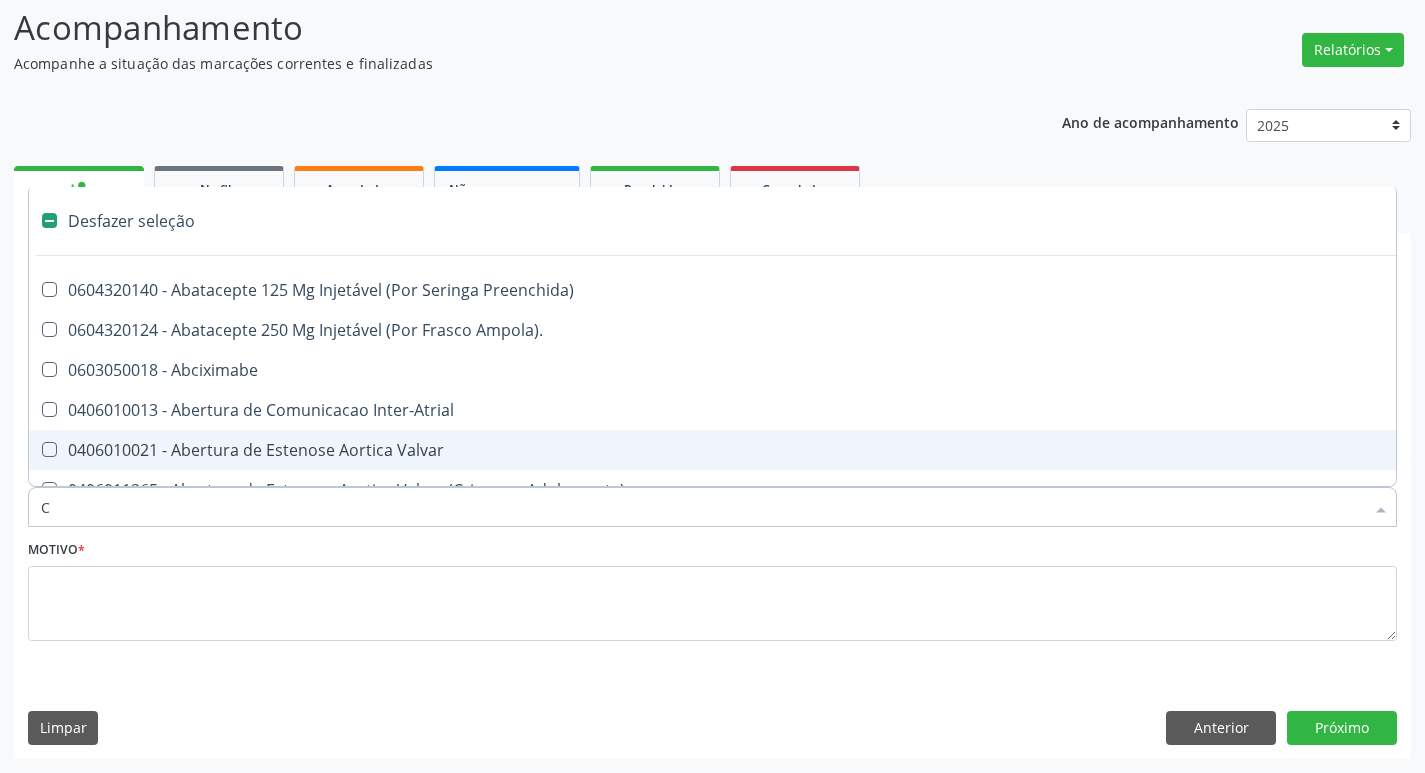 type on "CO" 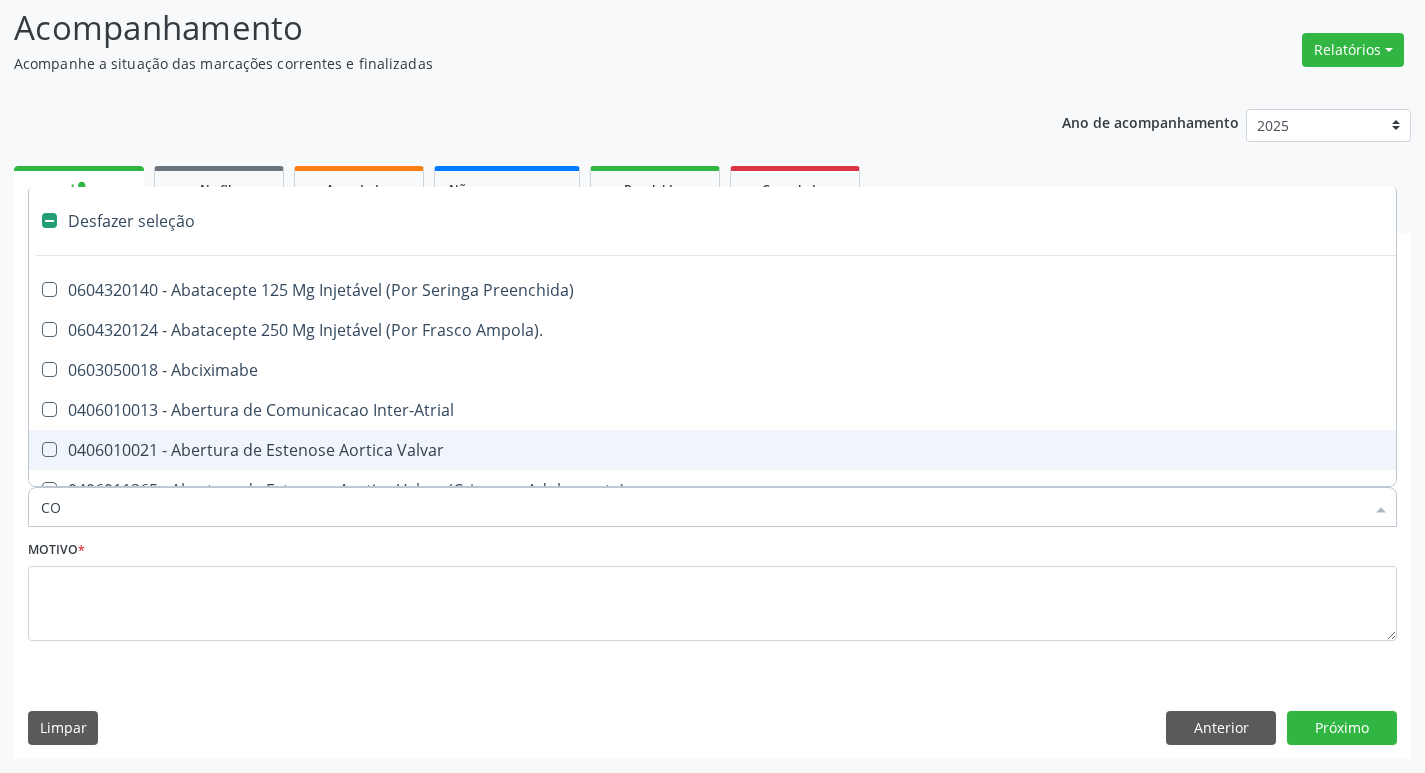 checkbox on "true" 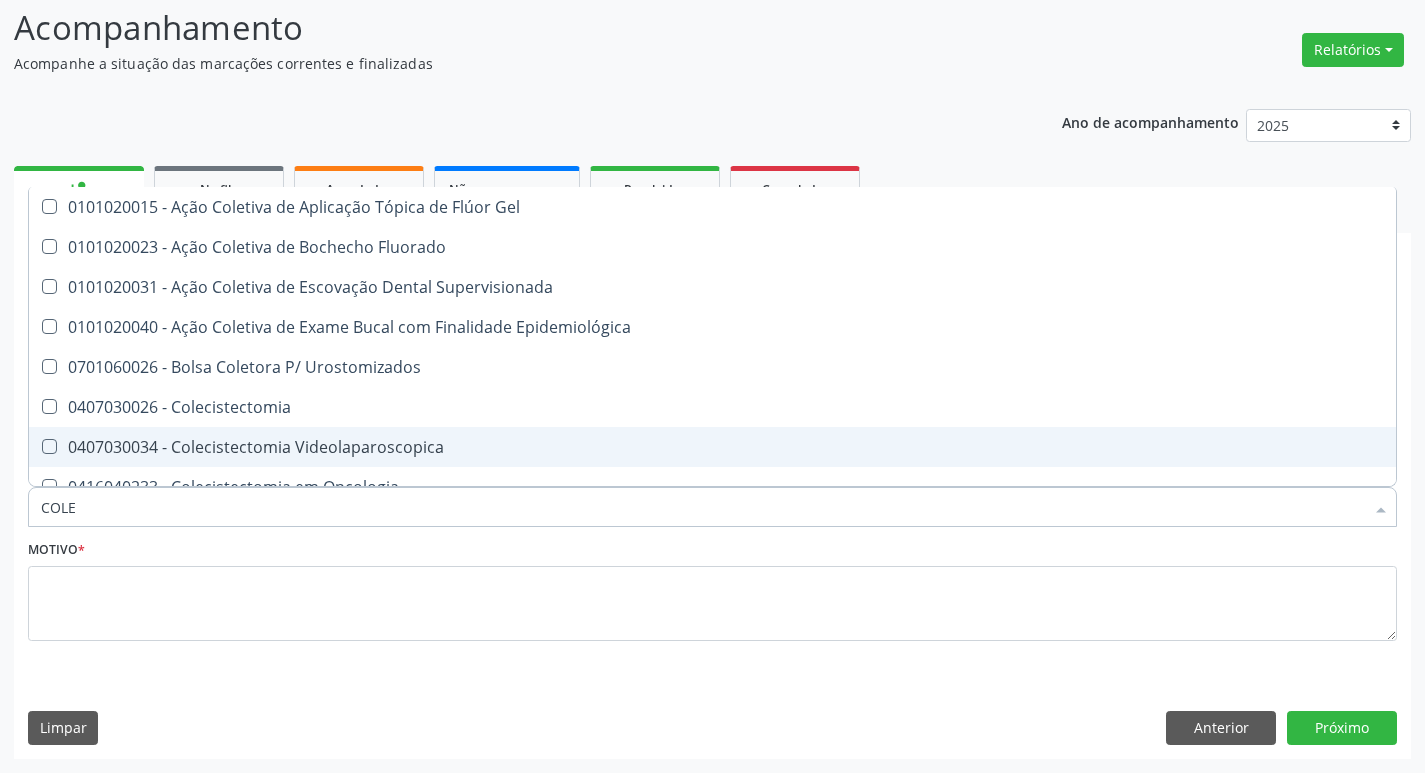 type on "COLES" 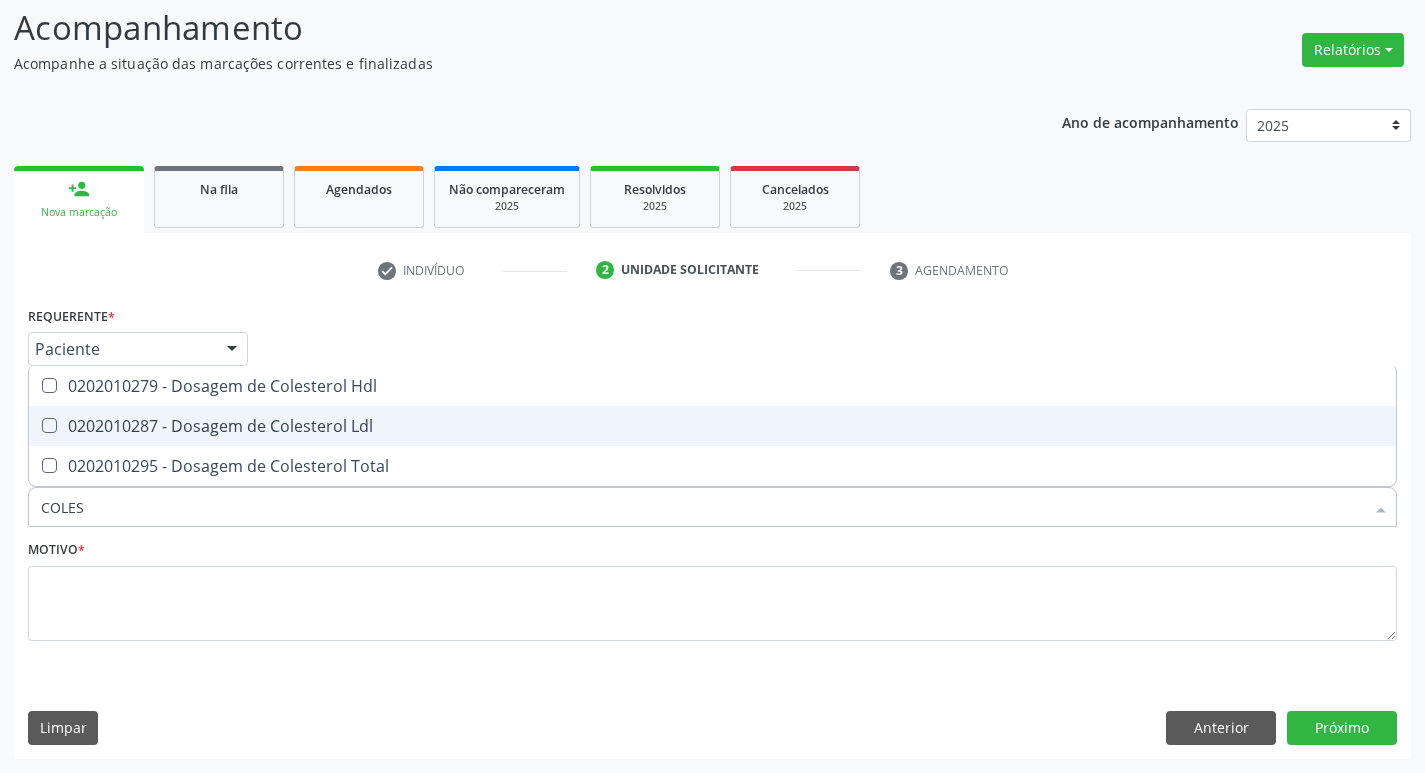 click on "0202010287 - Dosagem de Colesterol Ldl" at bounding box center (712, 426) 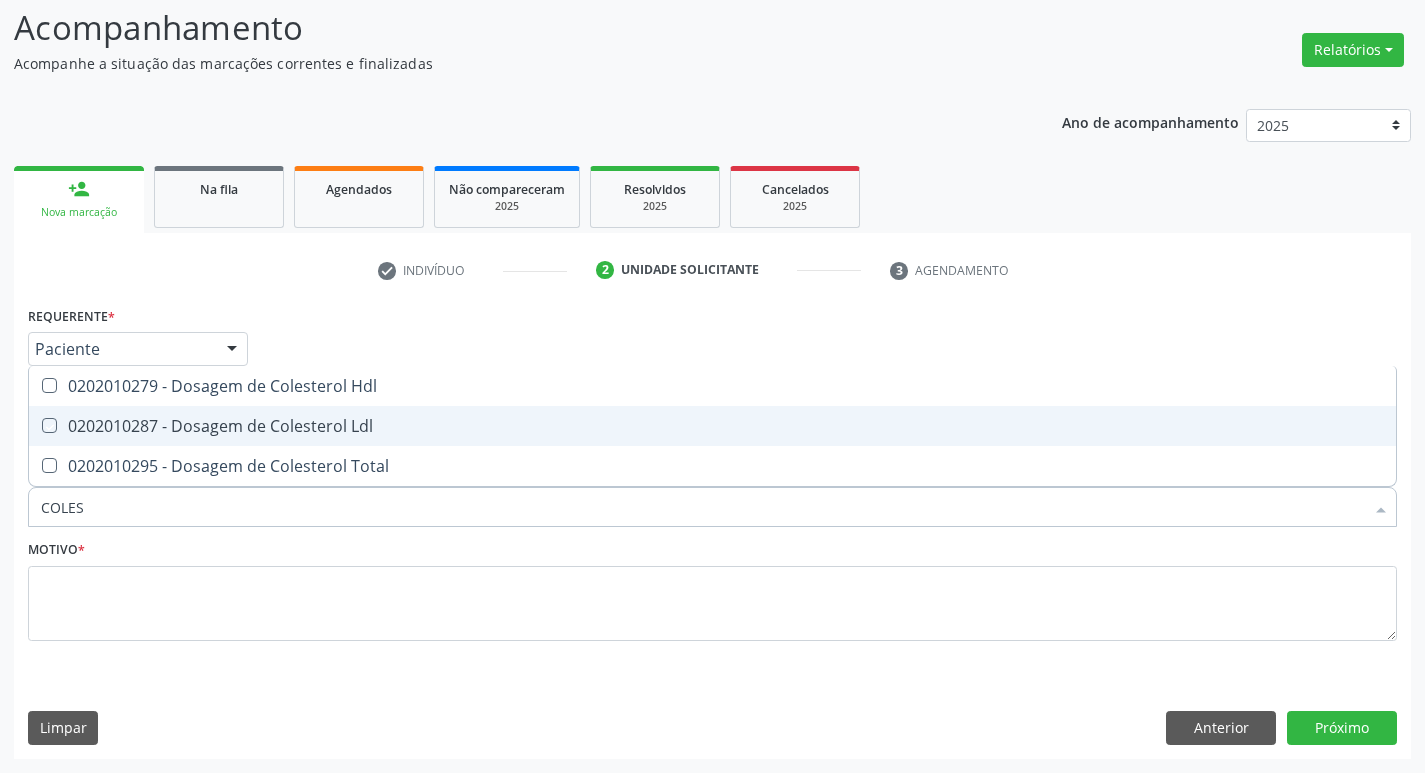 checkbox on "true" 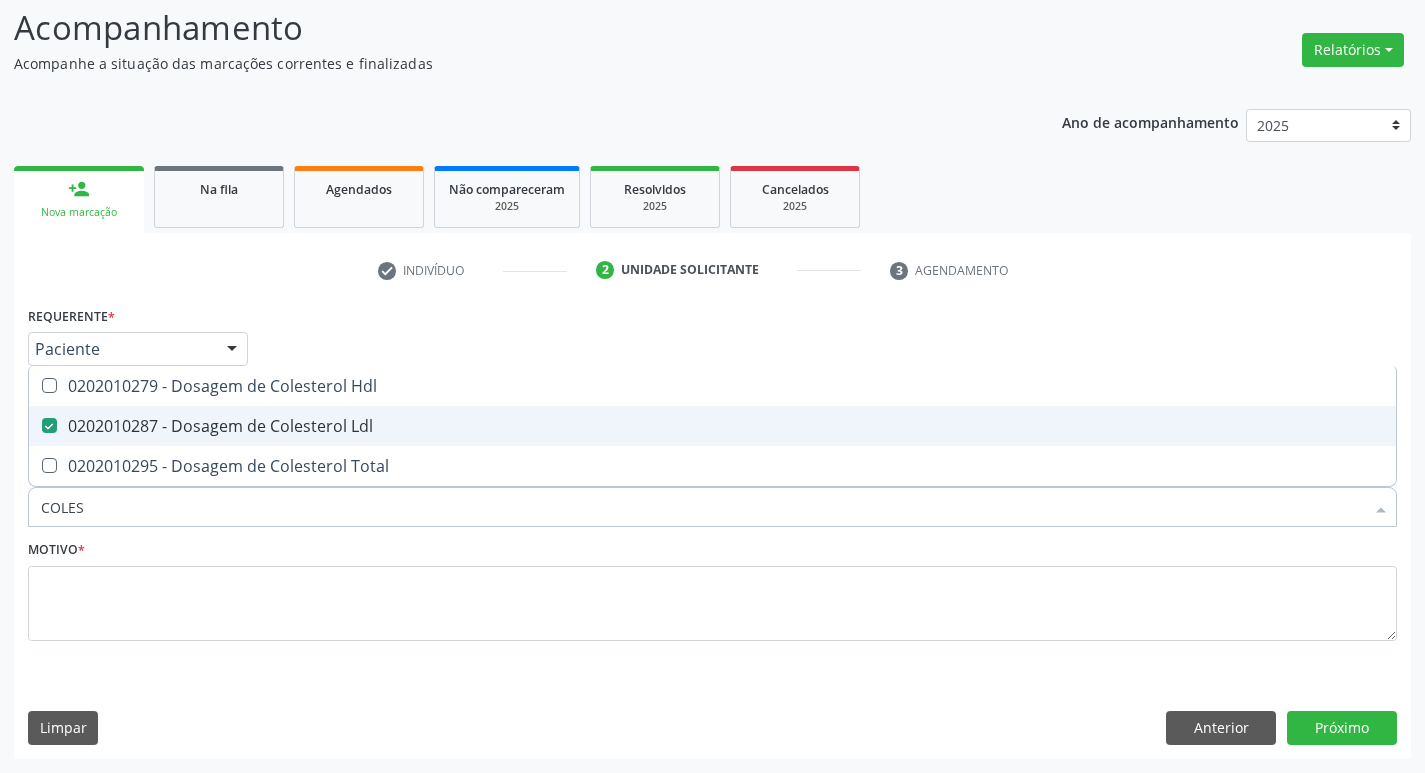 click on "0202010279 - Dosagem de Colesterol Hdl" at bounding box center [712, 386] 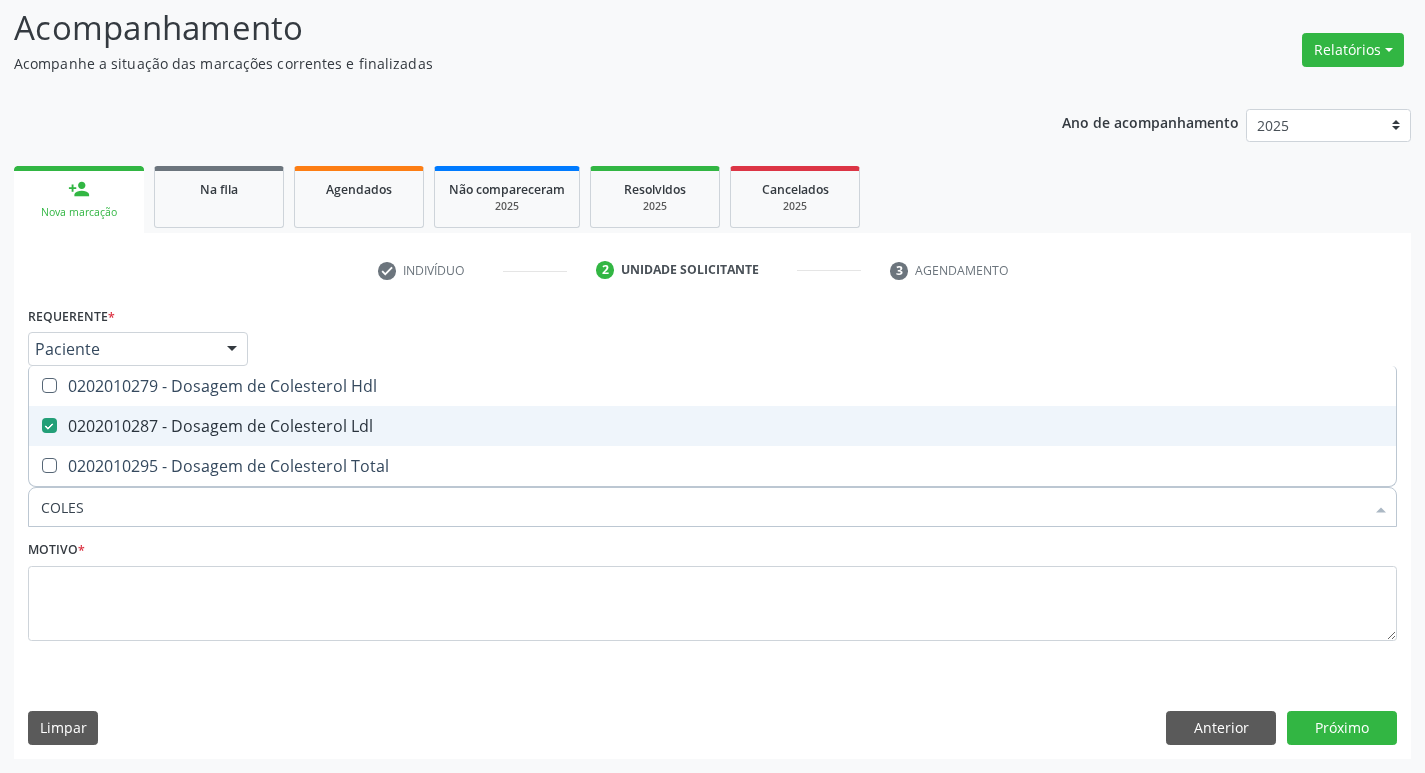 checkbox on "true" 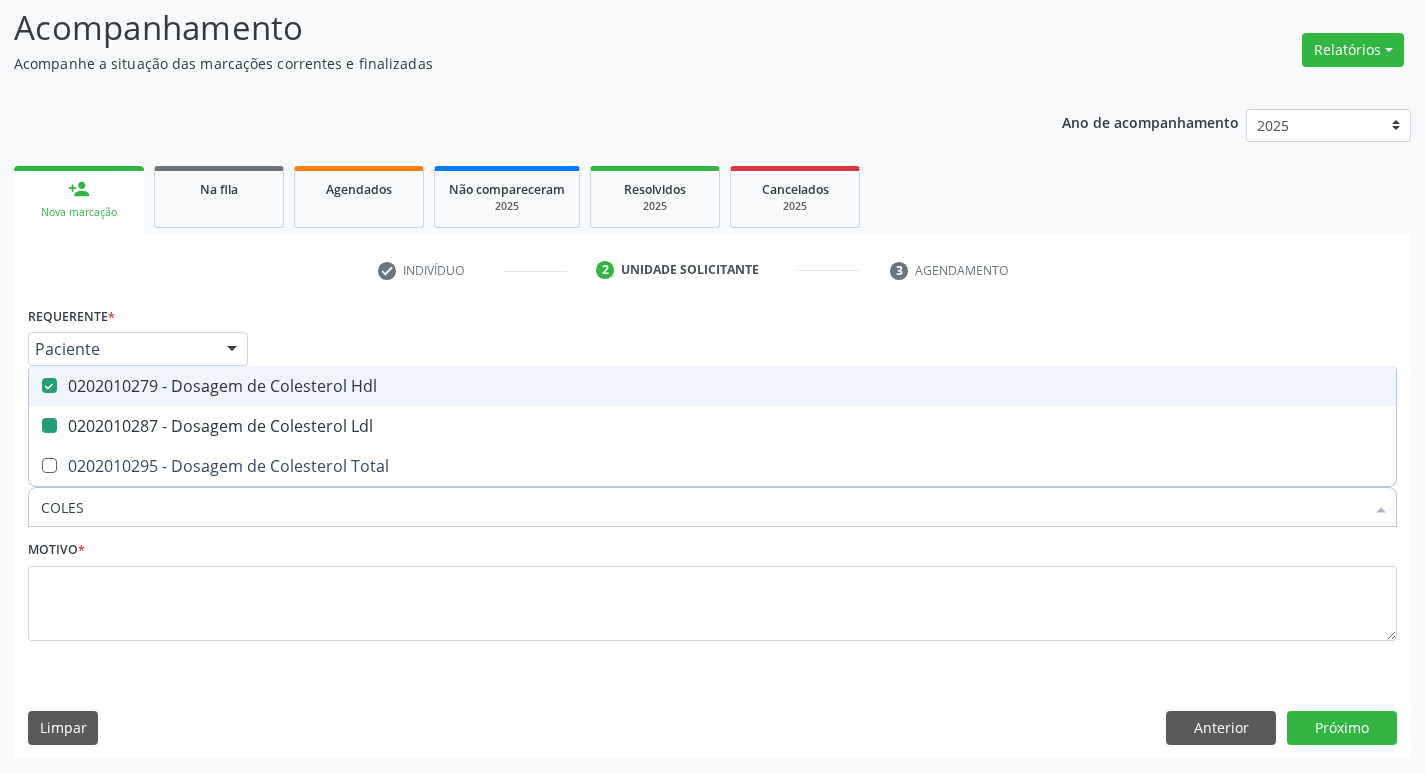 type on "COLE" 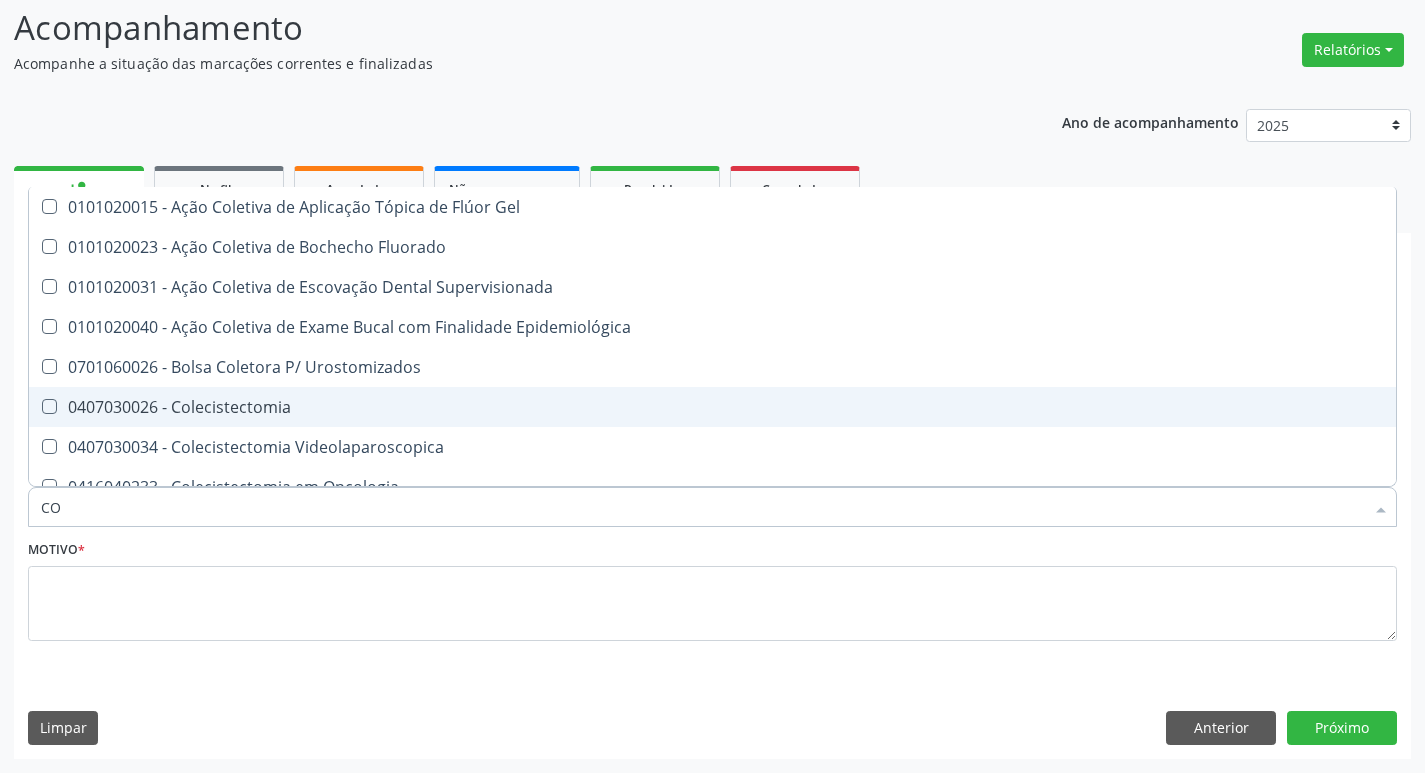 type on "C" 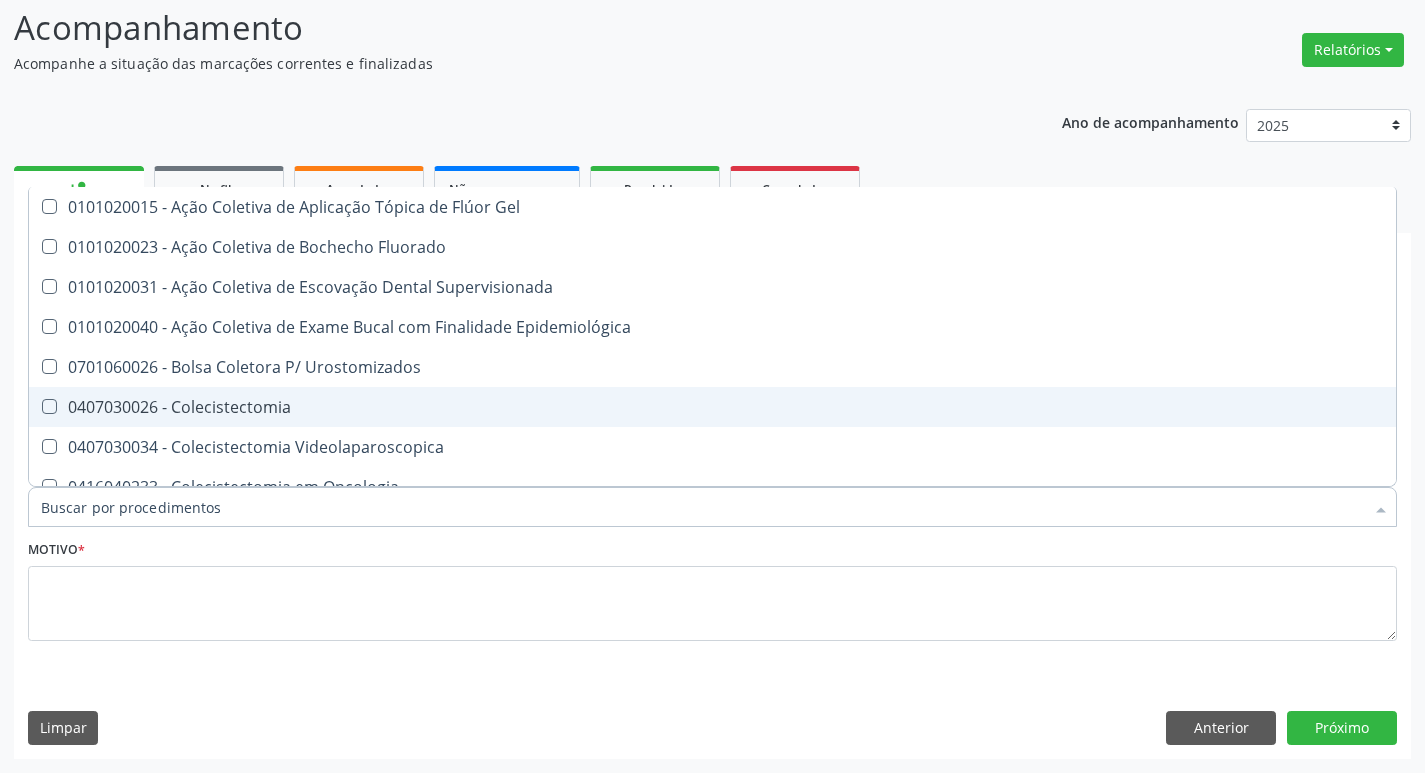 type on "T" 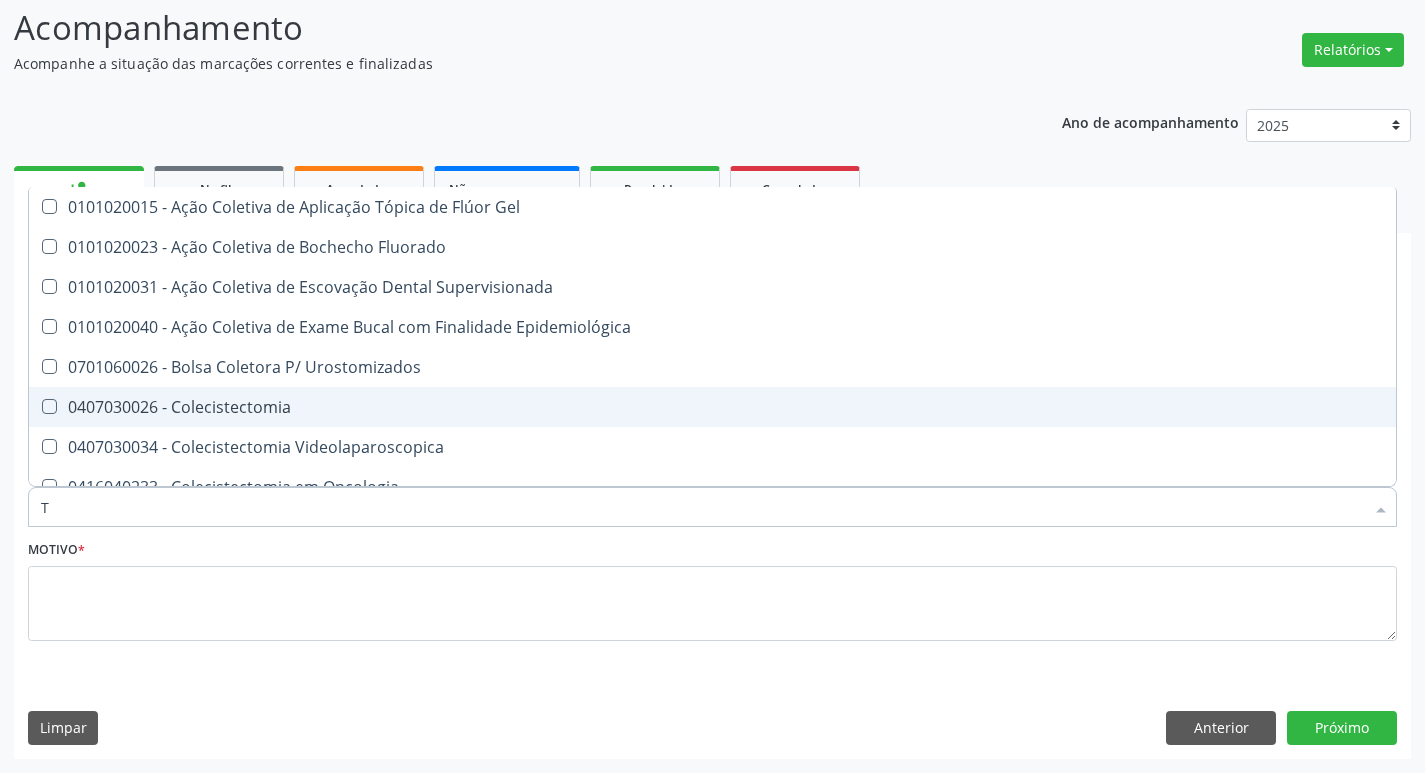 checkbox on "false" 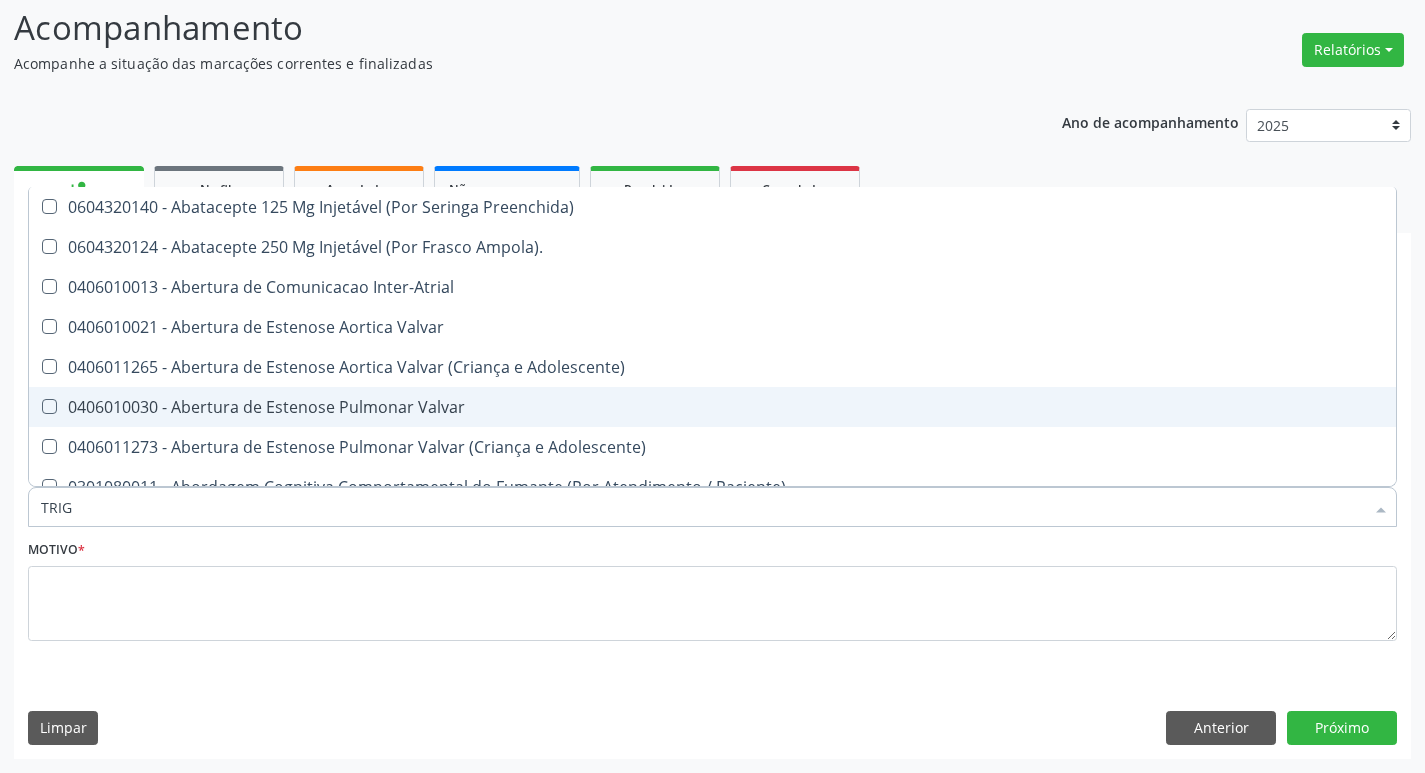 type on "TRIGL" 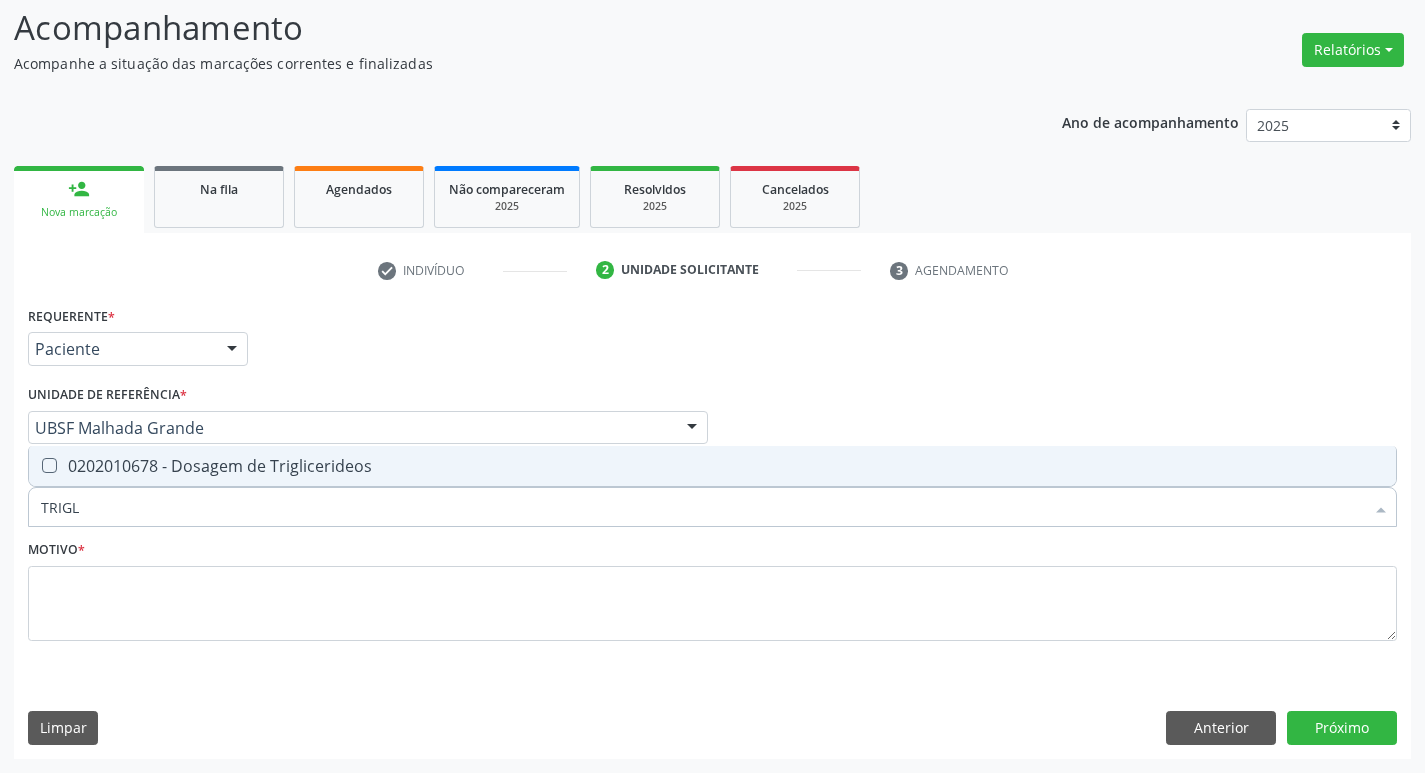 click on "0202010678 - Dosagem de Triglicerideos" at bounding box center [712, 466] 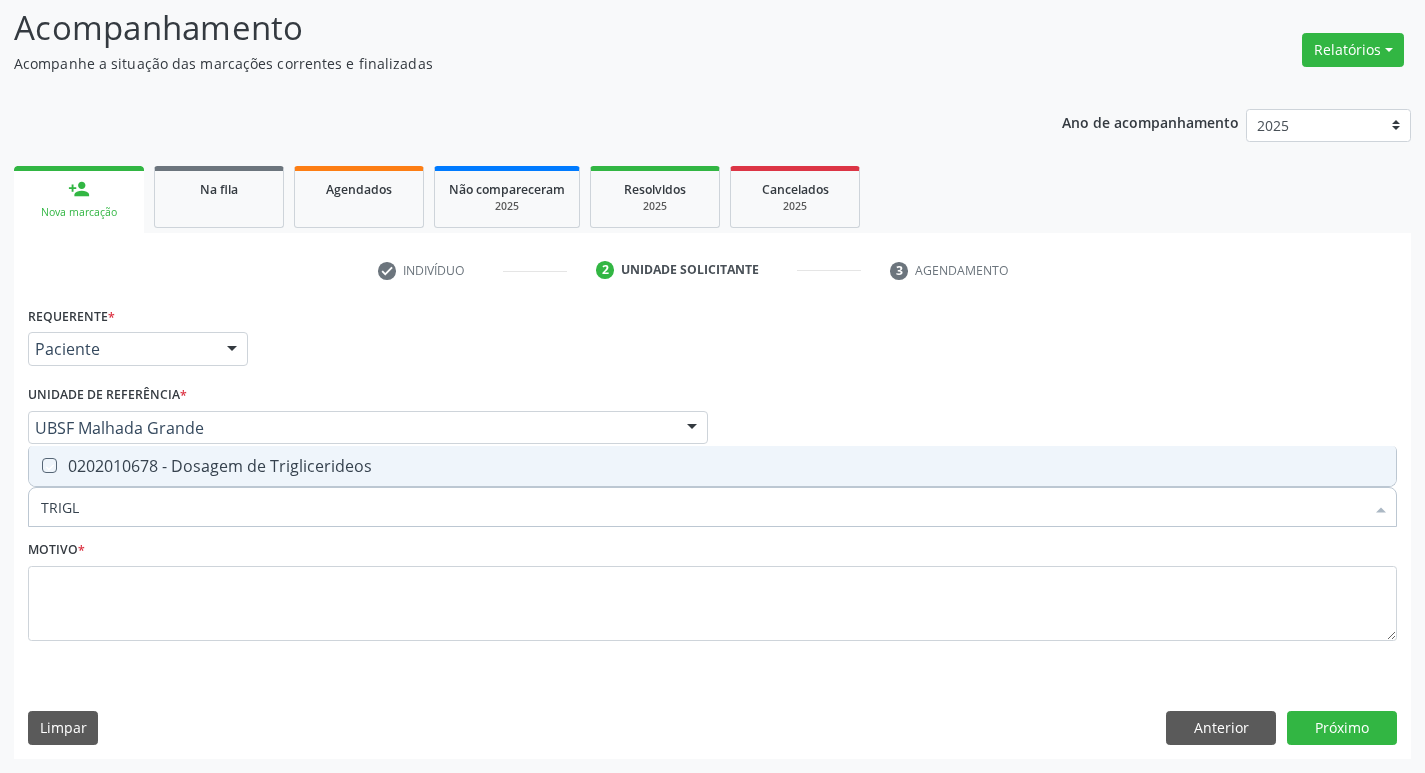 checkbox on "true" 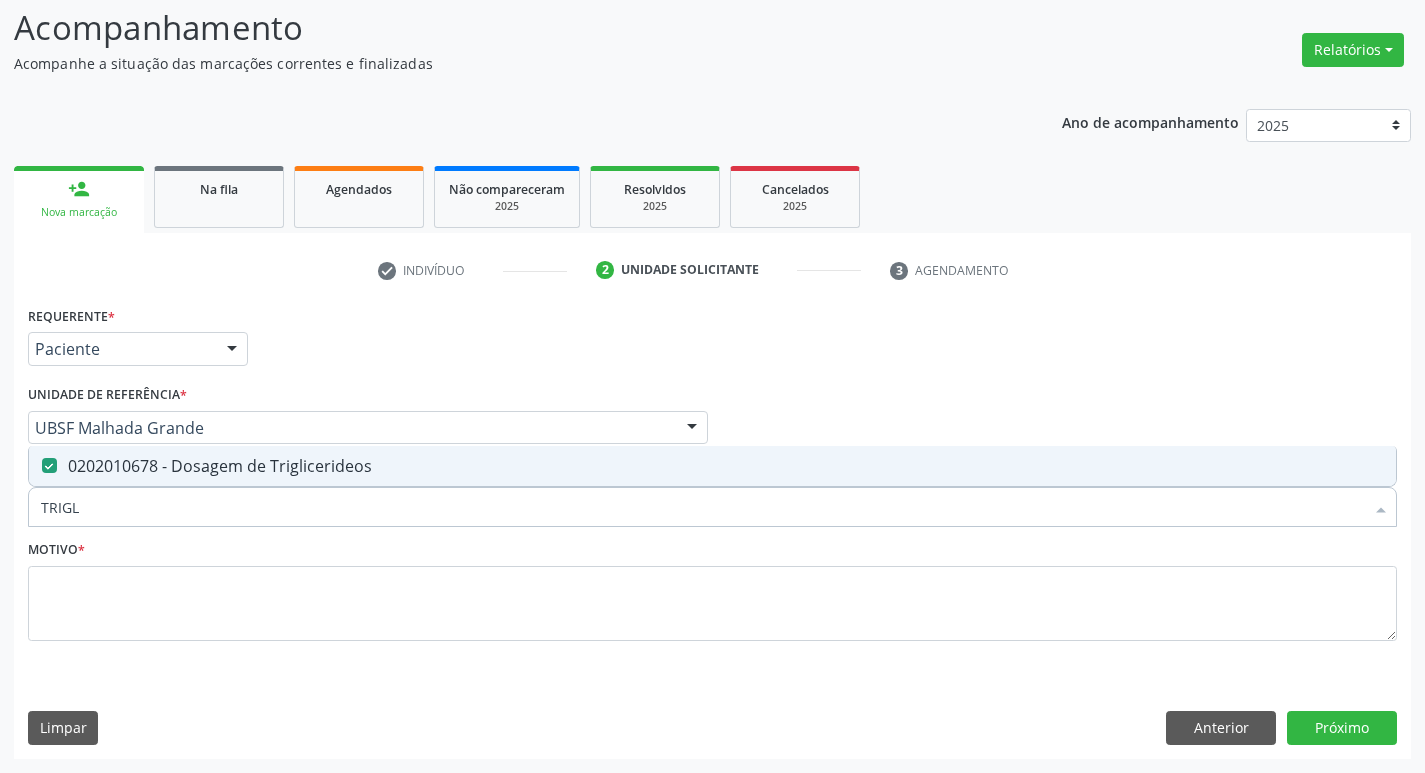 type on "TRIG" 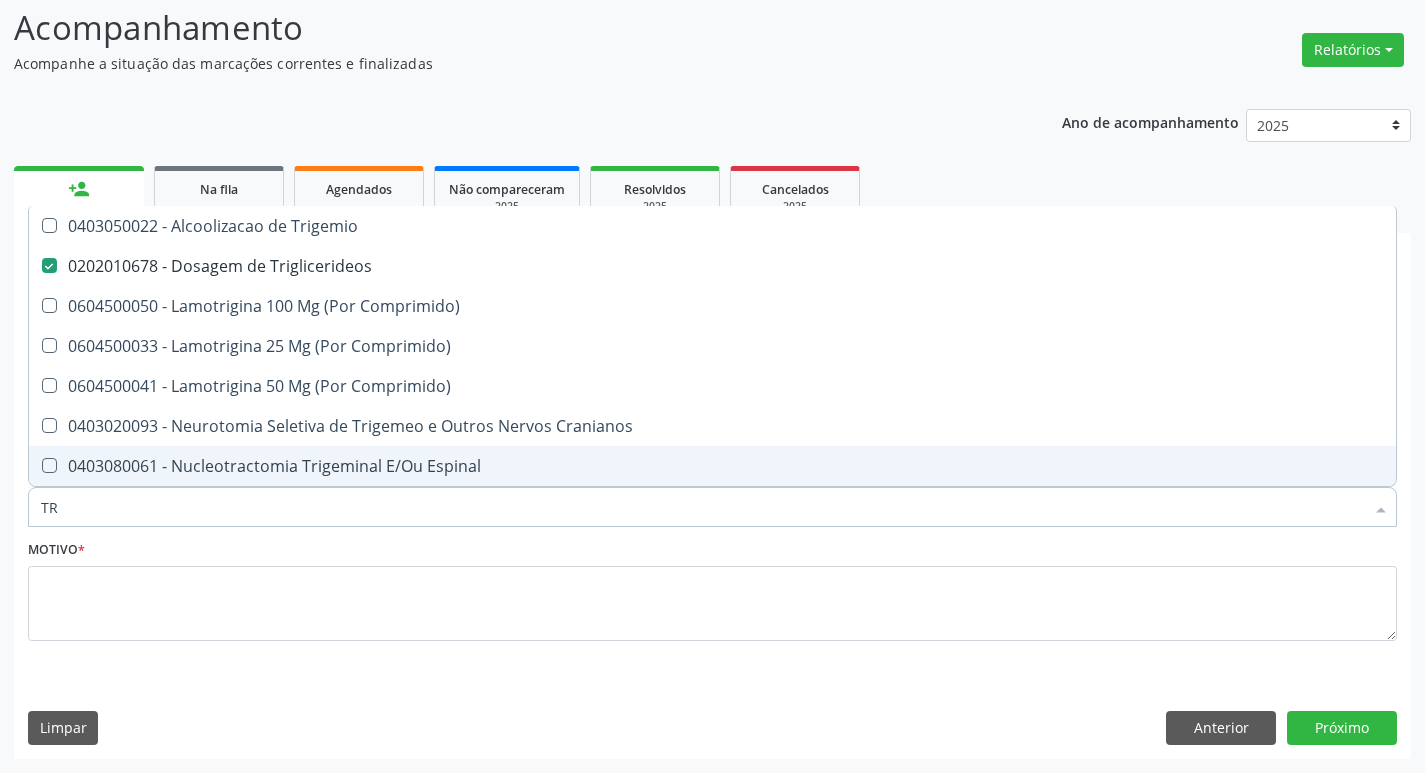 type on "T" 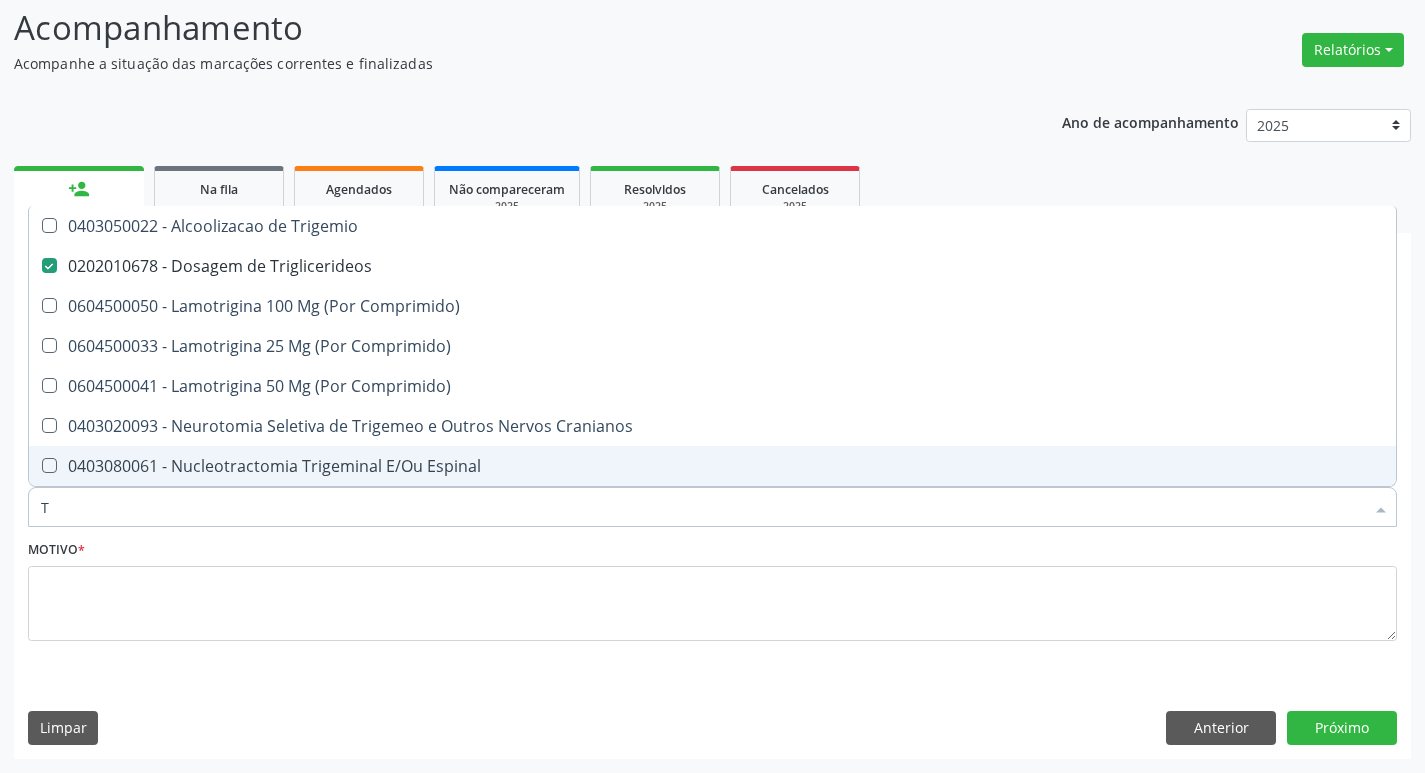 type 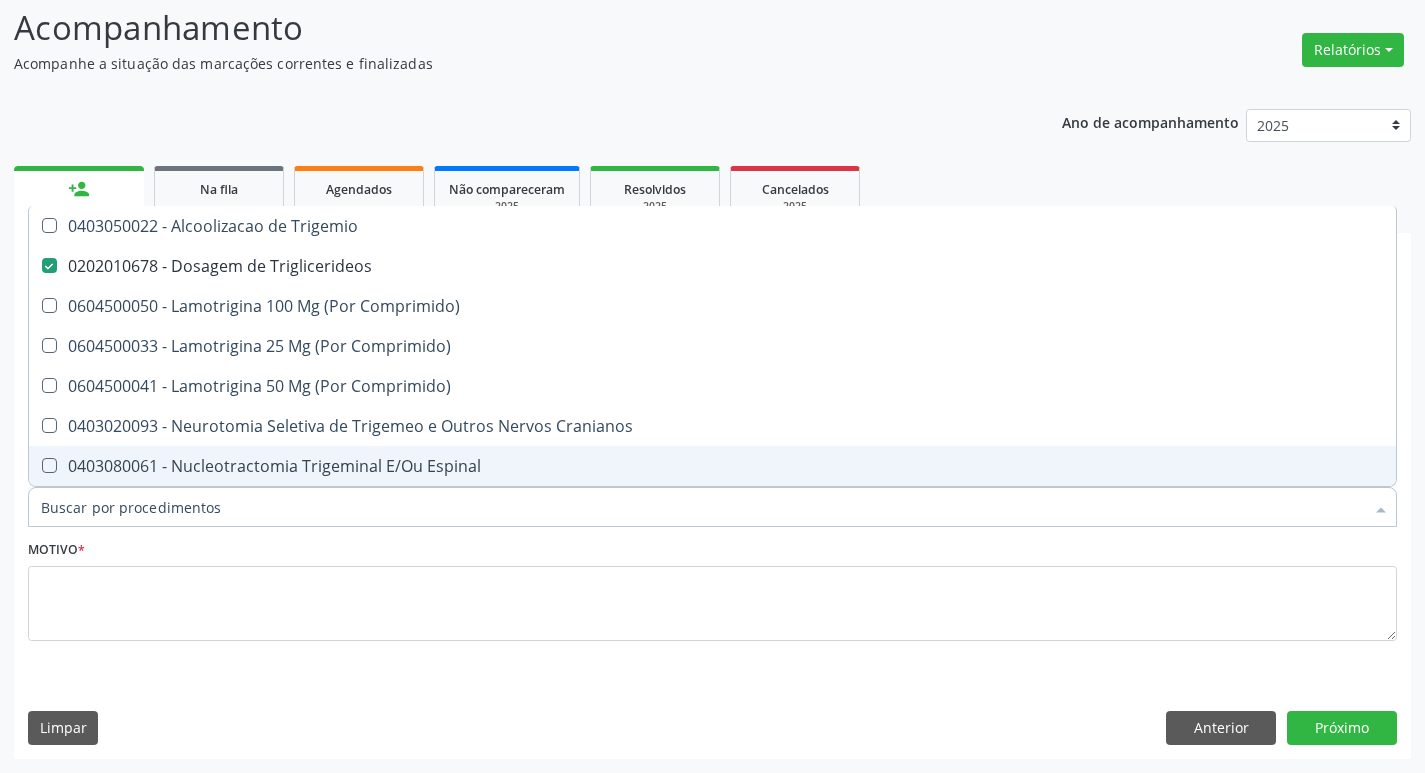 checkbox on "false" 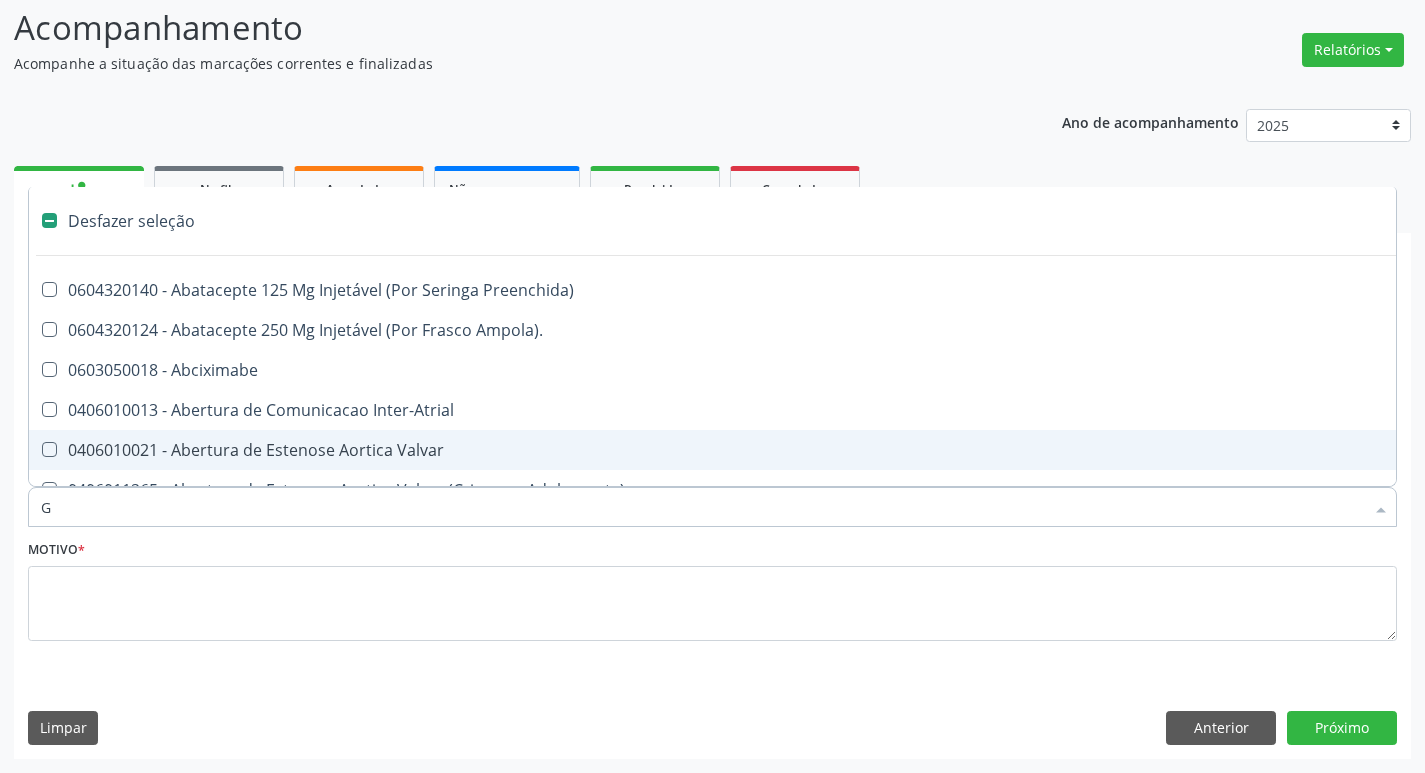 type on "GL" 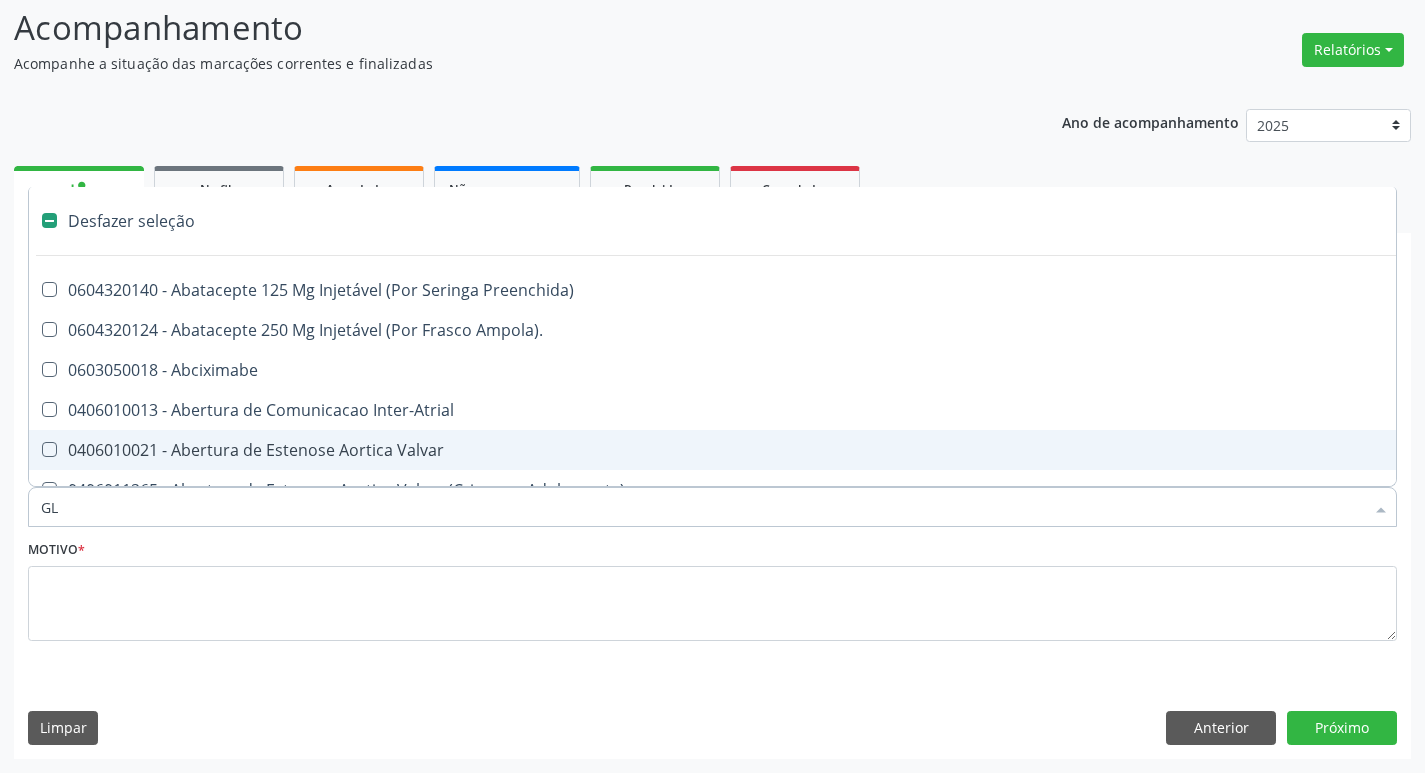 checkbox on "true" 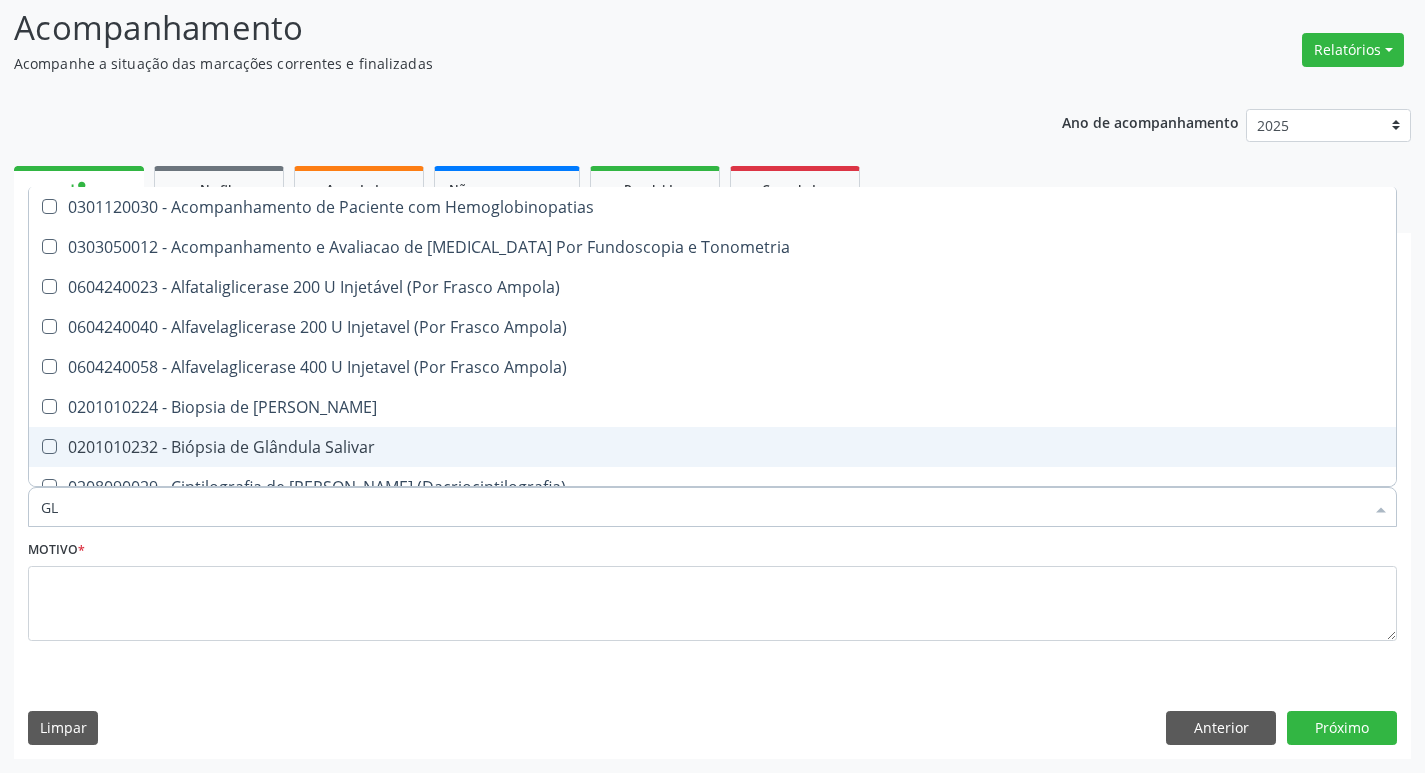 type on "GLI" 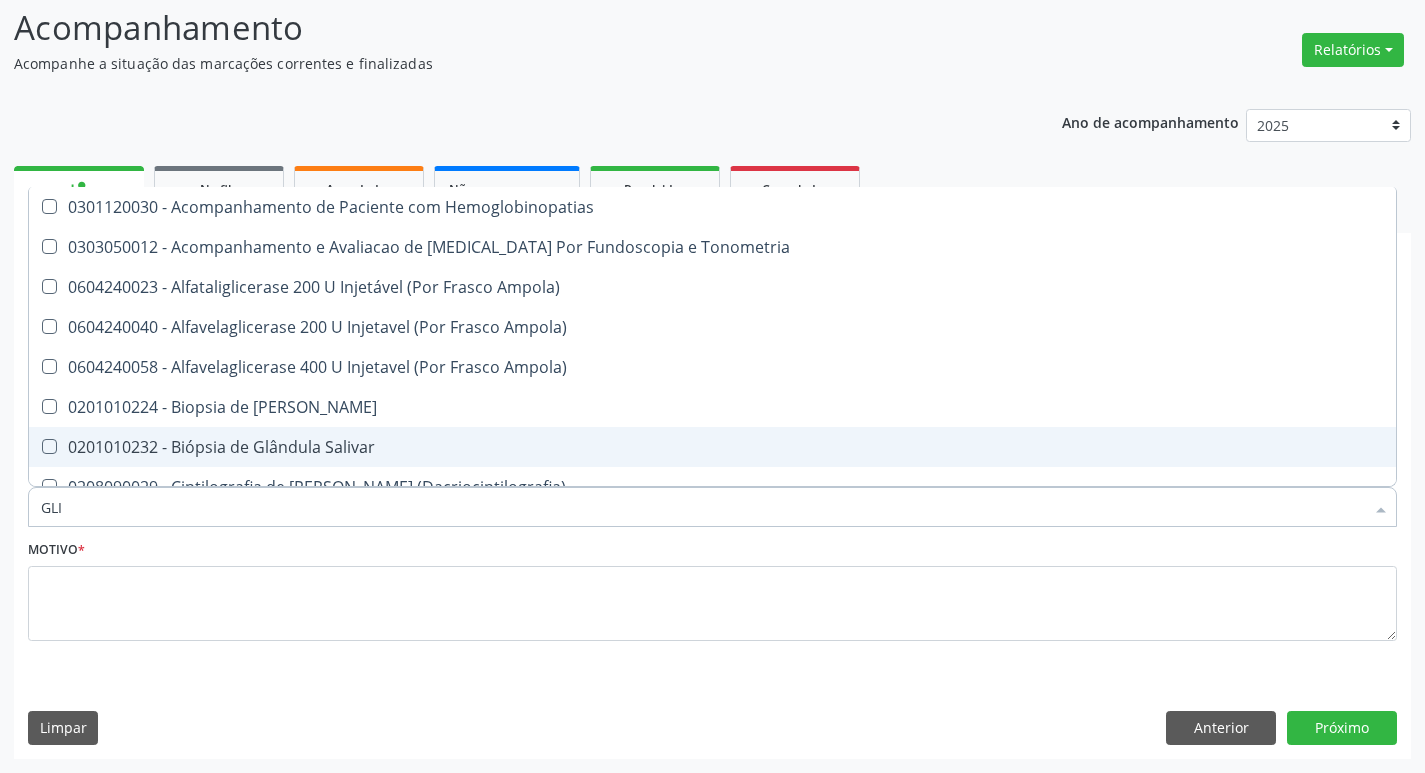 type on "GLIC" 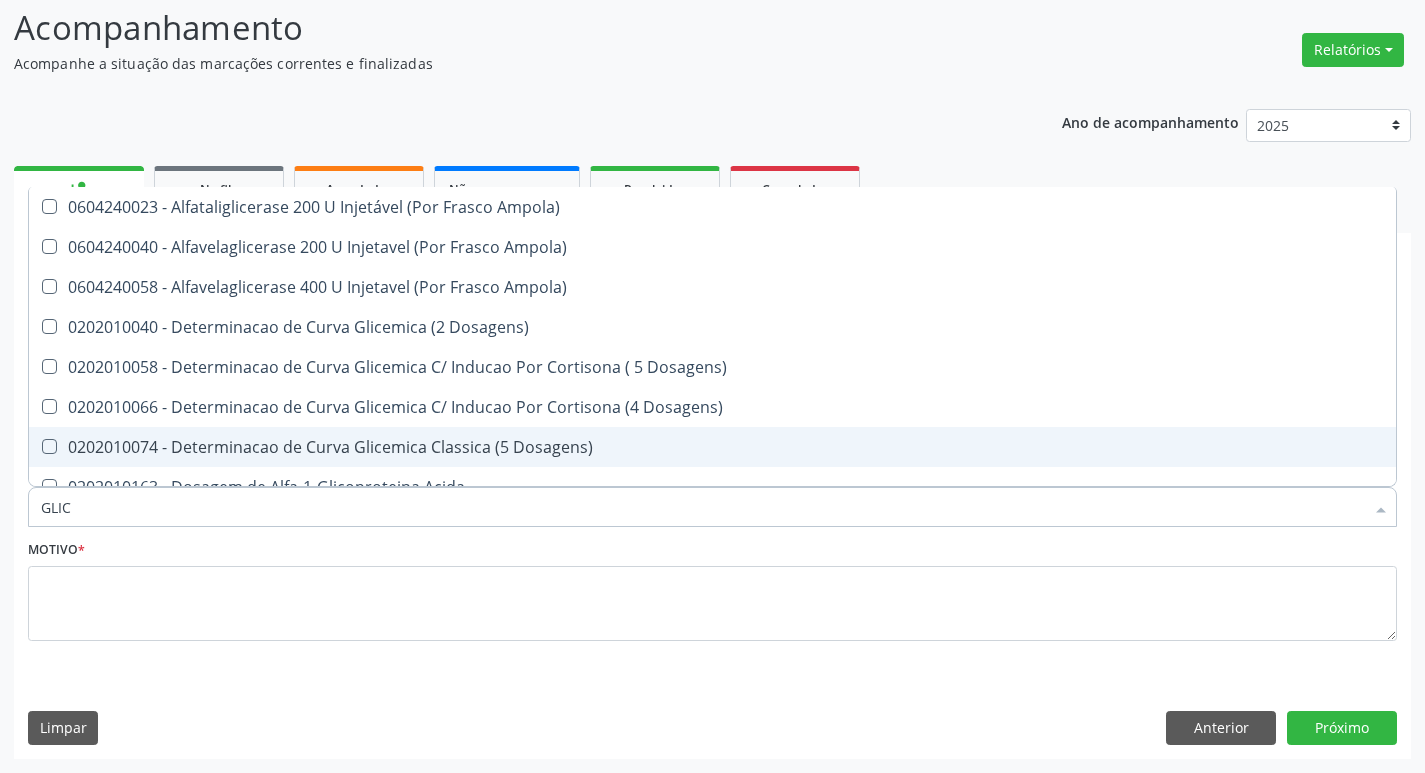 type on "GLICO" 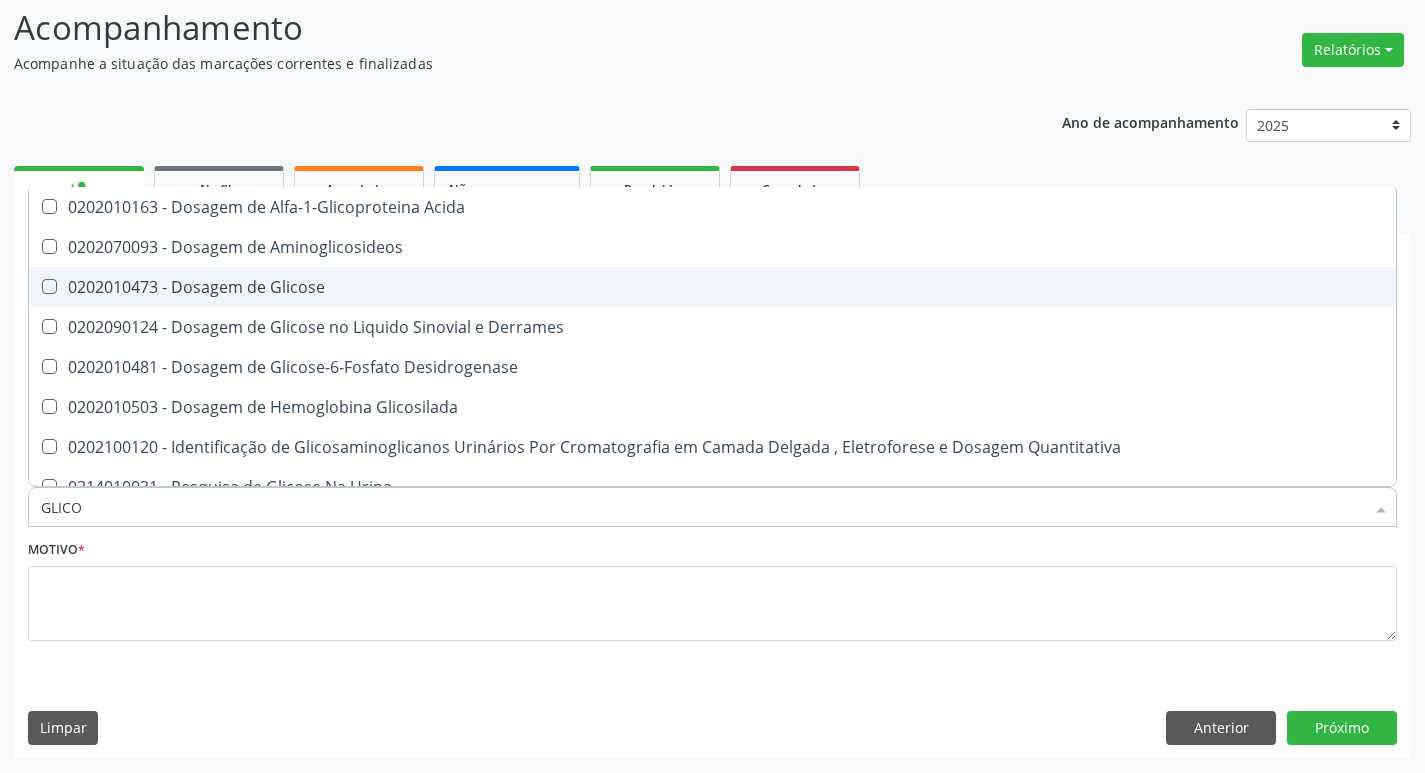 click on "0202010473 - Dosagem de Glicose" at bounding box center [712, 287] 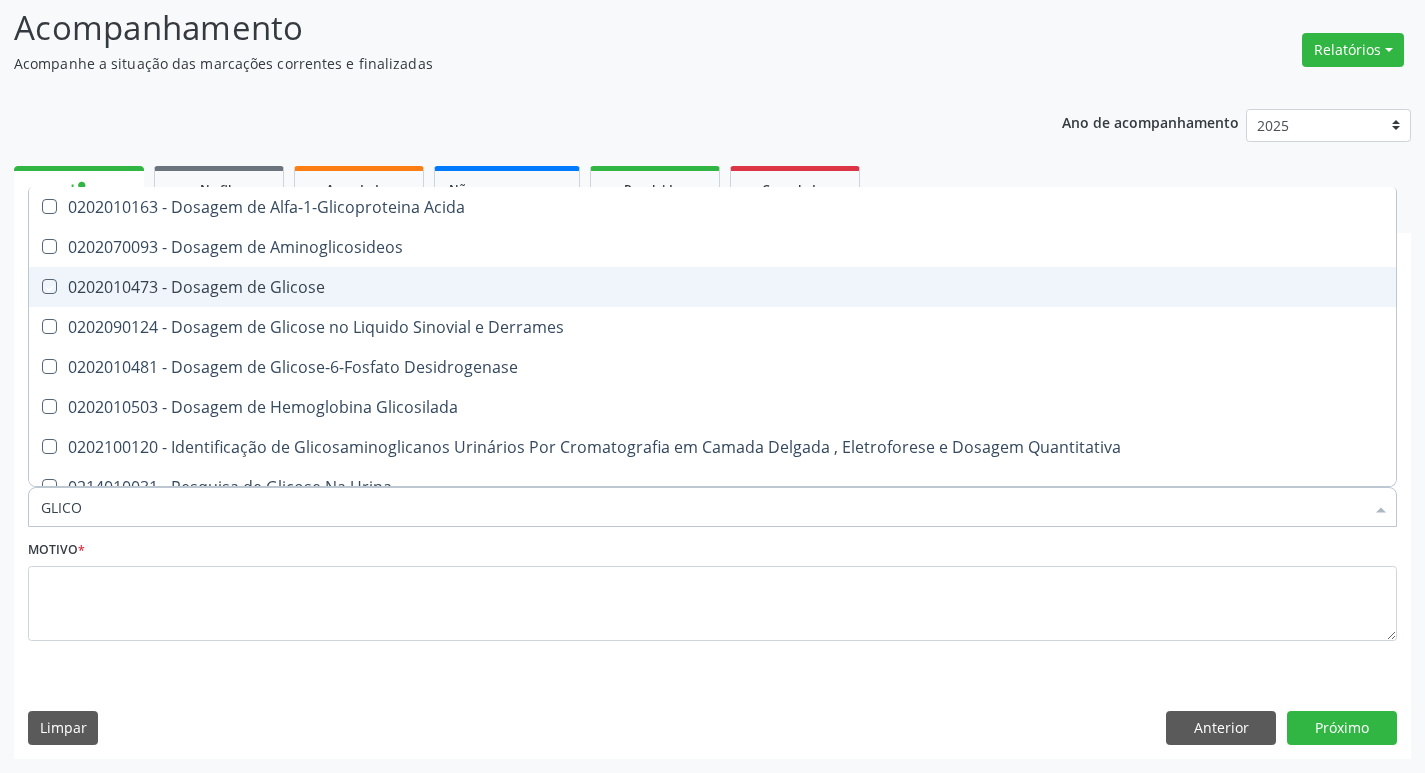 checkbox on "true" 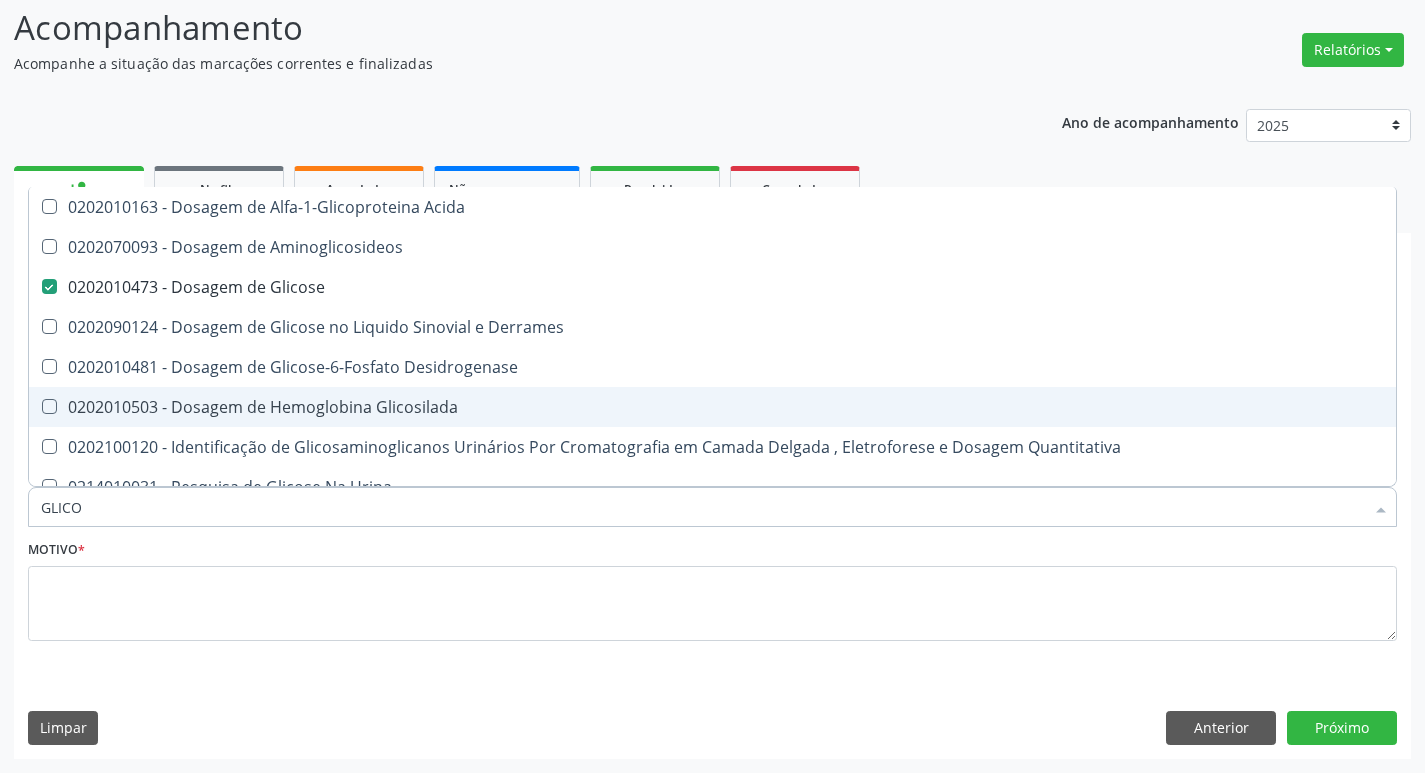 click on "0202010503 - Dosagem de Hemoglobina Glicosilada" at bounding box center (712, 407) 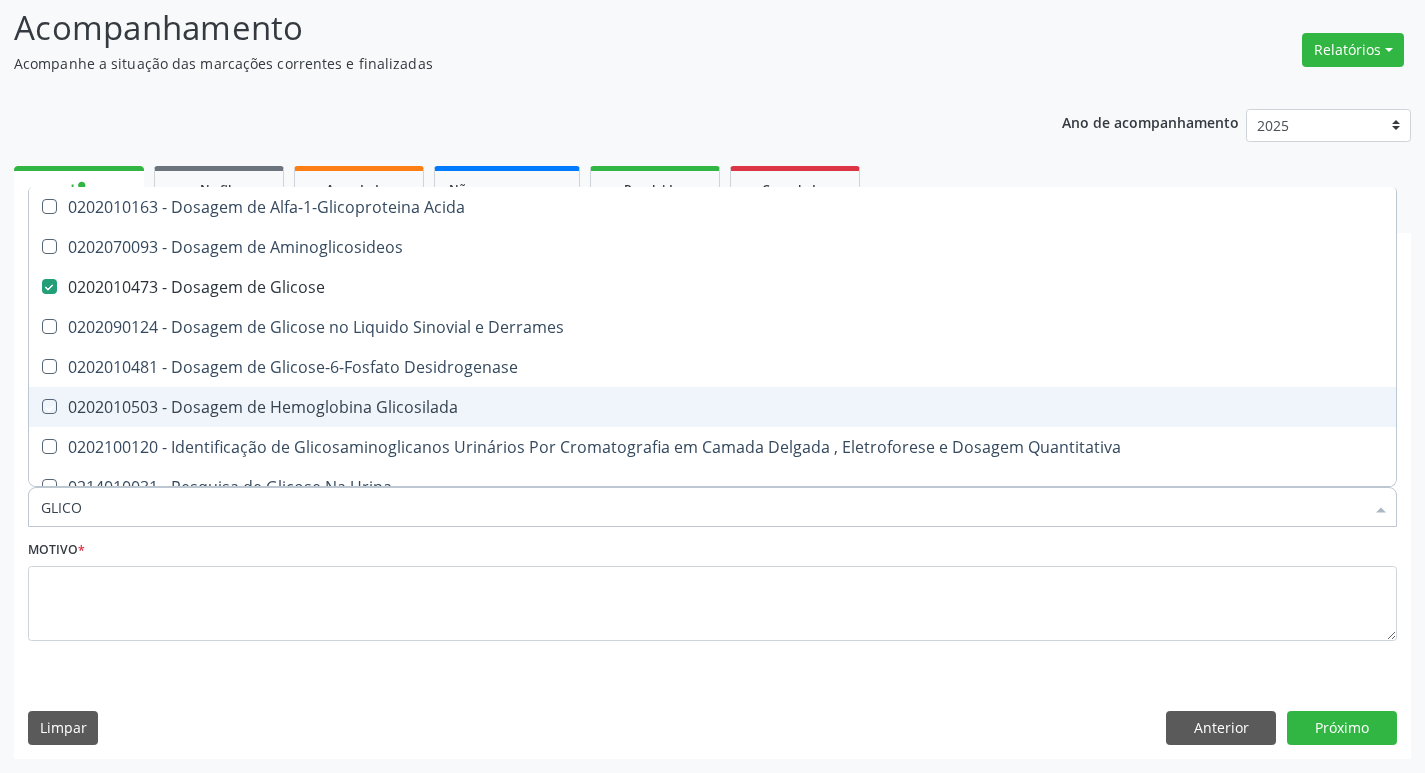 checkbox on "true" 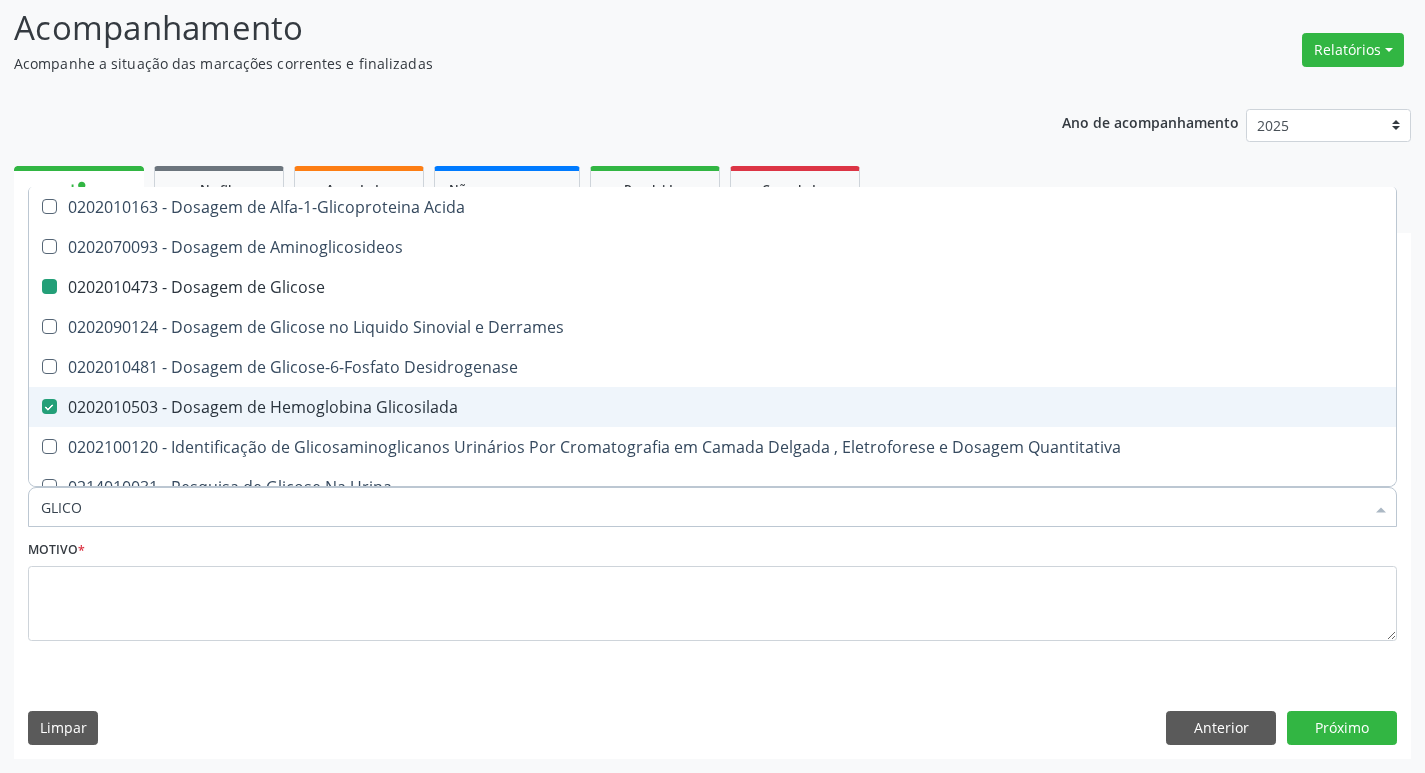 type on "GLIC" 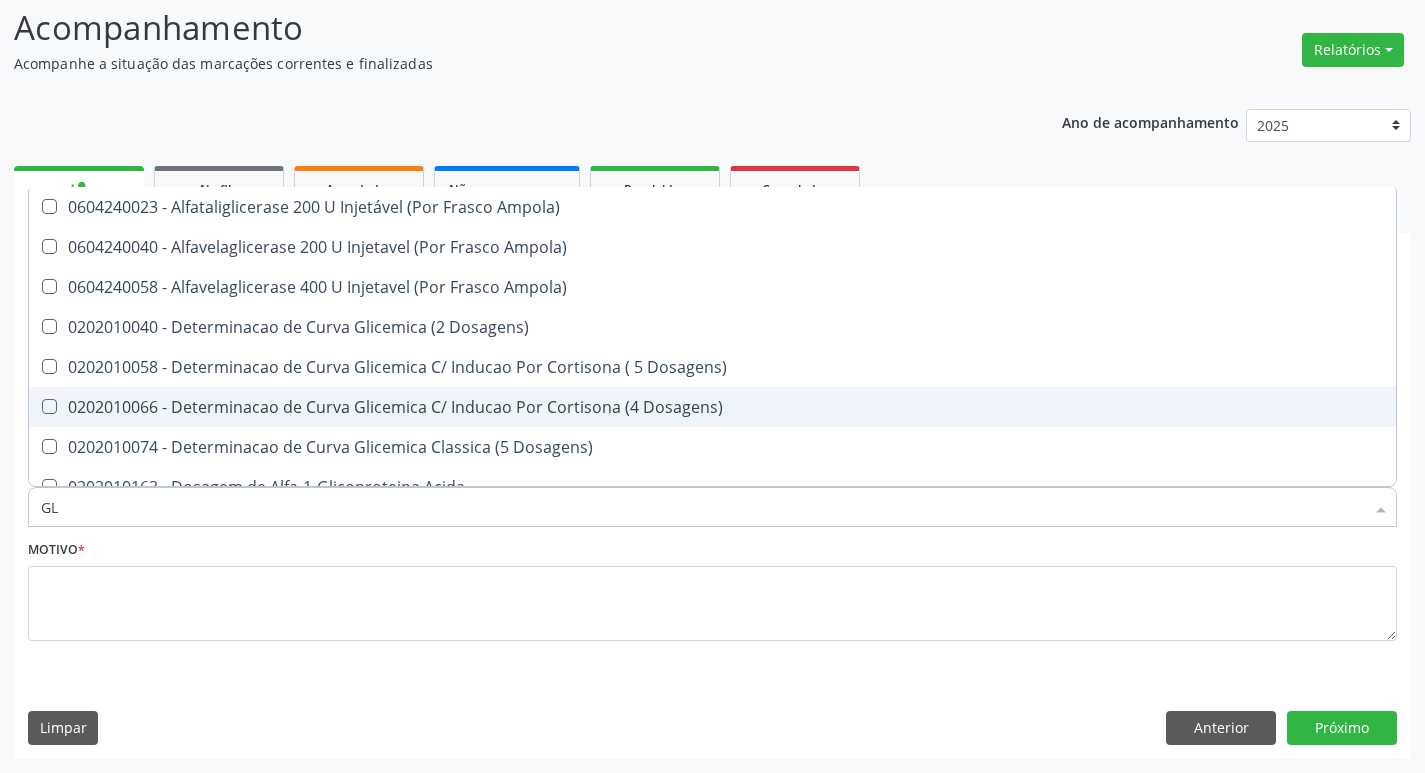 type on "G" 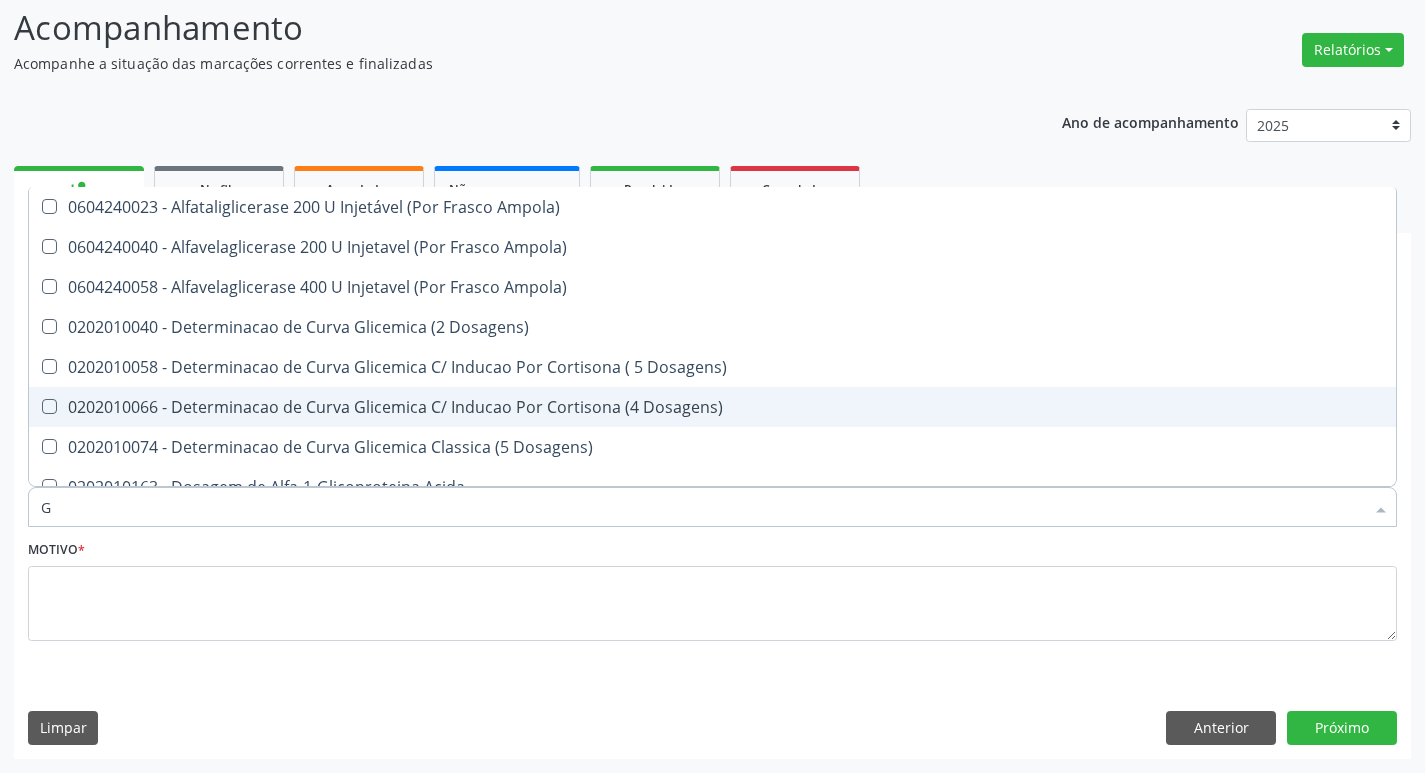 type 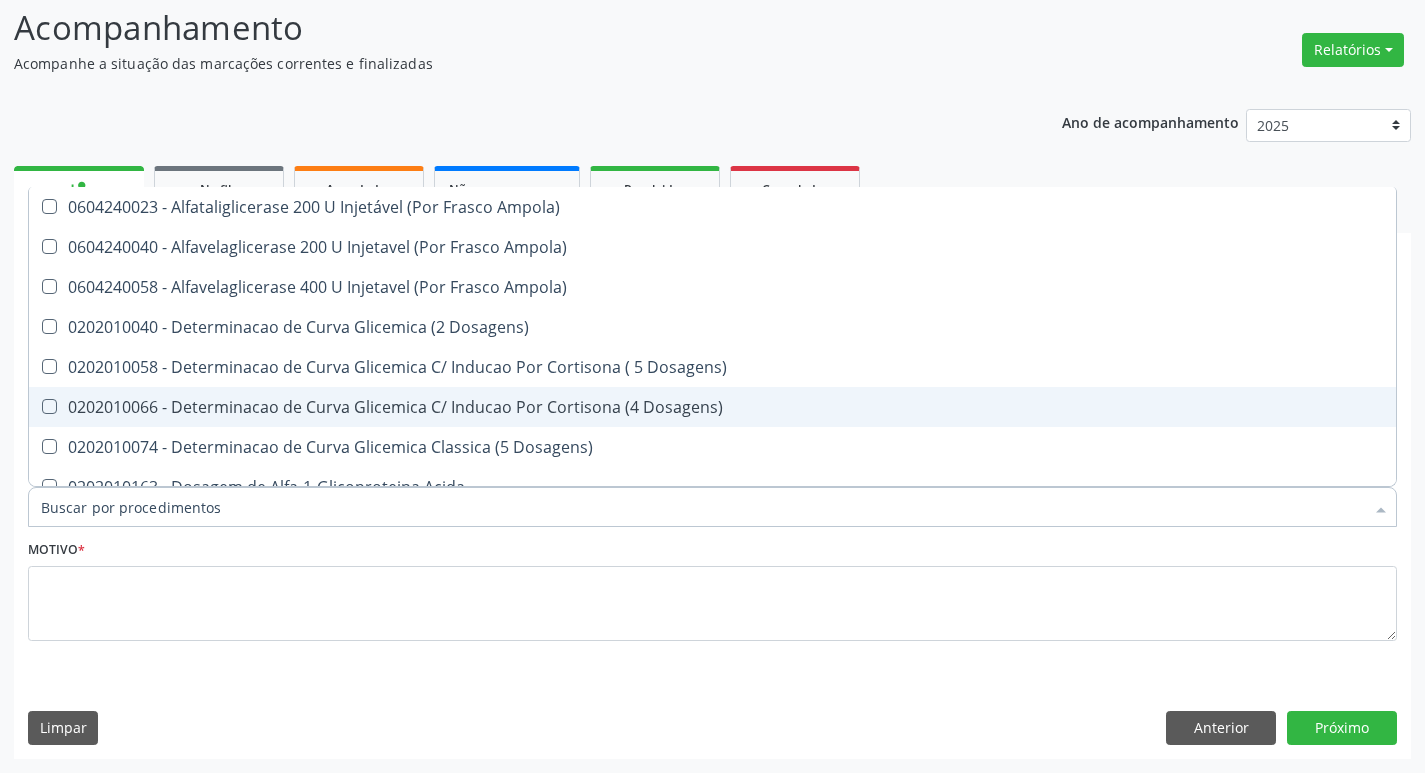 checkbox on "false" 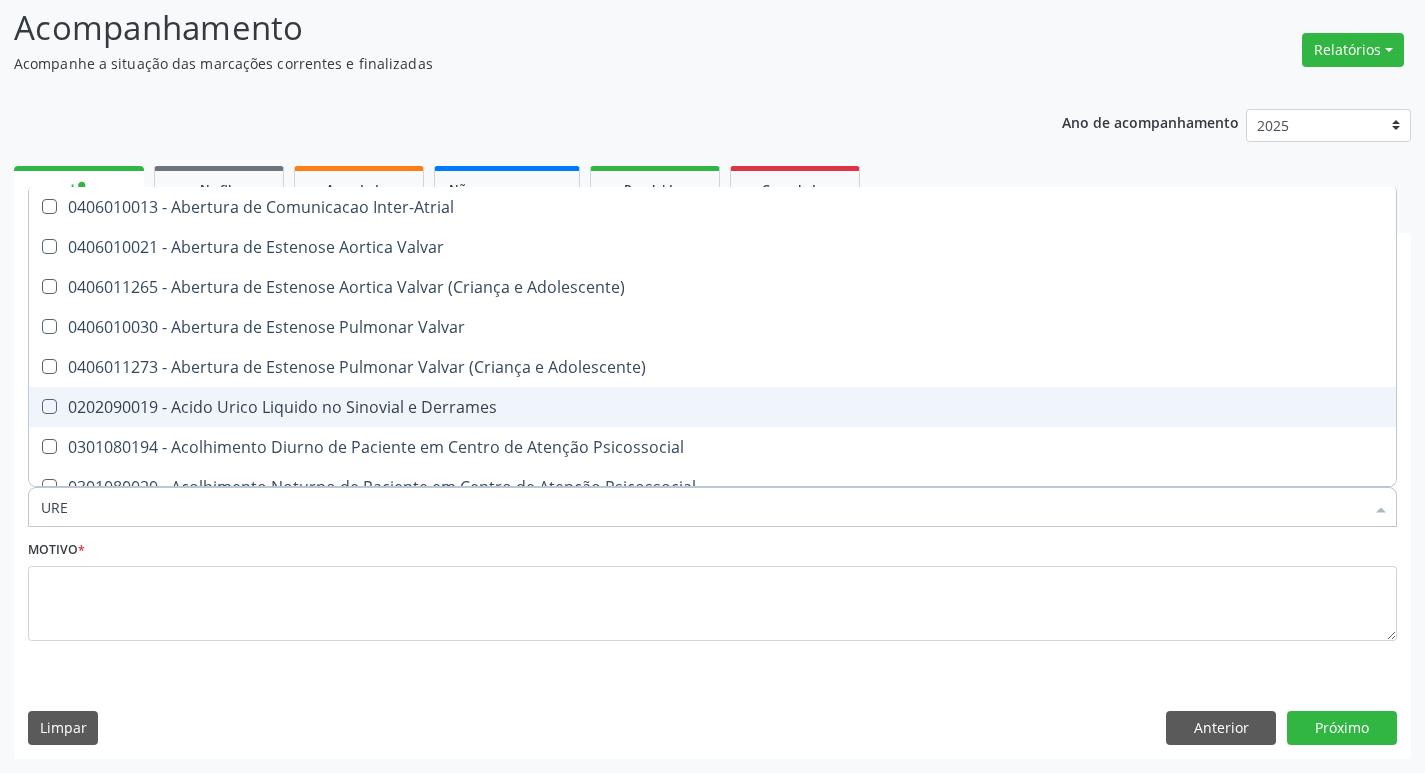 type on "UREI" 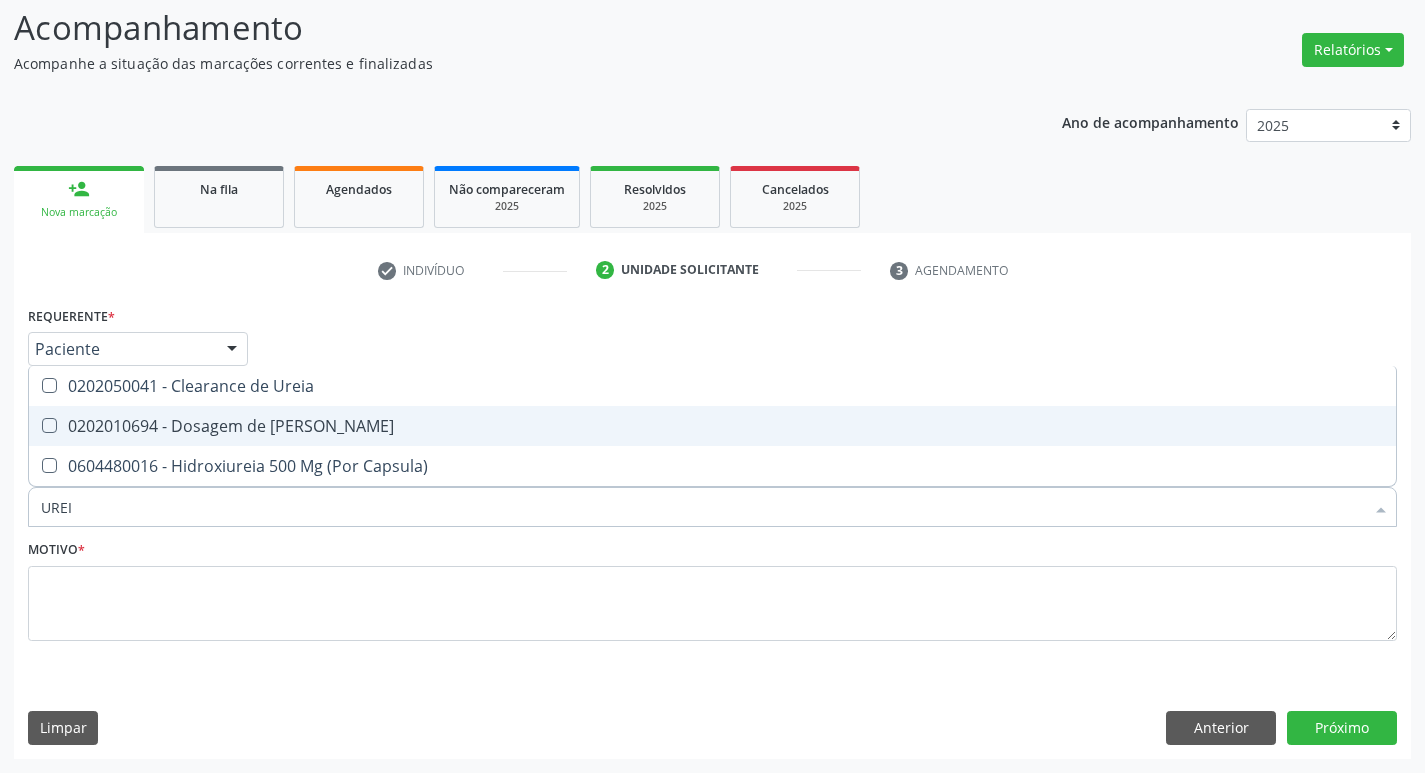 click on "0202010694 - Dosagem de [PERSON_NAME]" at bounding box center [712, 426] 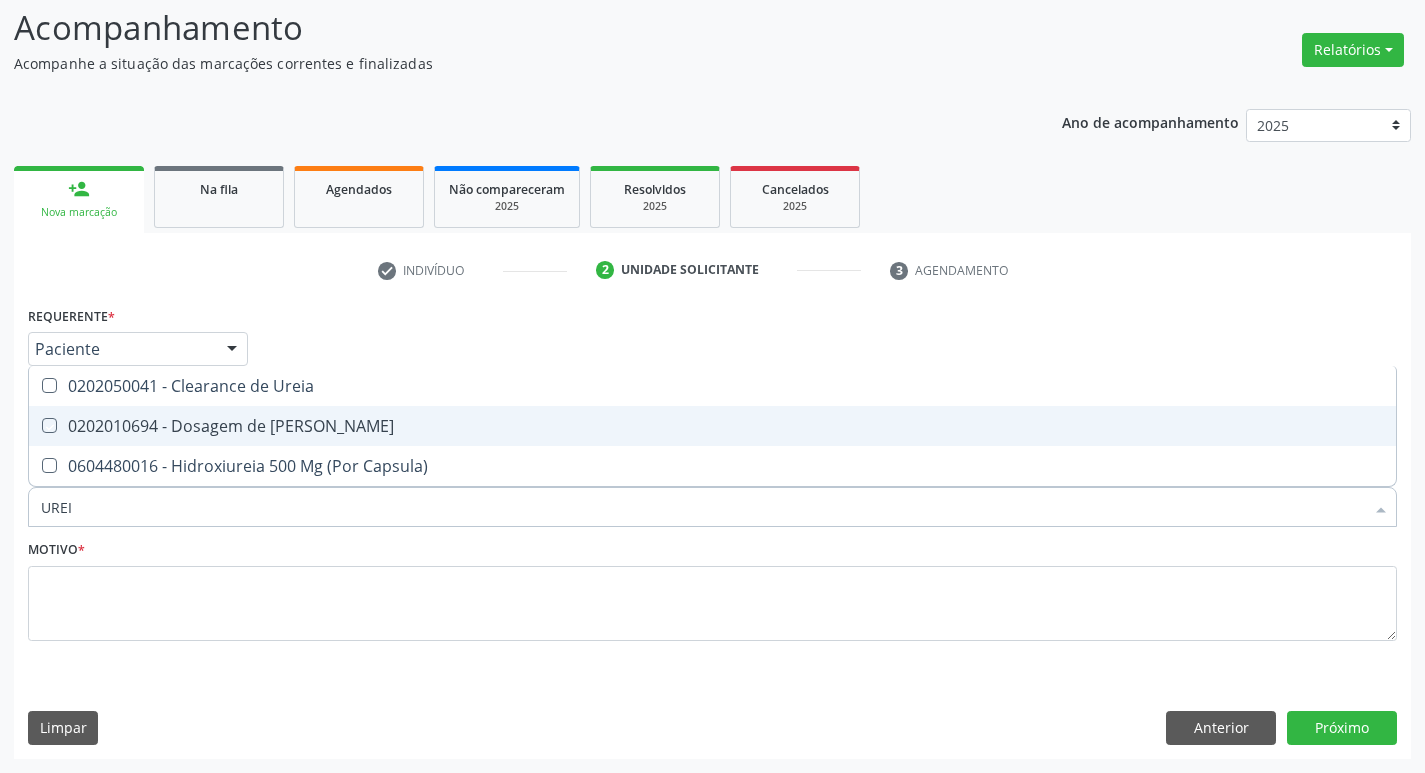 checkbox on "true" 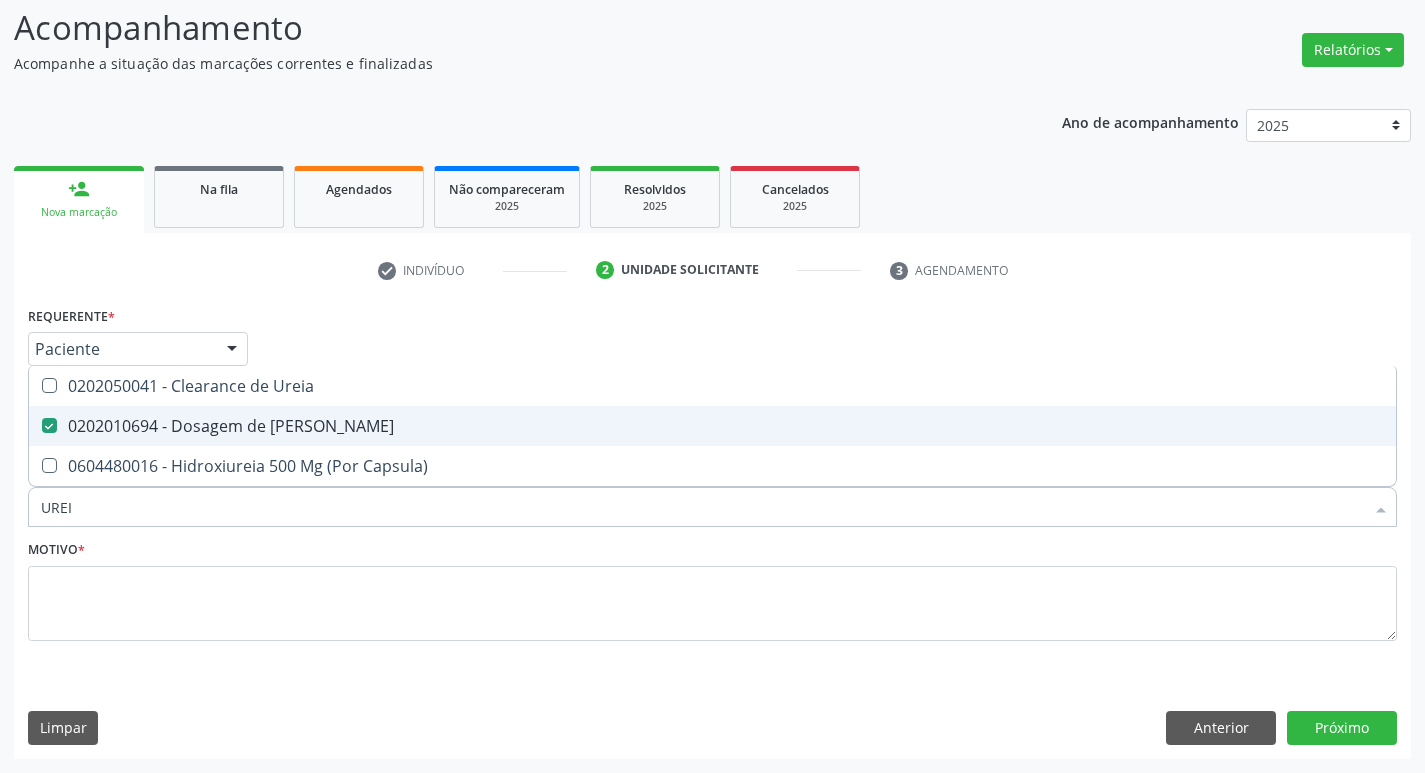 type on "URE" 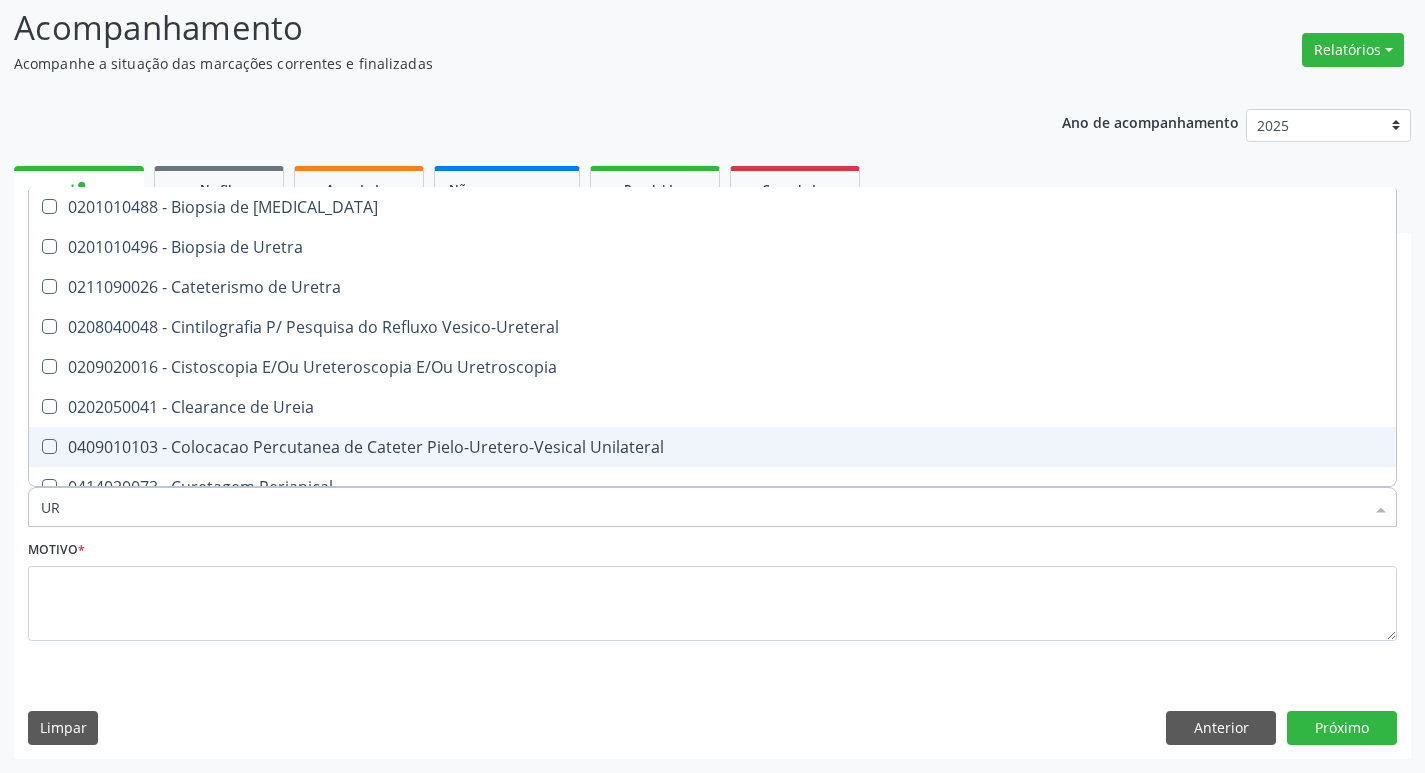 type on "U" 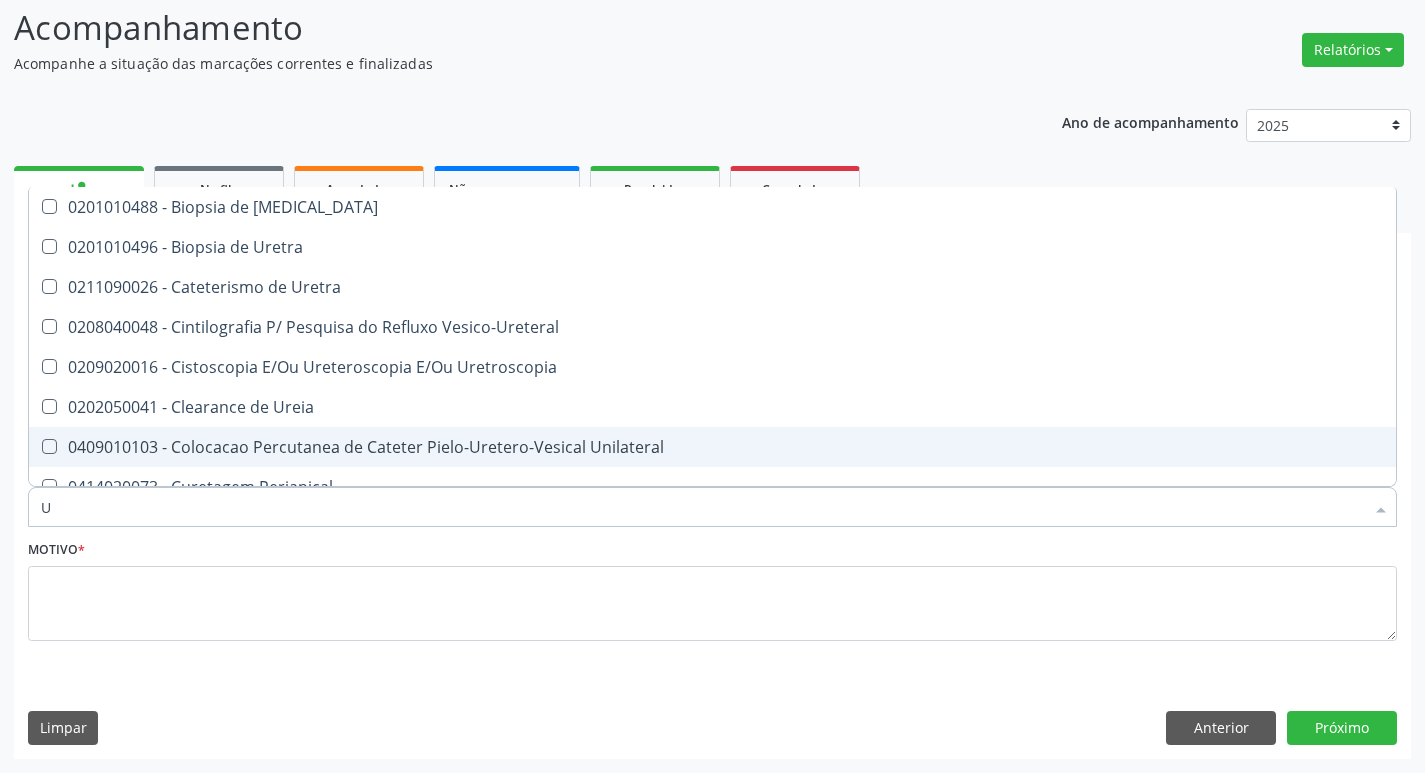 type 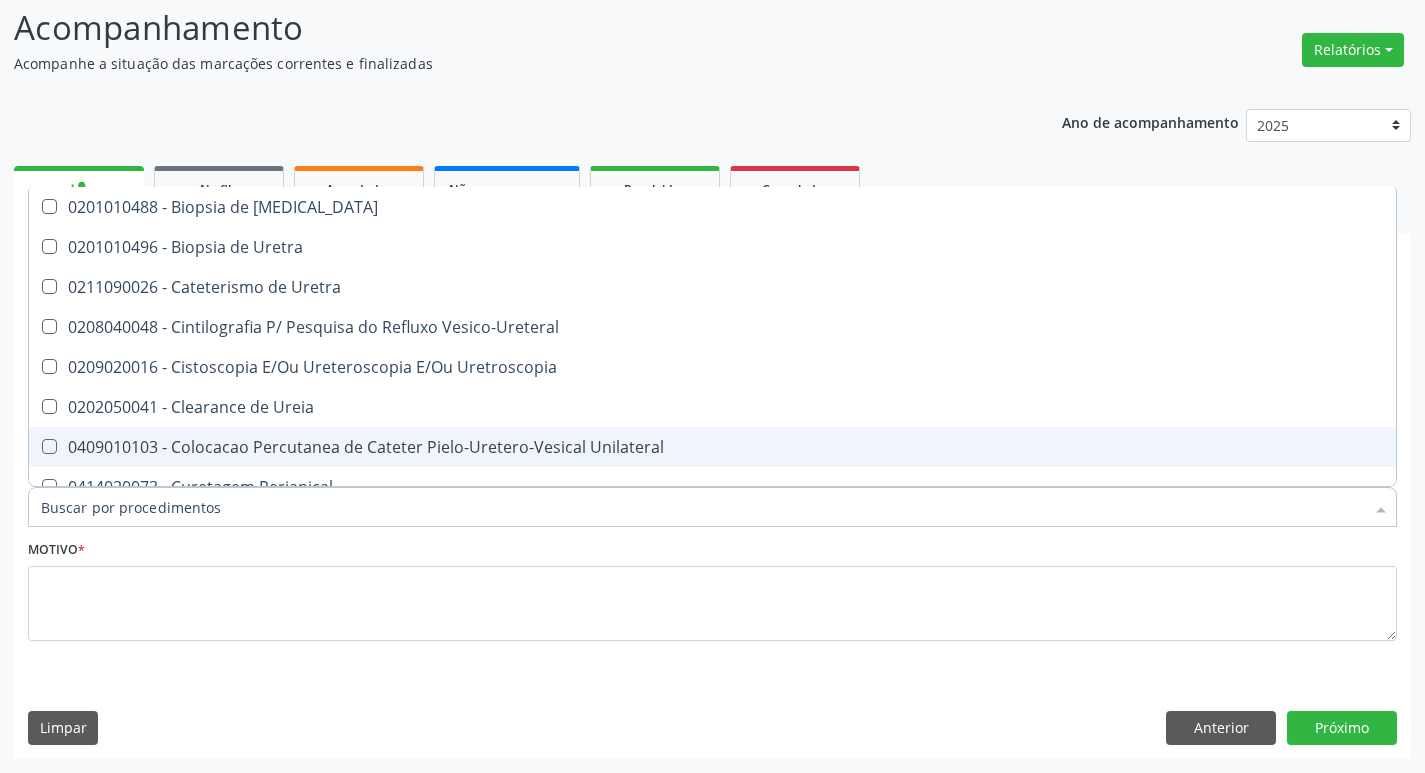 checkbox on "false" 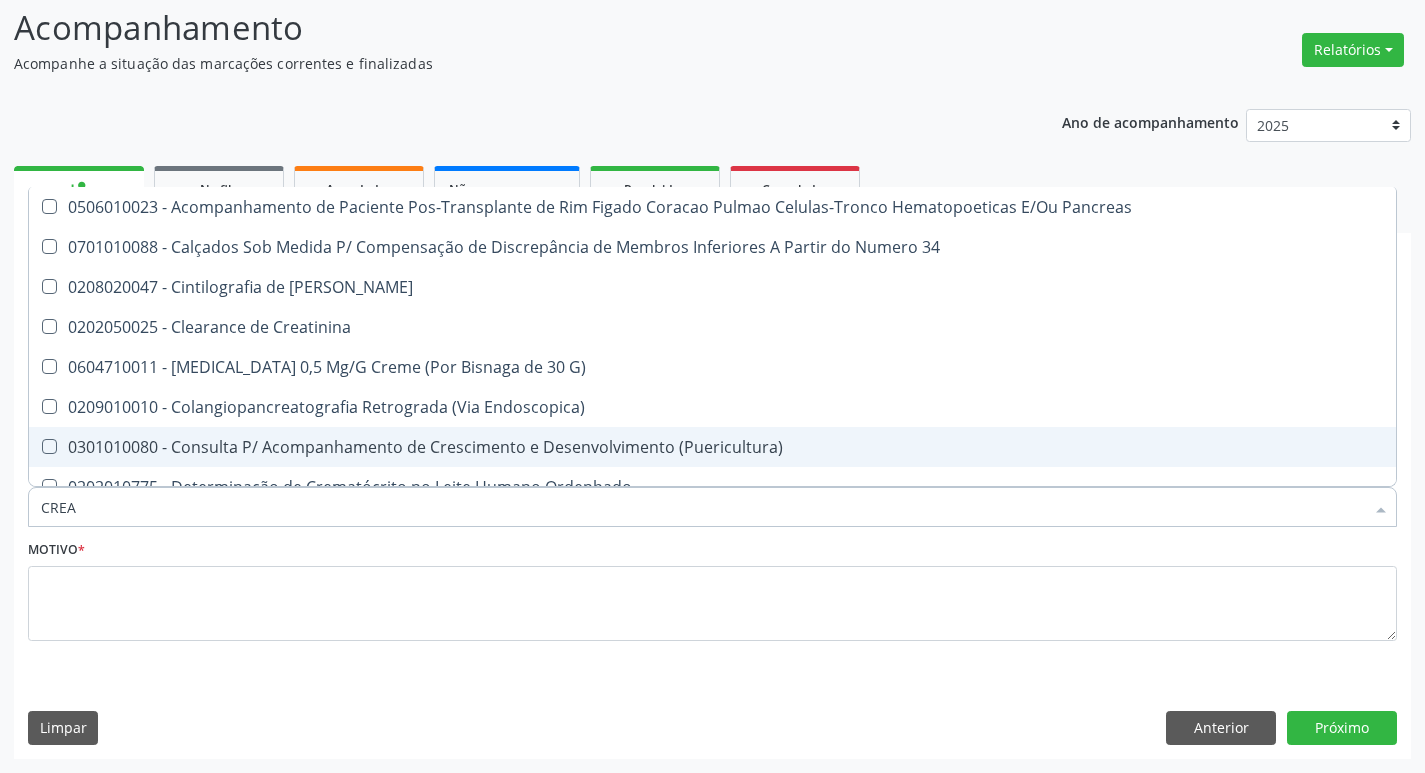 type on "CREAT" 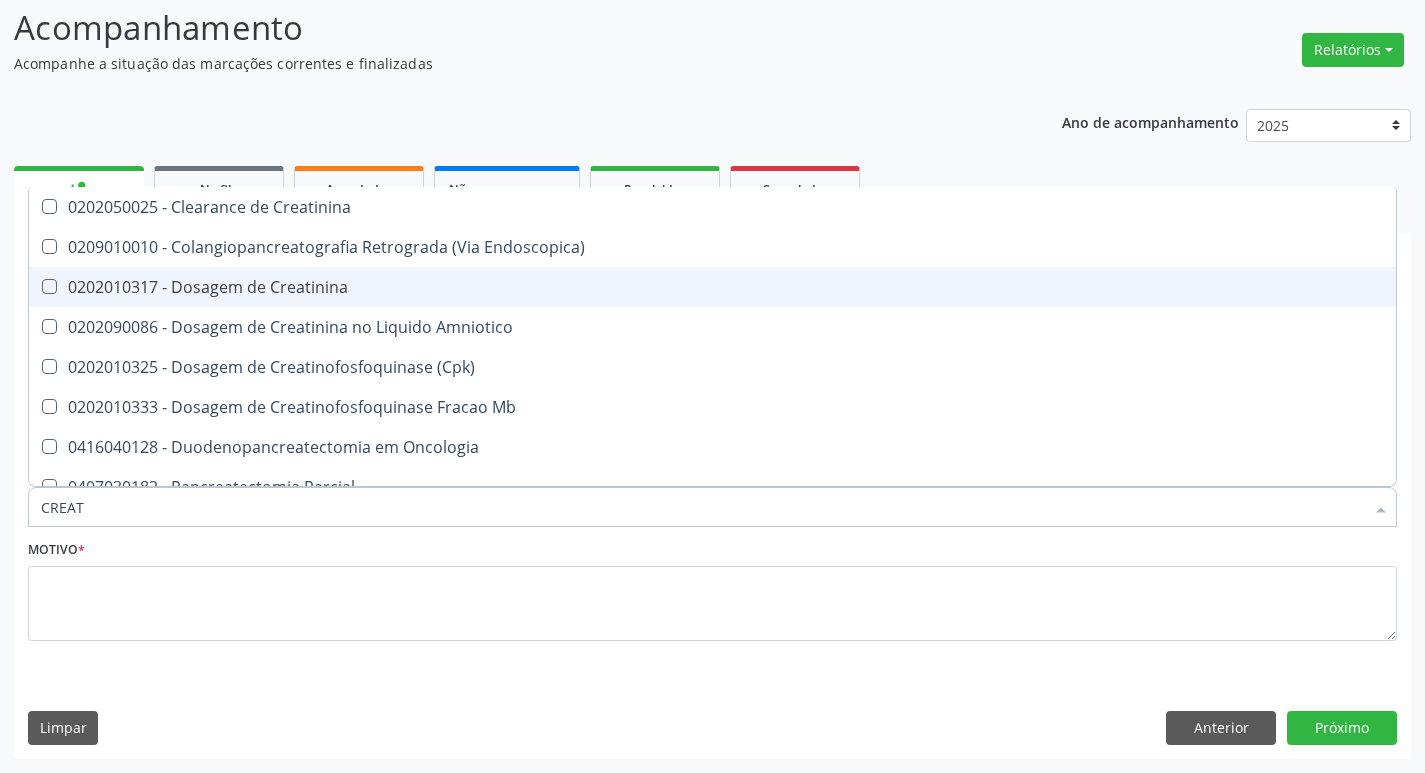 click on "0202010317 - Dosagem de Creatinina" at bounding box center (712, 287) 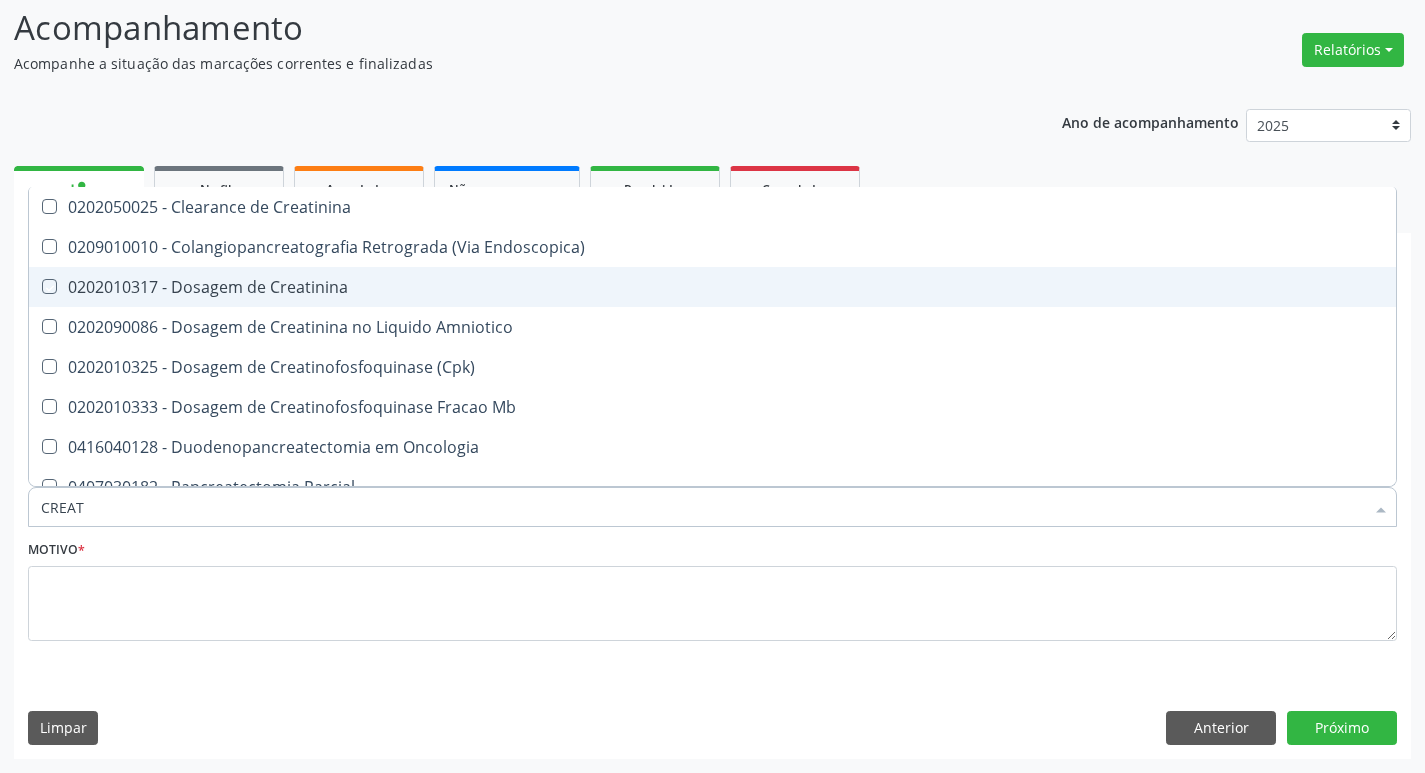 checkbox on "true" 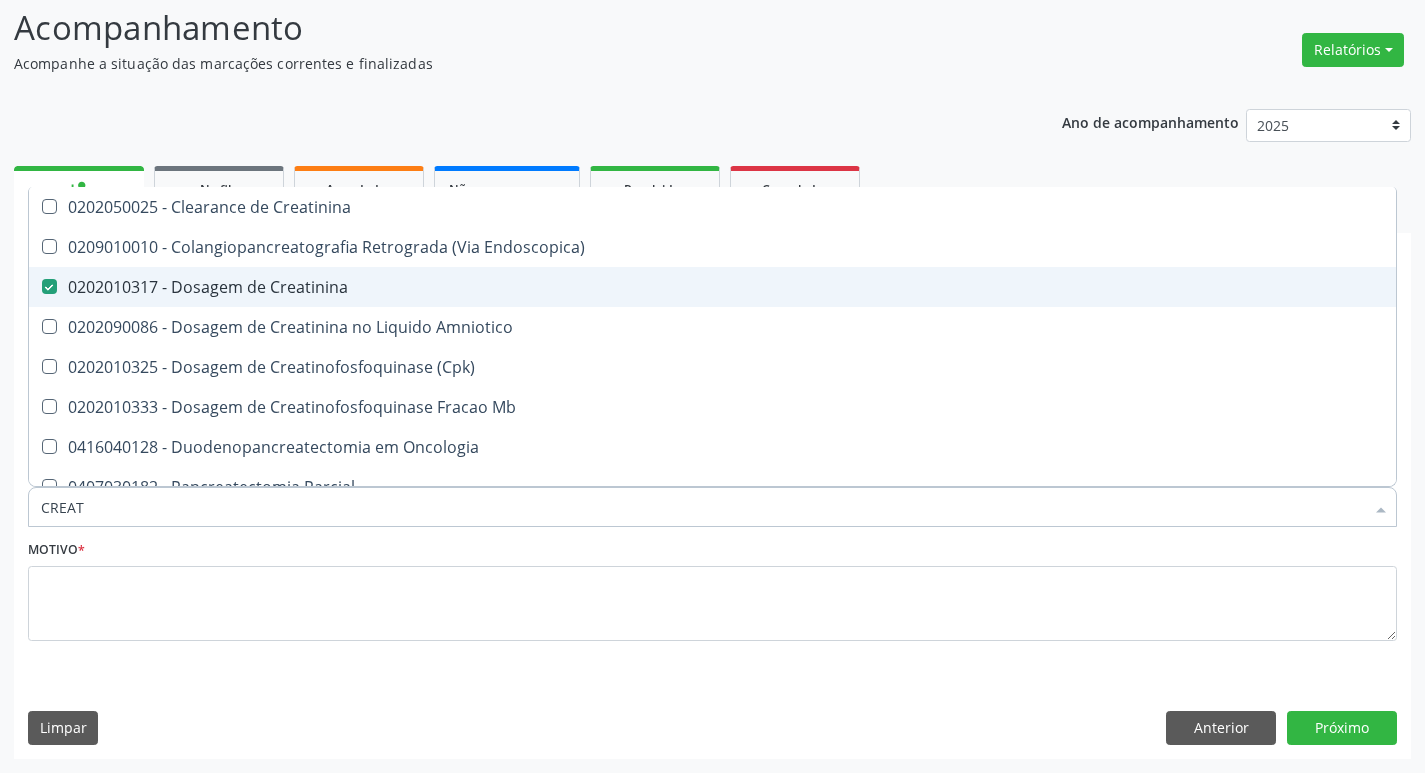 type on "CREA" 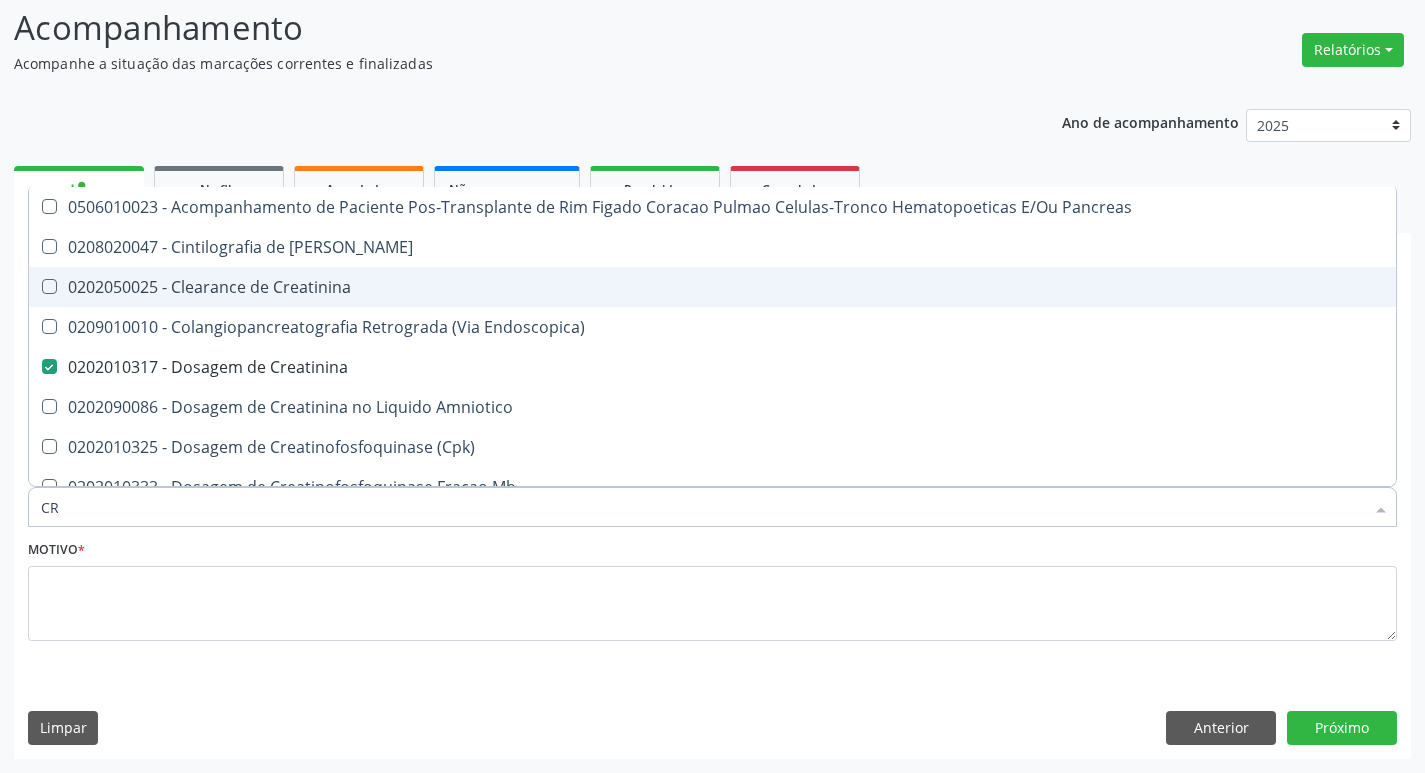 type on "C" 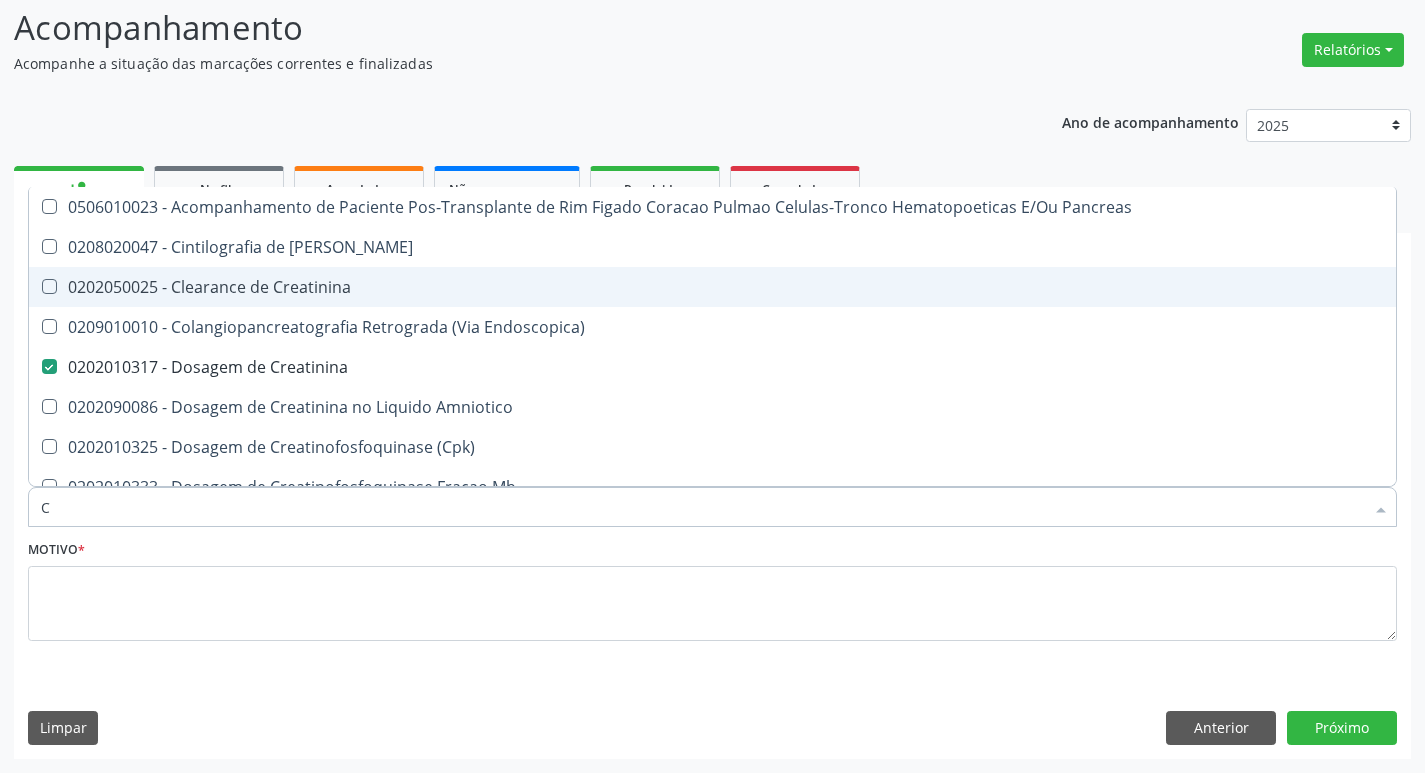 type 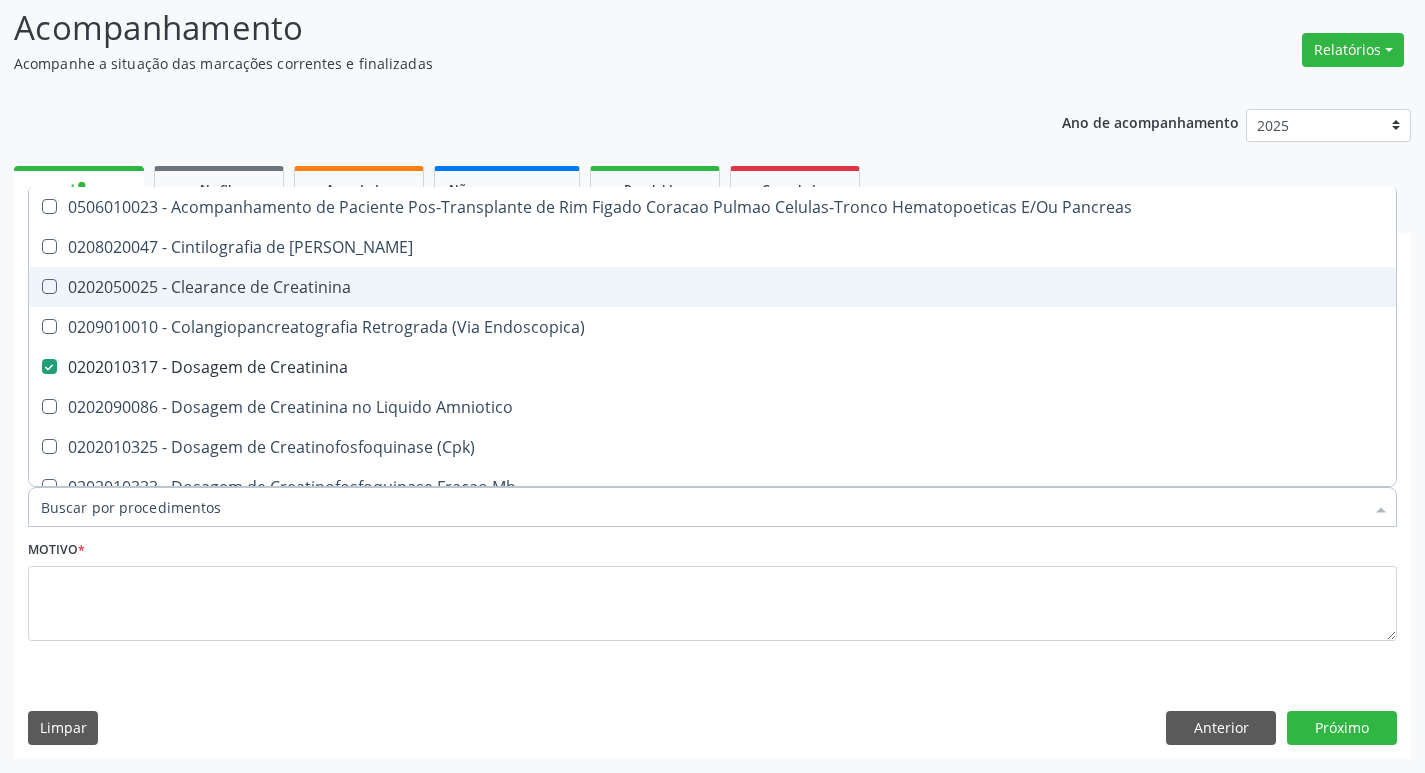 checkbox on "false" 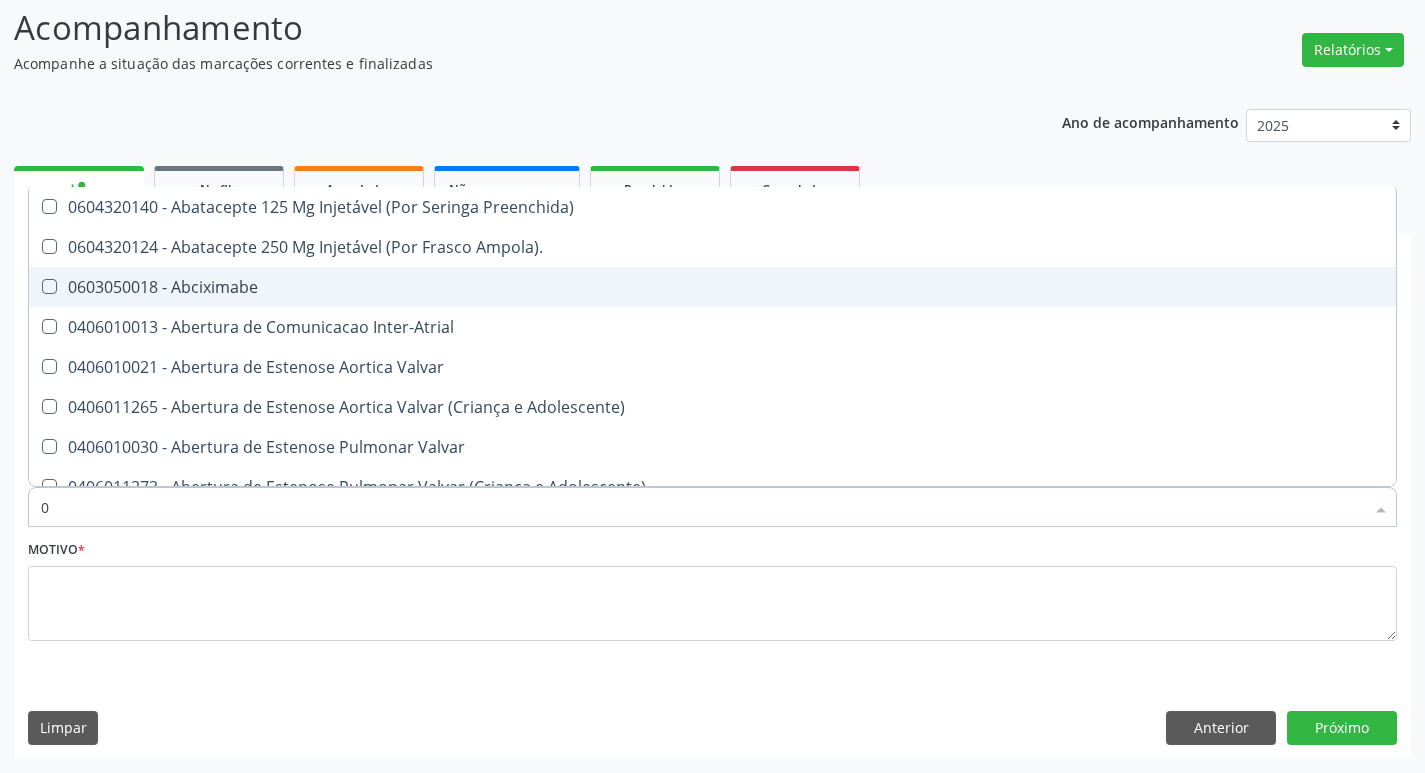 type on "02" 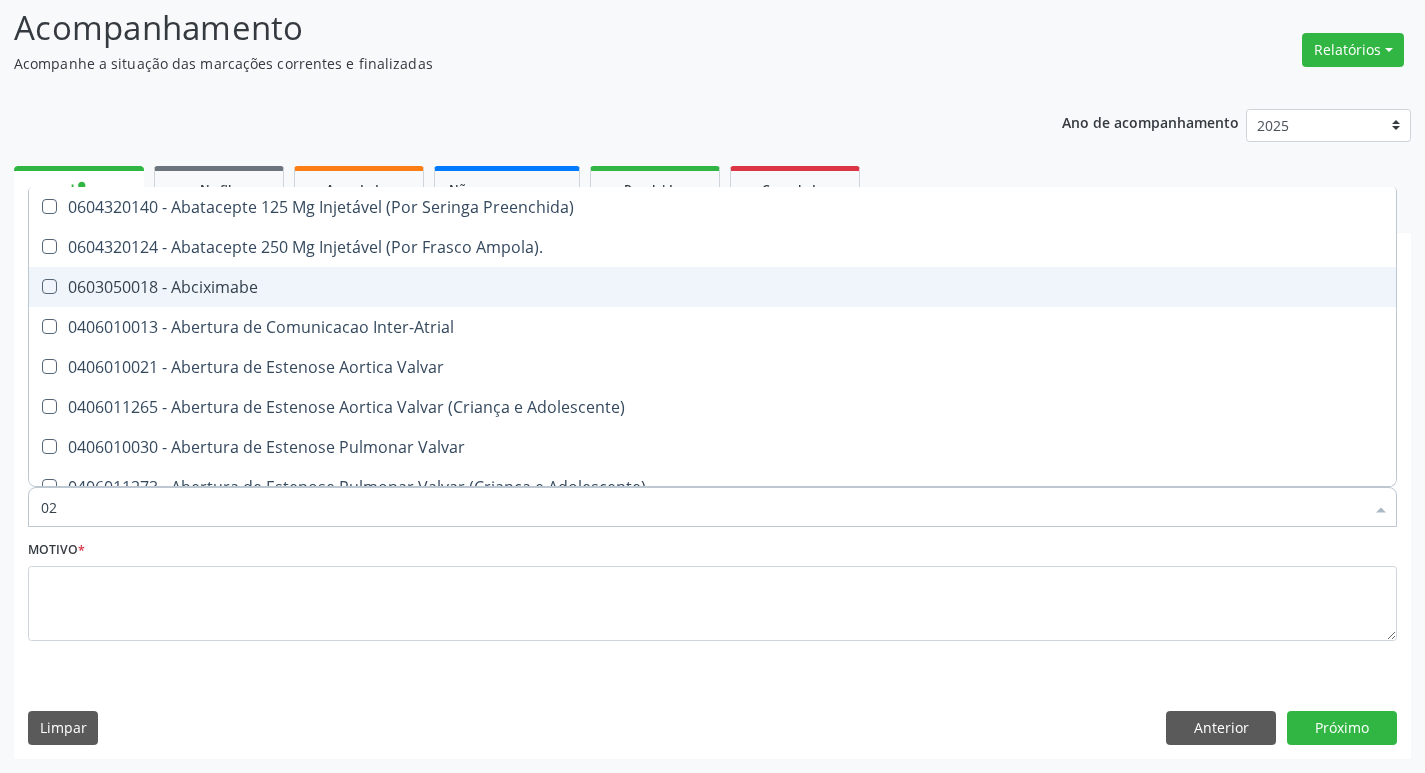 checkbox on "true" 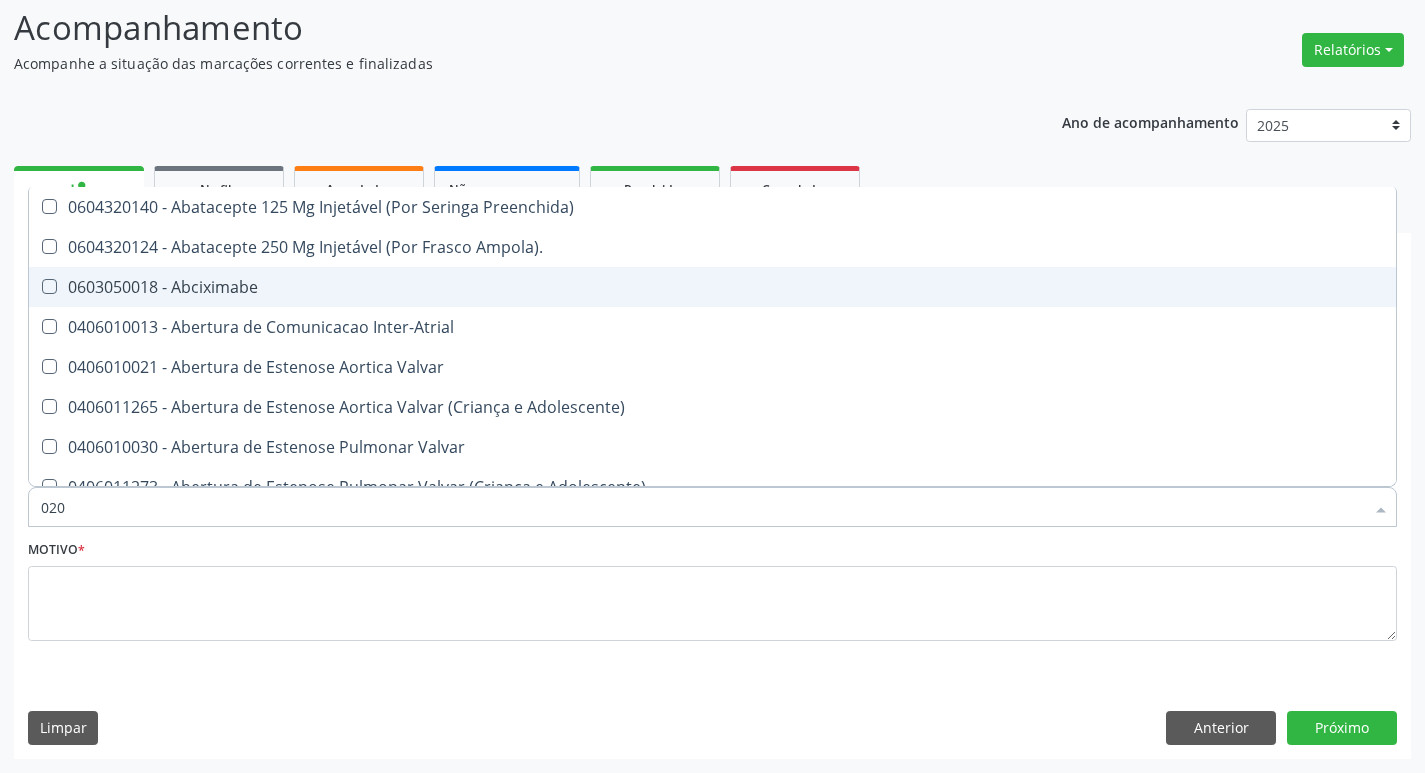 checkbox on "true" 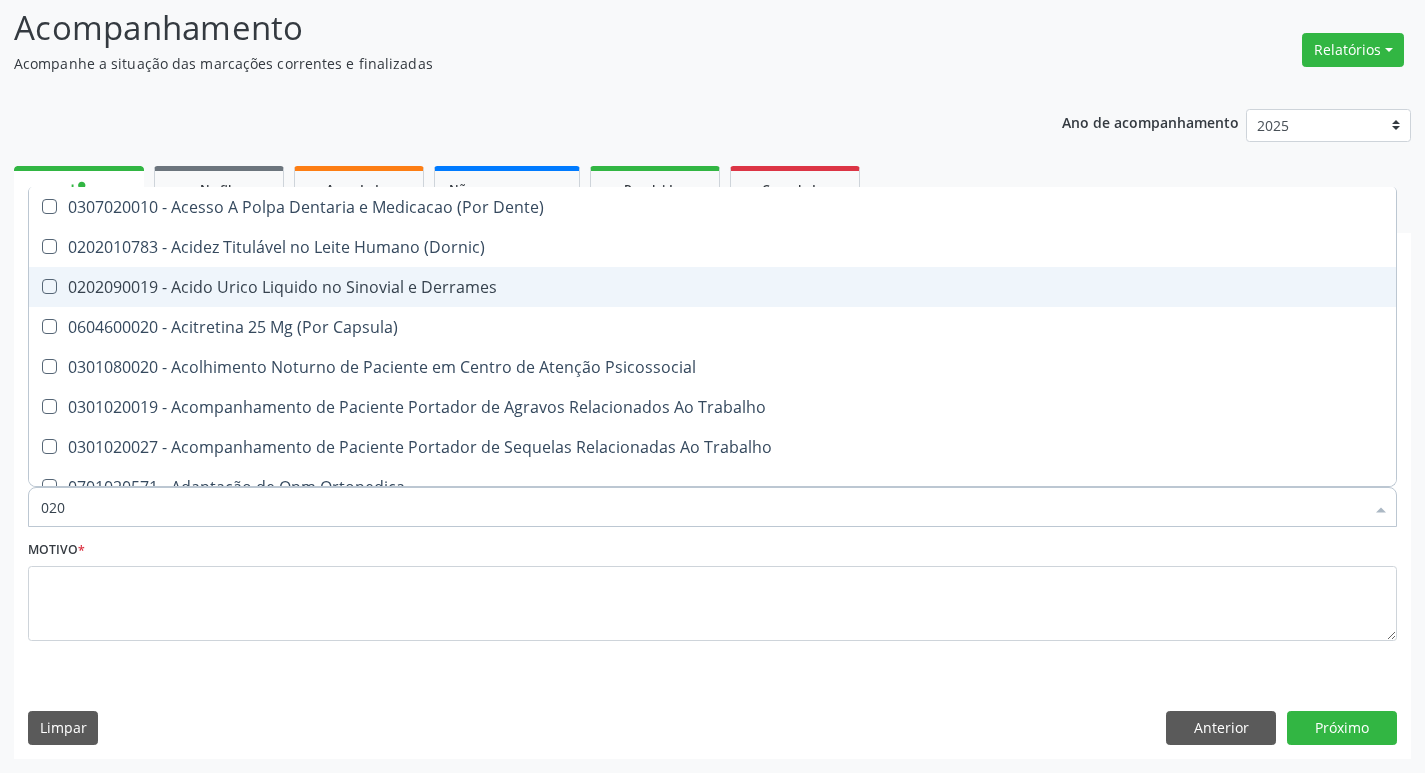 type on "0202" 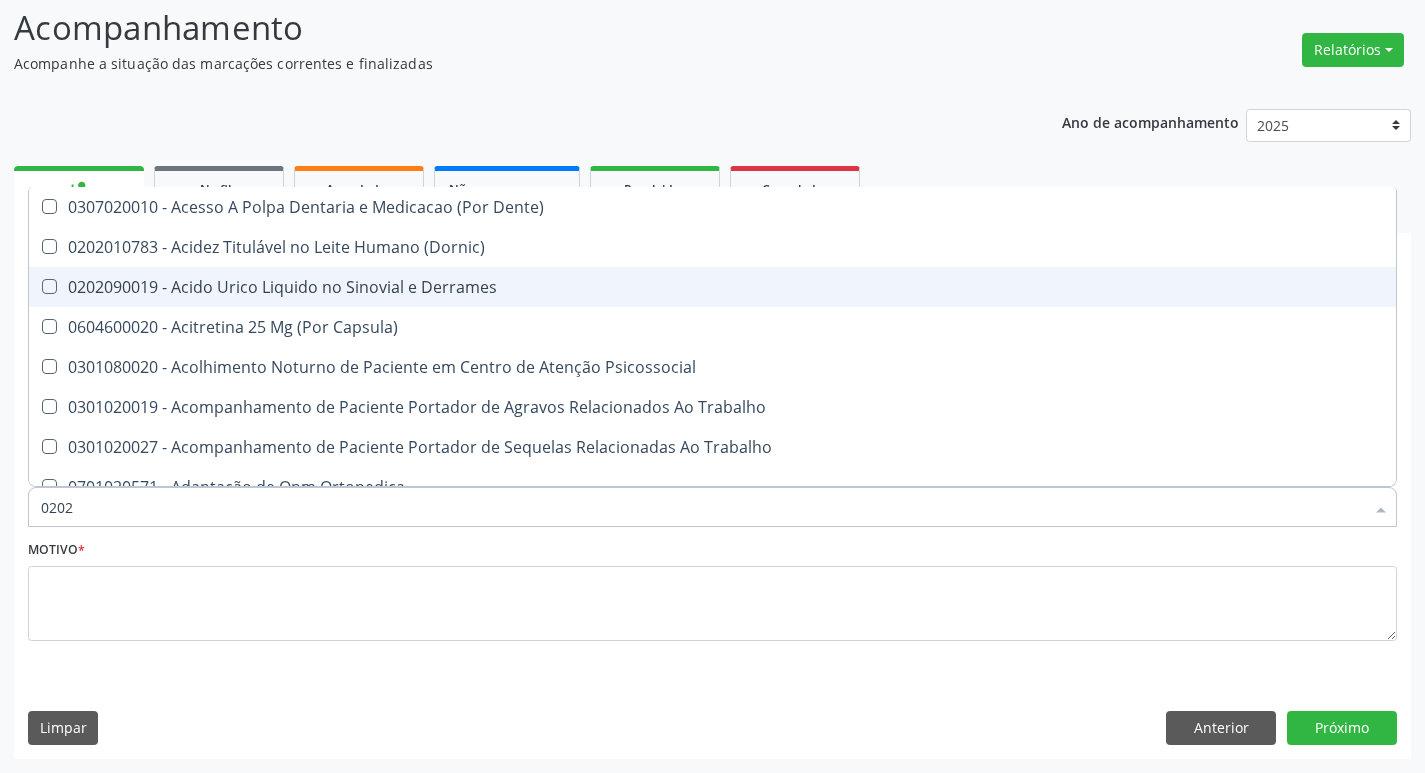 checkbox on "true" 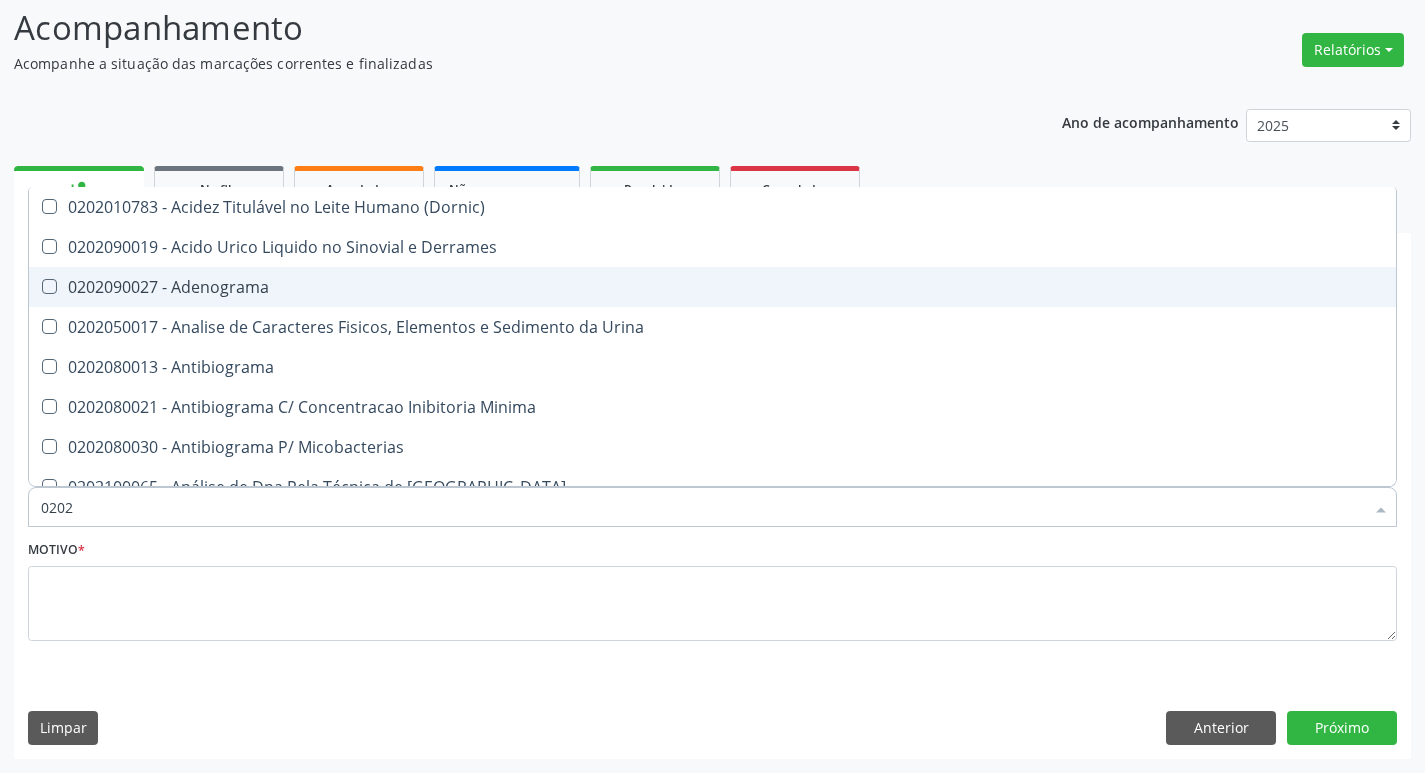 type on "02020" 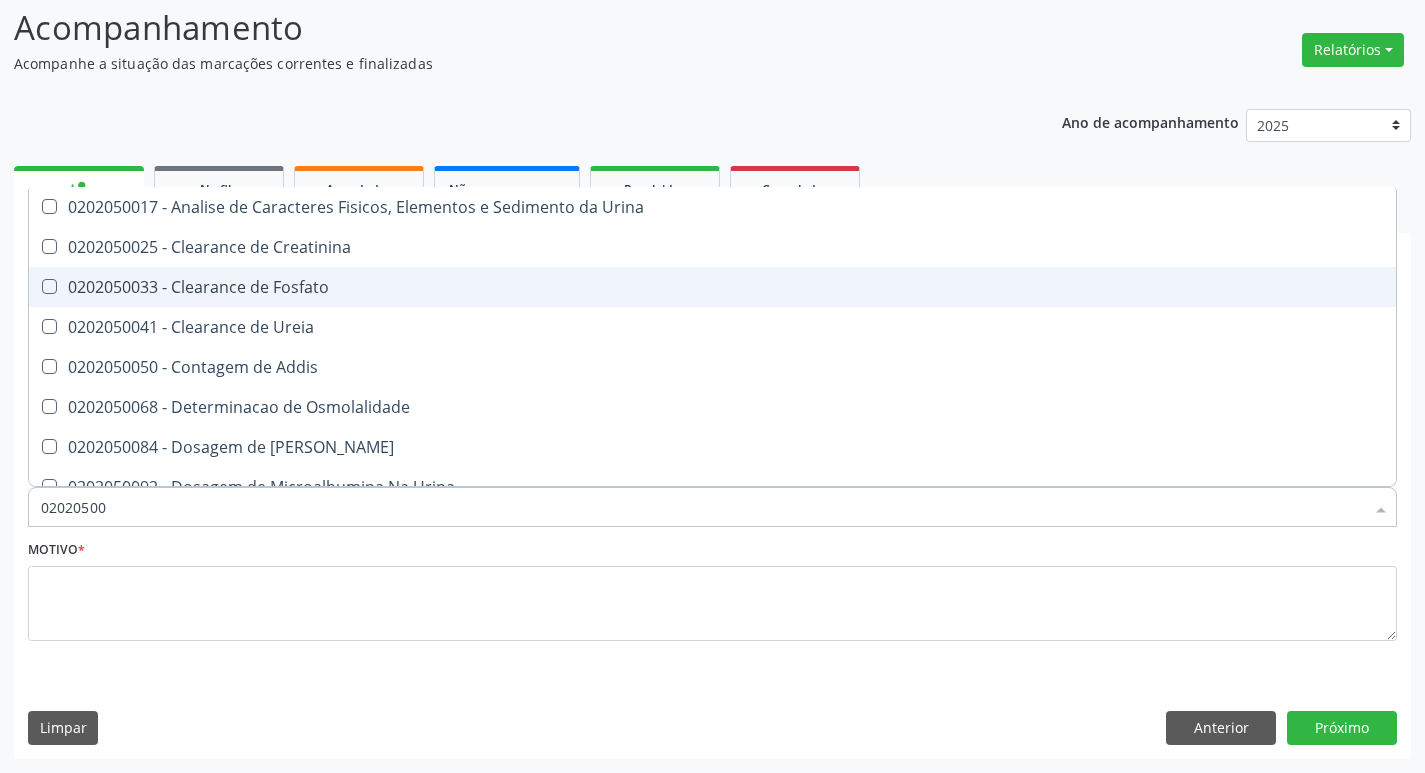 type on "020205001" 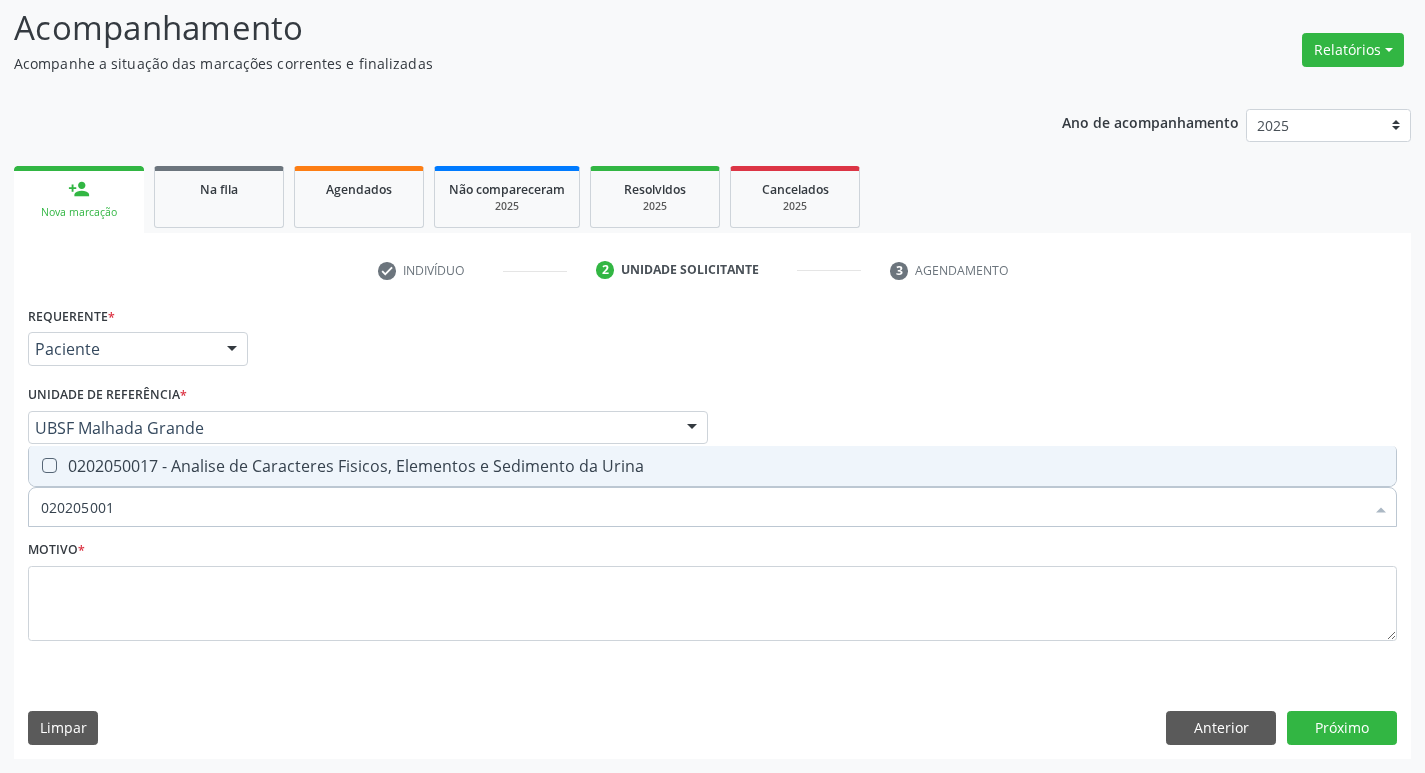 click on "0202050017 - Analise de Caracteres Fisicos, Elementos e Sedimento da Urina" at bounding box center [712, 466] 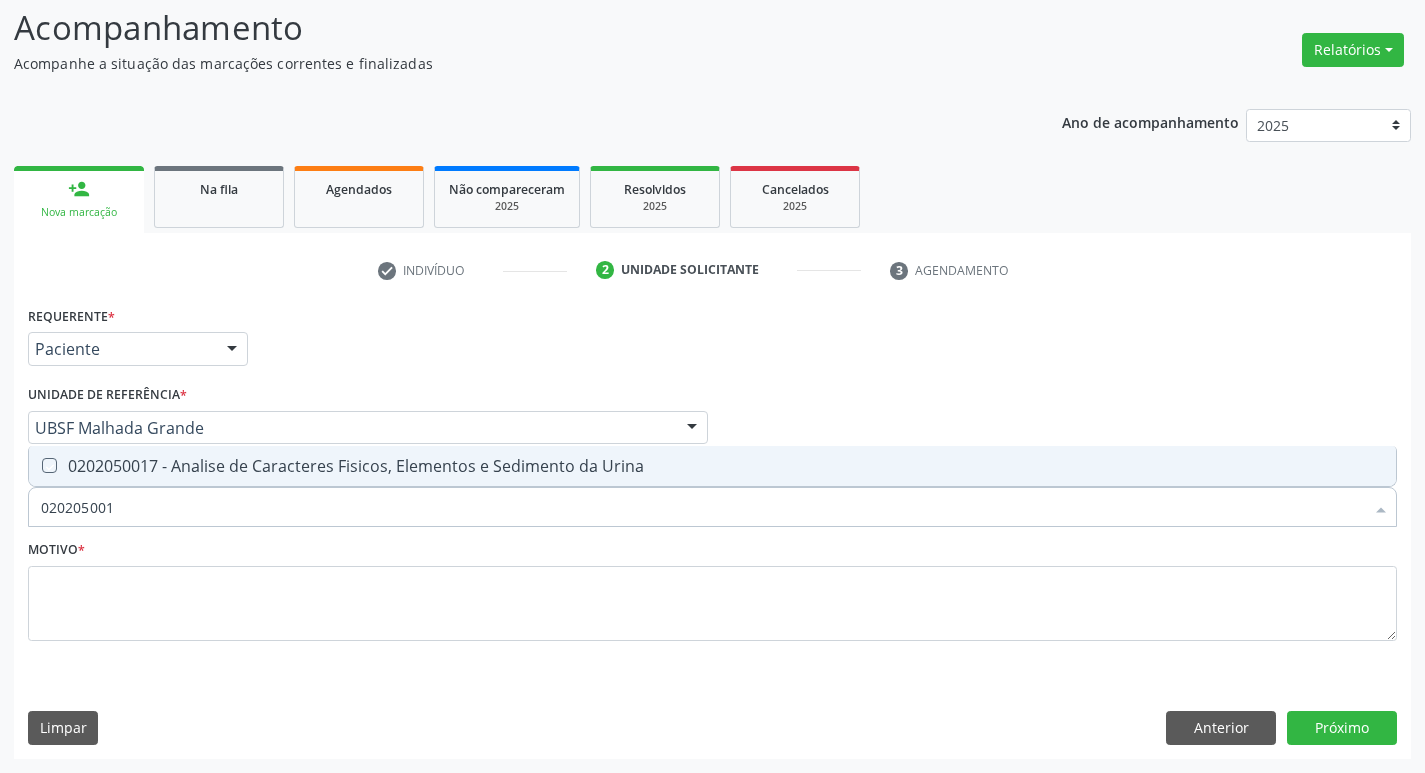checkbox on "true" 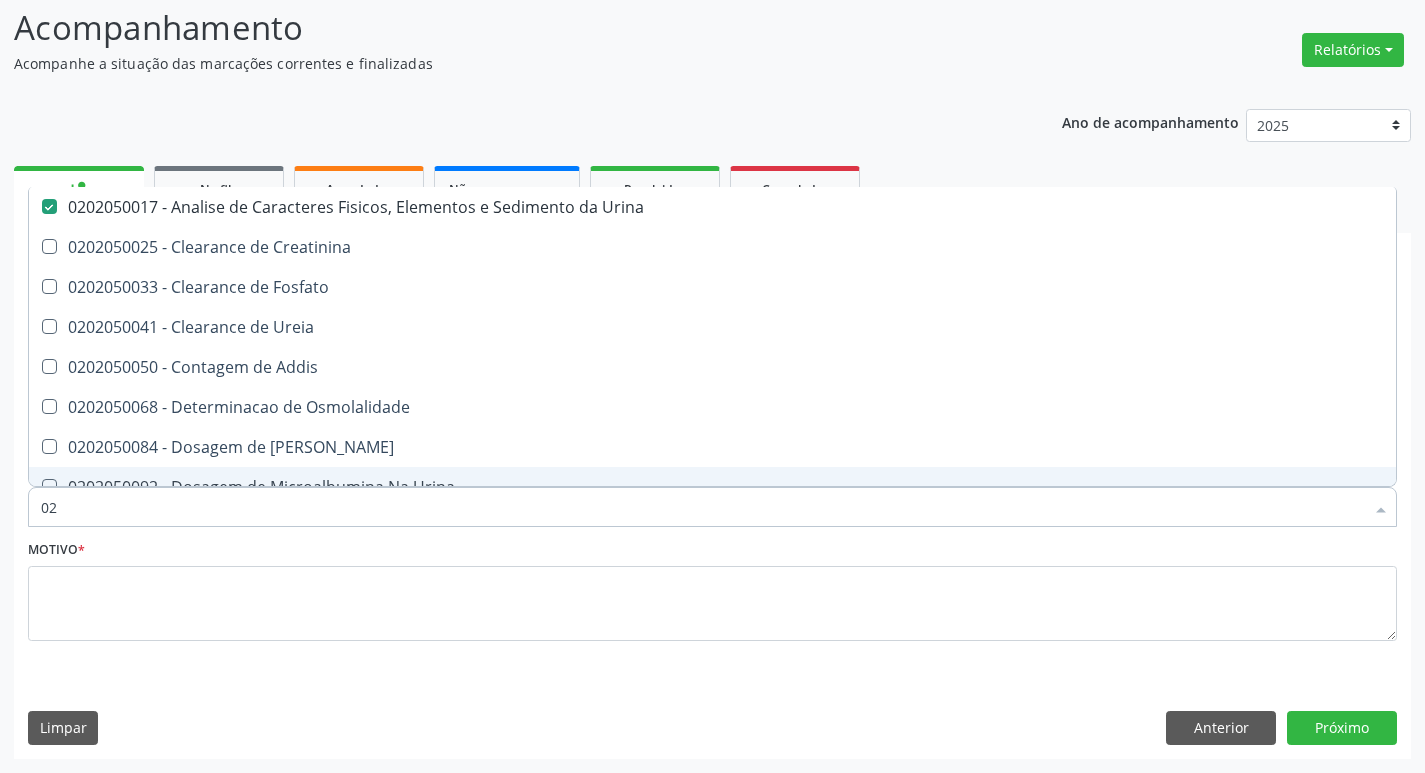 type on "0" 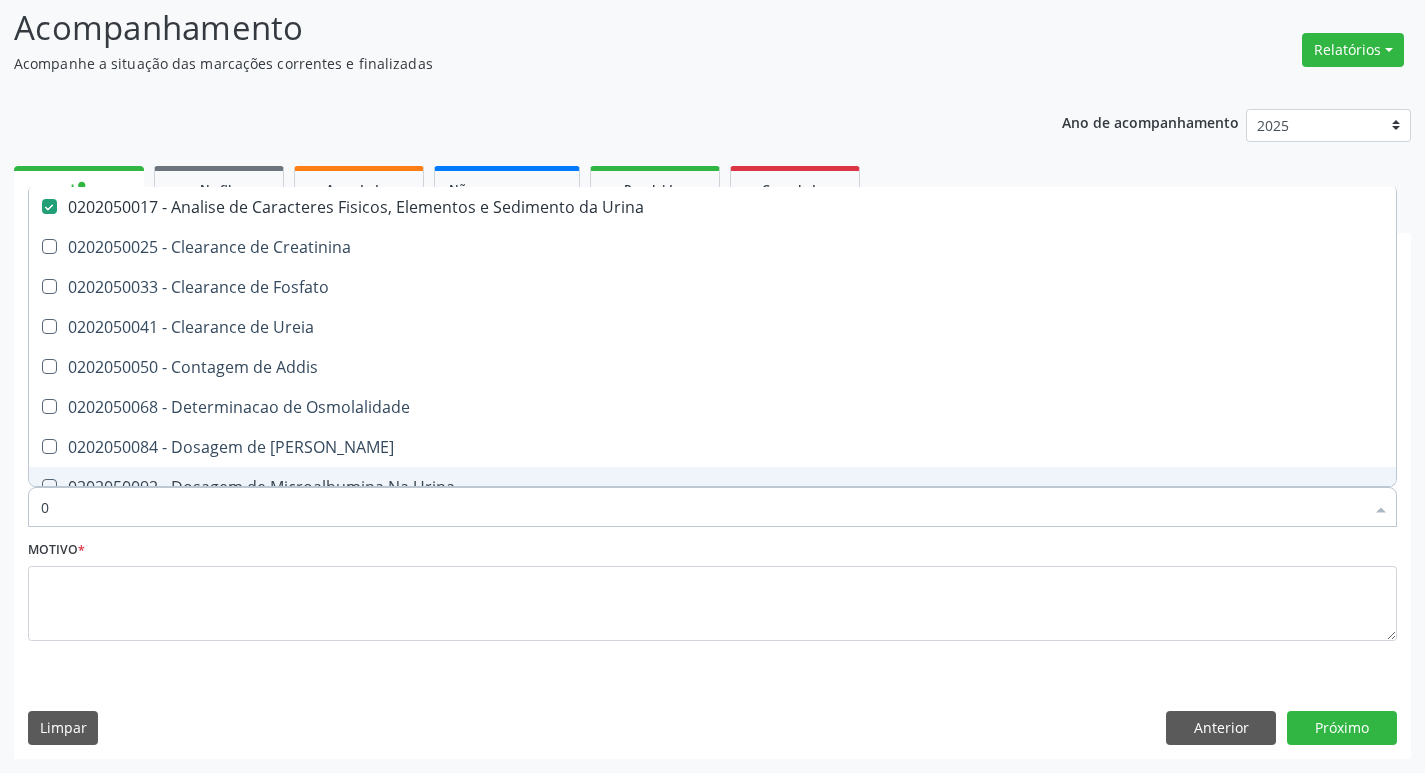 type 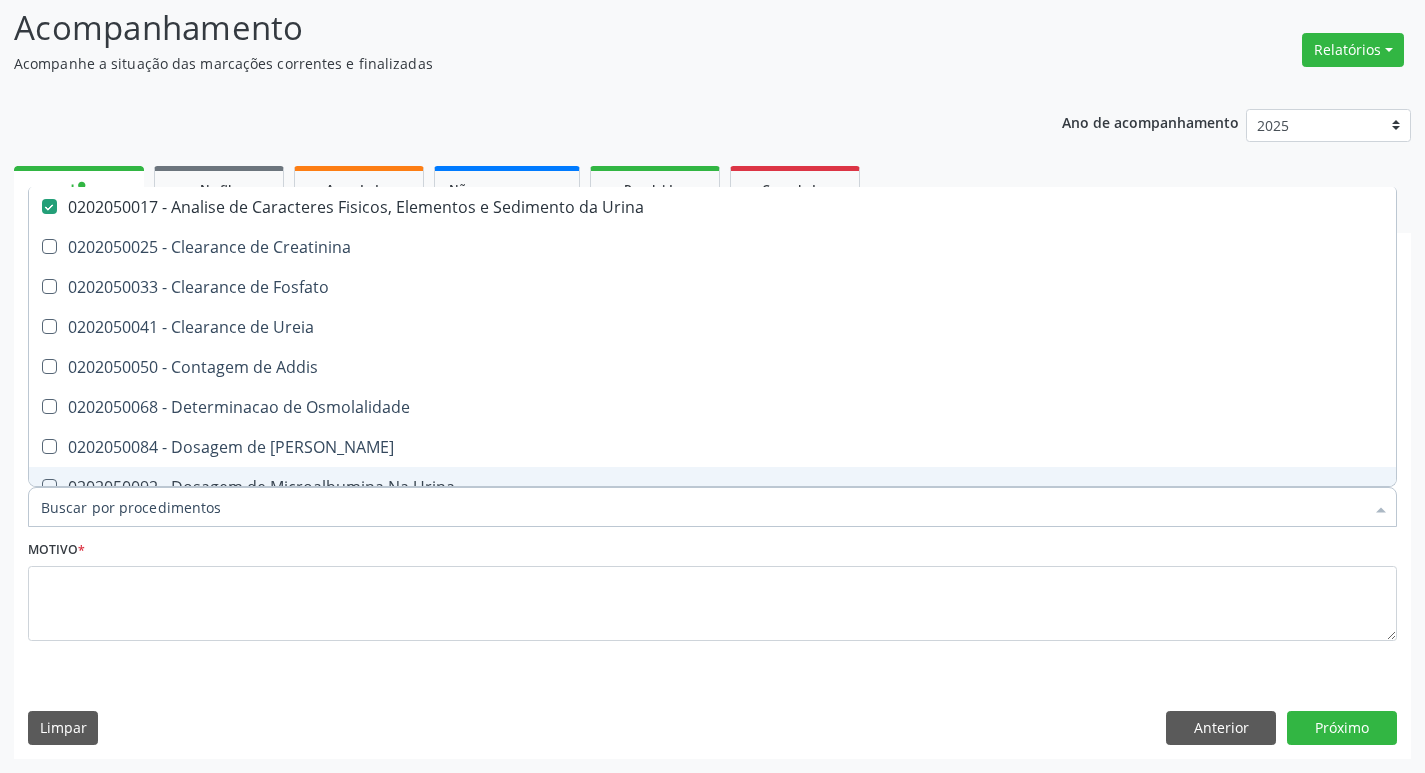 checkbox on "false" 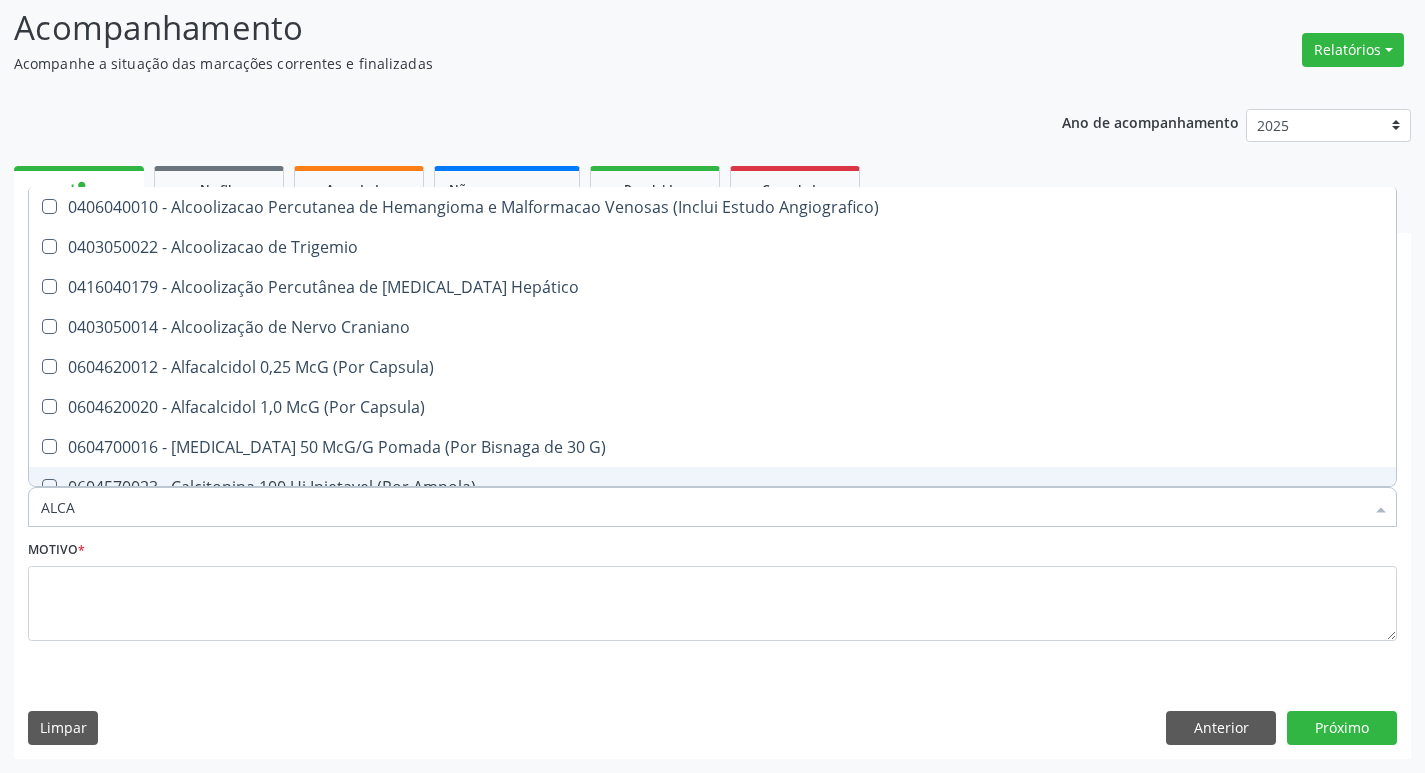 type on "ALCAL" 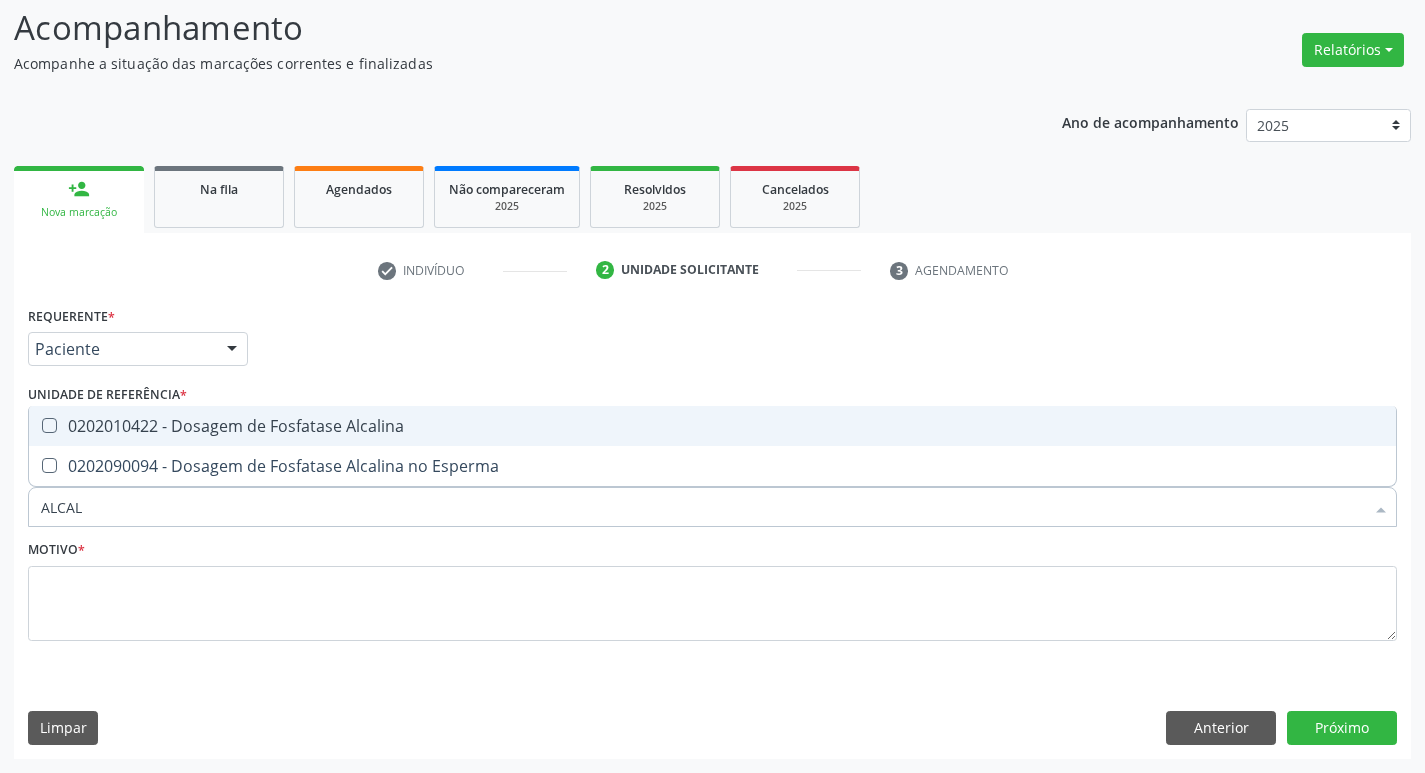 click on "0202010422 - Dosagem de Fosfatase Alcalina" at bounding box center (712, 426) 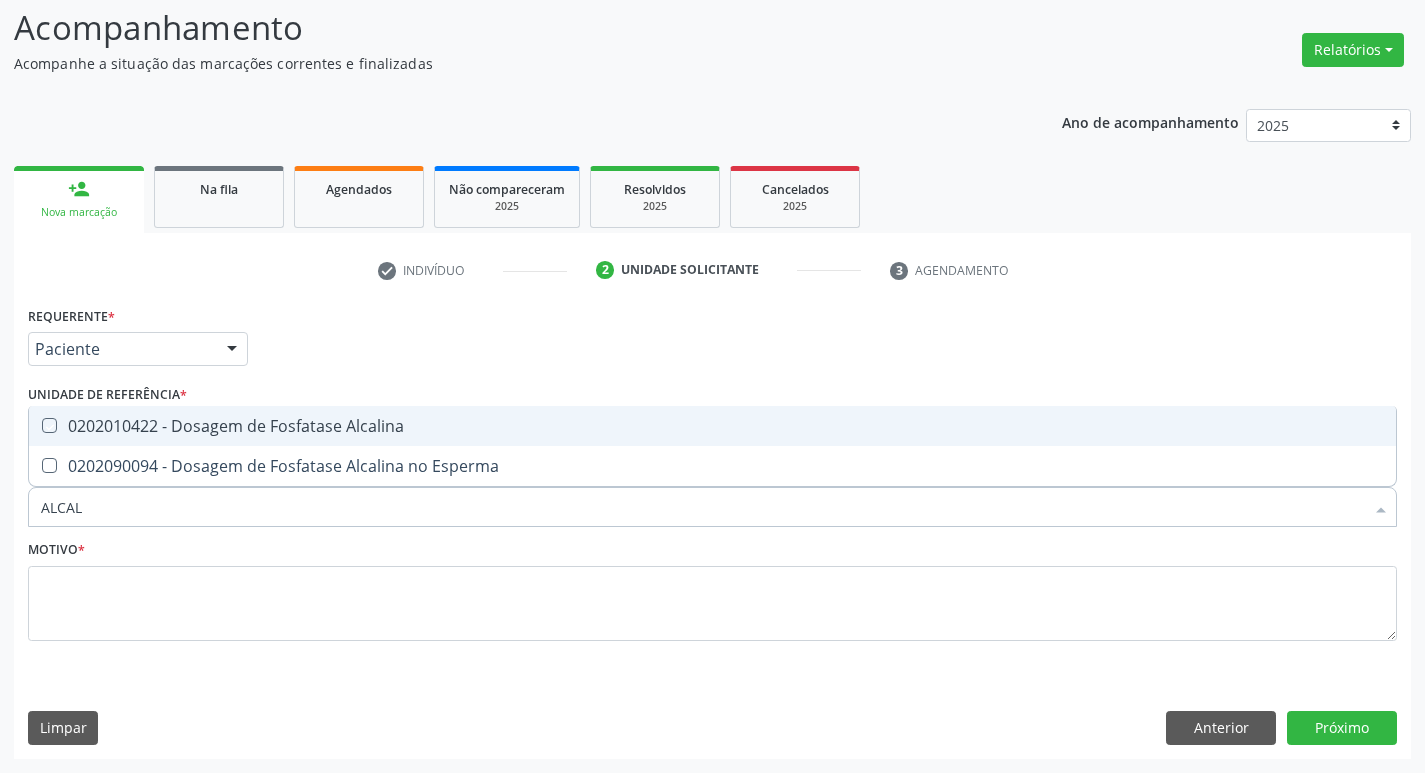 checkbox on "true" 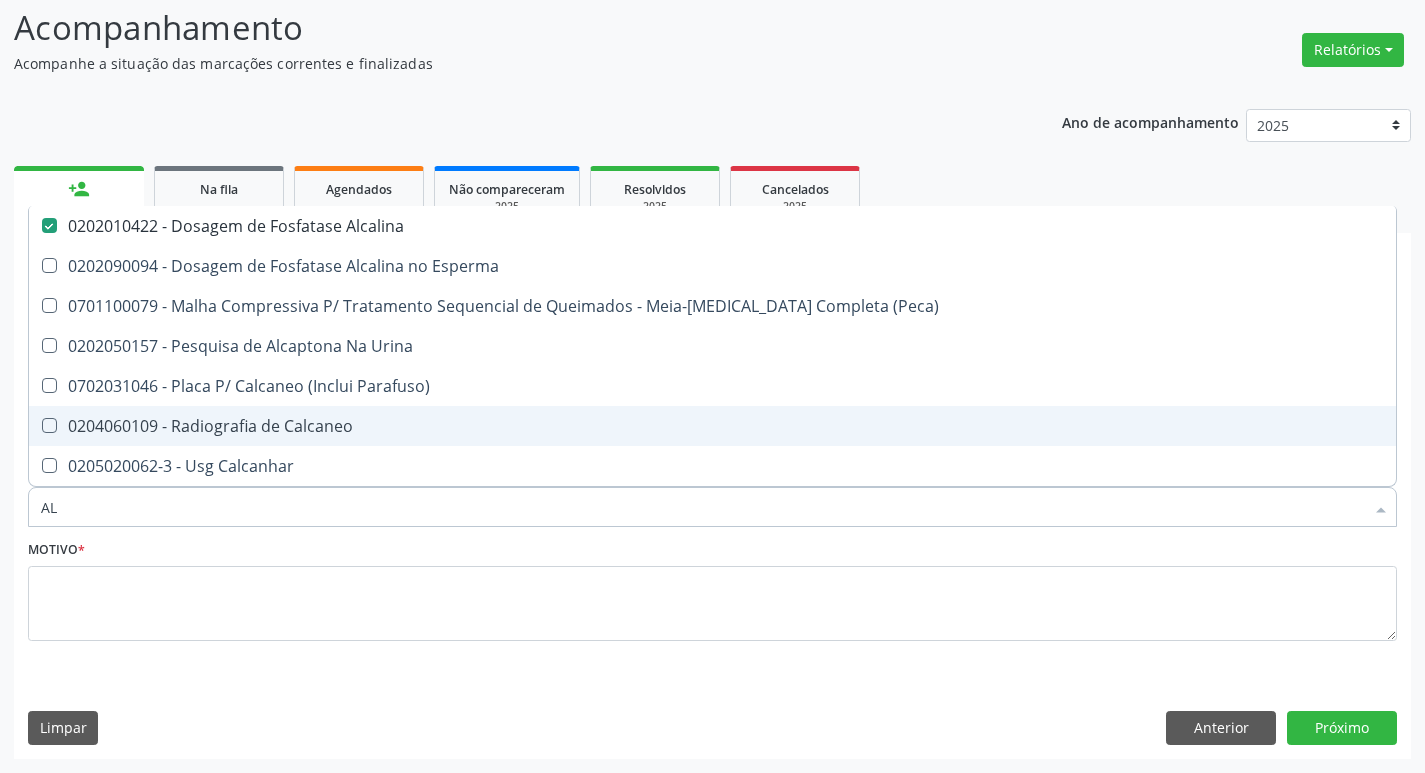 type on "A" 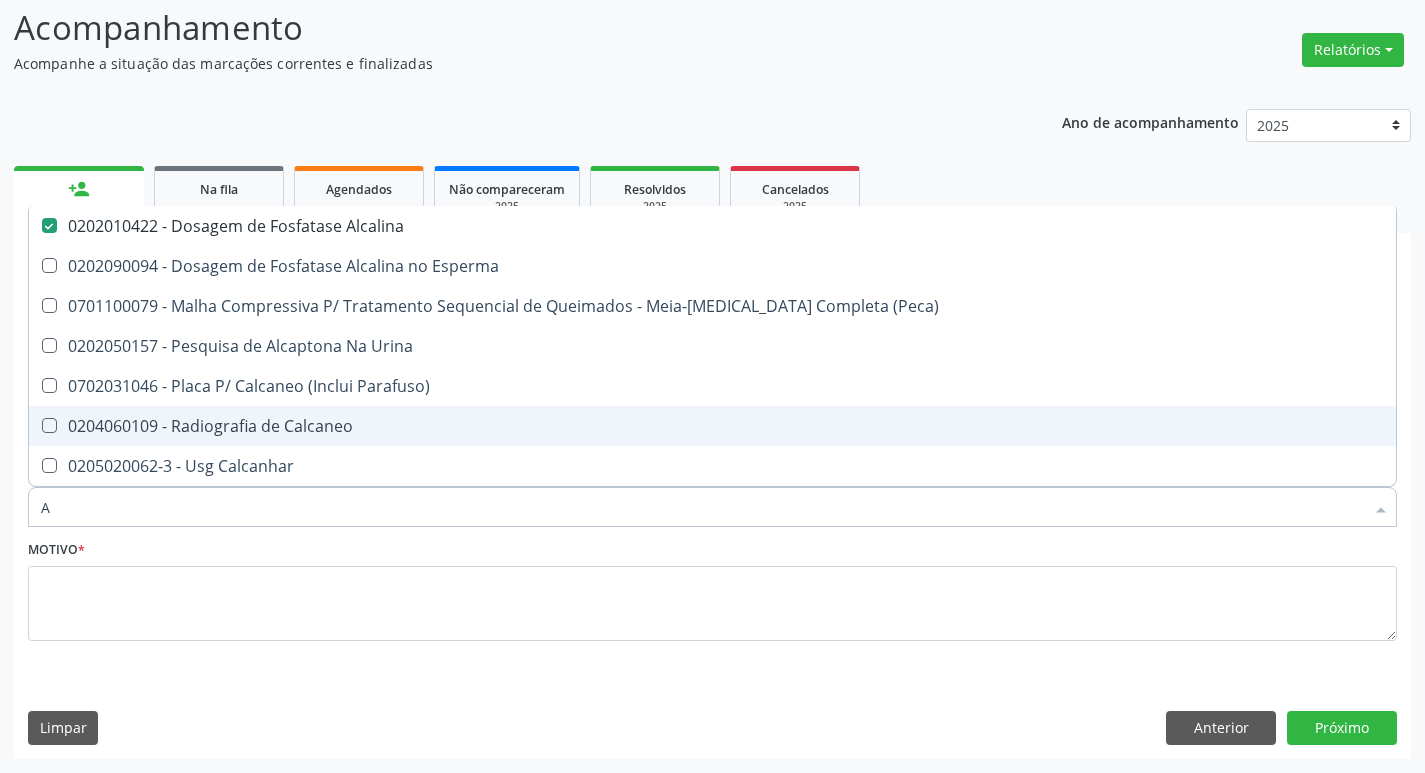 type 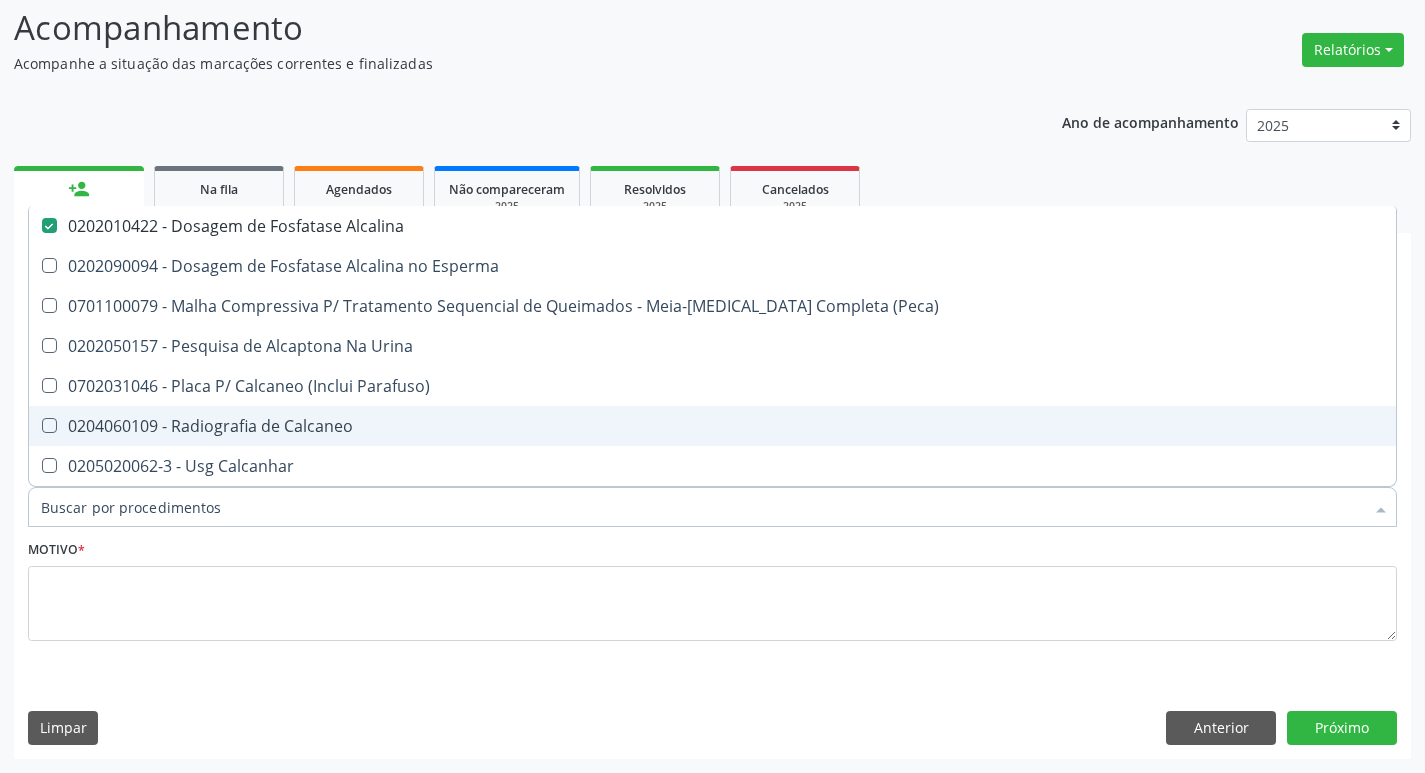 checkbox on "false" 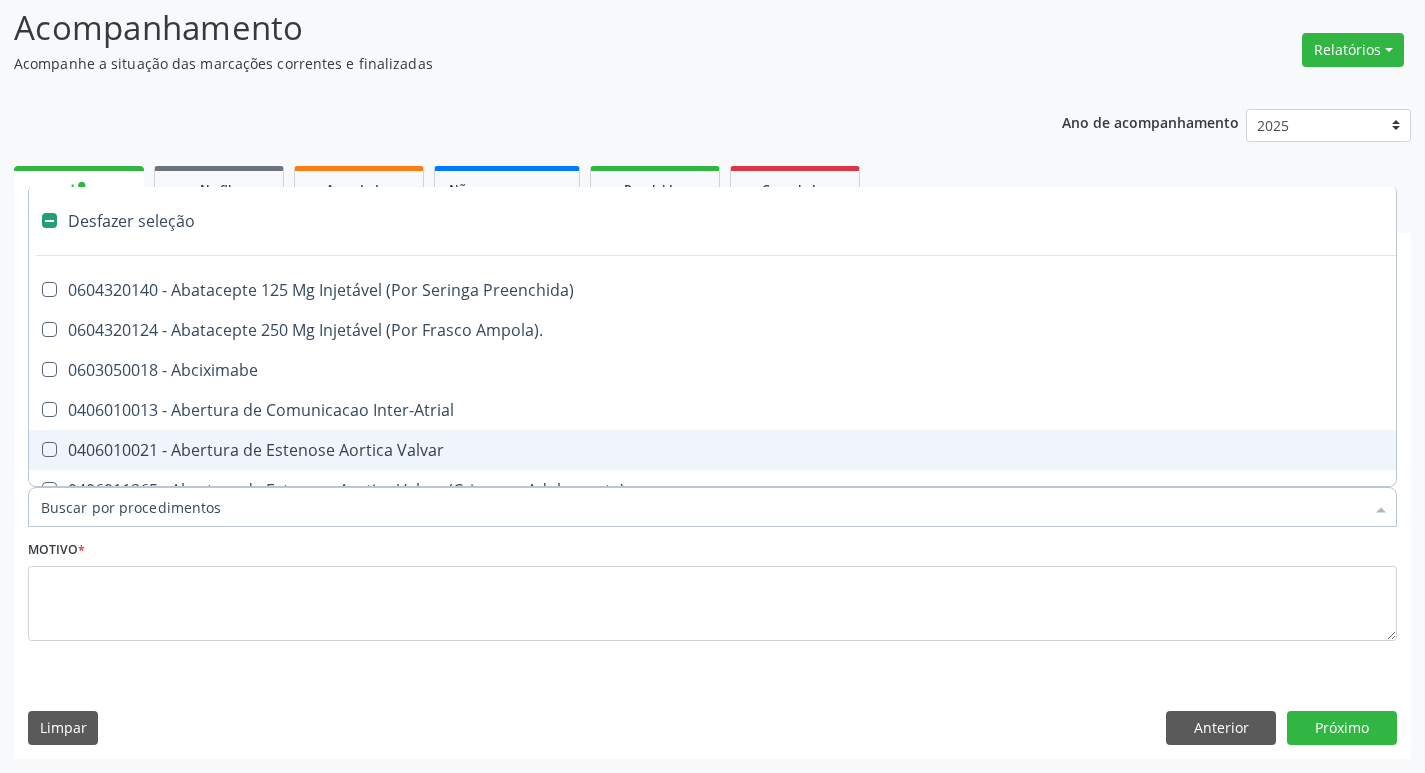 type on "V" 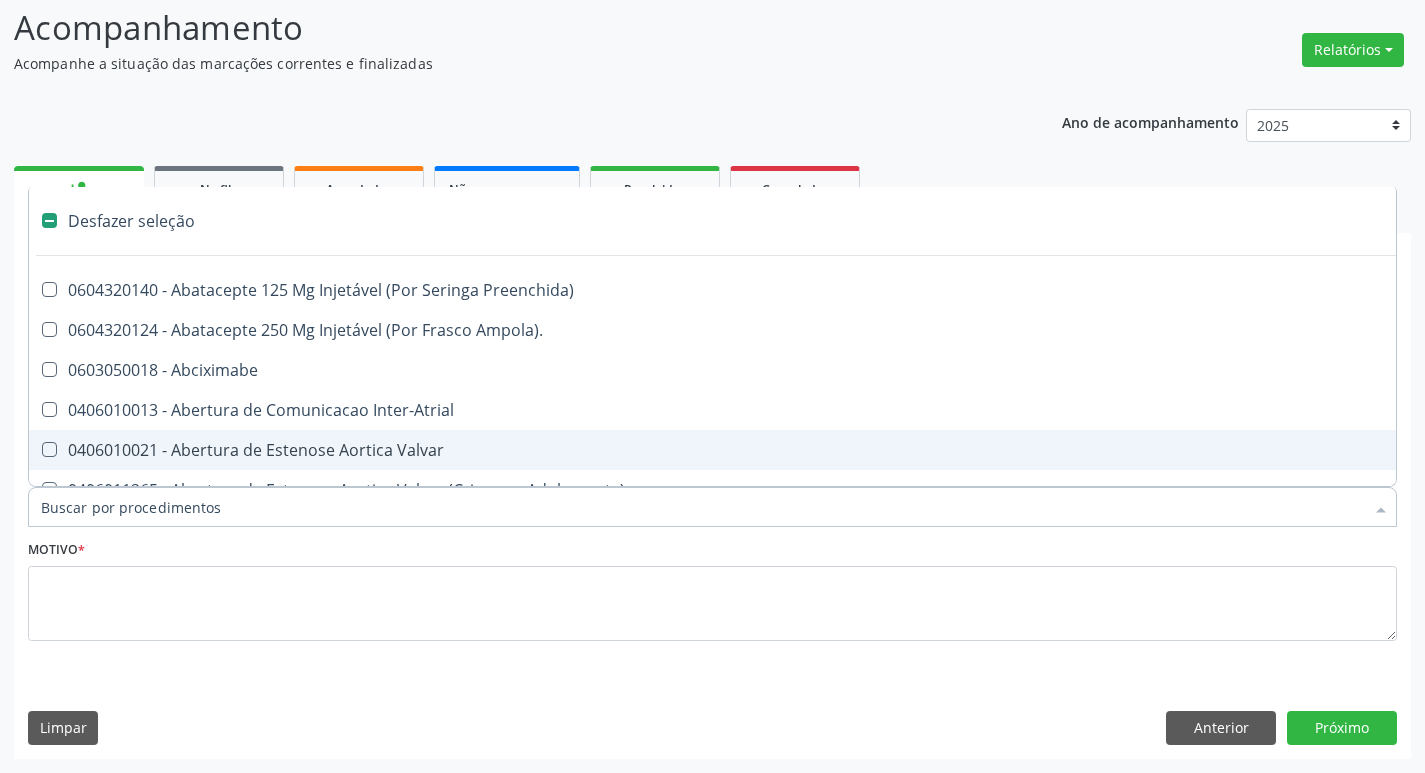 checkbox on "false" 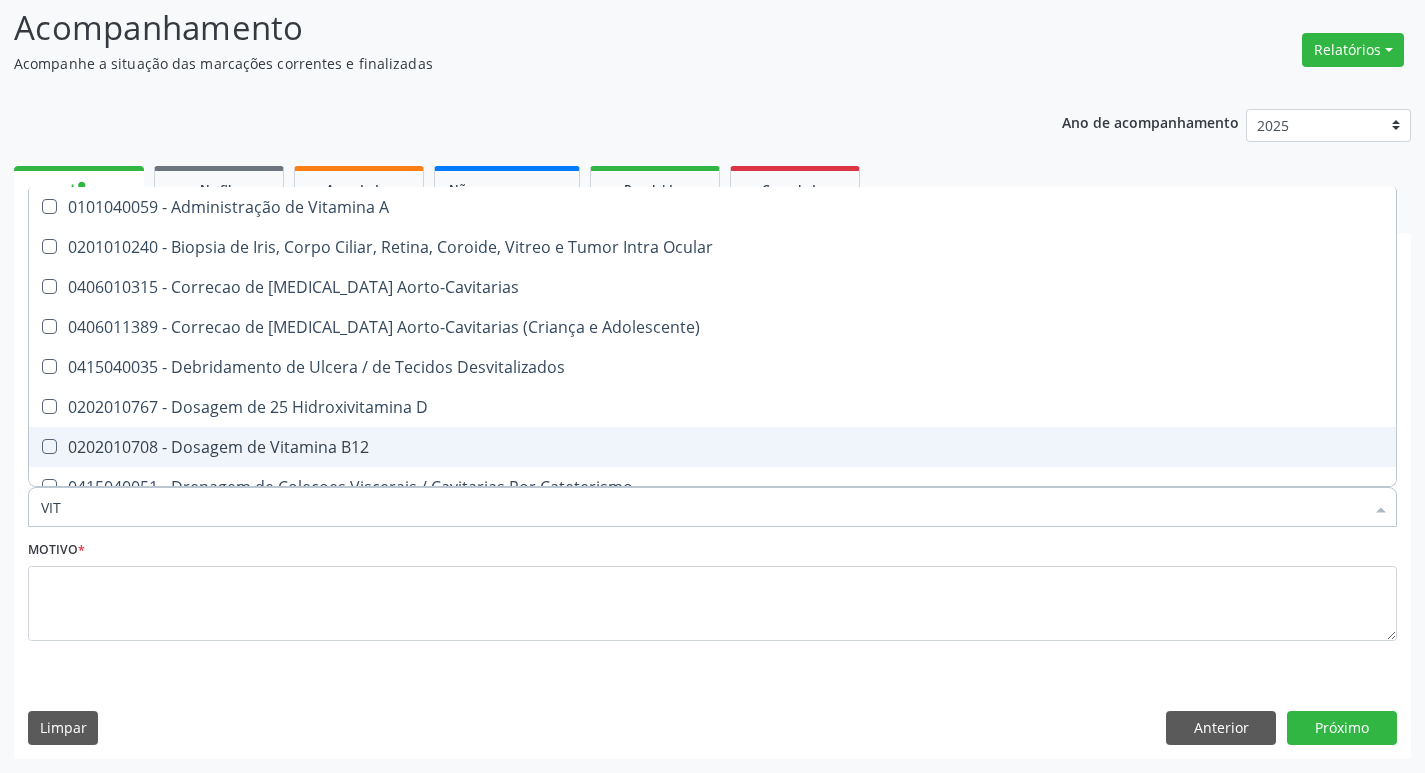 type on "VITA" 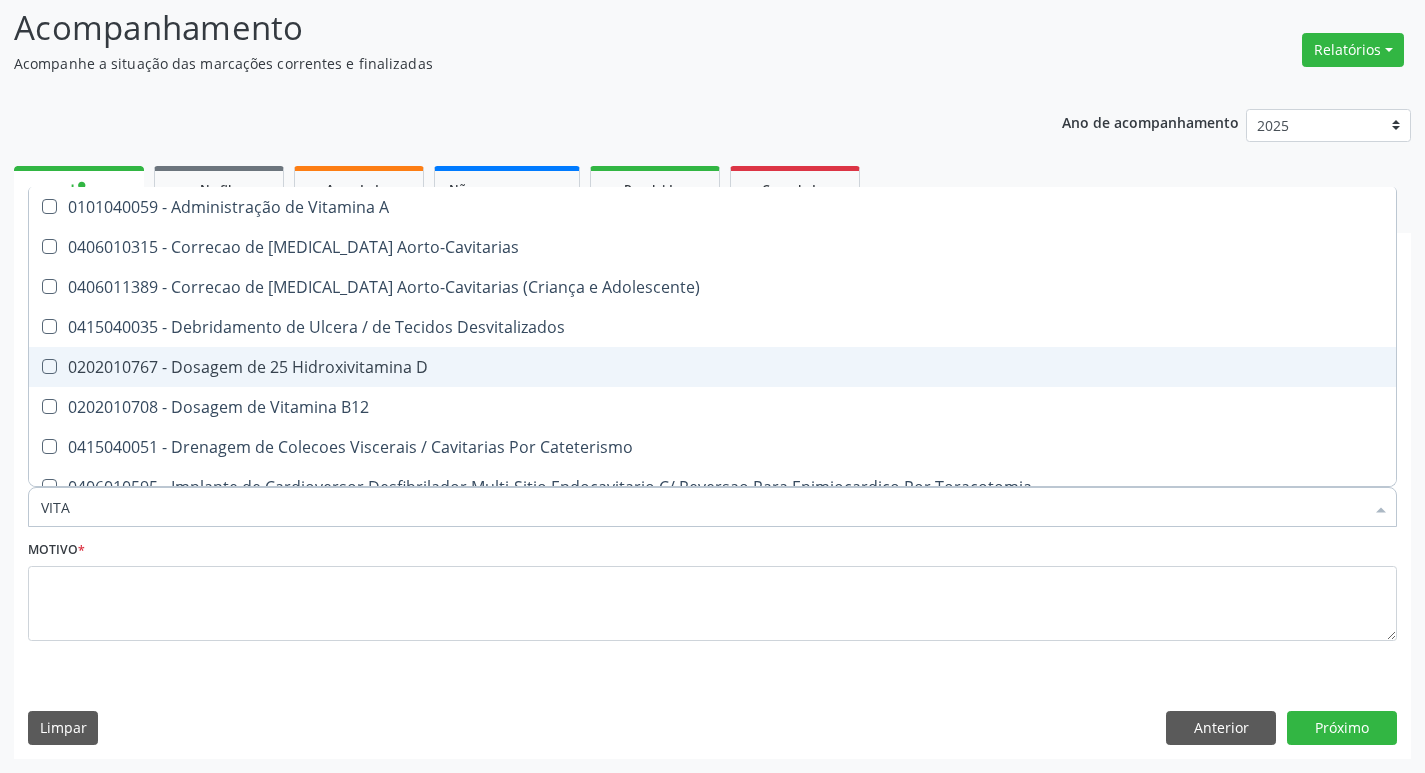 click on "0202010767 - Dosagem de 25 Hidroxivitamina D" at bounding box center [712, 367] 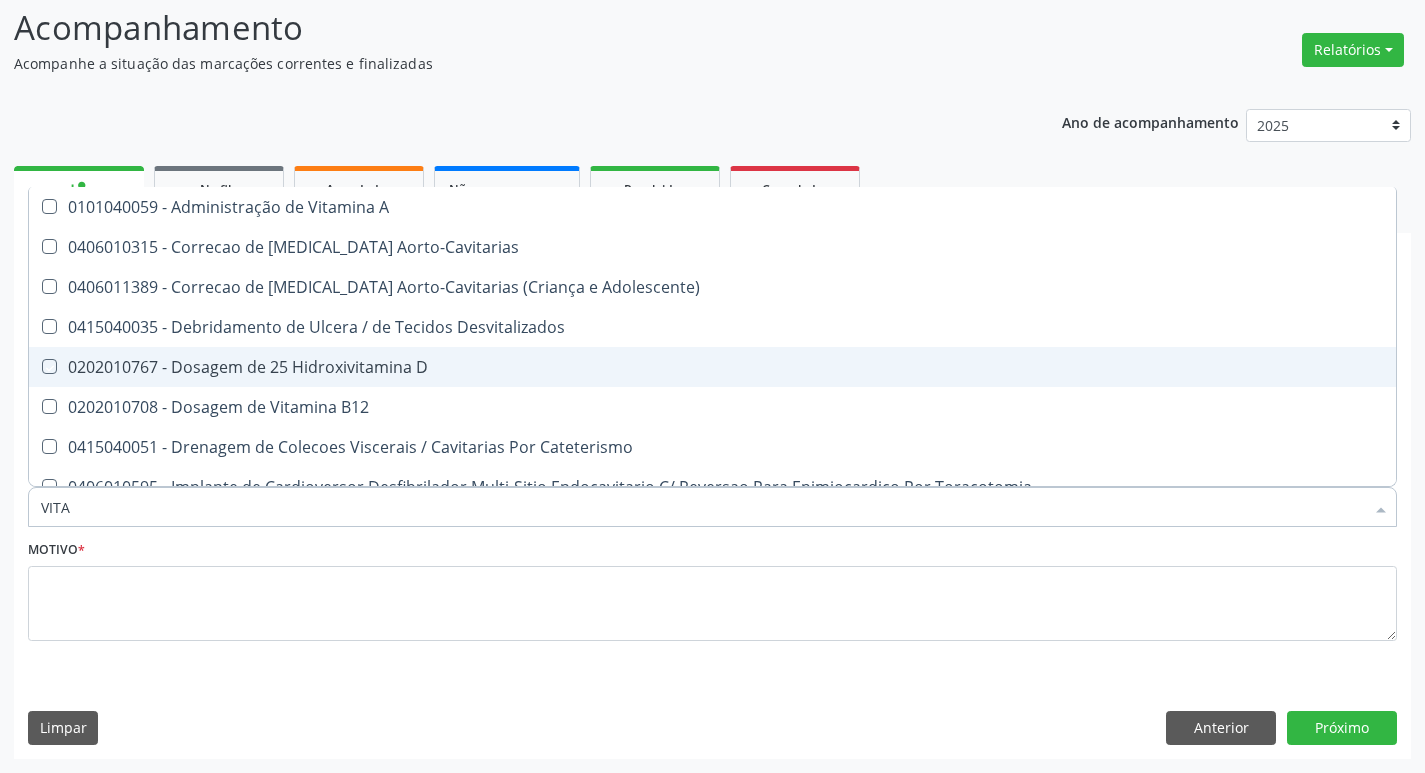checkbox on "true" 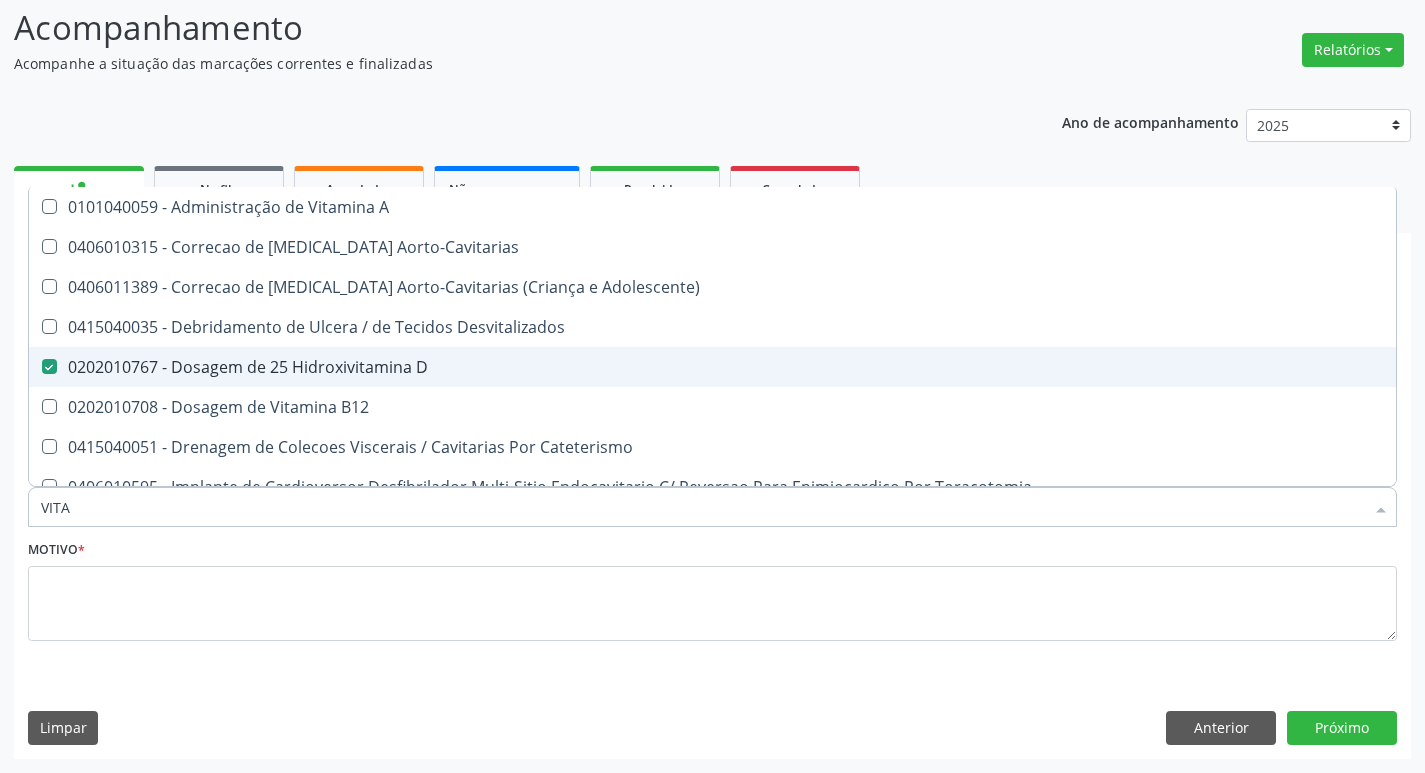 type on "VIT" 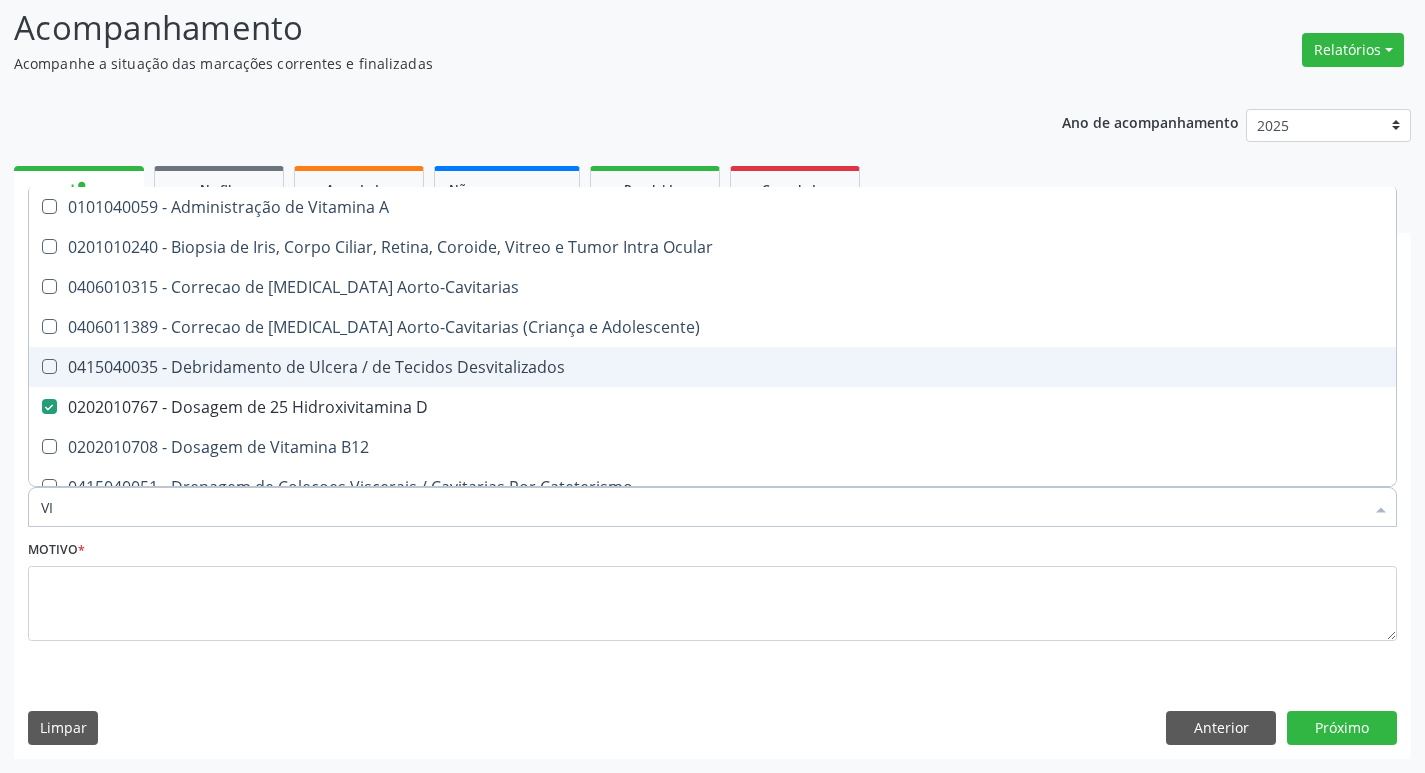 type on "V" 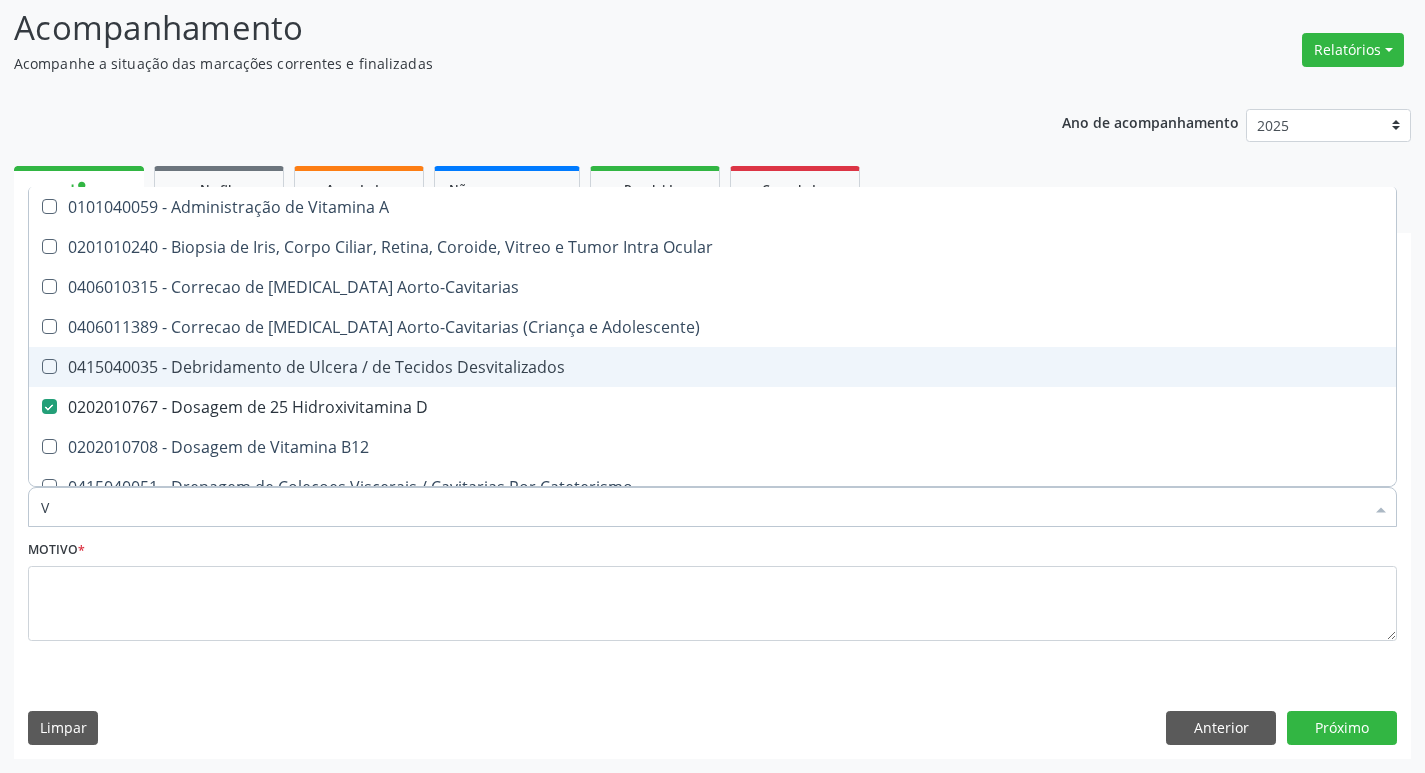 type 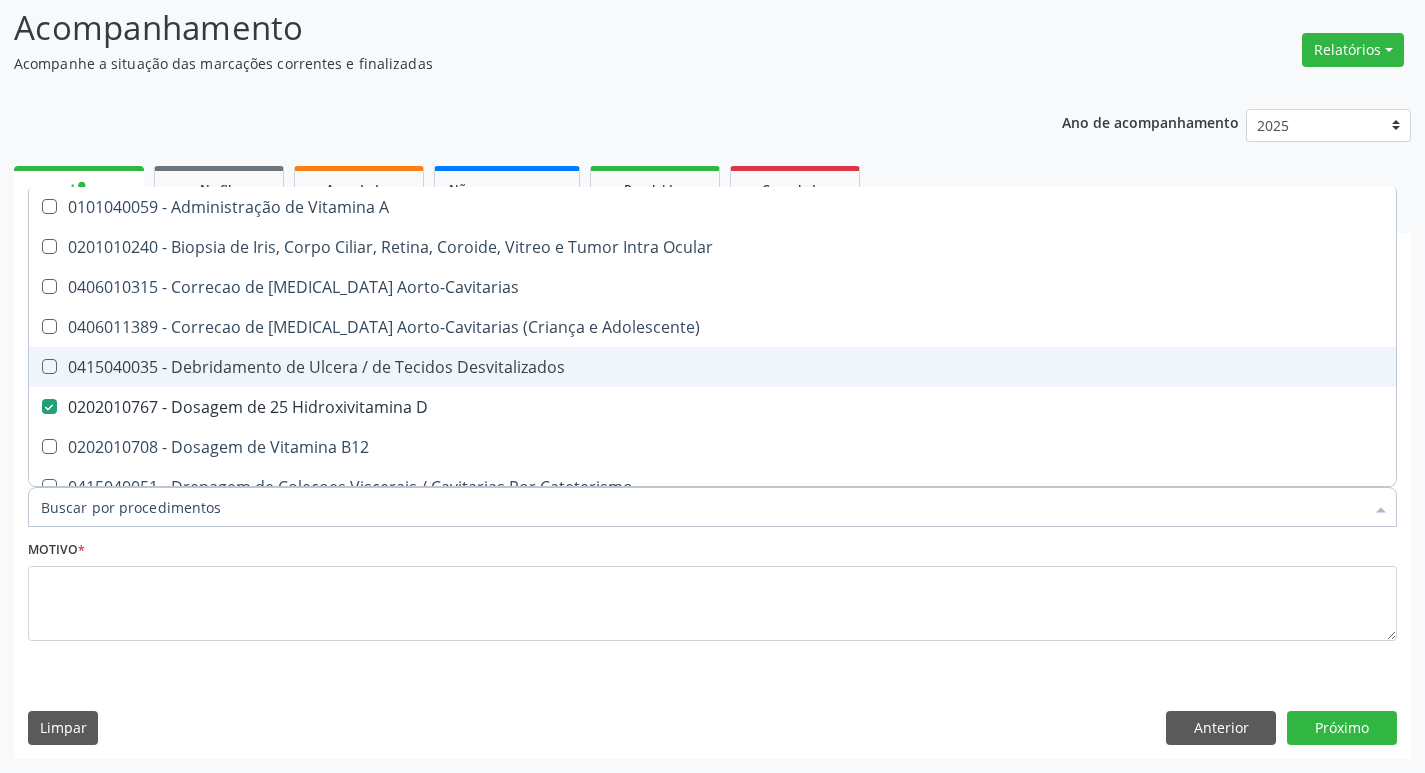 checkbox on "false" 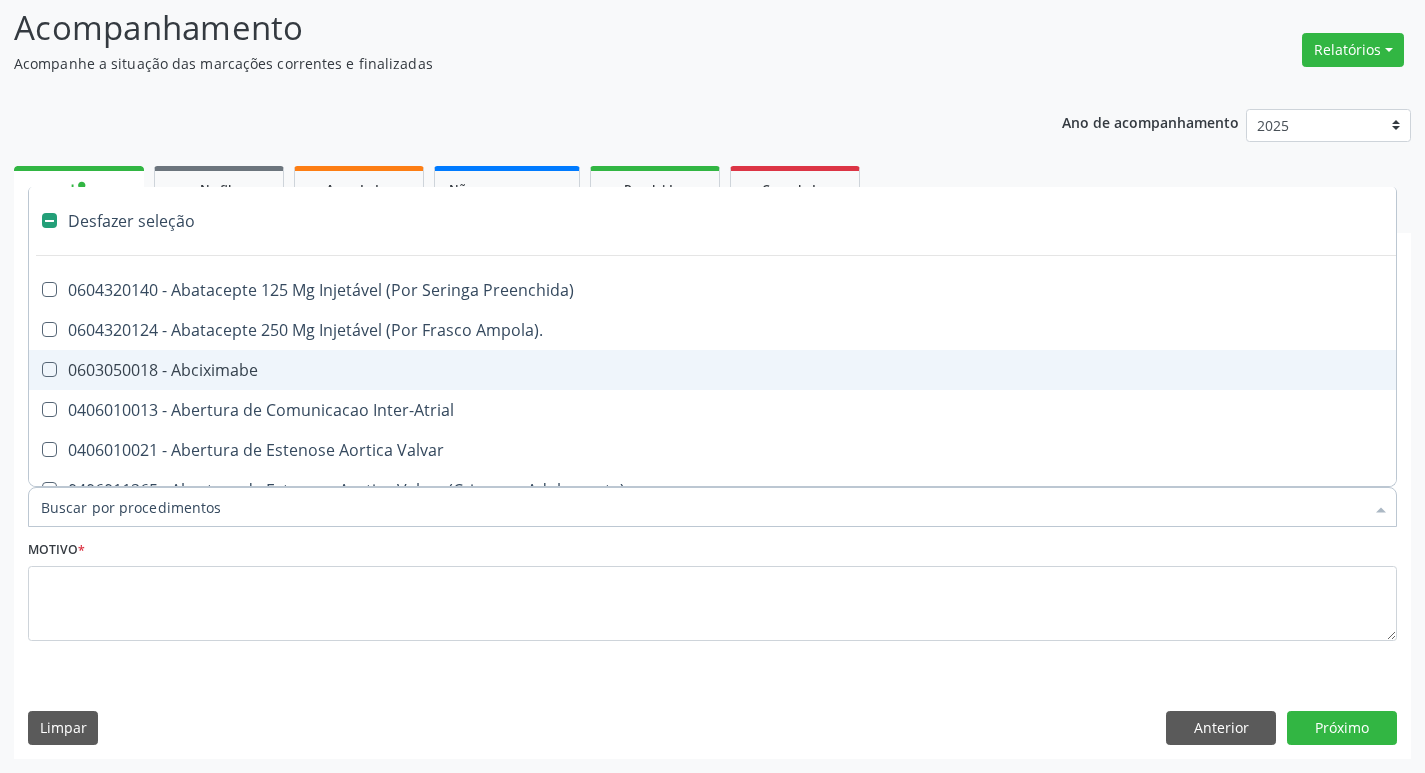 type on "F" 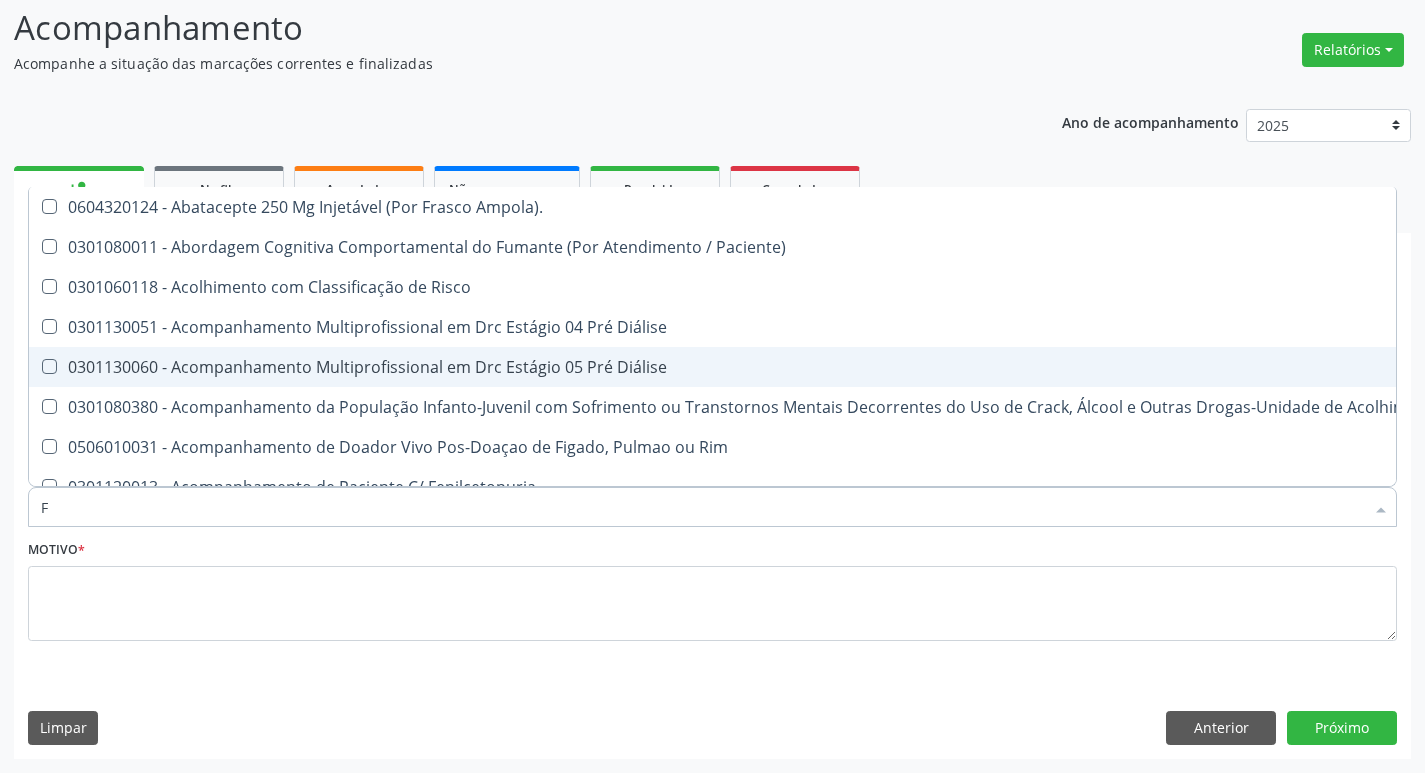 type on "FO" 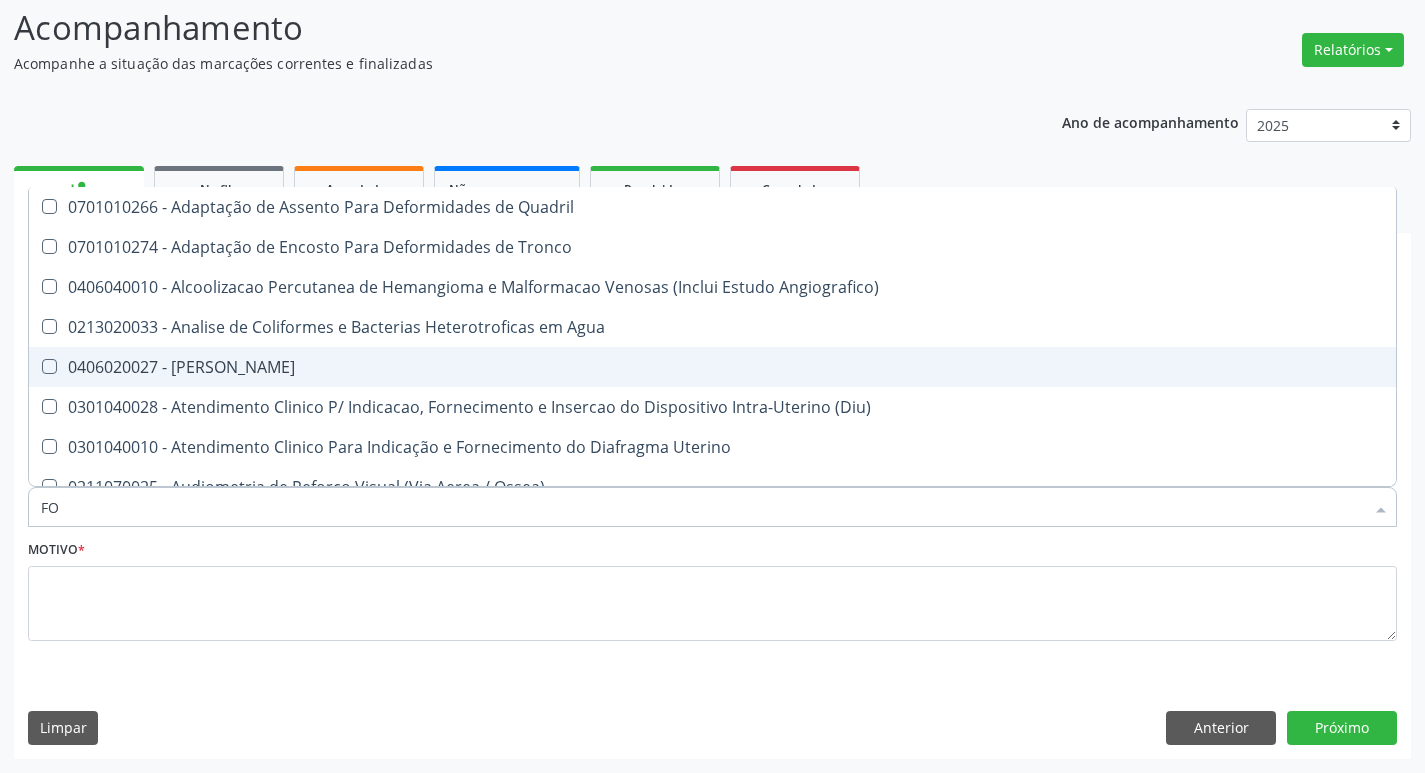 type on "FOS" 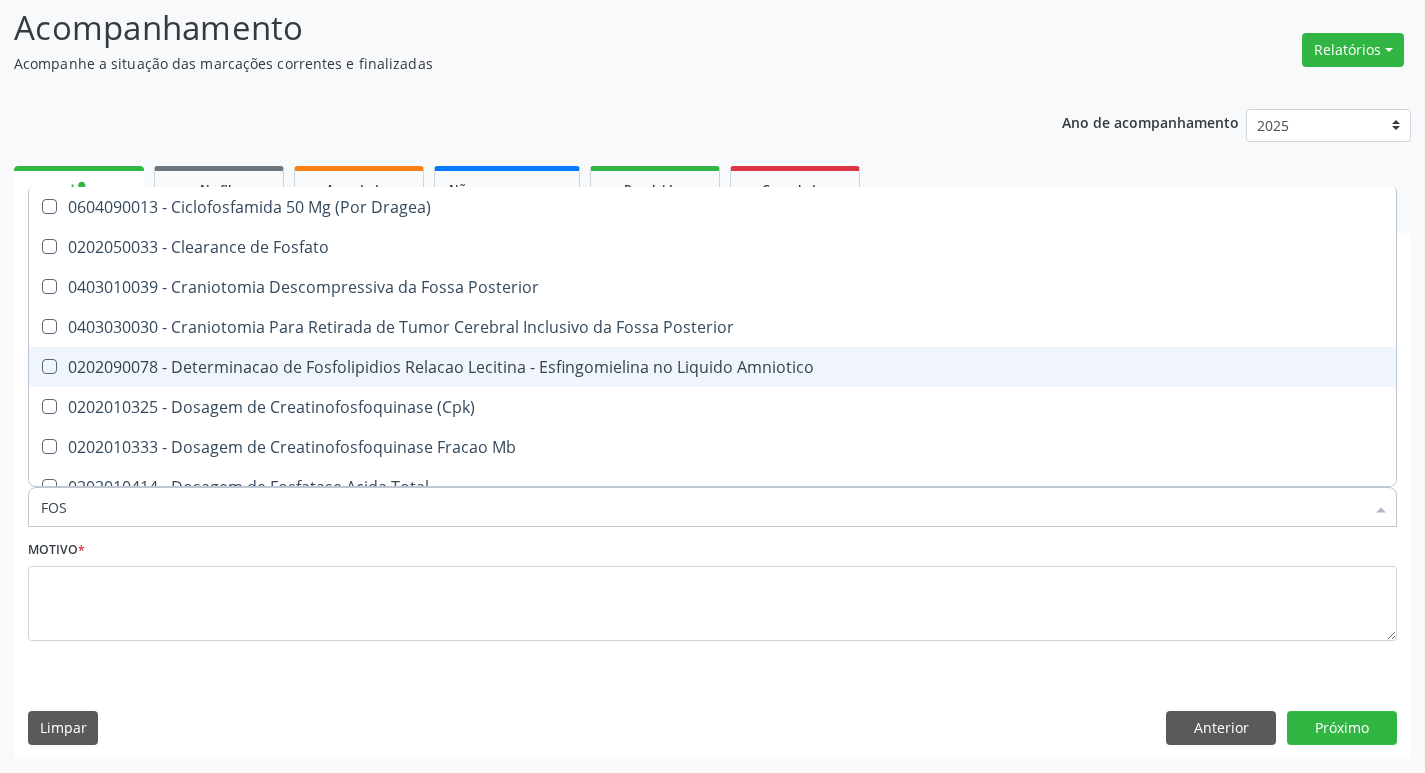 type on "FOSF" 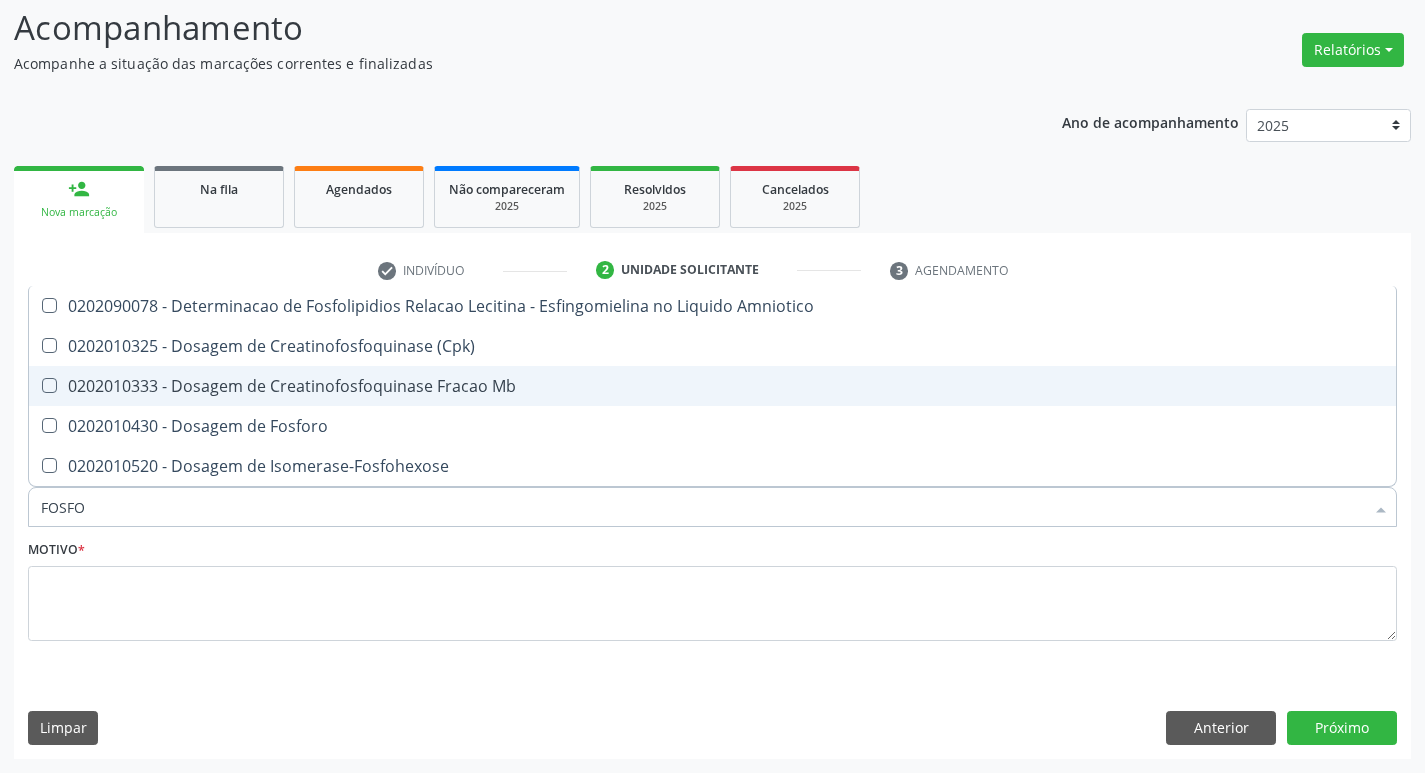 type on "FOSFOR" 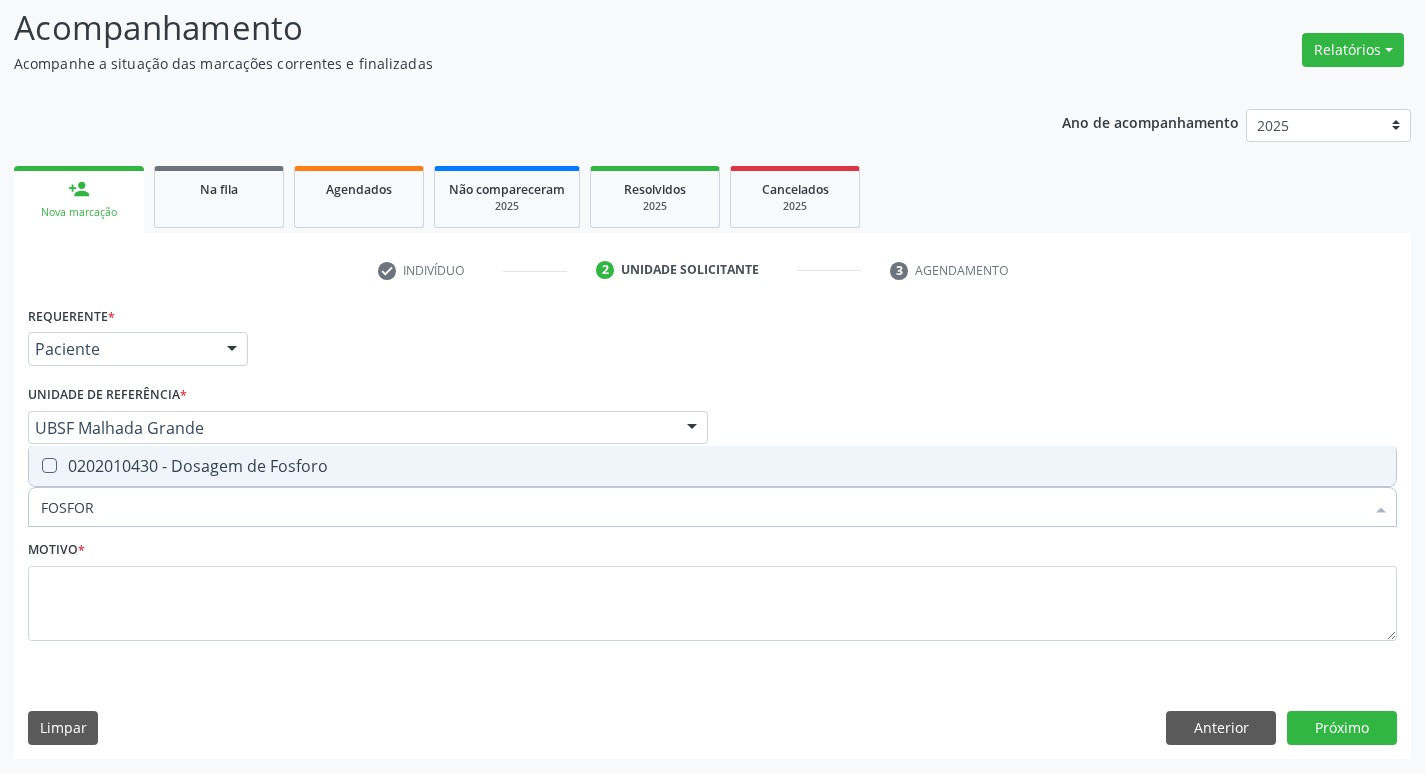 click on "0202010430 - Dosagem de Fosforo" at bounding box center (712, 466) 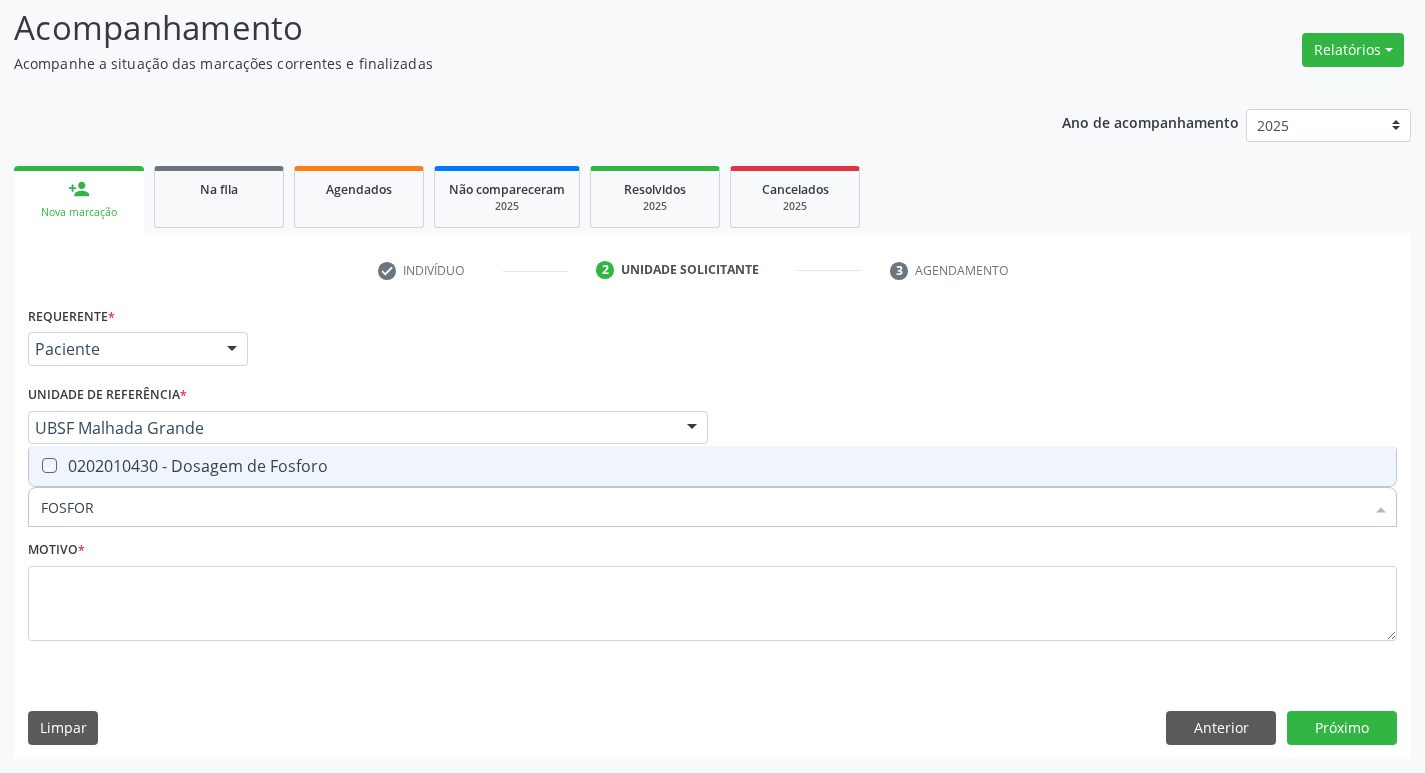 checkbox on "true" 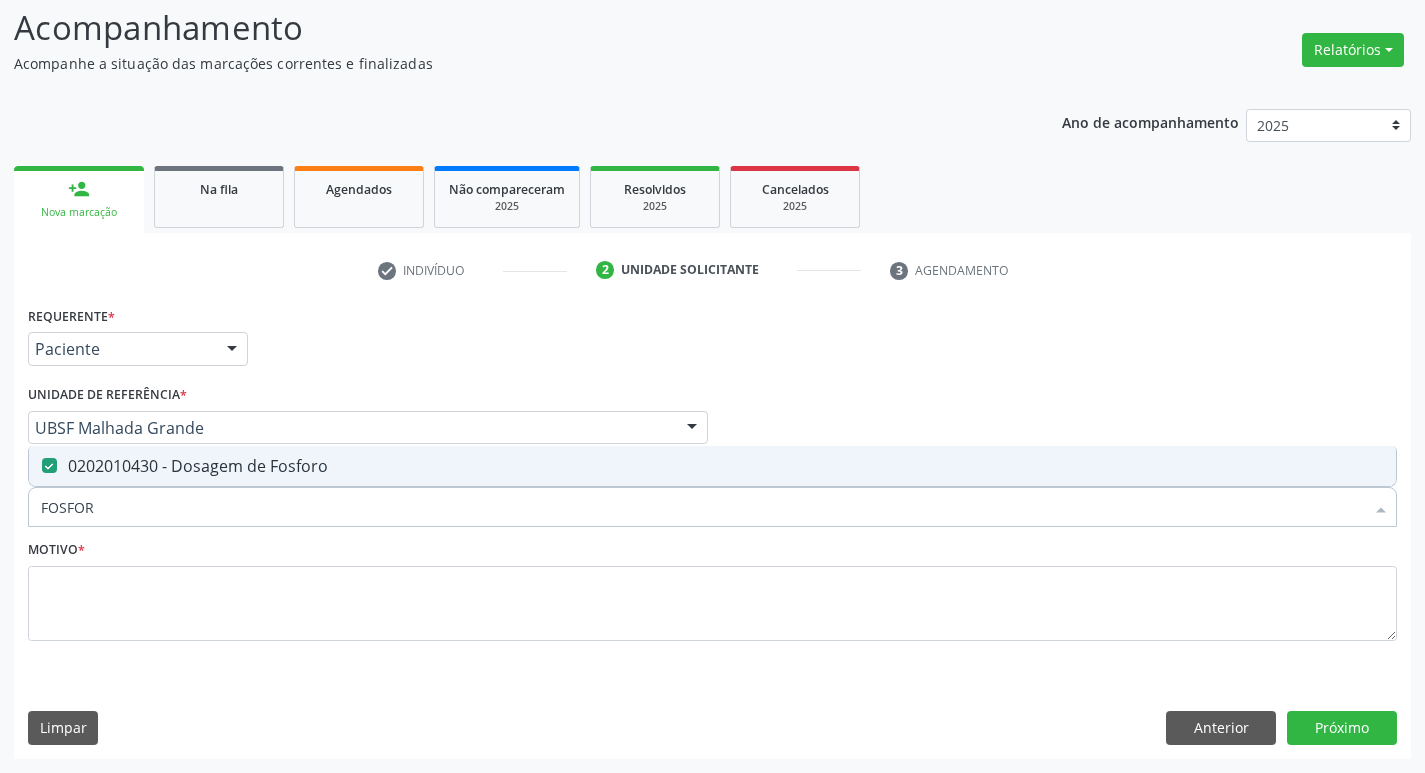type on "FOSFO" 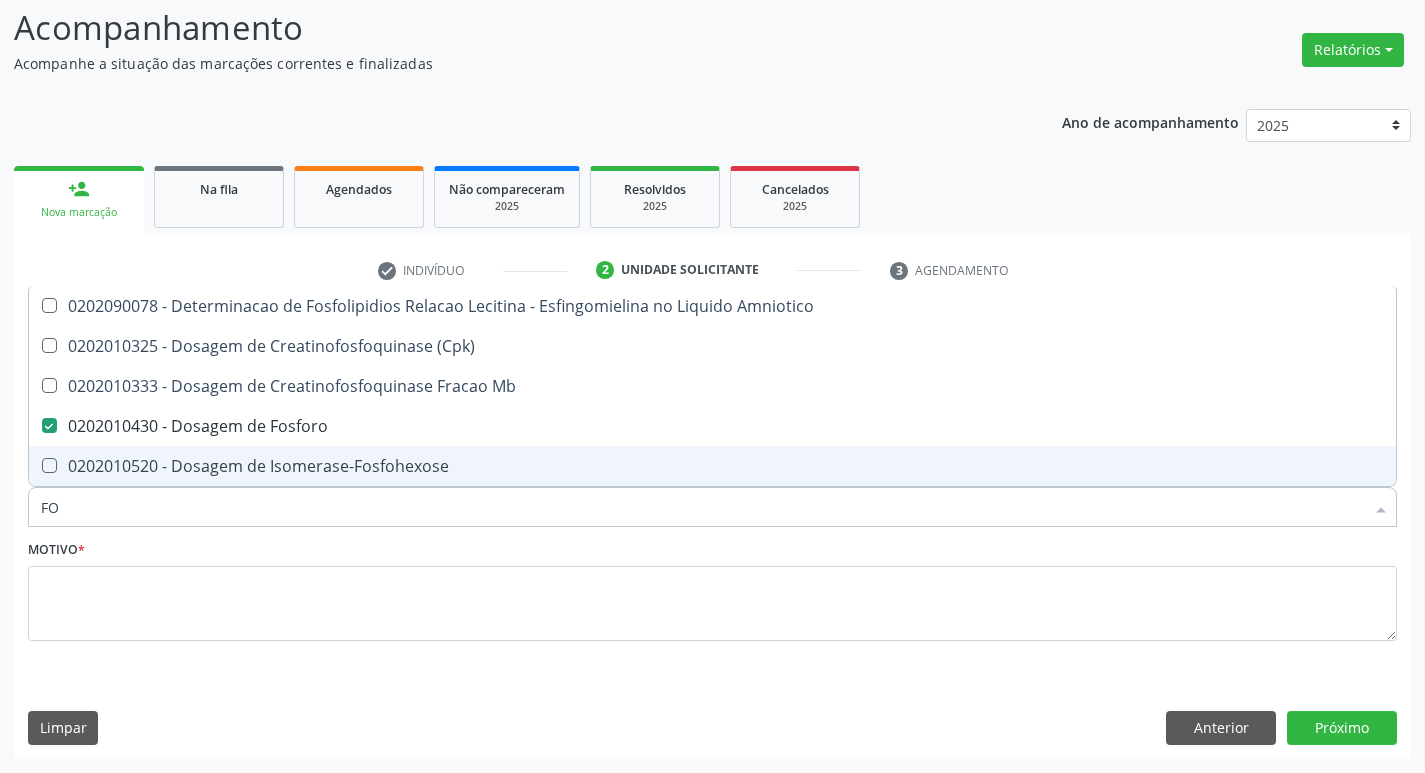 type on "F" 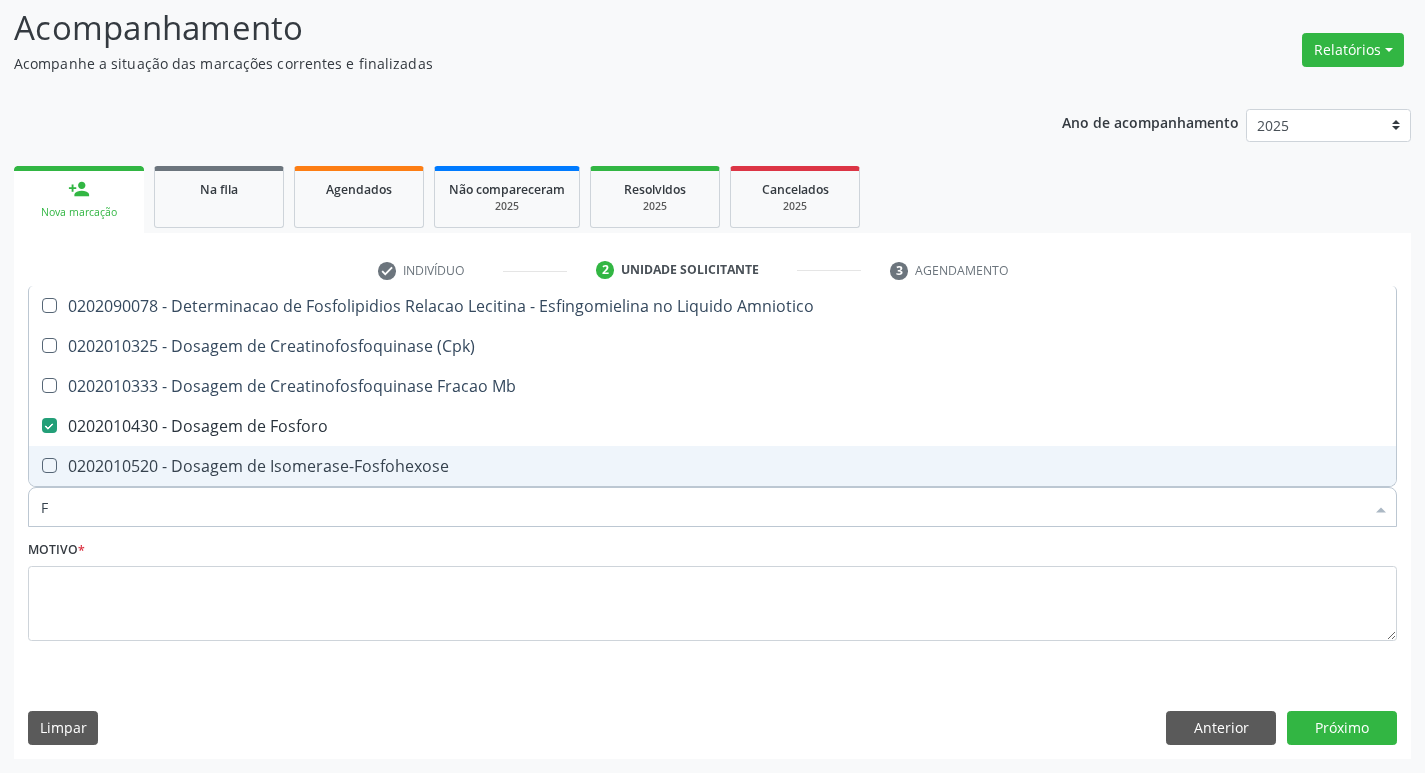 type 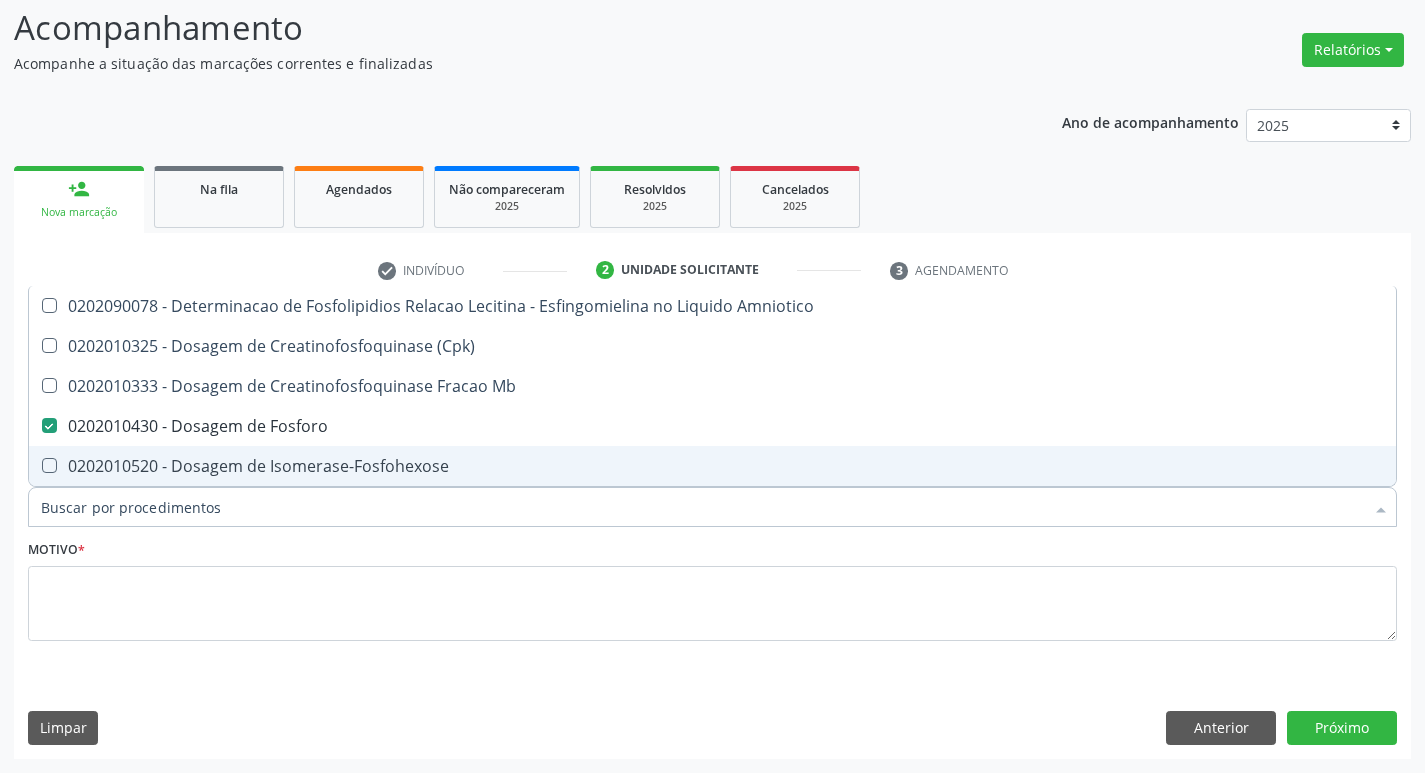 checkbox on "false" 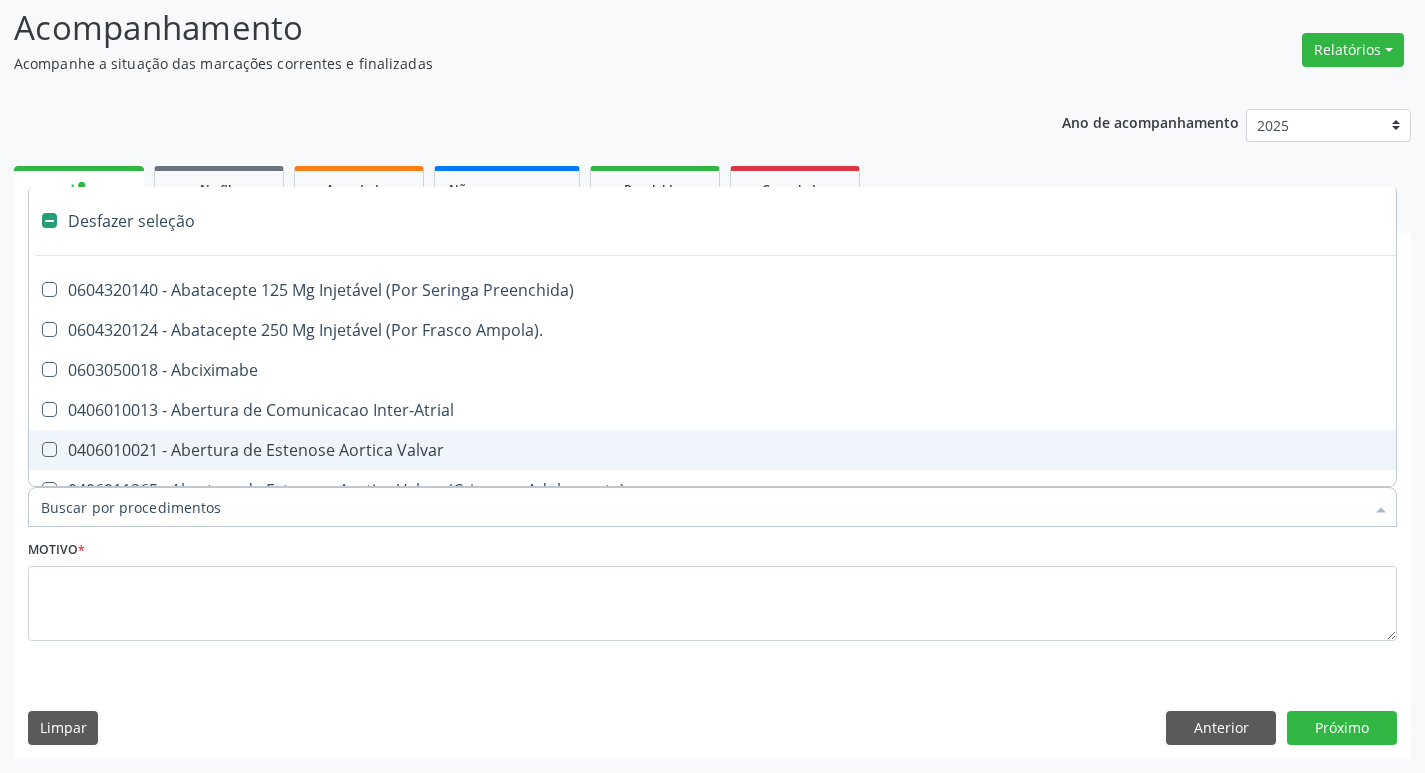 type on "C" 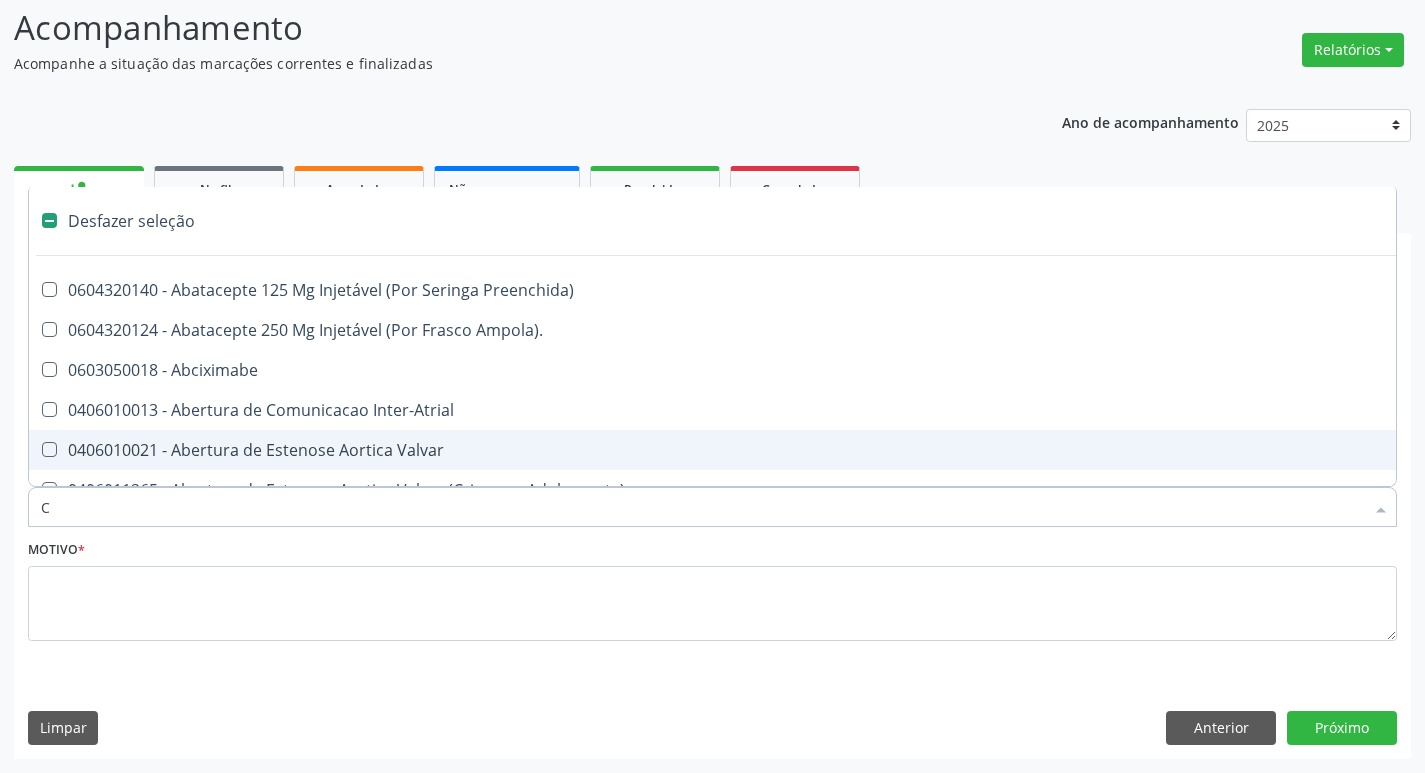 checkbox on "true" 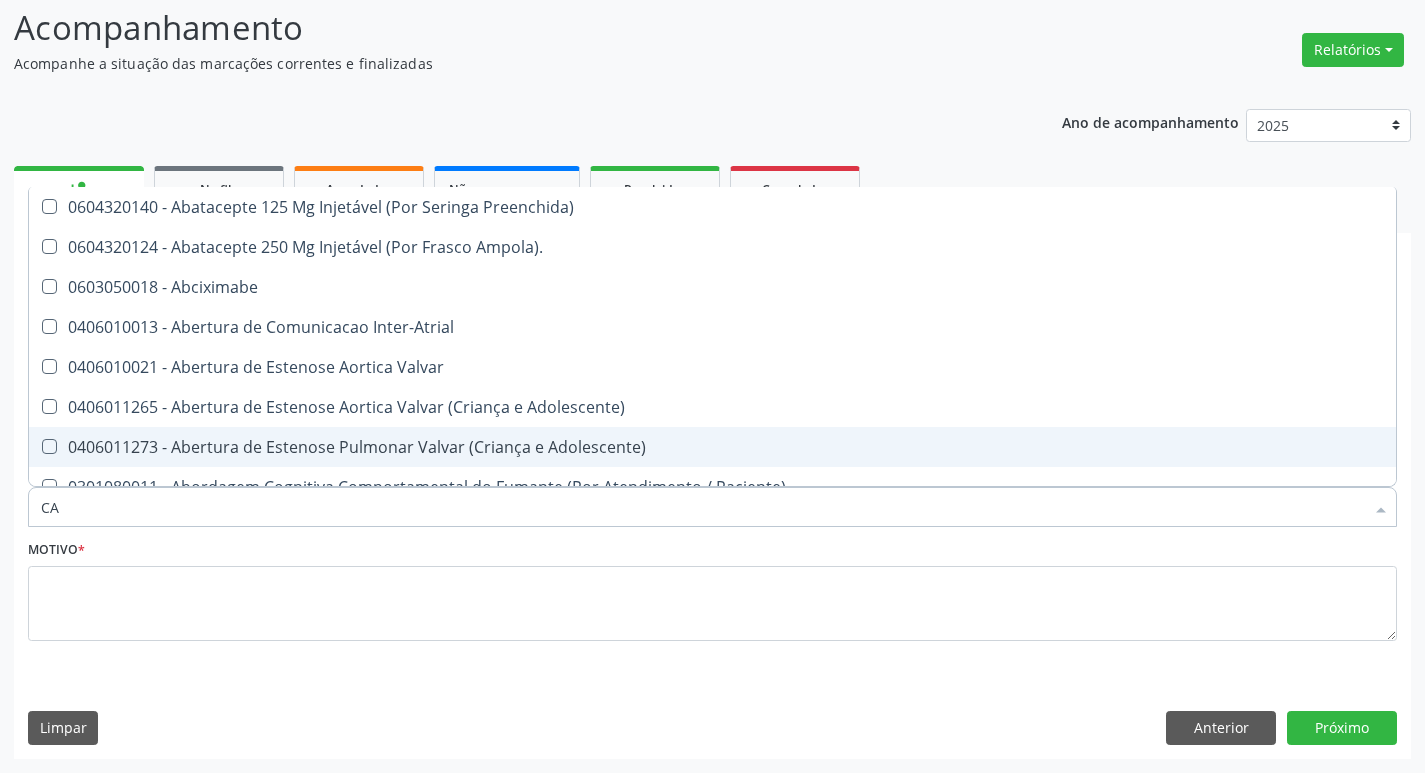 type on "CAL" 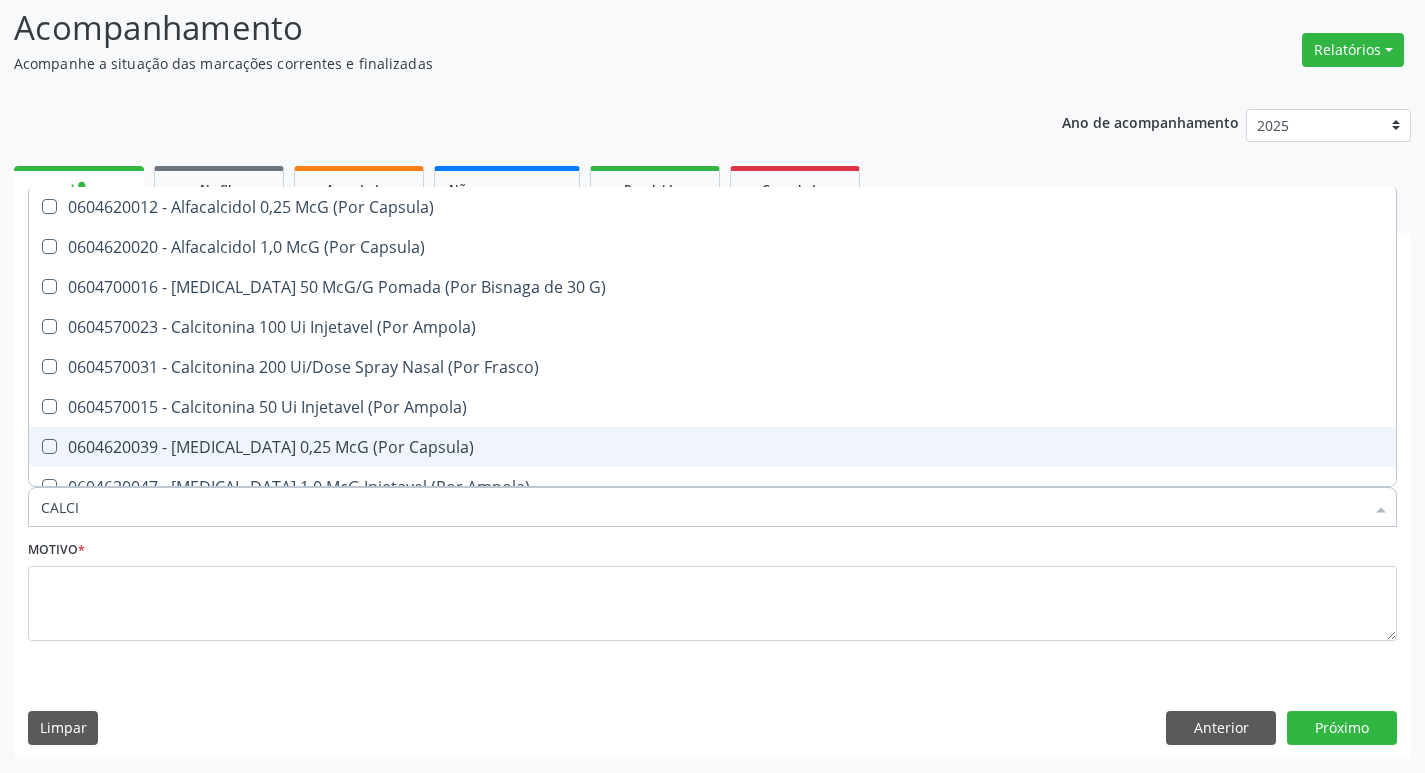 type on "CALCIO" 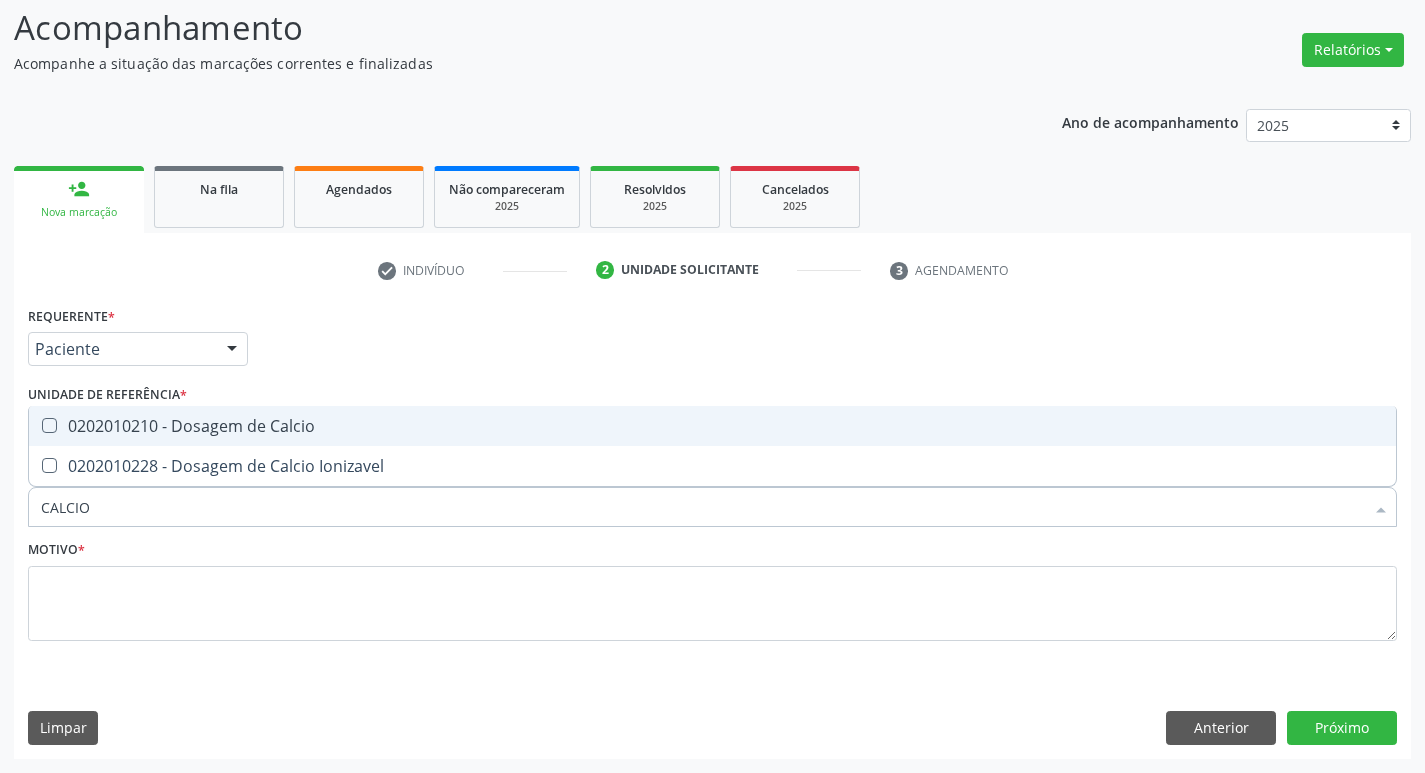 click on "0202010210 - Dosagem de Calcio" at bounding box center (712, 426) 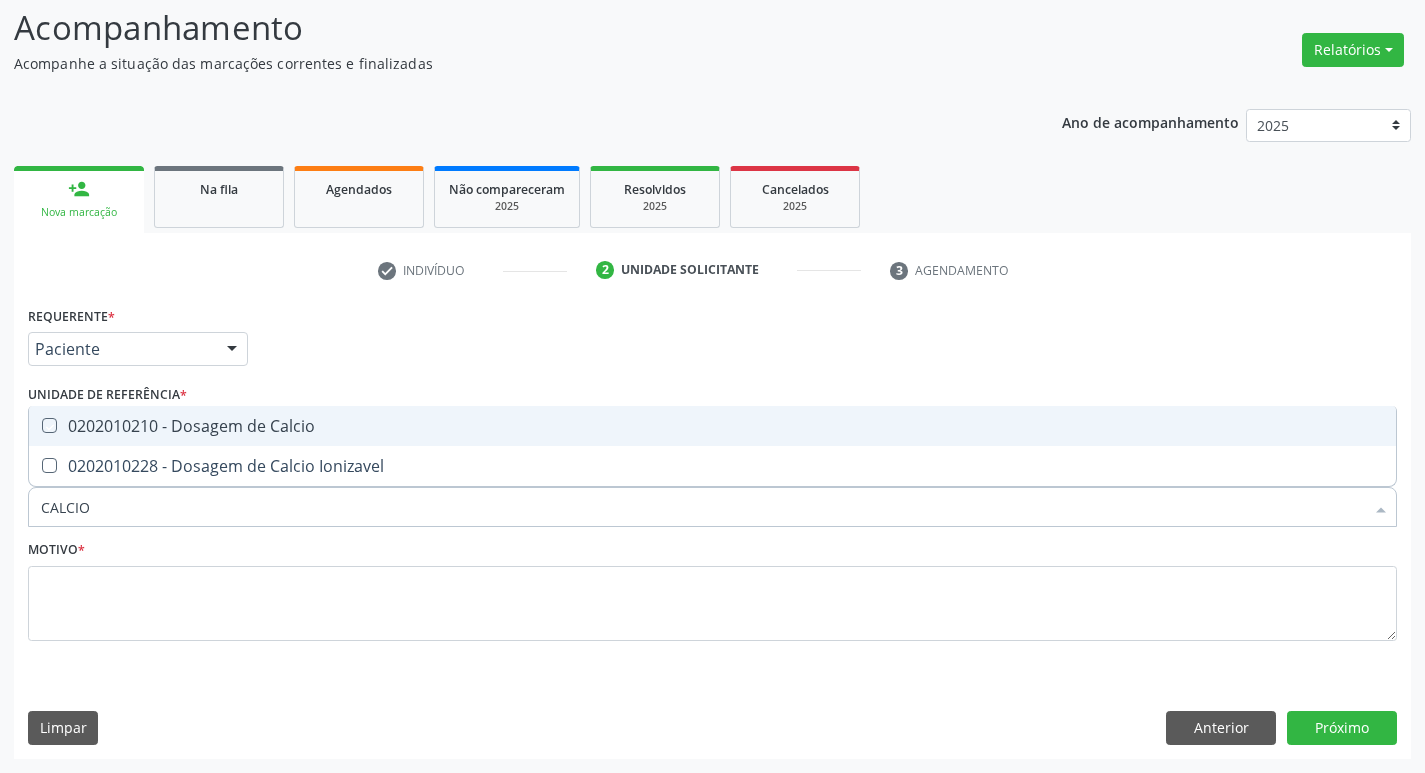 checkbox on "true" 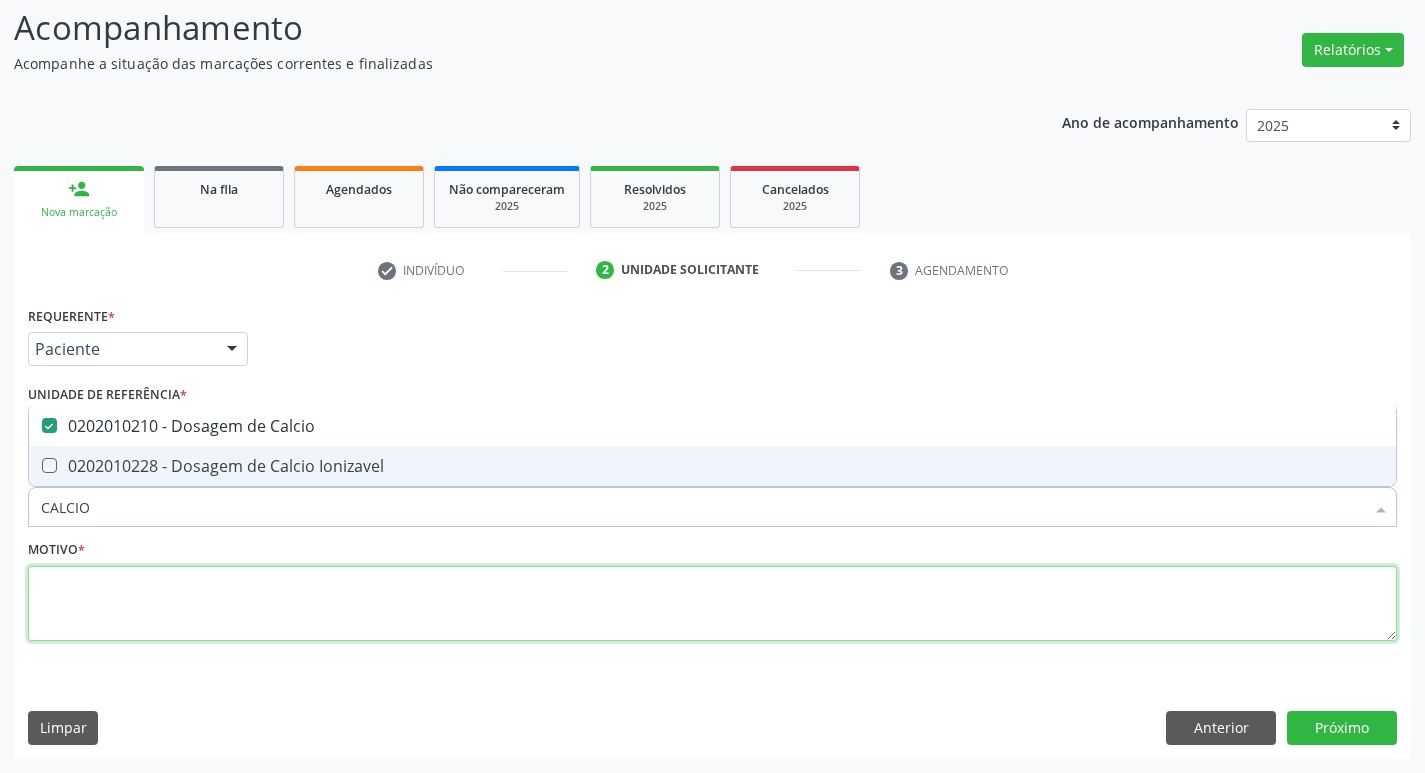 click at bounding box center [712, 604] 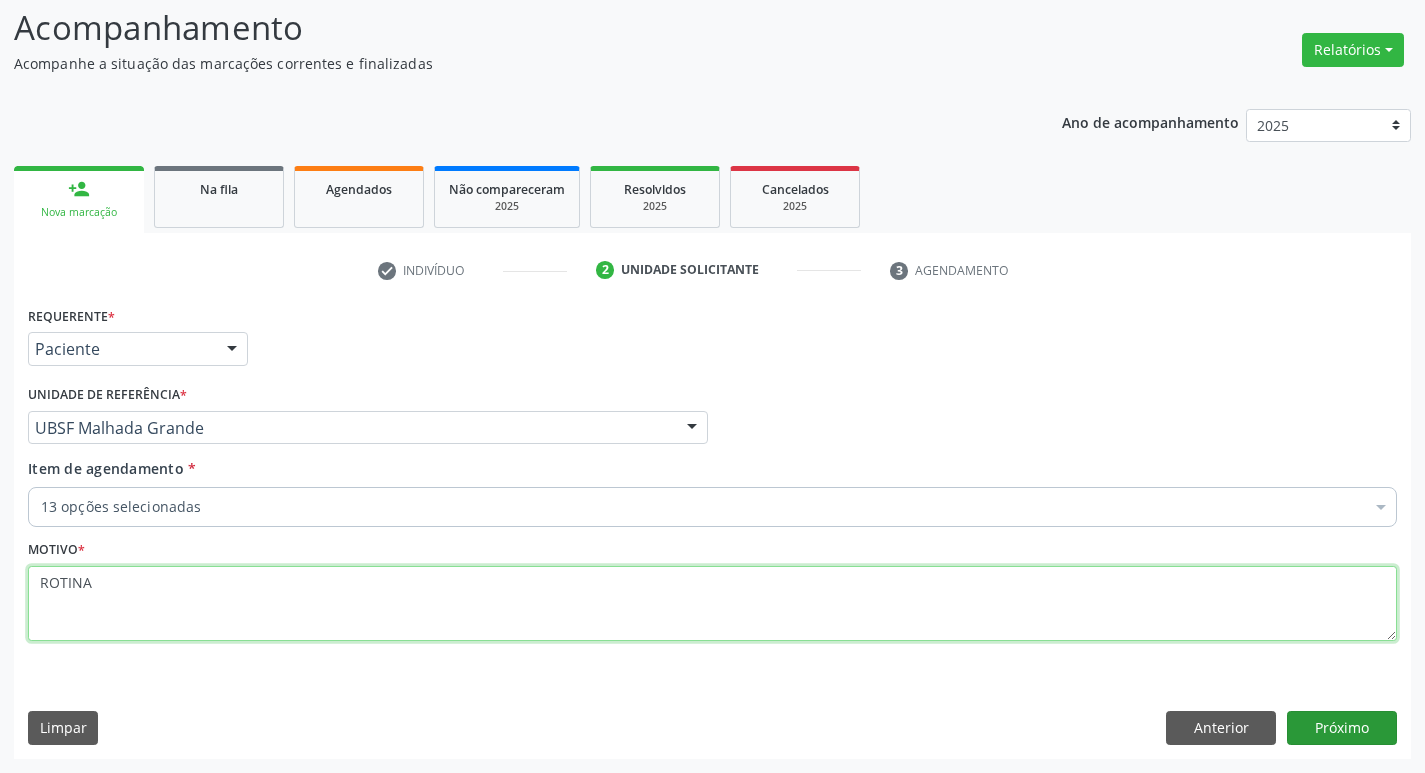 type on "ROTINA" 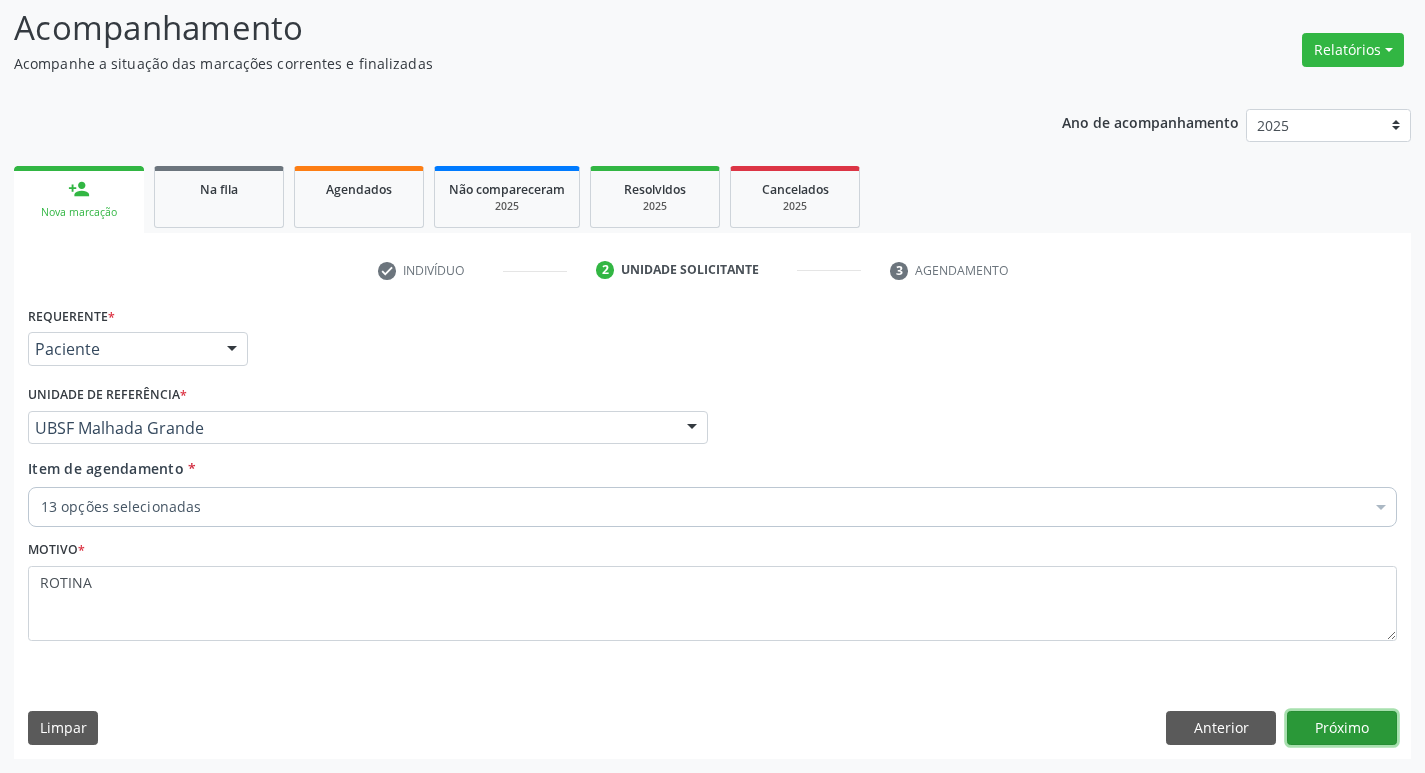 click on "Próximo" at bounding box center (1342, 728) 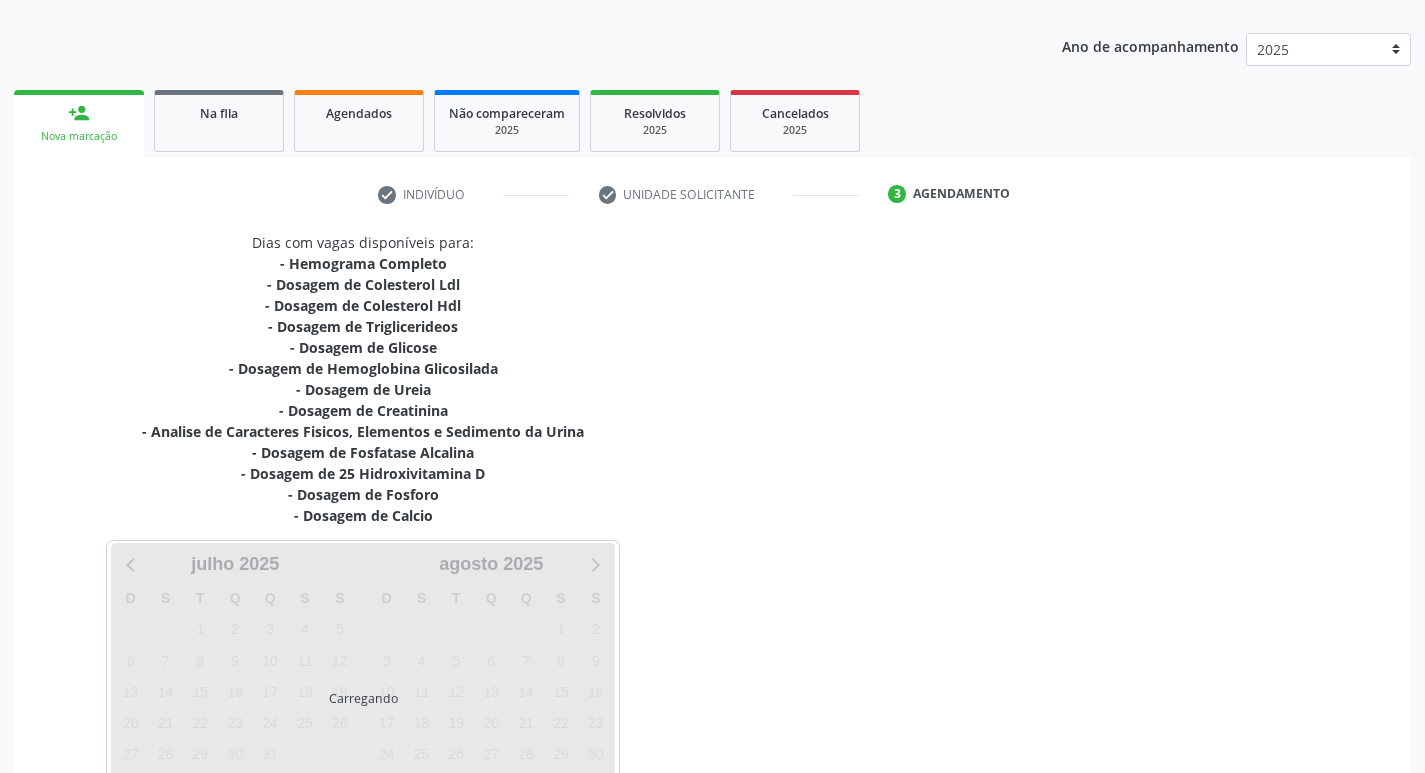 scroll, scrollTop: 349, scrollLeft: 0, axis: vertical 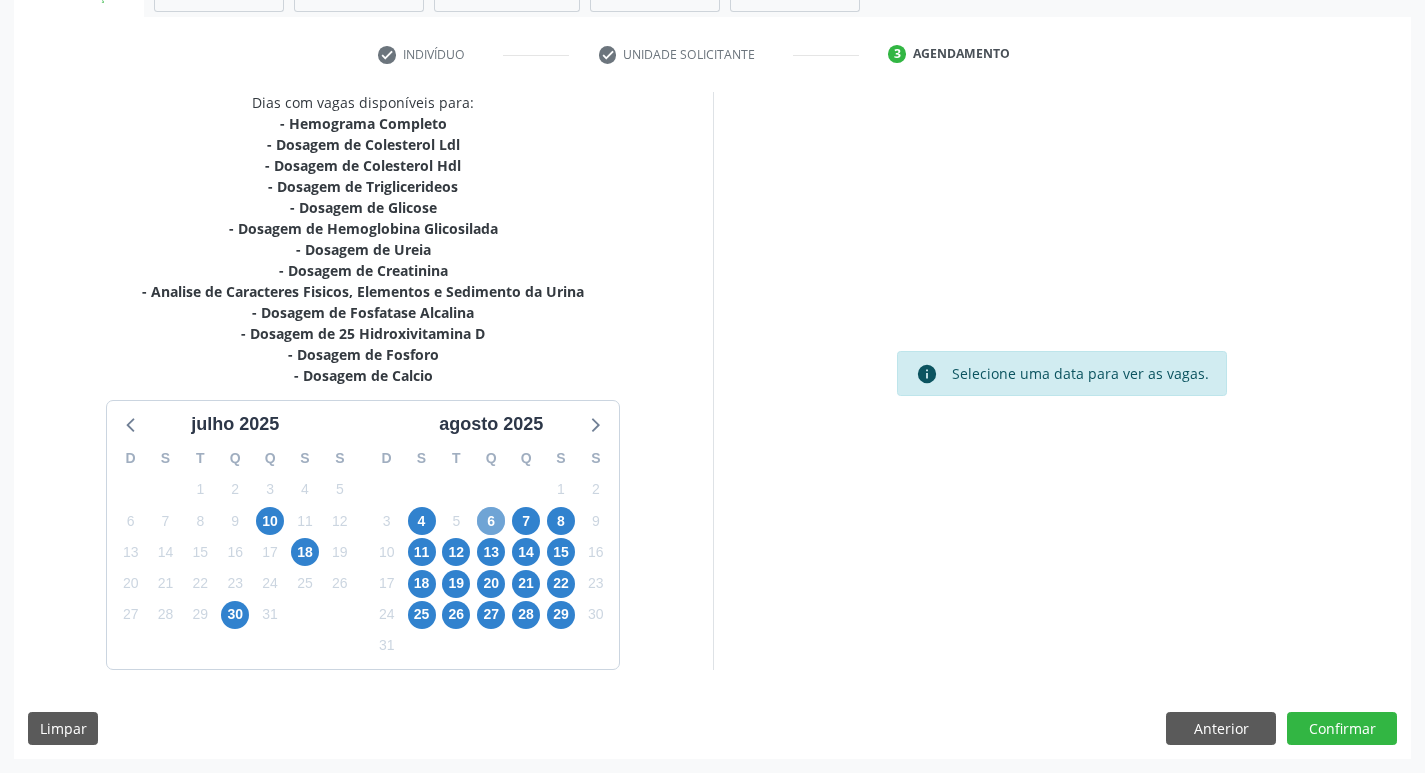 click on "6" at bounding box center [491, 521] 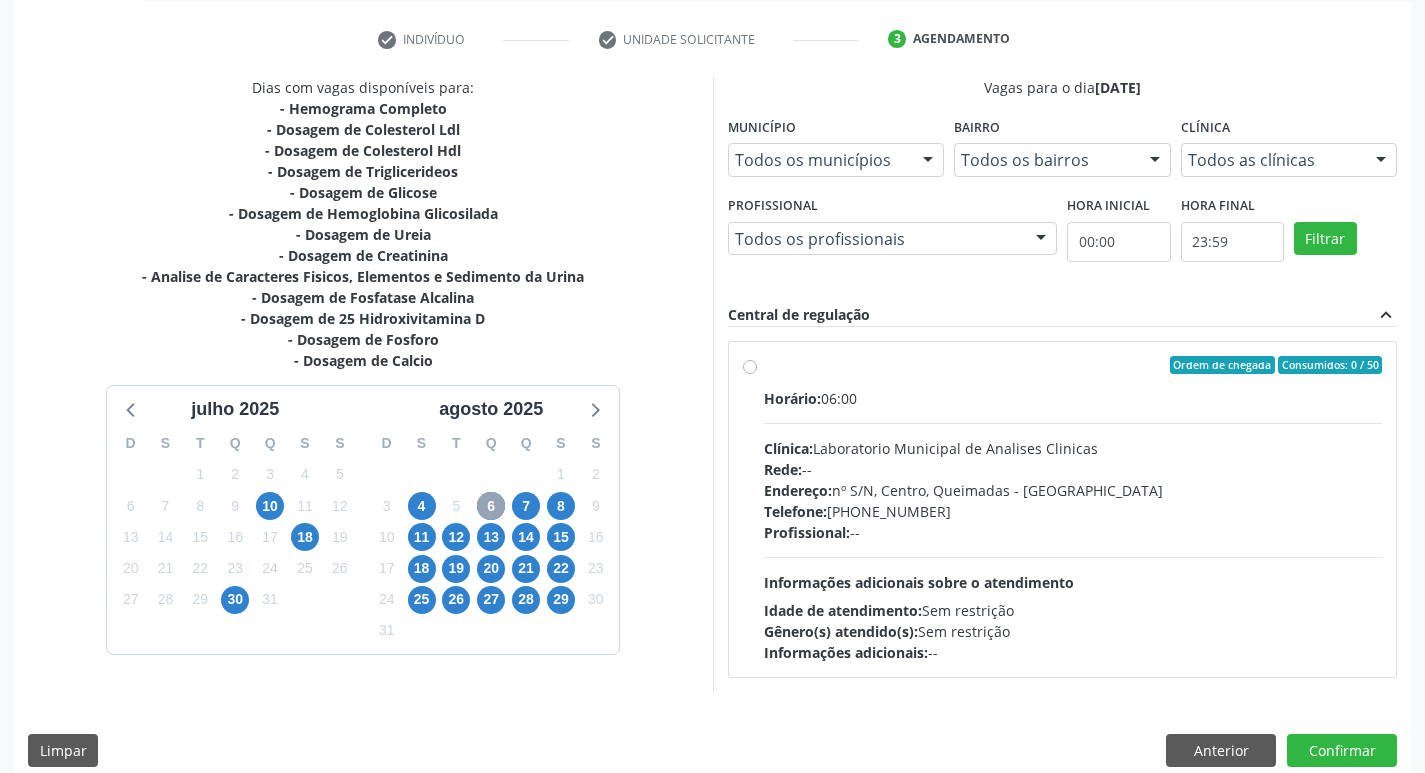 scroll, scrollTop: 386, scrollLeft: 0, axis: vertical 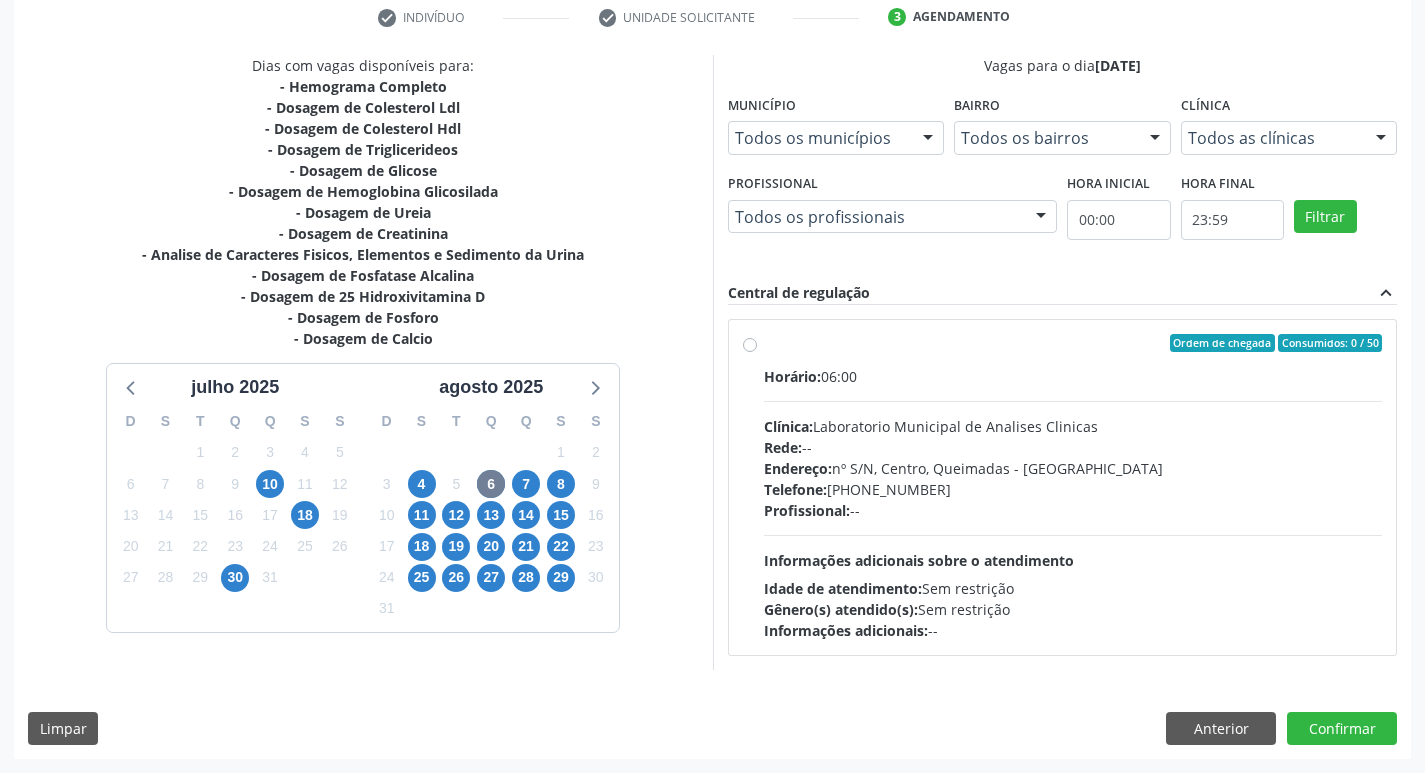 click on "Horário:   06:00
Clínica:  Laboratorio Municipal de Analises Clinicas
Rede:
--
Endereço:   nº [GEOGRAPHIC_DATA] - PB
Telefone:   [PHONE_NUMBER]
Profissional:
--
Informações adicionais sobre o atendimento
Idade de atendimento:
Sem restrição
Gênero(s) atendido(s):
Sem restrição
Informações adicionais:
--" at bounding box center (1073, 503) 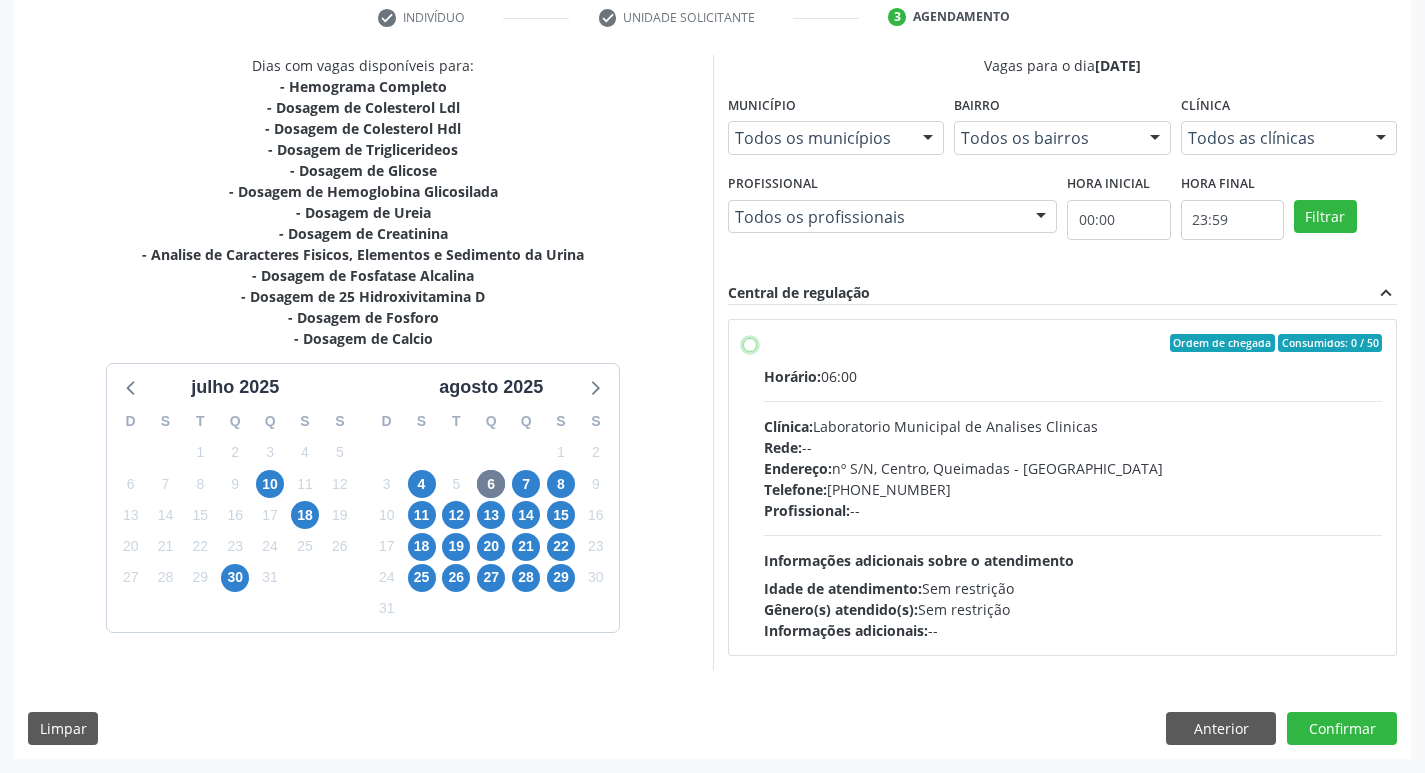 click on "Ordem de chegada
Consumidos: 0 / 50
Horário:   06:00
Clínica:  Laboratorio Municipal de Analises Clinicas
Rede:
--
Endereço:   [STREET_ADDRESS]
Telefone:   [PHONE_NUMBER]
Profissional:
--
Informações adicionais sobre o atendimento
Idade de atendimento:
Sem restrição
Gênero(s) atendido(s):
Sem restrição
Informações adicionais:
--" at bounding box center (750, 343) 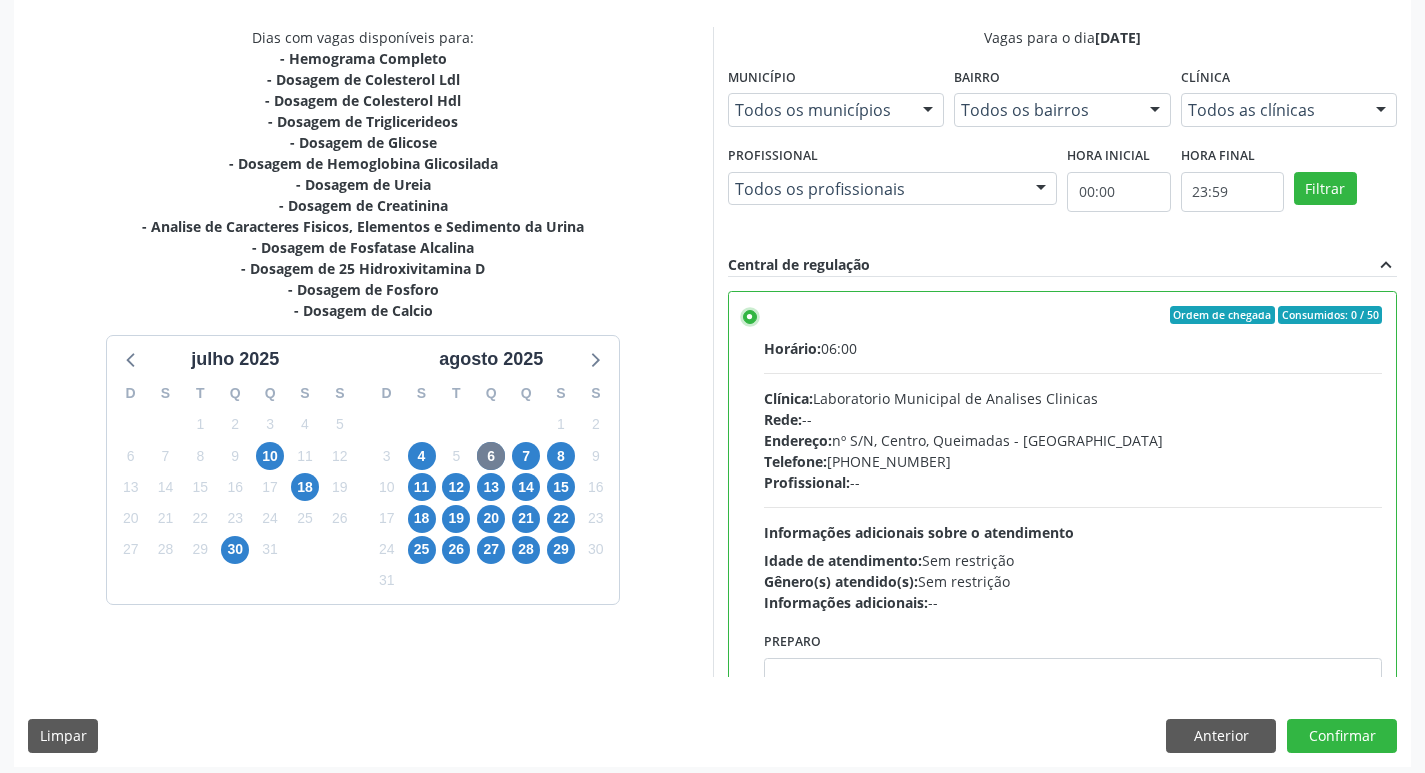 scroll, scrollTop: 422, scrollLeft: 0, axis: vertical 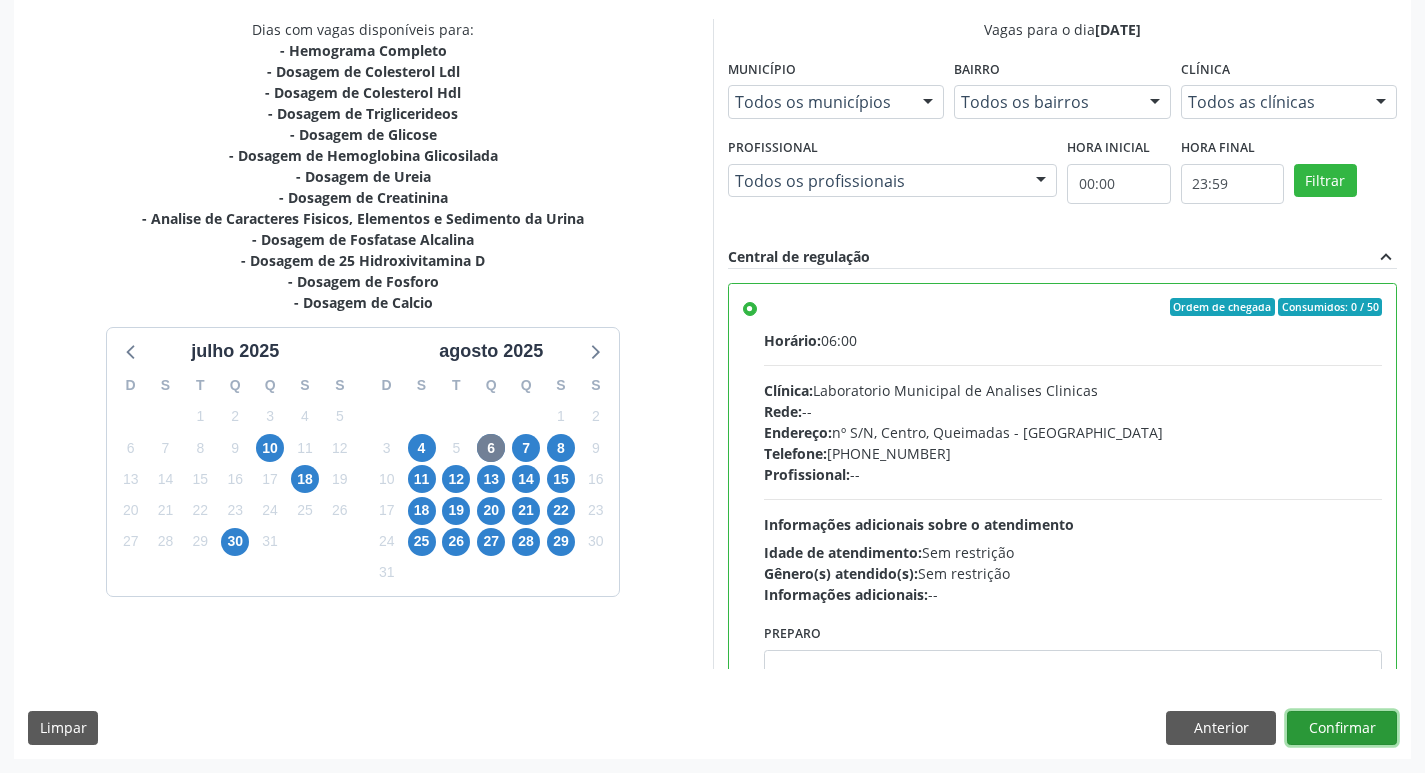 click on "Confirmar" at bounding box center (1342, 728) 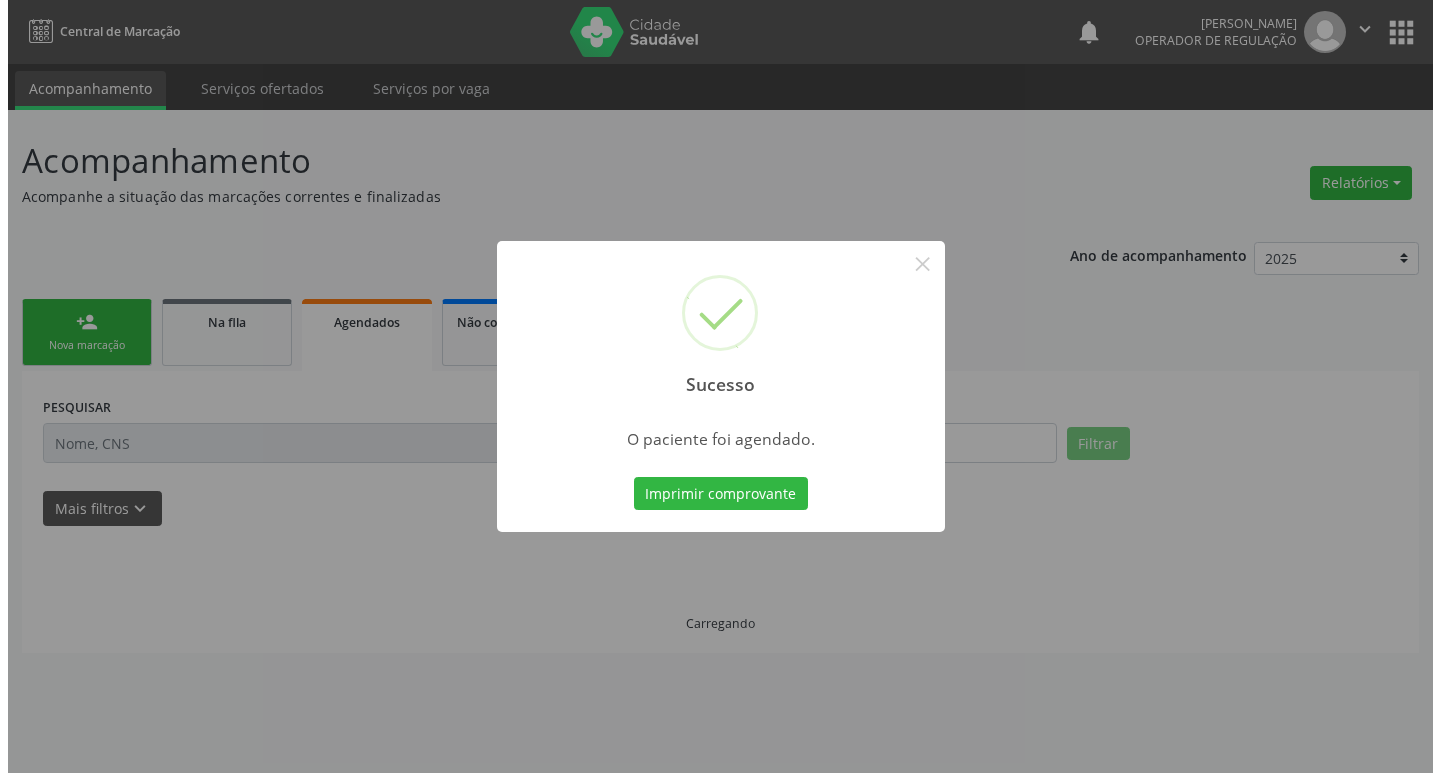 scroll, scrollTop: 0, scrollLeft: 0, axis: both 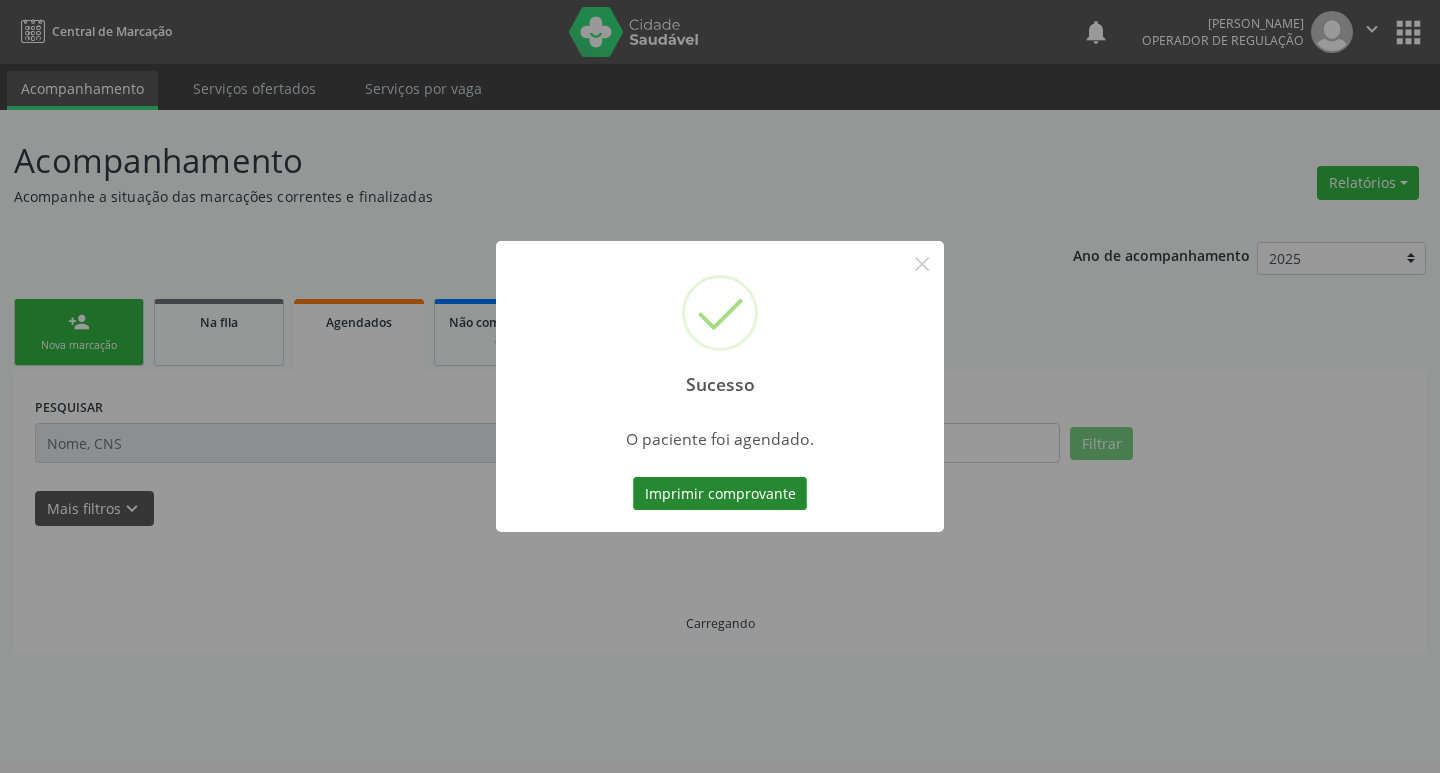 click on "Imprimir comprovante" at bounding box center (720, 494) 